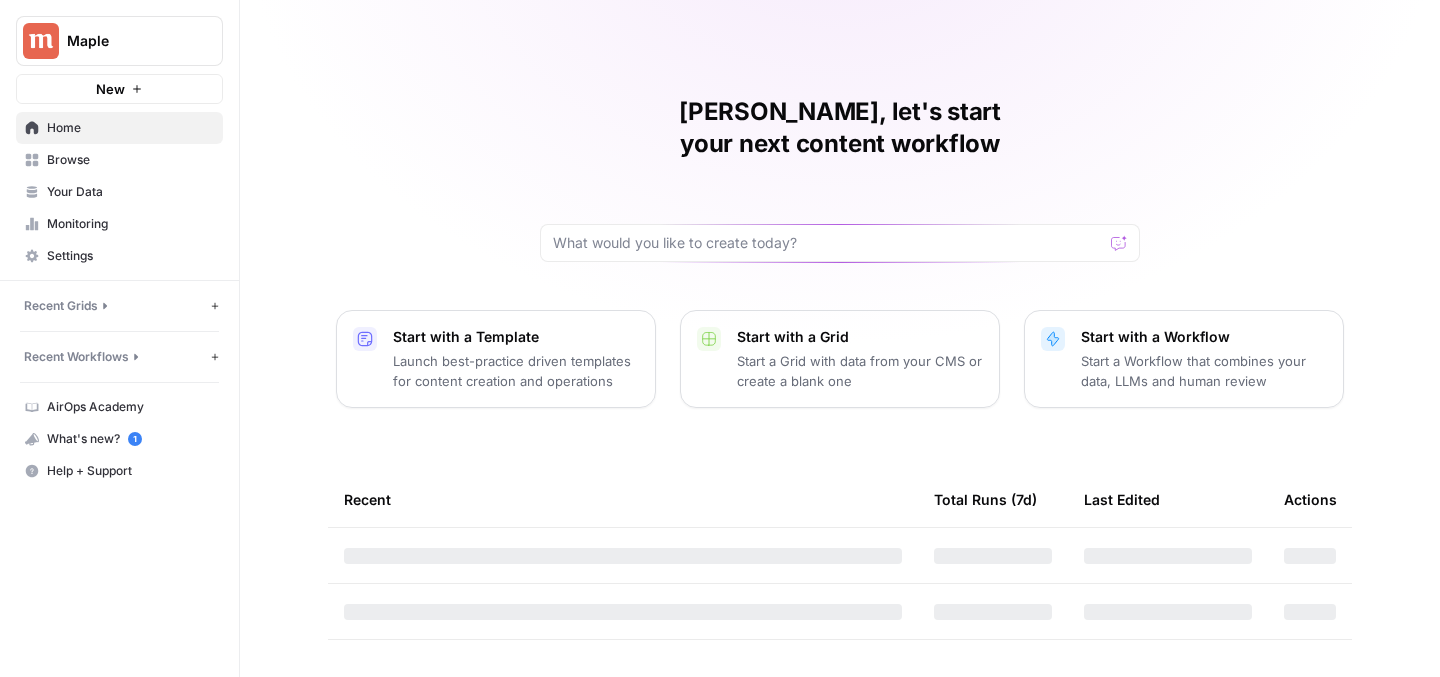 scroll, scrollTop: 0, scrollLeft: 0, axis: both 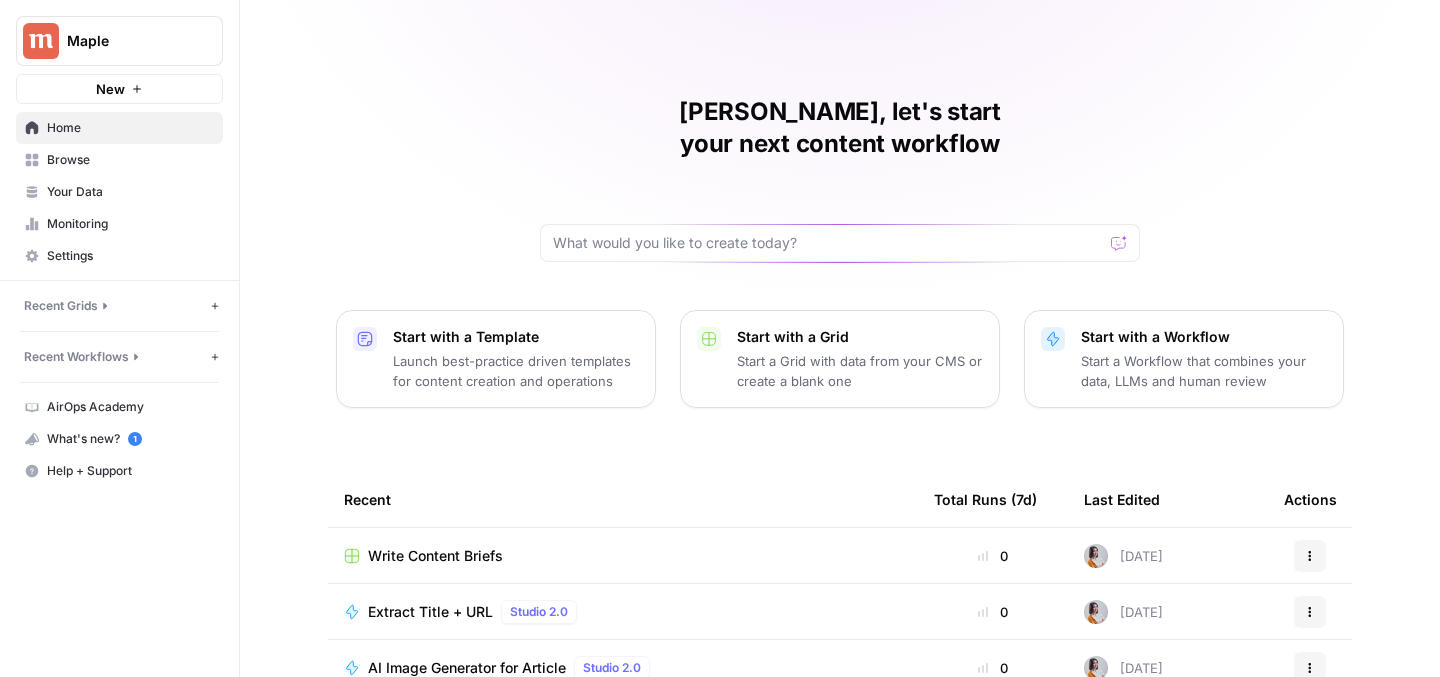click on "Write Content Briefs" at bounding box center [435, 556] 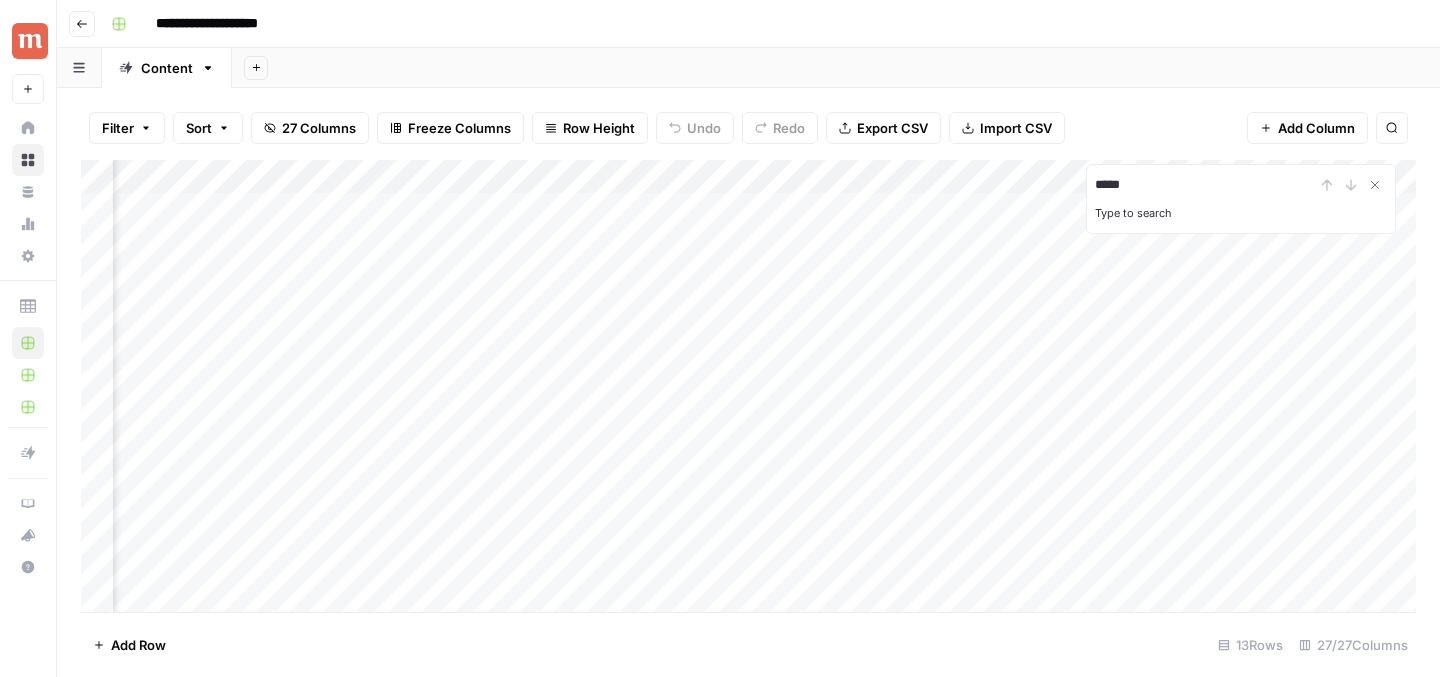 scroll, scrollTop: 0, scrollLeft: 2505, axis: horizontal 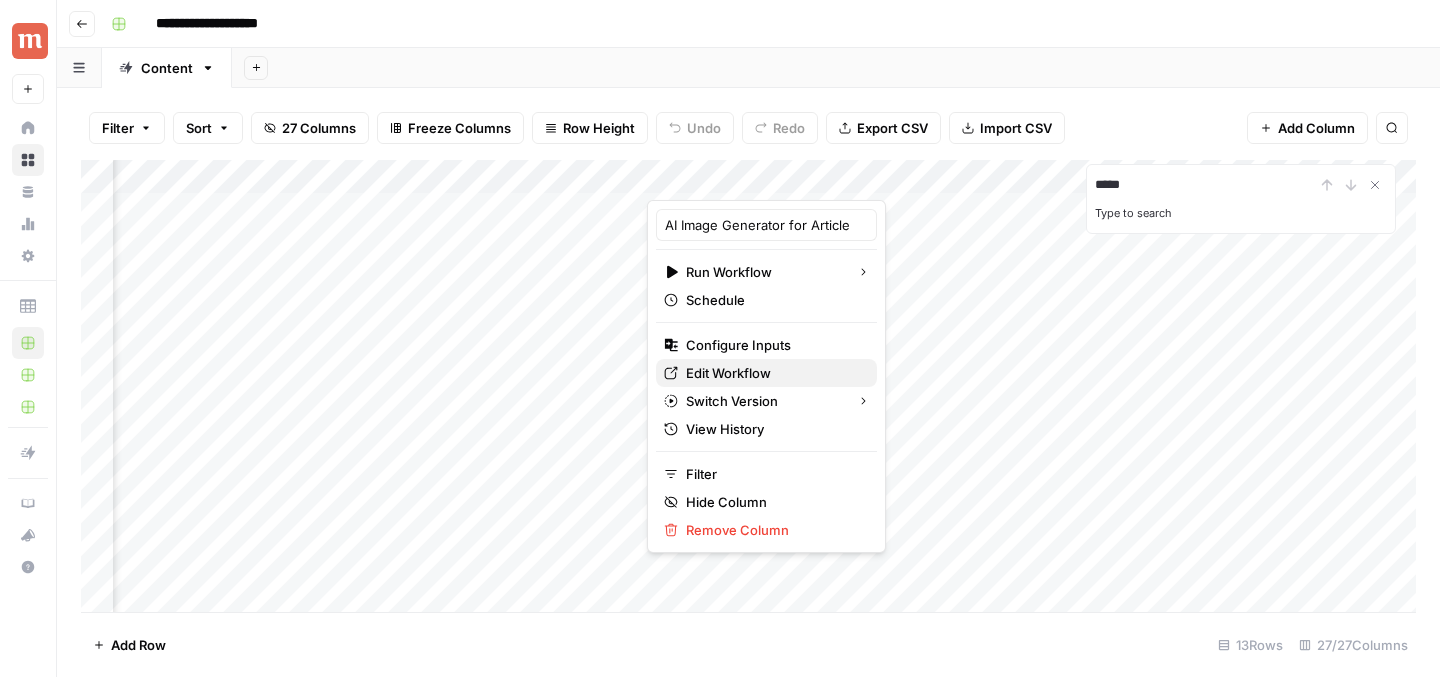 click on "Edit Workflow" at bounding box center (728, 373) 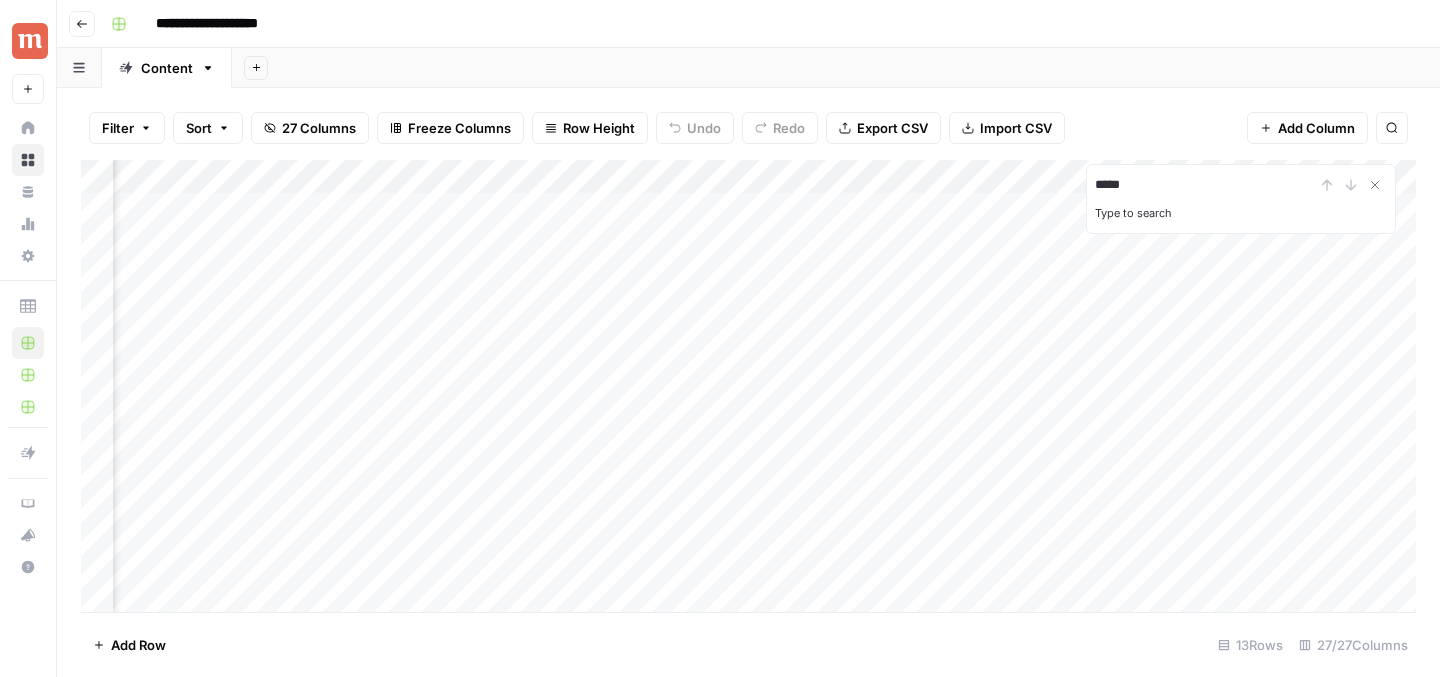 click on "Add Sheet" at bounding box center [836, 68] 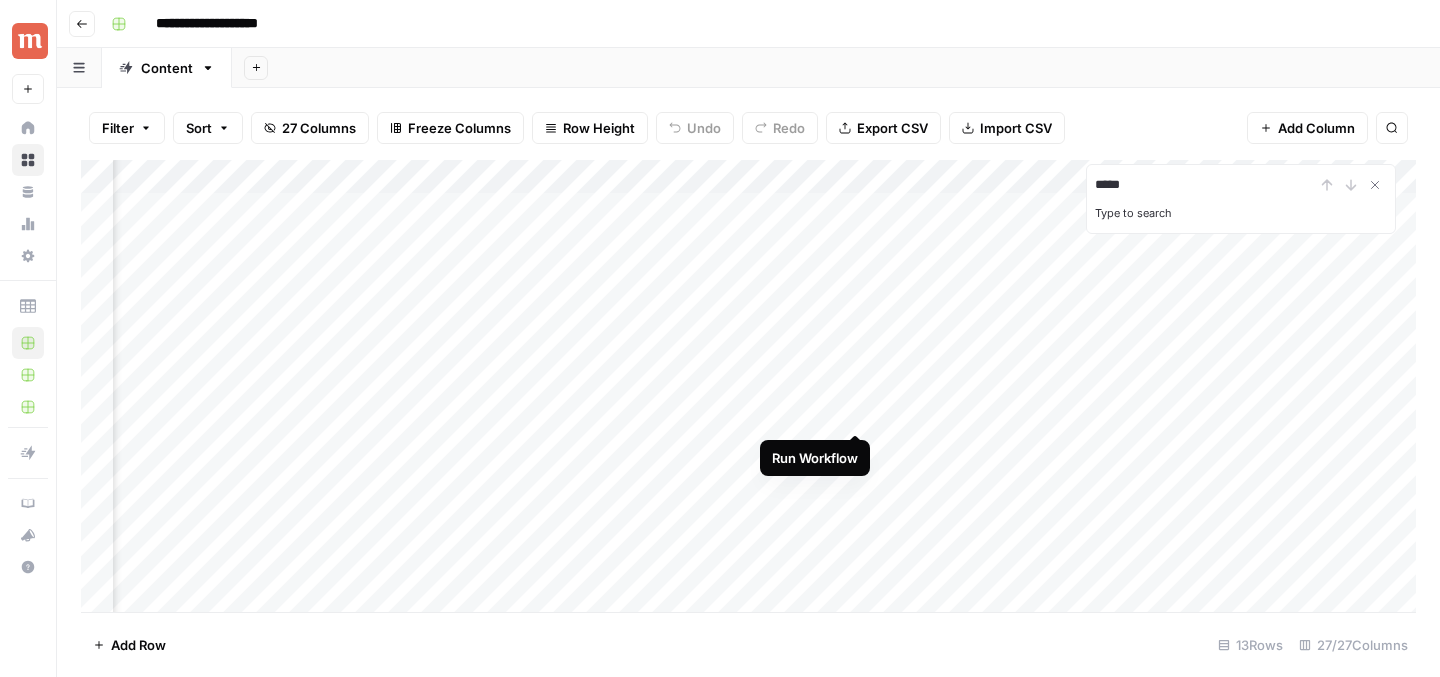 click on "Add Column" at bounding box center [748, 386] 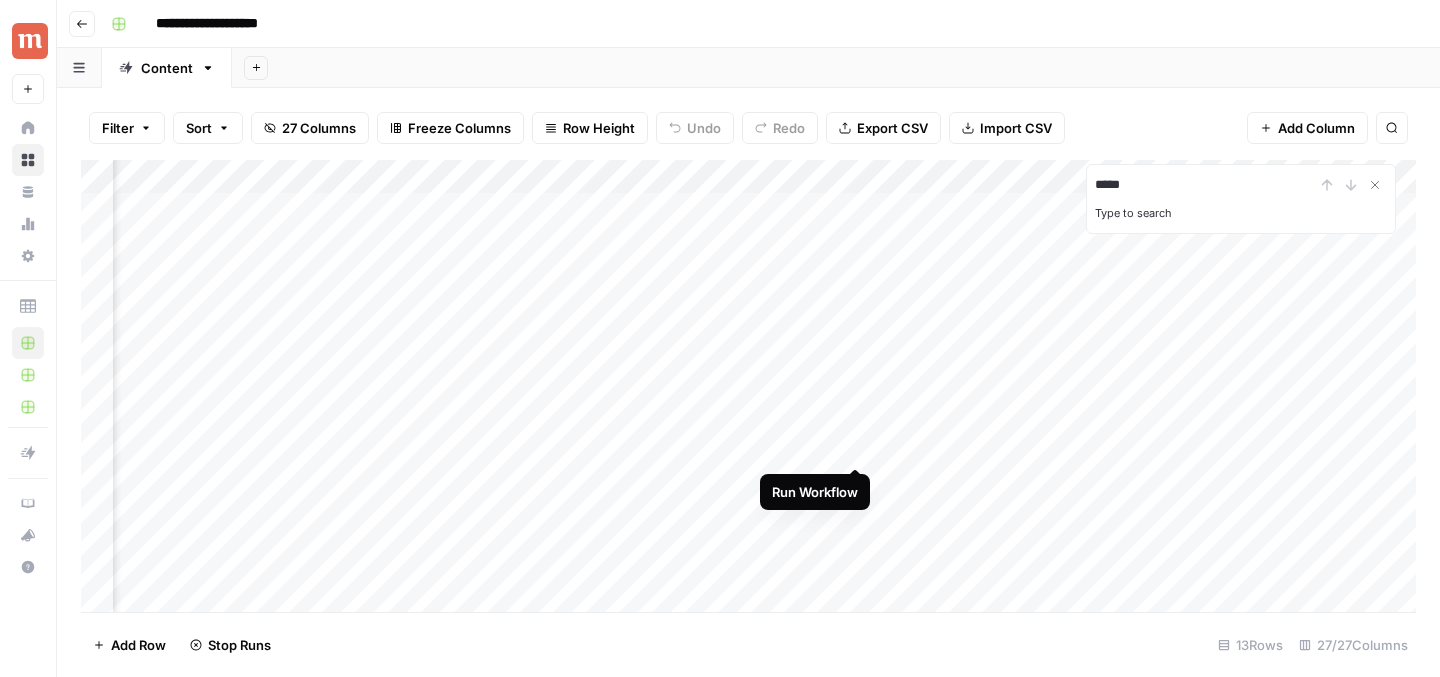 click on "Add Column" at bounding box center [748, 386] 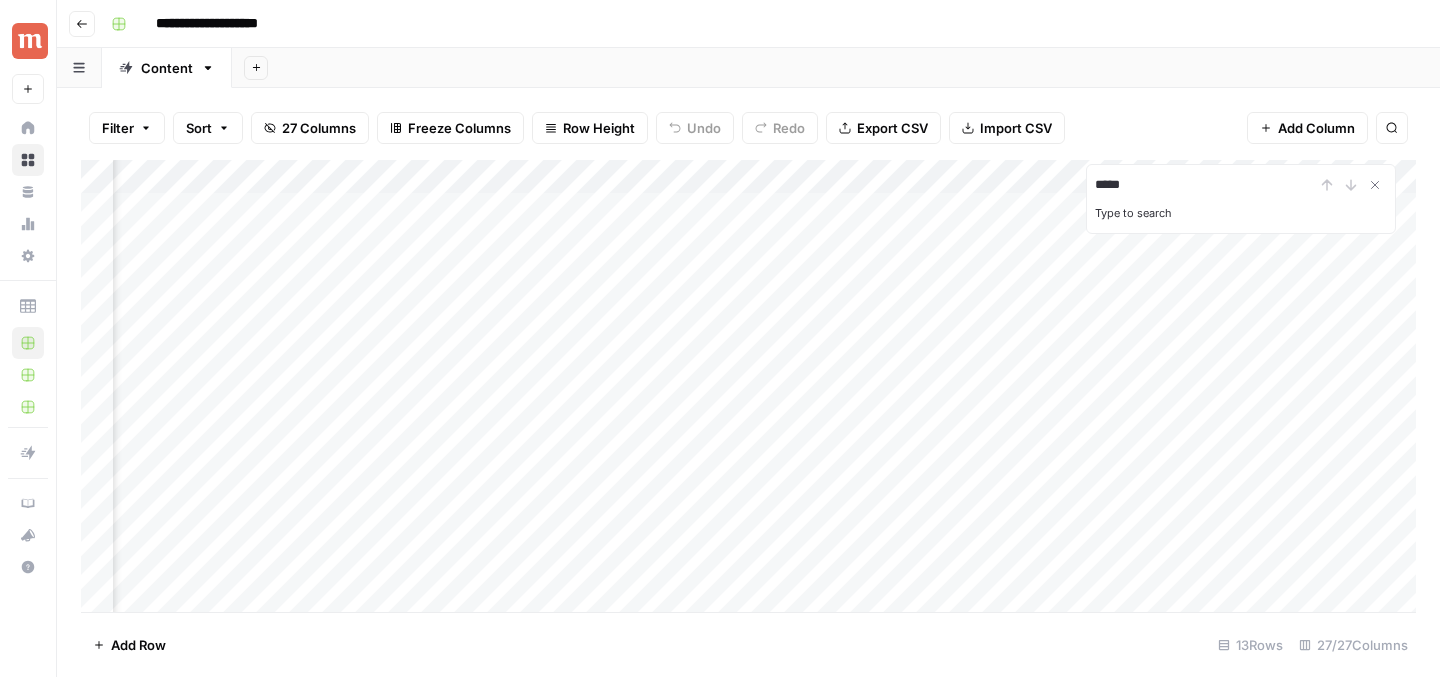 scroll, scrollTop: 0, scrollLeft: 451, axis: horizontal 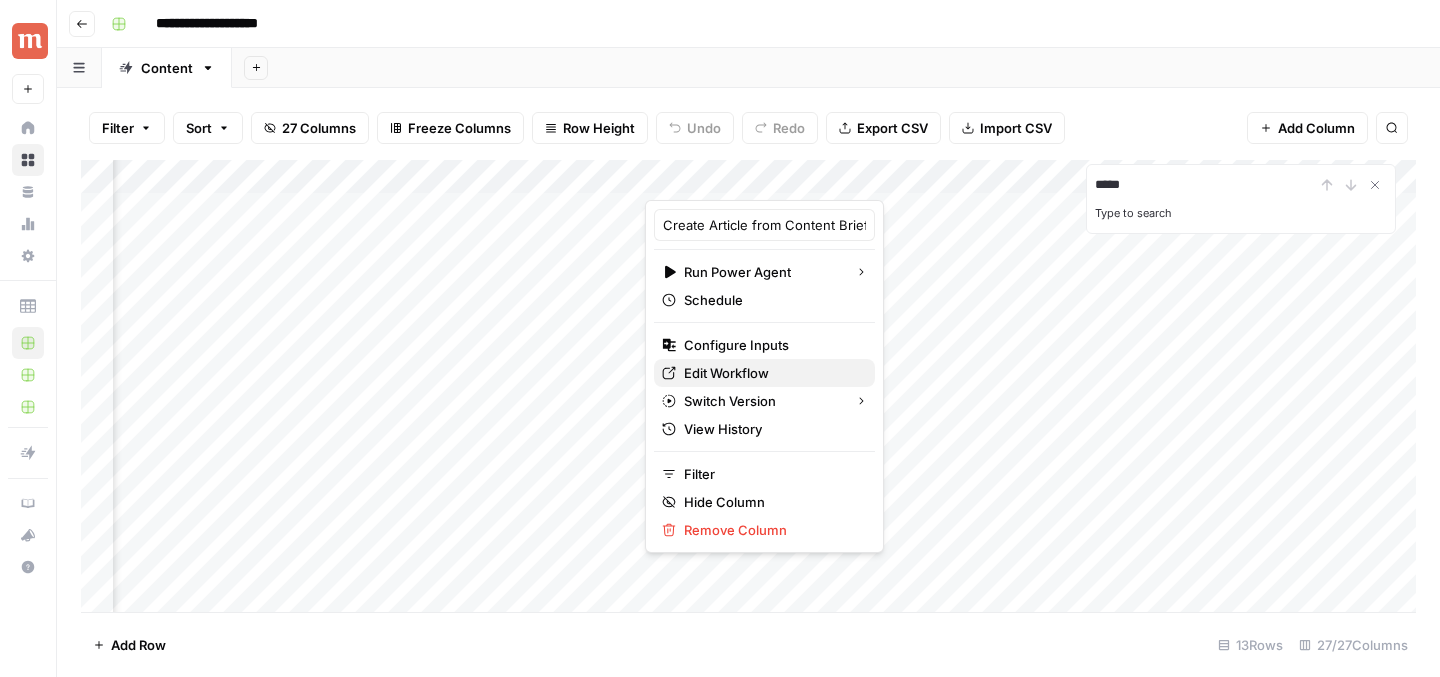 click on "Edit Workflow" at bounding box center (726, 373) 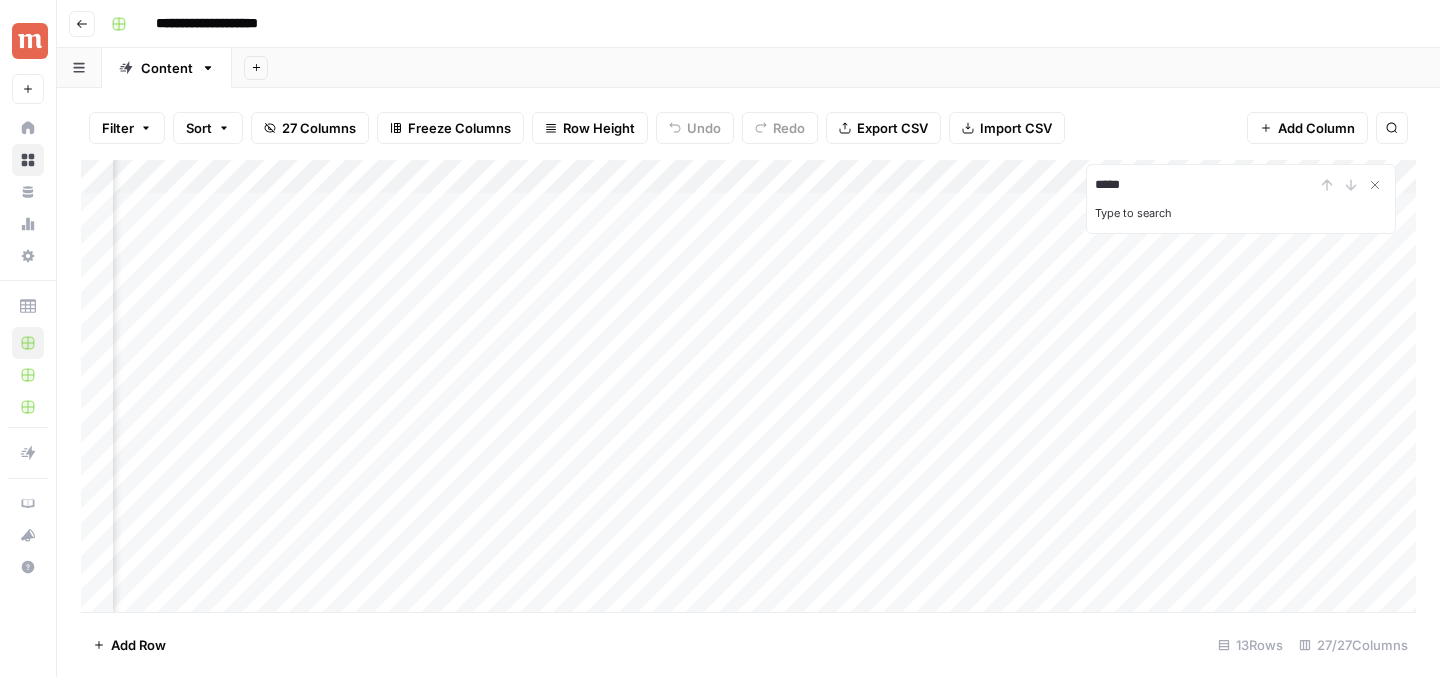 scroll, scrollTop: 0, scrollLeft: 2635, axis: horizontal 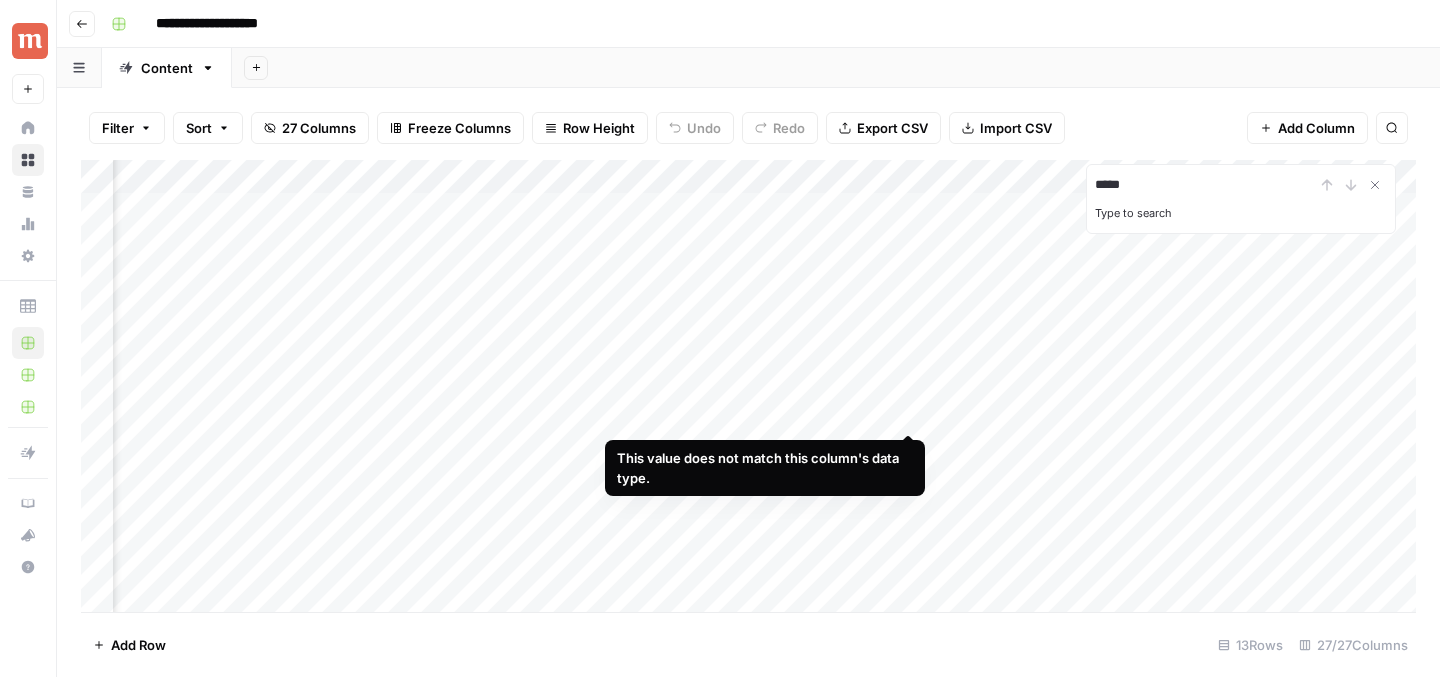click on "Add Column" at bounding box center [748, 386] 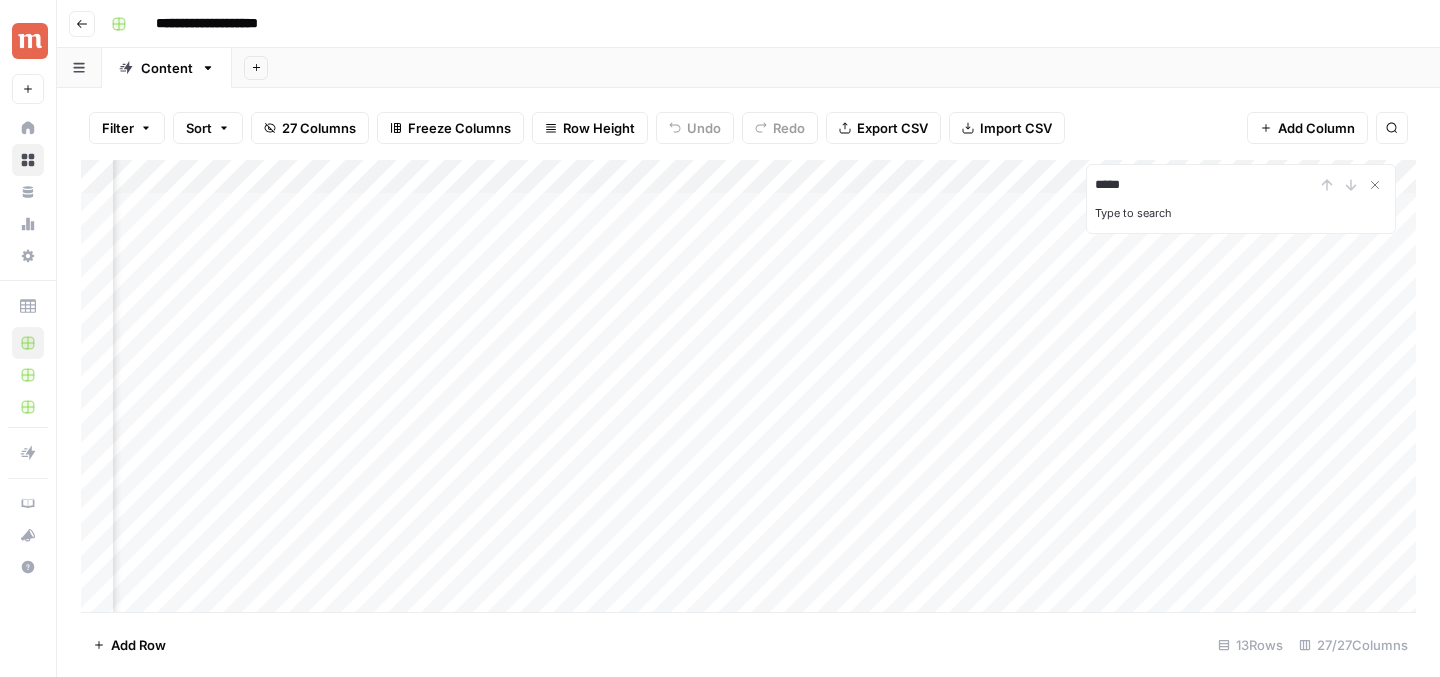click on "Add Column" at bounding box center (748, 386) 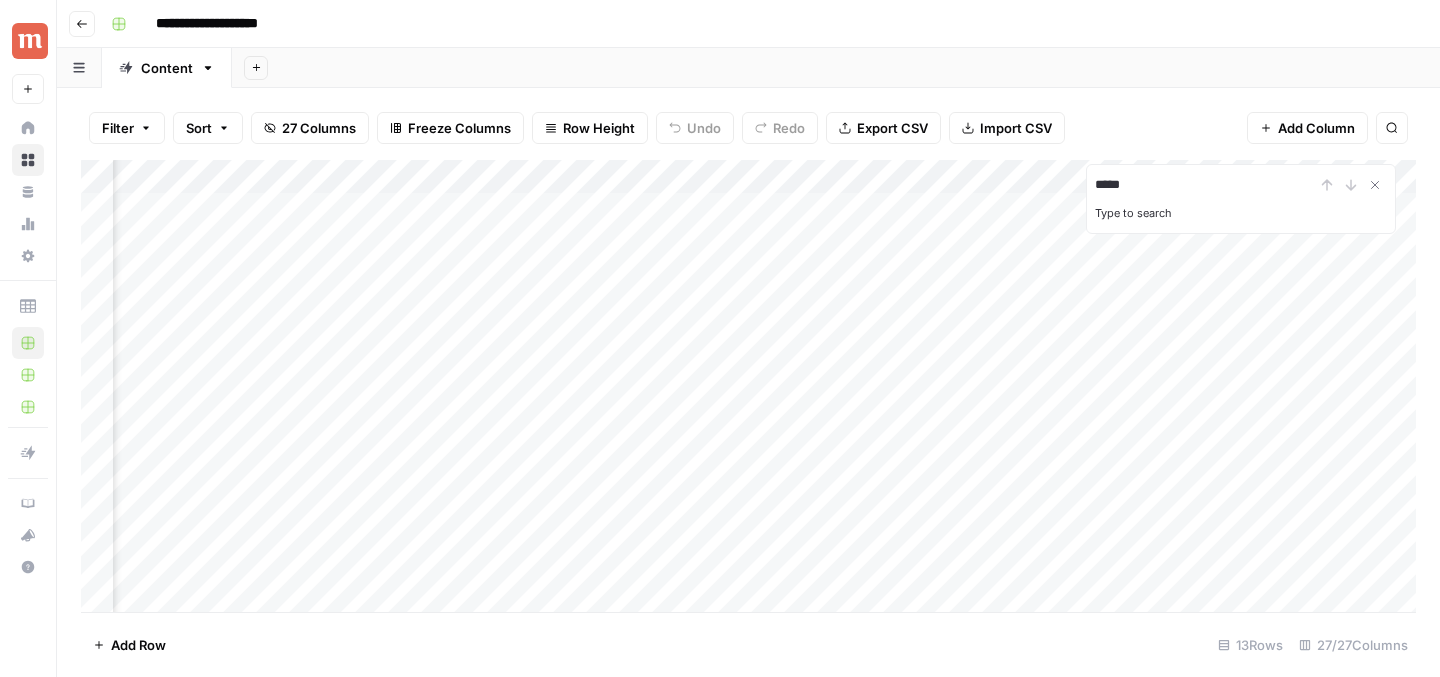 scroll, scrollTop: 0, scrollLeft: 2817, axis: horizontal 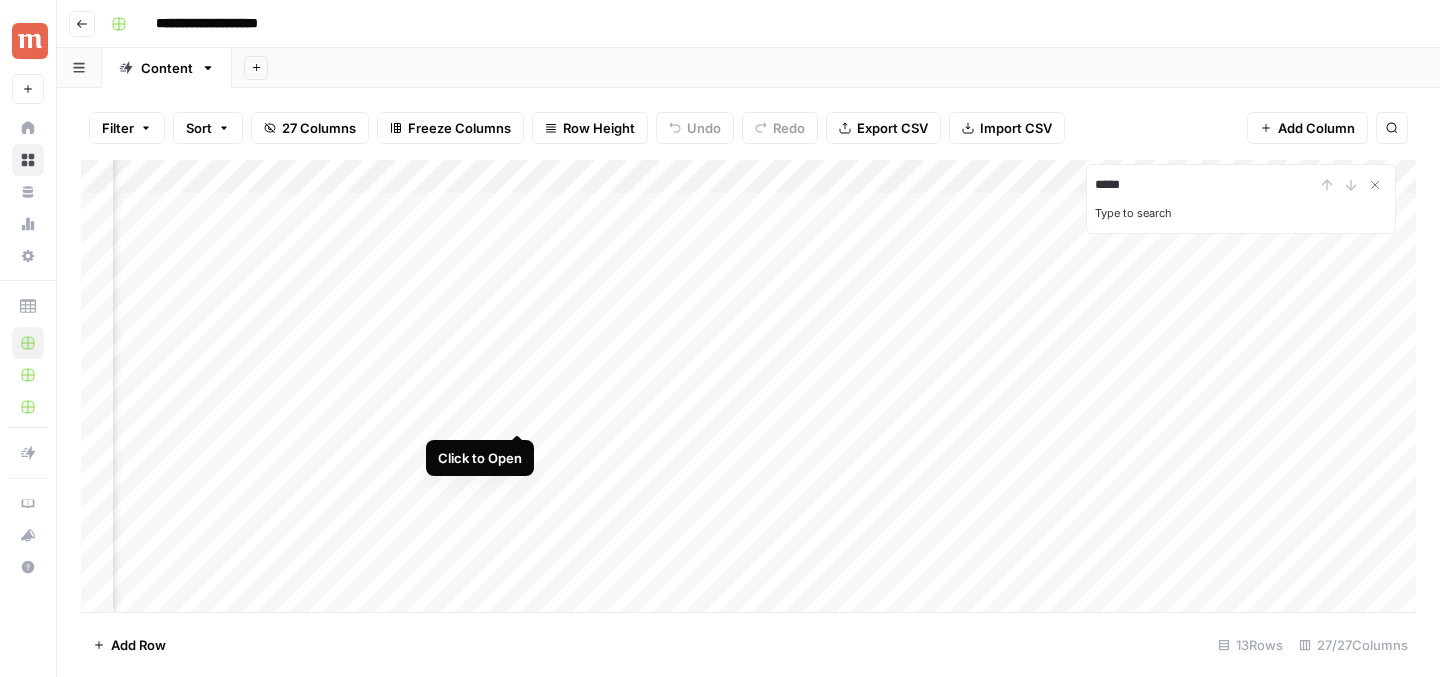 click on "Add Column" at bounding box center [748, 386] 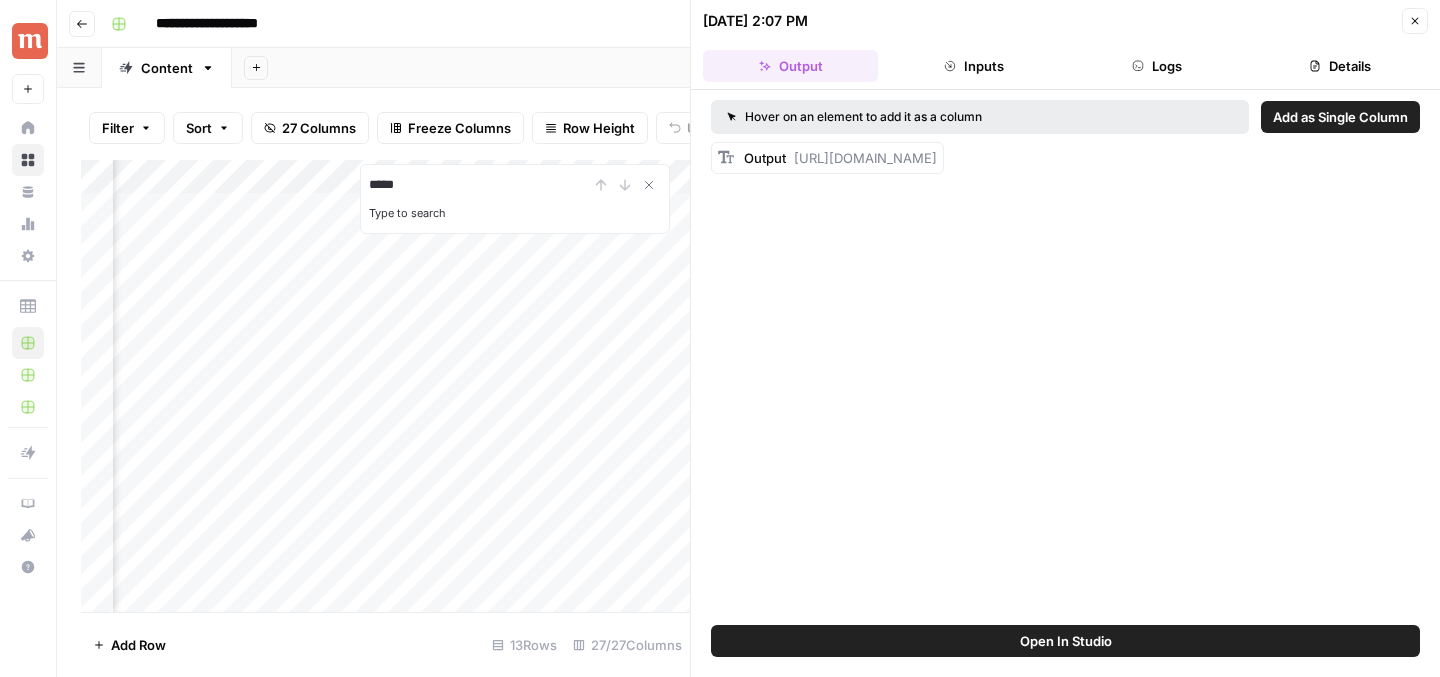 drag, startPoint x: 796, startPoint y: 159, endPoint x: 1263, endPoint y: 183, distance: 467.6163 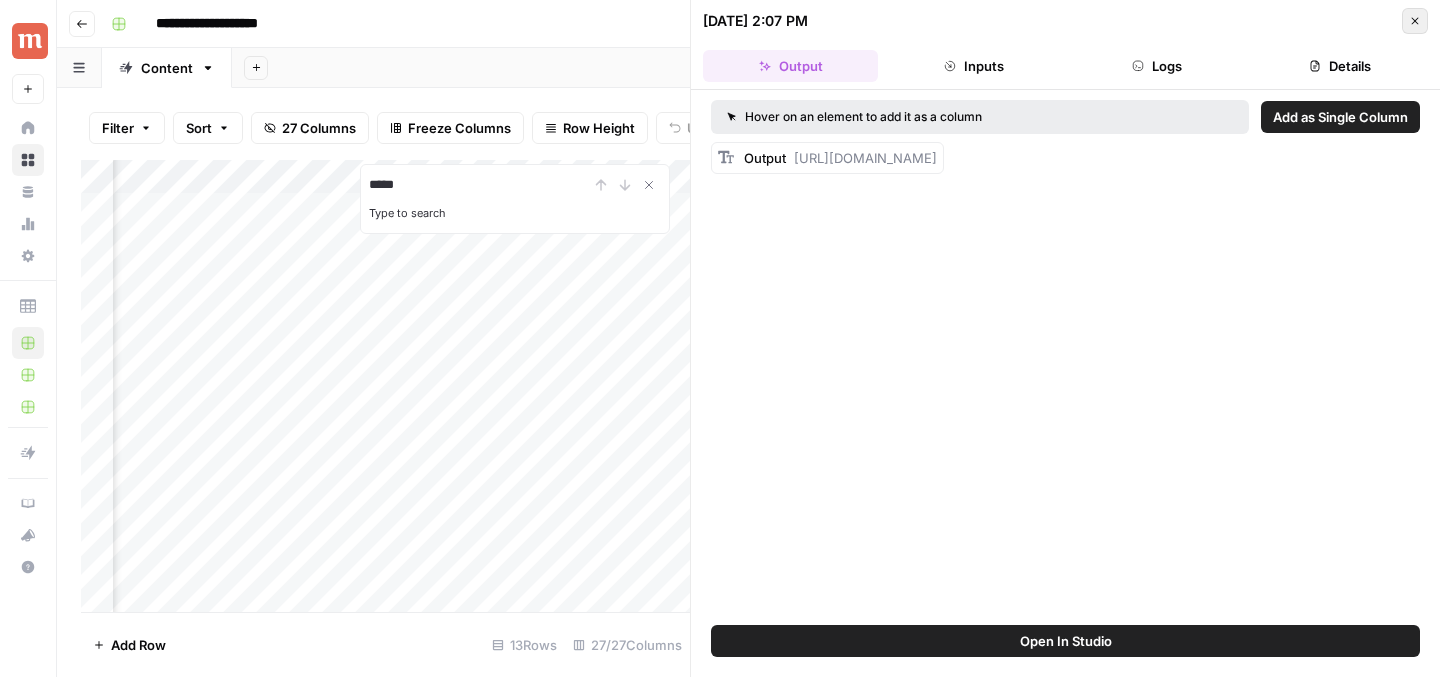 click on "Close" at bounding box center [1415, 21] 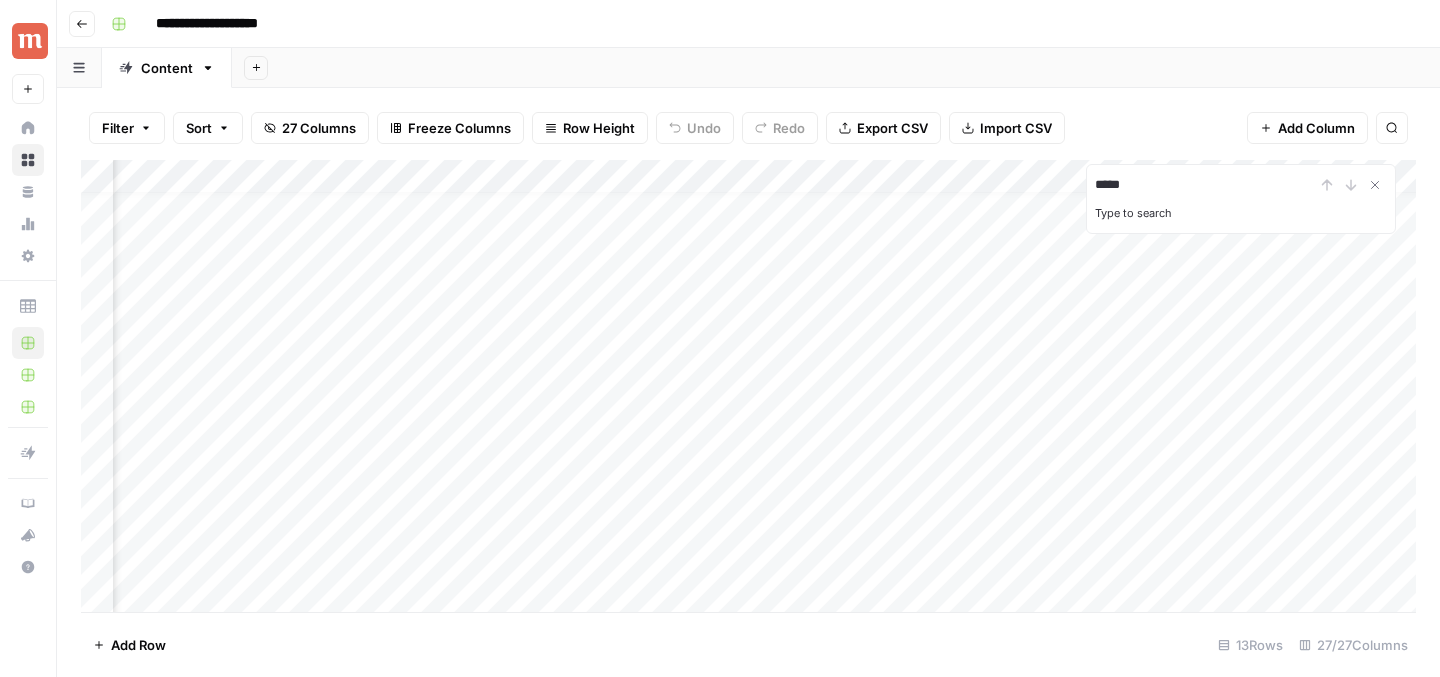 scroll, scrollTop: 41, scrollLeft: 2817, axis: both 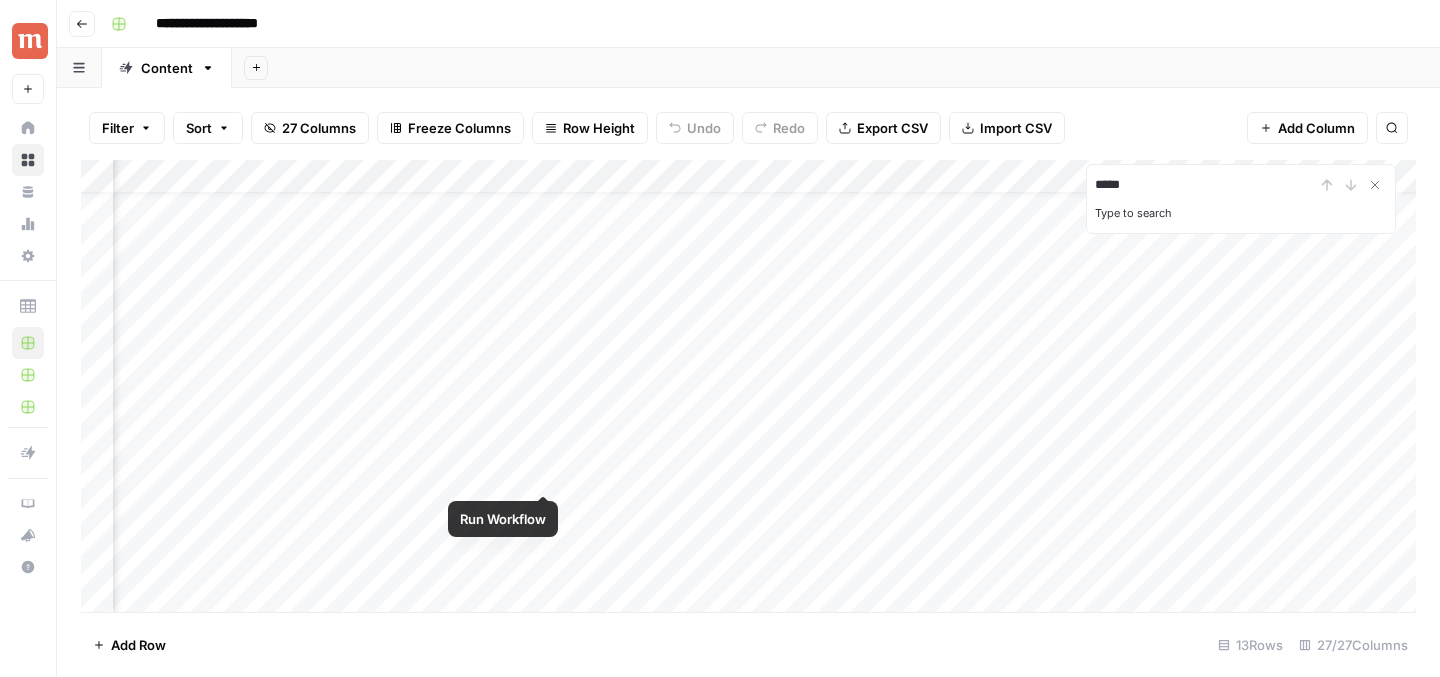 click on "Add Column" at bounding box center (748, 386) 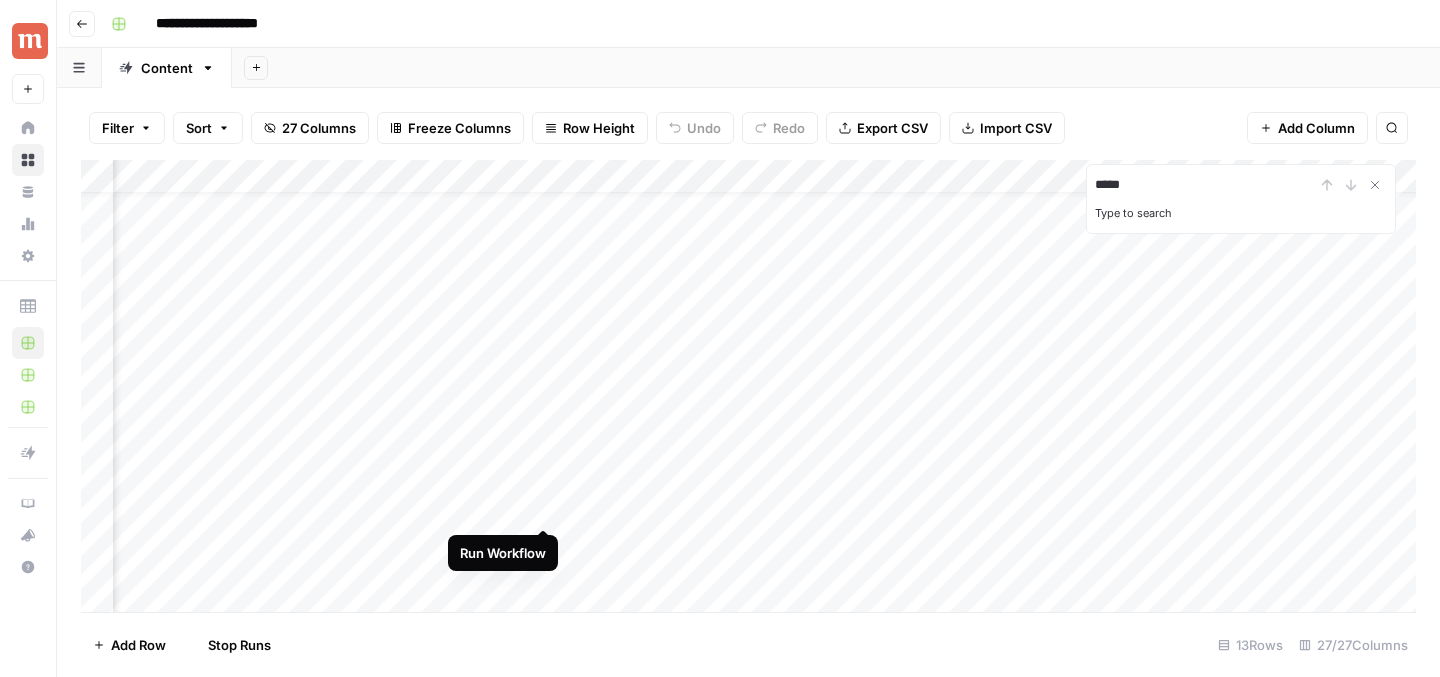 click on "Add Column" at bounding box center [748, 386] 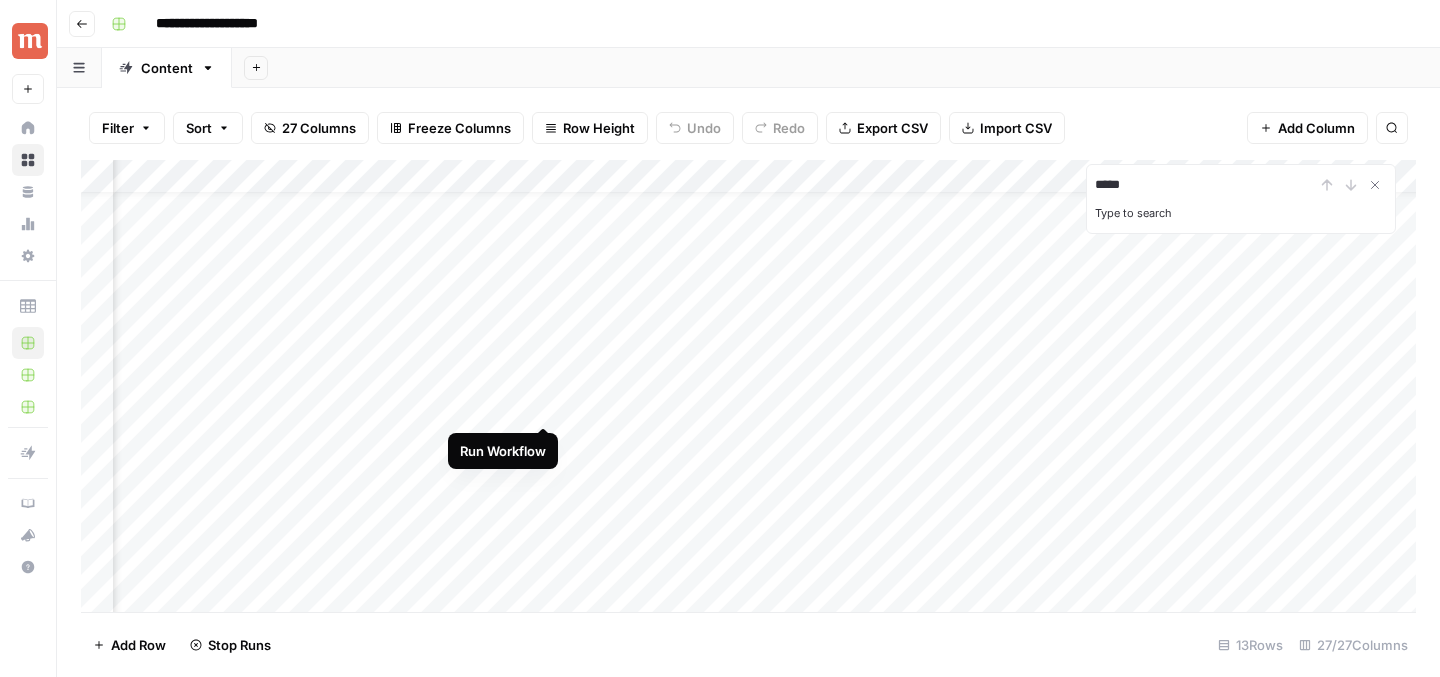 click on "Add Column" at bounding box center [748, 386] 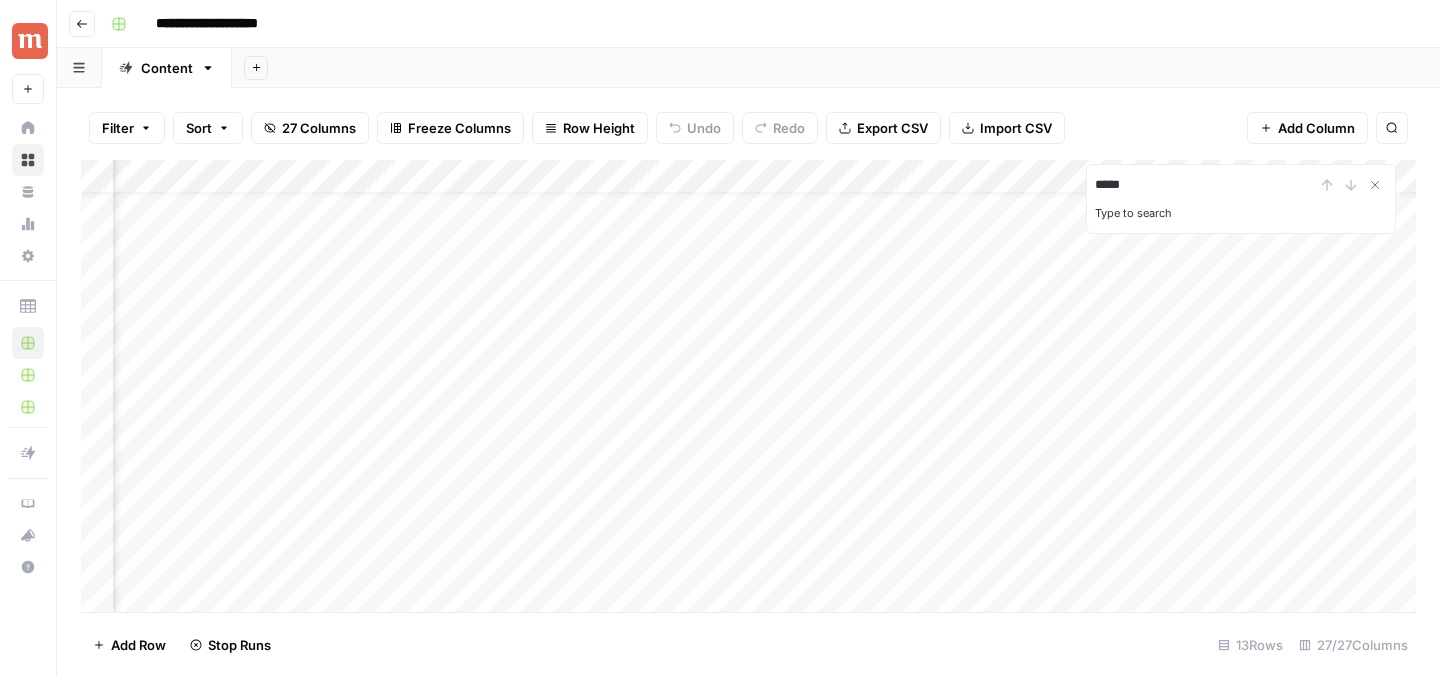 click on "Add Column" at bounding box center (748, 386) 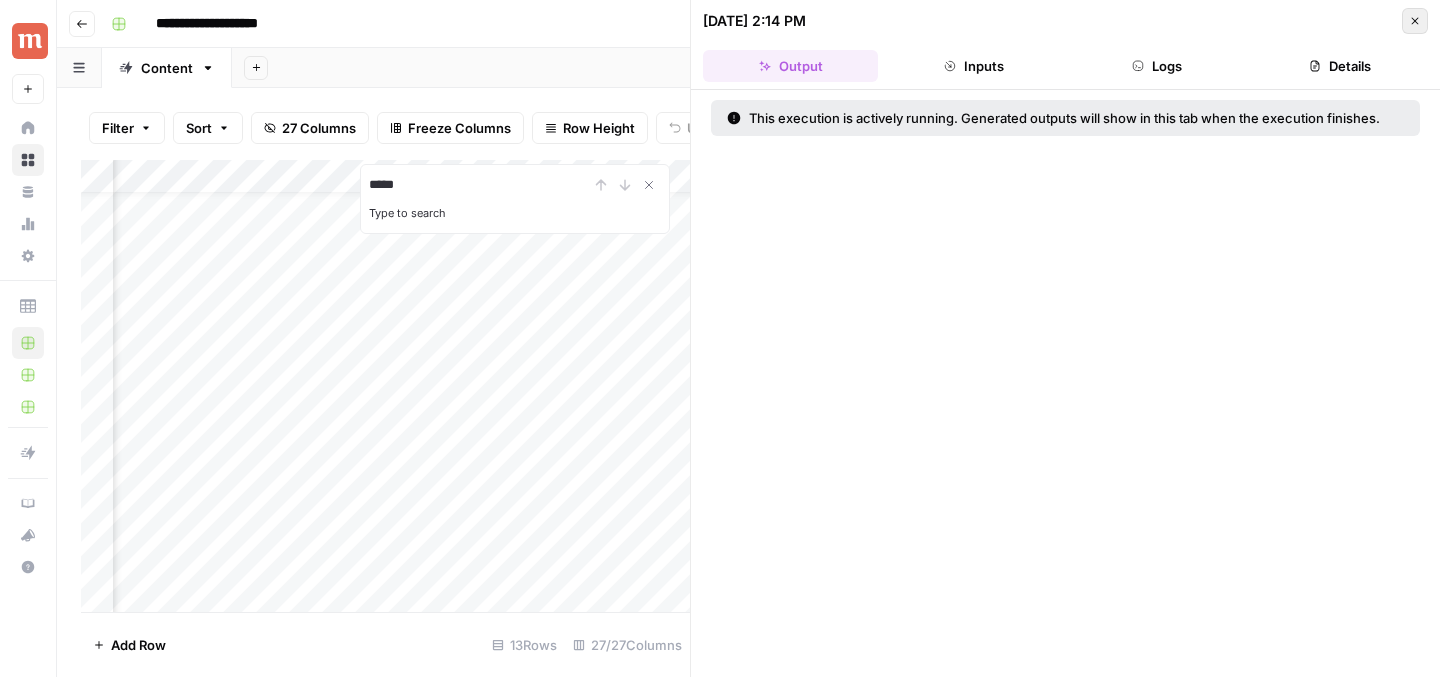 click 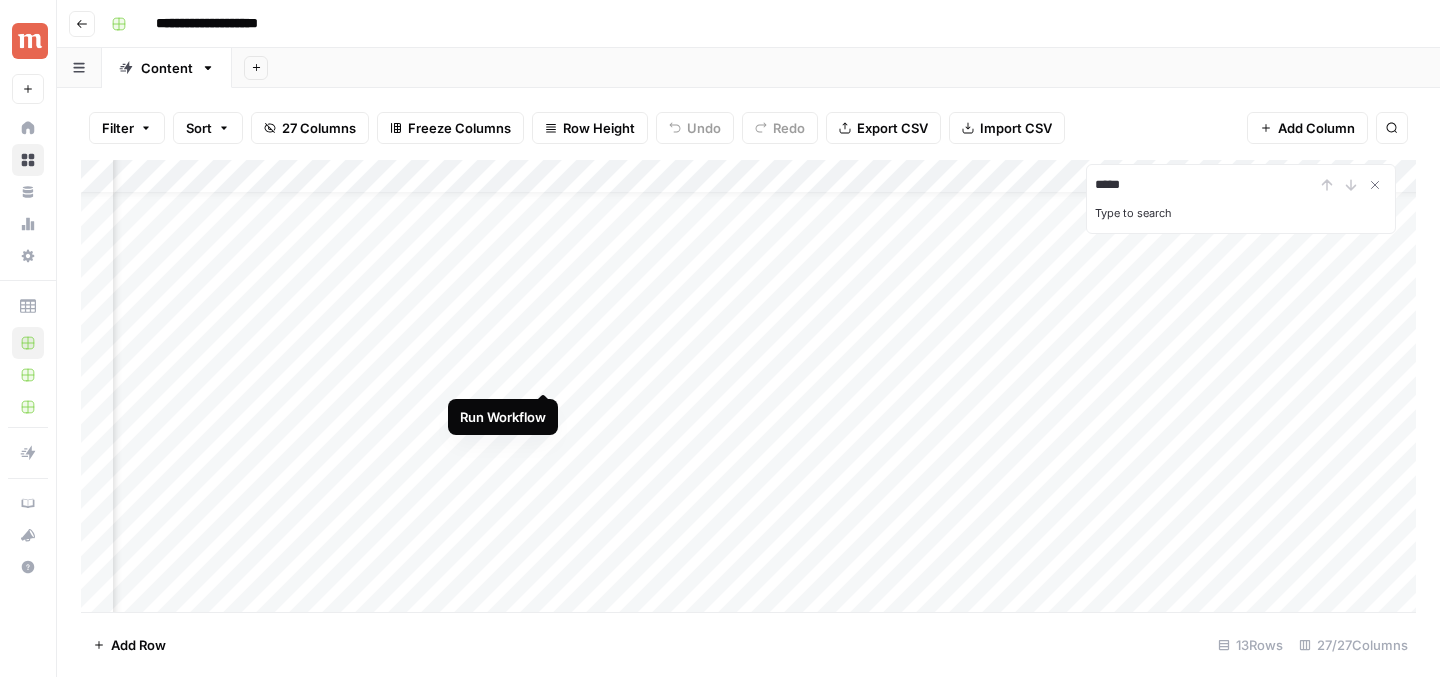 click on "Add Column" at bounding box center [748, 386] 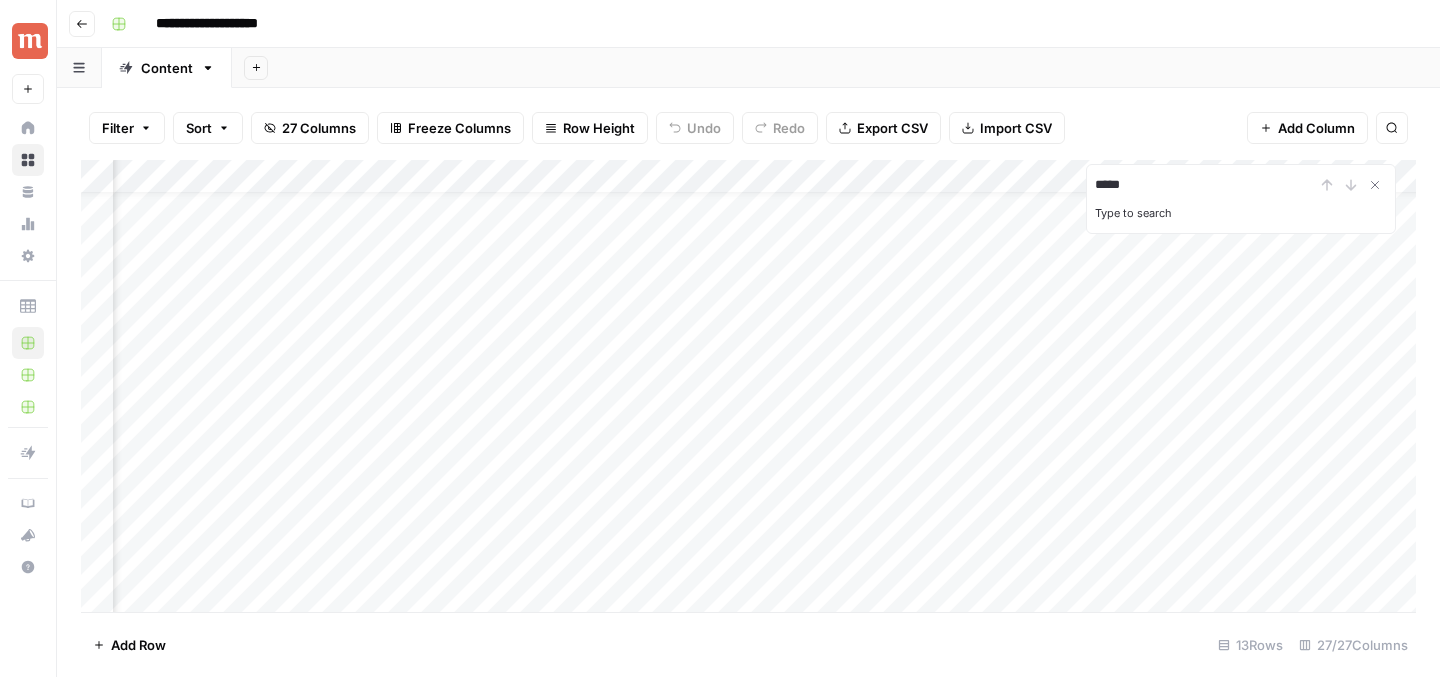 scroll, scrollTop: 41, scrollLeft: 1692, axis: both 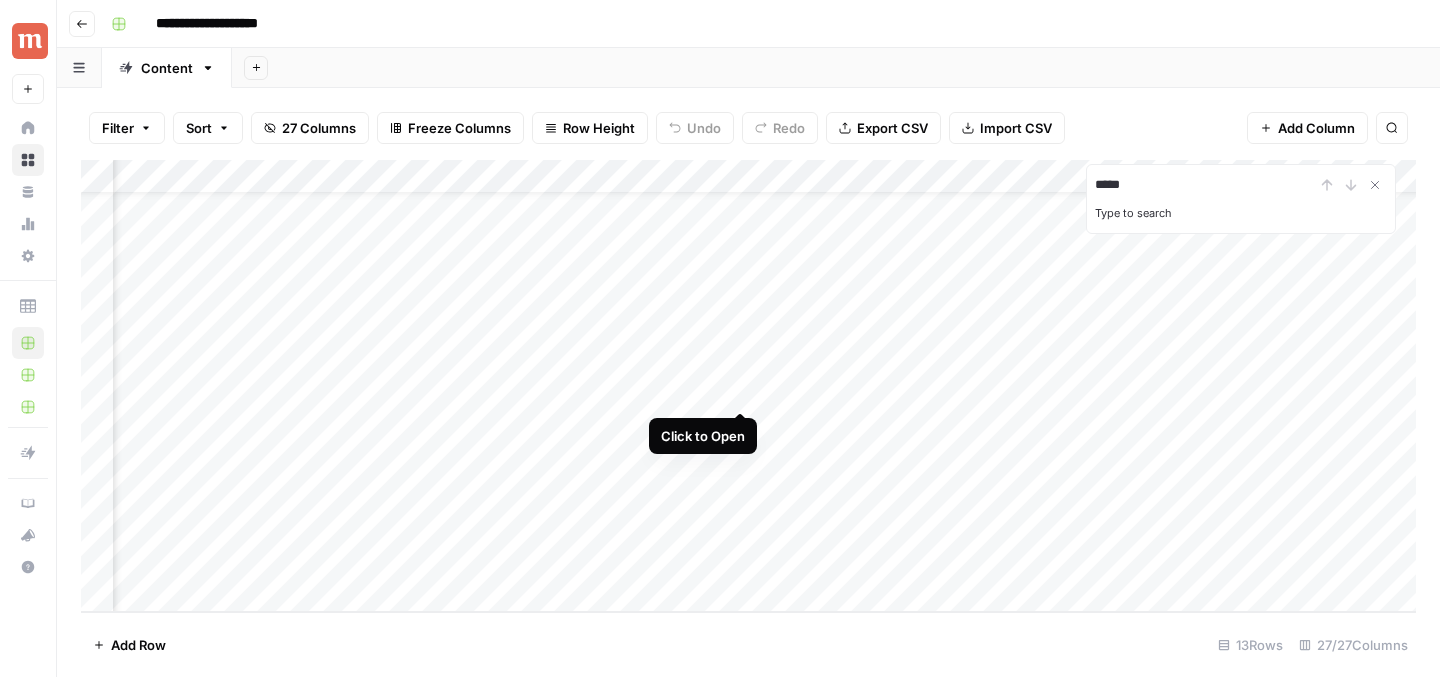 click on "Add Column" at bounding box center (748, 386) 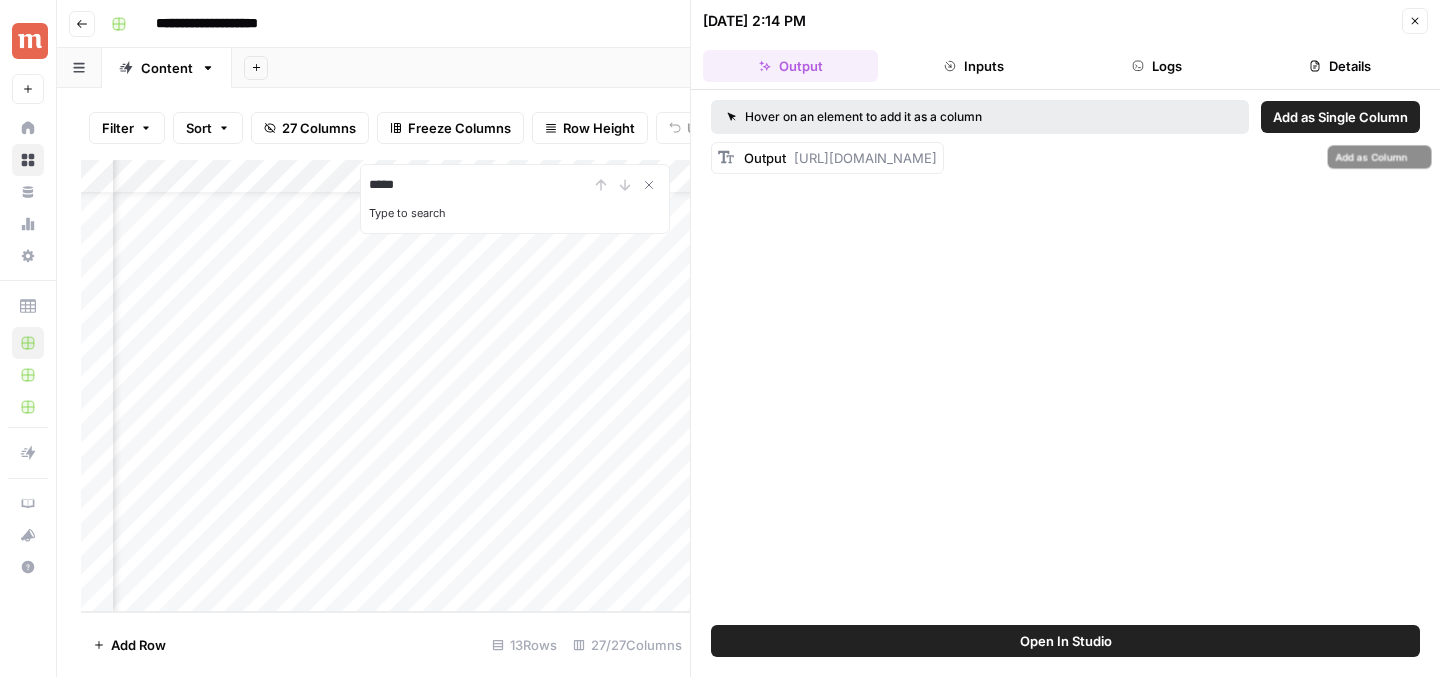 click on "https://cdn.airops.com/rails/active_storage/blobs/proxy/eyJfcmFpbHMiOnsiZGF0YSI6MjE5NzgzLCJwdXIiOiJibG9iX2lkIn19--c06ad452bc3357facd2a27b2eee67da056b0845a/image.png" at bounding box center (865, 158) 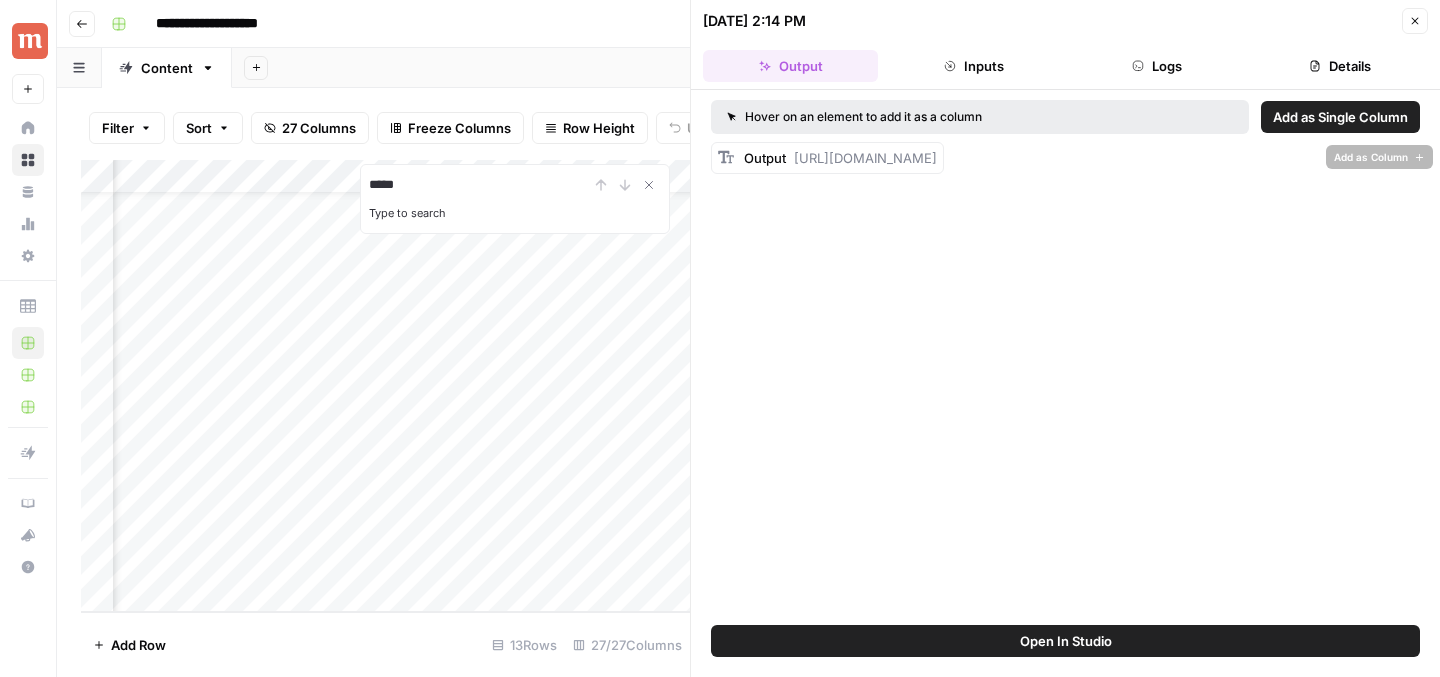 click on "https://cdn.airops.com/rails/active_storage/blobs/proxy/eyJfcmFpbHMiOnsiZGF0YSI6MjE5NzgzLCJwdXIiOiJibG9iX2lkIn19--c06ad452bc3357facd2a27b2eee67da056b0845a/image.png" at bounding box center (865, 158) 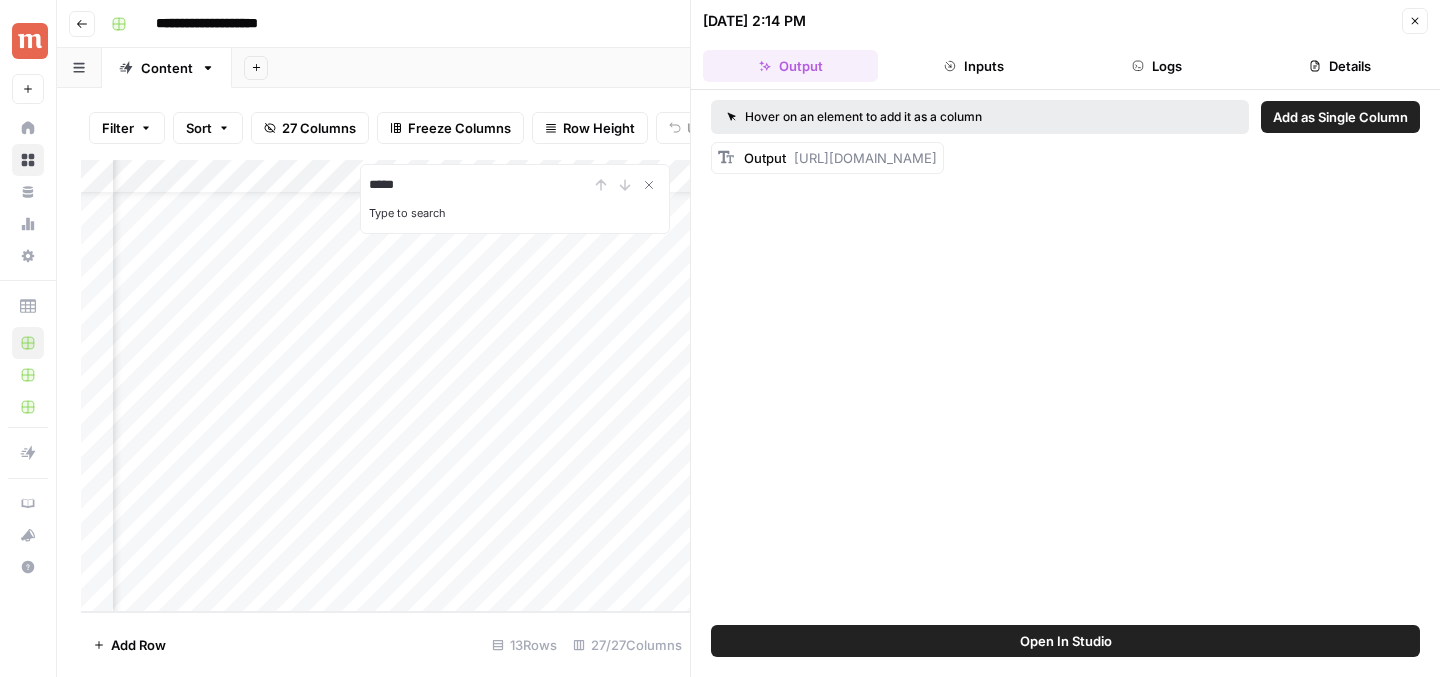 click on "https://cdn.airops.com/rails/active_storage/blobs/proxy/eyJfcmFpbHMiOnsiZGF0YSI6MjE5NzgzLCJwdXIiOiJibG9iX2lkIn19--c06ad452bc3357facd2a27b2eee67da056b0845a/image.png" at bounding box center (865, 158) 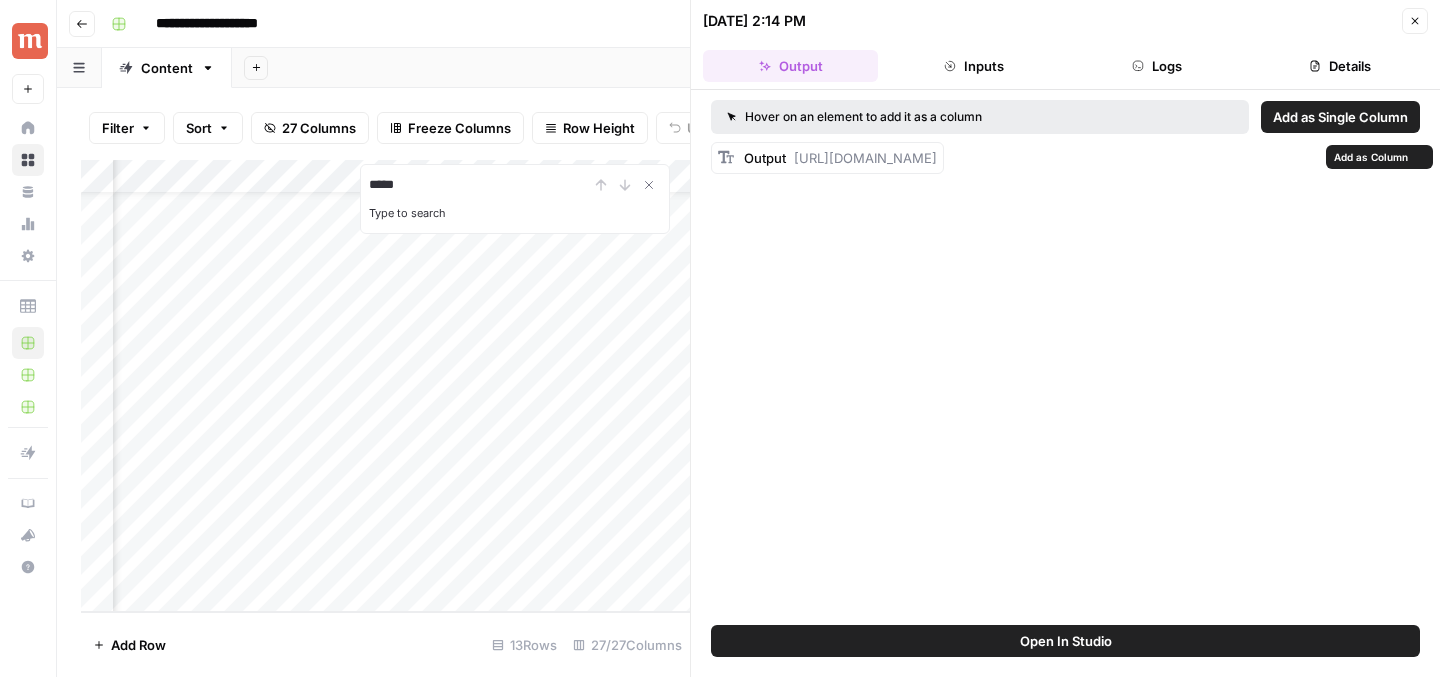 drag, startPoint x: 791, startPoint y: 158, endPoint x: 1272, endPoint y: 178, distance: 481.41562 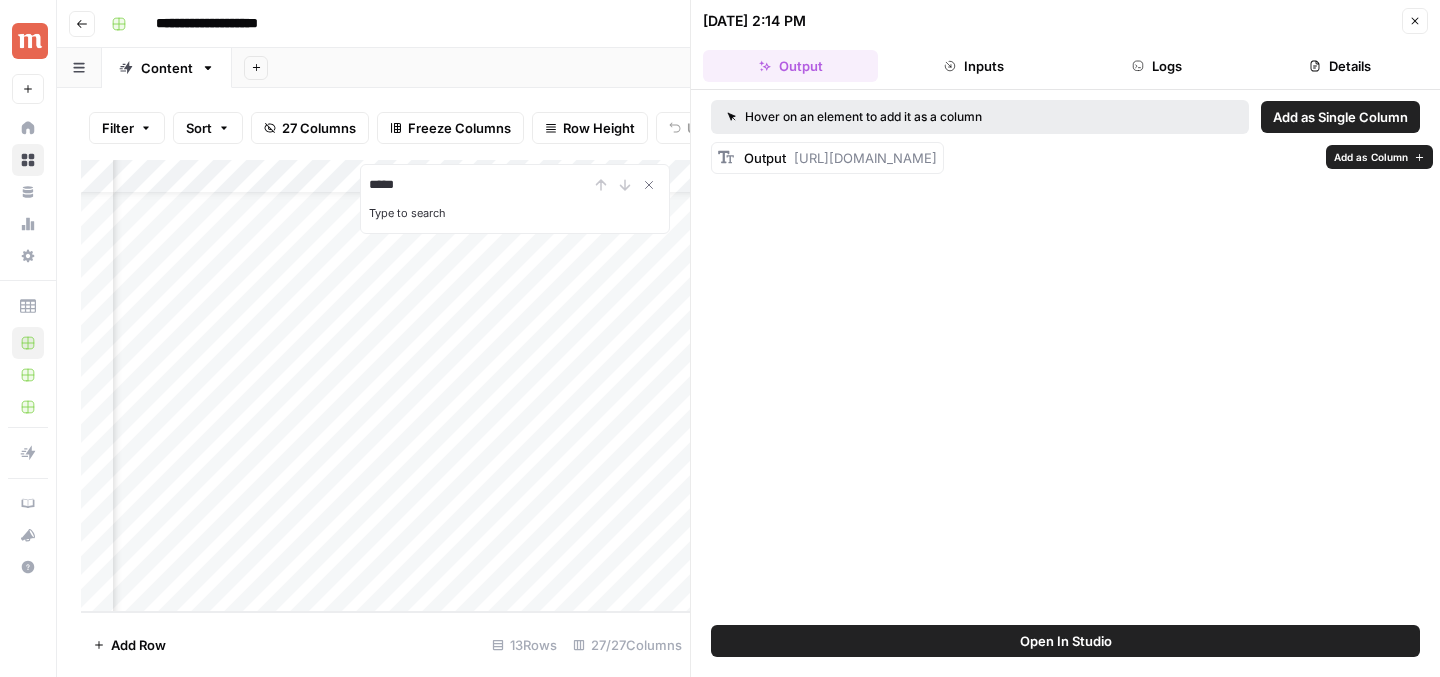 copy on "https://cdn.airops.com/rails/active_storage/blobs/proxy/eyJfcmFpbHMiOnsiZGF0YSI6MjE5NzgzLCJwdXIiOiJibG9iX2lkIn19--c06ad452bc3357facd2a27b2eee67da056b0845a/image.png" 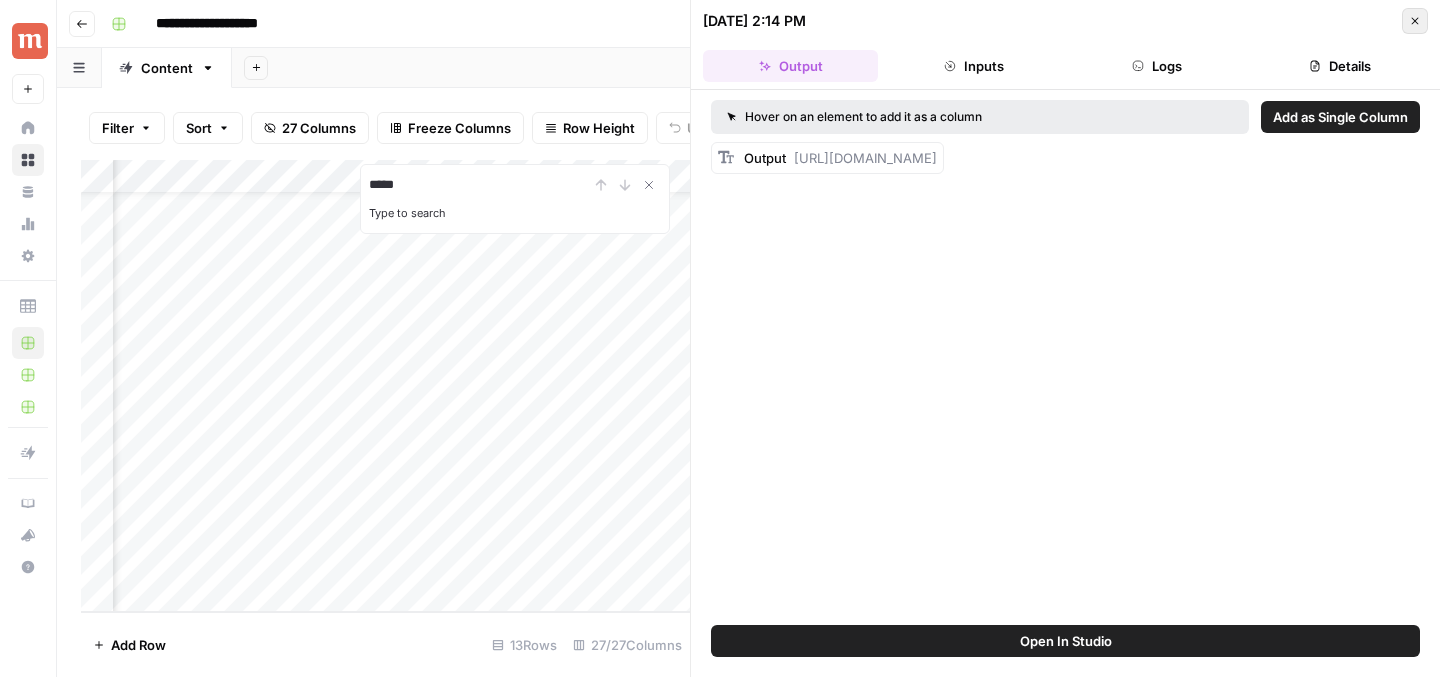 click 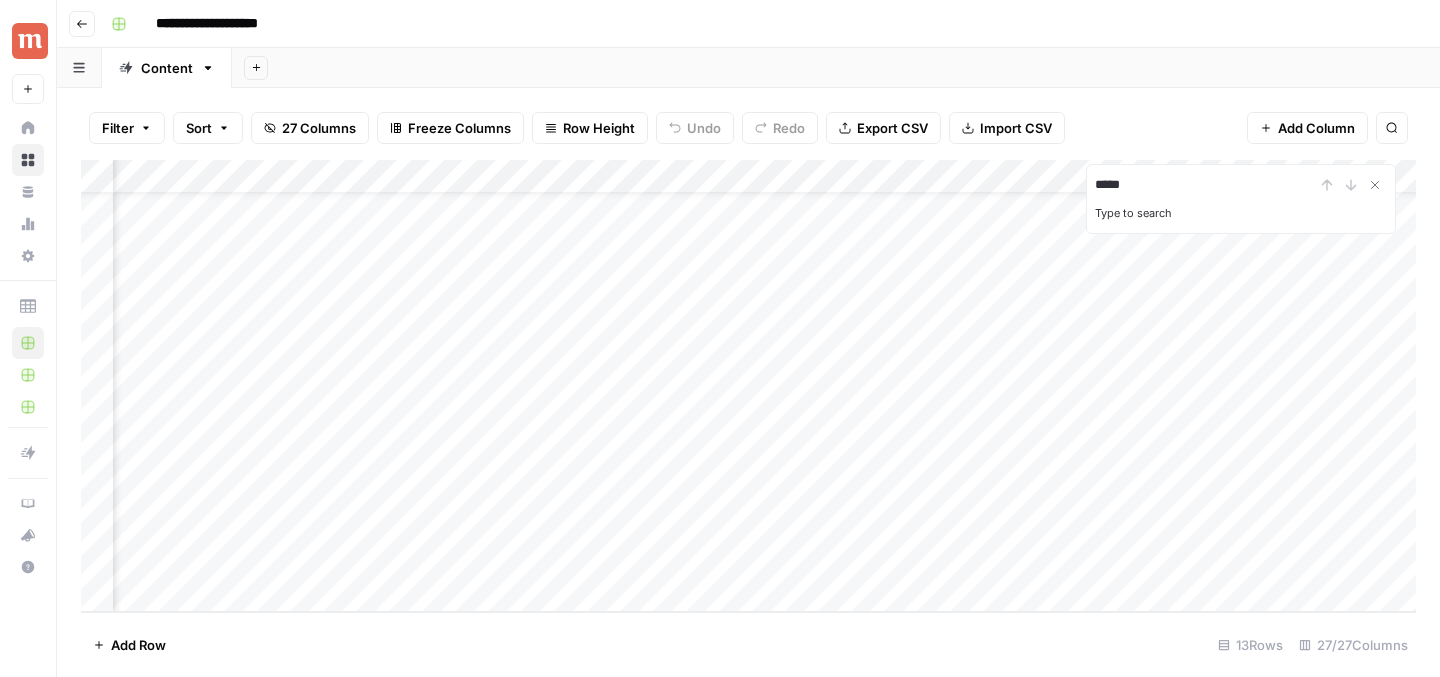 click on "Add Column" at bounding box center [748, 386] 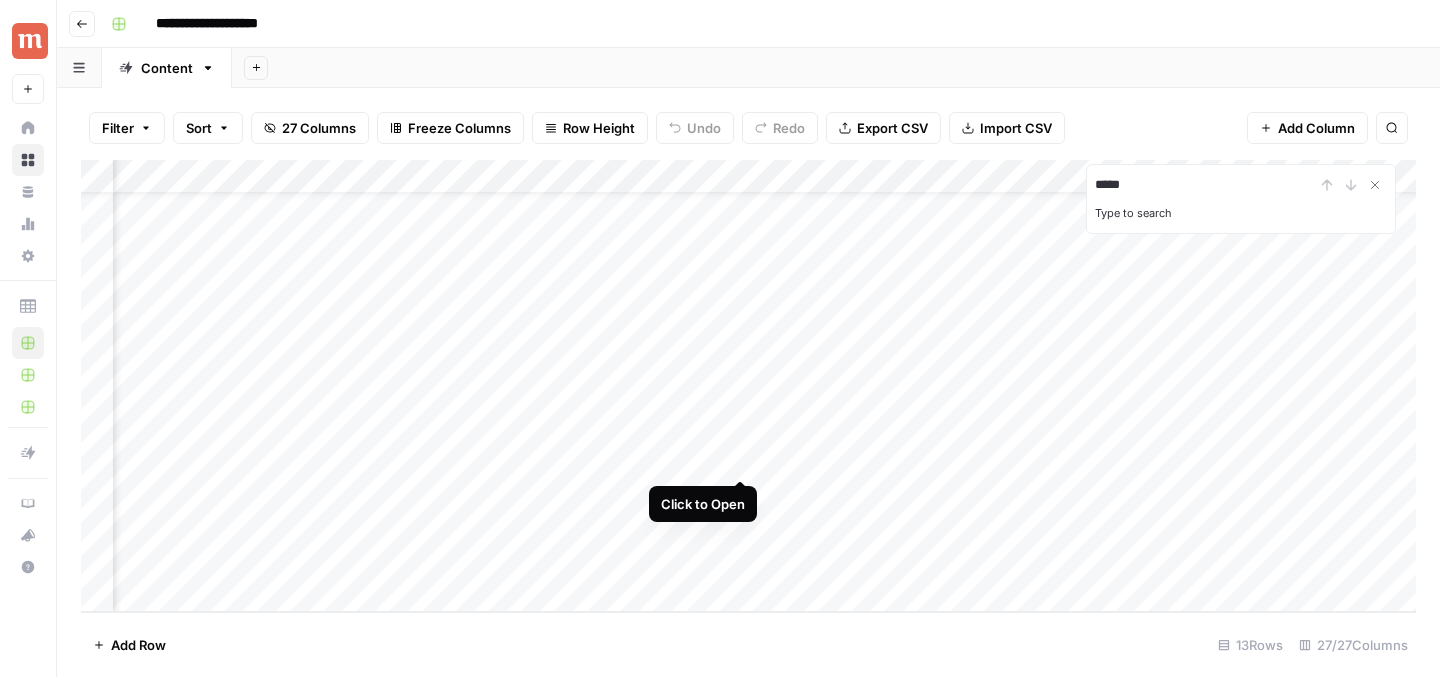 click on "Add Column" at bounding box center [748, 386] 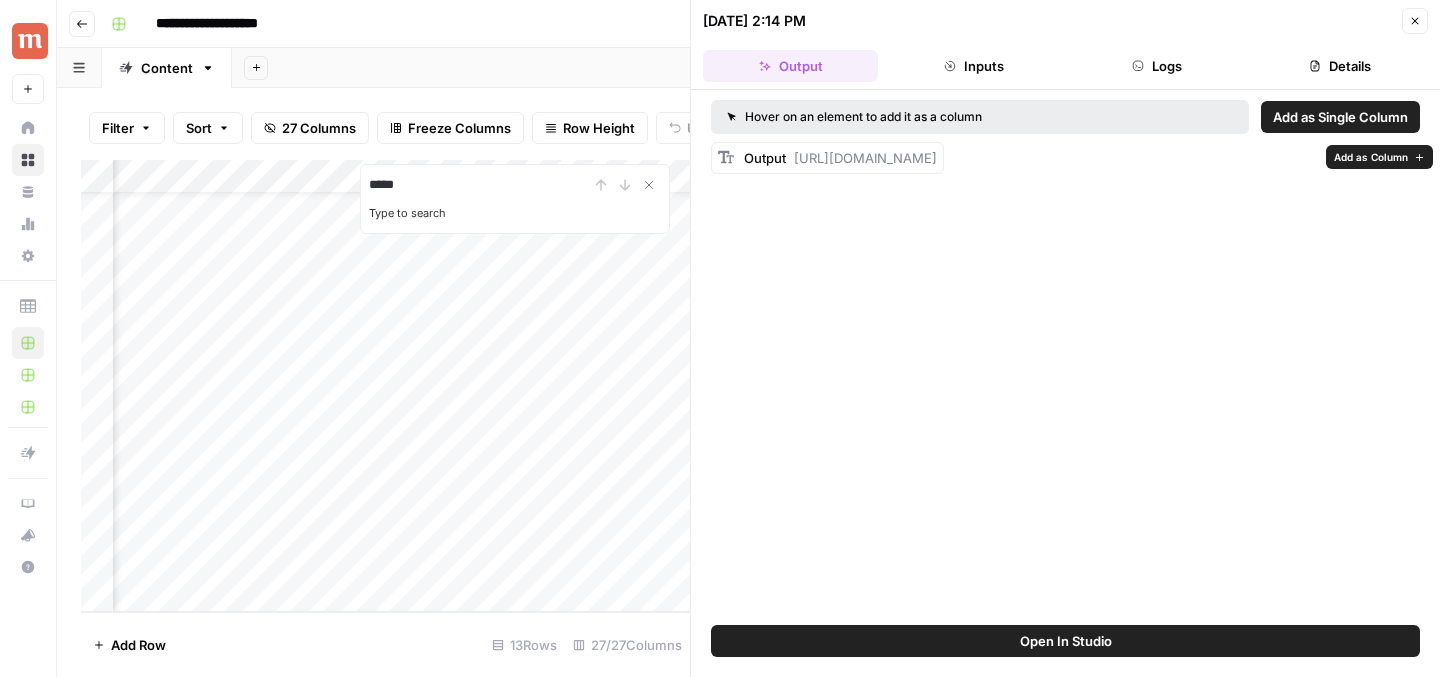 drag, startPoint x: 794, startPoint y: 157, endPoint x: 1338, endPoint y: 177, distance: 544.3675 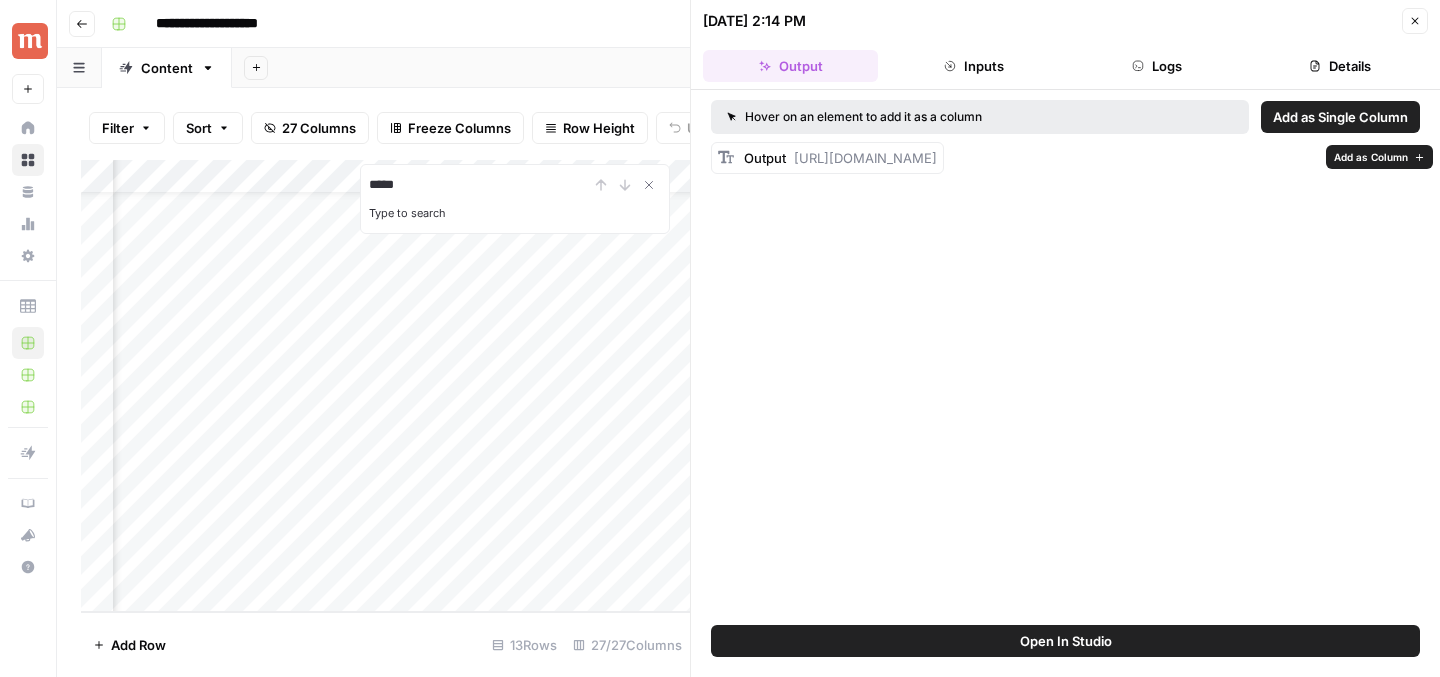 copy on "https://cdn.airops.com/rails/active_storage/blobs/proxy/eyJfcmFpbHMiOnsiZGF0YSI6MjE5Nzg0LCJwdXIiOiJibG9iX2lkIn19--a4e58a95ba23db80ba16e9a99ccdae1b9b355a2d/image.png" 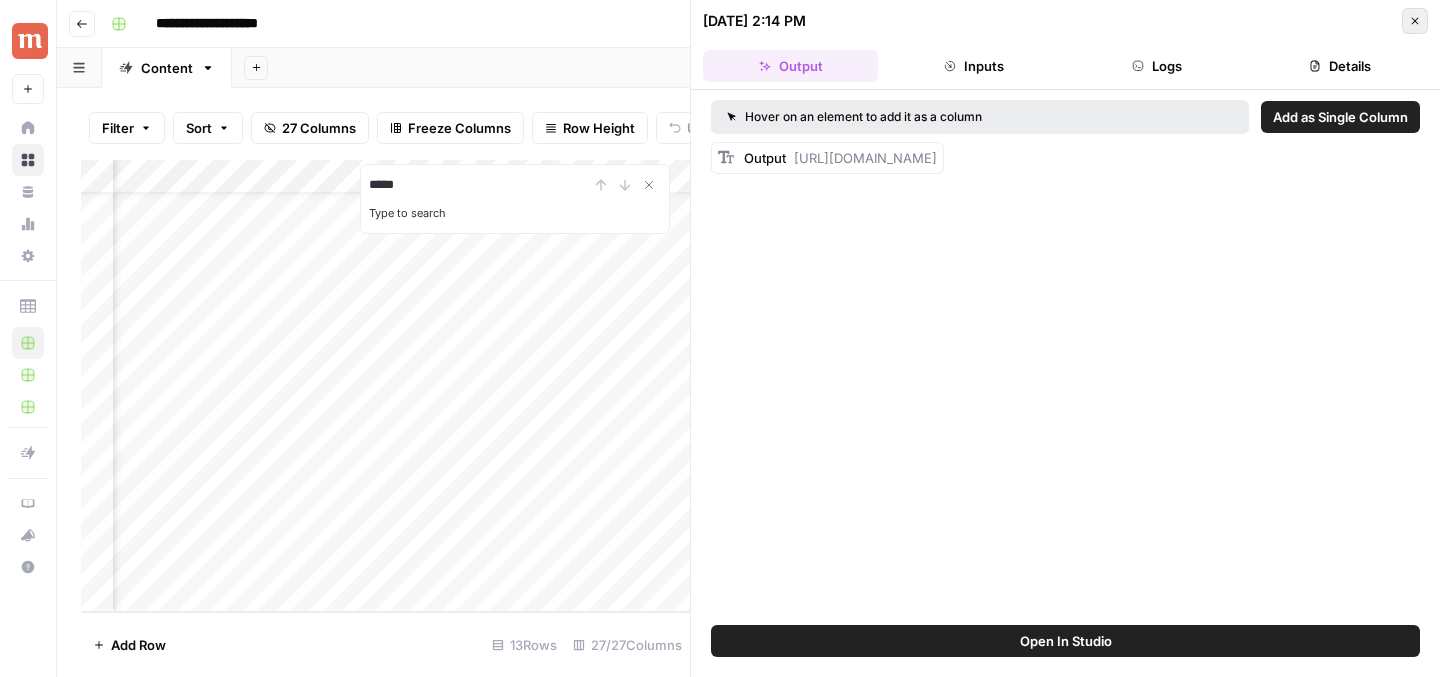 click 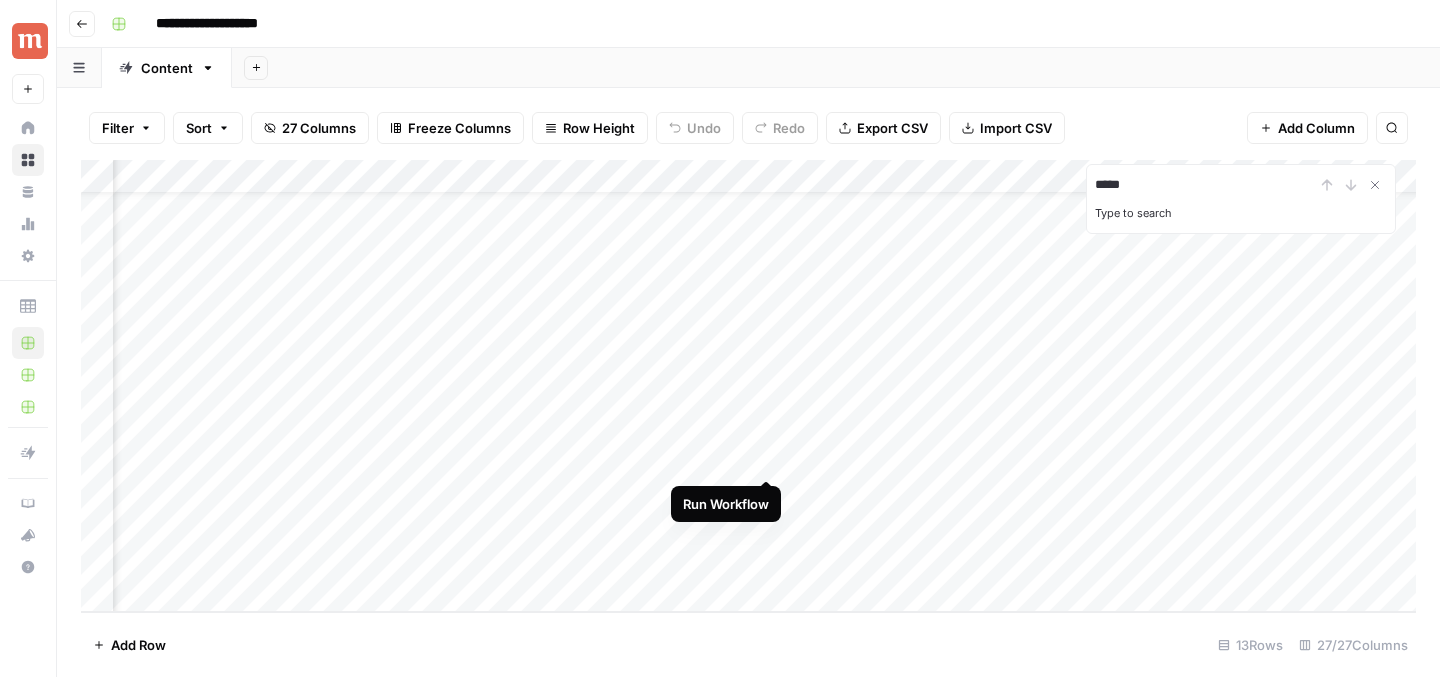 click on "Add Column" at bounding box center [748, 386] 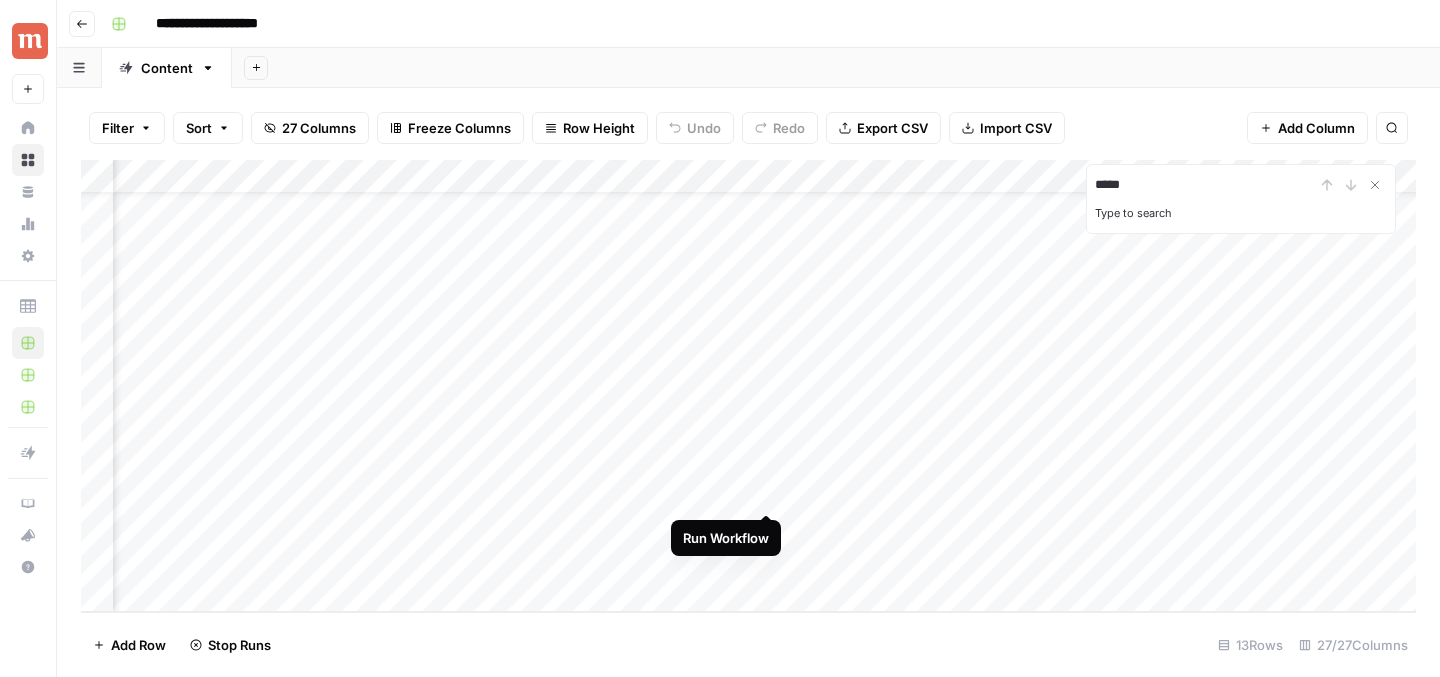 click on "Add Column" at bounding box center (748, 386) 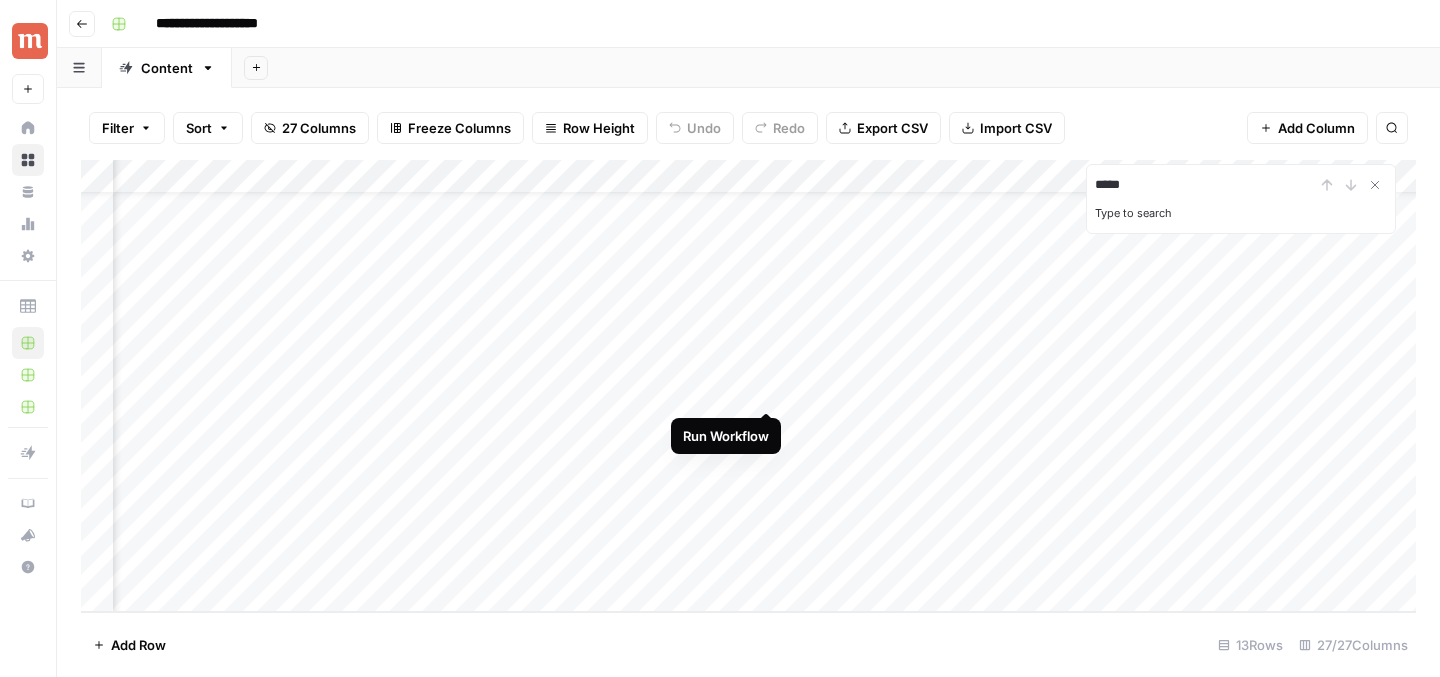 click on "Add Column" at bounding box center [748, 386] 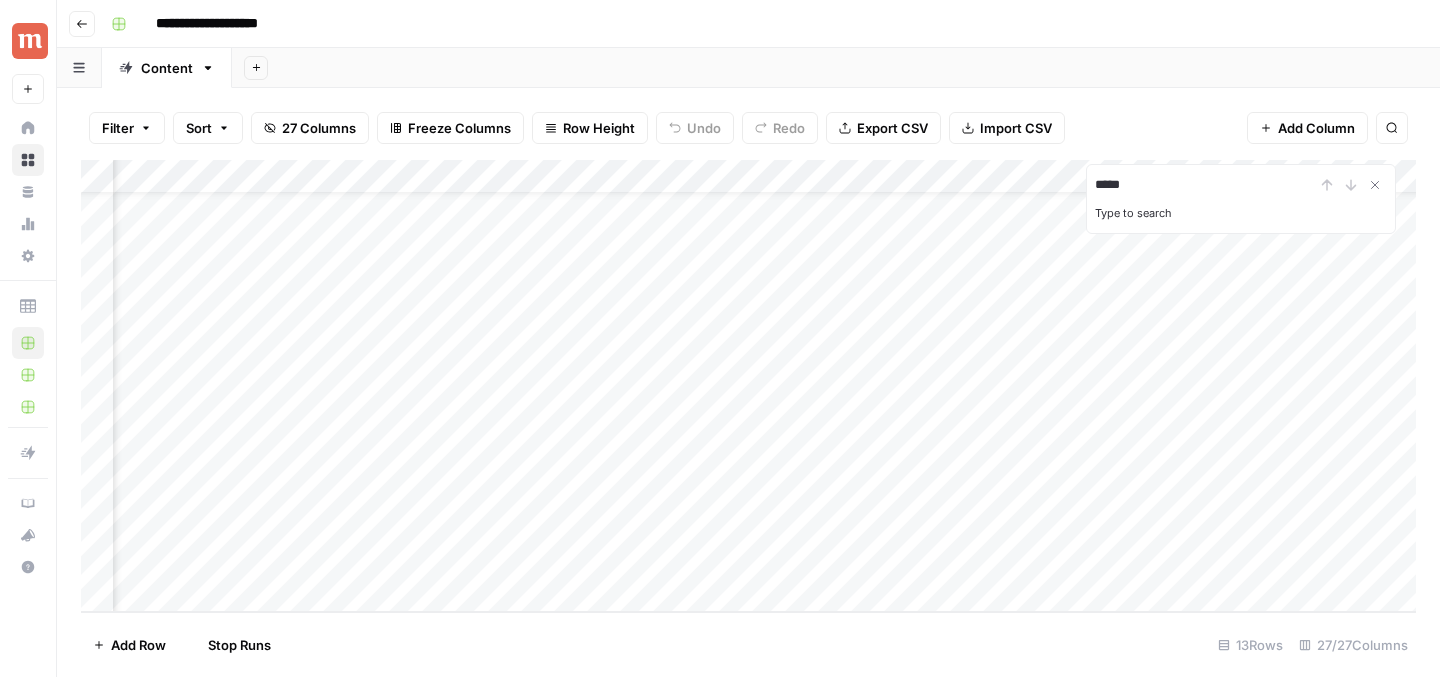 click on "Add Column" at bounding box center (748, 386) 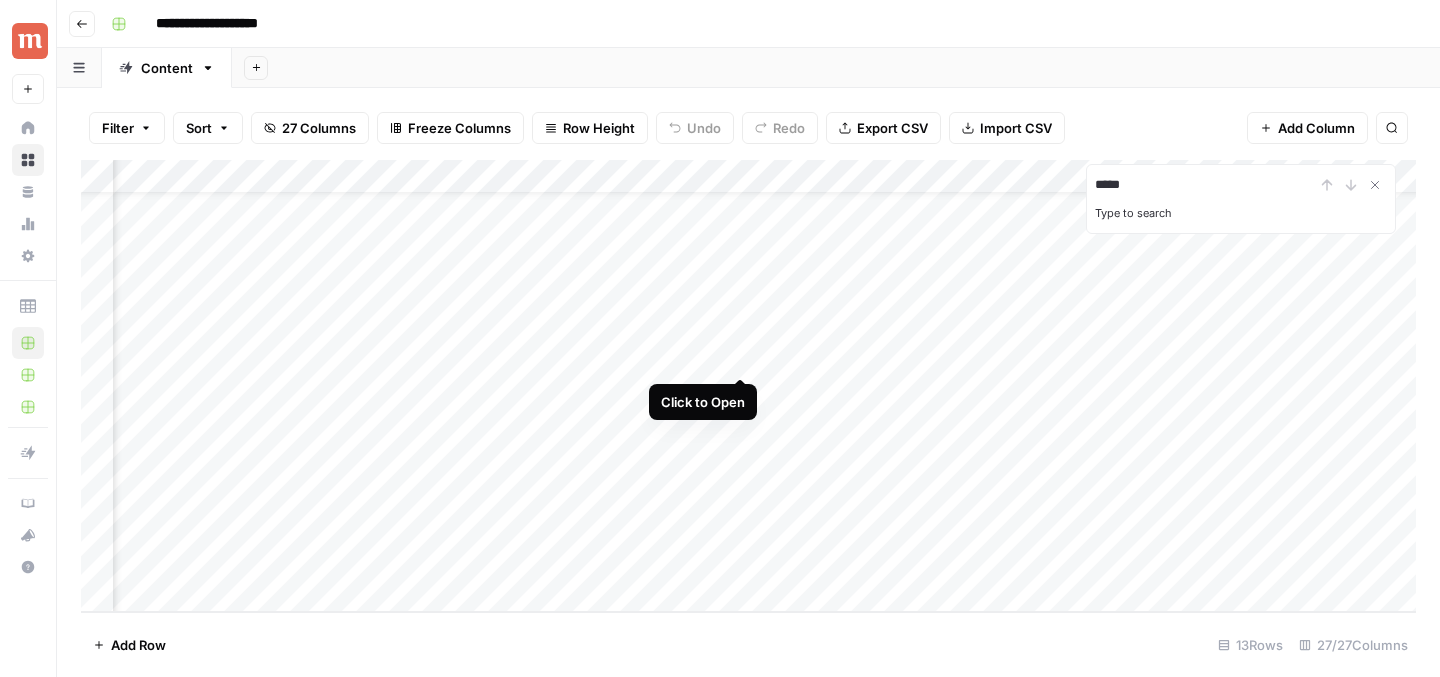 click on "Add Column" at bounding box center (748, 386) 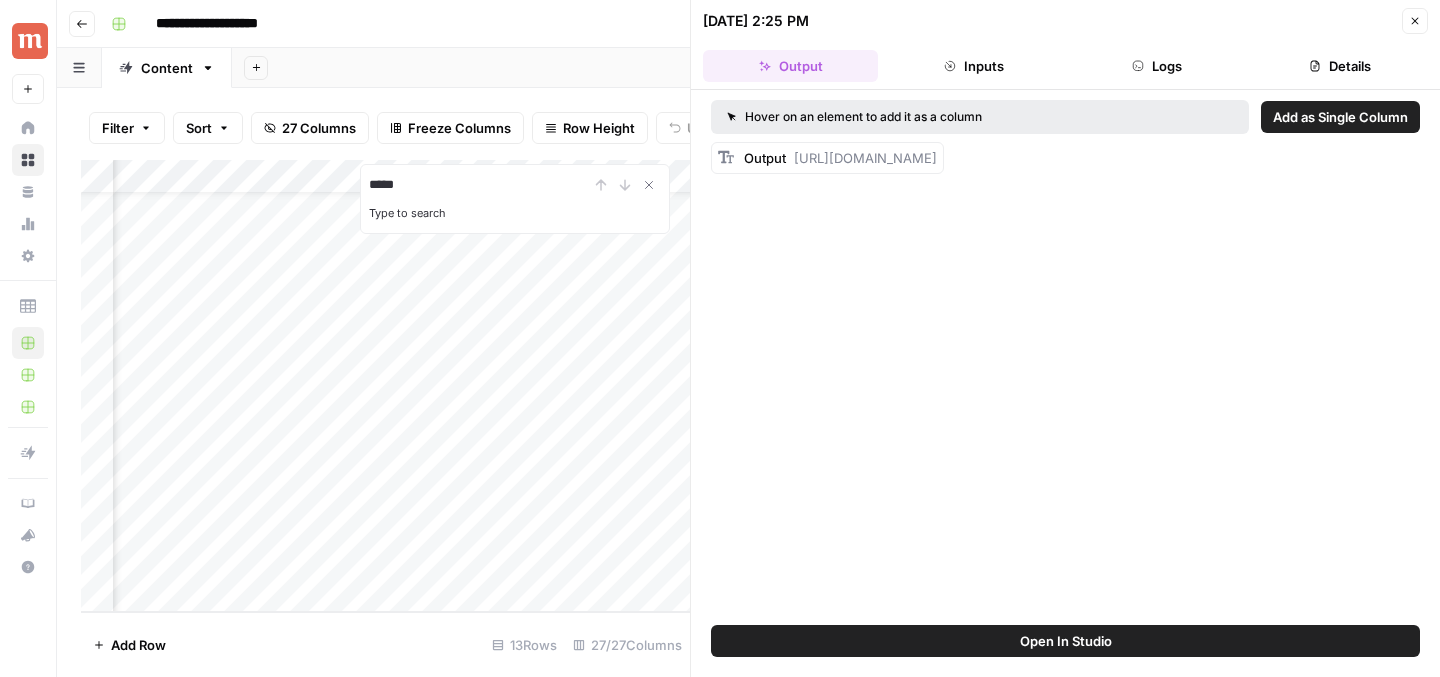 drag, startPoint x: 798, startPoint y: 158, endPoint x: 1307, endPoint y: 189, distance: 509.94315 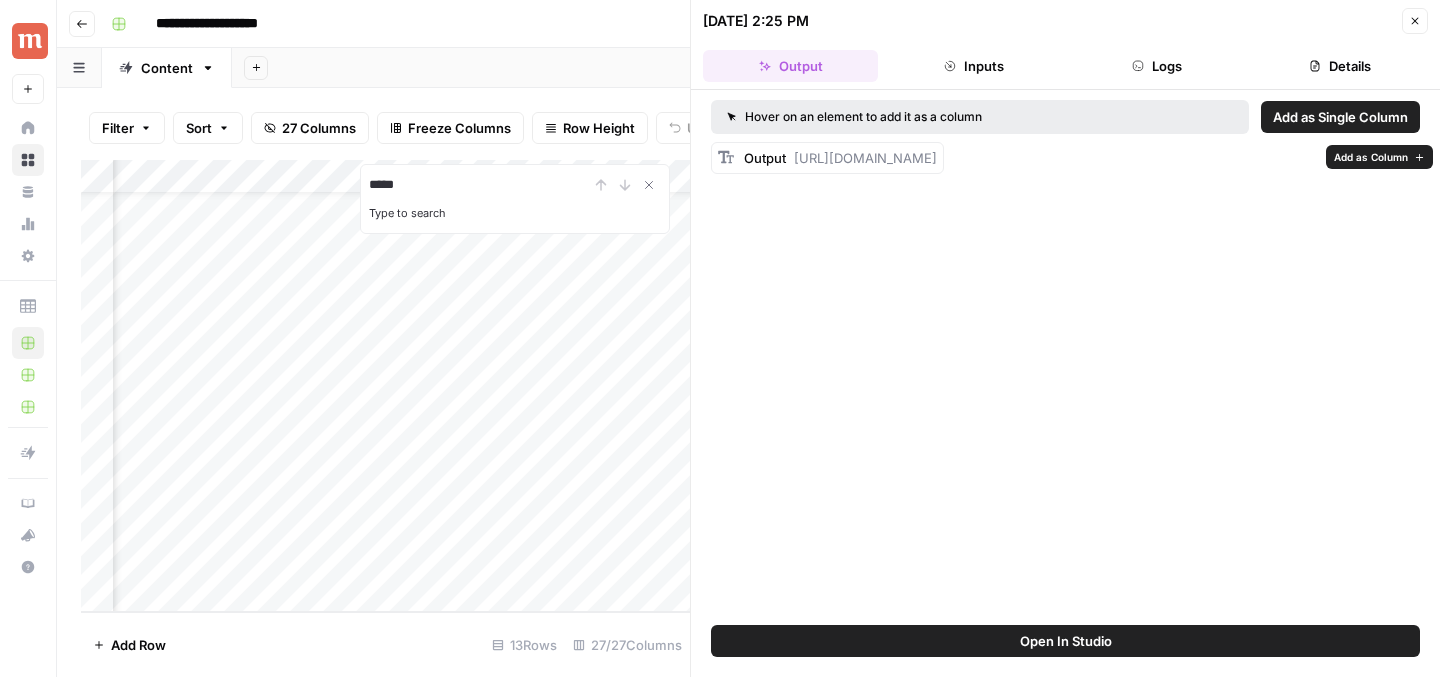 drag, startPoint x: 1271, startPoint y: 178, endPoint x: 797, endPoint y: 160, distance: 474.34164 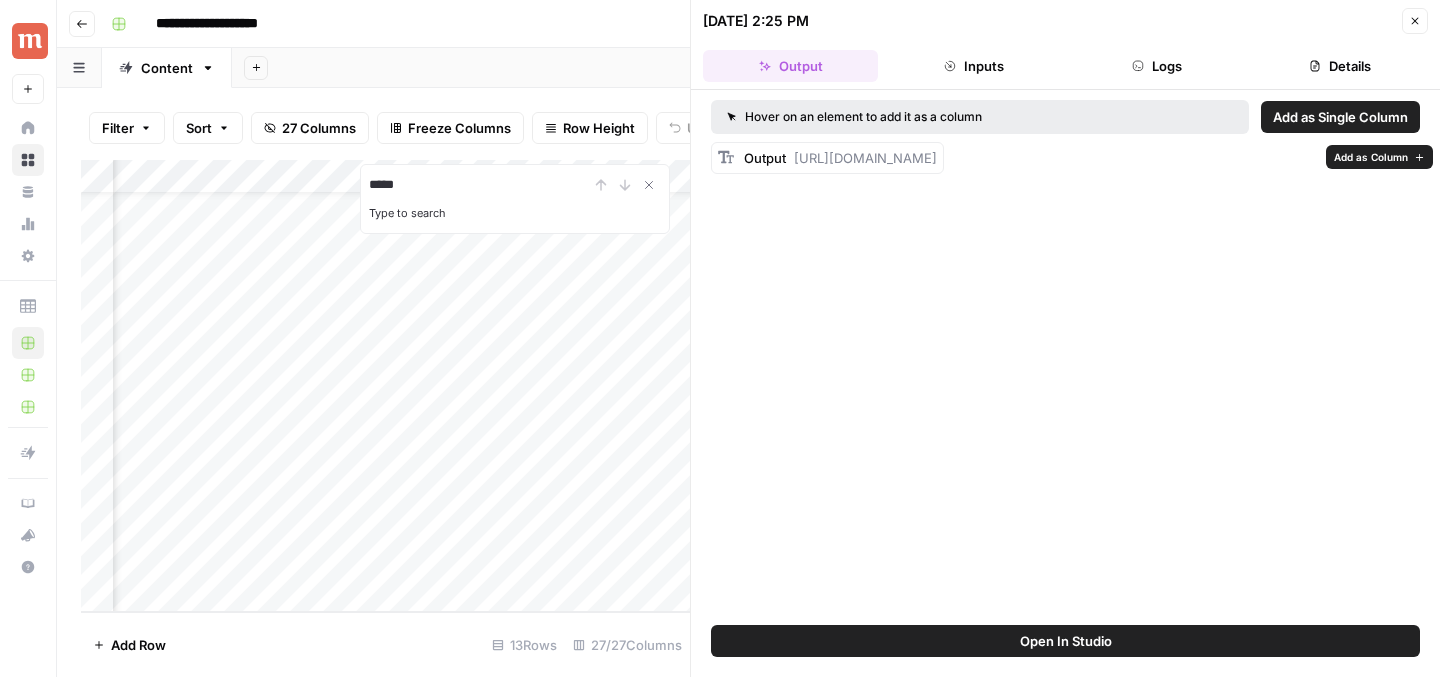 copy on "https://cdn.airops.com/rails/active_storage/blobs/proxy/eyJfcmFpbHMiOnsiZGF0YSI6MjE5NzkwLCJwdXIiOiJibG9iX2lkIn19--7b3402f5cd473f1861b523d75bc5cc139f948058/image.png" 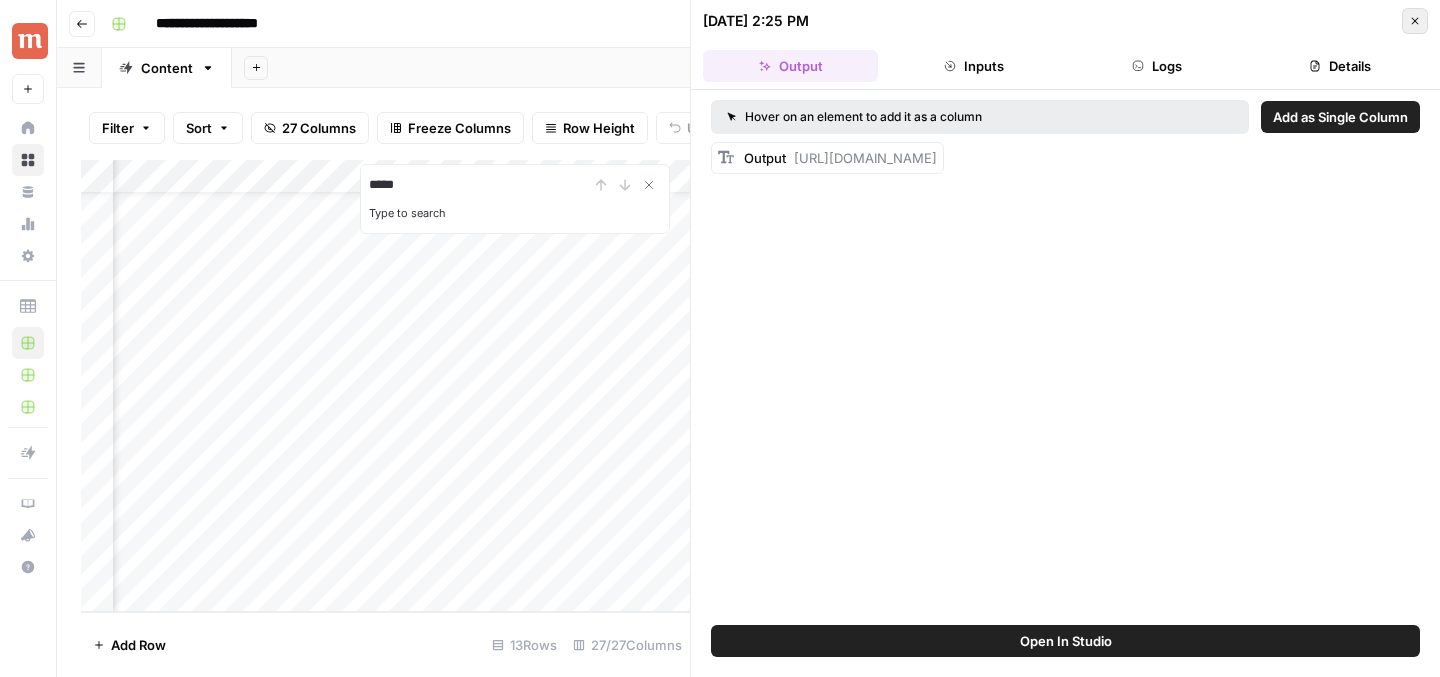 click on "Close" at bounding box center (1415, 21) 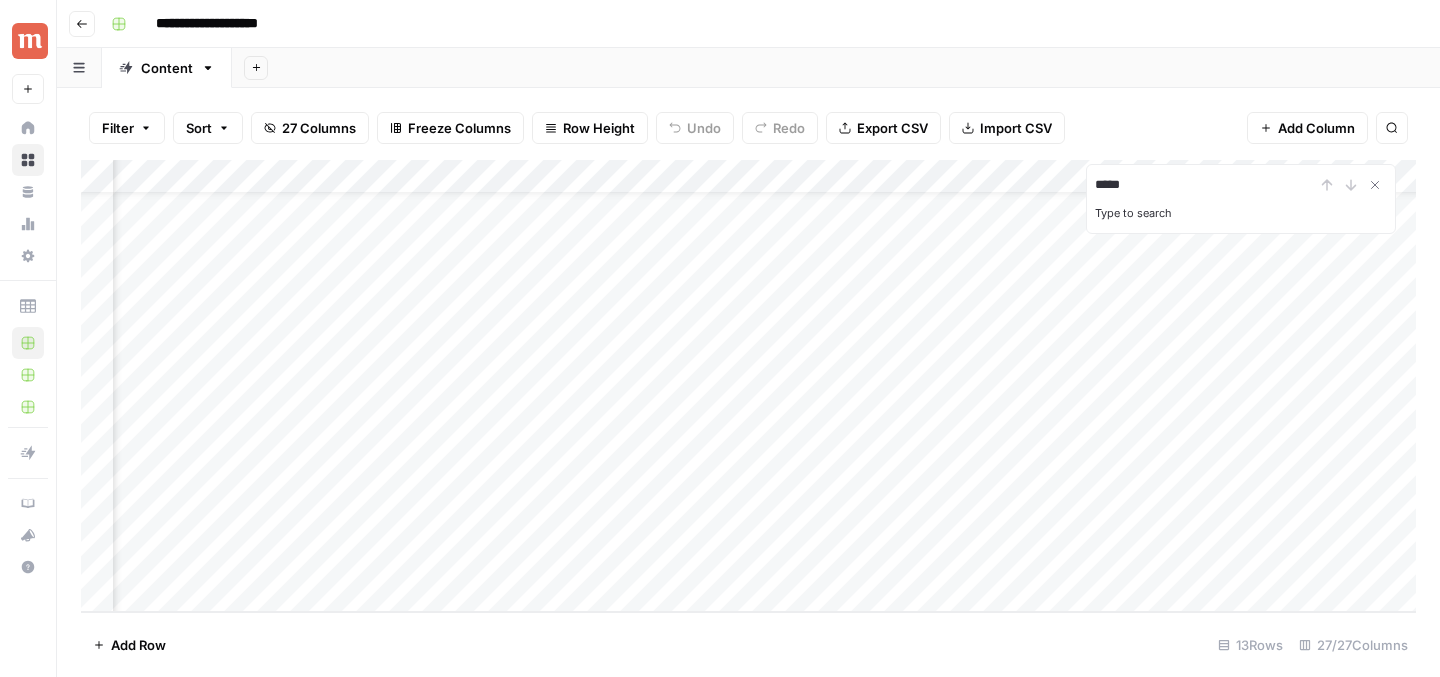 click on "Add Column" at bounding box center (748, 386) 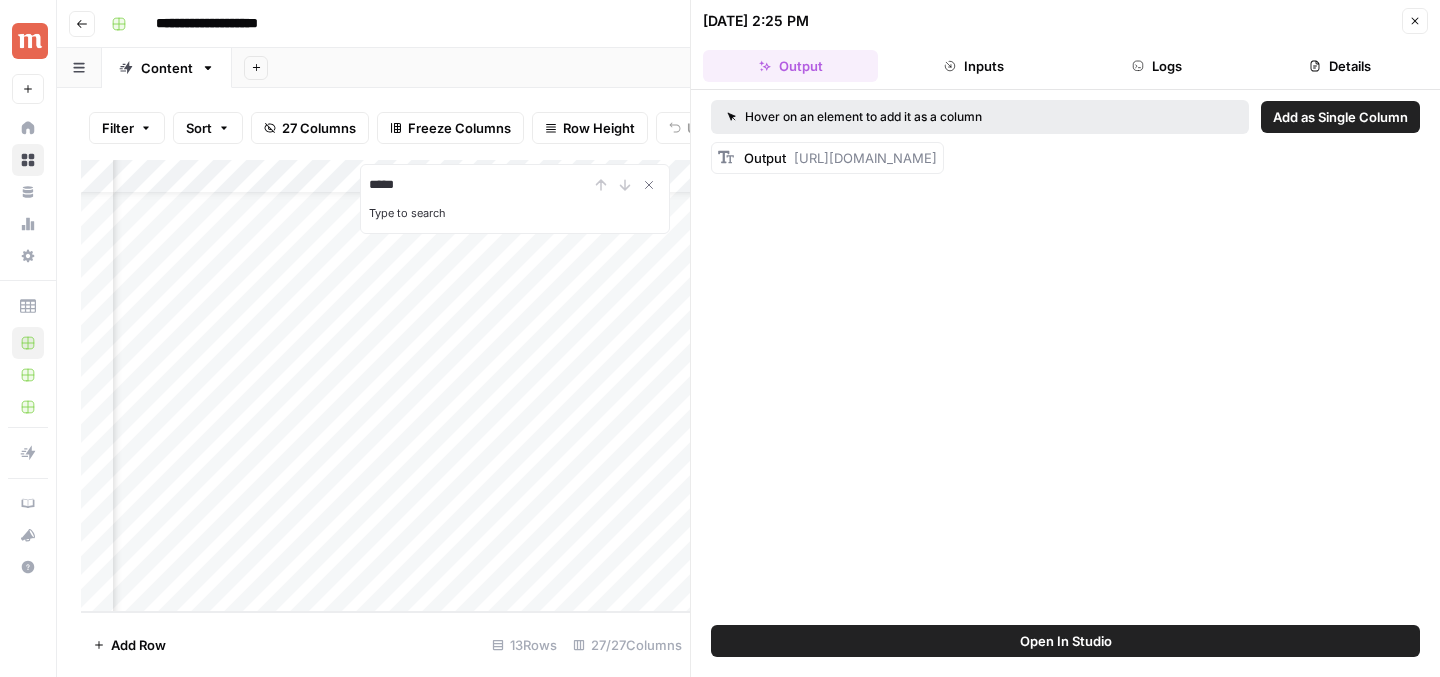 drag, startPoint x: 796, startPoint y: 155, endPoint x: 1293, endPoint y: 190, distance: 498.23087 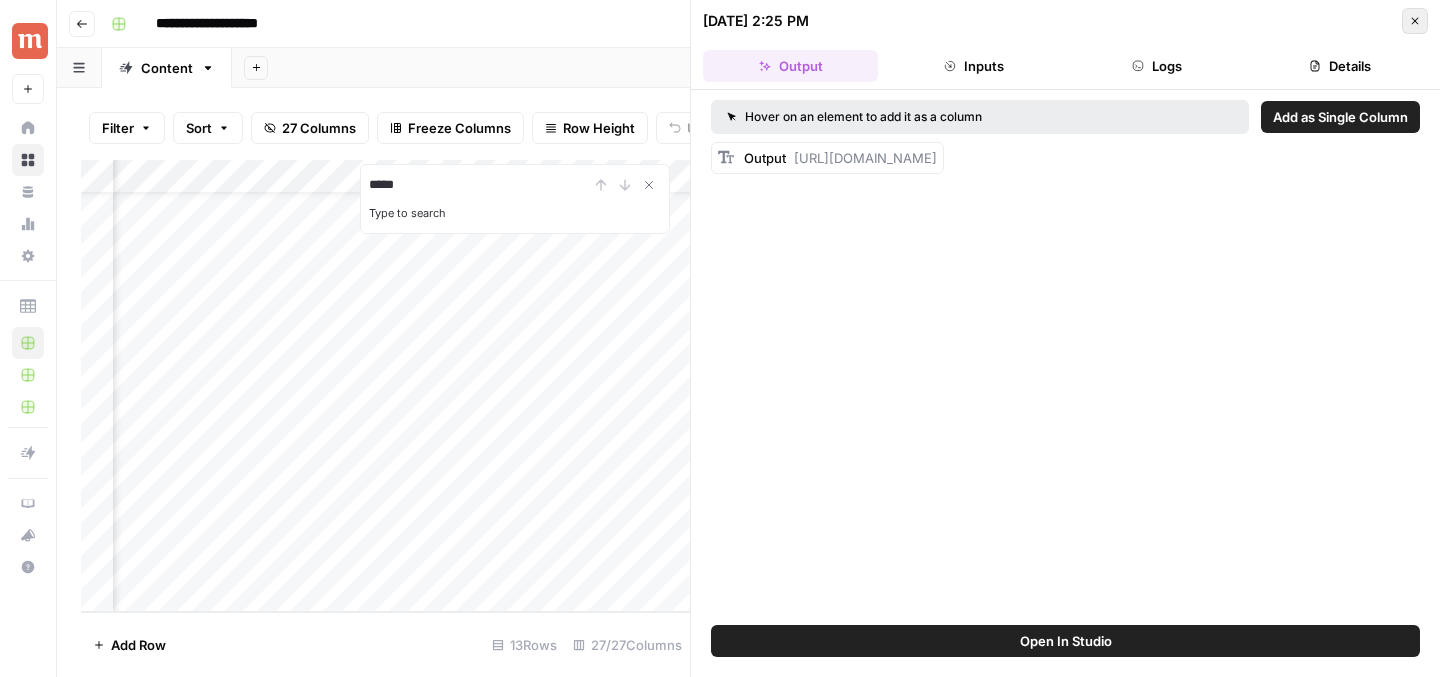 click on "Close" at bounding box center (1415, 21) 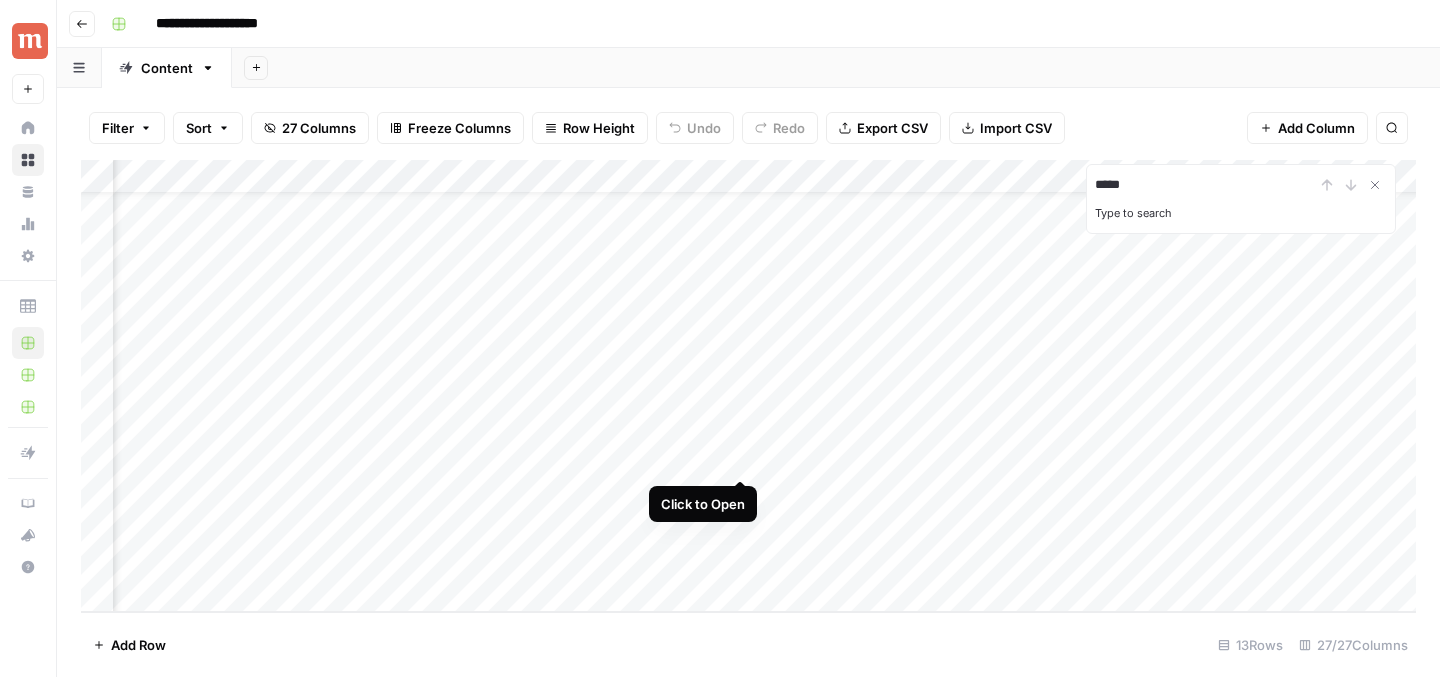 click on "Add Column" at bounding box center [748, 386] 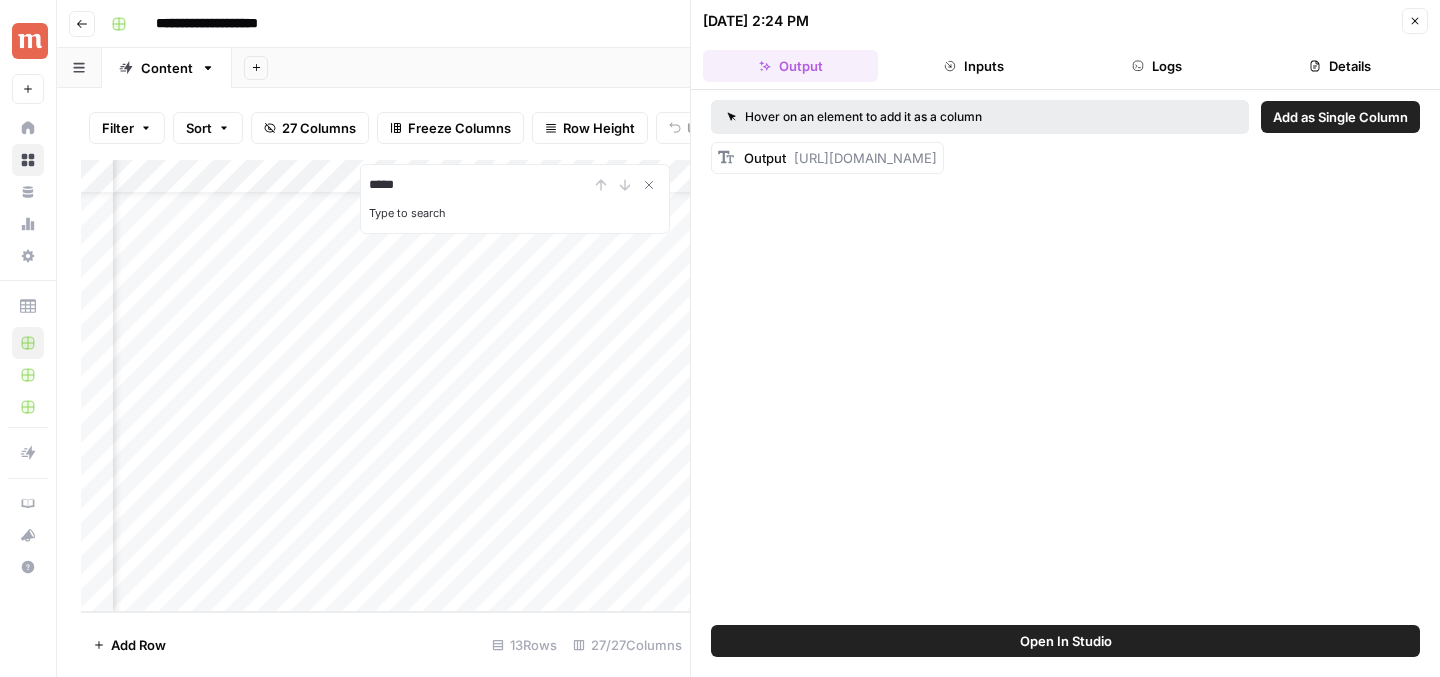 drag, startPoint x: 795, startPoint y: 155, endPoint x: 1299, endPoint y: 199, distance: 505.917 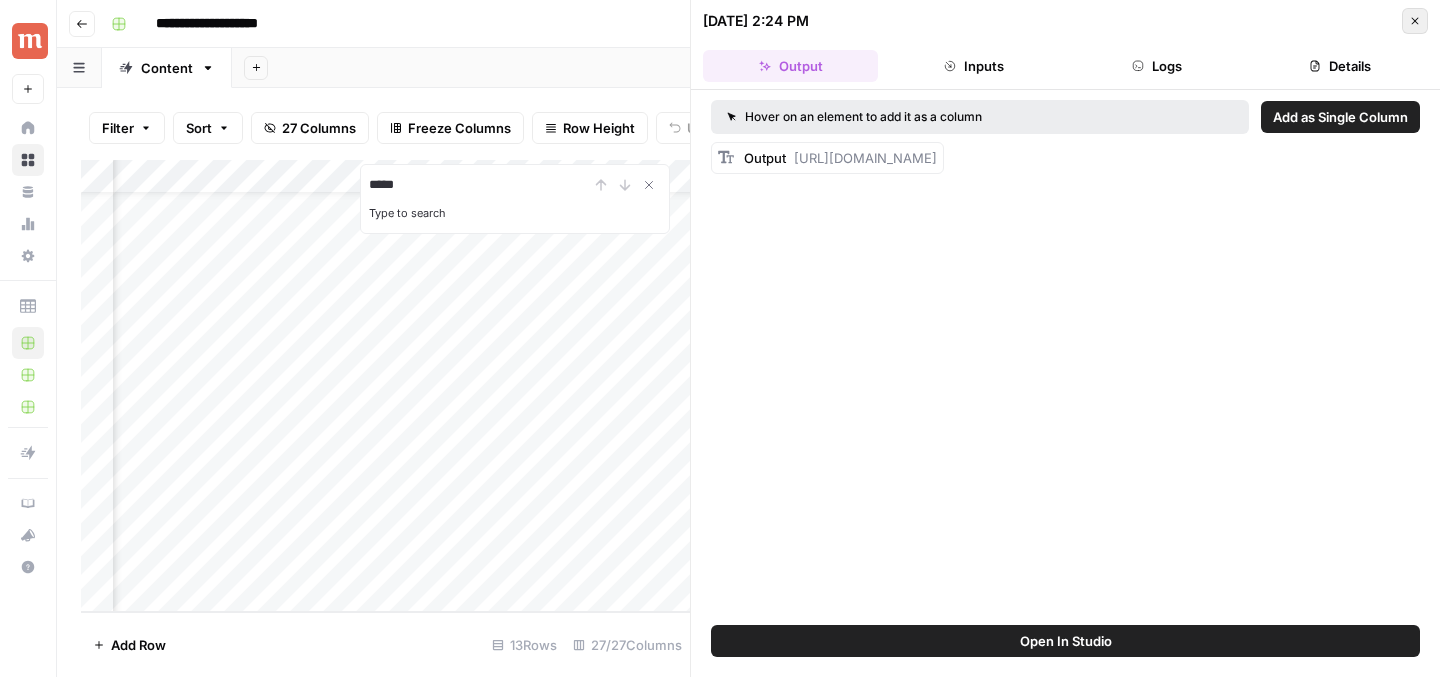 click on "Close" at bounding box center (1415, 21) 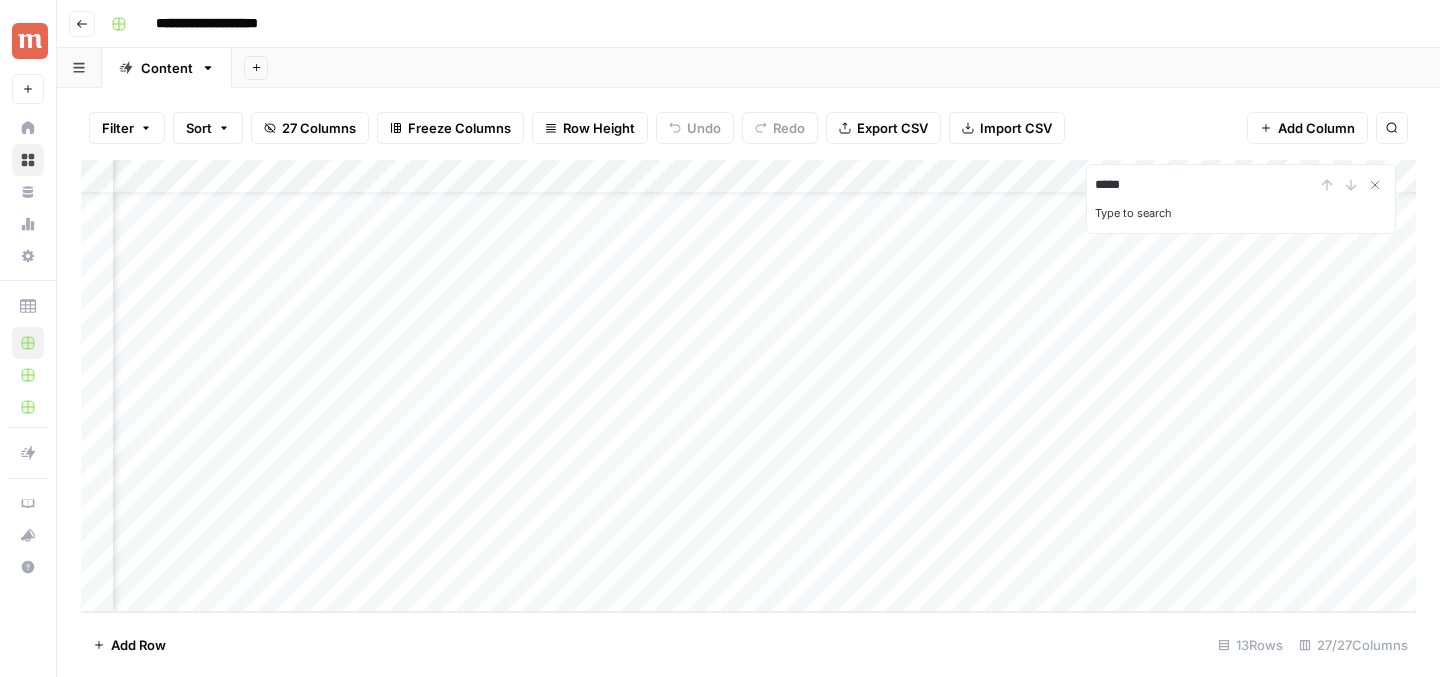 click on "Add Column" at bounding box center [748, 386] 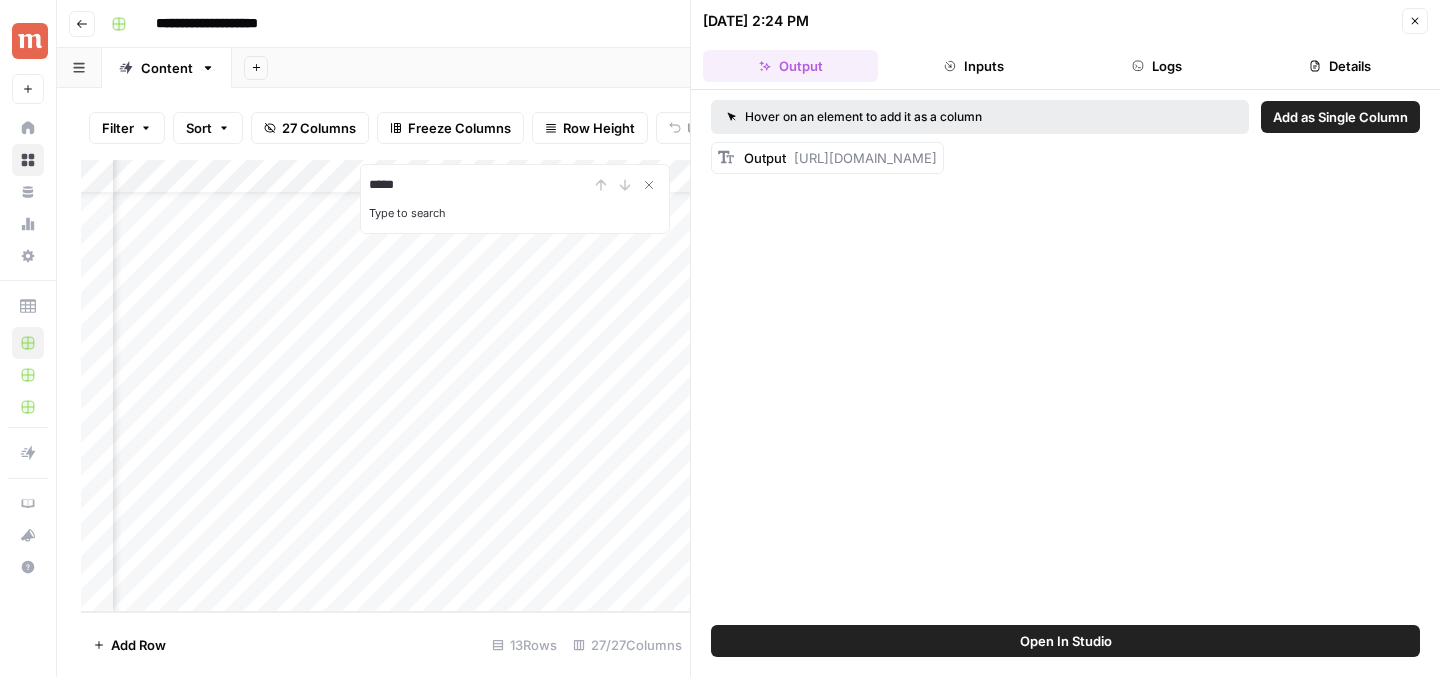 drag, startPoint x: 793, startPoint y: 155, endPoint x: 1280, endPoint y: 197, distance: 488.80774 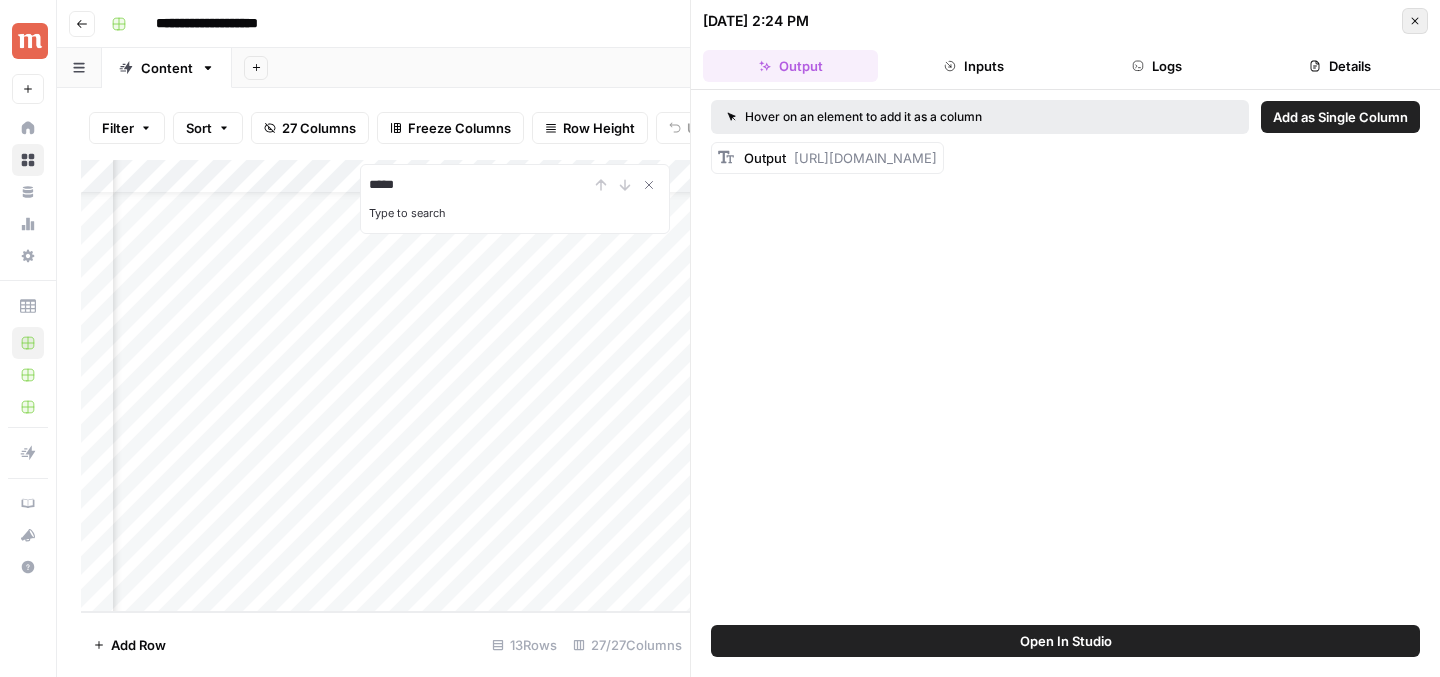 click on "Close" at bounding box center (1415, 21) 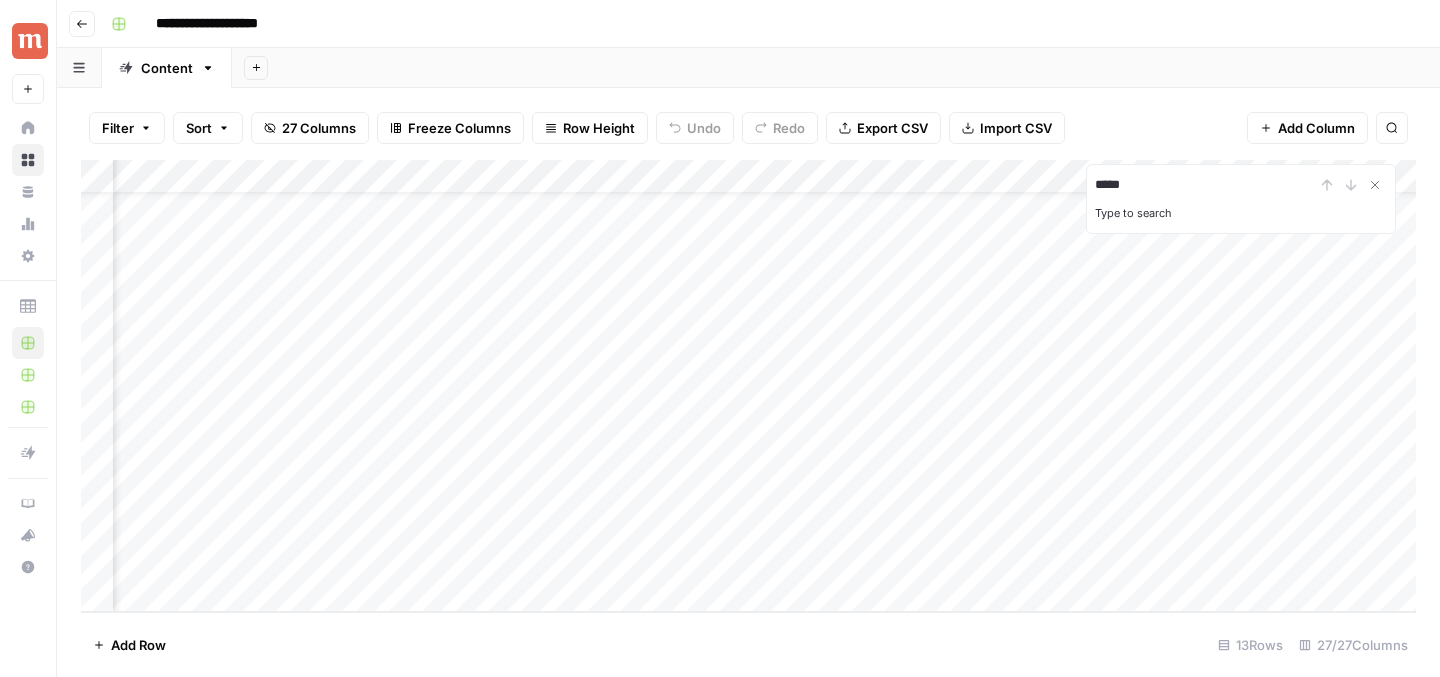 scroll, scrollTop: 56, scrollLeft: 0, axis: vertical 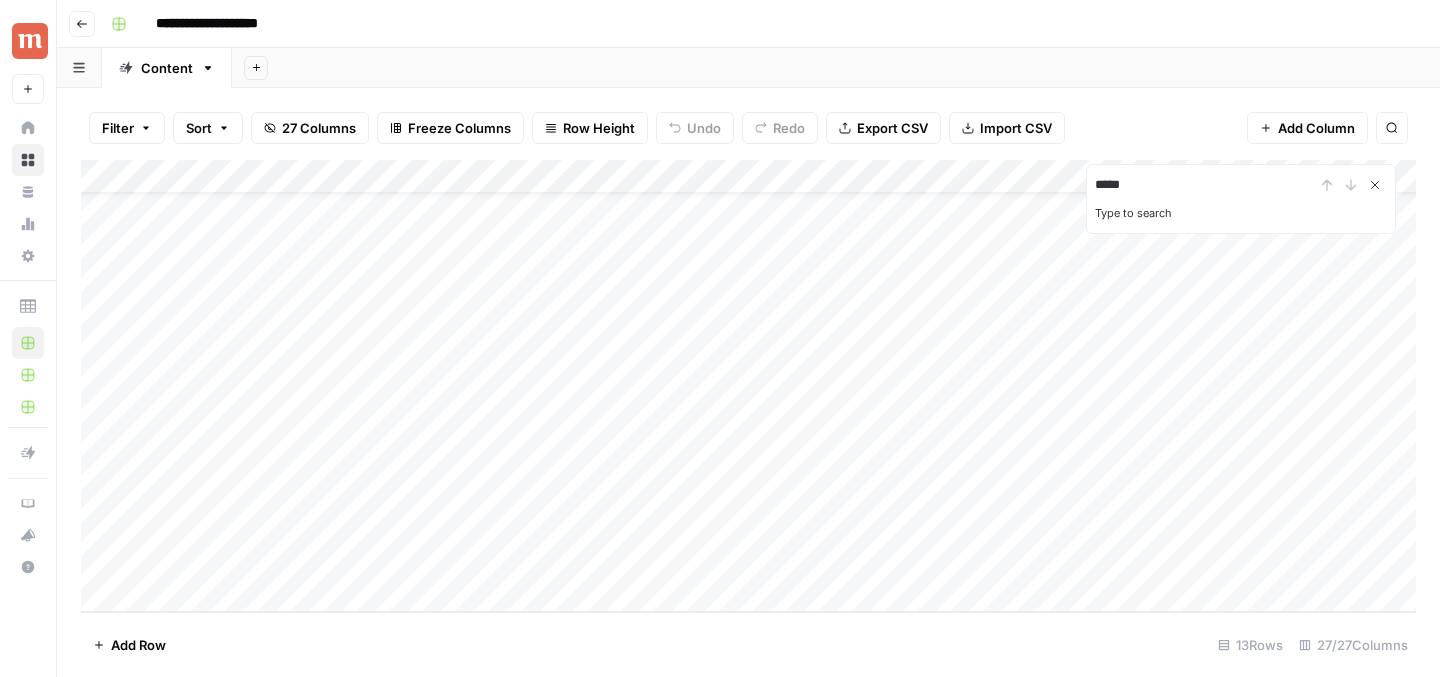 click at bounding box center [1375, 185] 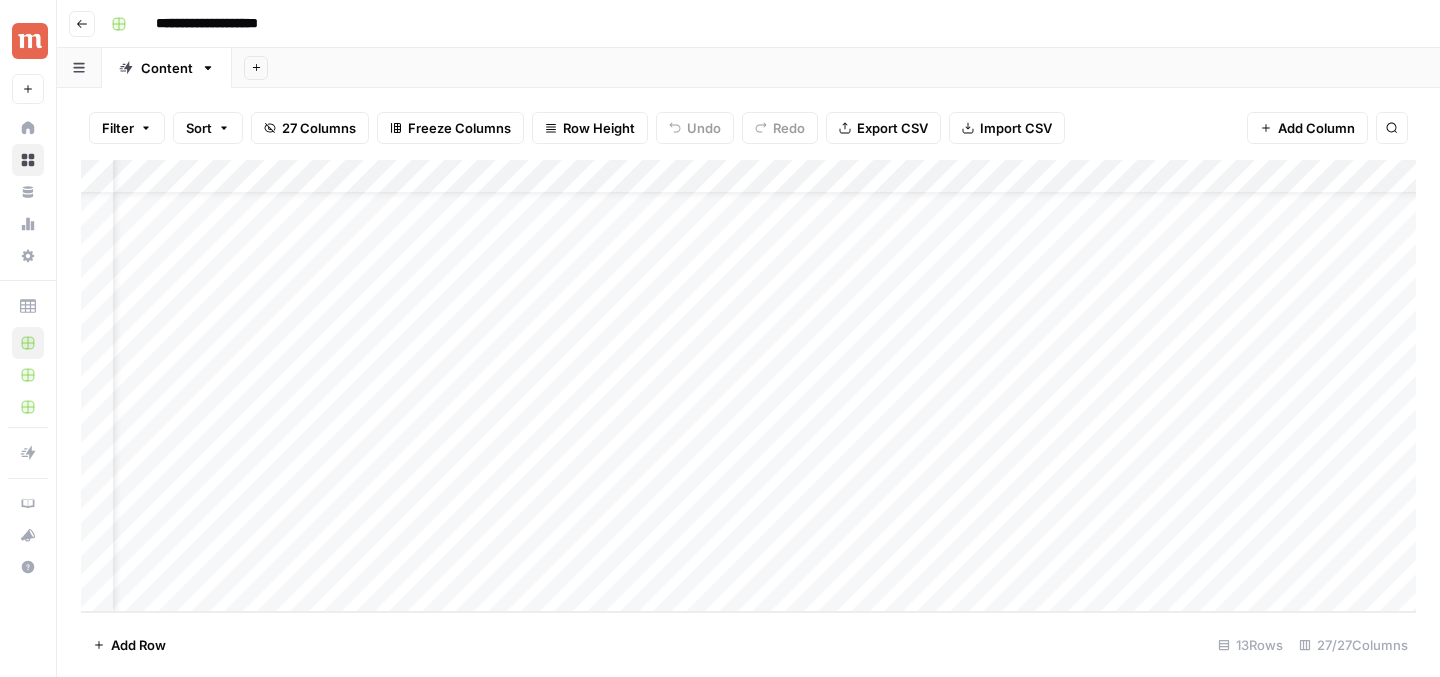 scroll, scrollTop: 56, scrollLeft: 0, axis: vertical 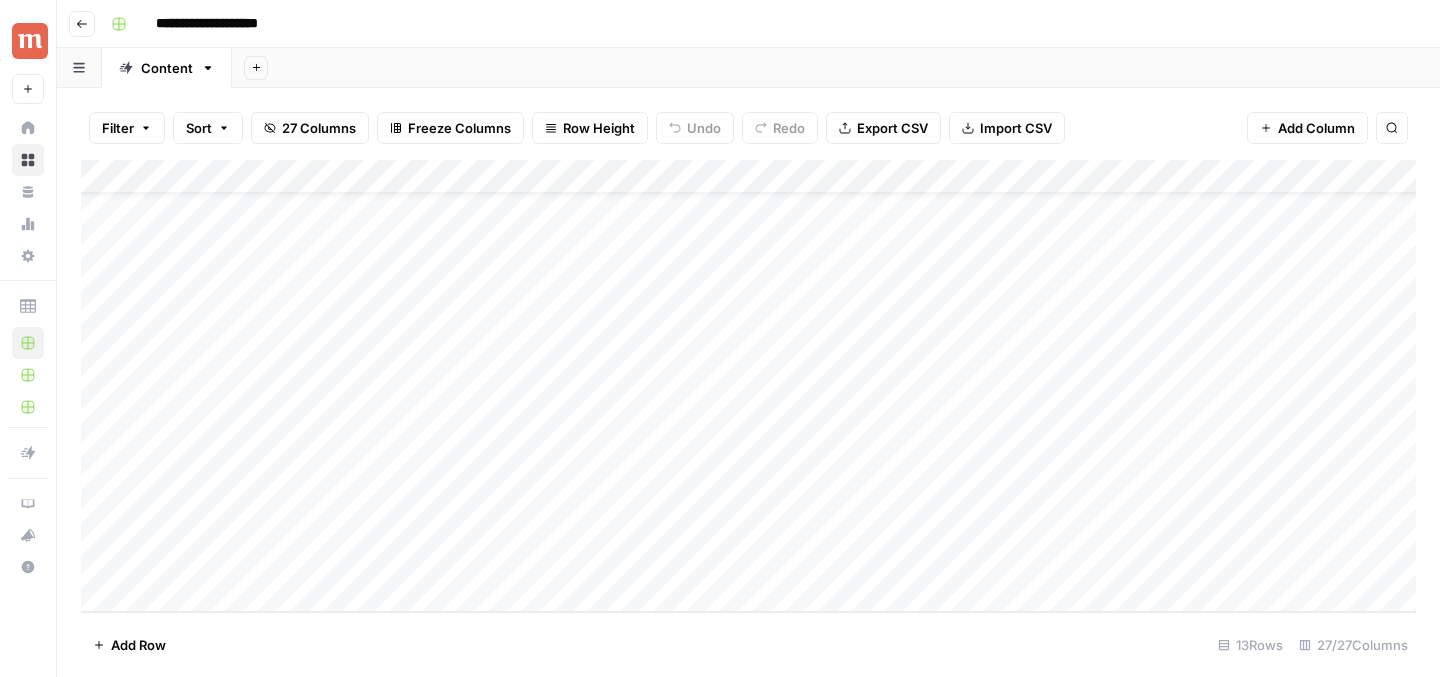click on "Add Column" at bounding box center [748, 386] 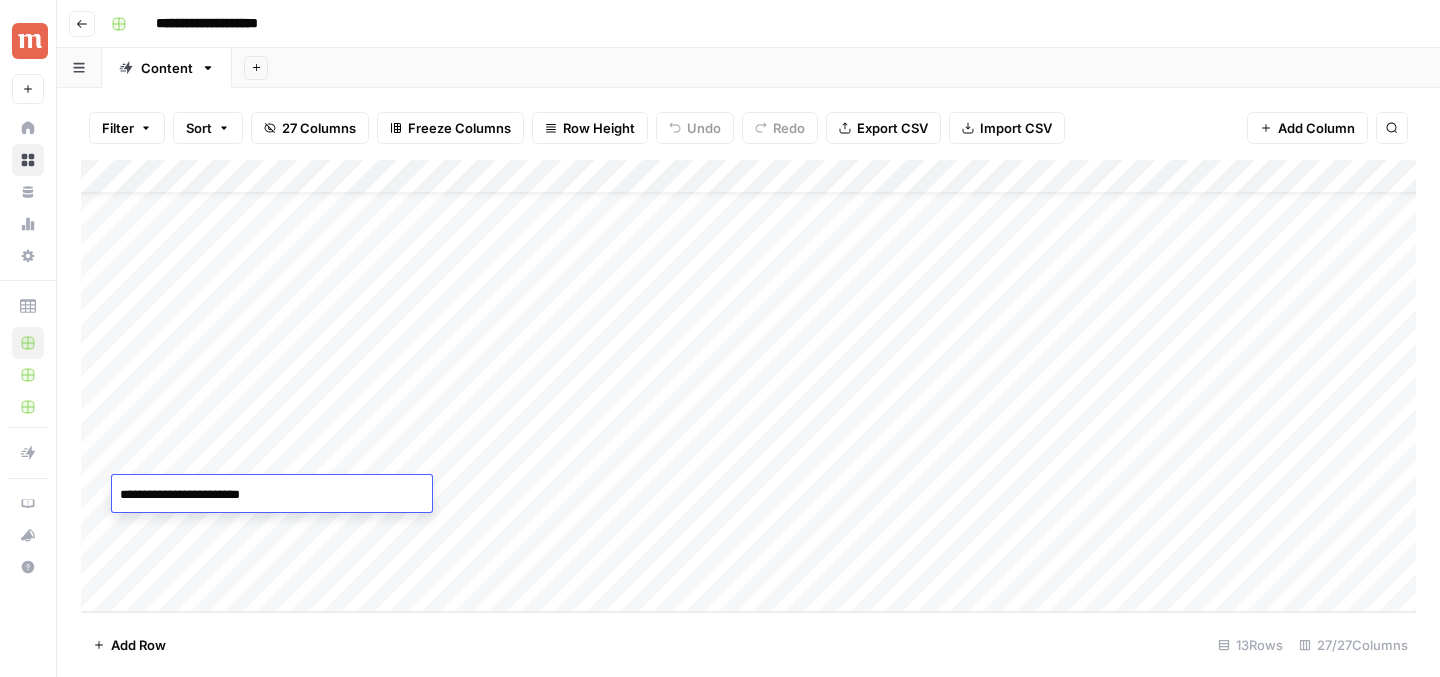 click on "**********" at bounding box center [272, 495] 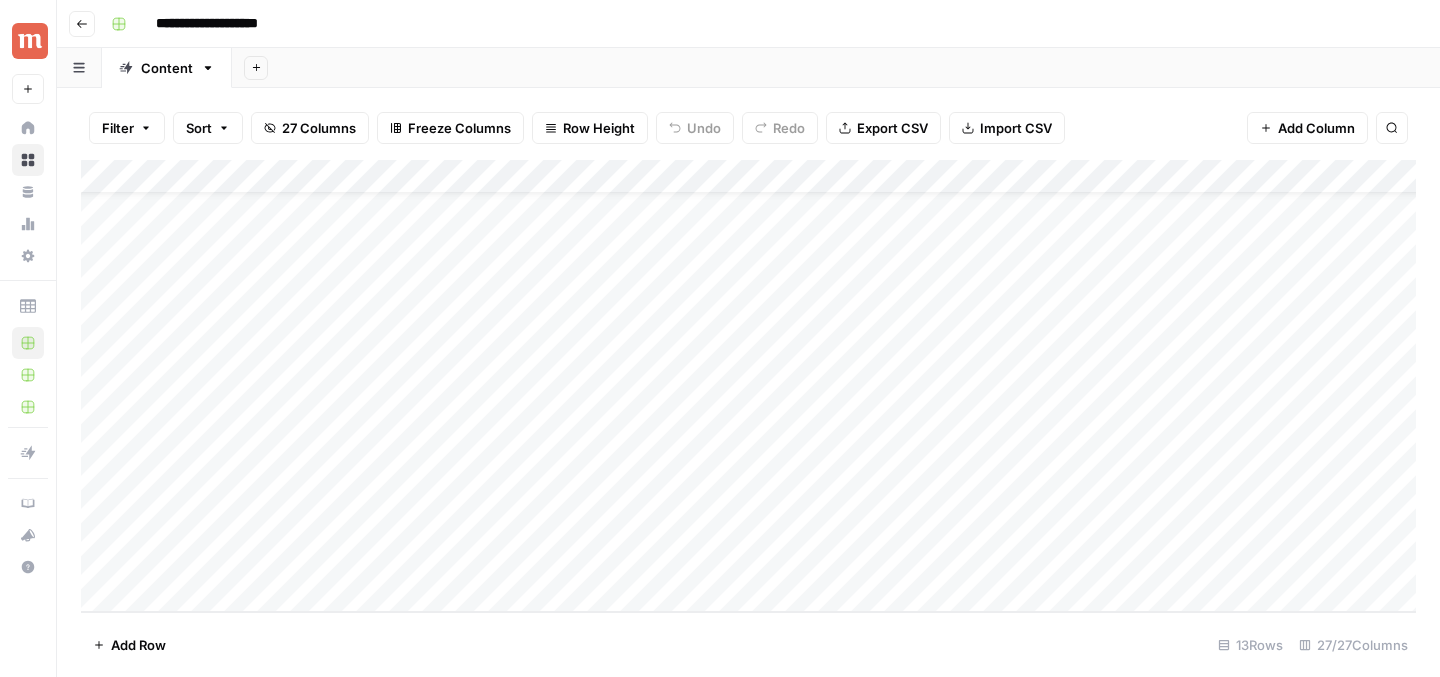 click on "Add Column" at bounding box center [748, 386] 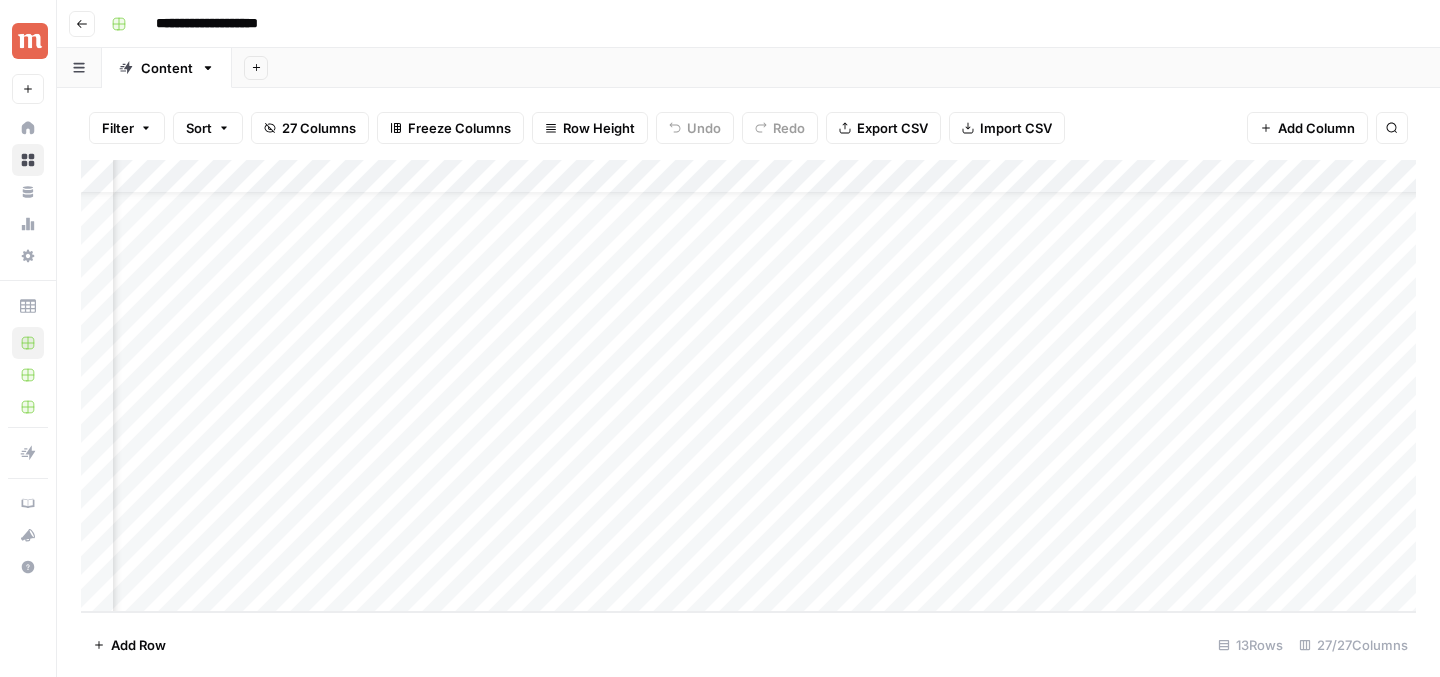 scroll, scrollTop: 56, scrollLeft: 1284, axis: both 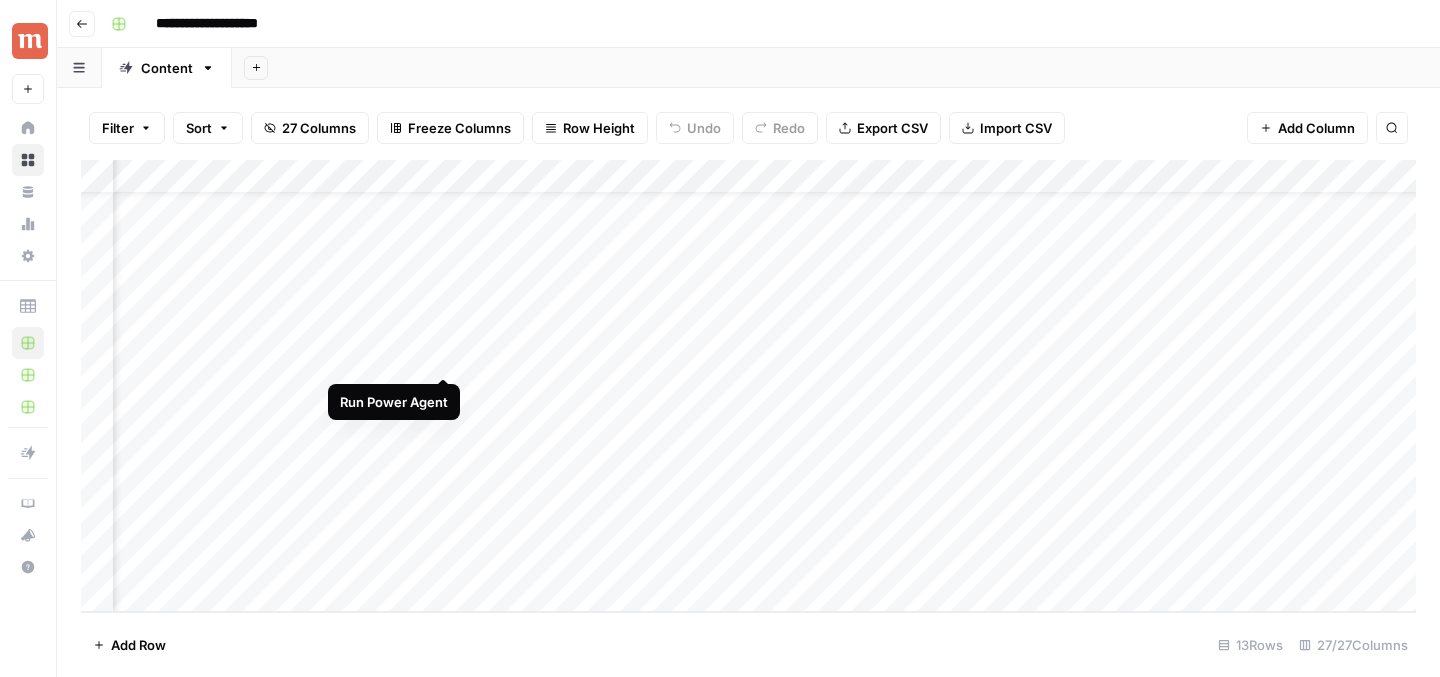 click on "Add Column" at bounding box center [748, 386] 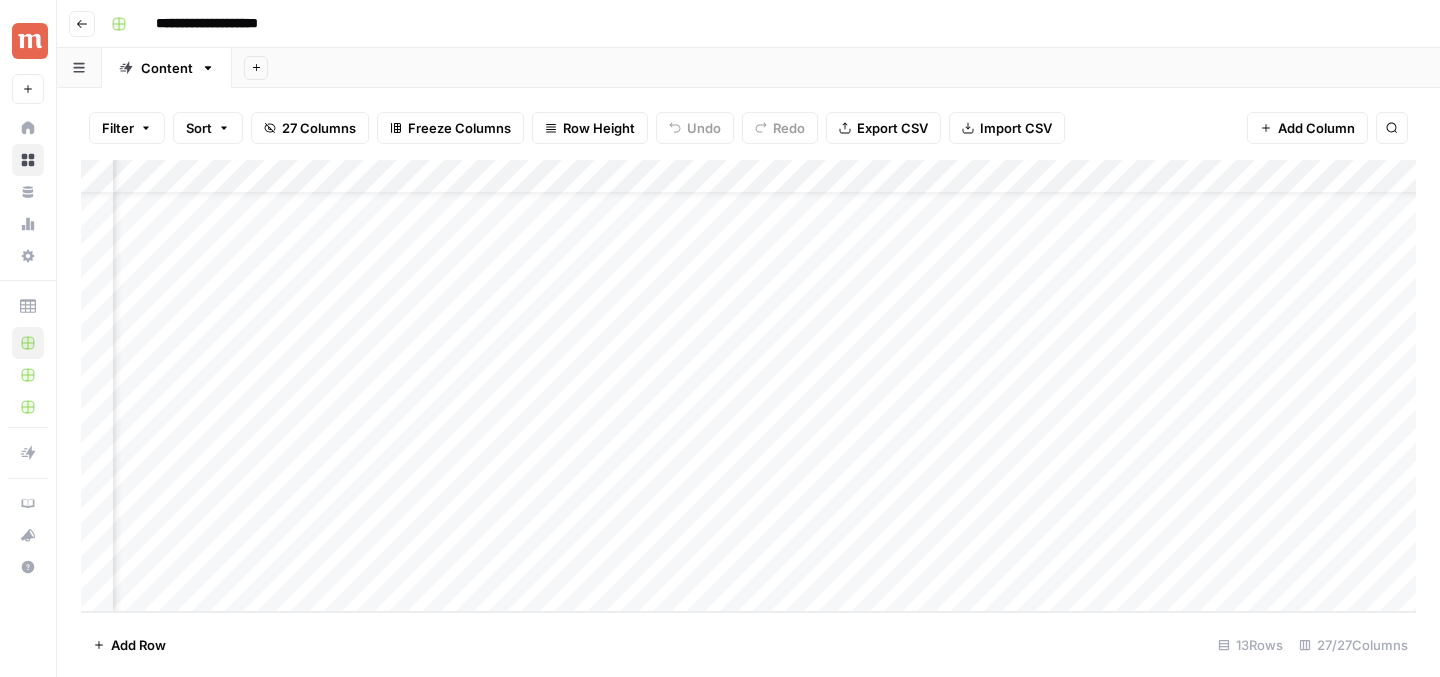 scroll, scrollTop: 56, scrollLeft: 1478, axis: both 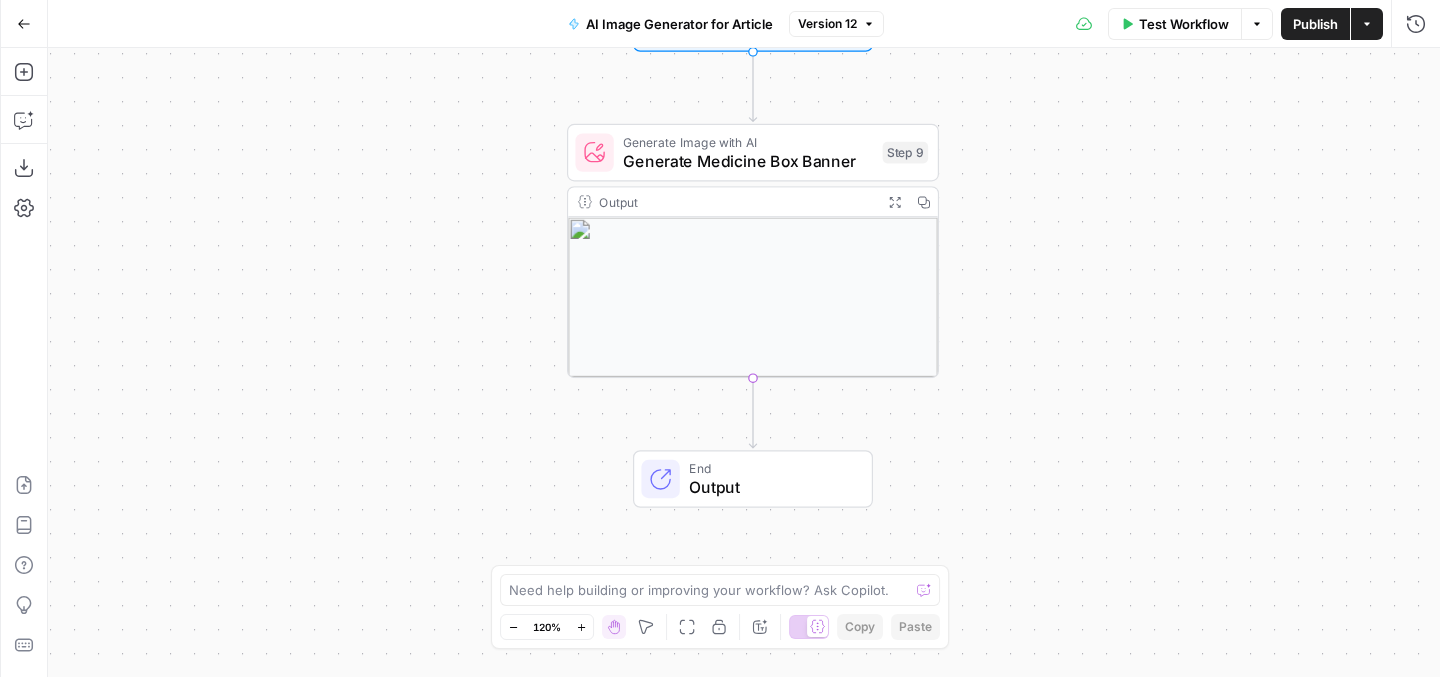 click on "Generate Medicine Box Banner" at bounding box center [748, 161] 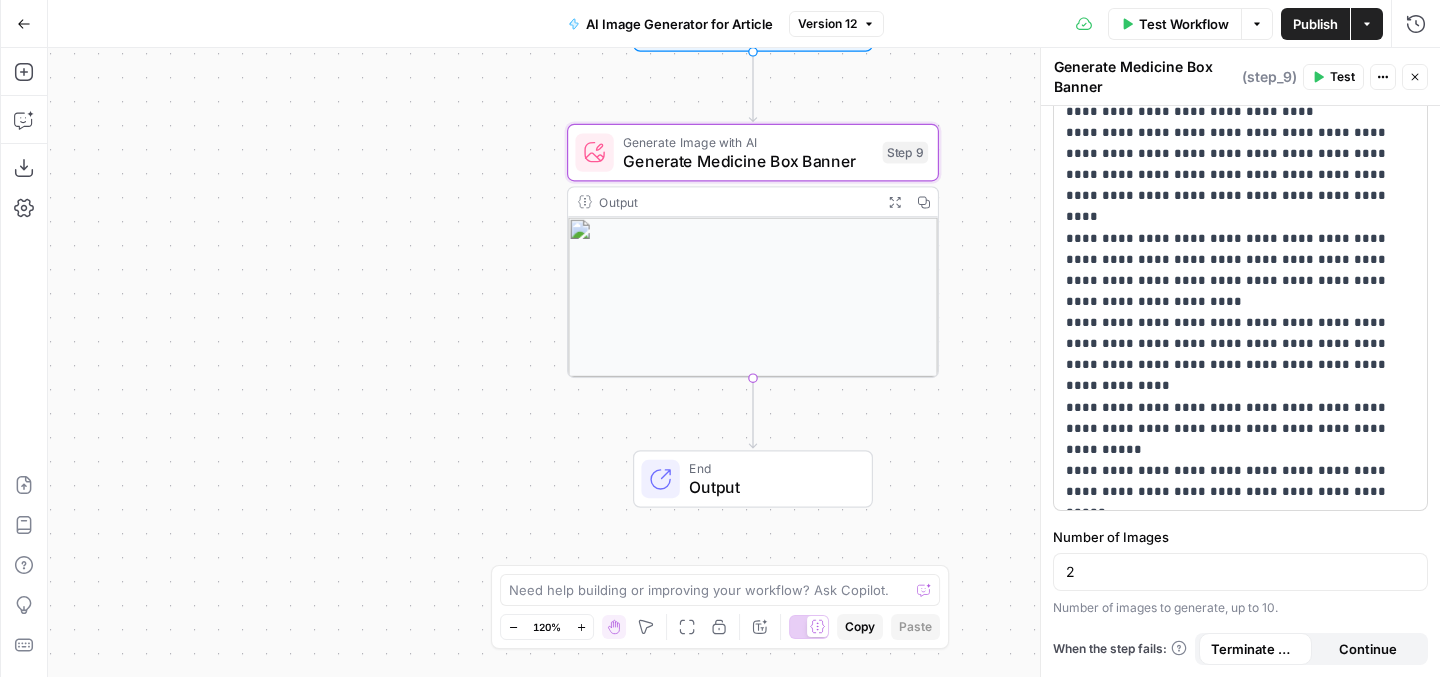 scroll, scrollTop: 0, scrollLeft: 0, axis: both 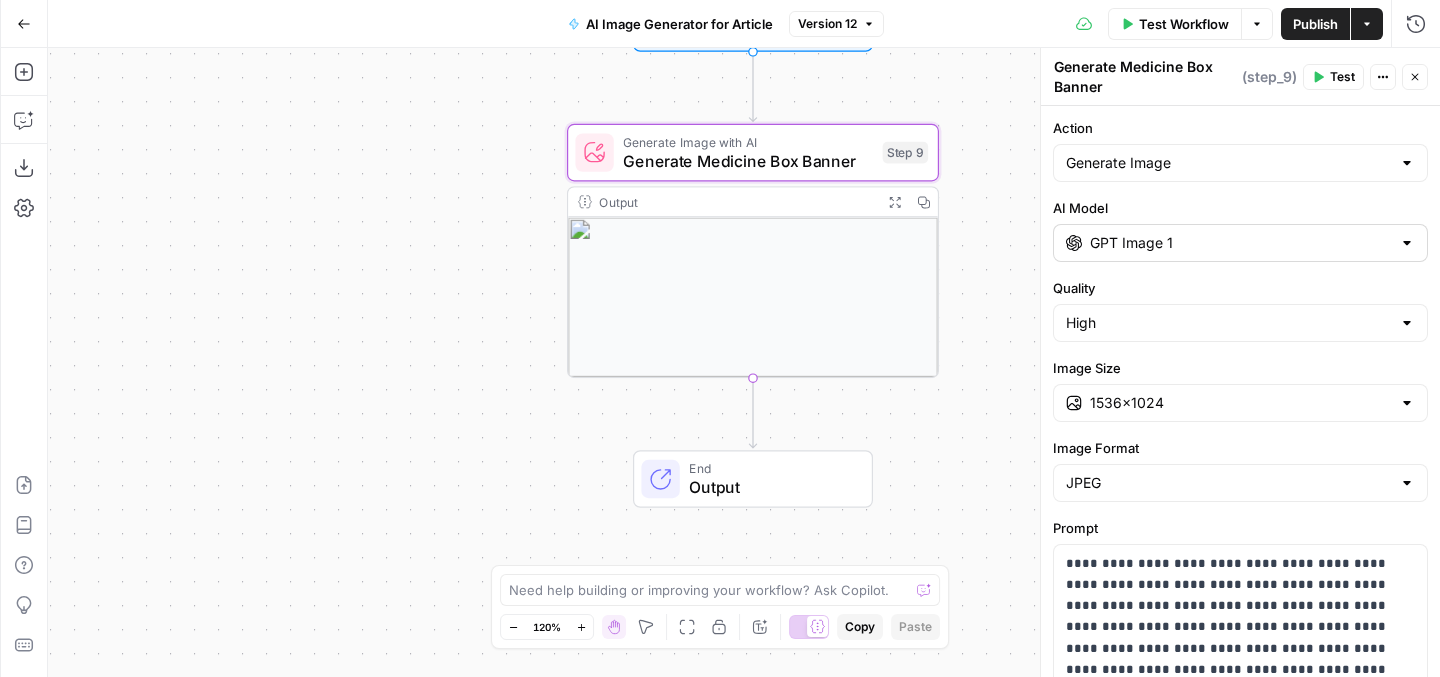 click on "GPT Image 1" at bounding box center (1240, 243) 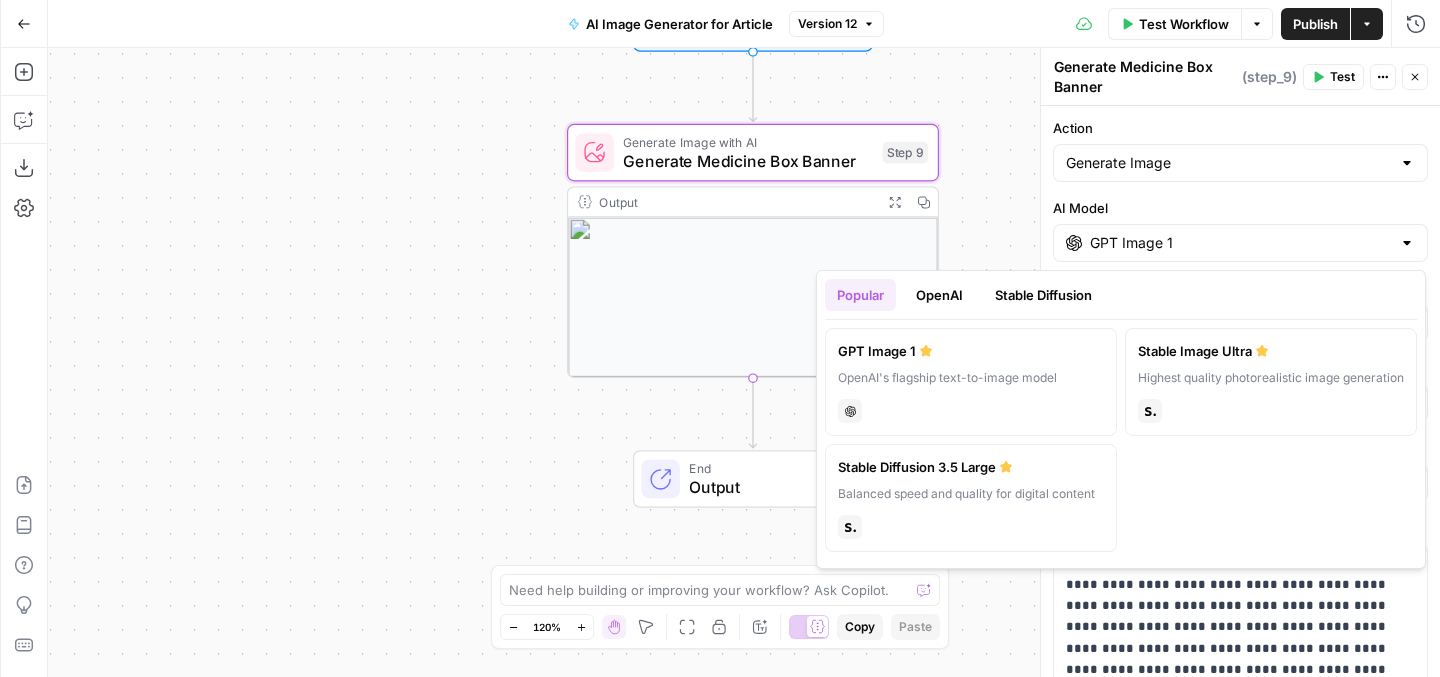 drag, startPoint x: 887, startPoint y: 365, endPoint x: 1118, endPoint y: 356, distance: 231.17526 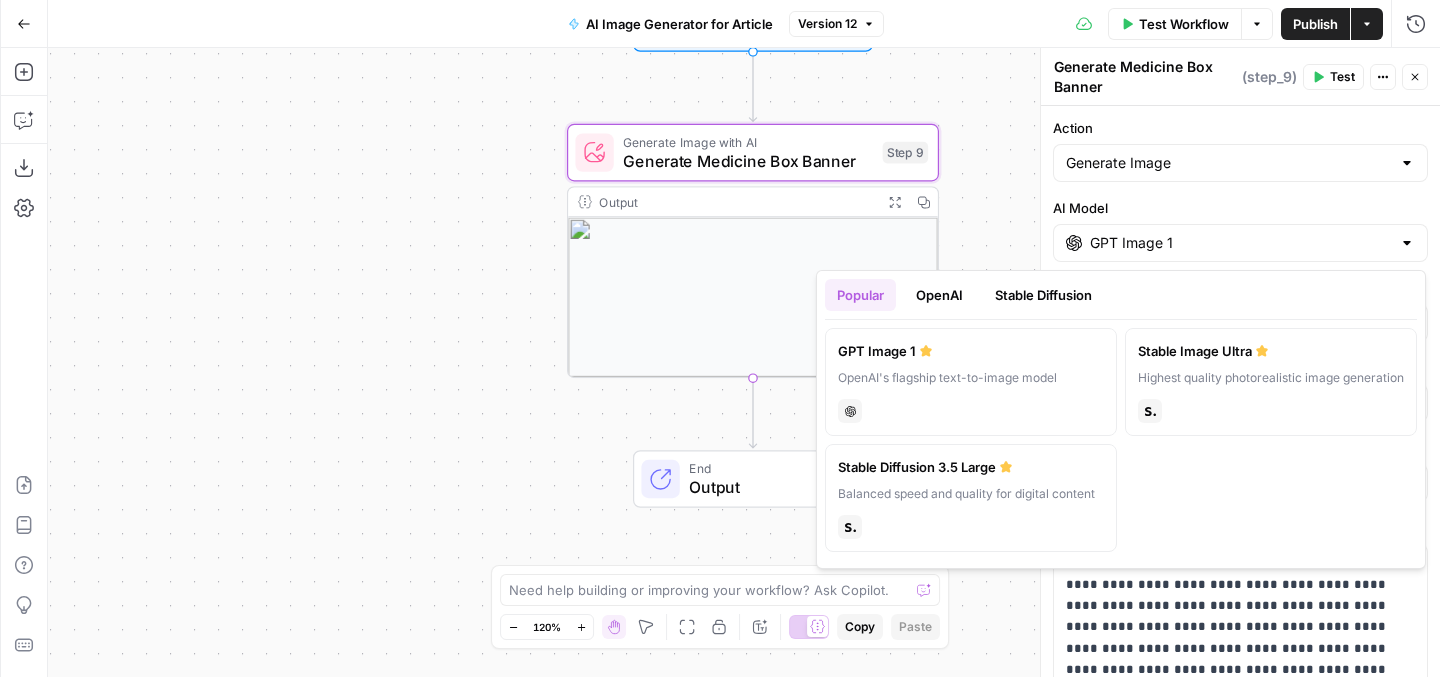 click on "GPT Image 1 OpenAI's flagship text-to-image model chat Stable Image Ultra Highest quality photorealistic image generation stability Stable Diffusion 3.5 Large Balanced speed and quality for digital content stability" at bounding box center [1121, 440] 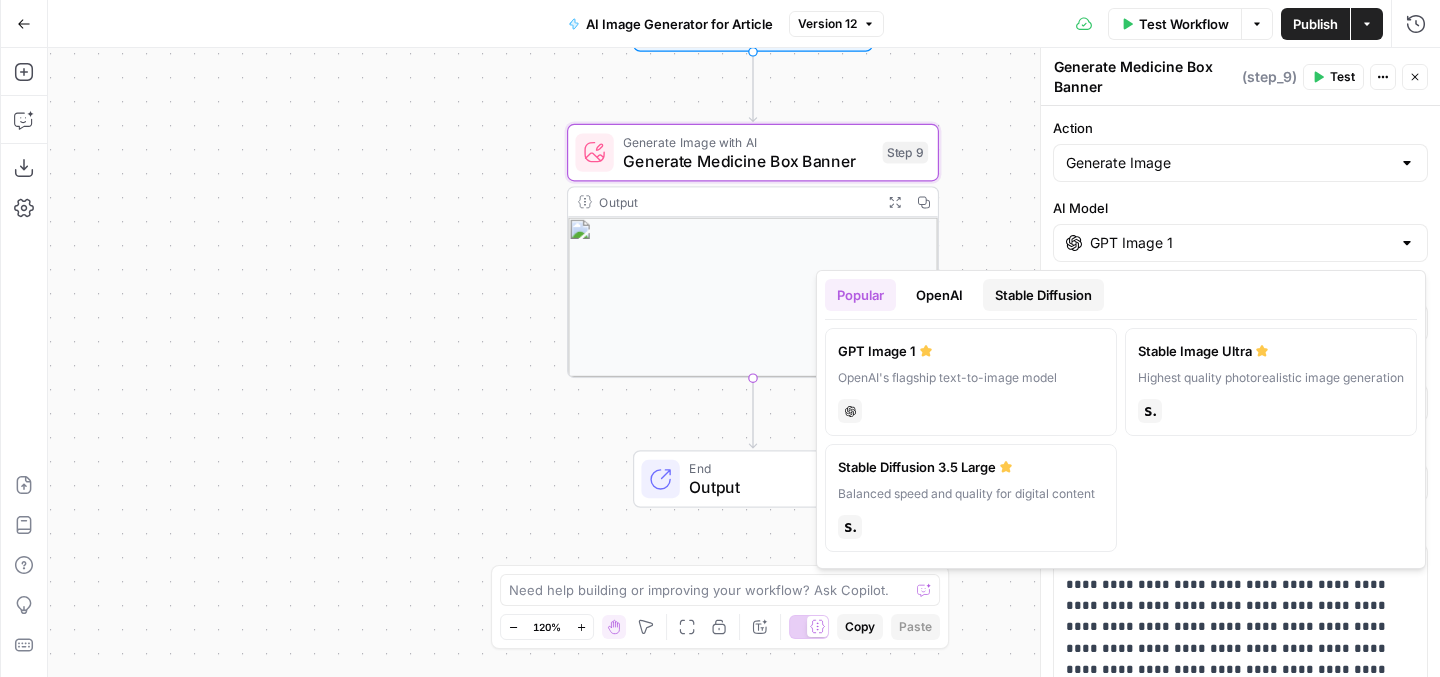 click on "Stable Diffusion" at bounding box center (1043, 295) 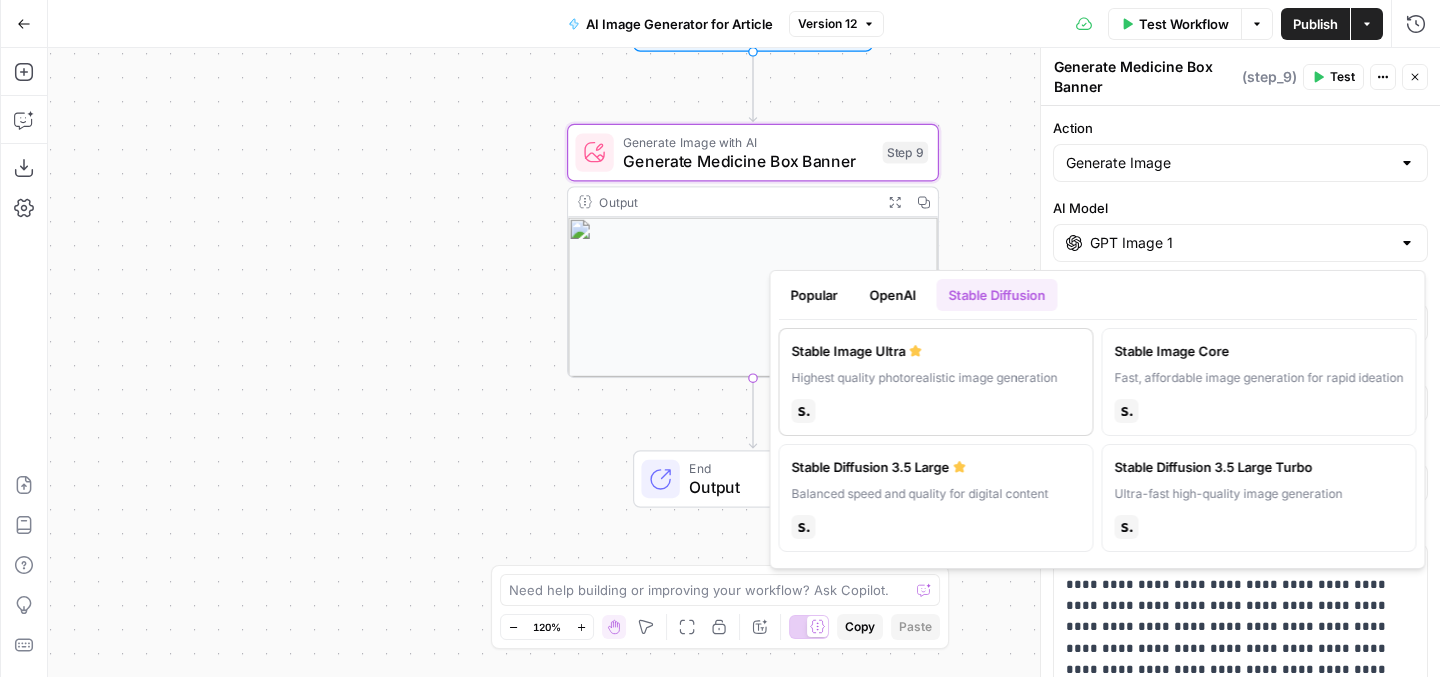 click on "Highest quality photorealistic image generation" at bounding box center (936, 378) 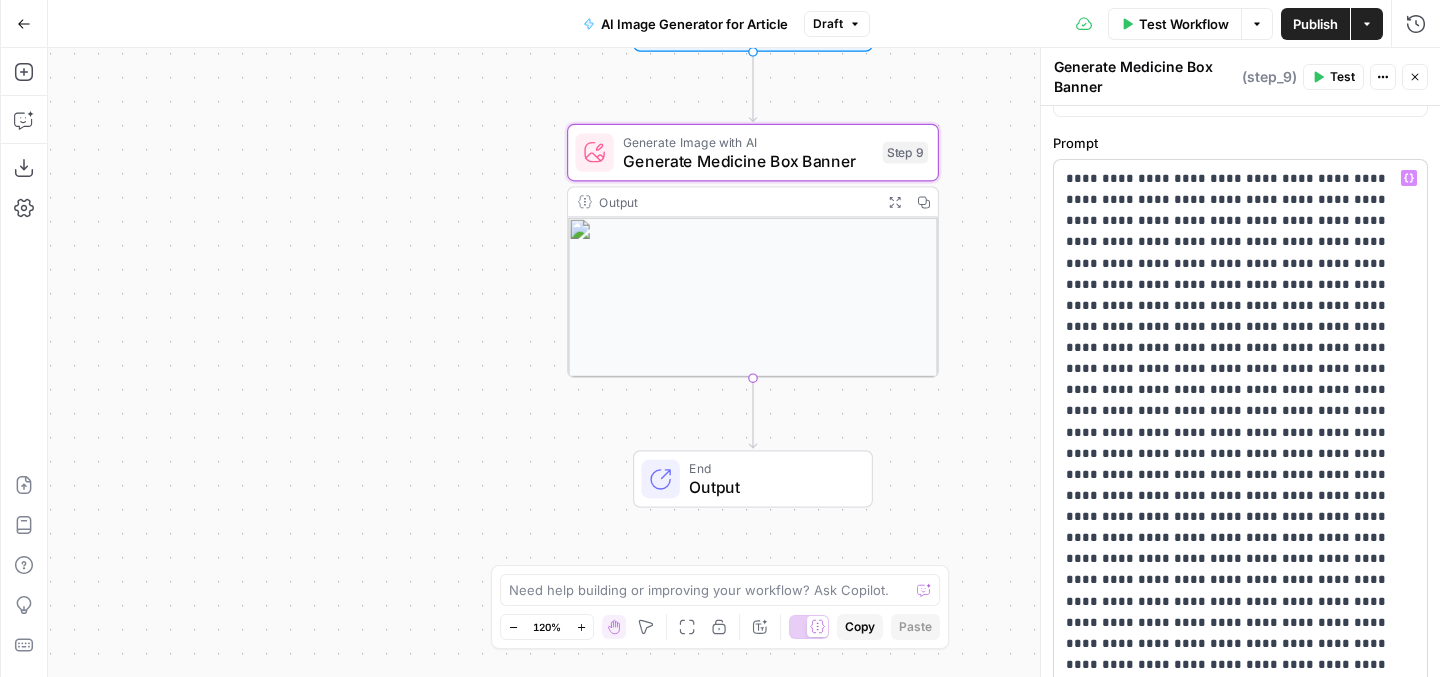 scroll, scrollTop: 230, scrollLeft: 0, axis: vertical 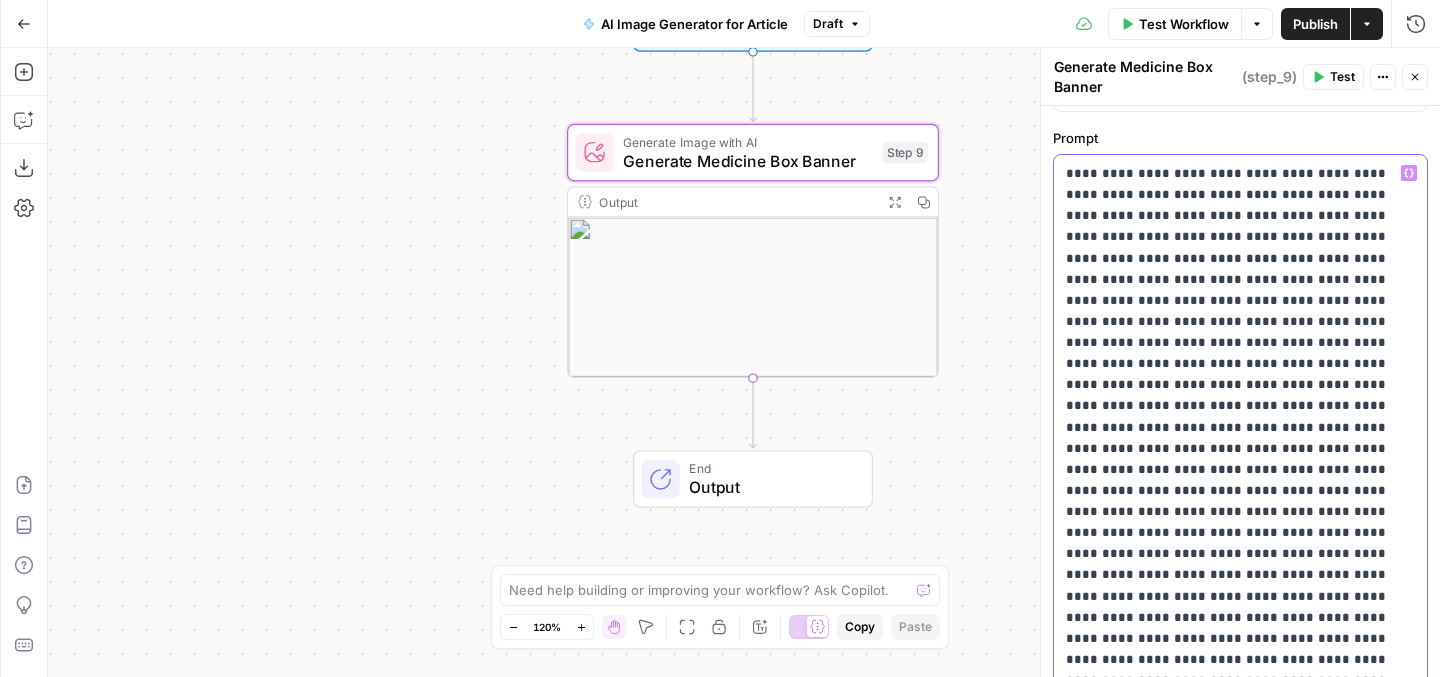 click on "**********" at bounding box center (1240, 680) 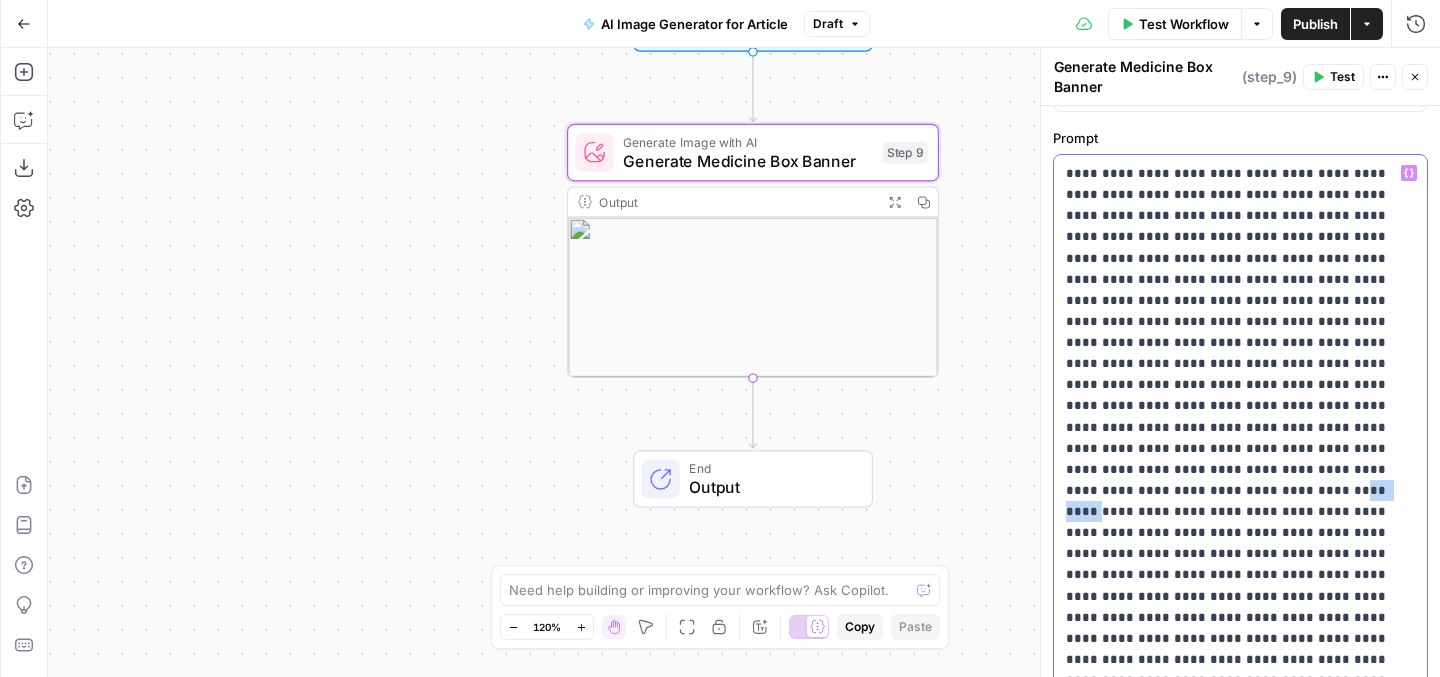click on "**********" at bounding box center (1240, 680) 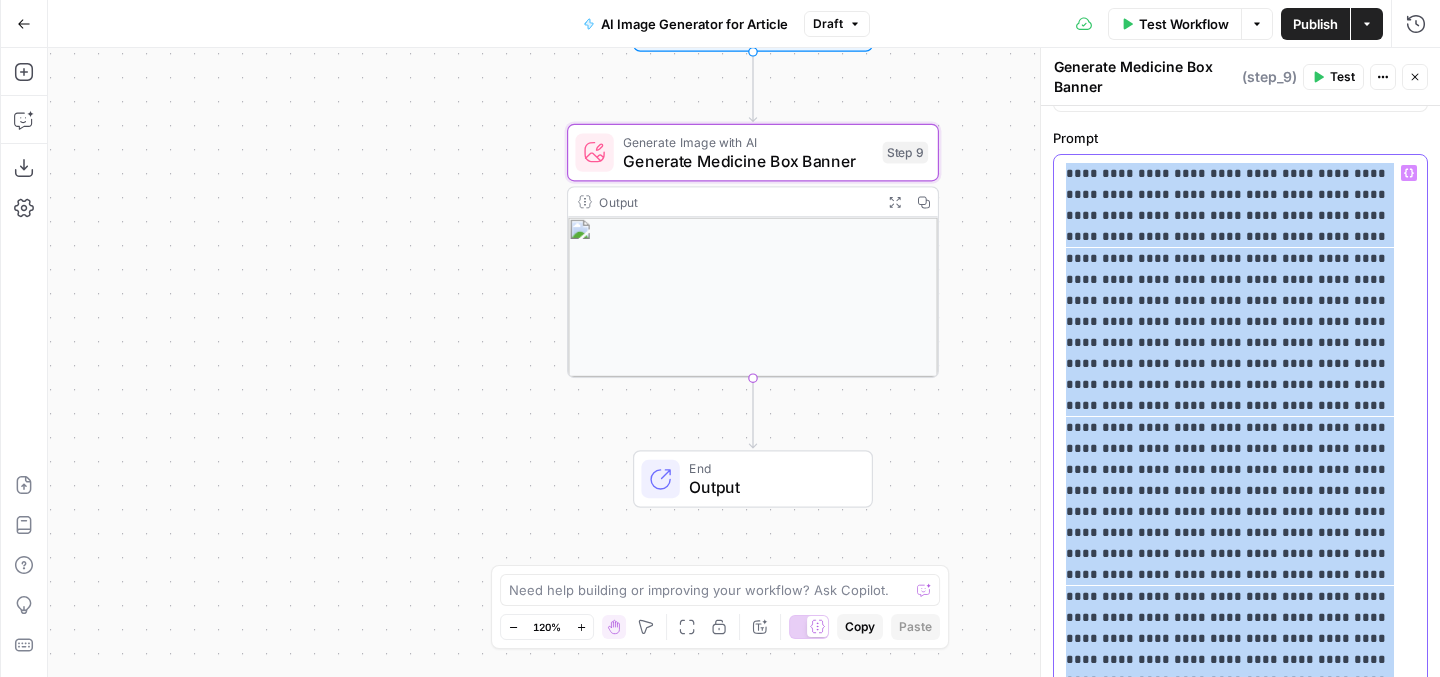click on "**********" at bounding box center [1240, 680] 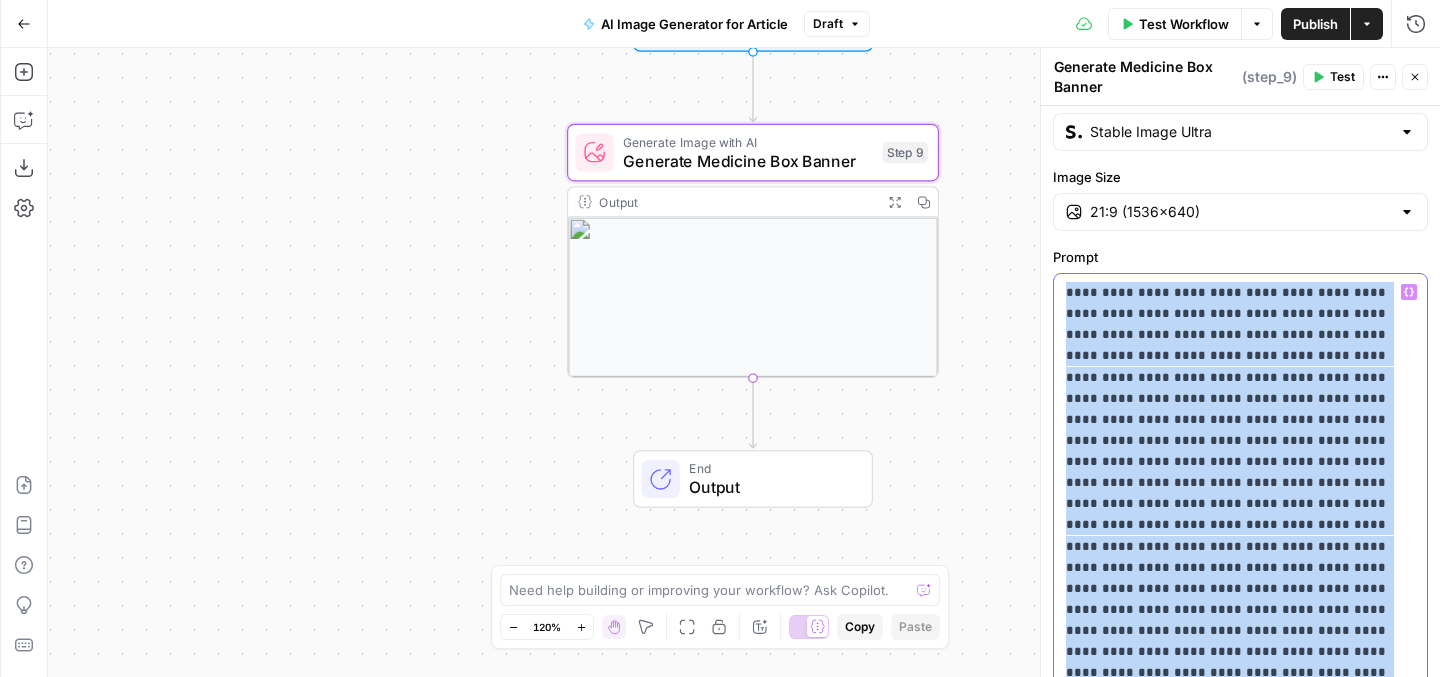 scroll, scrollTop: 0, scrollLeft: 0, axis: both 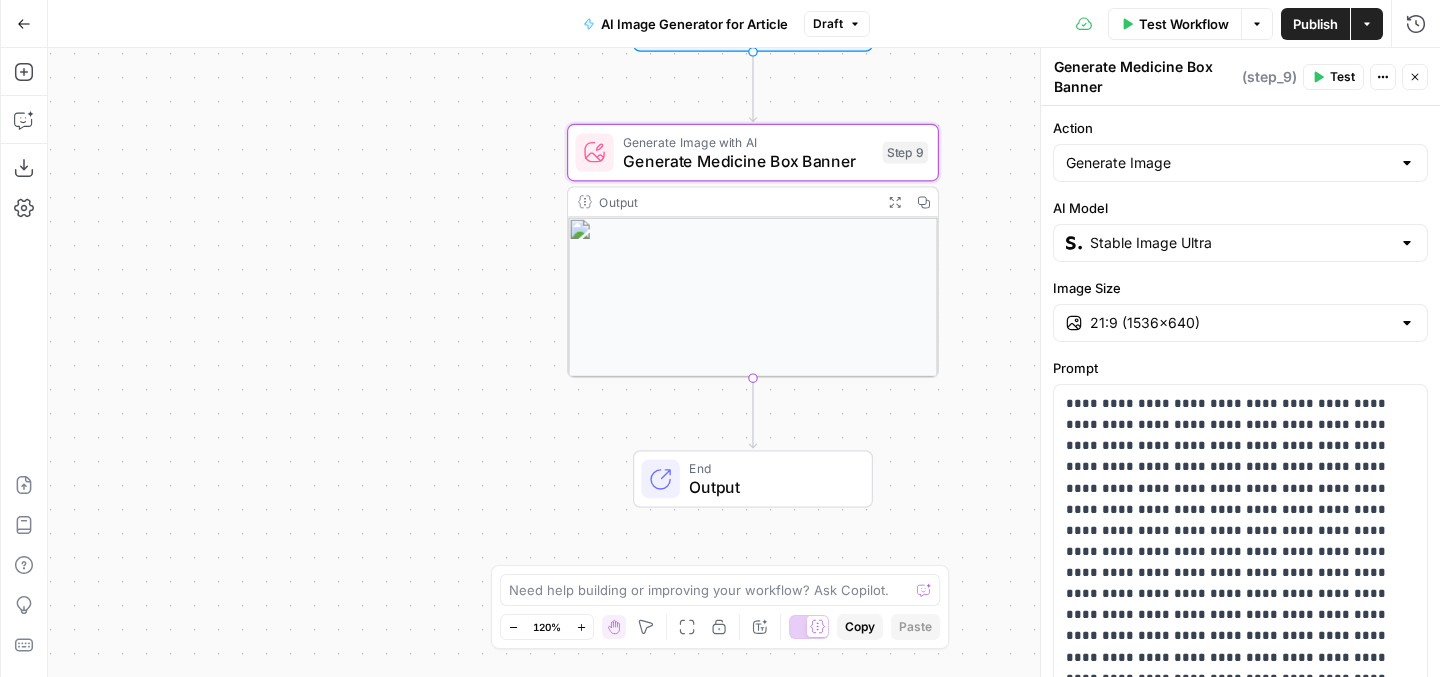 click on "Prompt" at bounding box center [1240, 368] 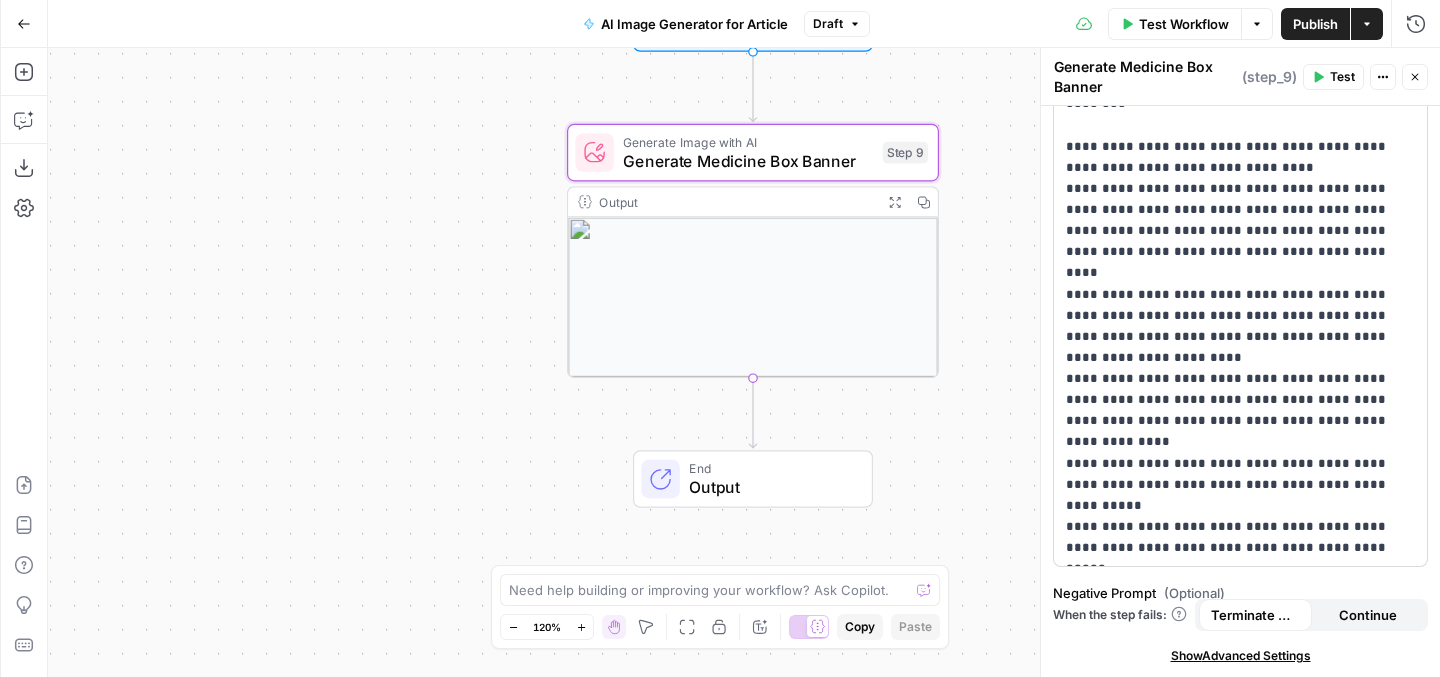 scroll, scrollTop: 0, scrollLeft: 0, axis: both 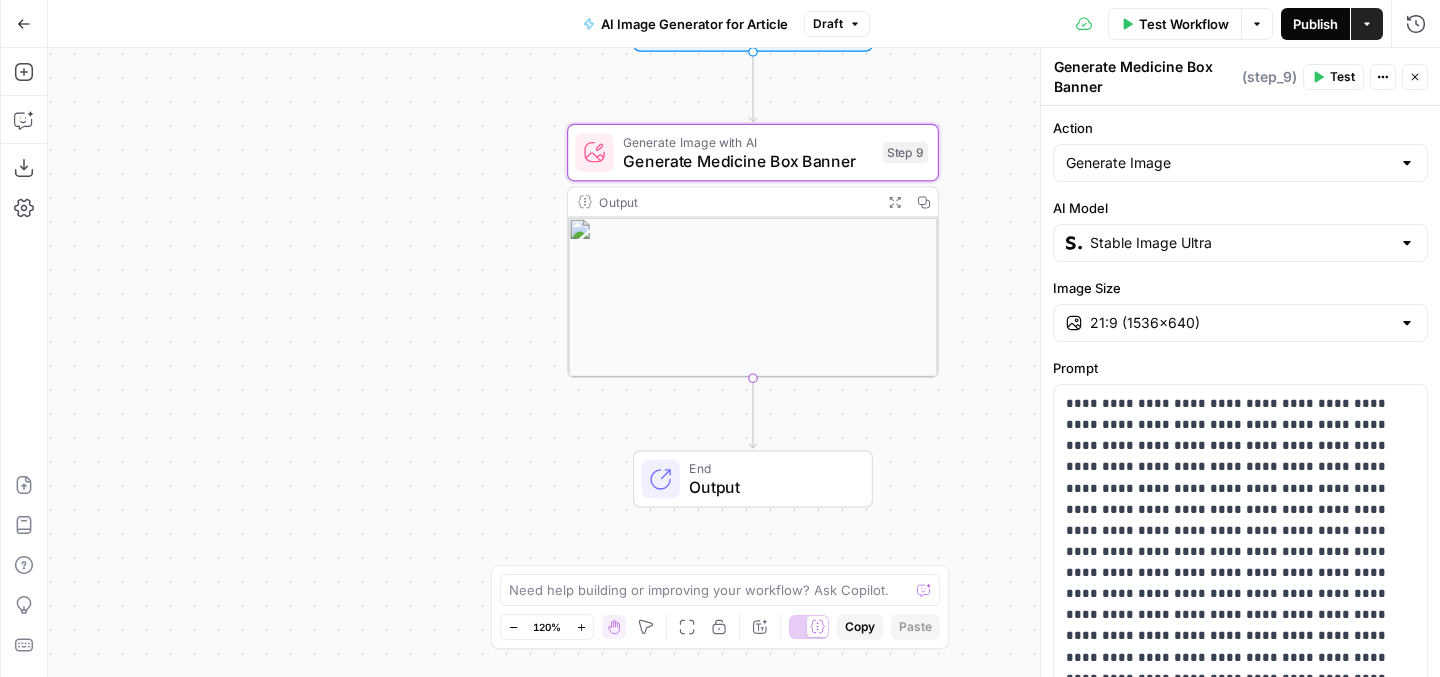 click on "Publish" at bounding box center [1315, 24] 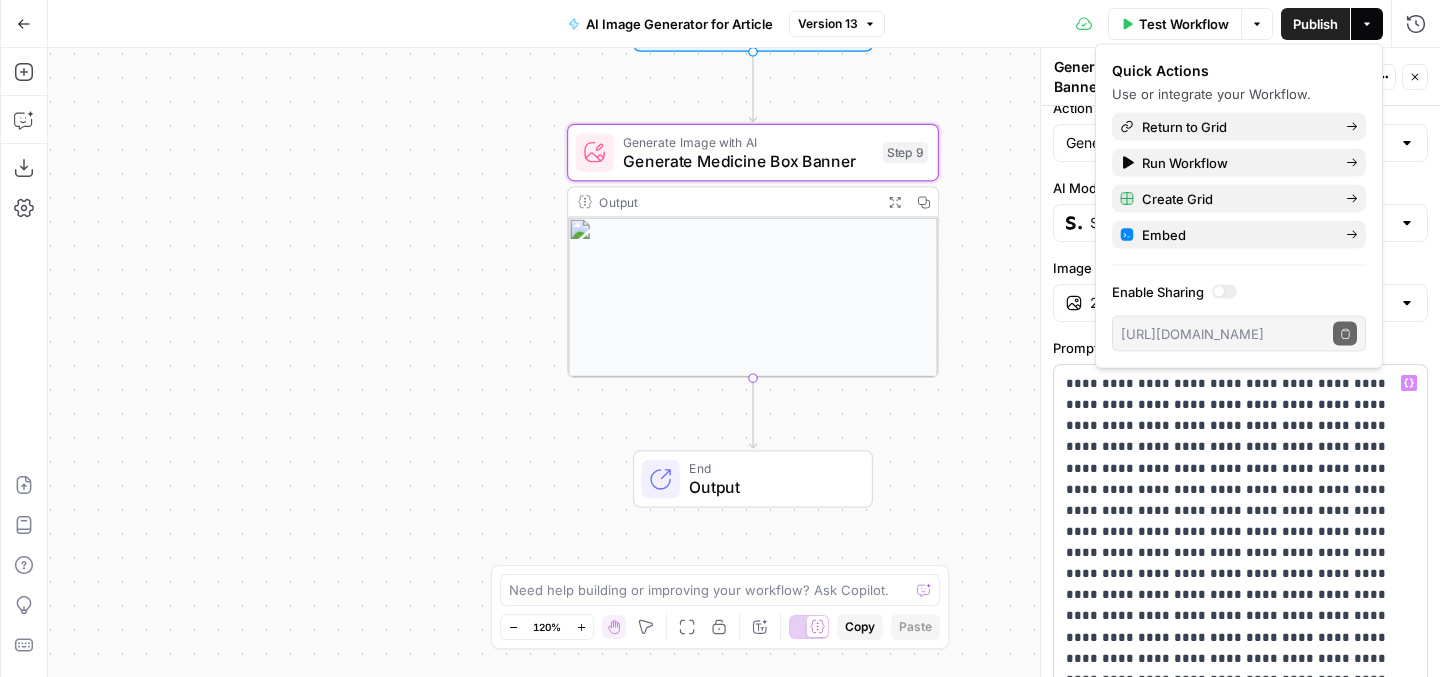 scroll, scrollTop: 0, scrollLeft: 0, axis: both 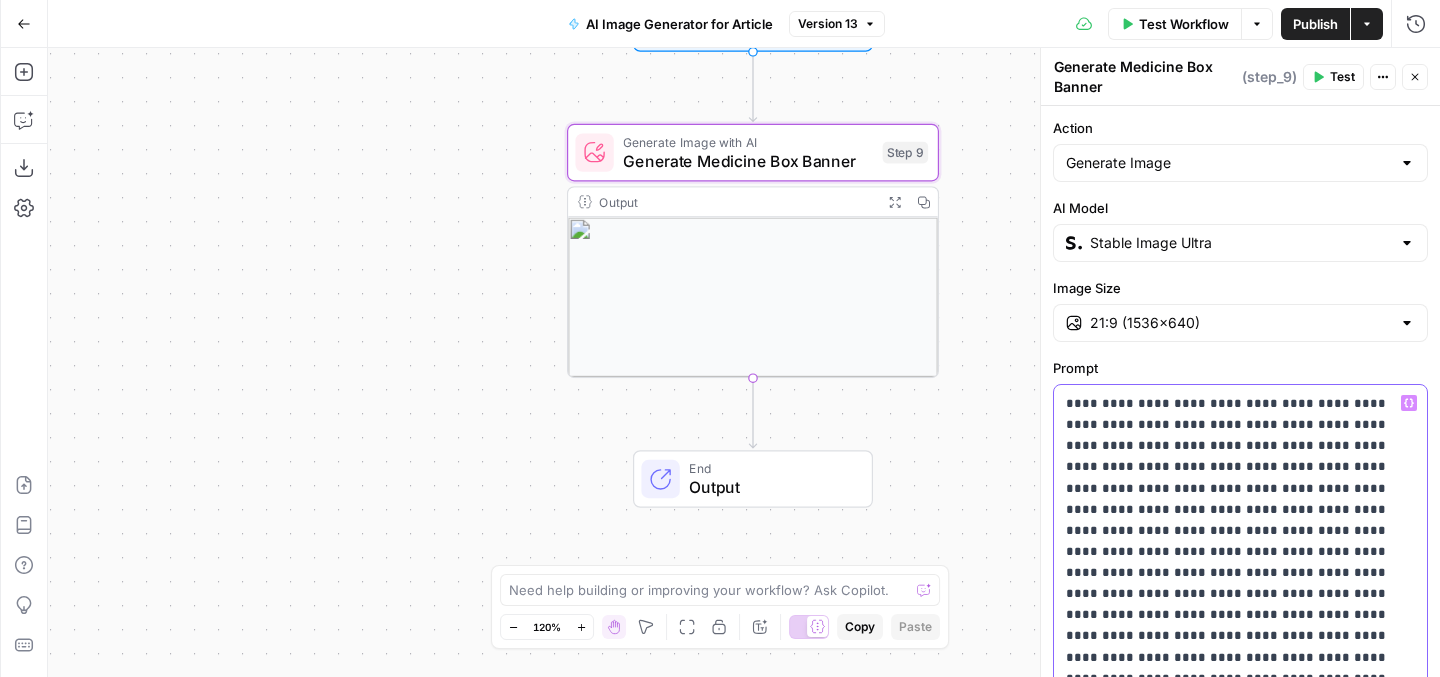 drag, startPoint x: 1066, startPoint y: 402, endPoint x: 1189, endPoint y: 402, distance: 123 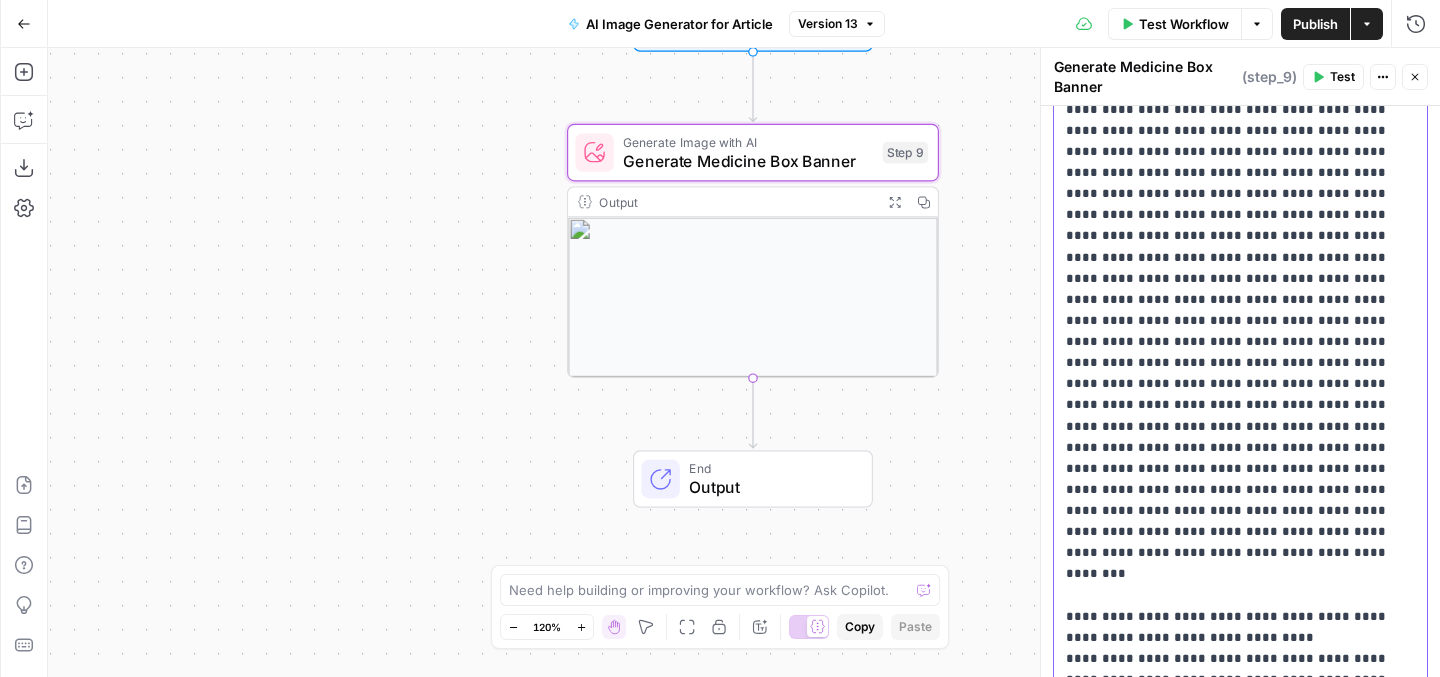 scroll, scrollTop: 407, scrollLeft: 0, axis: vertical 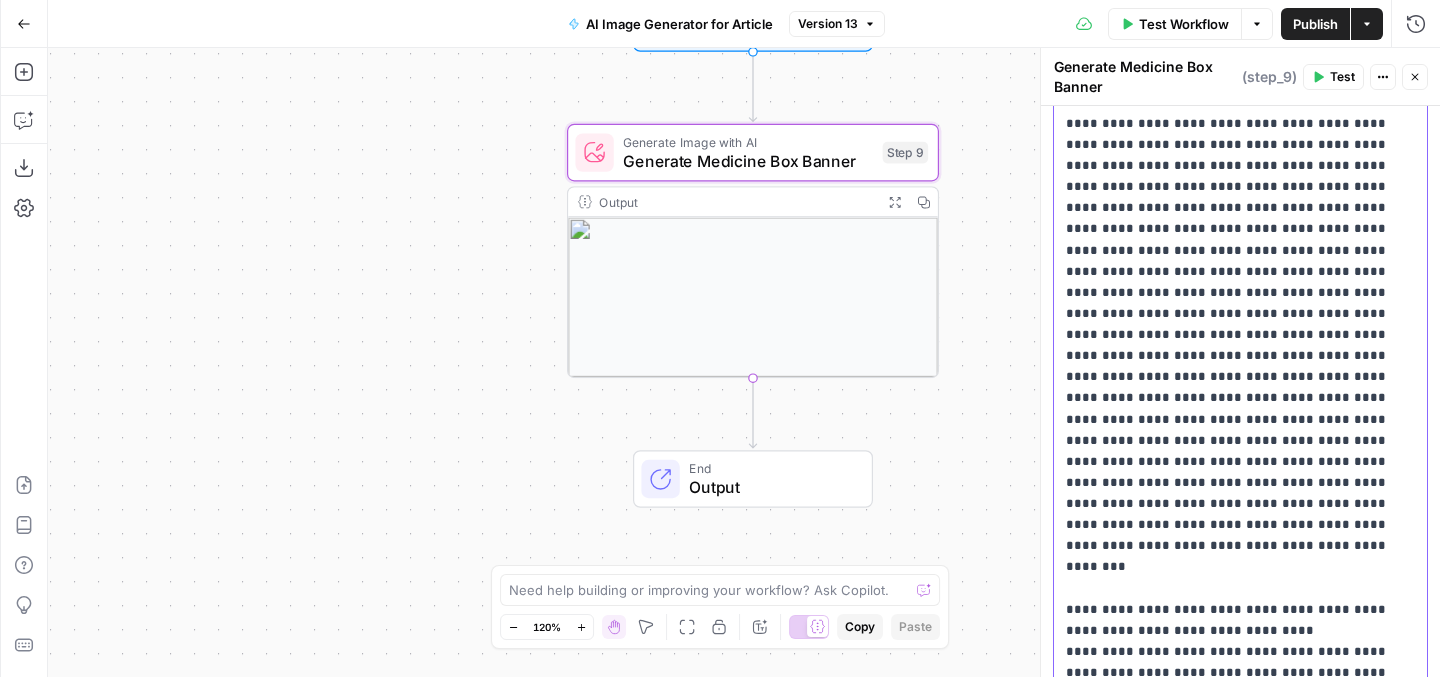 drag, startPoint x: 1099, startPoint y: 310, endPoint x: 1137, endPoint y: 538, distance: 231.14497 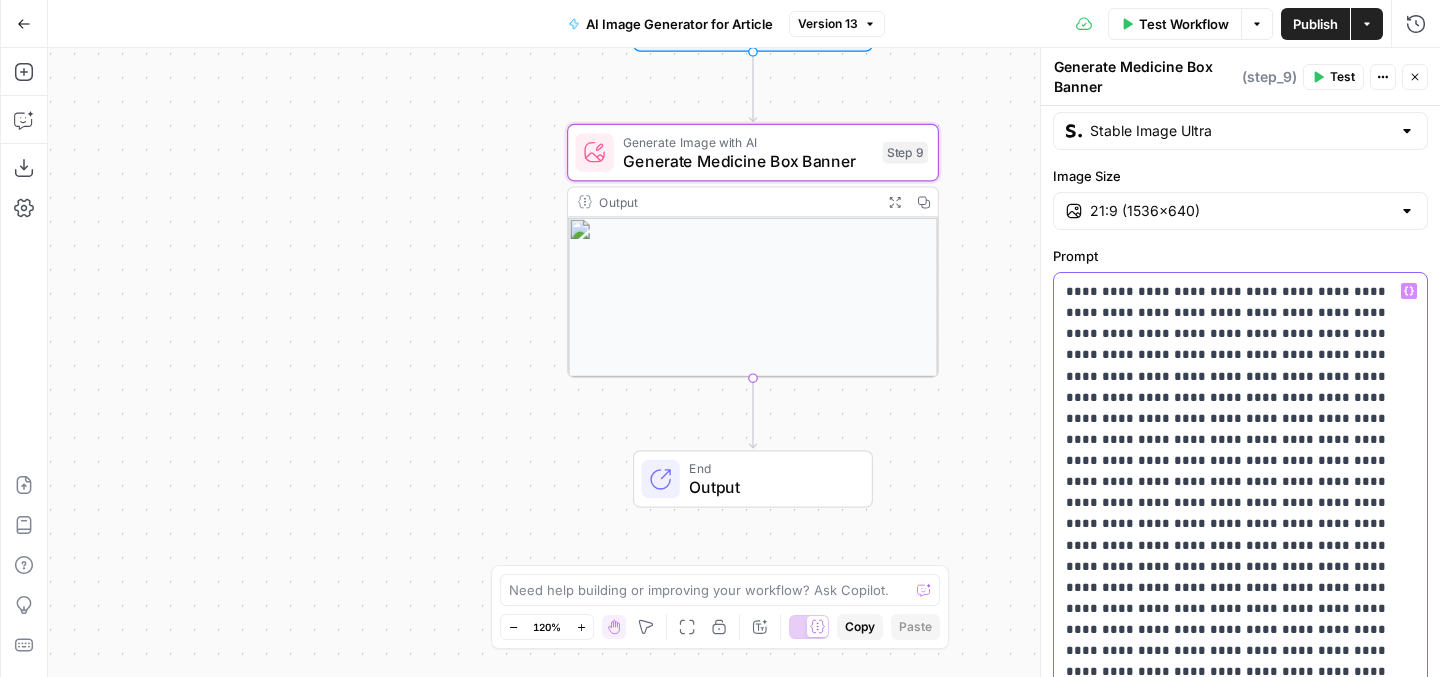 scroll, scrollTop: 113, scrollLeft: 0, axis: vertical 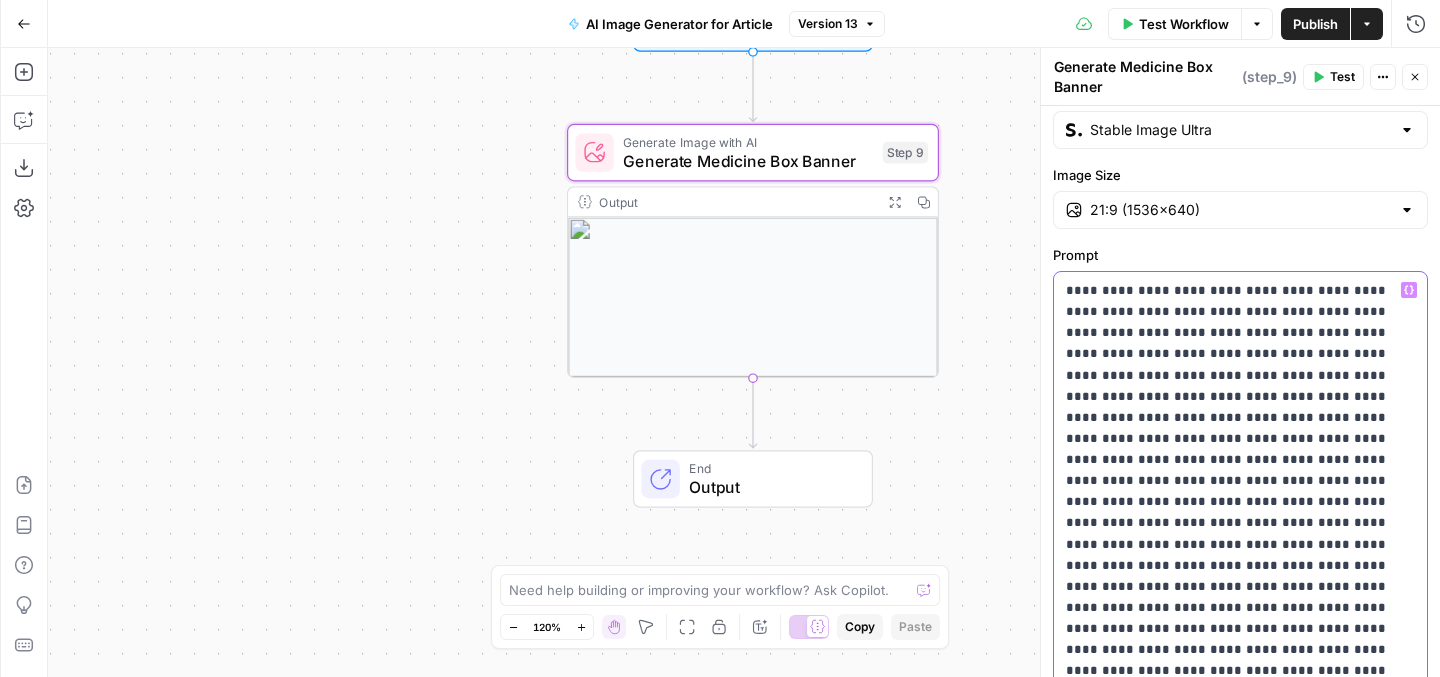 drag, startPoint x: 1066, startPoint y: 287, endPoint x: 1213, endPoint y: 494, distance: 253.8858 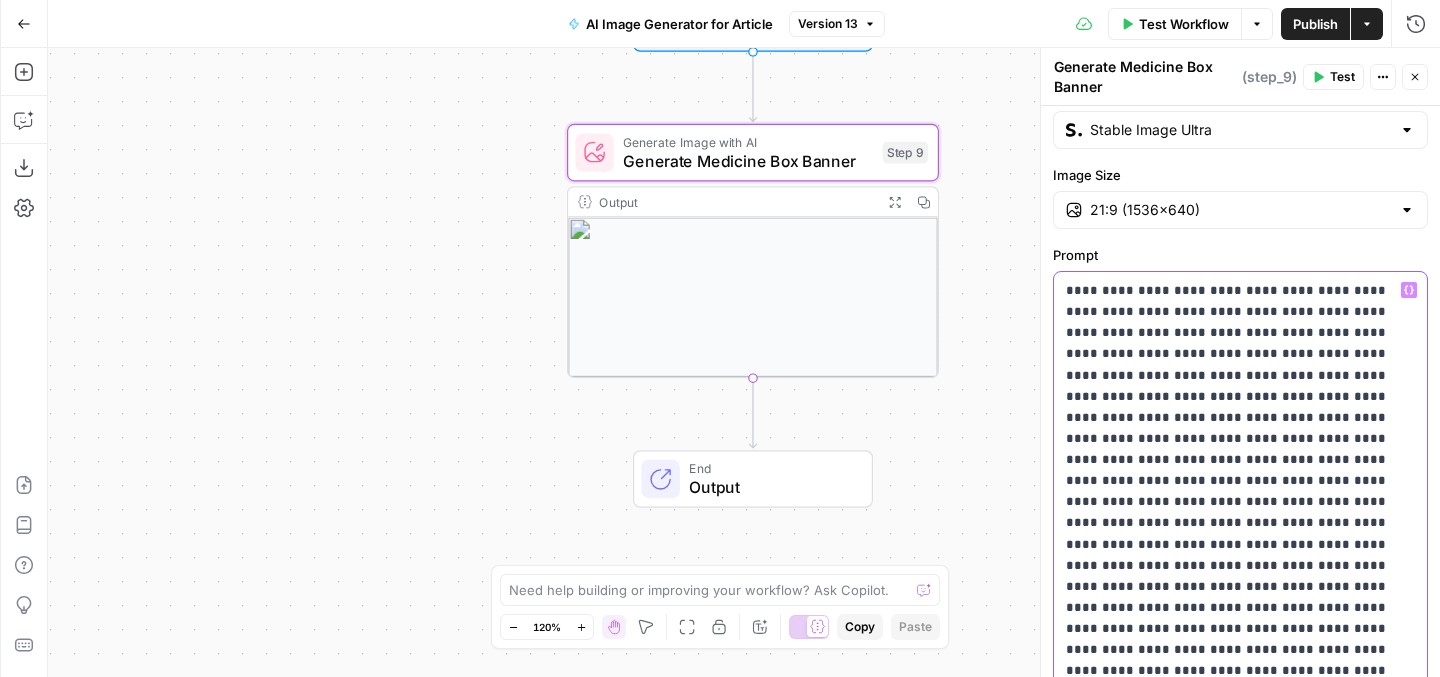 click on "**********" at bounding box center [1240, 797] 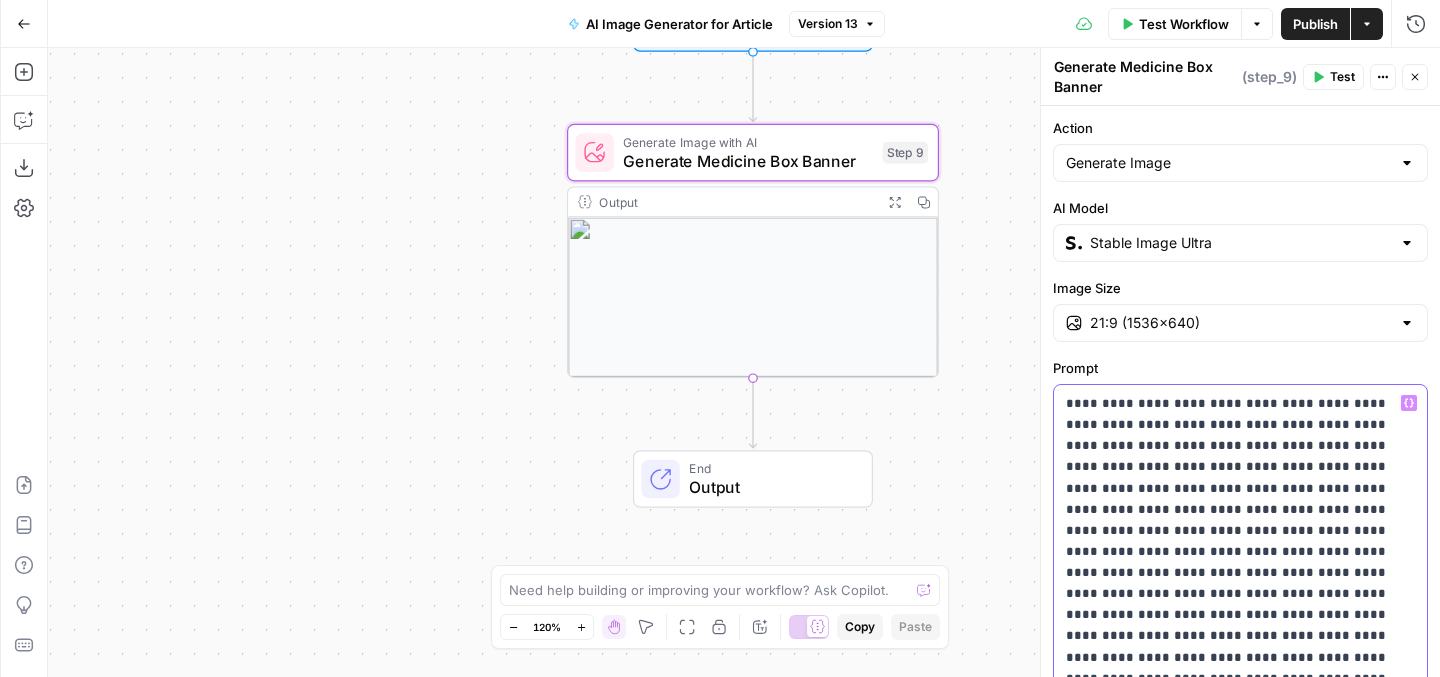 scroll, scrollTop: 38, scrollLeft: 0, axis: vertical 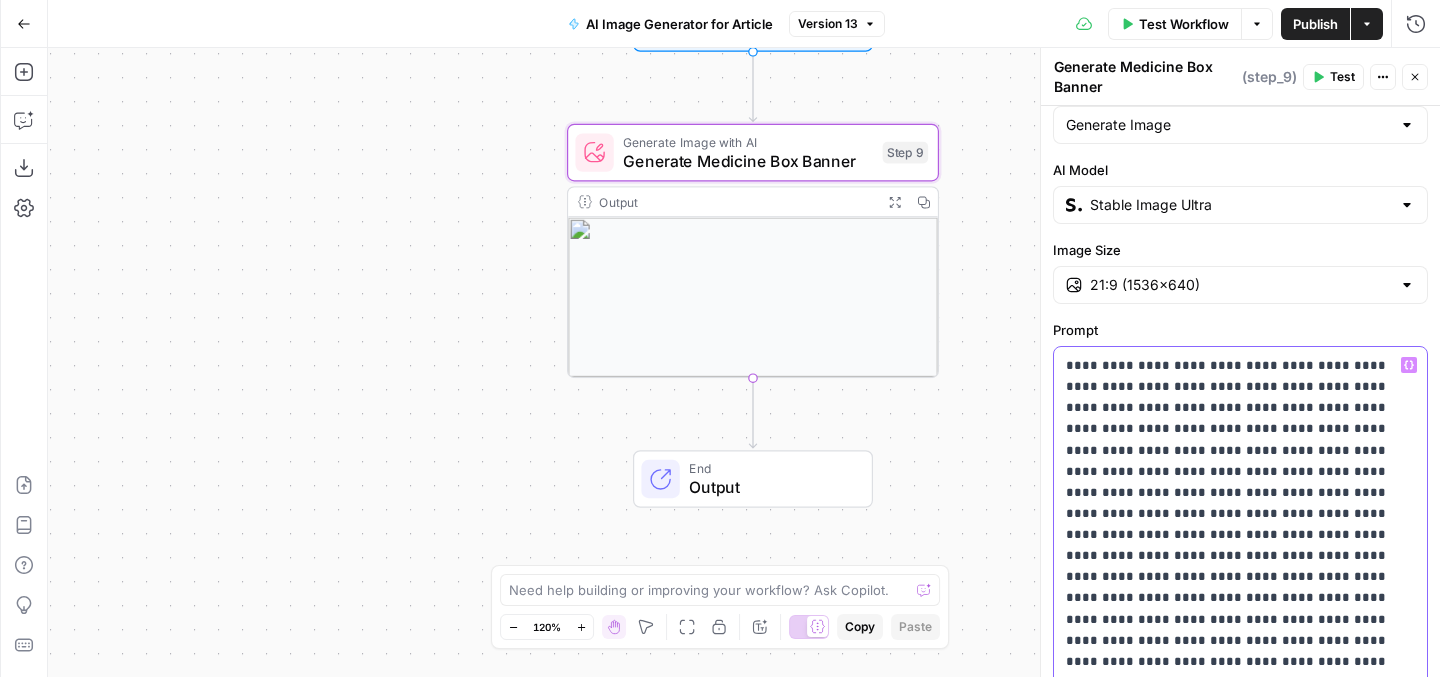 drag, startPoint x: 1063, startPoint y: 366, endPoint x: 1216, endPoint y: 480, distance: 190.80095 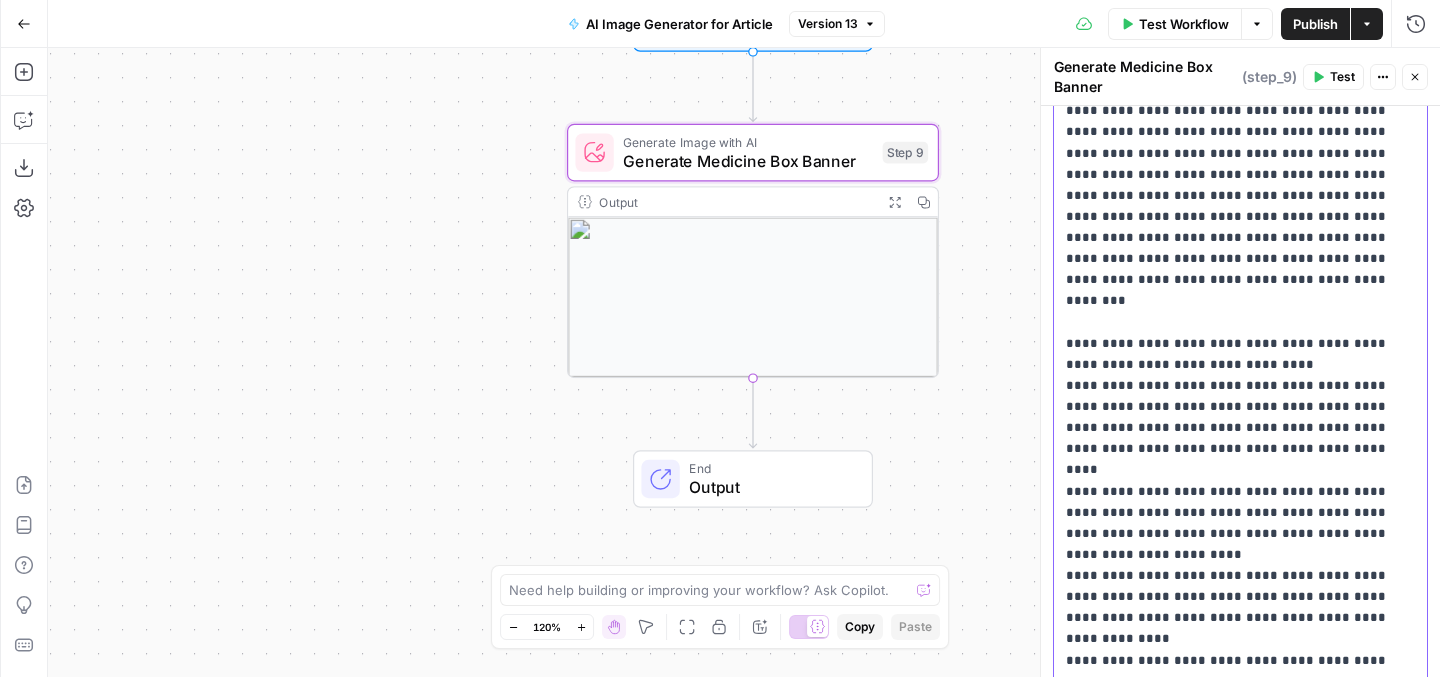 scroll, scrollTop: 675, scrollLeft: 0, axis: vertical 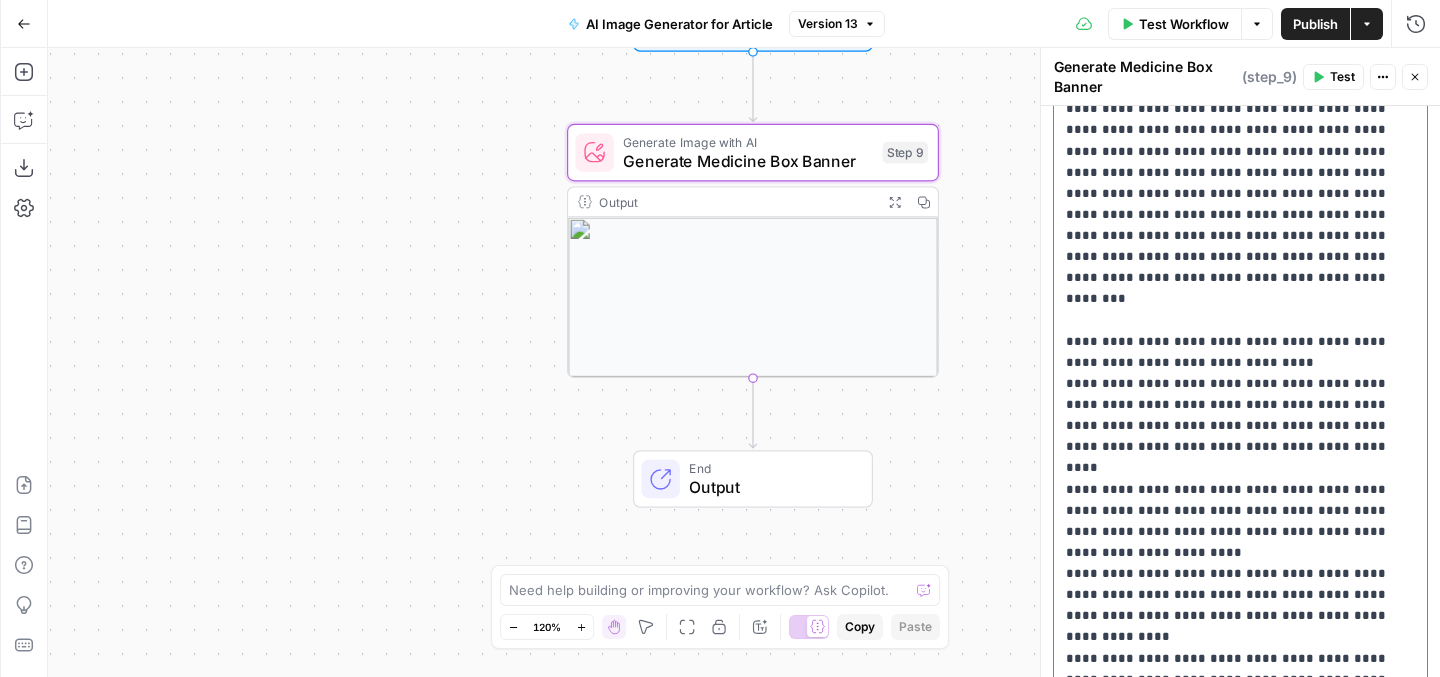 click on "**********" at bounding box center [1240, 235] 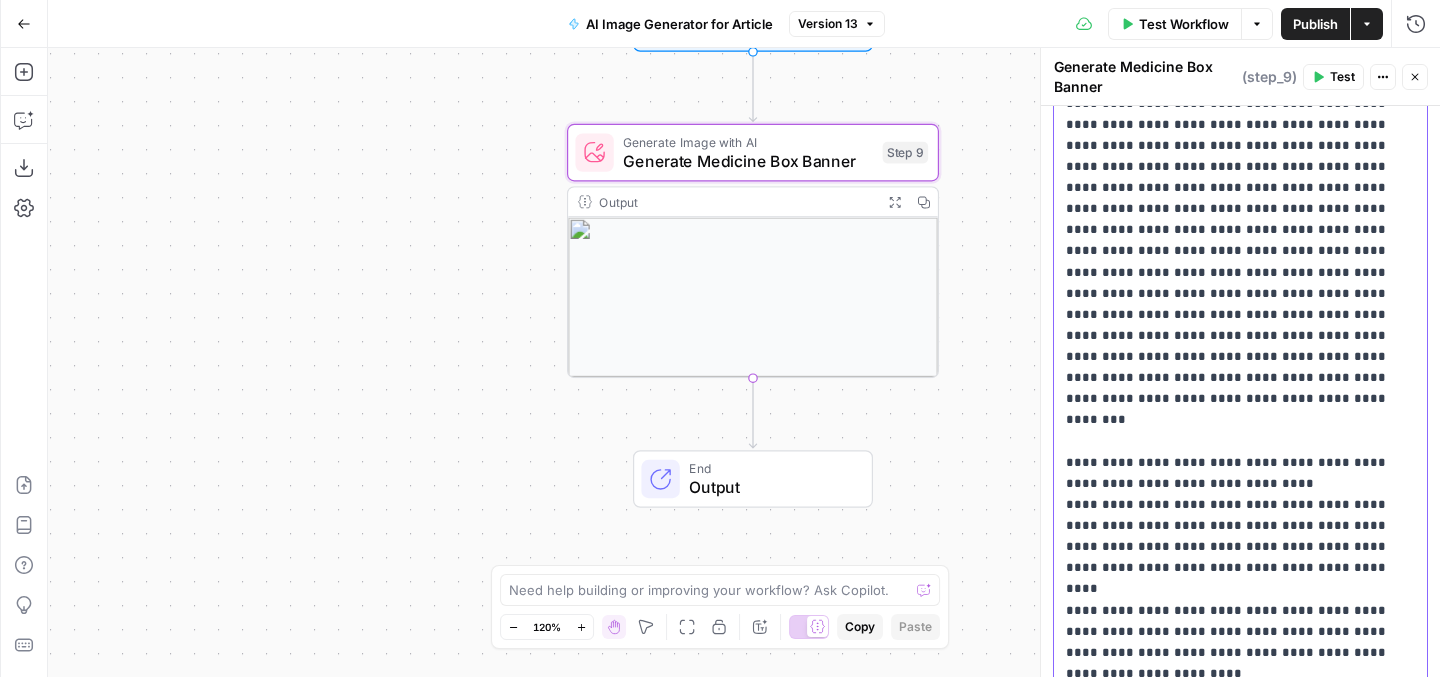 scroll, scrollTop: 541, scrollLeft: 0, axis: vertical 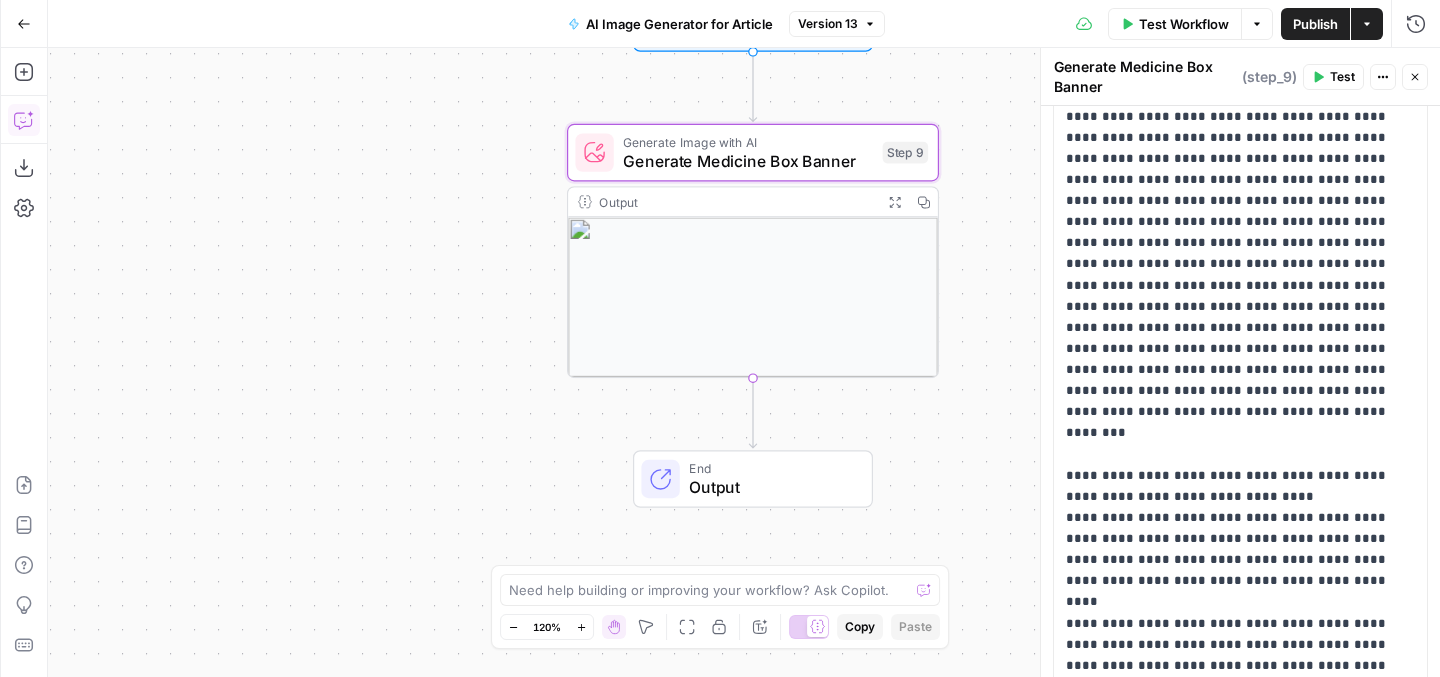 click 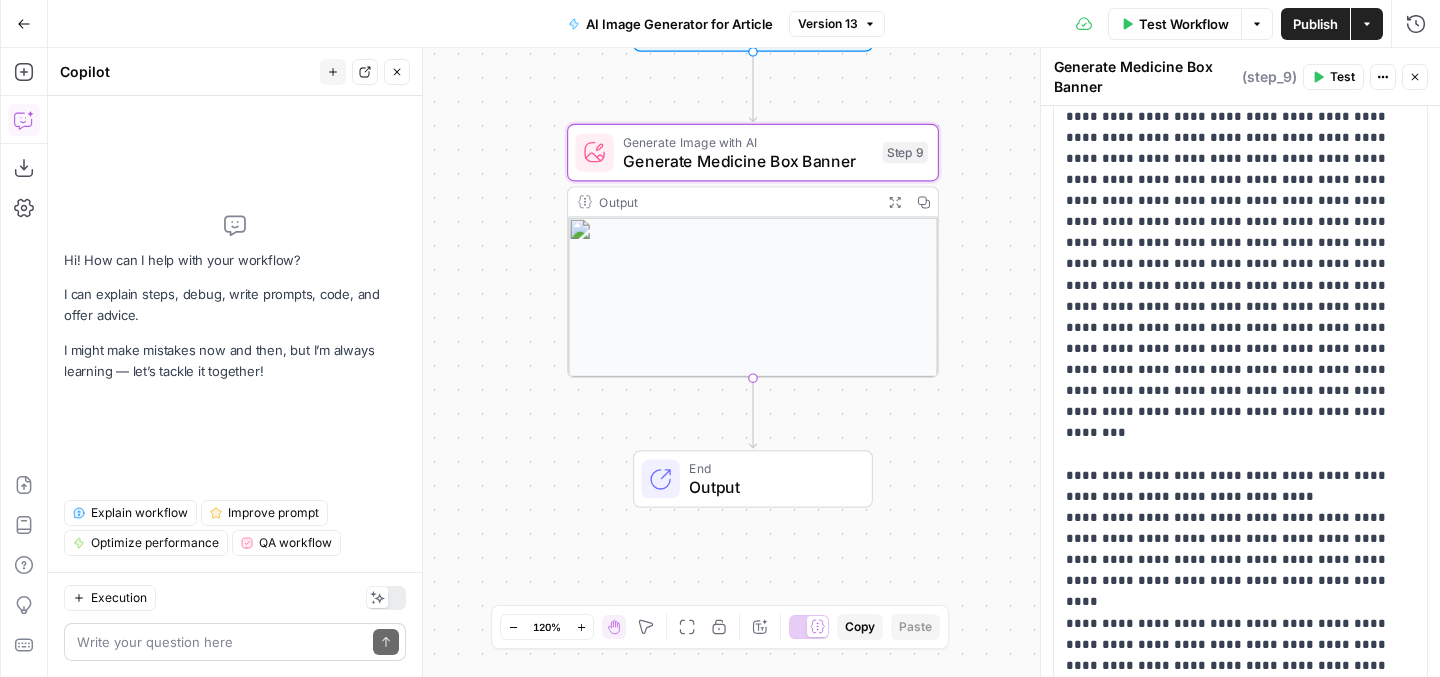click at bounding box center (221, 642) 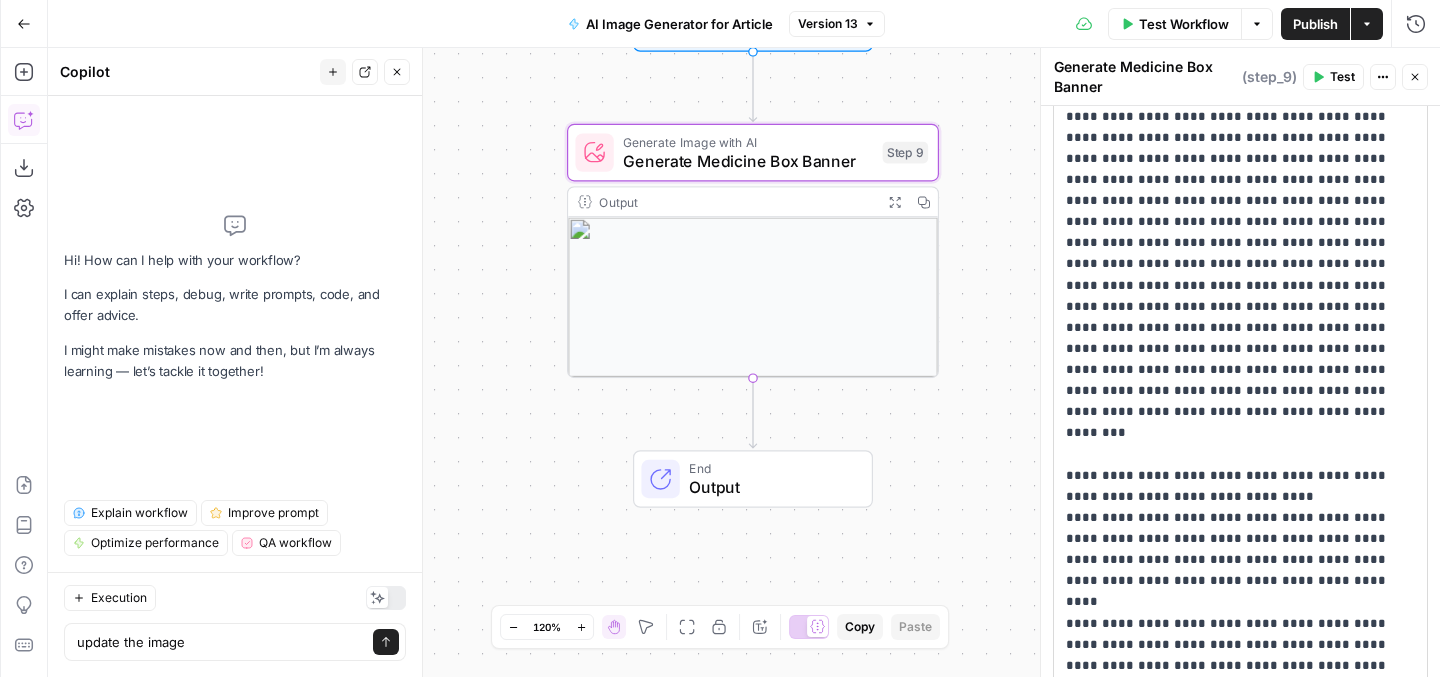 scroll, scrollTop: 0, scrollLeft: 0, axis: both 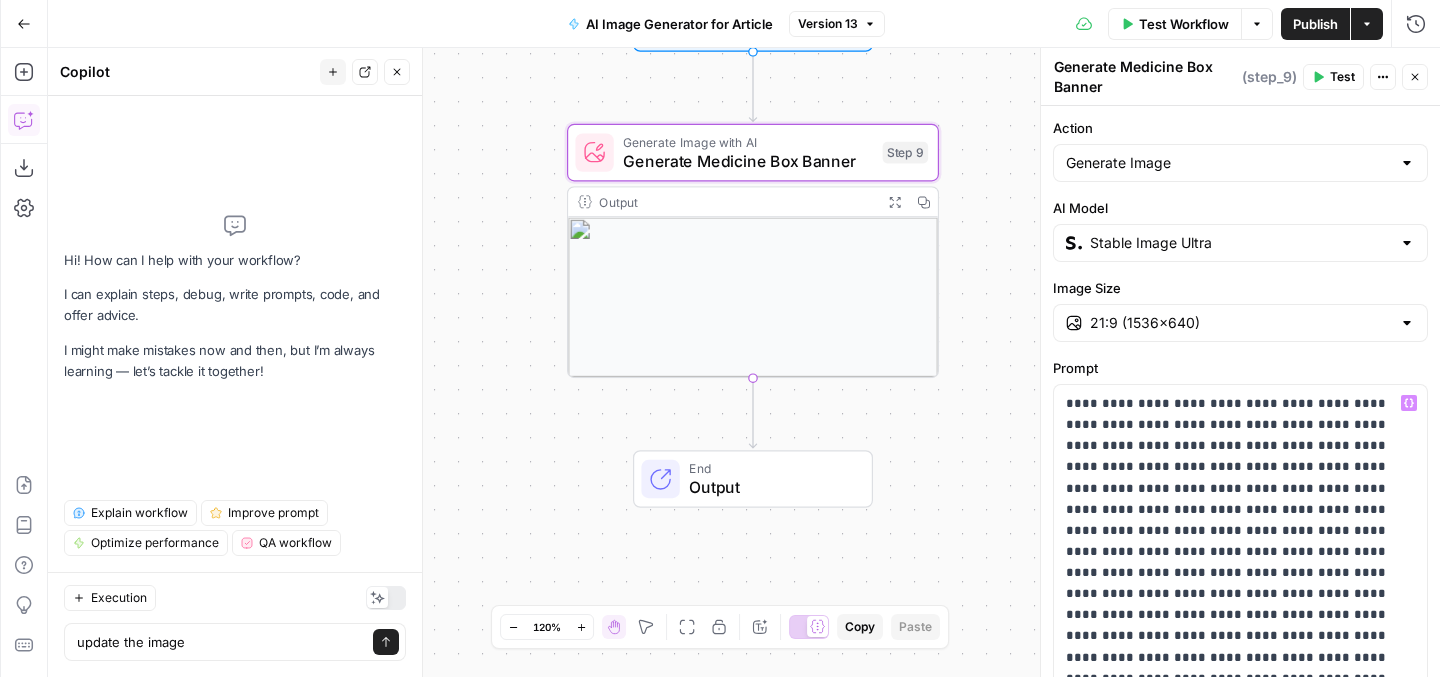 click on "Prompt" at bounding box center [1240, 368] 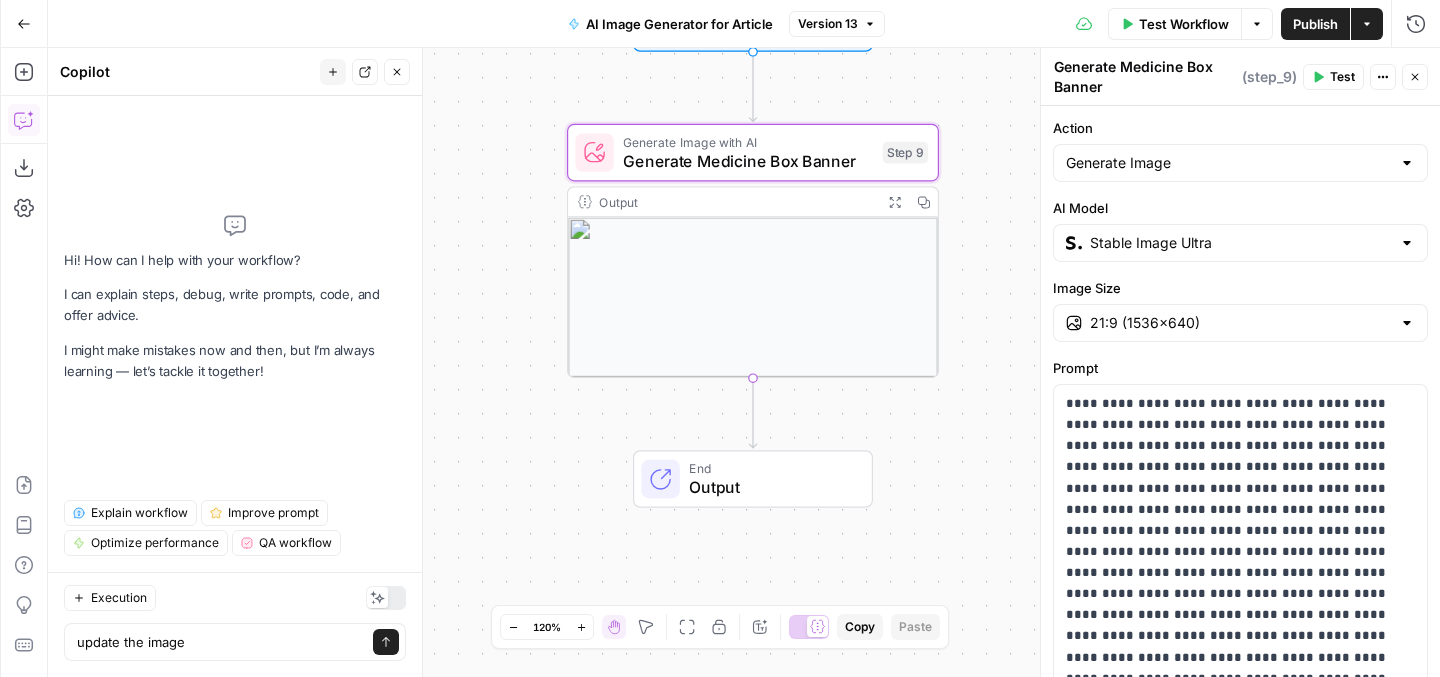 click on "Prompt" at bounding box center (1240, 368) 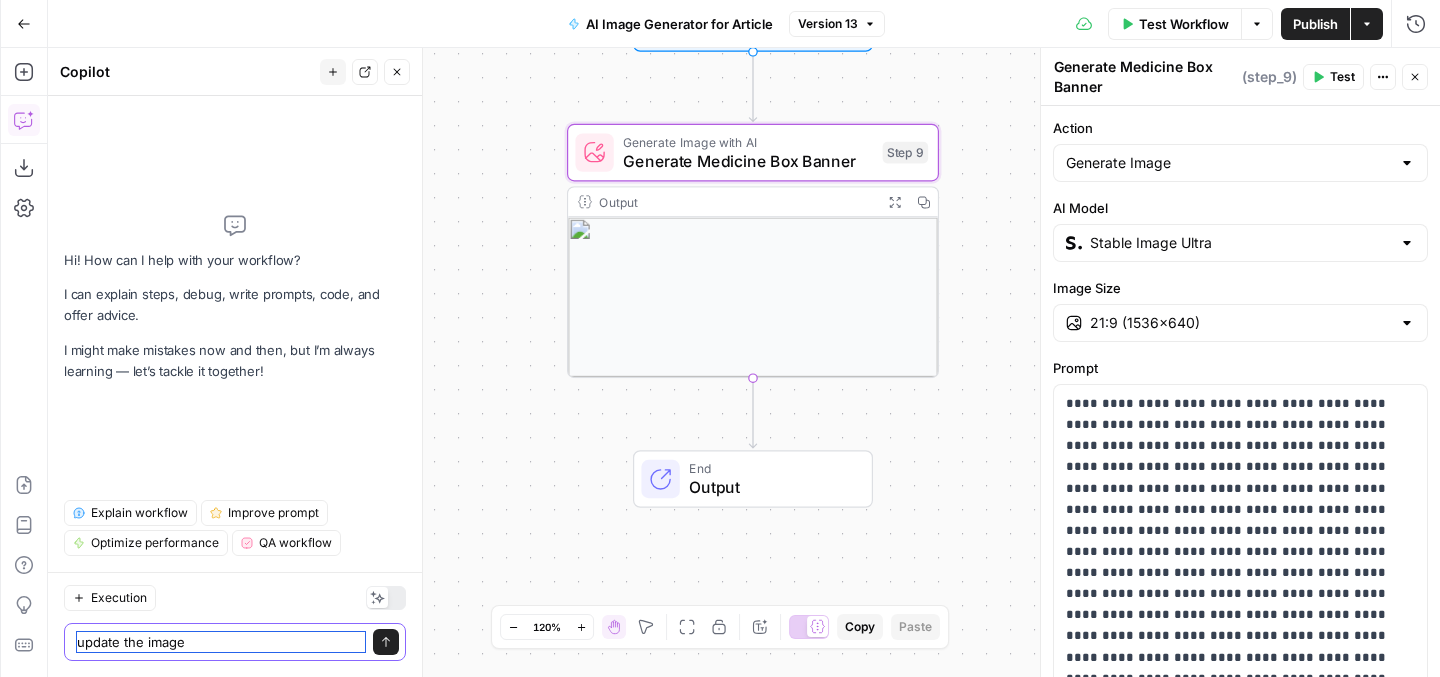click on "update the image" at bounding box center [221, 642] 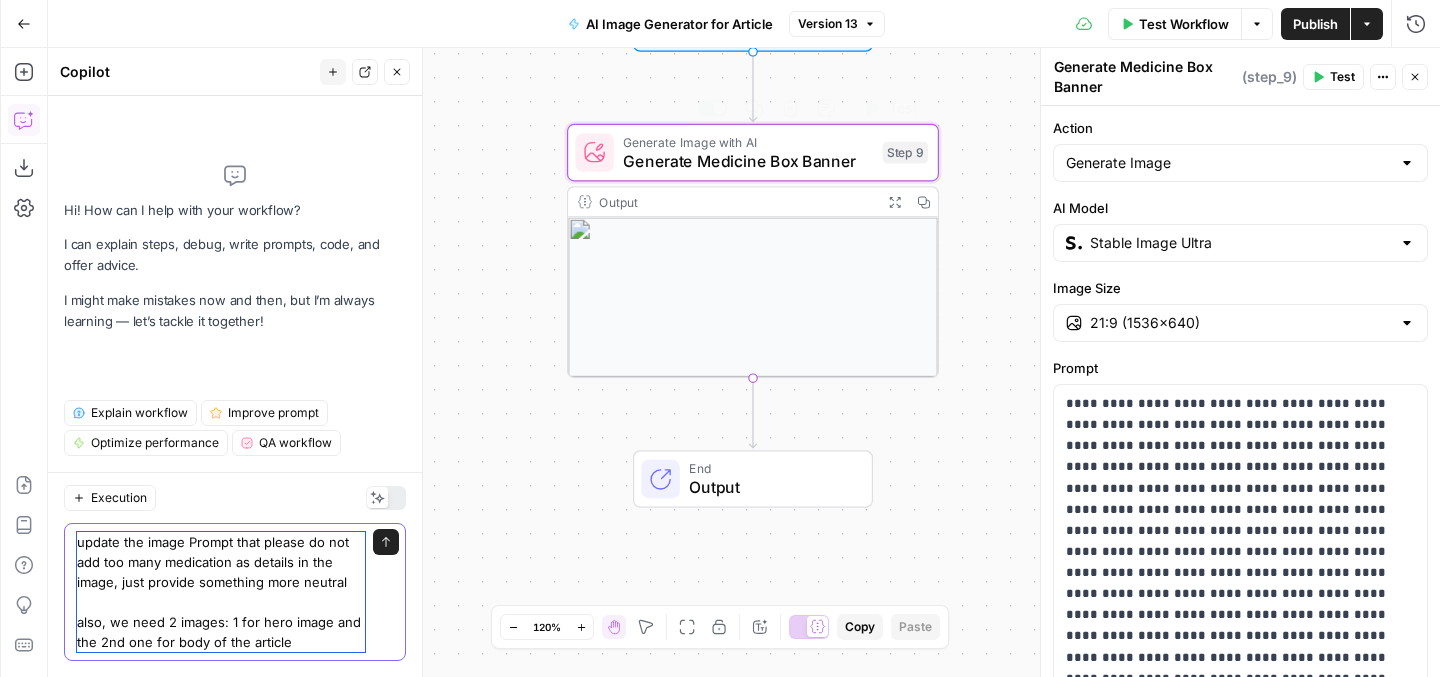type on "update the image Prompt that please do not add too many medication as details in the image, just provide something more neutral
also, we need 2 images: 1 for hero image and the 2nd one for body of the article" 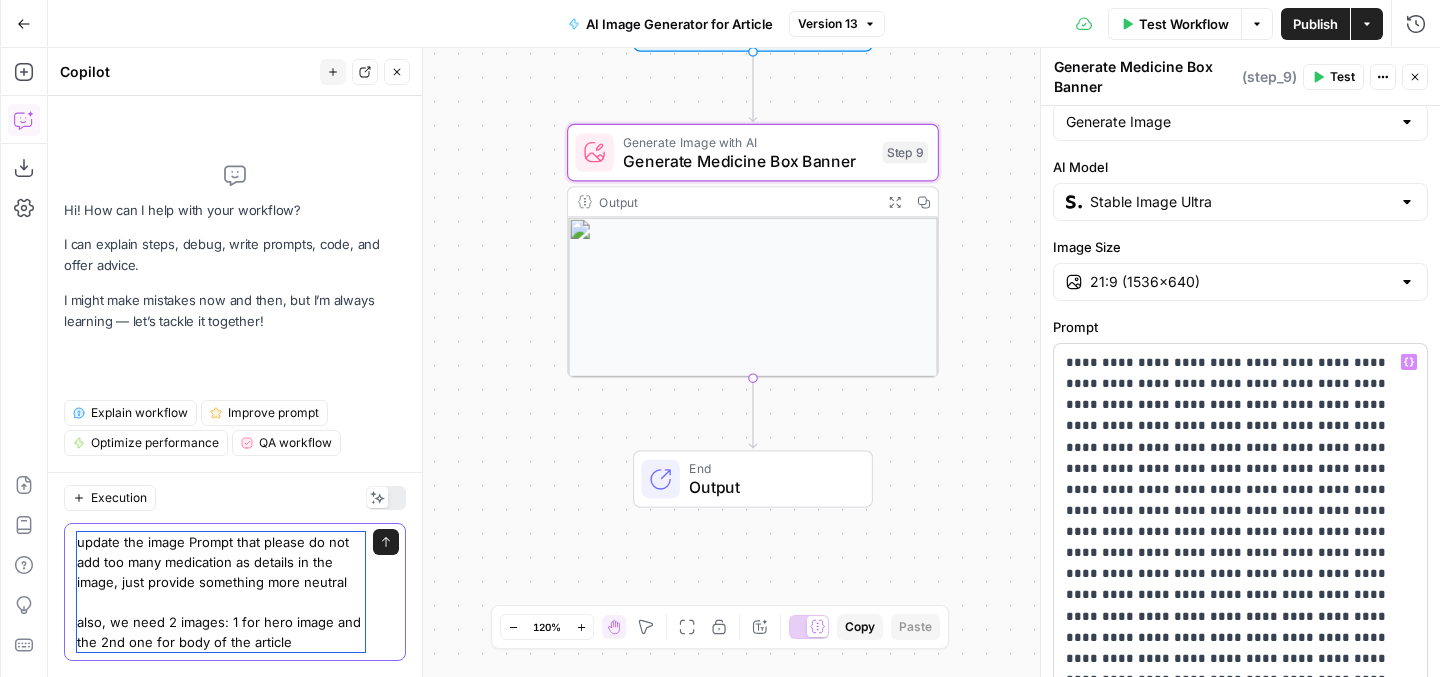 scroll, scrollTop: 40, scrollLeft: 0, axis: vertical 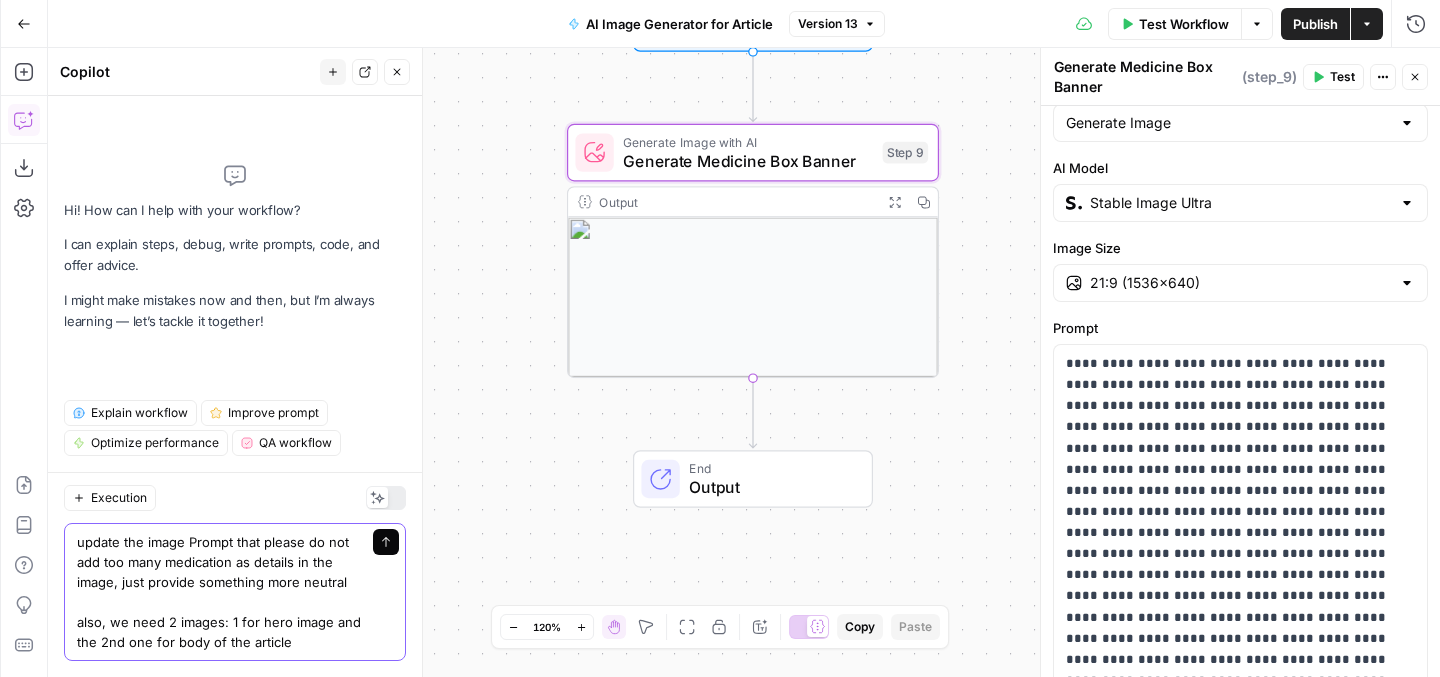 click 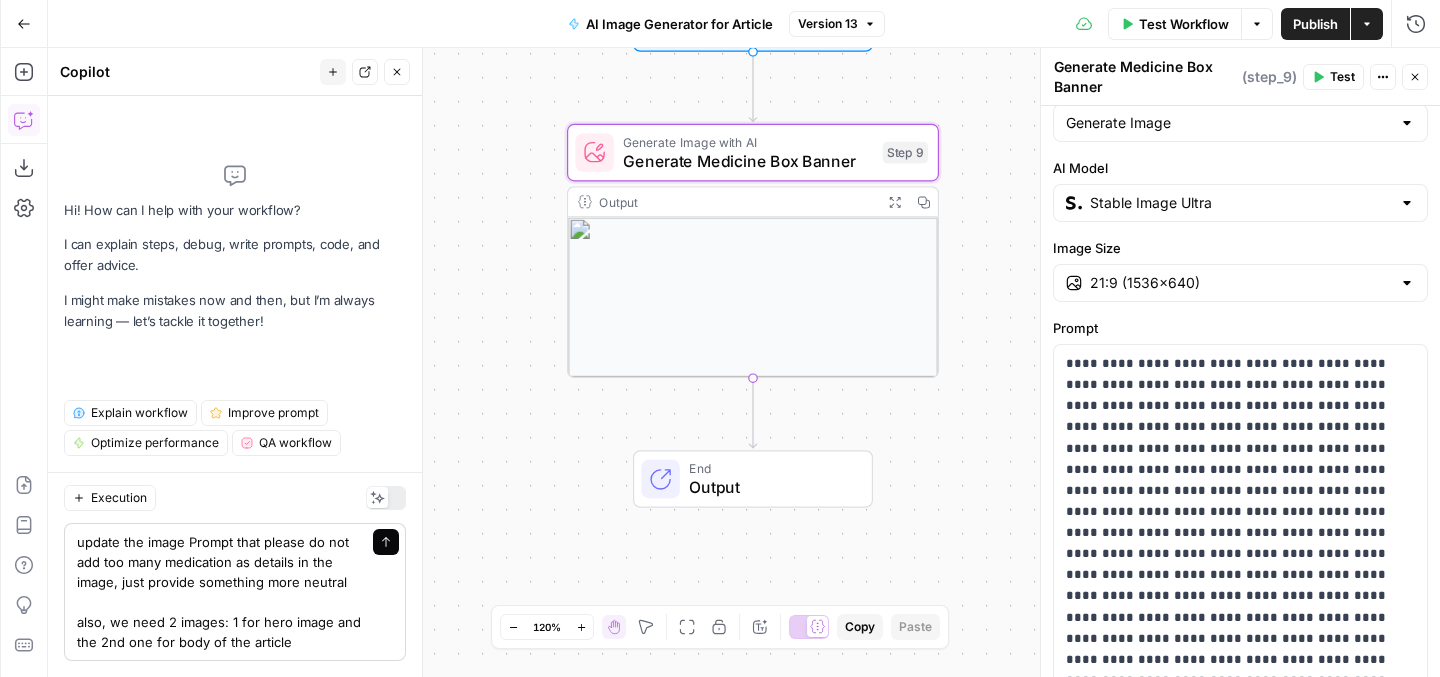 type 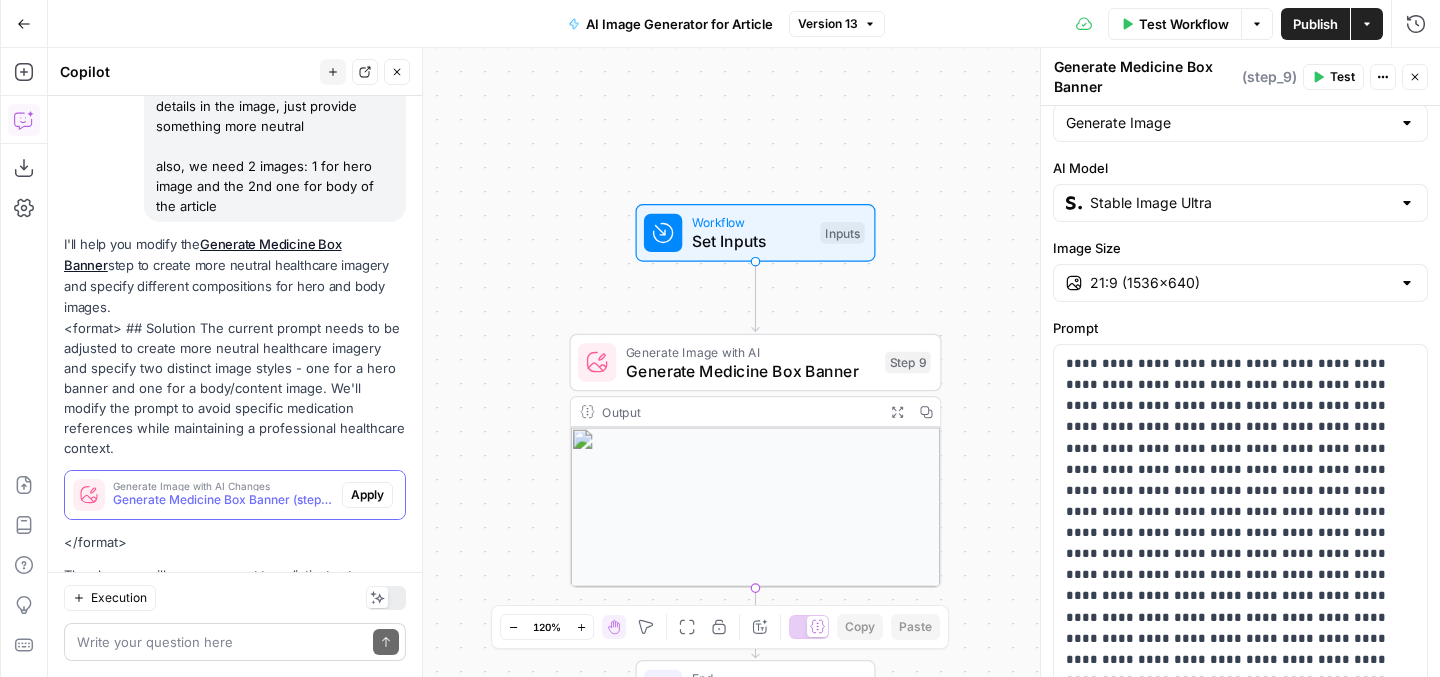 scroll, scrollTop: 190, scrollLeft: 0, axis: vertical 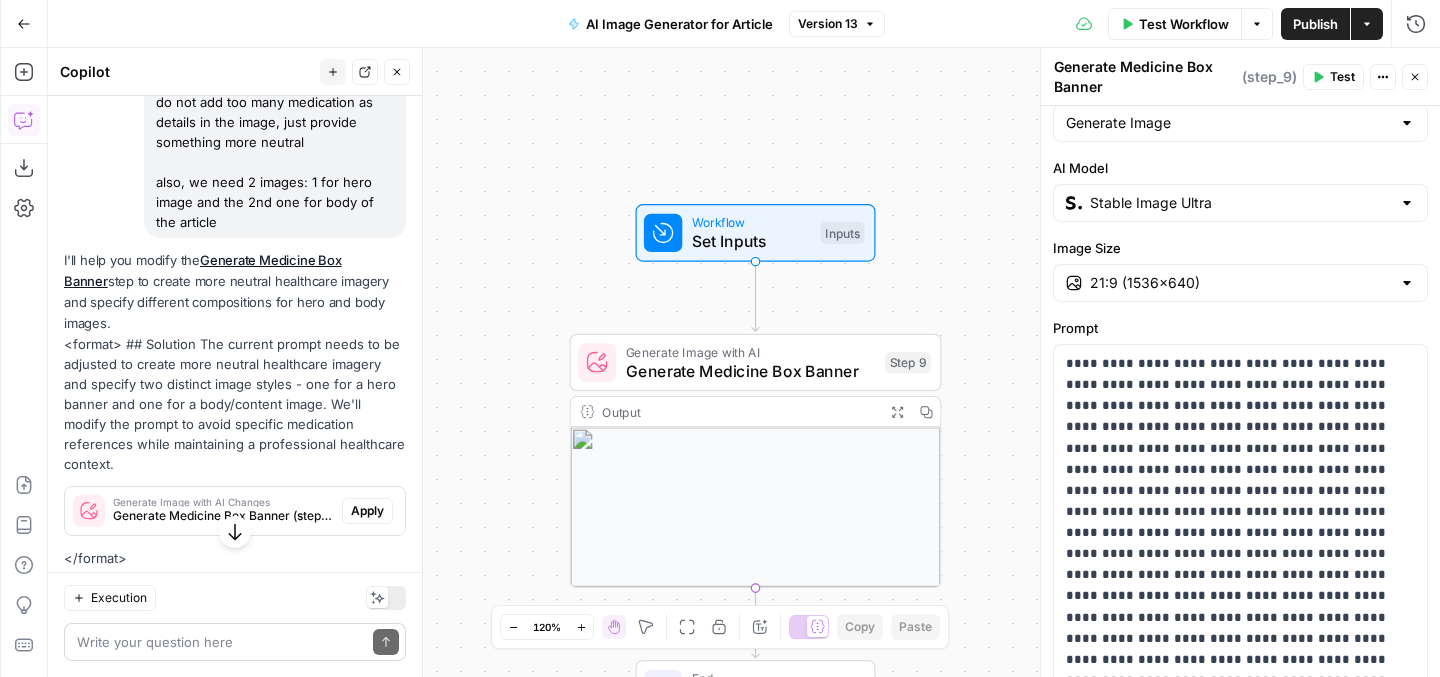 drag, startPoint x: 62, startPoint y: 260, endPoint x: 136, endPoint y: 265, distance: 74.168724 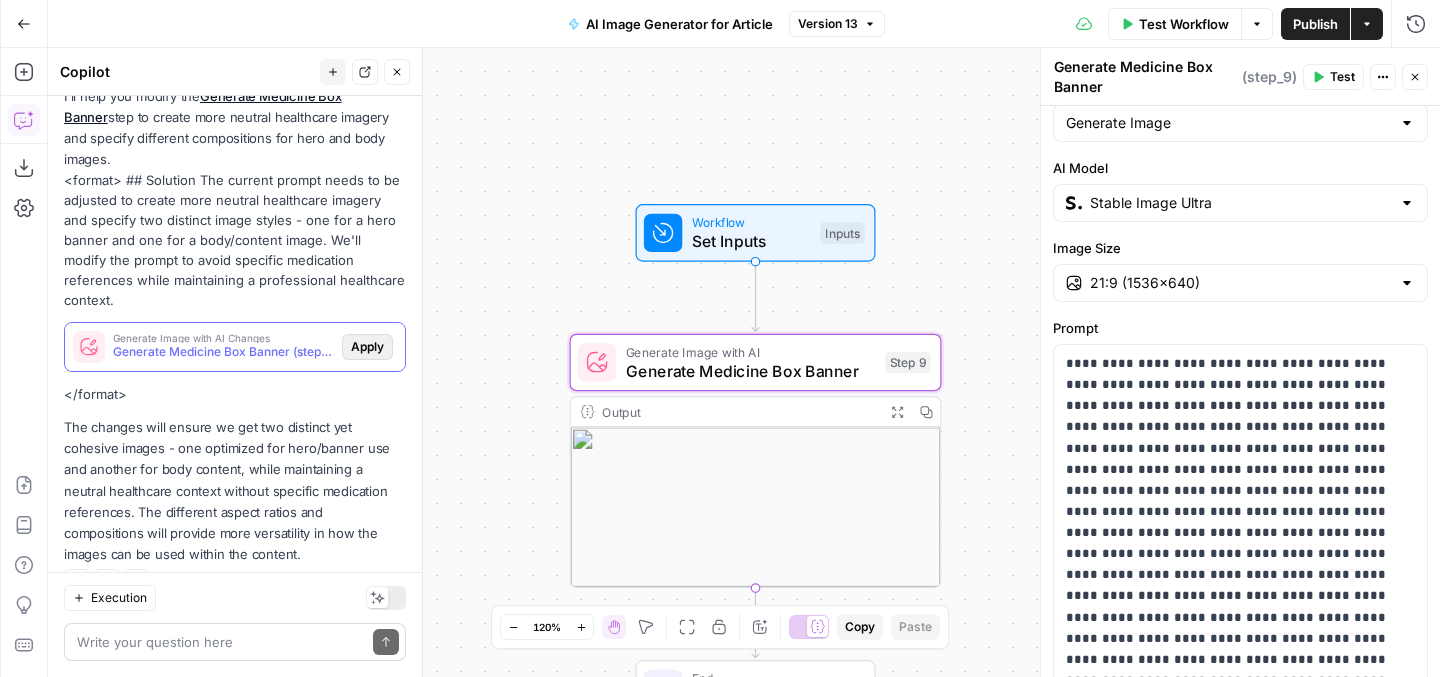 click on "Apply" at bounding box center (367, 347) 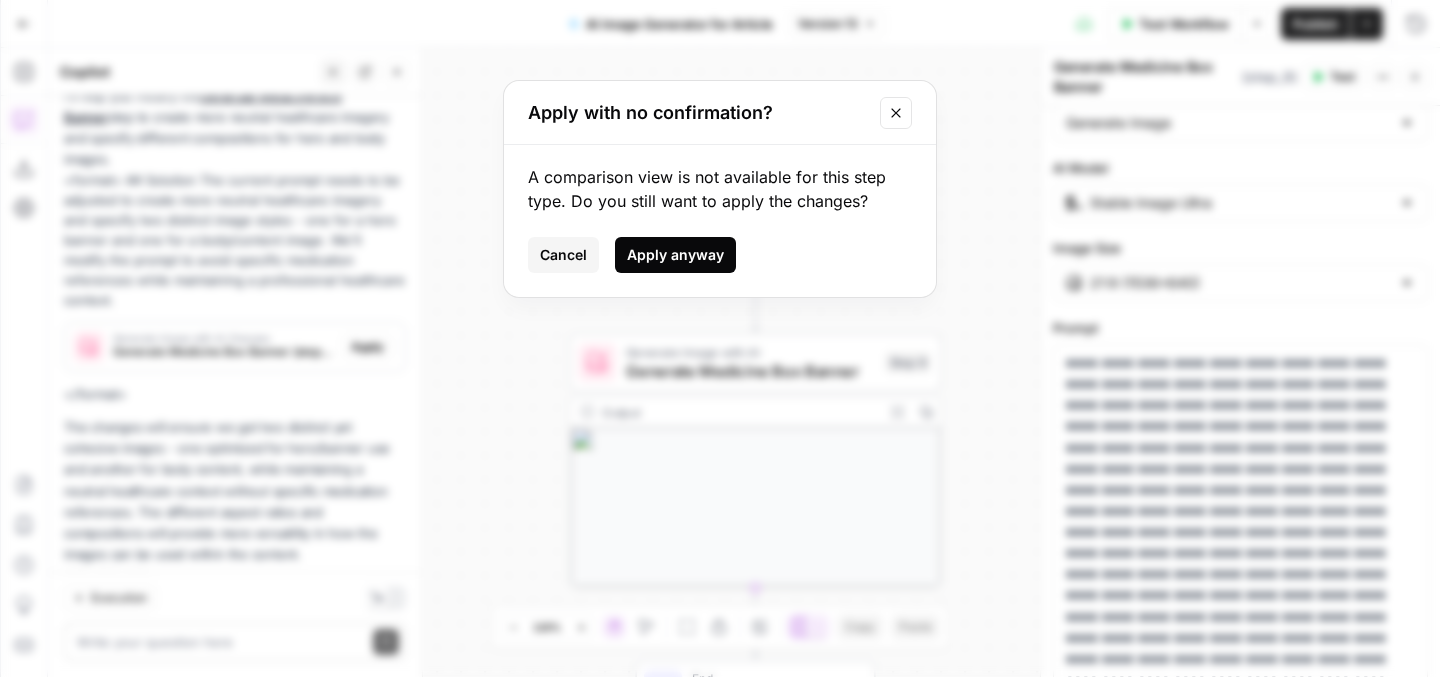 click on "Apply anyway" at bounding box center [675, 255] 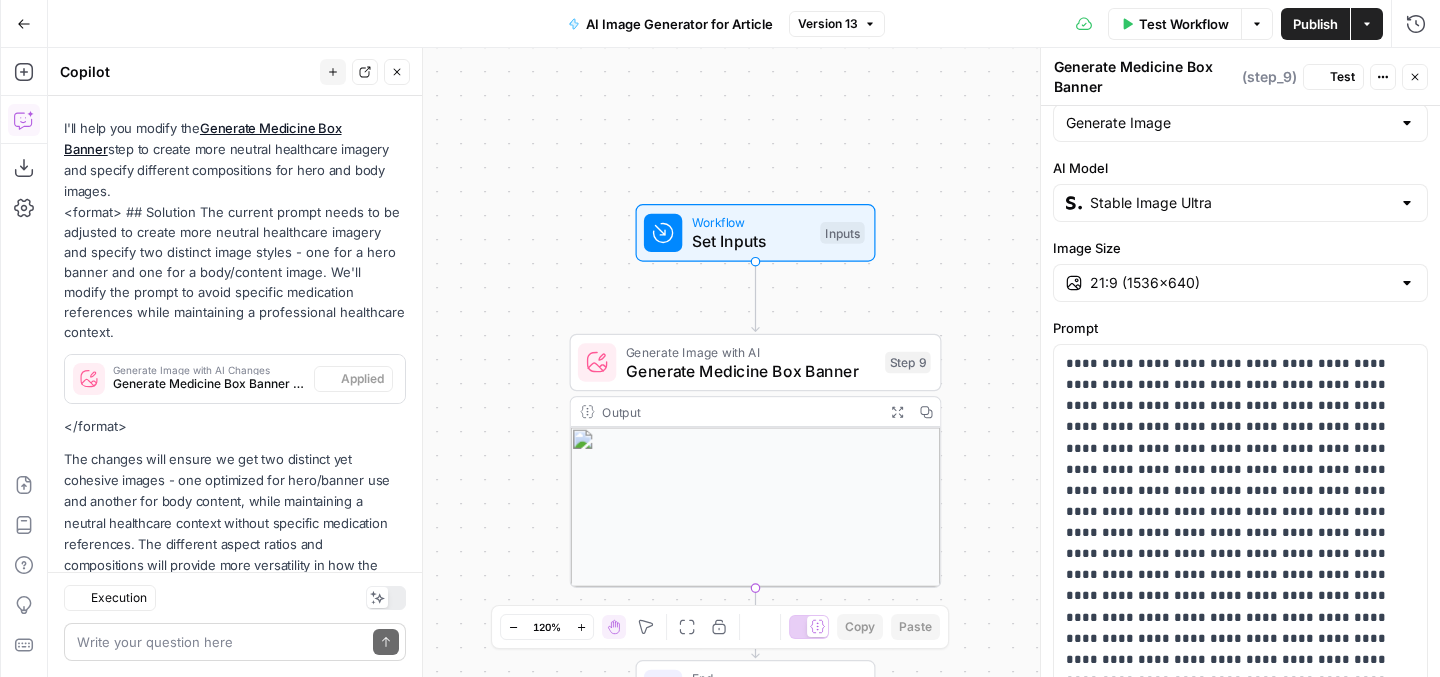 scroll, scrollTop: 386, scrollLeft: 0, axis: vertical 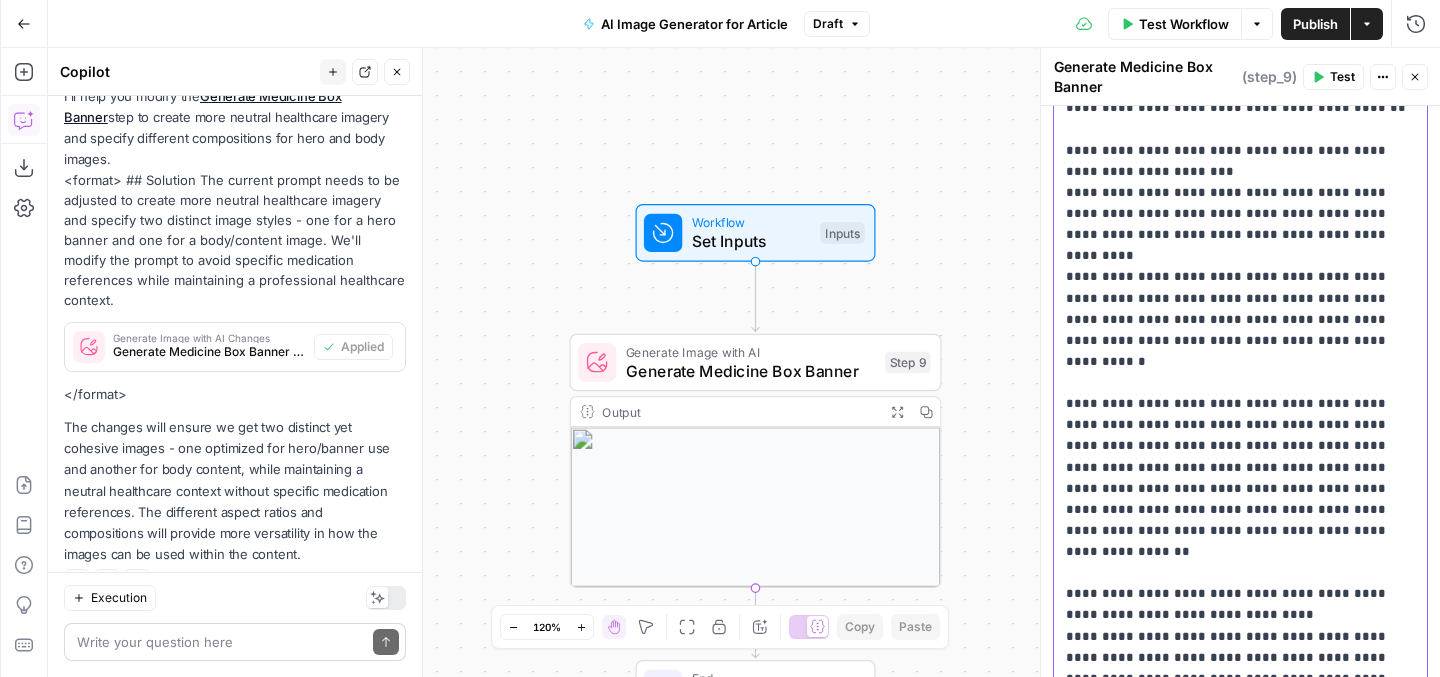 drag, startPoint x: 1067, startPoint y: 252, endPoint x: 1187, endPoint y: 531, distance: 303.71204 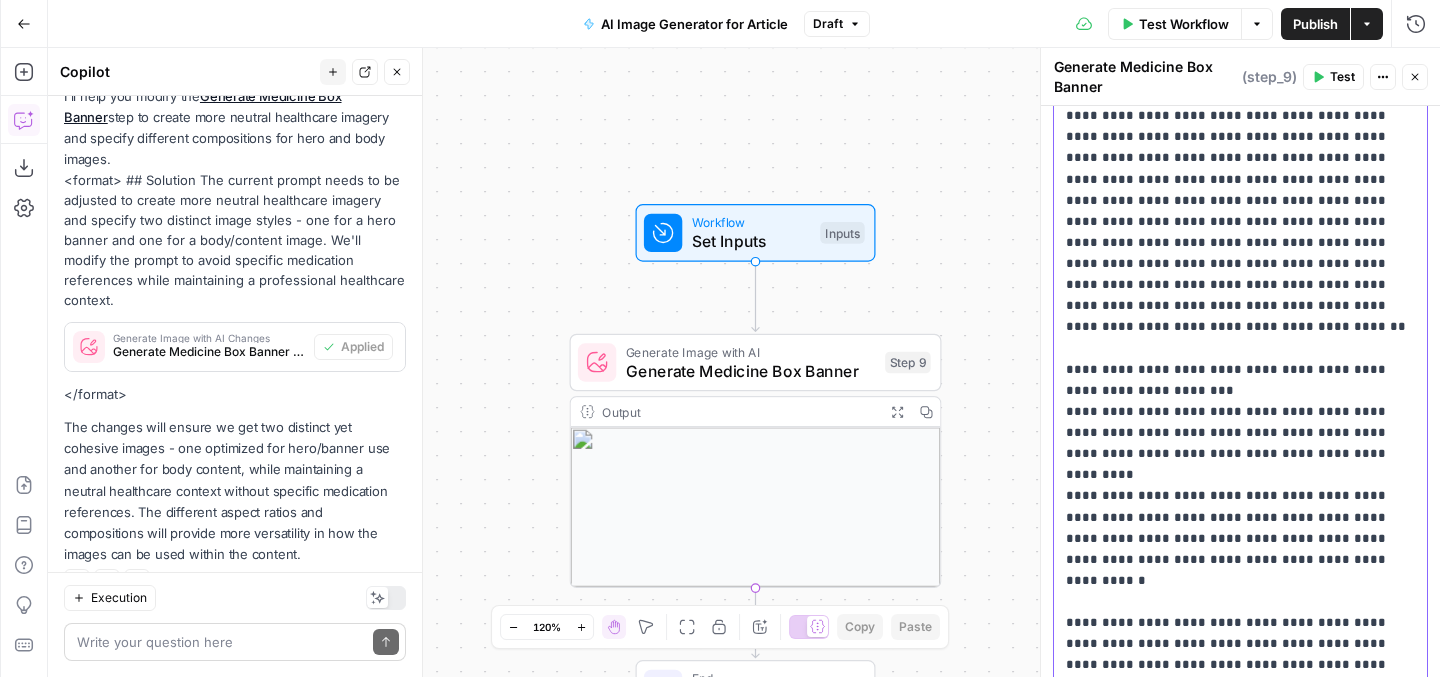 scroll, scrollTop: 644, scrollLeft: 0, axis: vertical 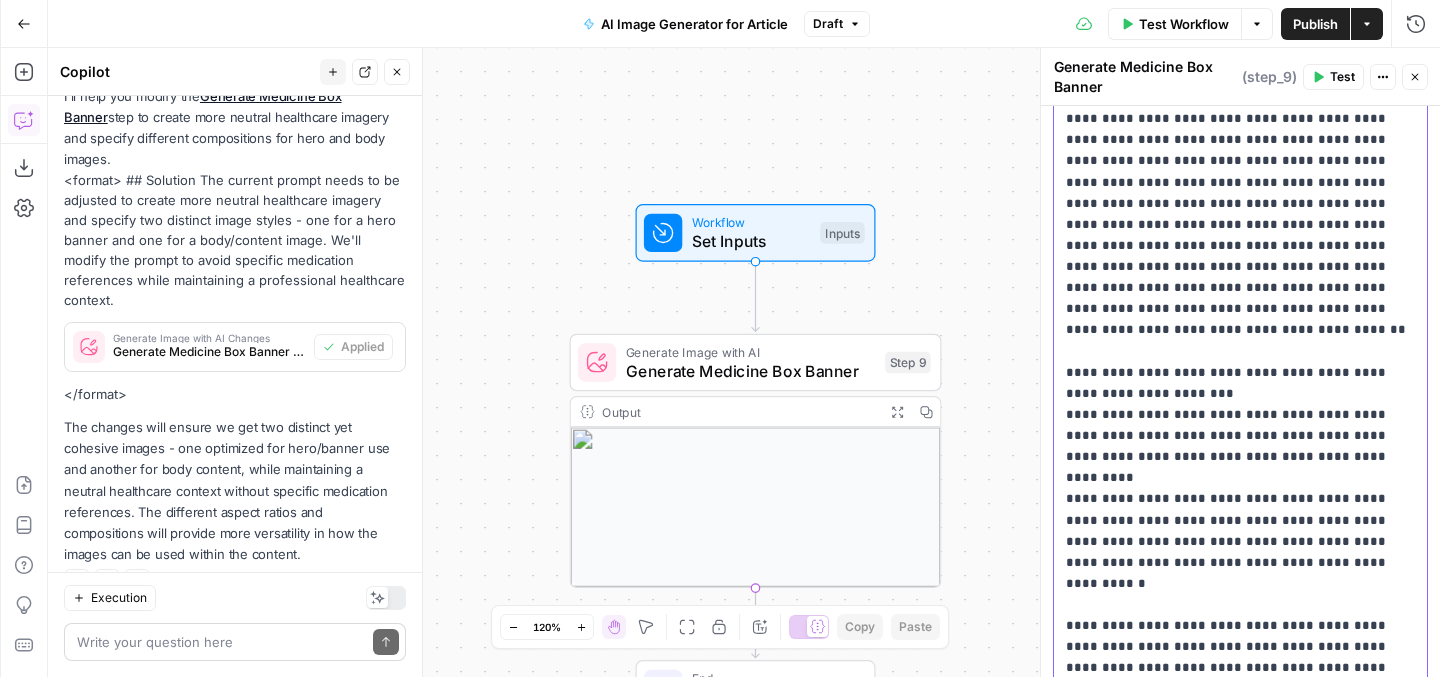drag, startPoint x: 1084, startPoint y: 306, endPoint x: 1162, endPoint y: 306, distance: 78 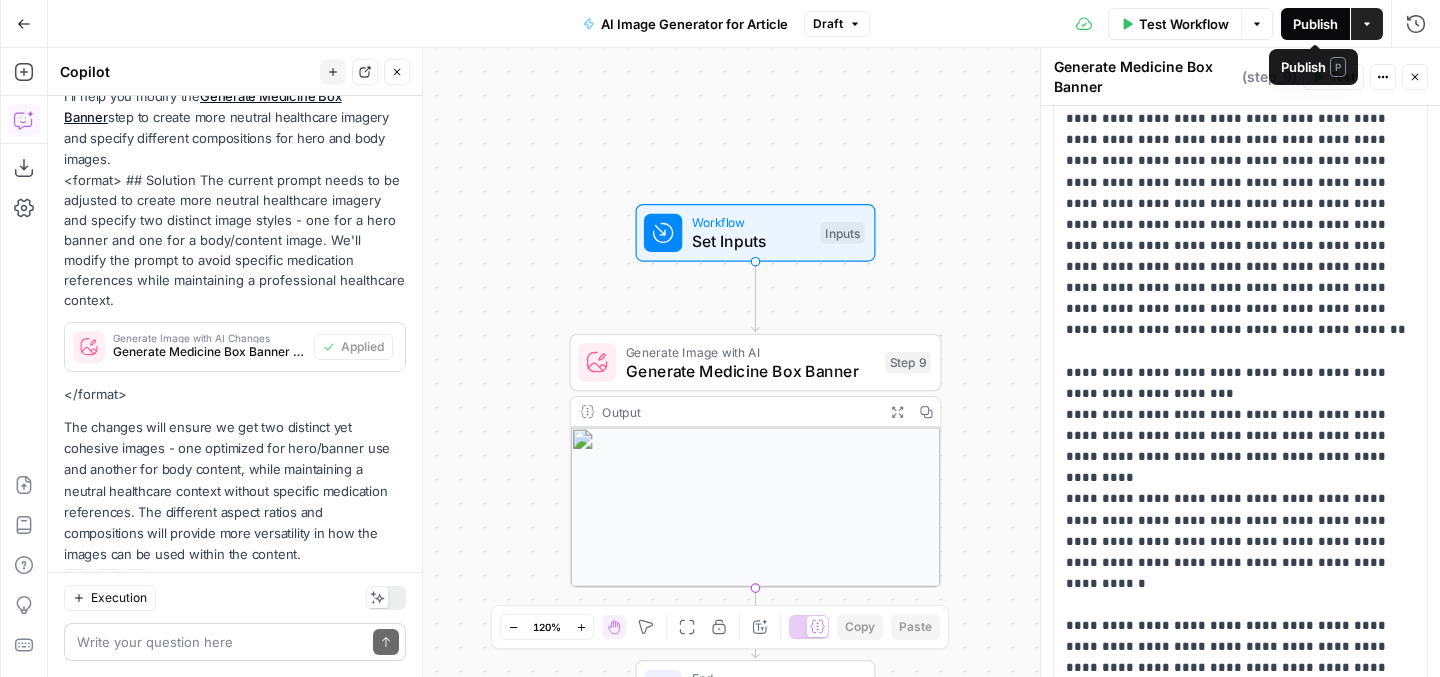 click on "Publish" at bounding box center (1315, 24) 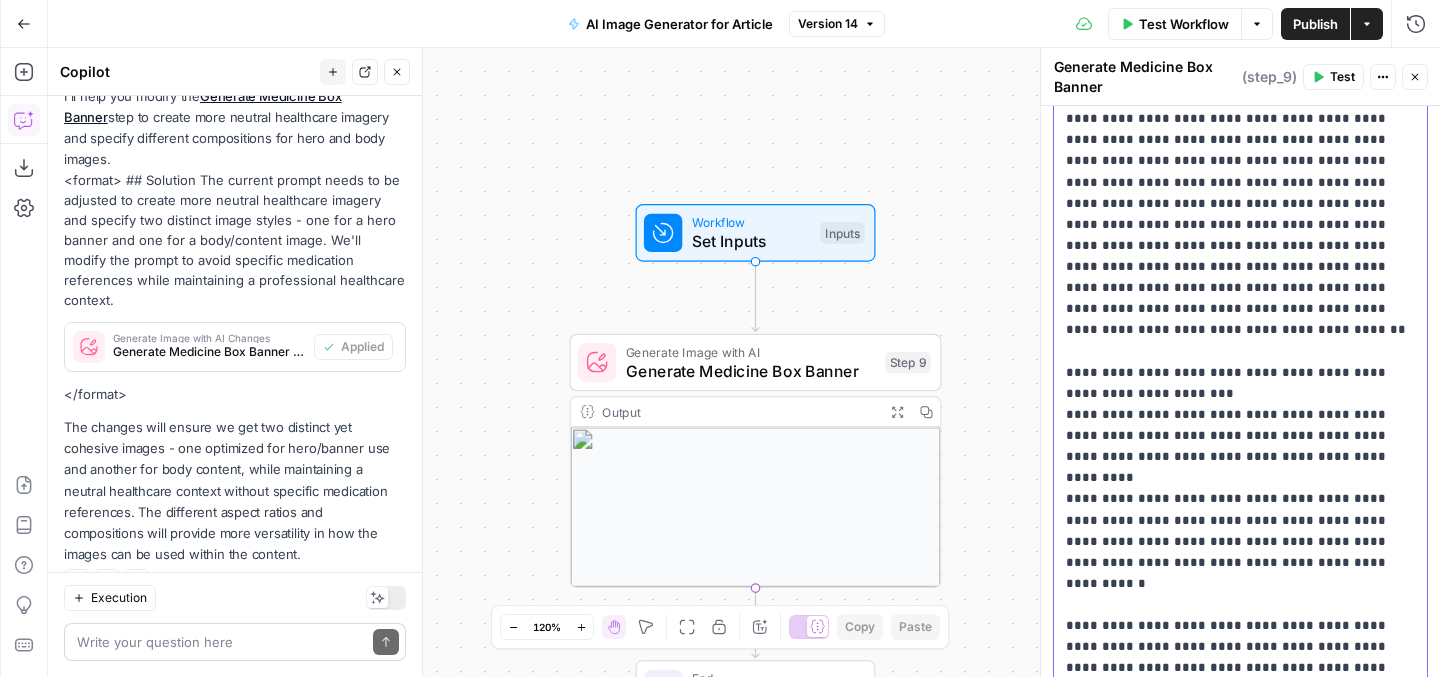 click on "**********" at bounding box center (1240, 446) 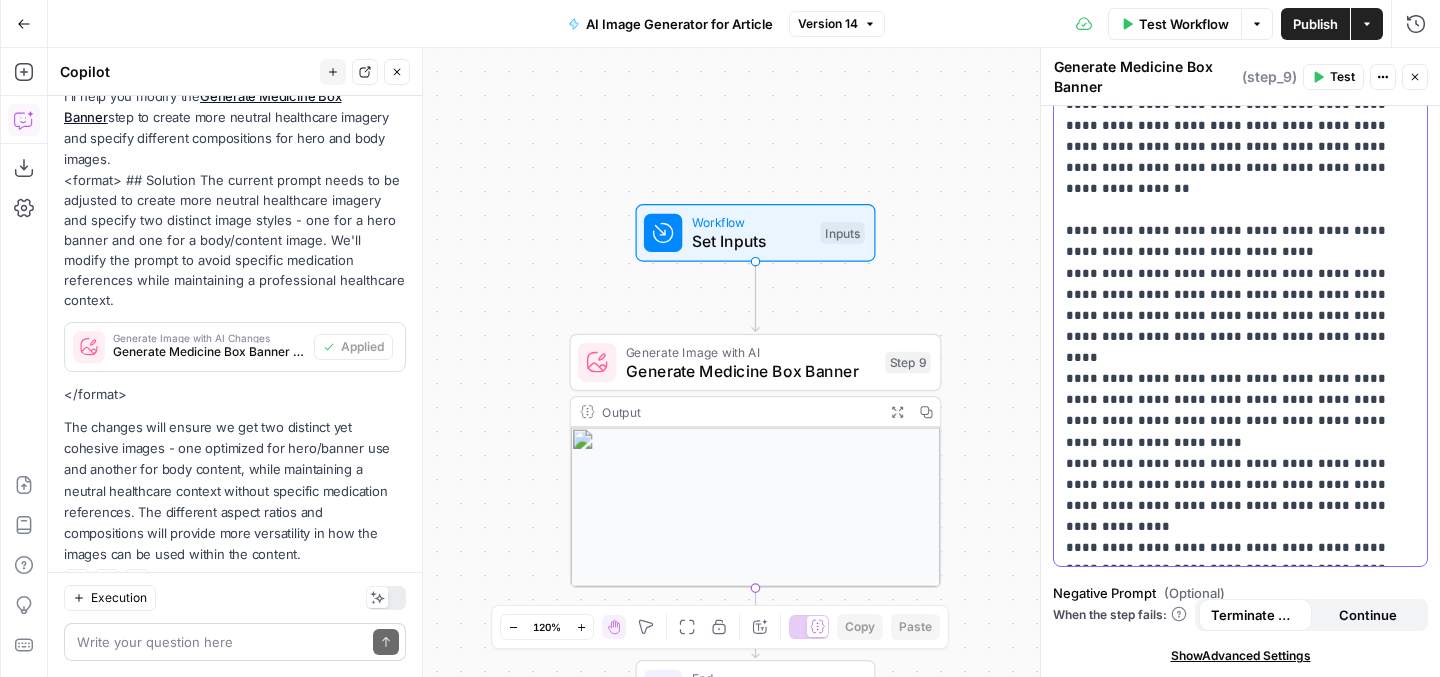 scroll, scrollTop: 1074, scrollLeft: 0, axis: vertical 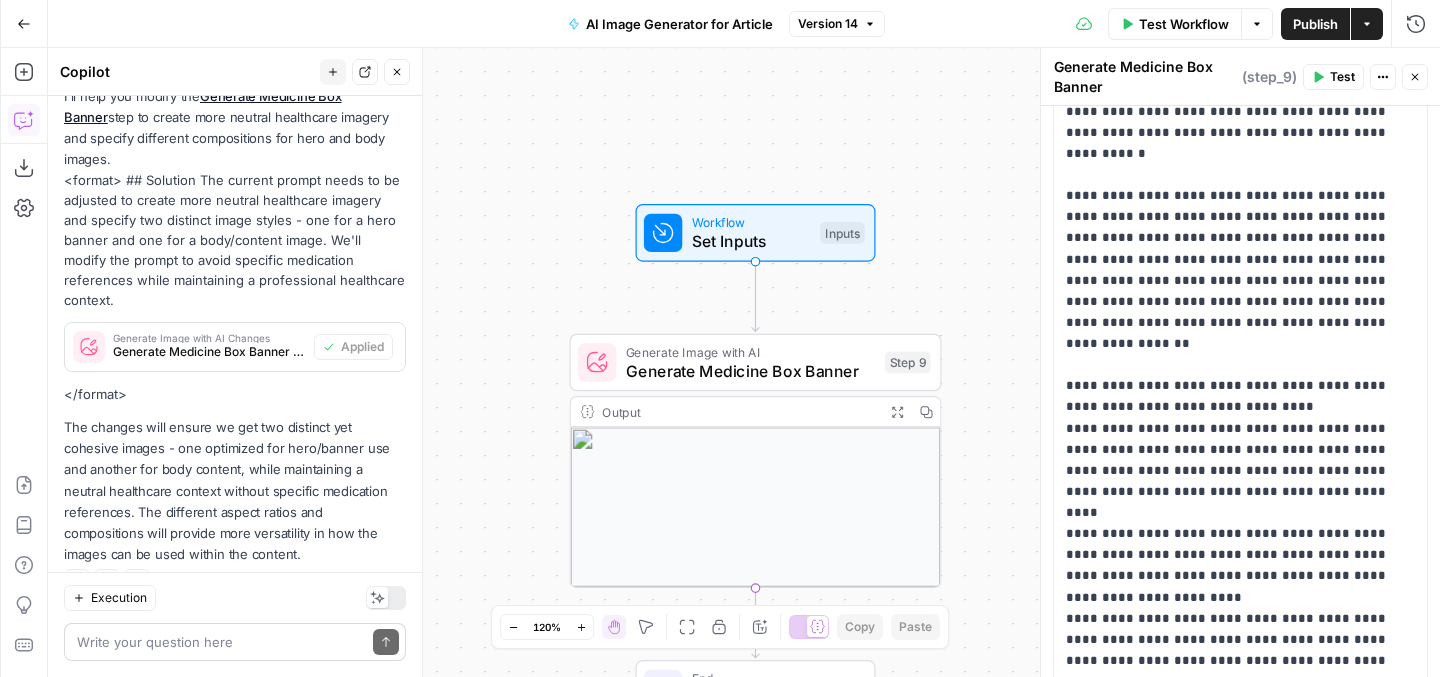 click 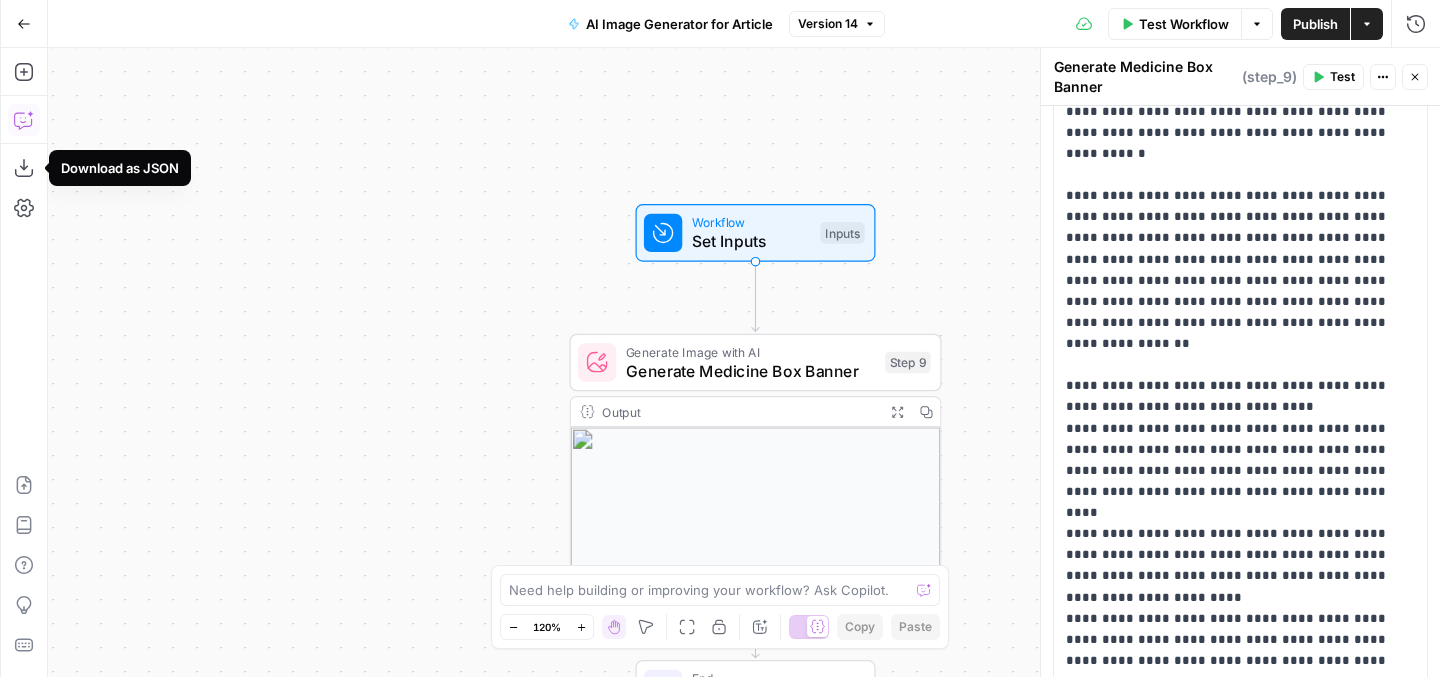 click 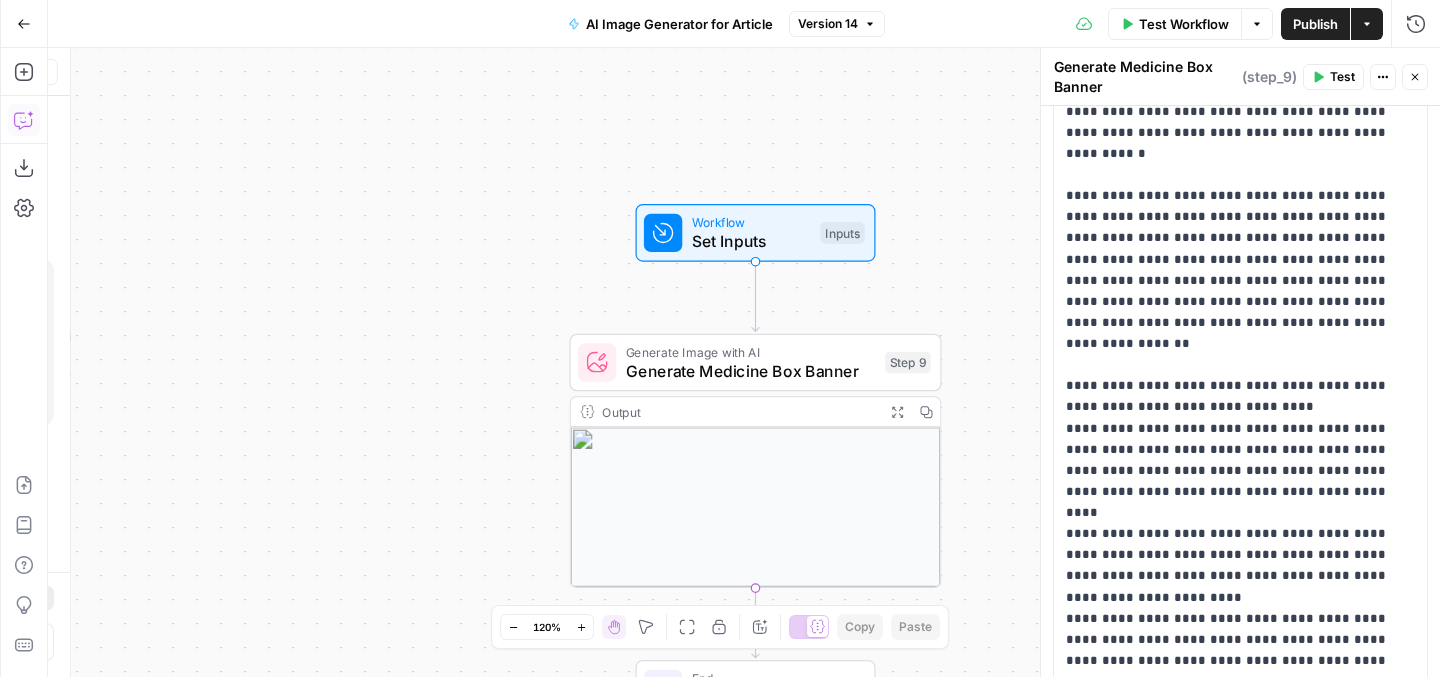 scroll, scrollTop: 386, scrollLeft: 0, axis: vertical 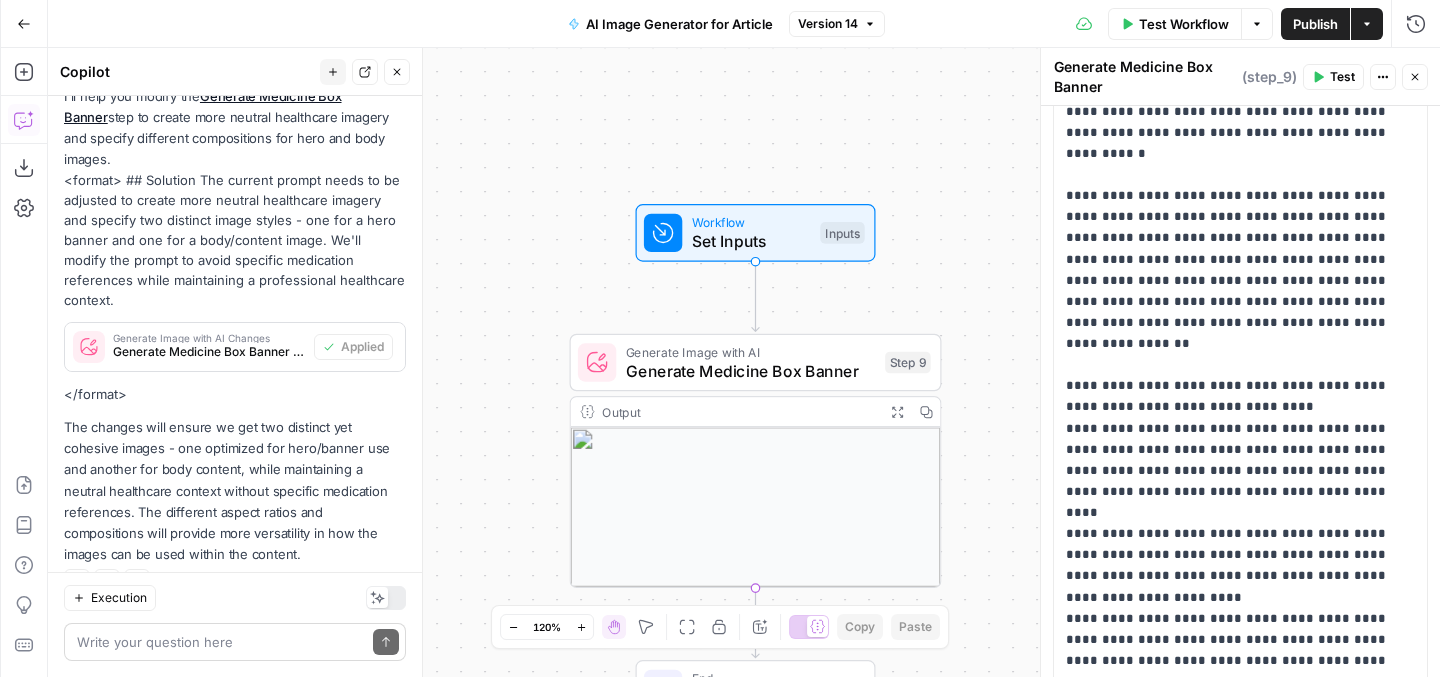 click at bounding box center (221, 642) 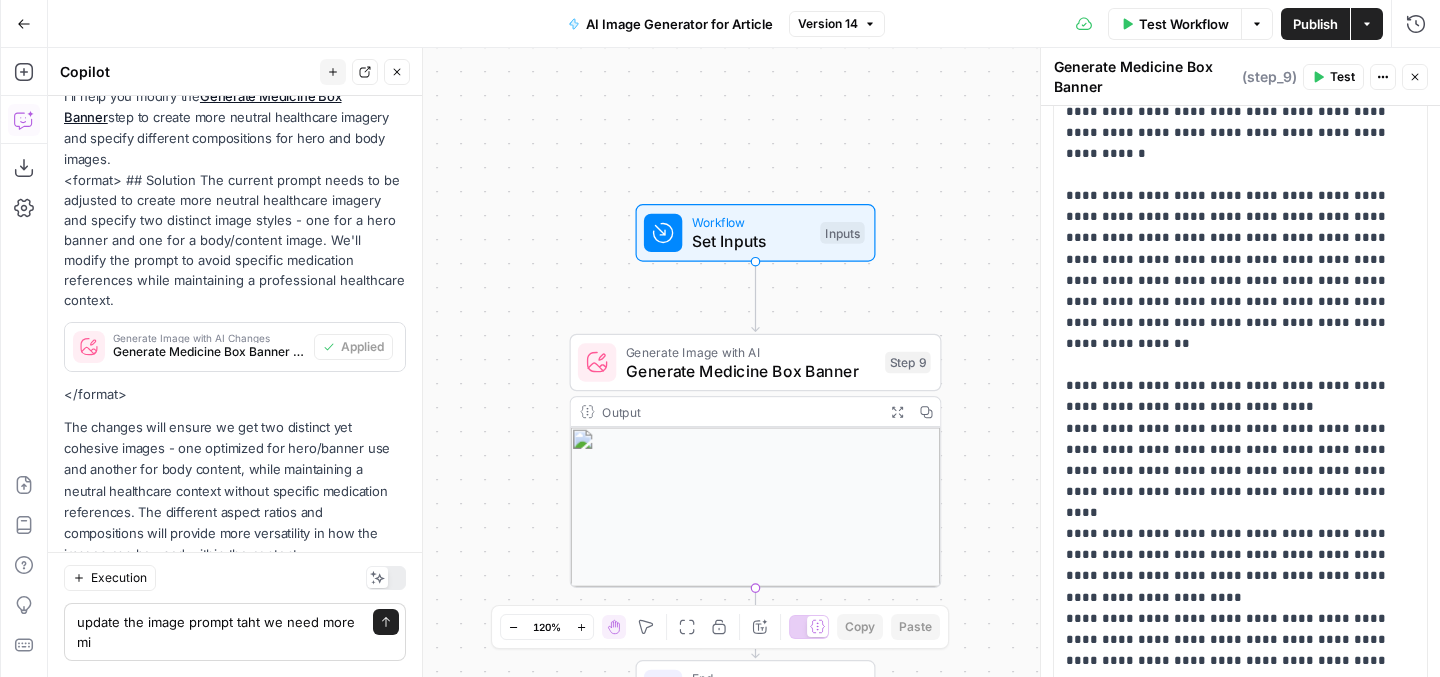 scroll, scrollTop: 406, scrollLeft: 0, axis: vertical 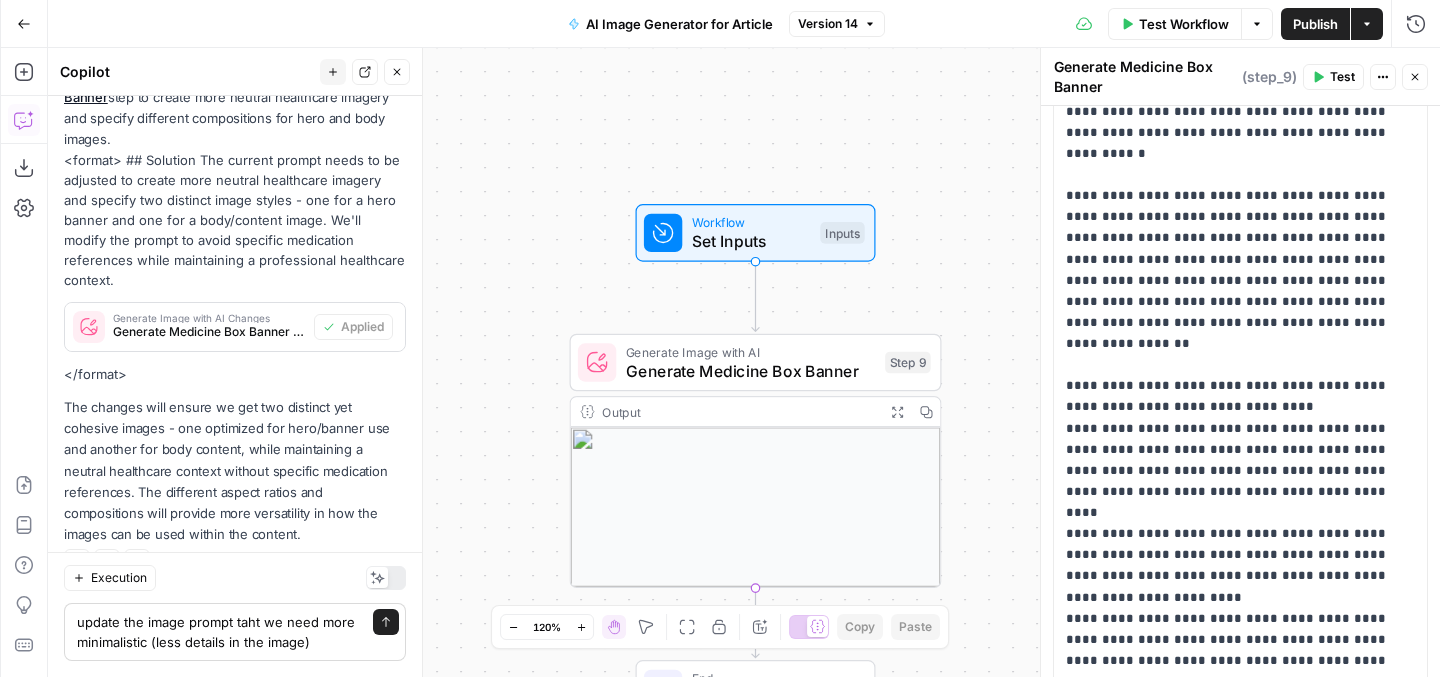 click on "update the image prompt taht we need more minimalistic (less details in the image)" at bounding box center (221, 632) 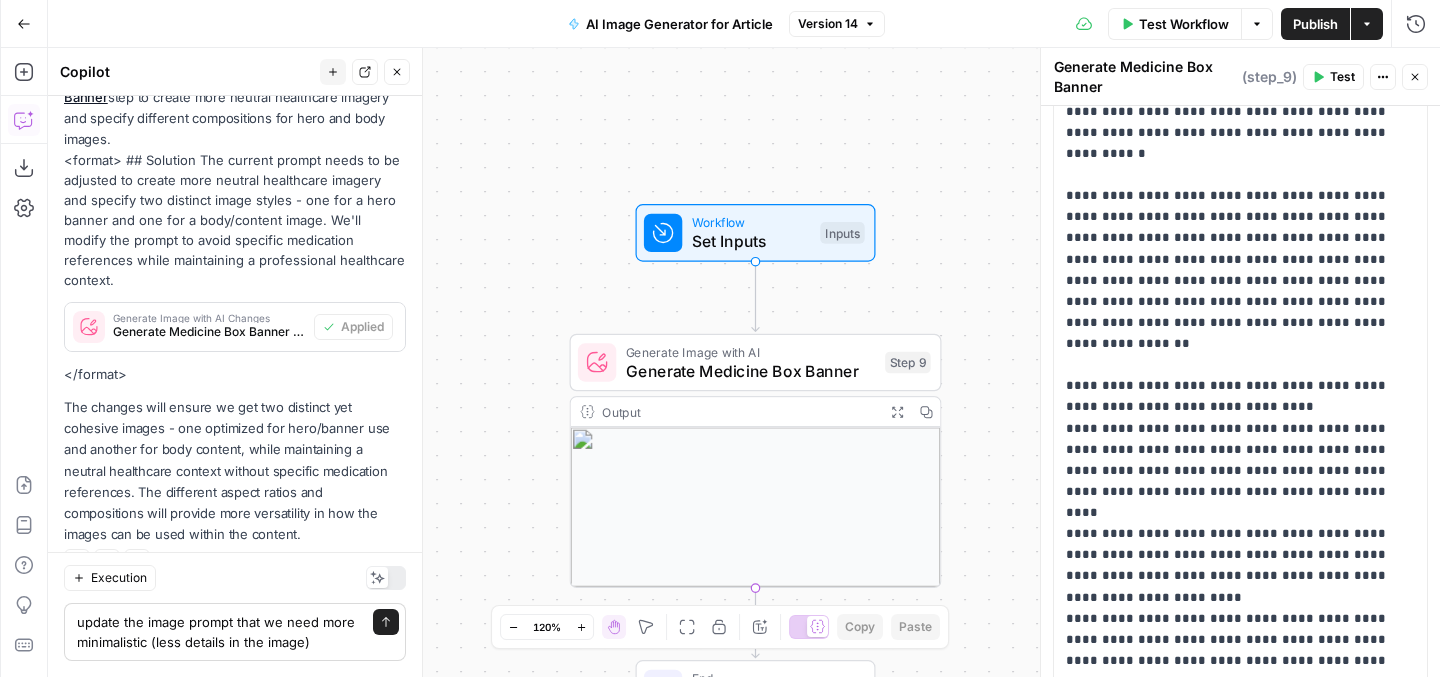 click on "update the image prompt that we need more minimalistic (less details in the image)" at bounding box center (221, 632) 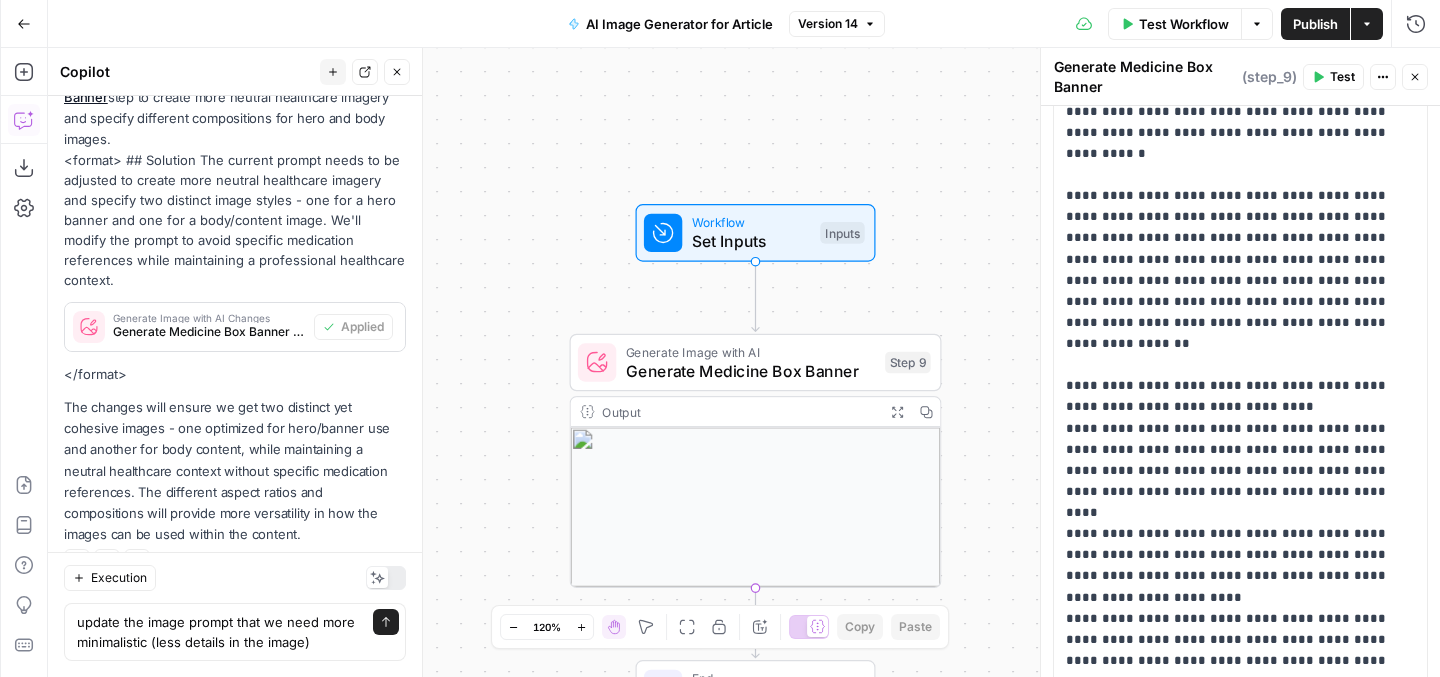 type on "update the image prompt that we need more minimalistic (less details in the image)" 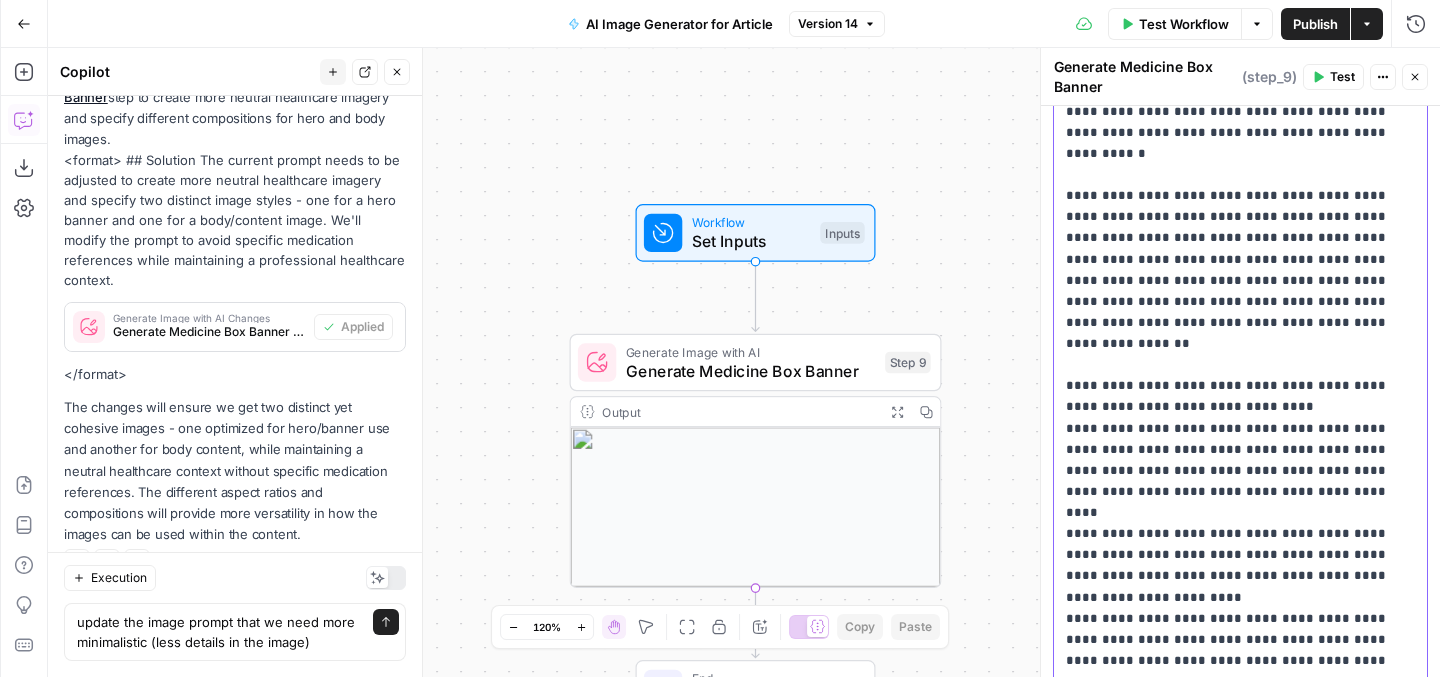 click on "**********" at bounding box center (1240, 16) 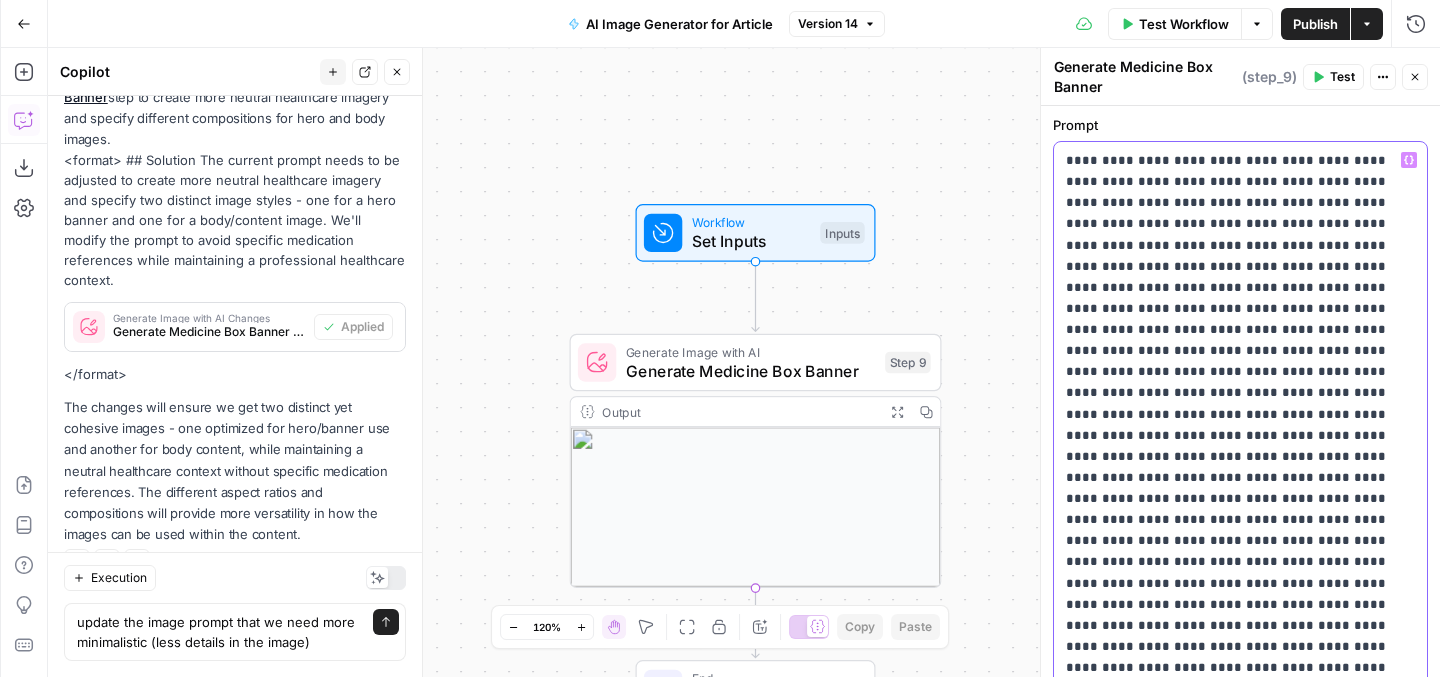 scroll, scrollTop: 239, scrollLeft: 0, axis: vertical 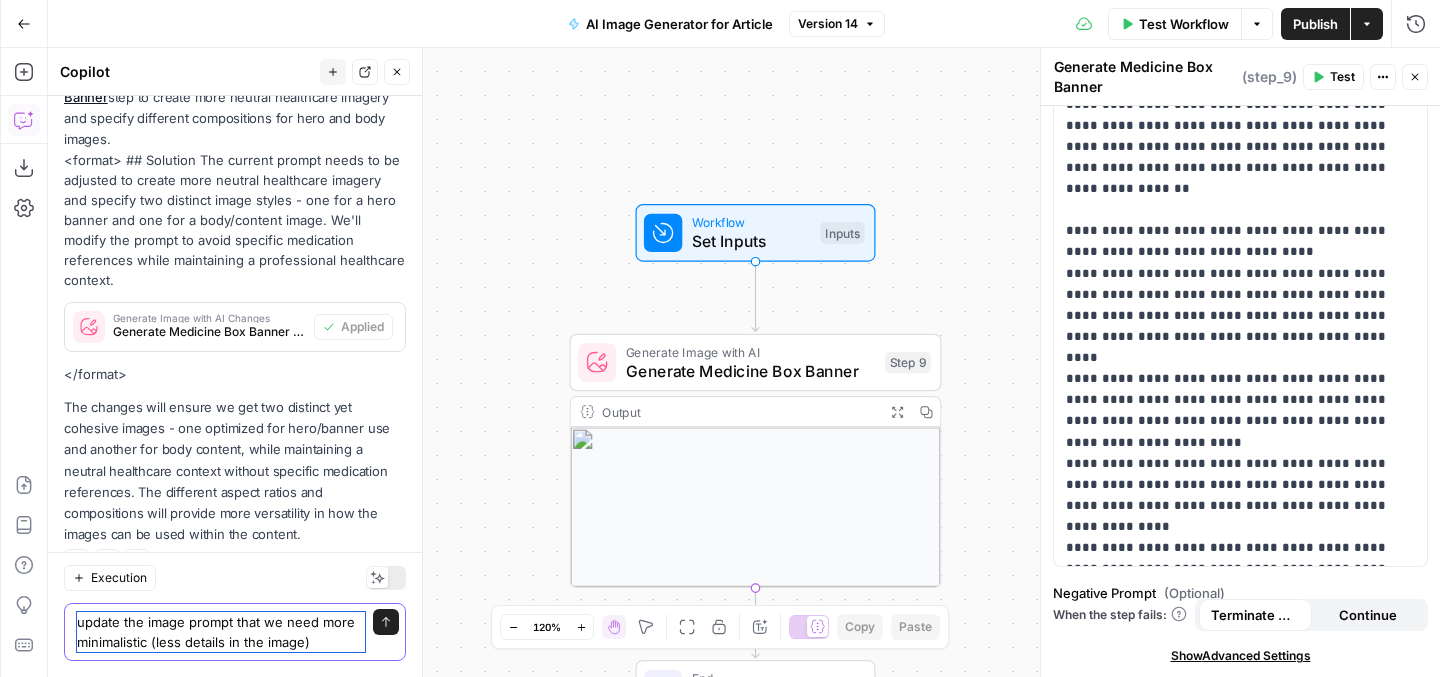 click on "update the image prompt that we need more minimalistic (less details in the image)" at bounding box center [221, 632] 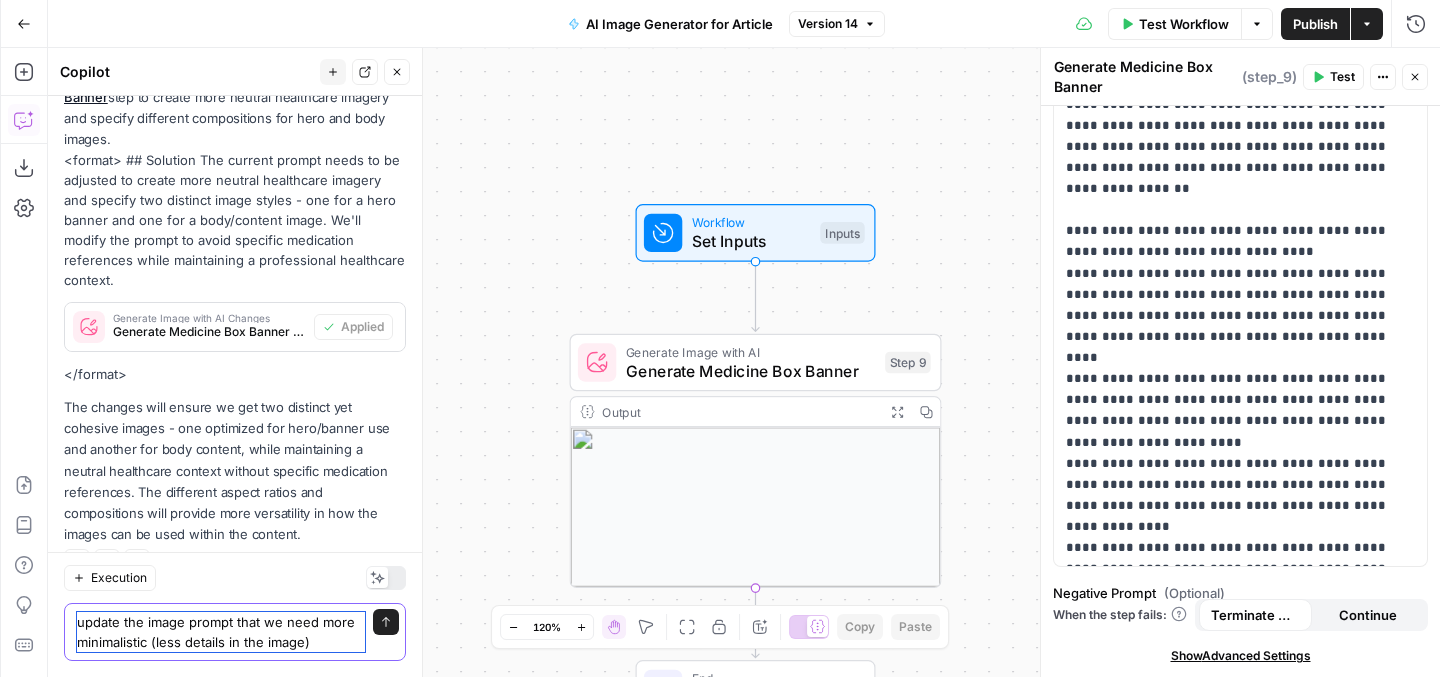 click on "update the image prompt that we need more minimalistic (less details in the image)" at bounding box center (221, 632) 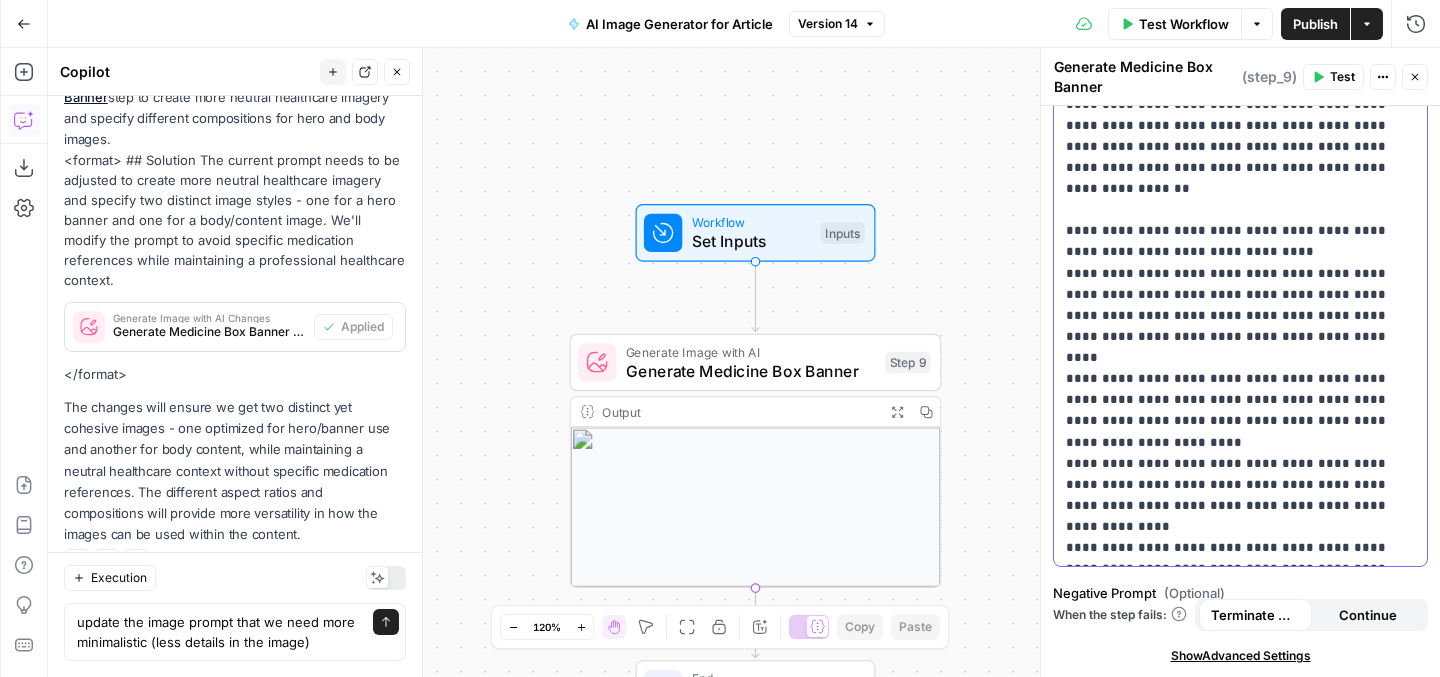 click on "**********" at bounding box center [1240, -139] 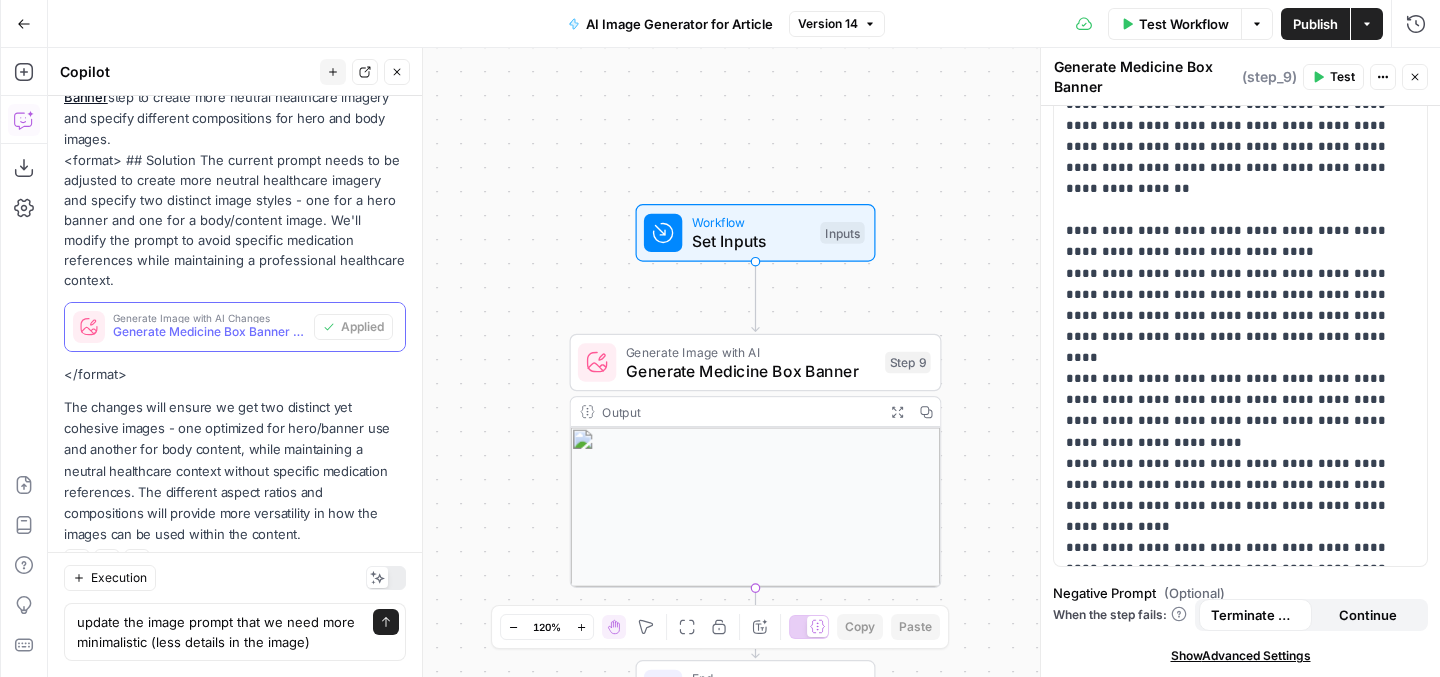 scroll, scrollTop: 0, scrollLeft: 0, axis: both 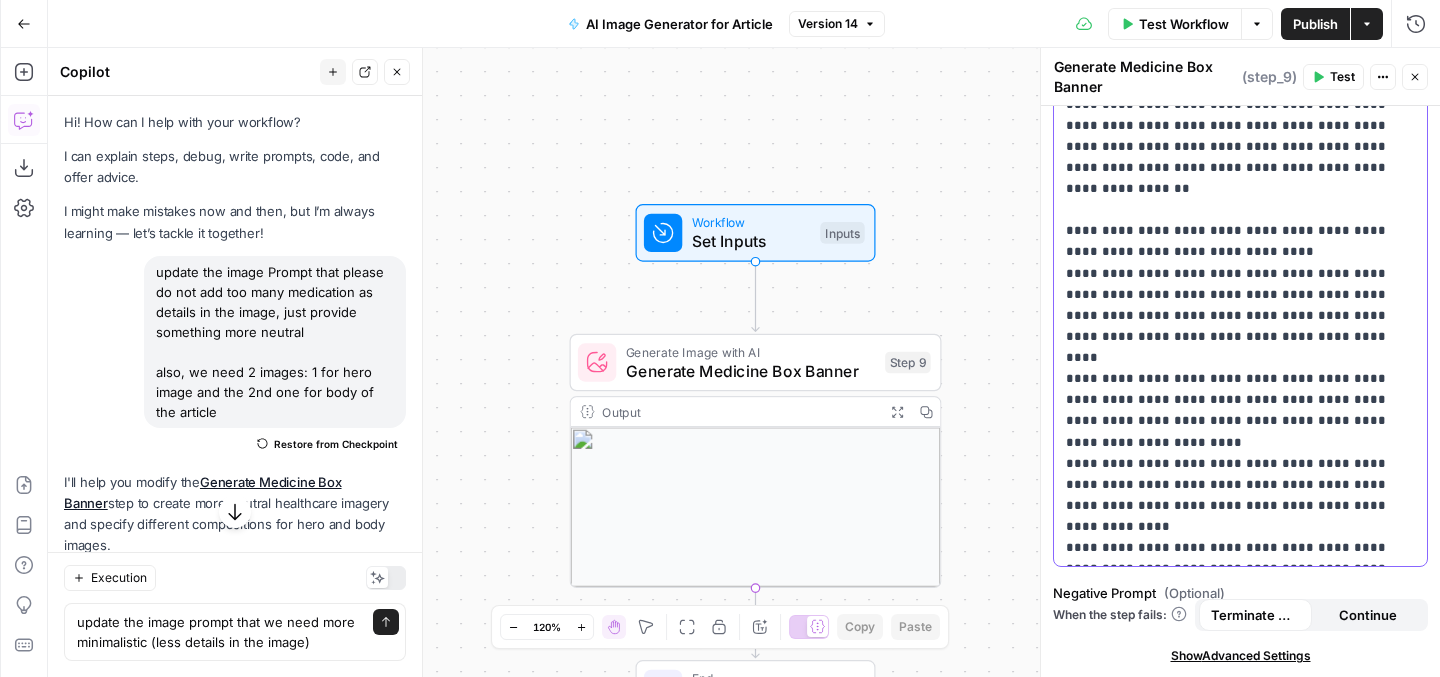 click on "**********" at bounding box center (1240, -139) 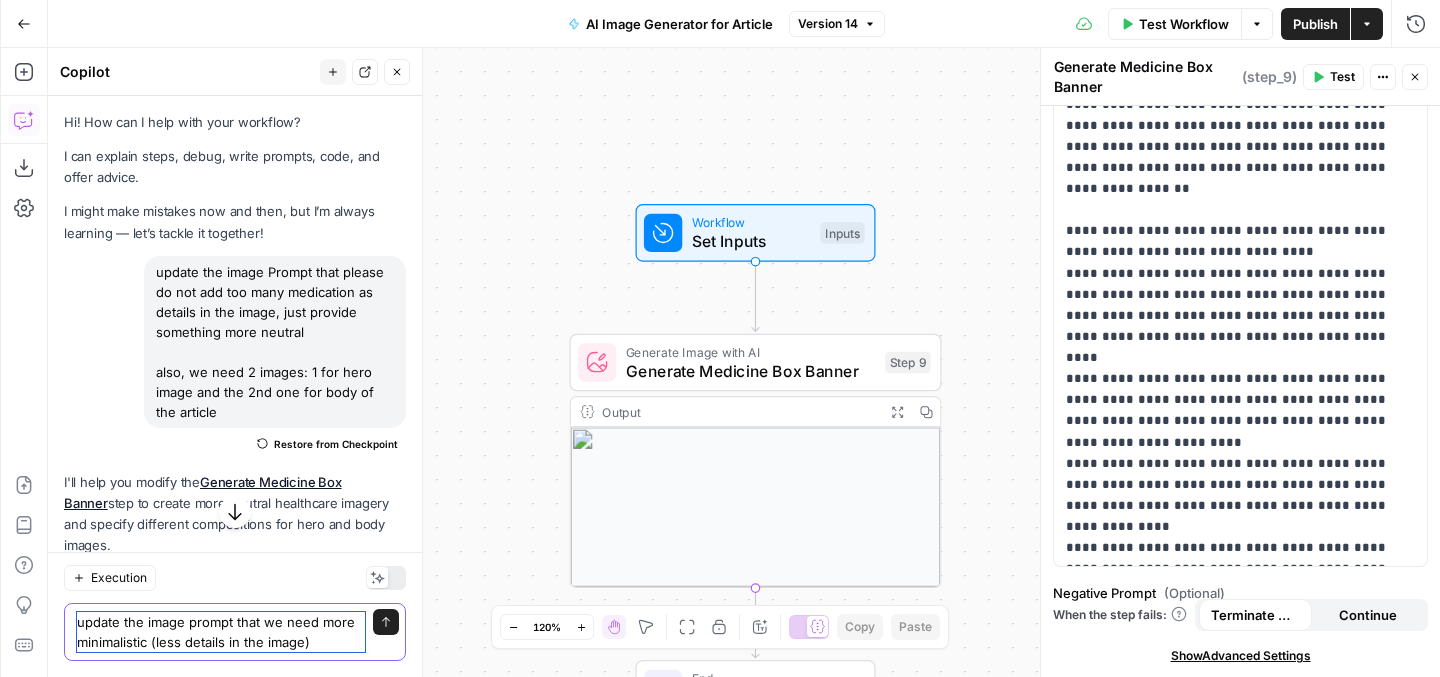 click on "update the image prompt that we need more minimalistic (less details in the image)" at bounding box center (221, 632) 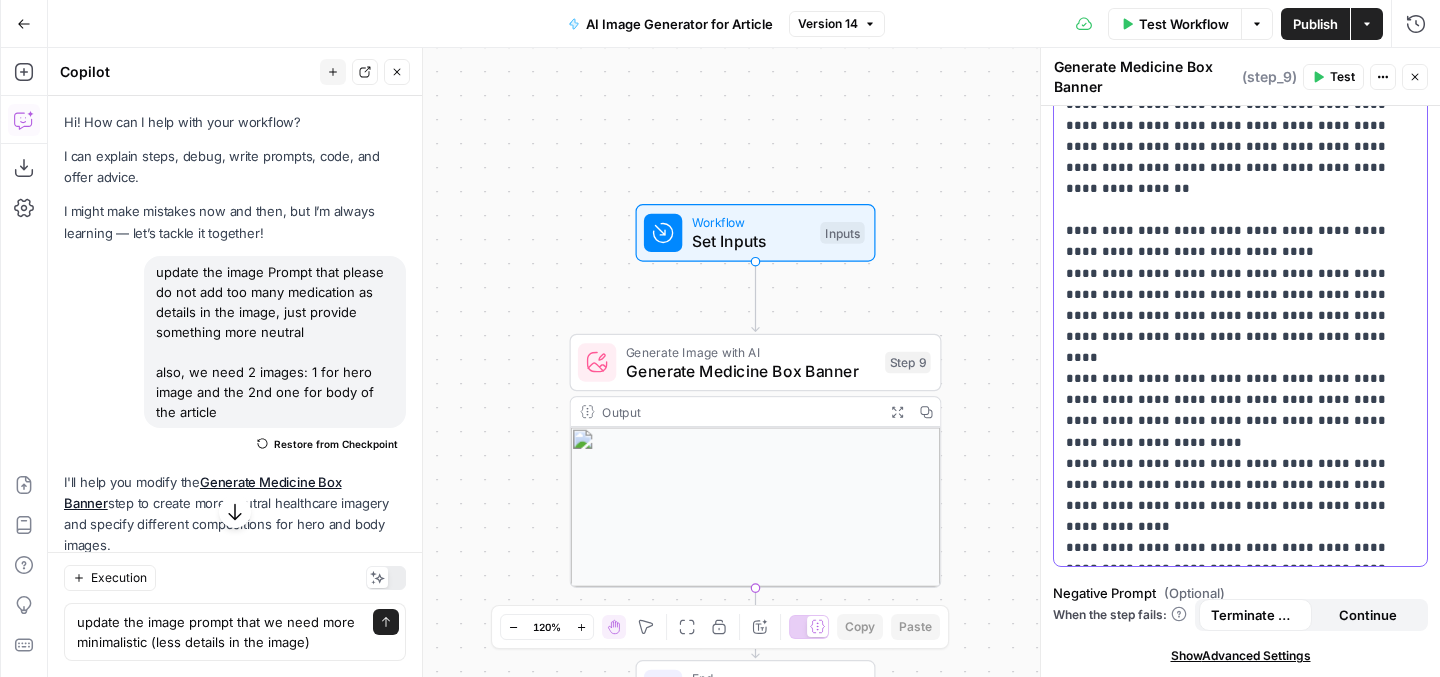 click on "**********" at bounding box center [1240, -139] 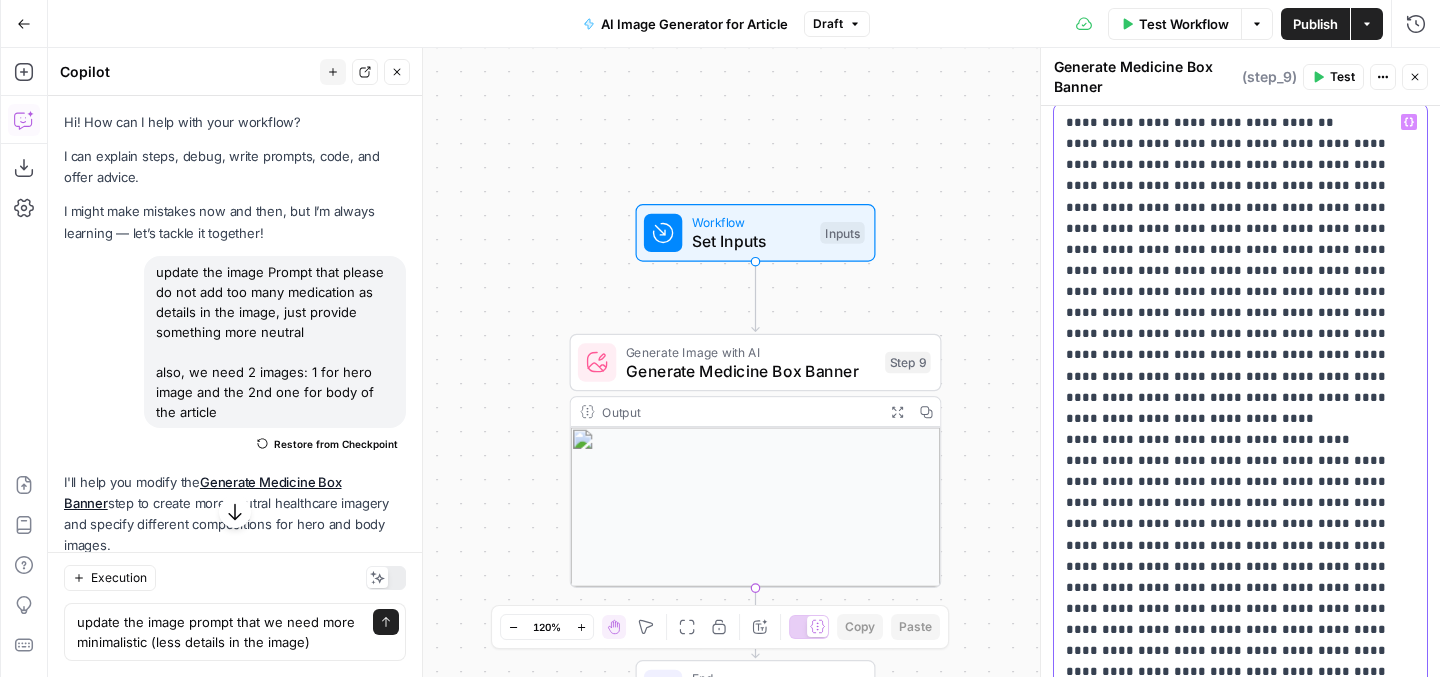 scroll, scrollTop: 253, scrollLeft: 0, axis: vertical 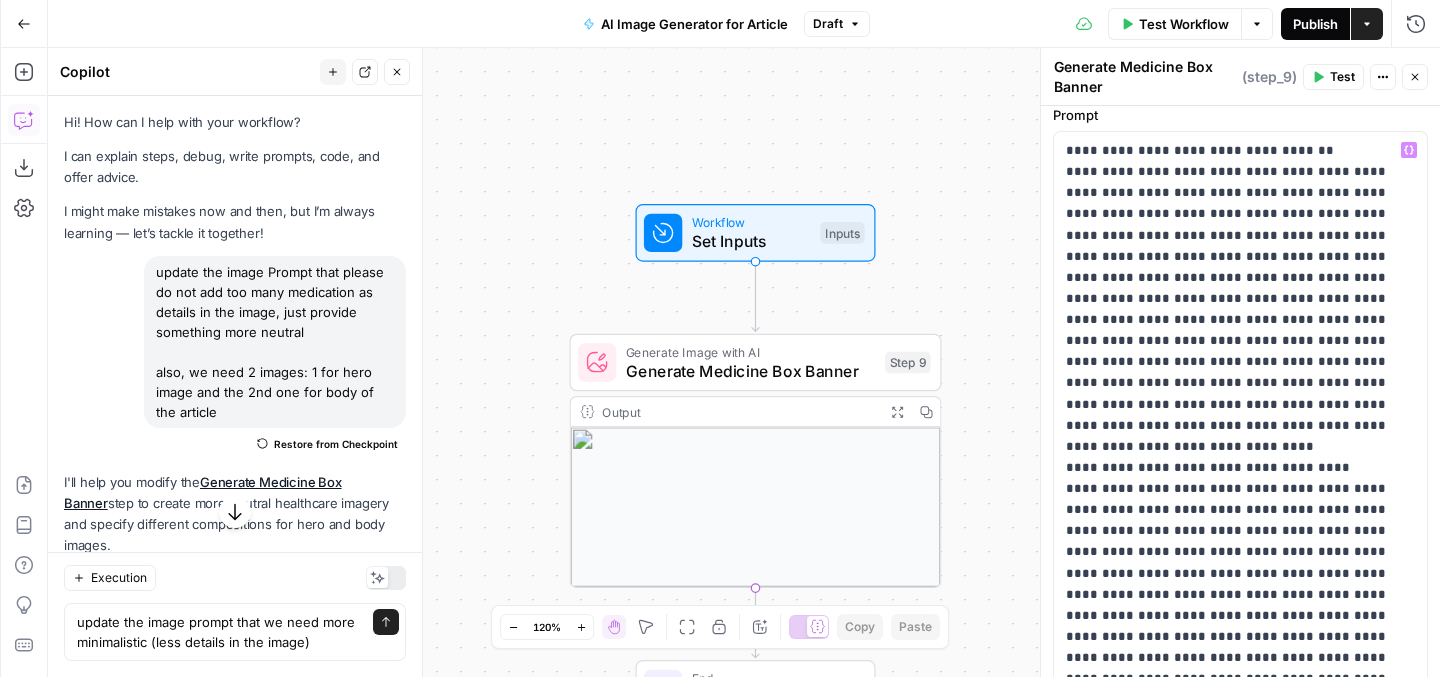 click on "Publish" at bounding box center (1315, 24) 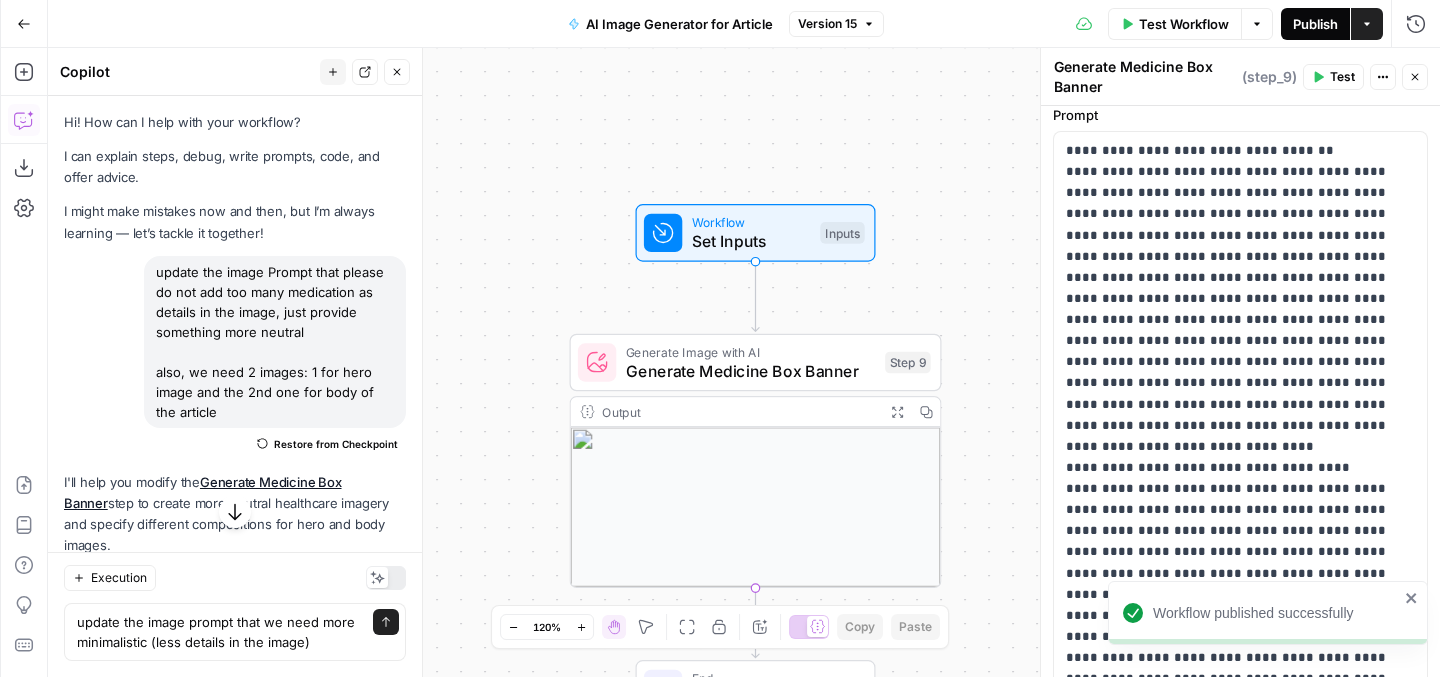 click on "Publish" at bounding box center (1315, 24) 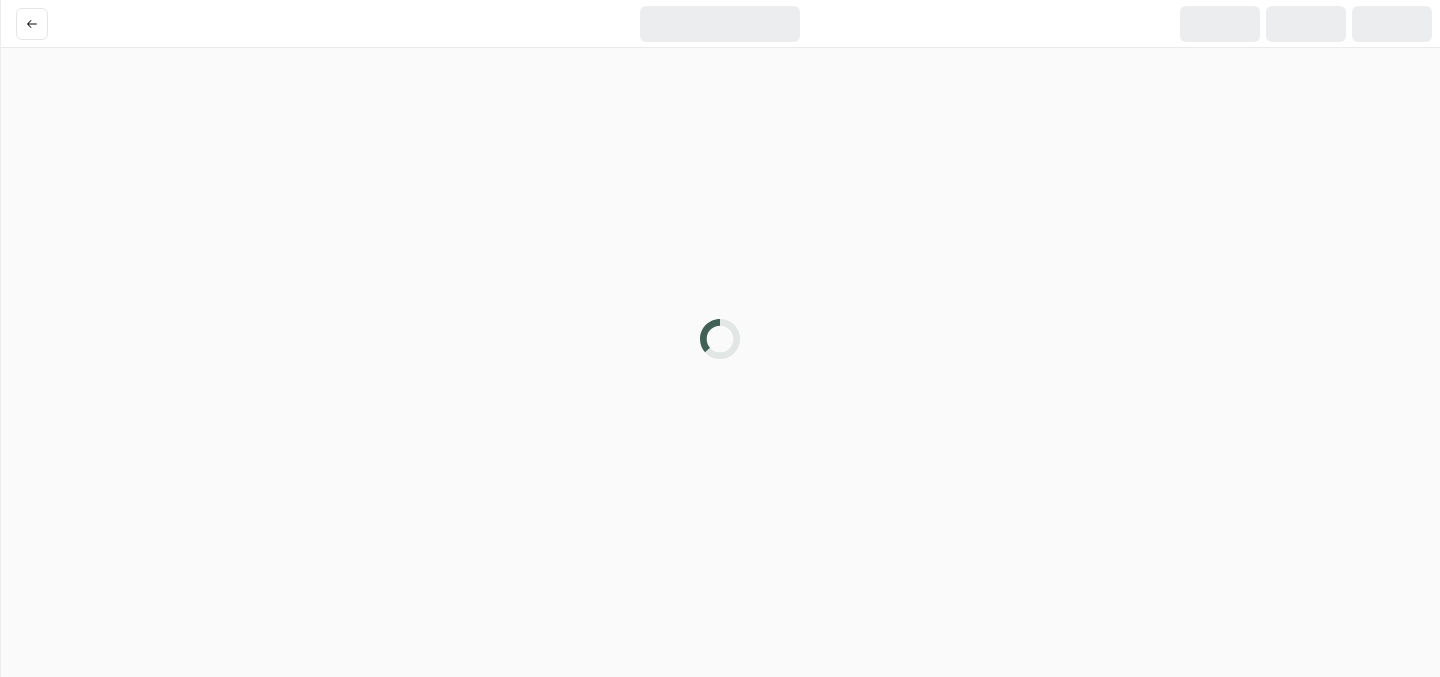 scroll, scrollTop: 0, scrollLeft: 0, axis: both 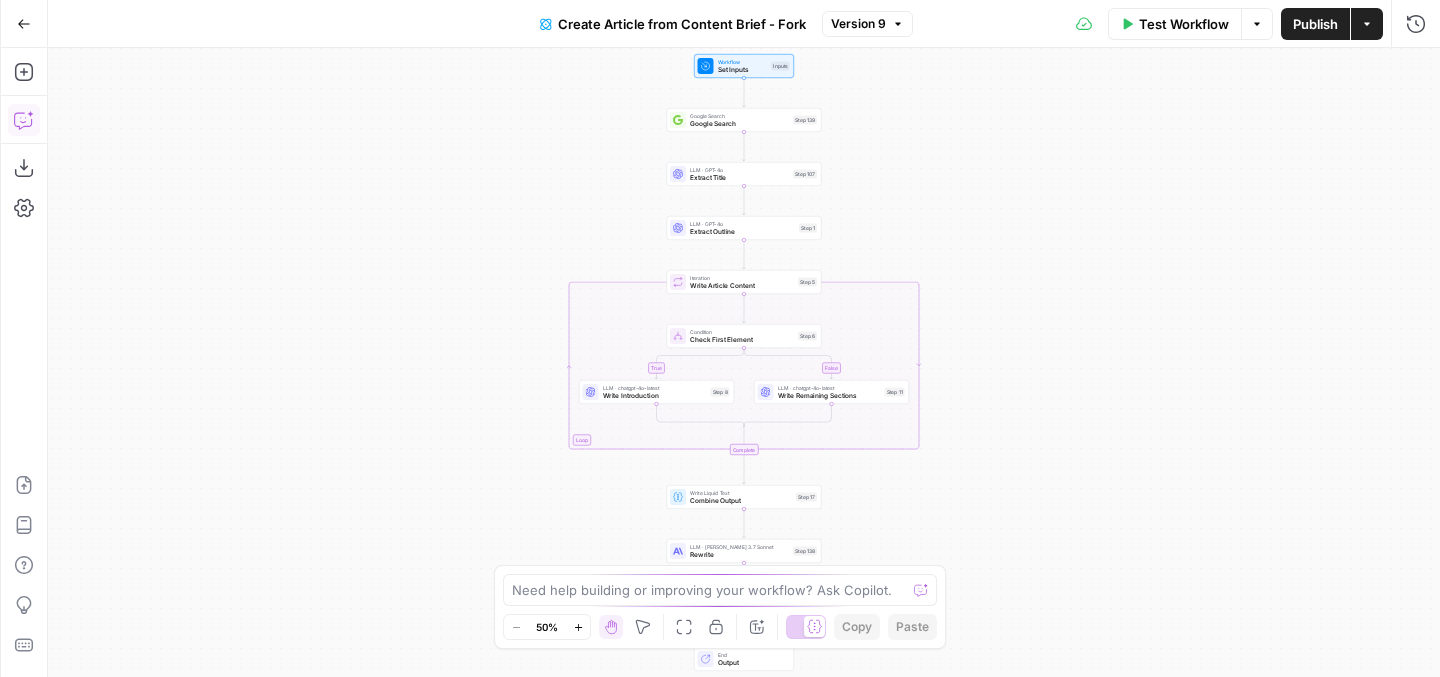click 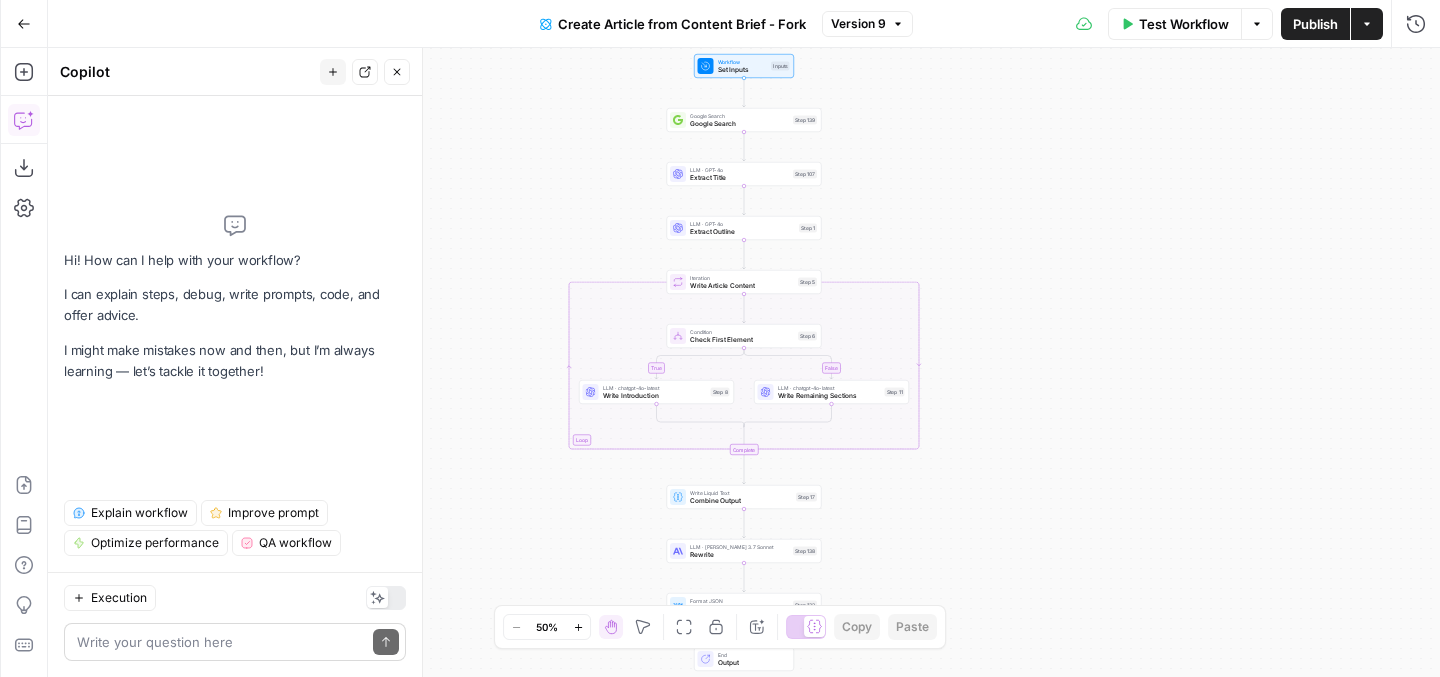 click at bounding box center [221, 642] 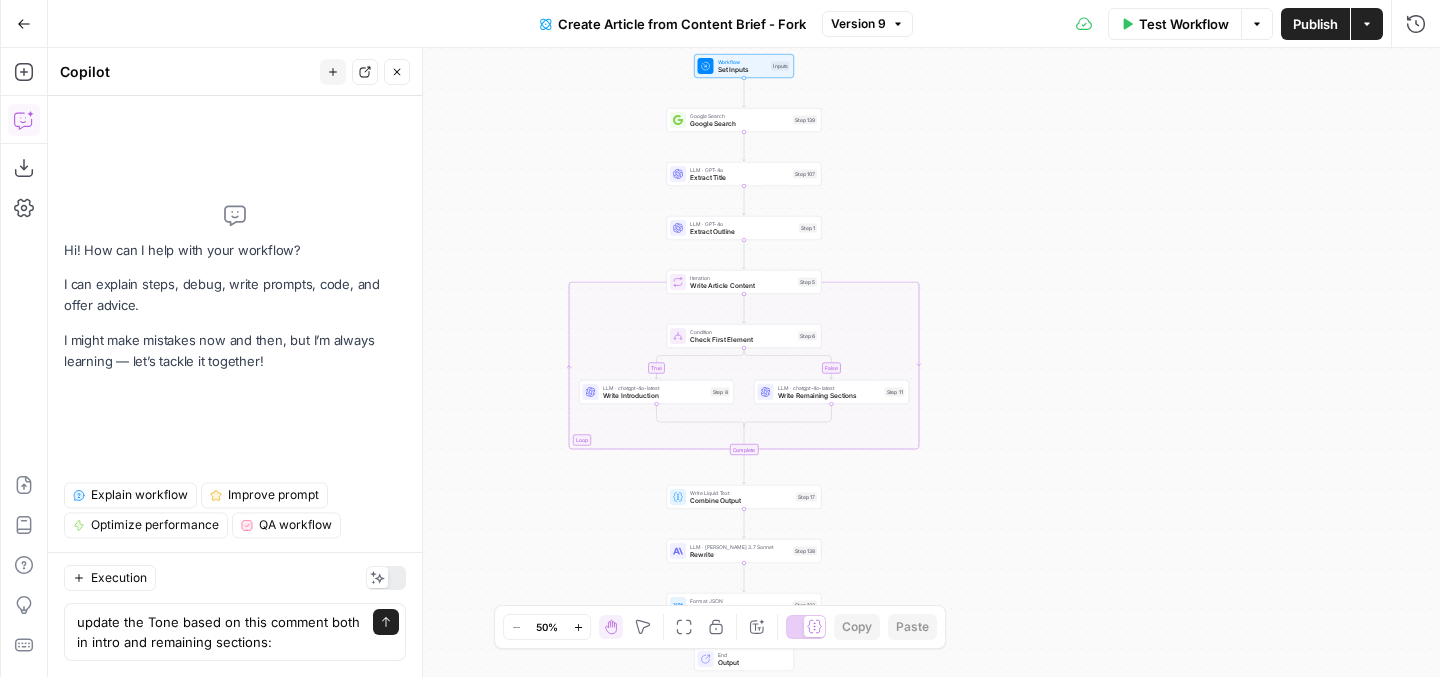 scroll, scrollTop: 15, scrollLeft: 0, axis: vertical 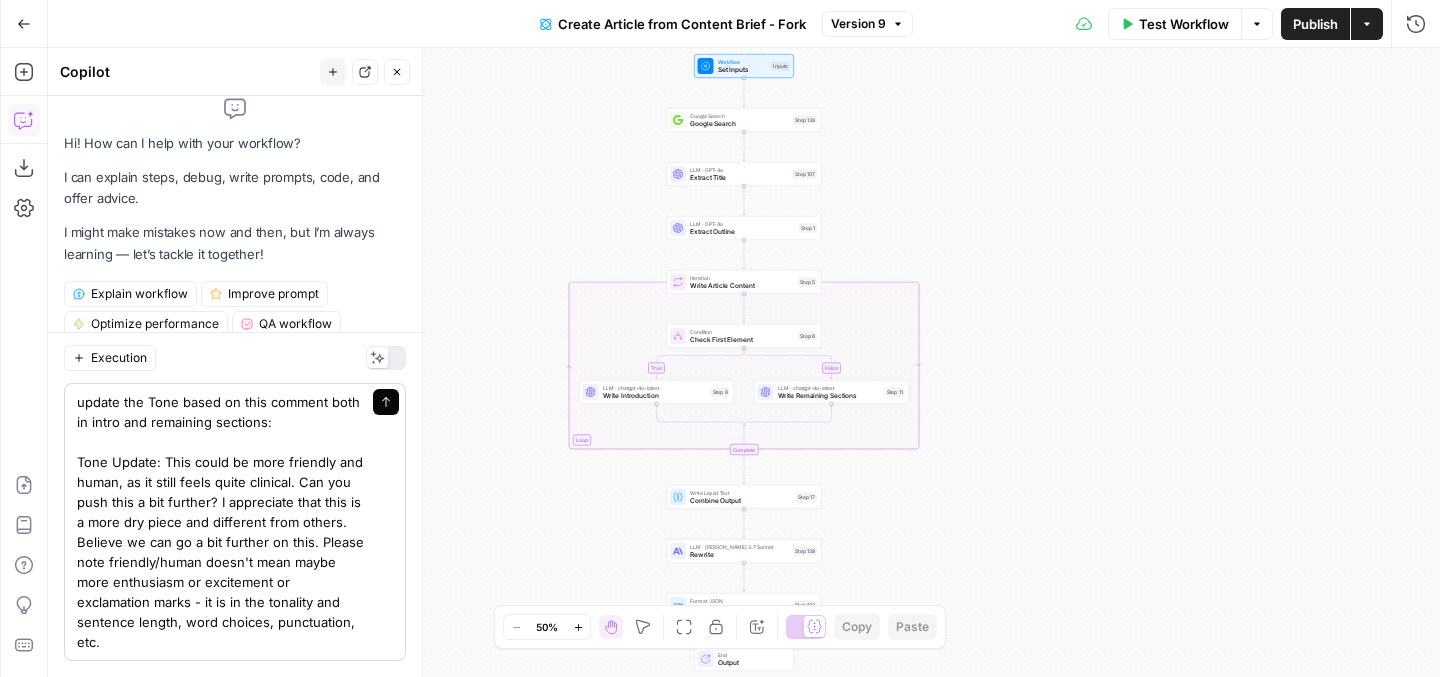 type on "update the Tone based on this comment both in intro and remaining sections:
Tone Update: This could be more friendly and human, as it still feels quite clinical. Can you push this a bit further? I appreciate that this is a more dry piece and different from others. Believe we can go a bit further on this. Please note friendly/human doesn't mean maybe more enthusiasm or excitement or exclamation marks - it is in the tonality and sentence length, word choices, punctuation, etc." 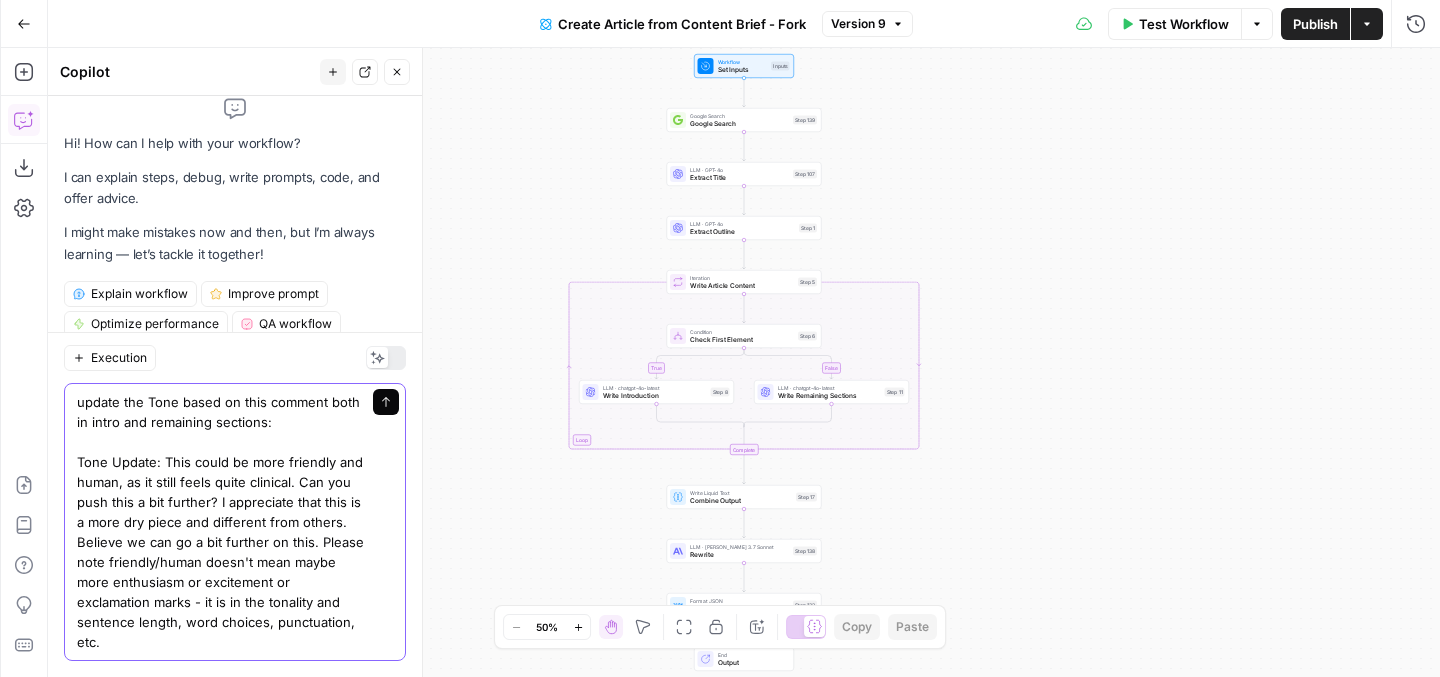 click 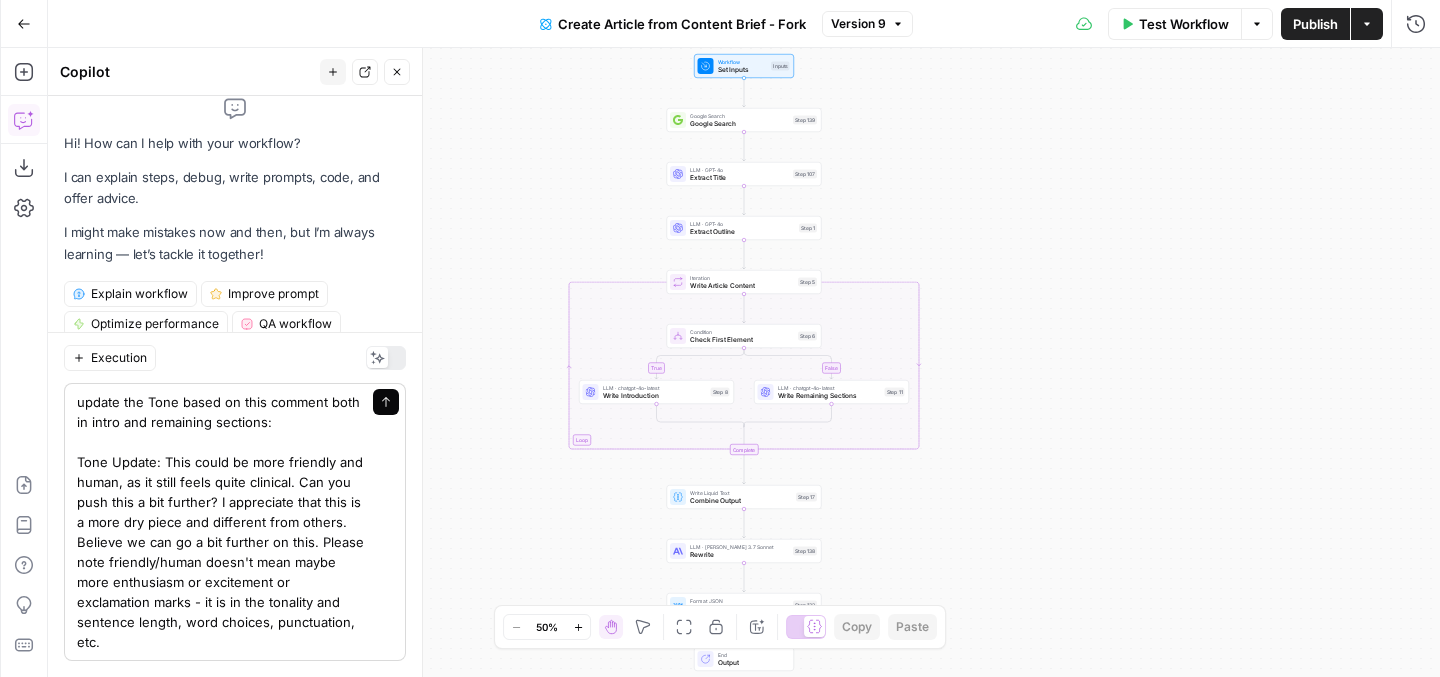 type 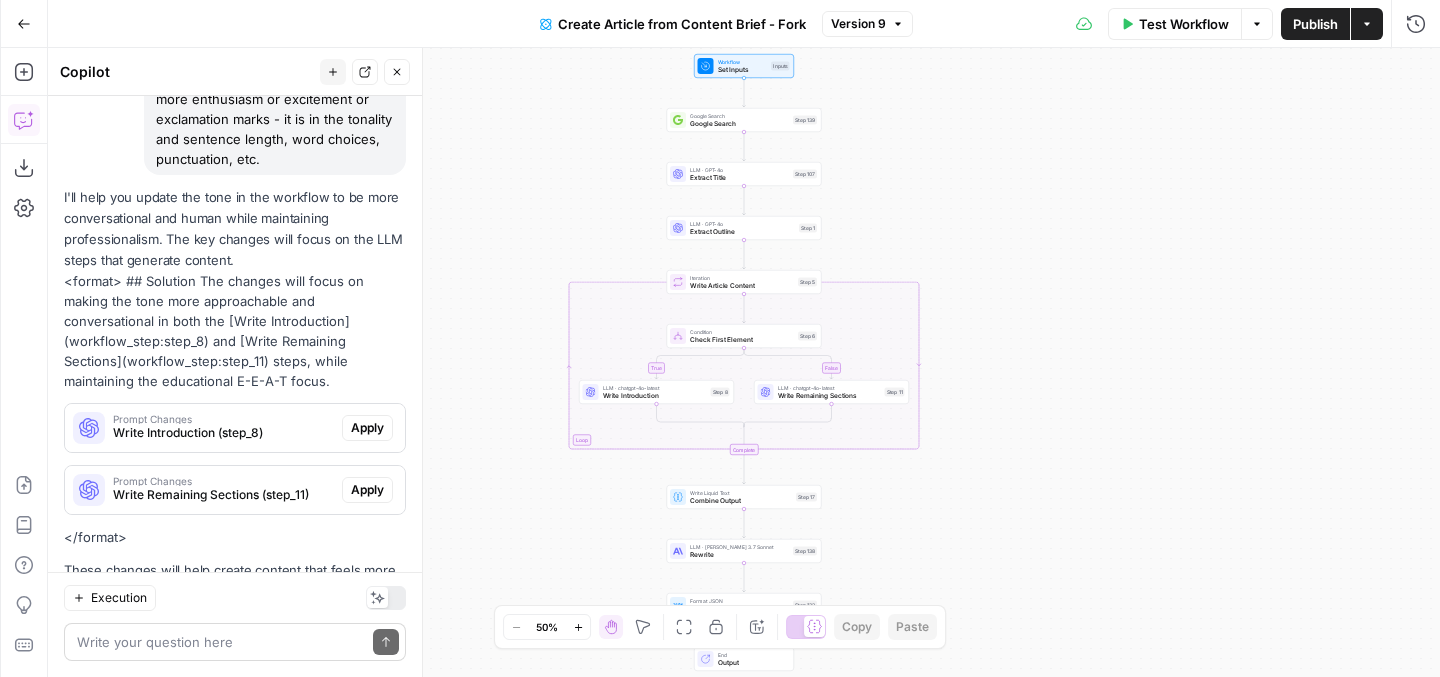 scroll, scrollTop: 405, scrollLeft: 0, axis: vertical 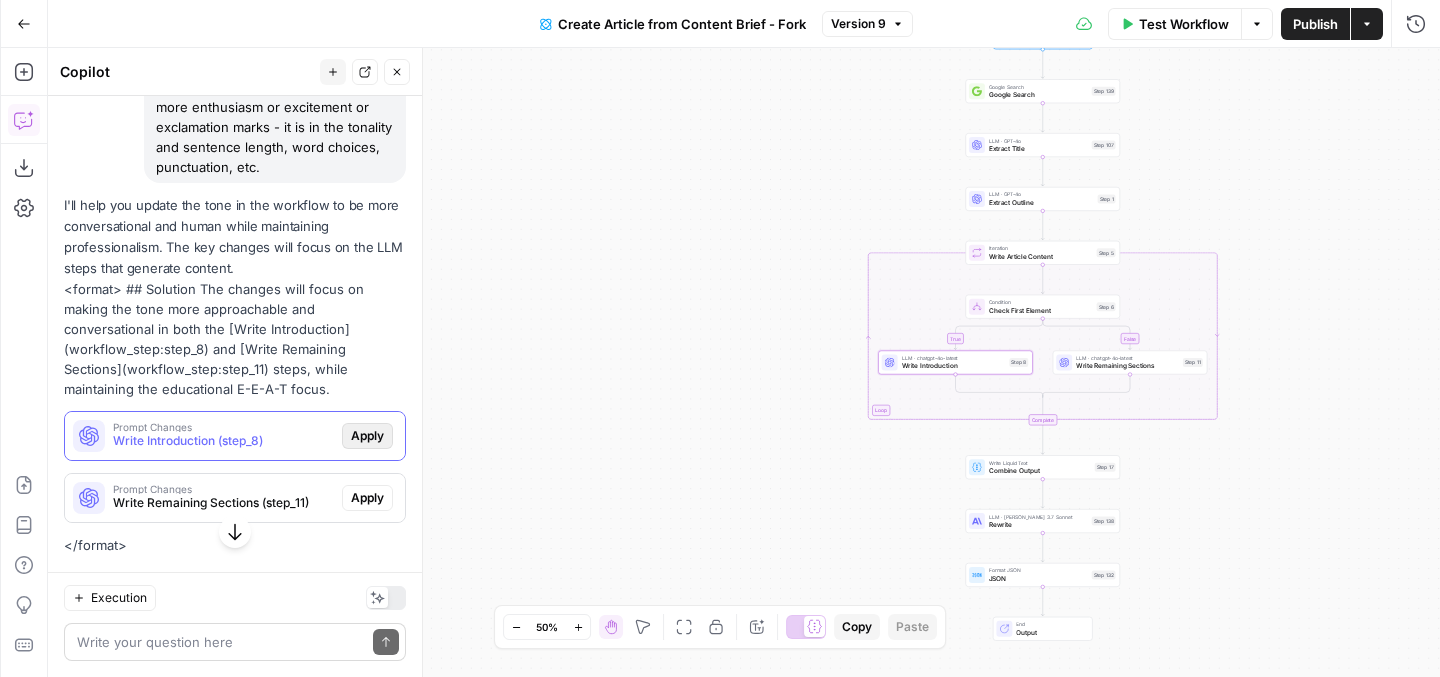 click on "Apply" at bounding box center [367, 436] 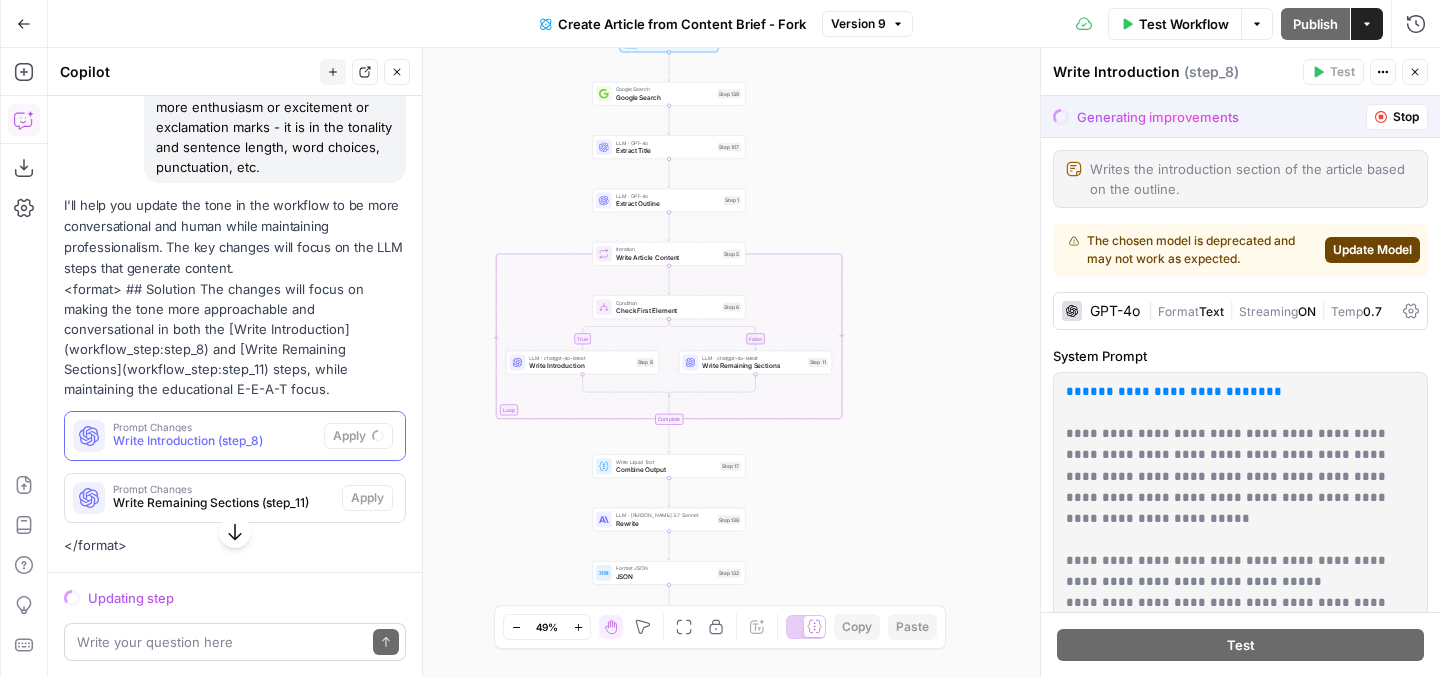 click on "Update Model" at bounding box center [1372, 250] 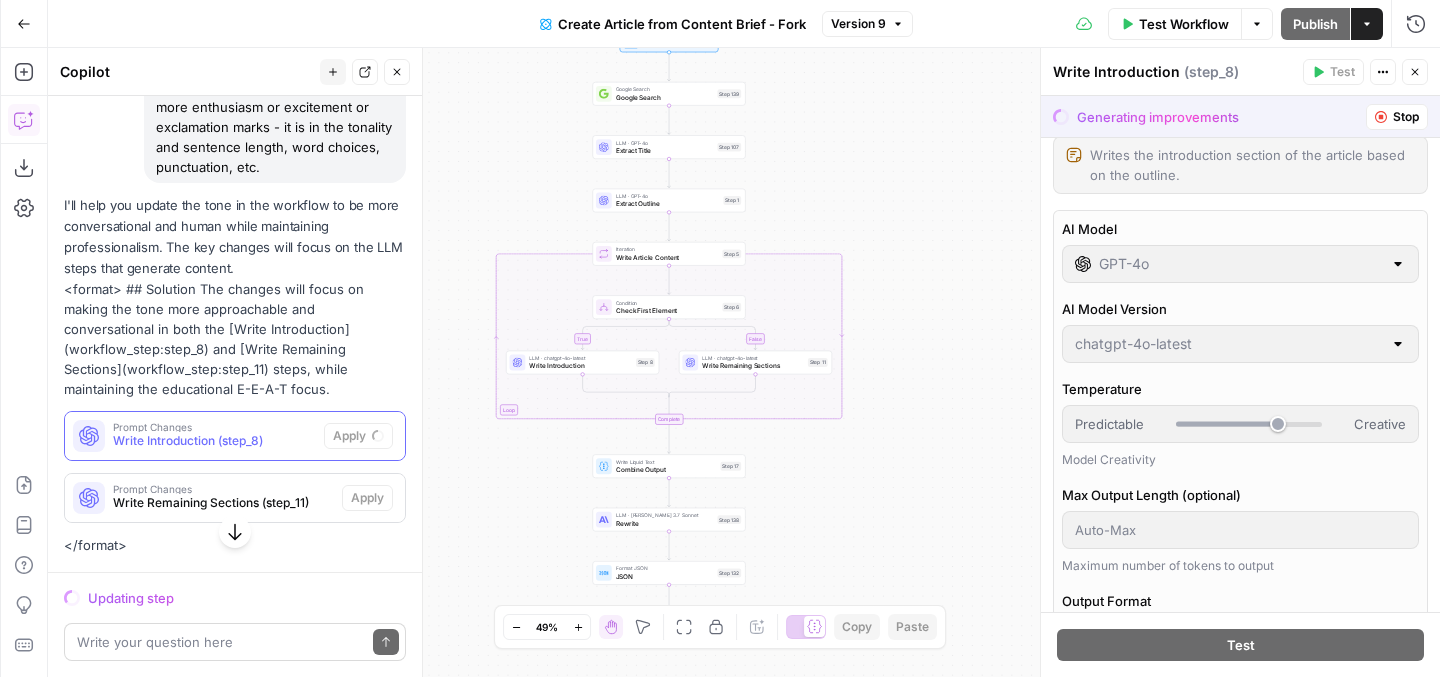 scroll, scrollTop: 0, scrollLeft: 0, axis: both 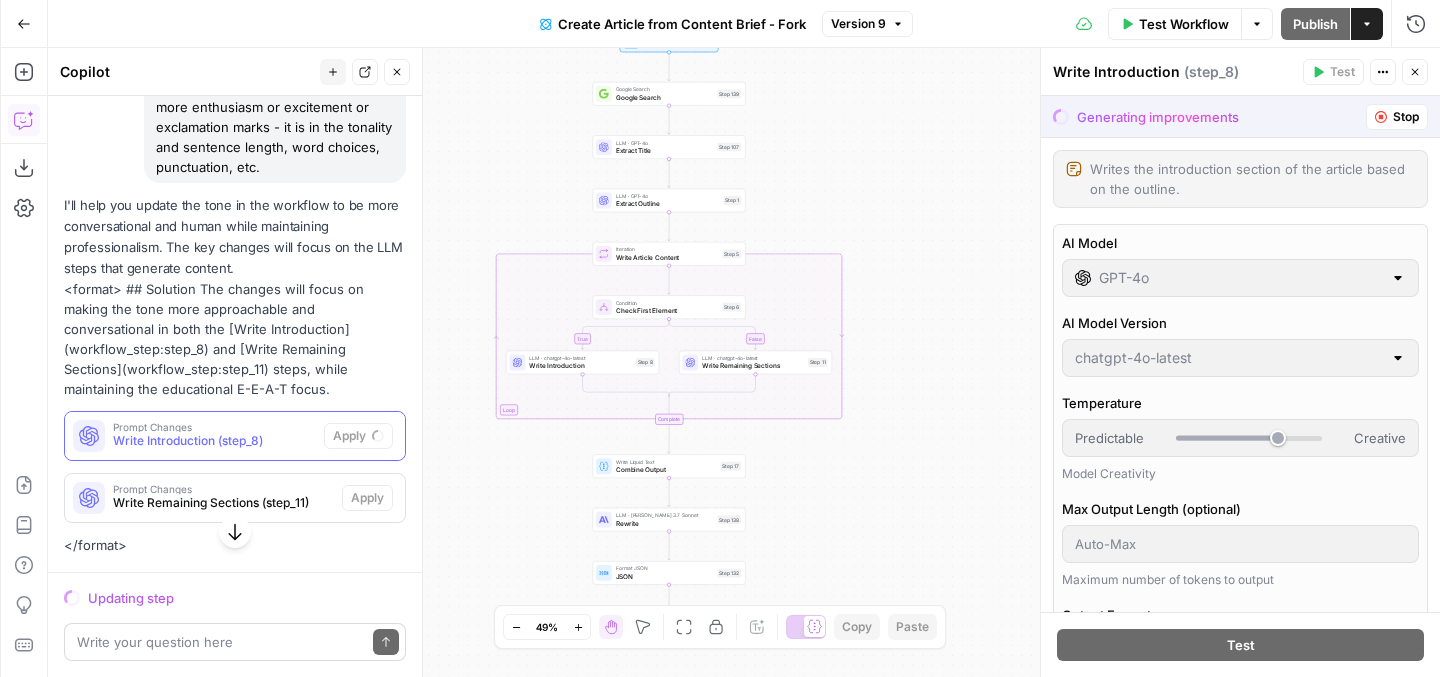 type on "GPT-4.1" 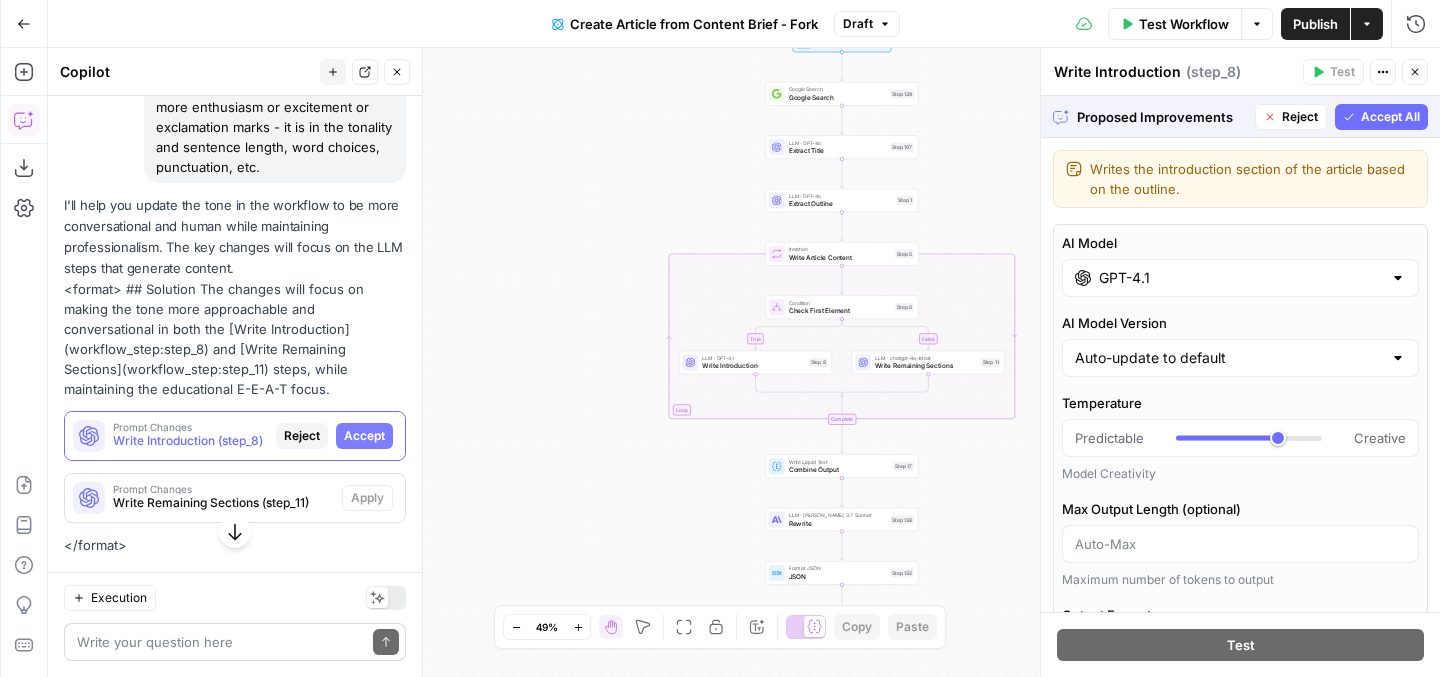 click on "Accept All" at bounding box center (1381, 117) 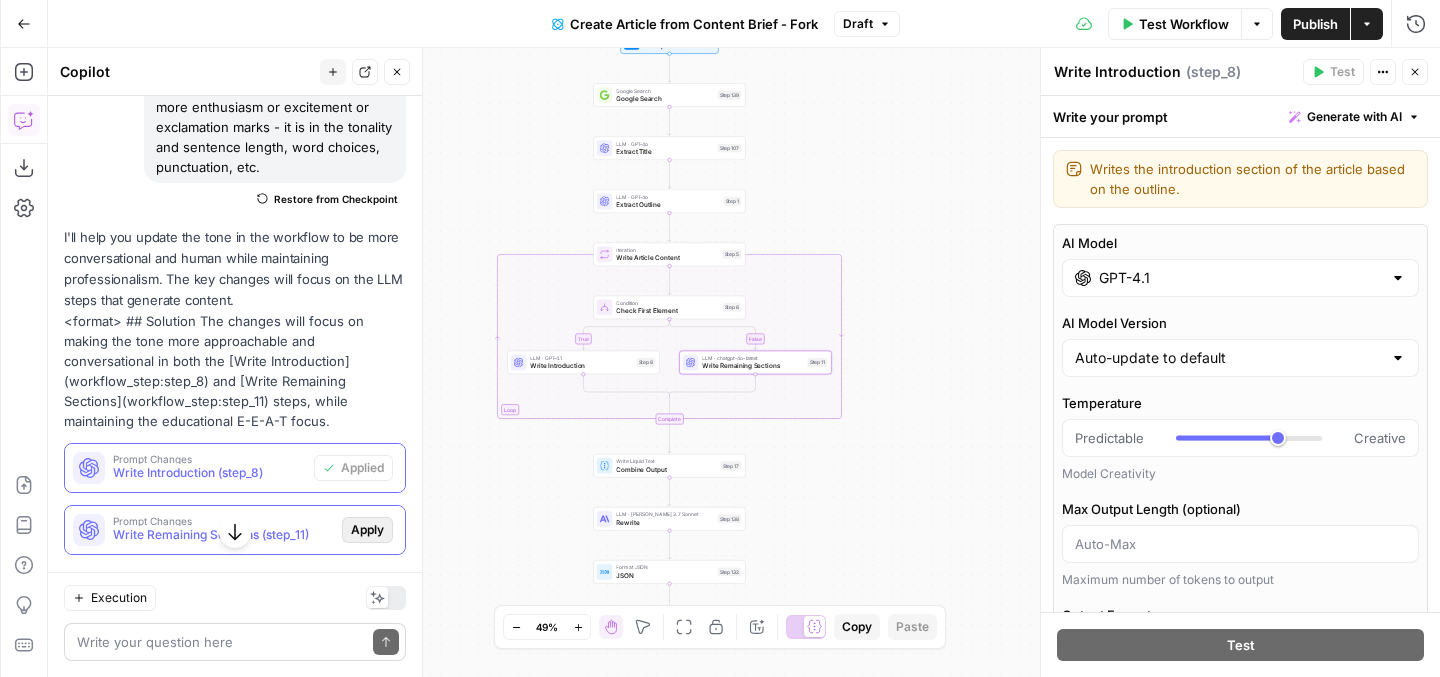 click on "Apply" at bounding box center [367, 530] 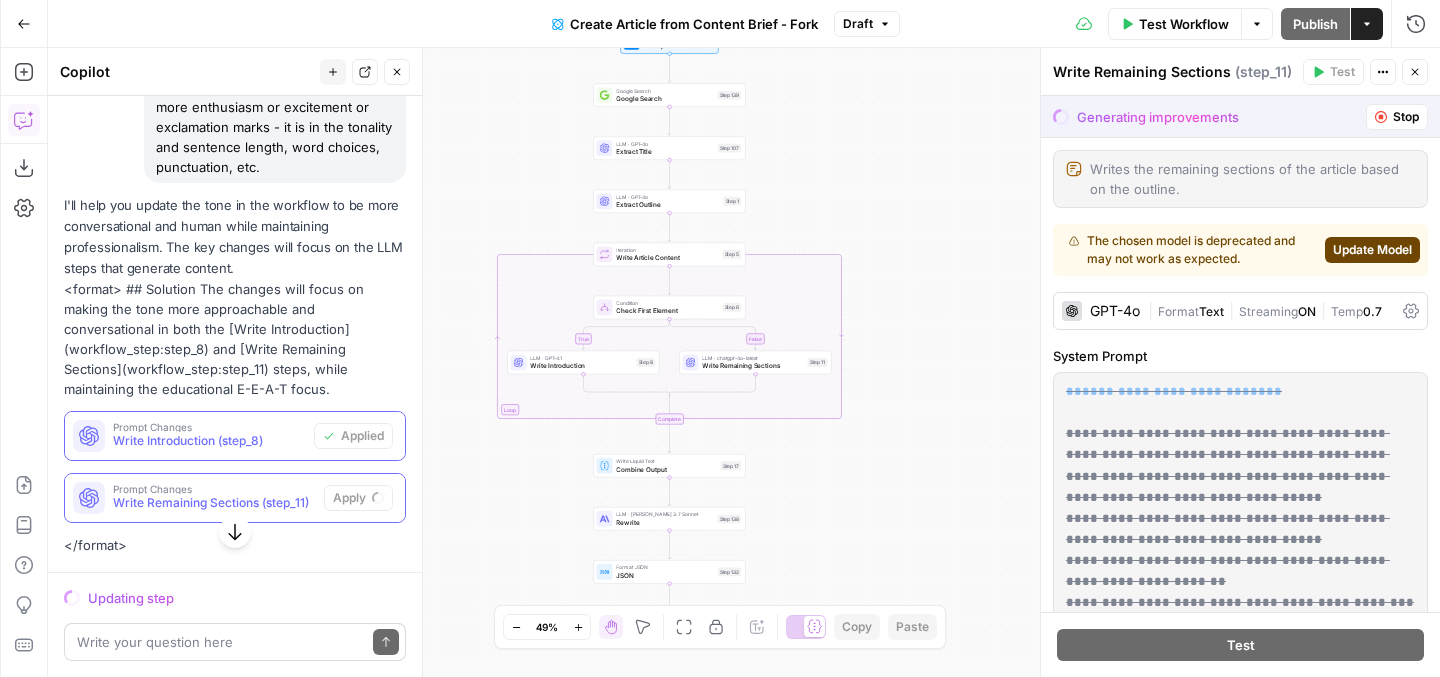 click on "Update Model" at bounding box center [1372, 250] 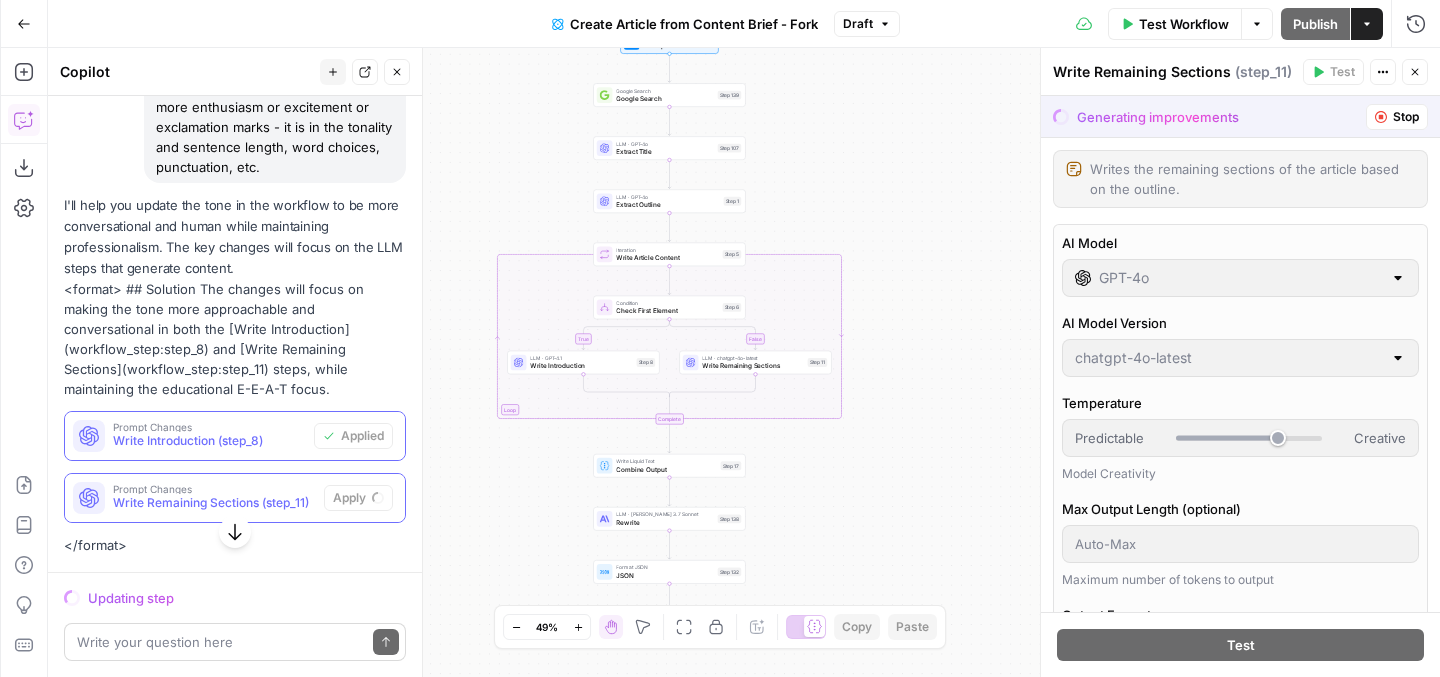 type on "GPT-4.1" 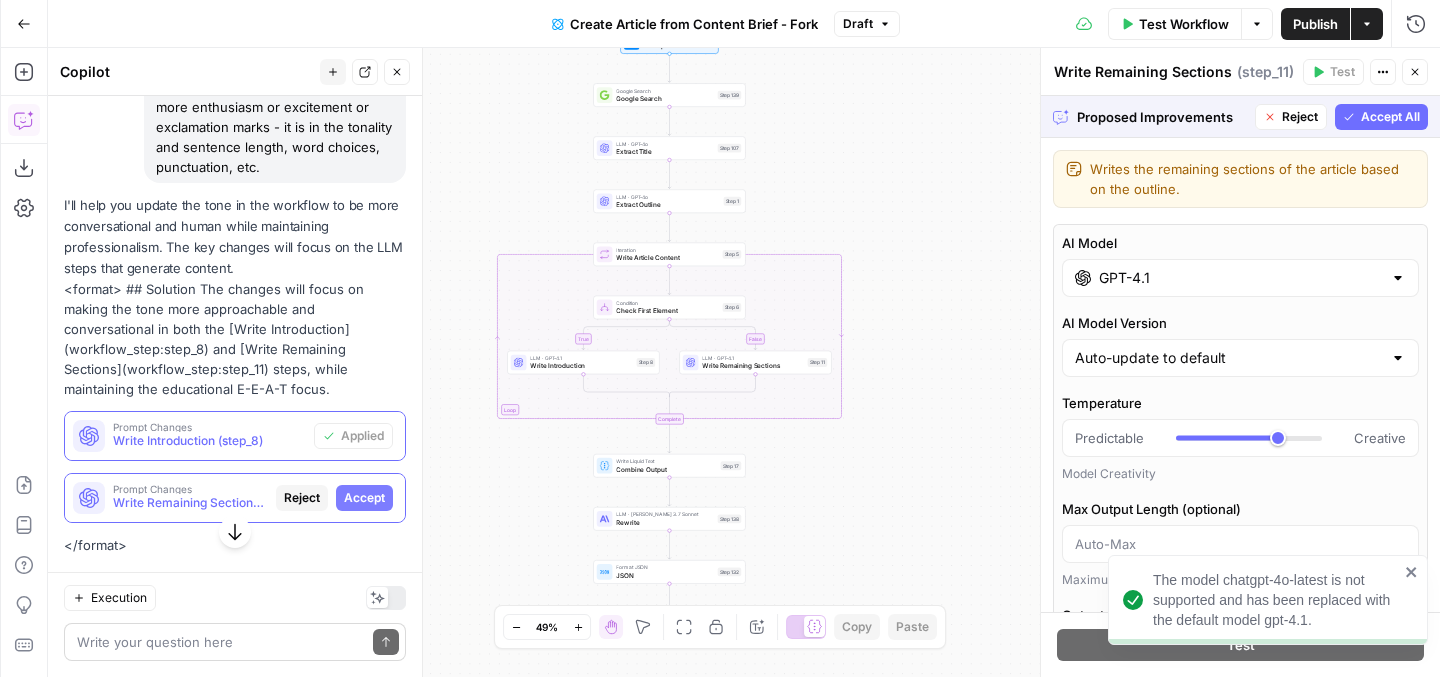 click on "Accept All" at bounding box center [1390, 117] 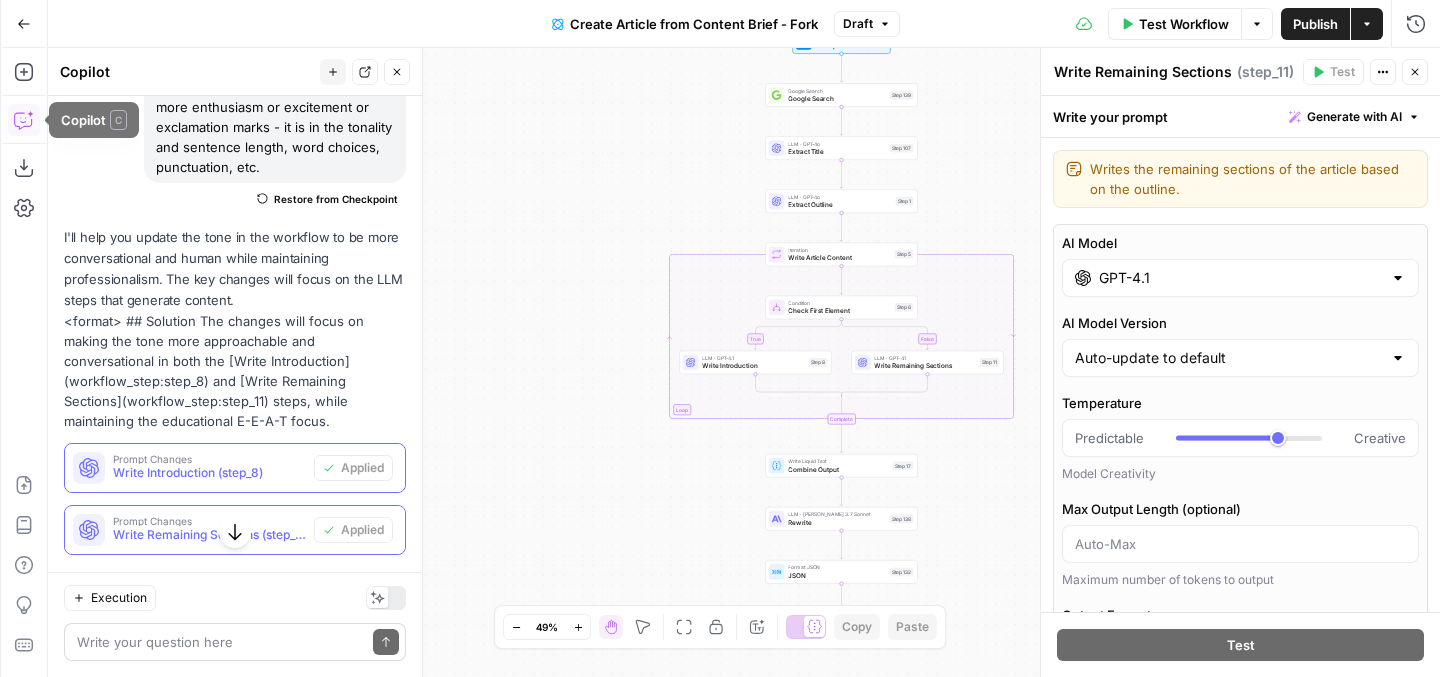 click 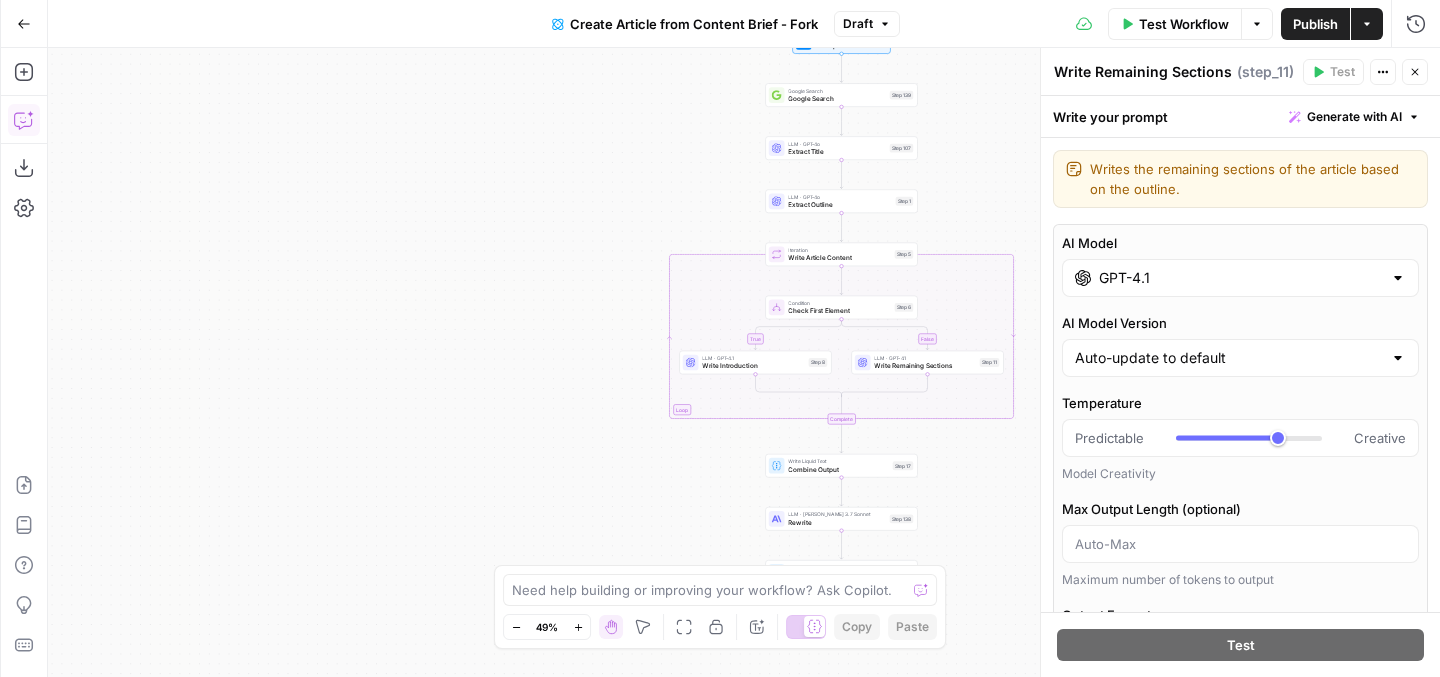 click 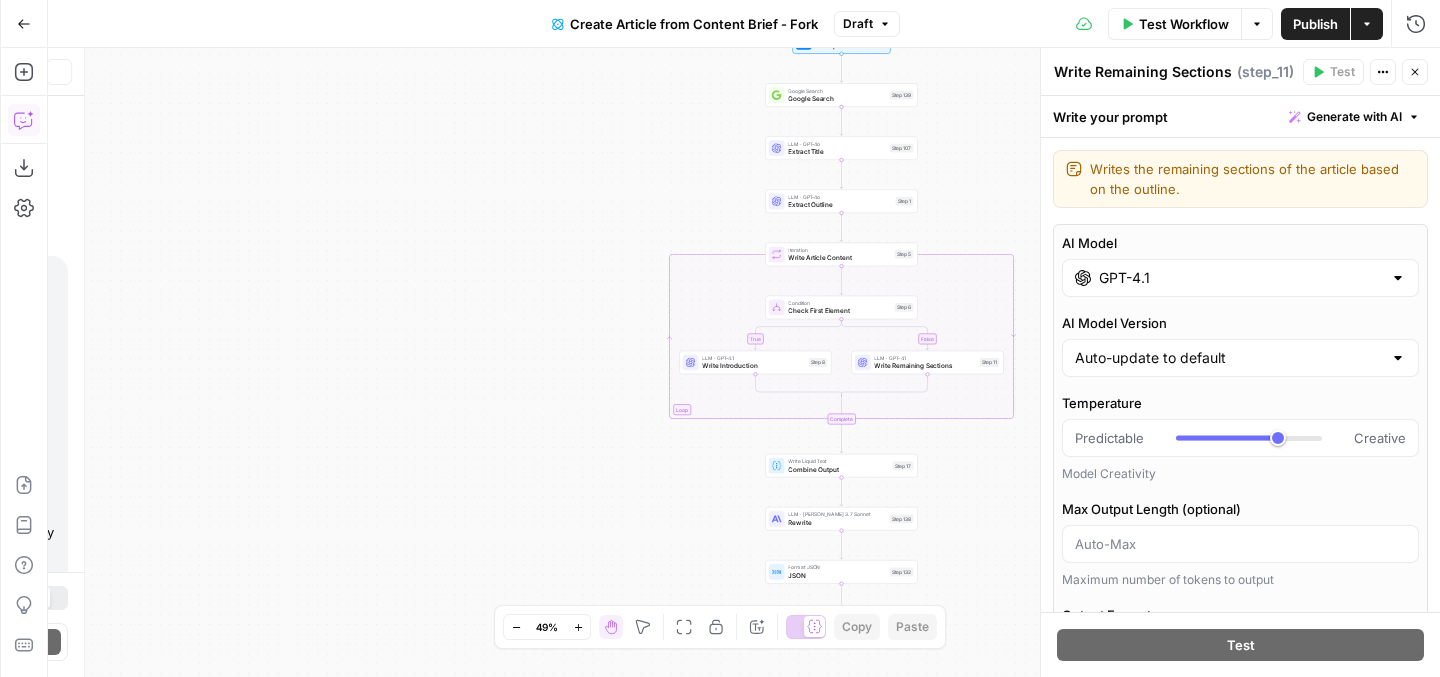 scroll, scrollTop: 568, scrollLeft: 0, axis: vertical 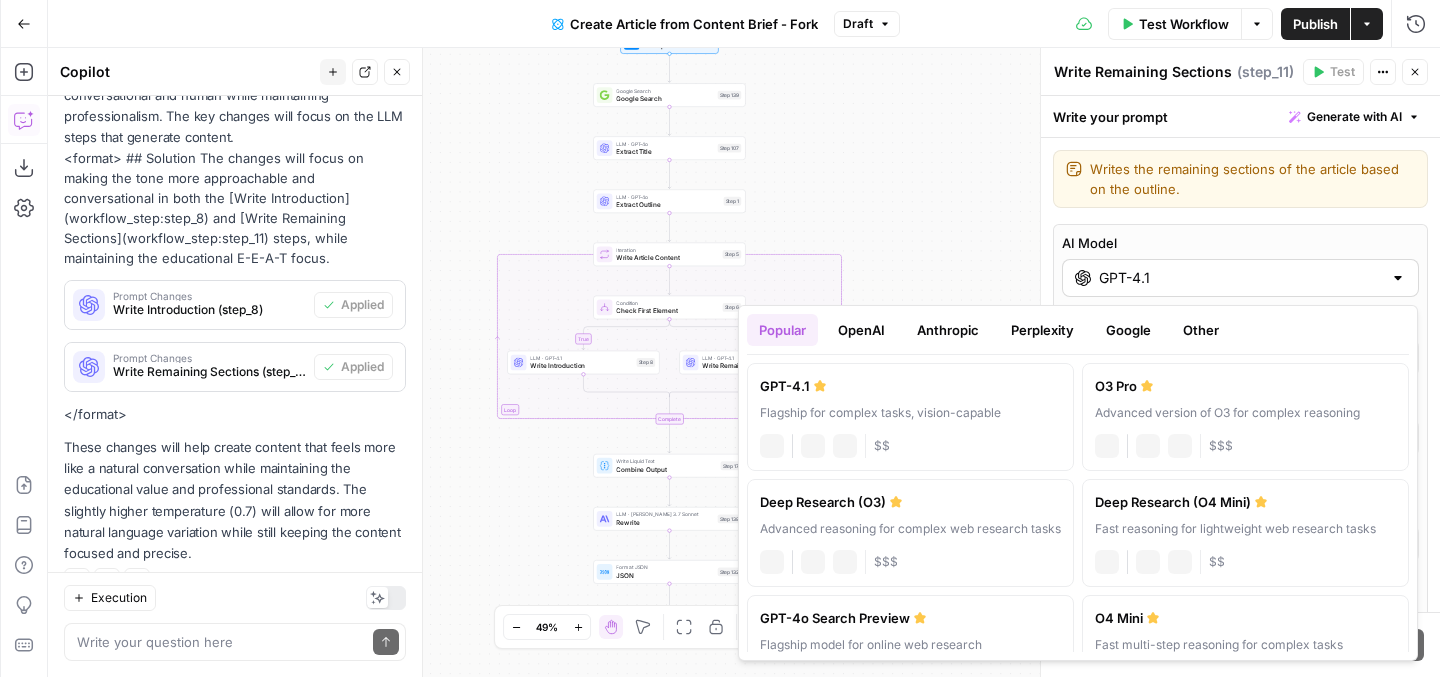 click on "GPT-4.1" at bounding box center (1240, 278) 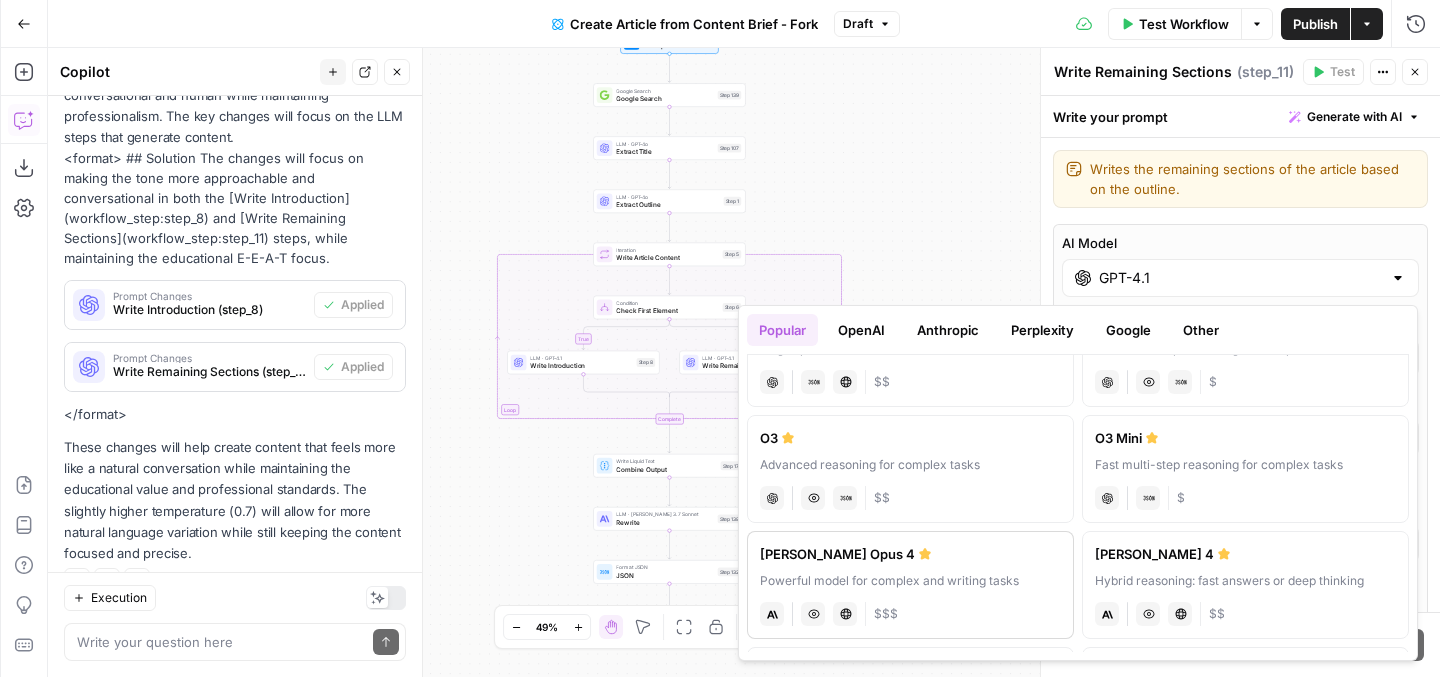 scroll, scrollTop: 283, scrollLeft: 0, axis: vertical 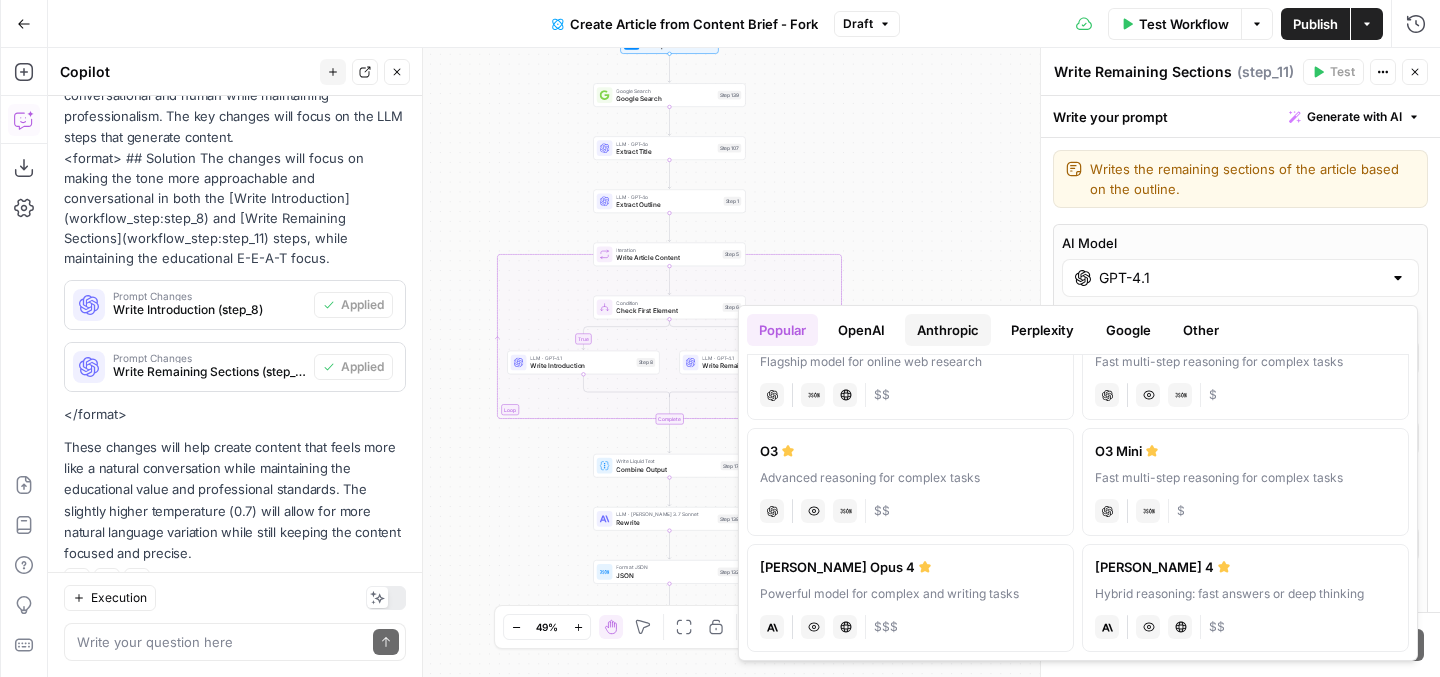 click on "Anthropic" at bounding box center (948, 330) 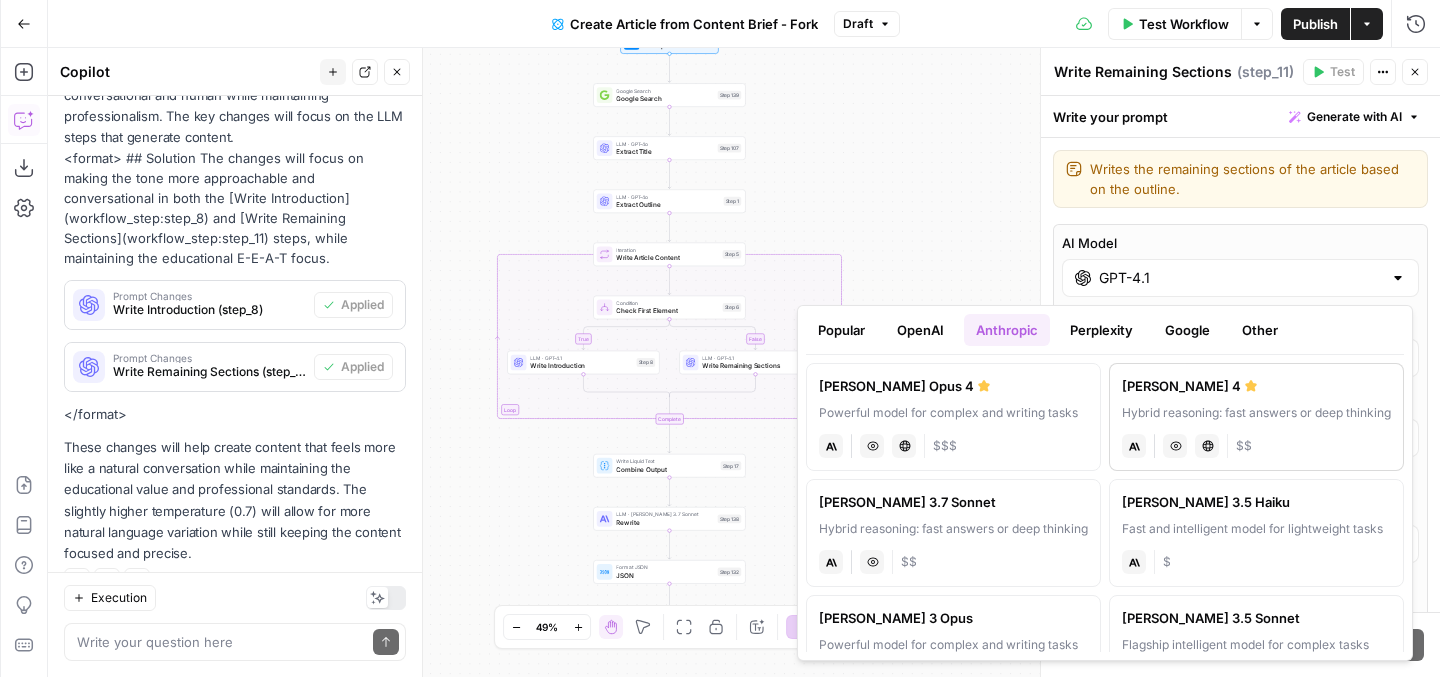 click on "Hybrid reasoning: fast answers or deep thinking" at bounding box center [1256, 413] 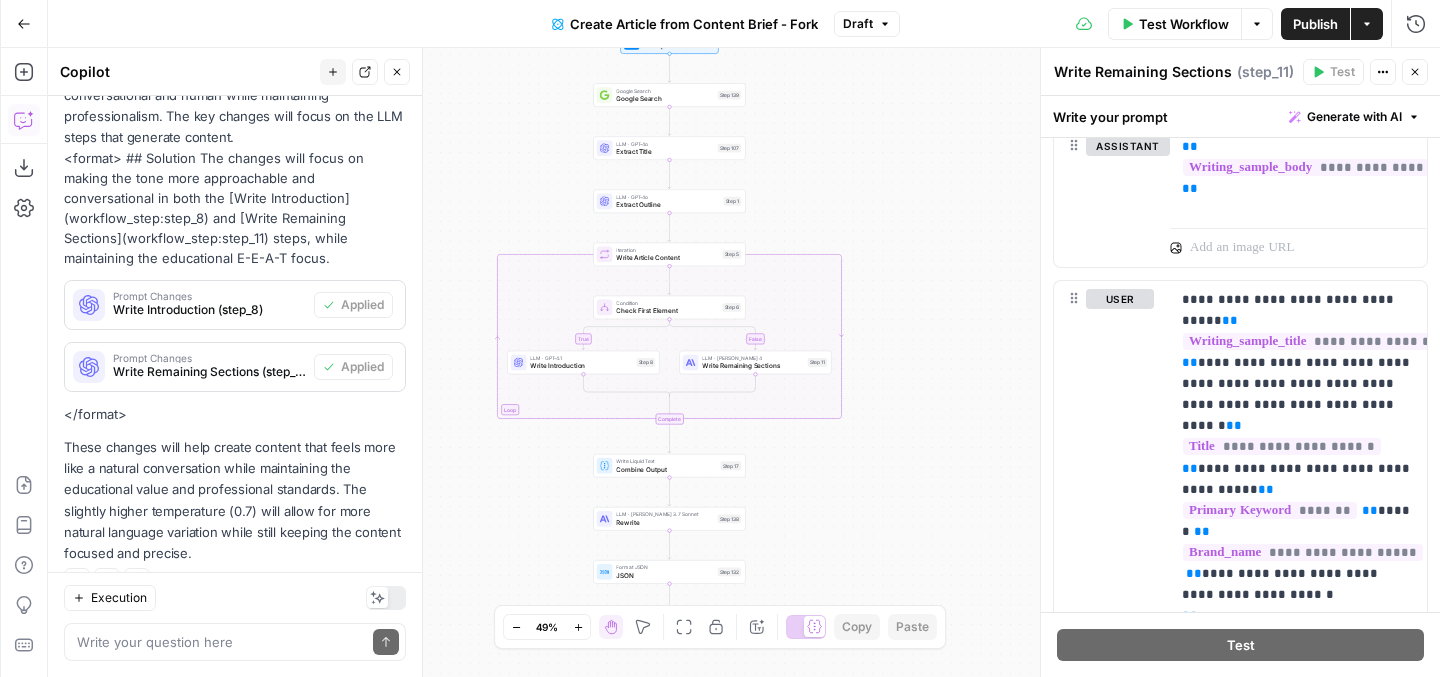 scroll, scrollTop: 2511, scrollLeft: 0, axis: vertical 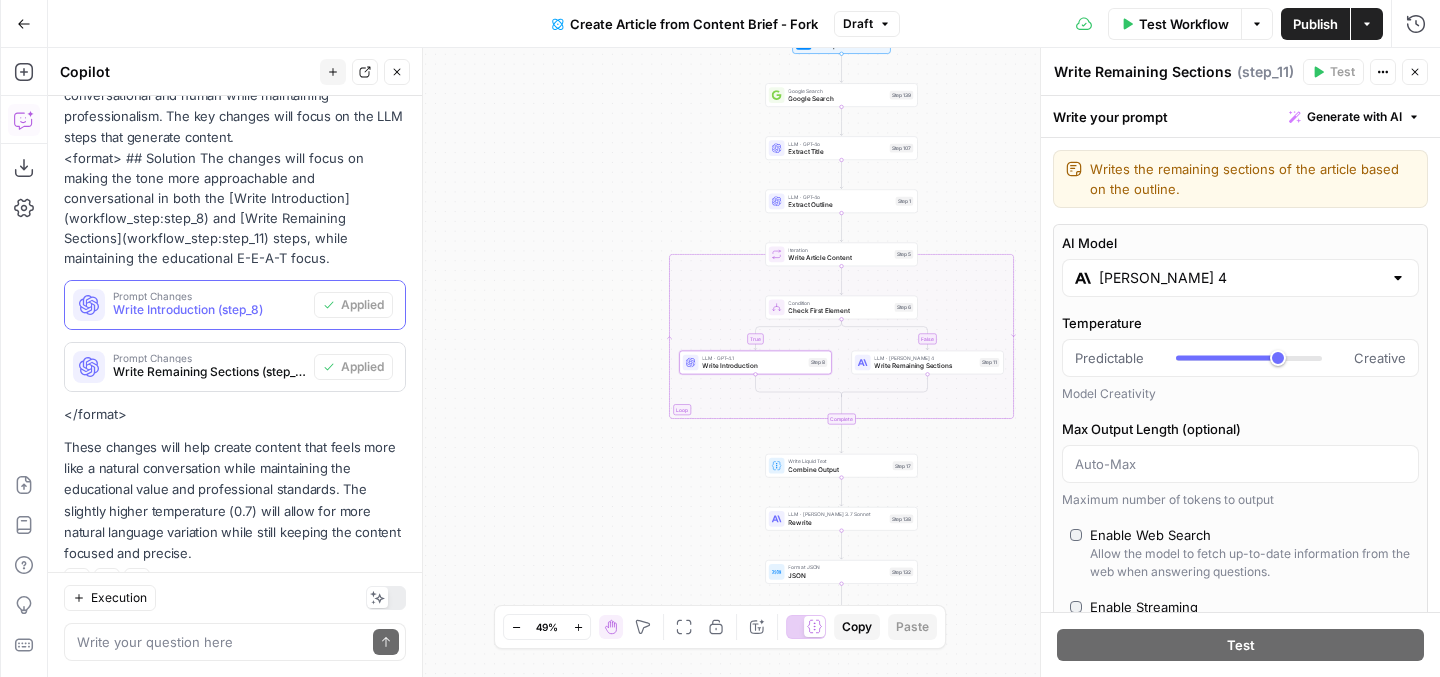click on "Write Introduction (step_8)" at bounding box center (209, 310) 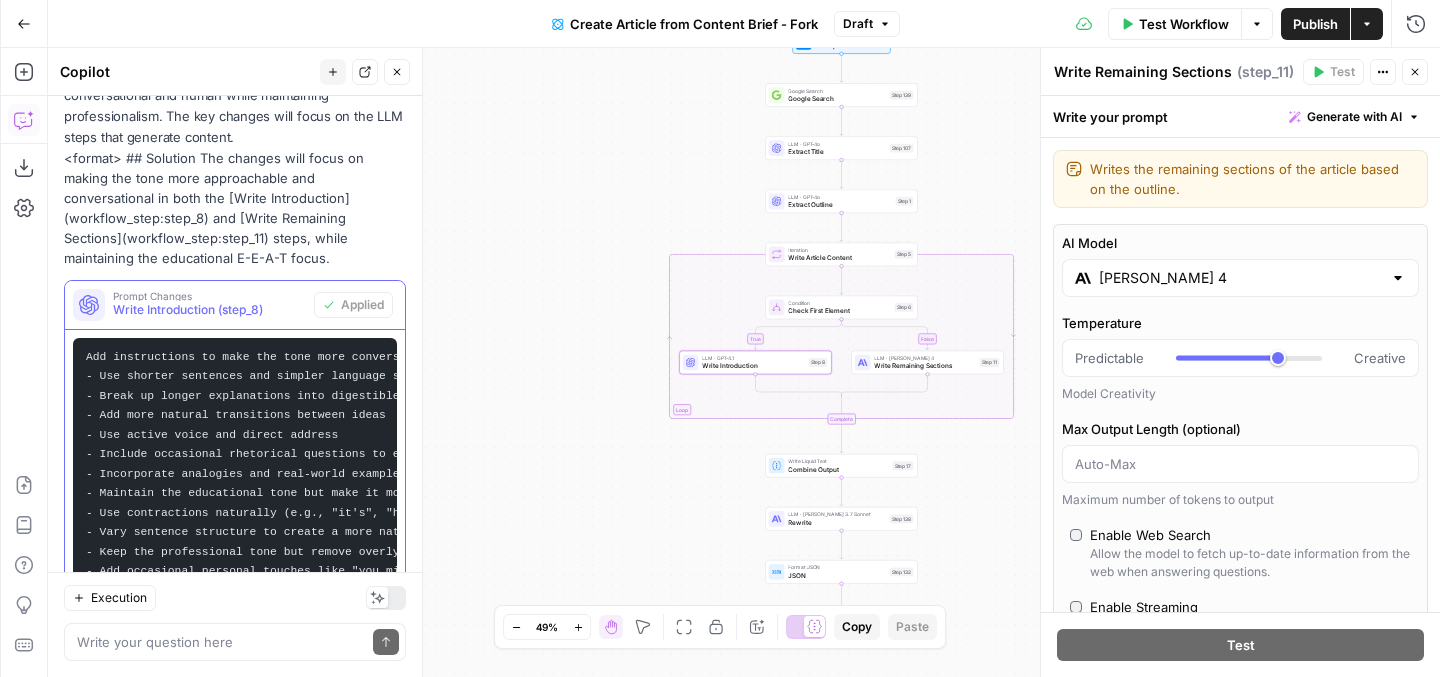 click on "Write Introduction (step_8)" at bounding box center [209, 310] 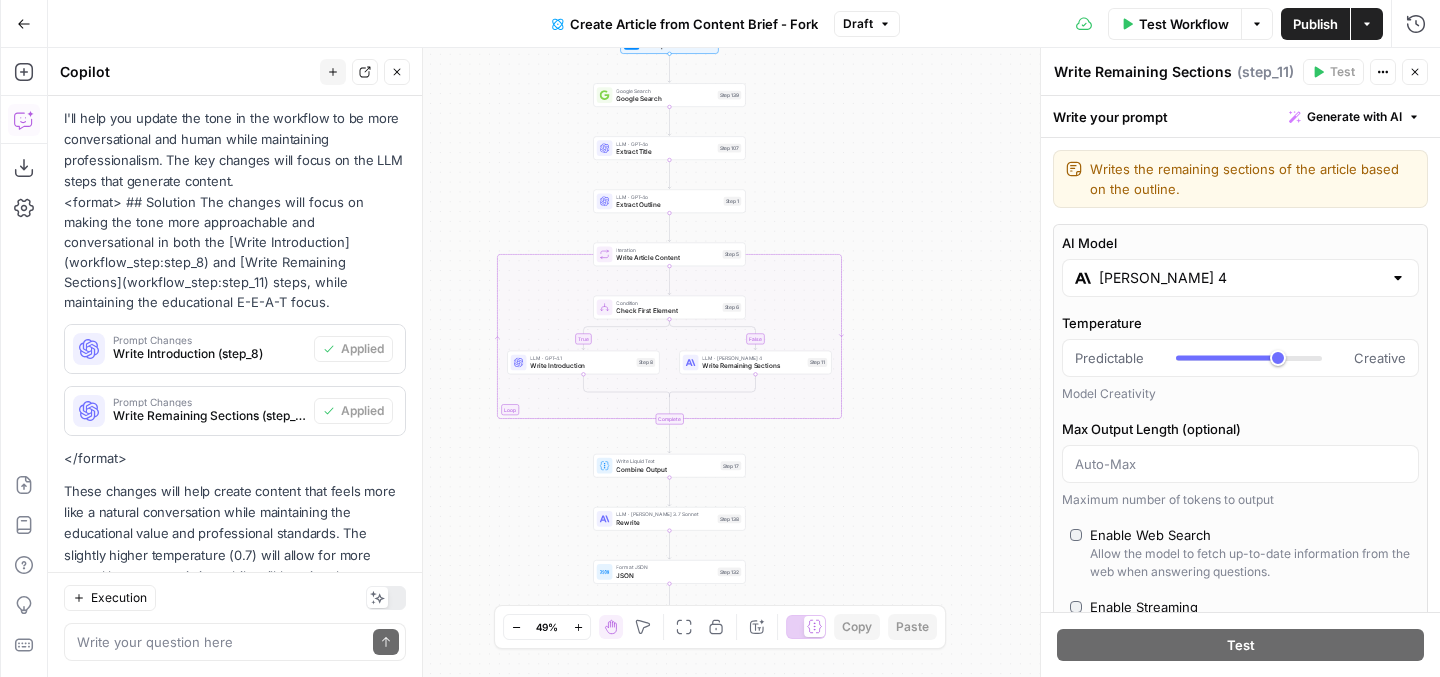 scroll, scrollTop: 504, scrollLeft: 0, axis: vertical 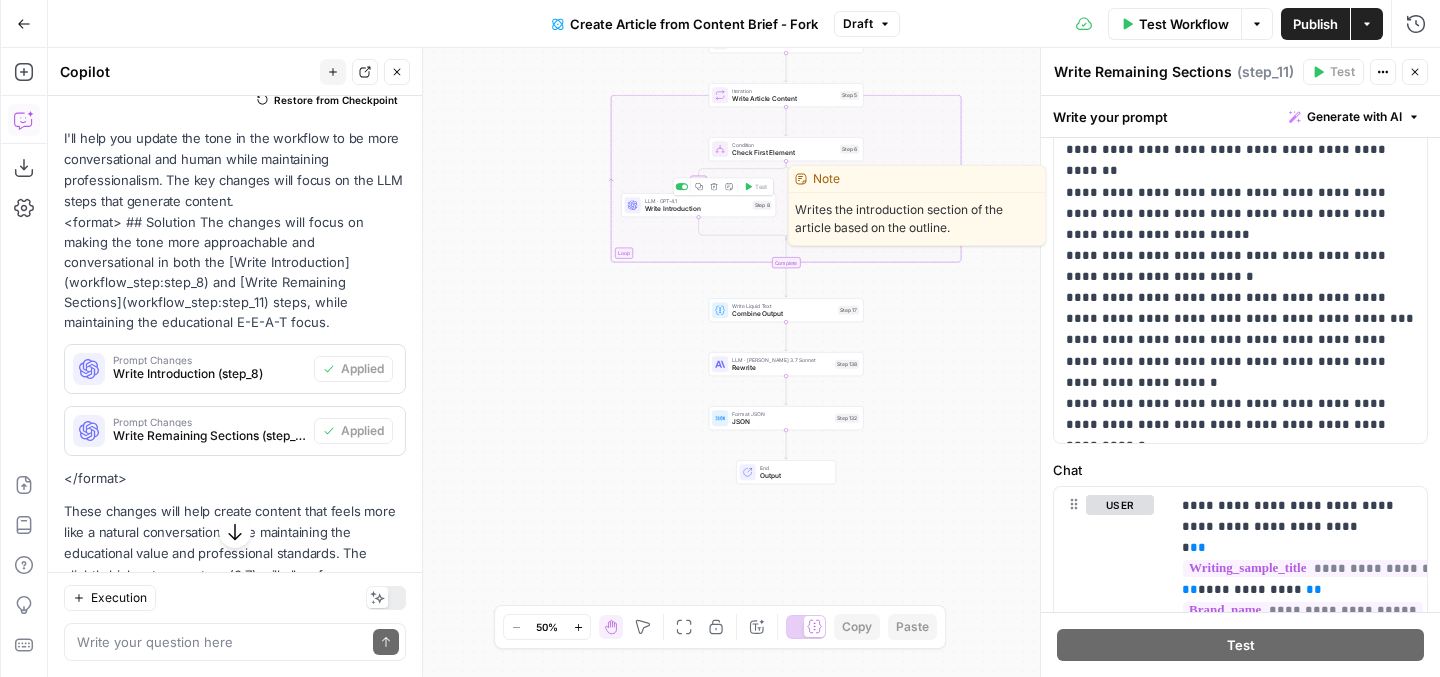 click on "Write Introduction" at bounding box center (697, 209) 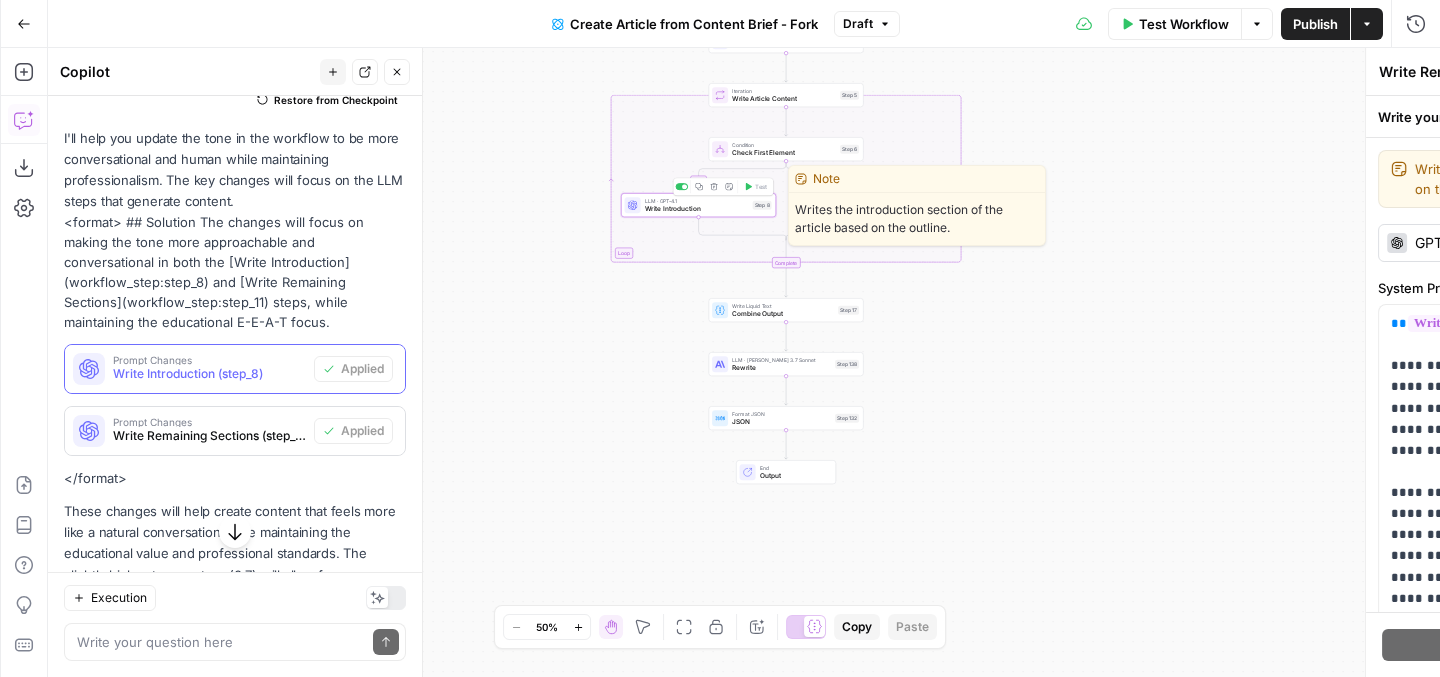 type on "Write Introduction" 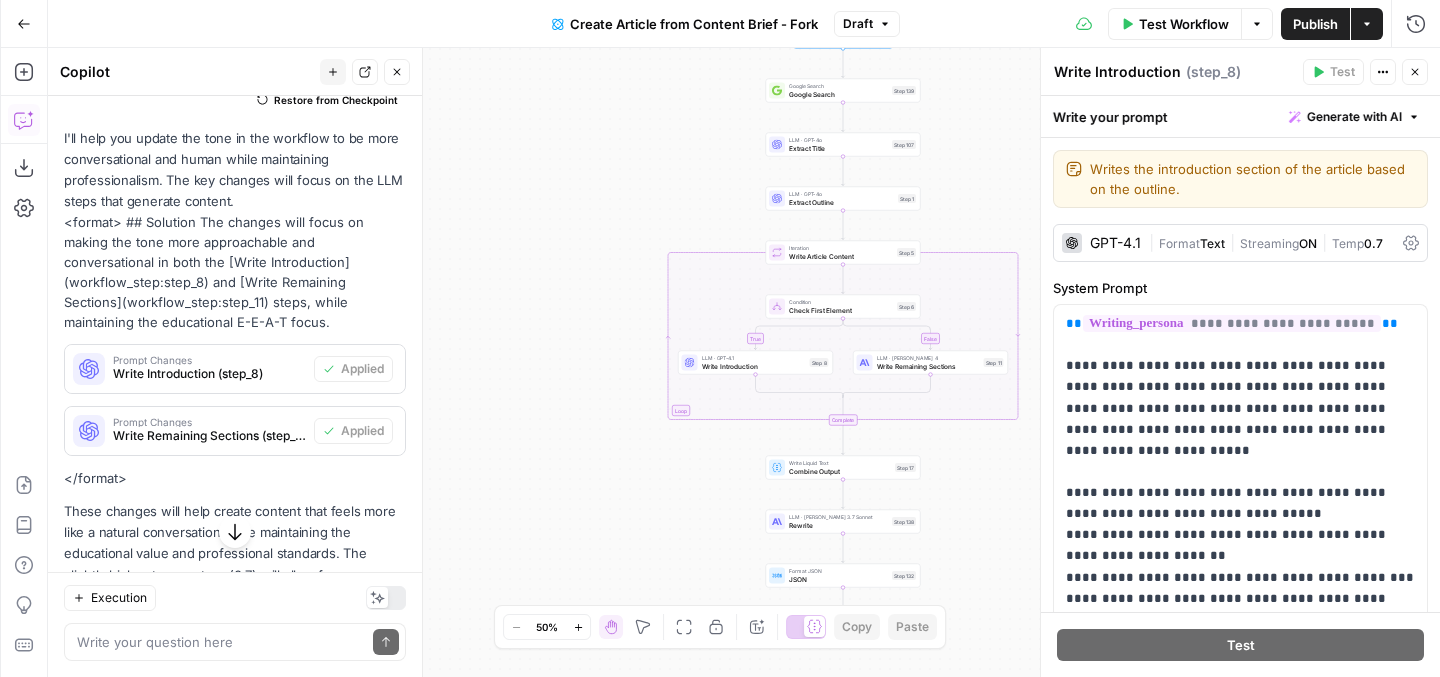 click on "GPT-4.1" at bounding box center [1115, 243] 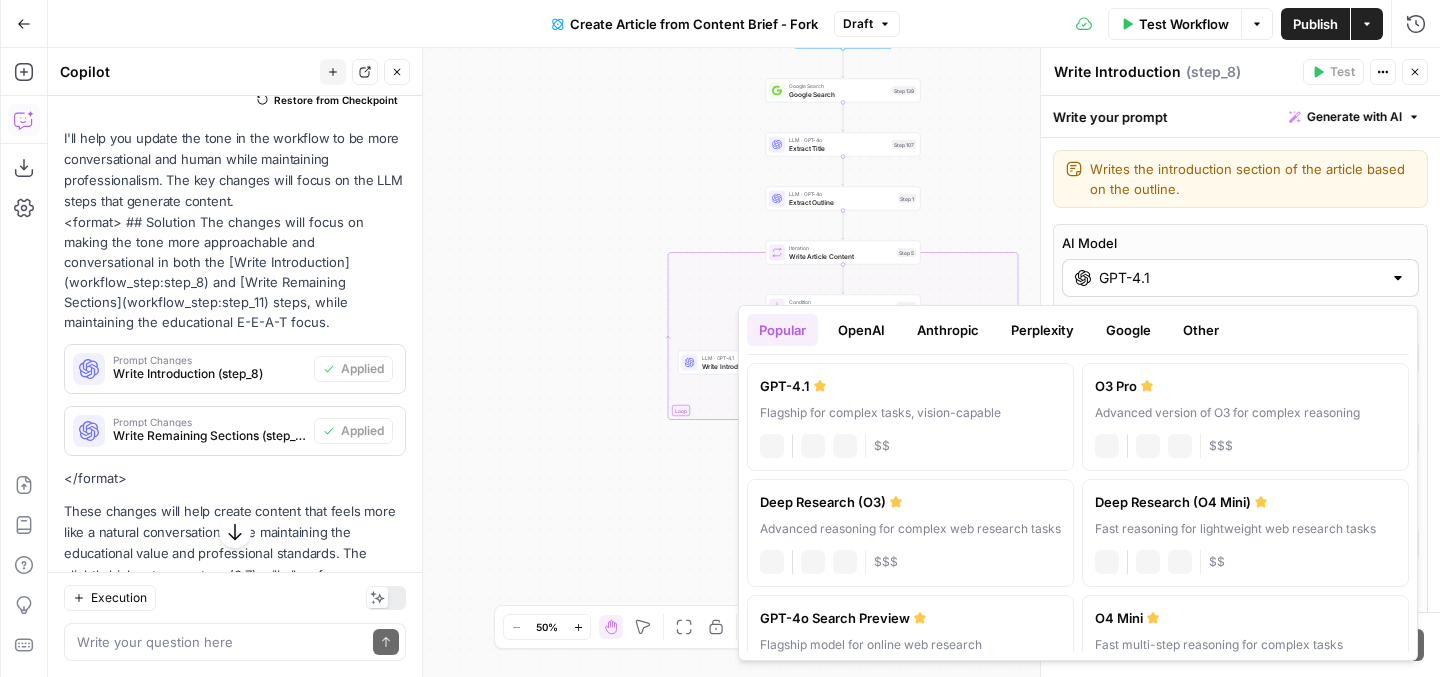 click on "GPT-4.1" at bounding box center (1240, 278) 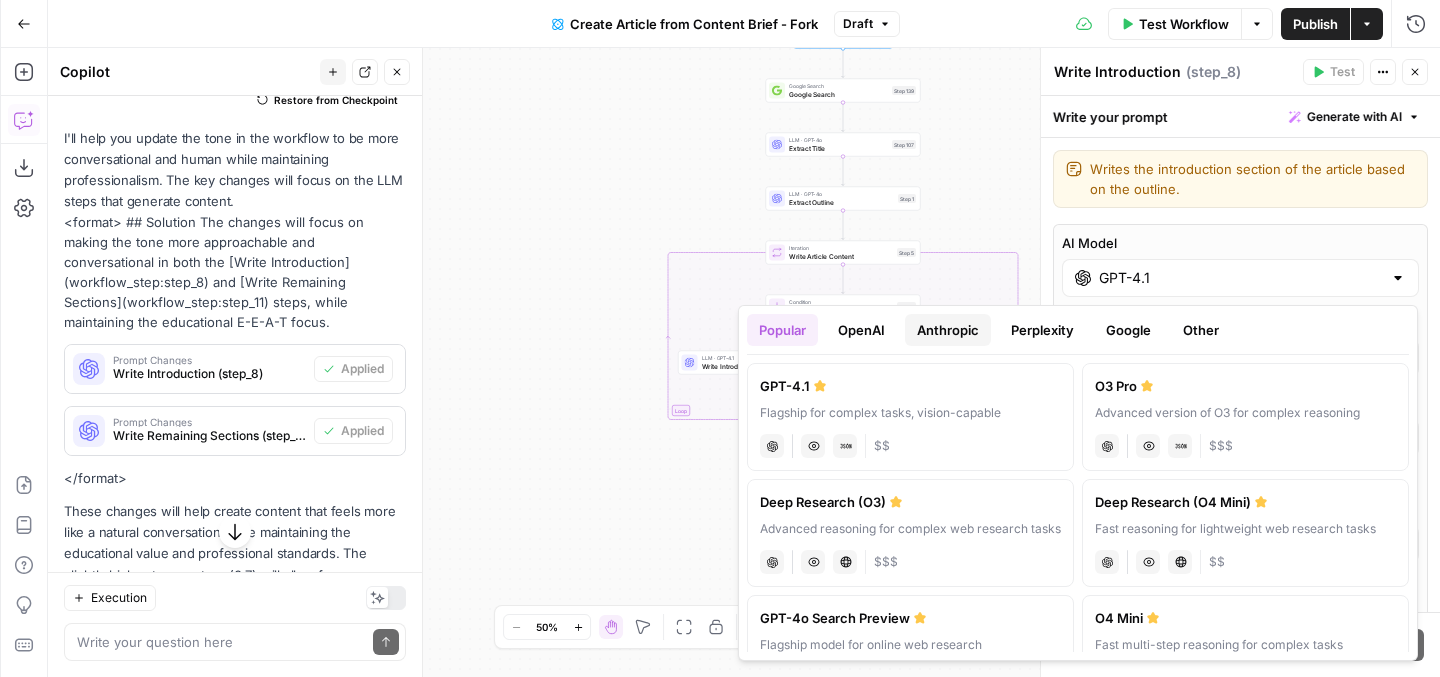 click on "Anthropic" at bounding box center [948, 330] 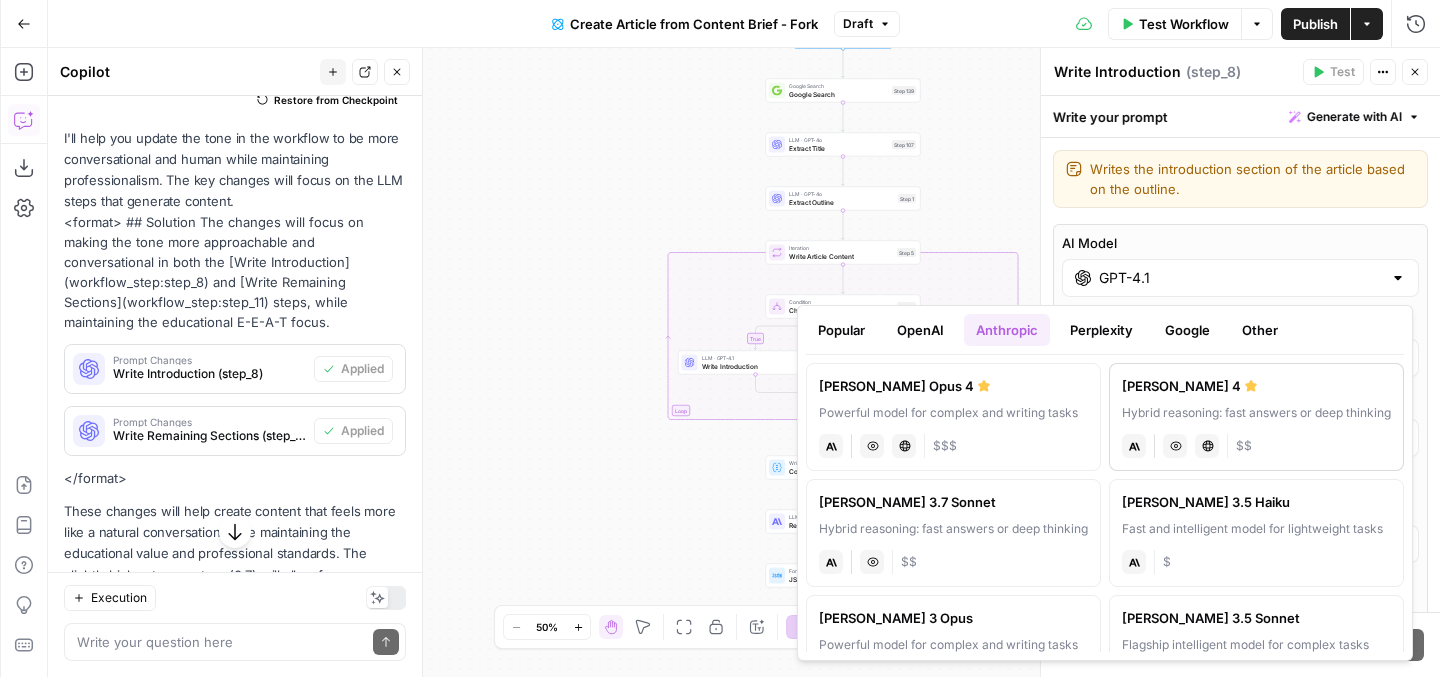 click on "Claude Sonnet 4 Hybrid reasoning: fast answers or deep thinking anthropic Vision Capabilities Live Web Research $$" at bounding box center [1256, 417] 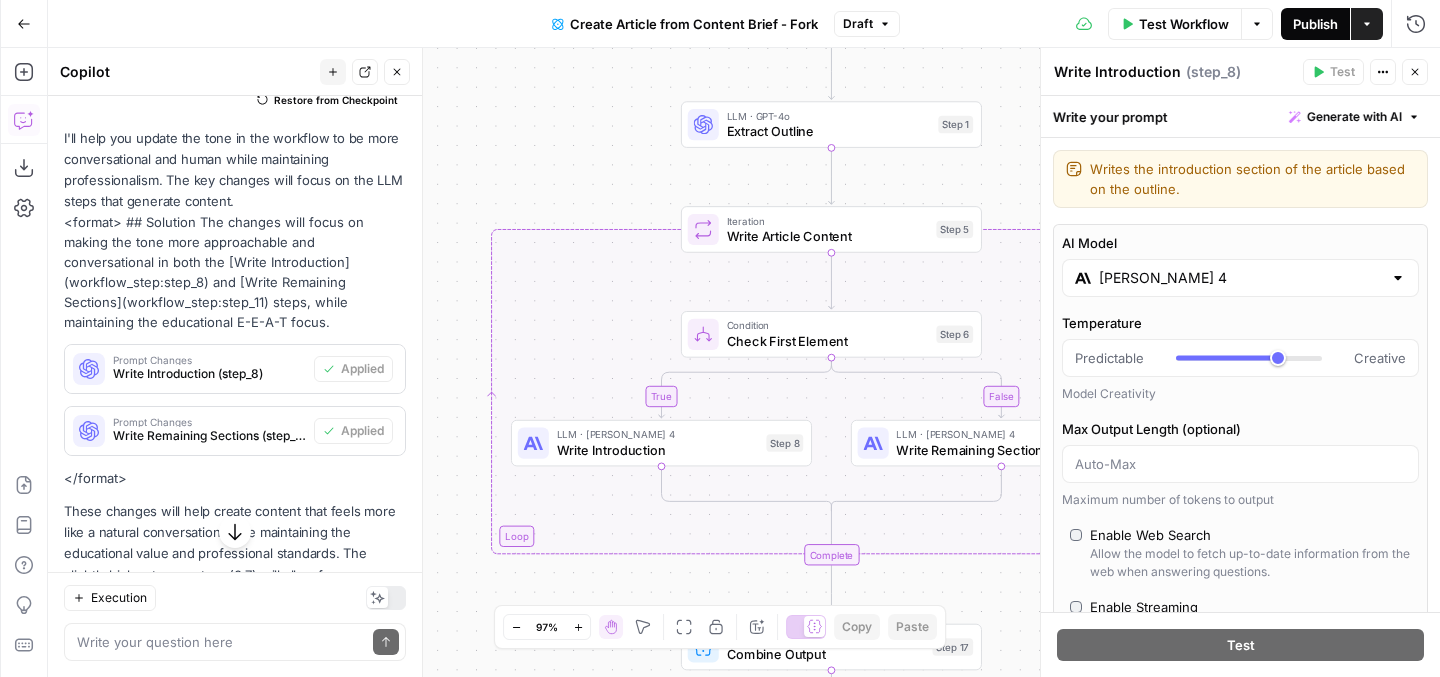 click on "Publish" at bounding box center [1315, 24] 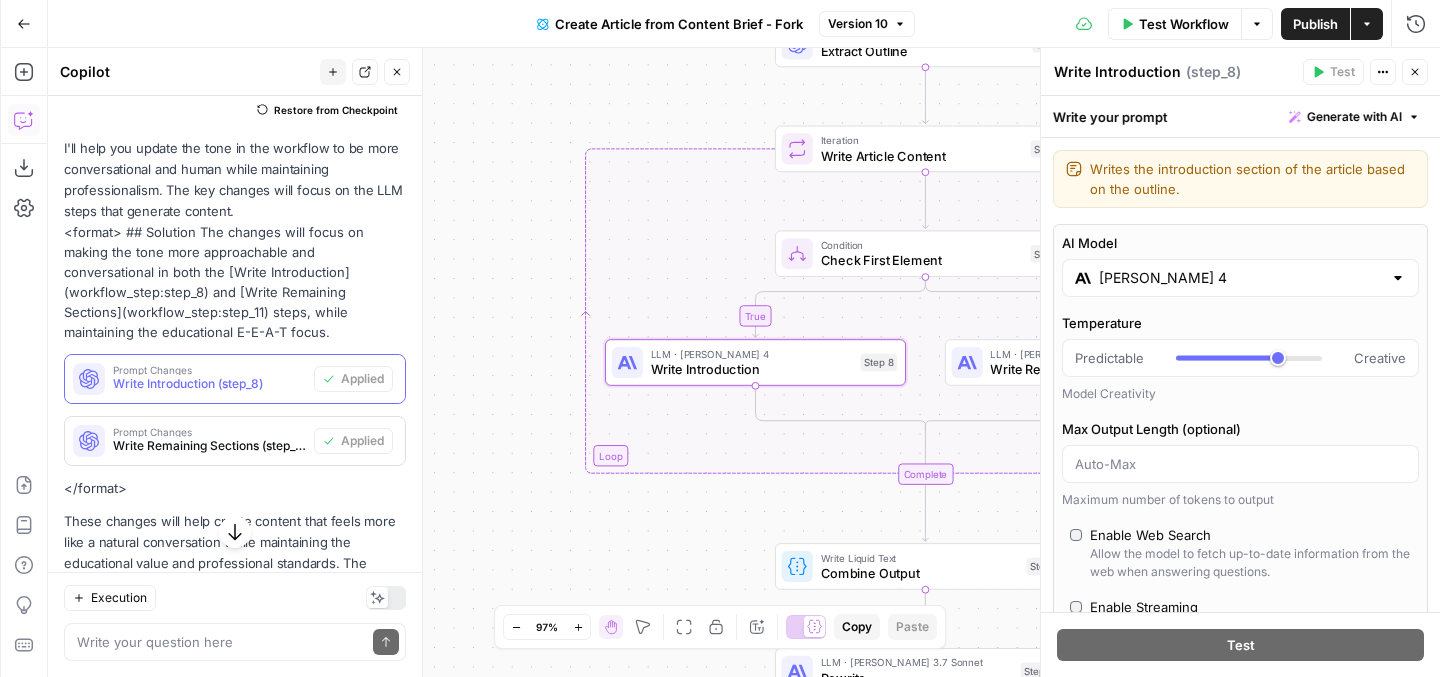 scroll, scrollTop: 390, scrollLeft: 0, axis: vertical 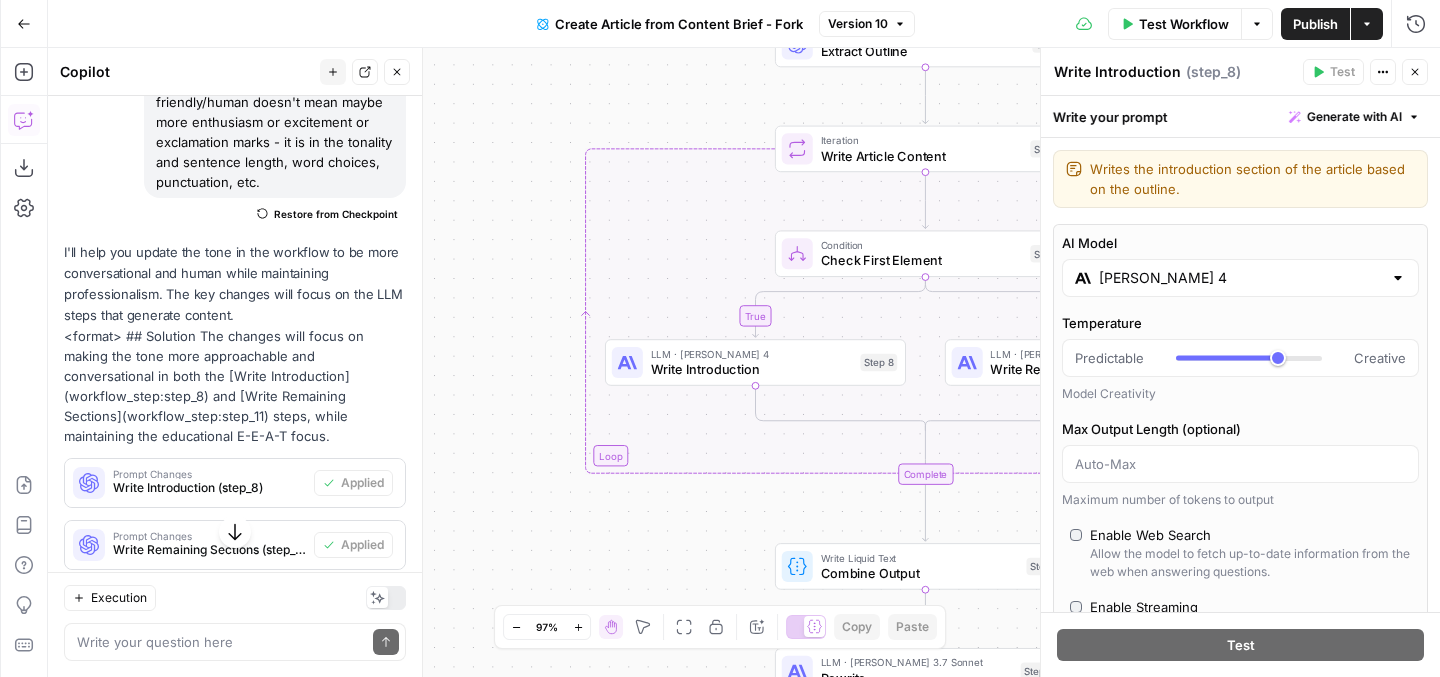 click 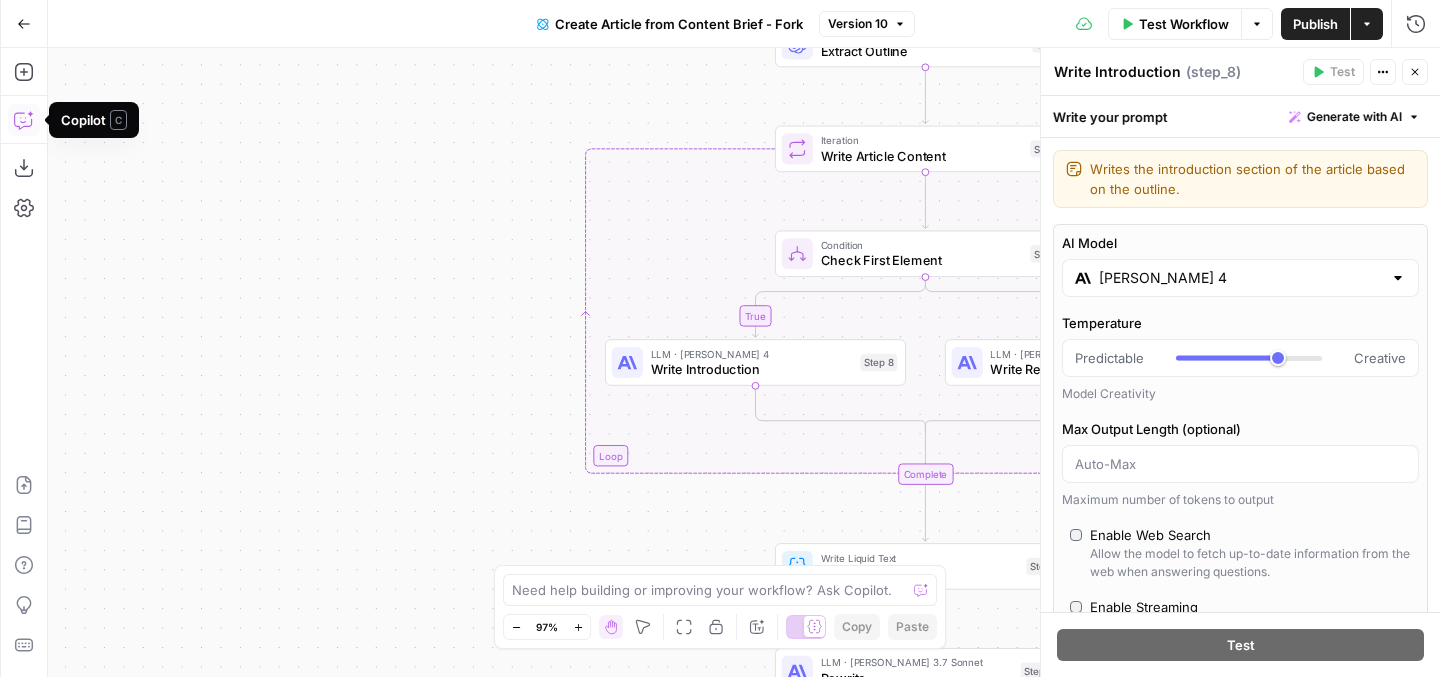 click 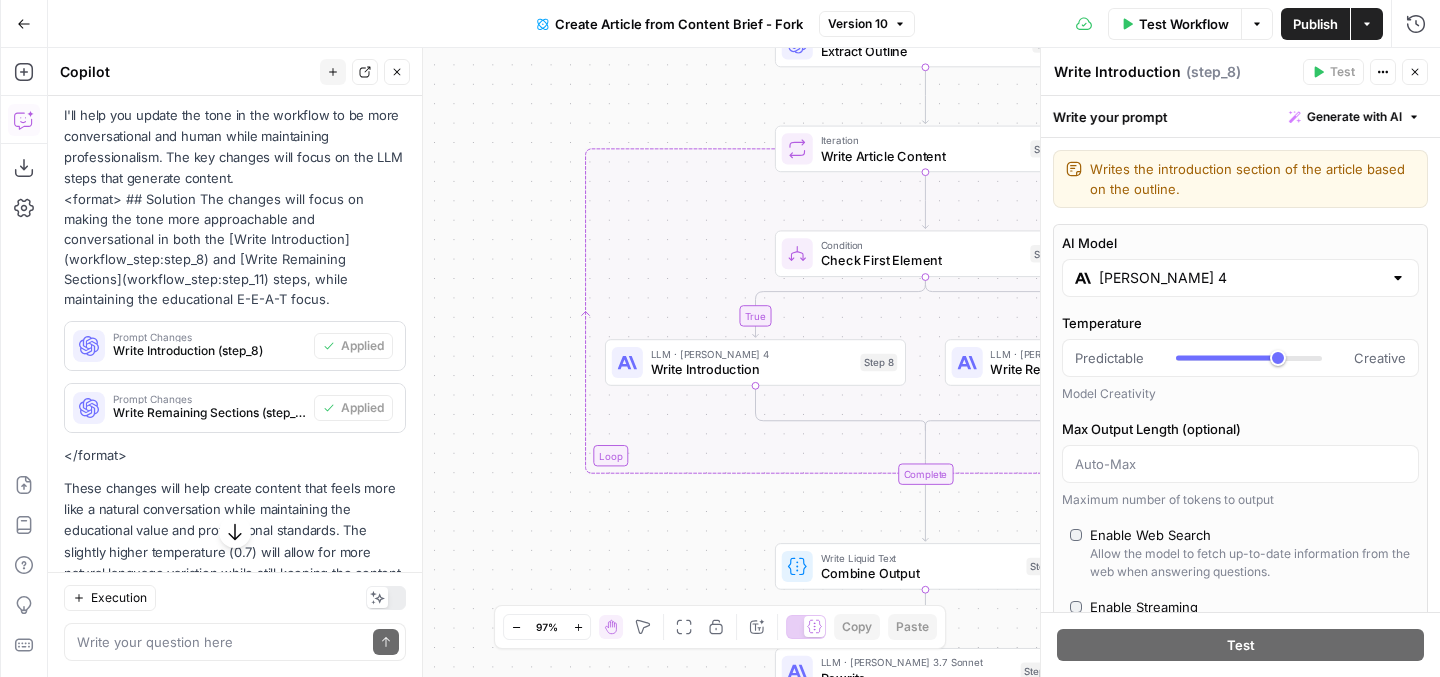 scroll, scrollTop: 568, scrollLeft: 0, axis: vertical 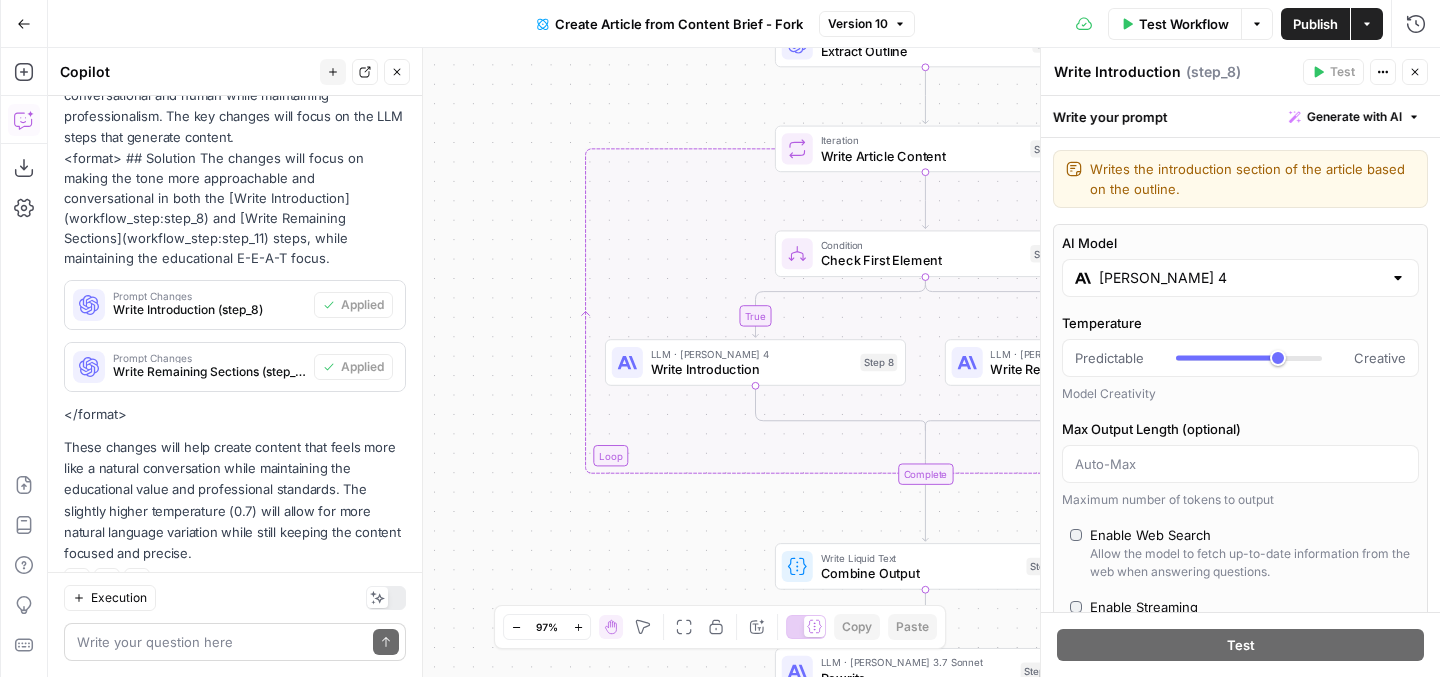 click at bounding box center (221, 642) 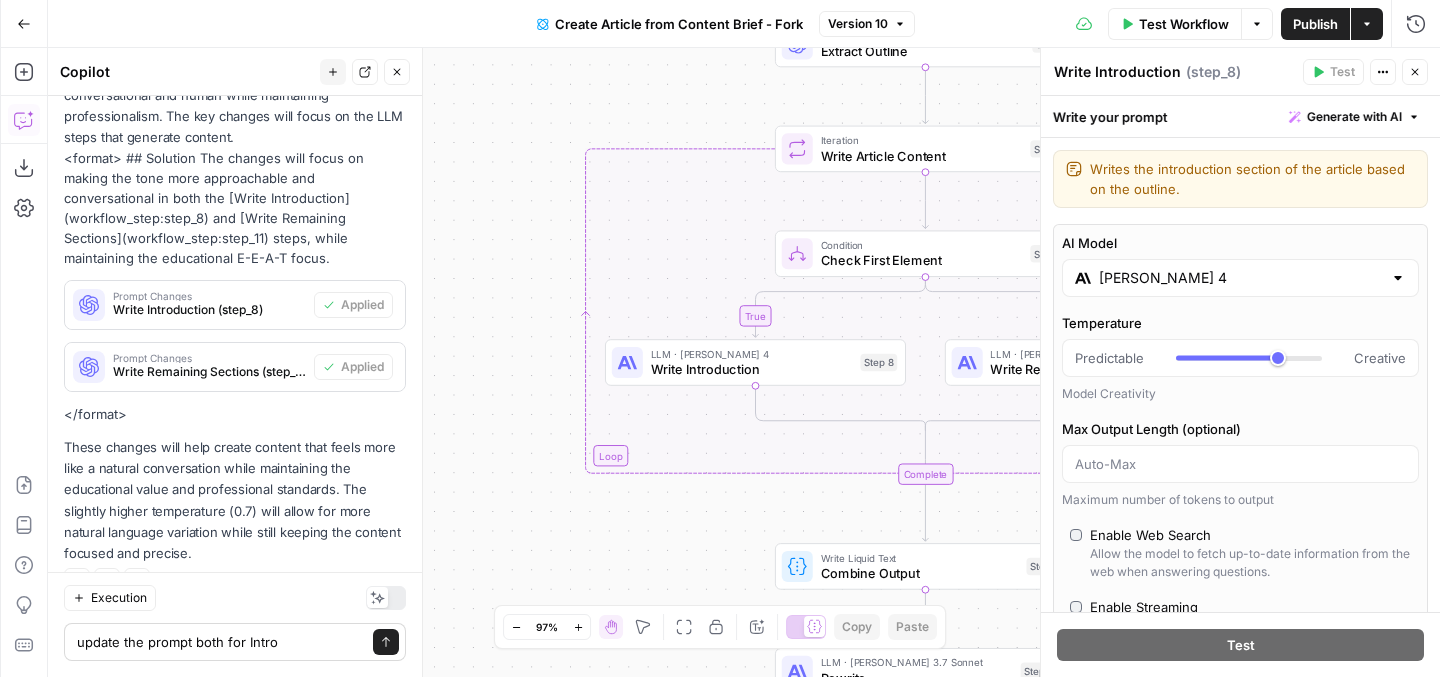 click on "update the prompt both for Intro" at bounding box center (221, 642) 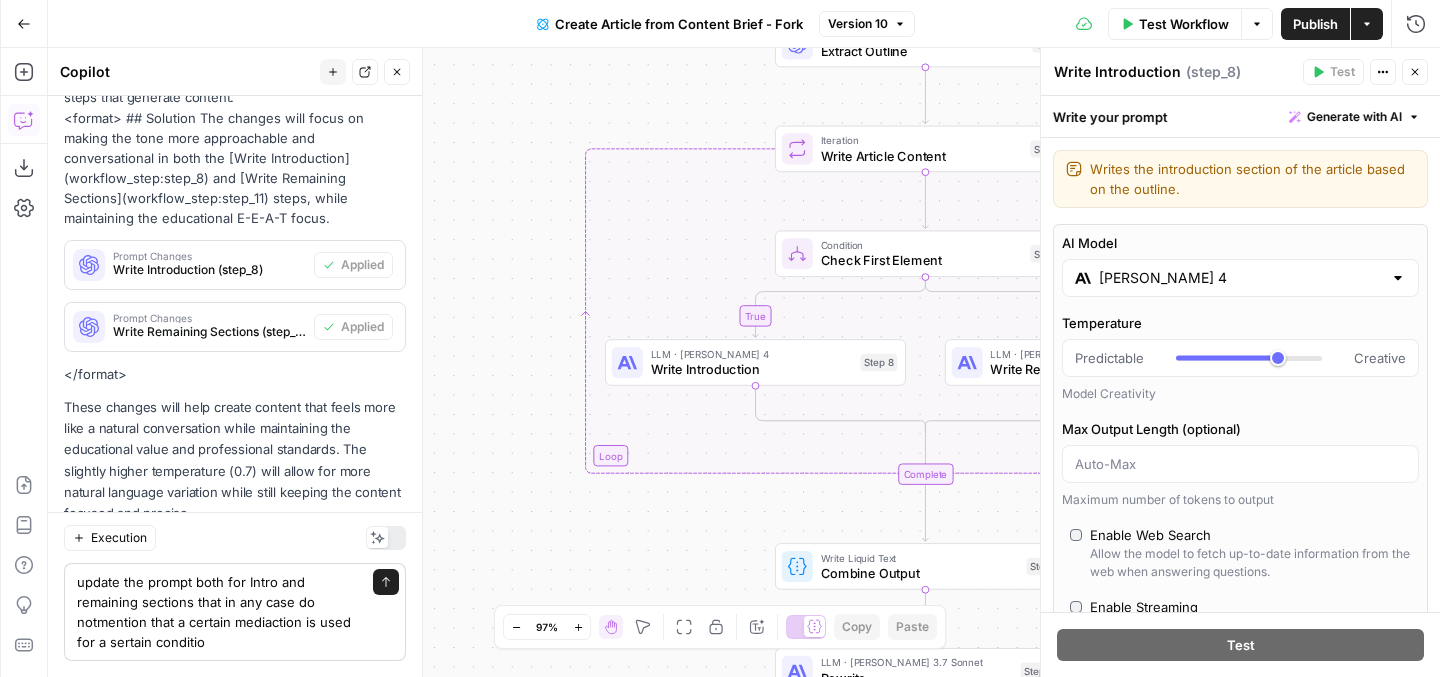 scroll, scrollTop: 628, scrollLeft: 0, axis: vertical 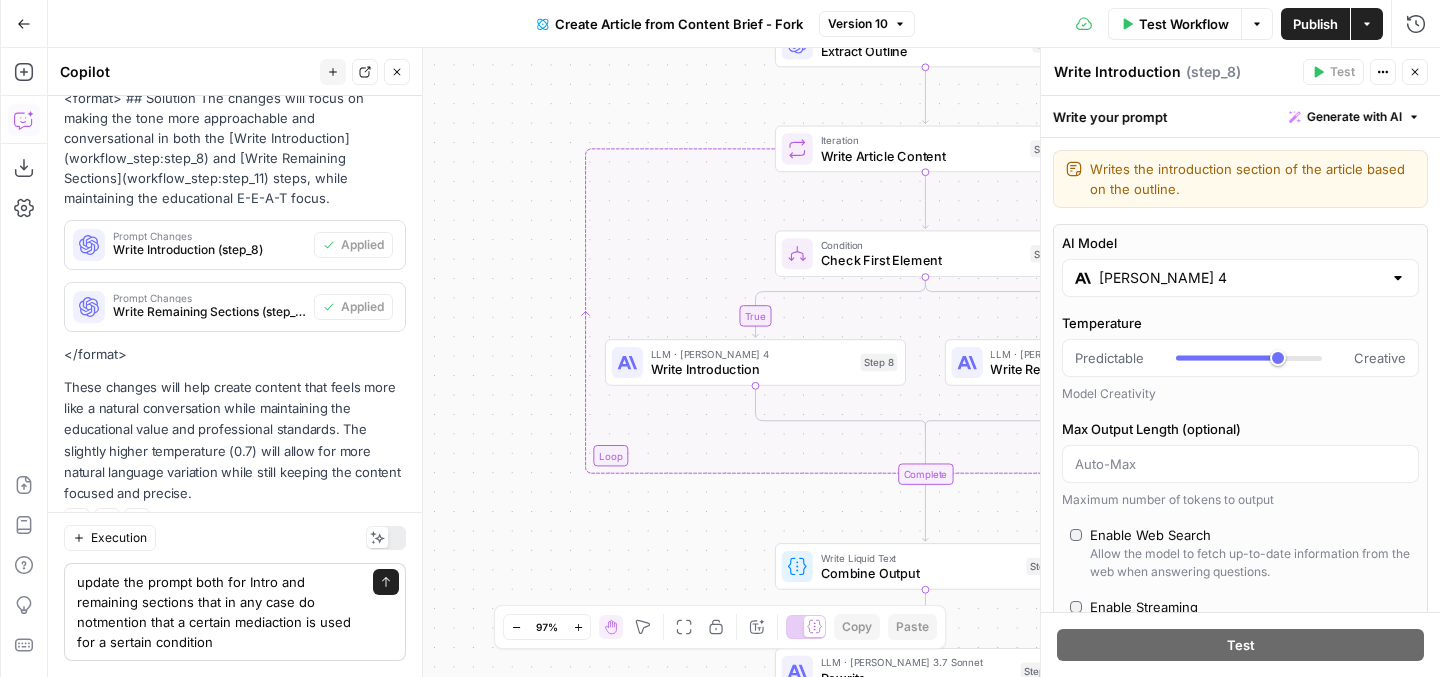 click on "update the prompt both for Intro and remaining sections that in any case do notmention that a certain mediaction is used for a sertain condition" at bounding box center (221, 612) 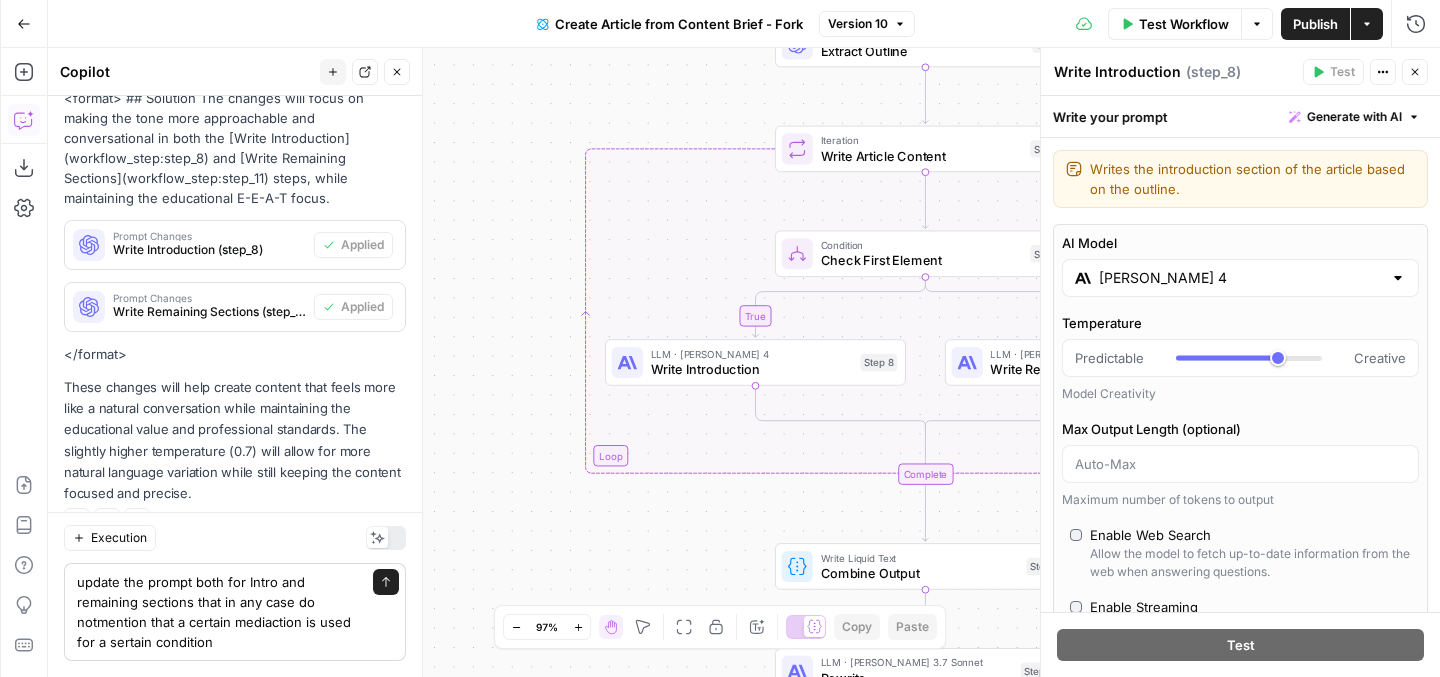 click on "update the prompt both for Intro and remaining sections that in any case do notmention that a certain mediaction is used for a sertain condition" at bounding box center (221, 612) 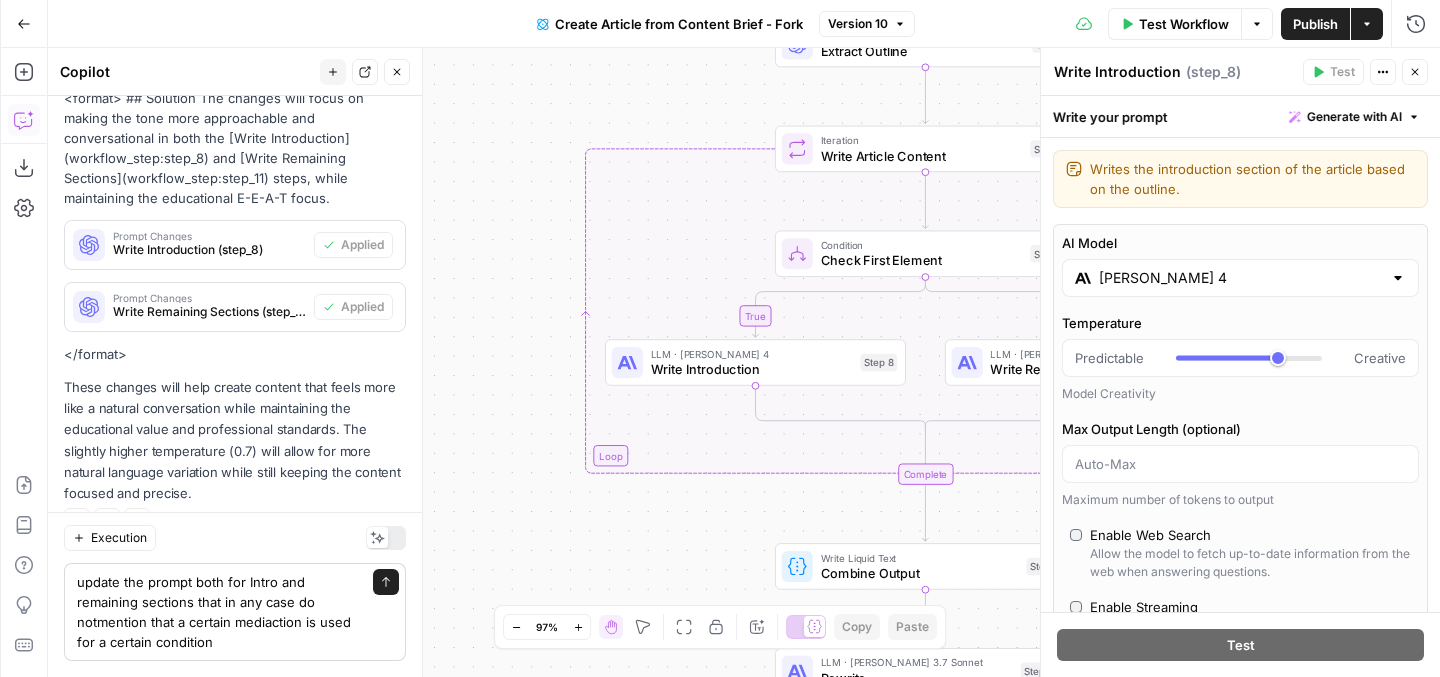 click on "update the prompt both for Intro and remaining sections that in any case do notmention that a certain mediaction is used for a certain condition" at bounding box center [221, 612] 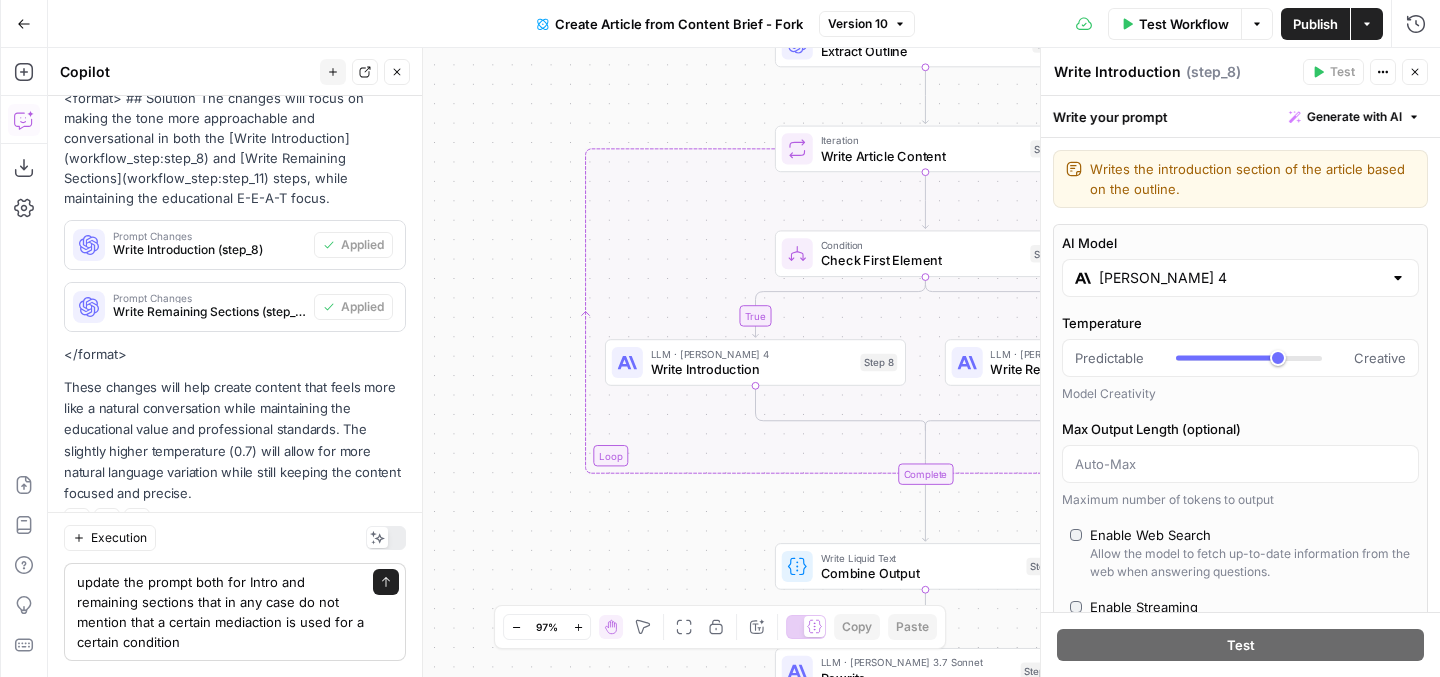 click on "update the prompt both for Intro and remaining sections that in any case do not mention that a certain mediaction is used for a certain condition" at bounding box center [221, 612] 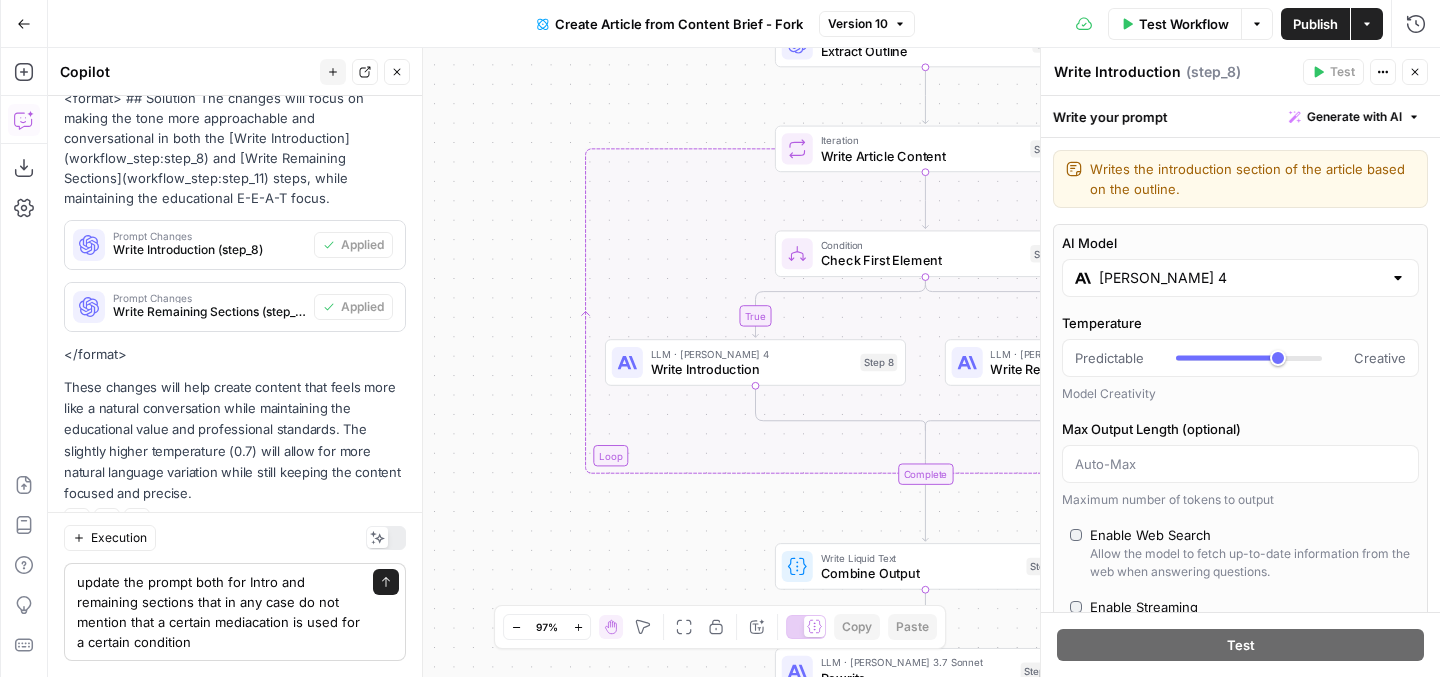click on "update the prompt both for Intro and remaining sections that in any case do not mention that a certain mediacation is used for a certain condition" at bounding box center [221, 612] 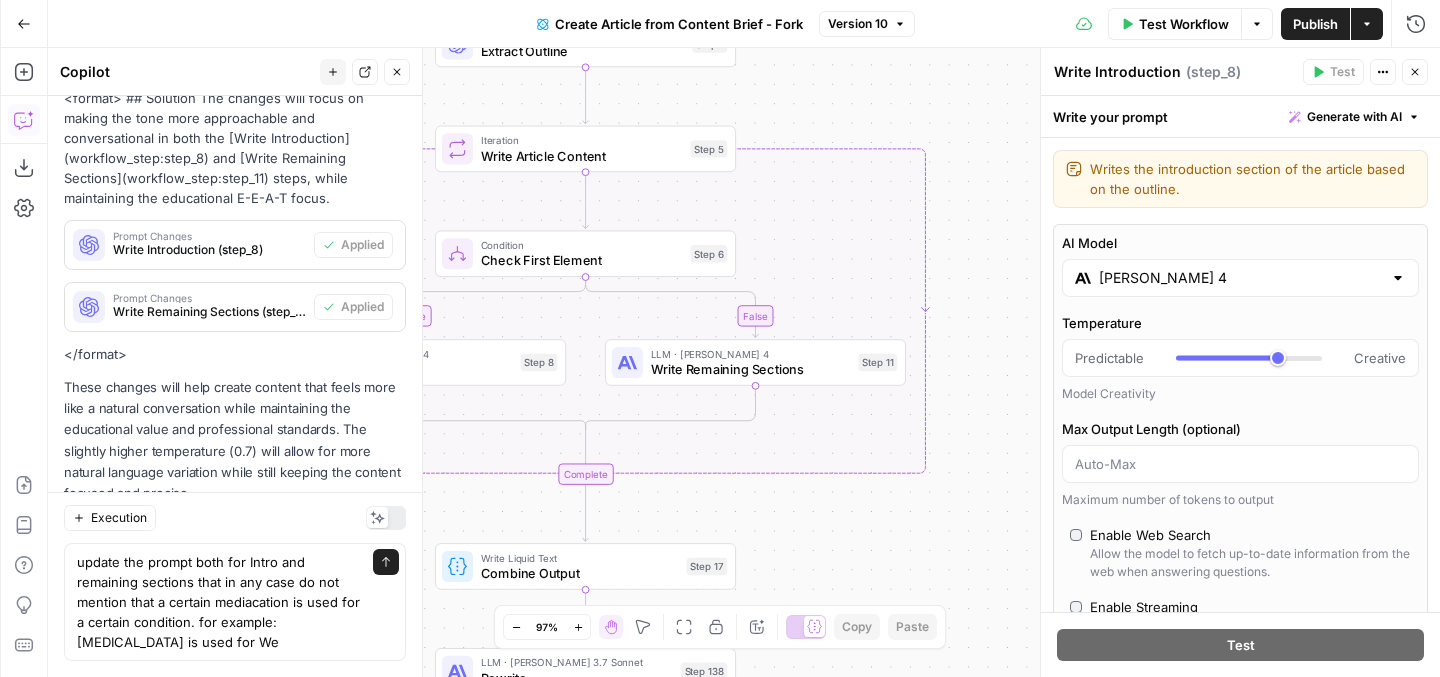 scroll, scrollTop: 648, scrollLeft: 0, axis: vertical 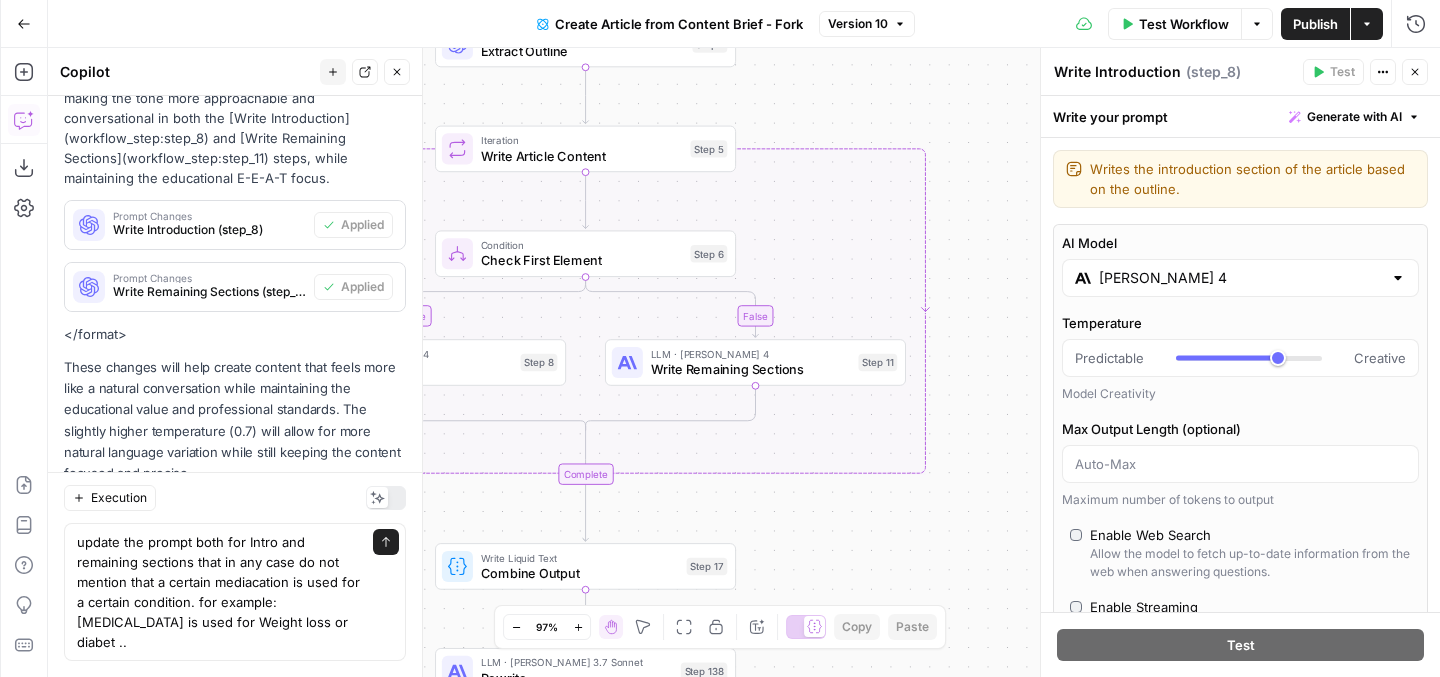 type on "update the prompt both for Intro and remaining sections that in any case do not mention that a certain mediacation is used for a certain condition. for example: Ozempic is used for Weight loss or diabet ..." 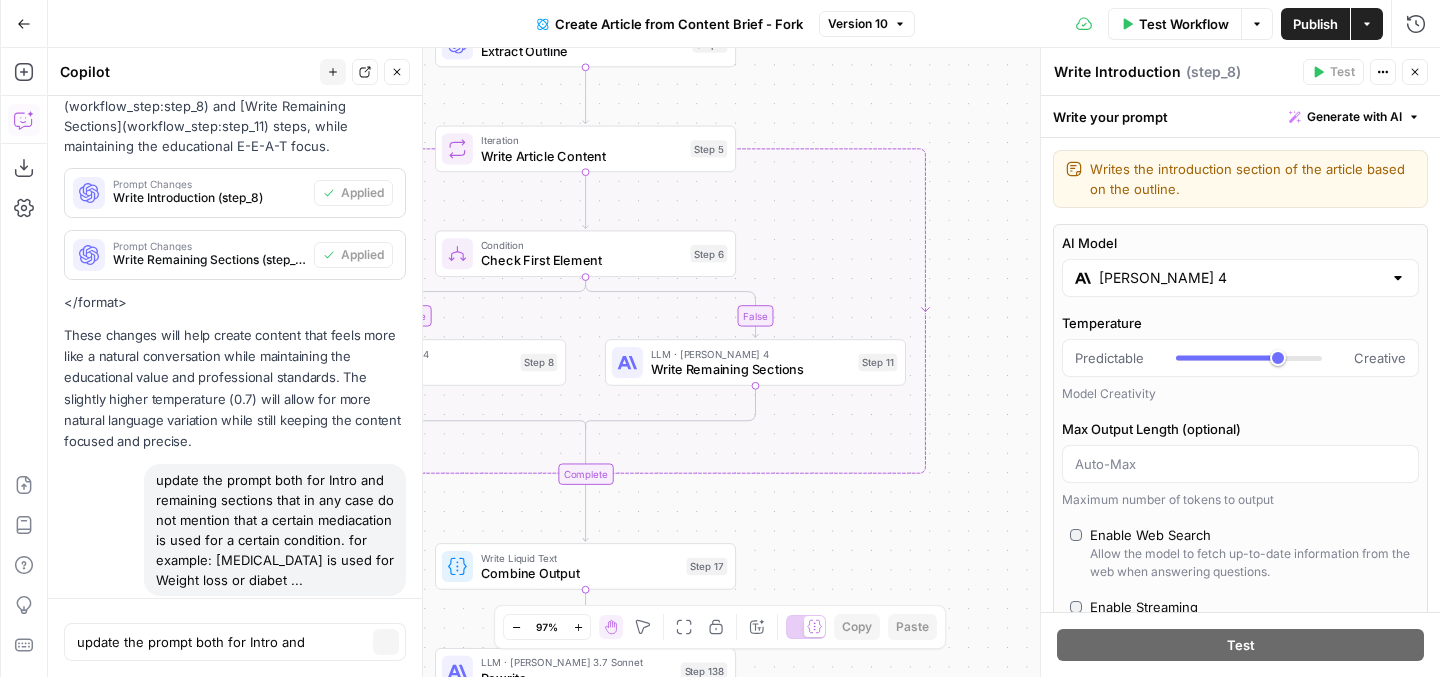 type 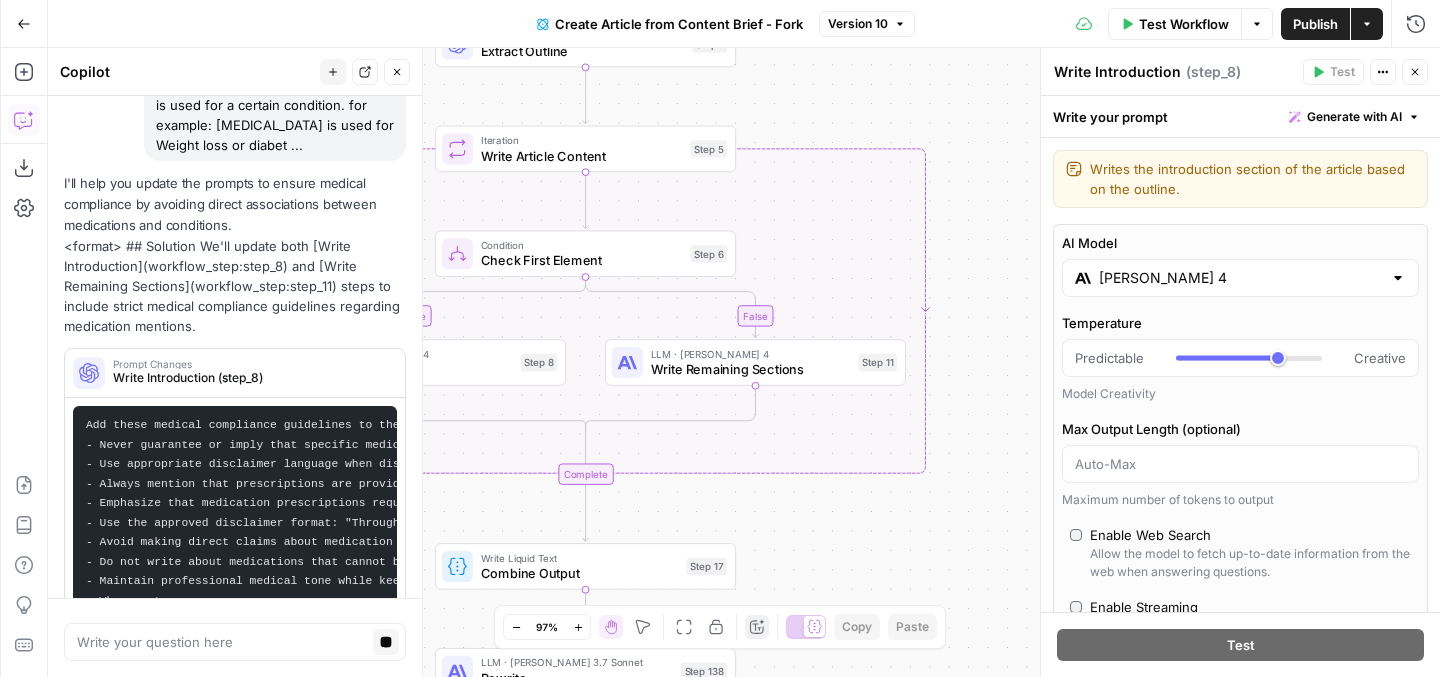 scroll, scrollTop: 1103, scrollLeft: 0, axis: vertical 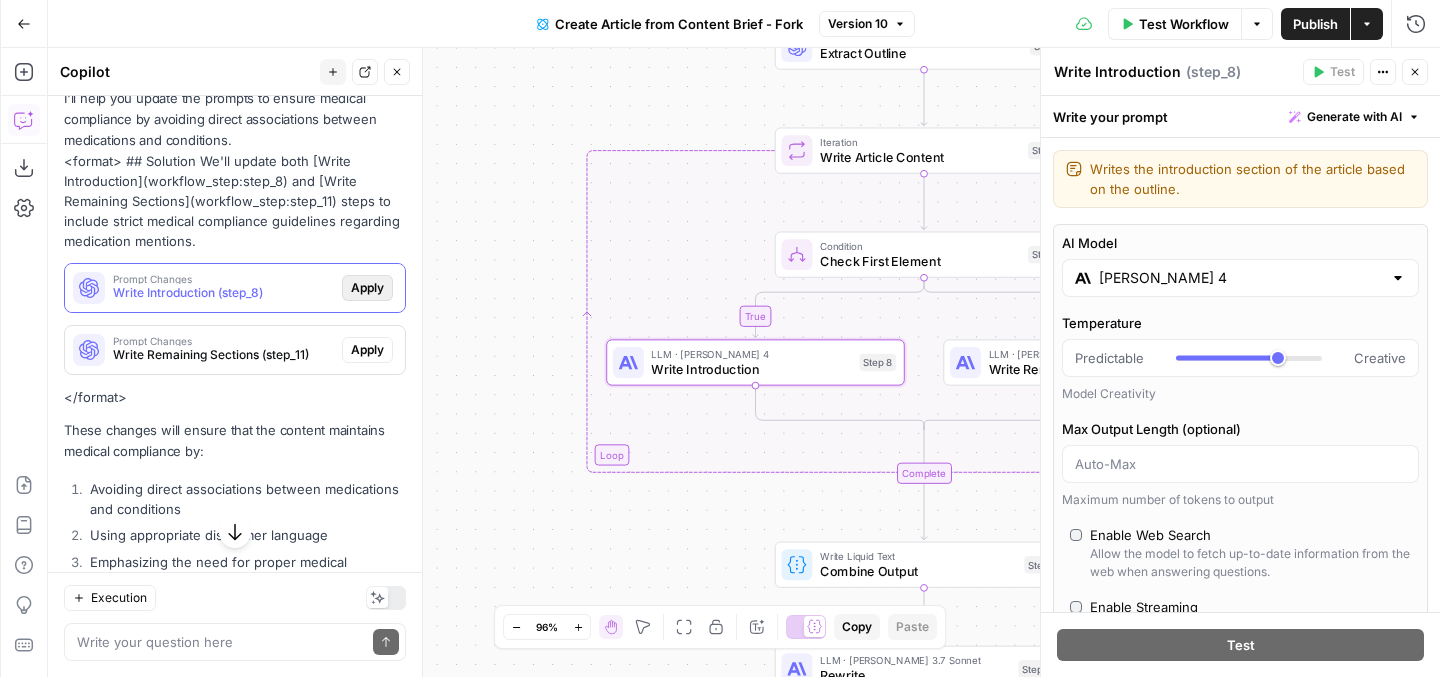 click on "Apply" at bounding box center [367, 288] 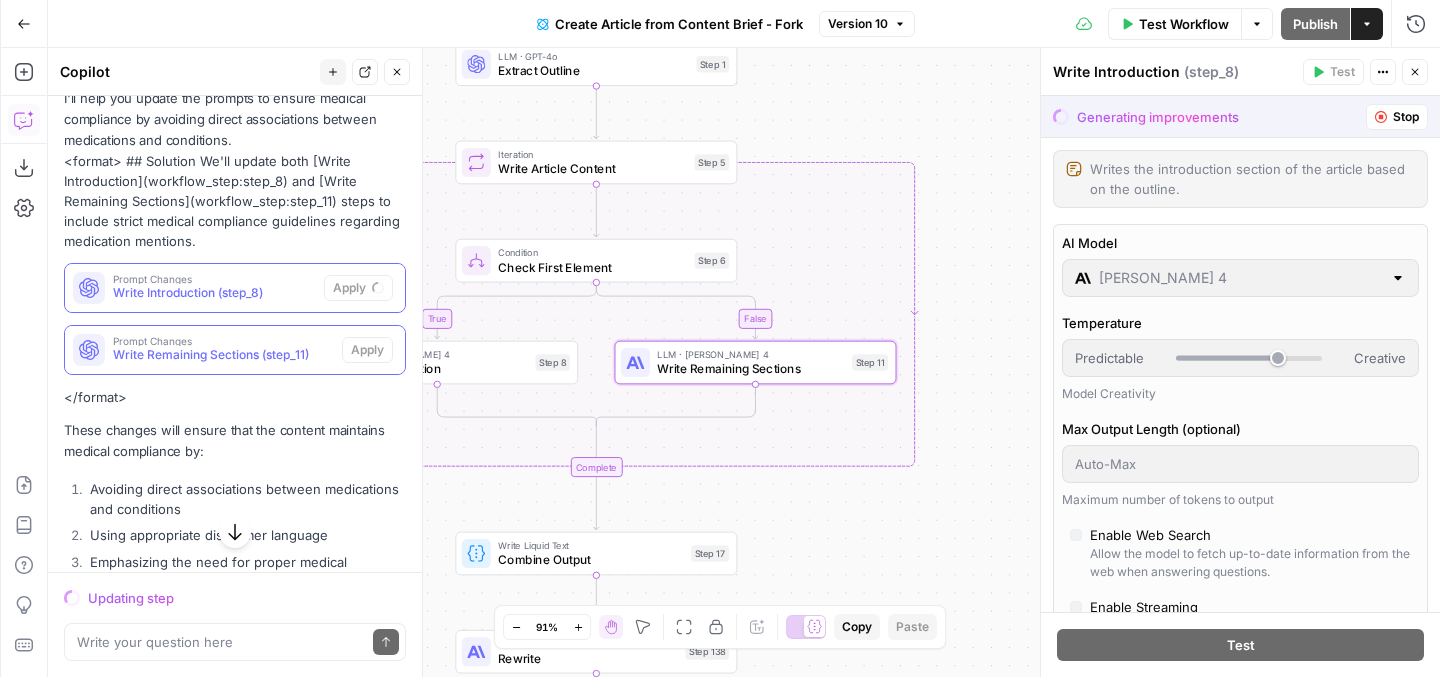 scroll, scrollTop: 1153, scrollLeft: 0, axis: vertical 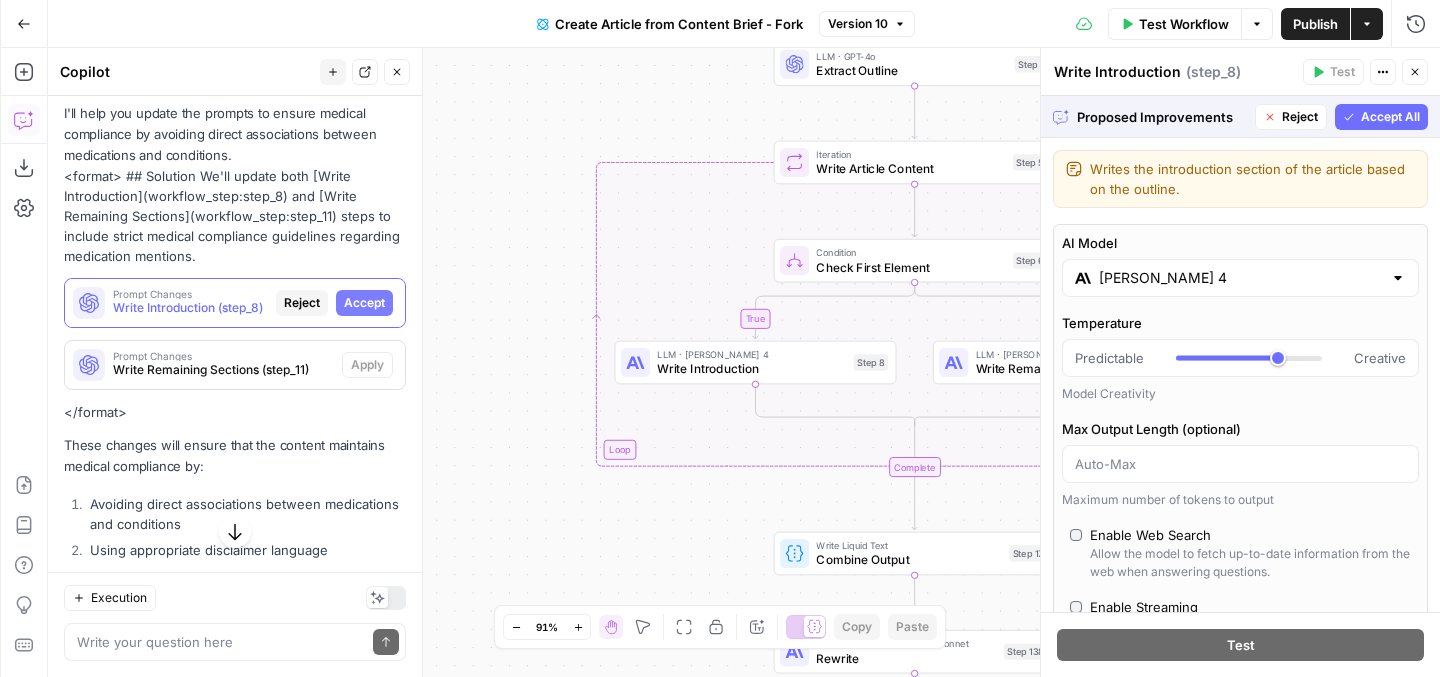 click on "Accept All" at bounding box center [1390, 117] 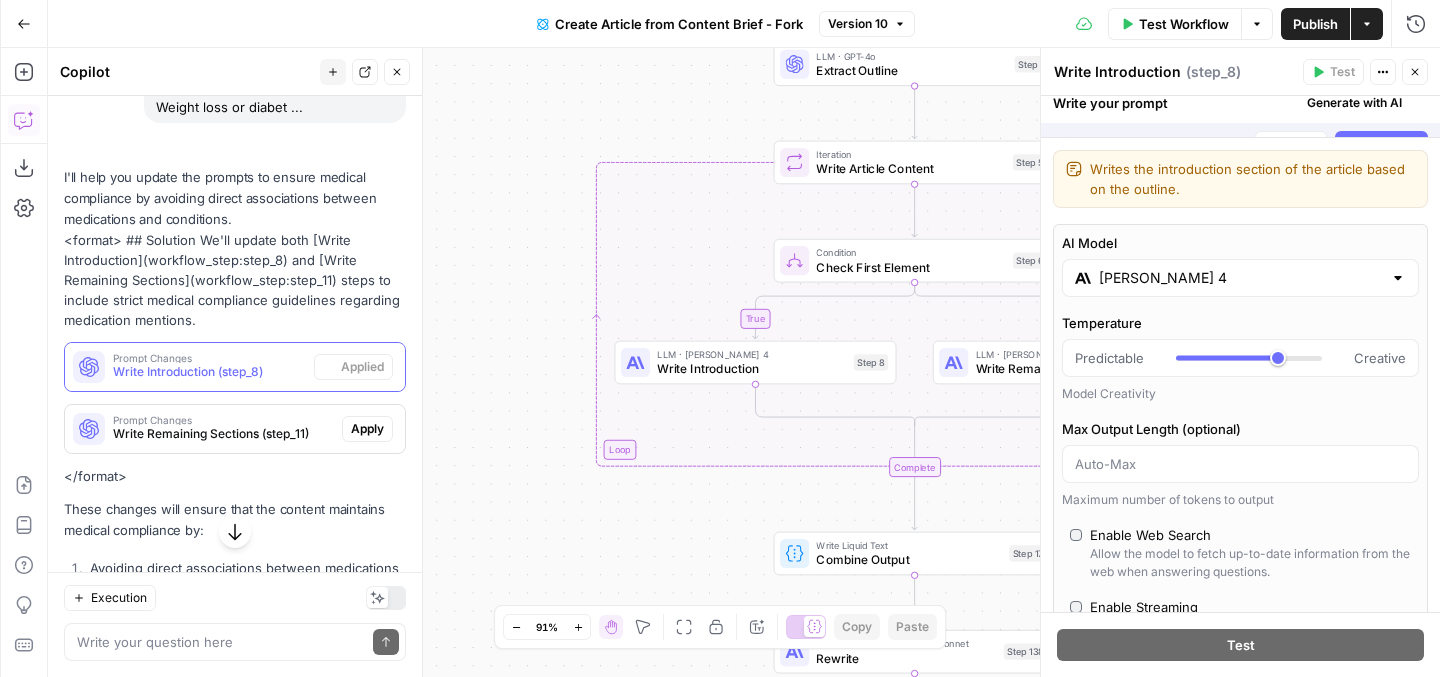 scroll, scrollTop: 1217, scrollLeft: 0, axis: vertical 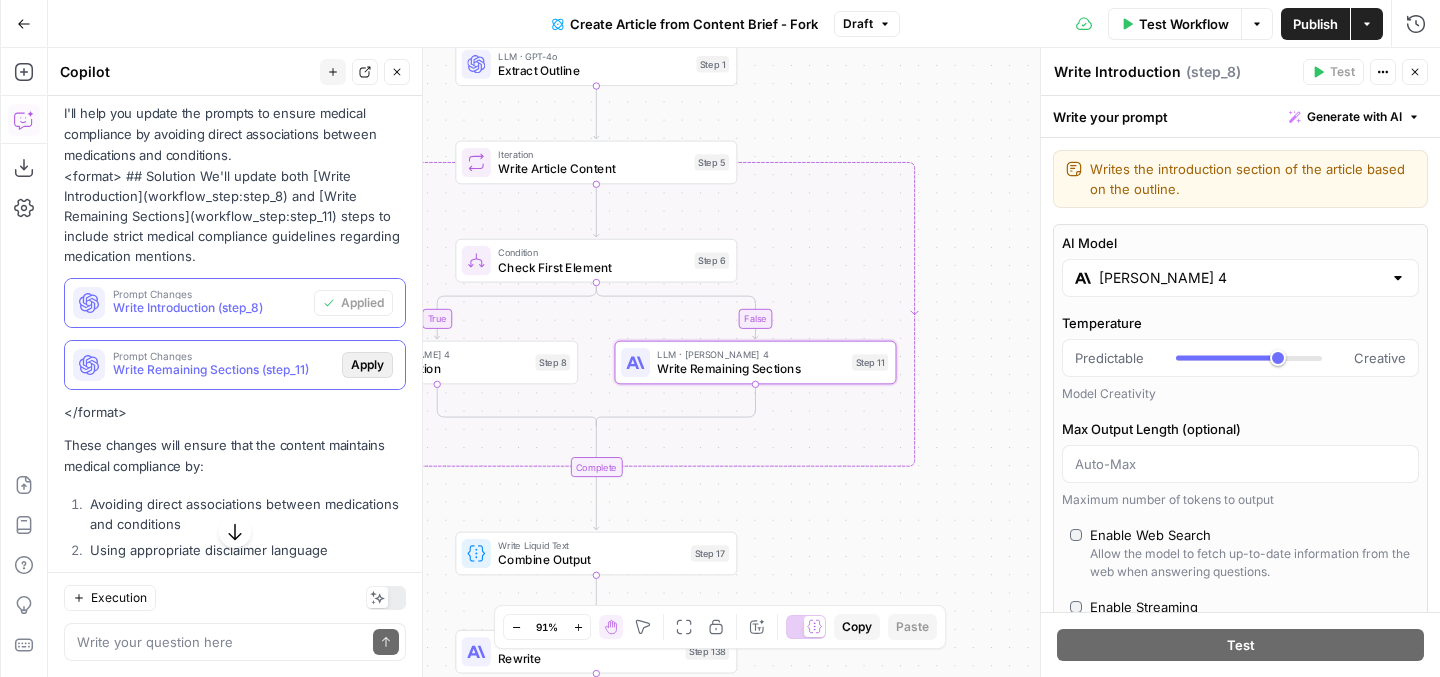 click on "Apply" at bounding box center [367, 365] 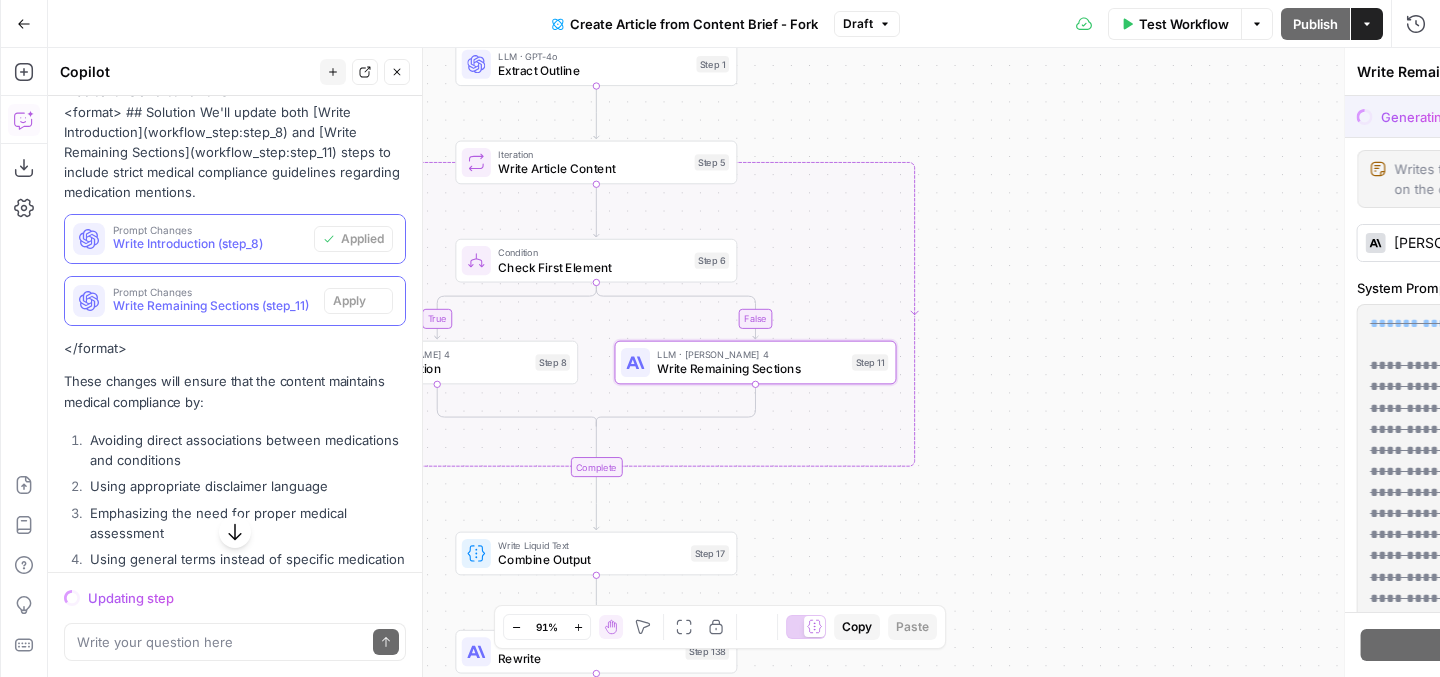 scroll, scrollTop: 1153, scrollLeft: 0, axis: vertical 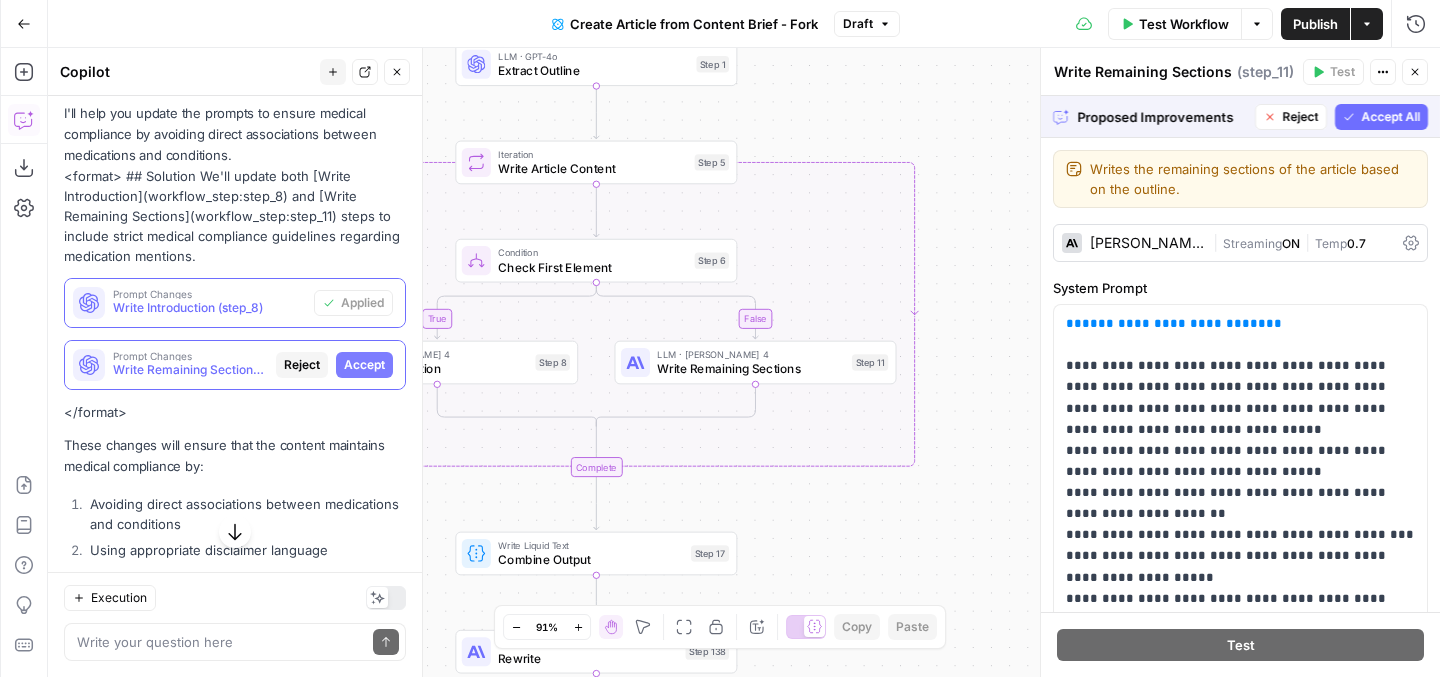 click on "Accept All" at bounding box center [1390, 117] 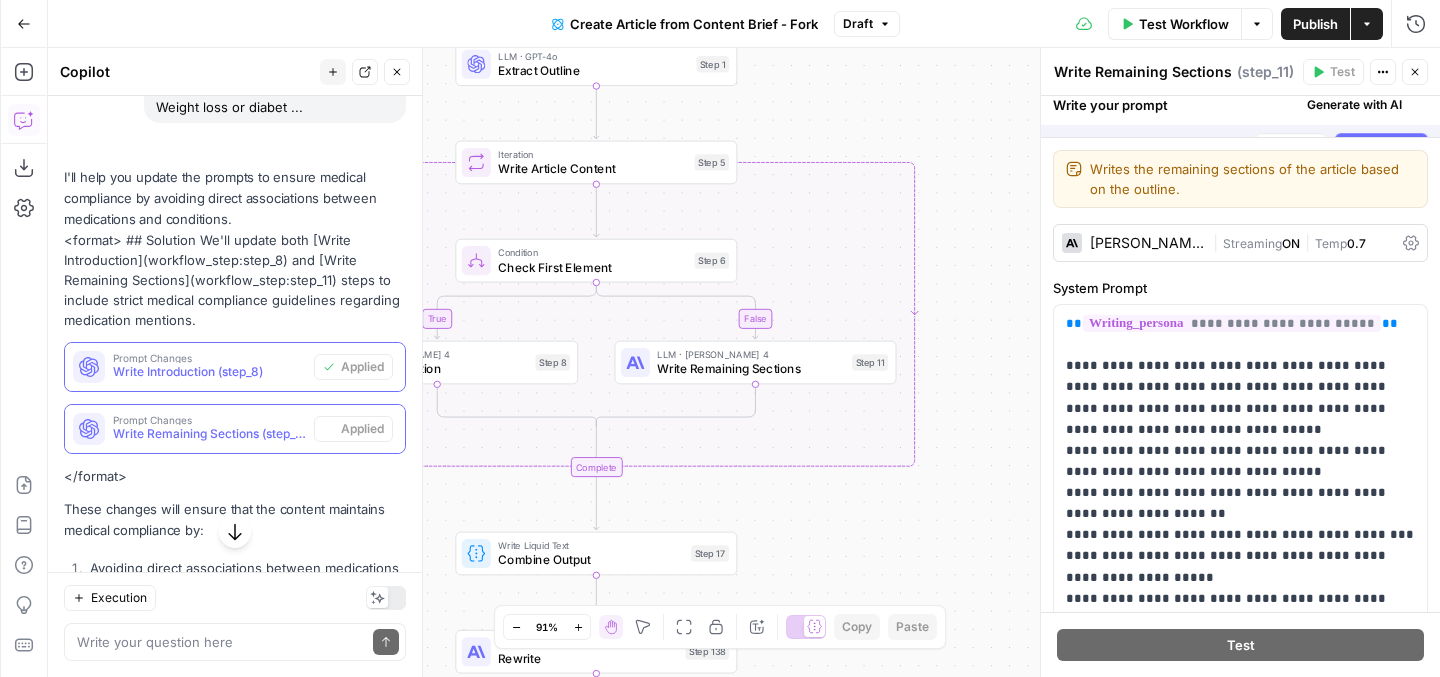 scroll, scrollTop: 1217, scrollLeft: 0, axis: vertical 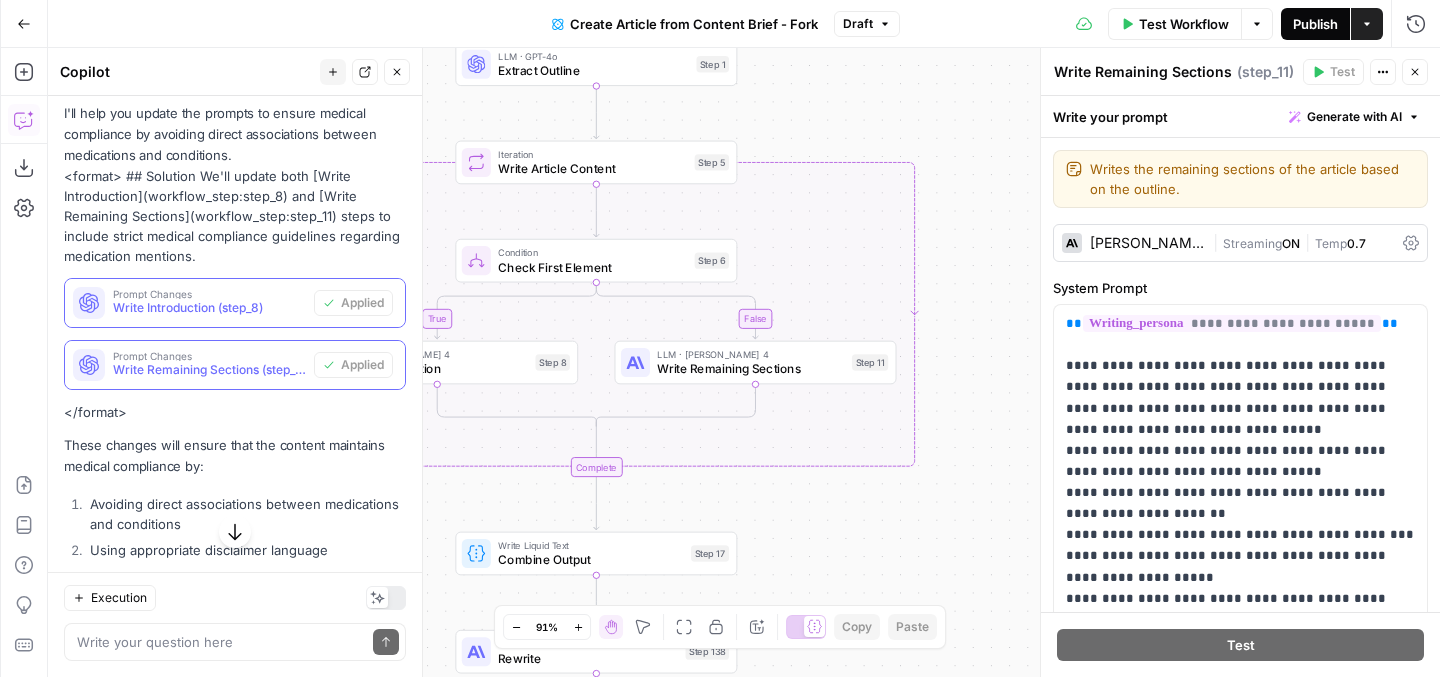 click on "Publish" at bounding box center (1315, 24) 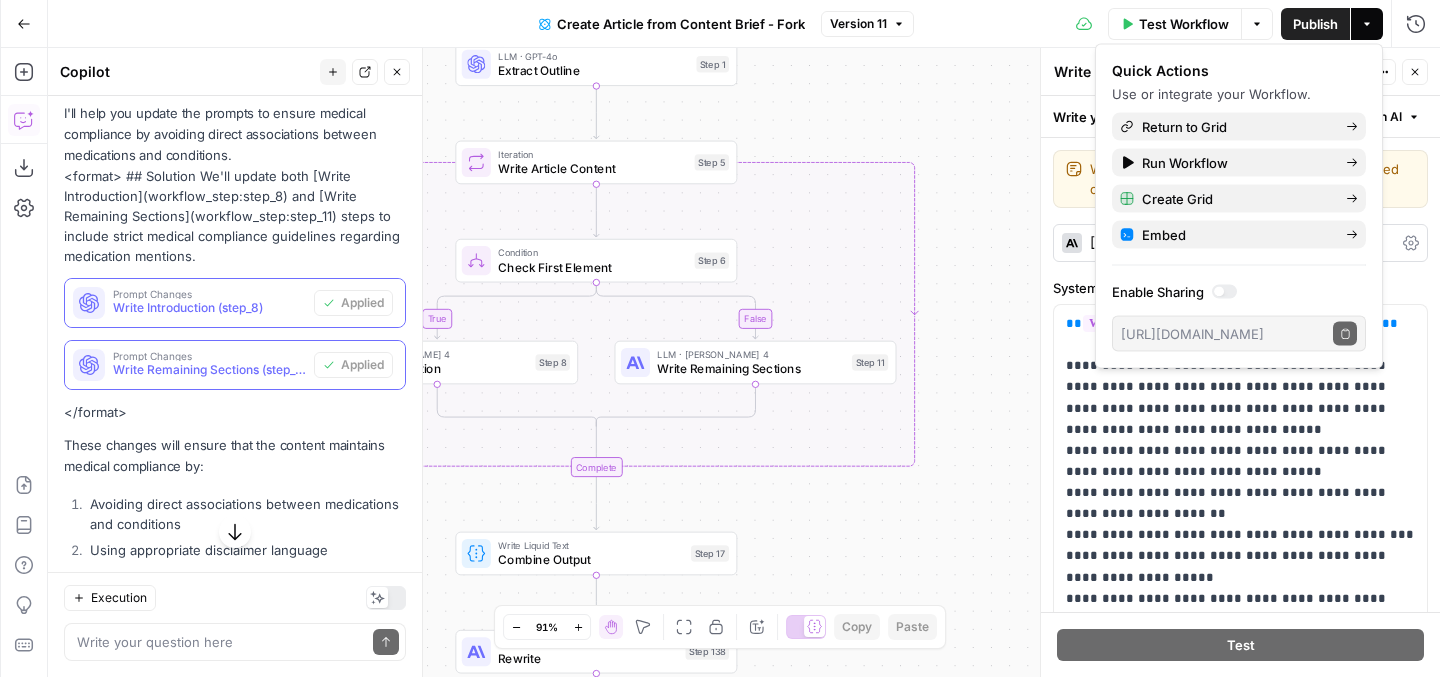 click on "true false Workflow Set Inputs Inputs Google Search Google Search Step 139 LLM · GPT-4o Extract Title Step 107 LLM · GPT-4o Extract Outline Step 1 Loop Iteration Write Article Content Step 5 Condition Check First Element Step 6 LLM · Claude Sonnet 4 Write Introduction Step 8 LLM · Claude Sonnet 4 Write Remaining Sections Step 11 Complete Write Liquid Text Combine Output Step 17 LLM · Claude 3.7 Sonnet Rewrite Step 138 Format JSON JSON Step 132 End Output" at bounding box center (744, 362) 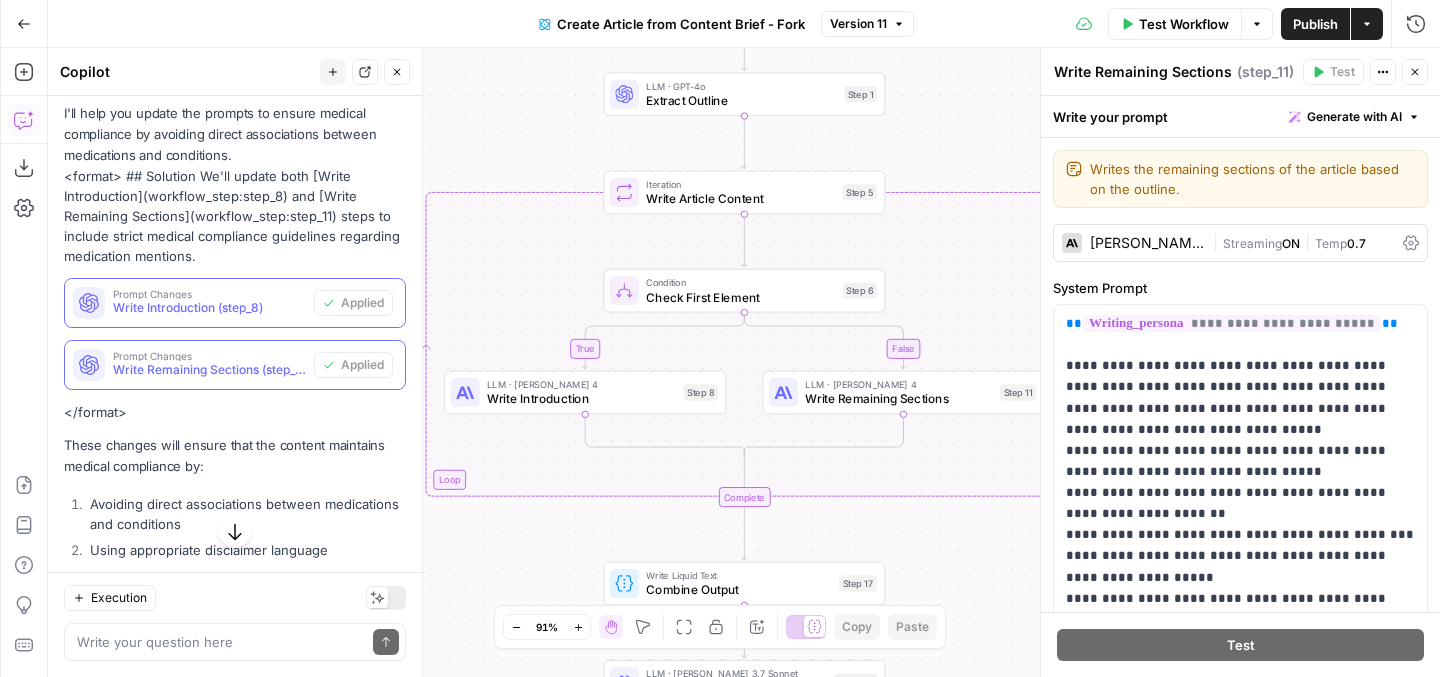 click on "Claude Sonnet 4" at bounding box center (1147, 243) 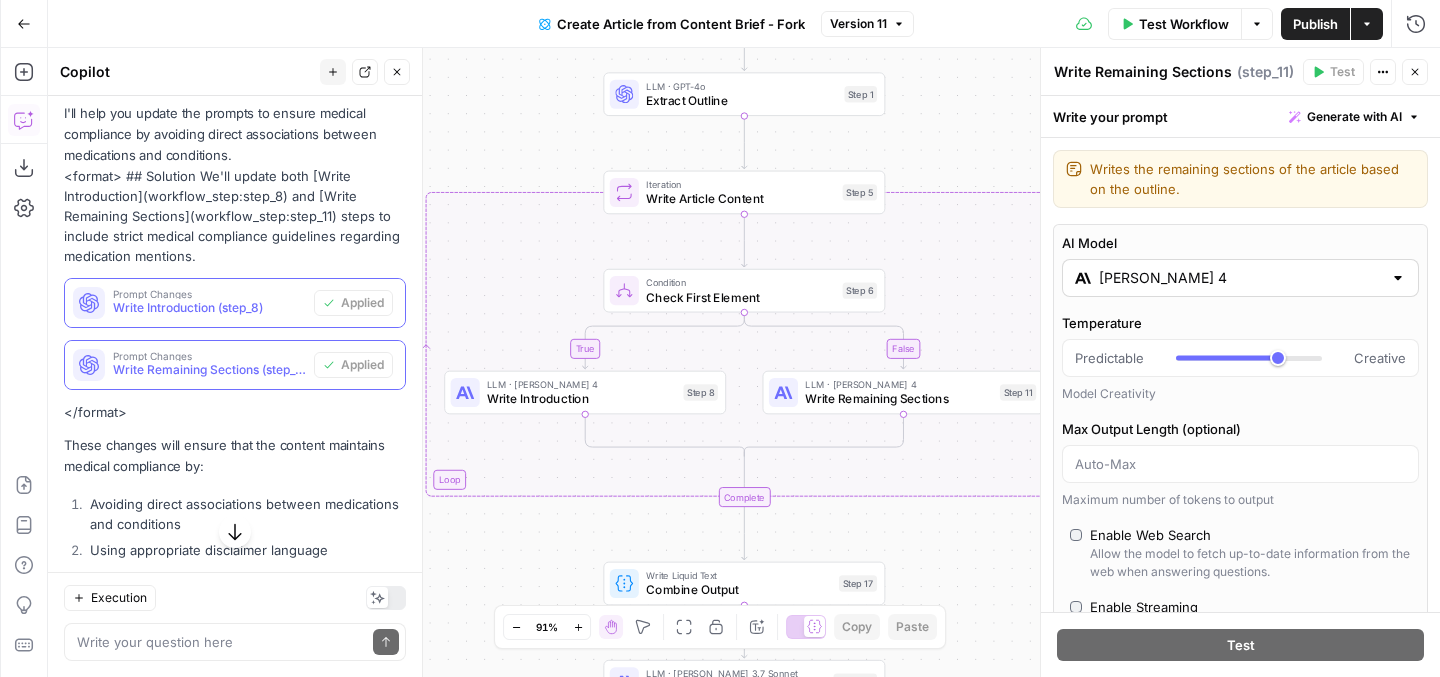 click on "Claude Sonnet 4" at bounding box center (1240, 278) 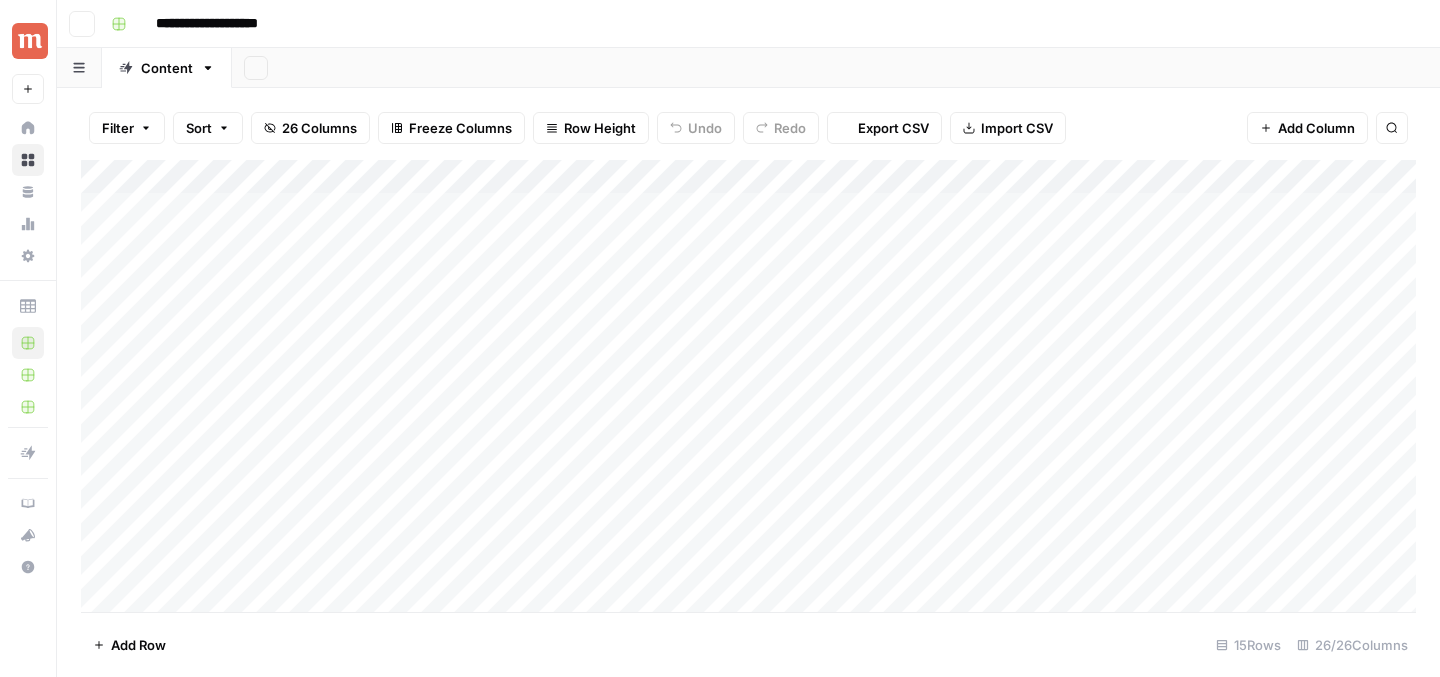 scroll, scrollTop: 0, scrollLeft: 0, axis: both 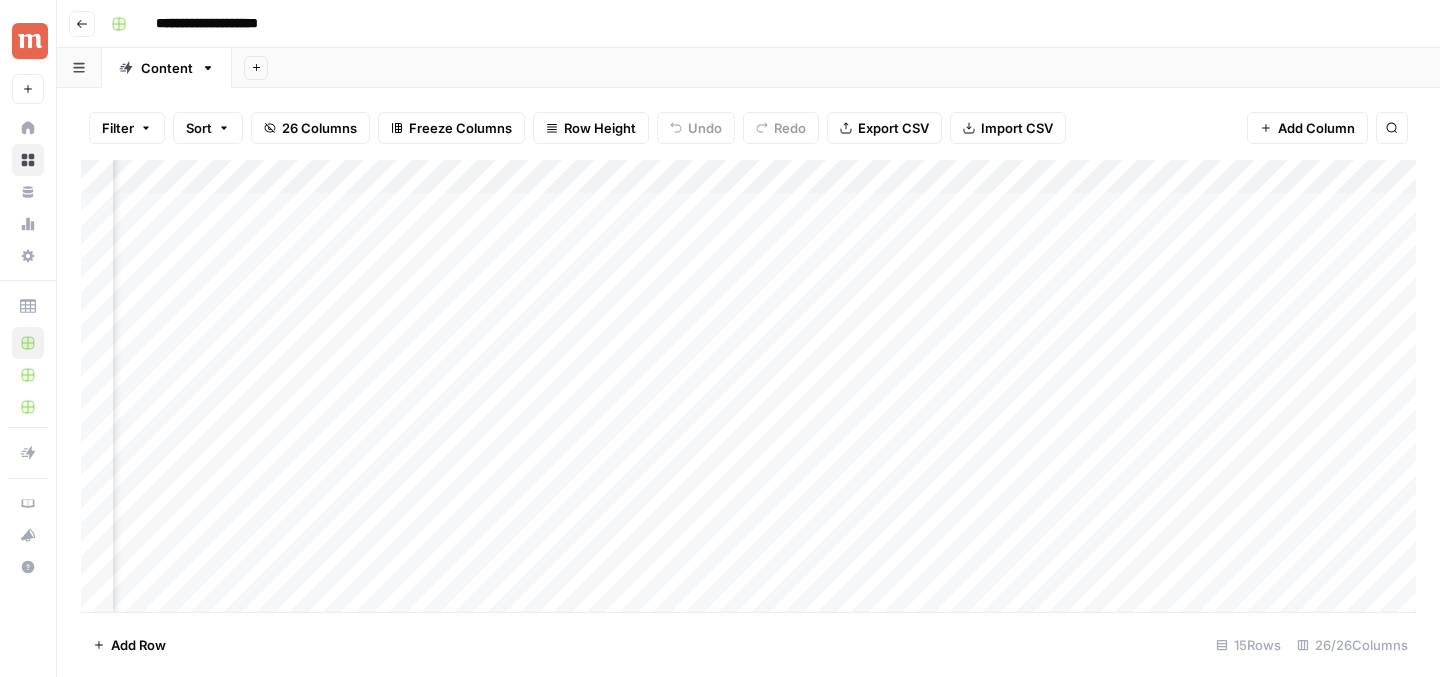 click on "Add Column" at bounding box center (748, 386) 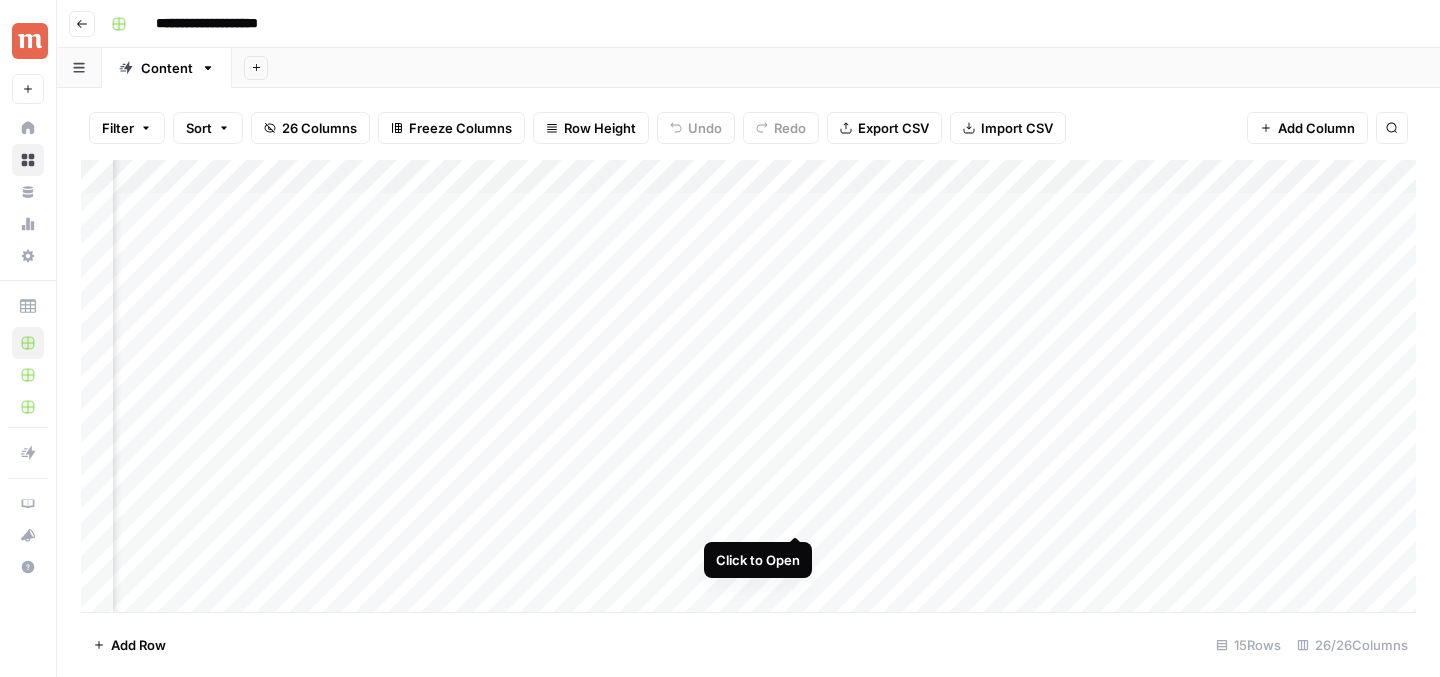 click on "Add Column" at bounding box center (748, 386) 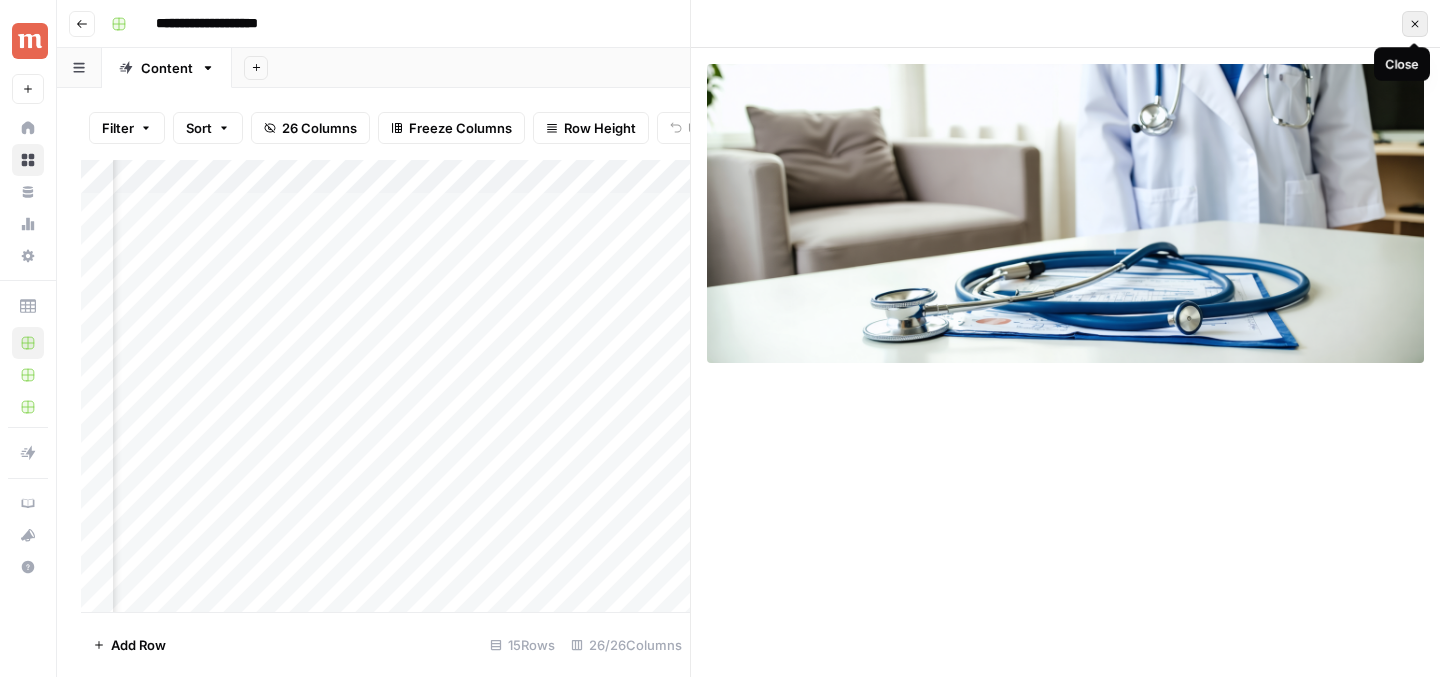 click 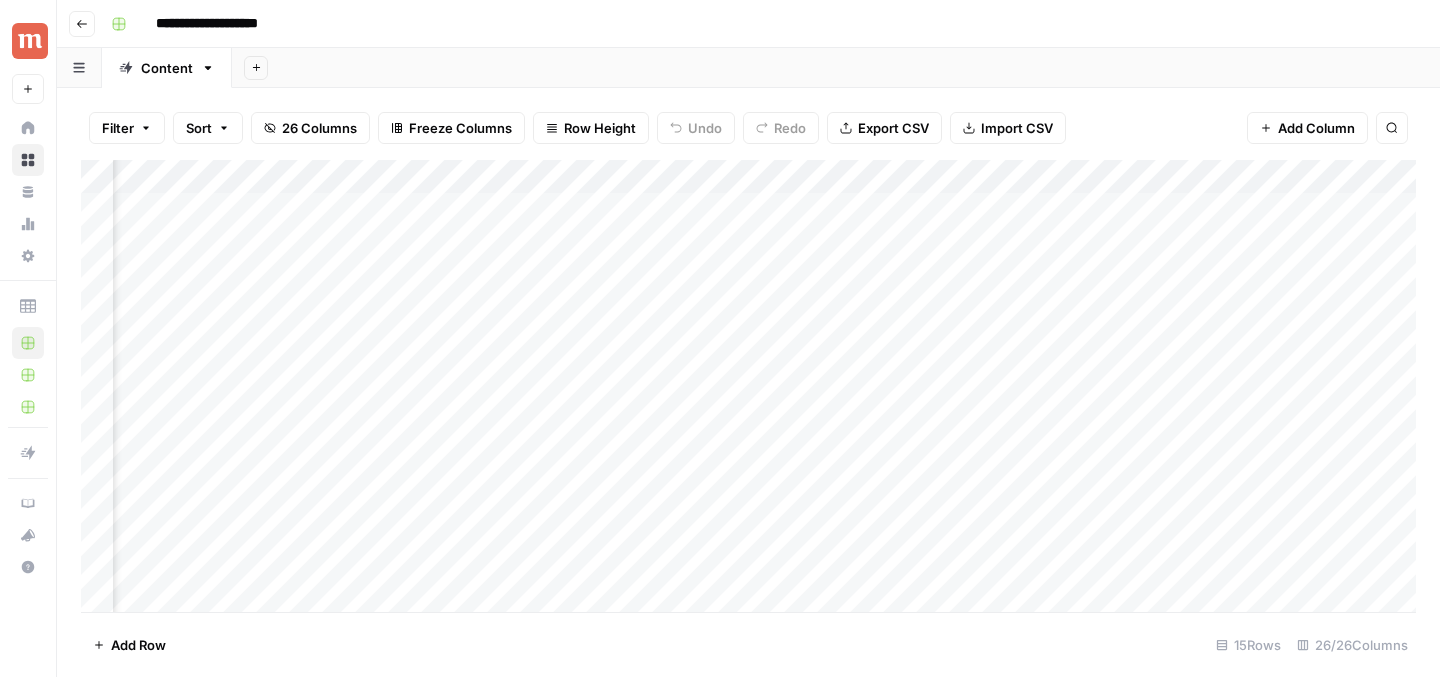 click on "Add Column" at bounding box center [748, 386] 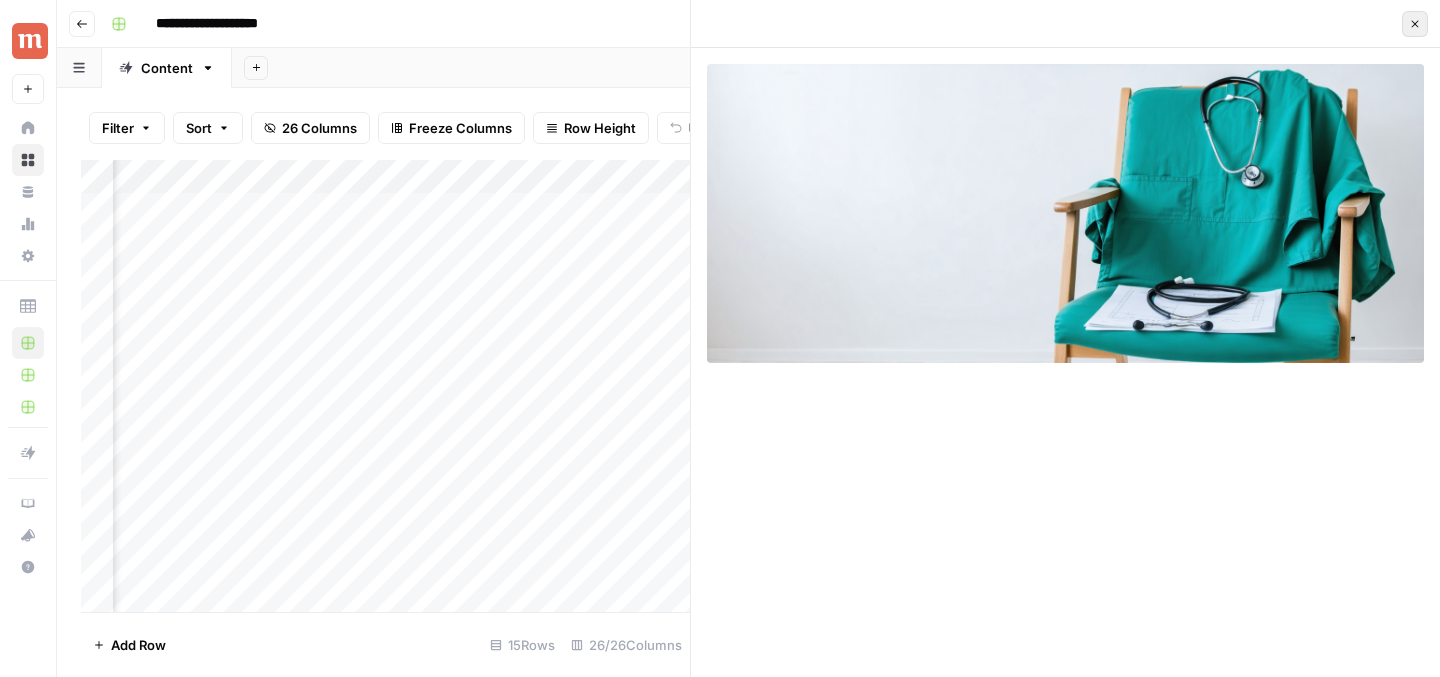 click on "Close" at bounding box center [1415, 24] 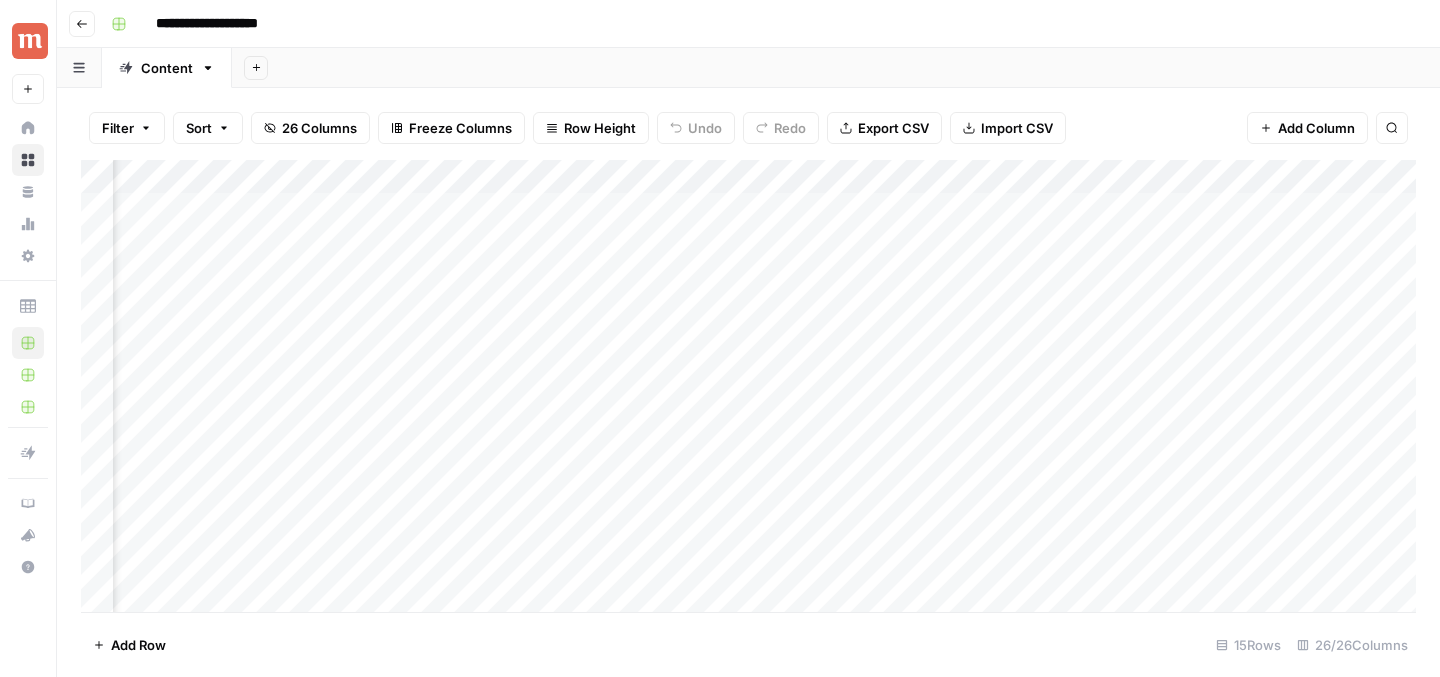 click on "Add Column" at bounding box center (748, 386) 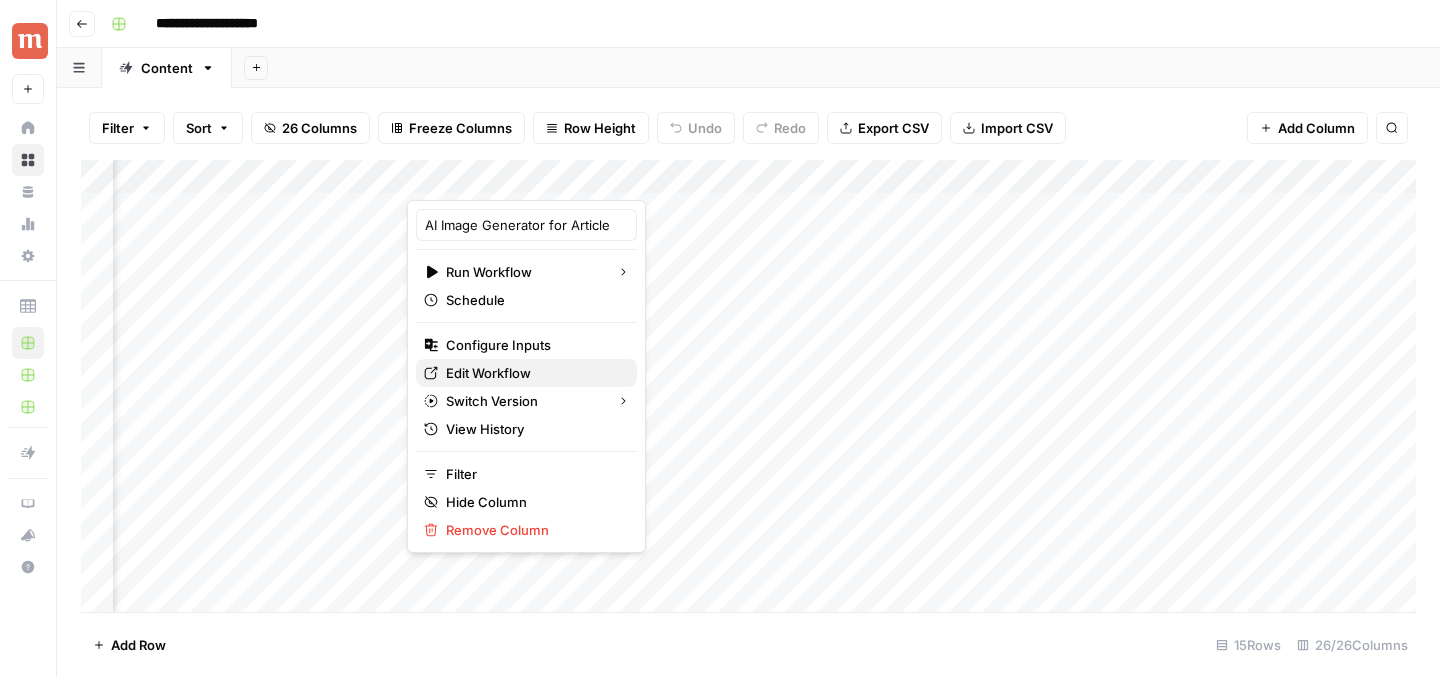click on "Edit Workflow" at bounding box center (488, 373) 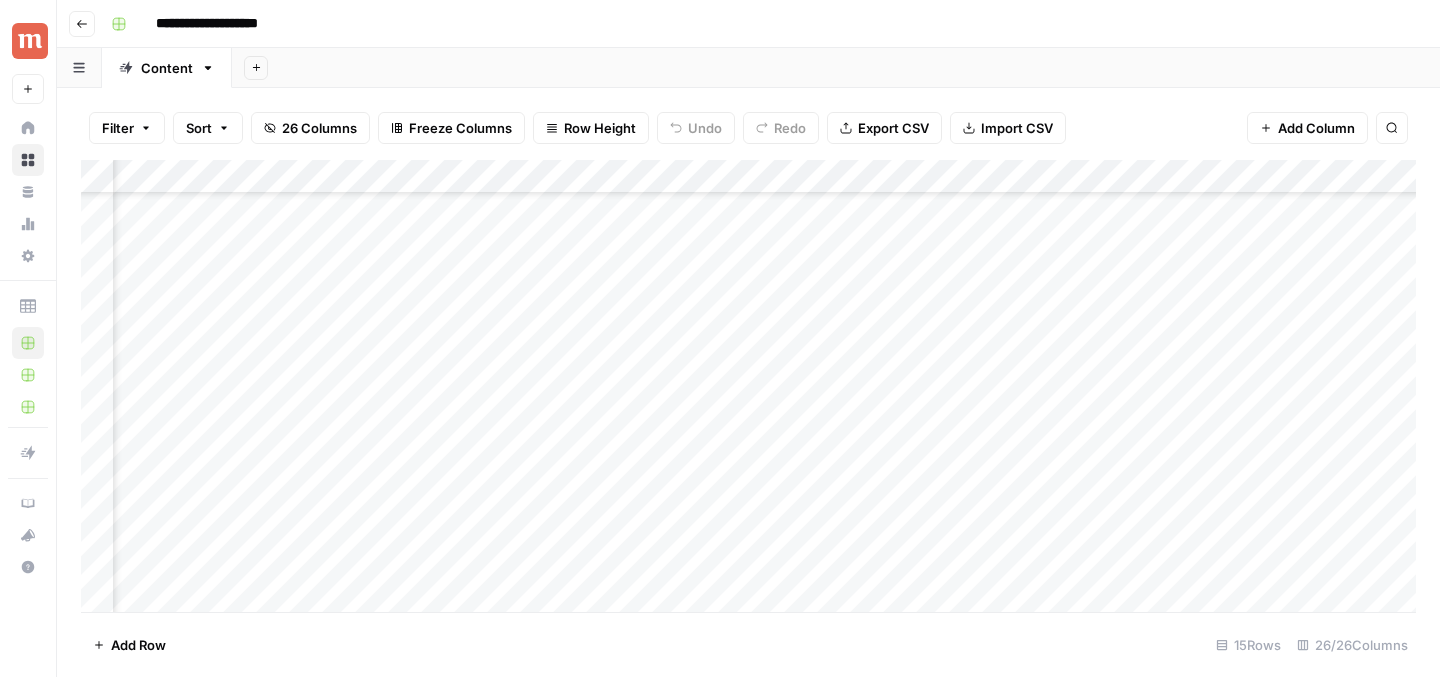 scroll, scrollTop: 102, scrollLeft: 1568, axis: both 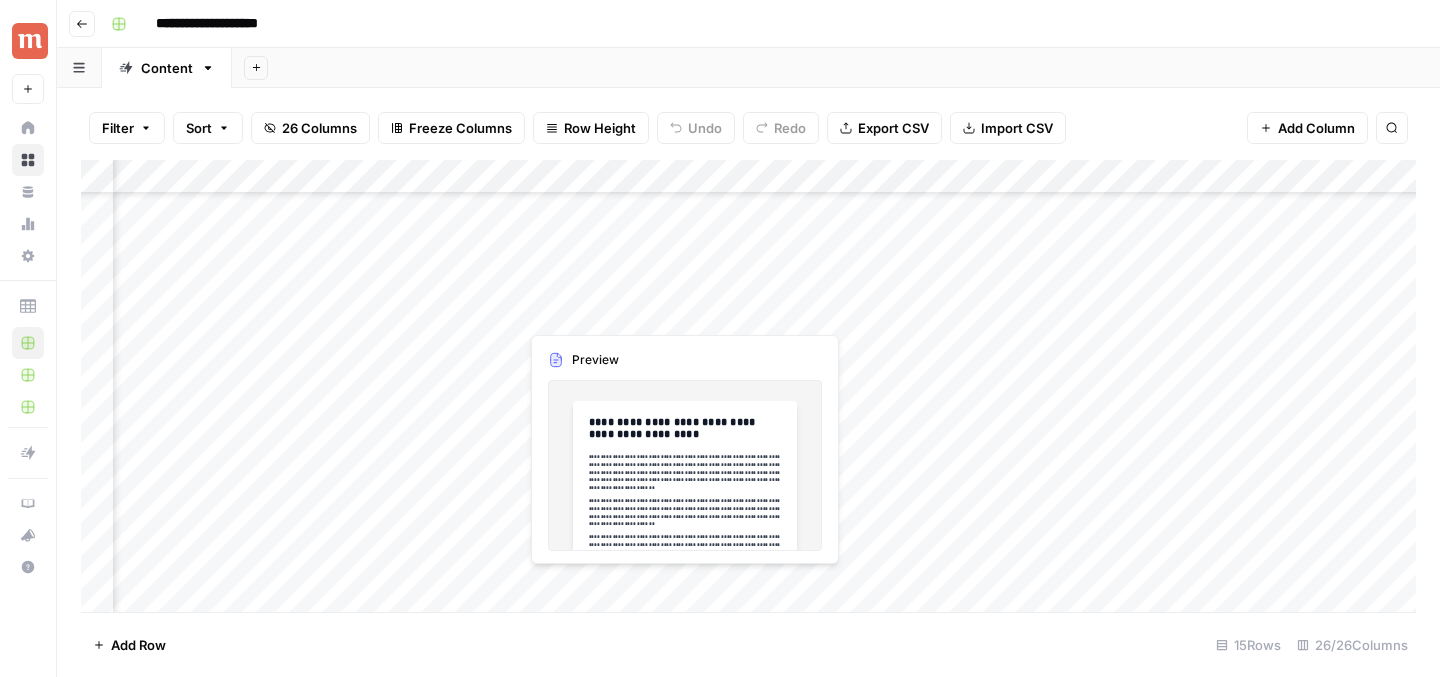 click on "Add Column" at bounding box center (748, 386) 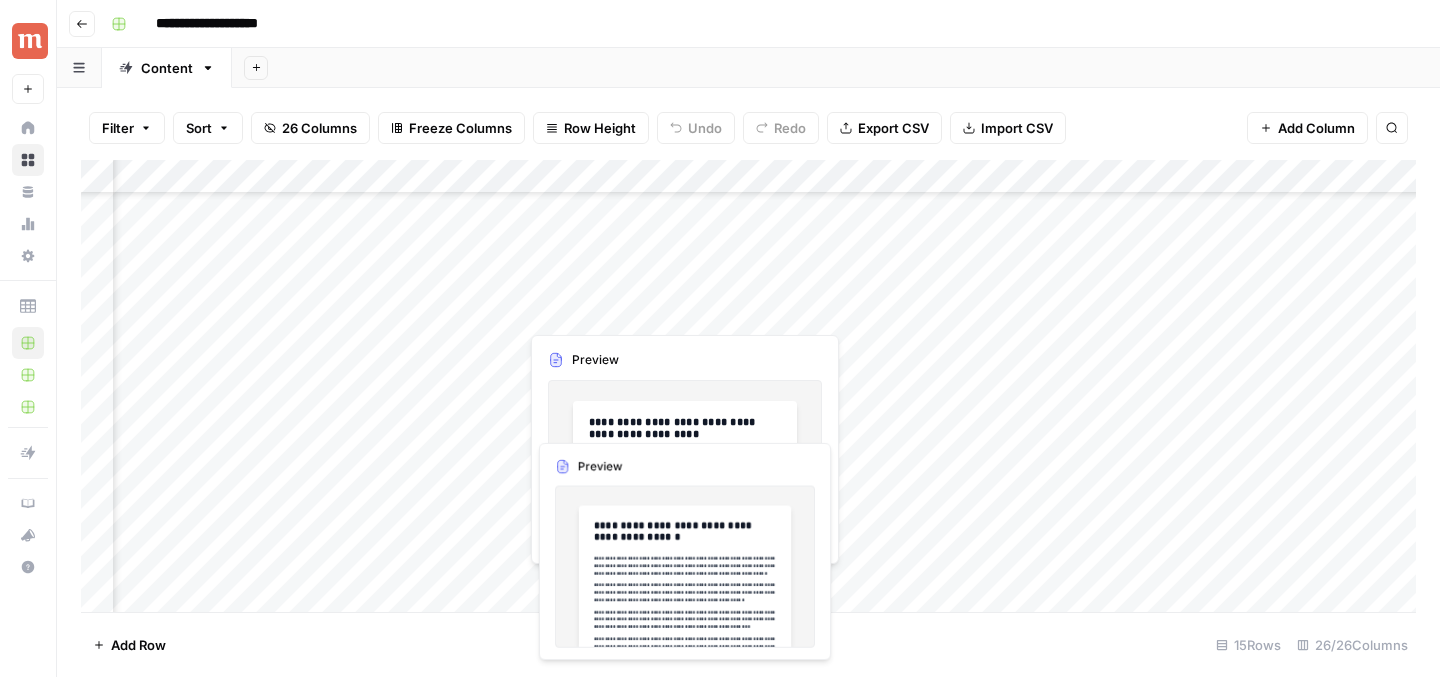 click on "Add Column" at bounding box center [748, 386] 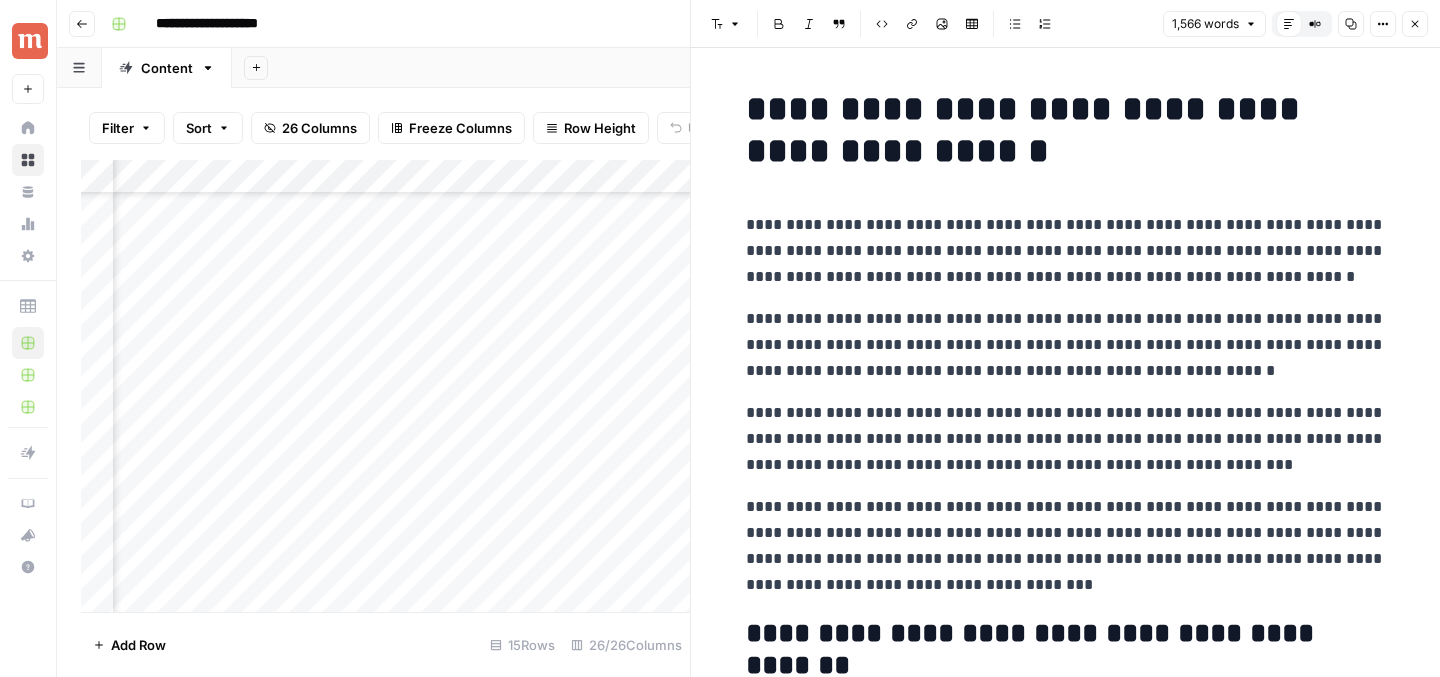 click on "Add Column" at bounding box center (385, 386) 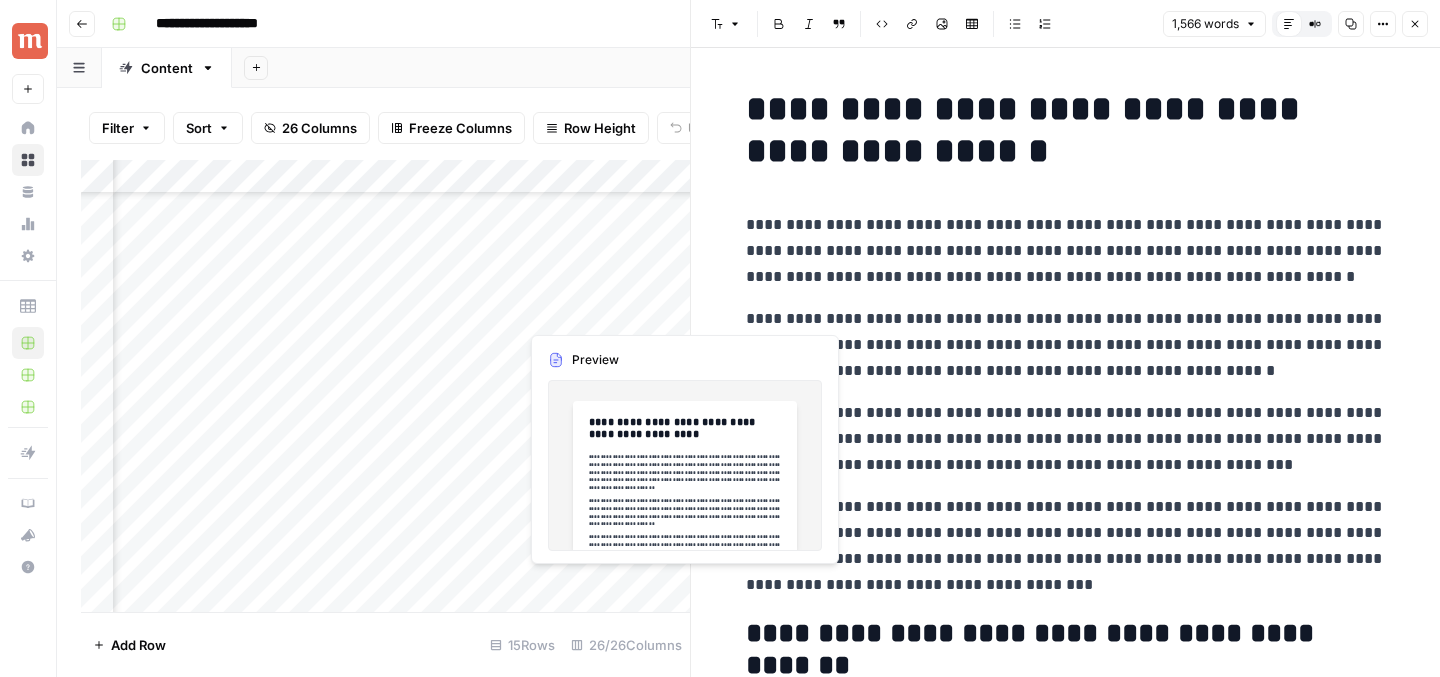 click on "Add Column" at bounding box center [385, 386] 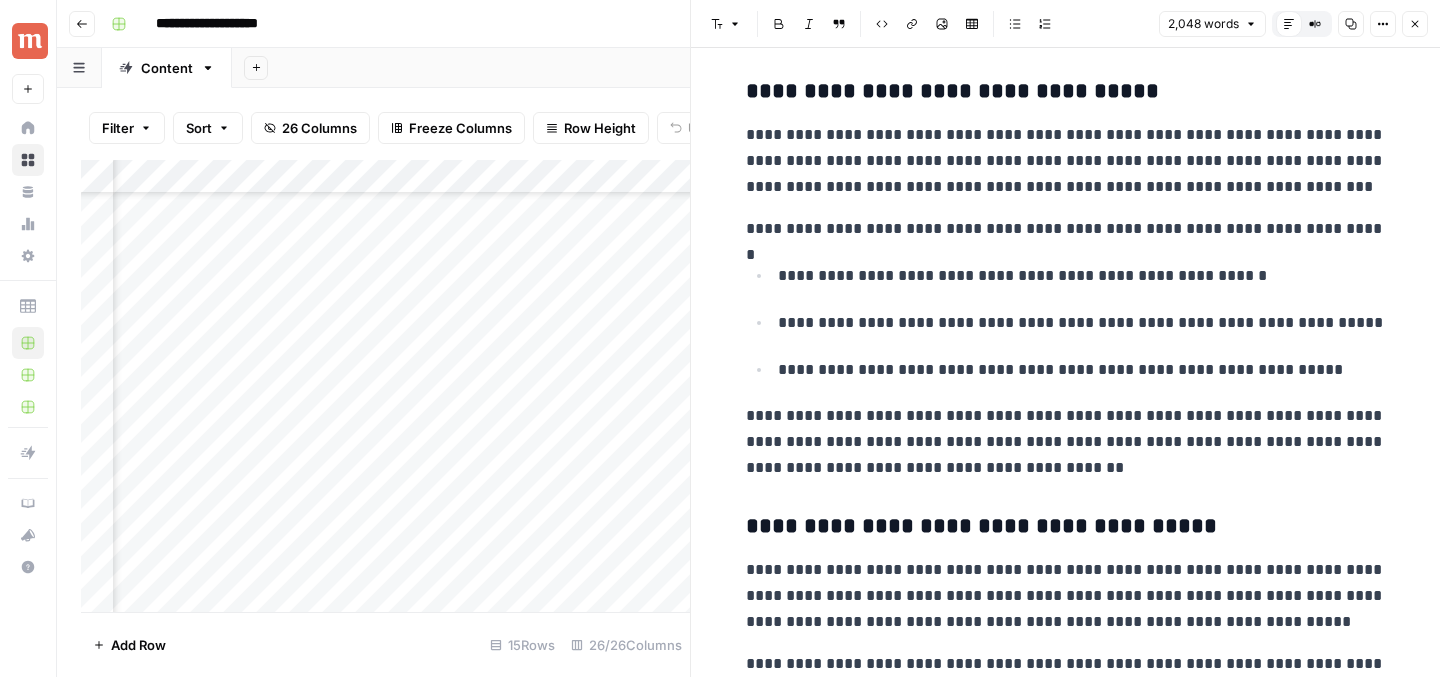 scroll, scrollTop: 0, scrollLeft: 0, axis: both 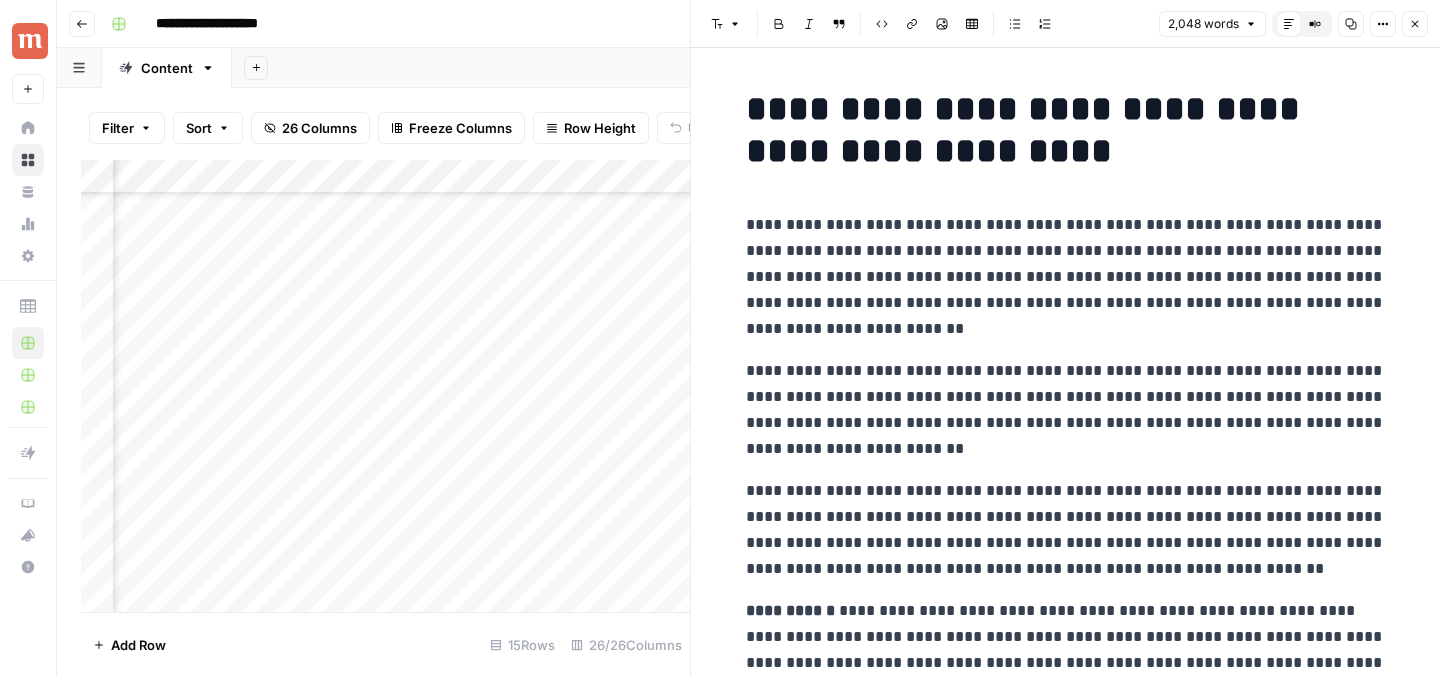click on "**********" at bounding box center (1066, 277) 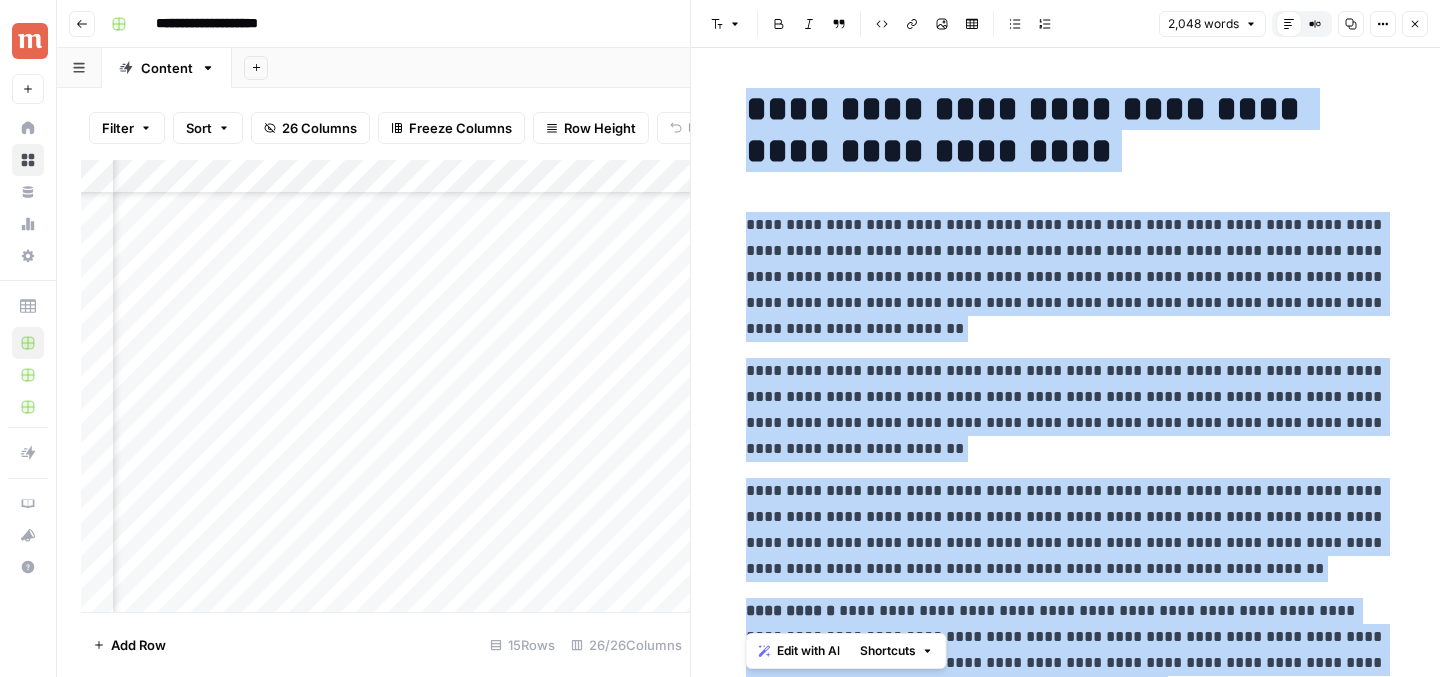 copy on "**********" 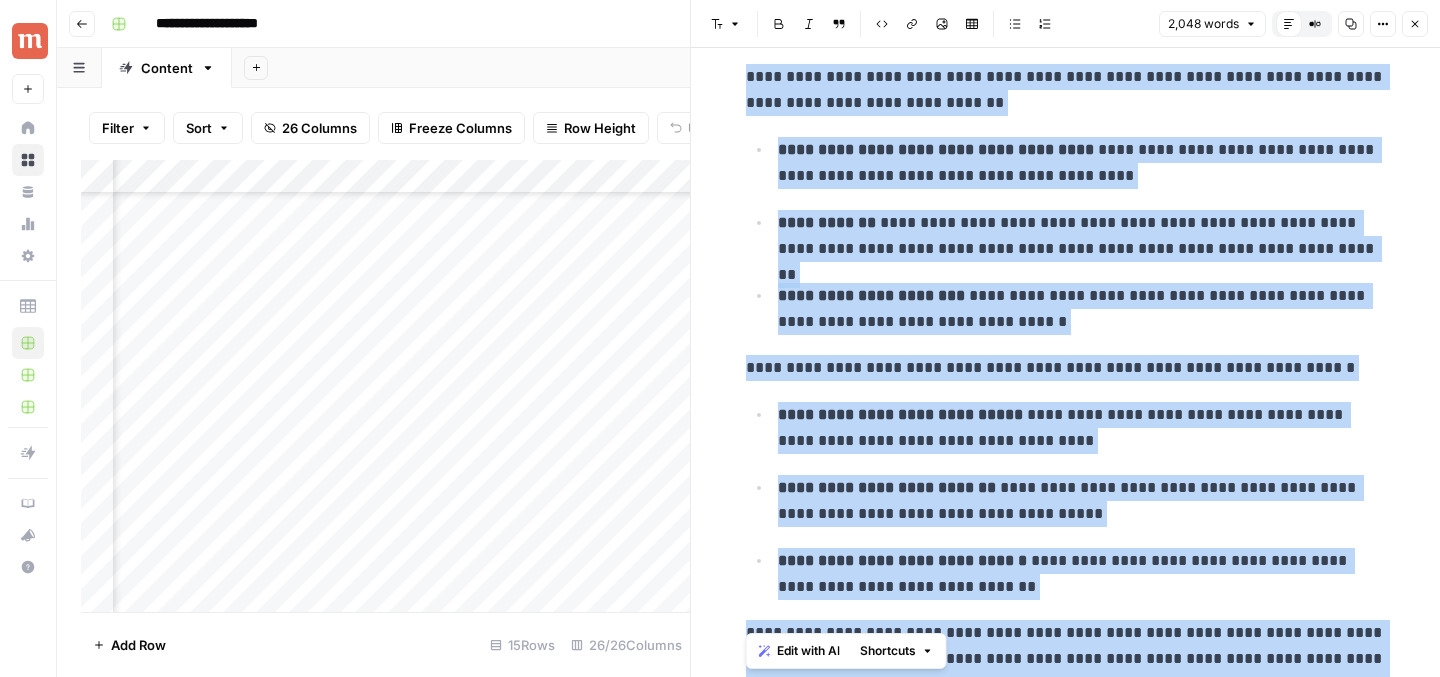 scroll, scrollTop: 6543, scrollLeft: 0, axis: vertical 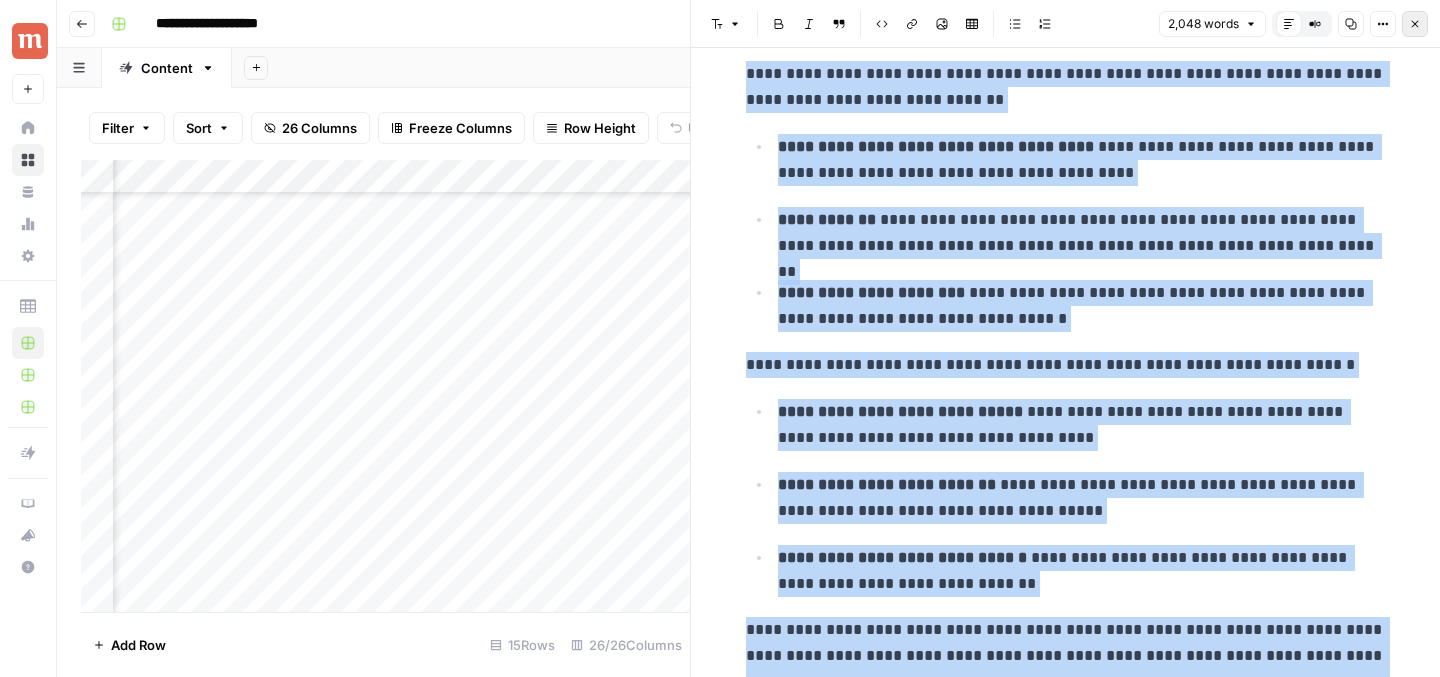 click 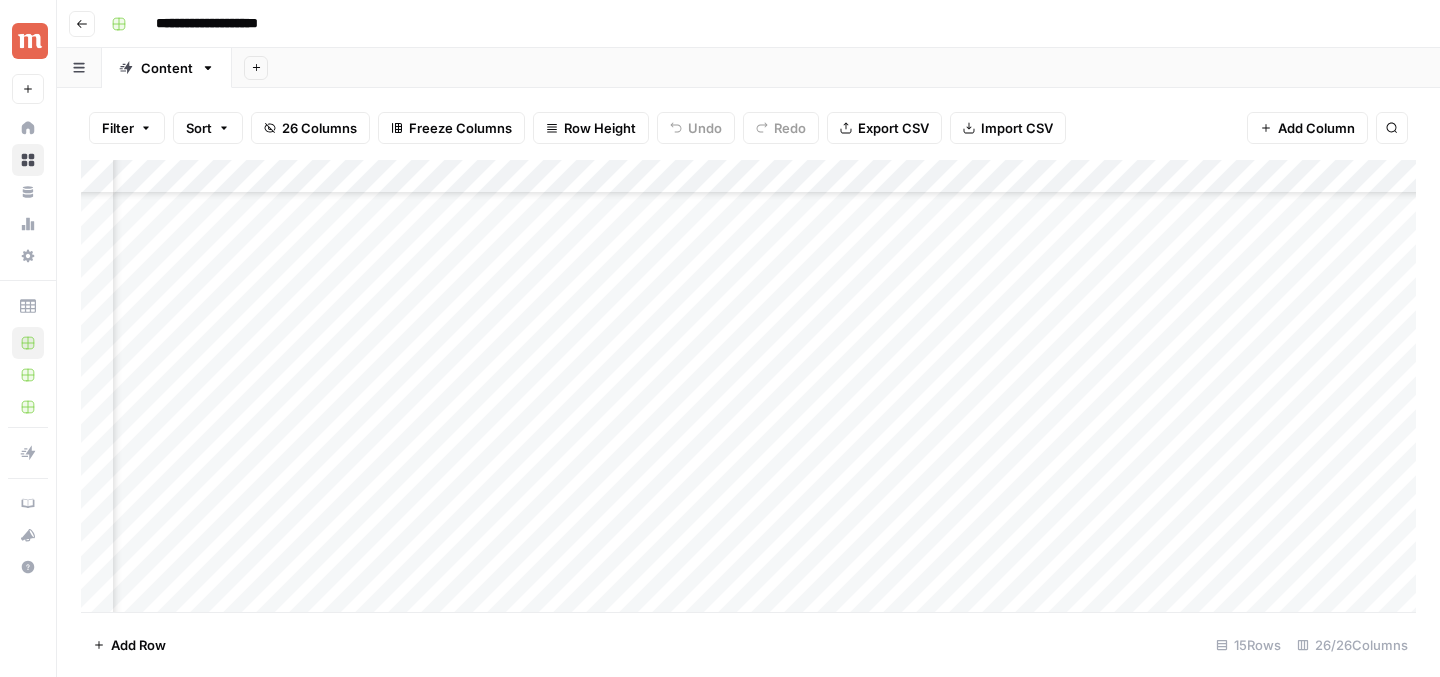scroll, scrollTop: 102, scrollLeft: 1501, axis: both 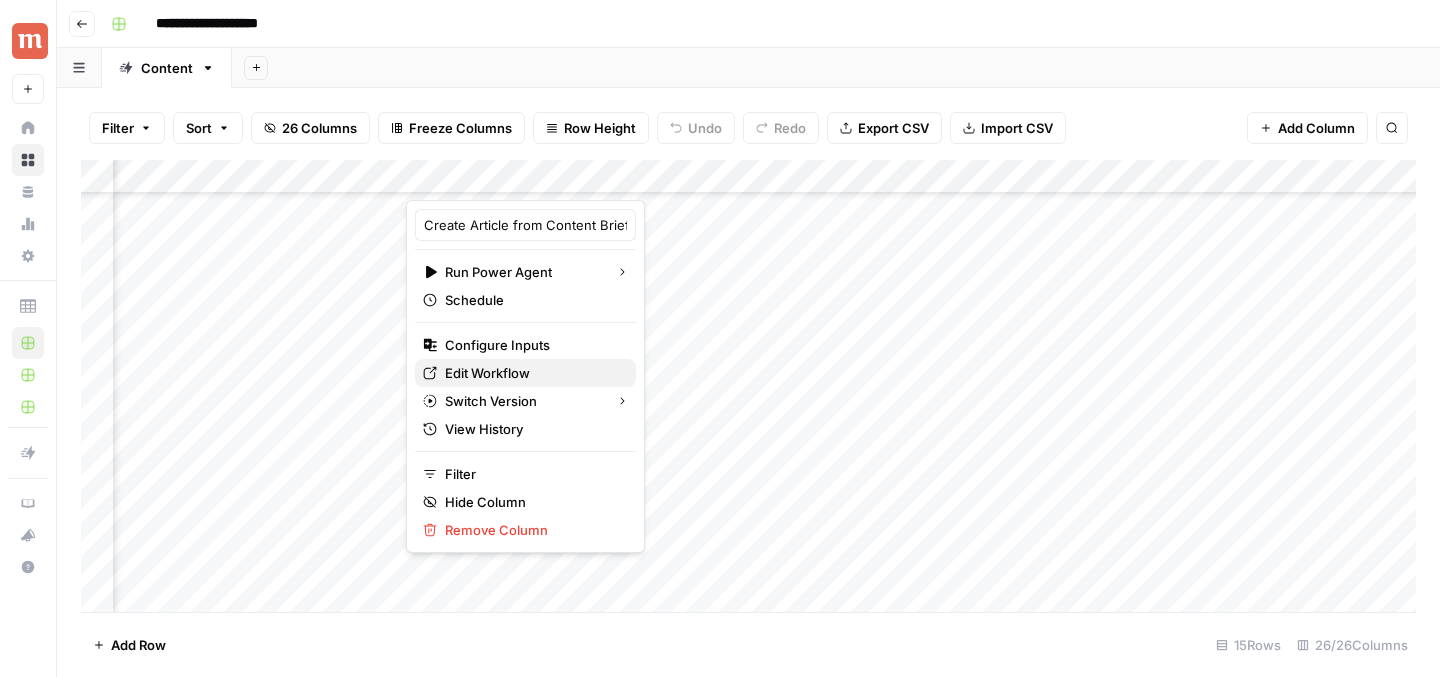 click on "Edit Workflow" at bounding box center [487, 373] 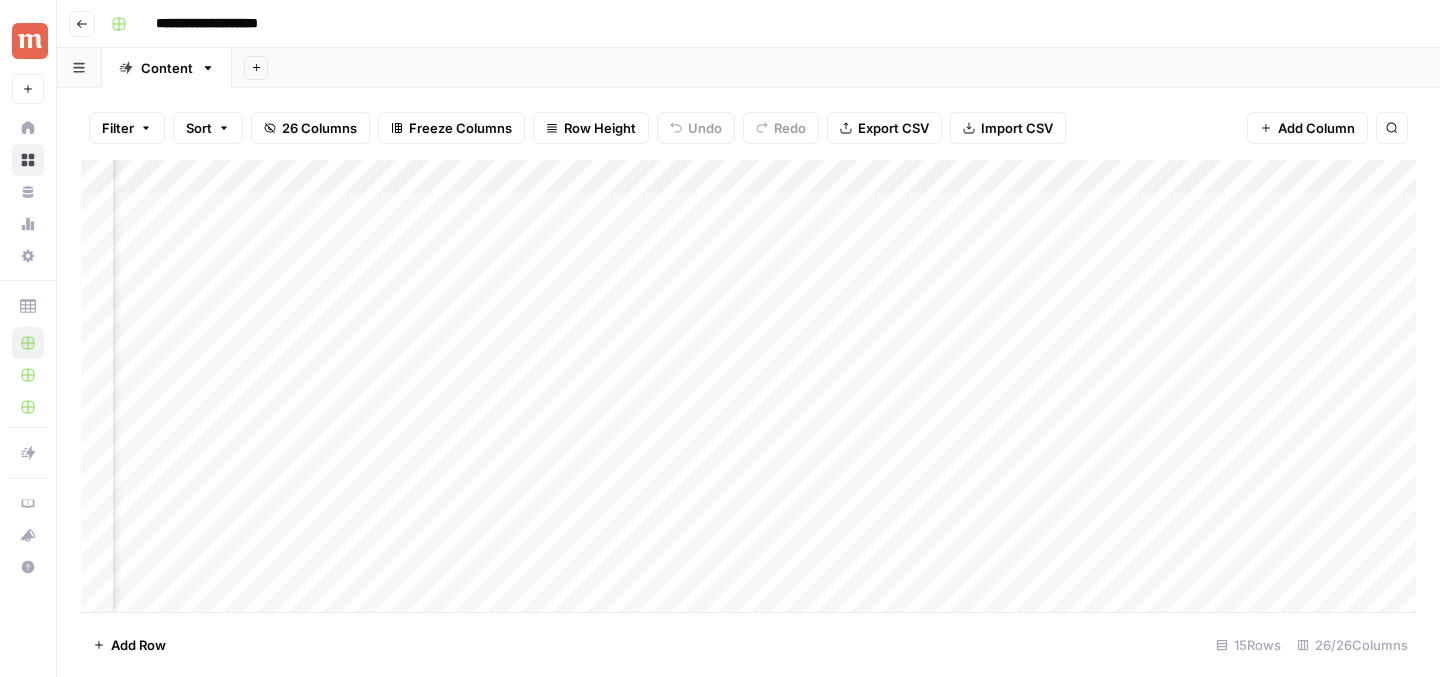 scroll, scrollTop: 0, scrollLeft: 2617, axis: horizontal 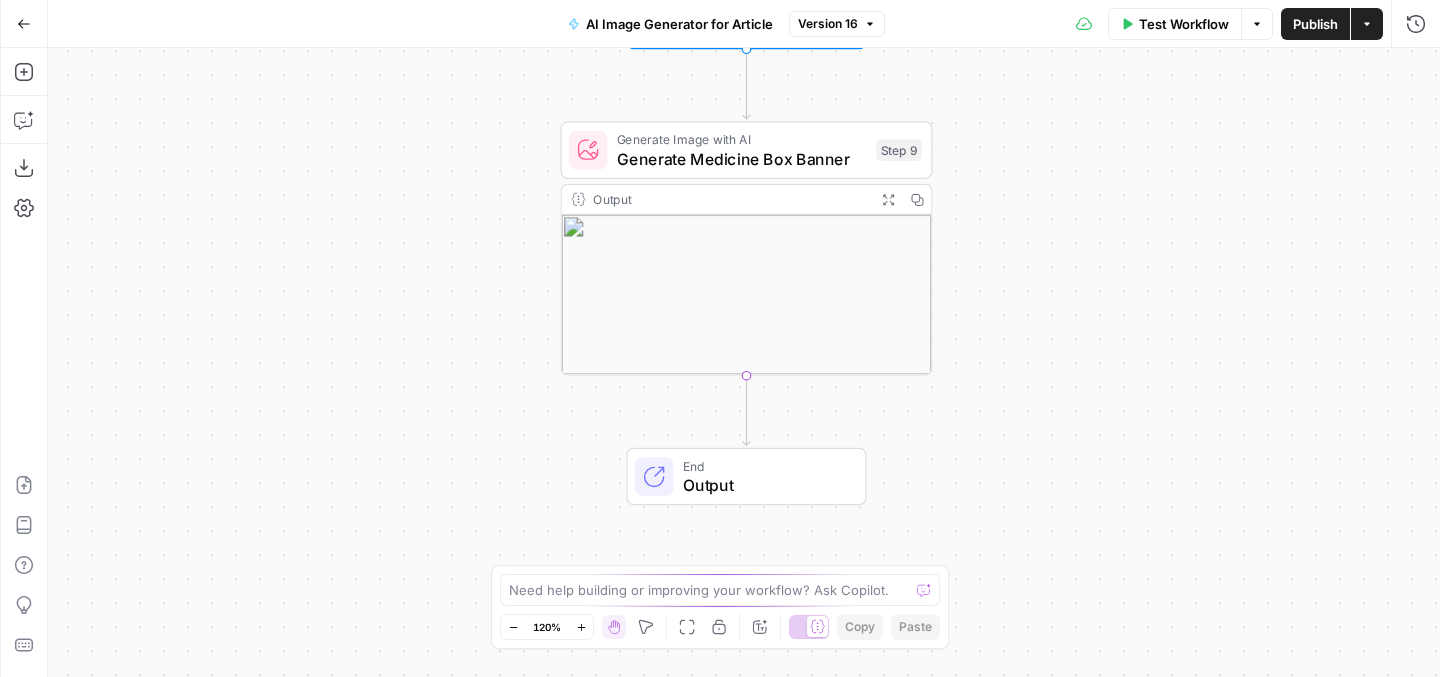click on "Output" at bounding box center [764, 485] 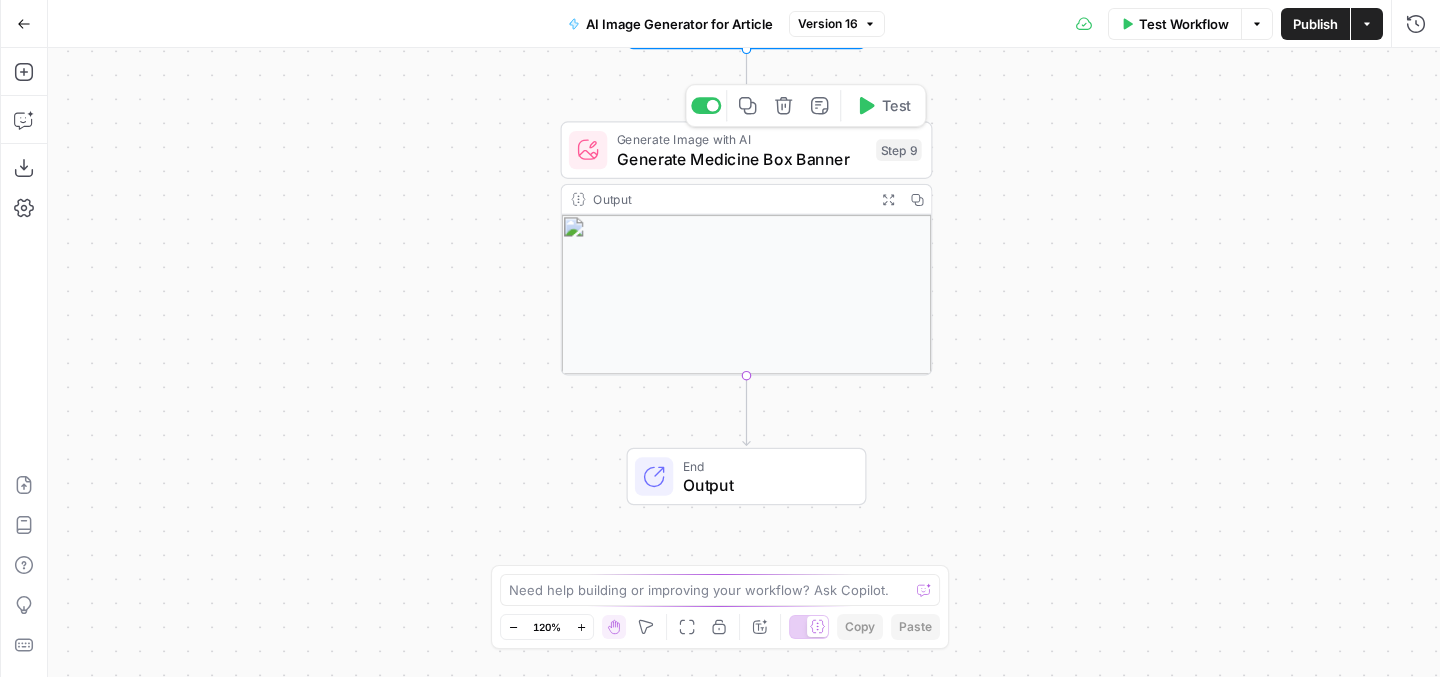 click on "Generate Medicine Box Banner" at bounding box center (742, 159) 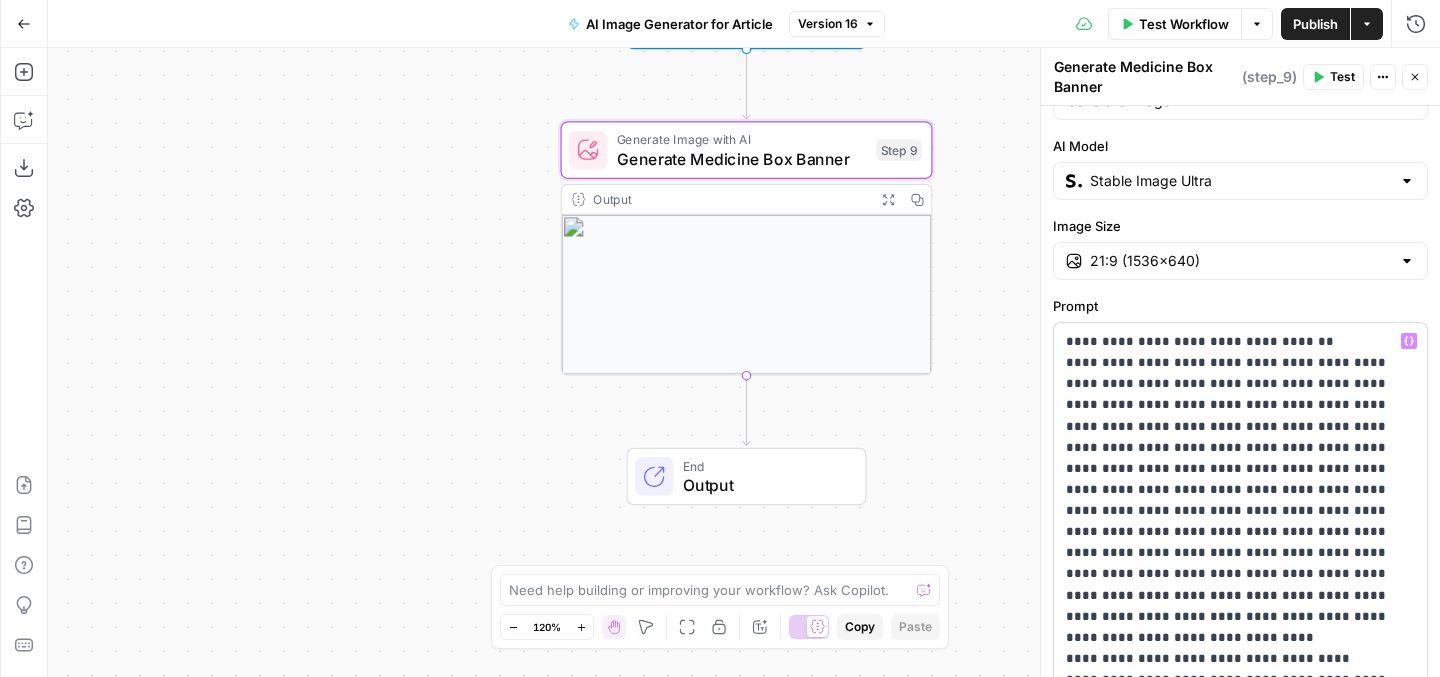 scroll, scrollTop: 177, scrollLeft: 0, axis: vertical 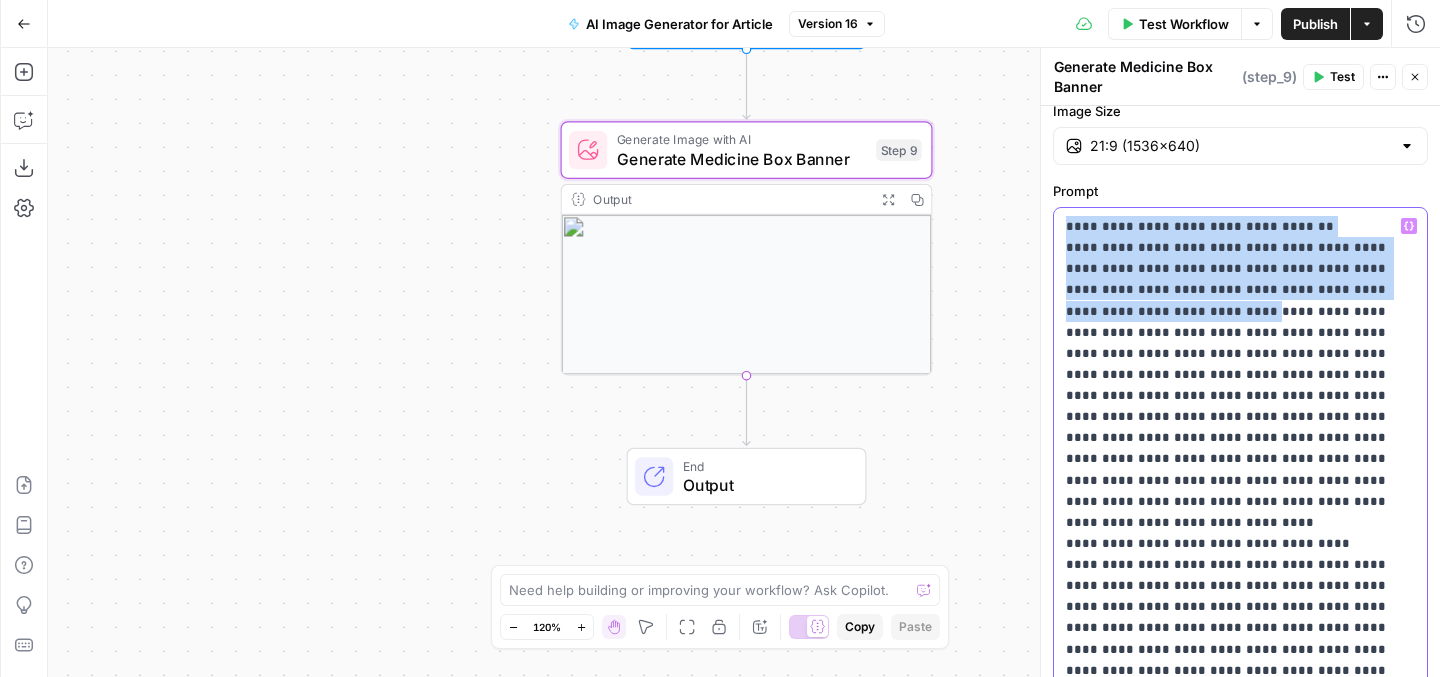 drag, startPoint x: 1066, startPoint y: 227, endPoint x: 1125, endPoint y: 310, distance: 101.8332 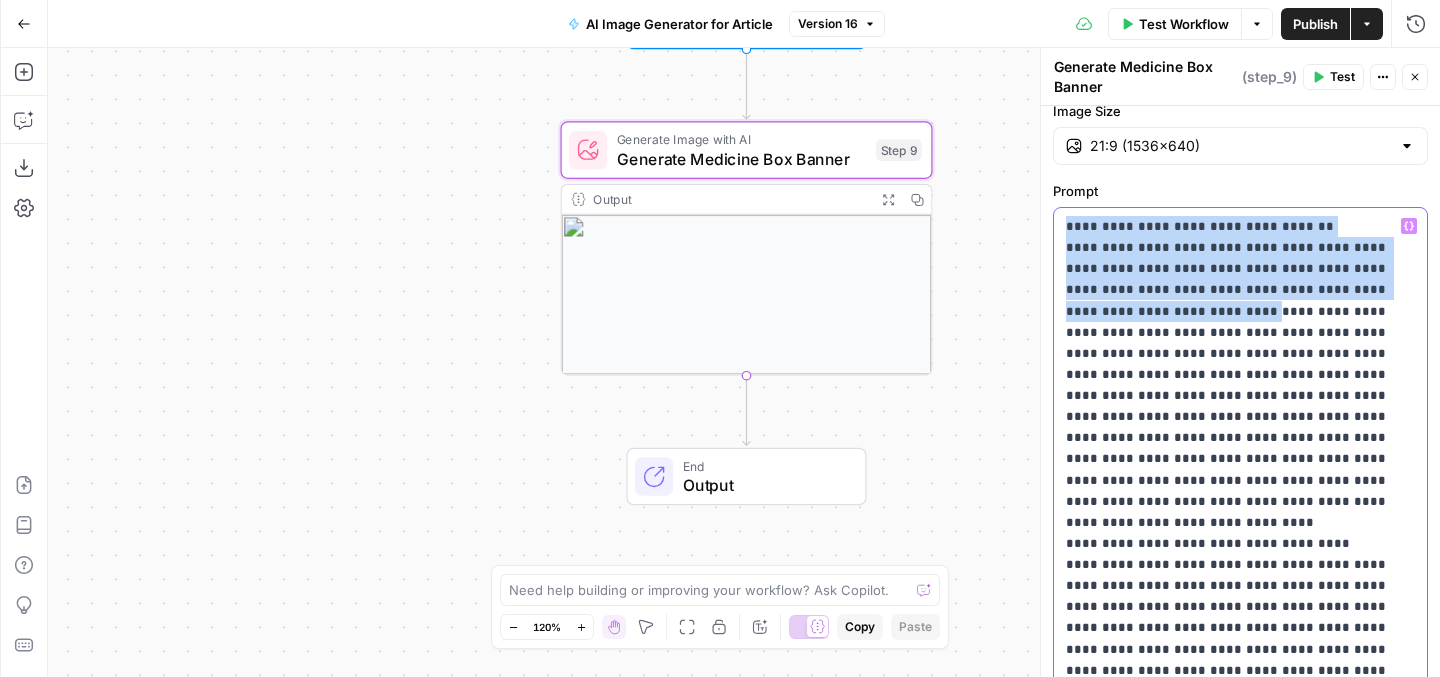 click on "**********" at bounding box center [1240, 617] 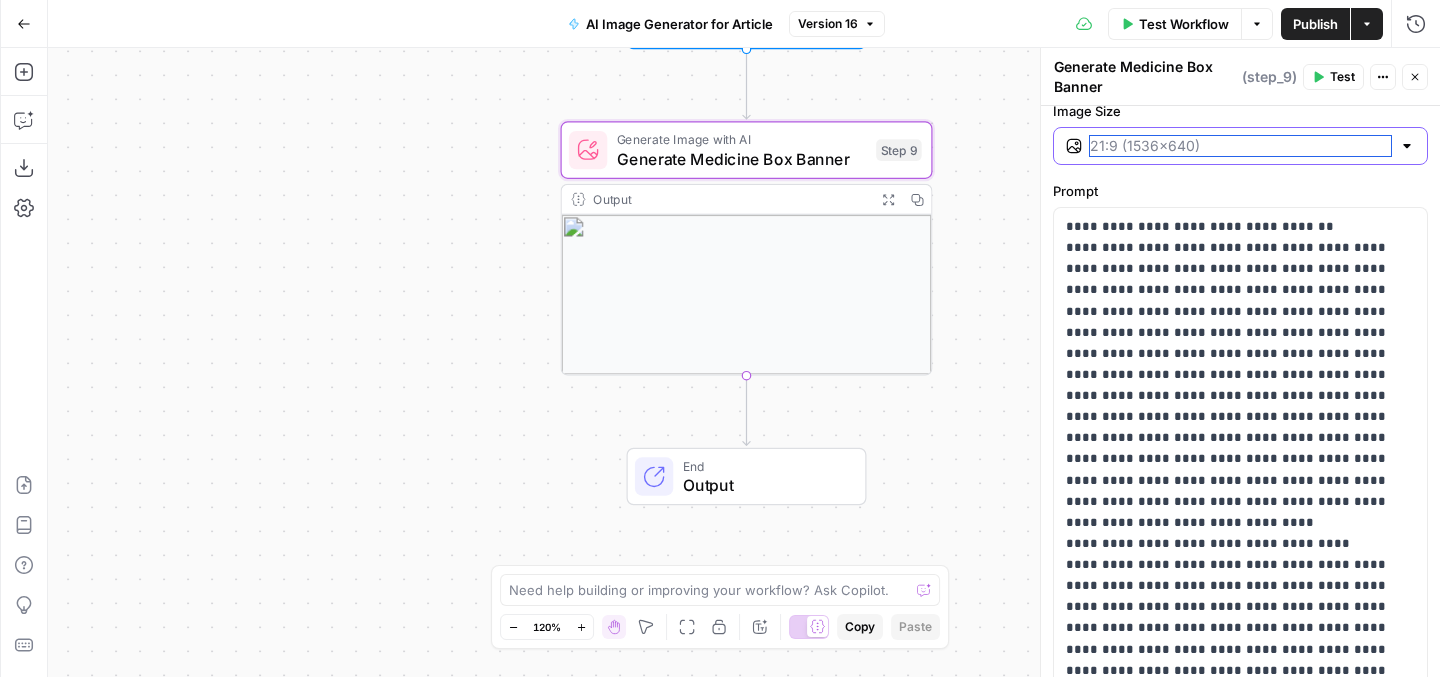 click on "Image Size" at bounding box center [1240, 146] 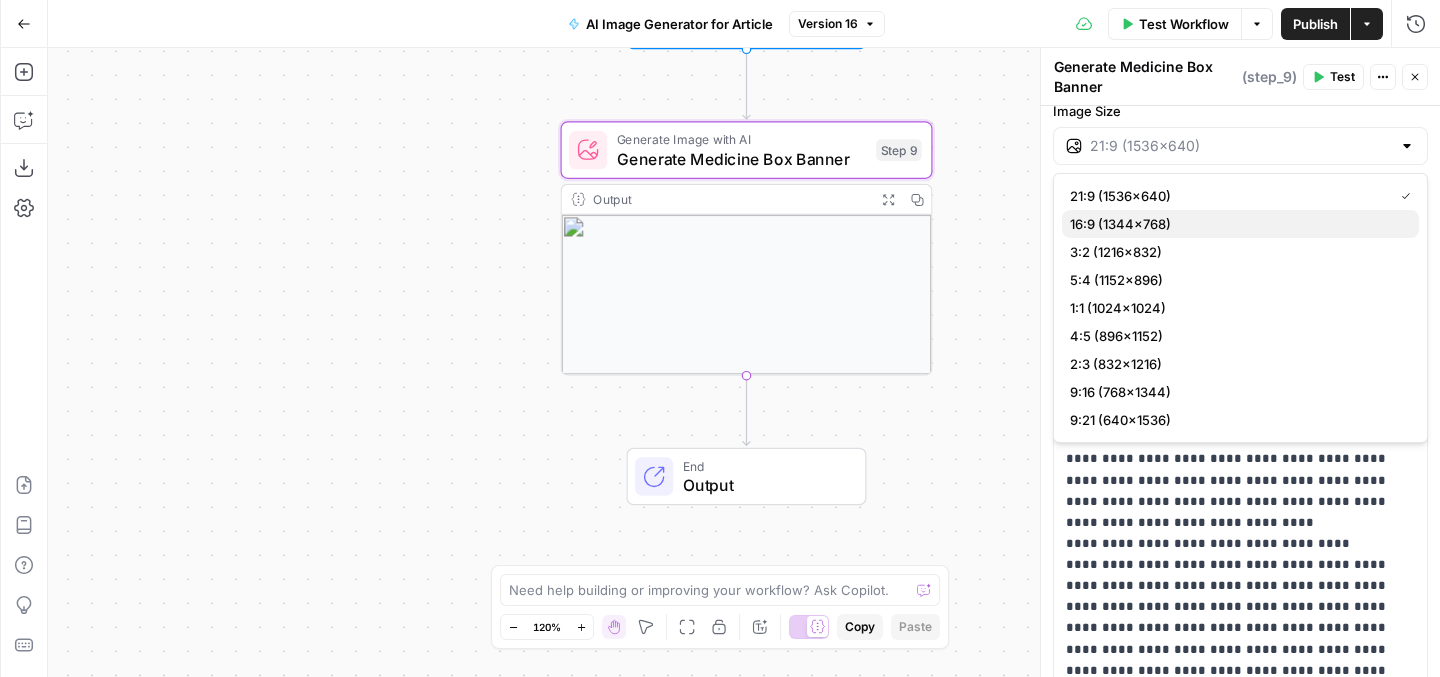 click on "16:9 (1344×768)" at bounding box center [1120, 224] 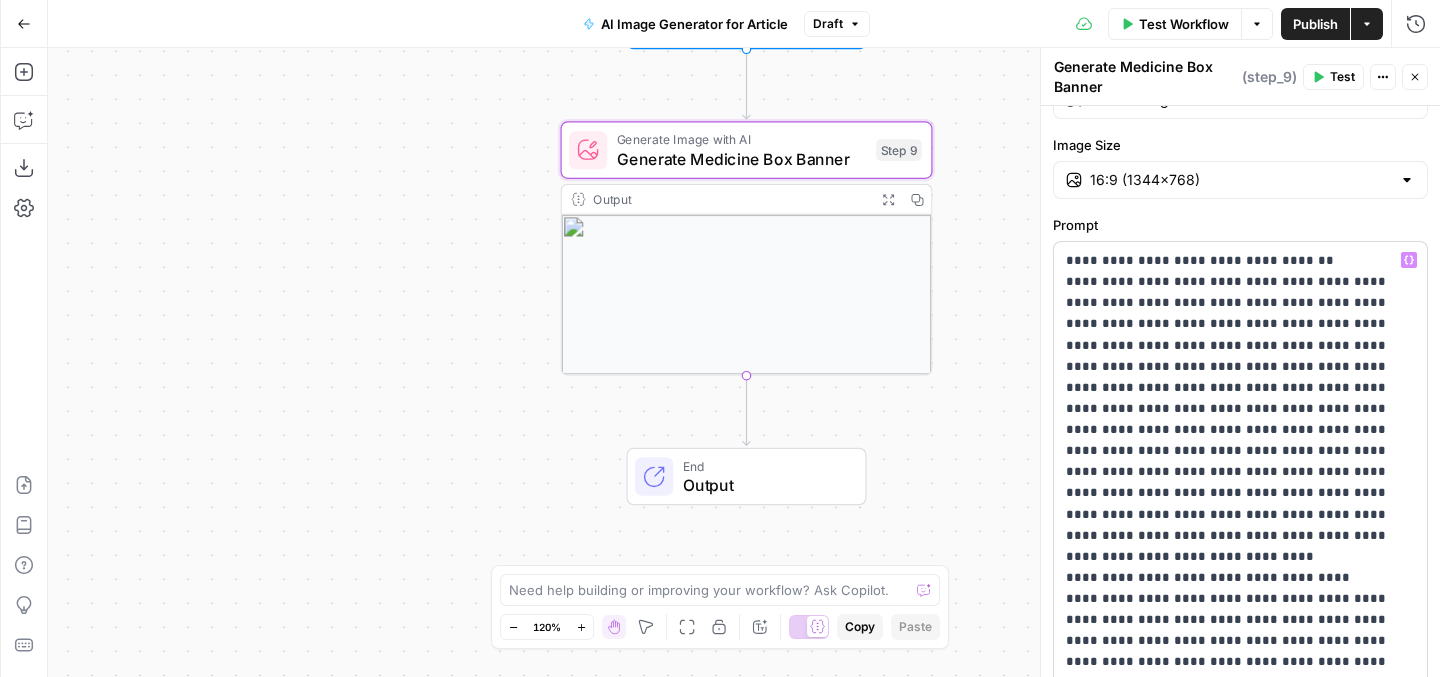 scroll, scrollTop: 130, scrollLeft: 0, axis: vertical 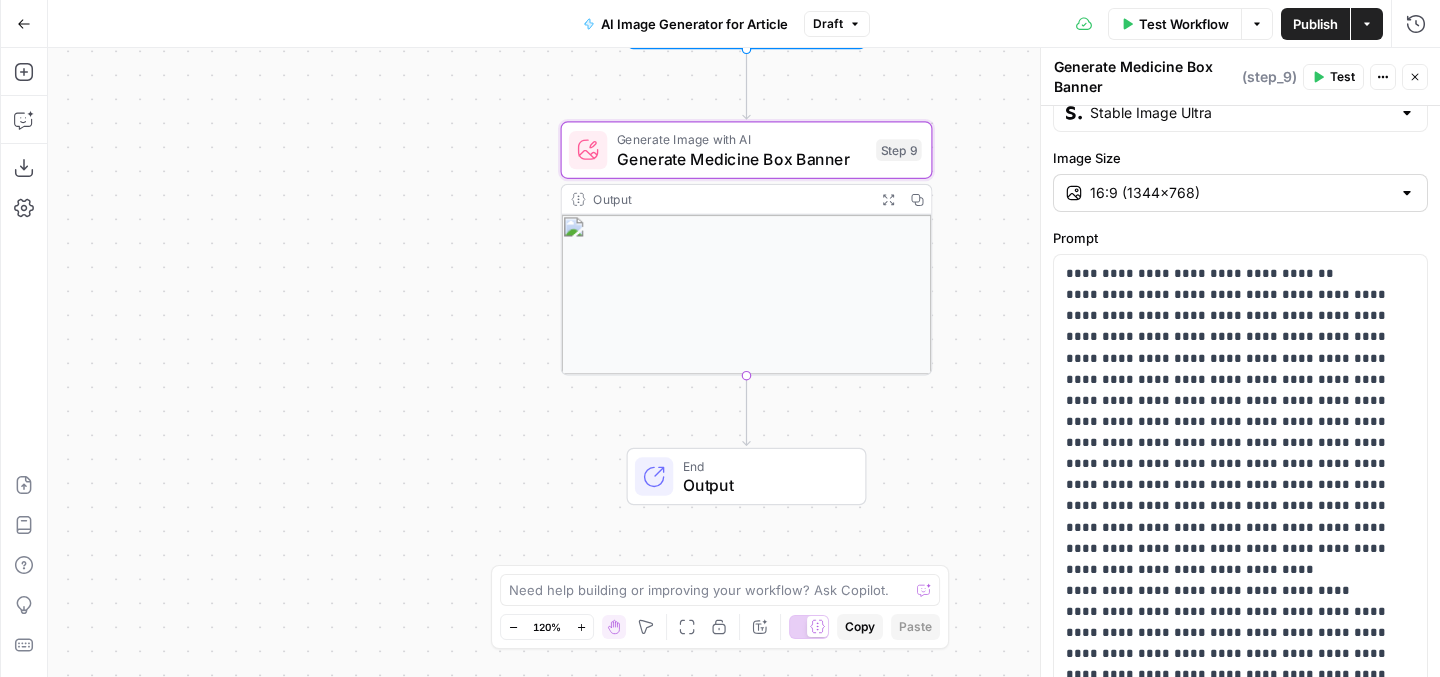 click on "16:9 (1344×768)" at bounding box center [1240, 193] 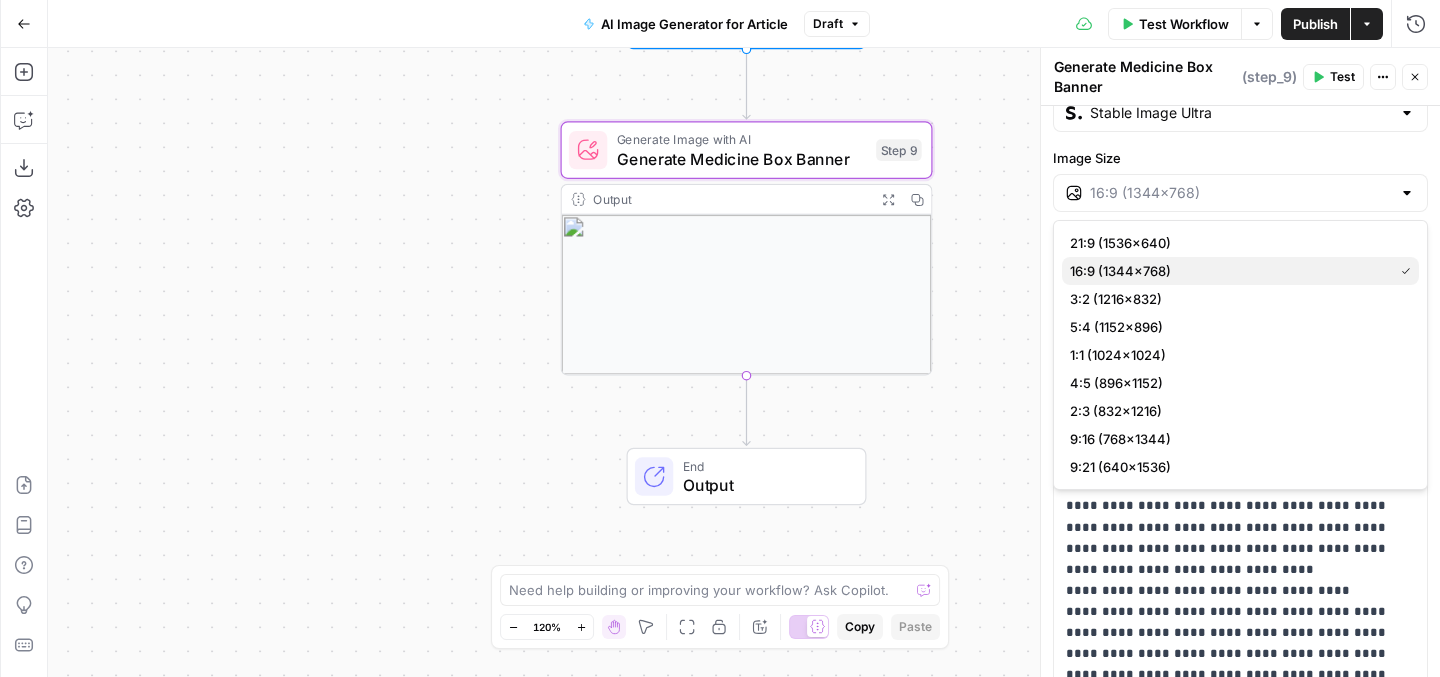 click on "16:9 (1344×768)" at bounding box center (1120, 271) 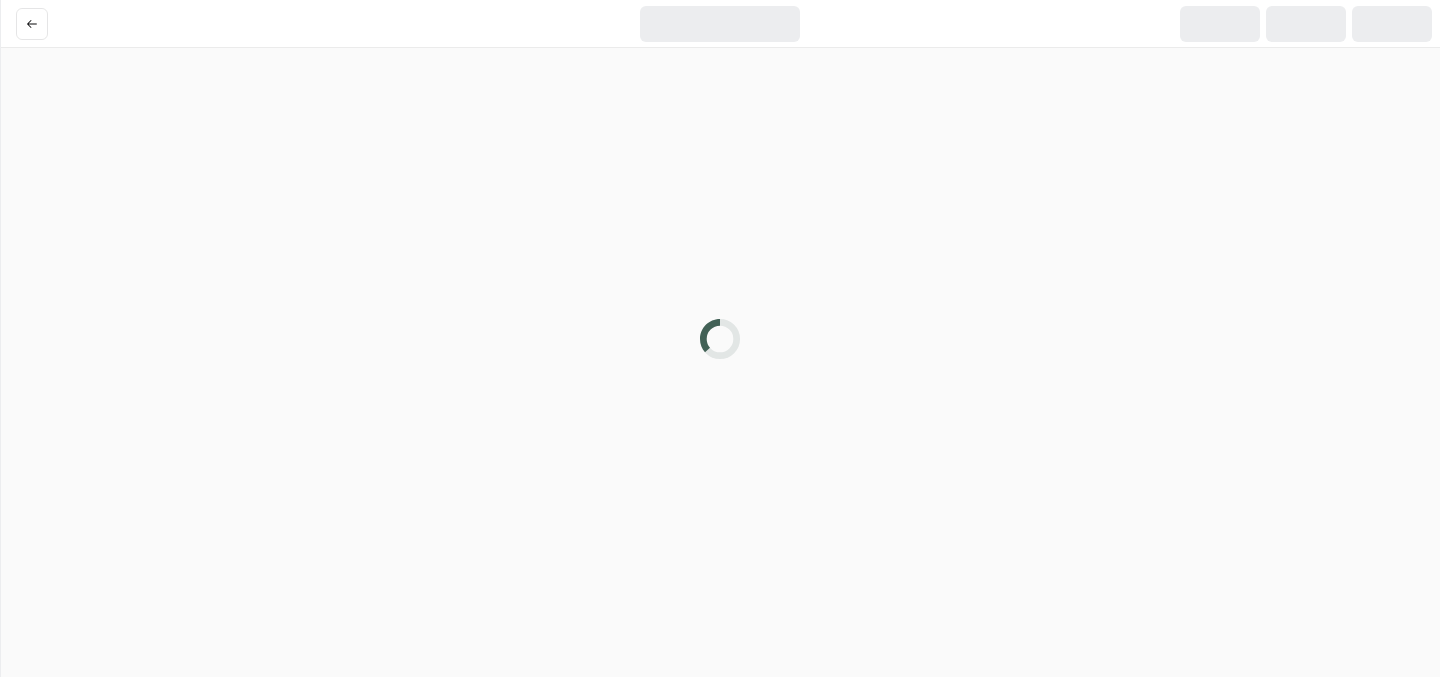 scroll, scrollTop: 0, scrollLeft: 0, axis: both 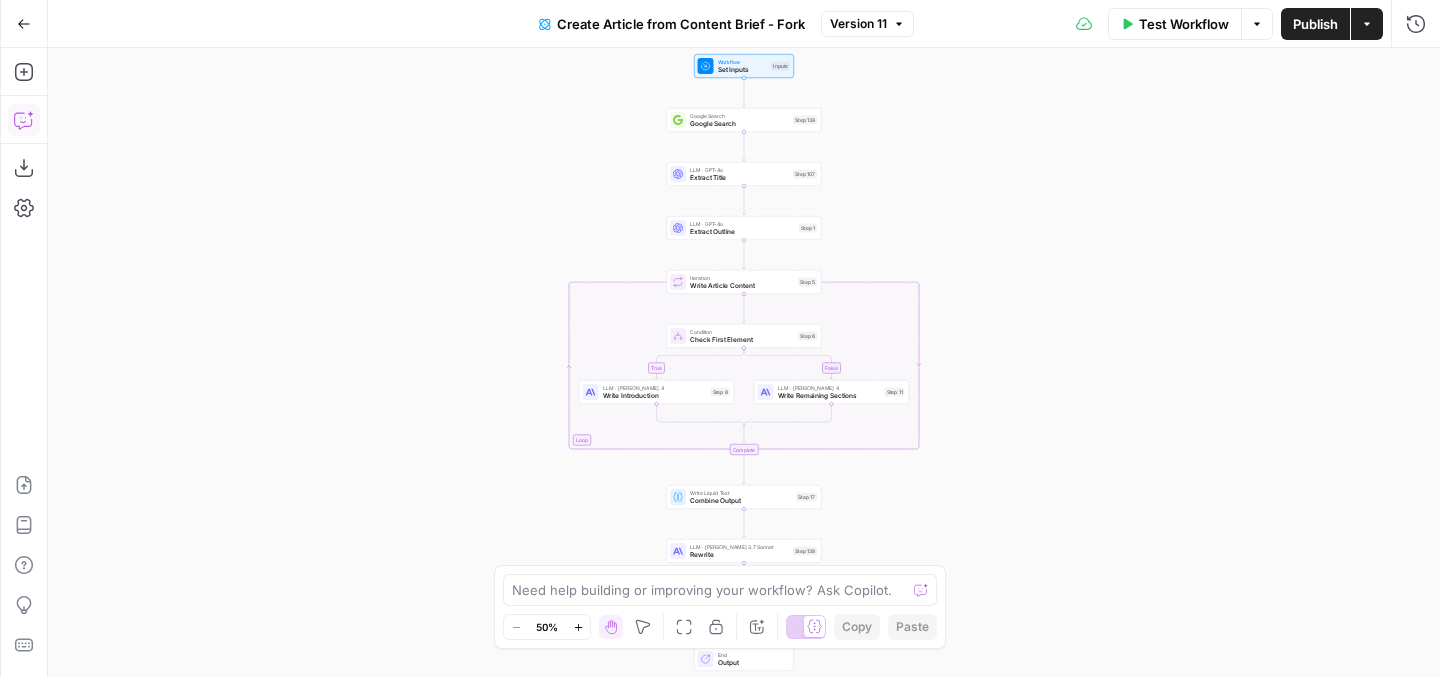 click 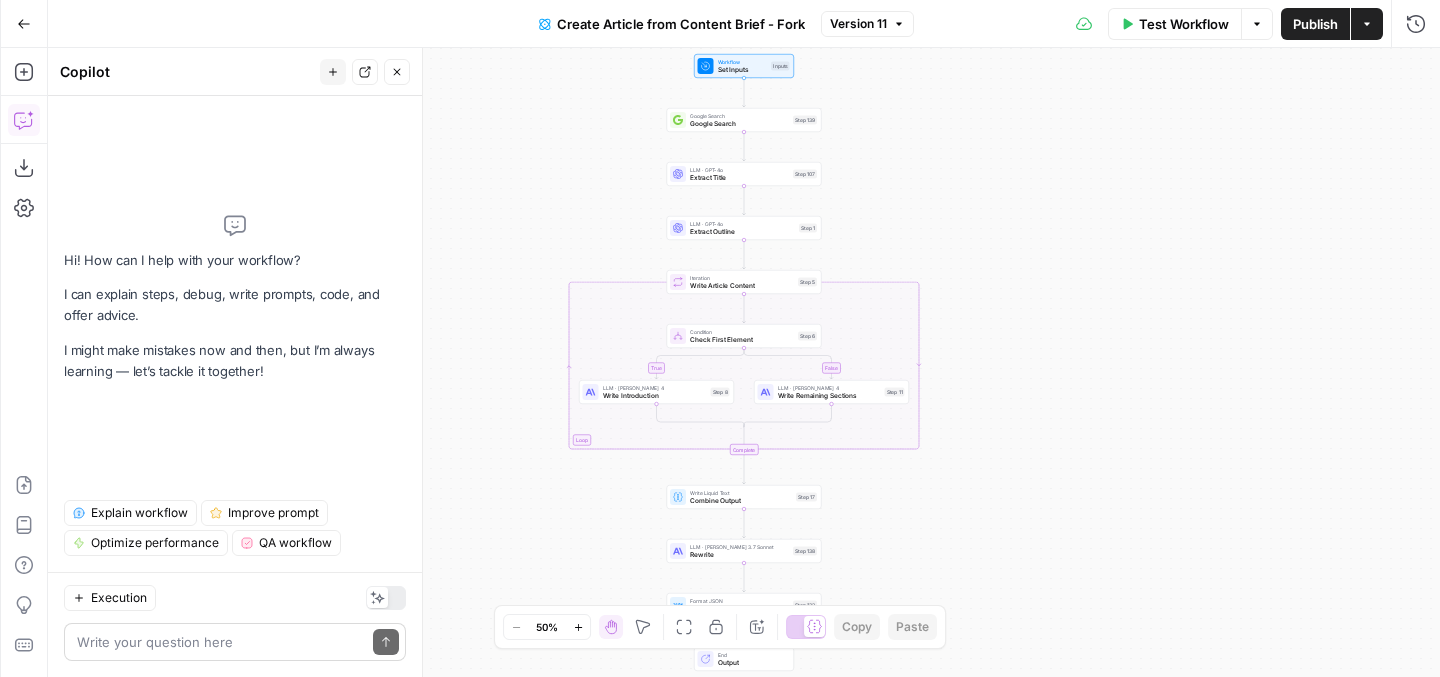 click at bounding box center (221, 642) 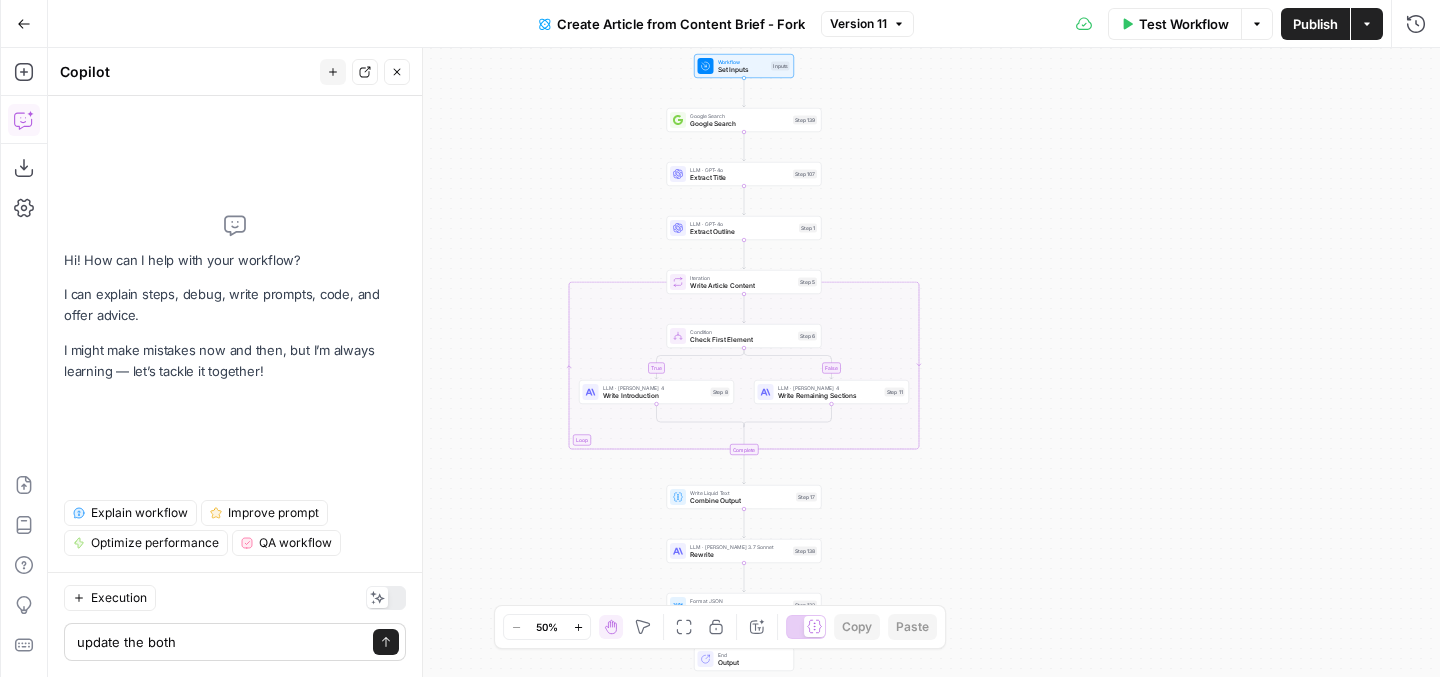 click on "update the both" at bounding box center (221, 642) 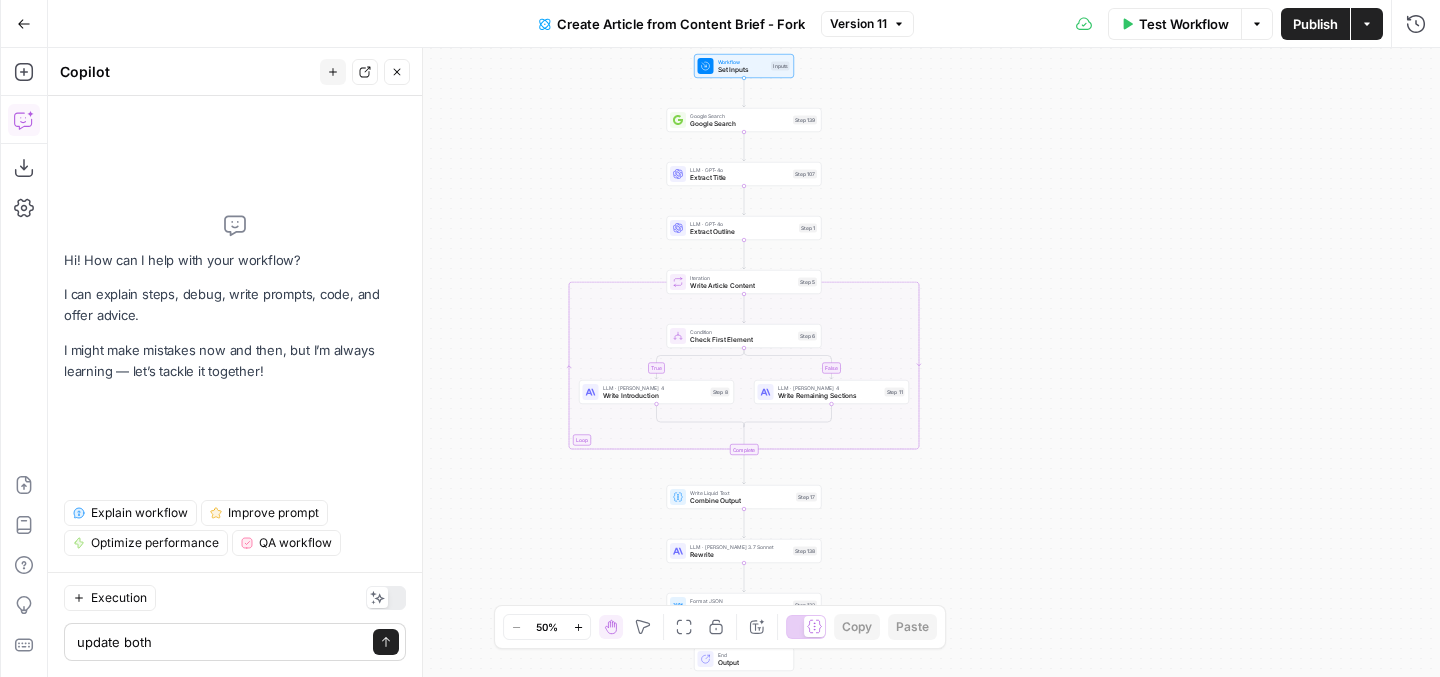 click on "update both" at bounding box center (221, 642) 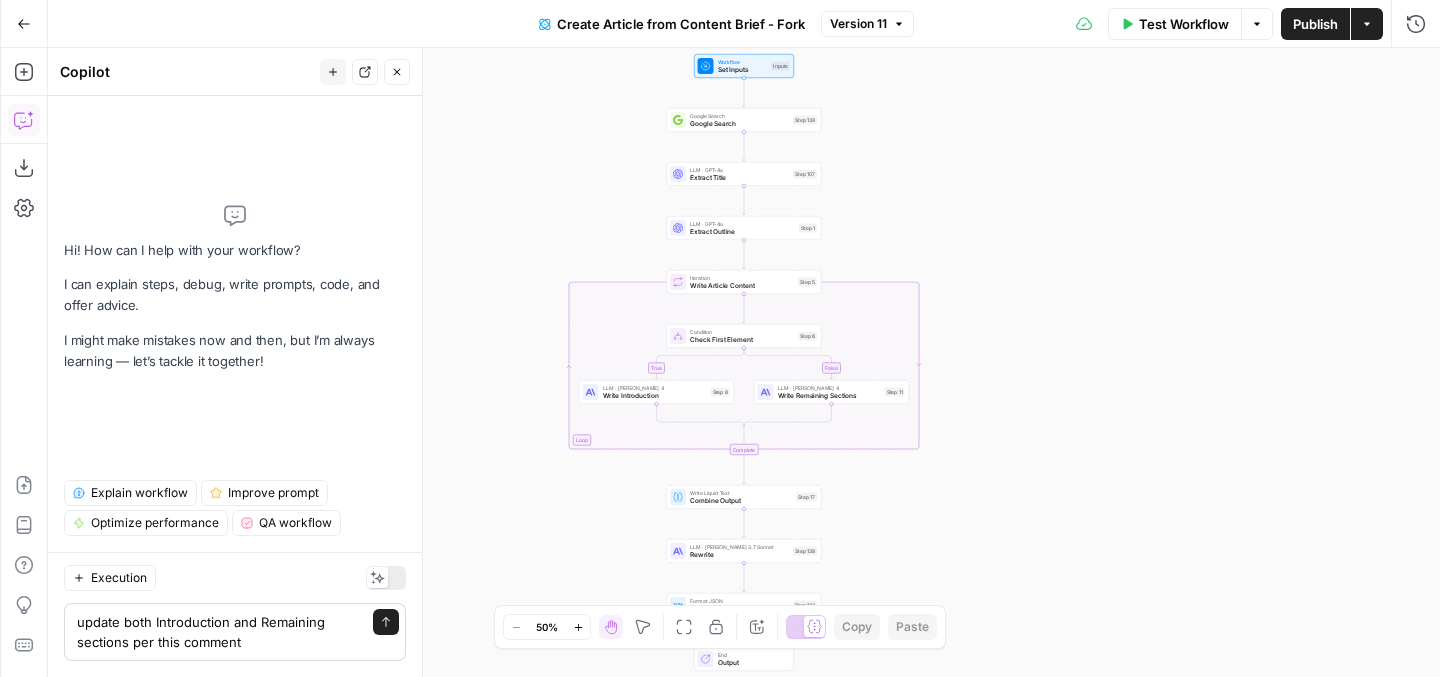 click on "update both Introduction and Remaining sections per this comment" at bounding box center [221, 632] 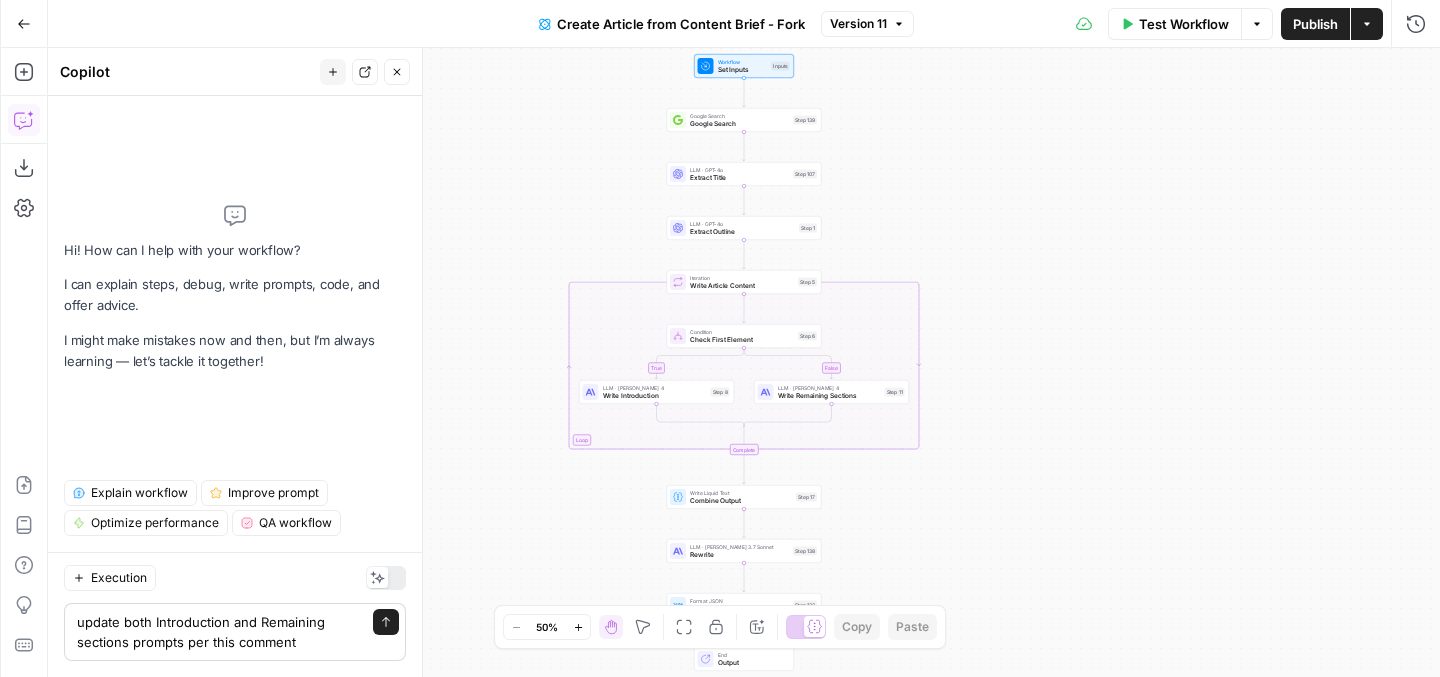 click on "update both Introduction and Remaining sections prompts per this comment" at bounding box center (221, 632) 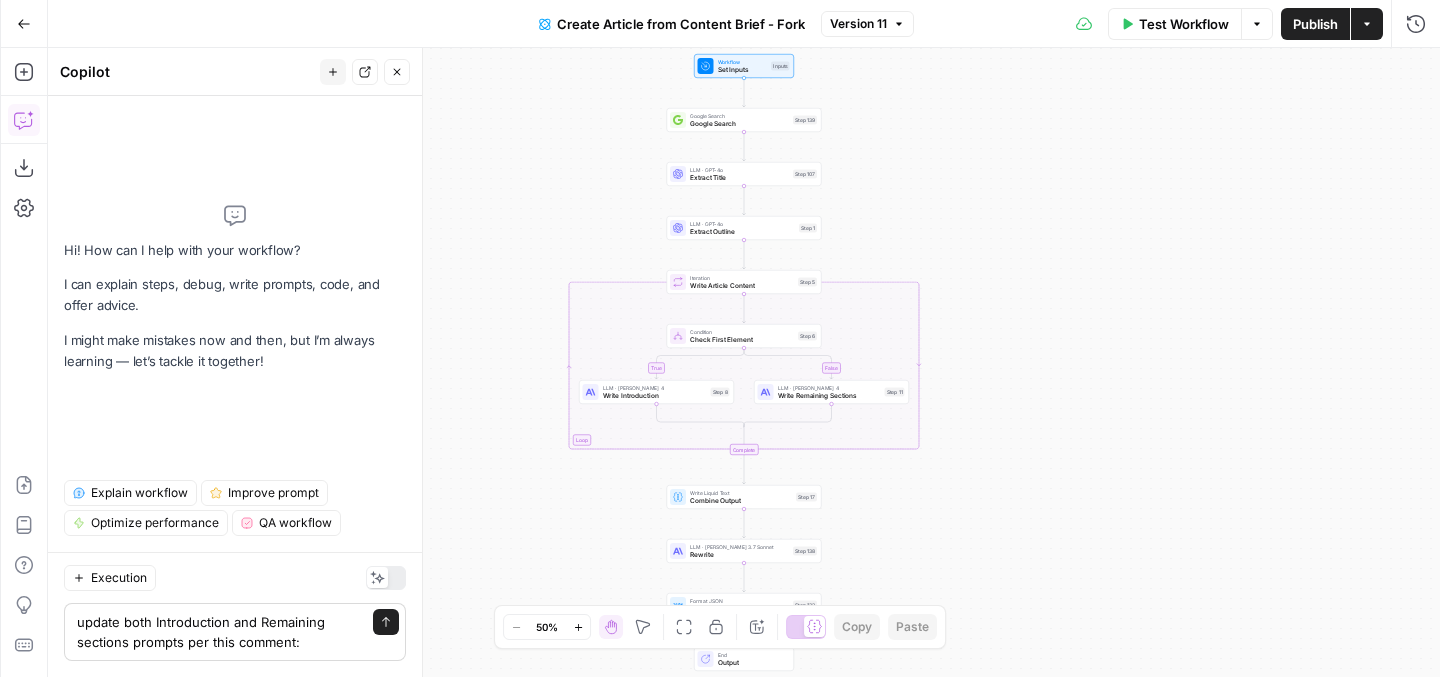 click on "update both Introduction and Remaining sections prompts per this comment:
update both Introduction and Remaining sections prompts per this comment:
Send" at bounding box center (235, 632) 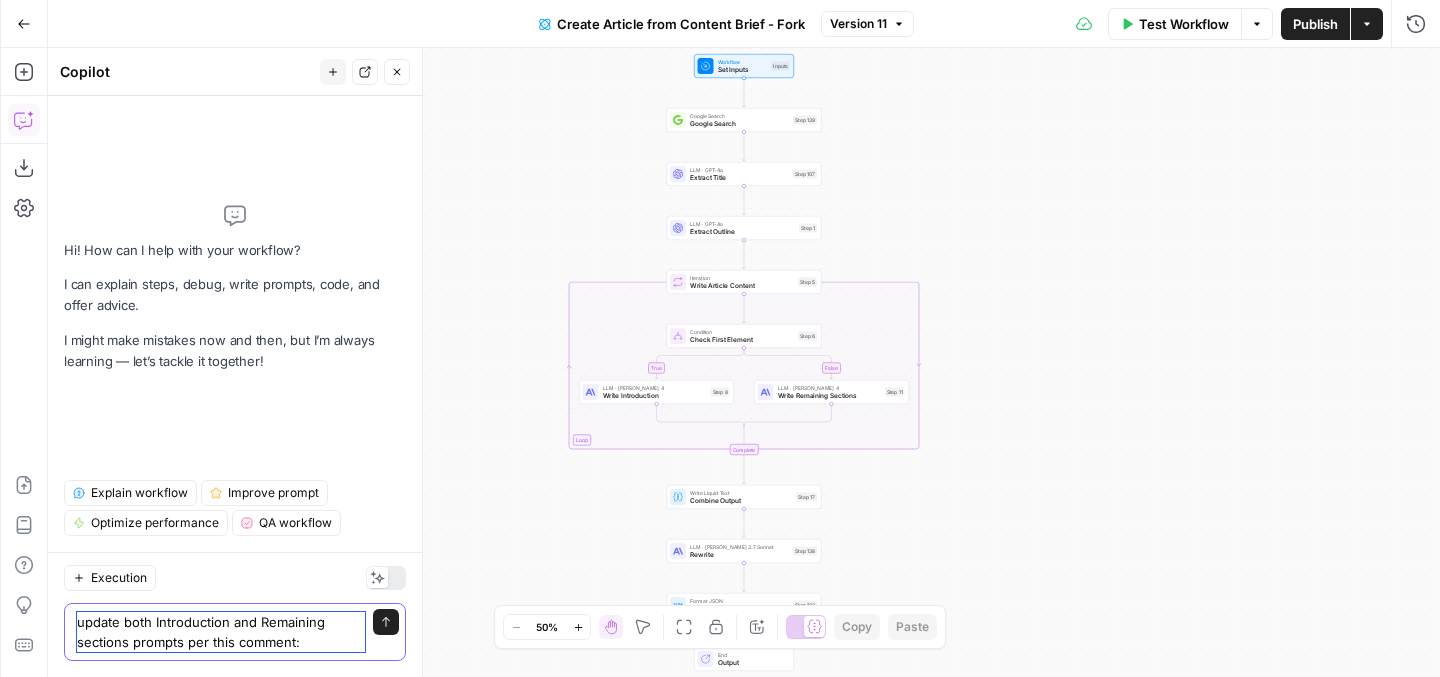 click on "update both Introduction and Remaining sections prompts per this comment:" at bounding box center [221, 632] 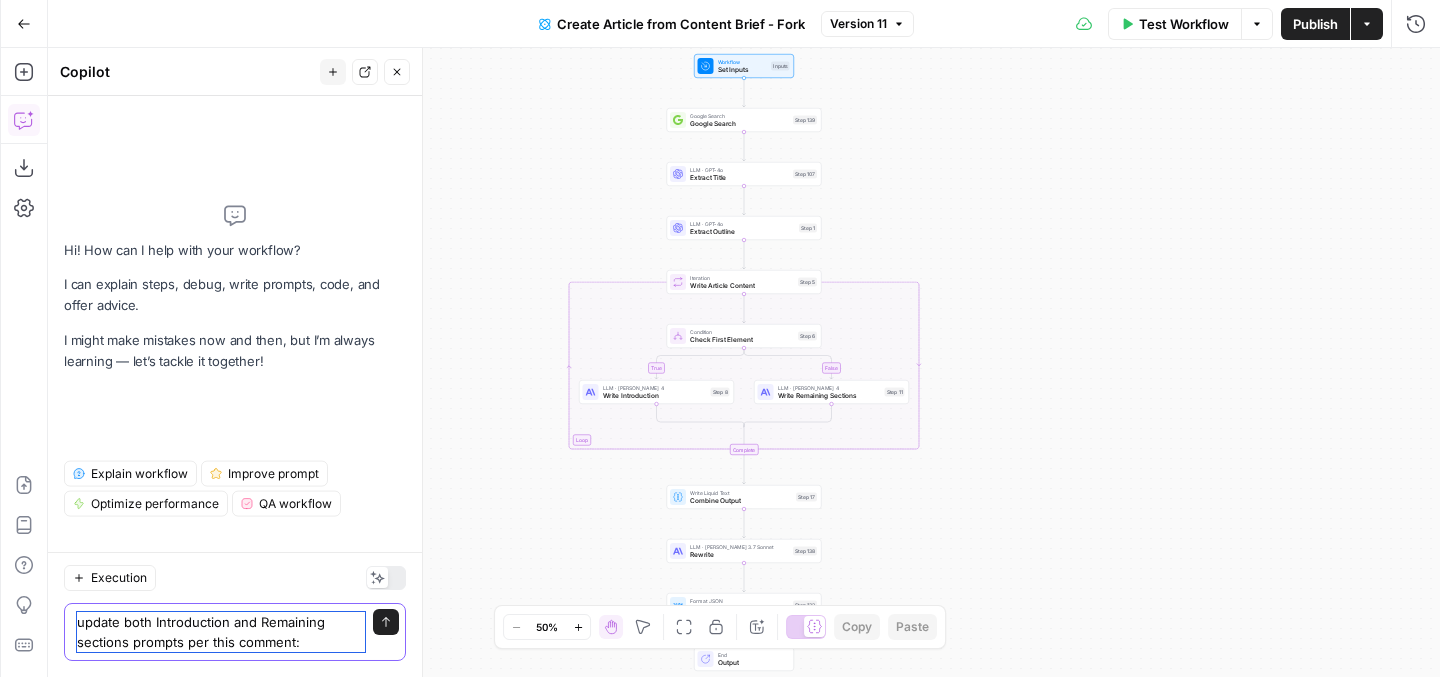 scroll, scrollTop: 0, scrollLeft: 0, axis: both 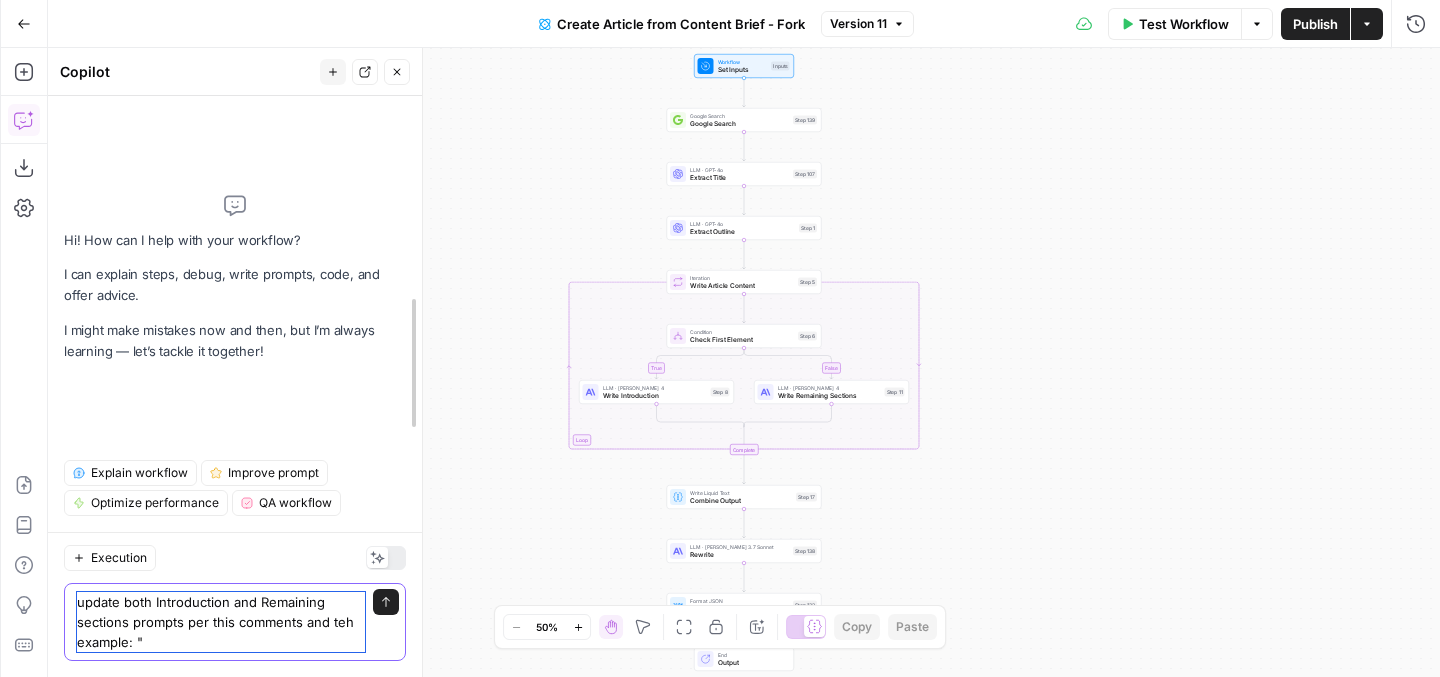 paste on "you're likely exploring prescription [MEDICAL_DATA] options or trying to understand the" 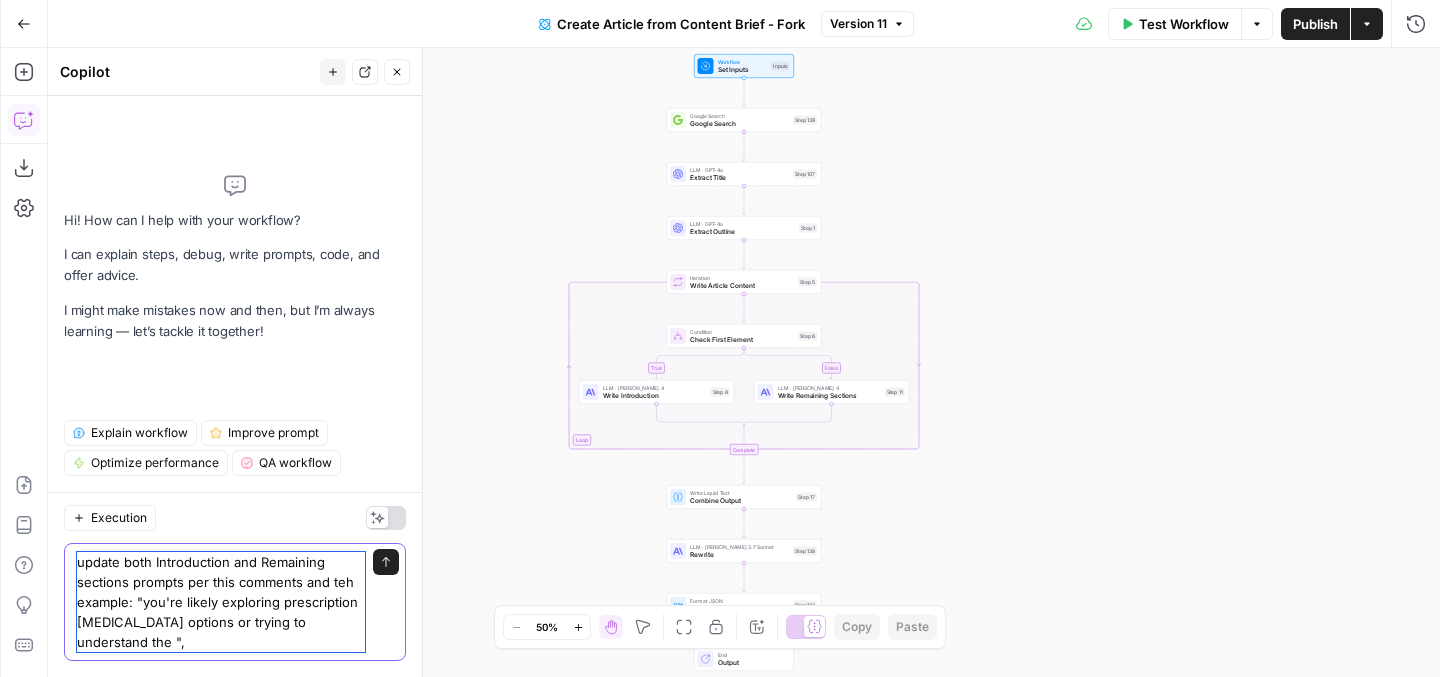 paste on ". Provincial health plans generally don't cover [MEDICAL_DATA] for [MEDICAL_DATA], making private insurance coverage and cost comparison particularly important." 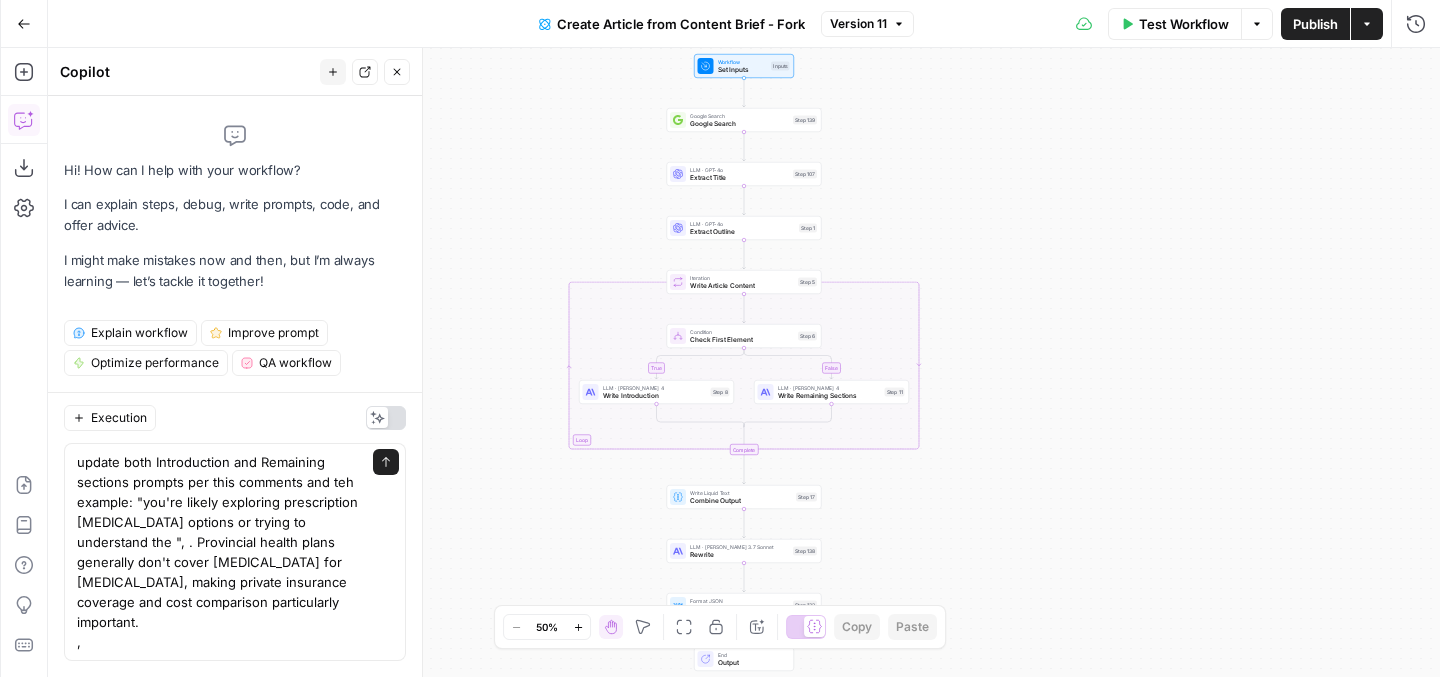 click on "update both Introduction and Remaining sections prompts per this comments and teh example: "you're likely exploring prescription [MEDICAL_DATA] options or trying to understand the ", . Provincial health plans generally don't cover [MEDICAL_DATA] for [MEDICAL_DATA], making private insurance coverage and cost comparison particularly important.
,
update both Introduction and Remaining sections prompts per this comments and teh example: "you're likely exploring prescription [MEDICAL_DATA] options or trying to understand the ", . Provincial health plans generally don't cover [MEDICAL_DATA] for [MEDICAL_DATA], making private insurance coverage and cost comparison particularly important.
,
Send" at bounding box center (235, 552) 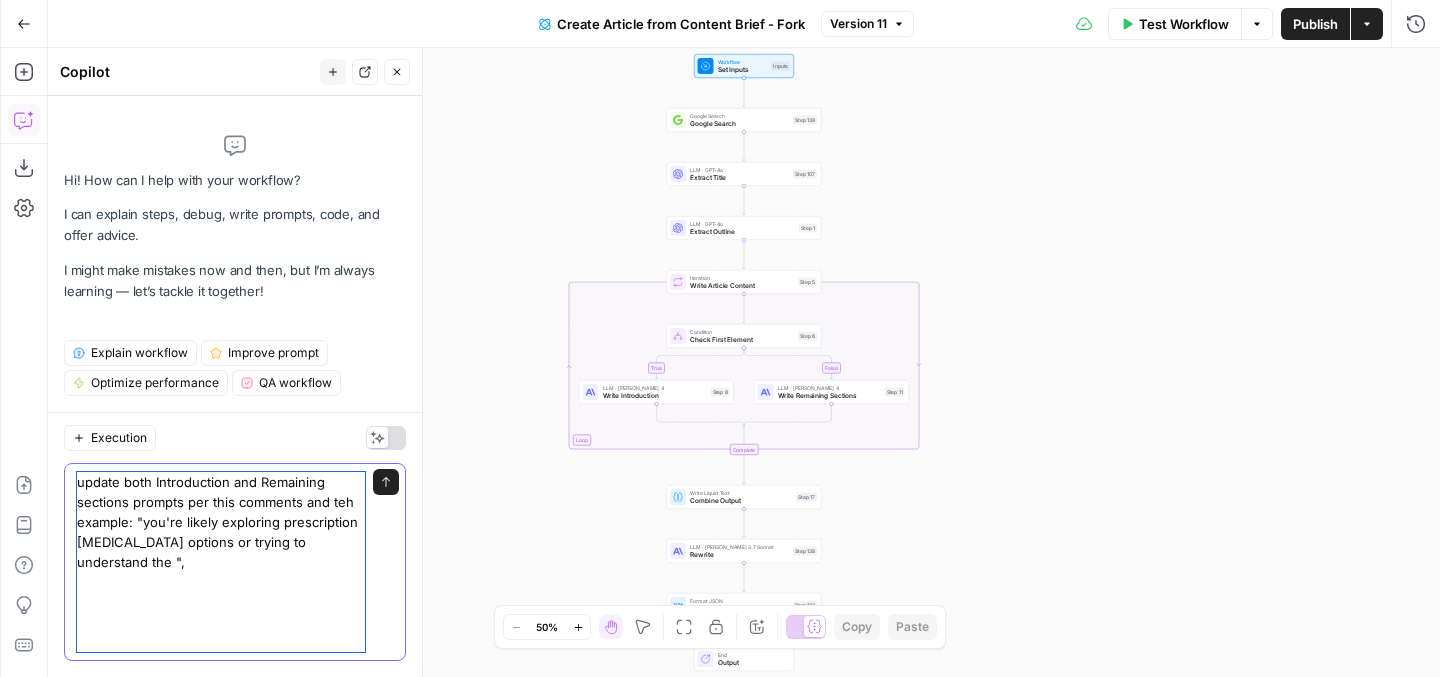 scroll, scrollTop: 0, scrollLeft: 0, axis: both 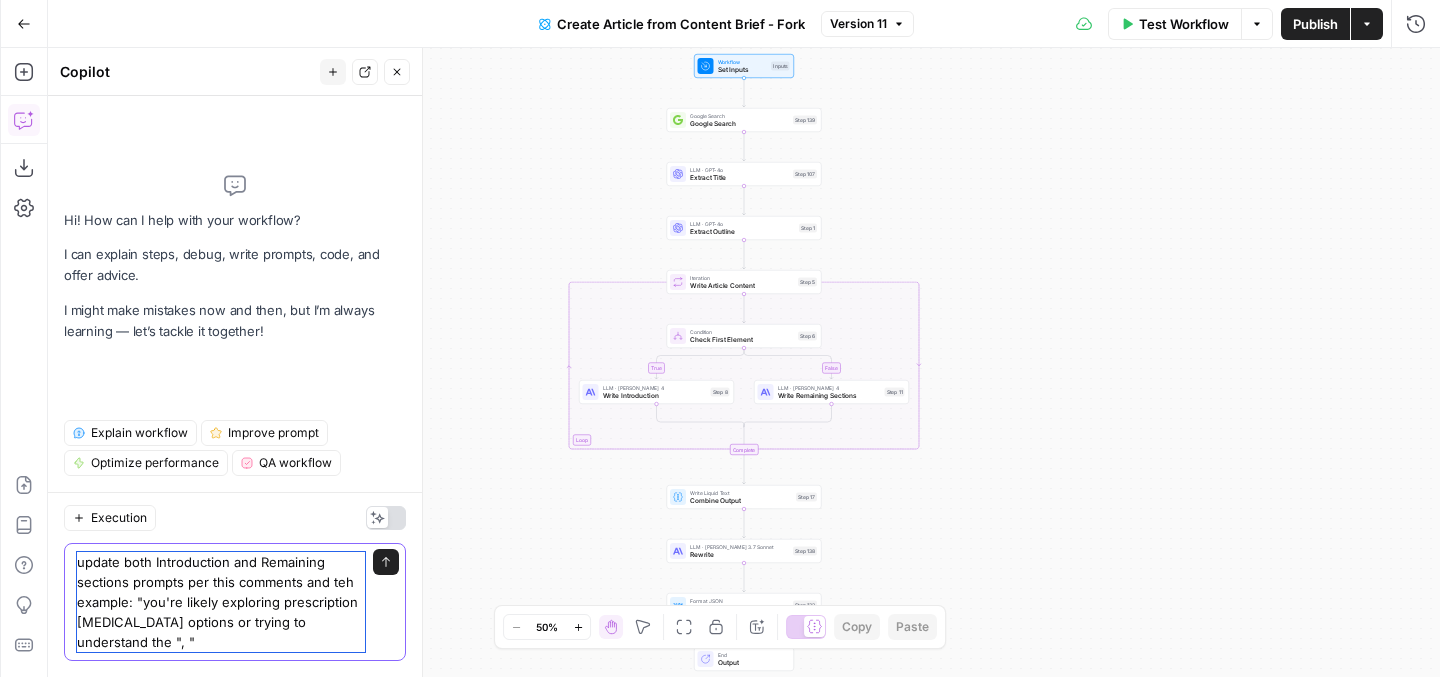 paste on ". Provincial health plans generally don't cover [MEDICAL_DATA] for [MEDICAL_DATA], making private insurance coverage and cost comparison particularly important." 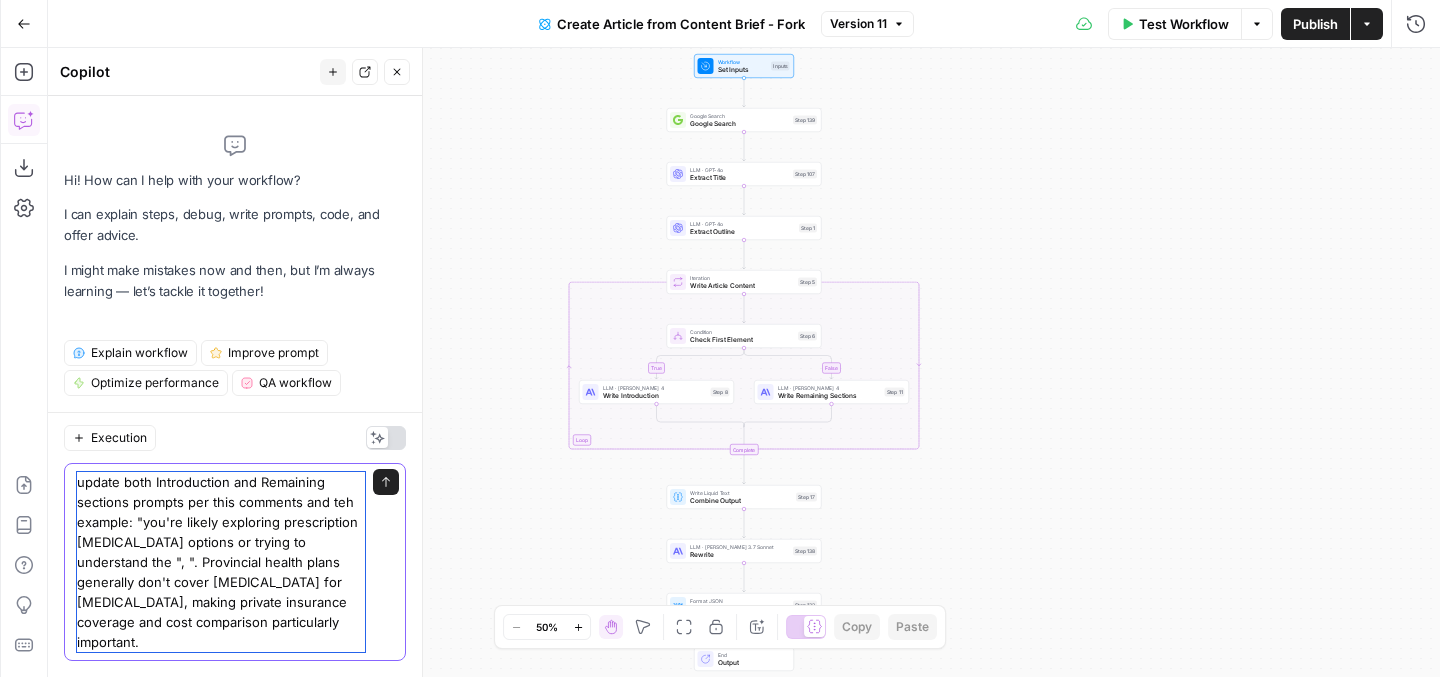 scroll, scrollTop: 0, scrollLeft: 0, axis: both 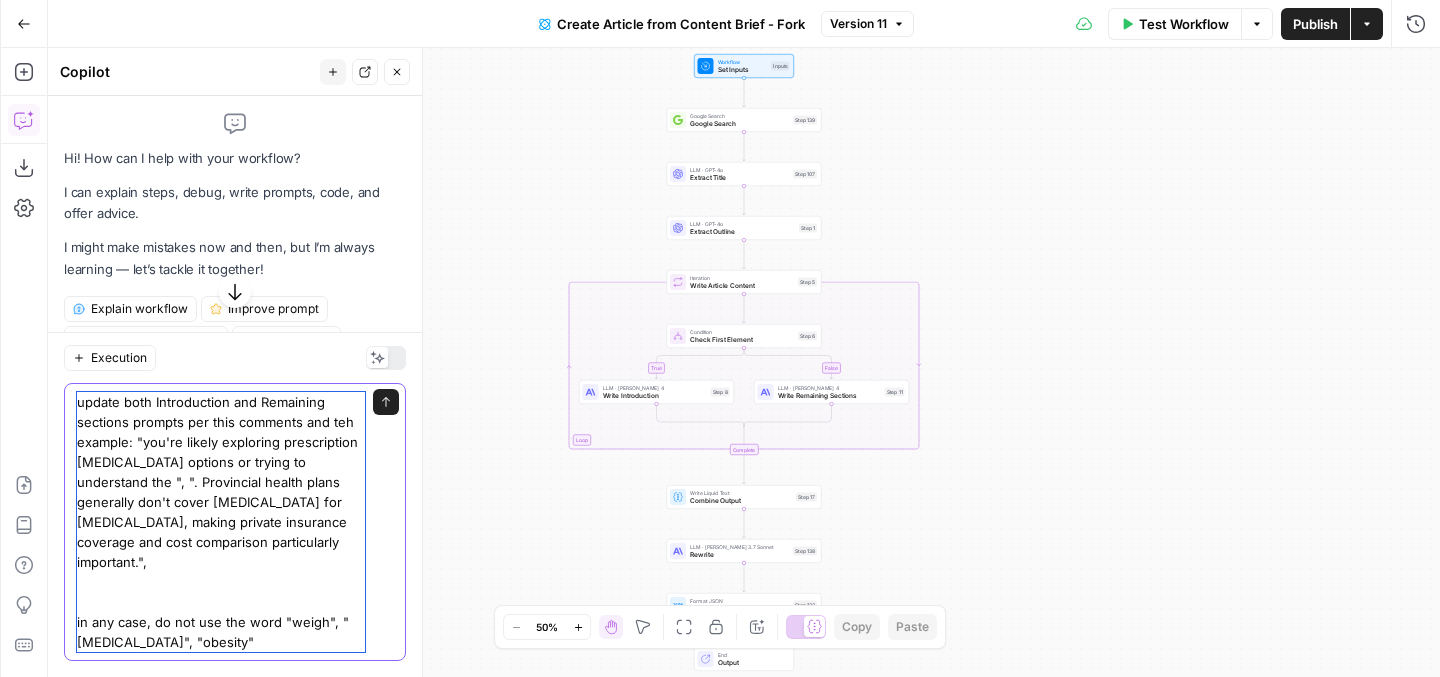 click on "update both Introduction and Remaining sections prompts per this comments and teh example: "you're likely exploring prescription [MEDICAL_DATA] options or trying to understand the ", ". Provincial health plans generally don't cover [MEDICAL_DATA] for [MEDICAL_DATA], making private insurance coverage and cost comparison particularly important.",
in any case, do not use the word "weigh", "[MEDICAL_DATA]", "obesity"" at bounding box center (221, 522) 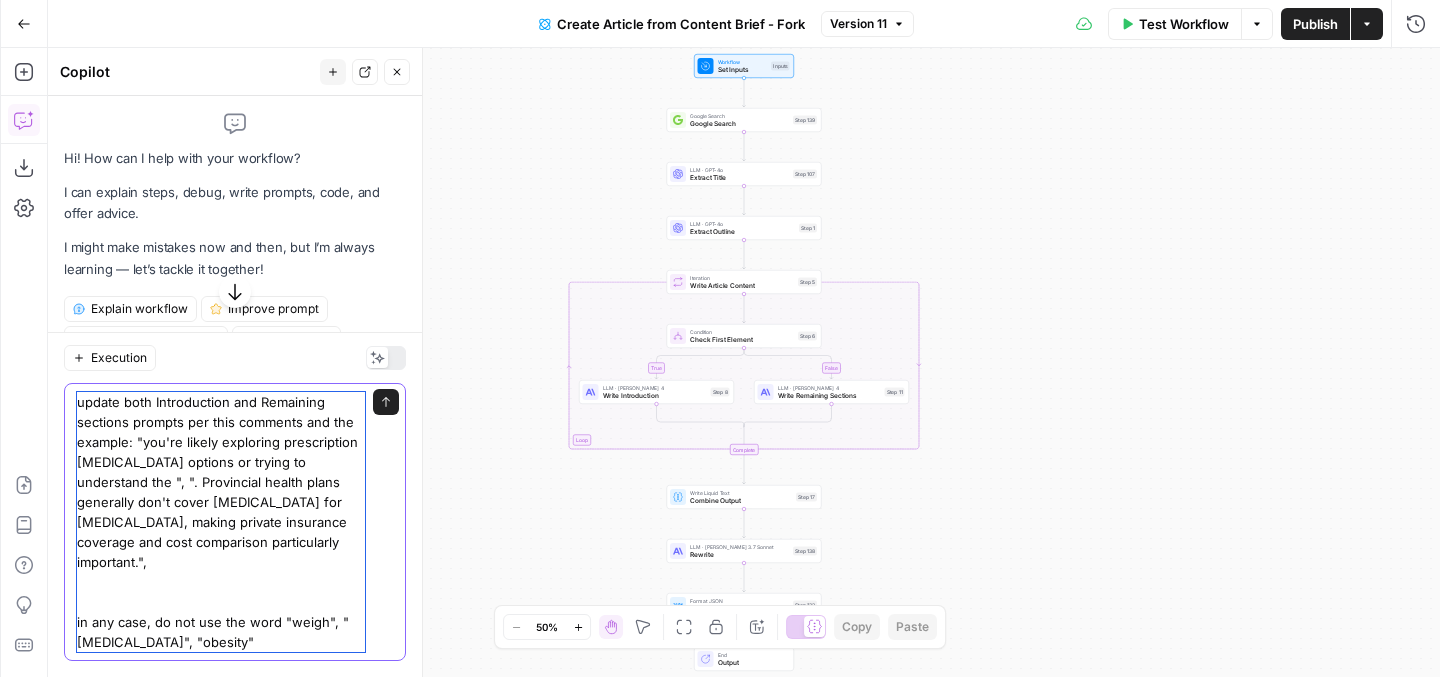 click on "update both Introduction and Remaining sections prompts per this comments and the example: "you're likely exploring prescription [MEDICAL_DATA] options or trying to understand the ", ". Provincial health plans generally don't cover [MEDICAL_DATA] for [MEDICAL_DATA], making private insurance coverage and cost comparison particularly important.",
in any case, do not use the word "weigh", "[MEDICAL_DATA]", "obesity"" at bounding box center (221, 522) 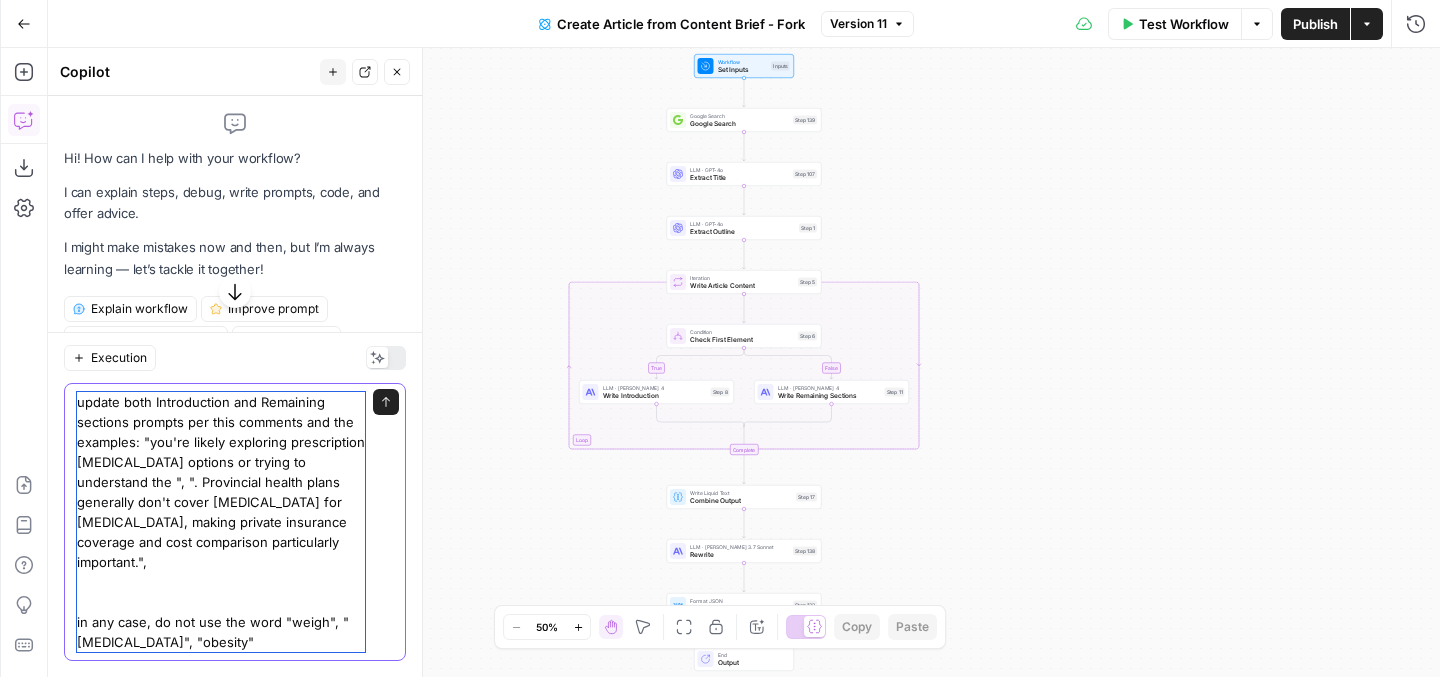 click on "update both Introduction and Remaining sections prompts per this comments and the examples: "you're likely exploring prescription [MEDICAL_DATA] options or trying to understand the ", ". Provincial health plans generally don't cover [MEDICAL_DATA] for [MEDICAL_DATA], making private insurance coverage and cost comparison particularly important.",
in any case, do not use the word "weigh", "[MEDICAL_DATA]", "obesity"" at bounding box center (221, 522) 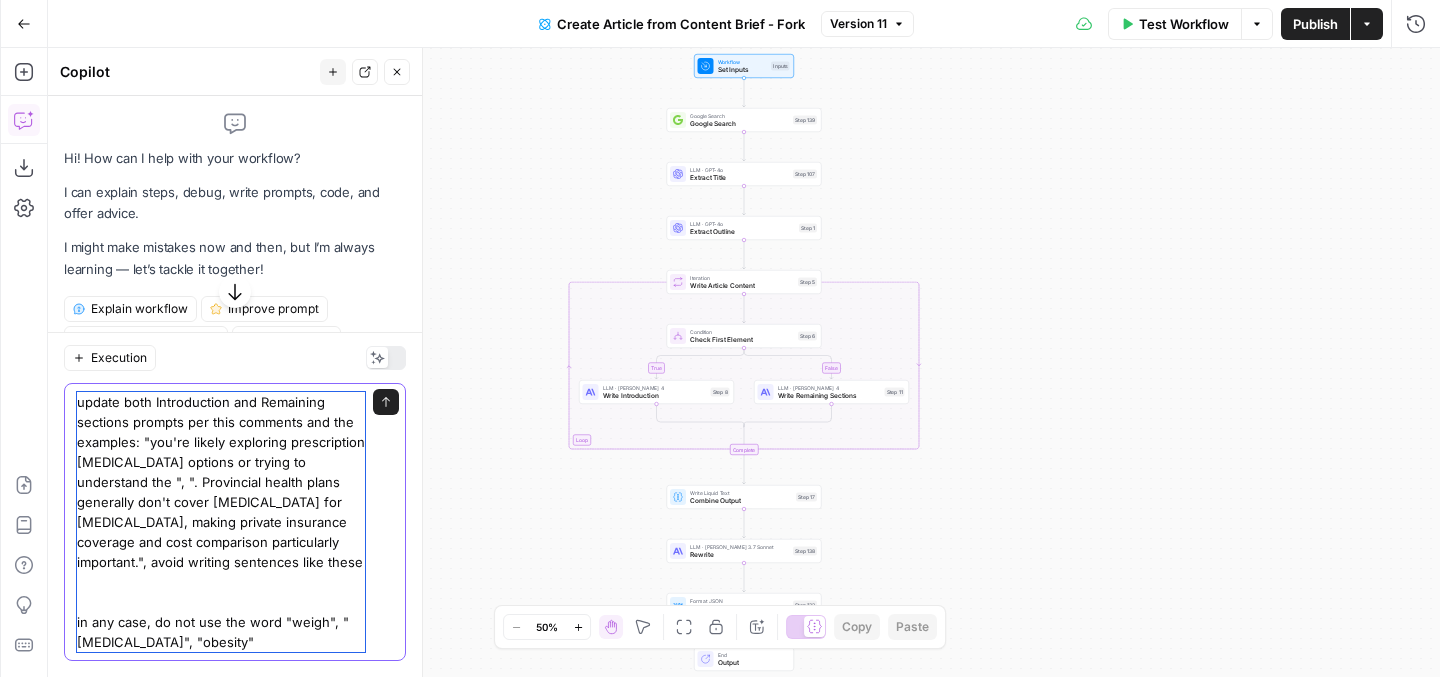 click on "update both Introduction and Remaining sections prompts per this comments and the examples: "you're likely exploring prescription [MEDICAL_DATA] options or trying to understand the ", ". Provincial health plans generally don't cover [MEDICAL_DATA] for [MEDICAL_DATA], making private insurance coverage and cost comparison particularly important.", avoid writing sentences like these
in any case, do not use the word "weigh", "[MEDICAL_DATA]", "obesity"" at bounding box center [221, 522] 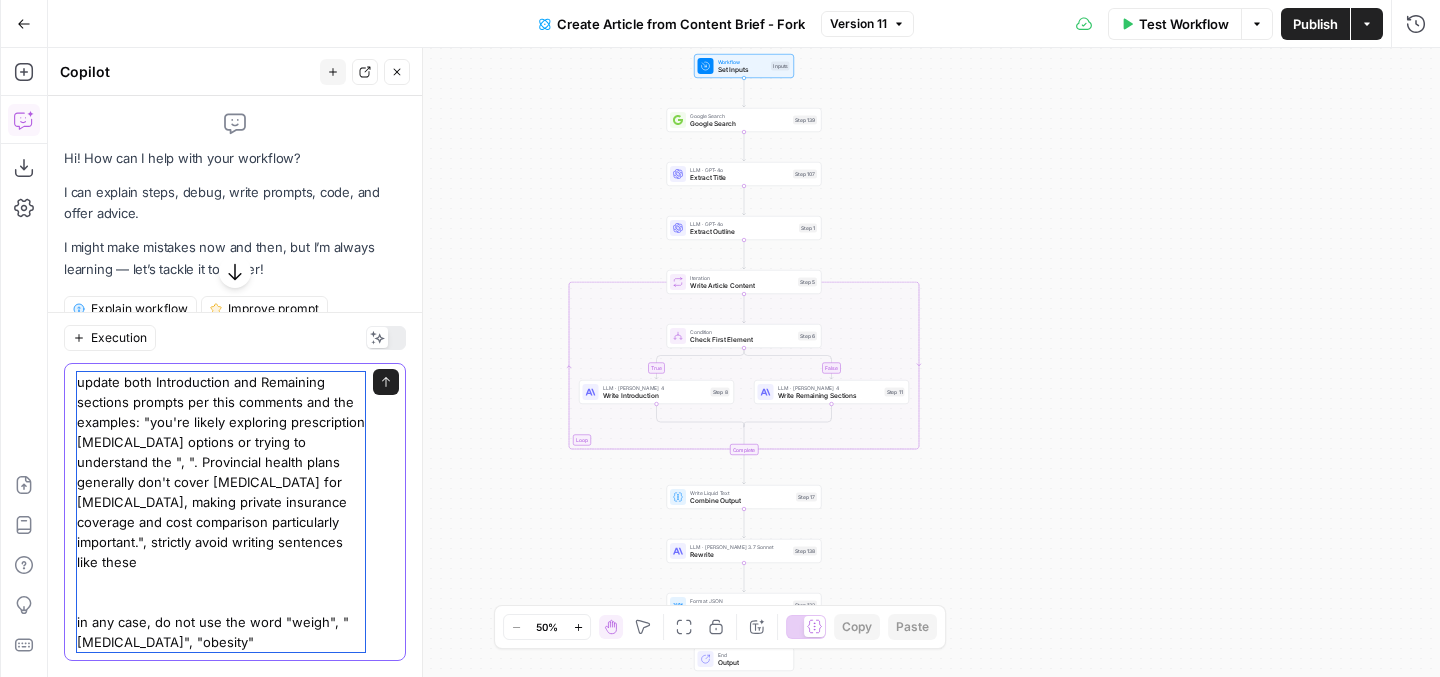 click on "update both Introduction and Remaining sections prompts per this comments and the examples: "you're likely exploring prescription [MEDICAL_DATA] options or trying to understand the ", ". Provincial health plans generally don't cover [MEDICAL_DATA] for [MEDICAL_DATA], making private insurance coverage and cost comparison particularly important.", strictly avoid writing sentences like these
in any case, do not use the word "weigh", "[MEDICAL_DATA]", "obesity"" at bounding box center (221, 512) 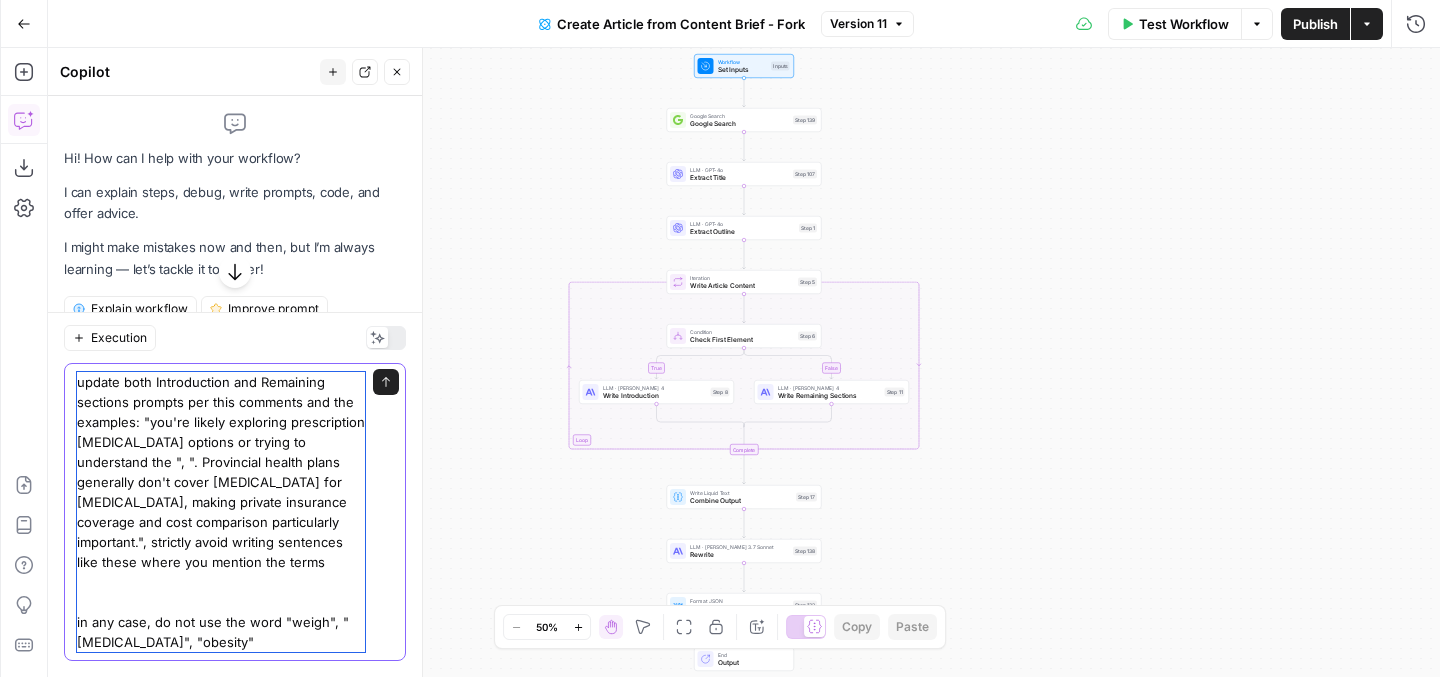 click on "update both Introduction and Remaining sections prompts per this comments and the examples: "you're likely exploring prescription [MEDICAL_DATA] options or trying to understand the ", ". Provincial health plans generally don't cover [MEDICAL_DATA] for [MEDICAL_DATA], making private insurance coverage and cost comparison particularly important.", strictly avoid writing sentences like these where you mention the terms
in any case, do not use the word "weigh", "[MEDICAL_DATA]", "obesity"" at bounding box center [221, 512] 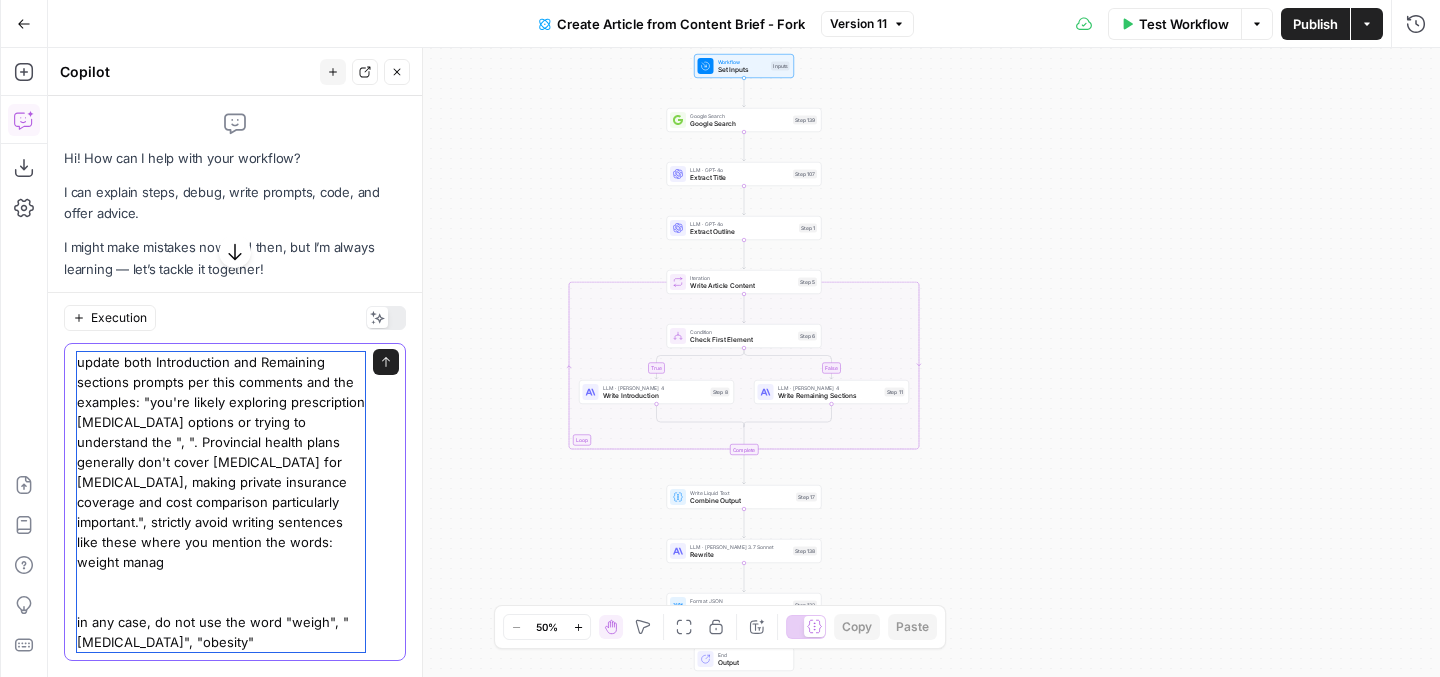 click on "update both Introduction and Remaining sections prompts per this comments and the examples: "you're likely exploring prescription [MEDICAL_DATA] options or trying to understand the ", ". Provincial health plans generally don't cover [MEDICAL_DATA] for [MEDICAL_DATA], making private insurance coverage and cost comparison particularly important.", strictly avoid writing sentences like these where you mention the words: weight manag
in any case, do not use the word "weigh", "[MEDICAL_DATA]", "obesity"" at bounding box center (221, 502) 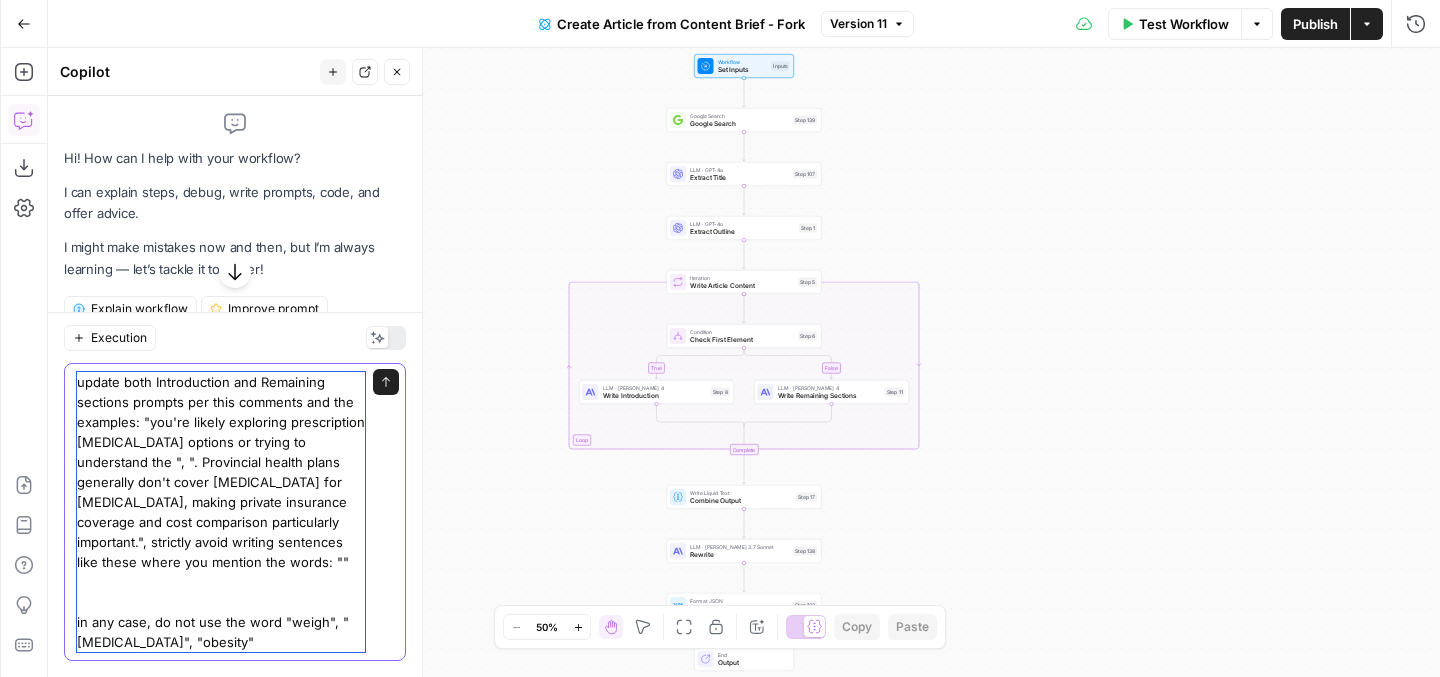 drag, startPoint x: 288, startPoint y: 640, endPoint x: 280, endPoint y: 627, distance: 15.264338 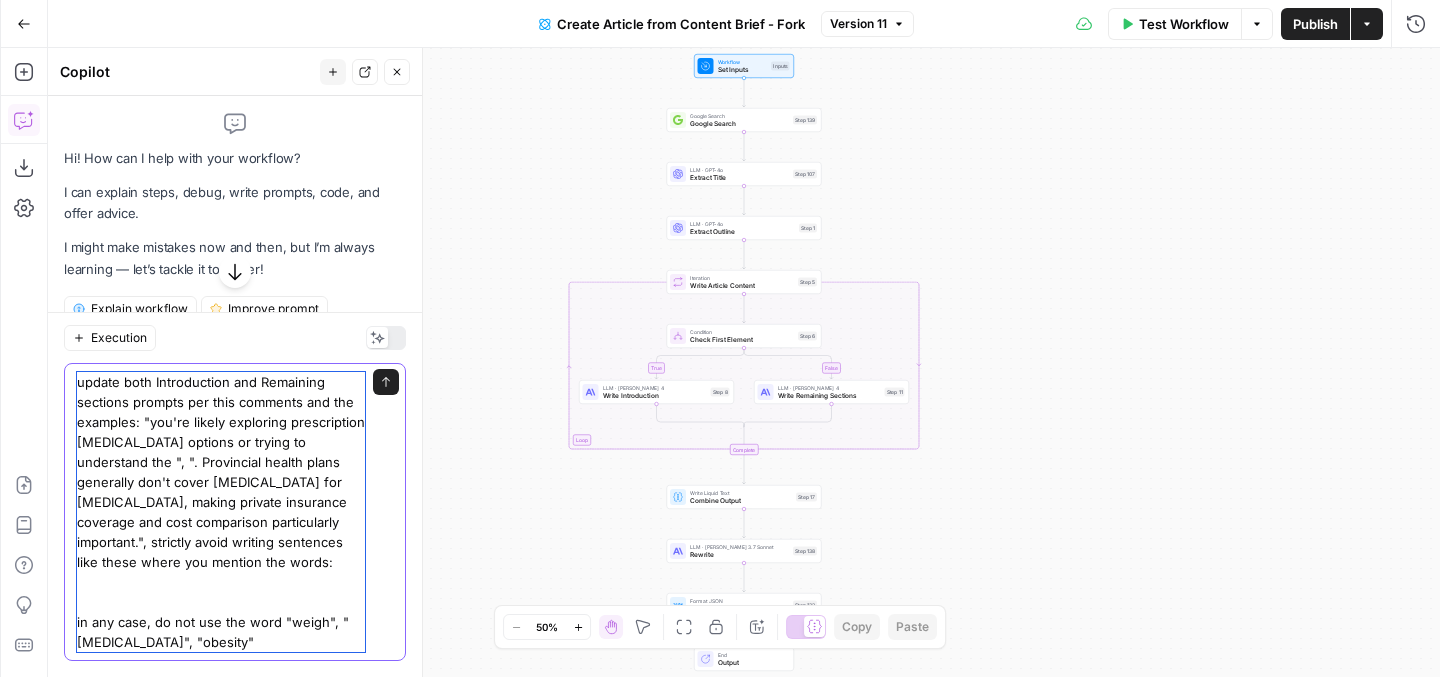 paste on ""weigh", "[MEDICAL_DATA]", "obesity"" 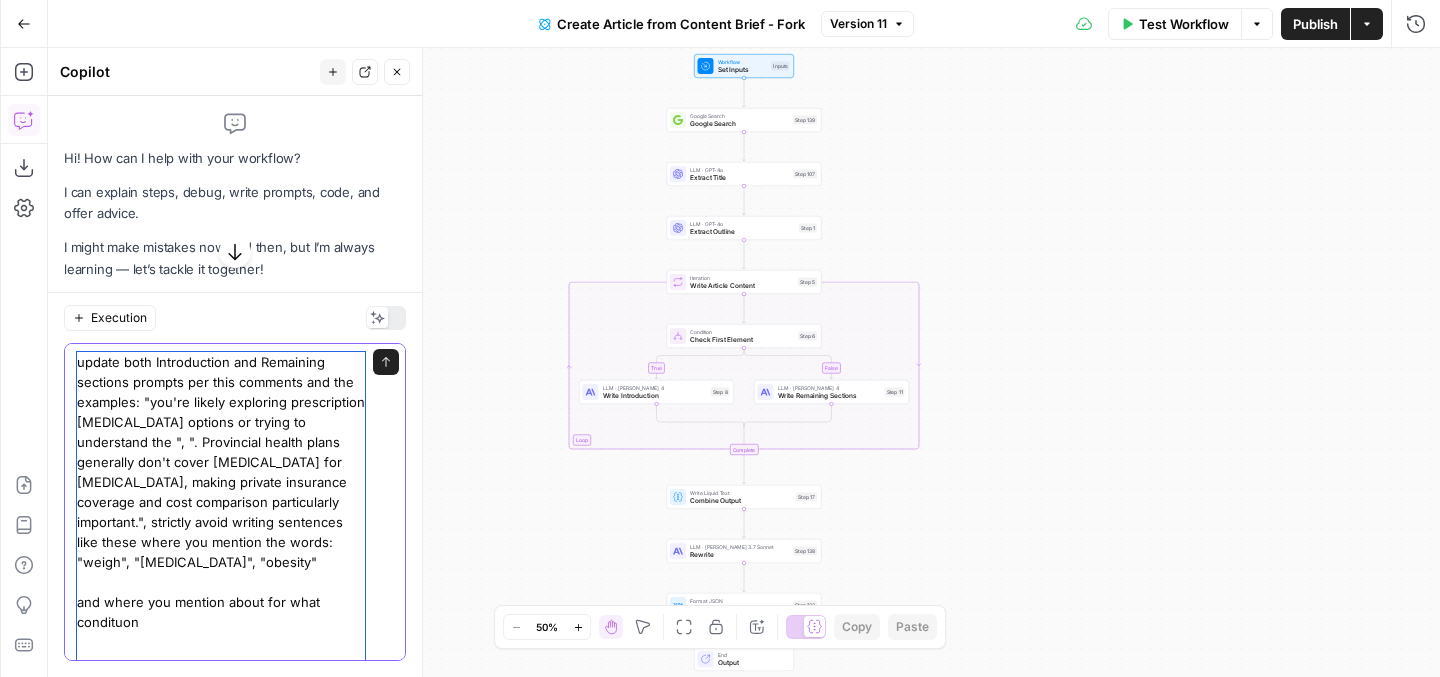 click on "update both Introduction and Remaining sections prompts per this comments and the examples: "you're likely exploring prescription [MEDICAL_DATA] options or trying to understand the ", ". Provincial health plans generally don't cover [MEDICAL_DATA] for [MEDICAL_DATA], making private insurance coverage and cost comparison particularly important.", strictly avoid writing sentences like these where you mention the words: "weigh", "[MEDICAL_DATA]", "obesity"
and where you mention about for what condituon
in any case, do not use the word "weigh", "[MEDICAL_DATA]", "obesity"" at bounding box center [221, 532] 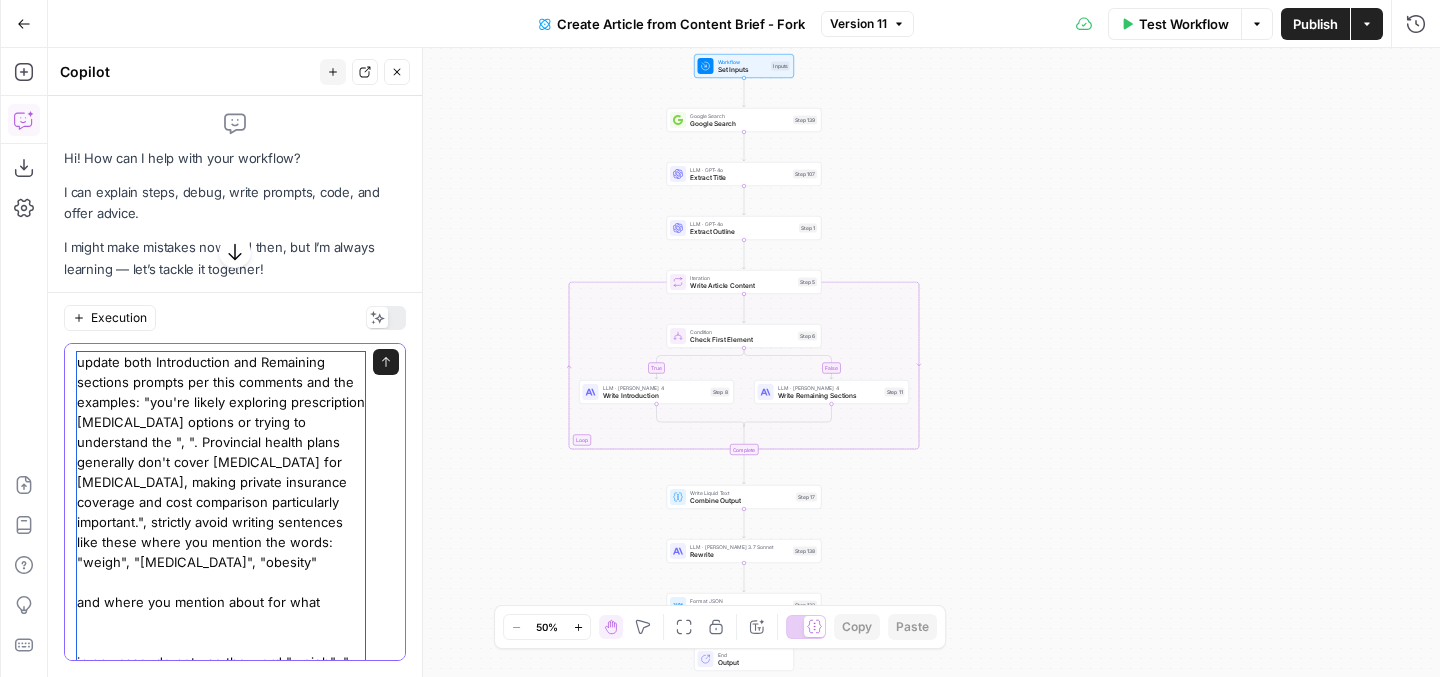 drag, startPoint x: 264, startPoint y: 605, endPoint x: 397, endPoint y: 604, distance: 133.00375 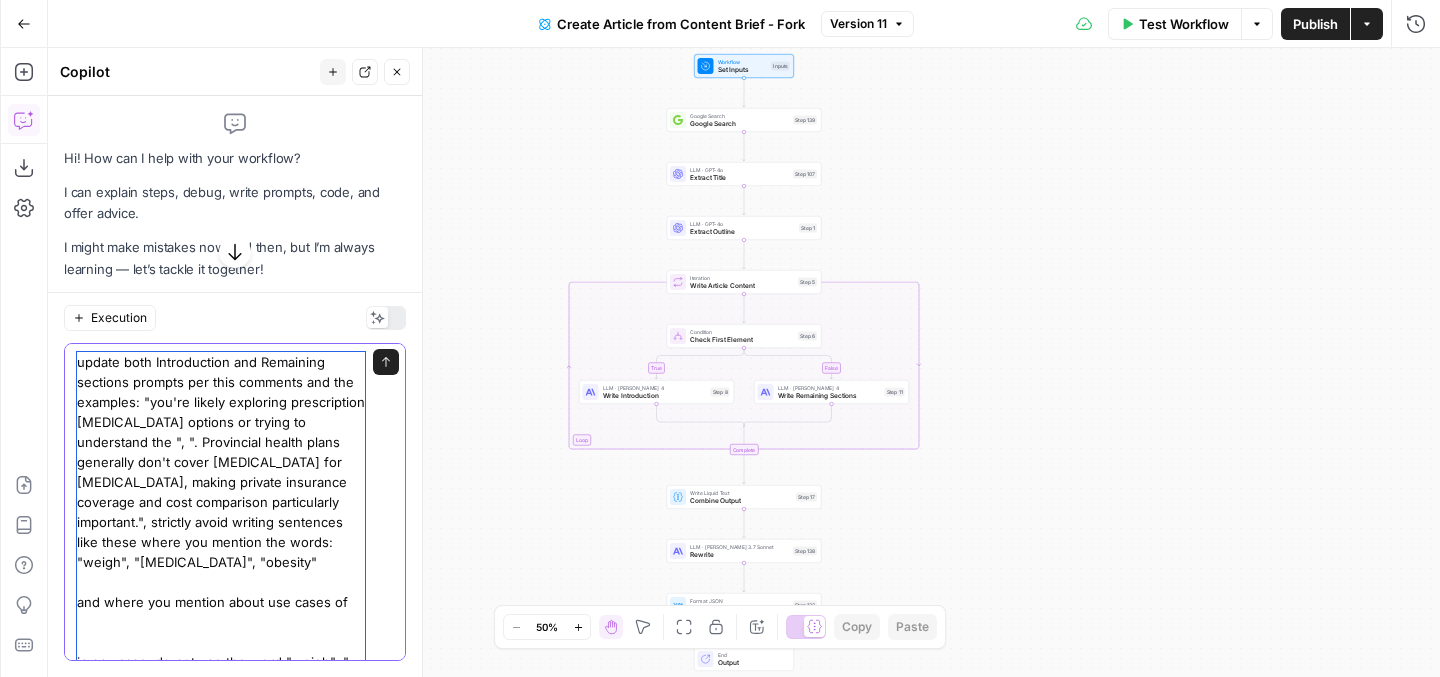 click on "update both Introduction and Remaining sections prompts per this comments and the examples: "you're likely exploring prescription [MEDICAL_DATA] options or trying to understand the ", ". Provincial health plans generally don't cover [MEDICAL_DATA] for [MEDICAL_DATA], making private insurance coverage and cost comparison particularly important.", strictly avoid writing sentences like these where you mention the words: "weigh", "[MEDICAL_DATA]", "obesity"
and where you mention about use cases of
in any case, do not use the word "weigh", "[MEDICAL_DATA]", "obesity"" at bounding box center [221, 522] 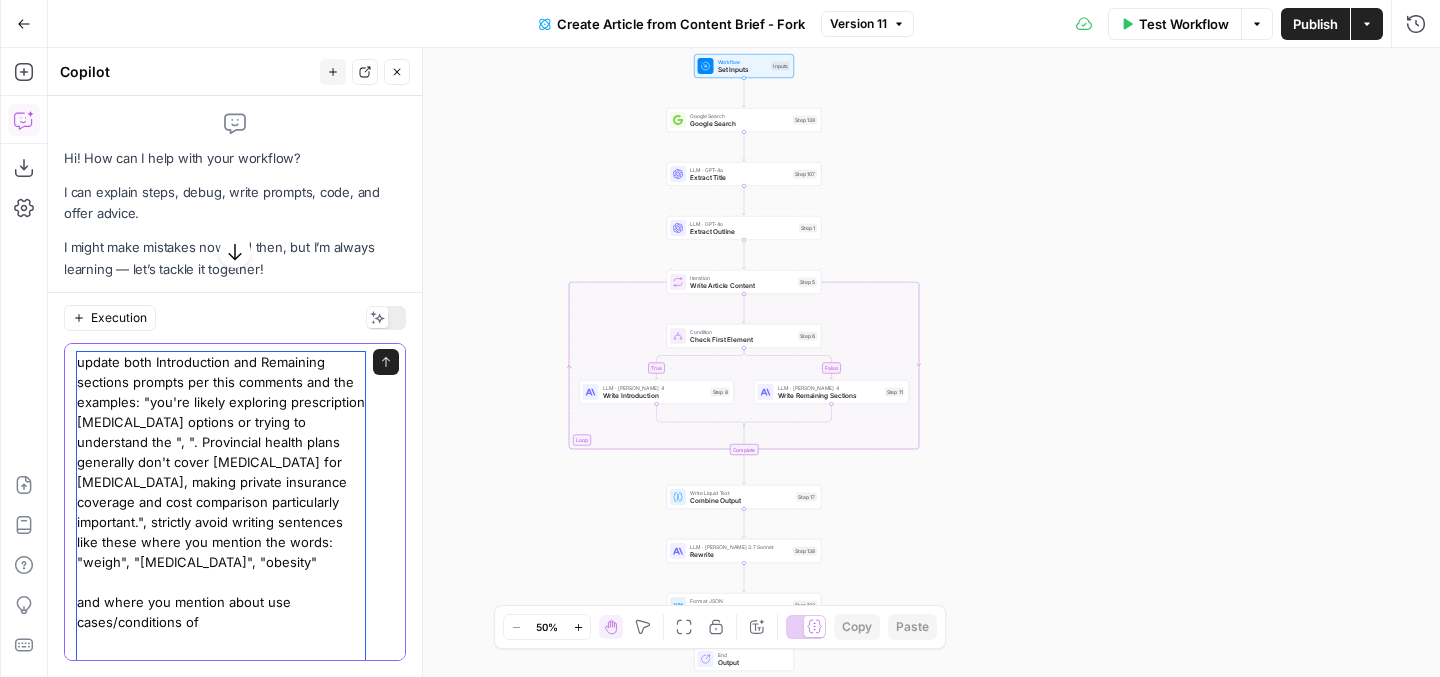 click on "update both Introduction and Remaining sections prompts per this comments and the examples: "you're likely exploring prescription [MEDICAL_DATA] options or trying to understand the ", ". Provincial health plans generally don't cover [MEDICAL_DATA] for [MEDICAL_DATA], making private insurance coverage and cost comparison particularly important.", strictly avoid writing sentences like these where you mention the words: "weigh", "[MEDICAL_DATA]", "obesity"
and where you mention about use cases/conditions of
in any case, do not use the word "weigh", "[MEDICAL_DATA]", "obesity"" at bounding box center (221, 532) 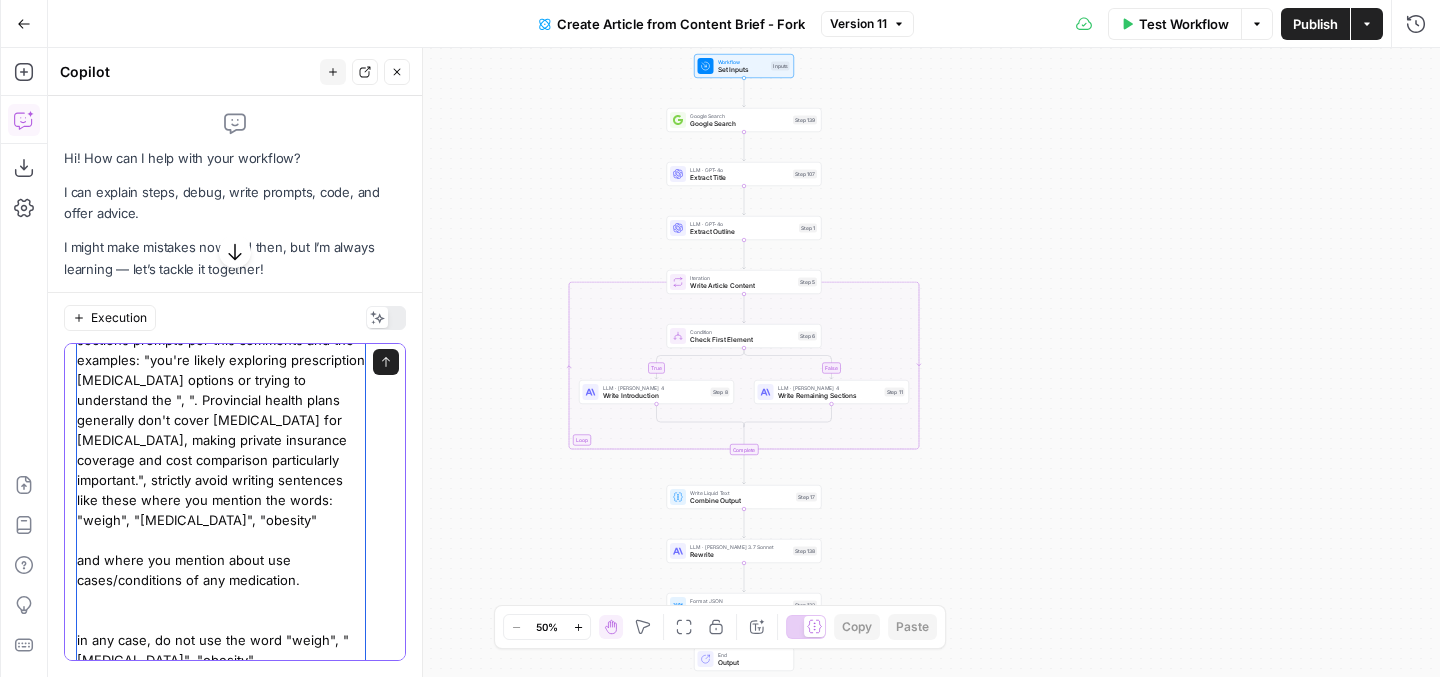 scroll, scrollTop: 60, scrollLeft: 0, axis: vertical 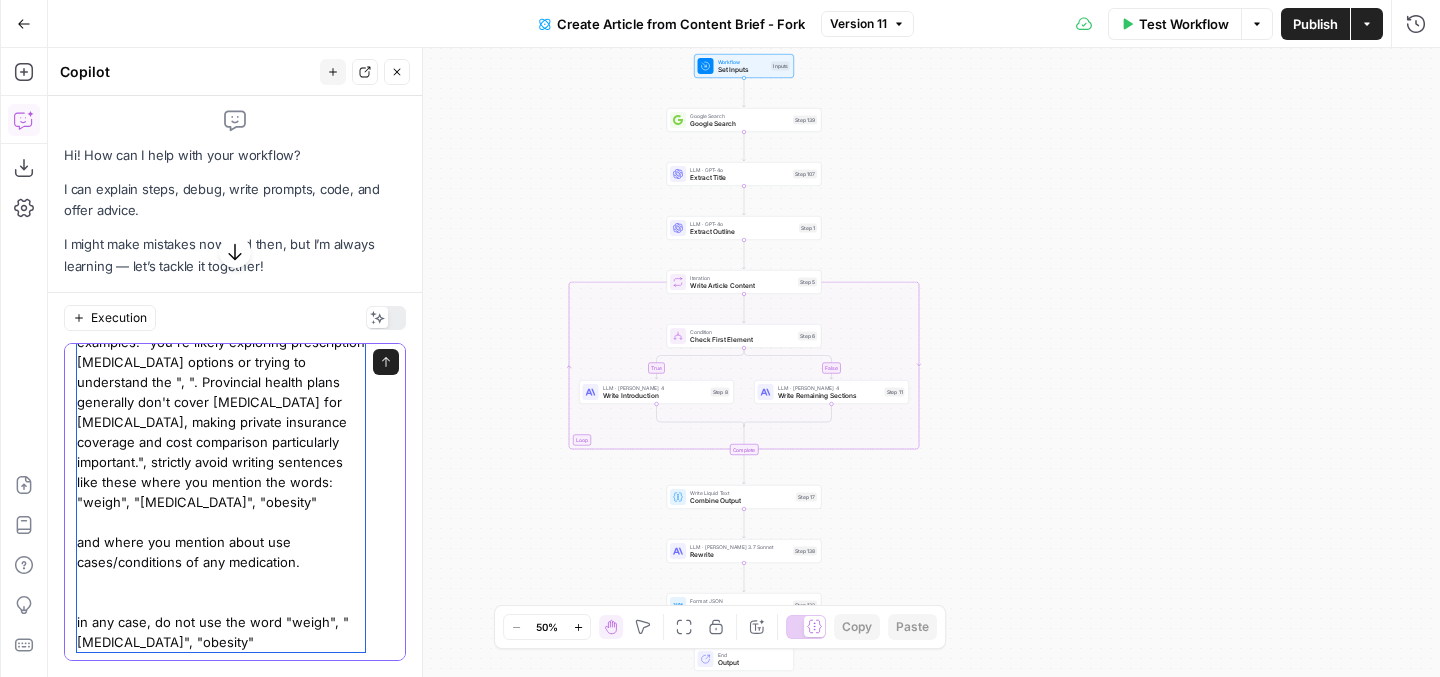 click on "update both Introduction and Remaining sections prompts per this comments and the examples: "you're likely exploring prescription weight management options or trying to understand the ", ". Provincial health plans generally don't cover phentermine for weight management, making private insurance coverage and cost comparison particularly important.", strictly avoid writing sentences like these where you mention the words: "weigh", "weight management", "obesity"
and where you mention about use cases/conditions of any medication.
in any case, do not use the word "weigh", "weight management", "obesity"" at bounding box center (221, 472) 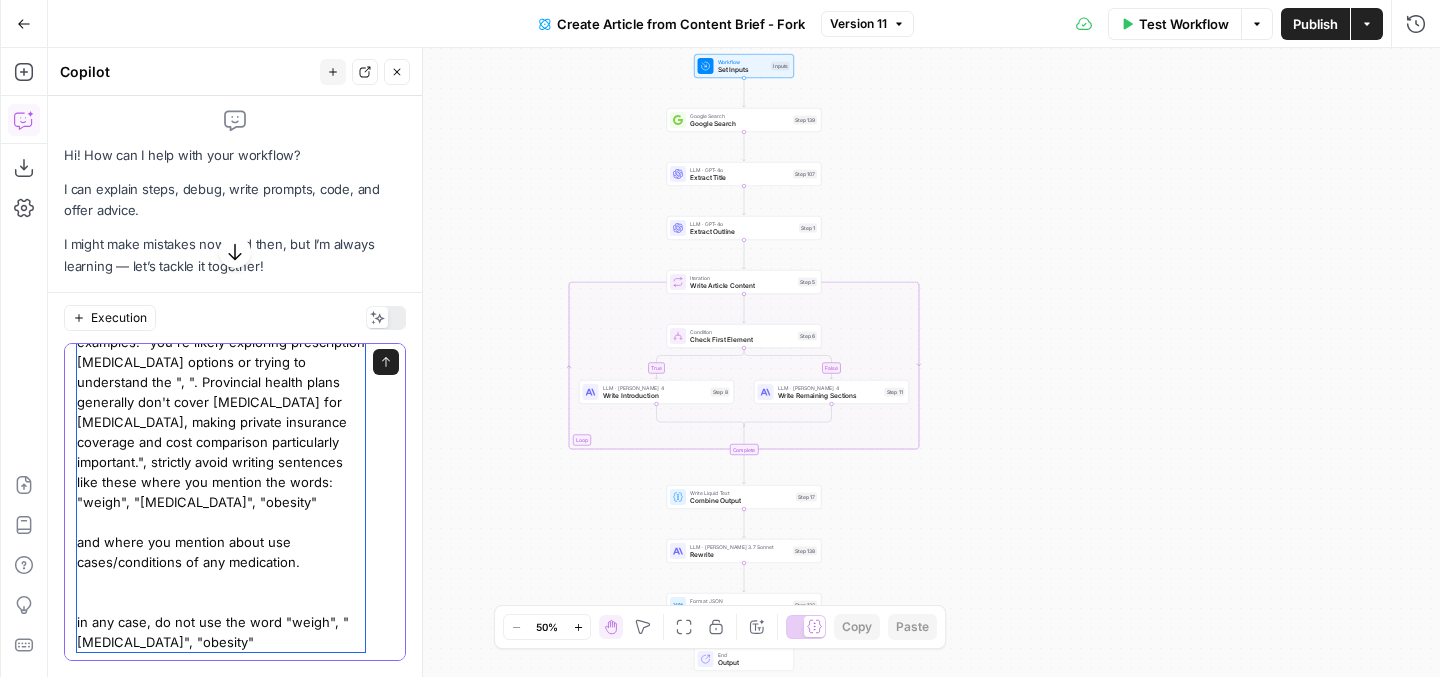 click on "update both Introduction and Remaining sections prompts per this comments and the examples: "you're likely exploring prescription weight management options or trying to understand the ", ". Provincial health plans generally don't cover phentermine for weight management, making private insurance coverage and cost comparison particularly important.", strictly avoid writing sentences like these where you mention the words: "weigh", "weight management", "obesity"
and where you mention about use cases/conditions of any medication.
in any case, do not use the word "weigh", "weight management", "obesity"" at bounding box center (221, 472) 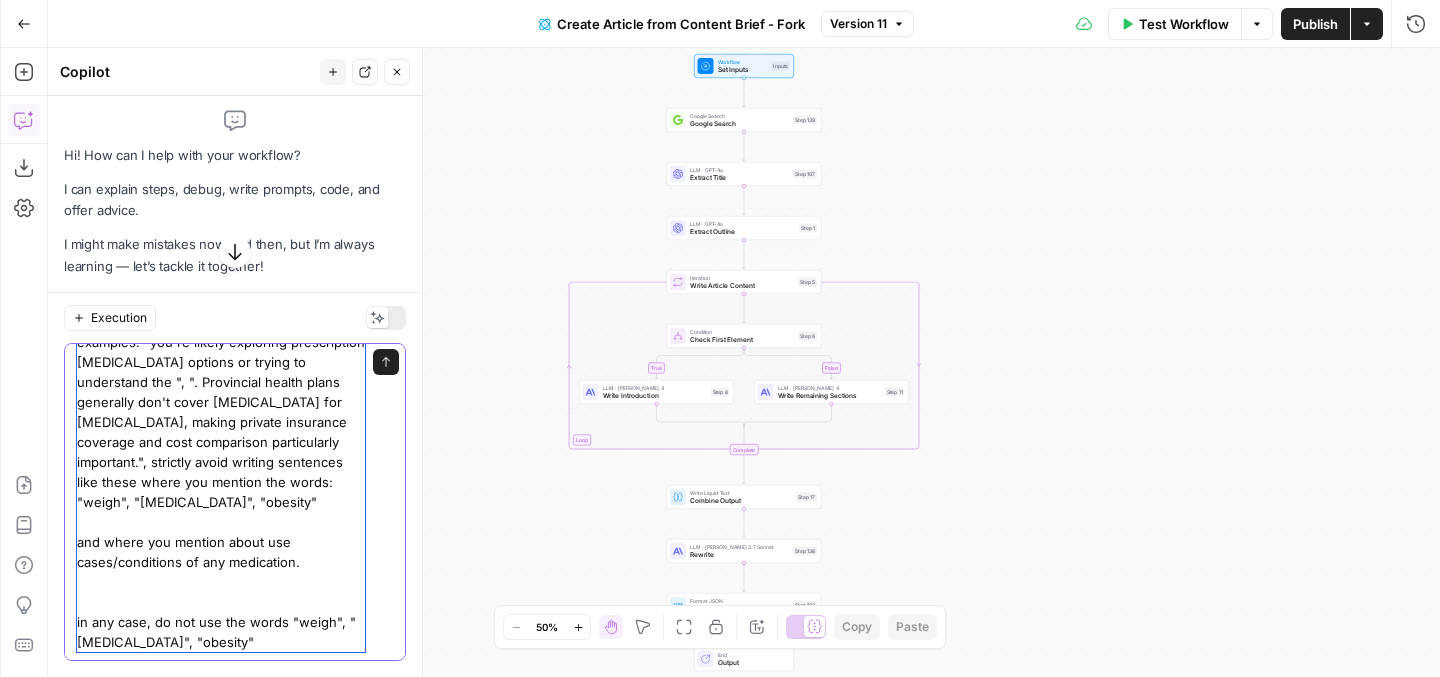 drag, startPoint x: 116, startPoint y: 623, endPoint x: 399, endPoint y: 623, distance: 283 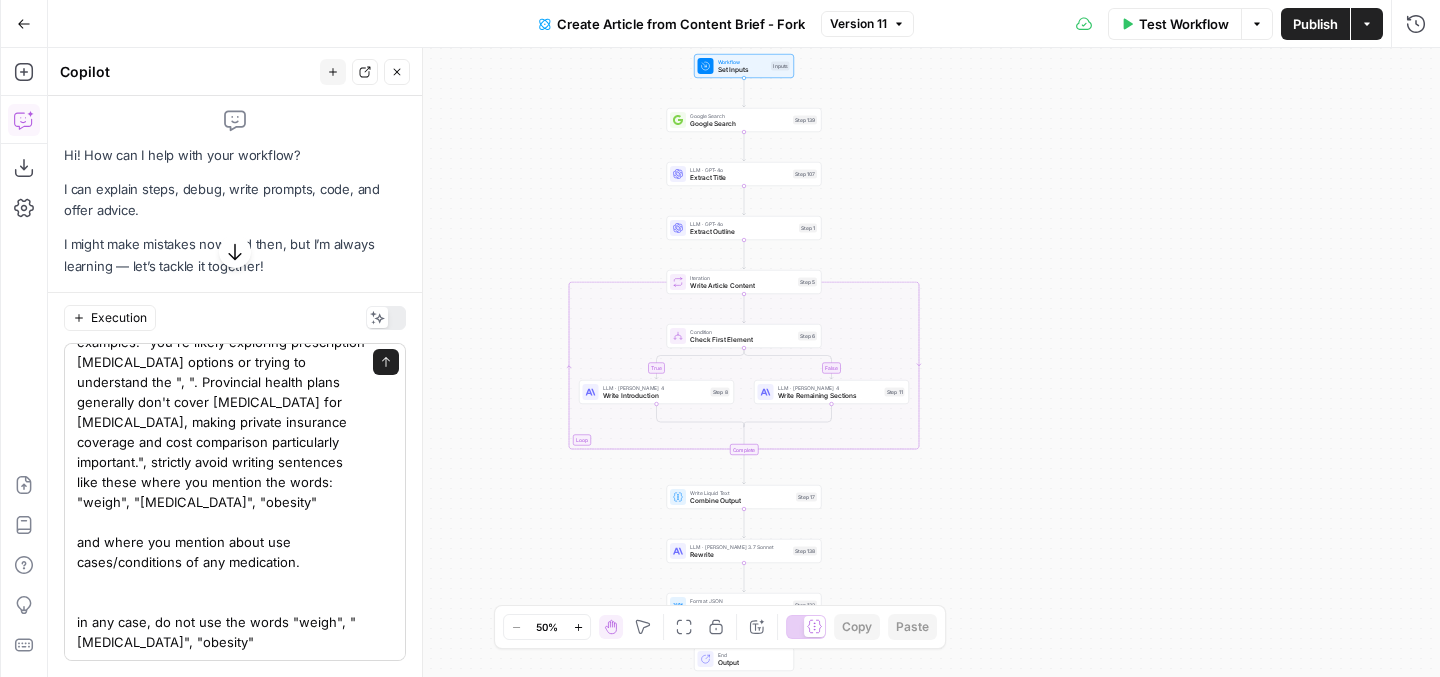 click on "update both Introduction and Remaining sections prompts per this comments and the examples: "you're likely exploring prescription weight management options or trying to understand the ", ". Provincial health plans generally don't cover phentermine for weight management, making private insurance coverage and cost comparison particularly important.", strictly avoid writing sentences like these where you mention the words: "weigh", "weight management", "obesity"
and where you mention about use cases/conditions of any medication.
in any case, do not use the words "weigh", "weight management", "obesity"
Send" at bounding box center [235, 502] 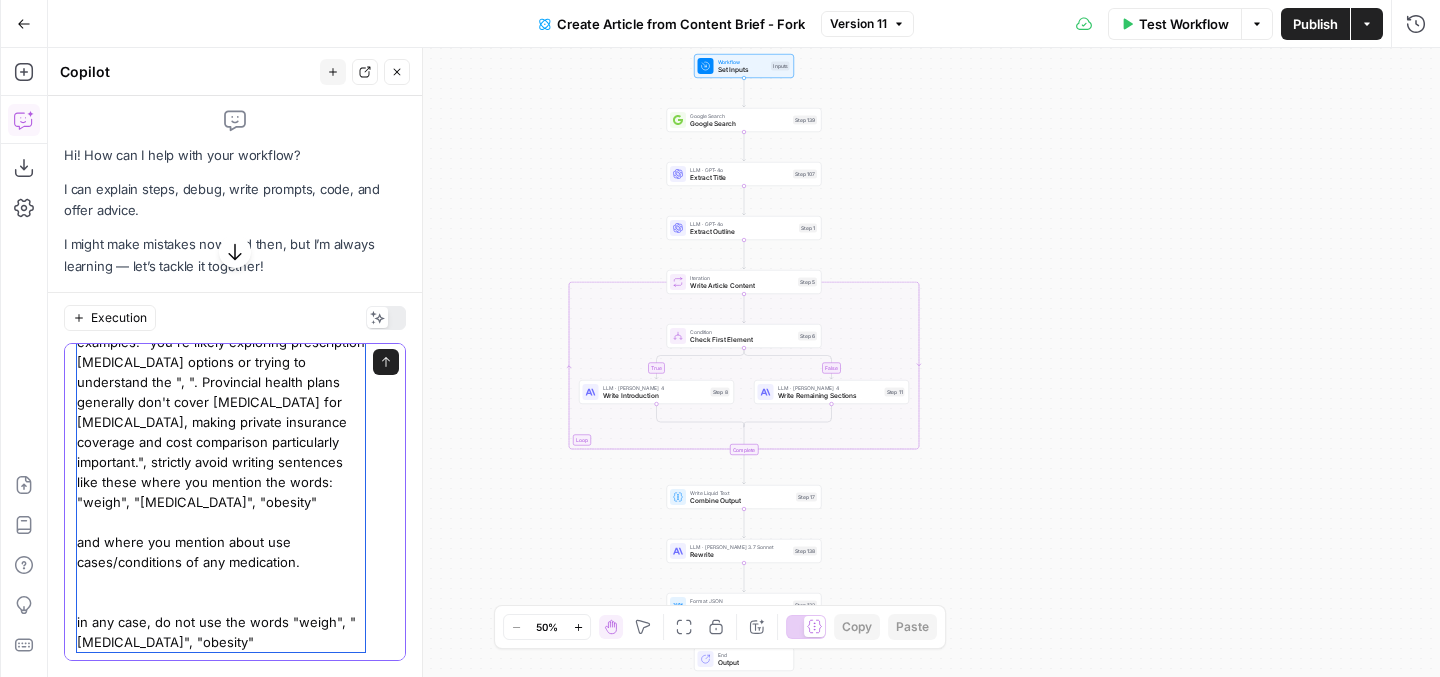 scroll, scrollTop: 0, scrollLeft: 0, axis: both 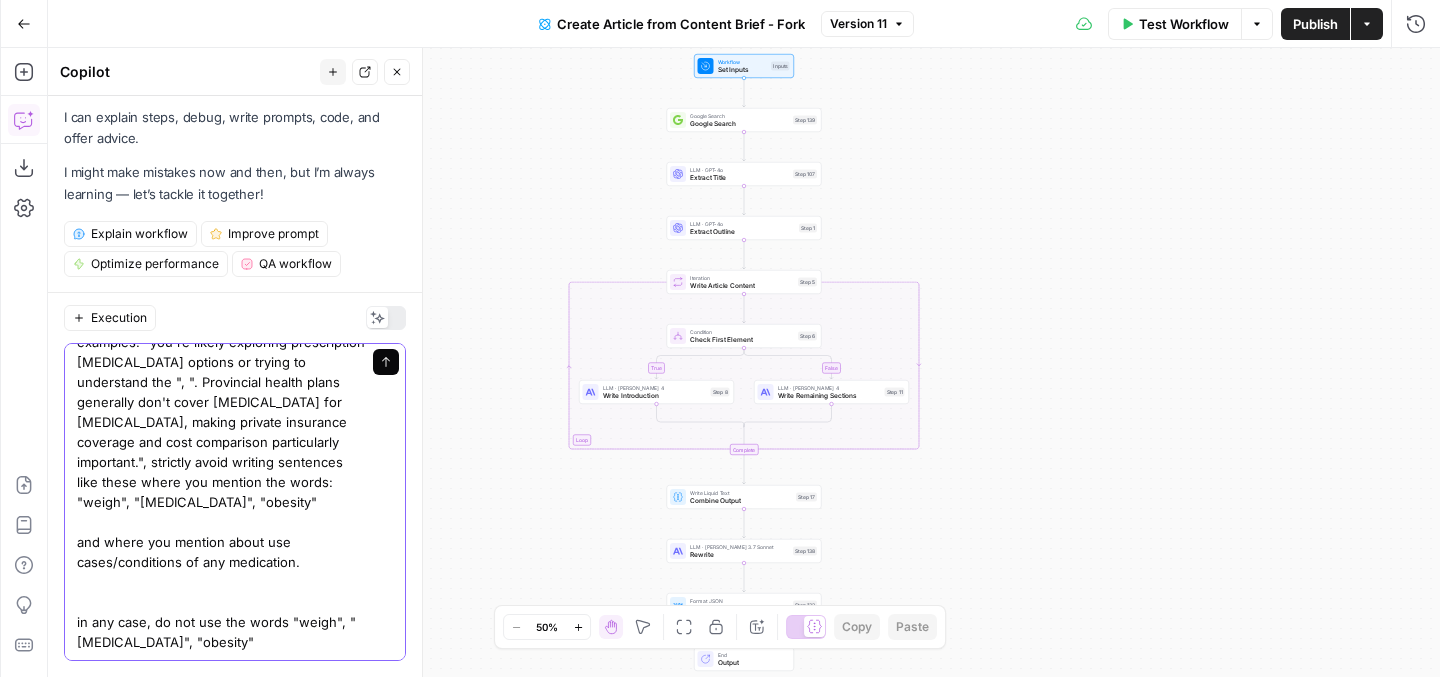 click 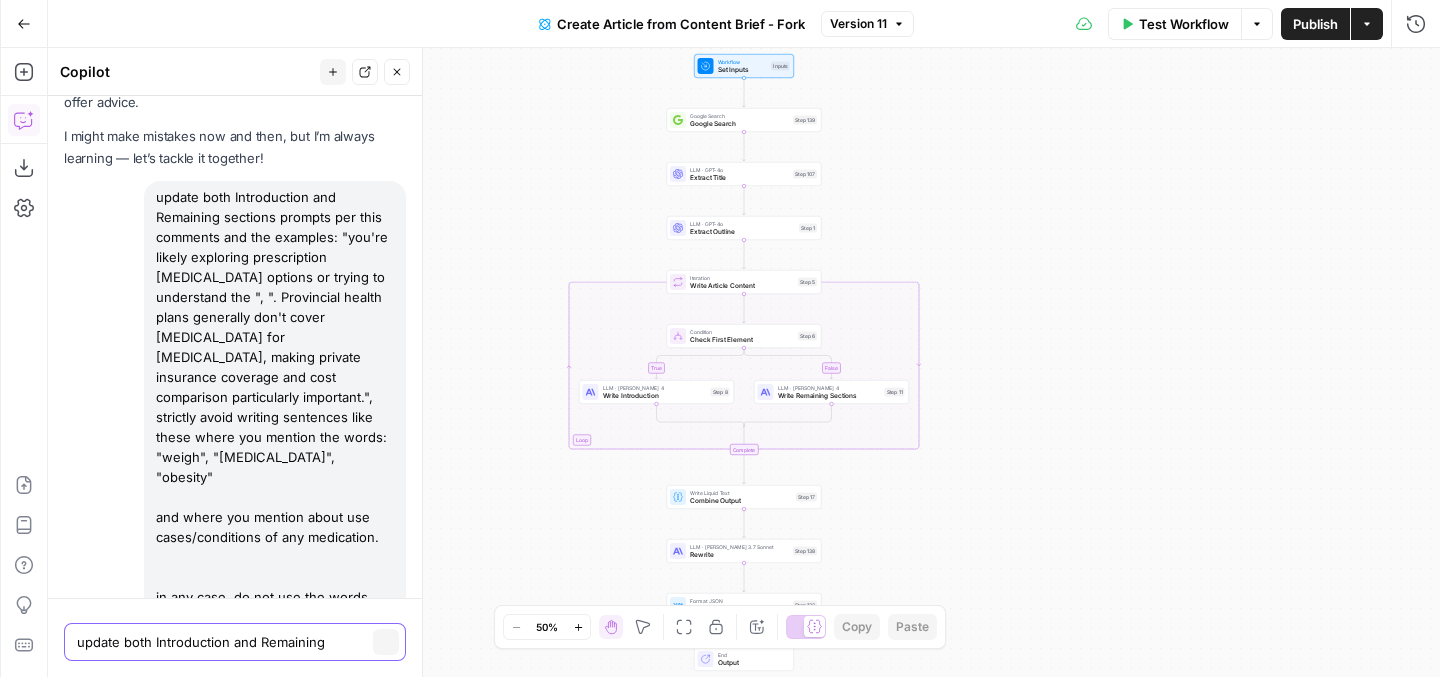 type 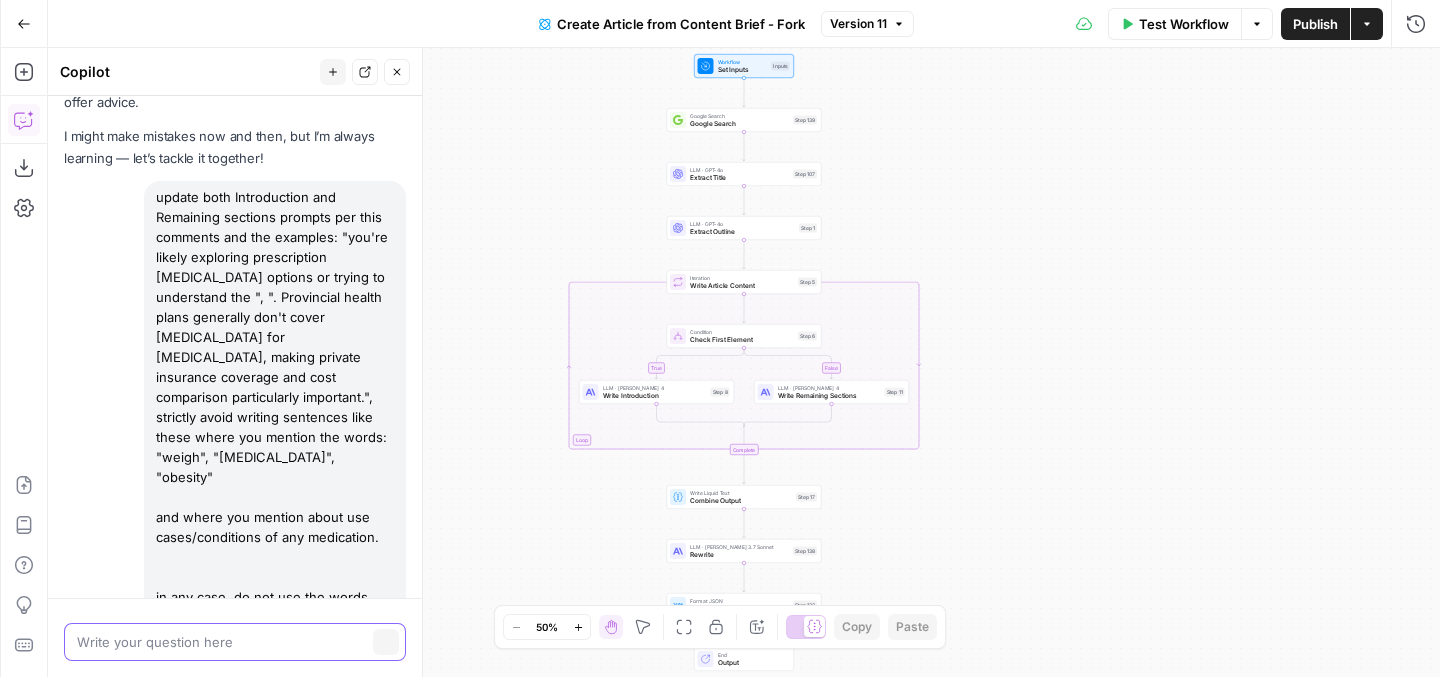 scroll, scrollTop: 0, scrollLeft: 0, axis: both 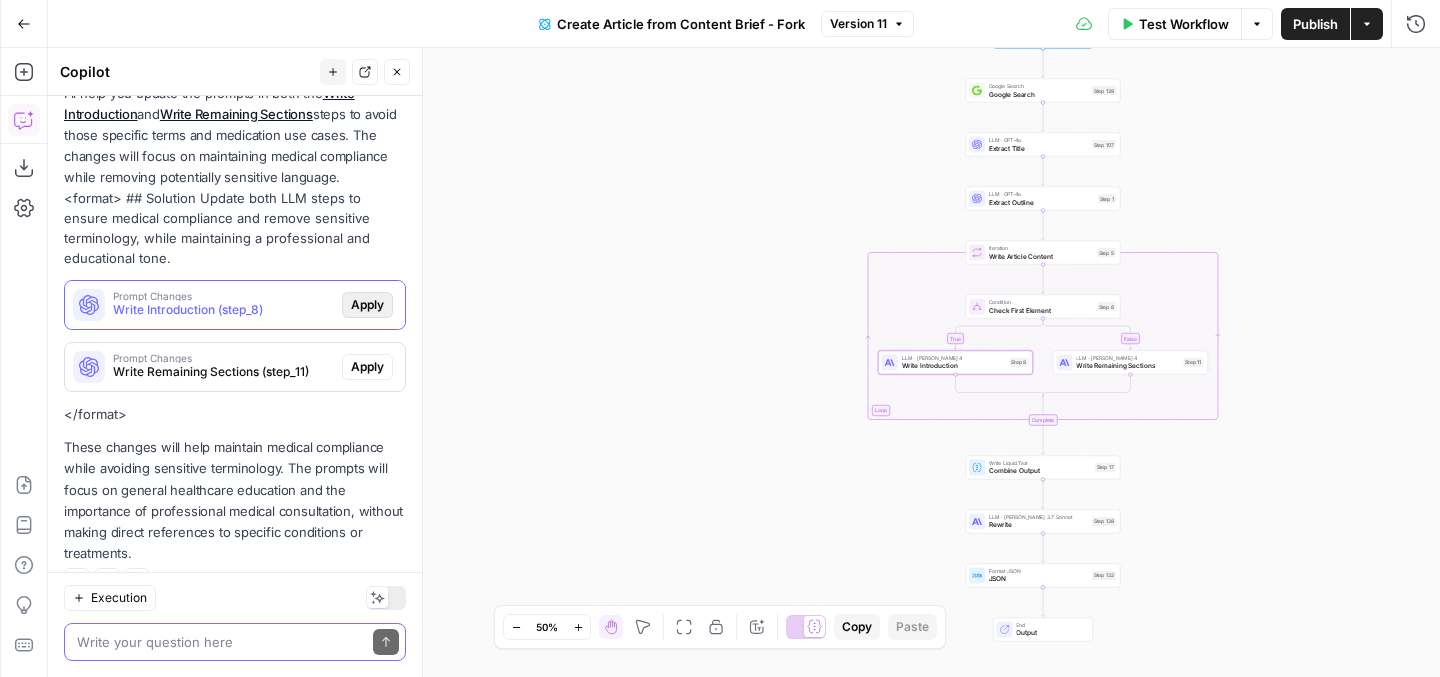 click on "Apply" at bounding box center (367, 305) 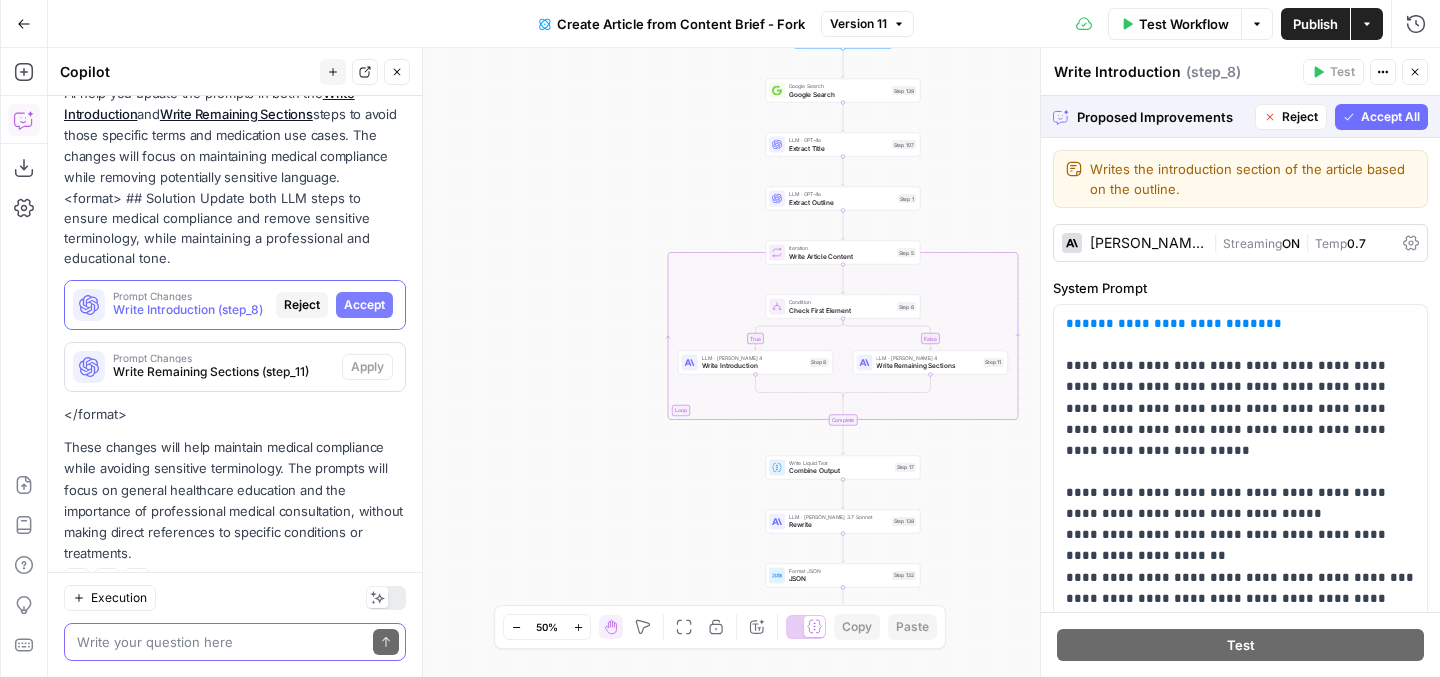 click on "Accept All" at bounding box center [1390, 117] 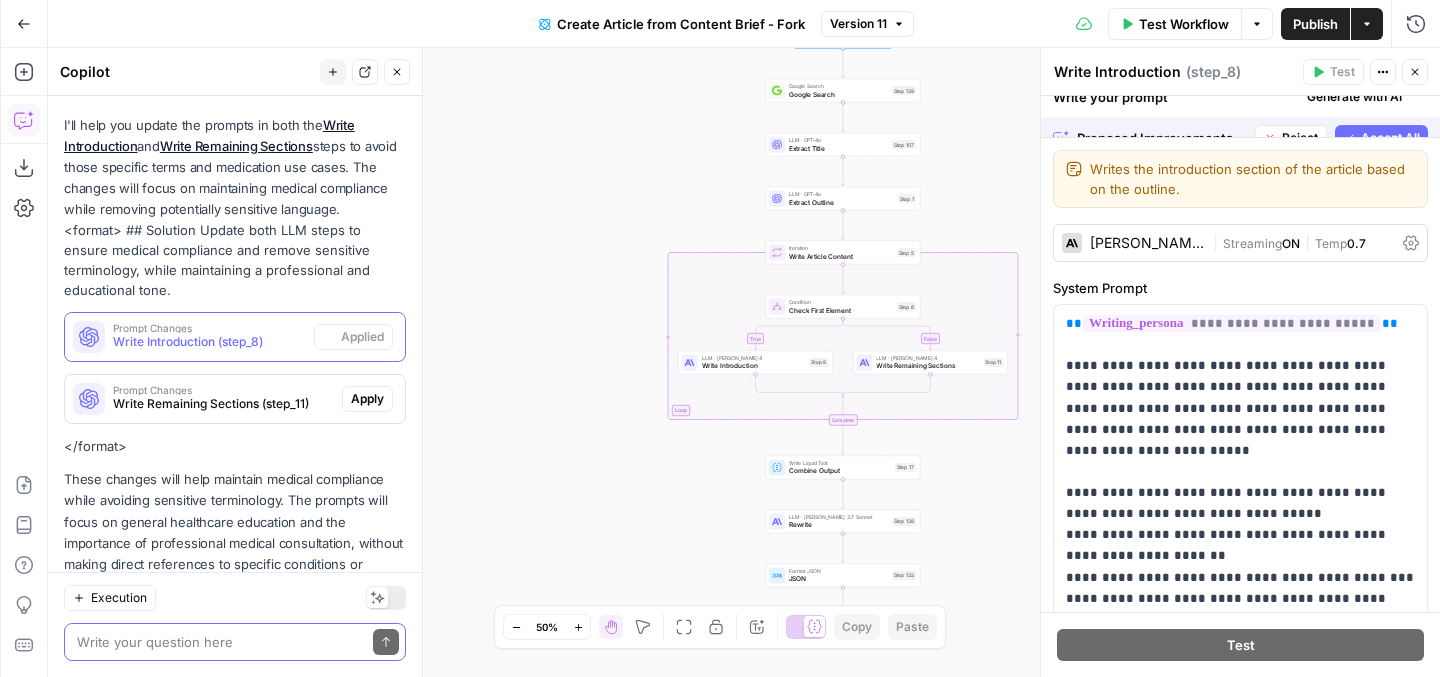 scroll, scrollTop: 689, scrollLeft: 0, axis: vertical 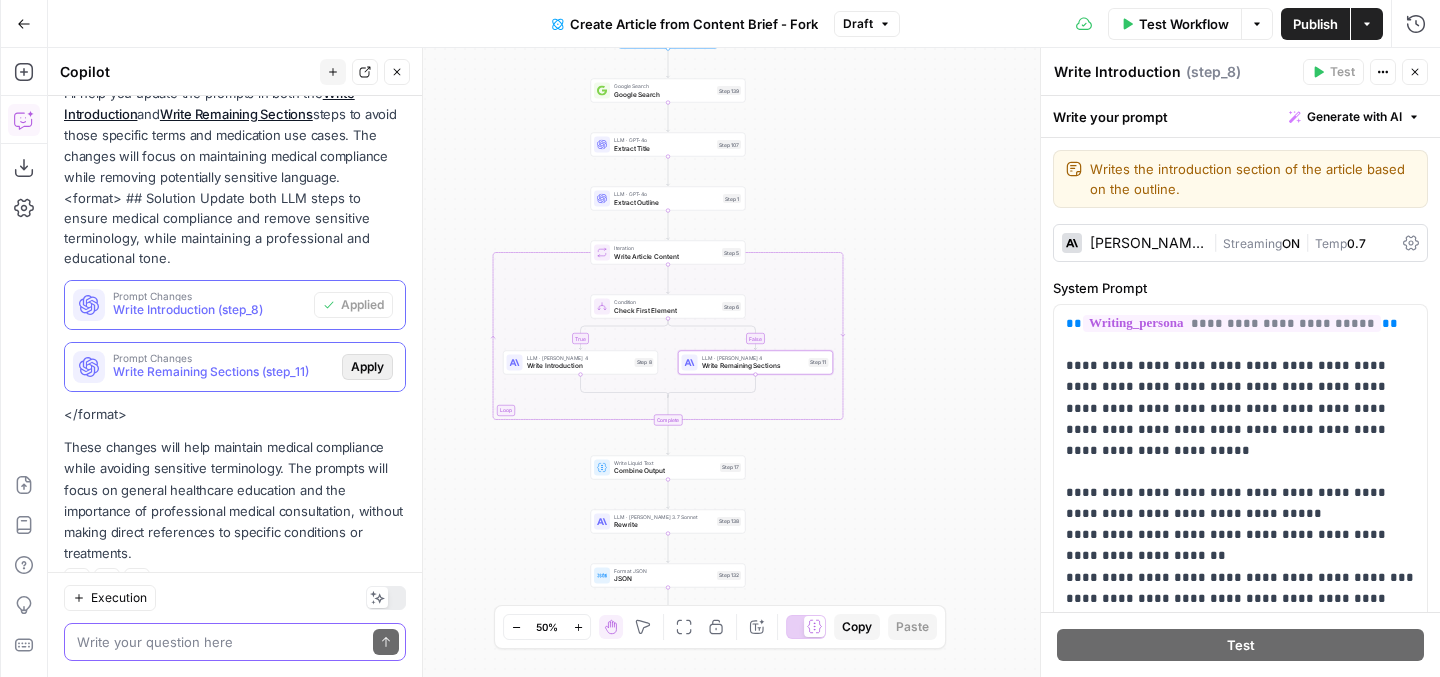 click on "Apply" at bounding box center (367, 367) 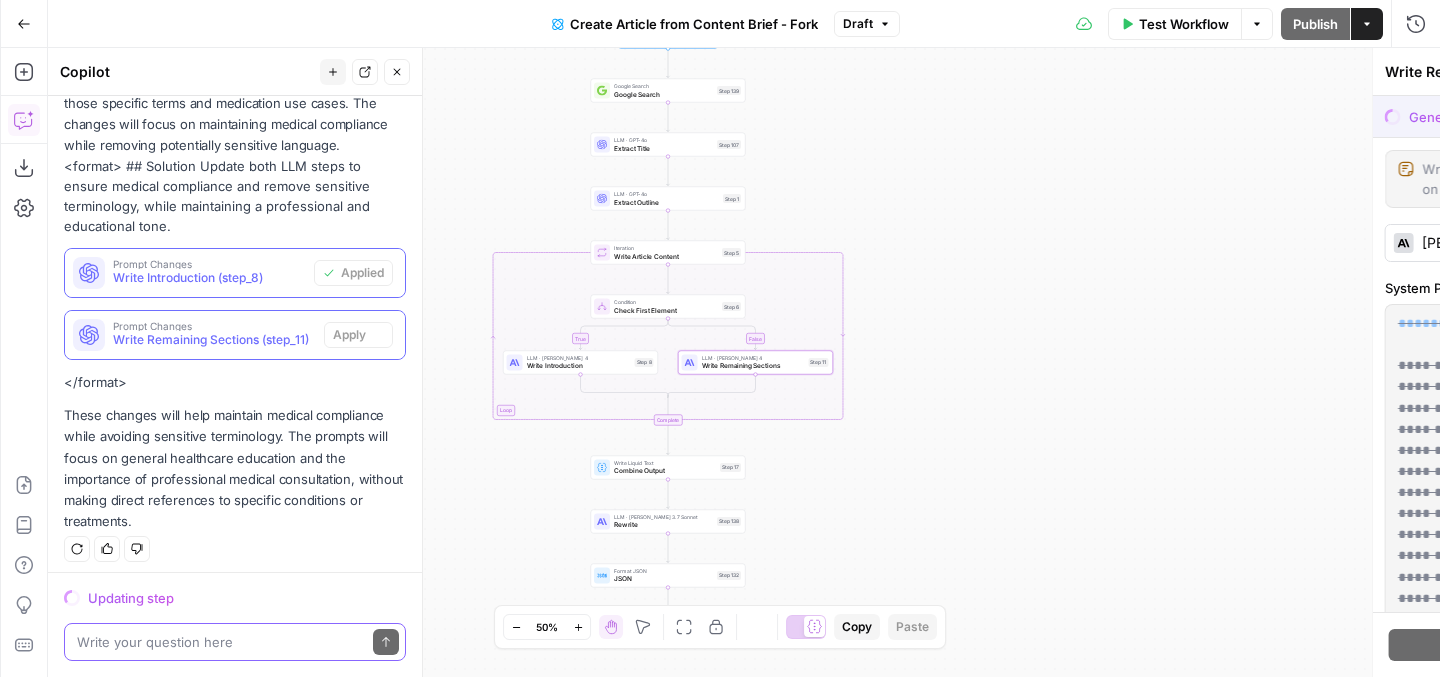 scroll, scrollTop: 657, scrollLeft: 0, axis: vertical 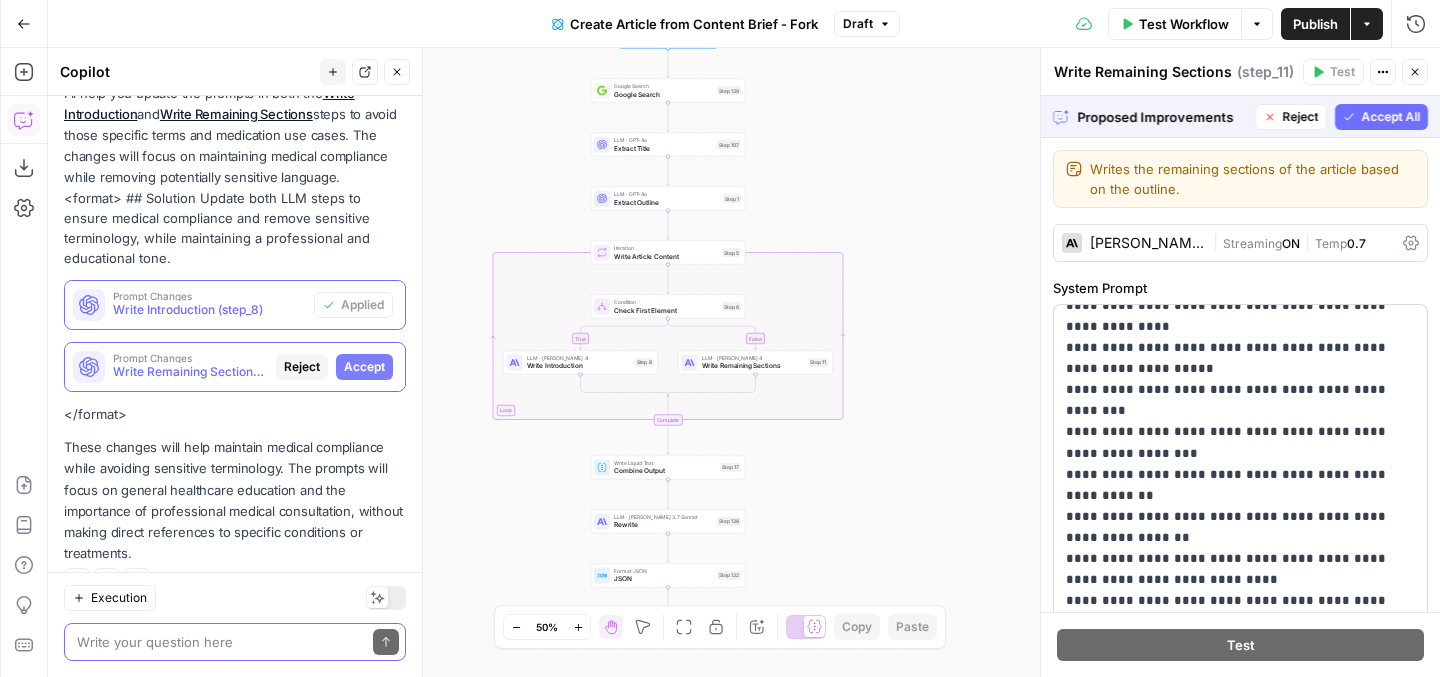 click on "Accept All" at bounding box center (1390, 117) 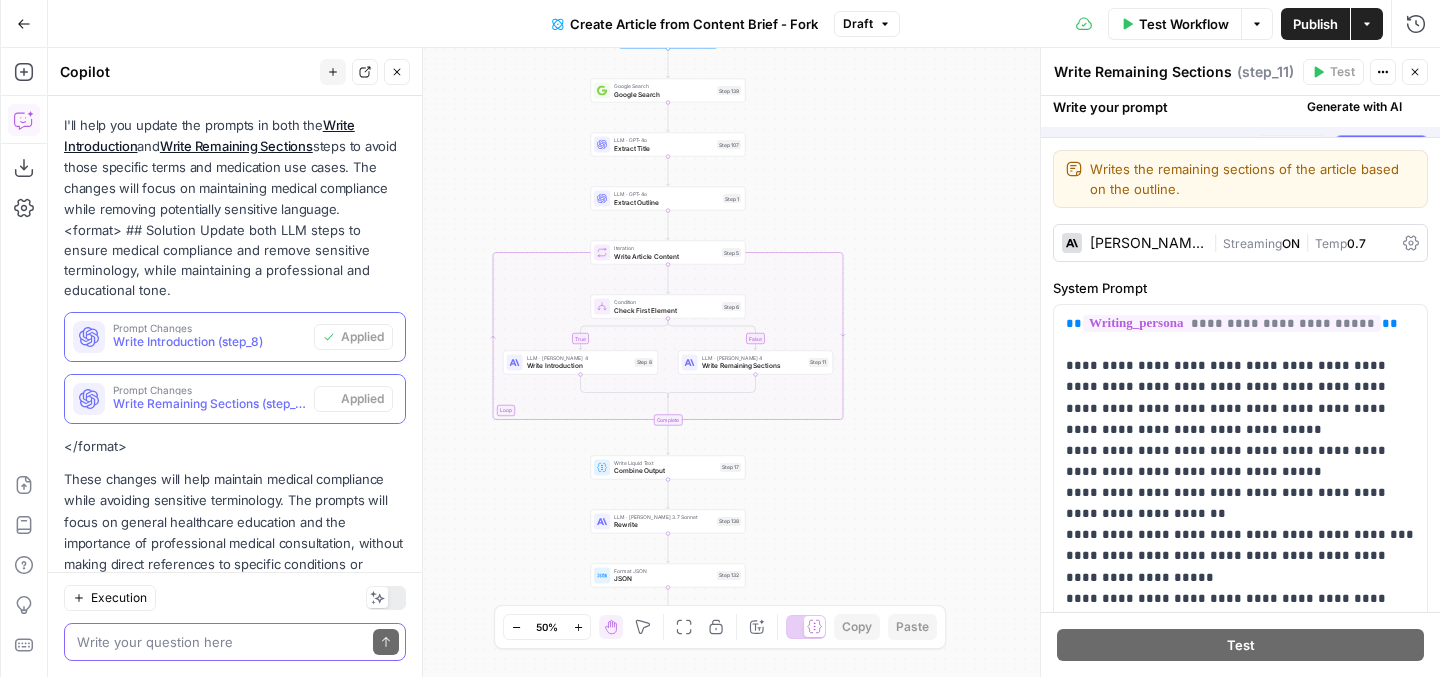 scroll, scrollTop: 689, scrollLeft: 0, axis: vertical 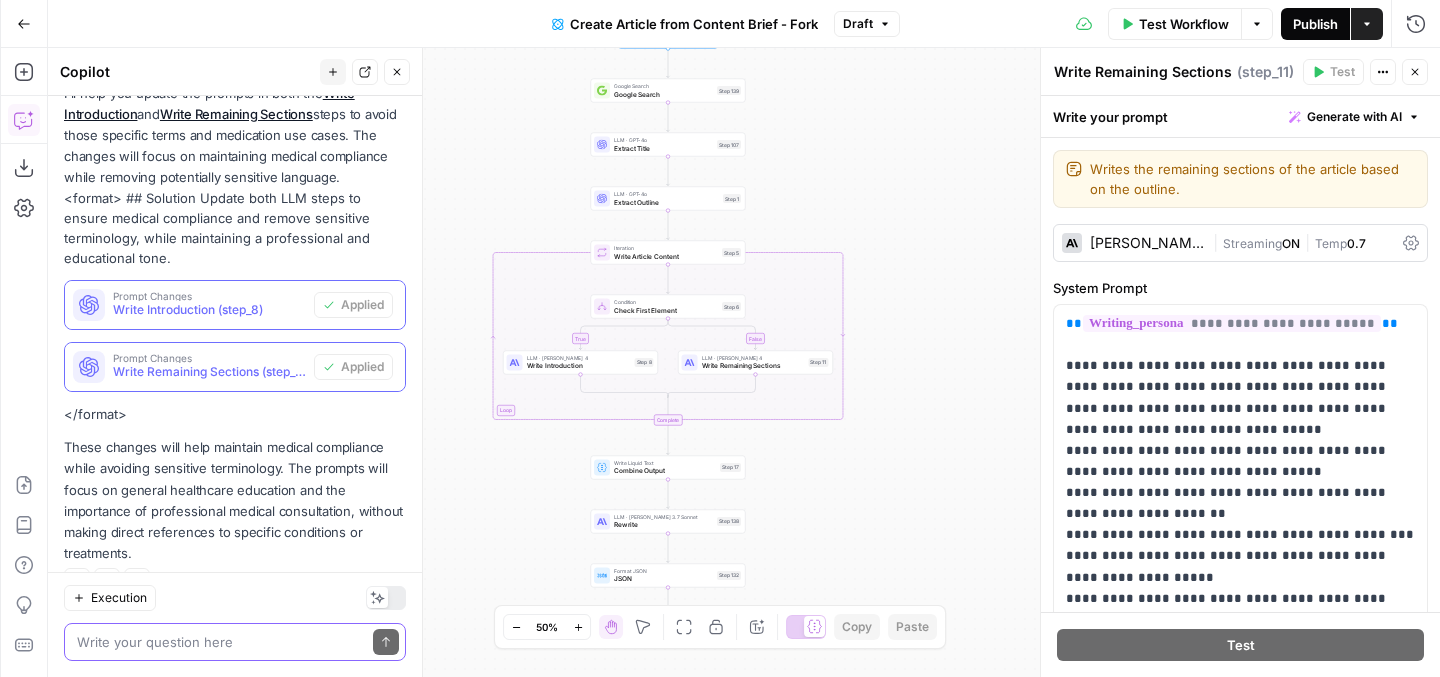 click on "Publish" at bounding box center (1315, 24) 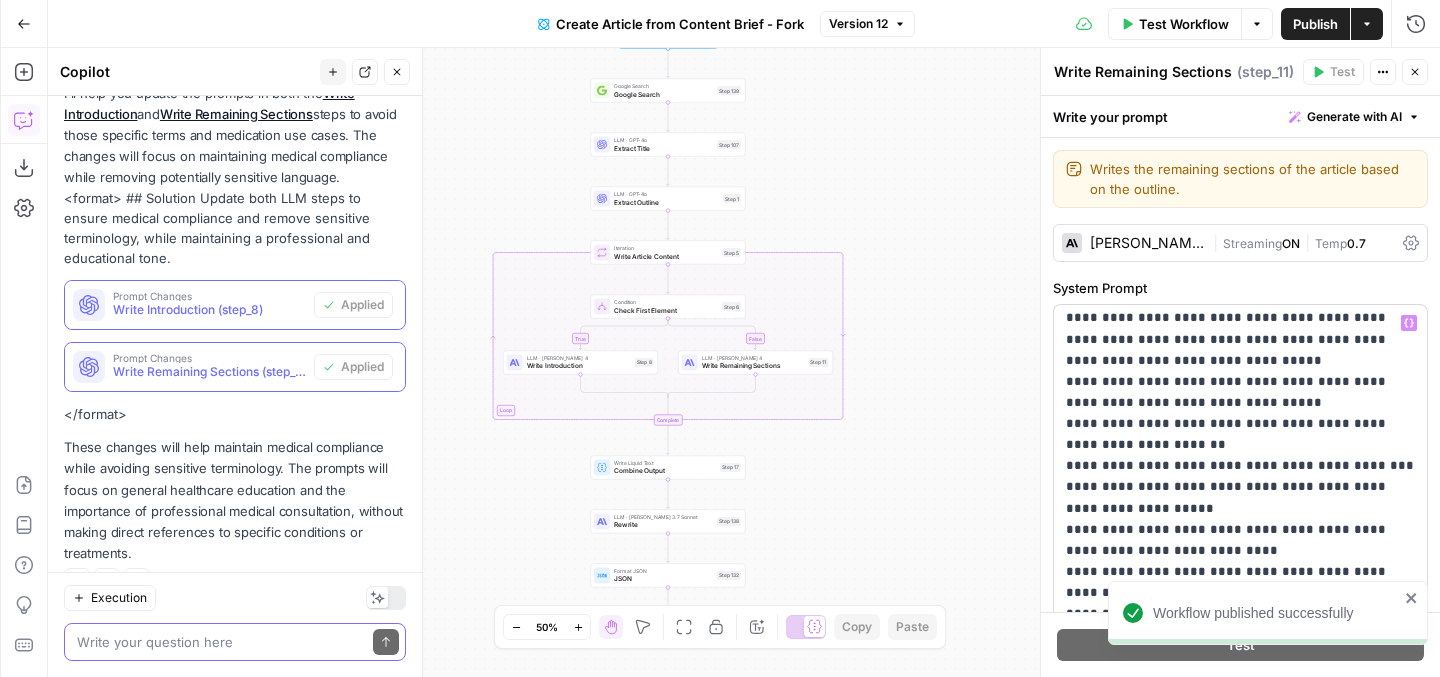 scroll, scrollTop: 0, scrollLeft: 0, axis: both 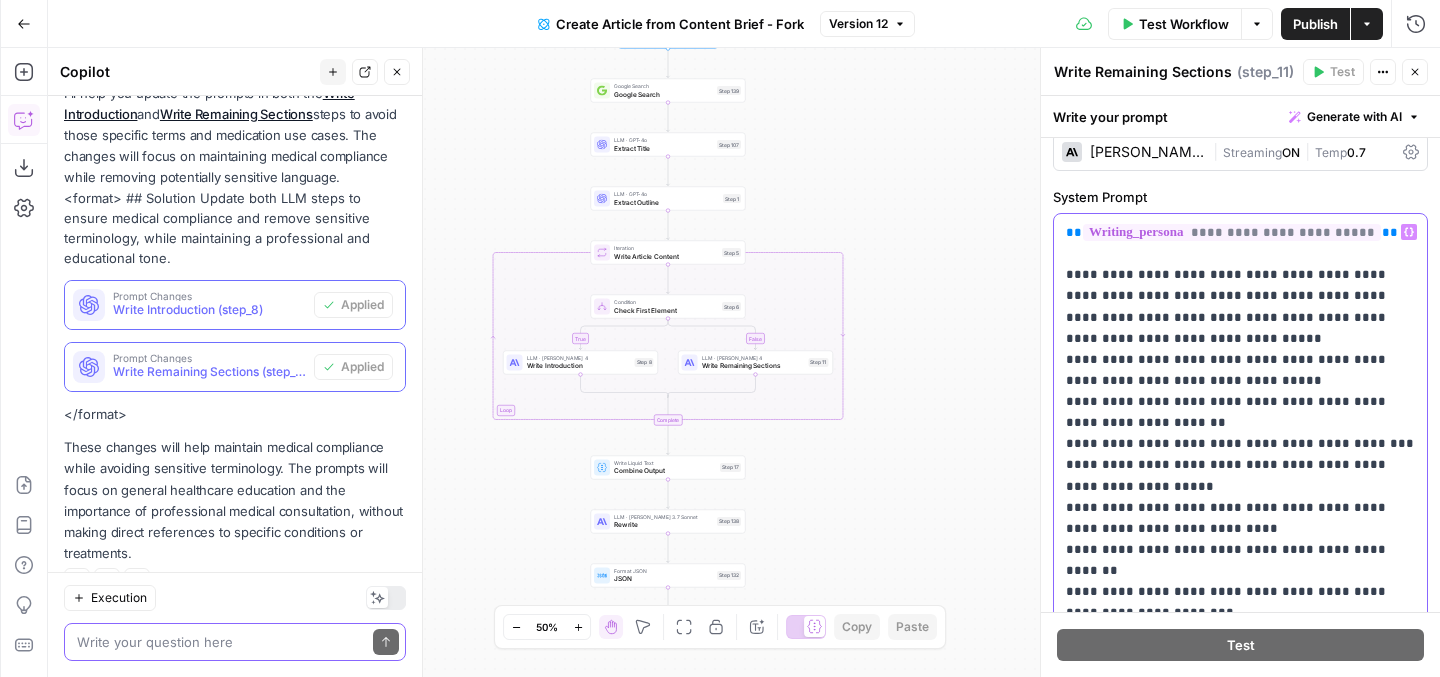 drag, startPoint x: 1073, startPoint y: 282, endPoint x: 1199, endPoint y: 309, distance: 128.86038 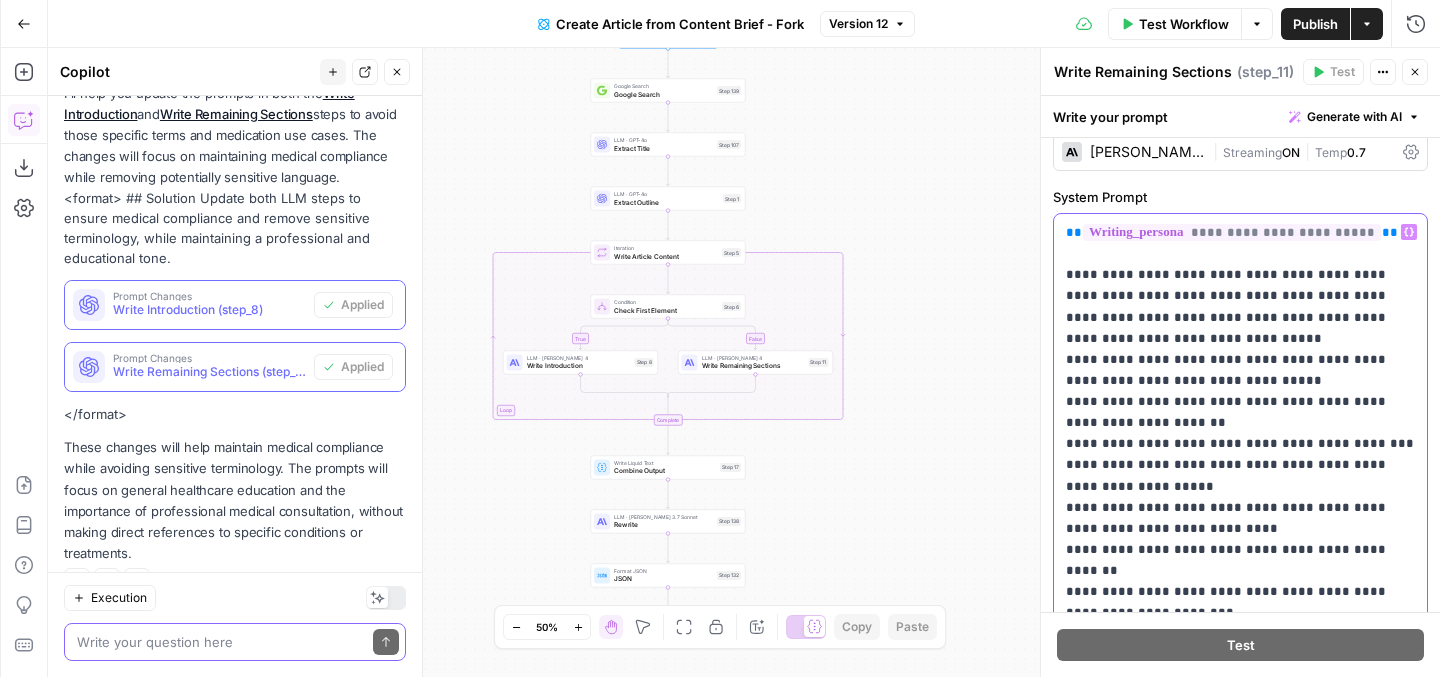 click on "**********" at bounding box center (1240, 1162) 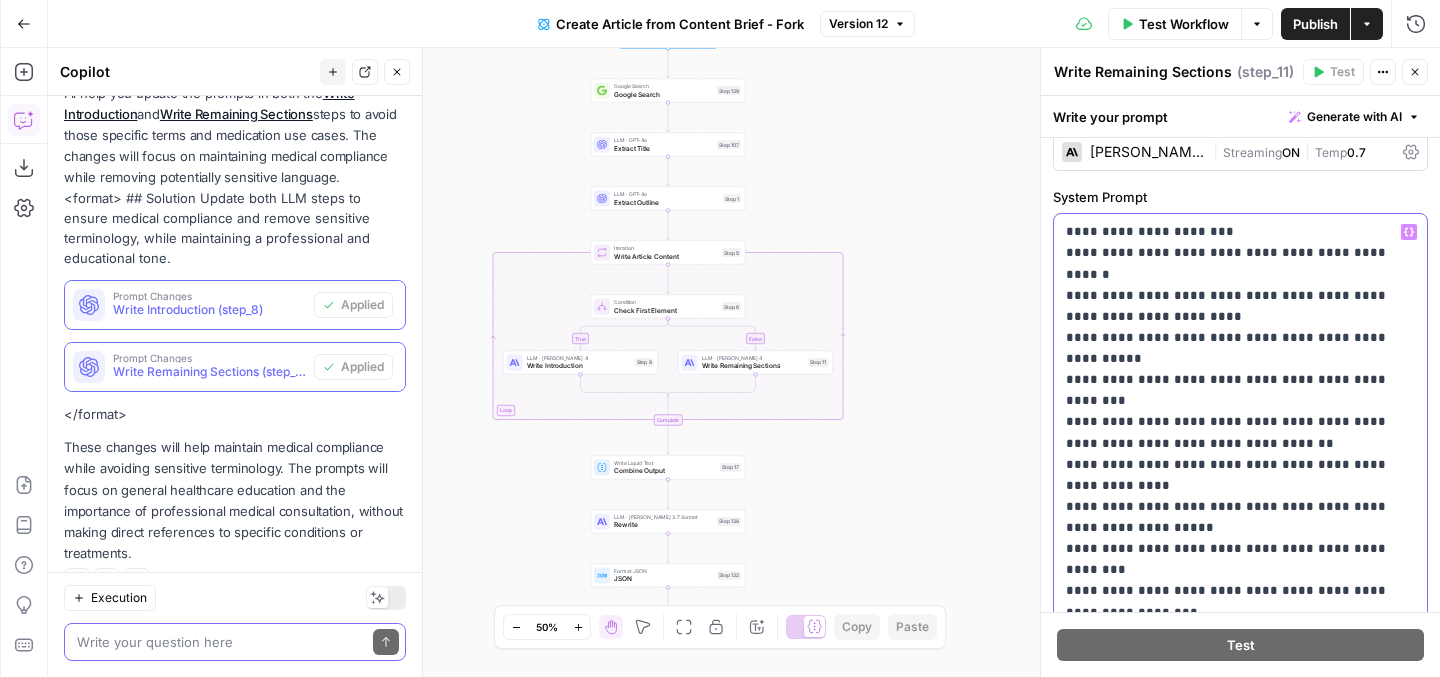 scroll, scrollTop: 419, scrollLeft: 0, axis: vertical 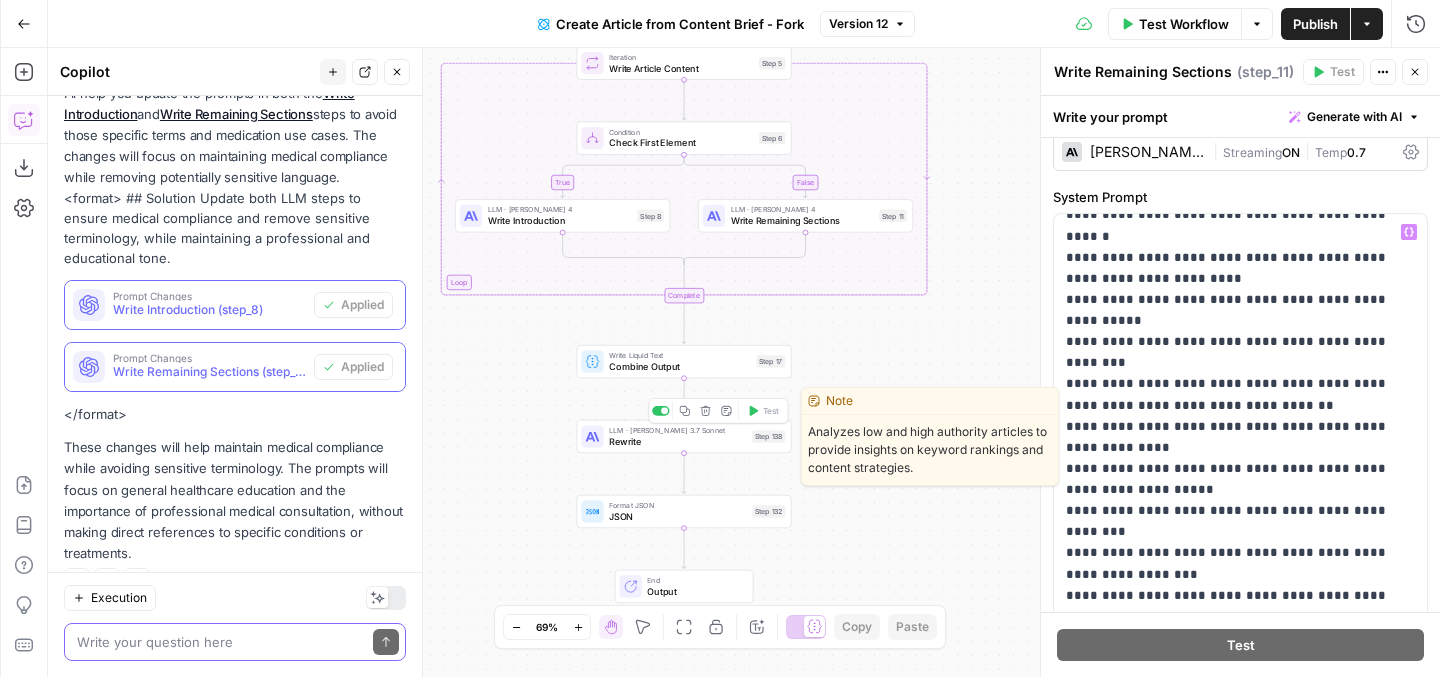 click on "Rewrite" at bounding box center (677, 441) 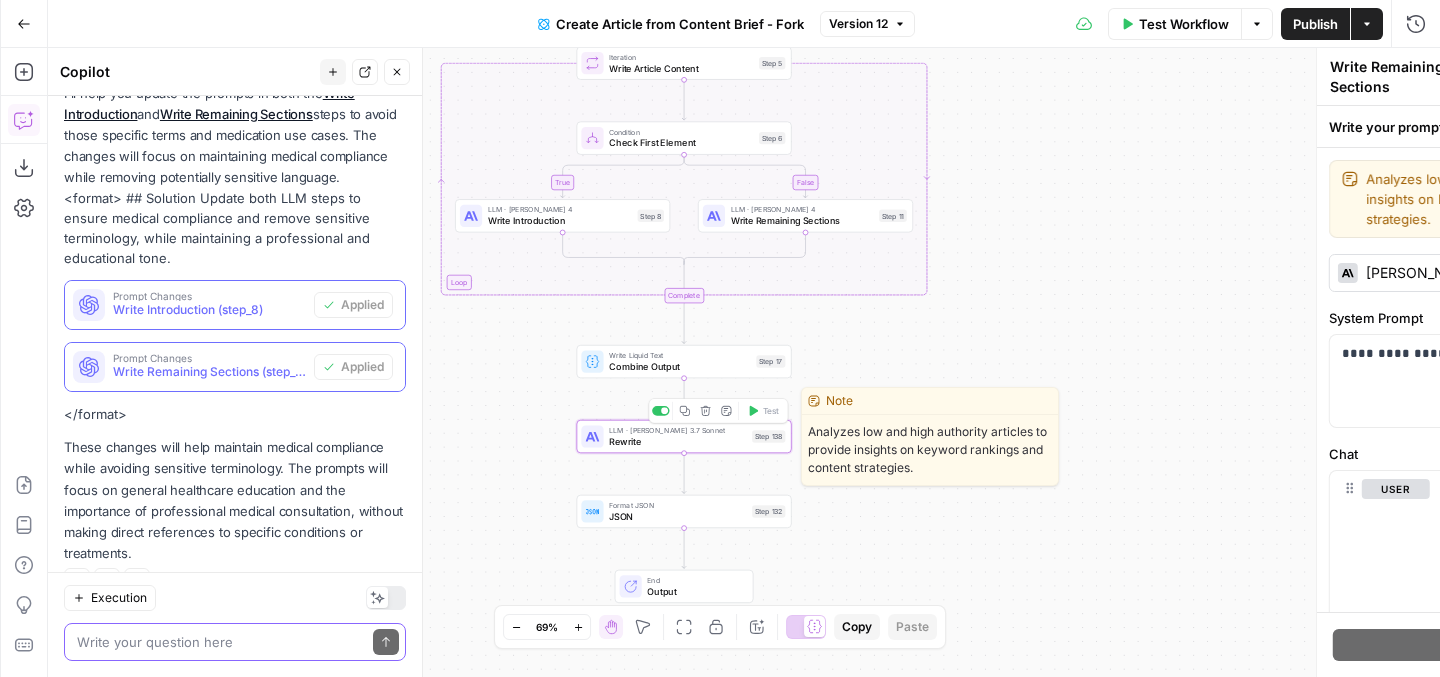 type on "Rewrite" 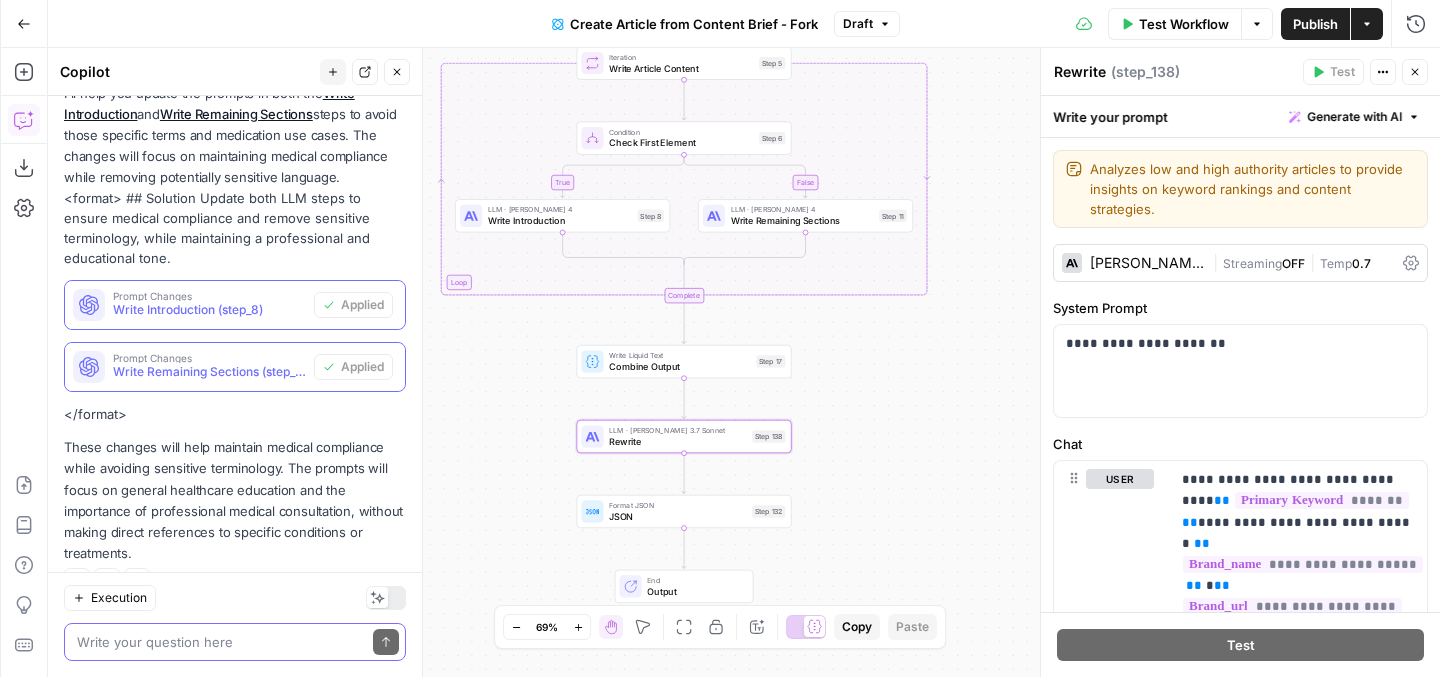 click on "Claude 3.7 Sonnet" at bounding box center [1147, 263] 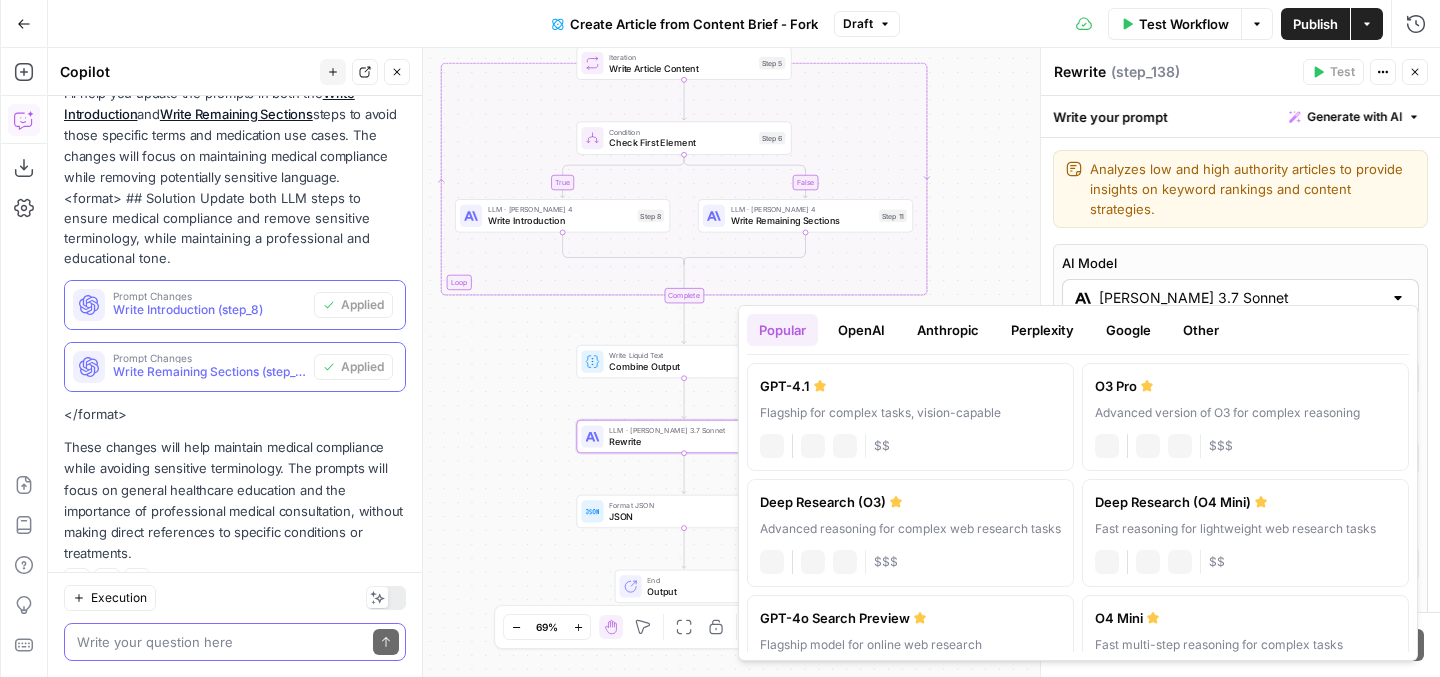 click on "Claude 3.7 Sonnet" at bounding box center (1240, 298) 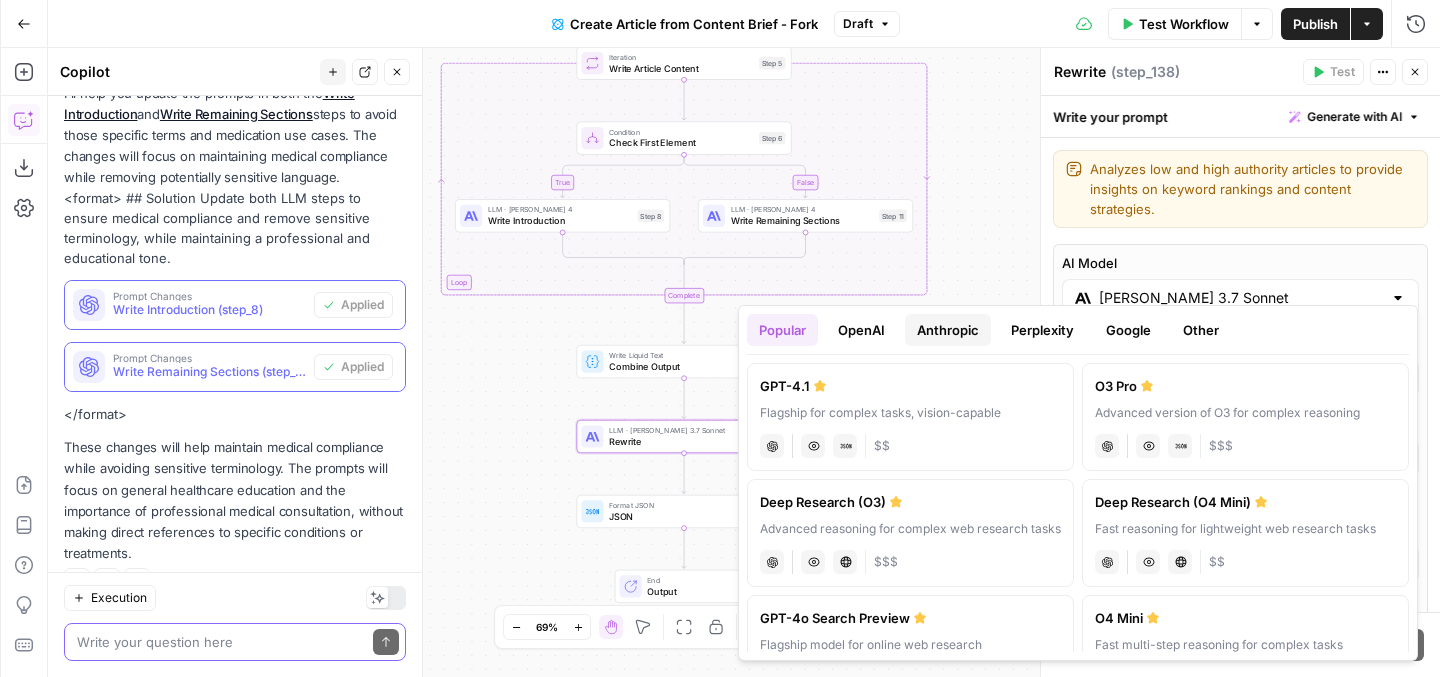 click on "Anthropic" at bounding box center [948, 330] 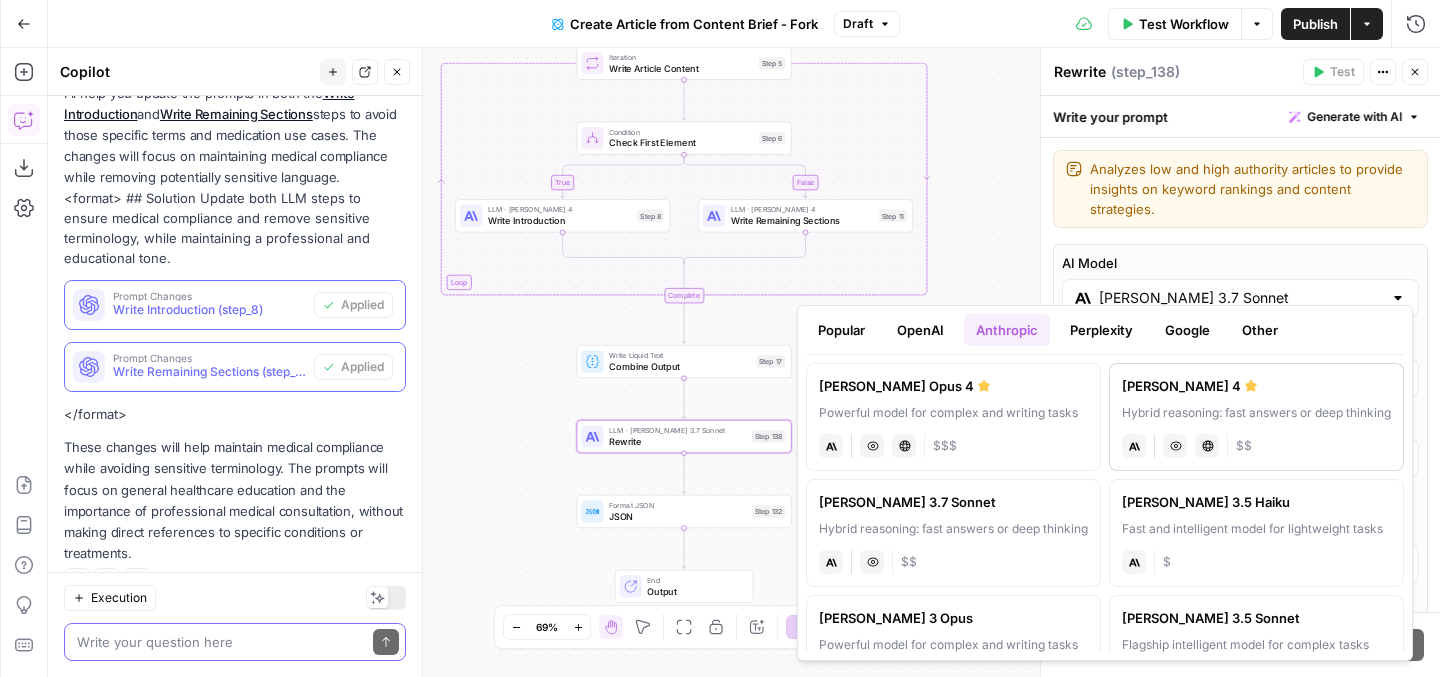 click on "Claude Sonnet 4" at bounding box center [1256, 386] 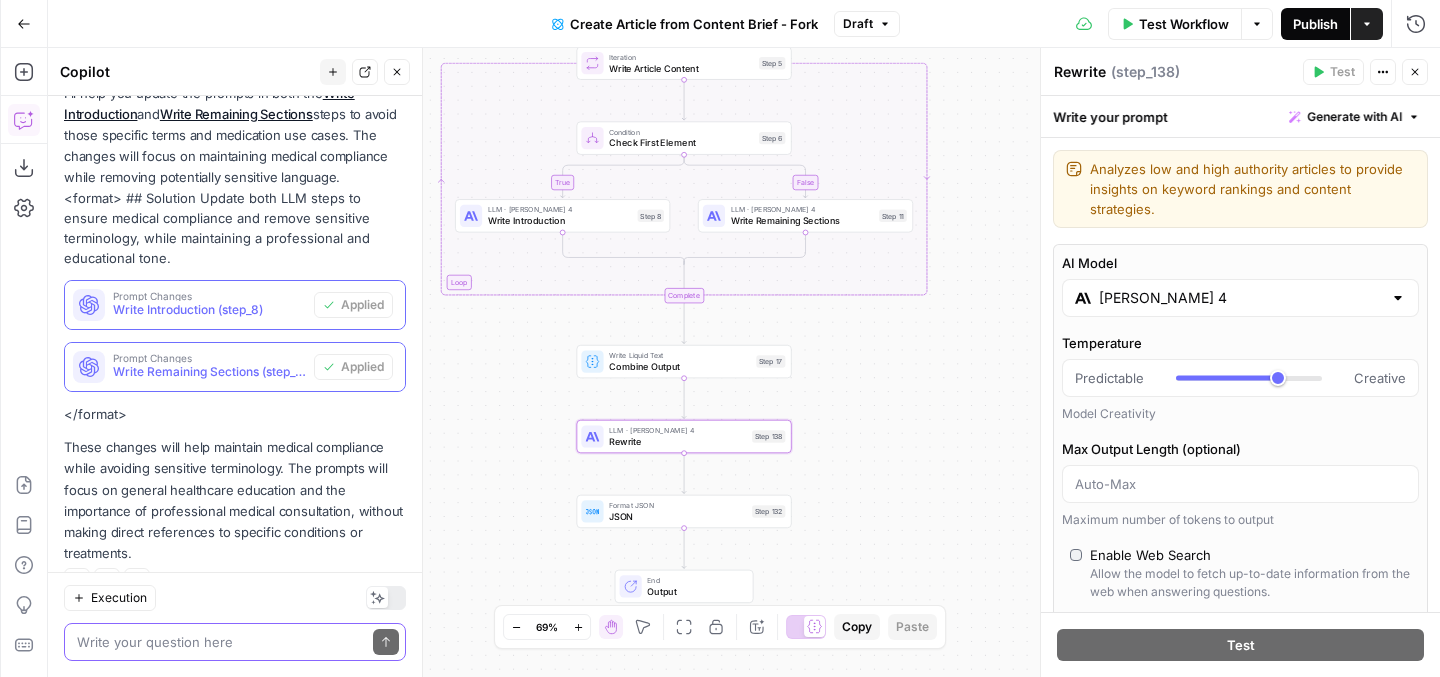 click on "Publish" at bounding box center (1315, 24) 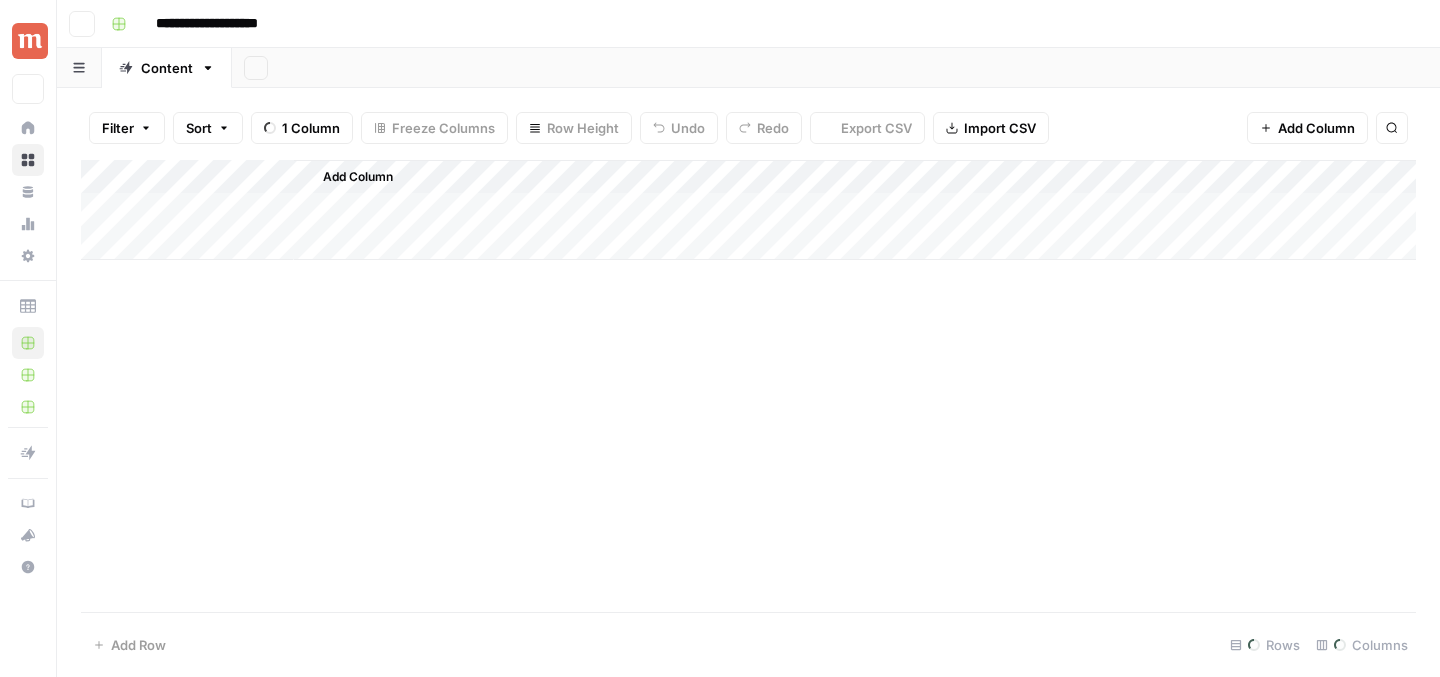 scroll, scrollTop: 0, scrollLeft: 0, axis: both 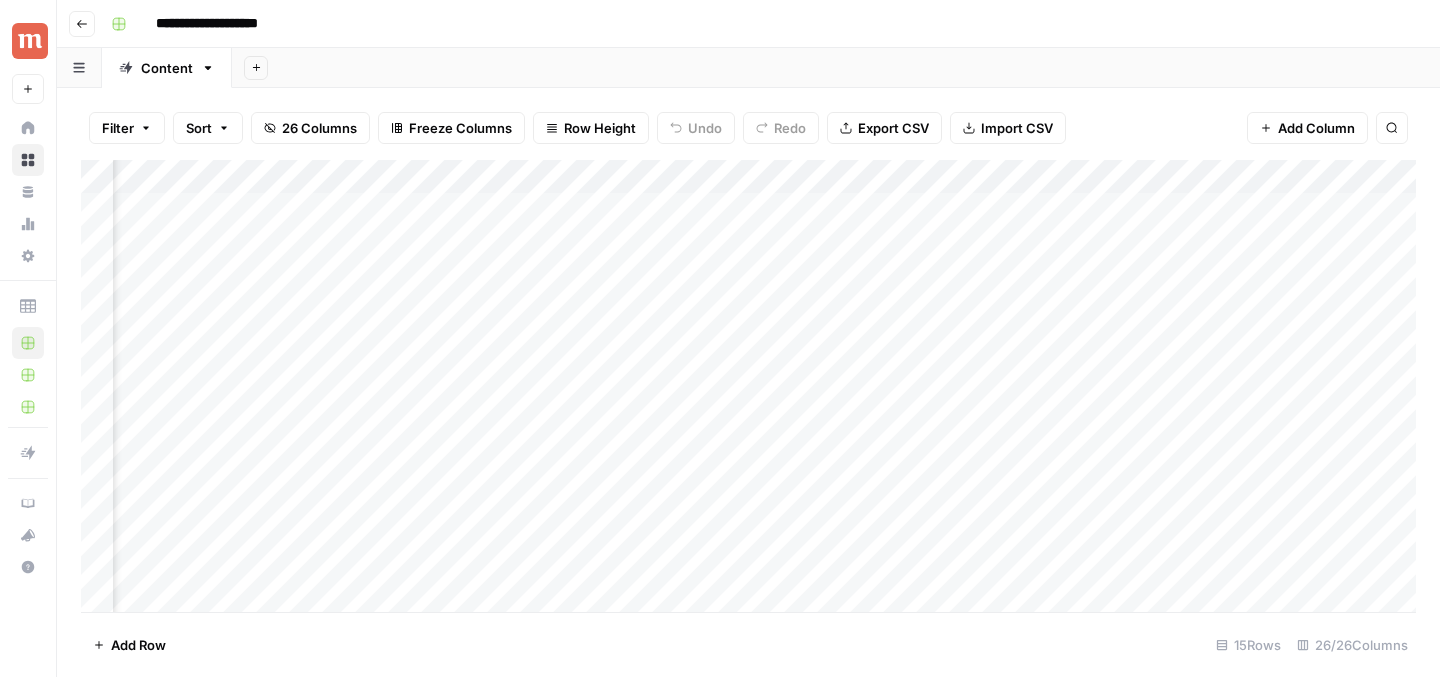 click on "Add Column" at bounding box center [748, 386] 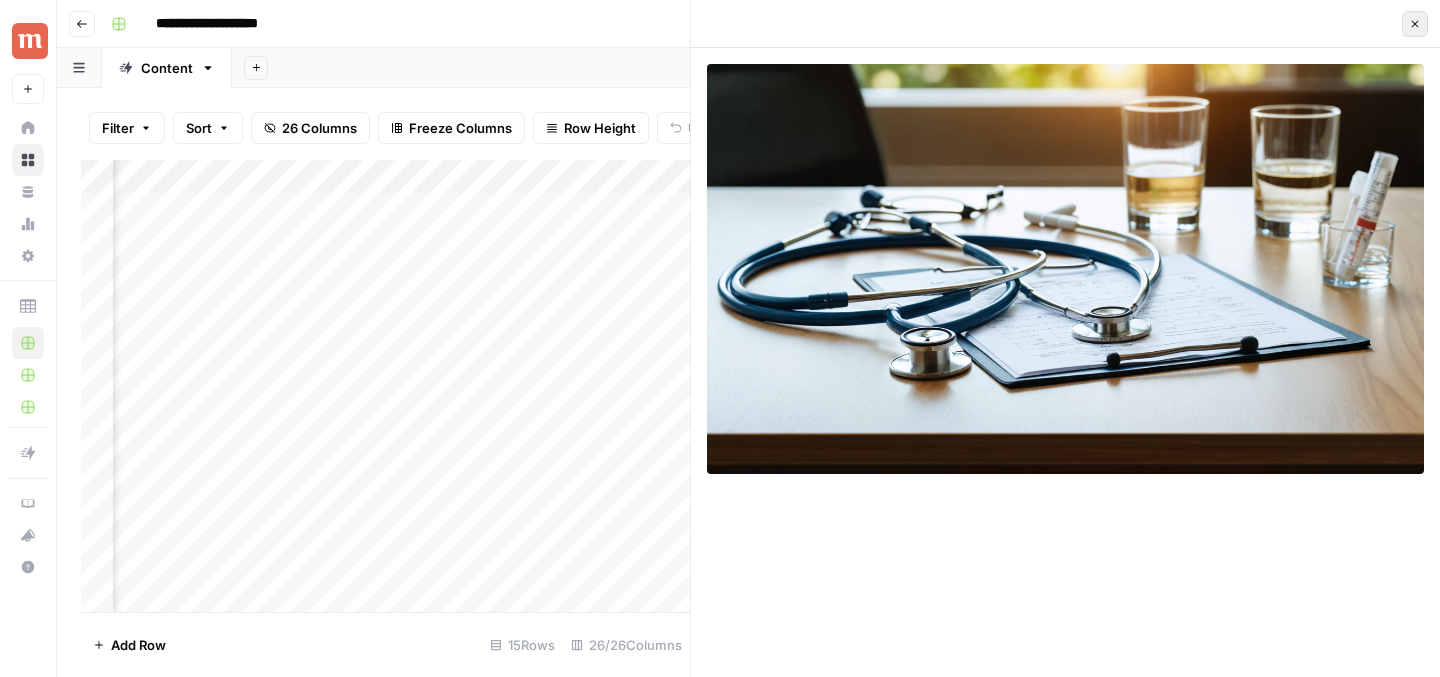 click 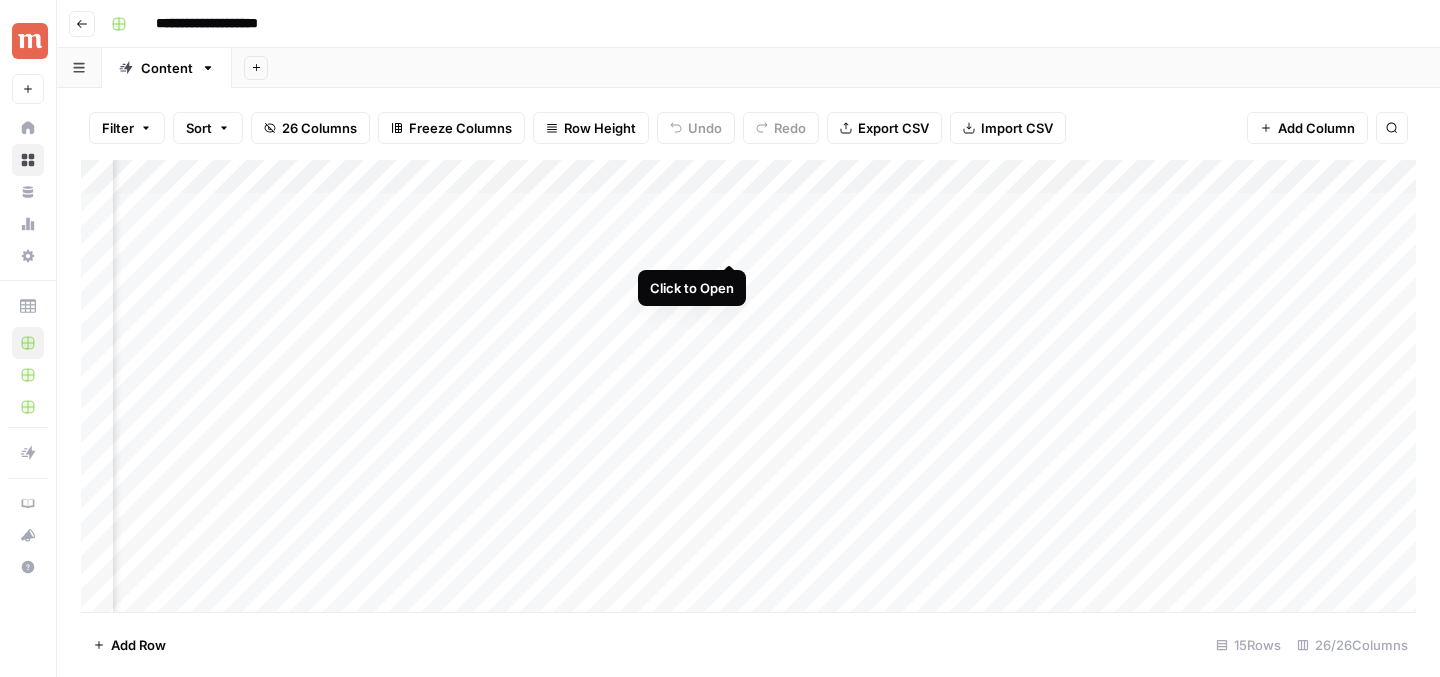 click on "Add Column" at bounding box center (748, 386) 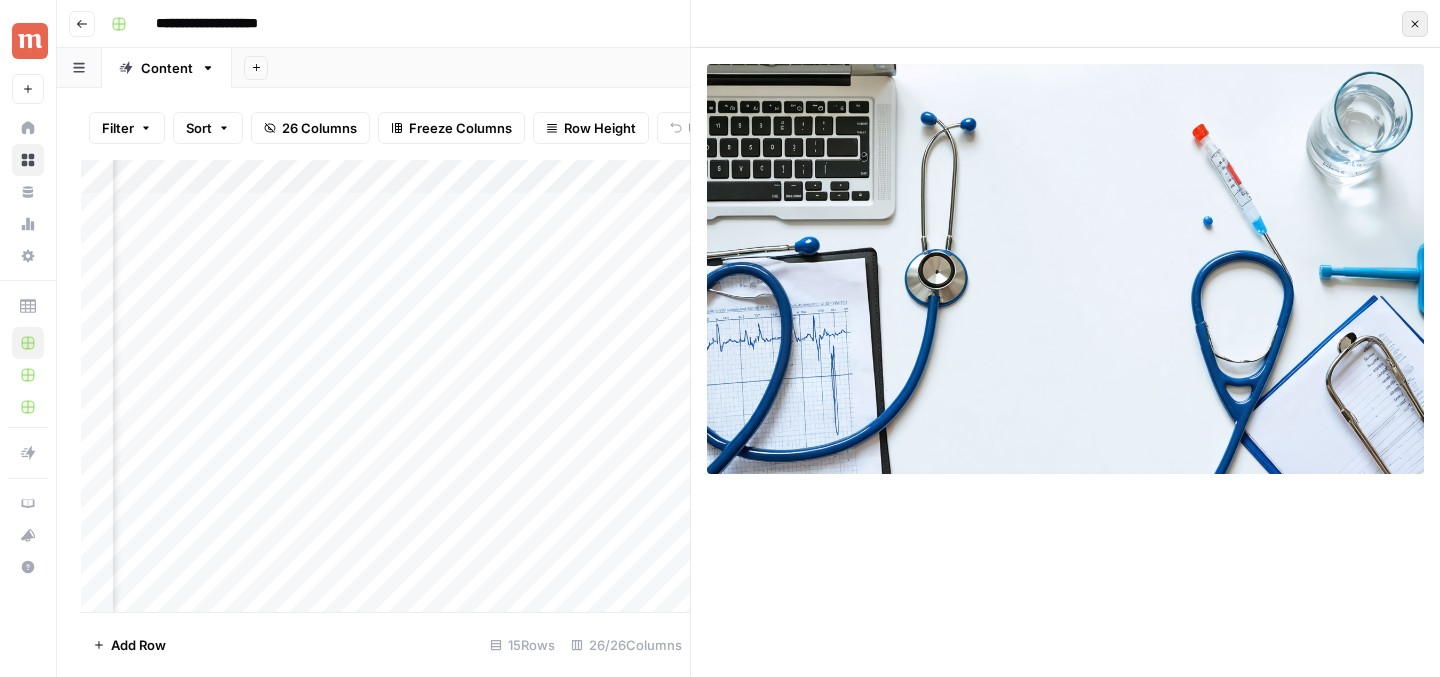 click on "Close" at bounding box center [1415, 24] 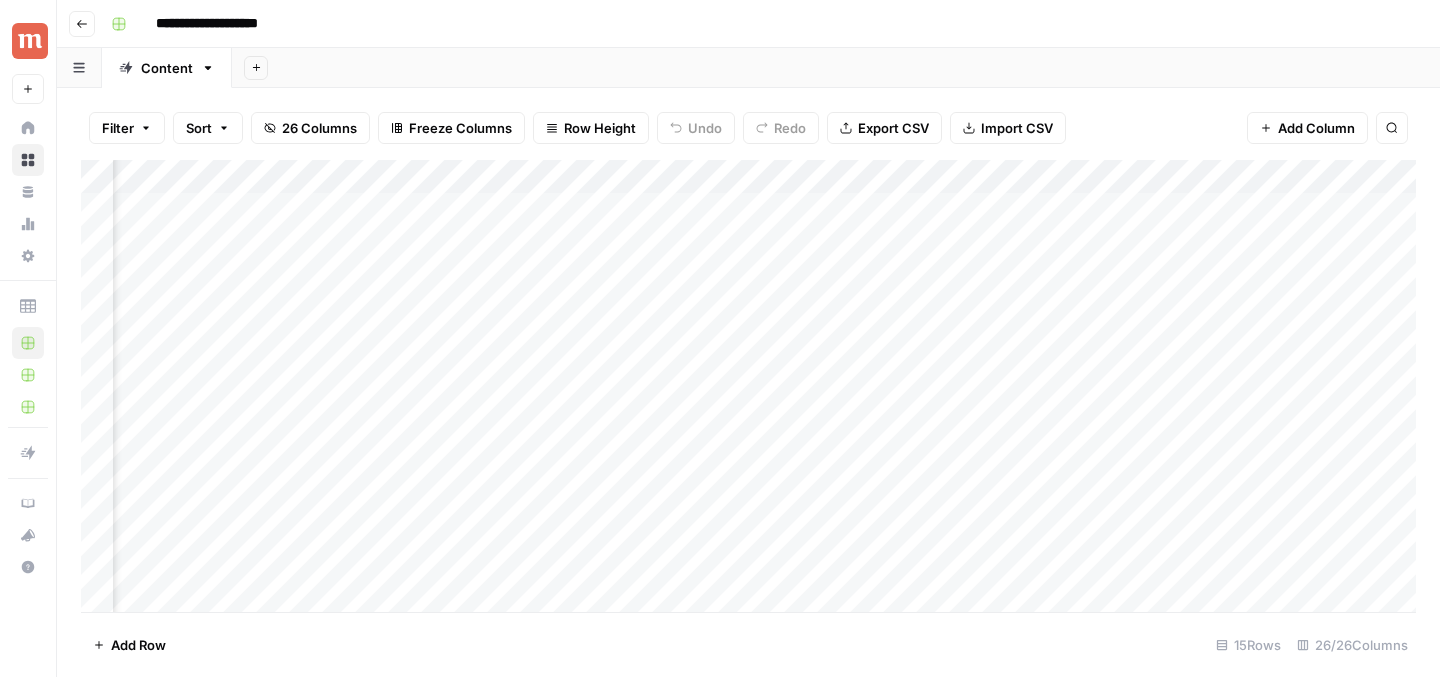 click on "Add Column" at bounding box center (748, 386) 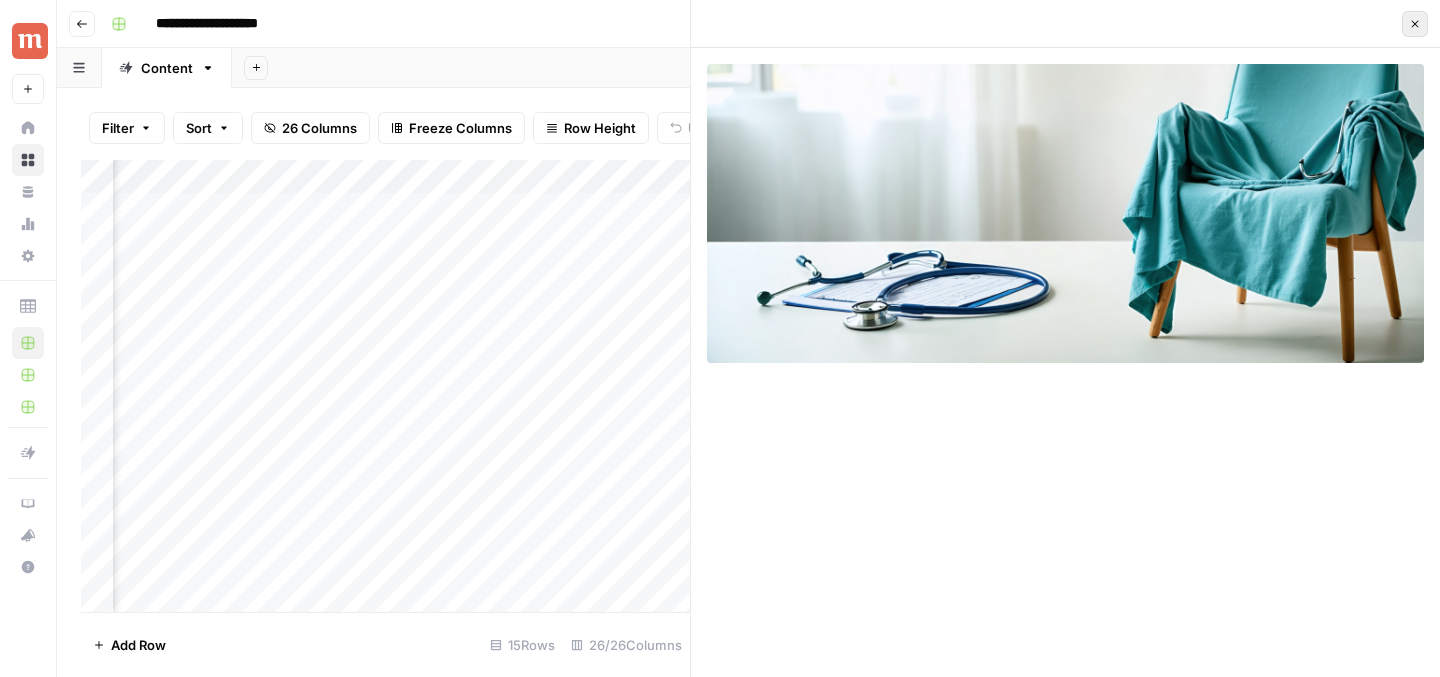 click 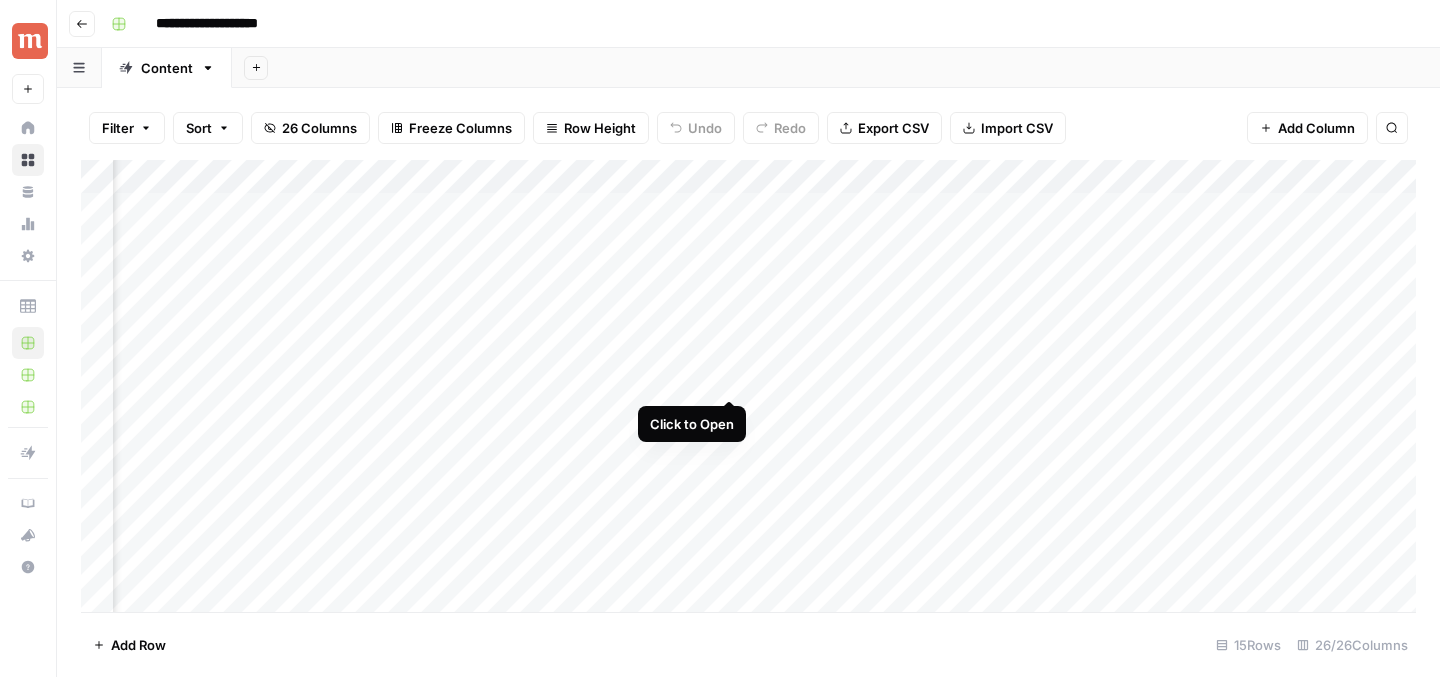 click on "Add Column" at bounding box center (748, 386) 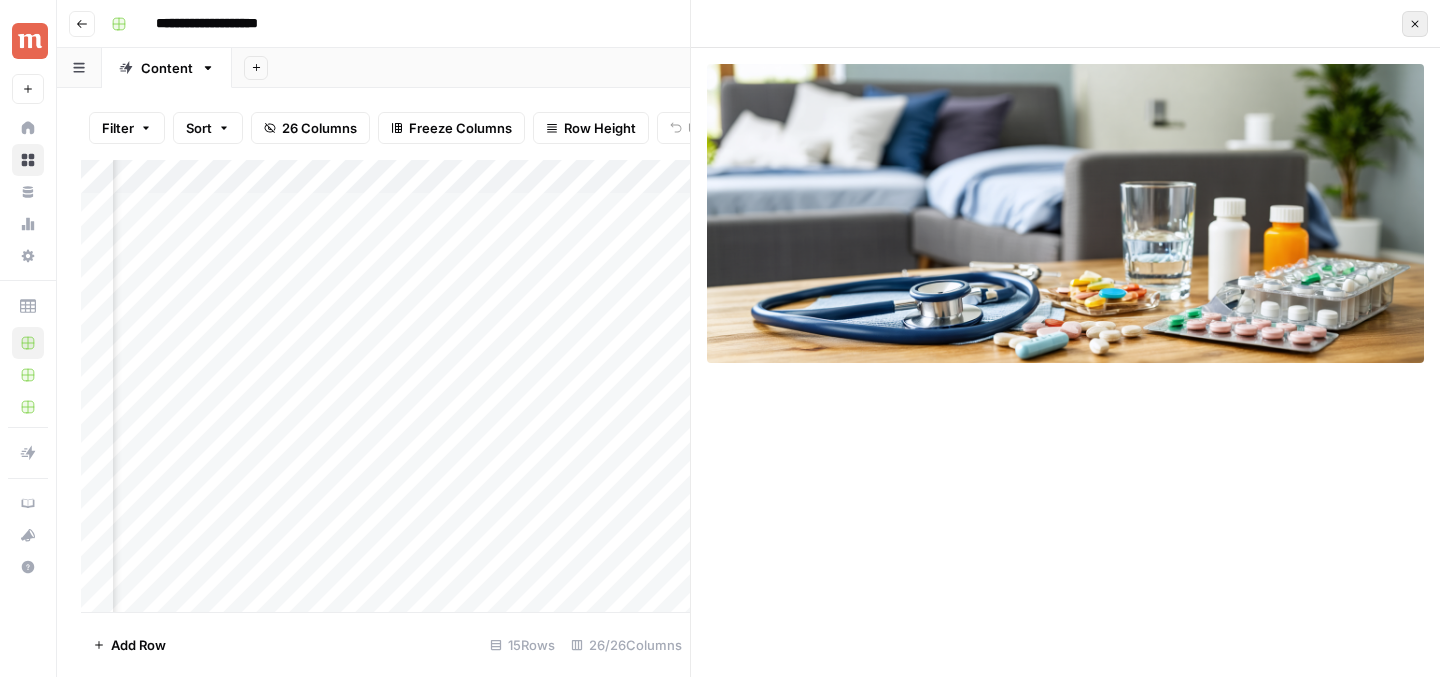 click on "Close" at bounding box center [1415, 24] 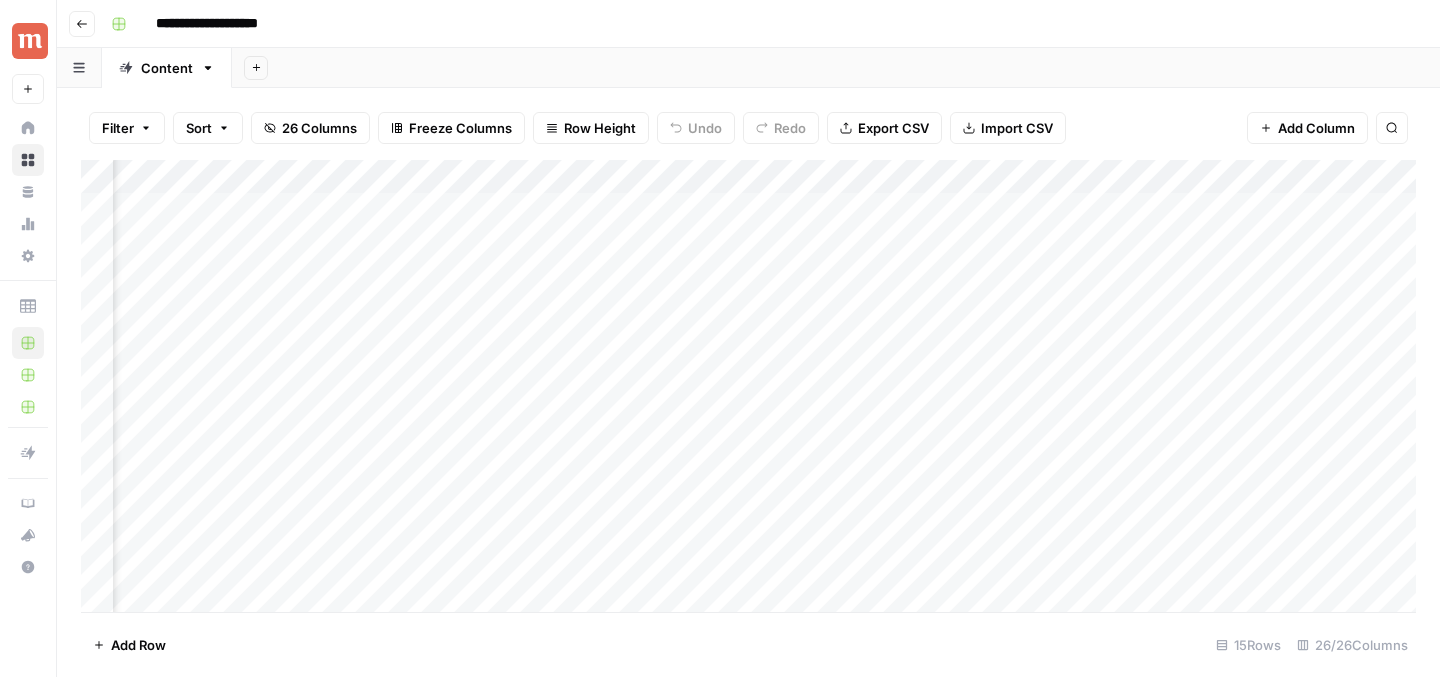 scroll, scrollTop: 0, scrollLeft: 2536, axis: horizontal 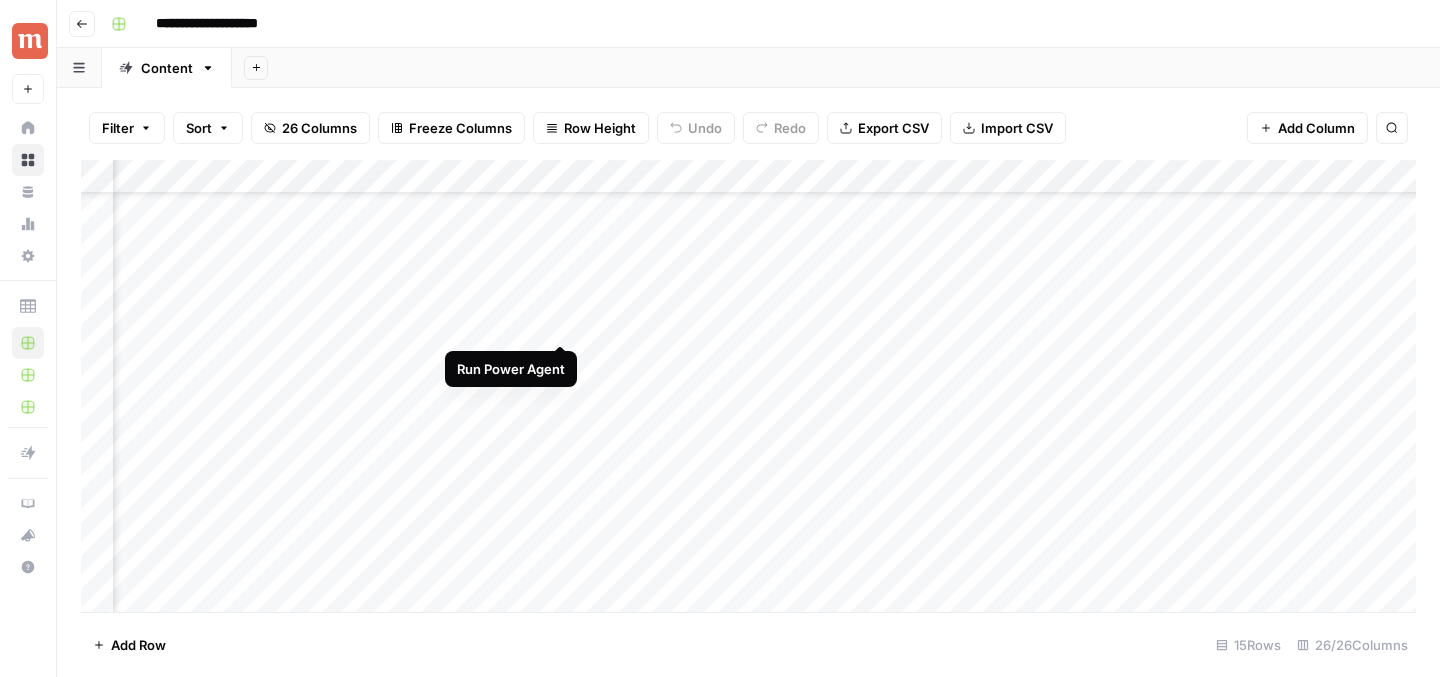 click on "Add Column" at bounding box center [748, 386] 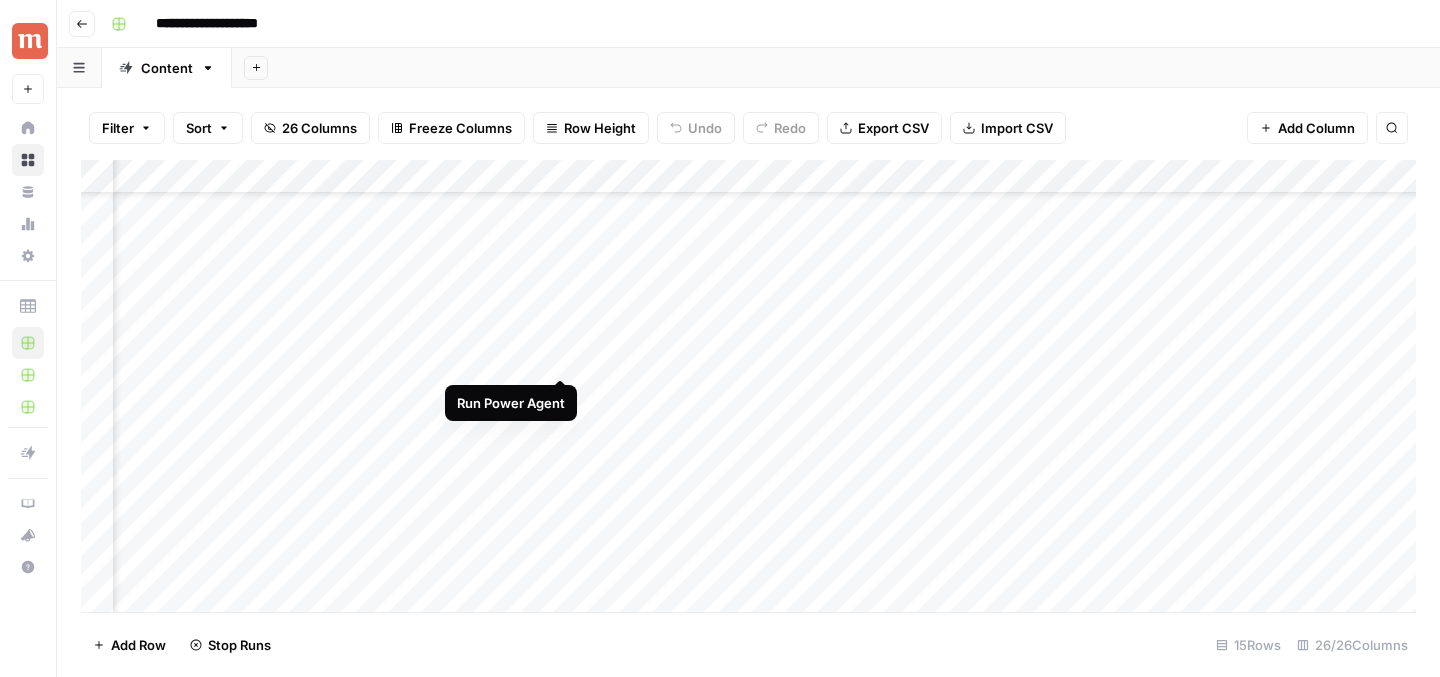 click on "Add Column" at bounding box center [748, 386] 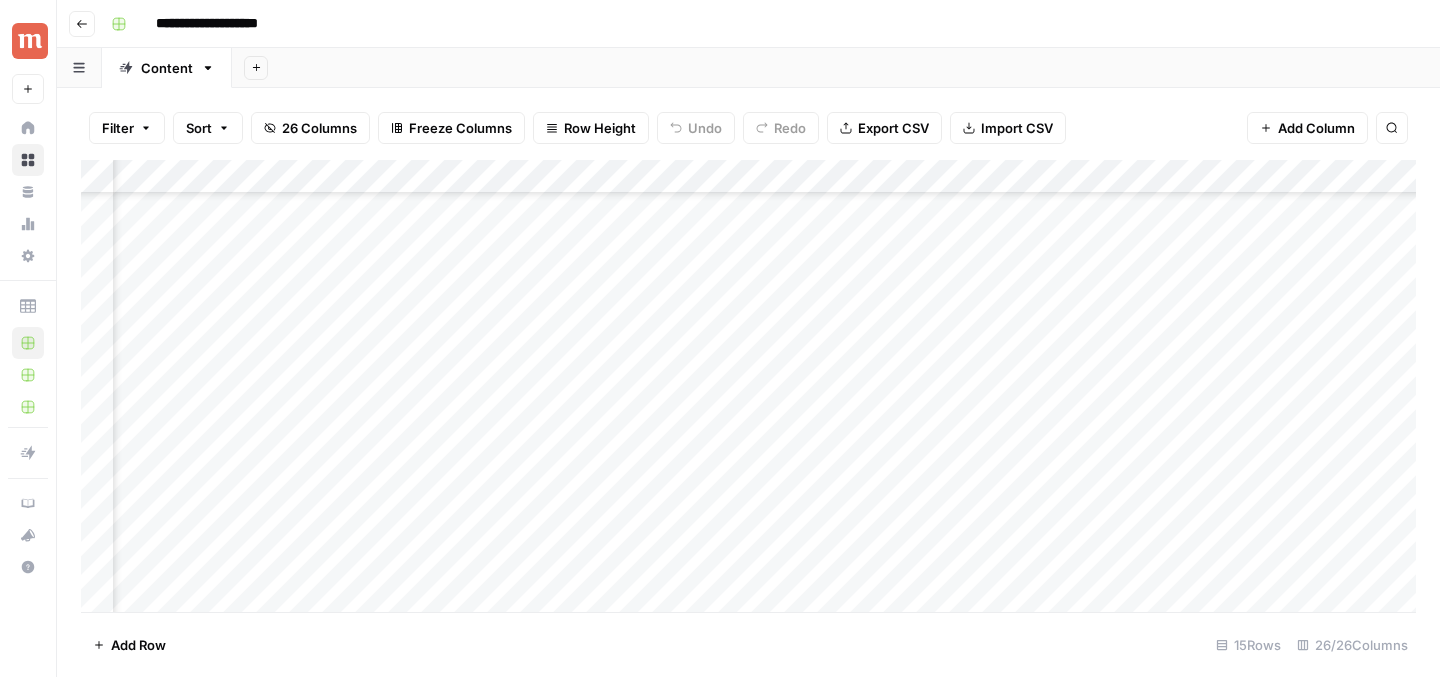 scroll, scrollTop: 111, scrollLeft: 0, axis: vertical 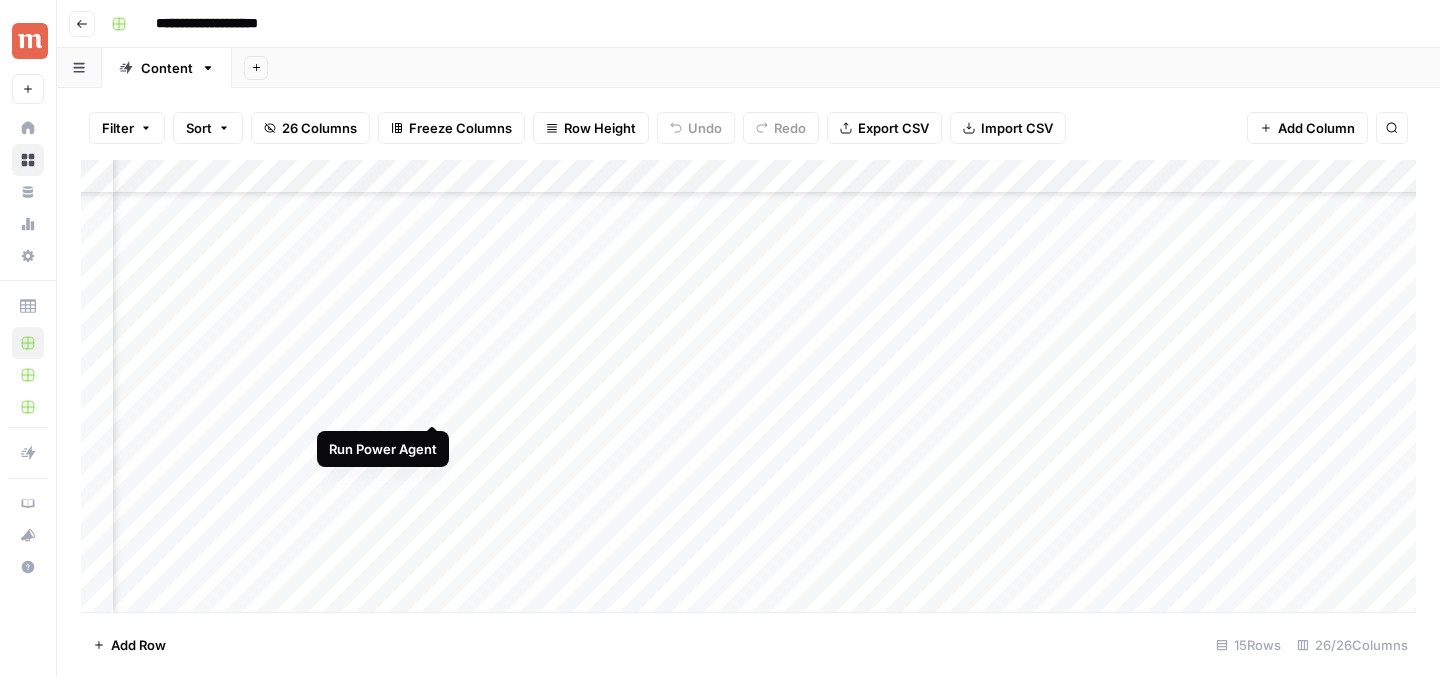 click on "Add Column" at bounding box center (748, 386) 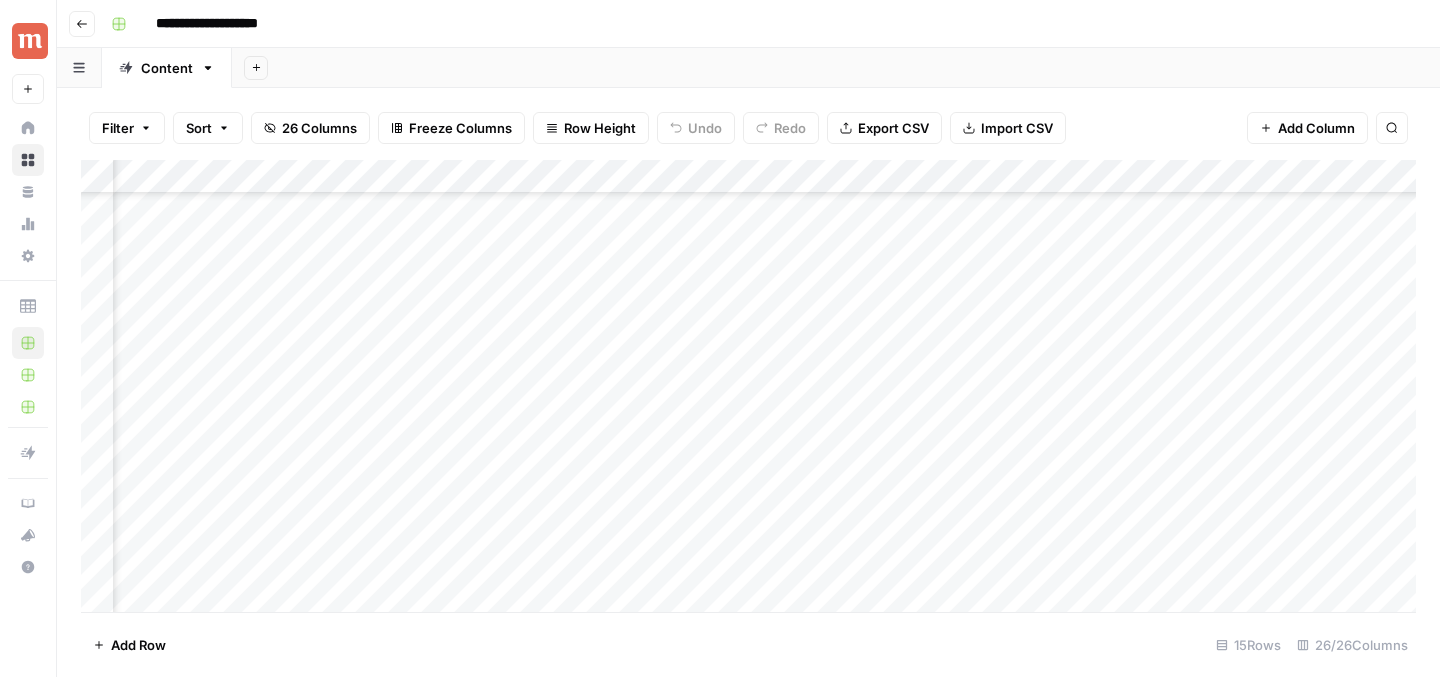 scroll, scrollTop: 111, scrollLeft: 0, axis: vertical 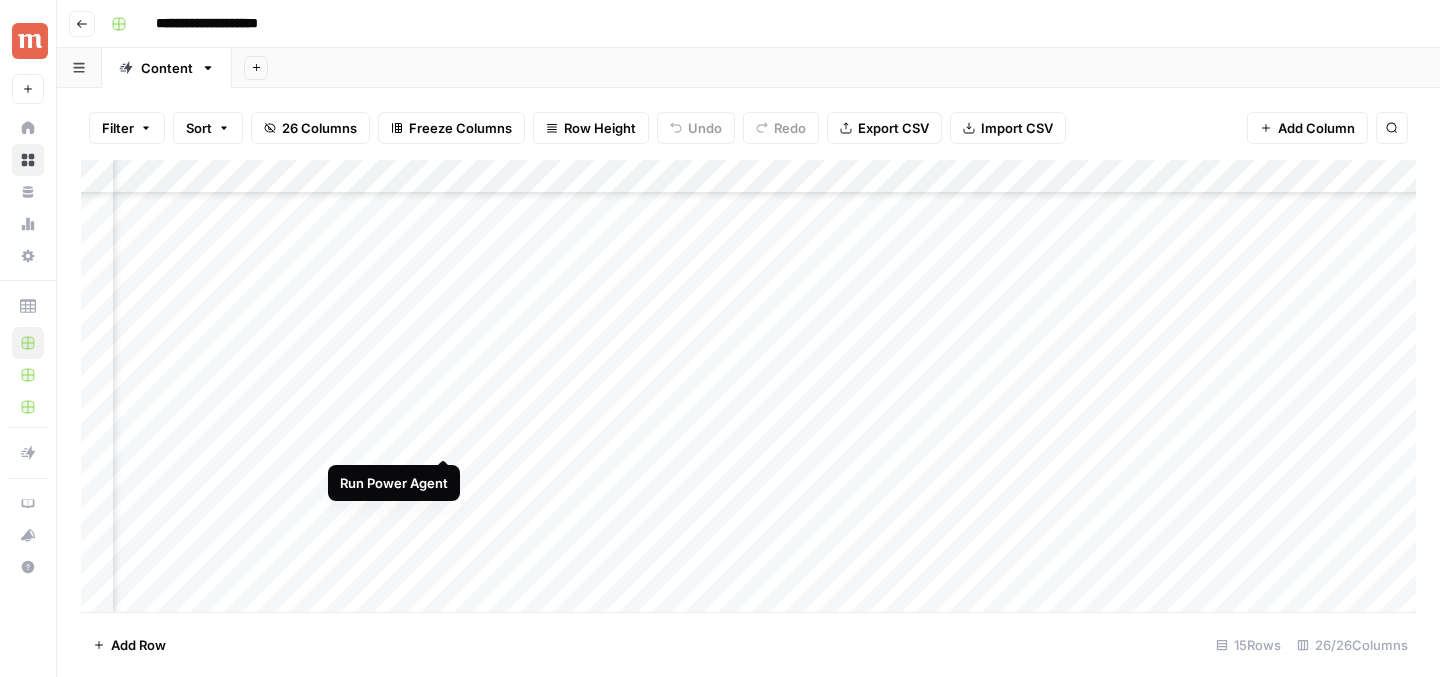 click on "Add Column" at bounding box center [748, 386] 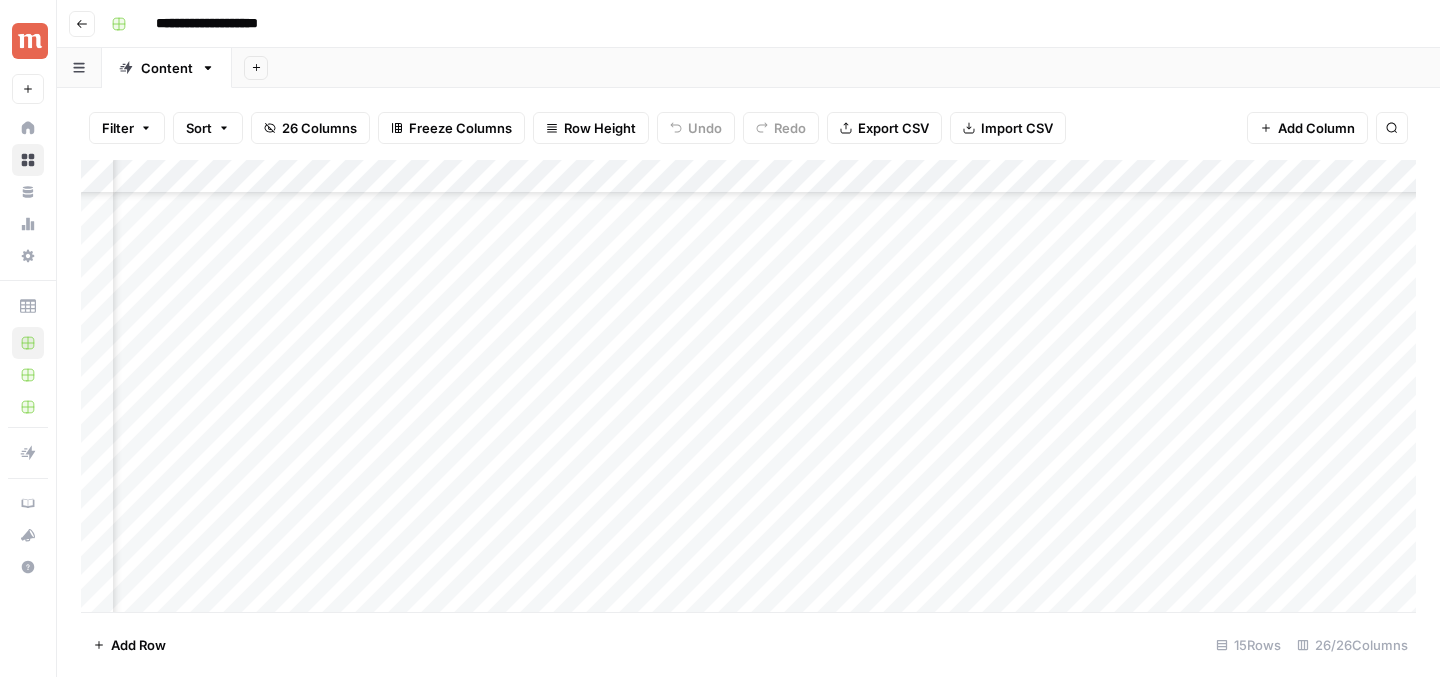scroll, scrollTop: 111, scrollLeft: 0, axis: vertical 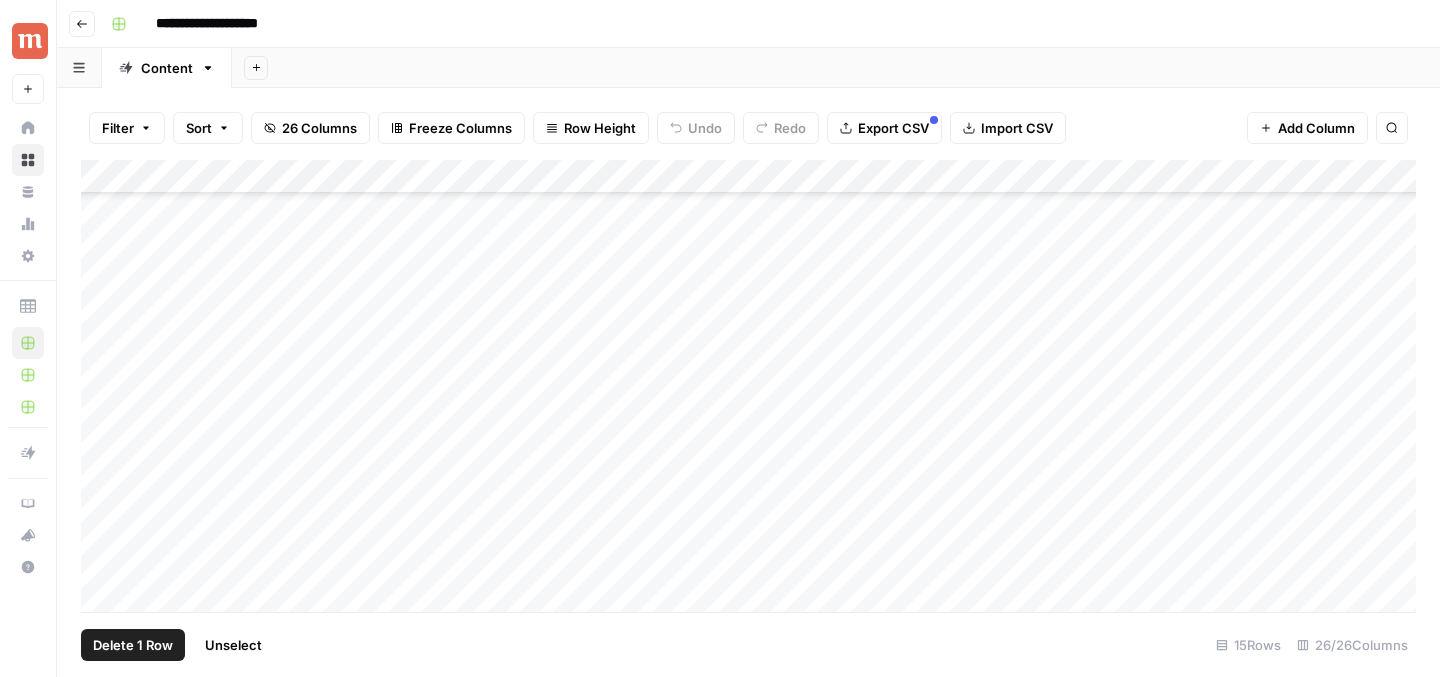 click on "Add Column" at bounding box center (748, 386) 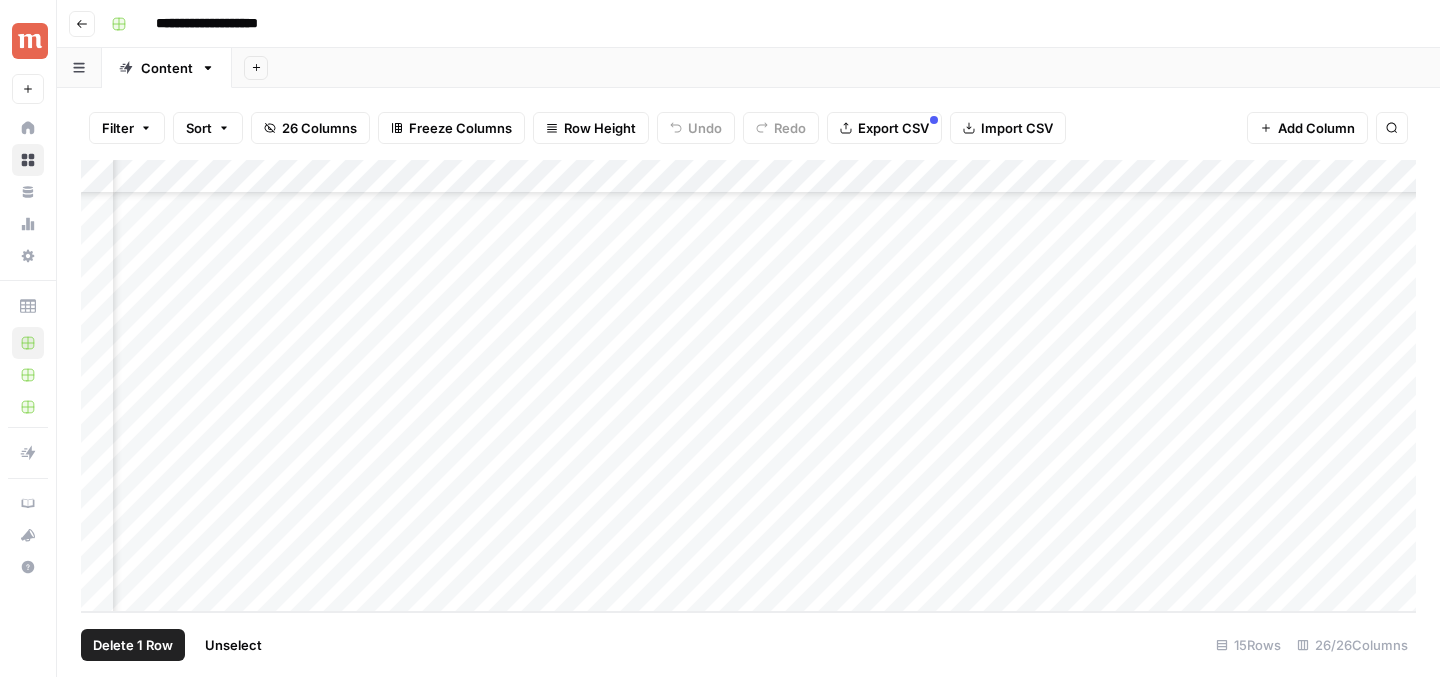 scroll, scrollTop: 124, scrollLeft: 0, axis: vertical 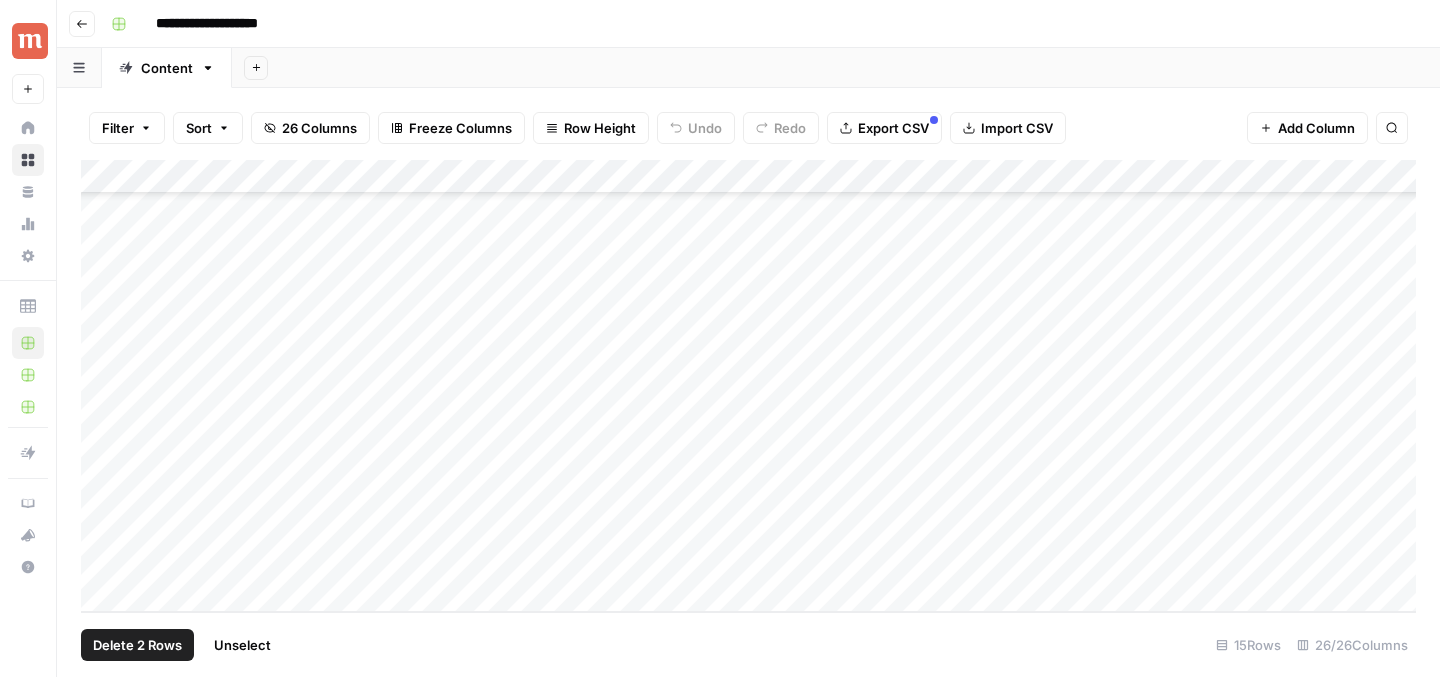 click on "Add Column" at bounding box center (748, 386) 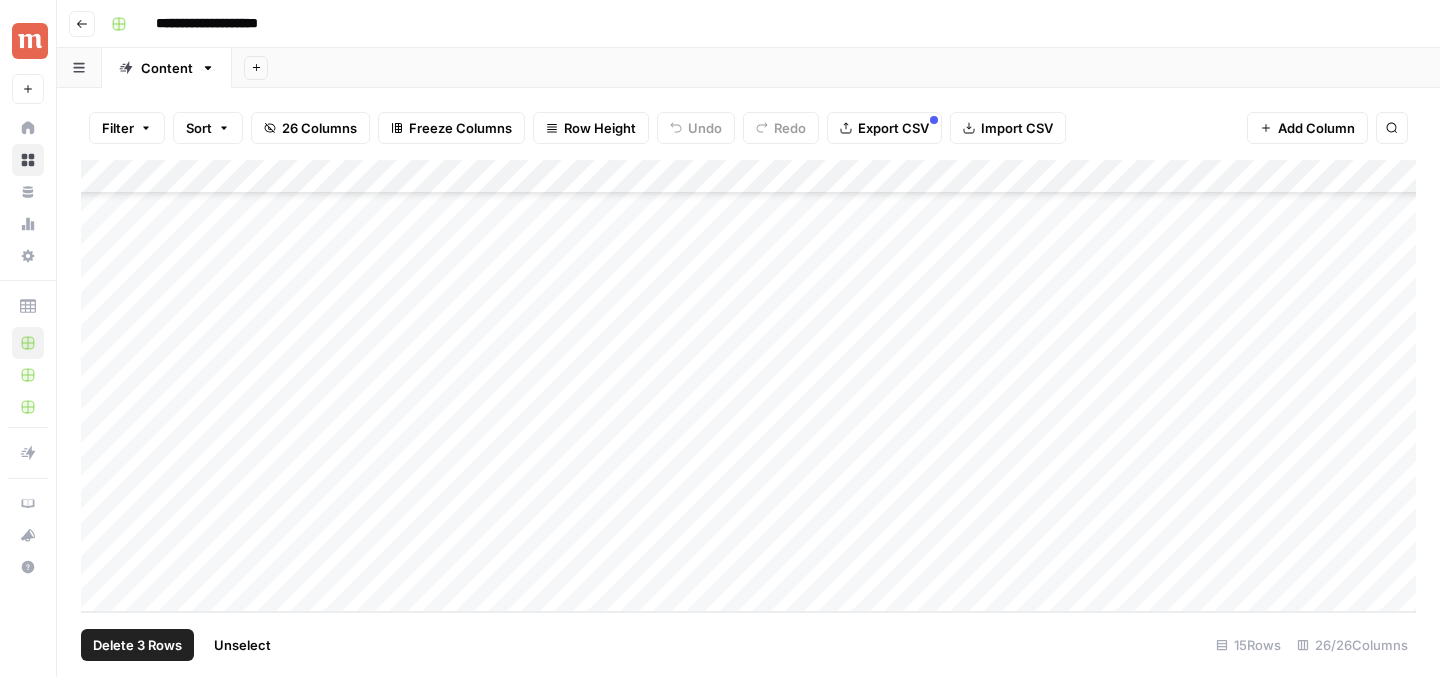 click on "Add Column" at bounding box center (748, 386) 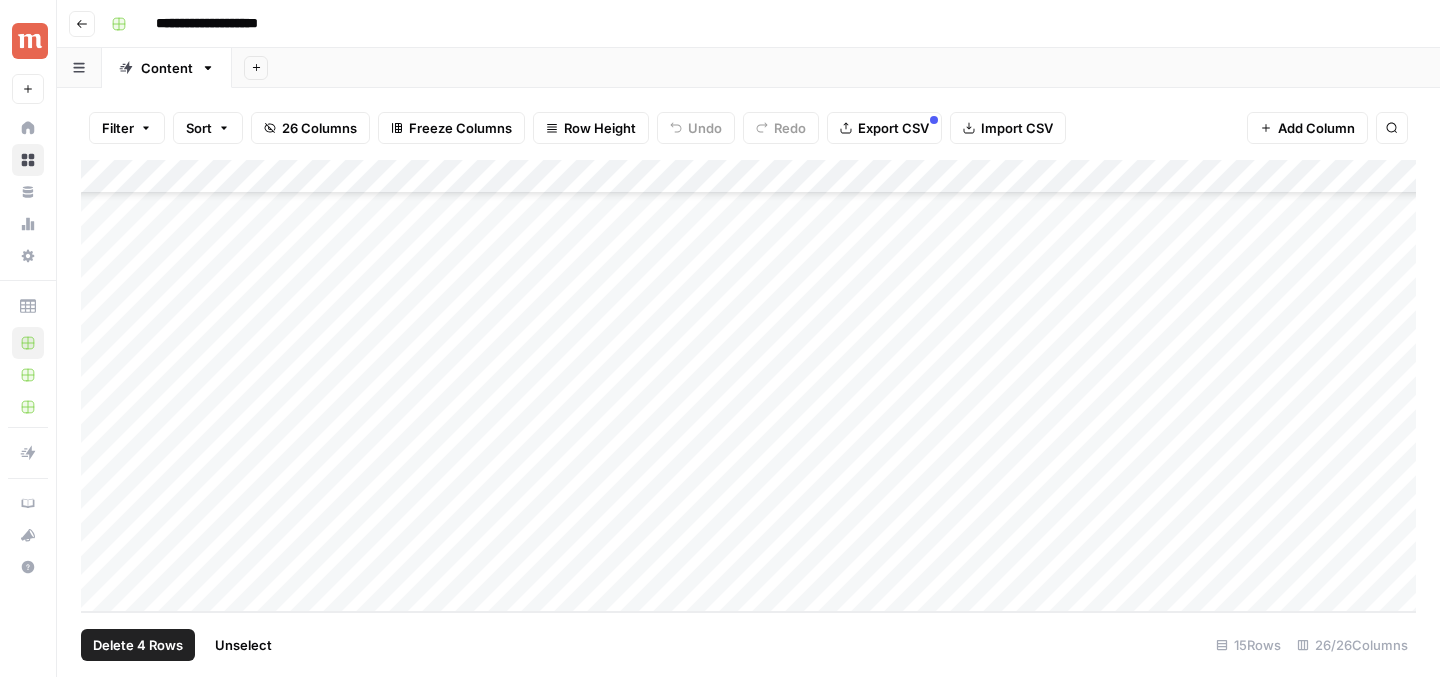 click on "Add Column" at bounding box center [748, 386] 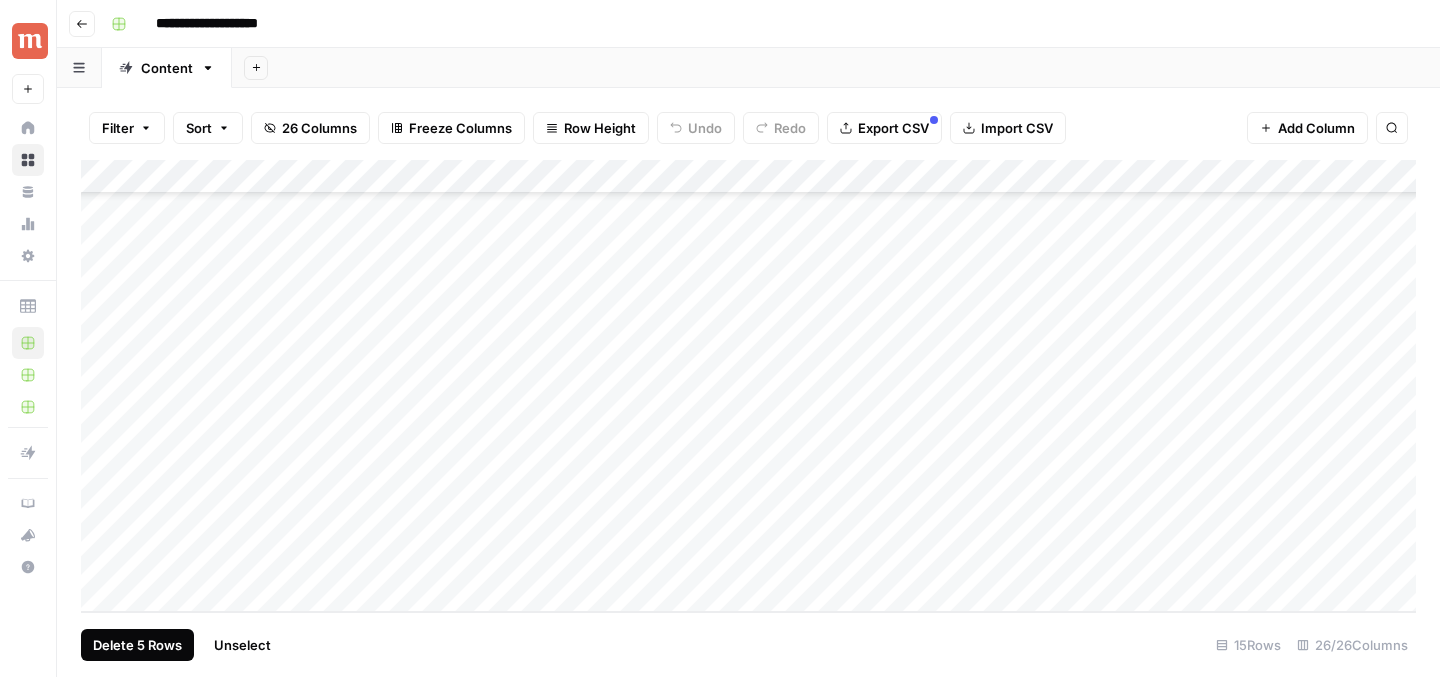 click on "Delete 5 Rows" at bounding box center [137, 645] 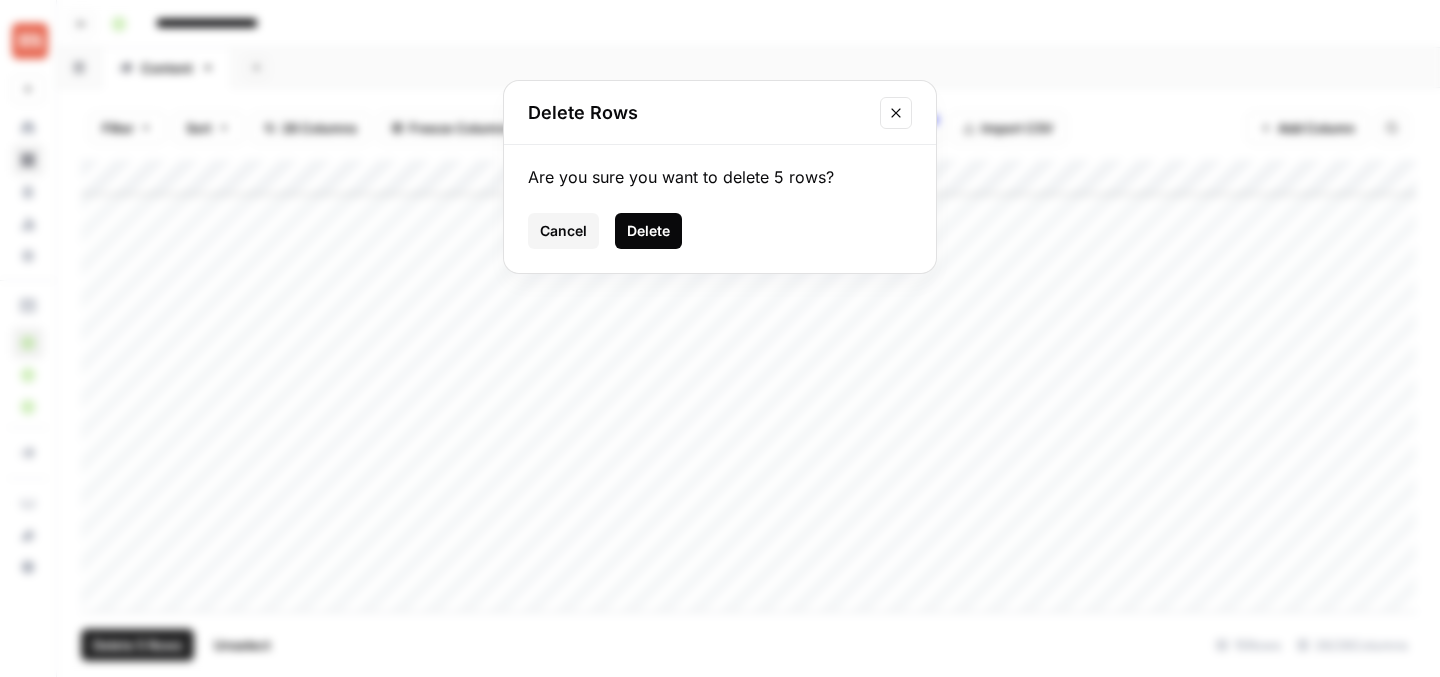 click on "Delete" at bounding box center [648, 231] 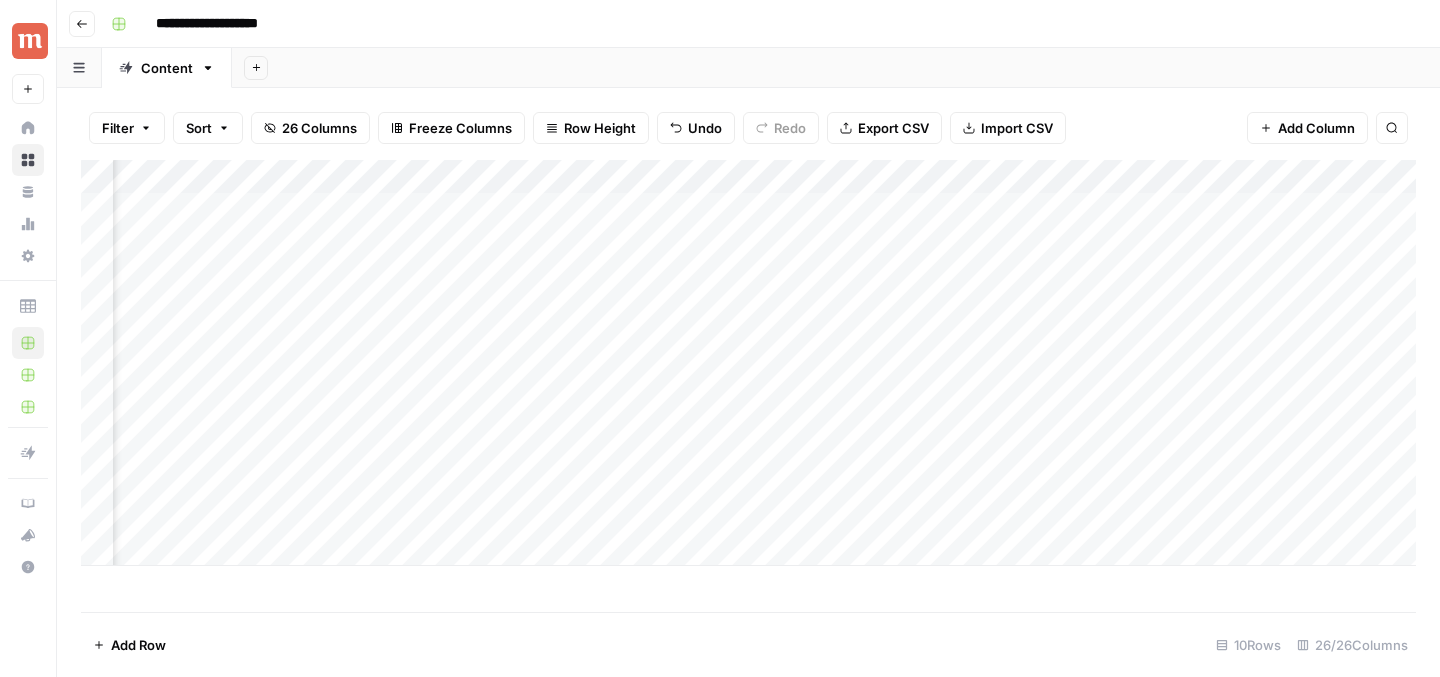 scroll, scrollTop: 0, scrollLeft: 0, axis: both 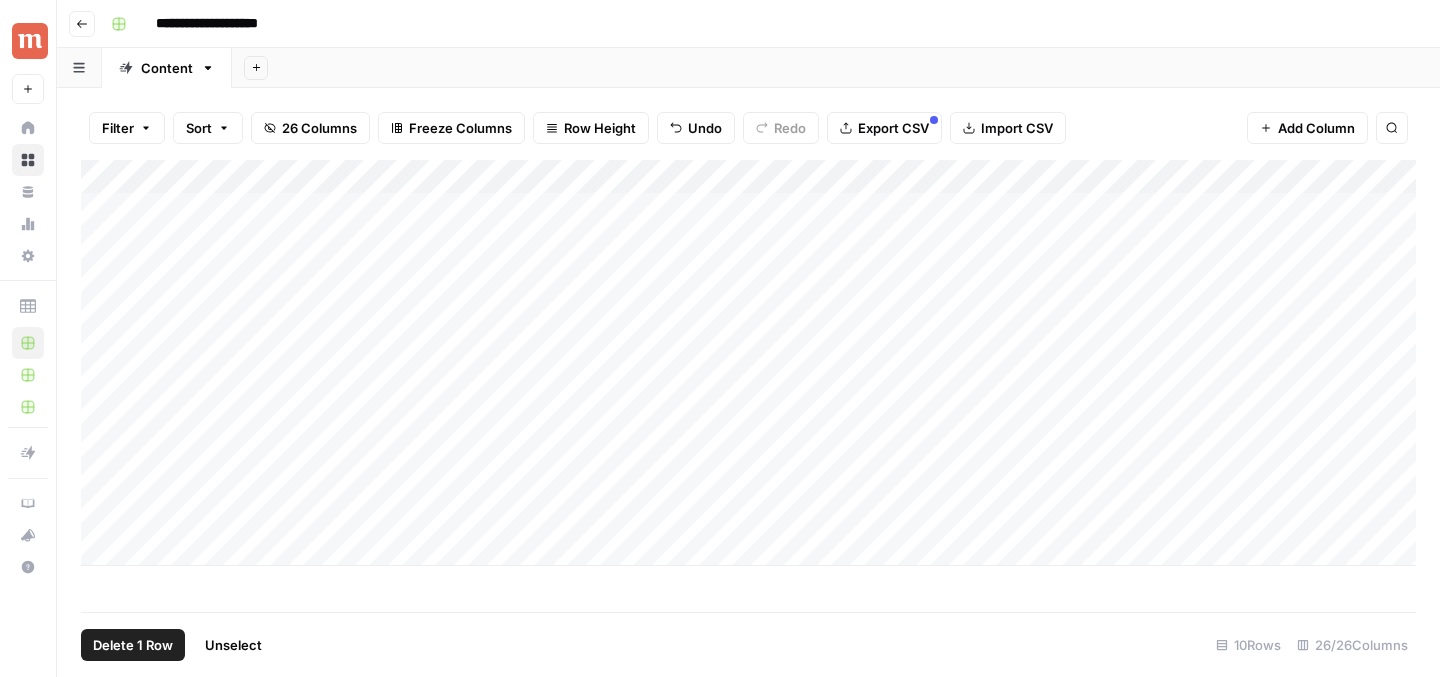 click on "Add Column" at bounding box center [748, 363] 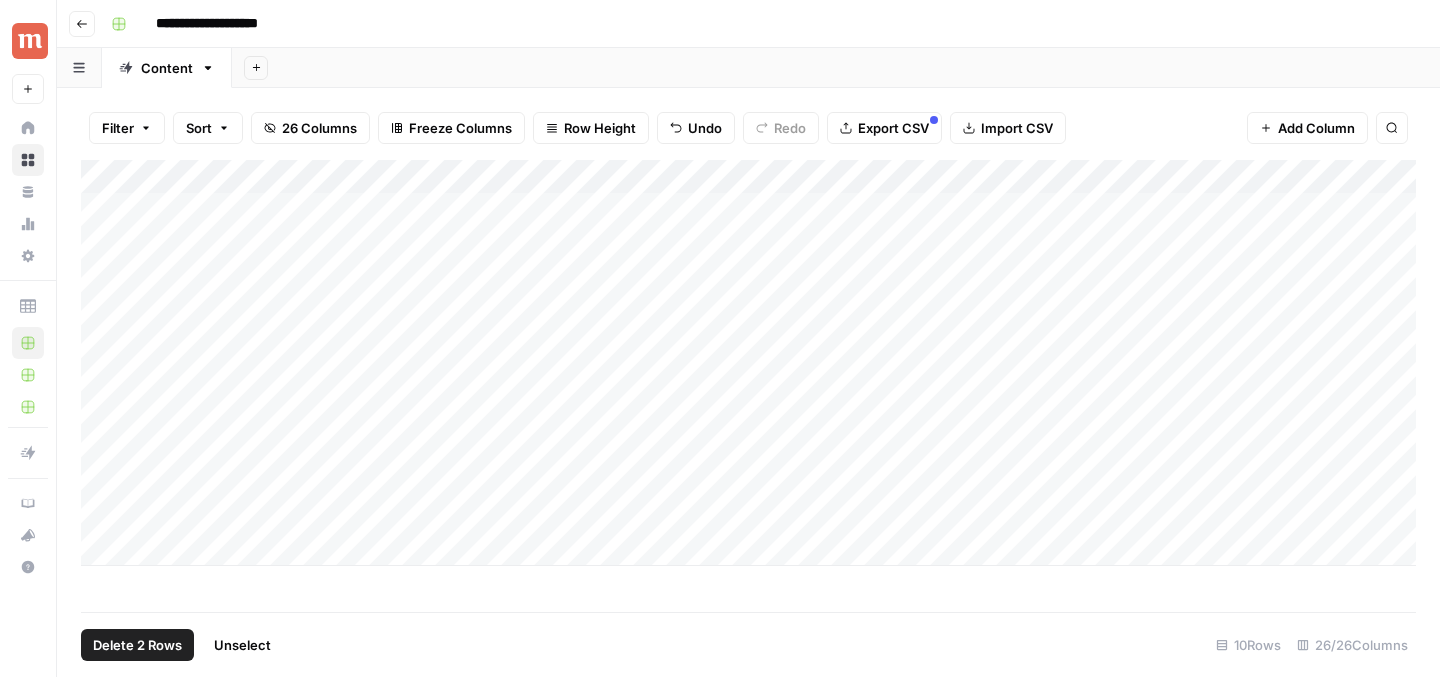 click on "Add Column" at bounding box center (748, 363) 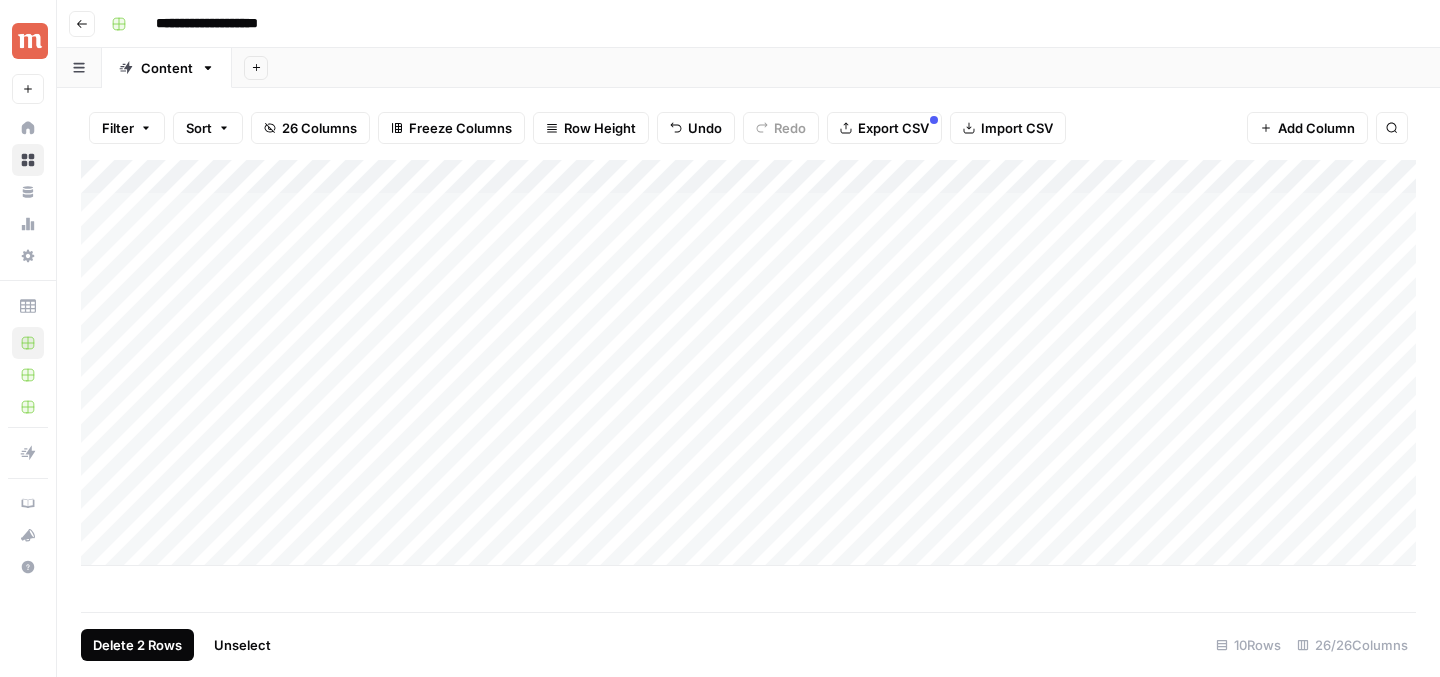 click on "Delete 2 Rows" at bounding box center (137, 645) 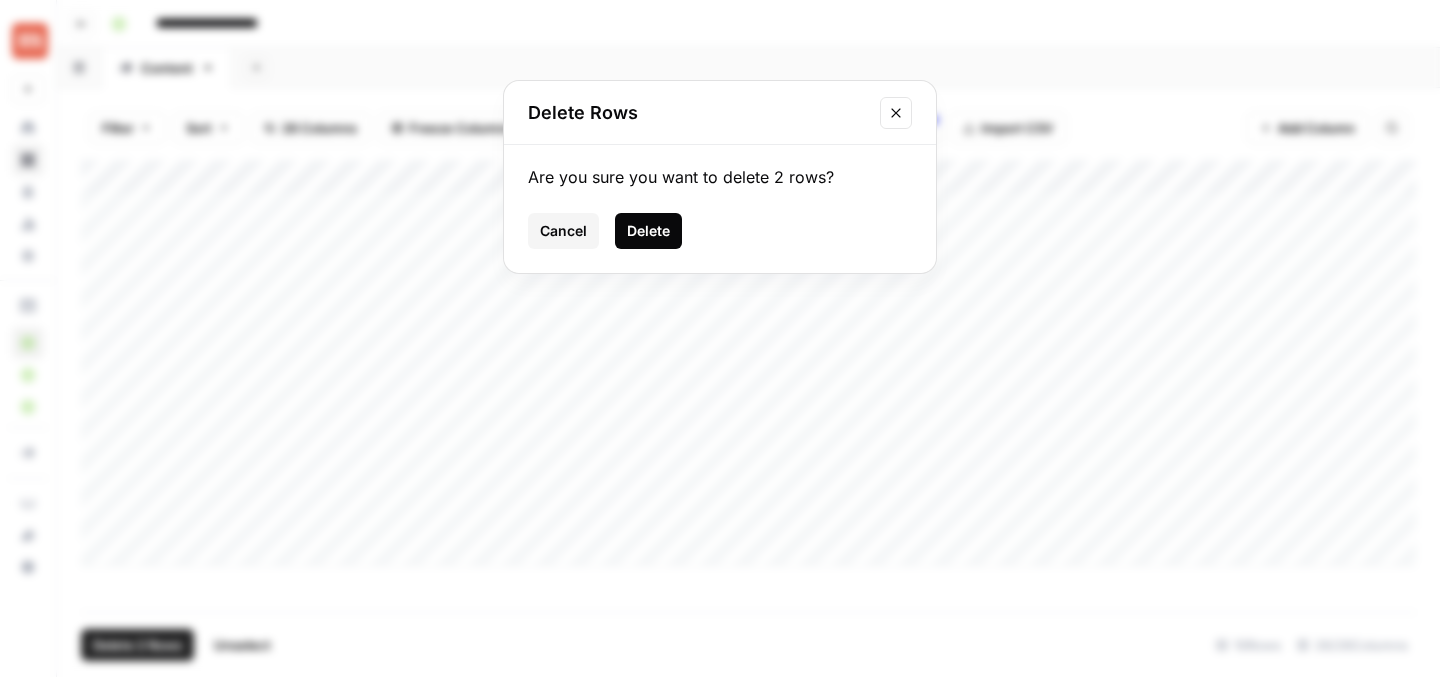 click on "Delete" at bounding box center [648, 231] 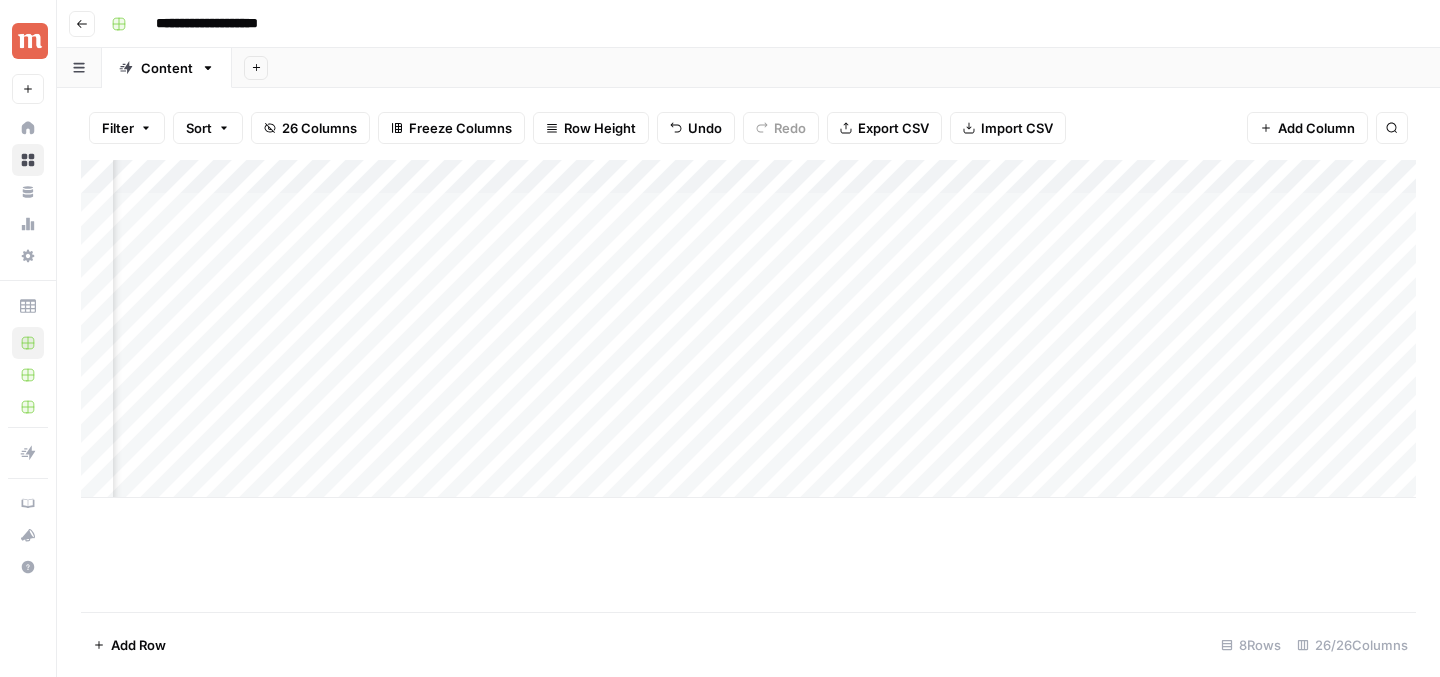 scroll, scrollTop: 0, scrollLeft: 2634, axis: horizontal 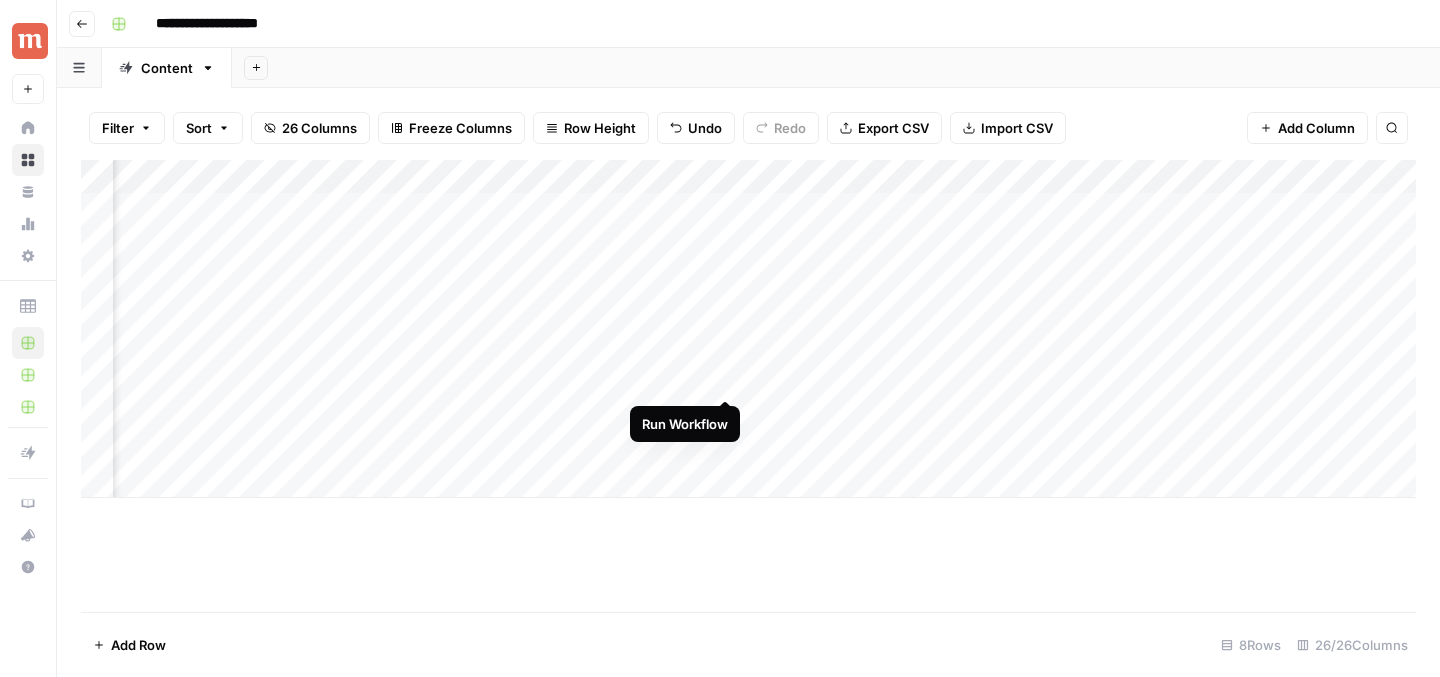 click on "Add Column" at bounding box center (748, 329) 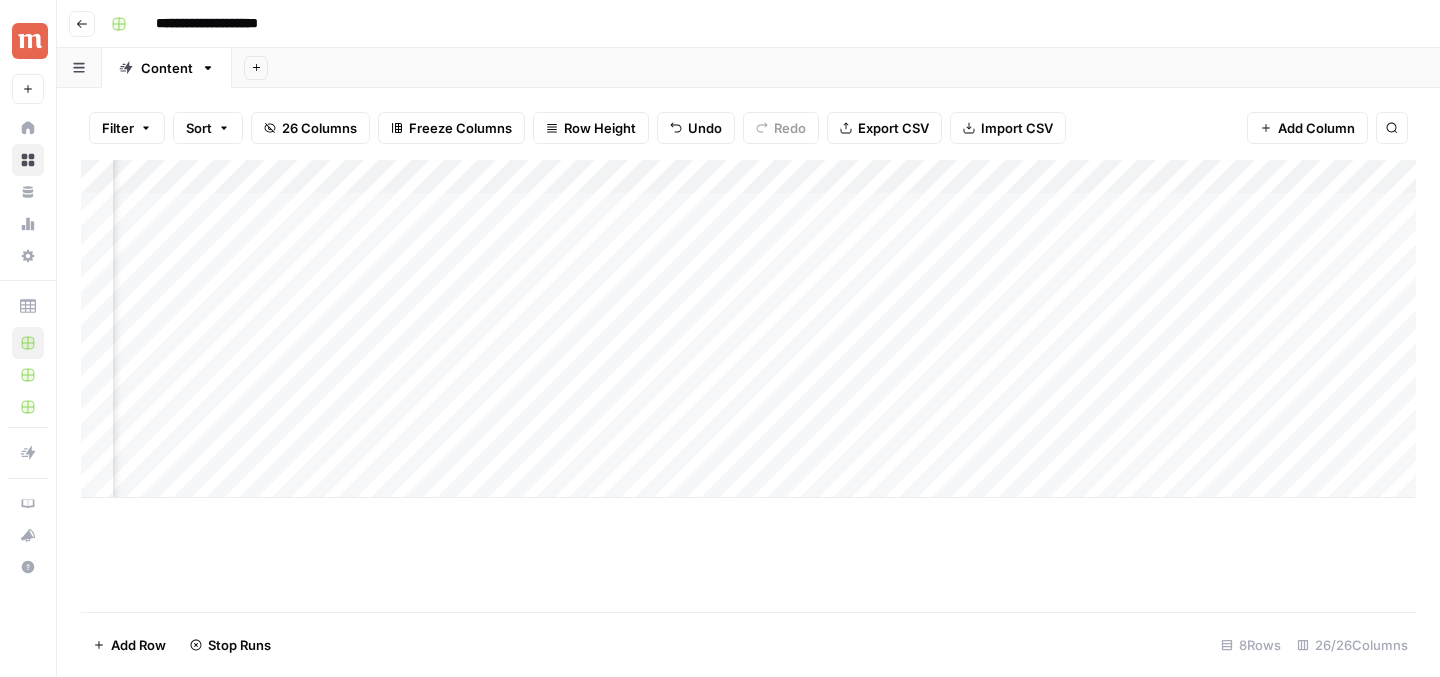scroll, scrollTop: 0, scrollLeft: 1506, axis: horizontal 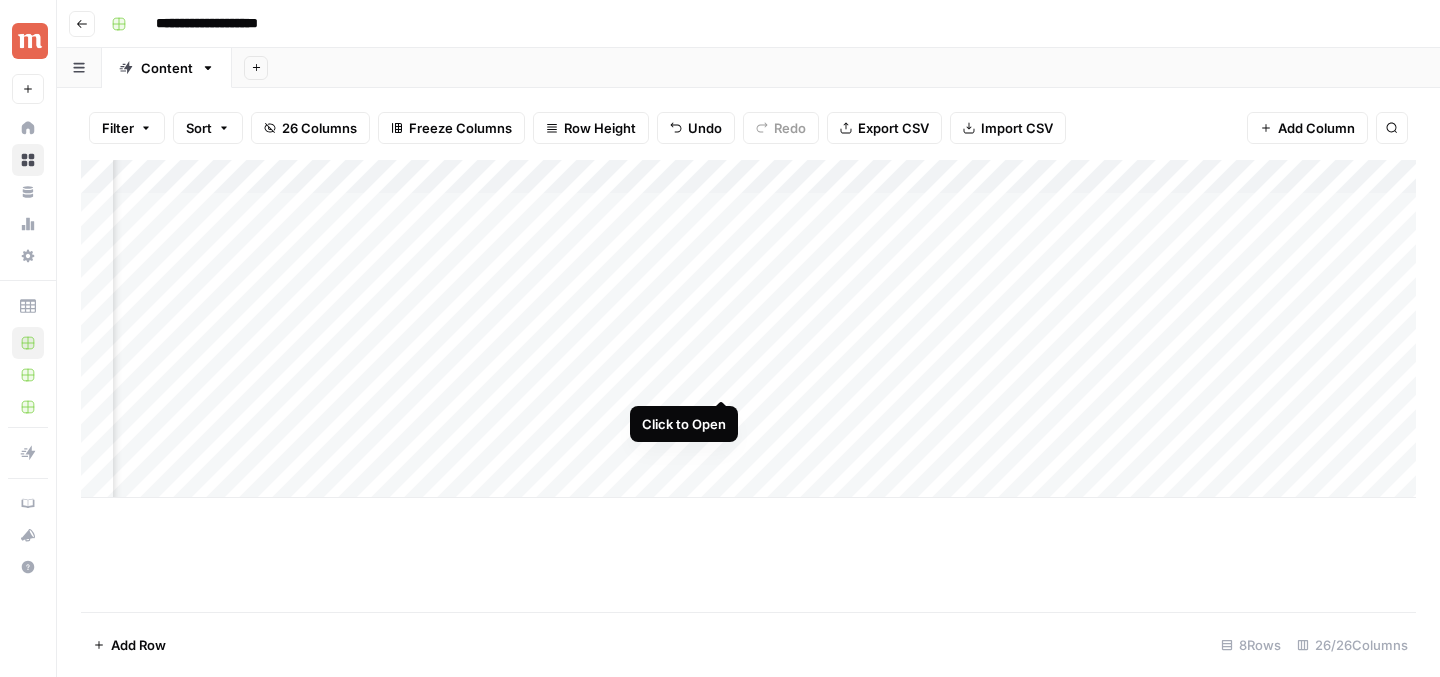 click on "Add Column" at bounding box center [748, 329] 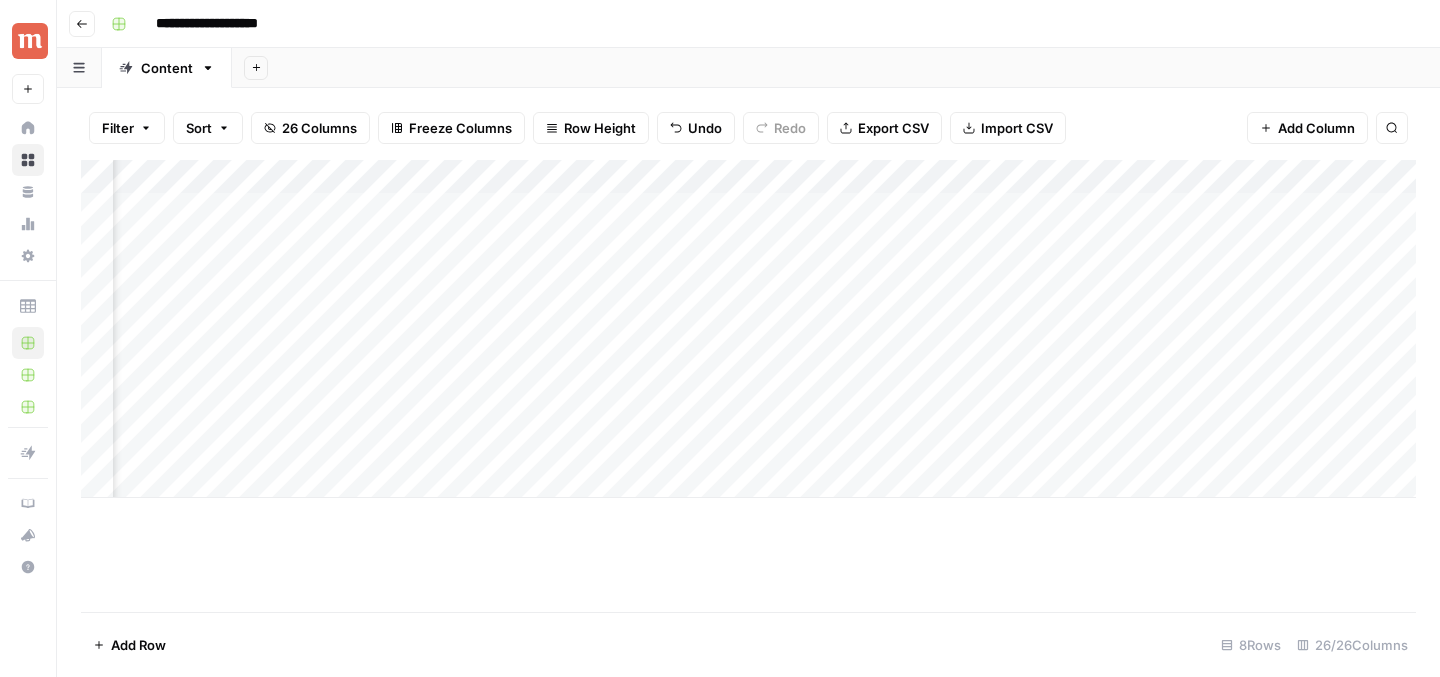 click on "Add Column" at bounding box center [748, 329] 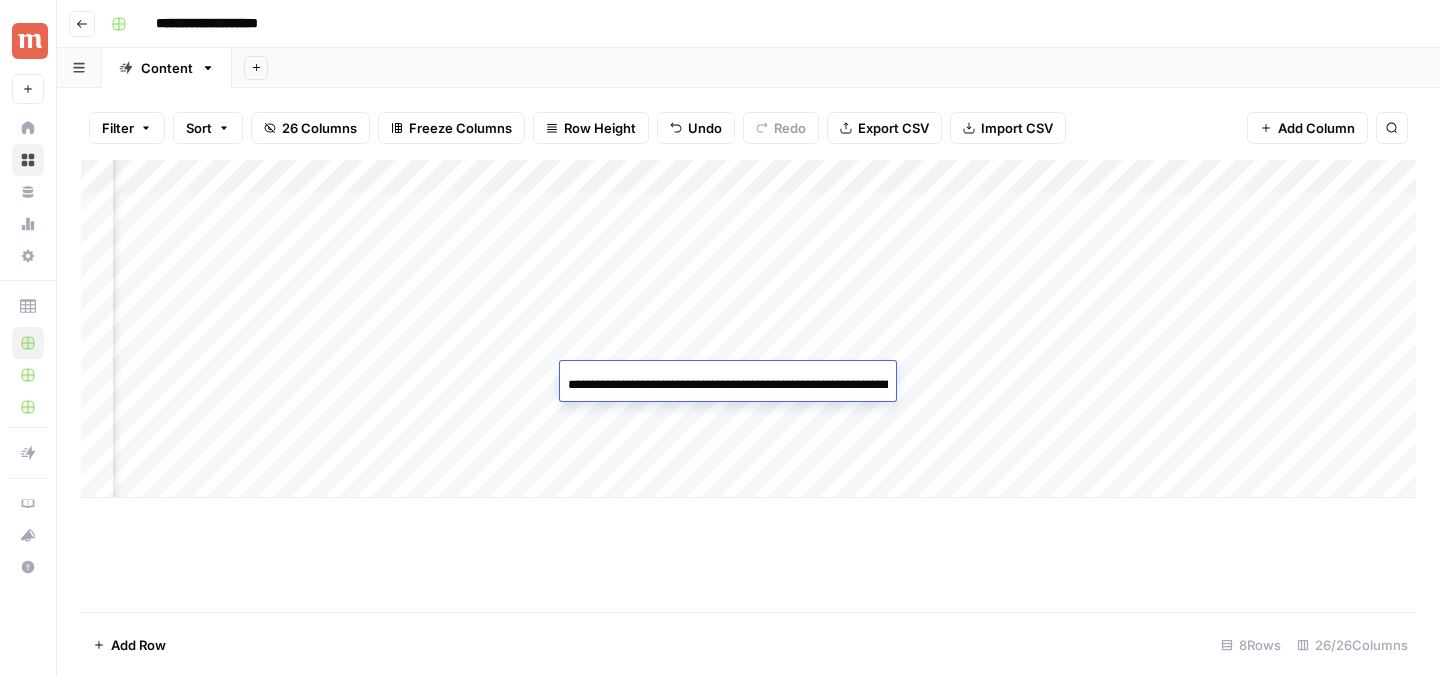 scroll, scrollTop: 0, scrollLeft: 818, axis: horizontal 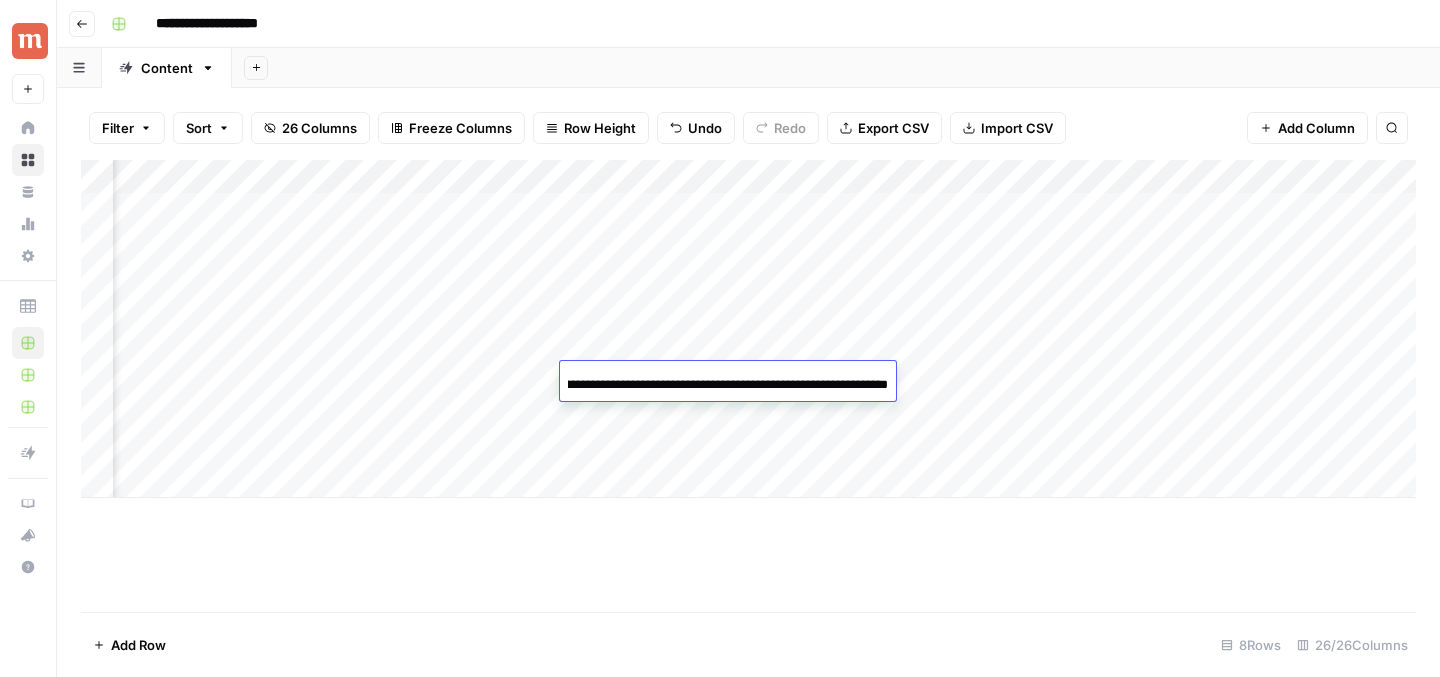 click on "Add Column" at bounding box center [748, 329] 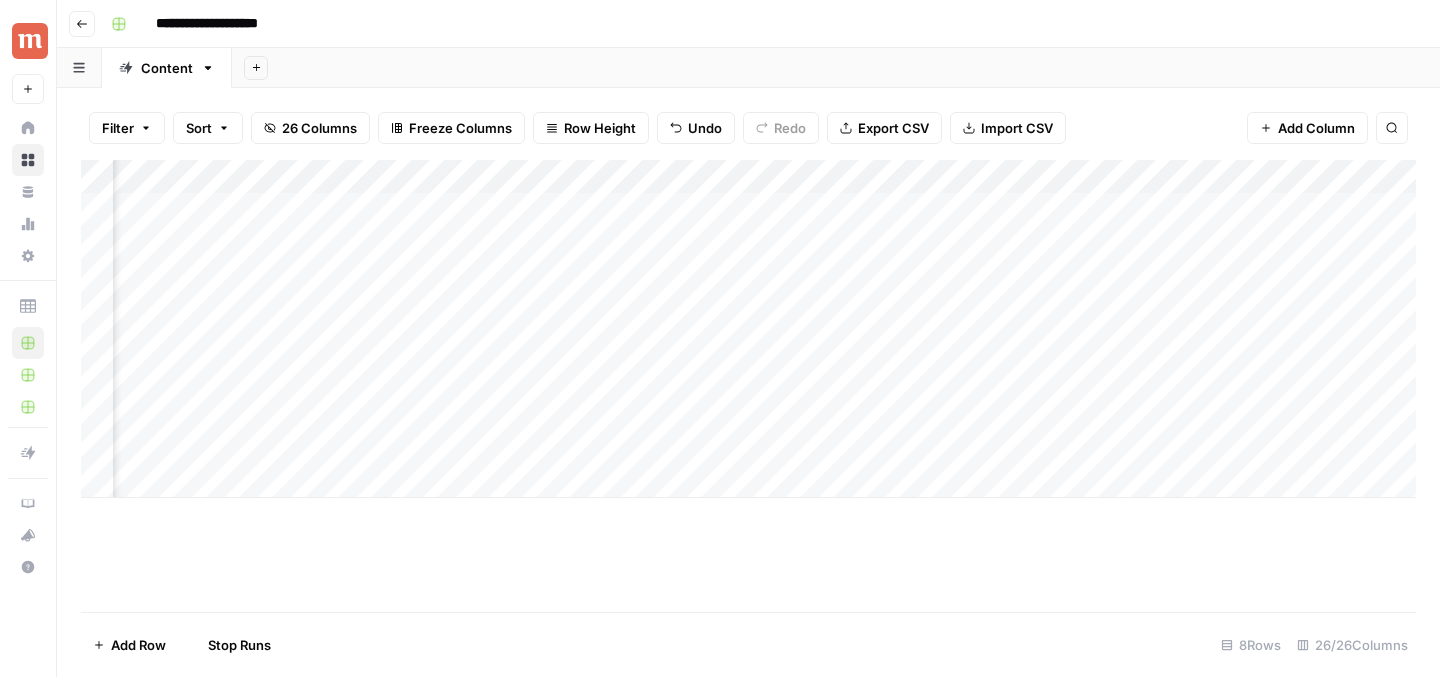 click on "Add Column" at bounding box center [748, 329] 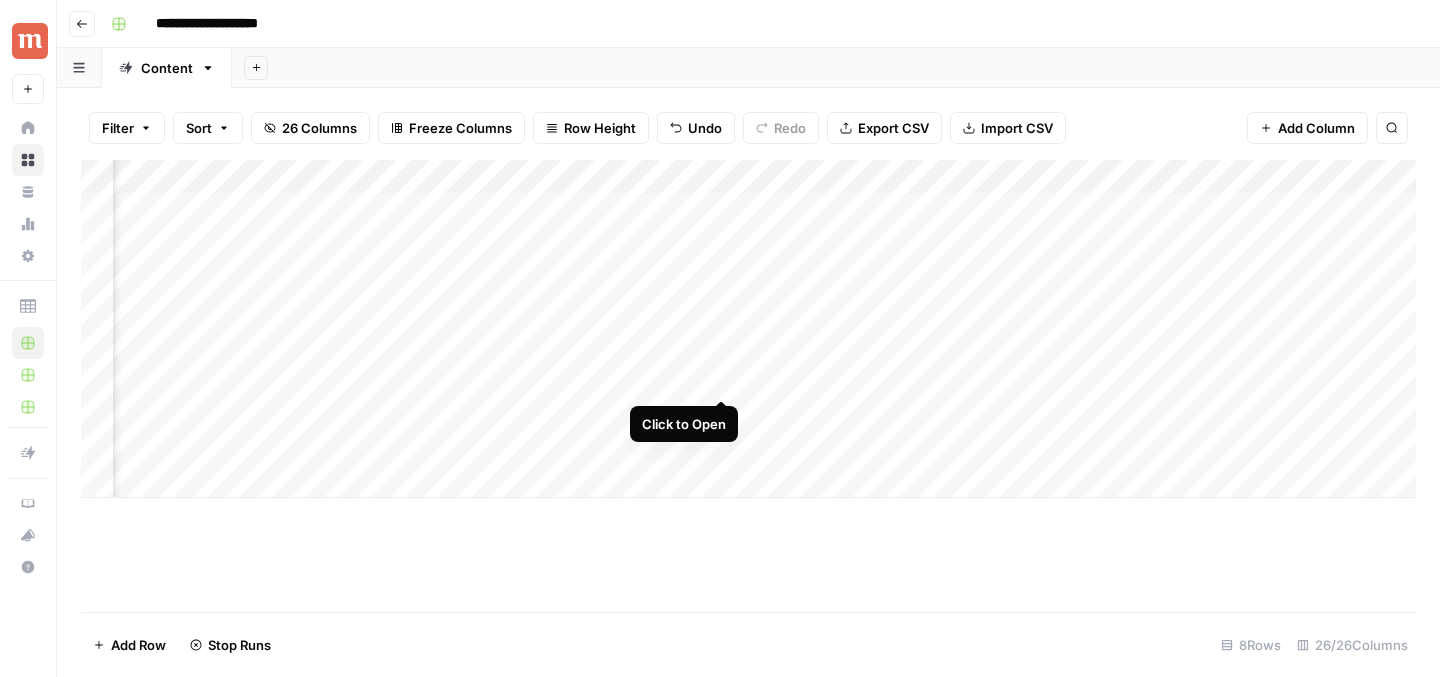 click on "Add Column" at bounding box center (748, 329) 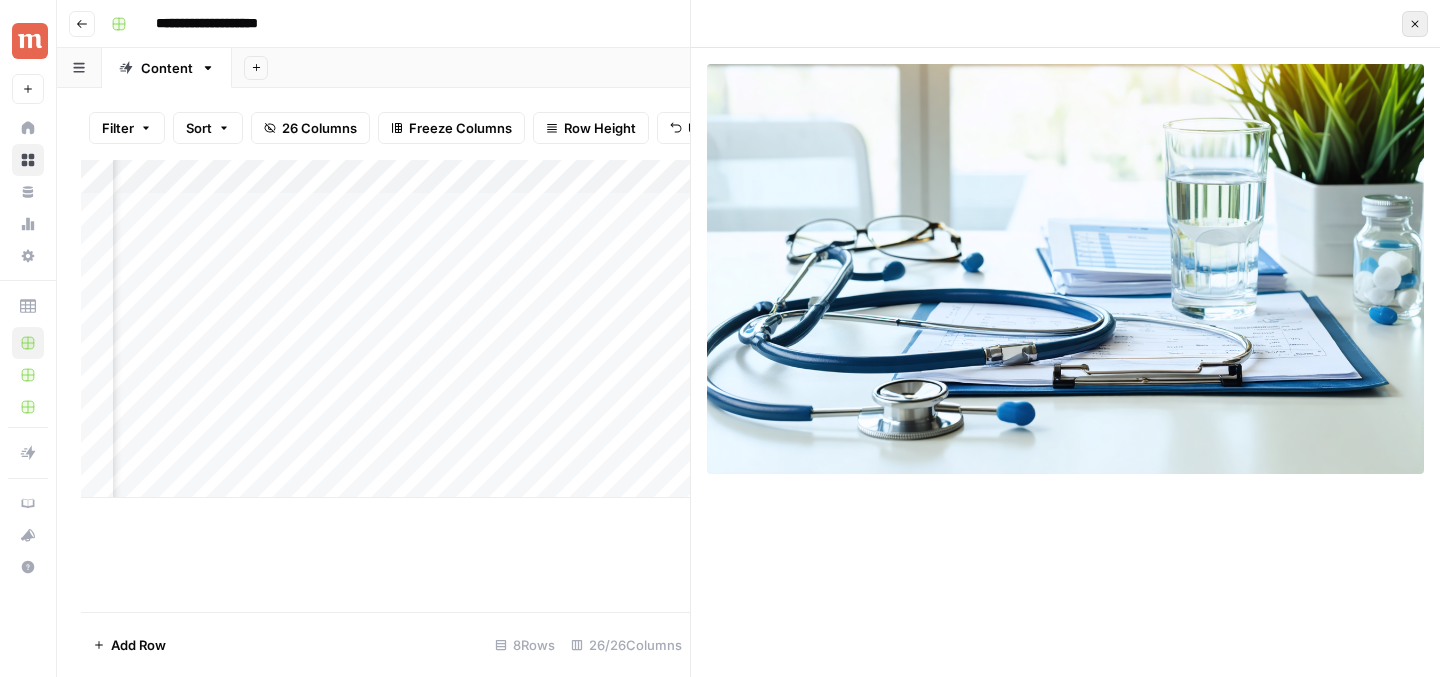 click 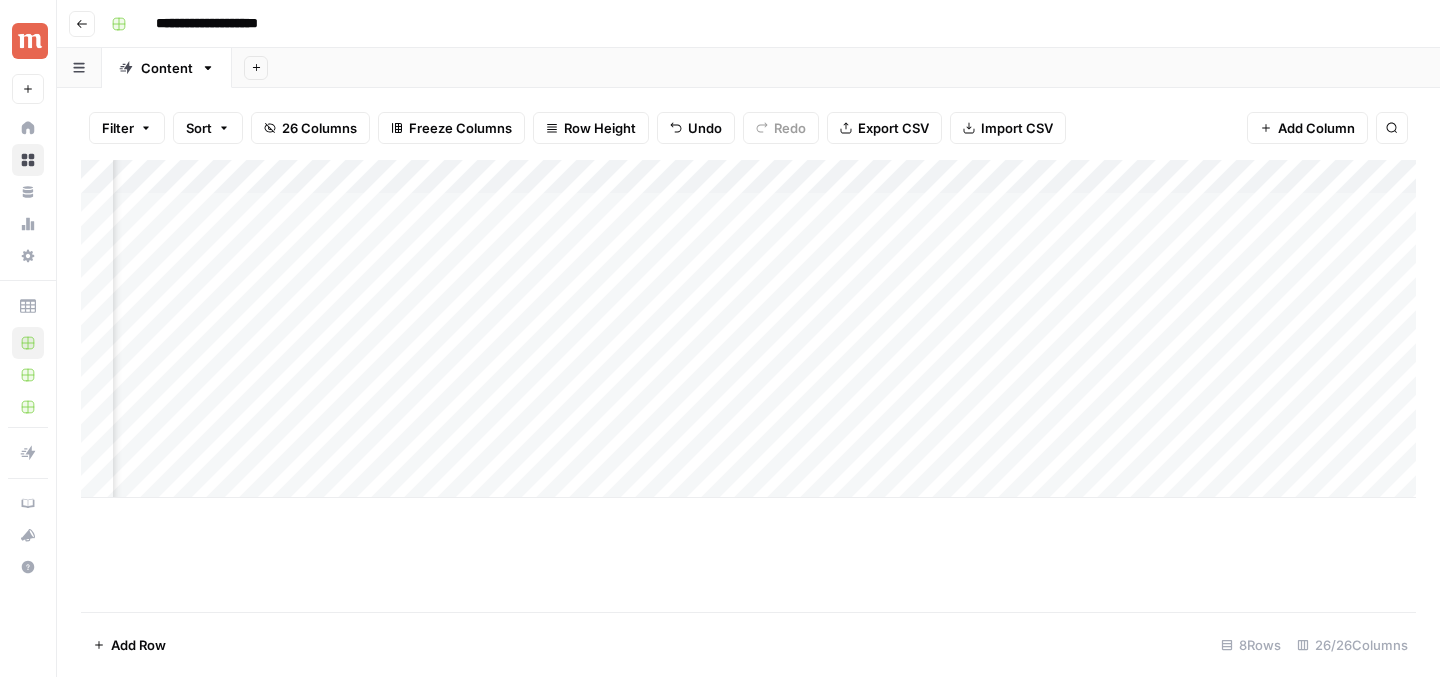 click on "Add Column" at bounding box center (748, 329) 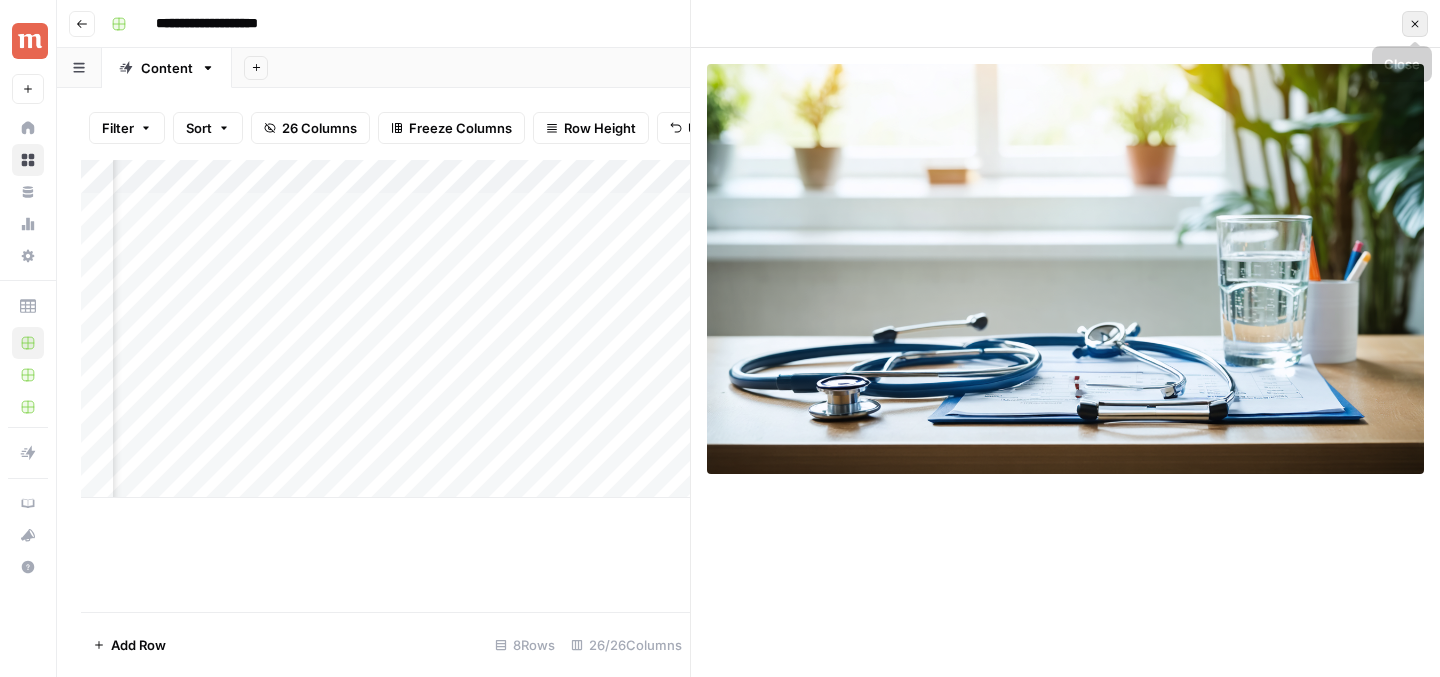 click 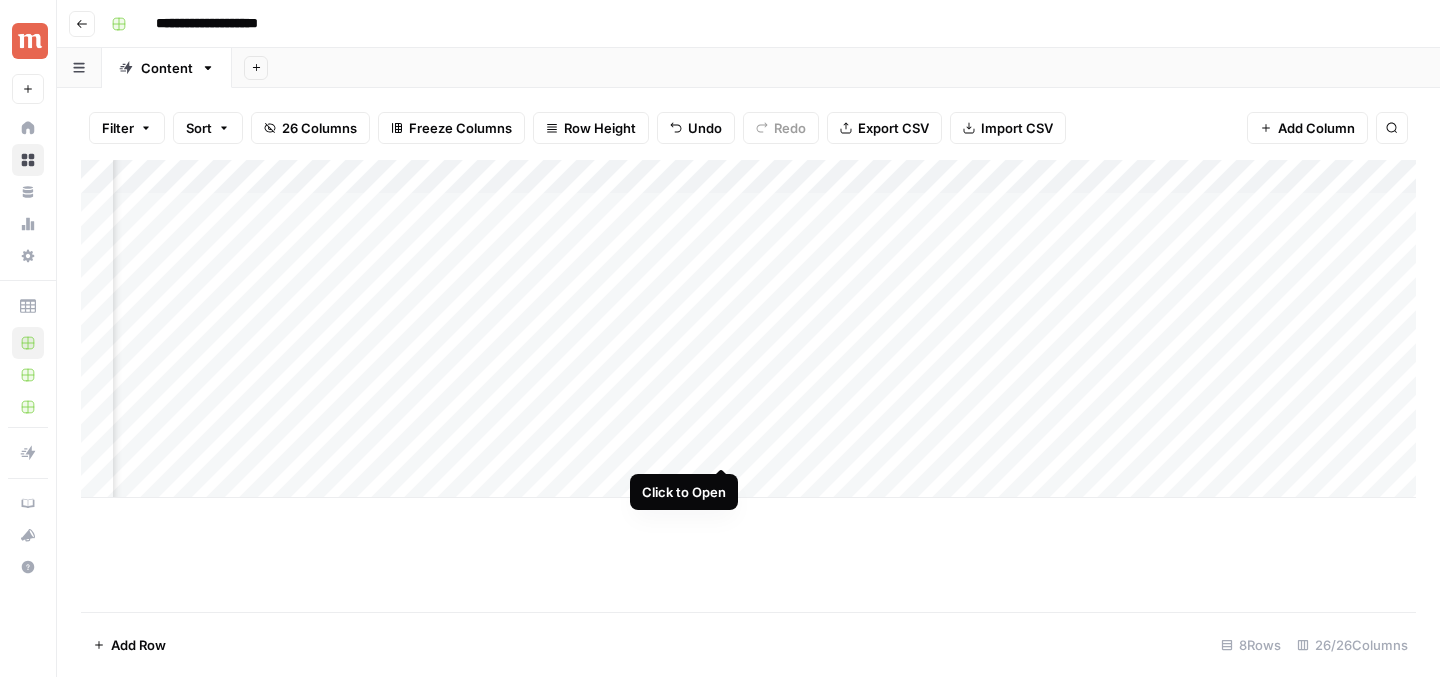 click on "Add Column" at bounding box center (748, 329) 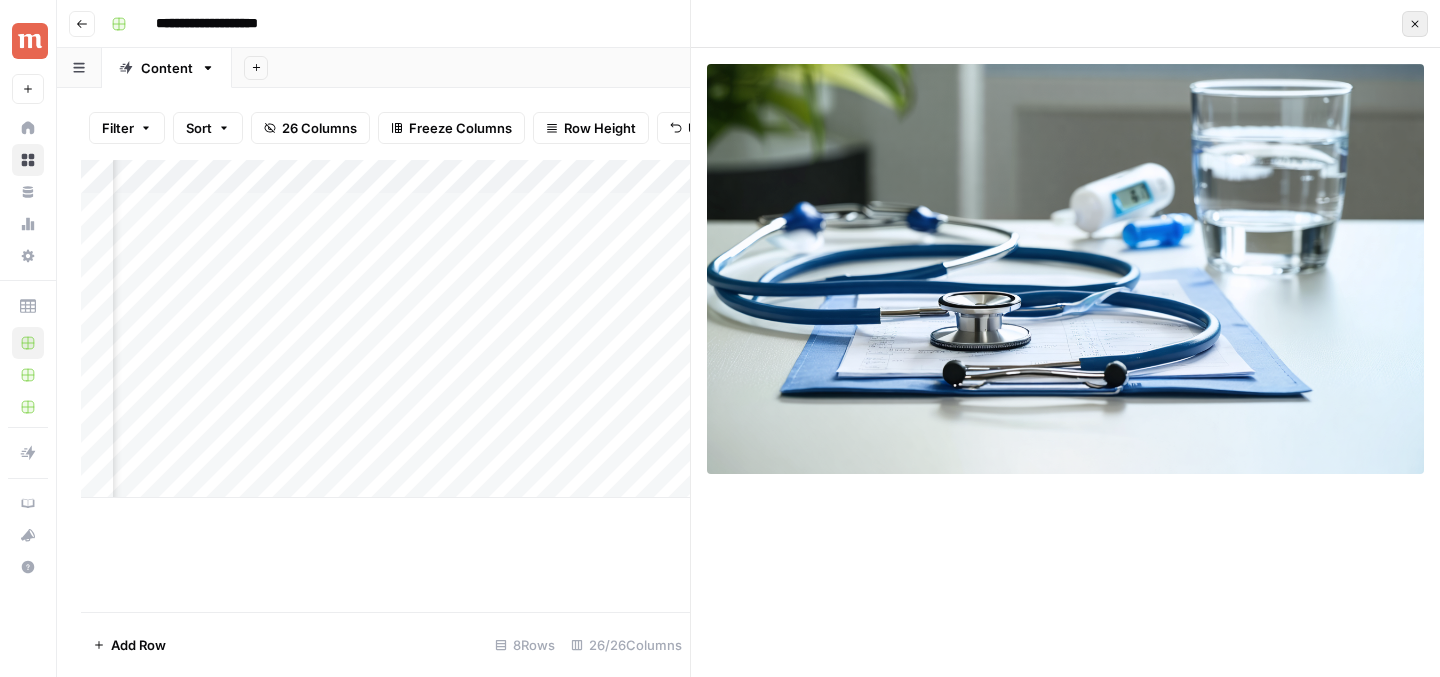 click 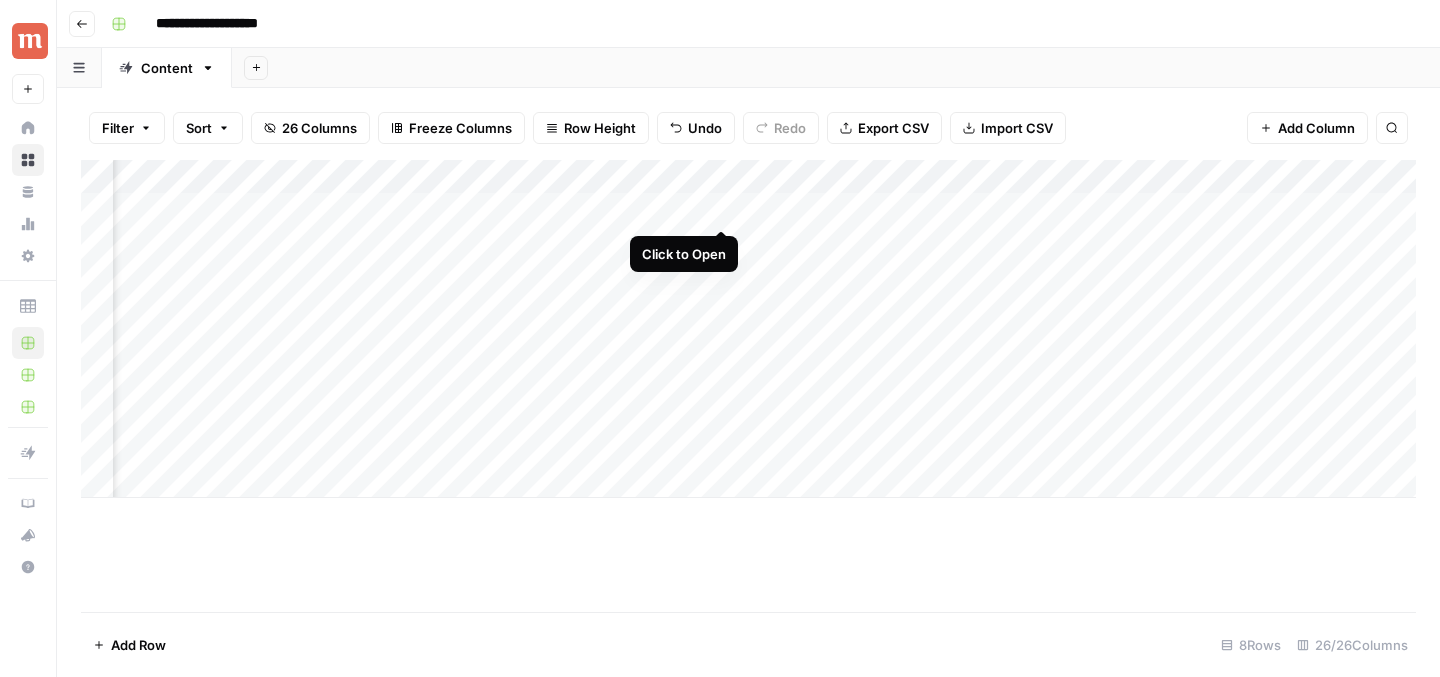 click on "Add Column" at bounding box center [748, 329] 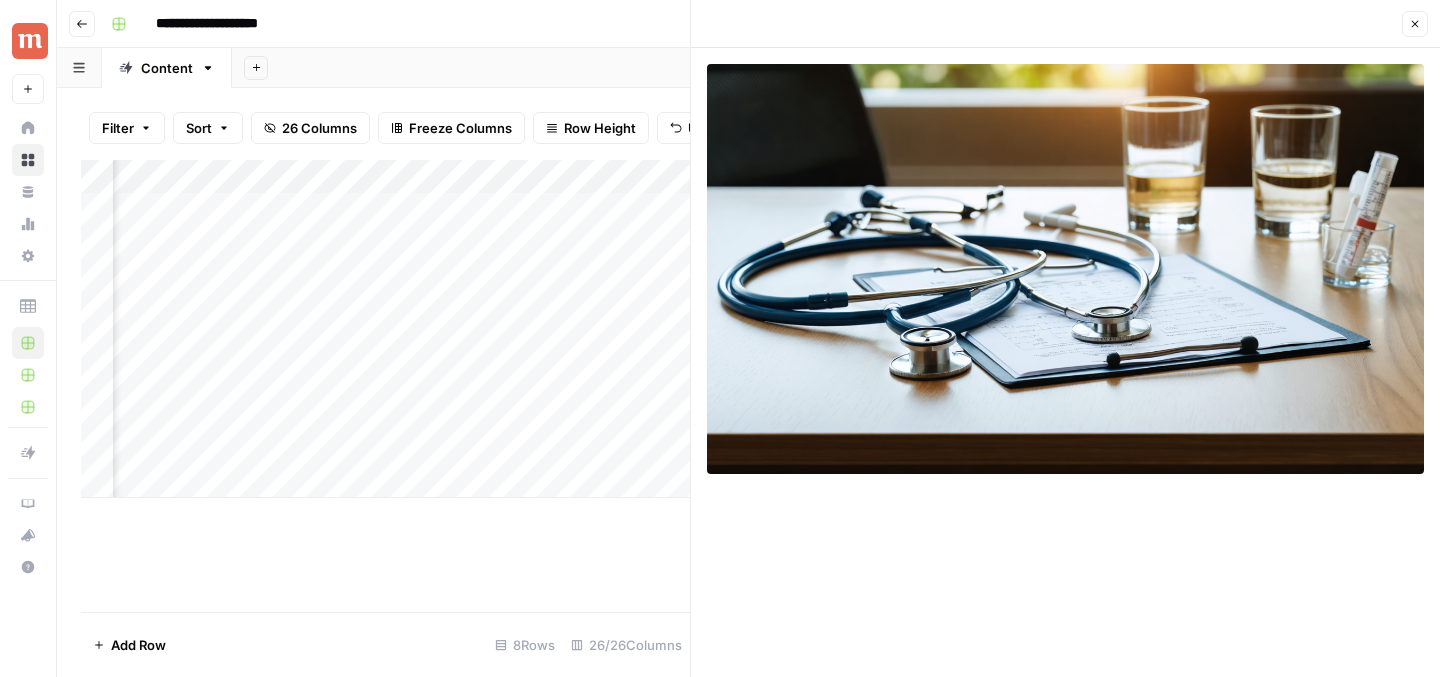 click on "Add Column" at bounding box center (385, 329) 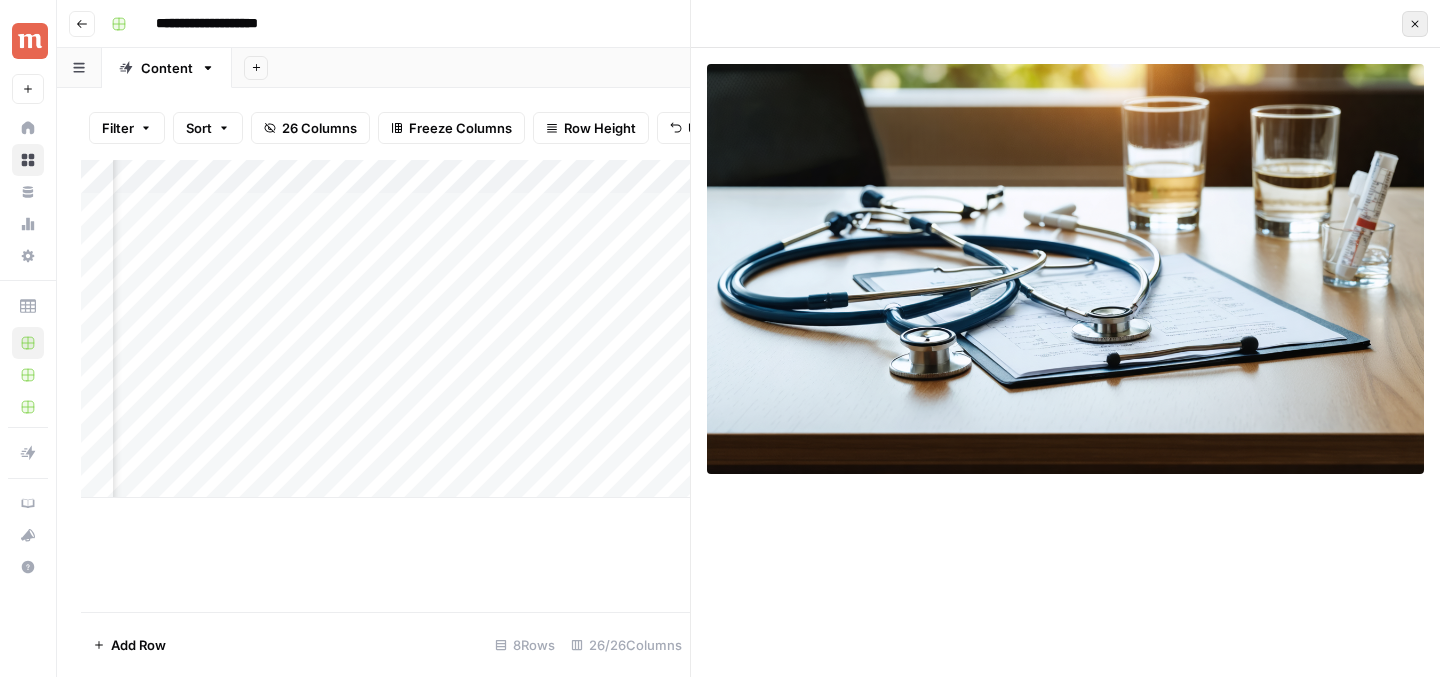 click on "Close" at bounding box center [1415, 24] 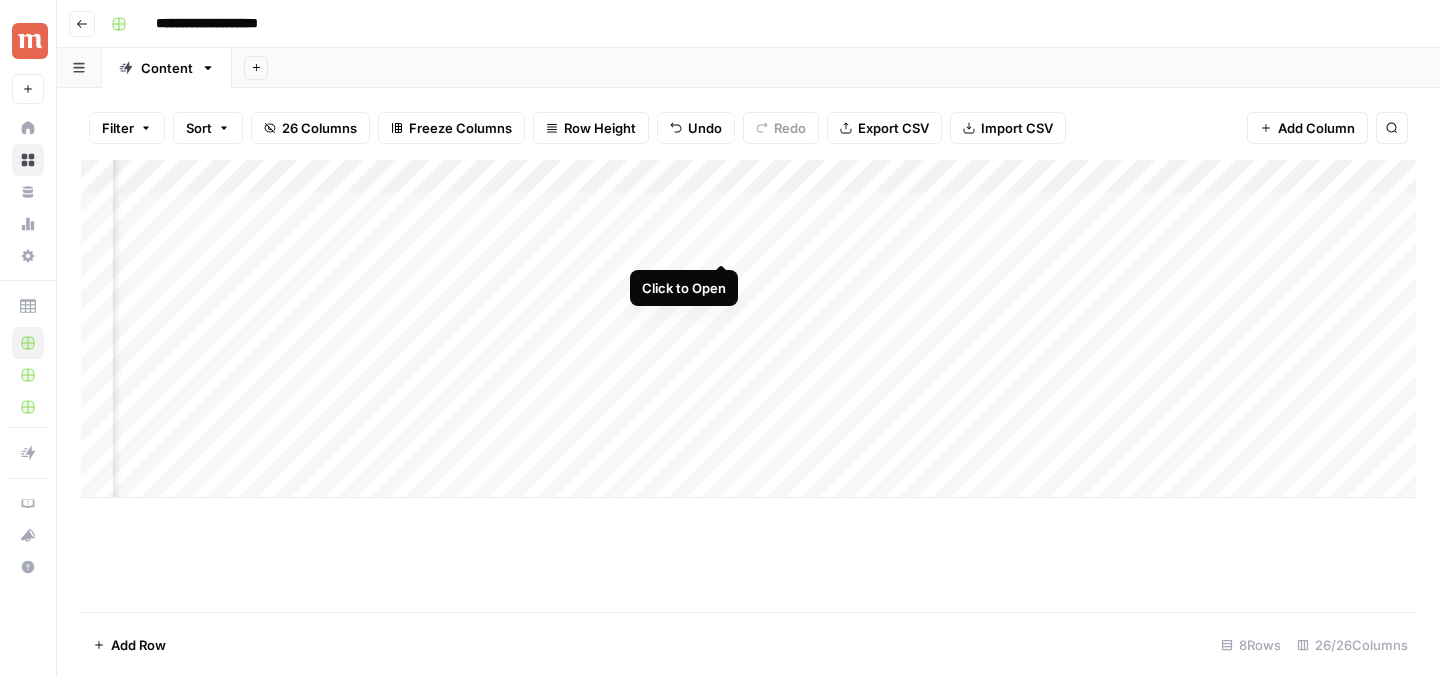 click on "Add Column" at bounding box center [748, 329] 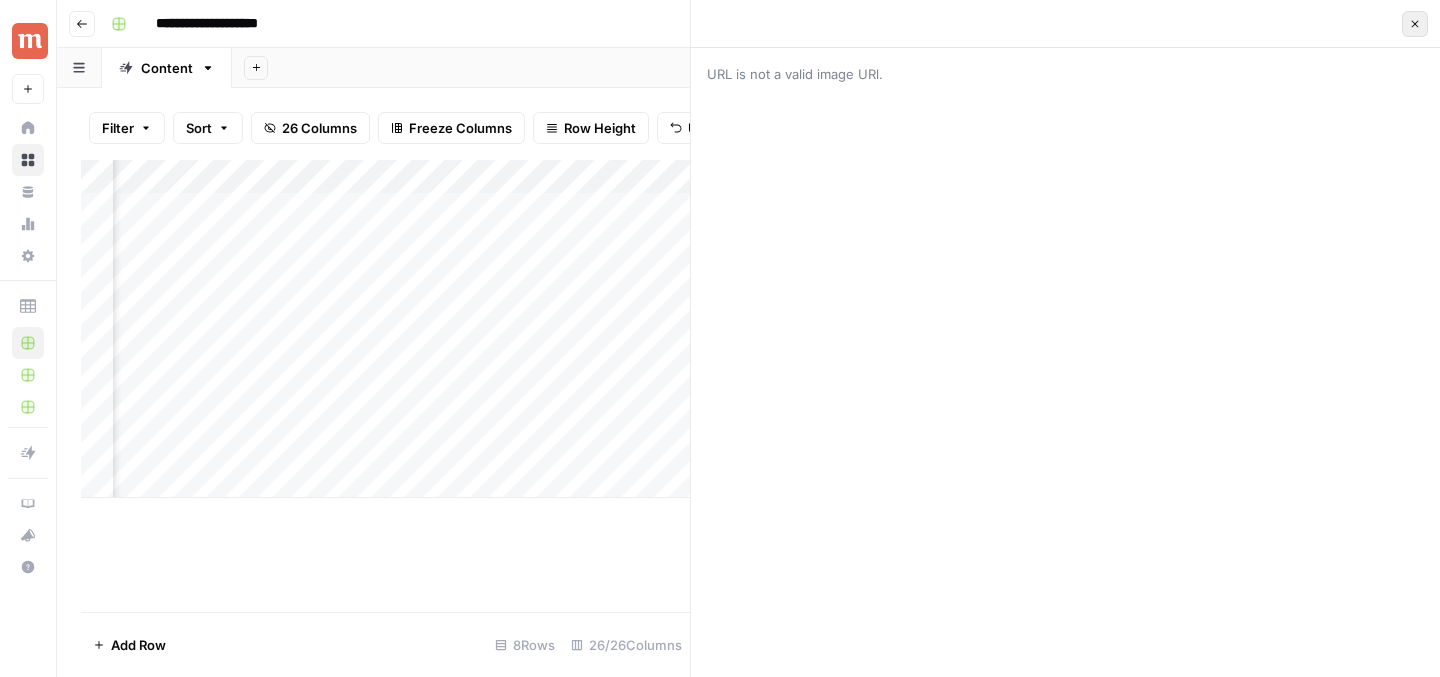 click on "Close" at bounding box center [1415, 24] 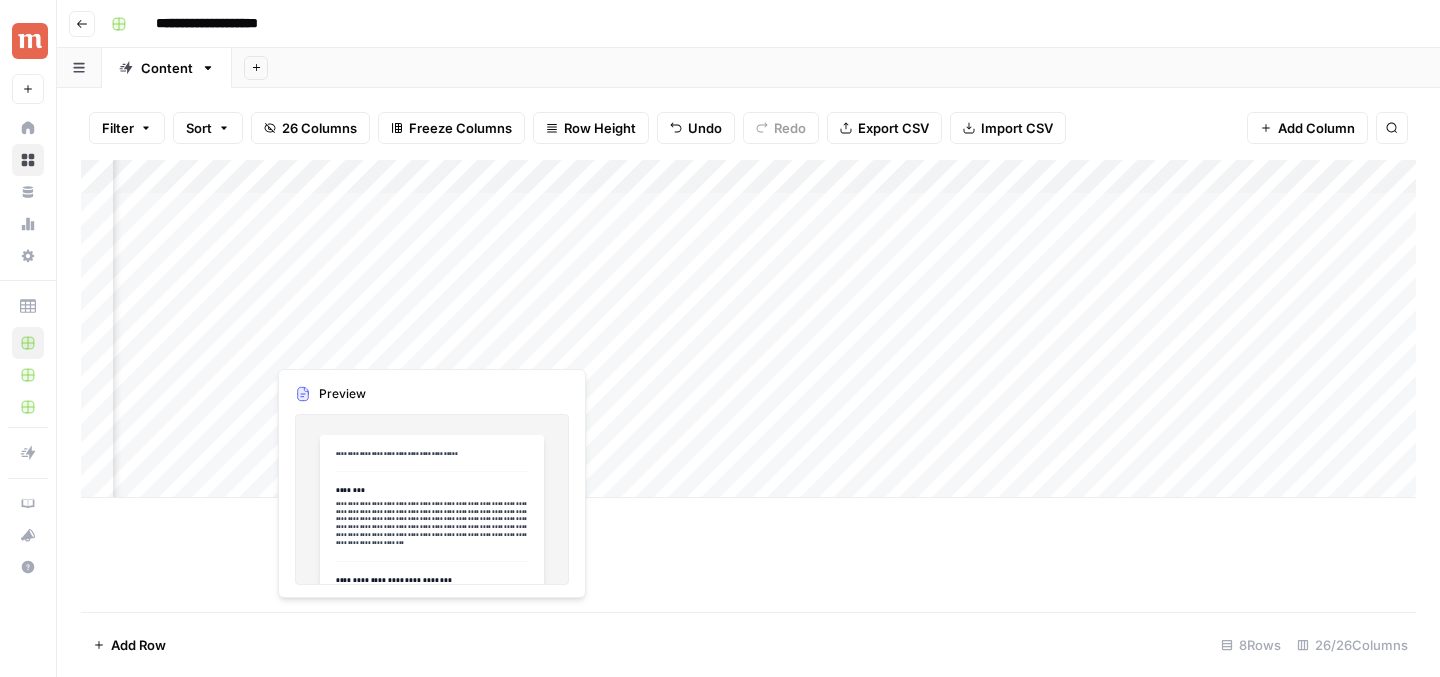 scroll, scrollTop: 0, scrollLeft: 1345, axis: horizontal 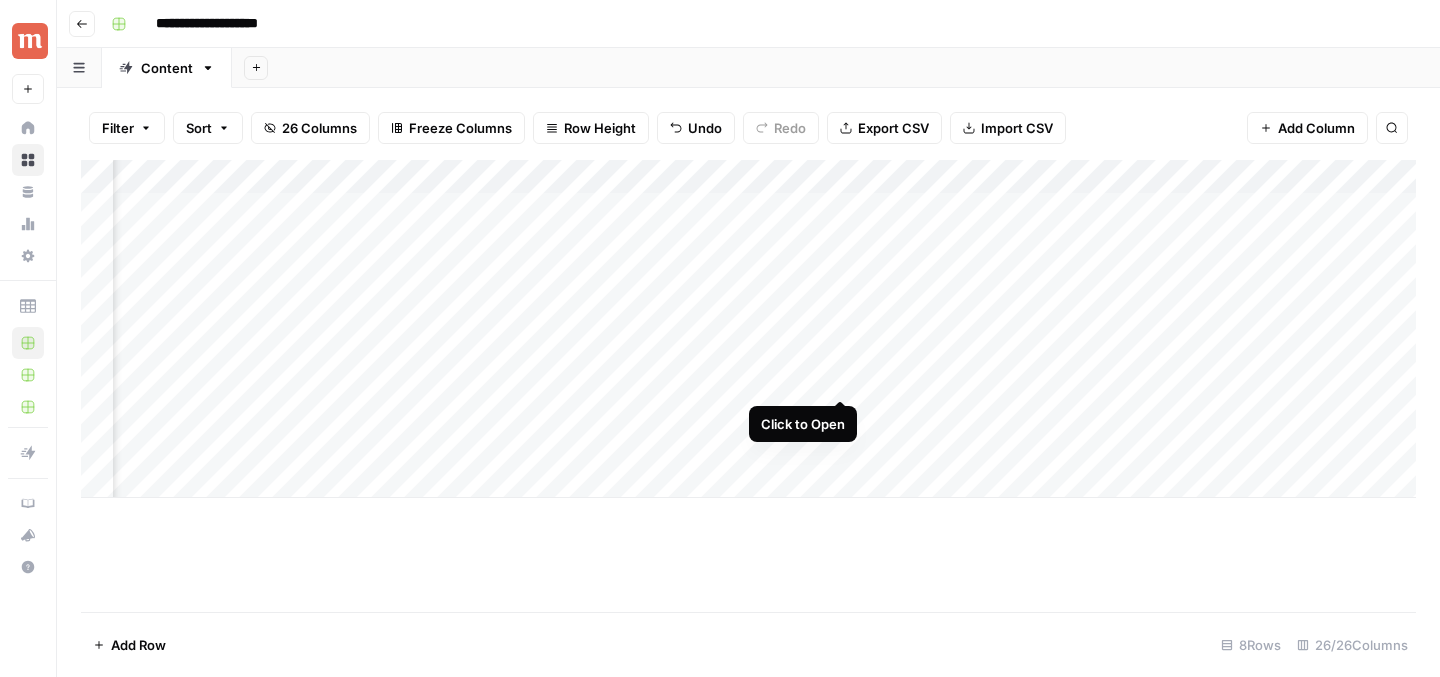 click on "Add Column" at bounding box center [748, 329] 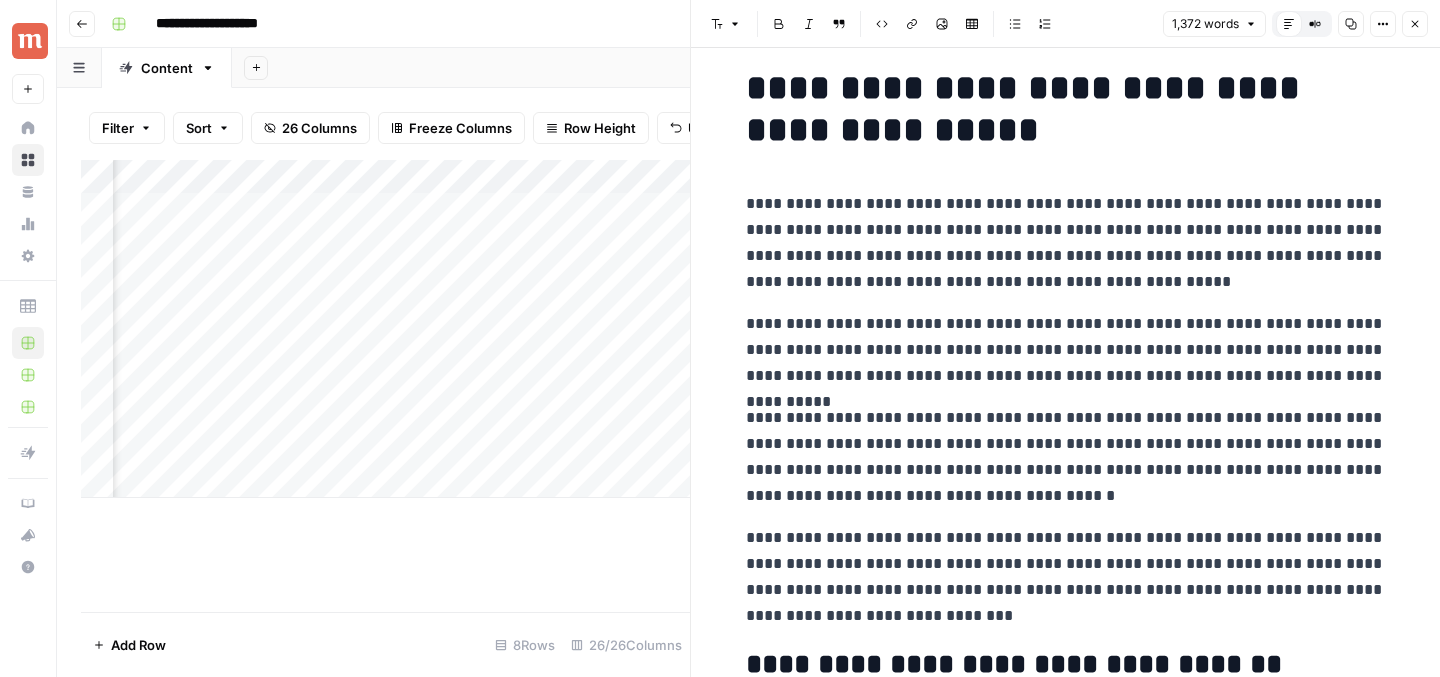 scroll, scrollTop: 0, scrollLeft: 0, axis: both 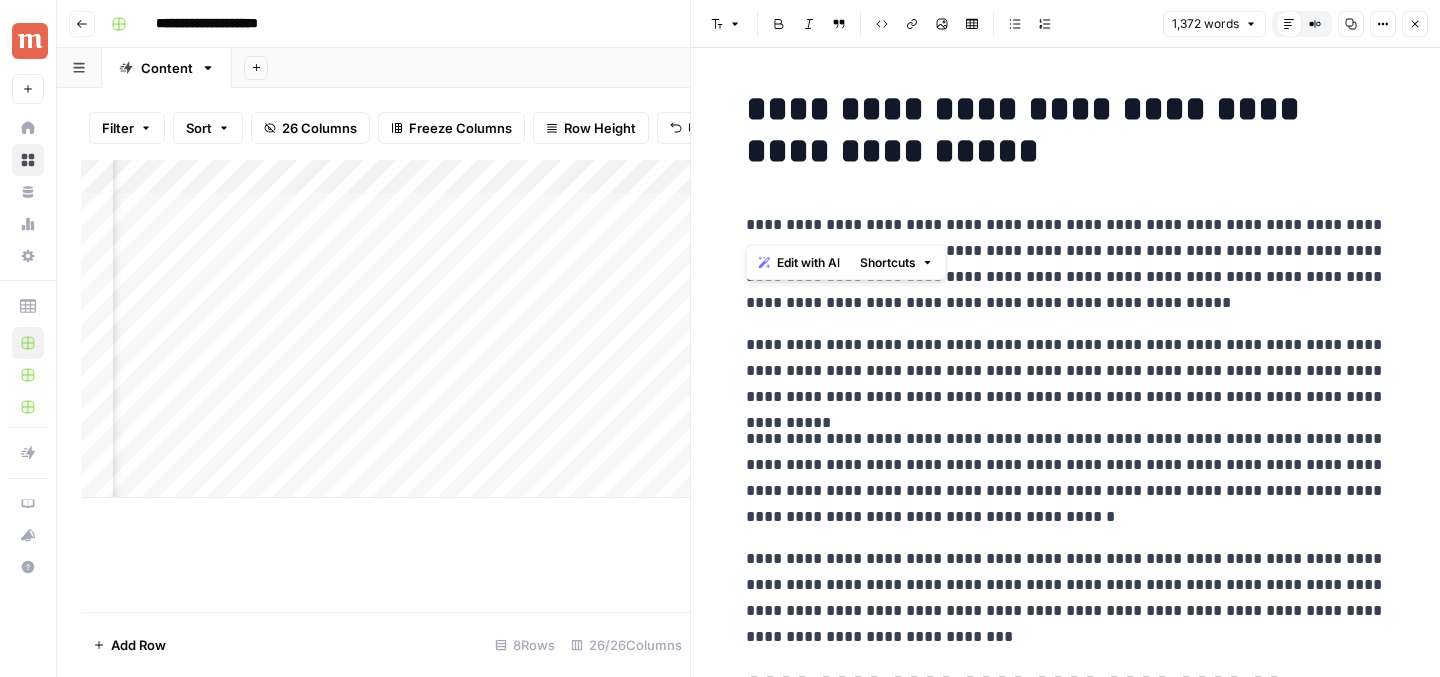 drag, startPoint x: 749, startPoint y: 224, endPoint x: 896, endPoint y: 220, distance: 147.05441 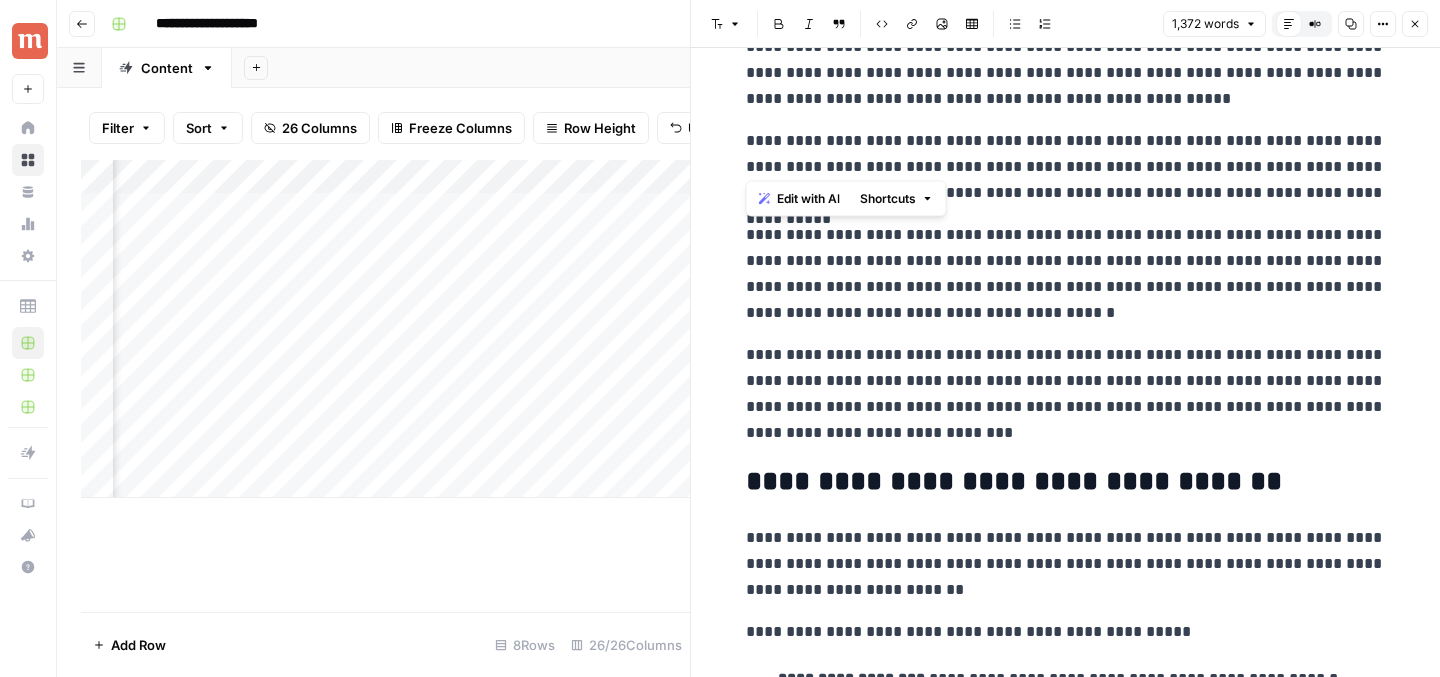scroll, scrollTop: 0, scrollLeft: 0, axis: both 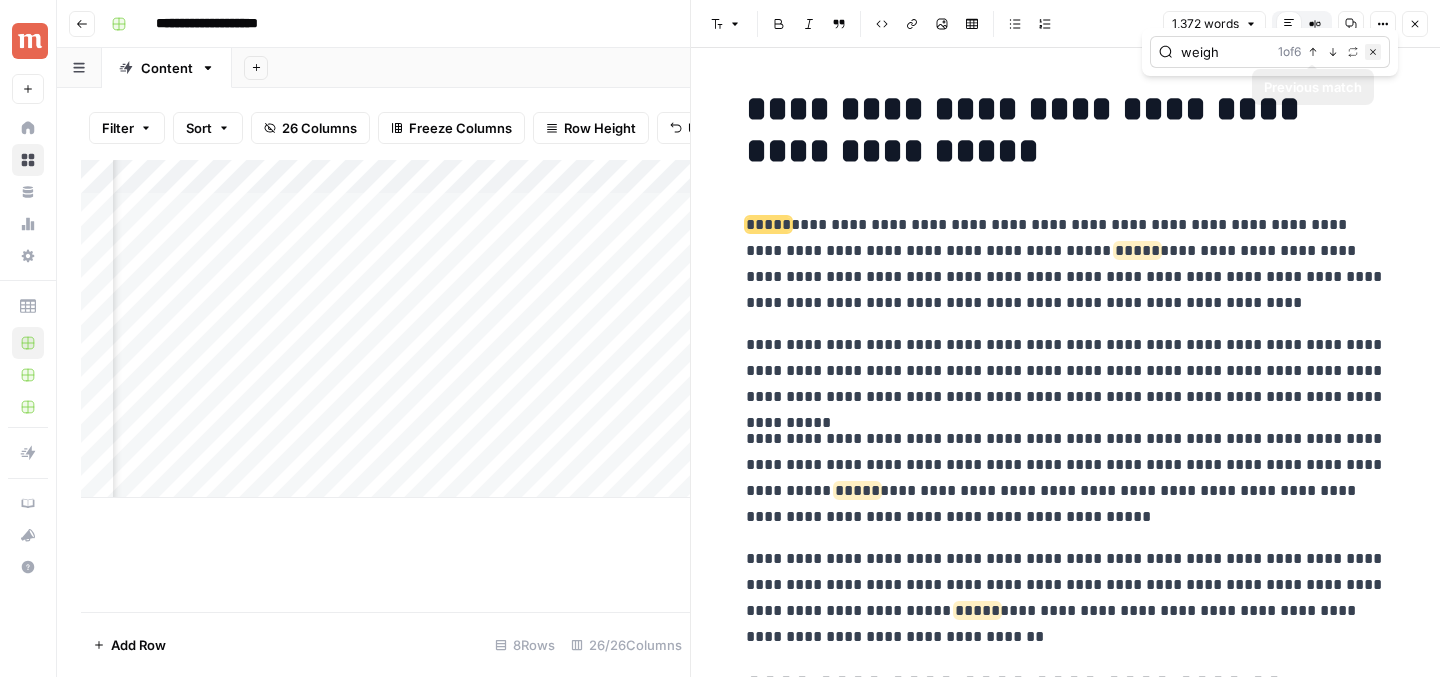 type on "weigh" 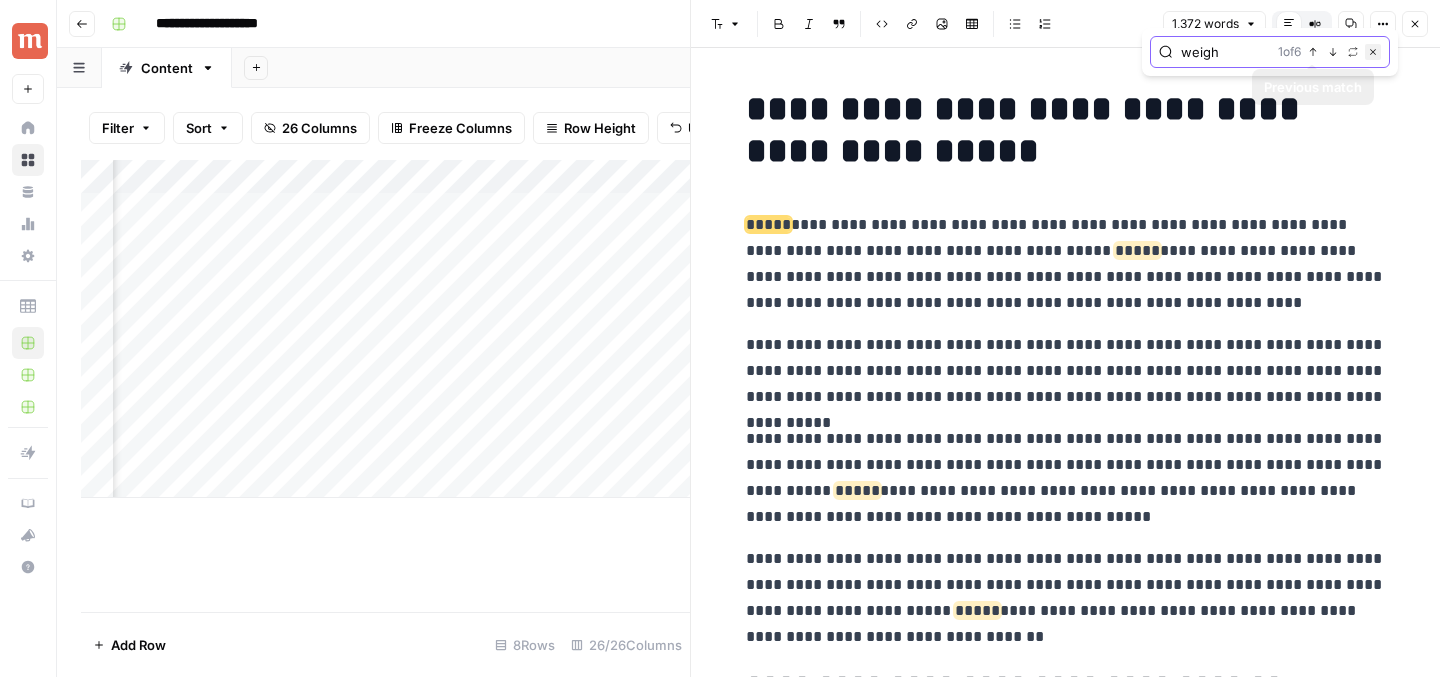 click 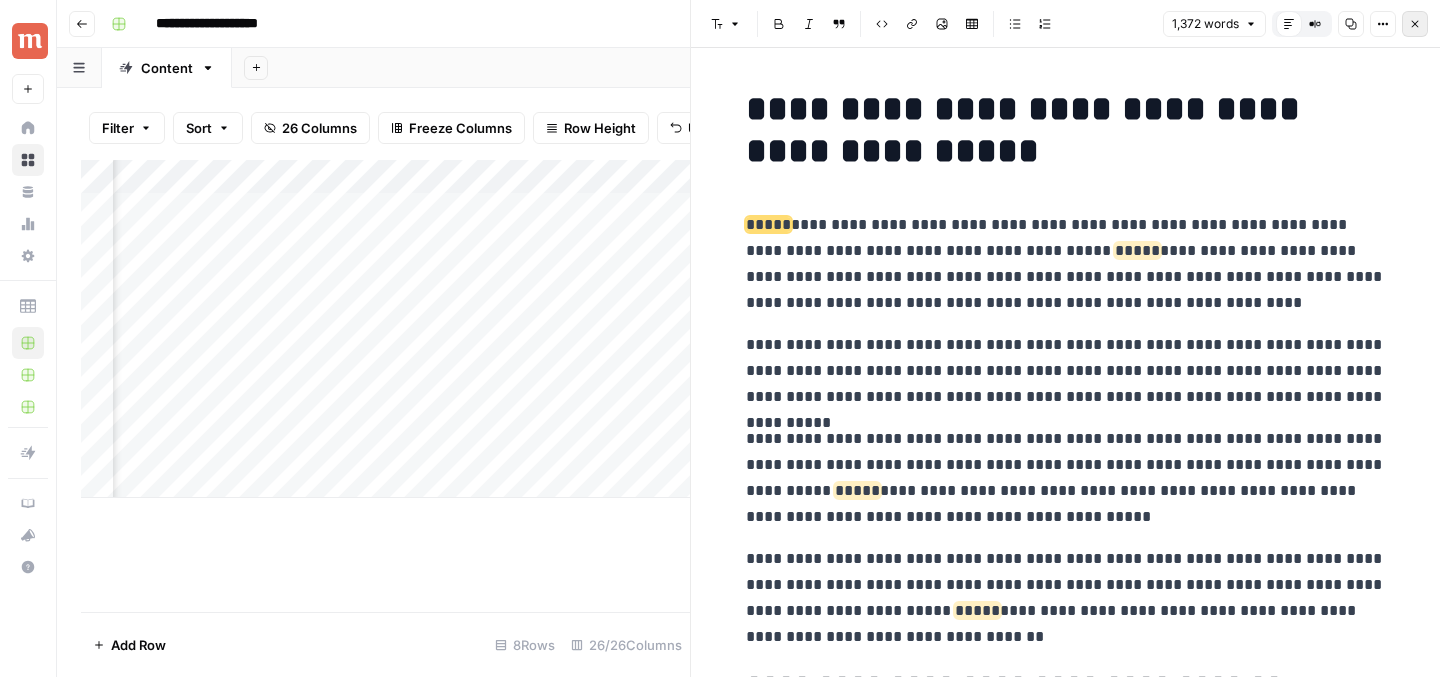 click on "Close" at bounding box center (1415, 24) 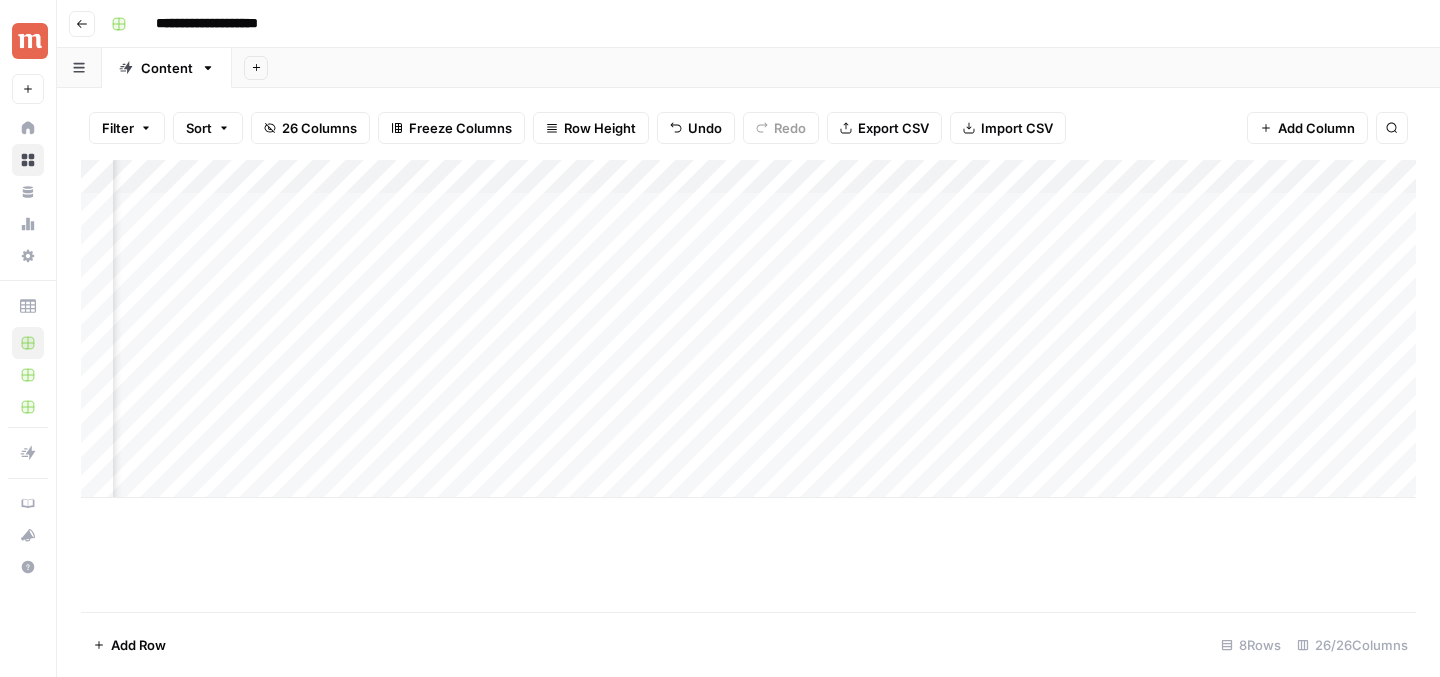scroll, scrollTop: 0, scrollLeft: 1298, axis: horizontal 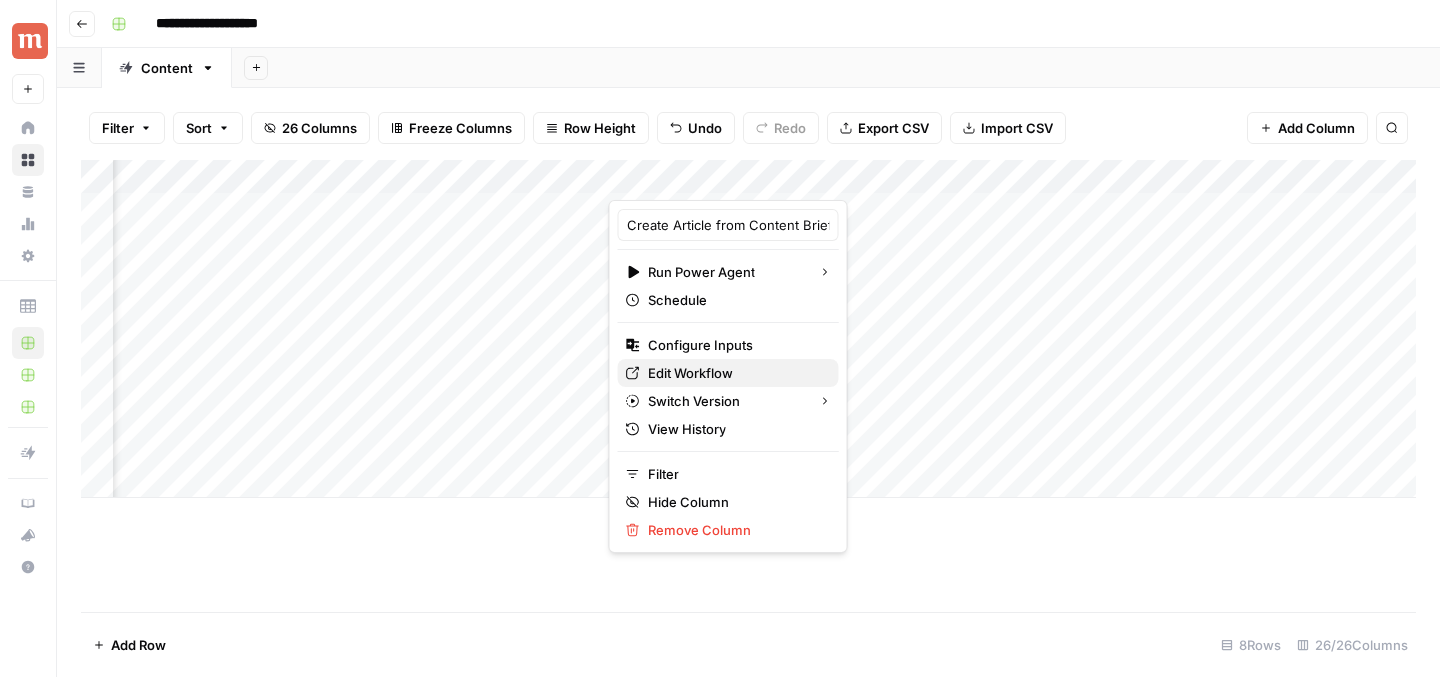 click on "Edit Workflow" at bounding box center (690, 373) 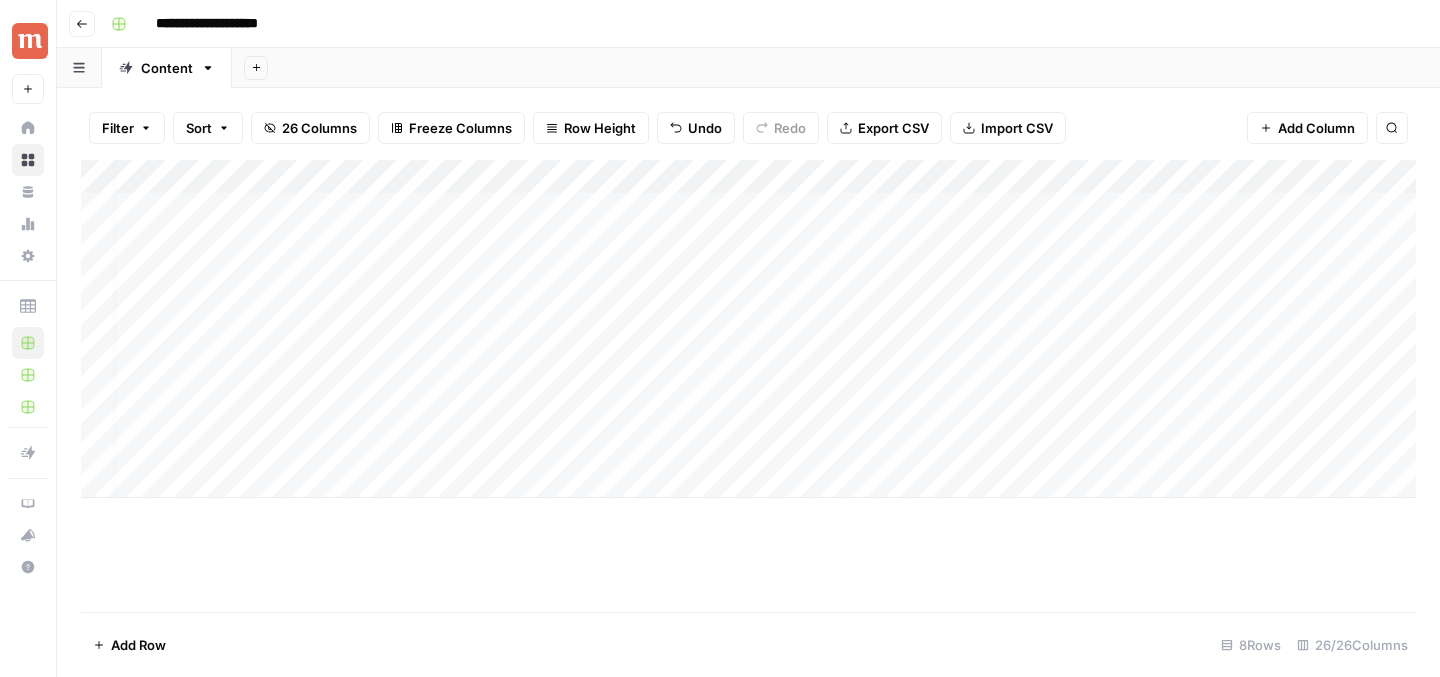 scroll, scrollTop: 0, scrollLeft: 0, axis: both 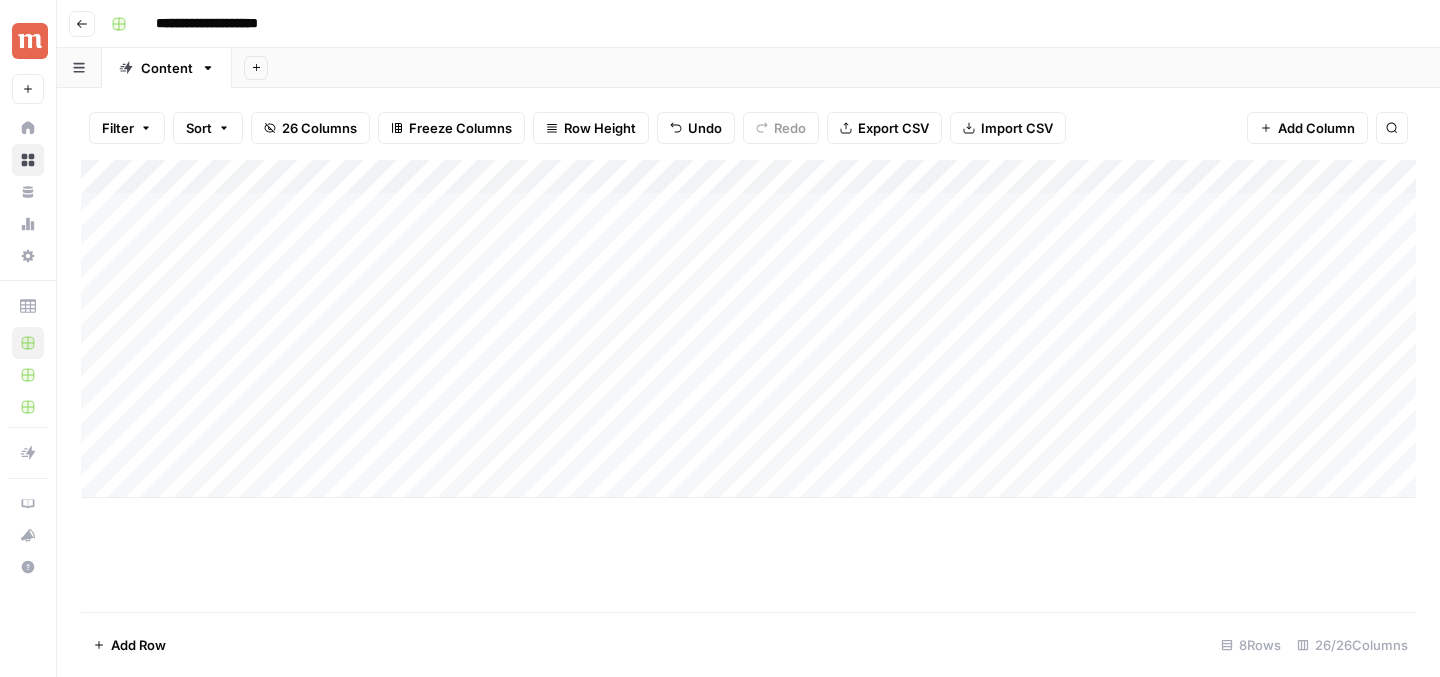 click on "Add Column" at bounding box center [748, 329] 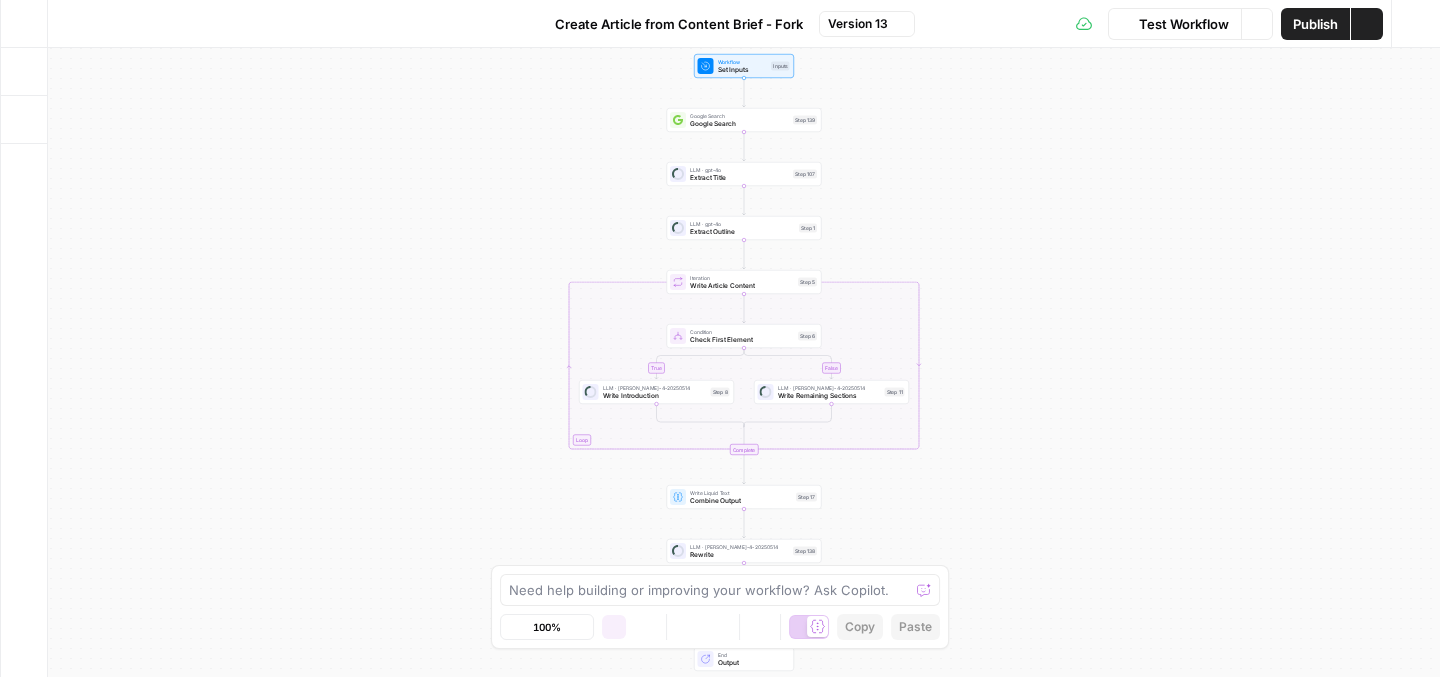 scroll, scrollTop: 0, scrollLeft: 0, axis: both 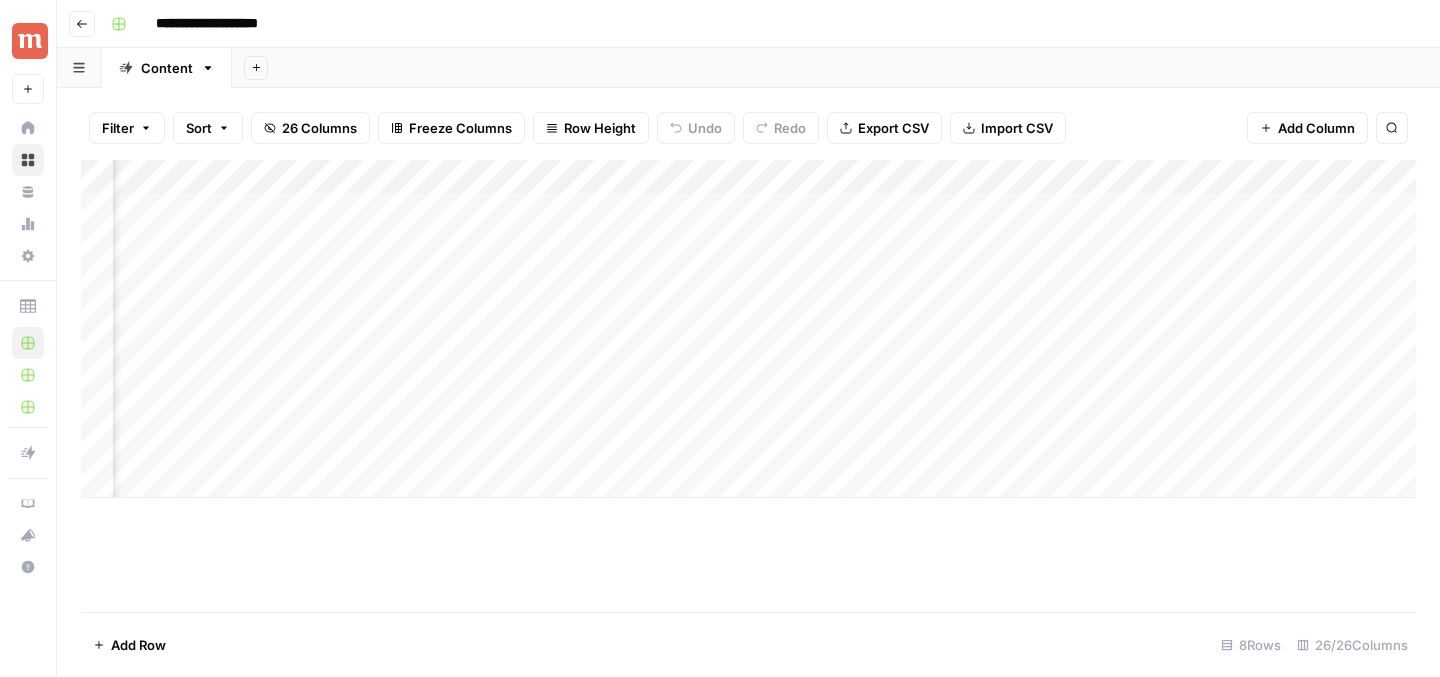 click on "Add Column" at bounding box center [748, 329] 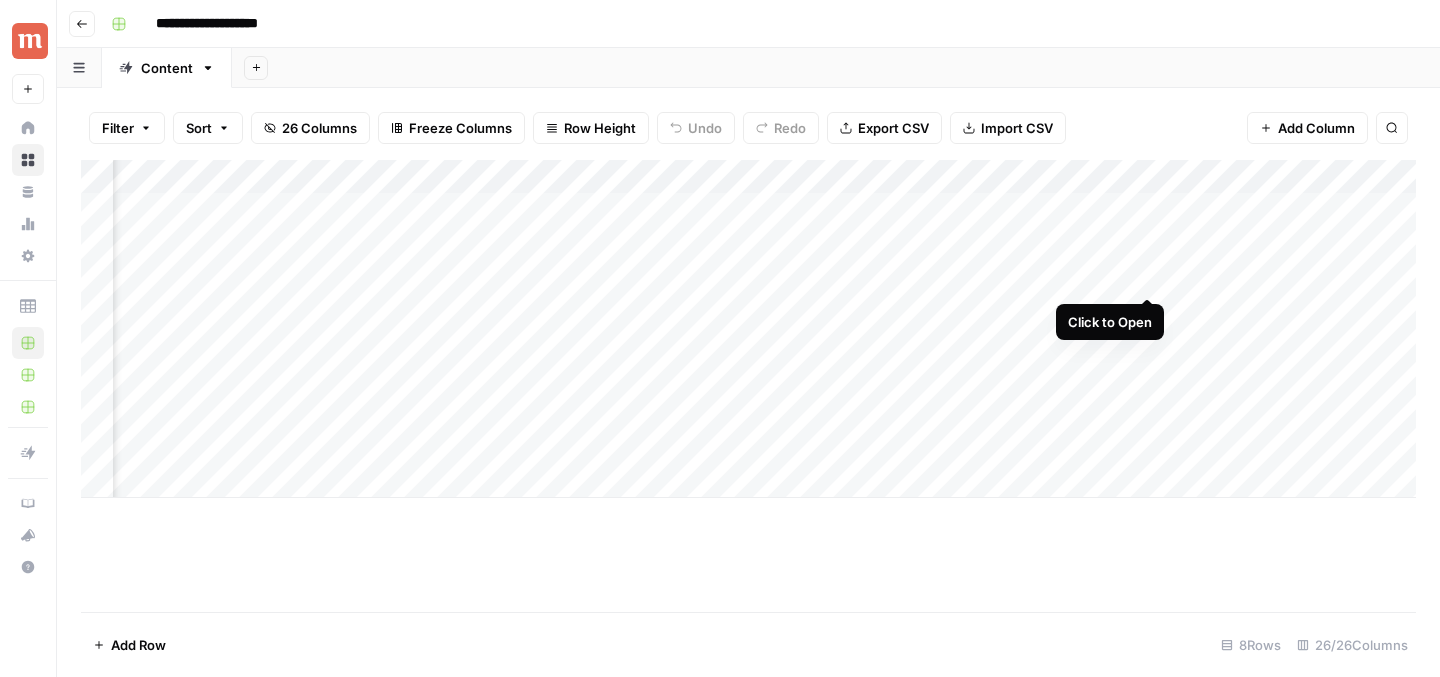click on "Add Column" at bounding box center (748, 329) 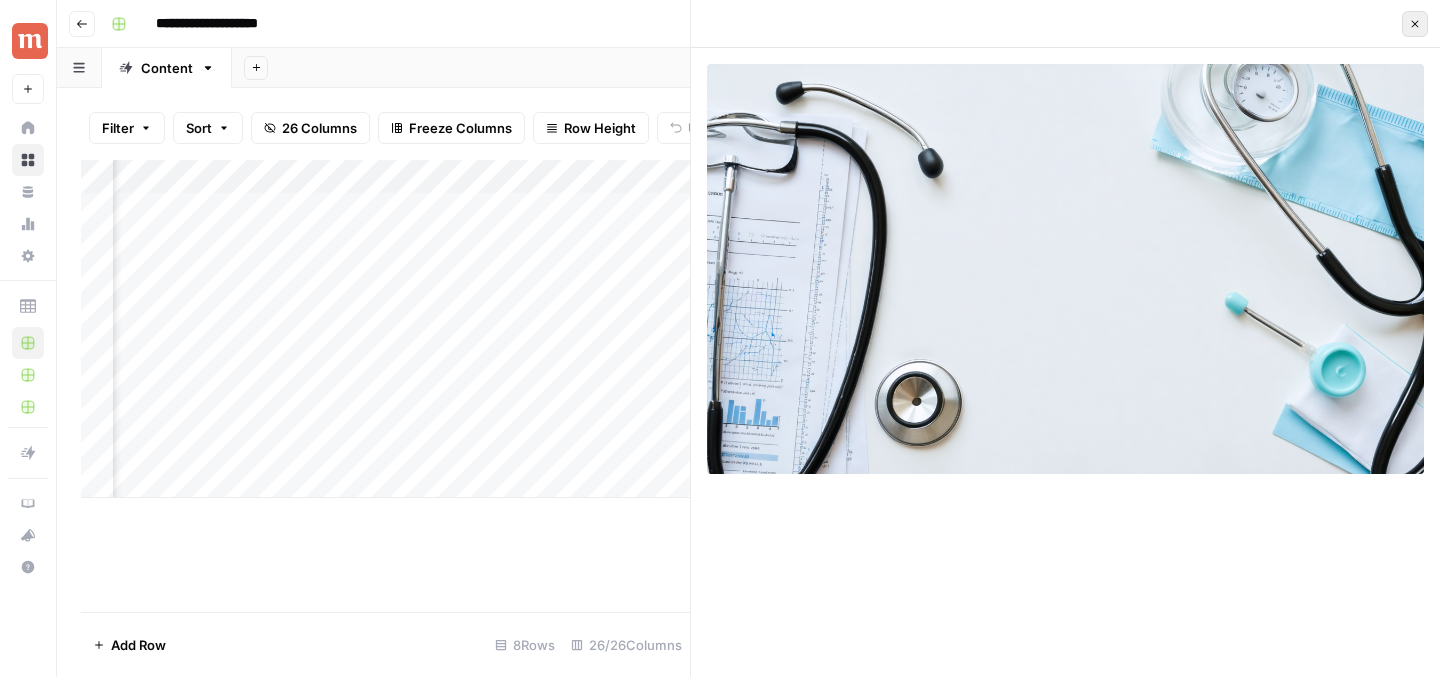 click 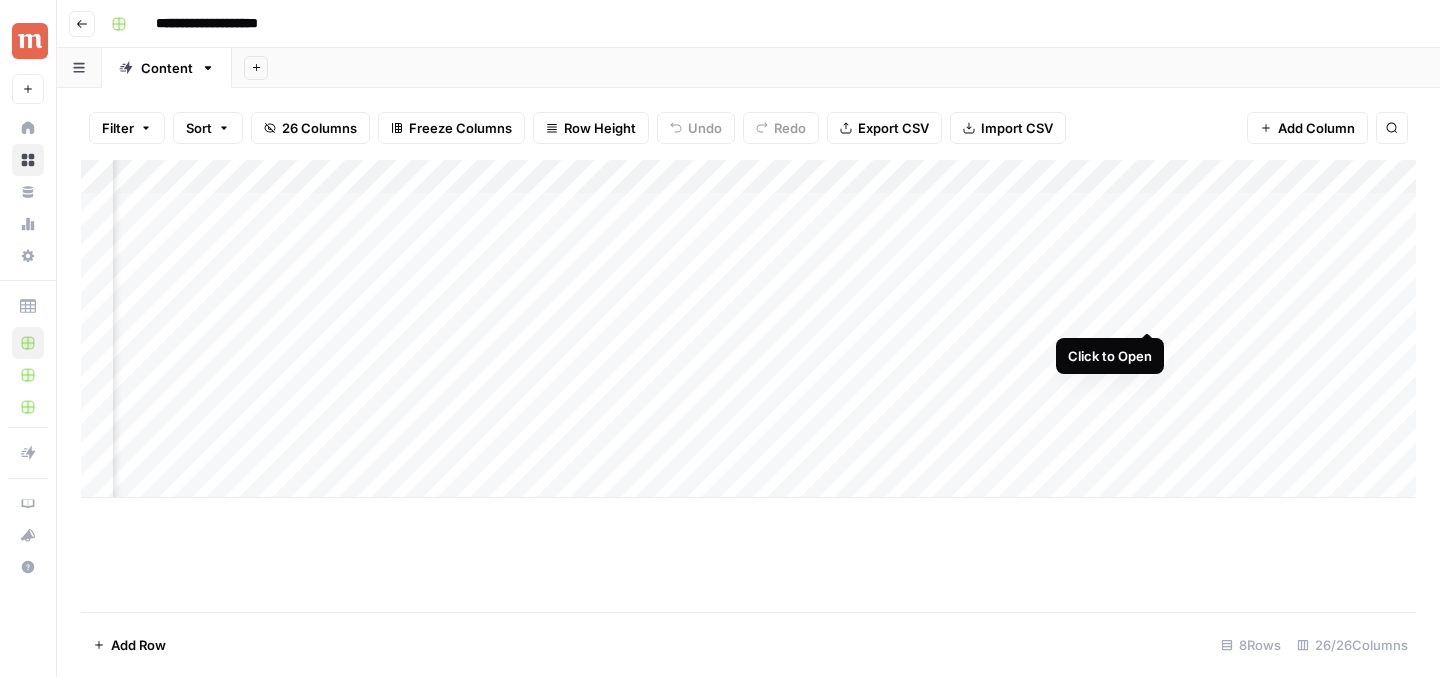 click on "Add Column" at bounding box center (748, 329) 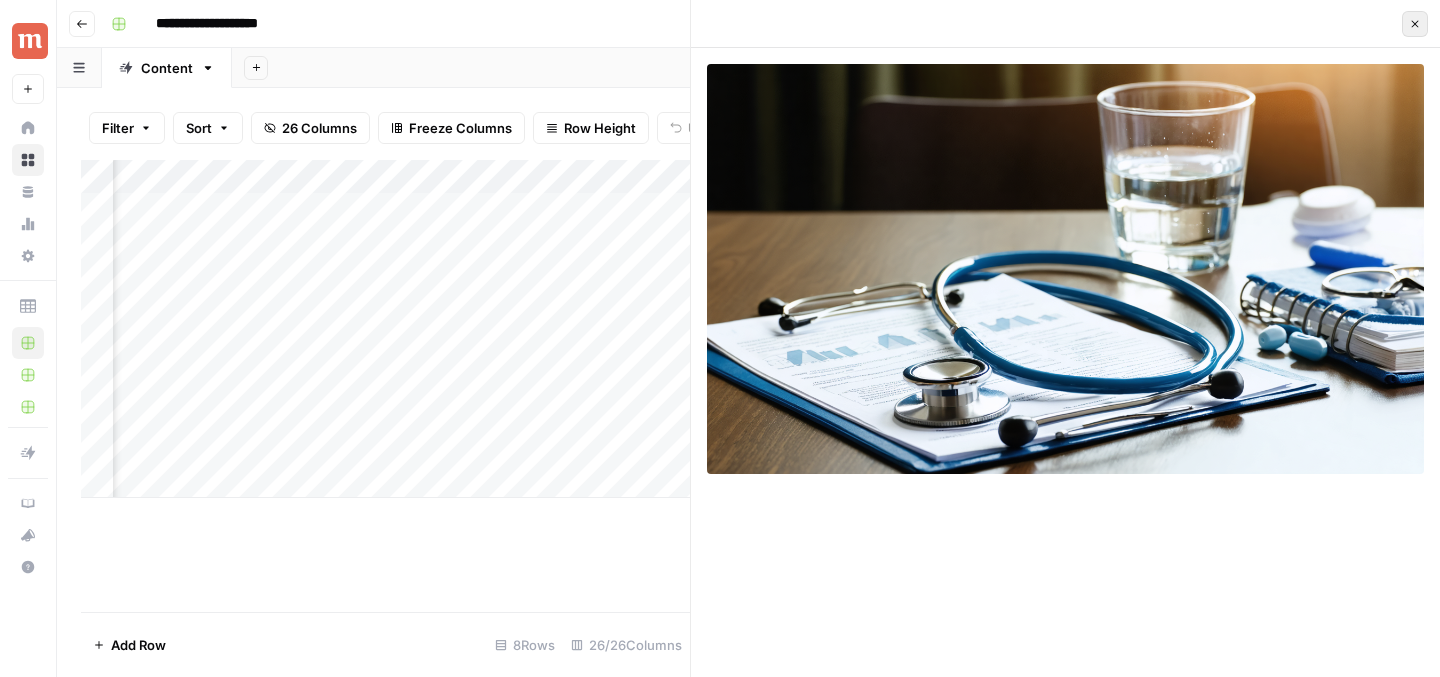 click on "Close" at bounding box center (1415, 24) 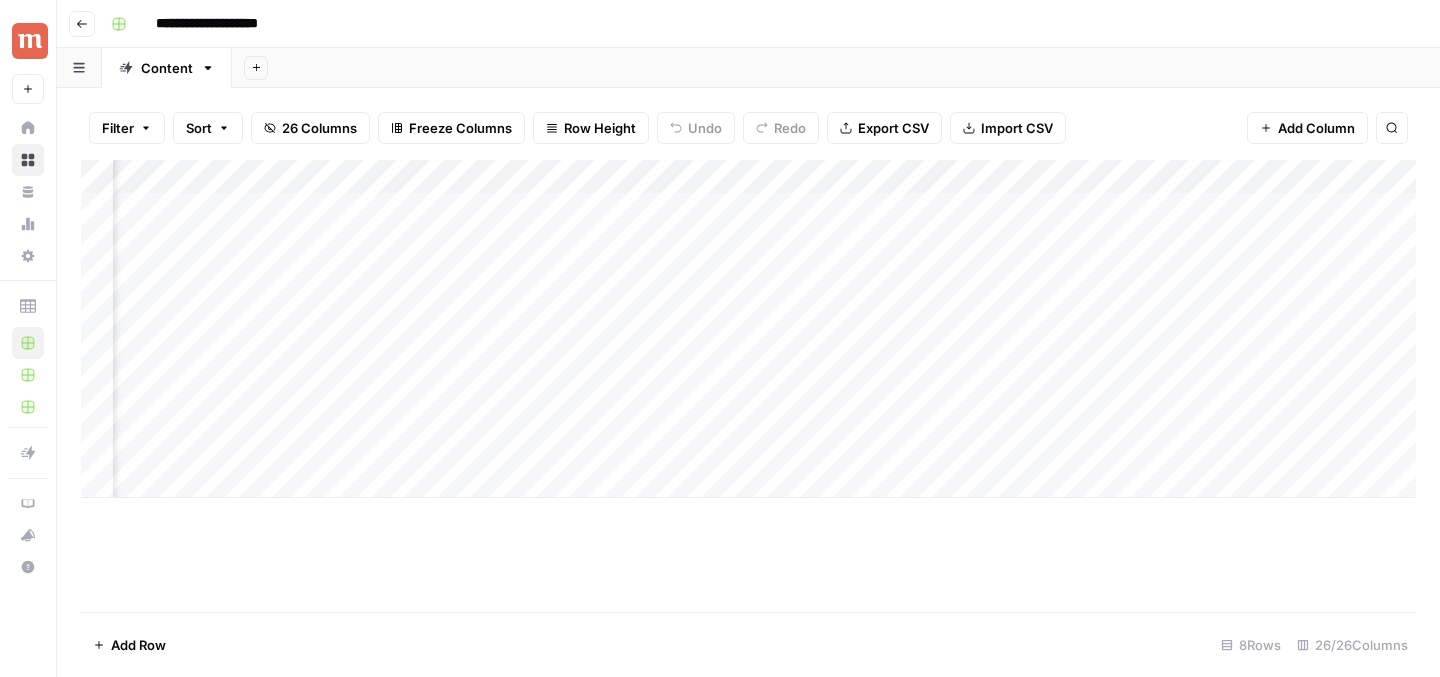 click on "Add Column" at bounding box center [748, 329] 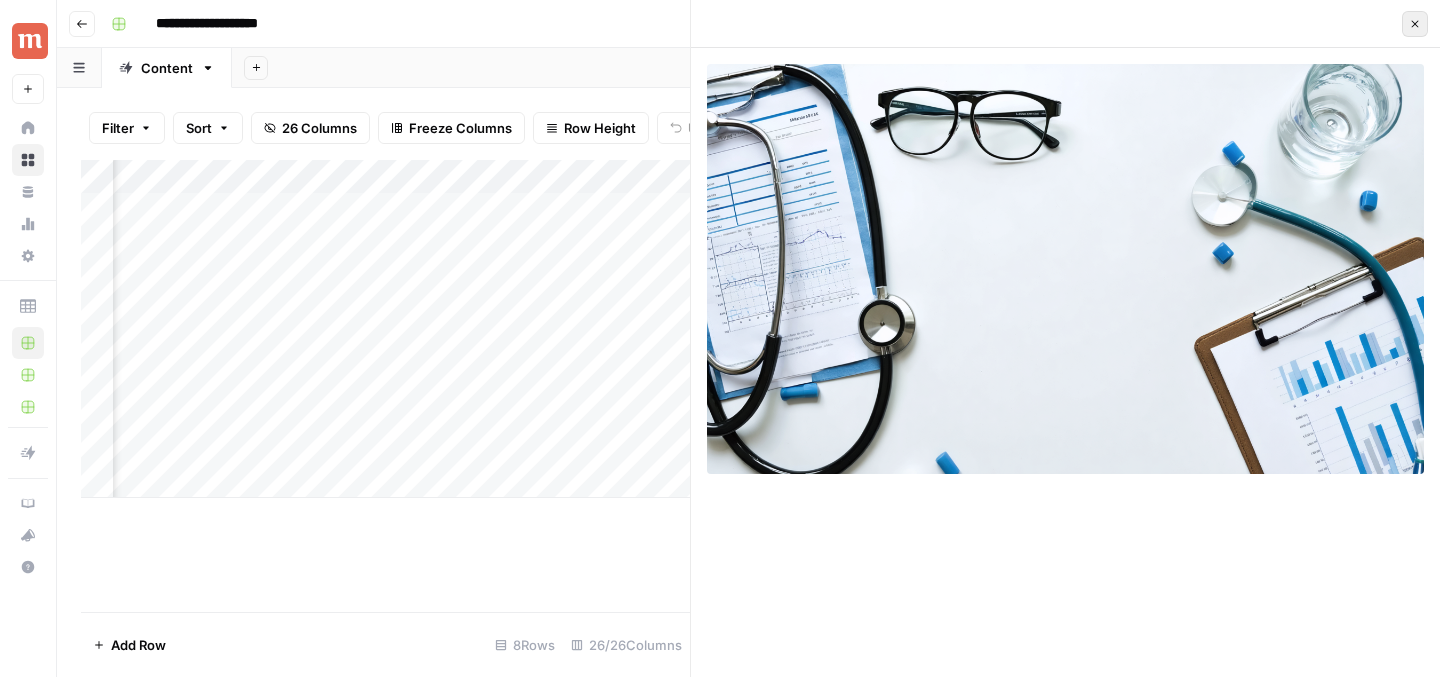 click on "Close" at bounding box center [1415, 24] 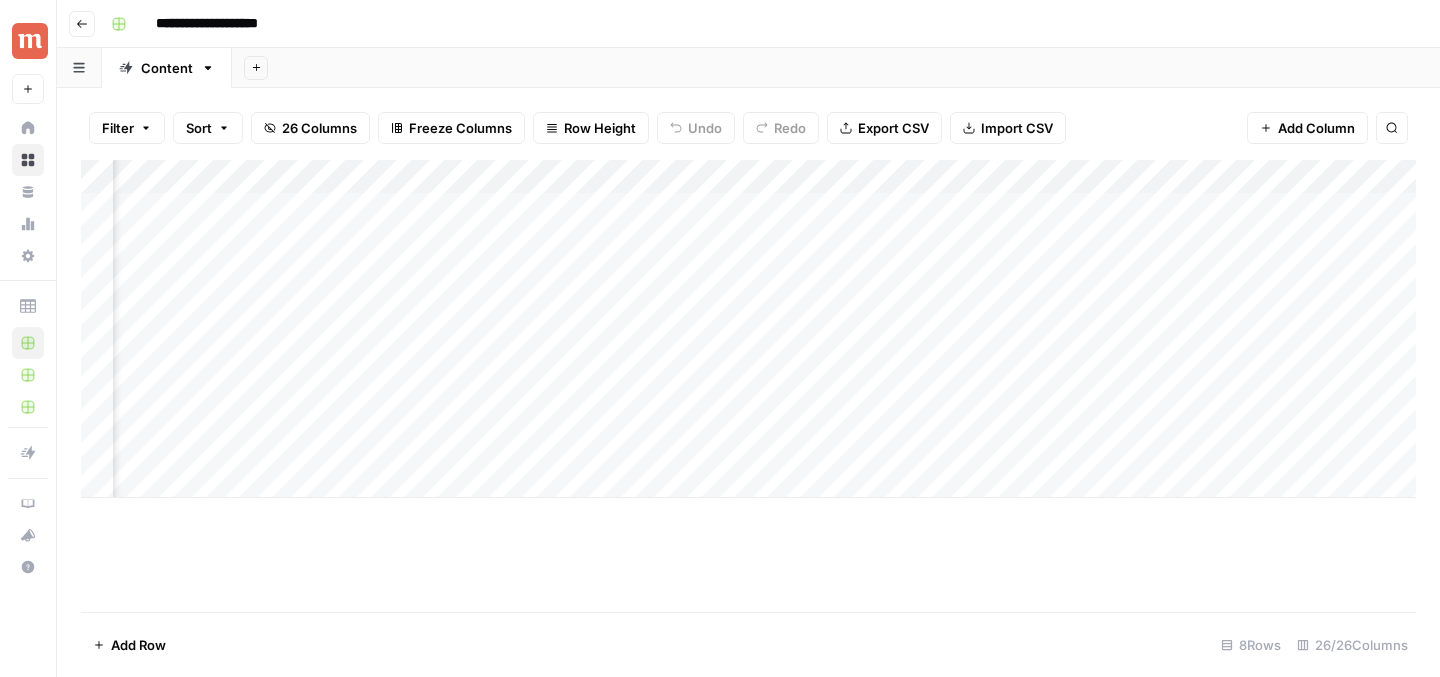 click on "Add Column" at bounding box center [748, 329] 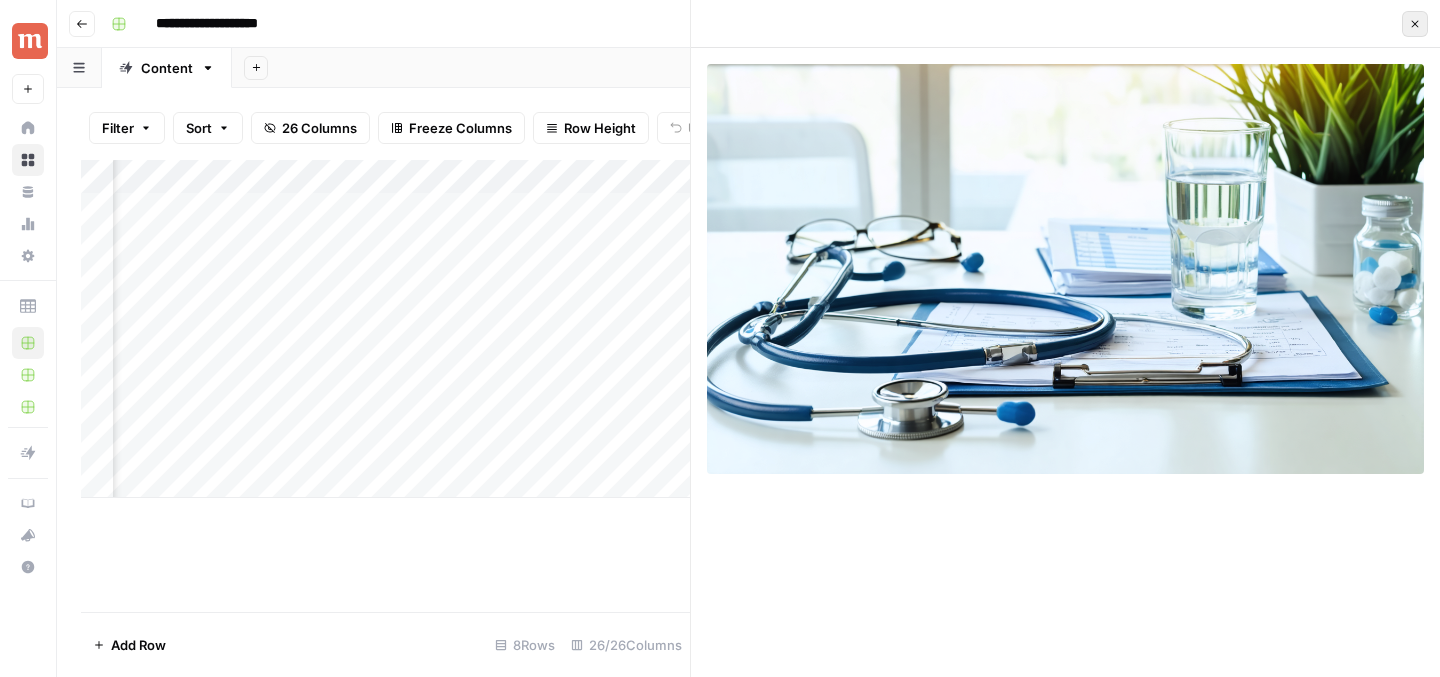 click on "Close" at bounding box center [1415, 24] 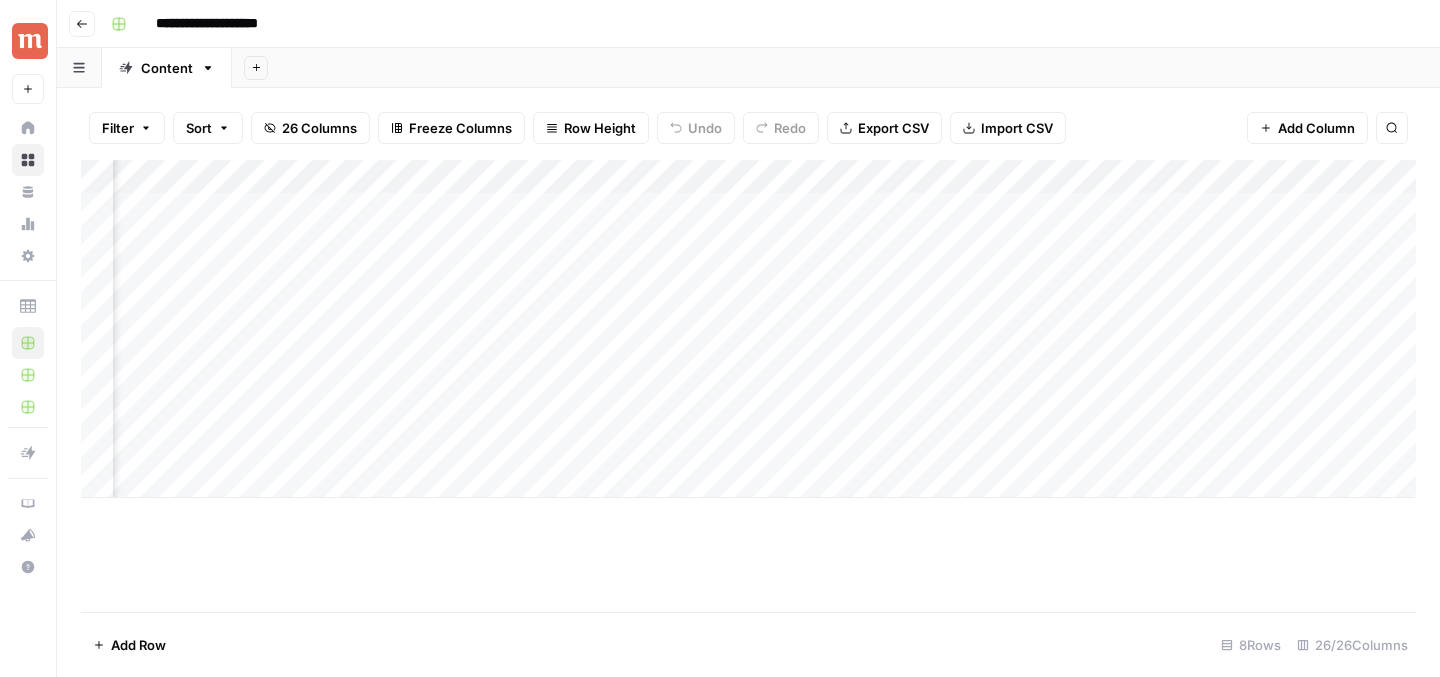 click on "Add Column" at bounding box center [748, 329] 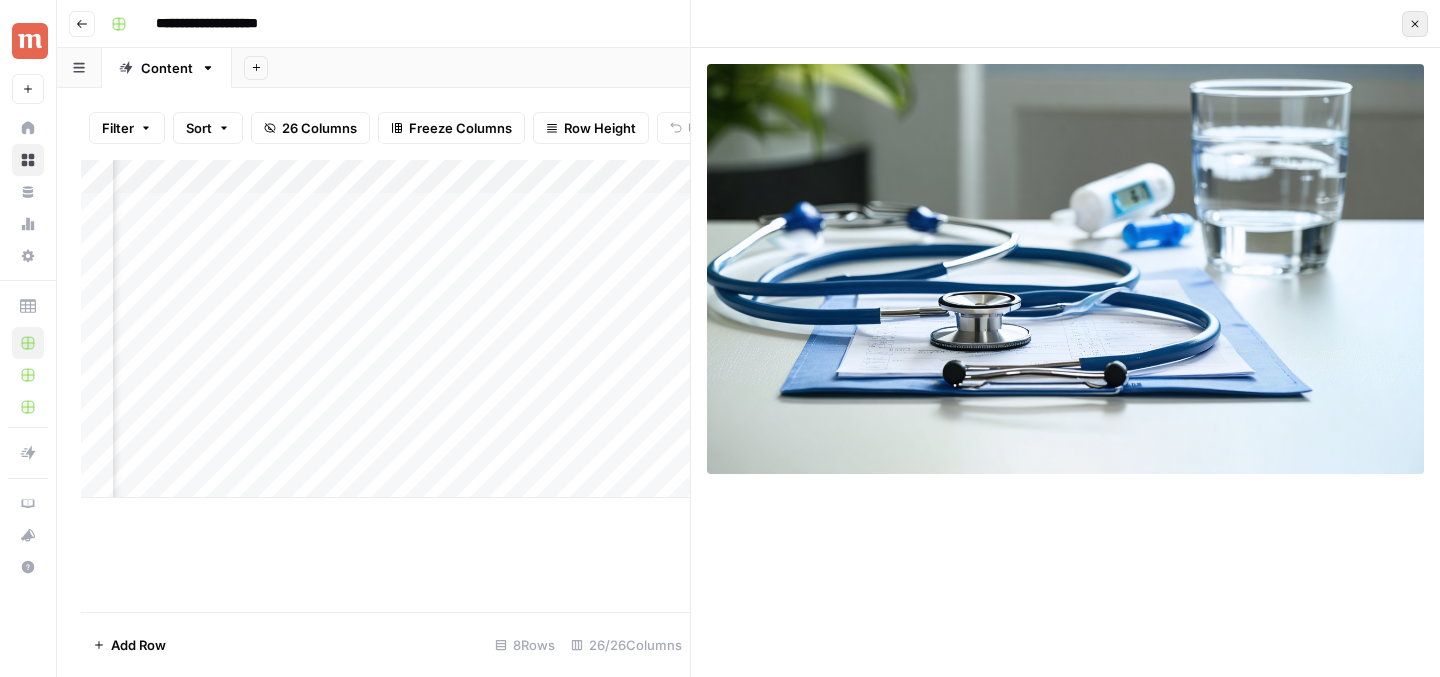 click on "Close" at bounding box center [1415, 24] 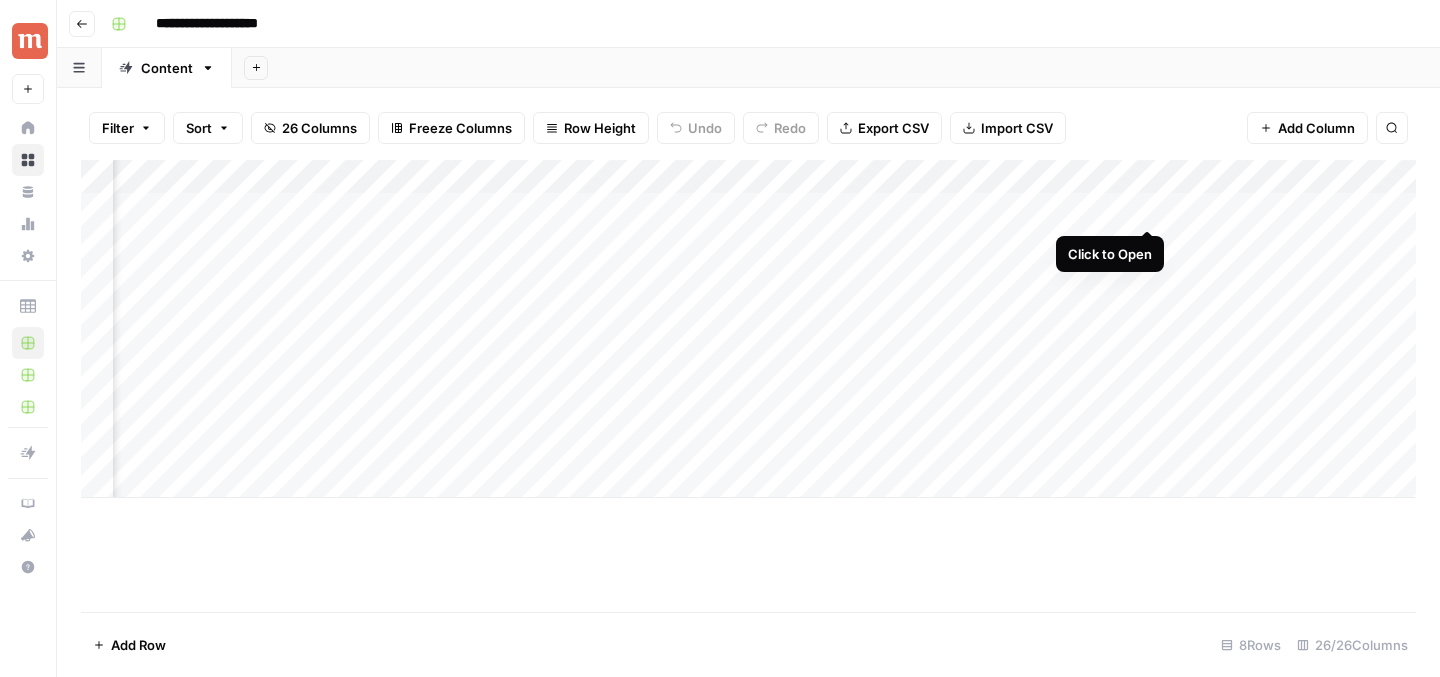 click on "Add Column" at bounding box center [748, 329] 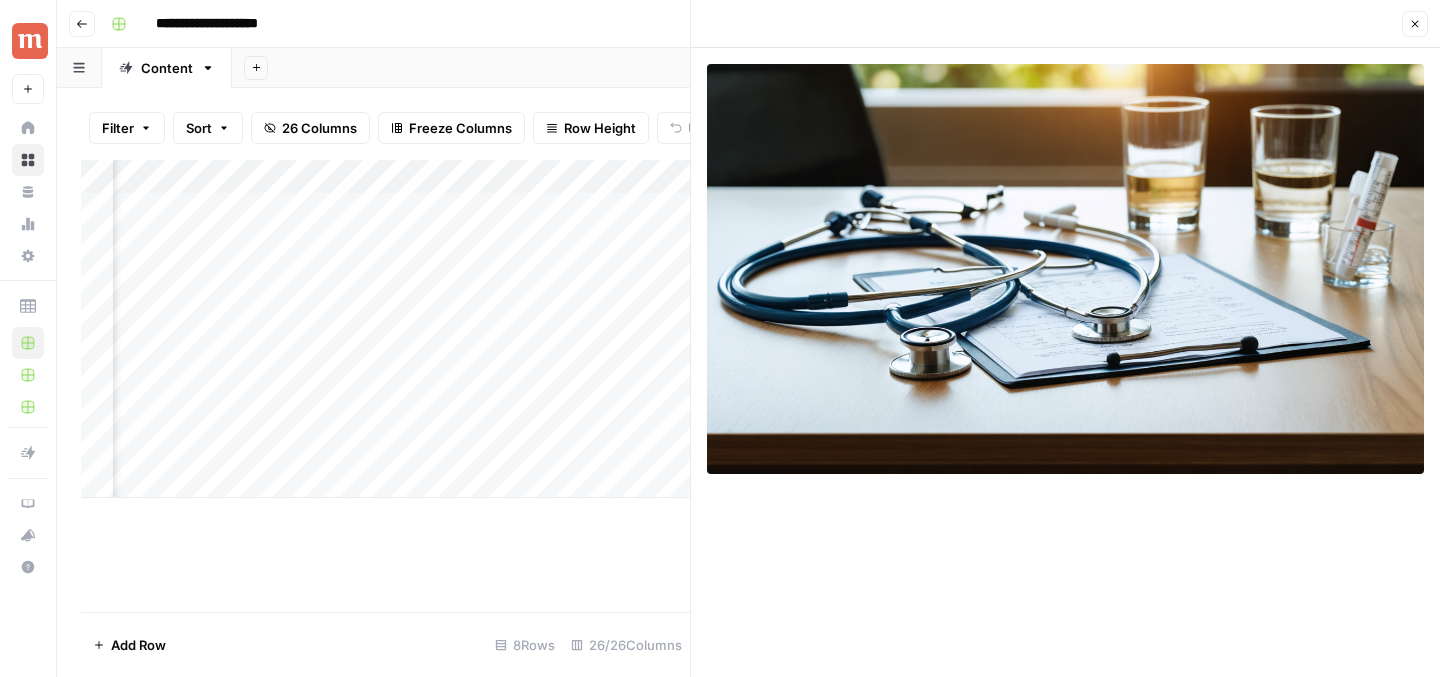 click on "Close" at bounding box center (1065, 24) 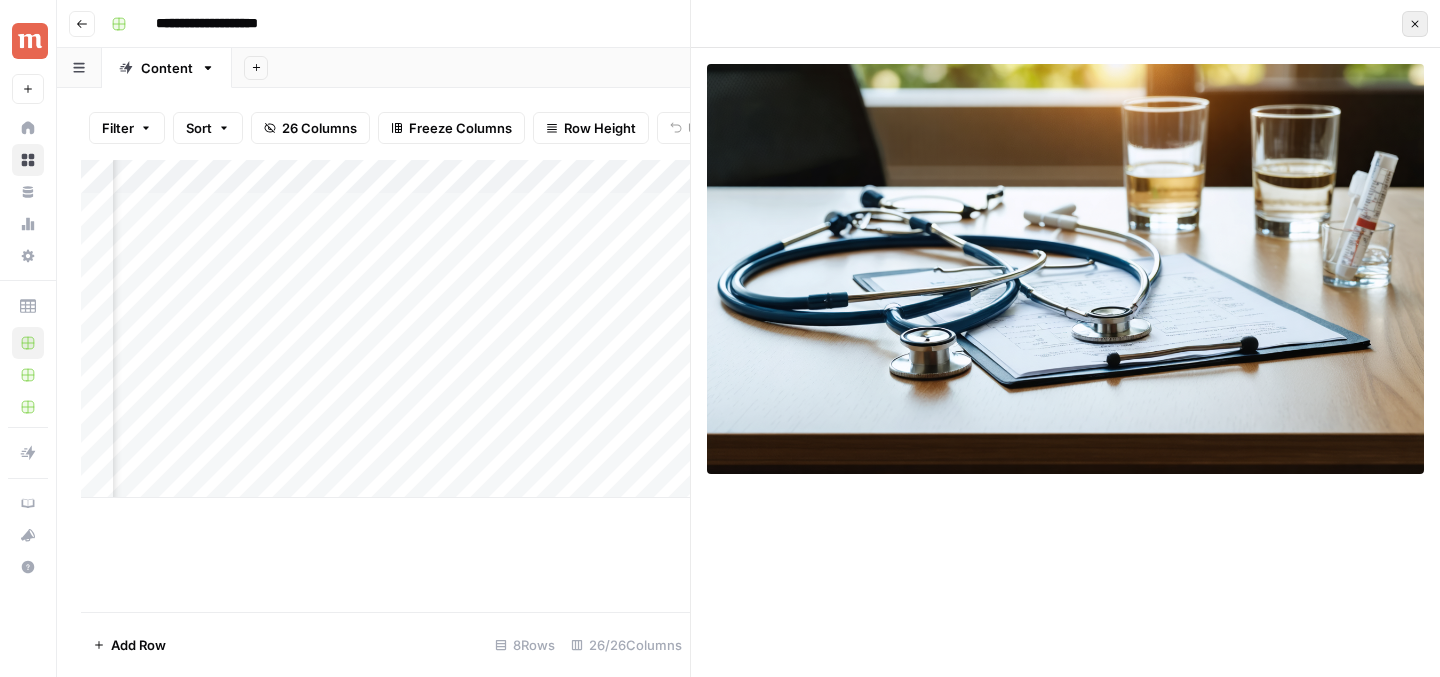 click on "Close" at bounding box center [1415, 24] 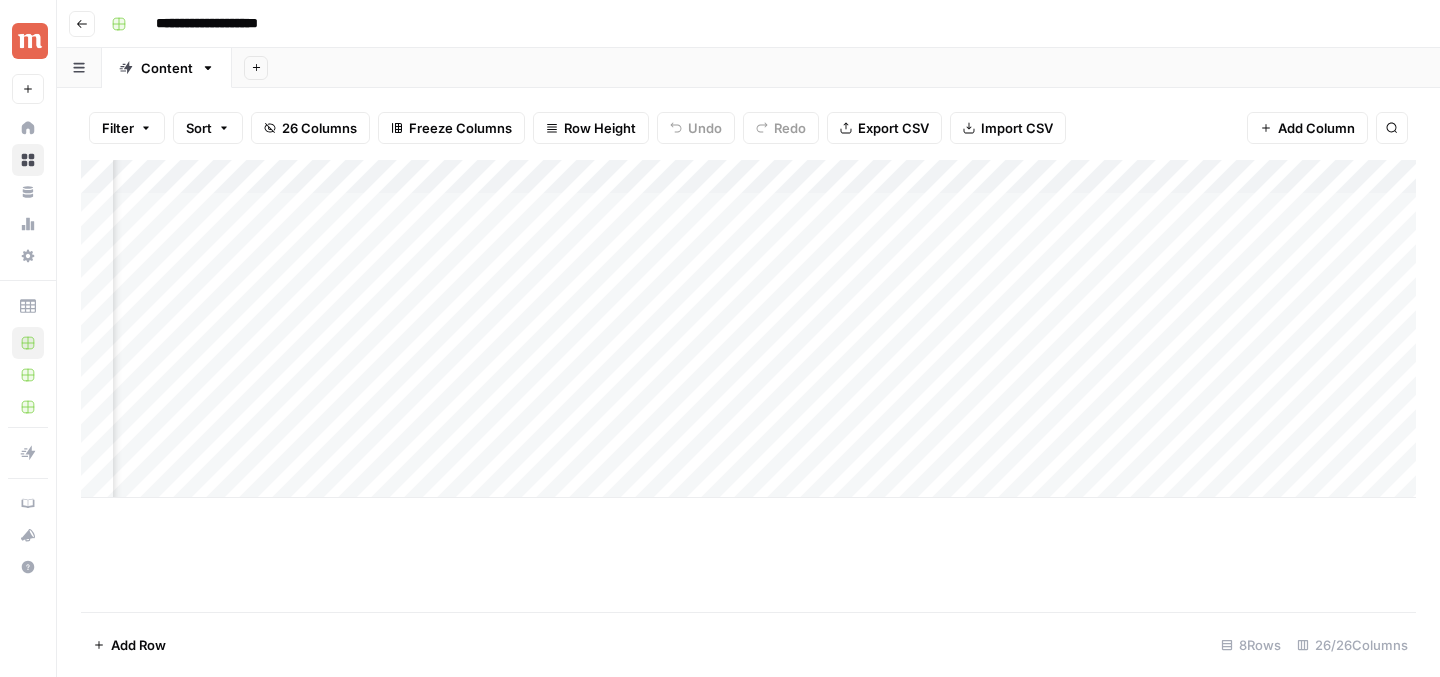 click on "Add Column" at bounding box center [748, 329] 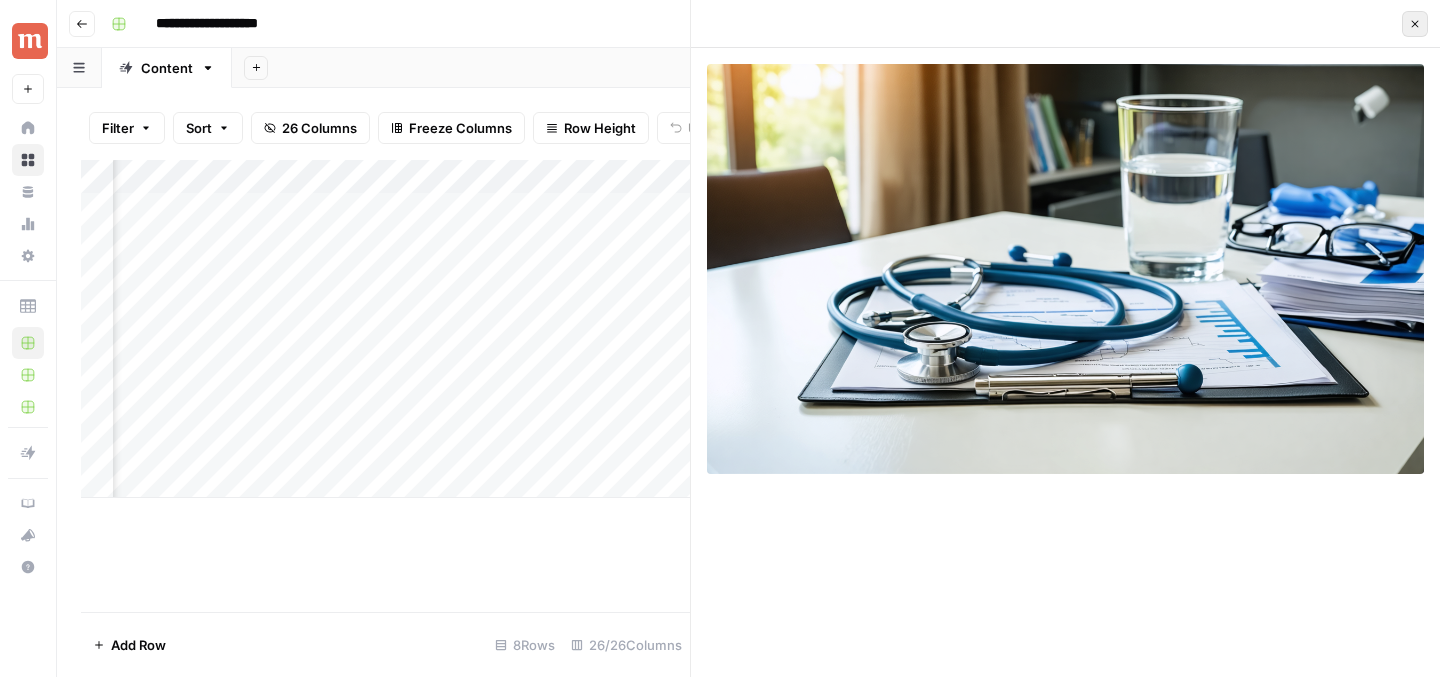 click on "Close" at bounding box center (1415, 24) 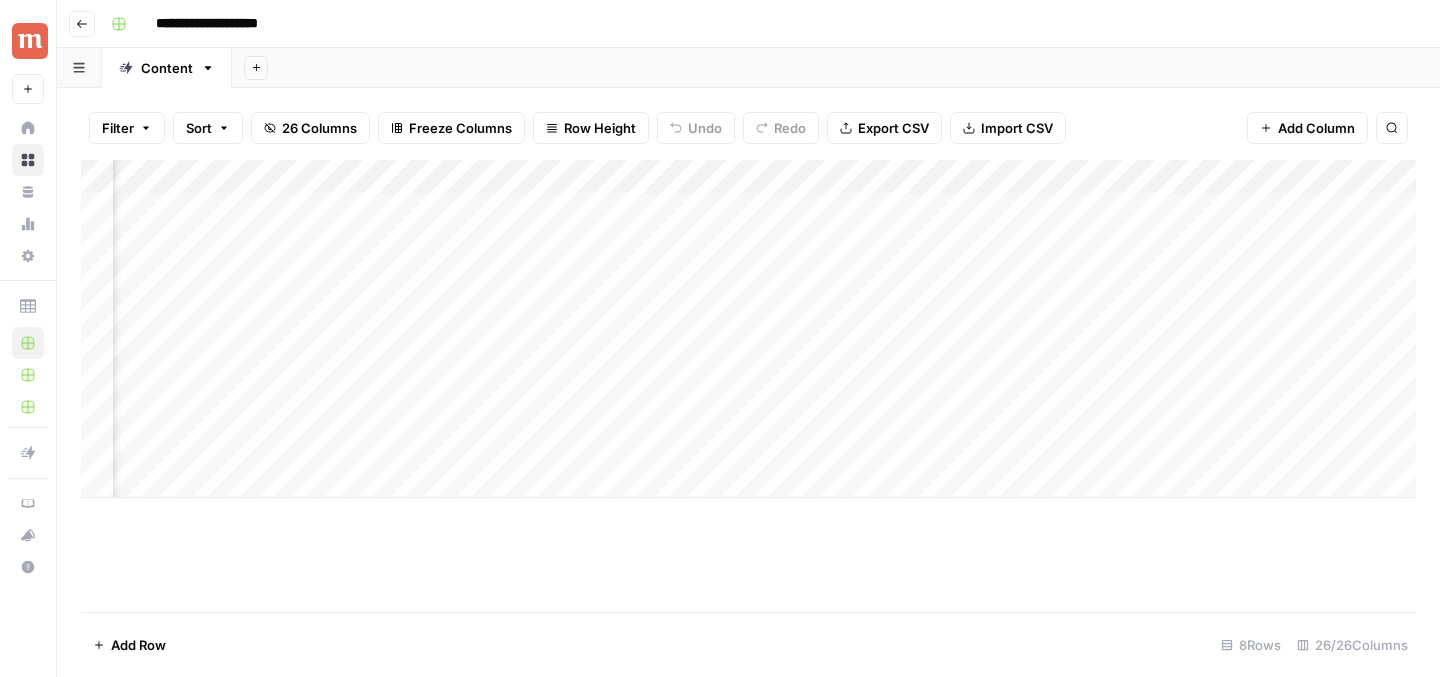 click on "Add Column" at bounding box center [748, 329] 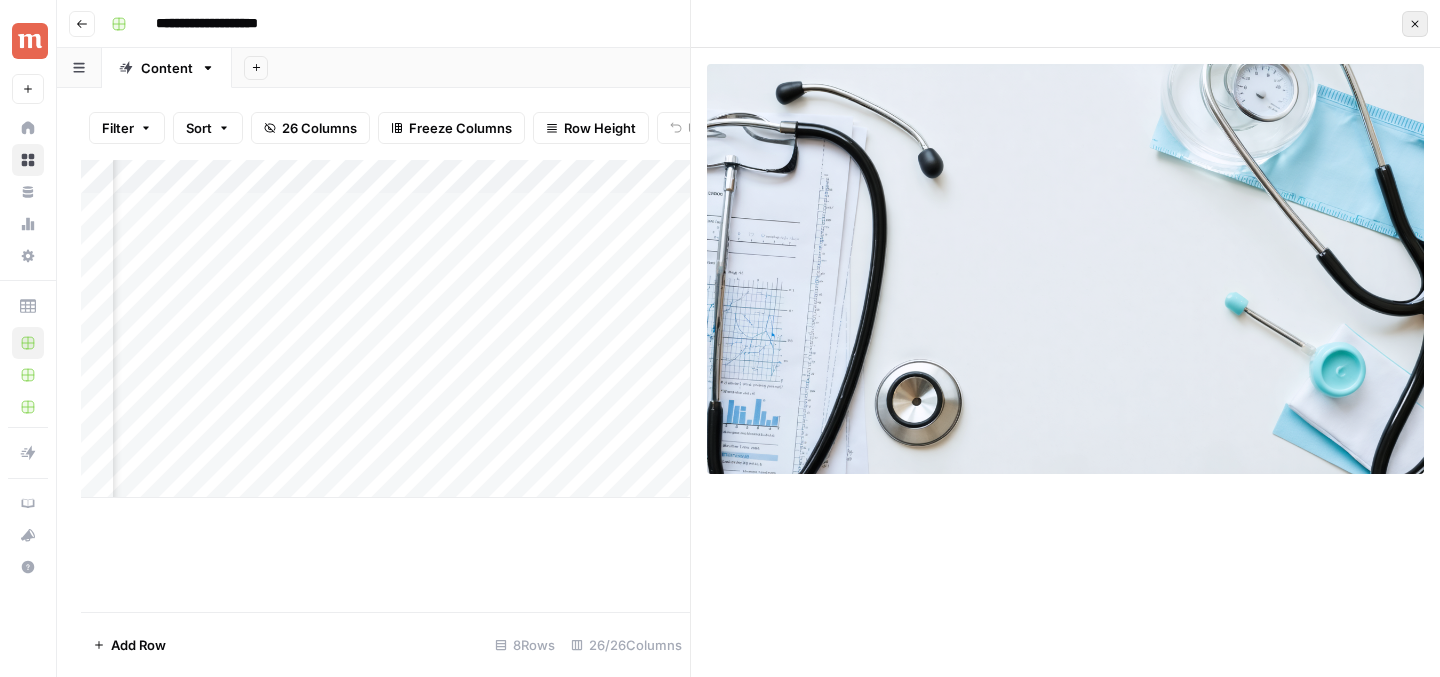 click 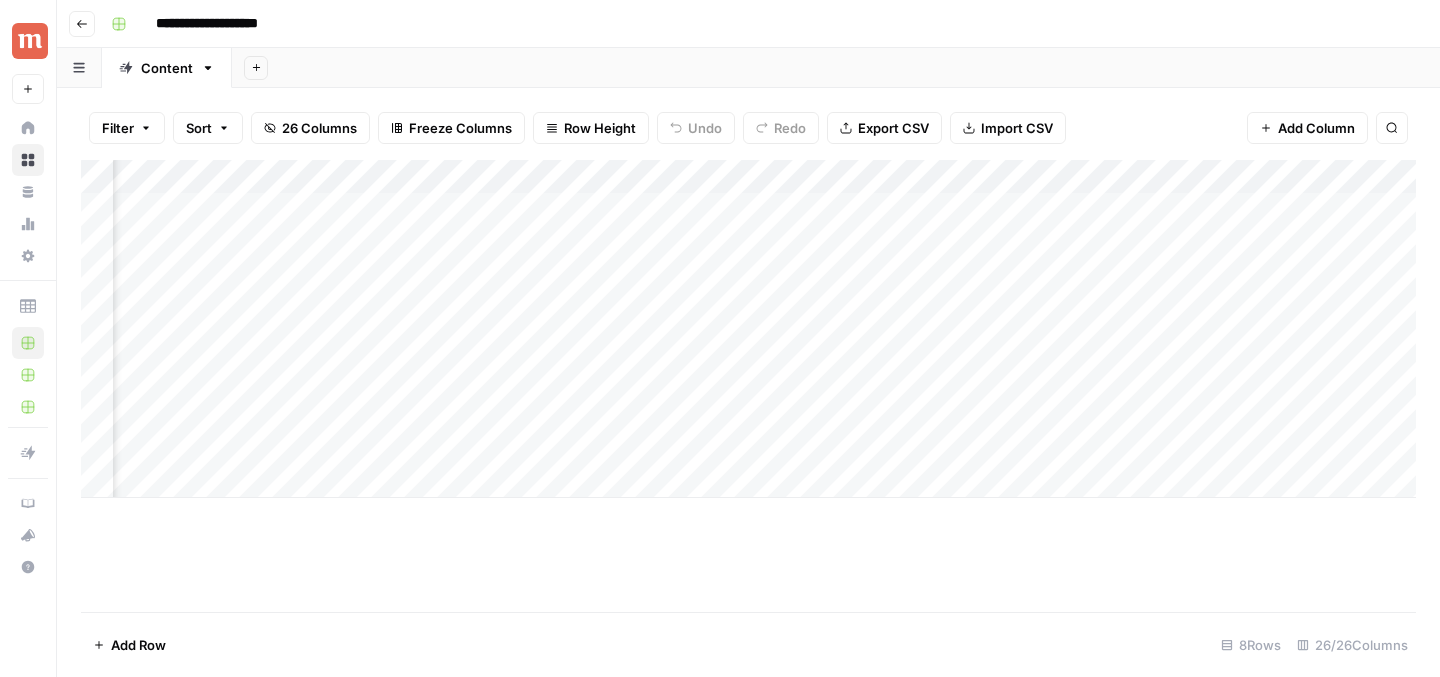 click on "Add Column" at bounding box center (748, 329) 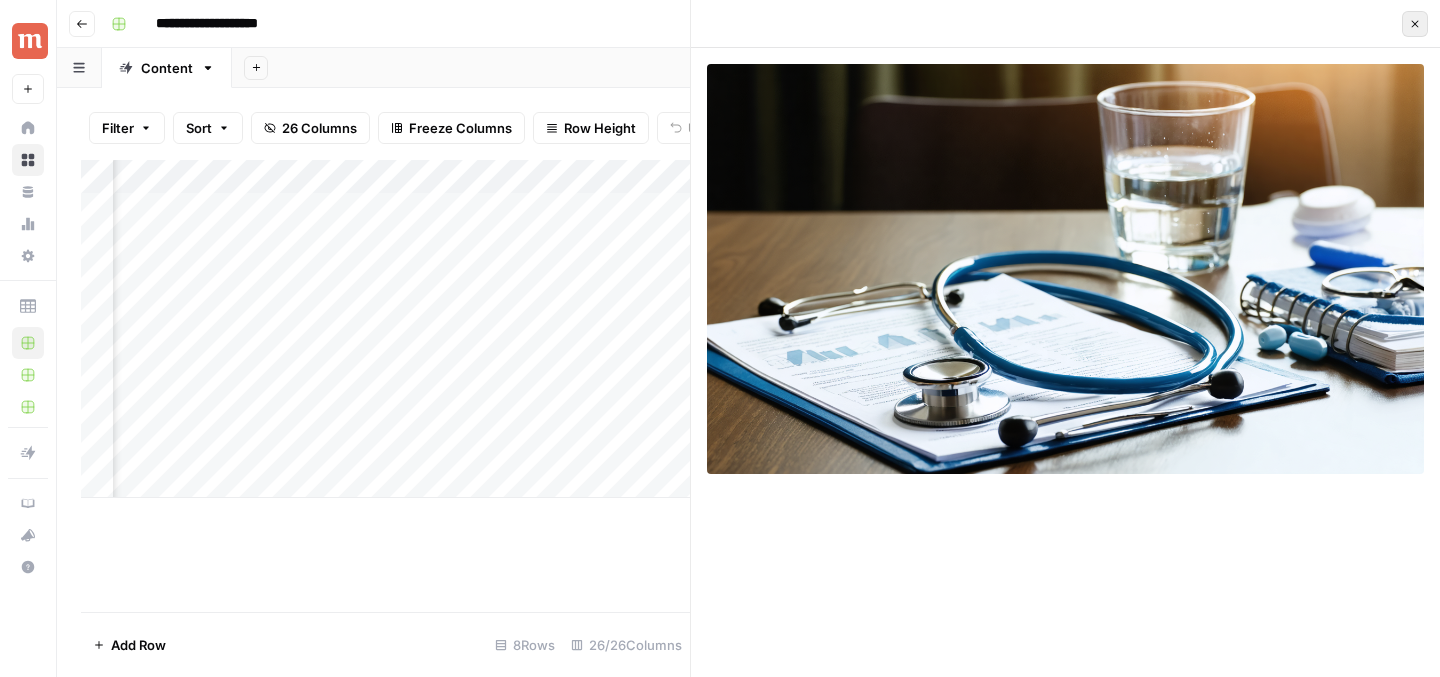 click 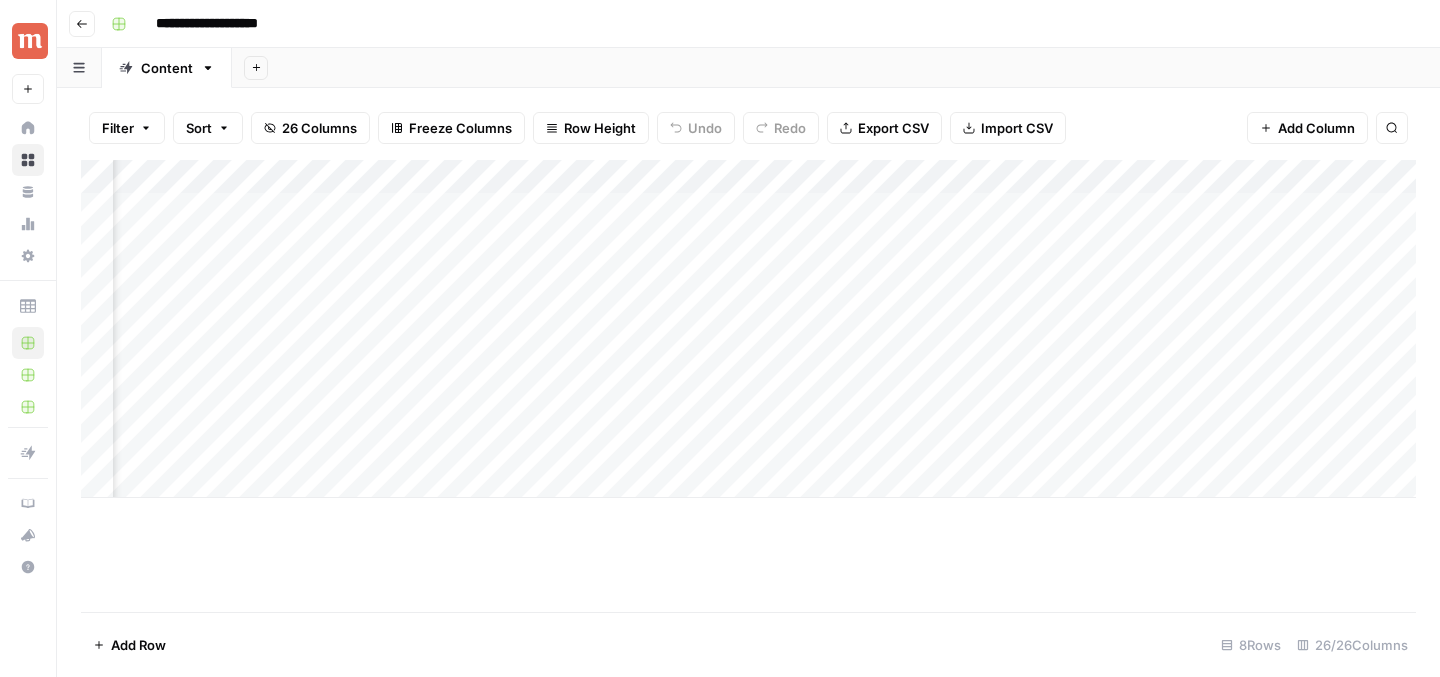 click on "Add Column" at bounding box center [748, 329] 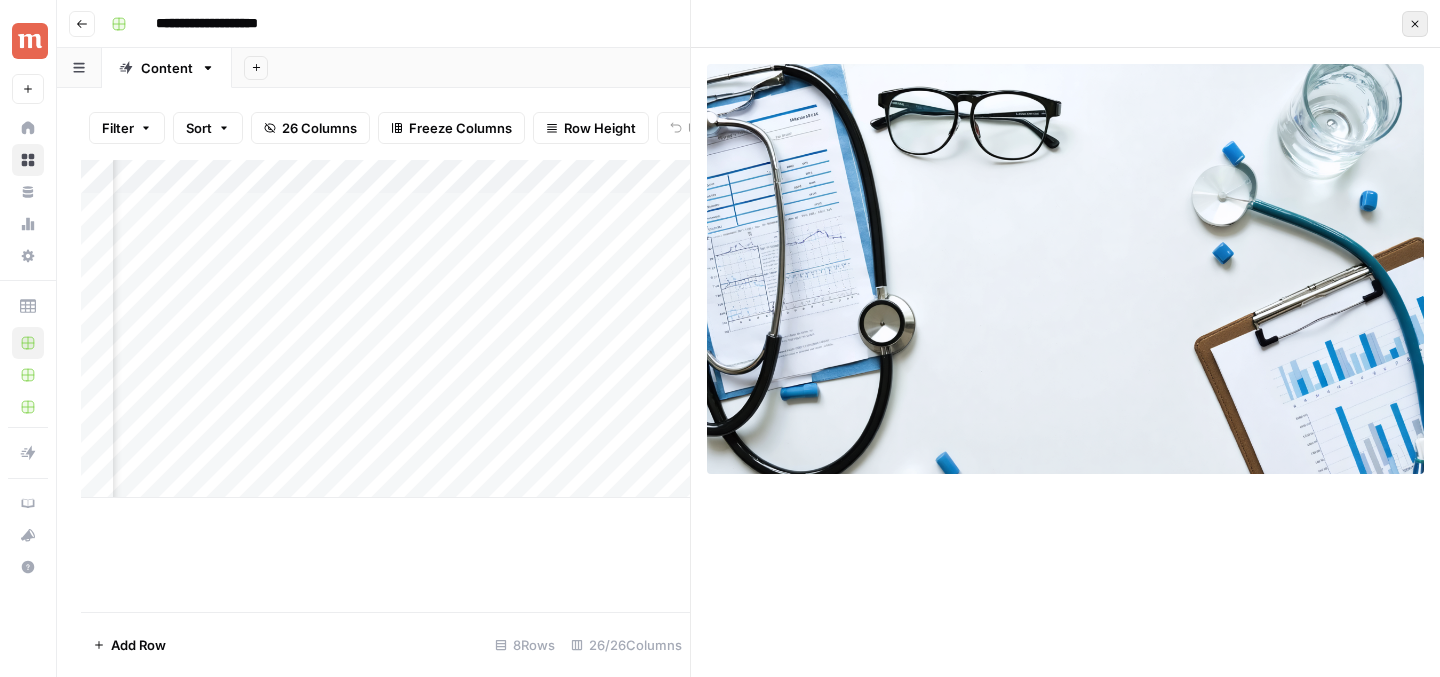 click 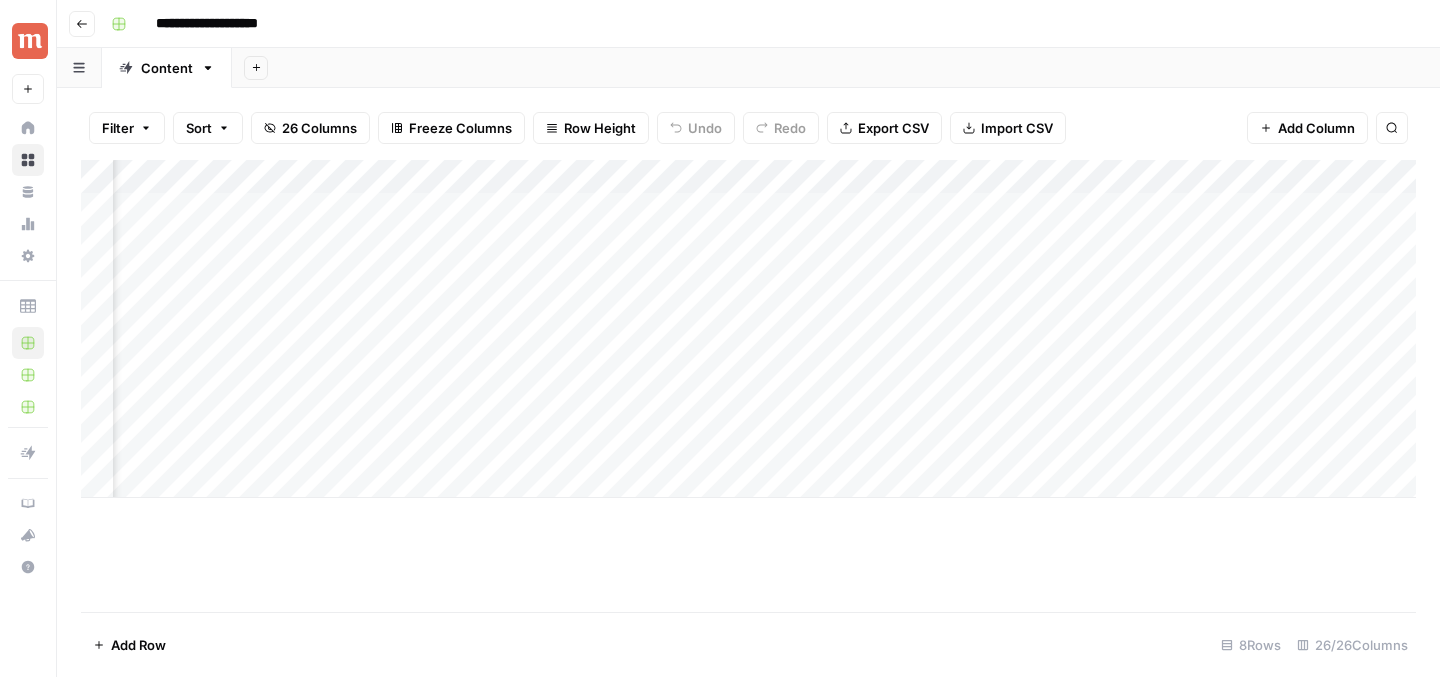 scroll, scrollTop: 0, scrollLeft: 0, axis: both 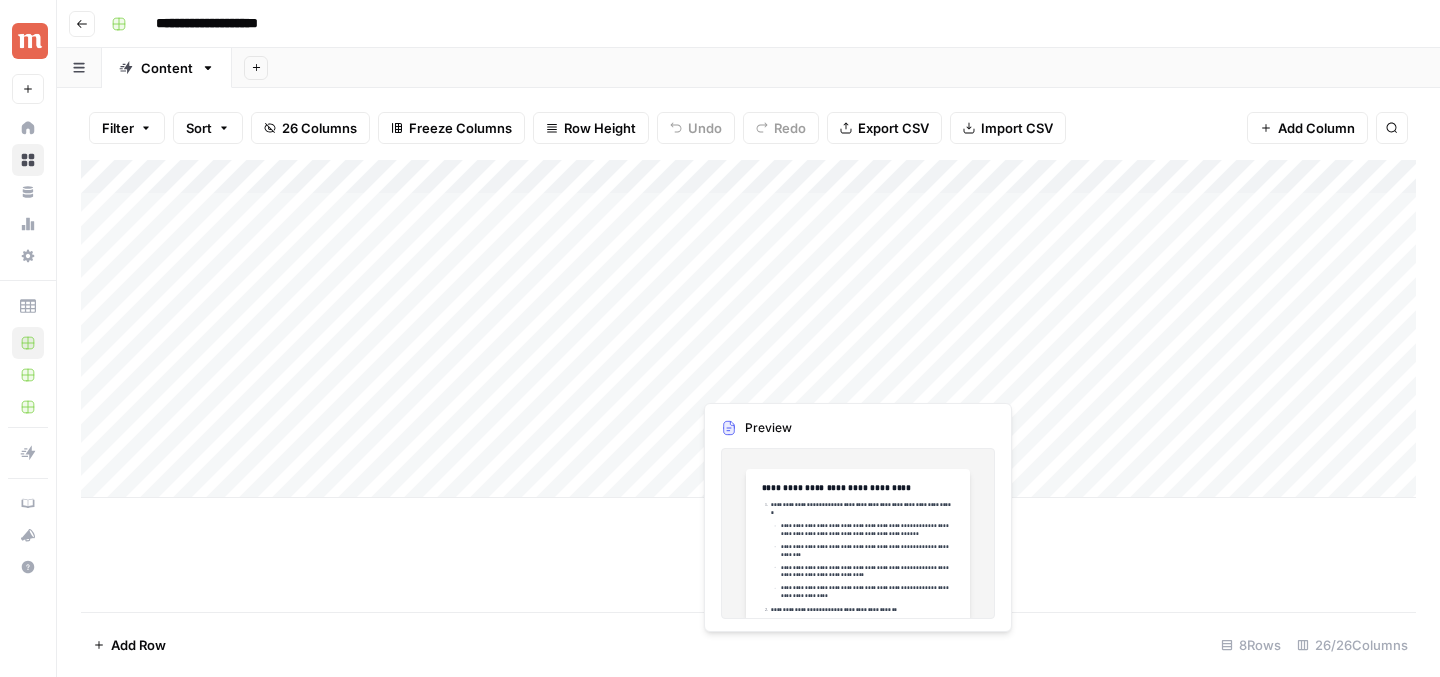 click on "Add Column" at bounding box center [748, 329] 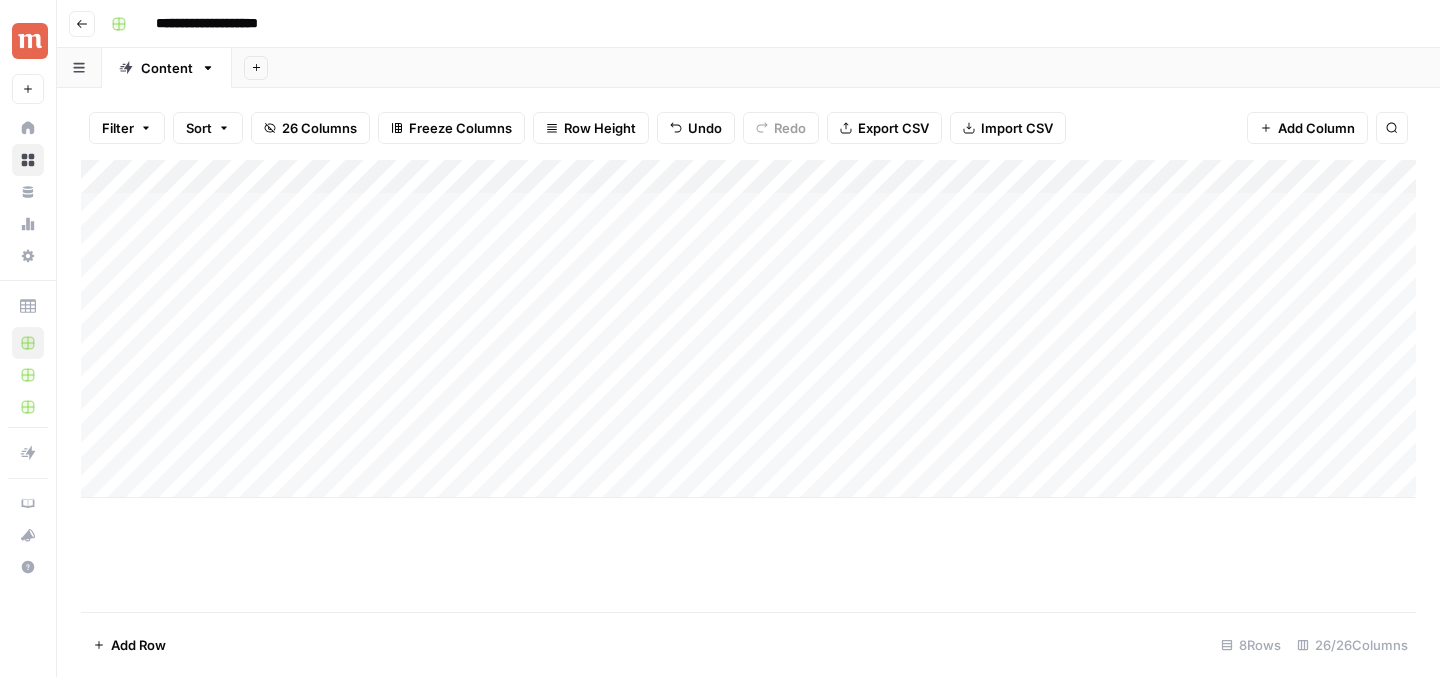 click on "Add Column" at bounding box center (748, 386) 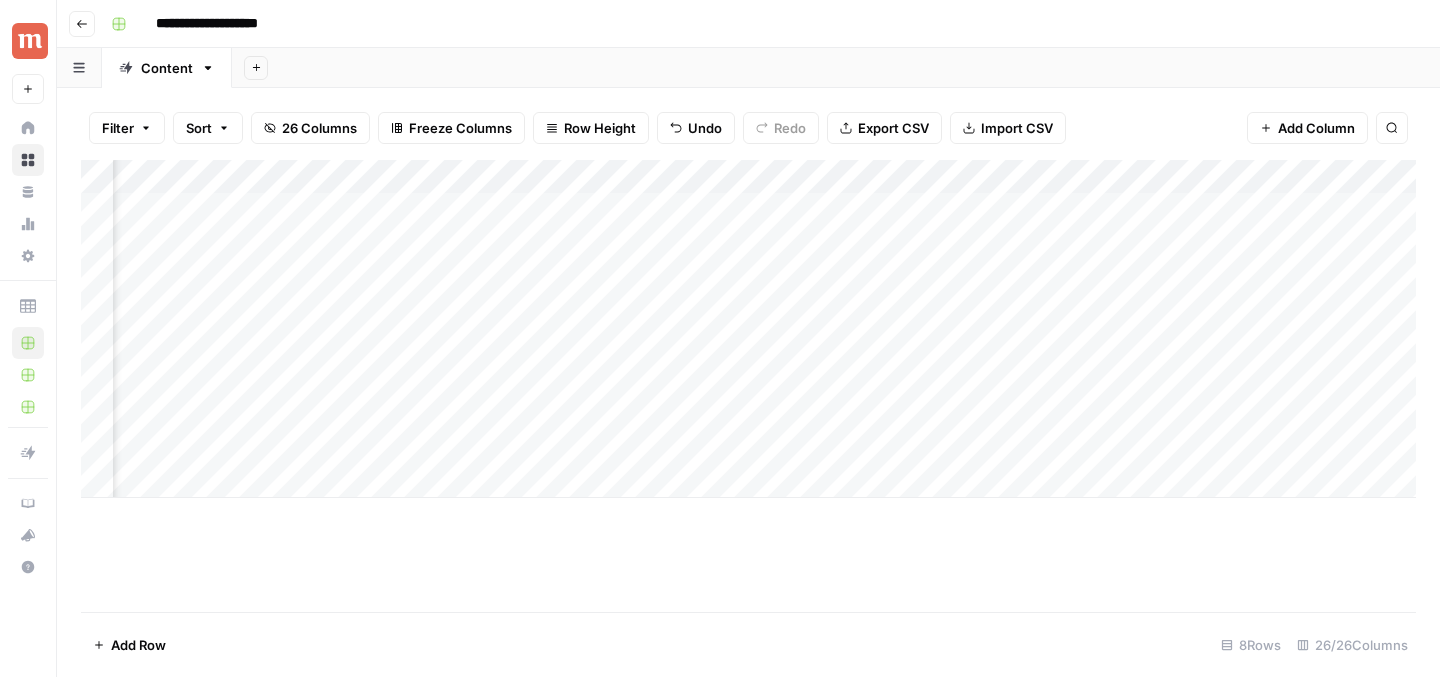 scroll, scrollTop: 0, scrollLeft: 241, axis: horizontal 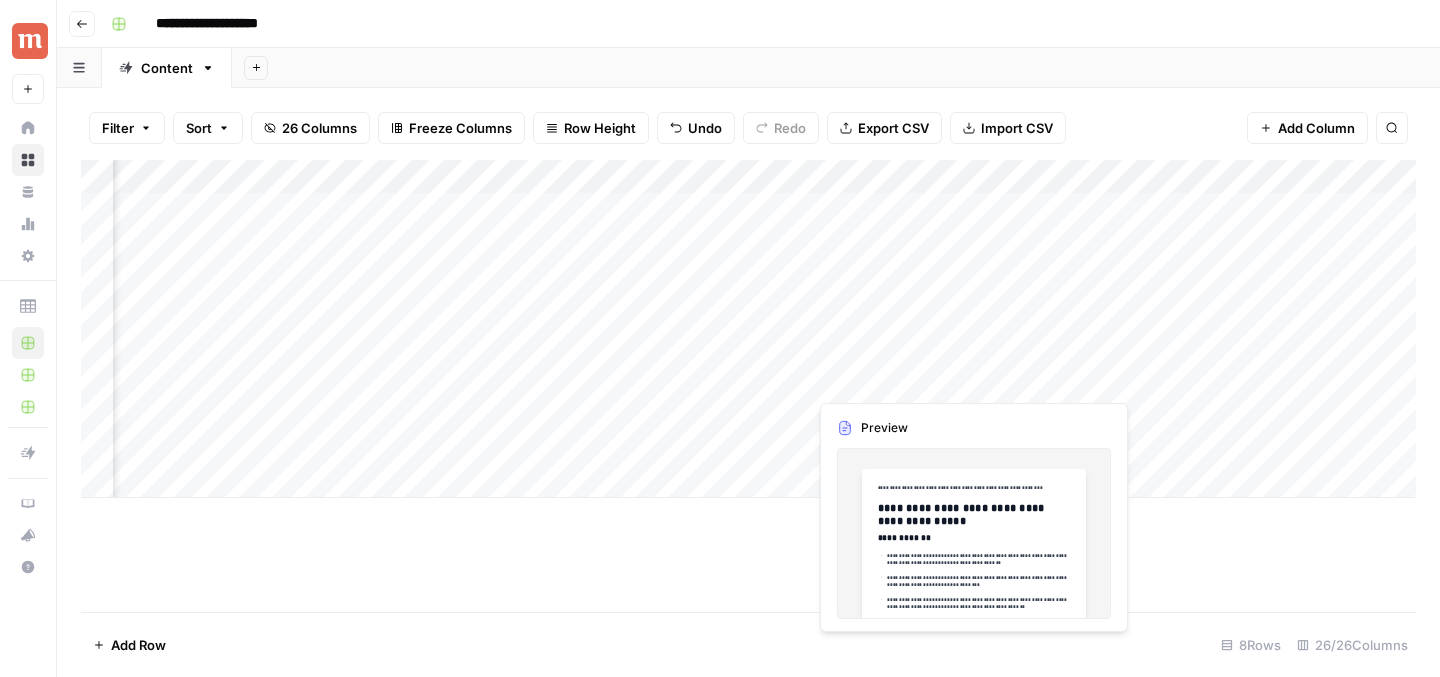 click on "Add Column" at bounding box center (748, 329) 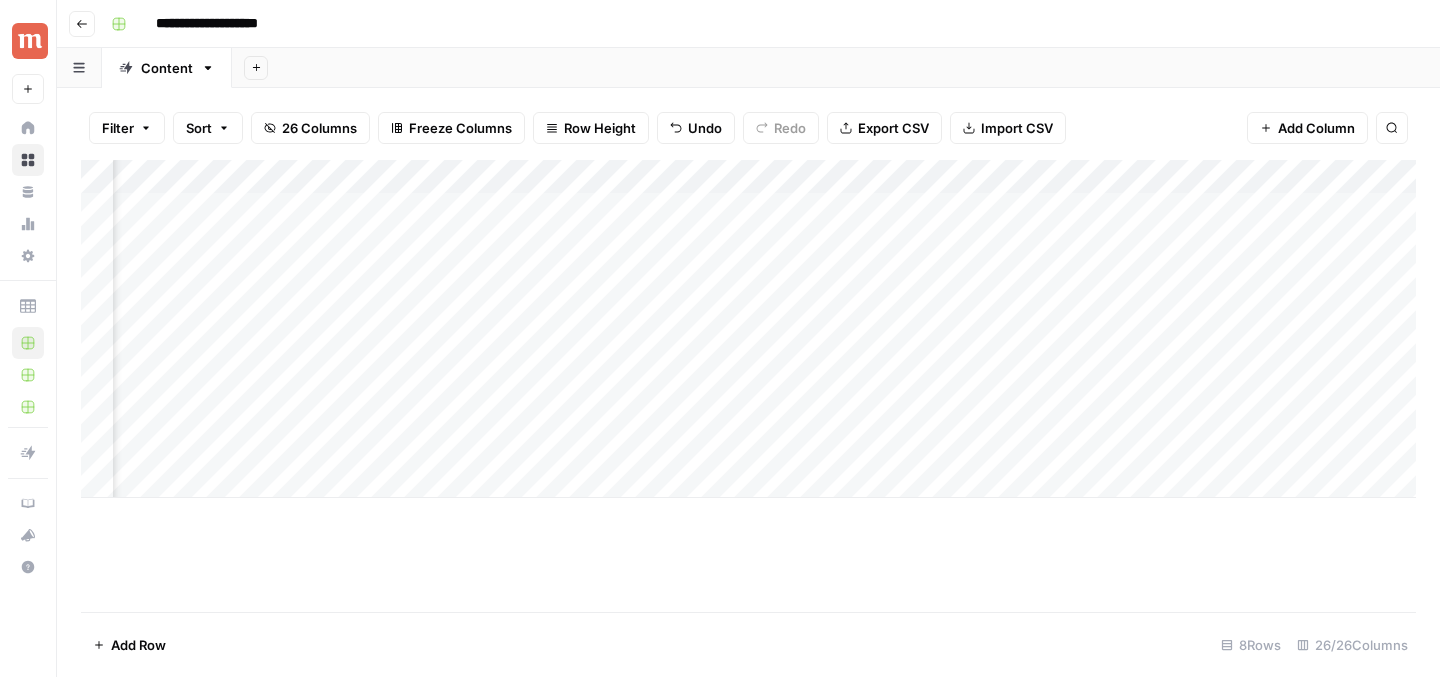 scroll, scrollTop: 0, scrollLeft: 596, axis: horizontal 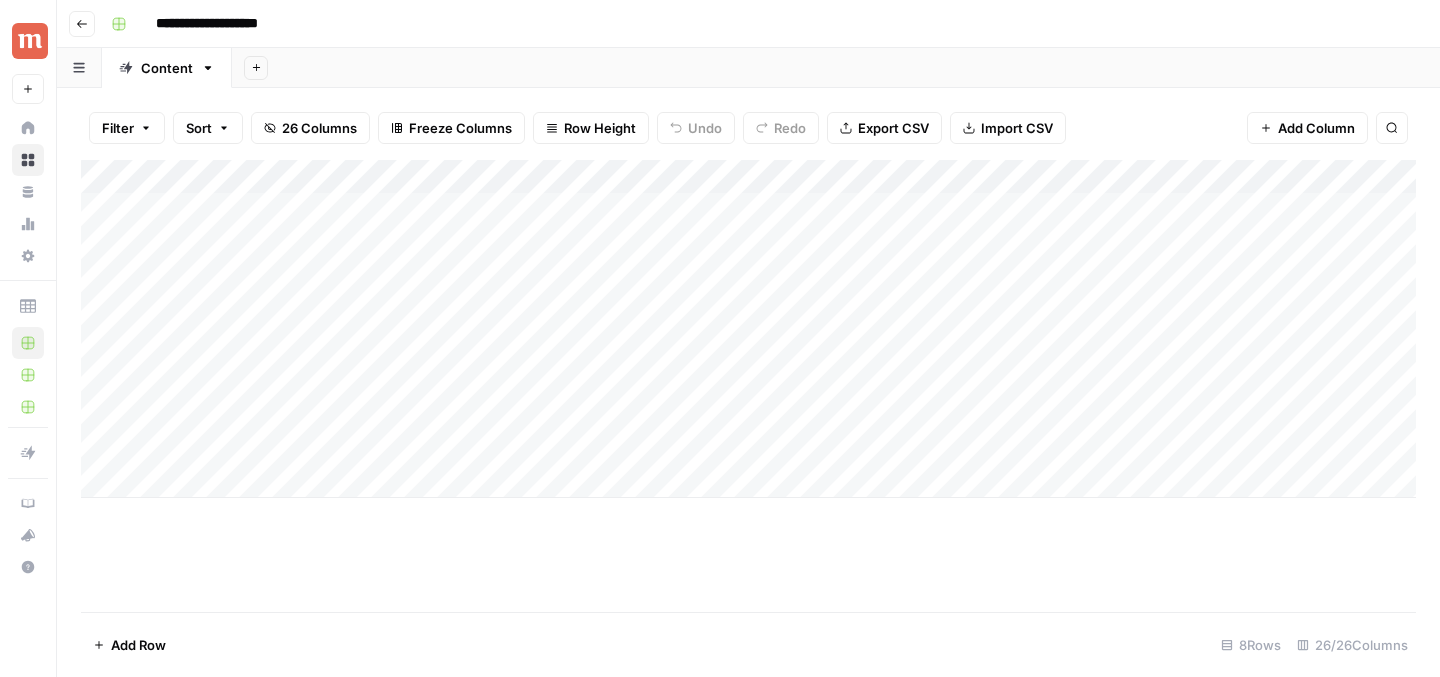 click on "Add Column" at bounding box center (748, 329) 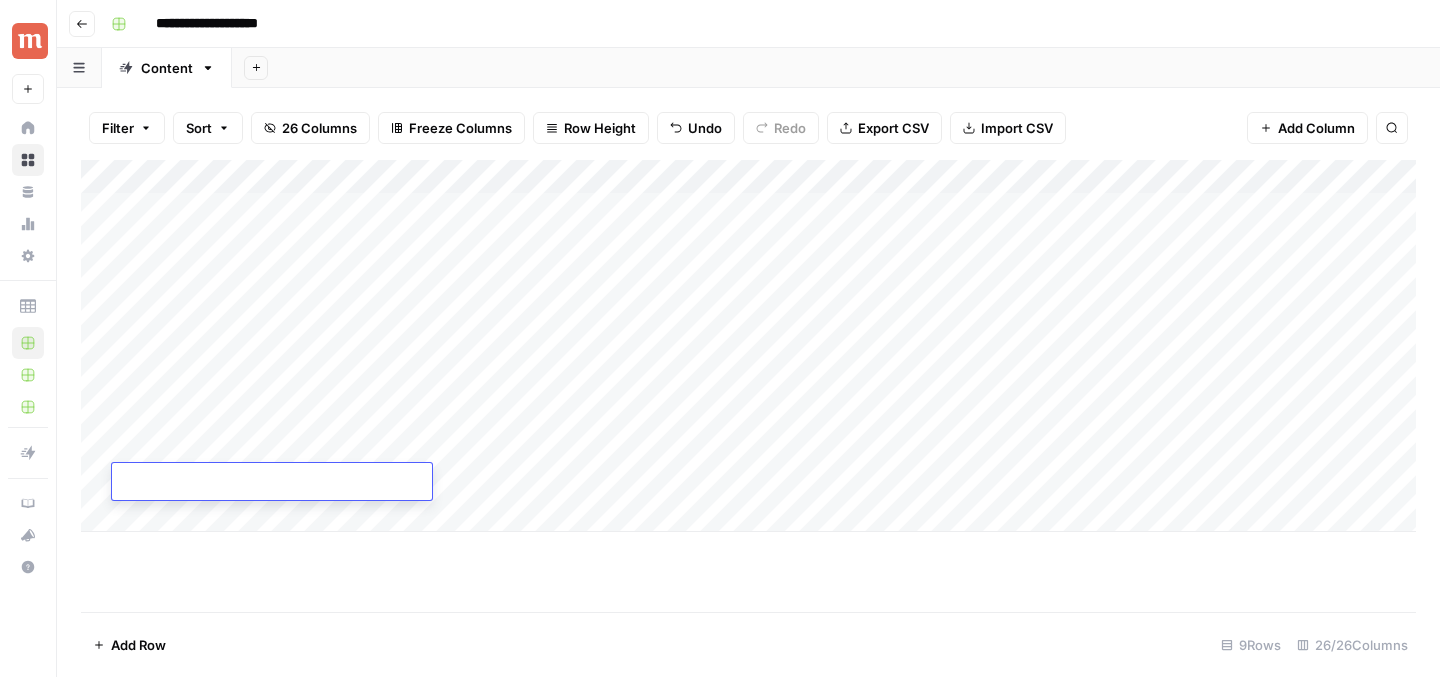 click on "Add Column" at bounding box center (748, 346) 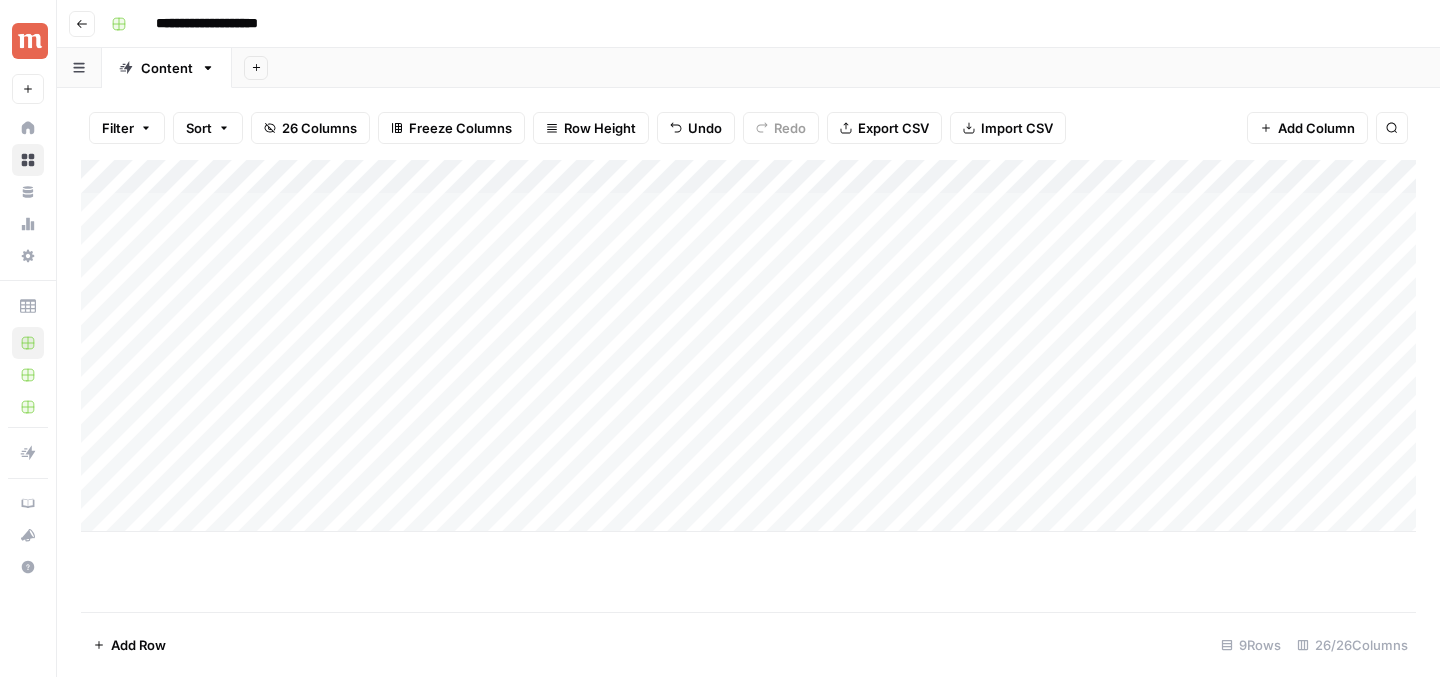 click on "Add Column" at bounding box center [748, 346] 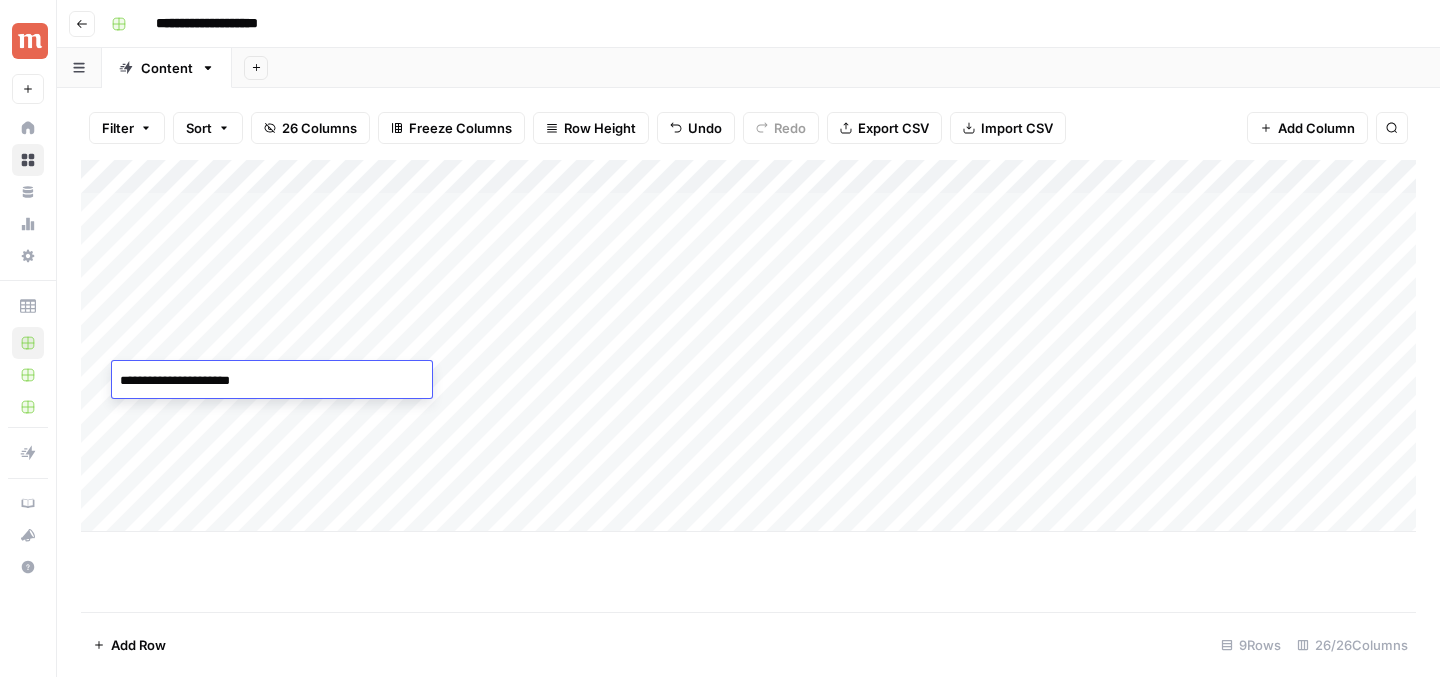 click on "**********" at bounding box center (272, 381) 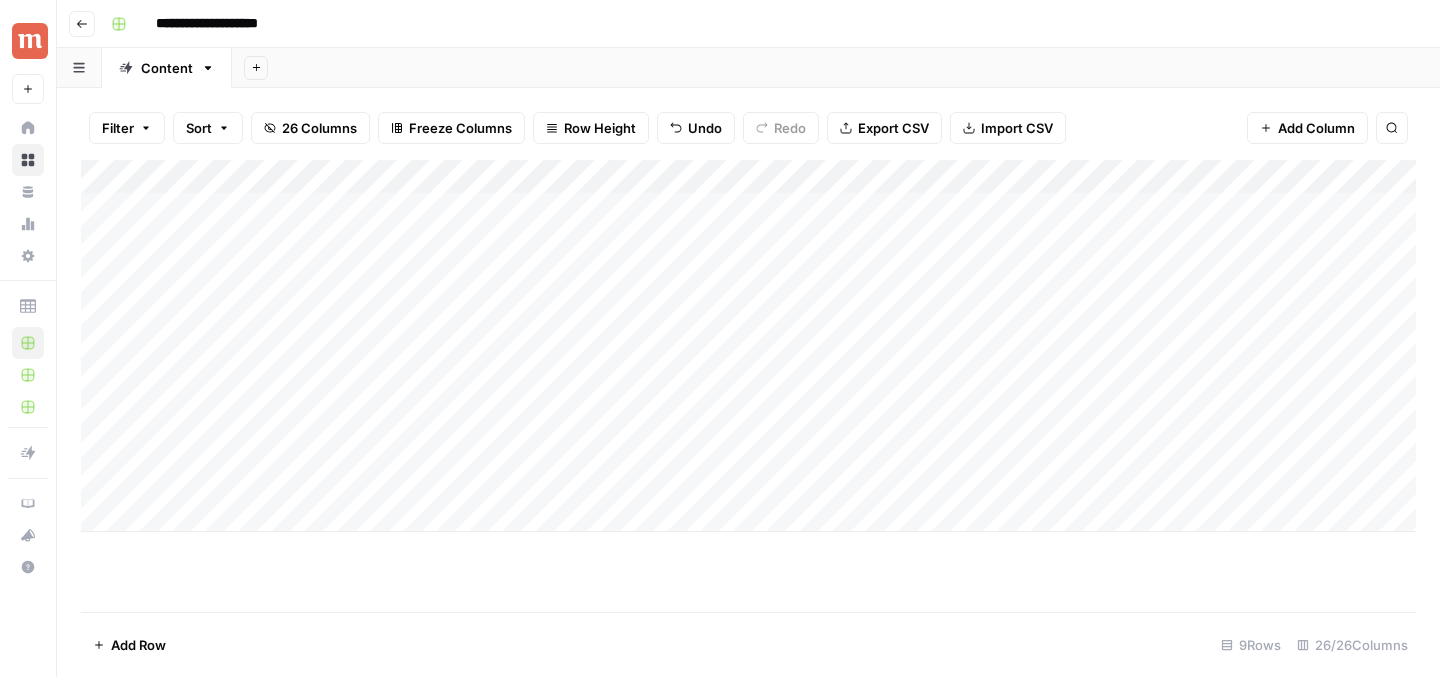 click on "Add Column" at bounding box center [748, 346] 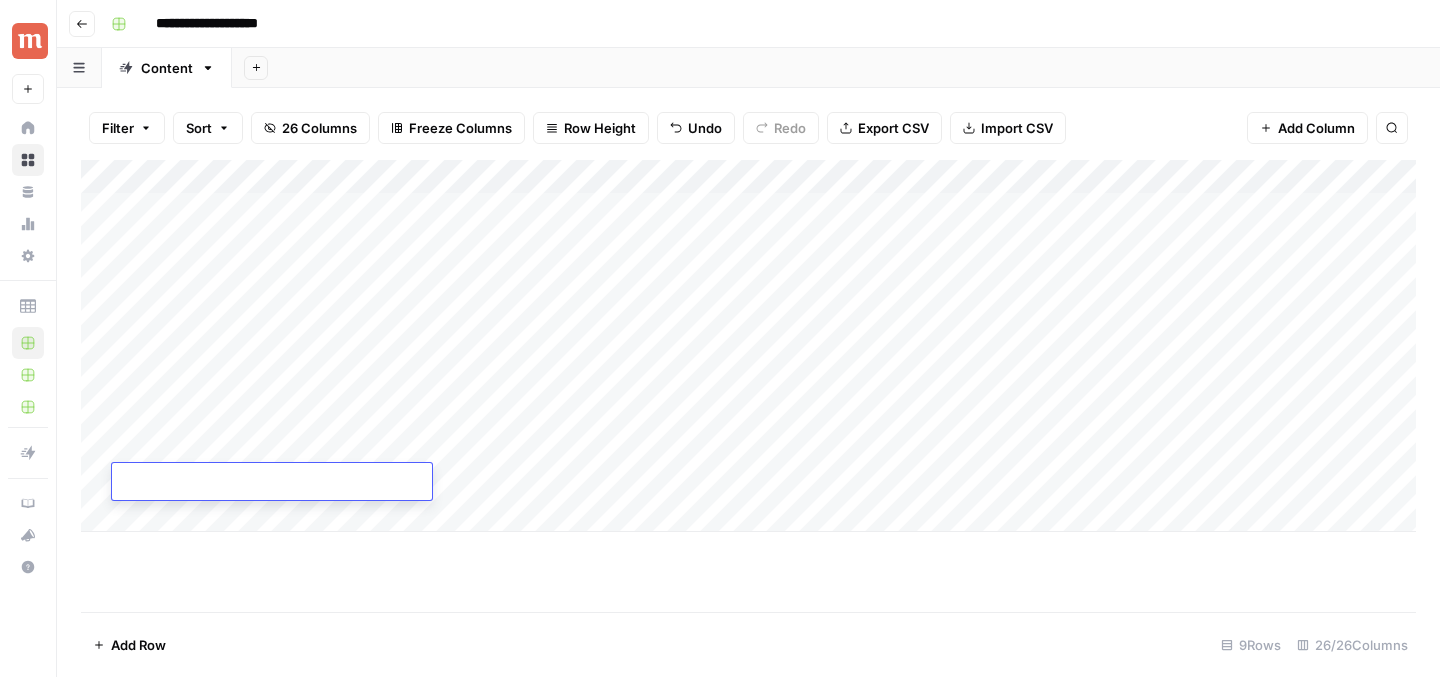 click at bounding box center (272, 483) 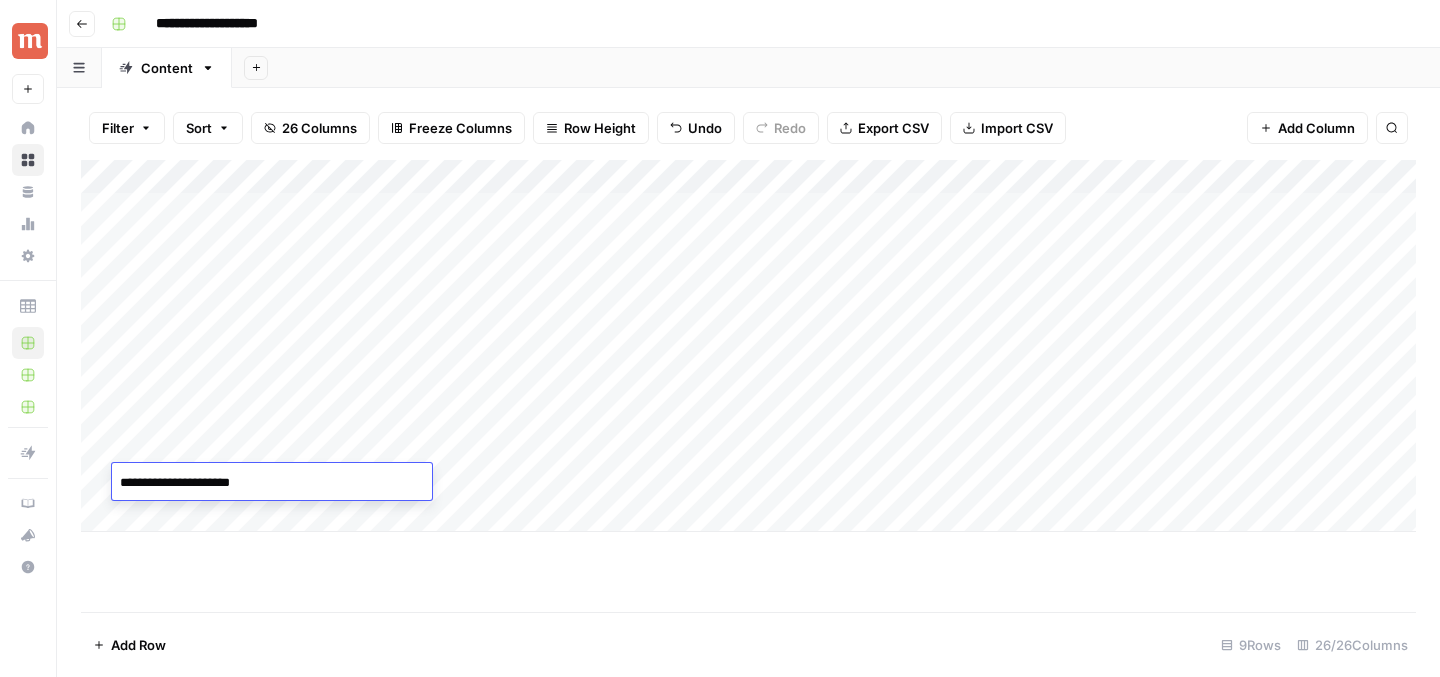 click on "Add Column" at bounding box center [748, 386] 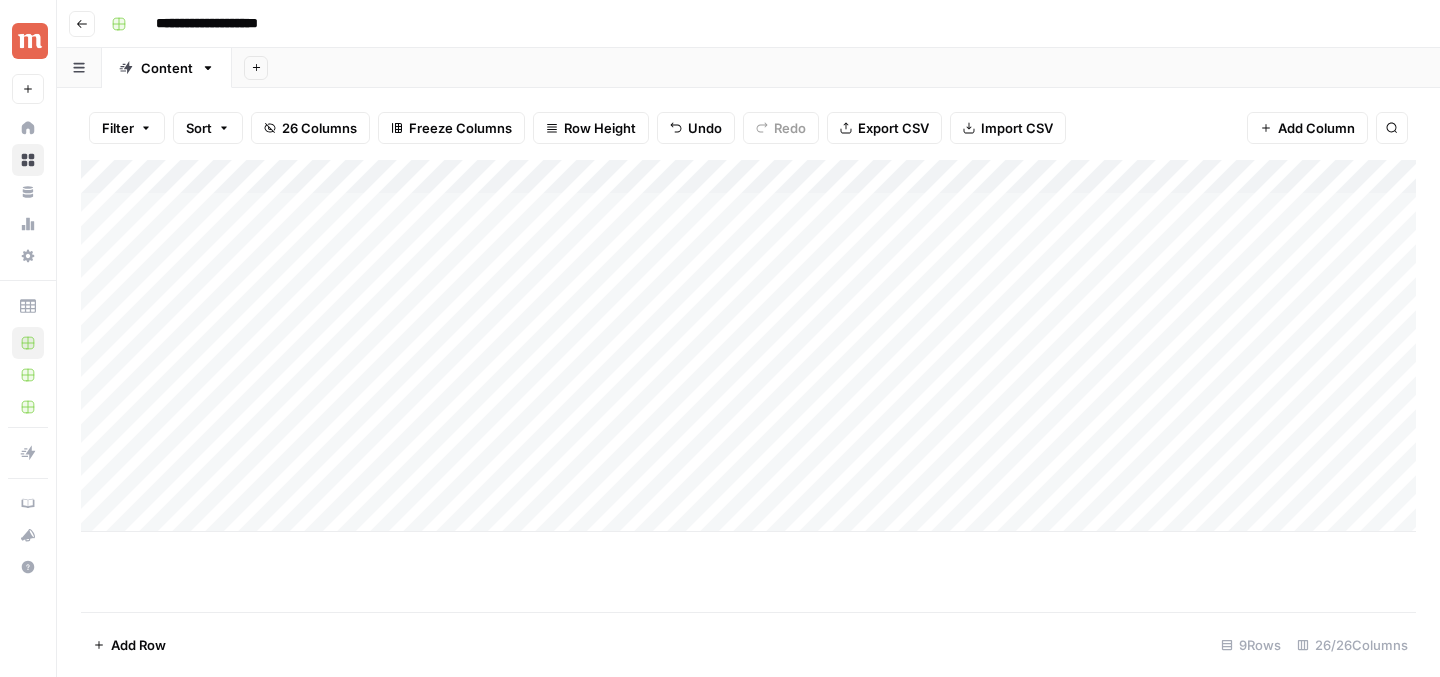 click on "Add Column" at bounding box center [748, 346] 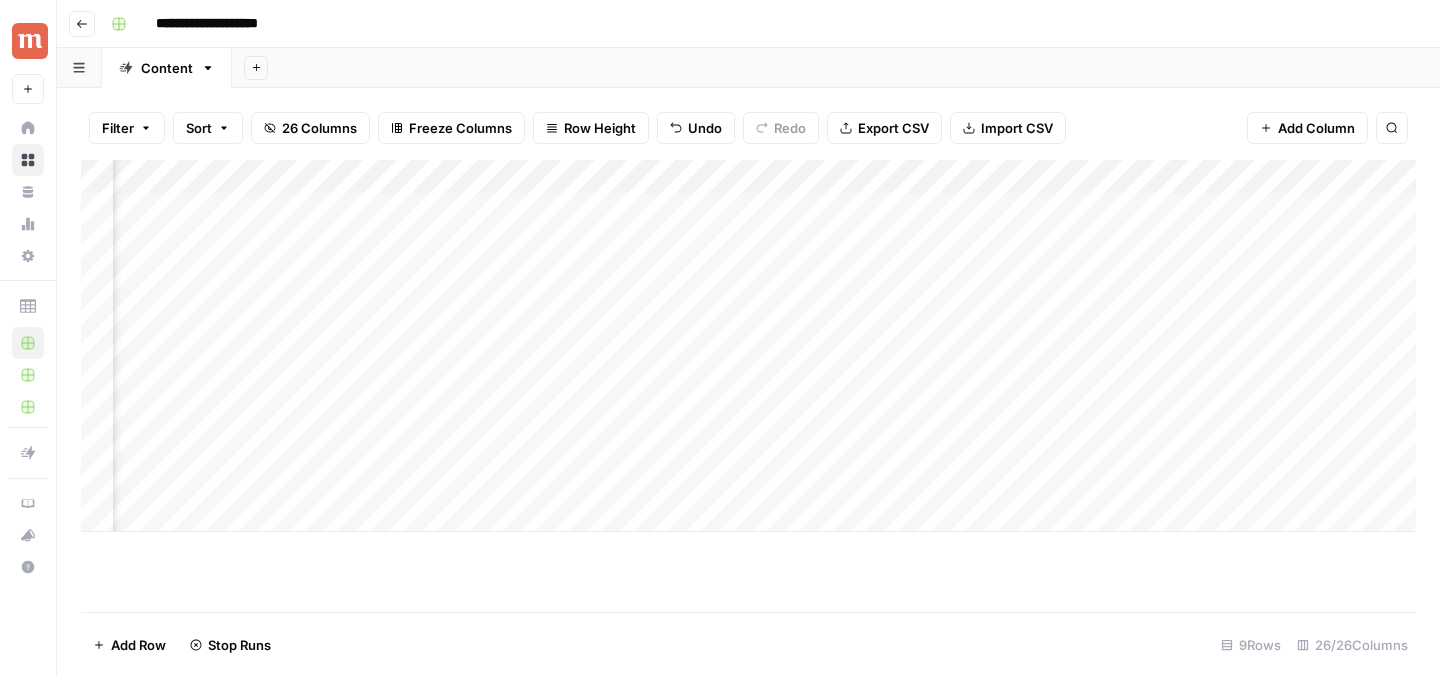 scroll, scrollTop: 0, scrollLeft: 0, axis: both 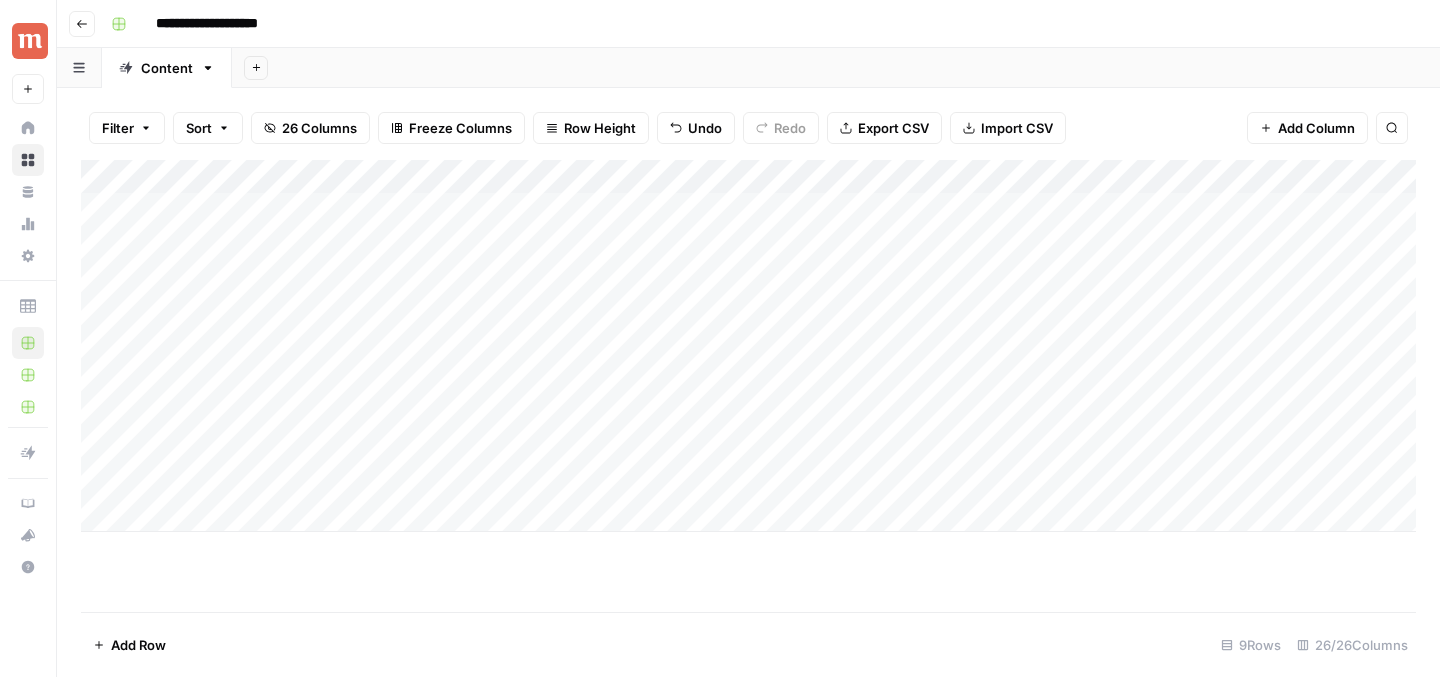 drag, startPoint x: 81, startPoint y: 476, endPoint x: 85, endPoint y: 366, distance: 110.0727 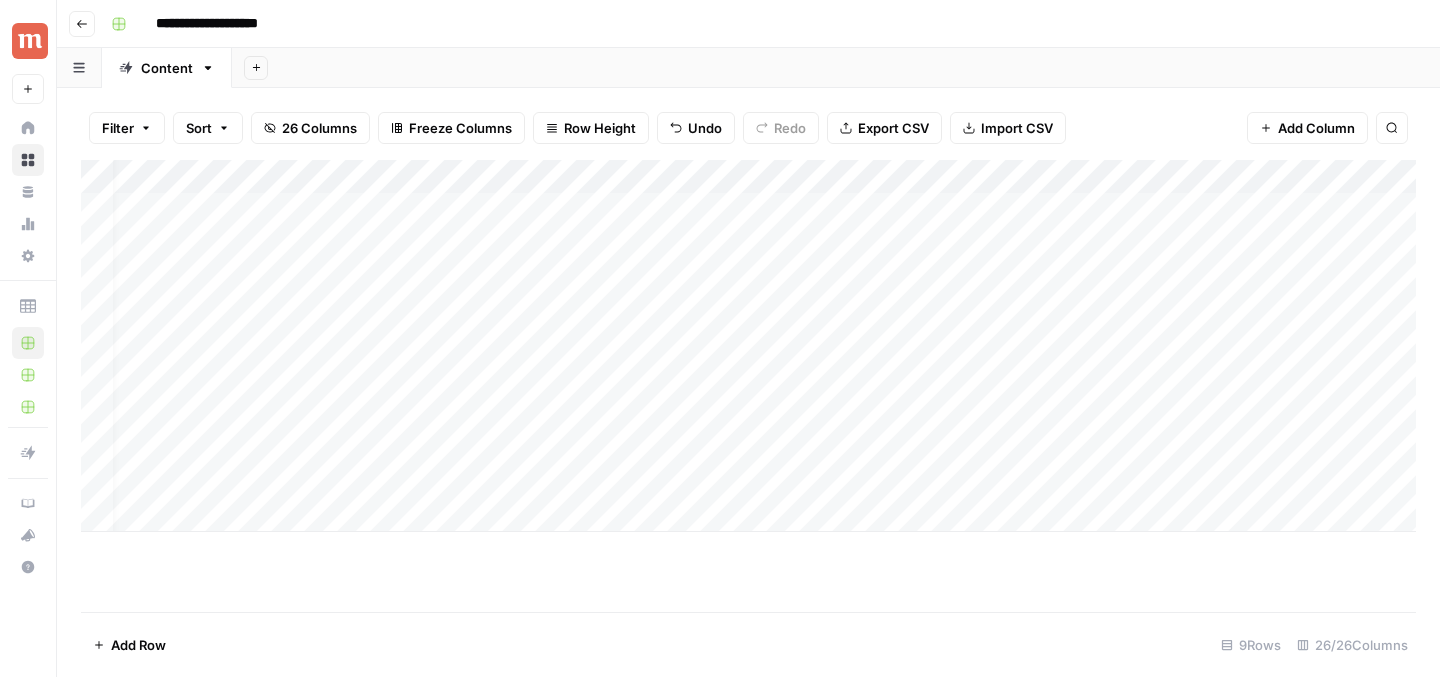 scroll, scrollTop: 0, scrollLeft: 0, axis: both 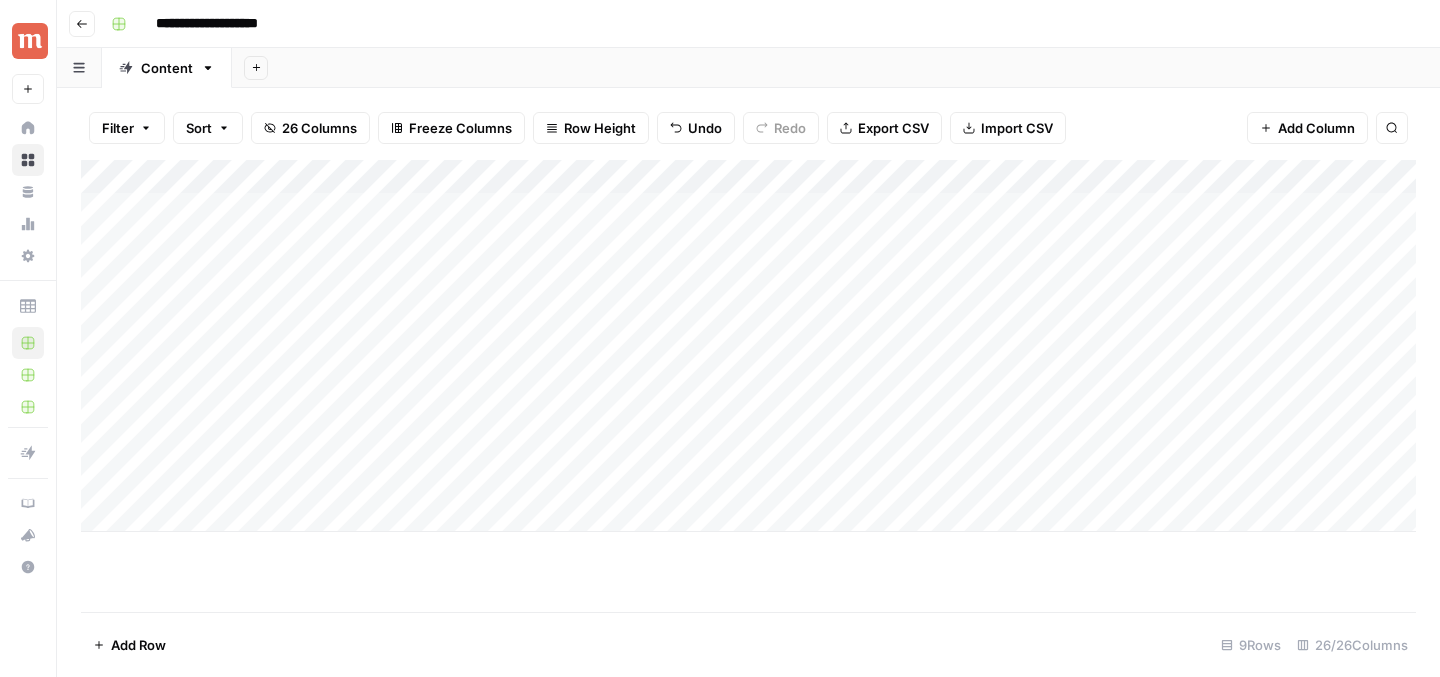drag, startPoint x: 87, startPoint y: 408, endPoint x: 87, endPoint y: 483, distance: 75 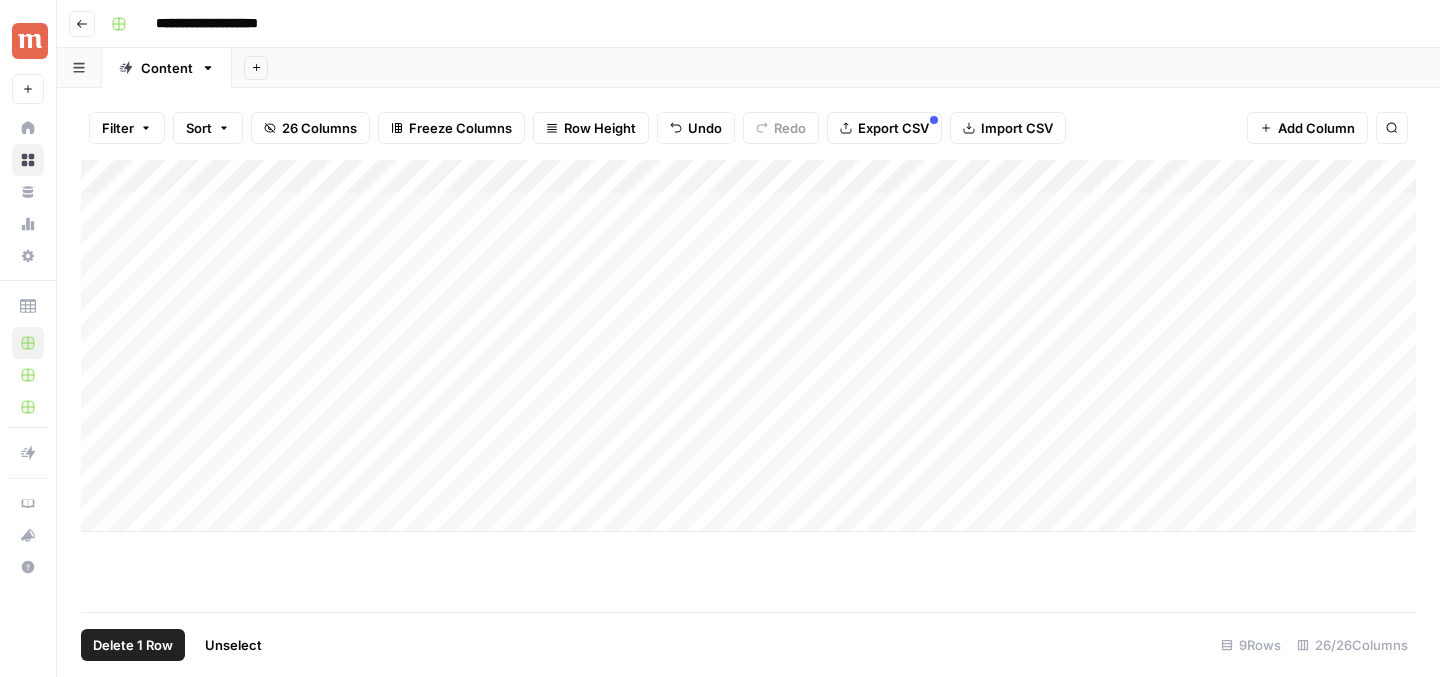 click on "Add Column" at bounding box center (748, 346) 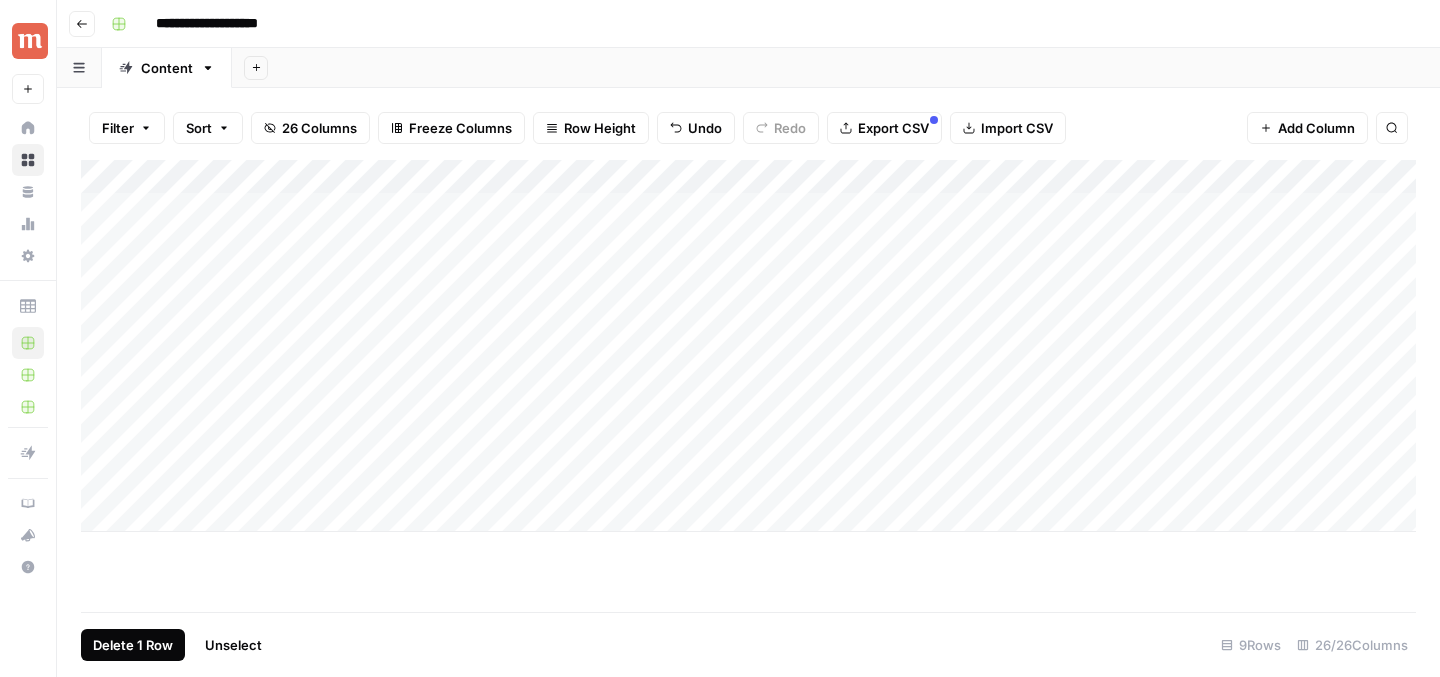 click on "Delete 1 Row" at bounding box center (133, 645) 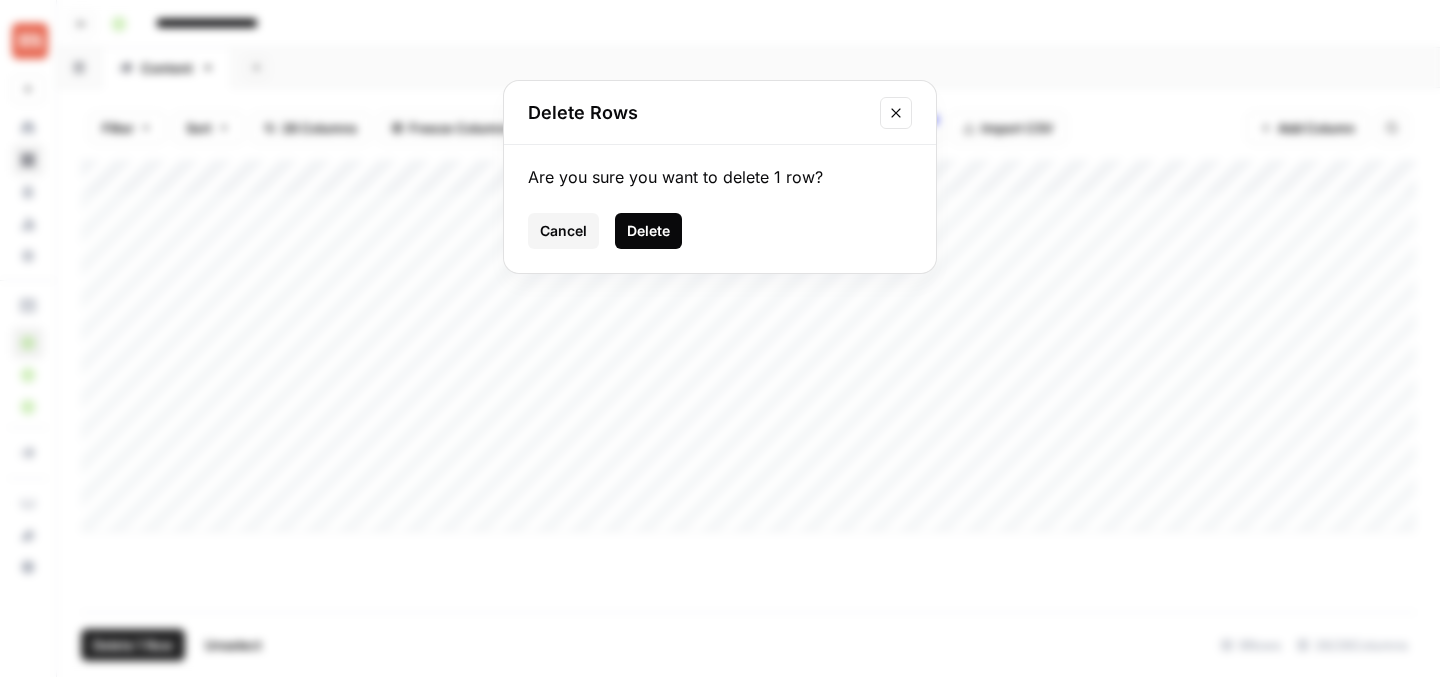 click on "Delete" at bounding box center [648, 231] 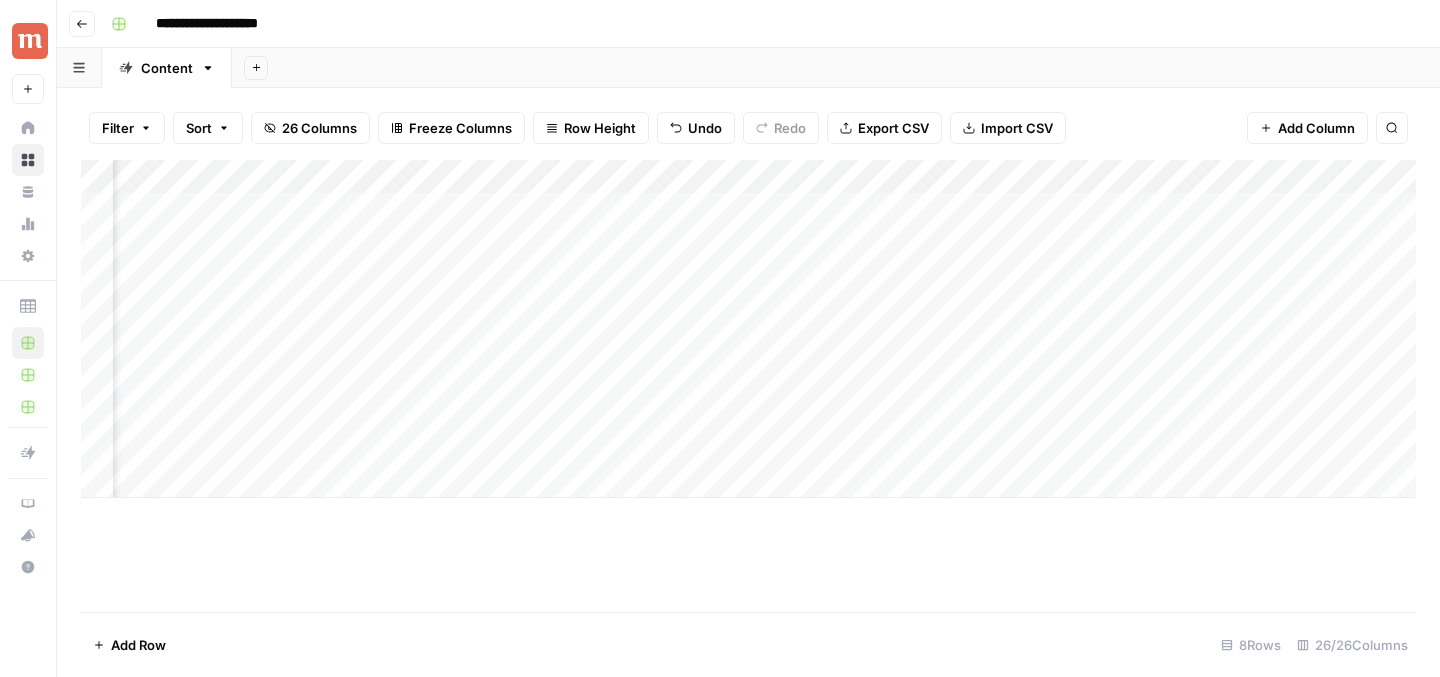 scroll, scrollTop: 0, scrollLeft: 599, axis: horizontal 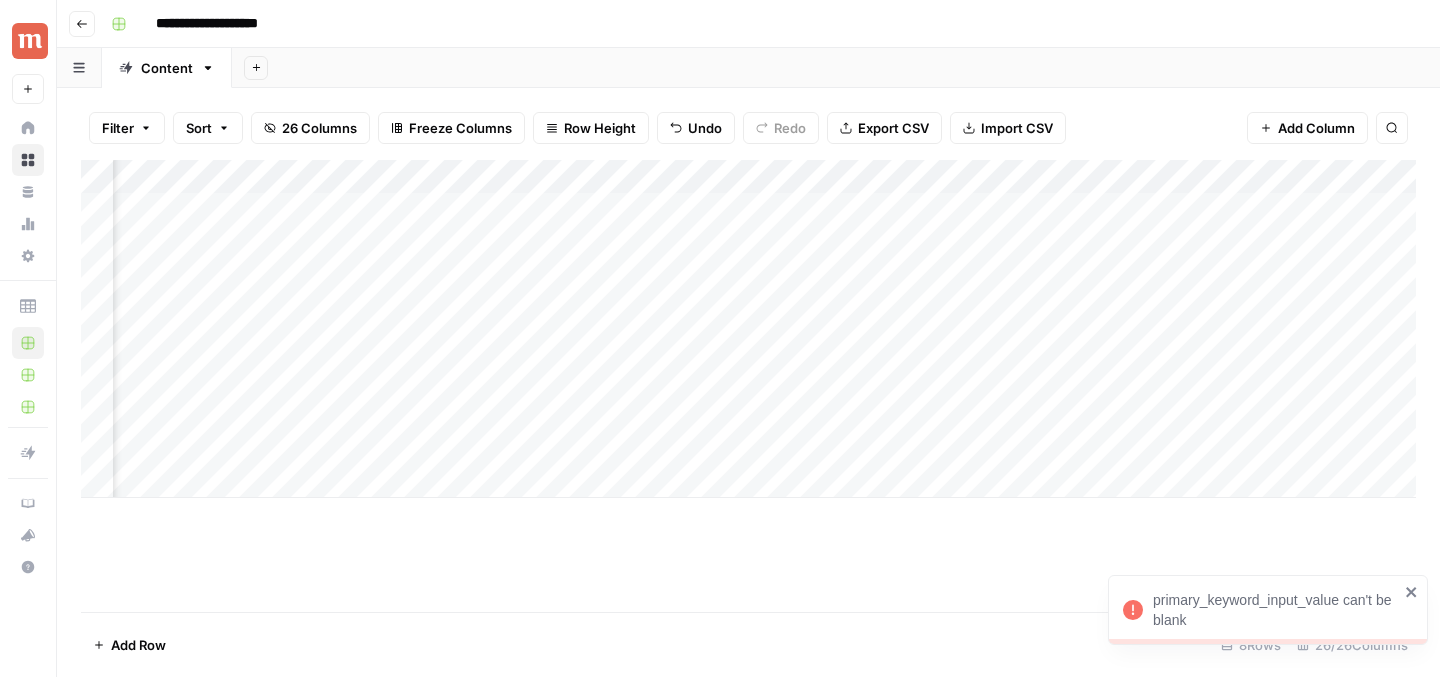 click on "Add Column" at bounding box center [748, 329] 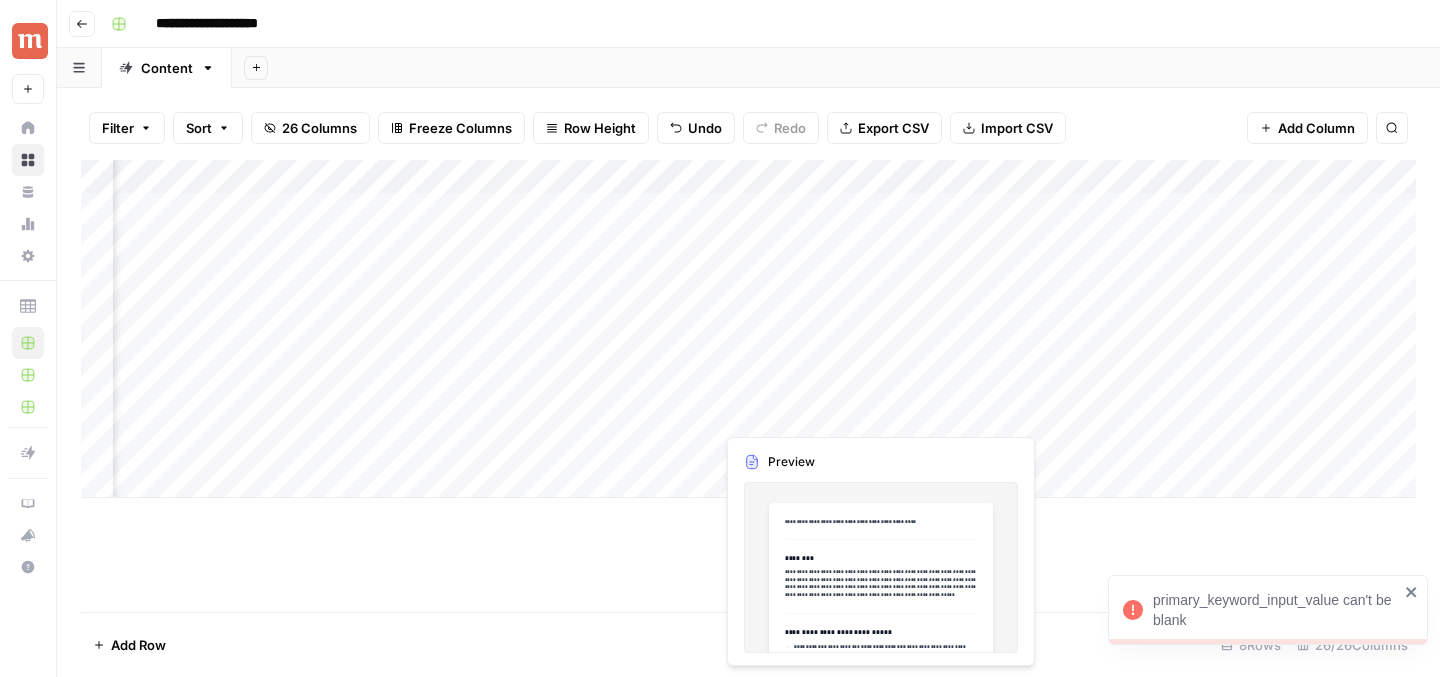 scroll, scrollTop: 0, scrollLeft: 0, axis: both 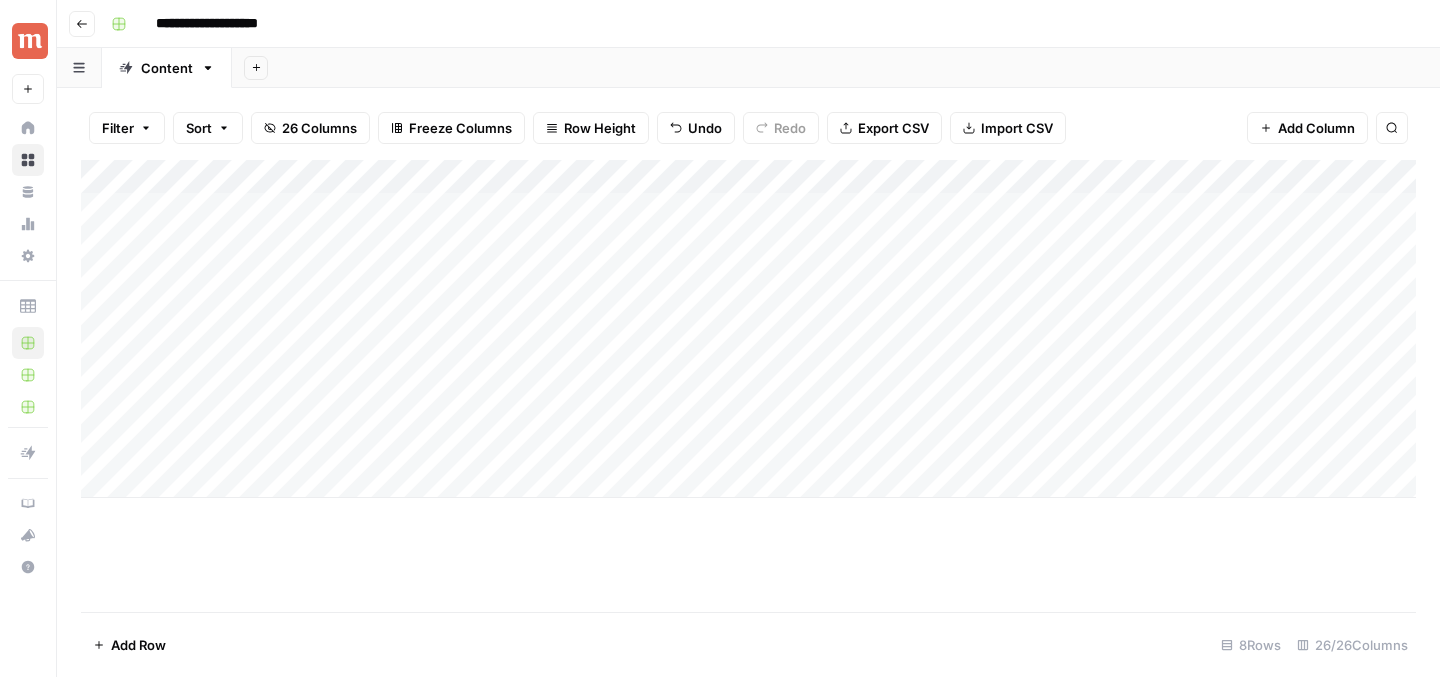 click on "Add Column" at bounding box center (748, 329) 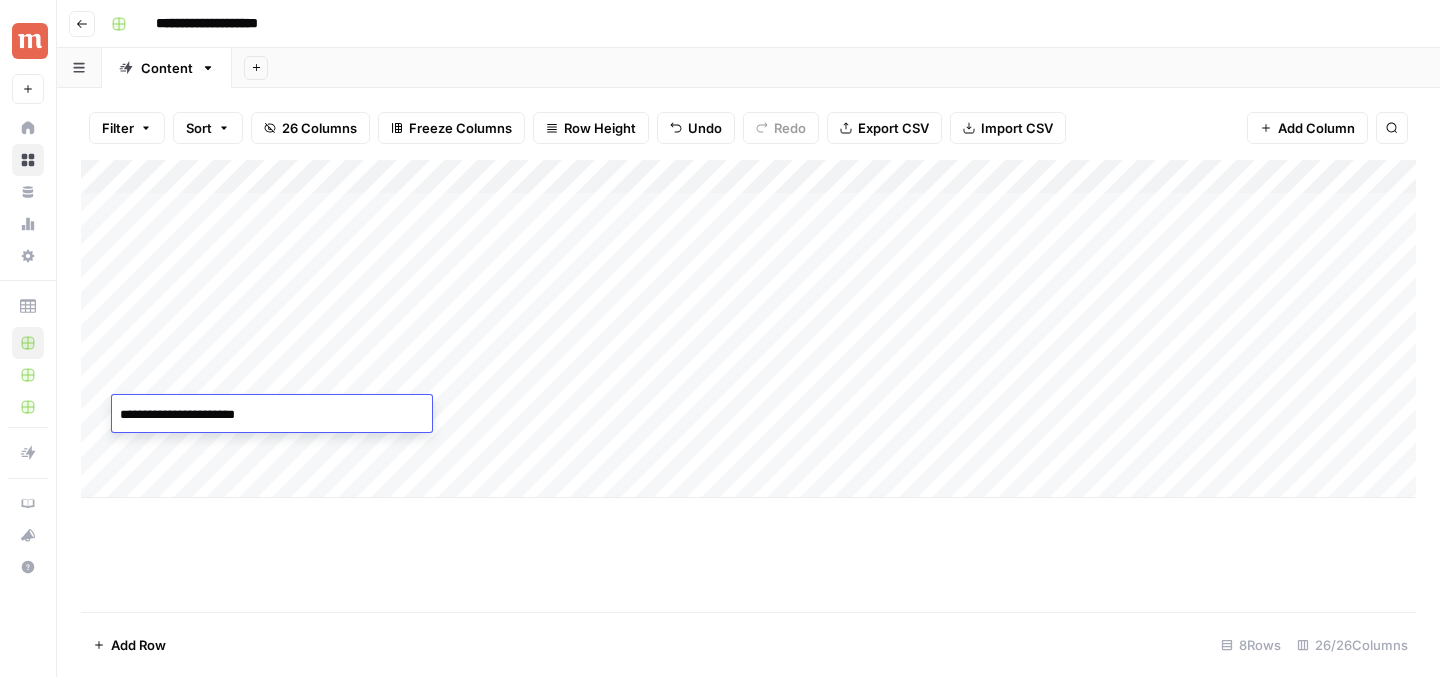 click on "**********" at bounding box center [272, 415] 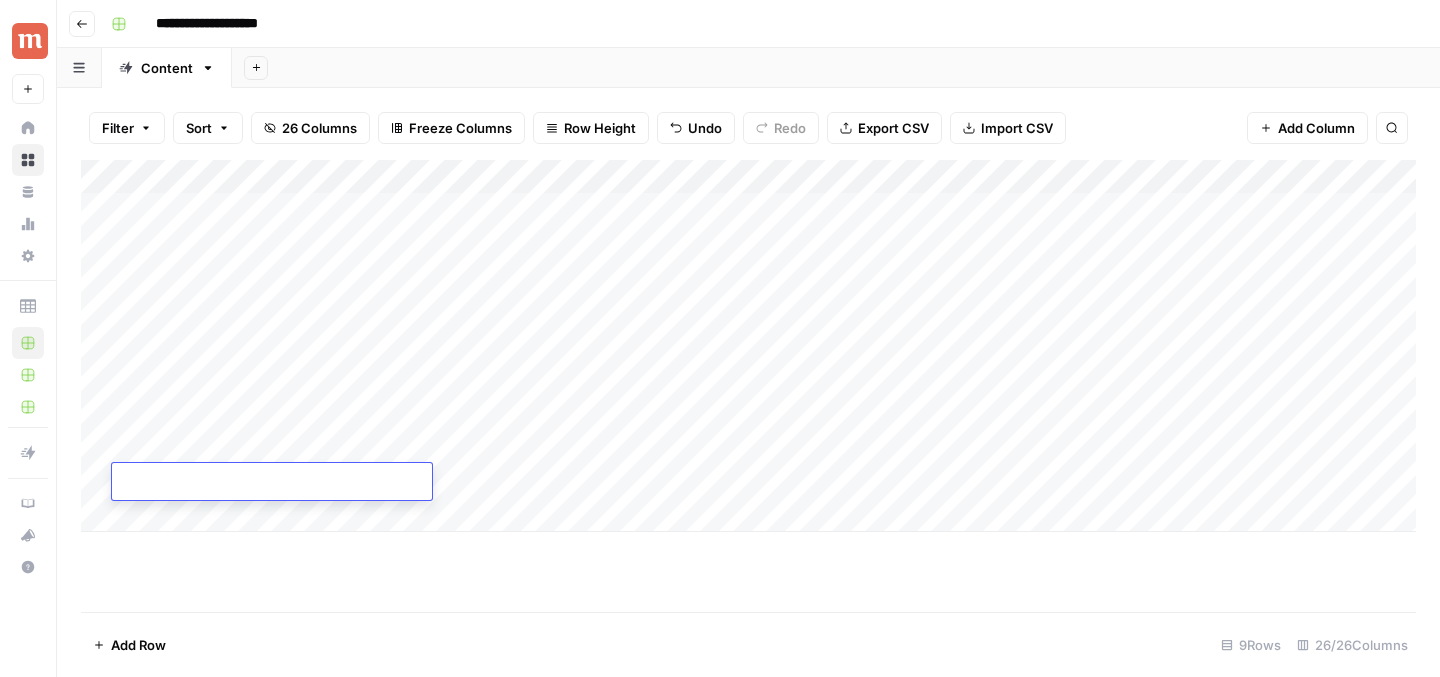 click at bounding box center [272, 483] 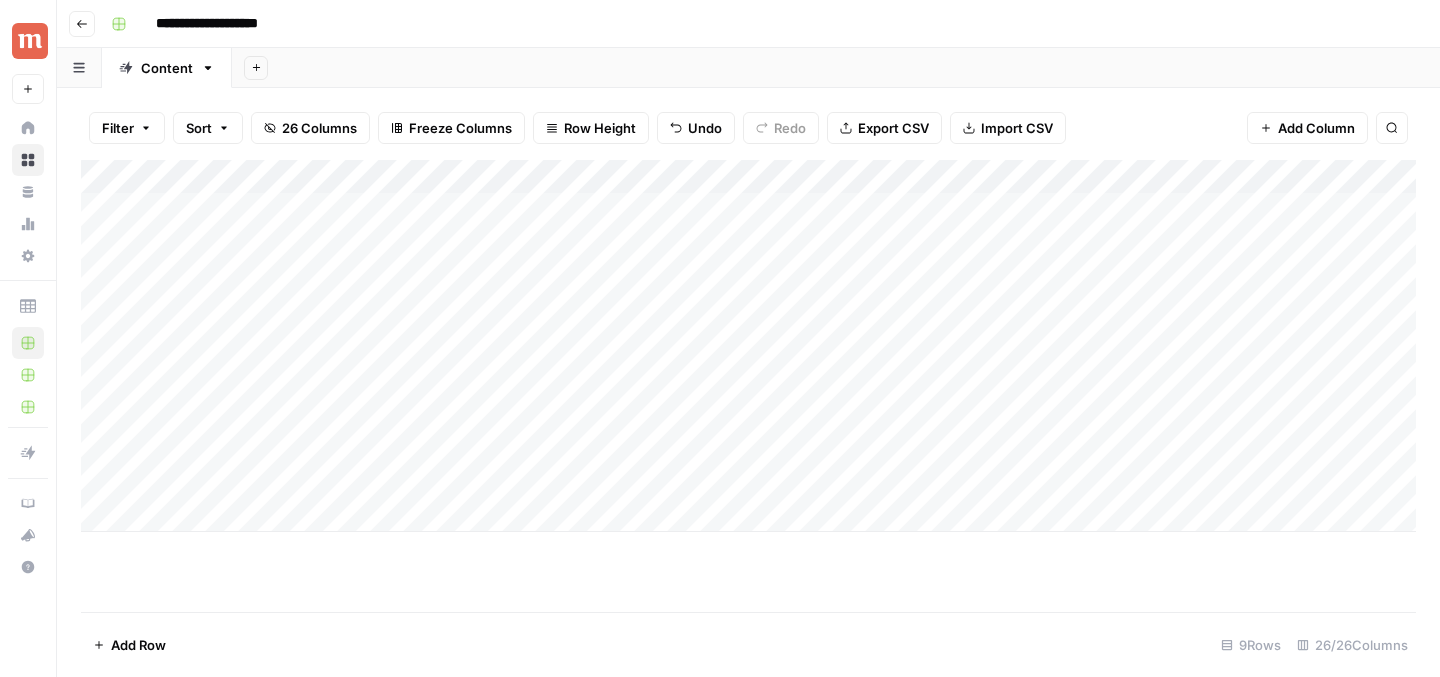 click on "Add Column" at bounding box center [748, 386] 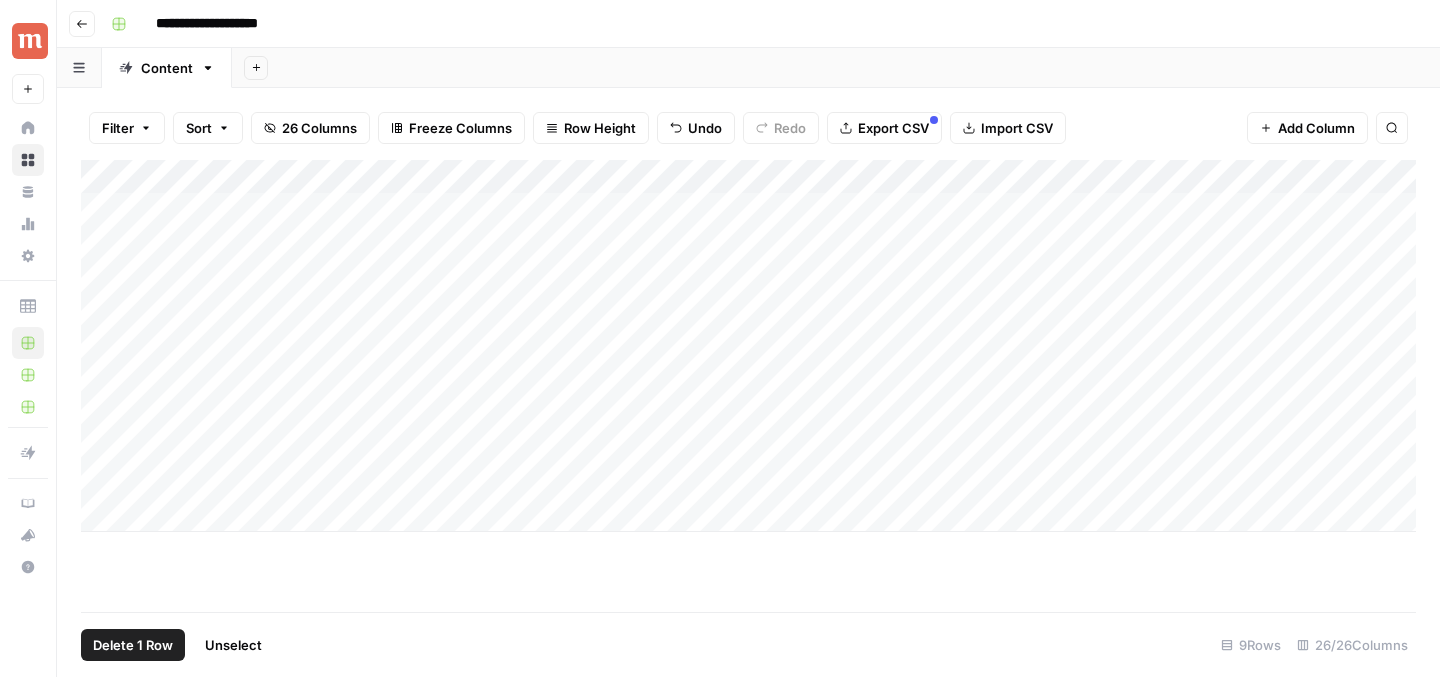 click on "Add Column" at bounding box center [748, 346] 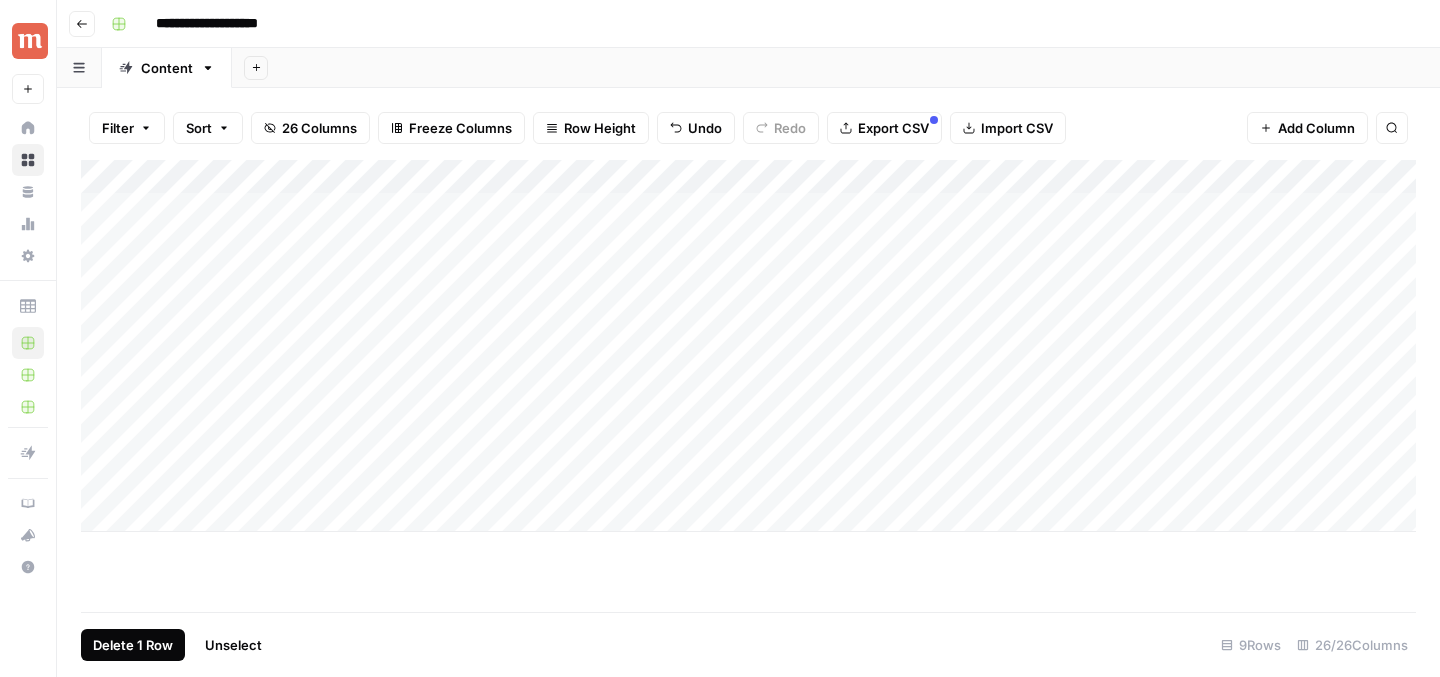 click on "Delete 1 Row" at bounding box center [133, 645] 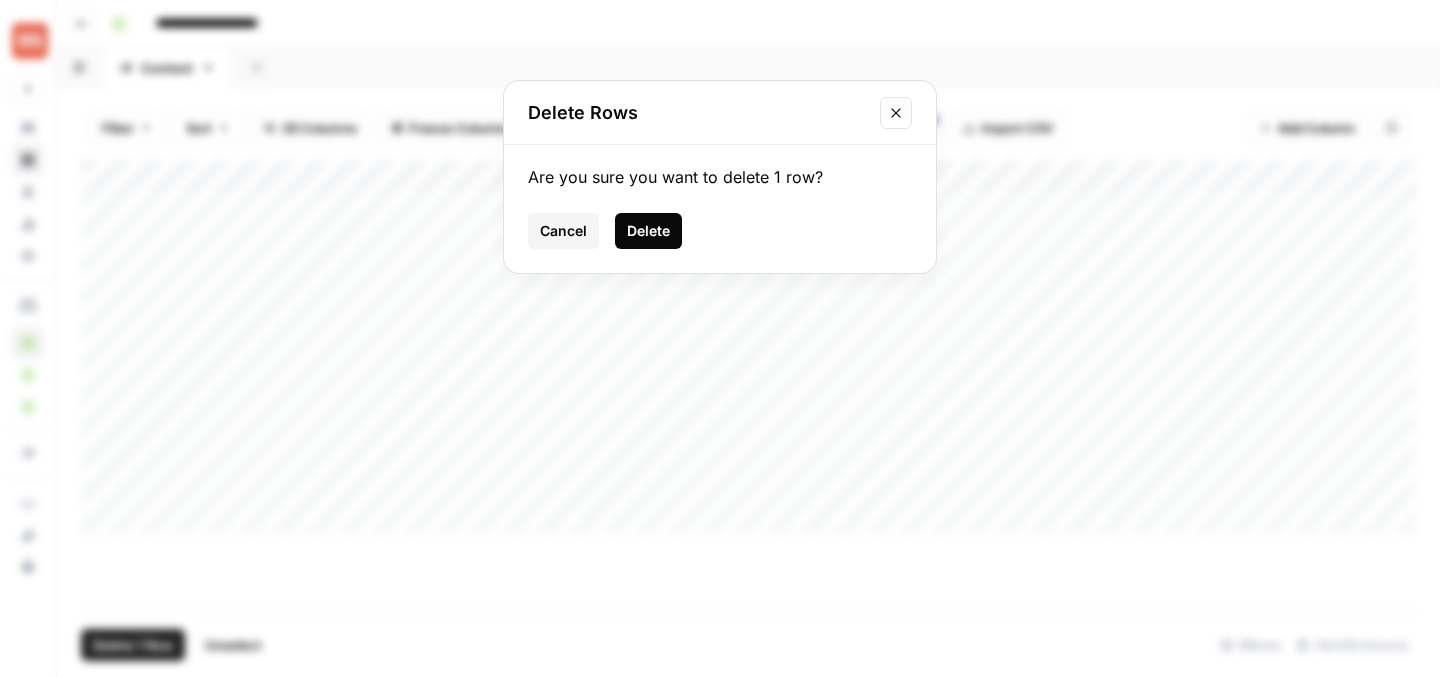 click on "Delete" at bounding box center (648, 231) 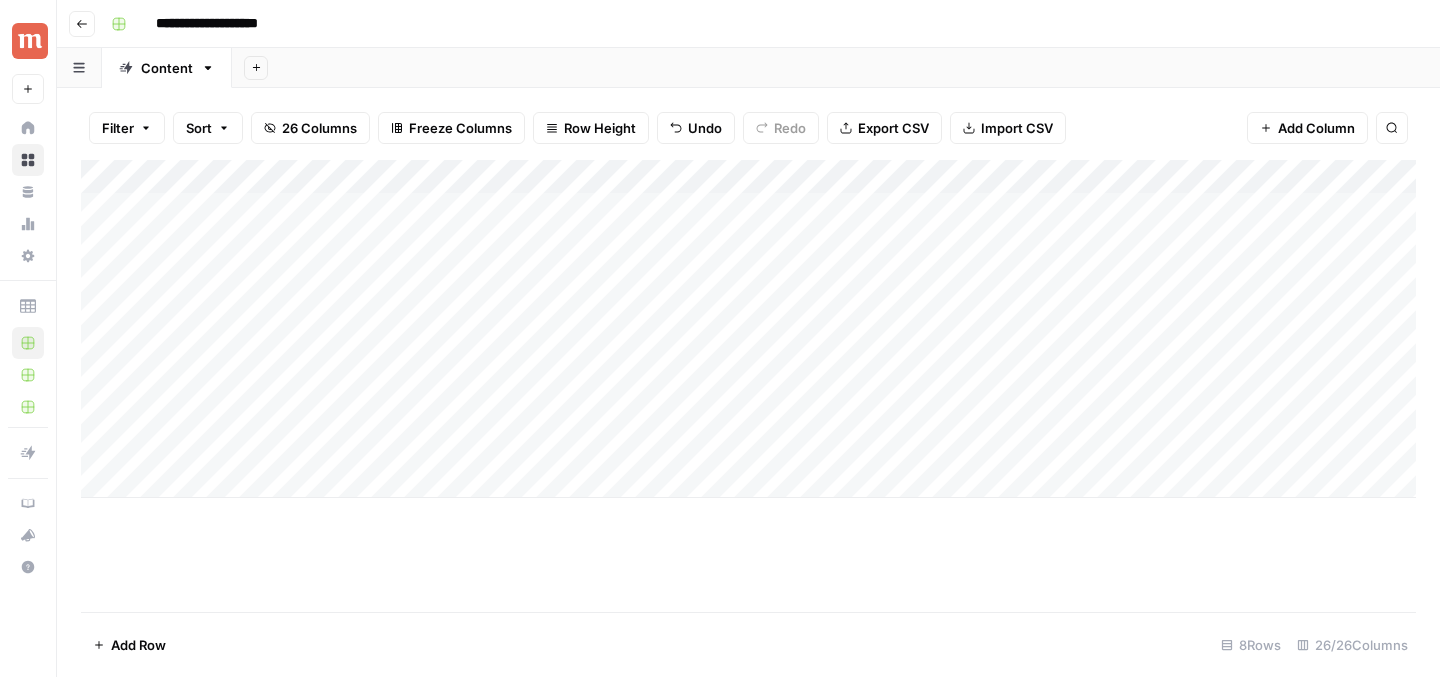 click on "Add Column" at bounding box center [748, 329] 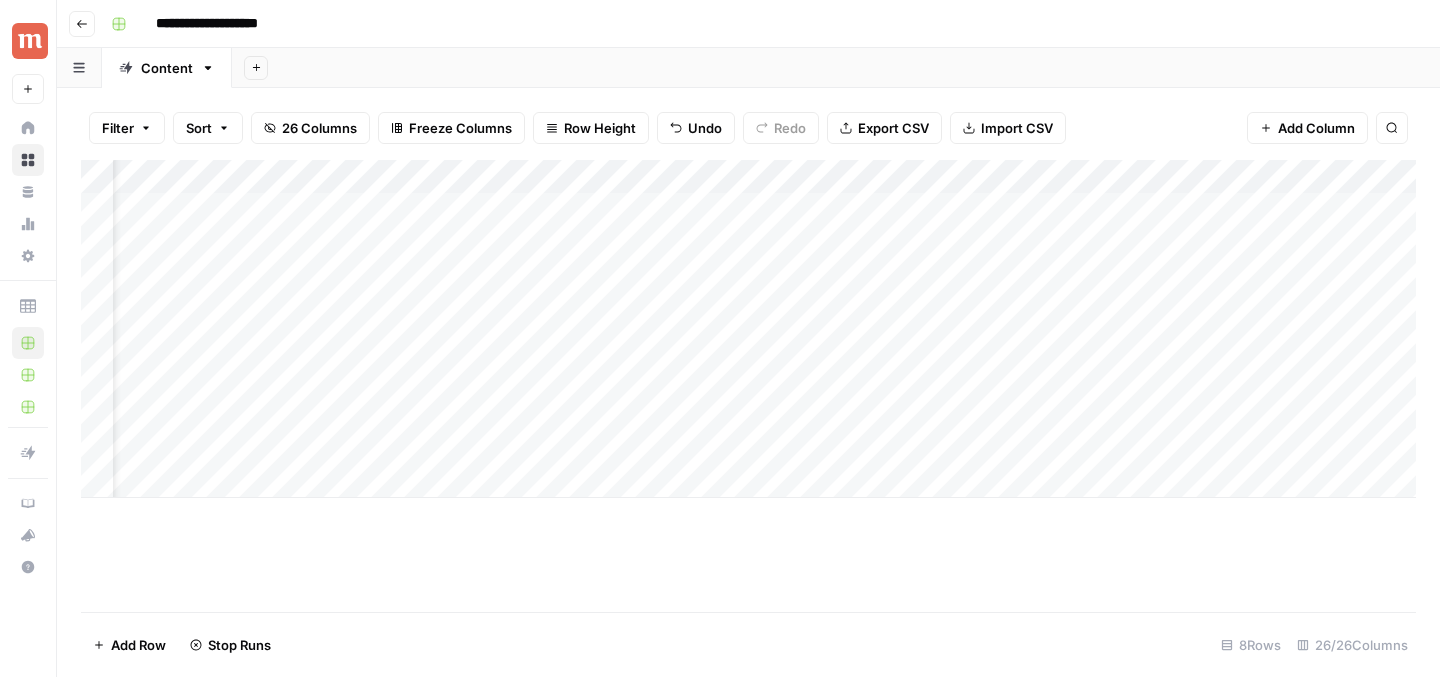 scroll, scrollTop: 0, scrollLeft: 109, axis: horizontal 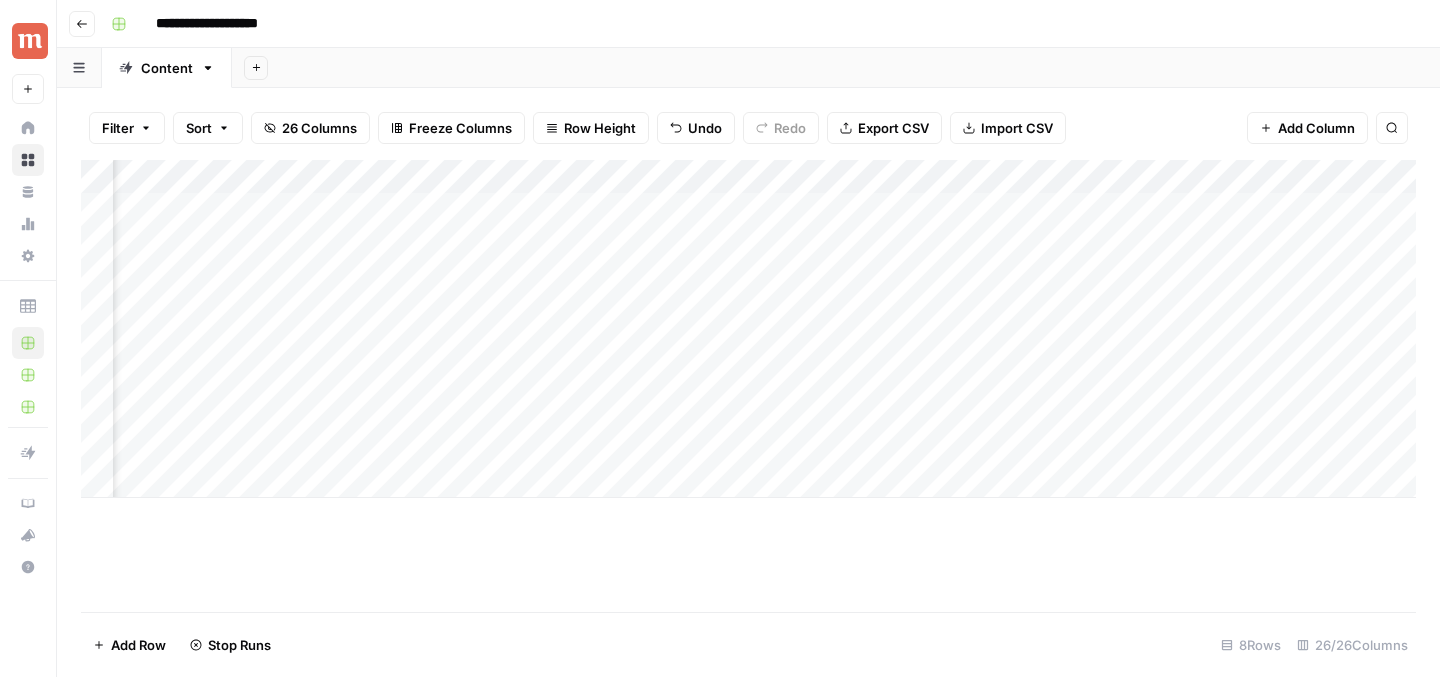 click on "Add Column" at bounding box center (748, 329) 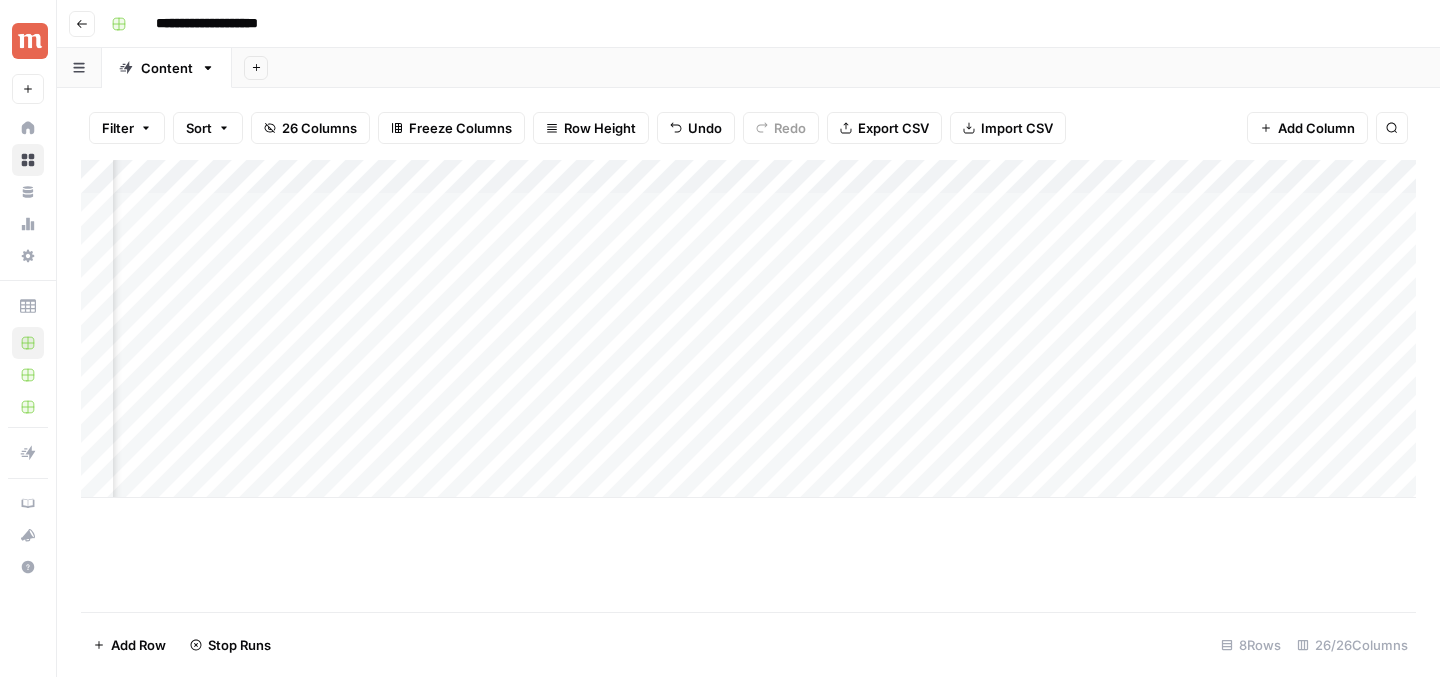 scroll, scrollTop: 0, scrollLeft: 398, axis: horizontal 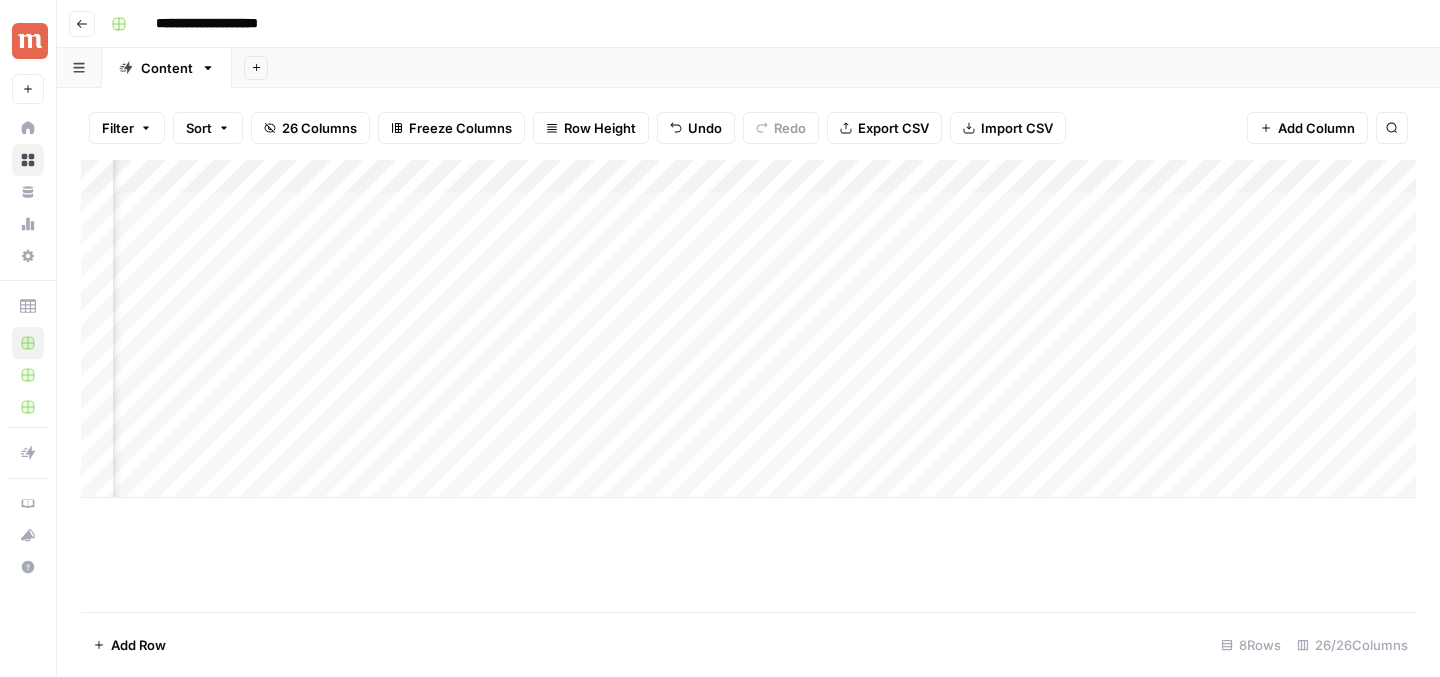 click on "Add Column" at bounding box center [748, 329] 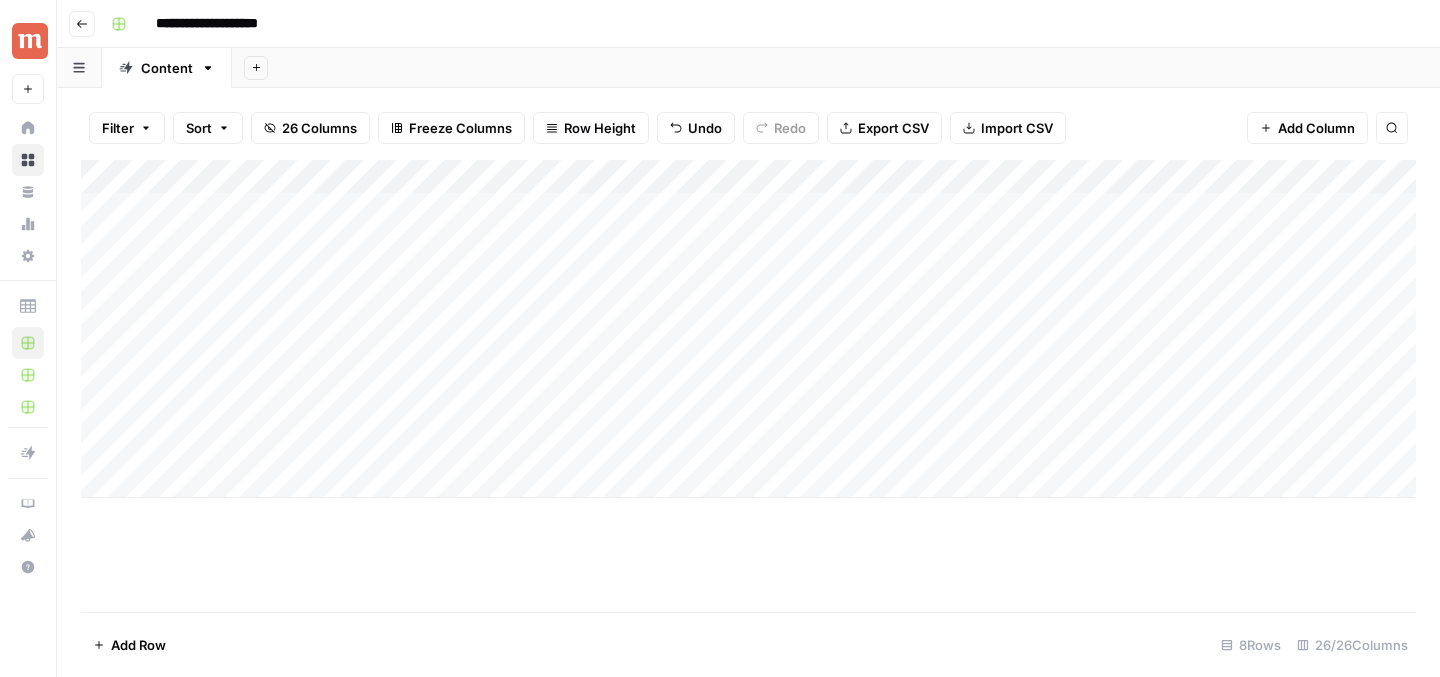 scroll, scrollTop: 0, scrollLeft: 0, axis: both 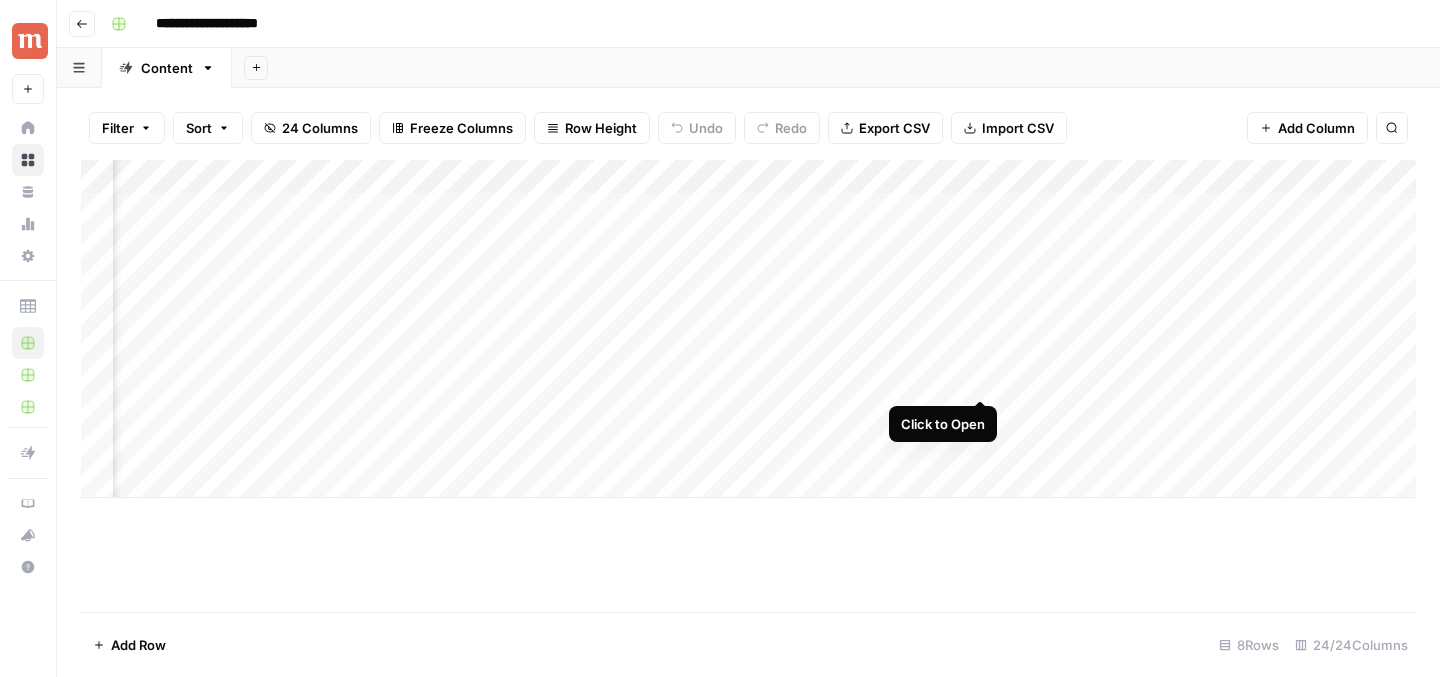 click on "Add Column" at bounding box center [748, 329] 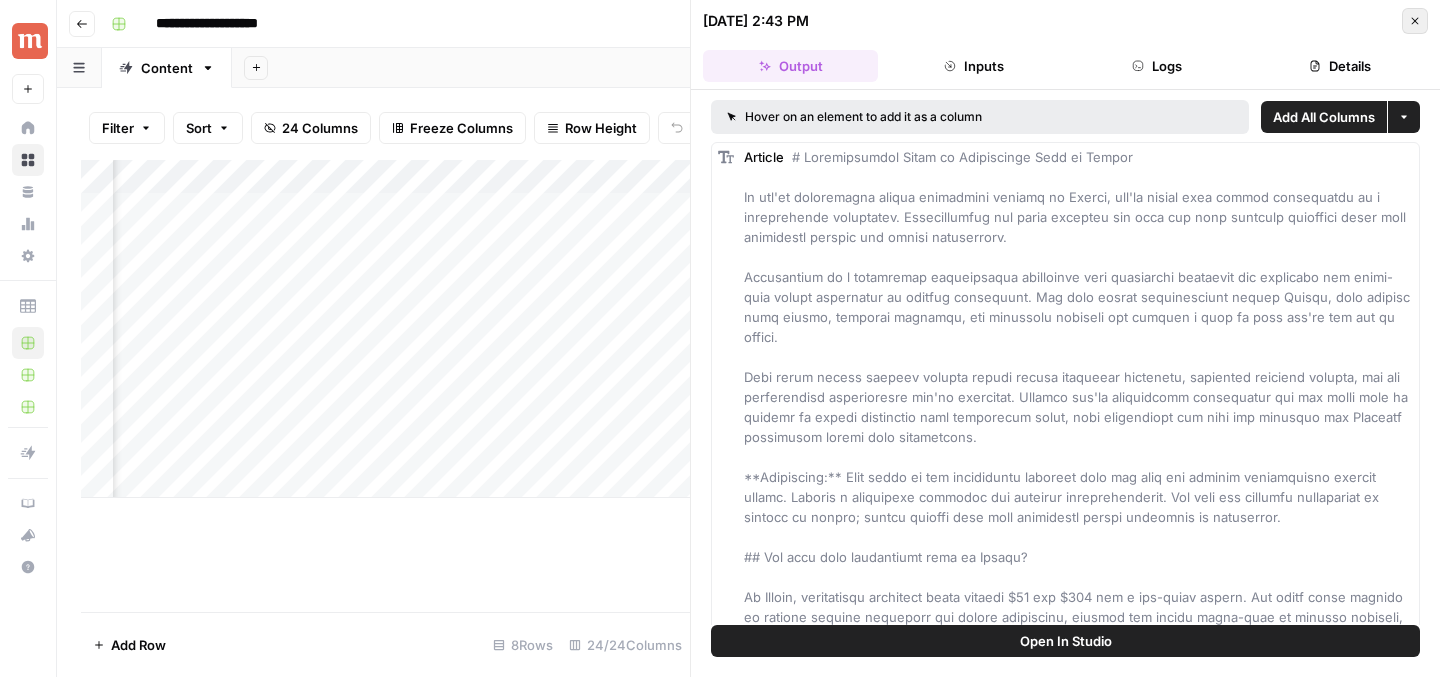 click 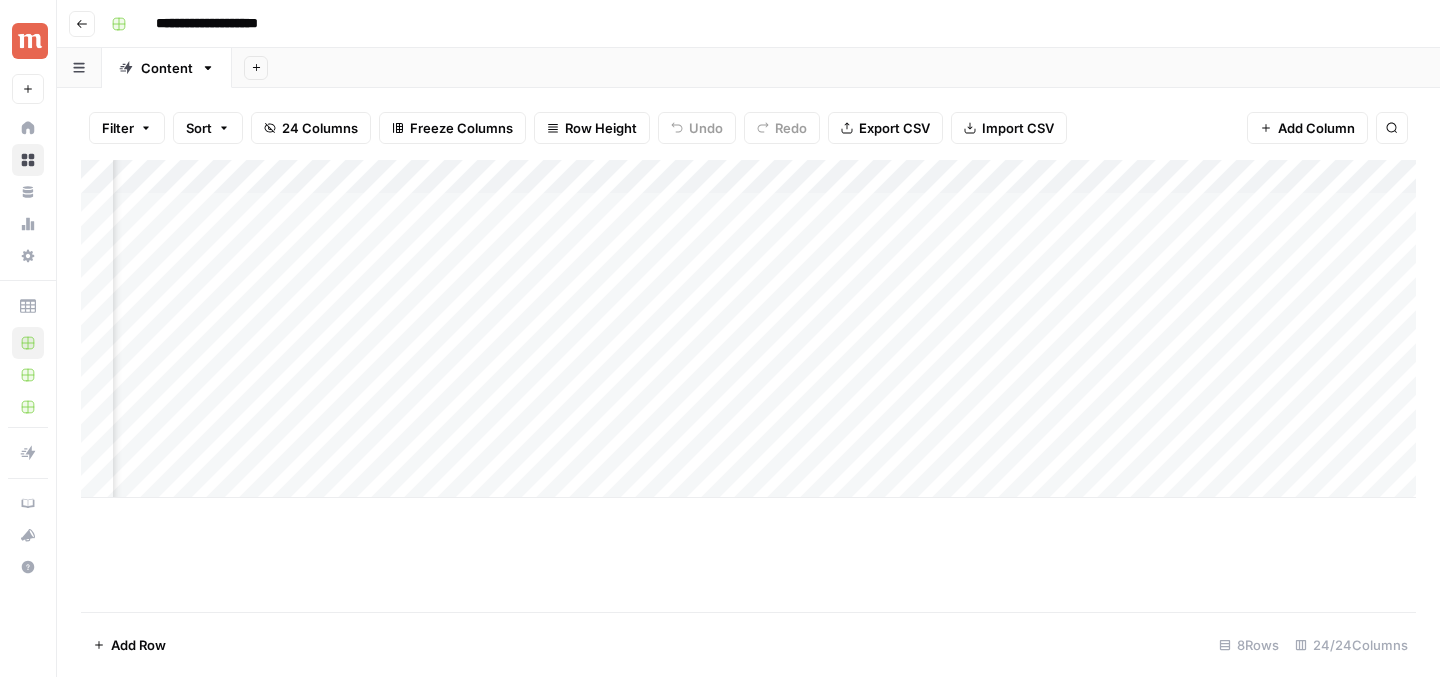 scroll, scrollTop: 0, scrollLeft: 1043, axis: horizontal 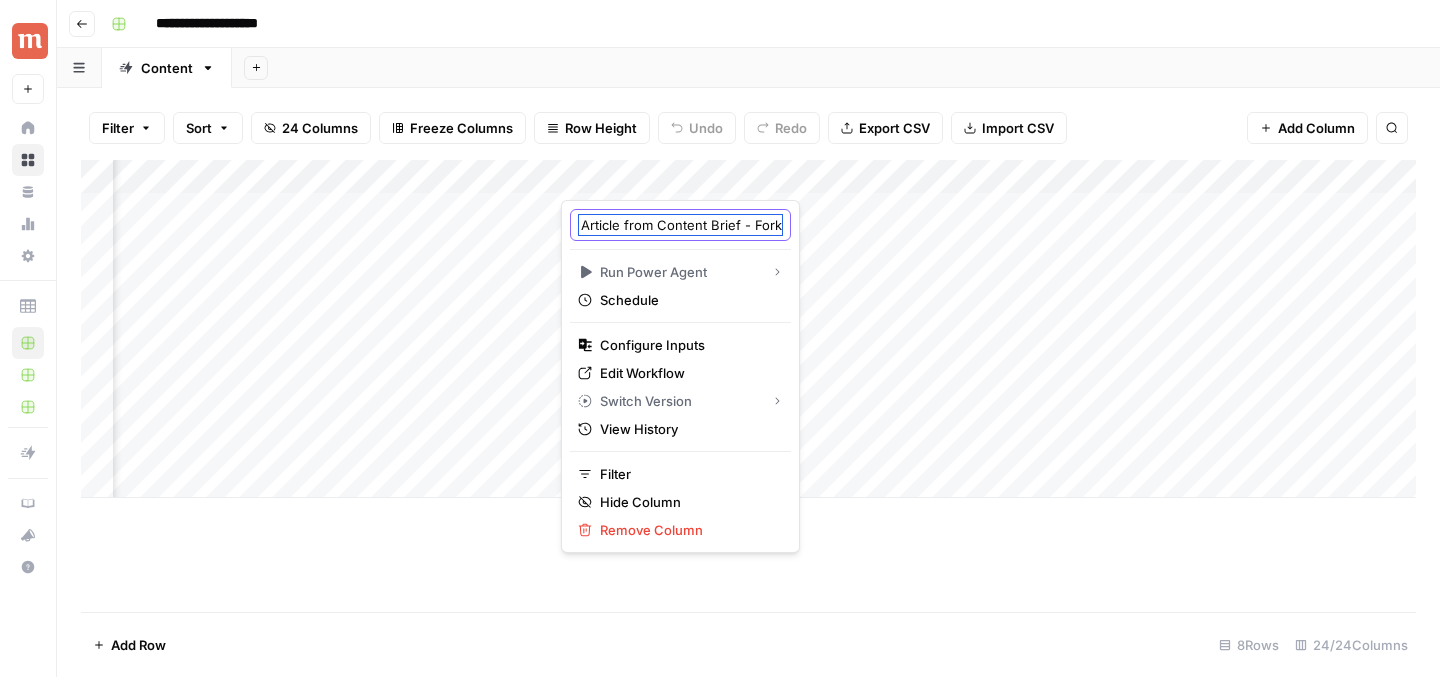 drag, startPoint x: 642, startPoint y: 224, endPoint x: 748, endPoint y: 224, distance: 106 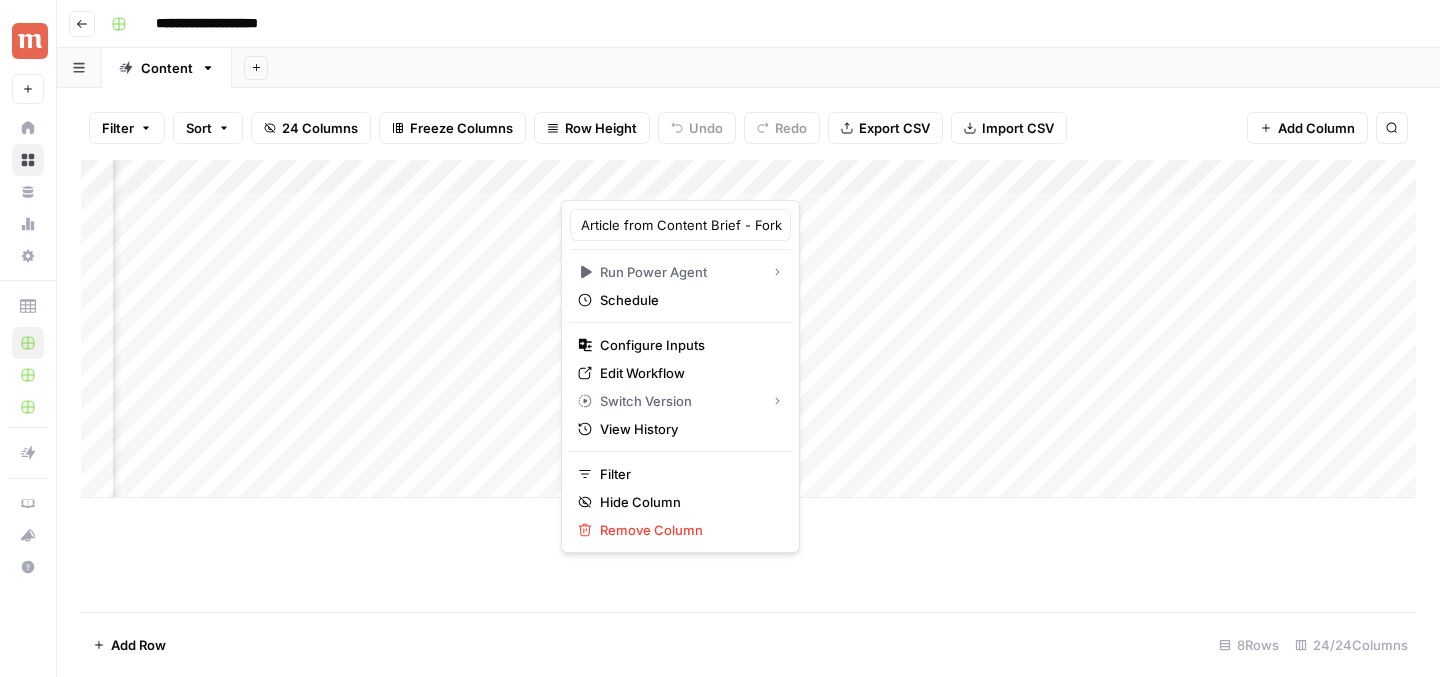 click on "Add Column" at bounding box center [748, 386] 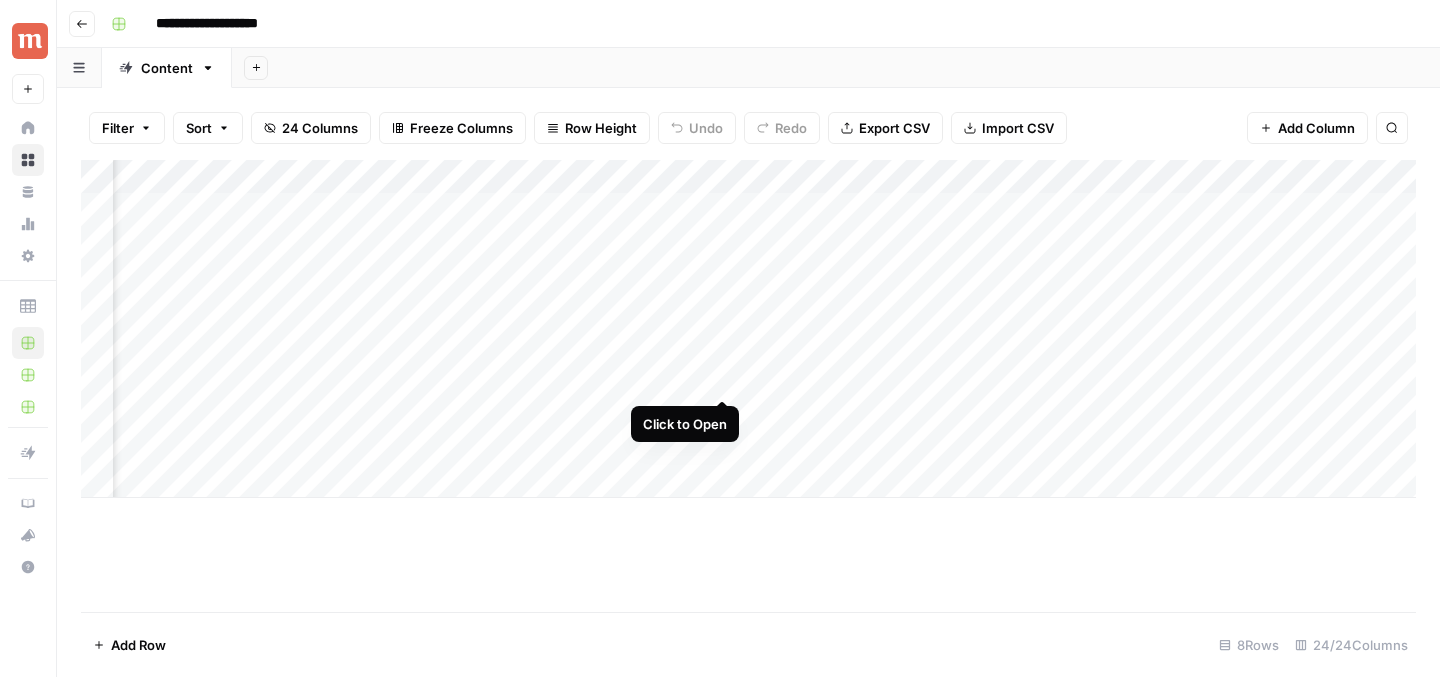 click on "Add Column" at bounding box center (748, 329) 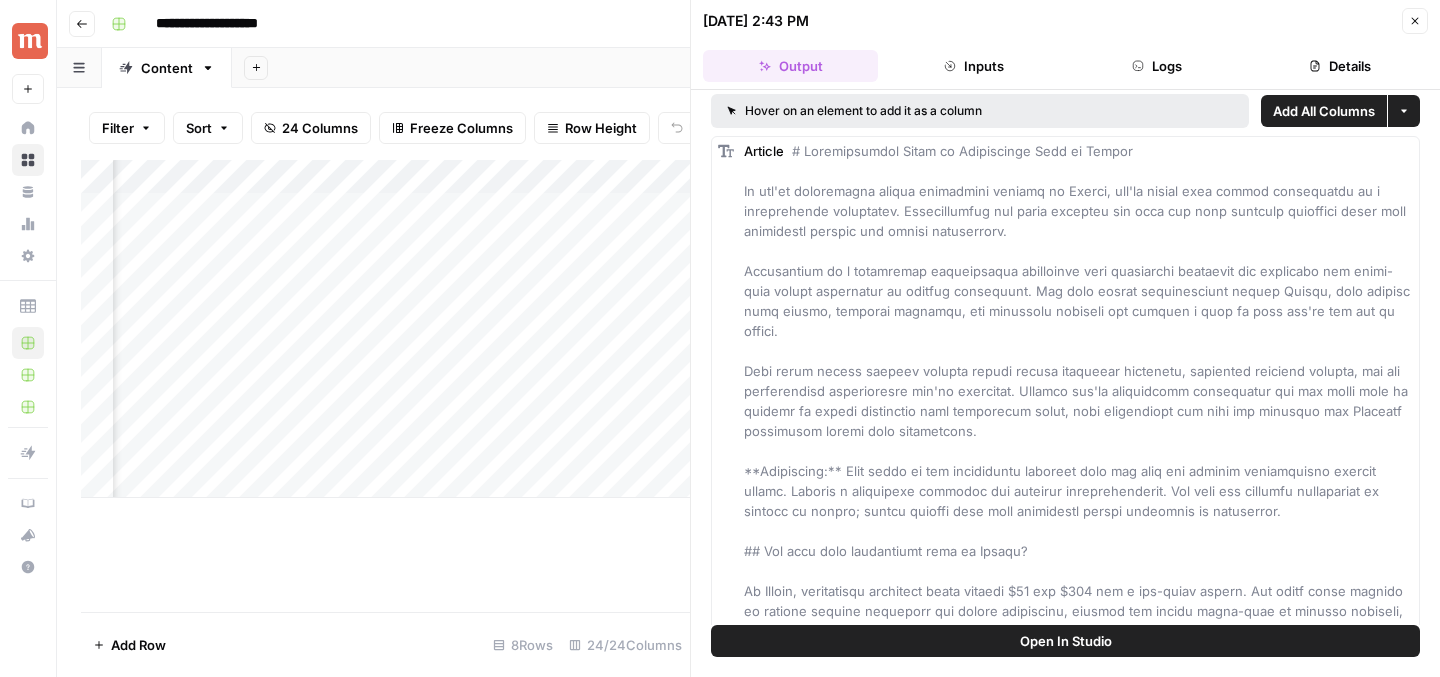 scroll, scrollTop: 0, scrollLeft: 0, axis: both 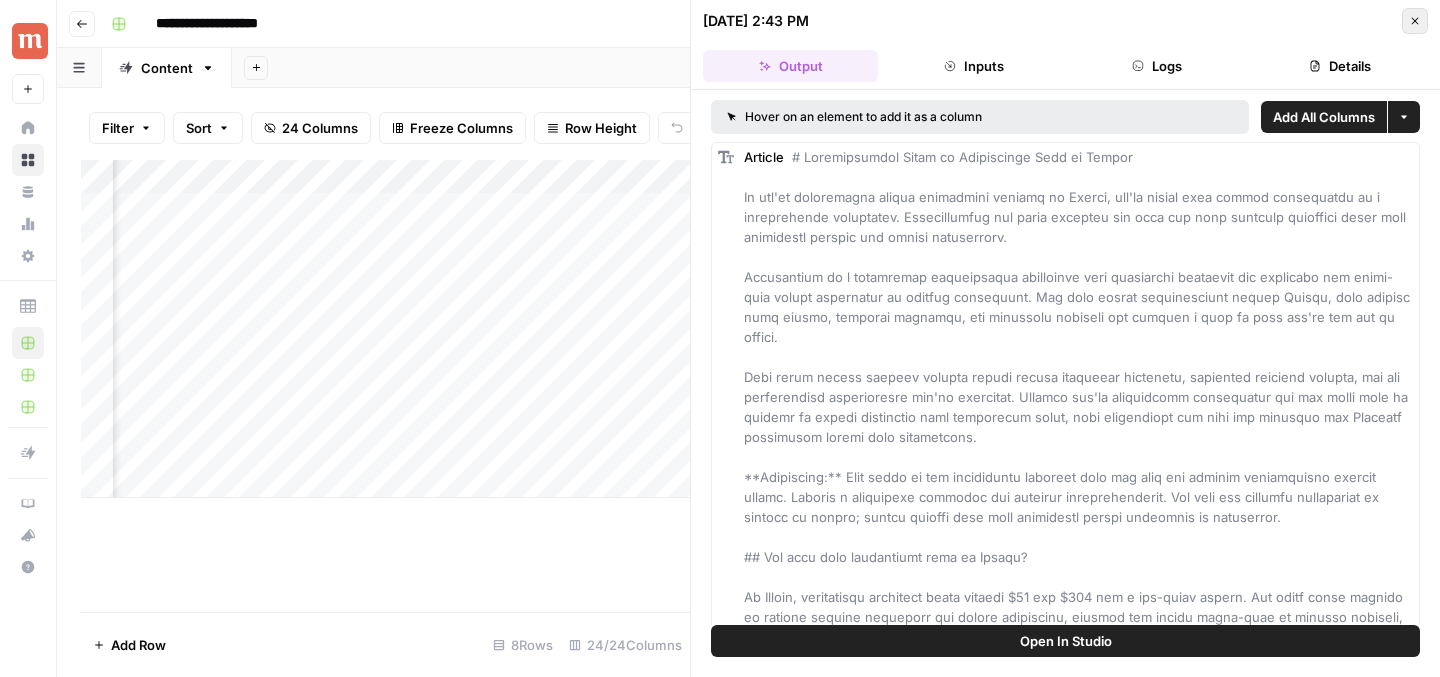 click on "Close" at bounding box center (1415, 21) 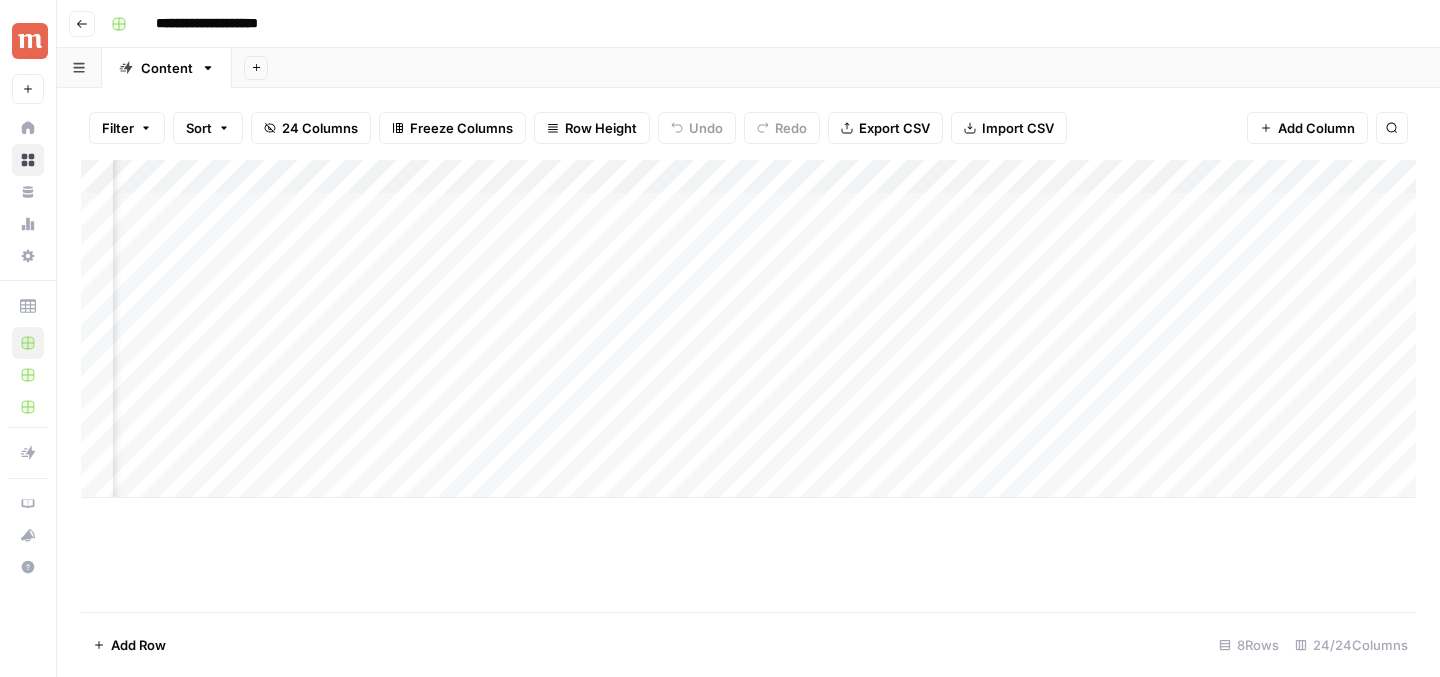 scroll, scrollTop: 0, scrollLeft: 1117, axis: horizontal 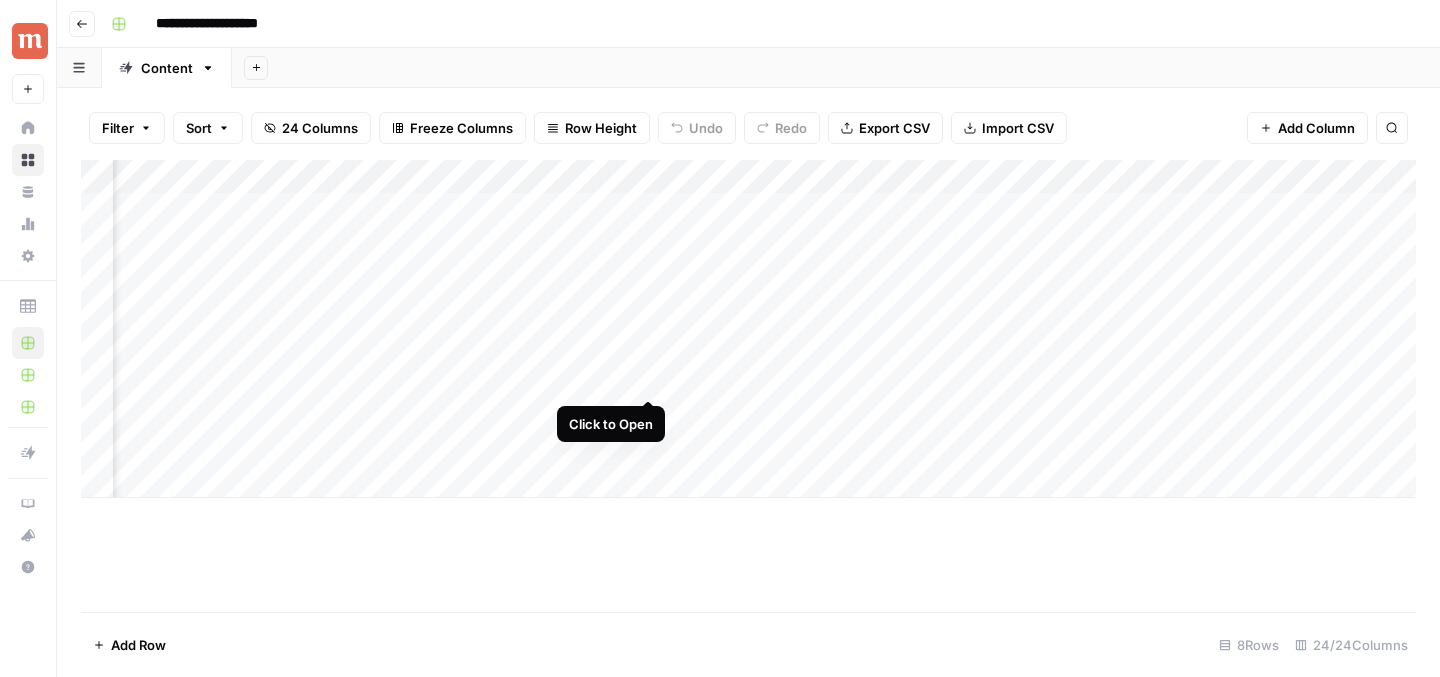 click on "Add Column" at bounding box center (748, 329) 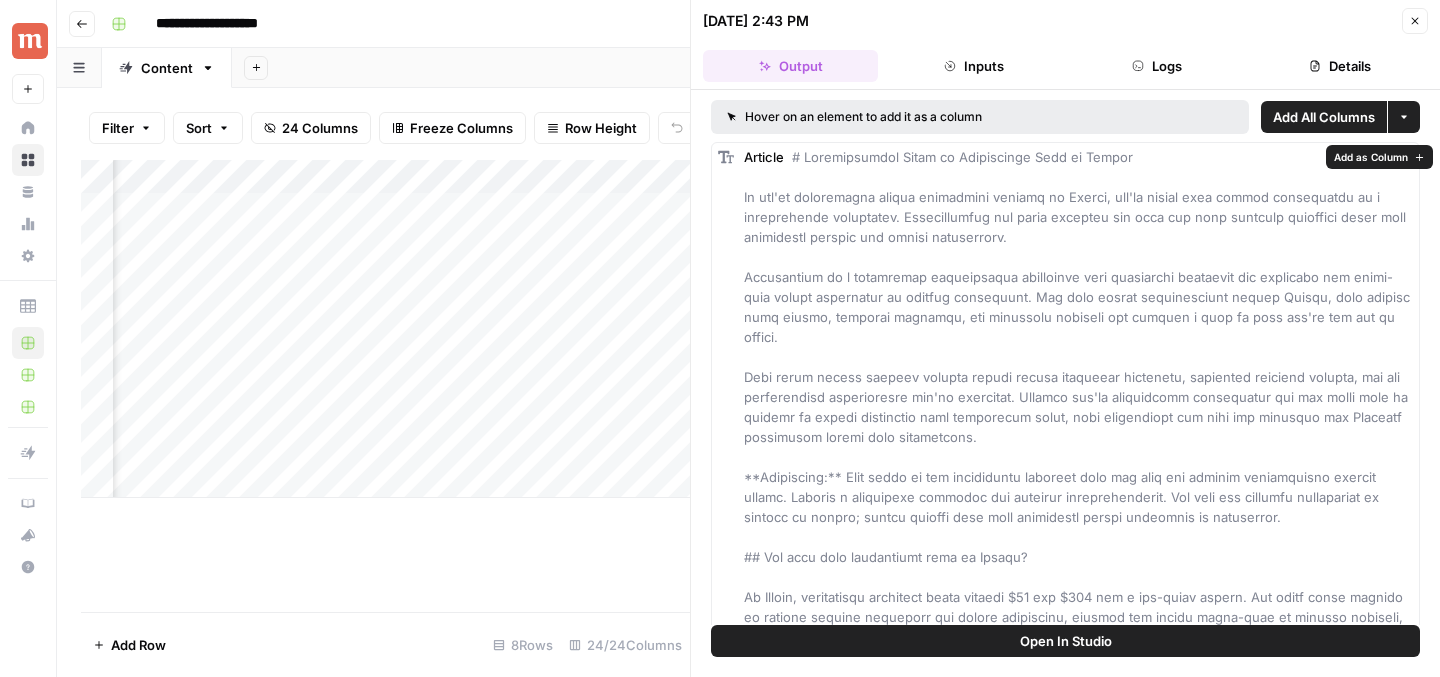click at bounding box center [1080, 2587] 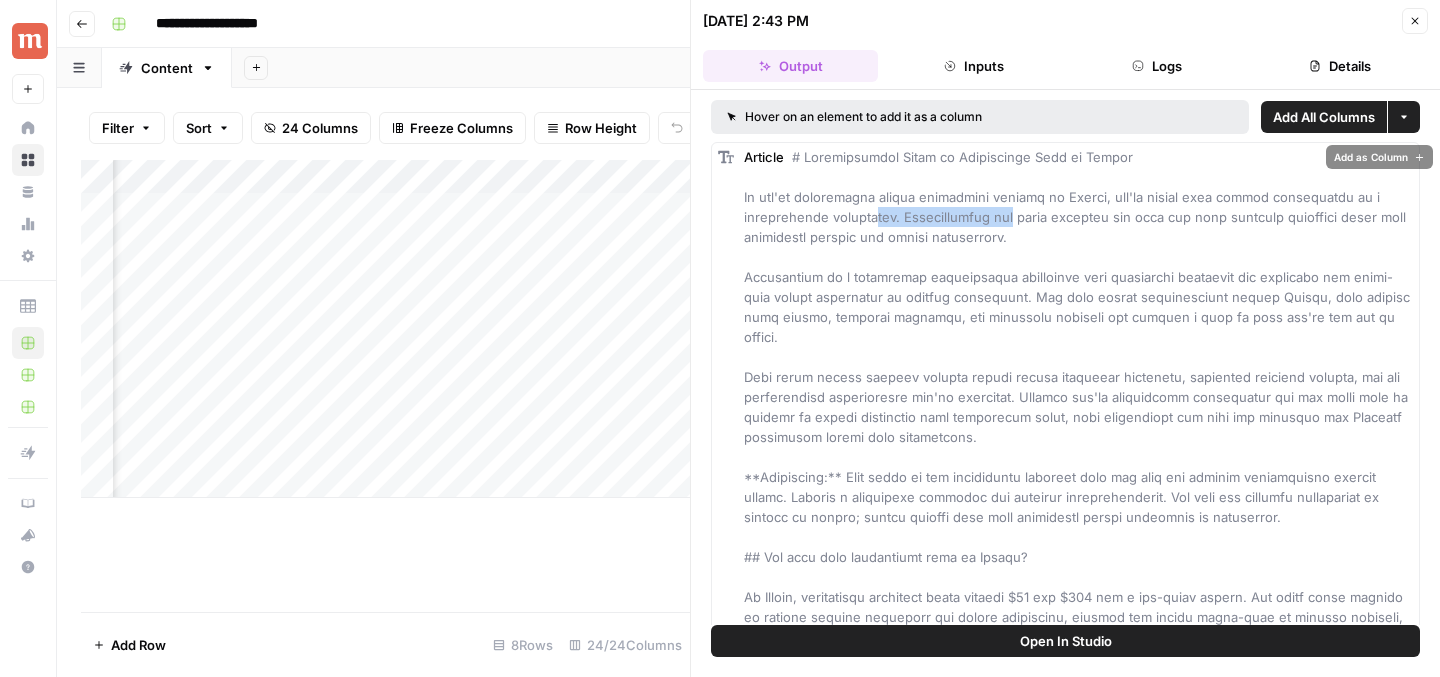 drag, startPoint x: 870, startPoint y: 209, endPoint x: 1011, endPoint y: 209, distance: 141 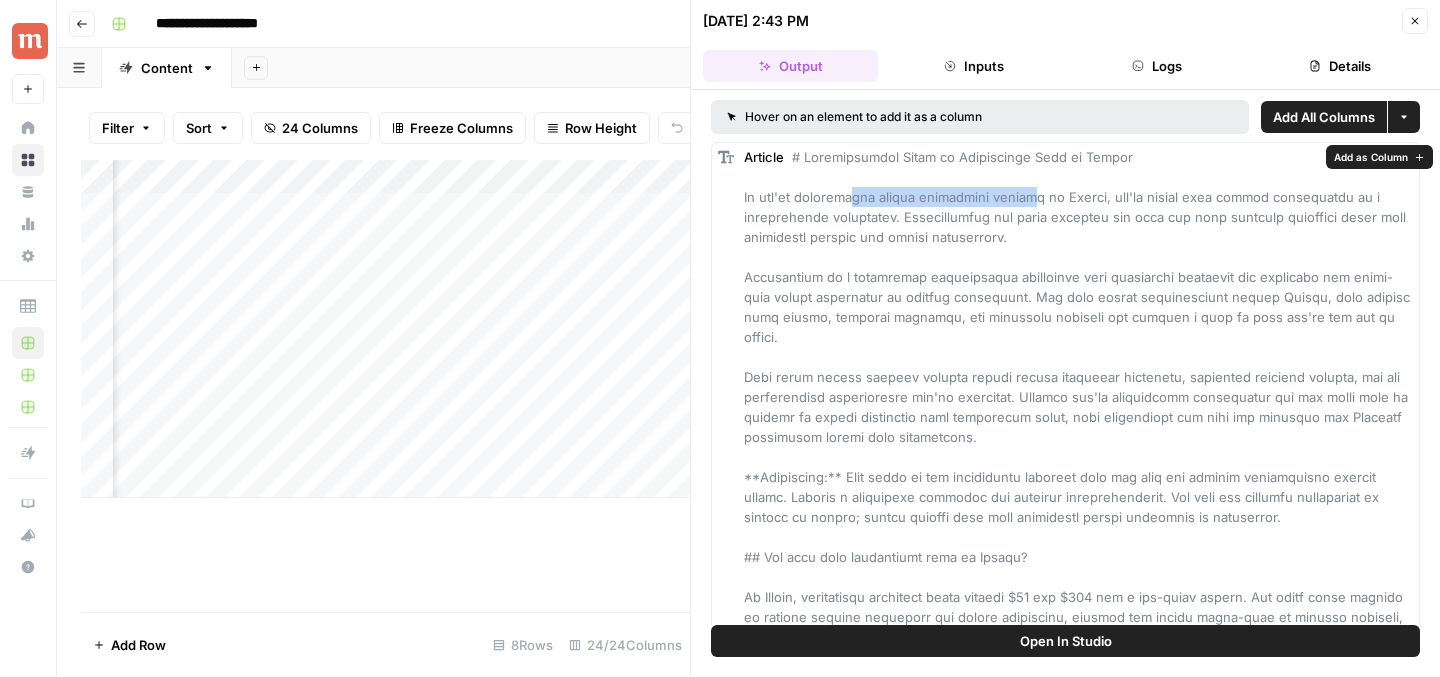 drag, startPoint x: 852, startPoint y: 197, endPoint x: 1047, endPoint y: 196, distance: 195.00256 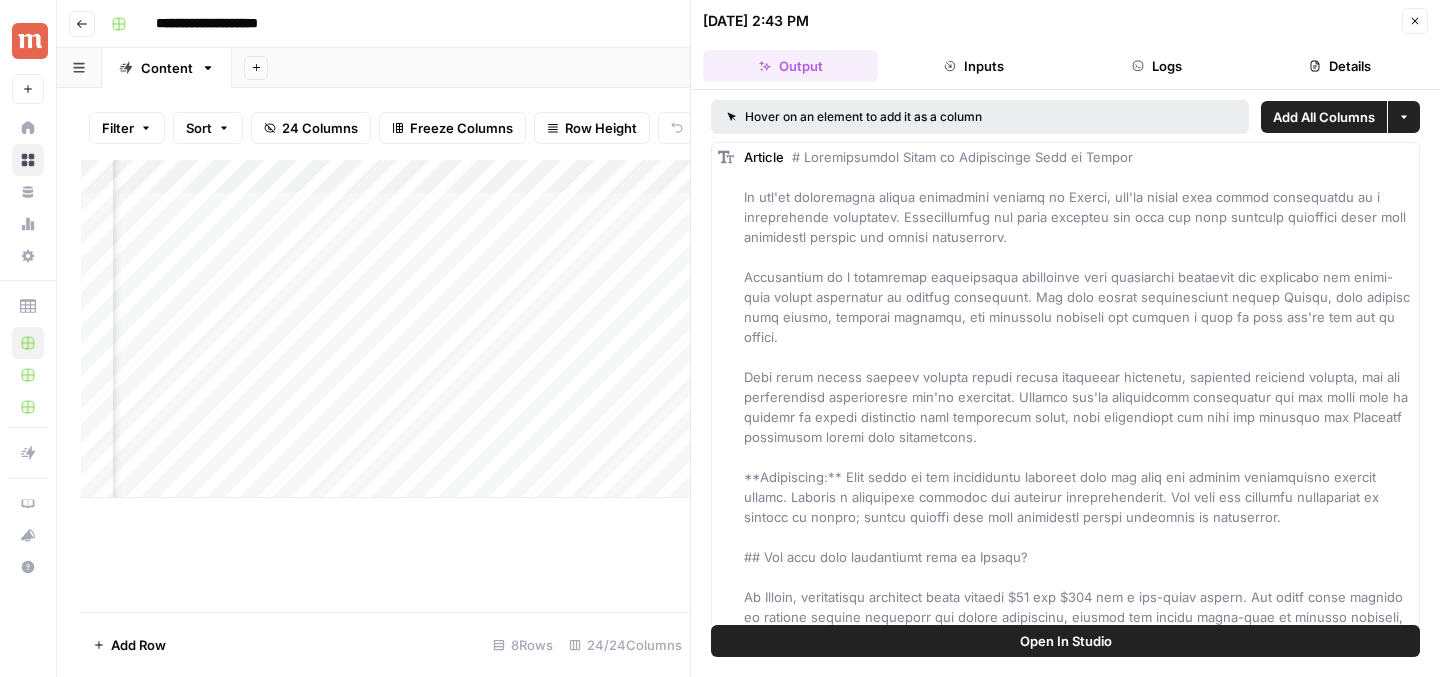 click at bounding box center (1080, 2587) 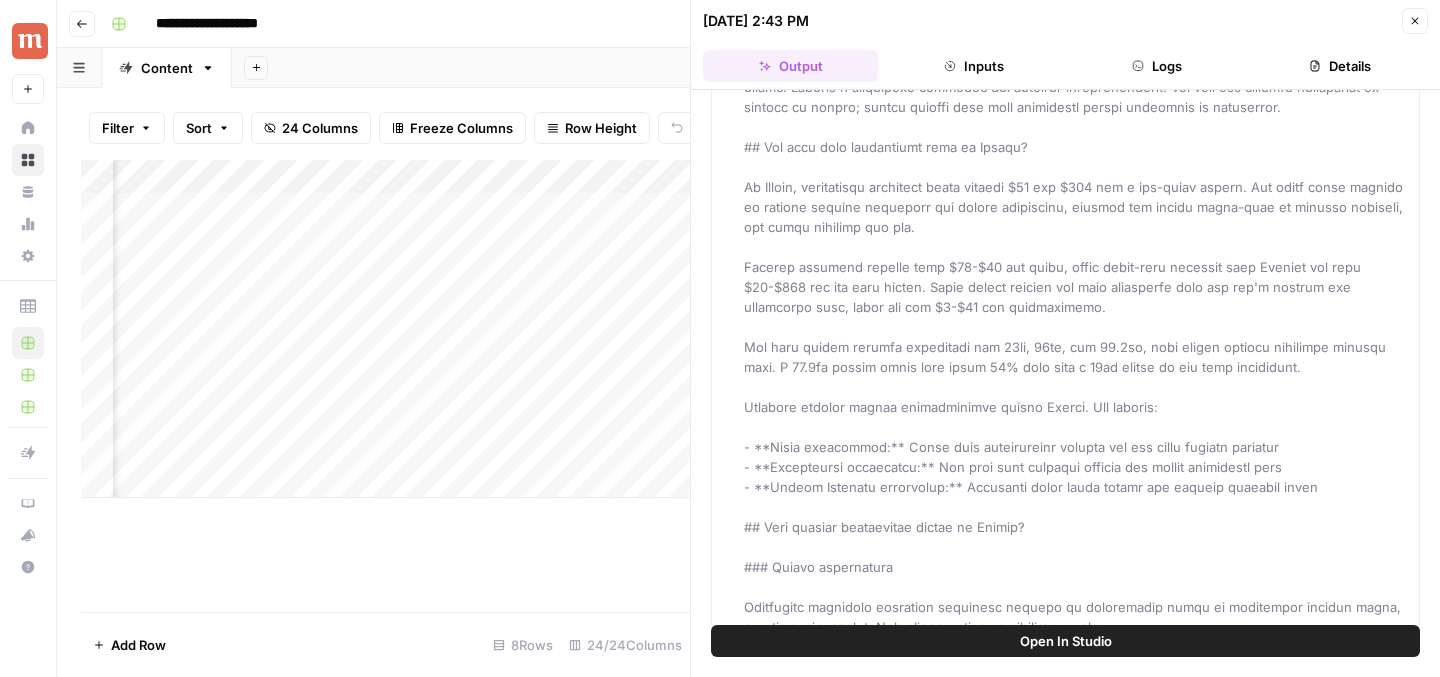 scroll, scrollTop: 289, scrollLeft: 0, axis: vertical 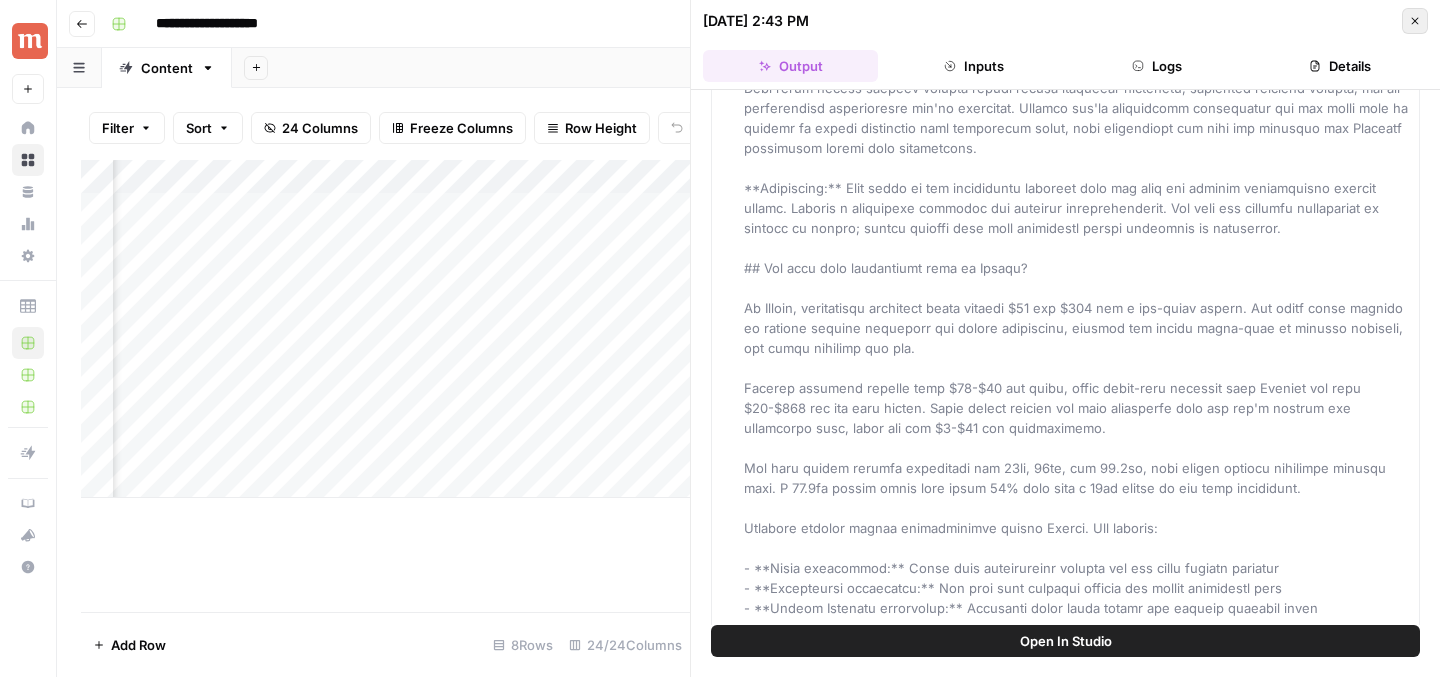 click on "Close" at bounding box center (1415, 21) 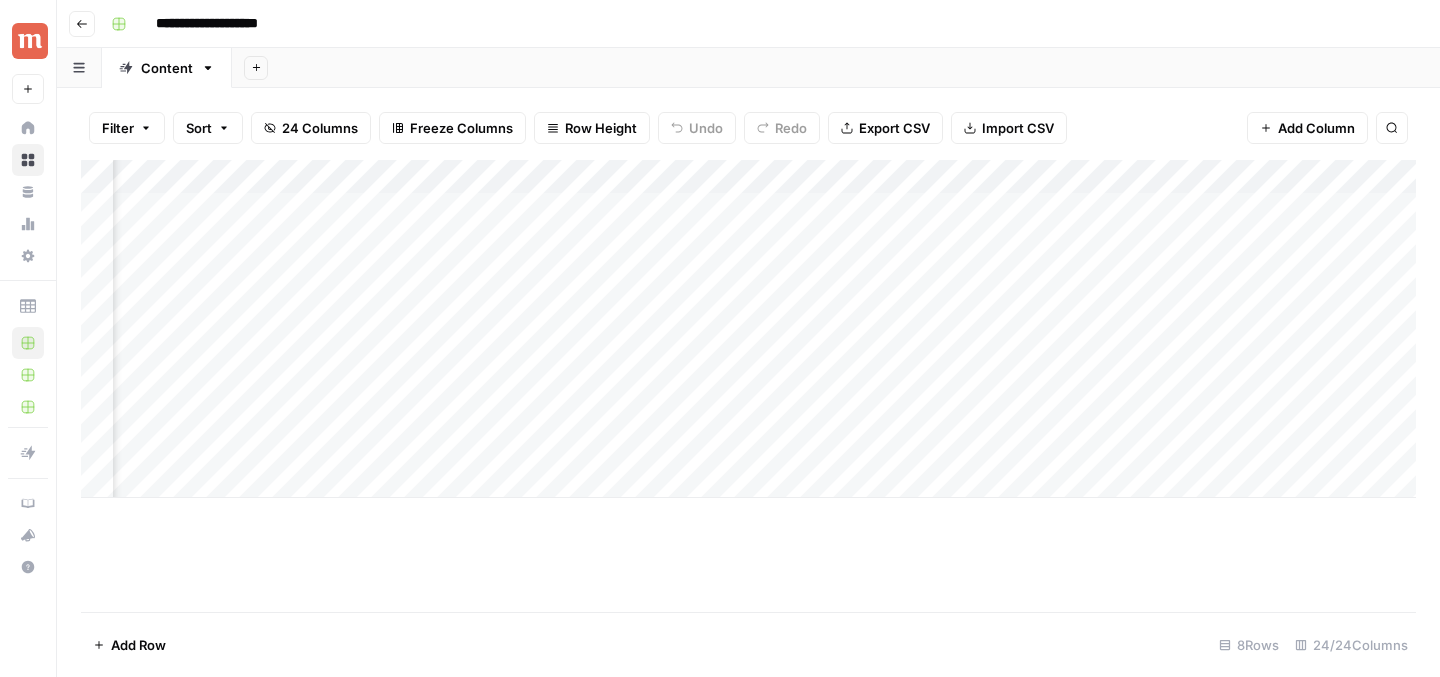 scroll, scrollTop: 0, scrollLeft: 839, axis: horizontal 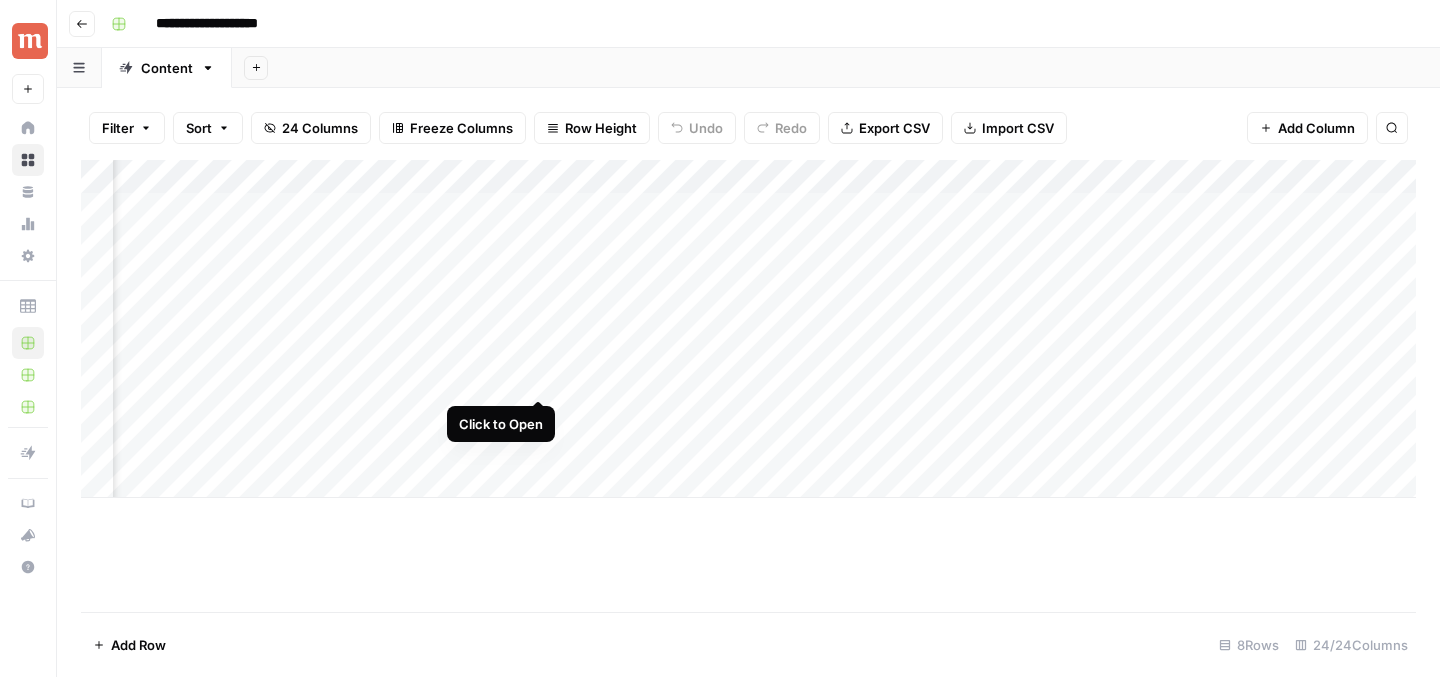 click on "Add Column" at bounding box center (748, 329) 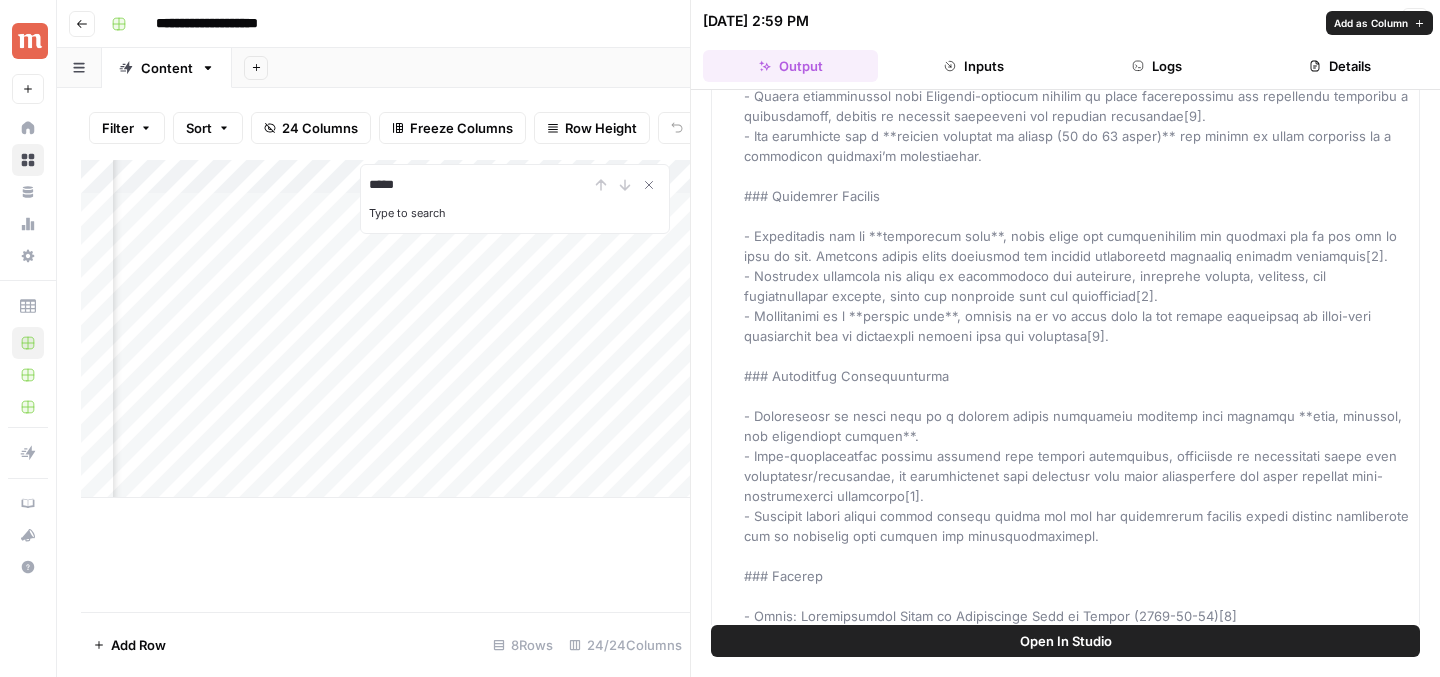 scroll, scrollTop: 777, scrollLeft: 0, axis: vertical 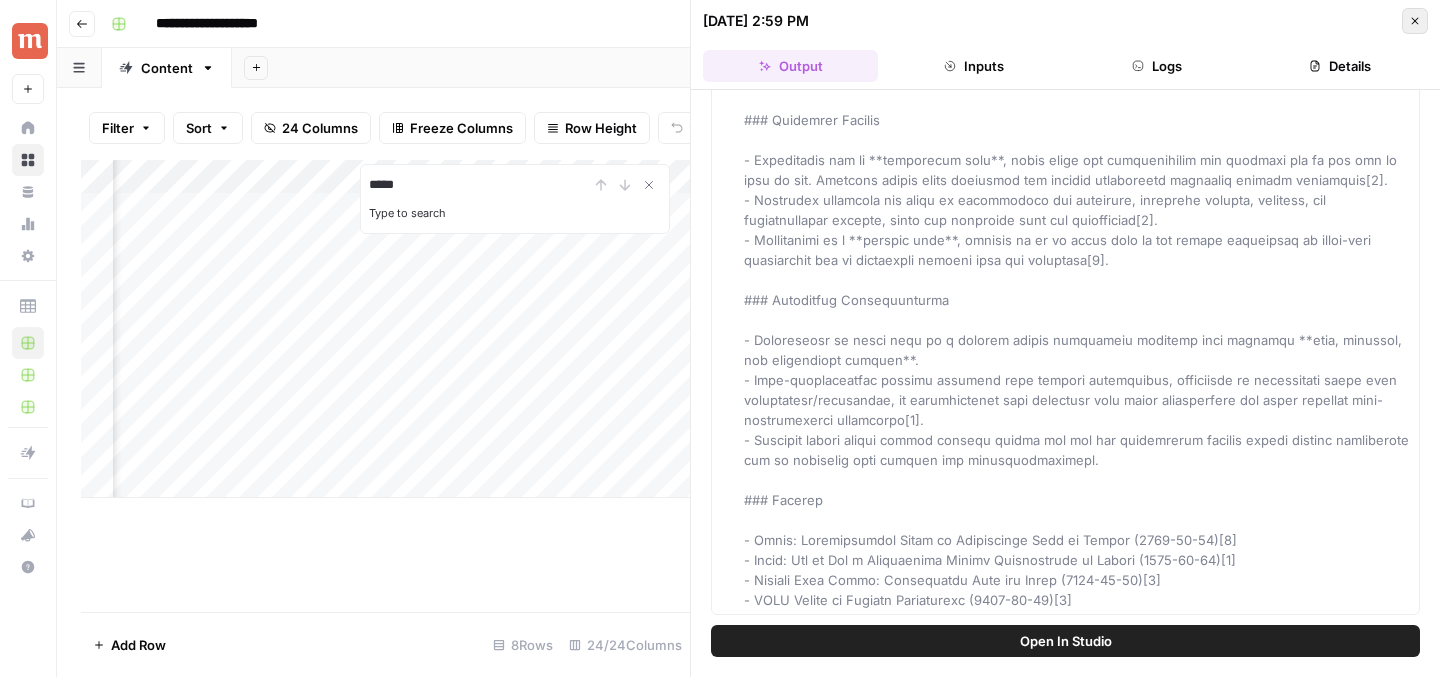 type on "*****" 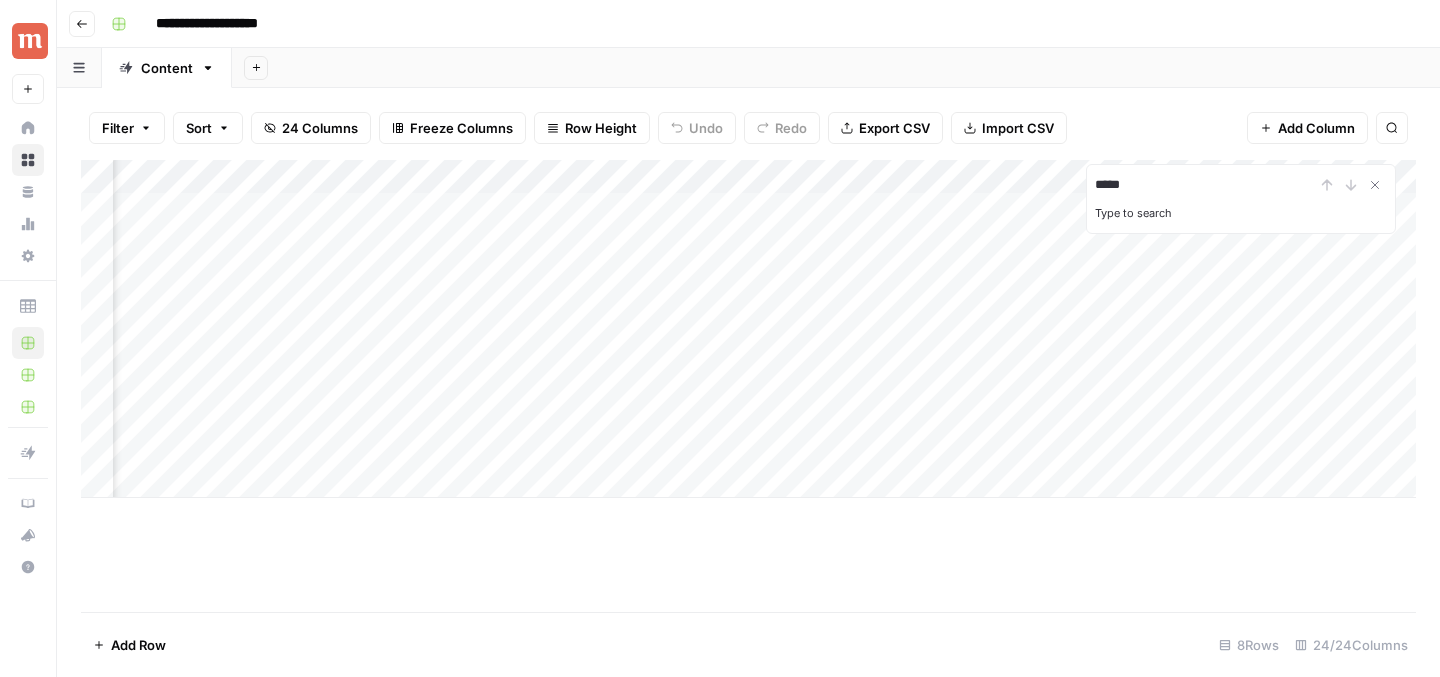 scroll, scrollTop: 0, scrollLeft: 965, axis: horizontal 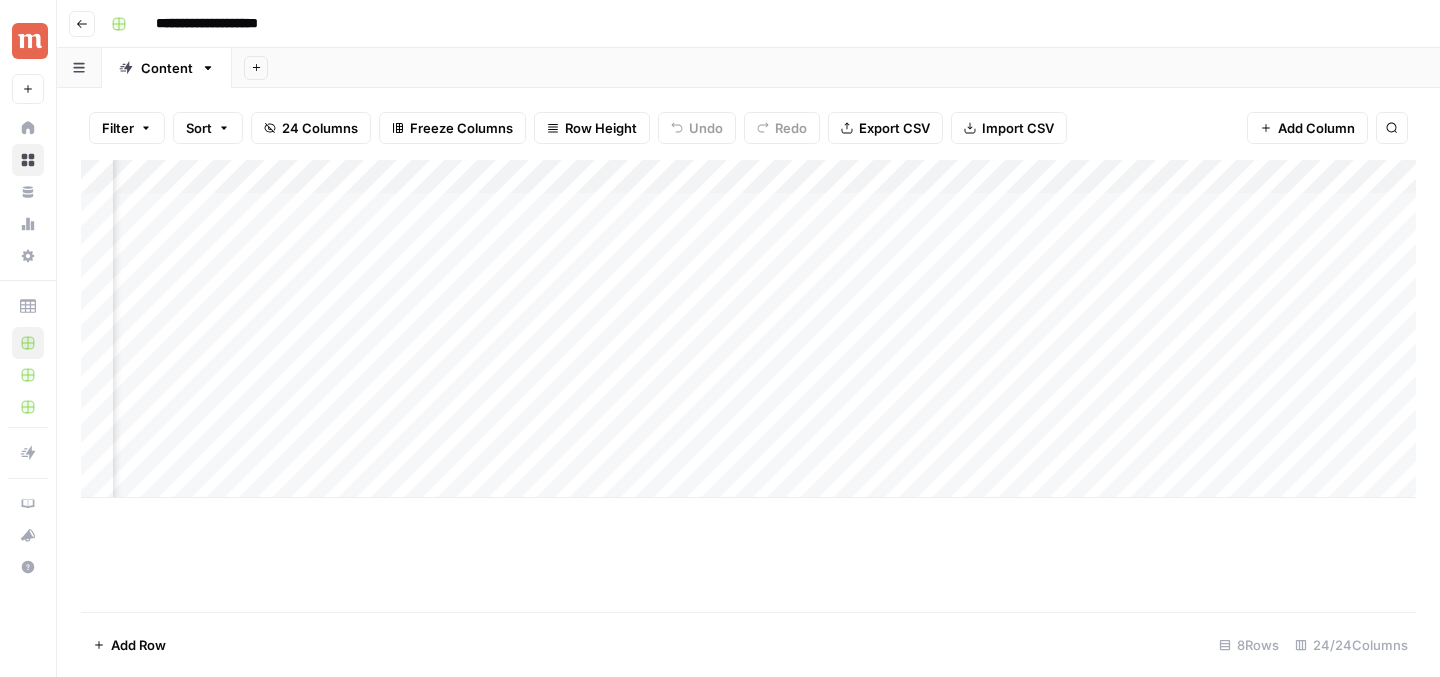 click on "Add Column" at bounding box center [748, 386] 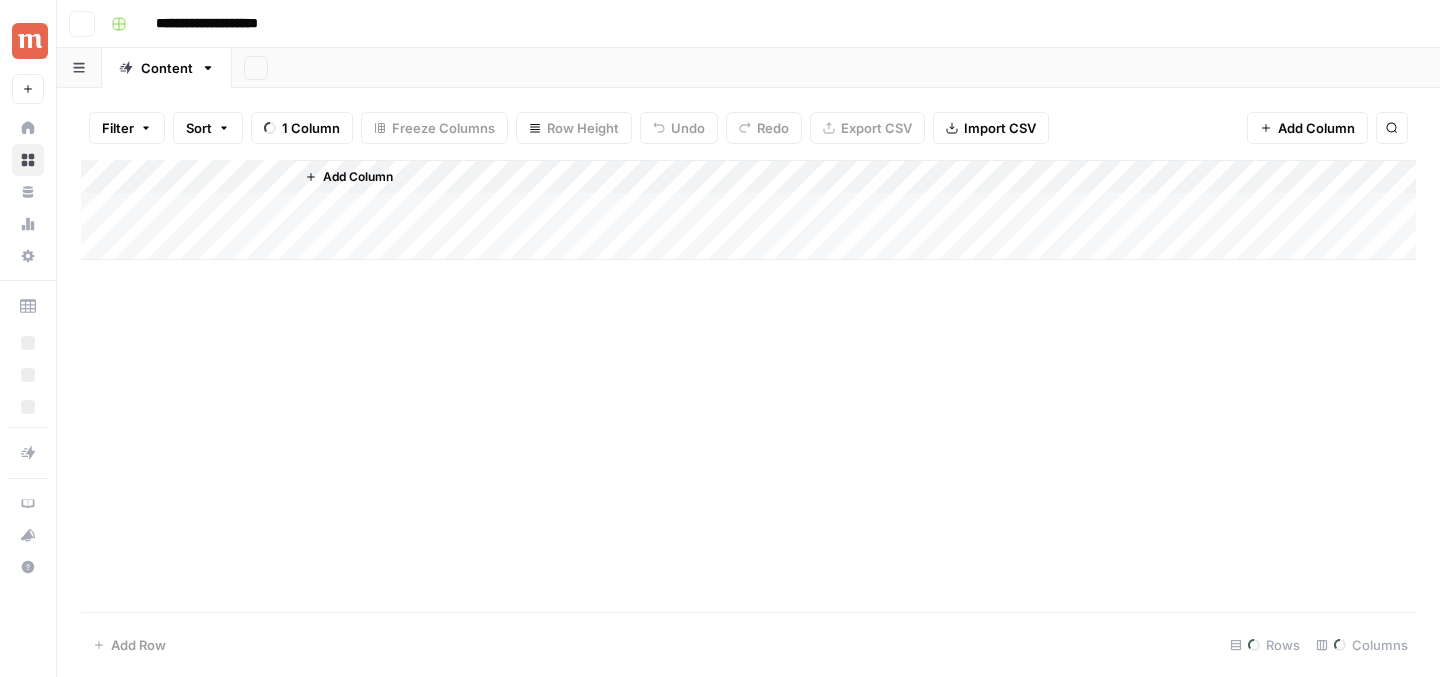 scroll, scrollTop: 0, scrollLeft: 0, axis: both 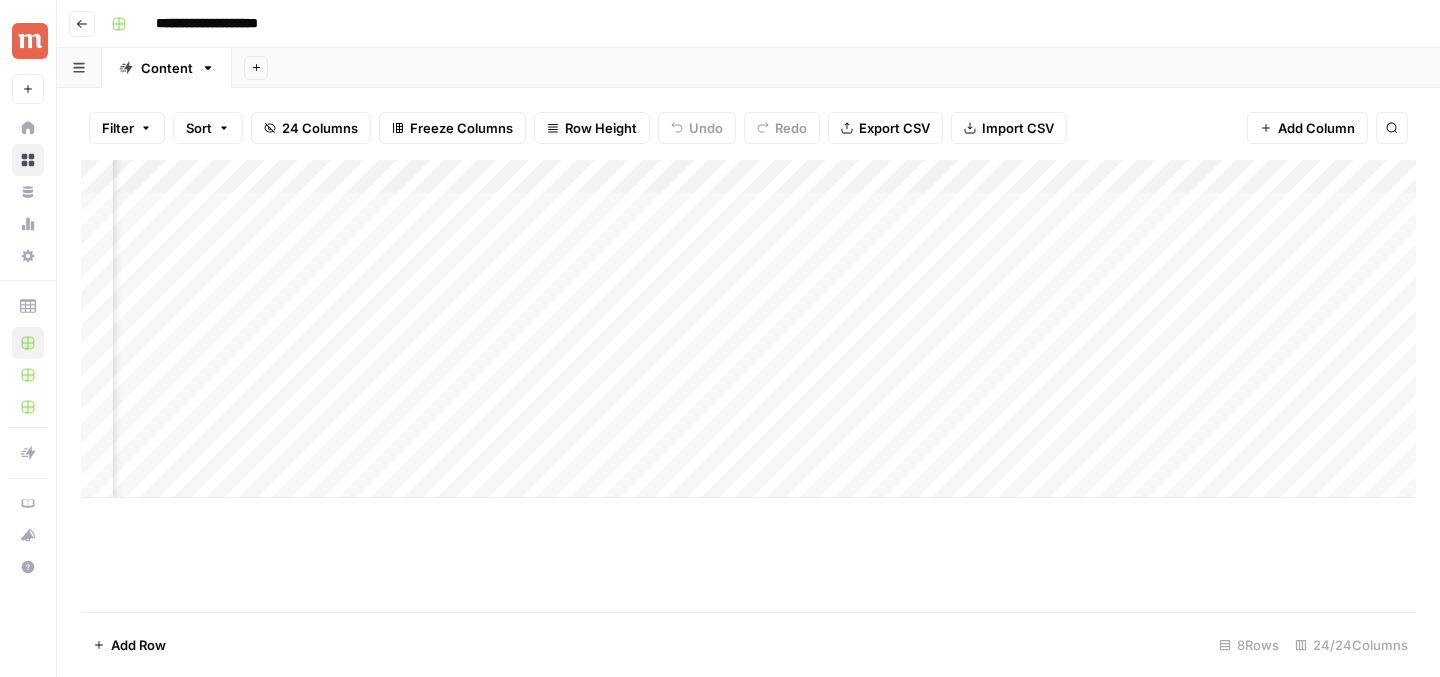 click on "Add Column" 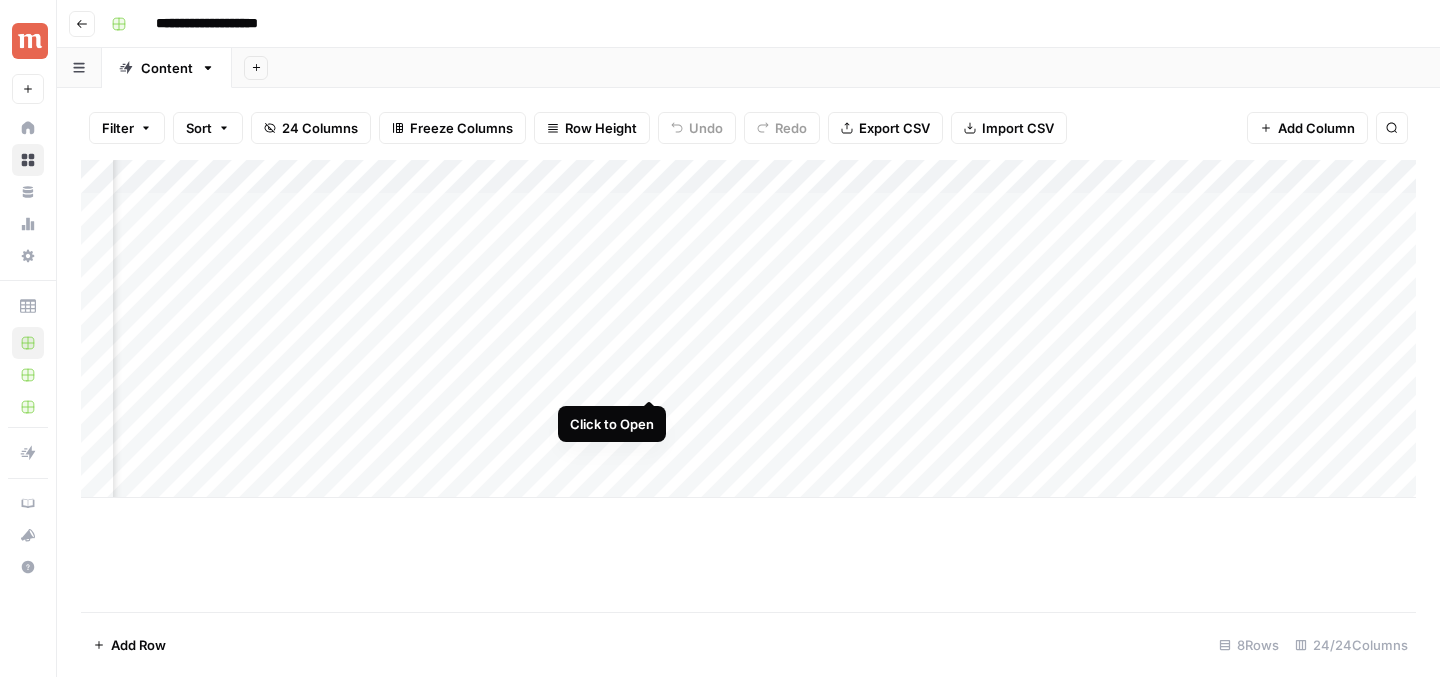 click on "Add Column" 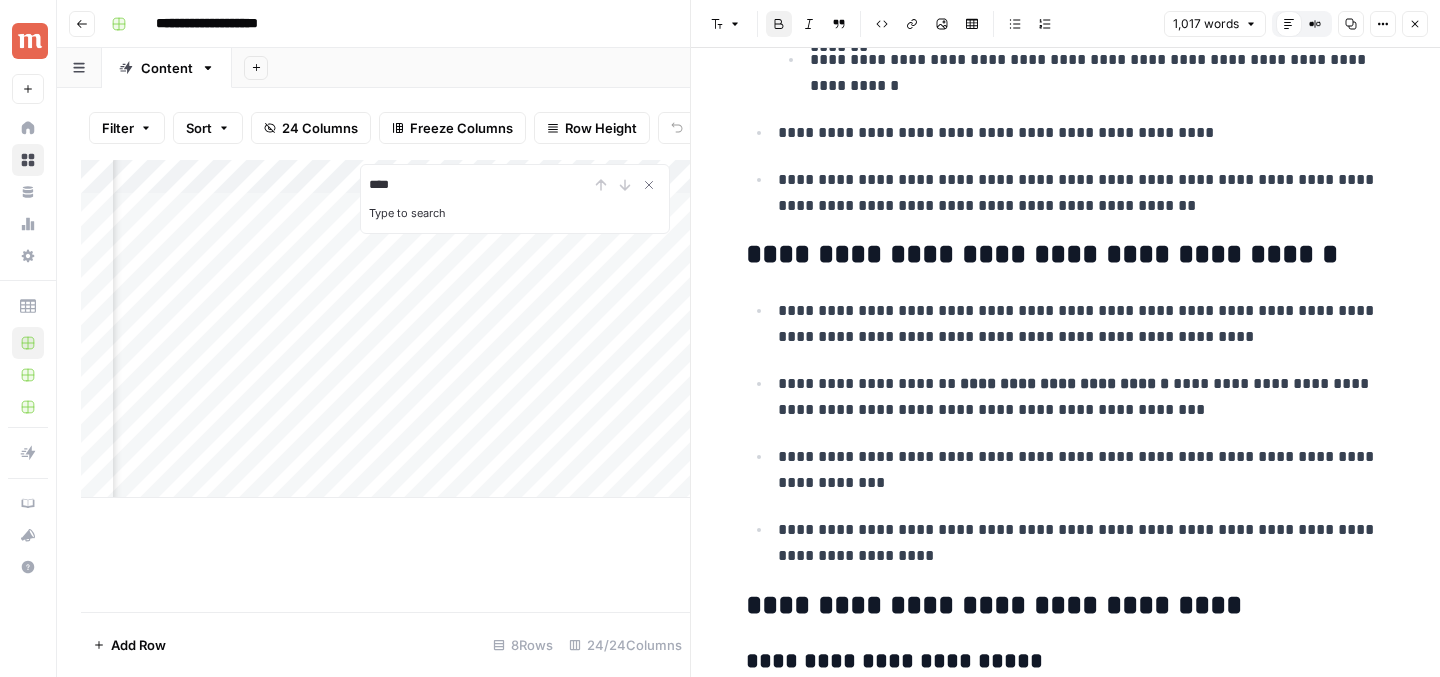 scroll, scrollTop: 0, scrollLeft: 0, axis: both 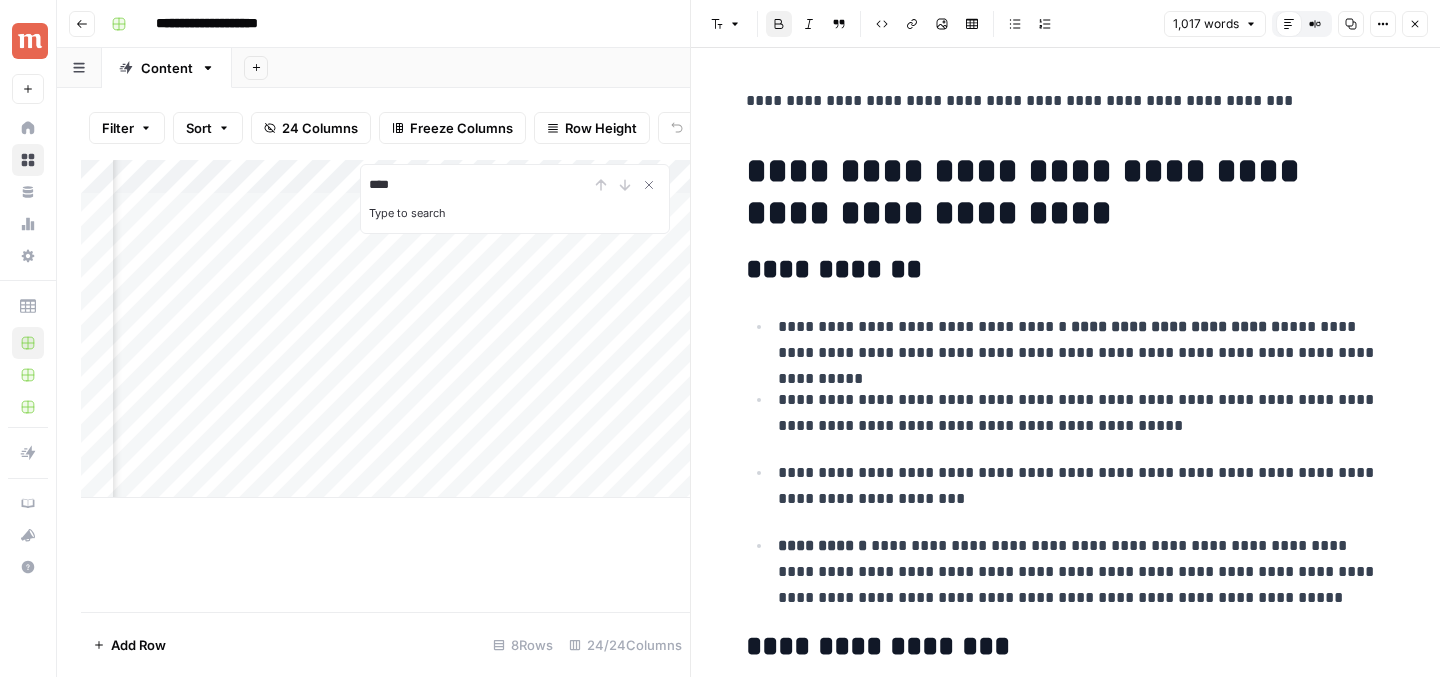 click on "****" 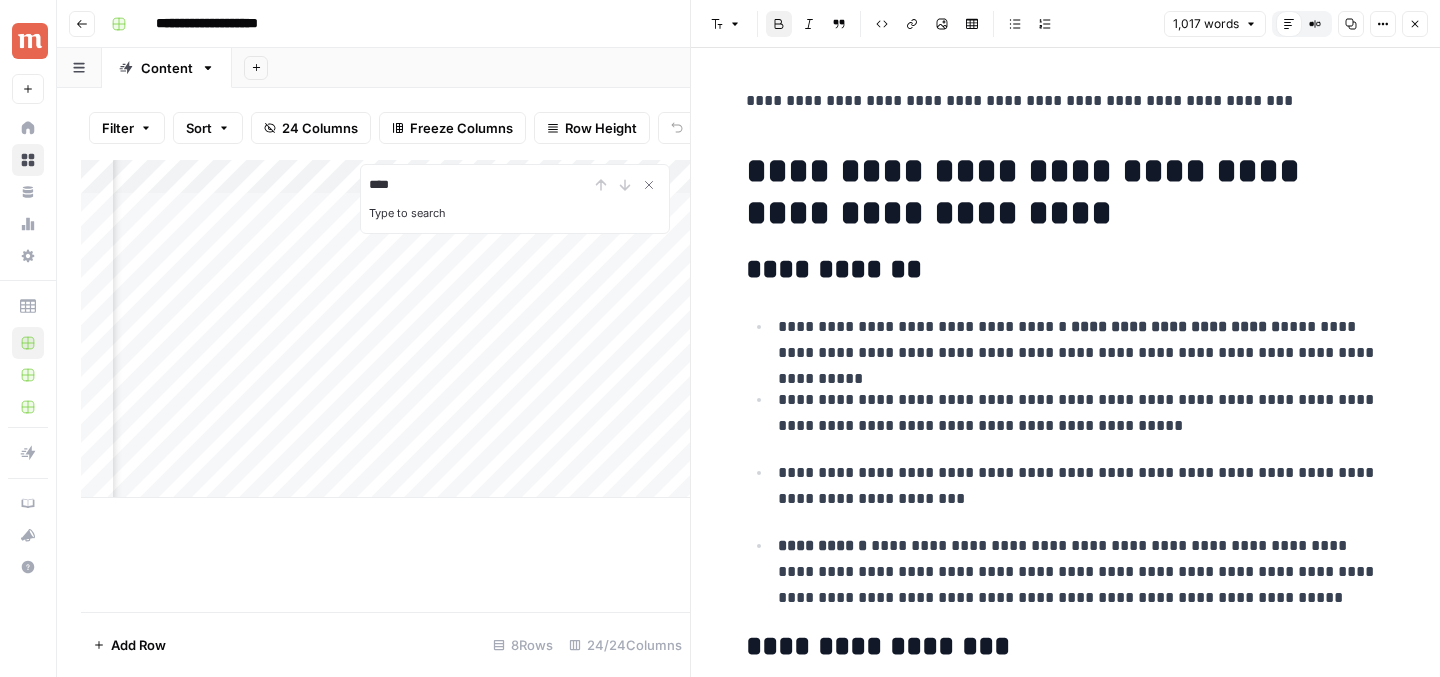 type on "*****" 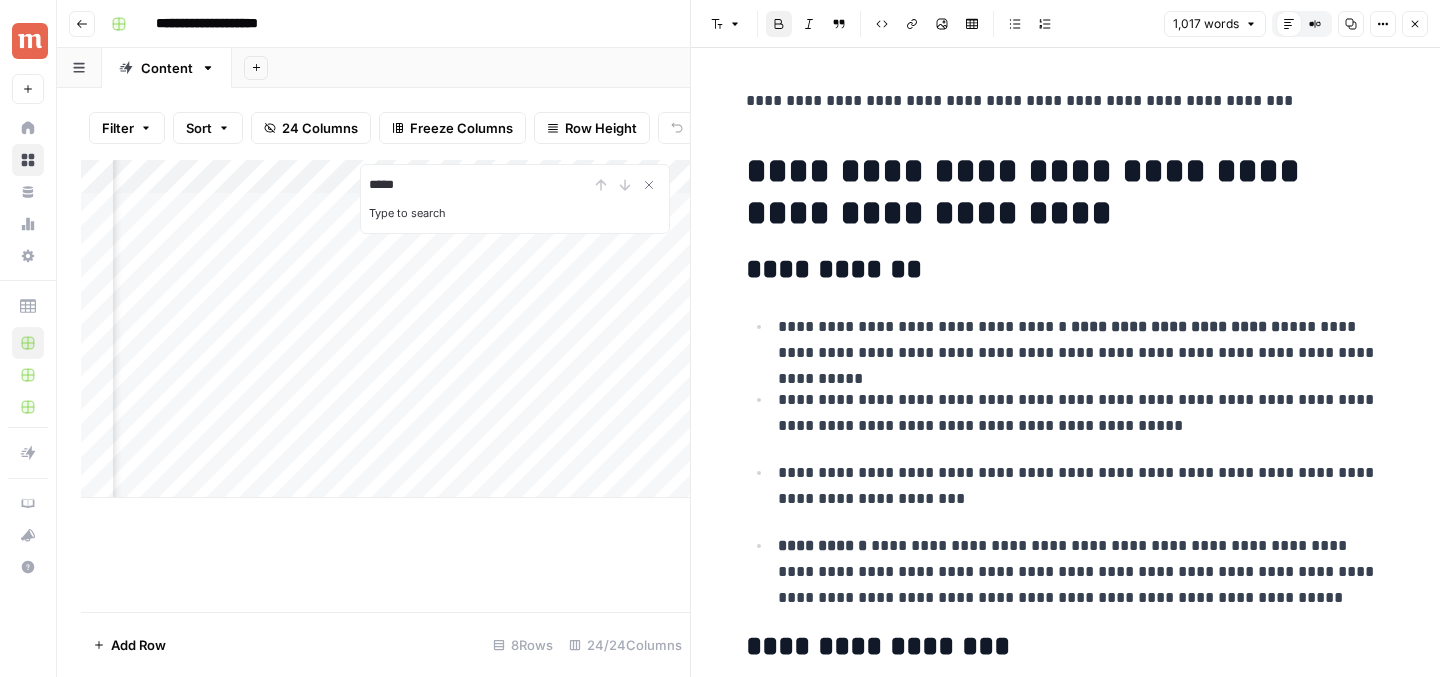 type 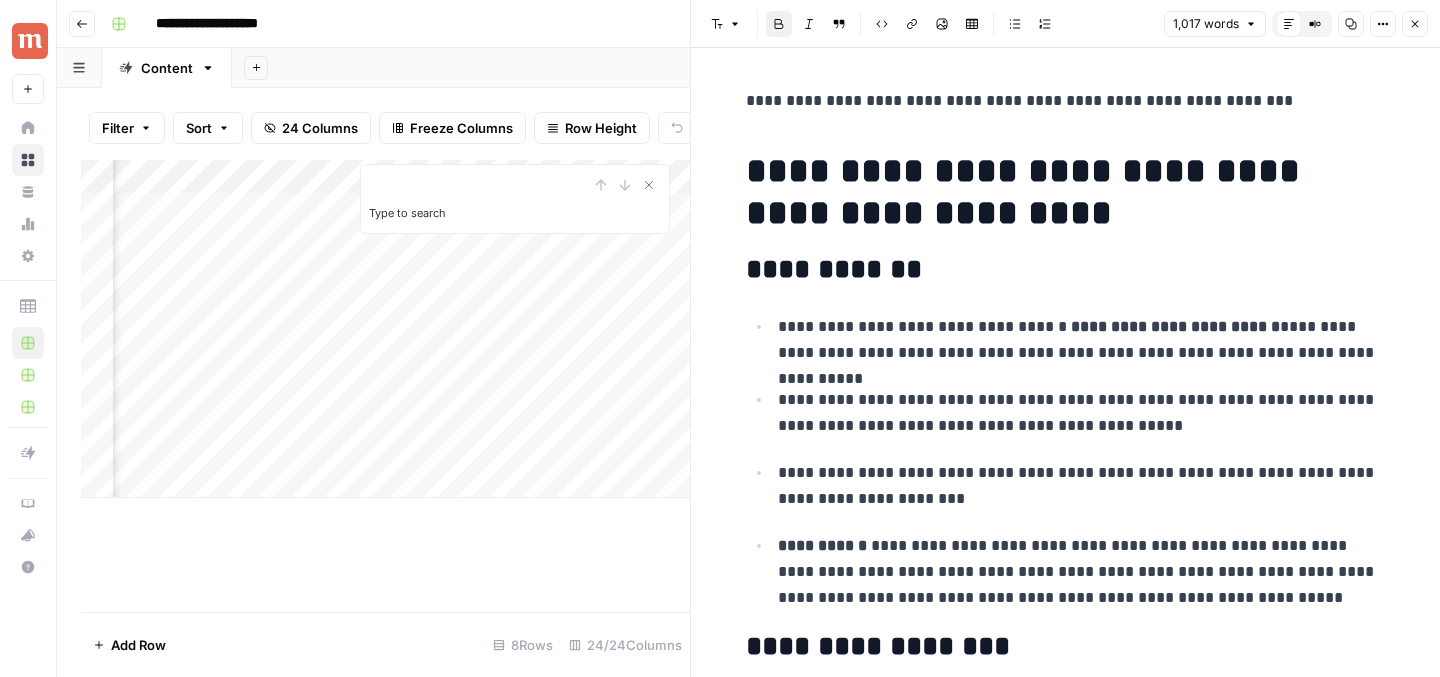click on "**********" 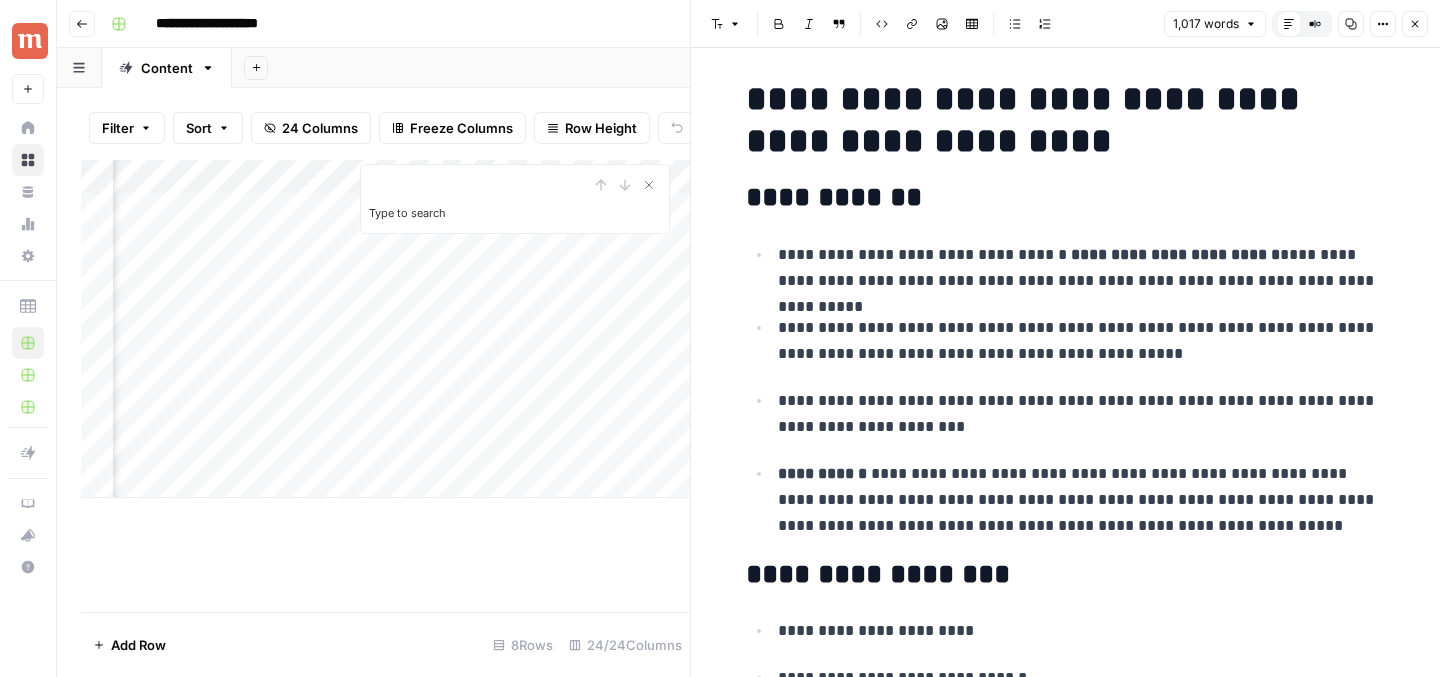scroll, scrollTop: 0, scrollLeft: 0, axis: both 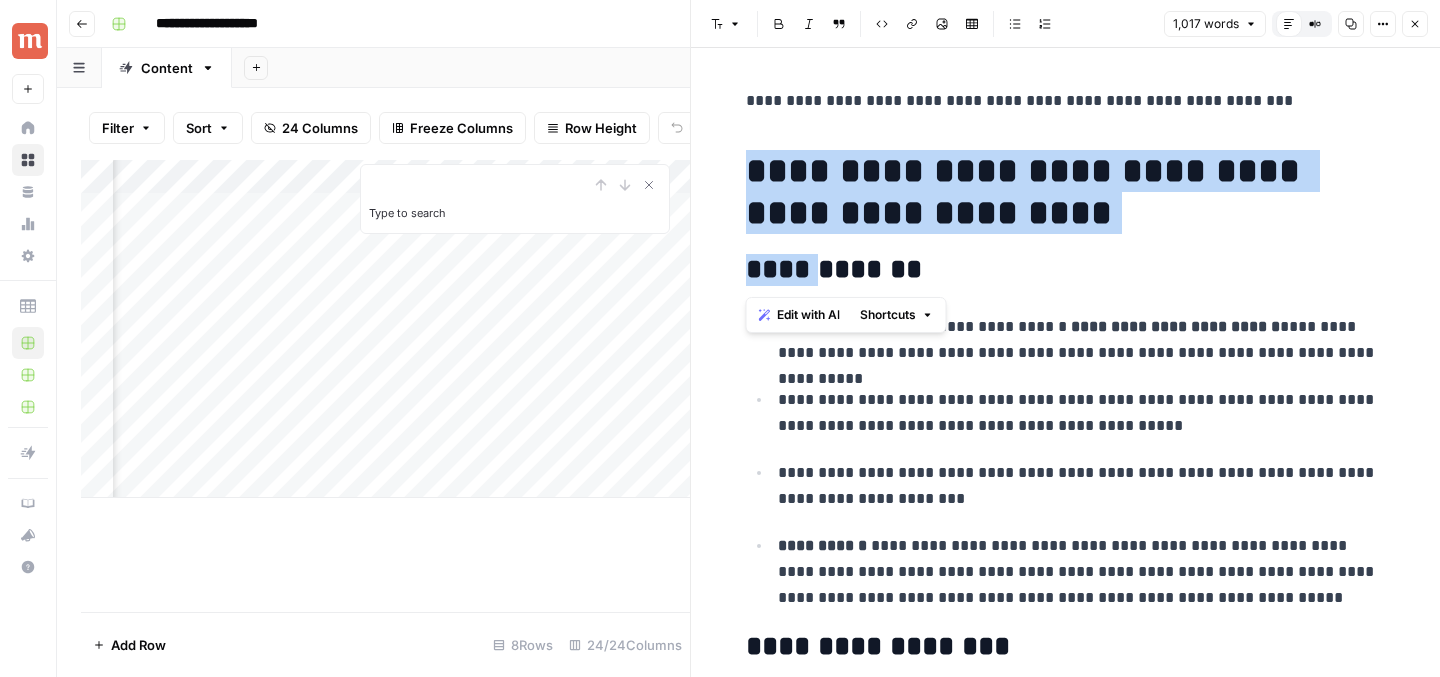 drag, startPoint x: 741, startPoint y: 167, endPoint x: 800, endPoint y: 279, distance: 126.58989 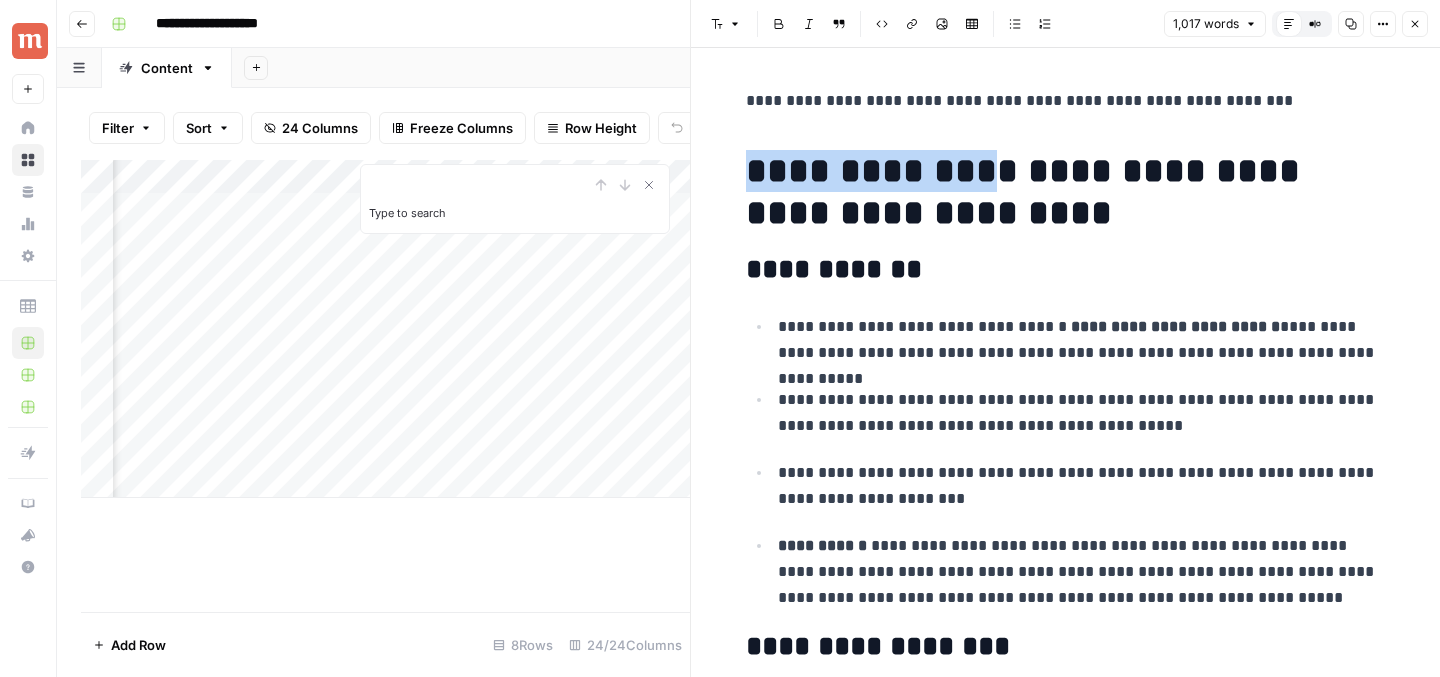 click on "**********" 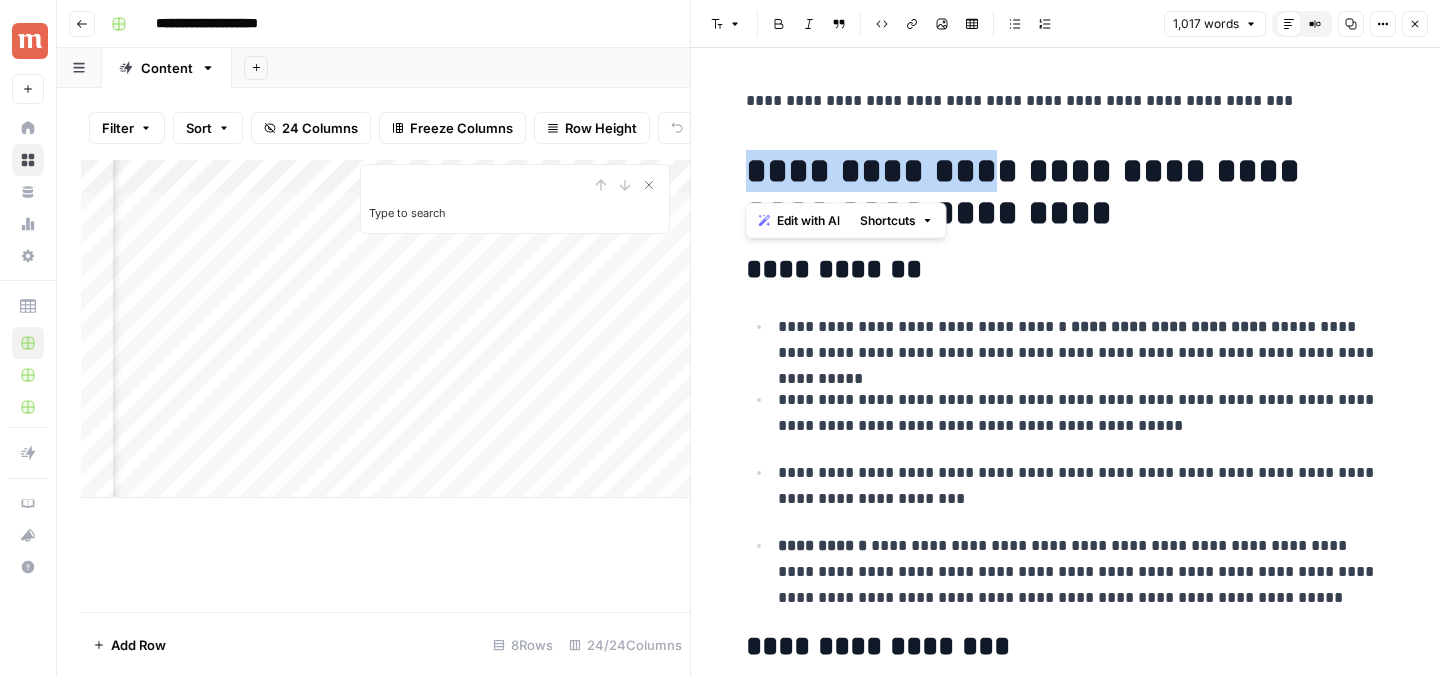 copy on "**********" 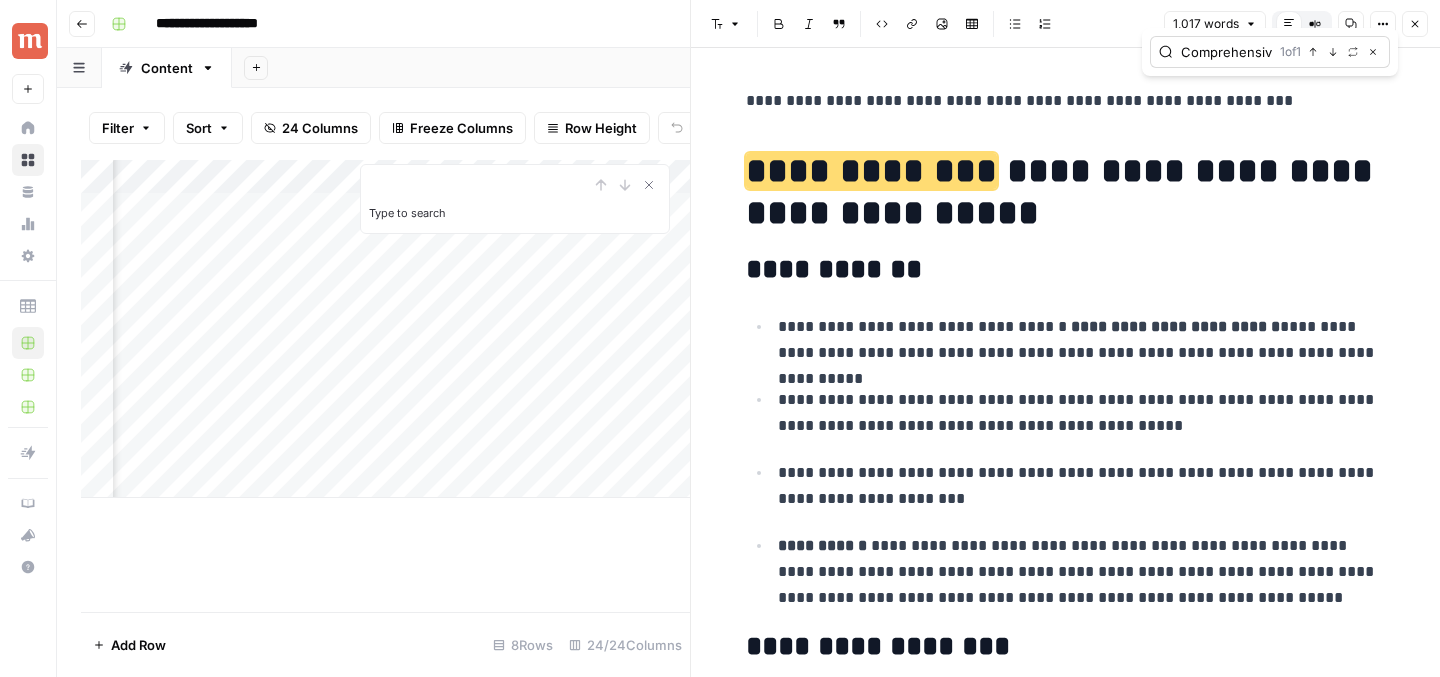 click on "Comprehensive" 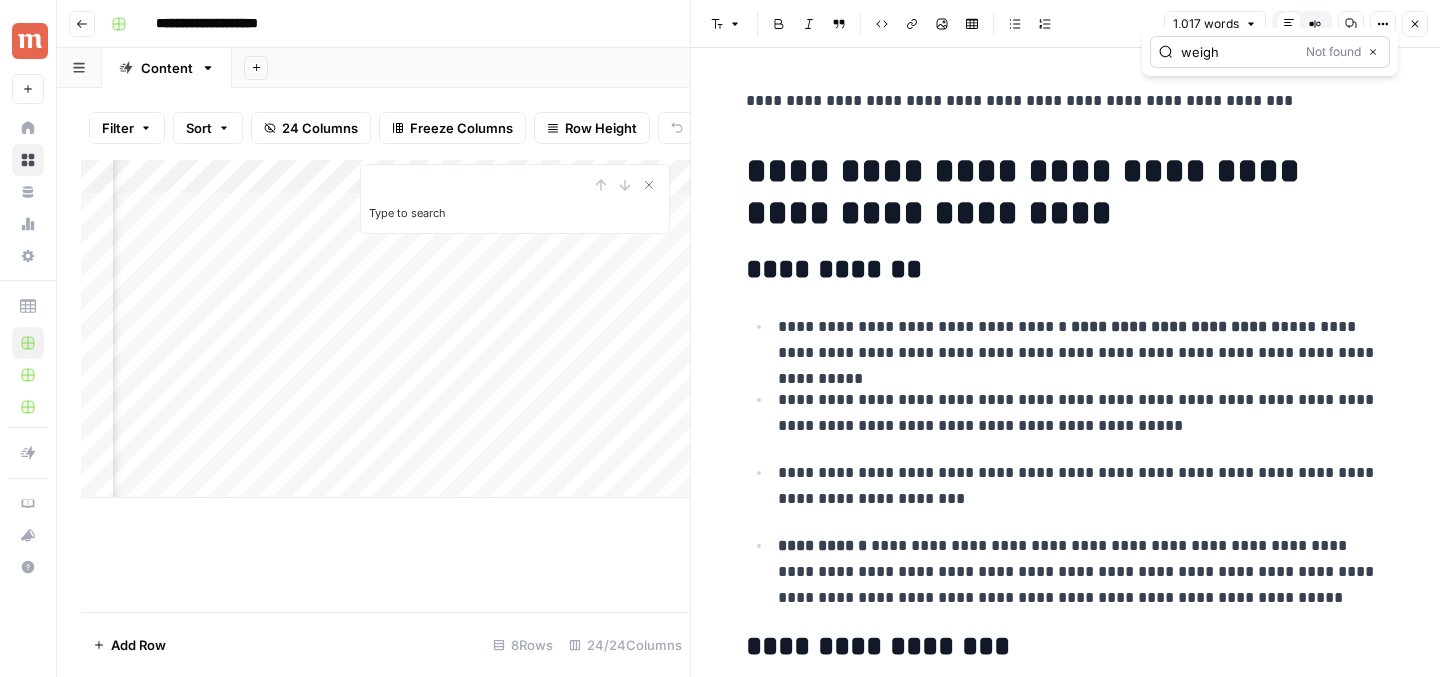 click on "weigh" 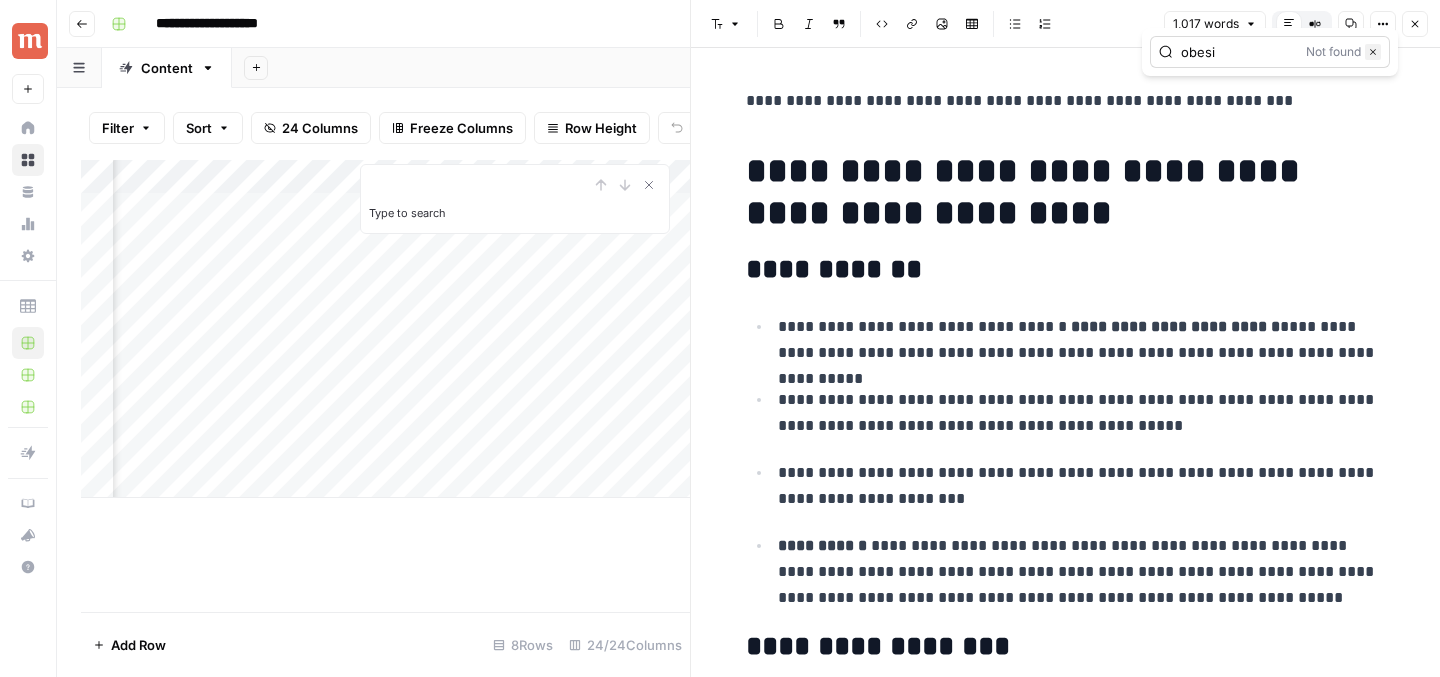 type on "obesi" 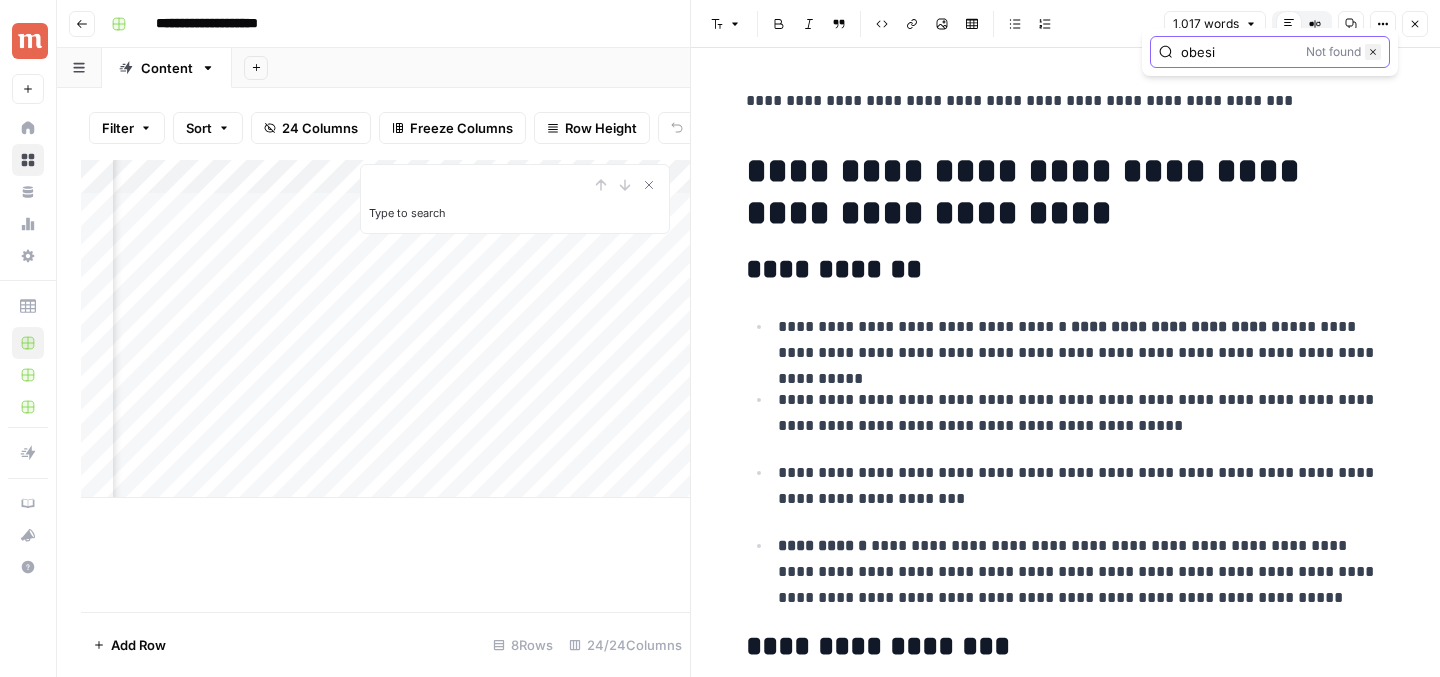 click 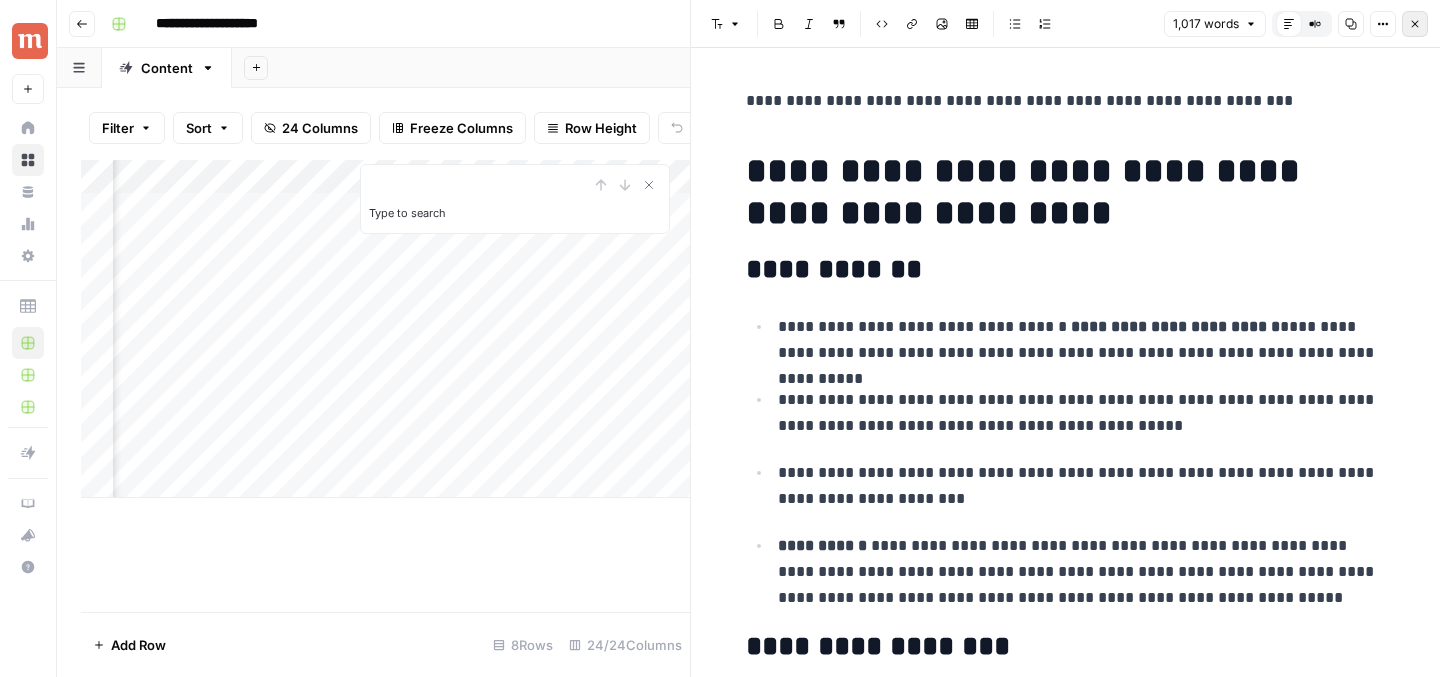 click on "Close" 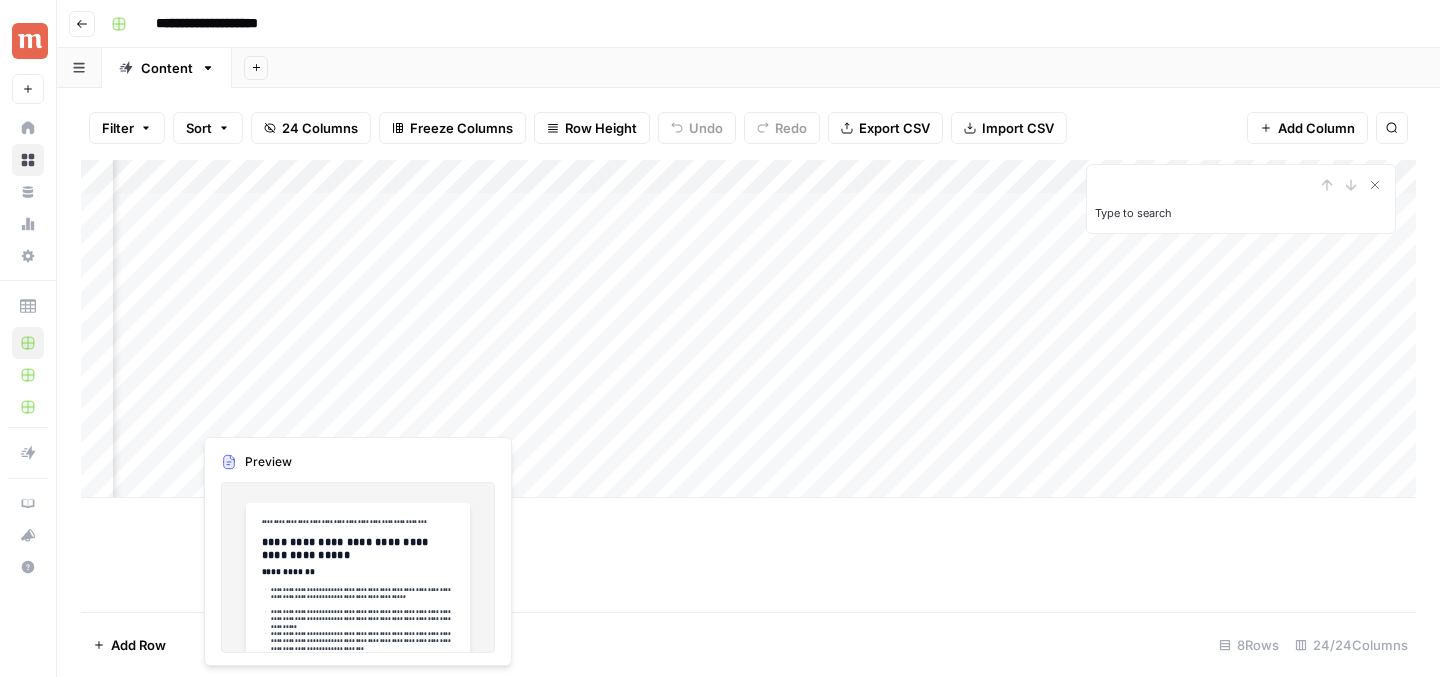 scroll, scrollTop: 0, scrollLeft: 823, axis: horizontal 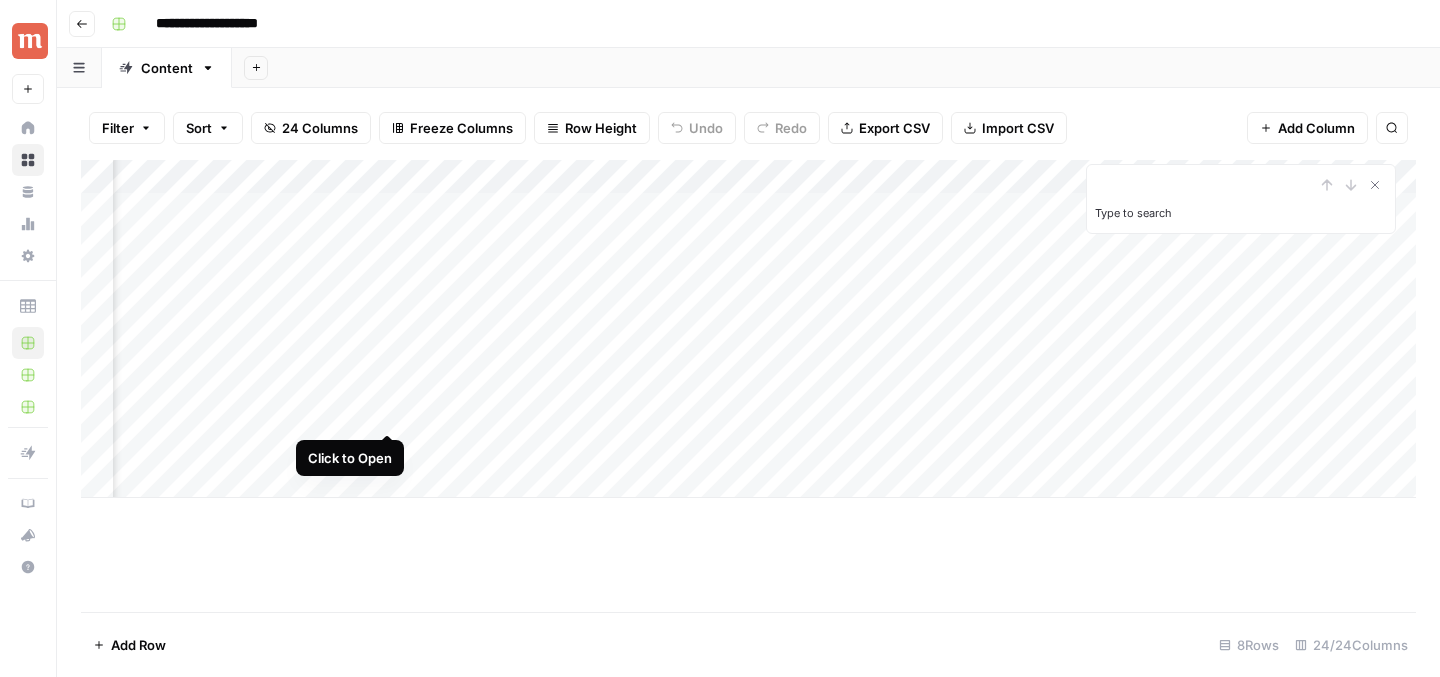 click on "Add Column" 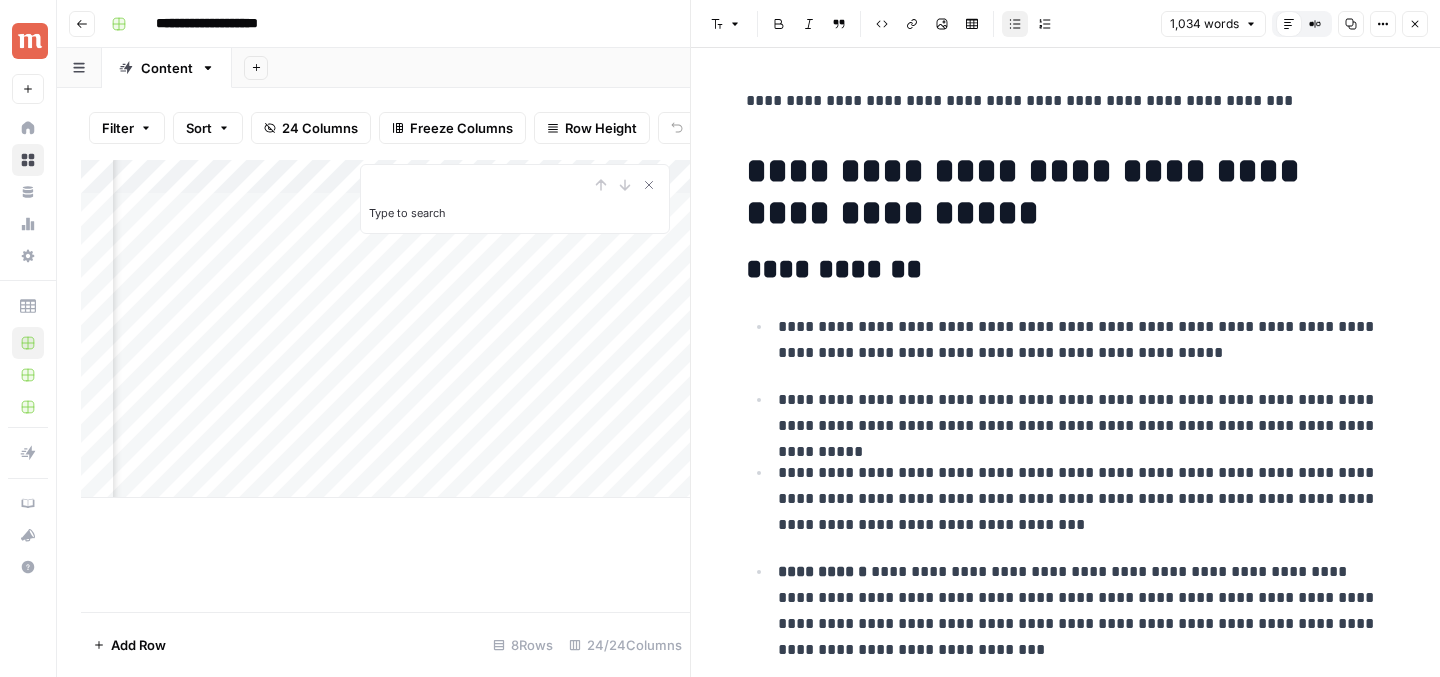 click on "**********" 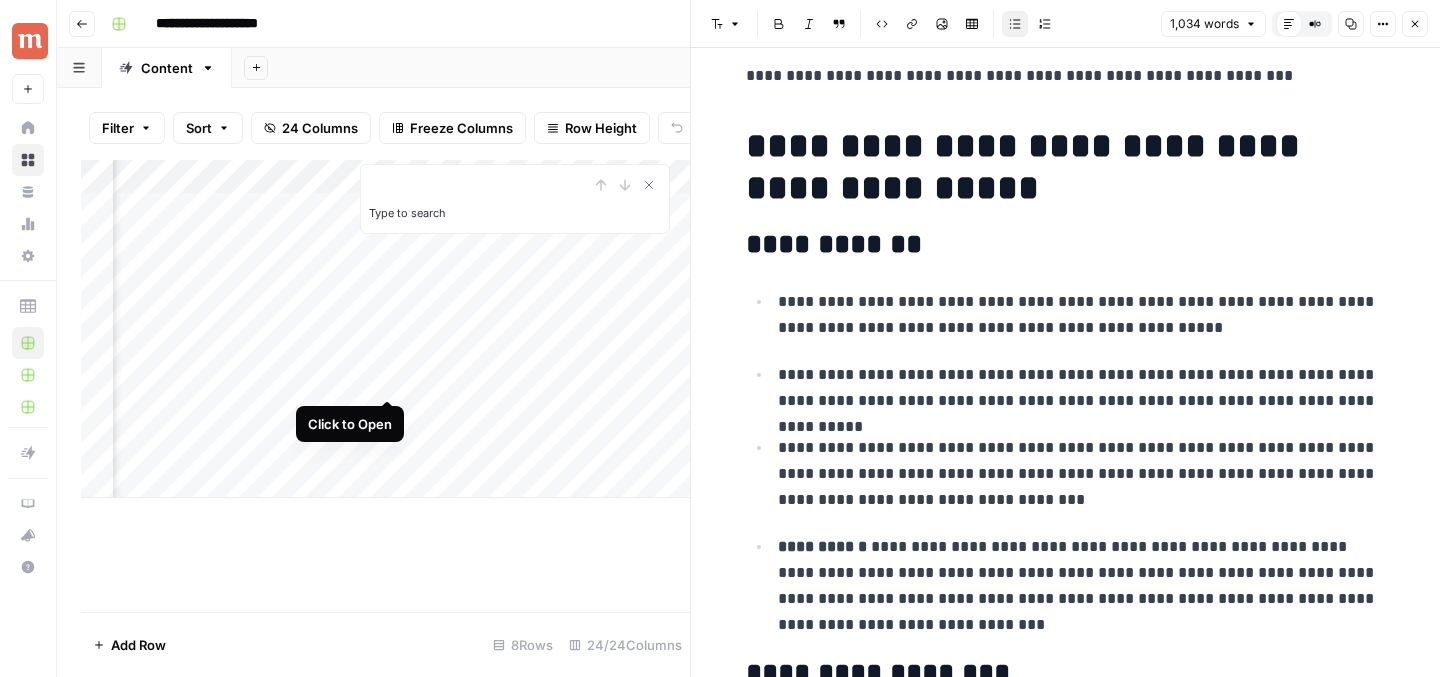 click on "Add Column" 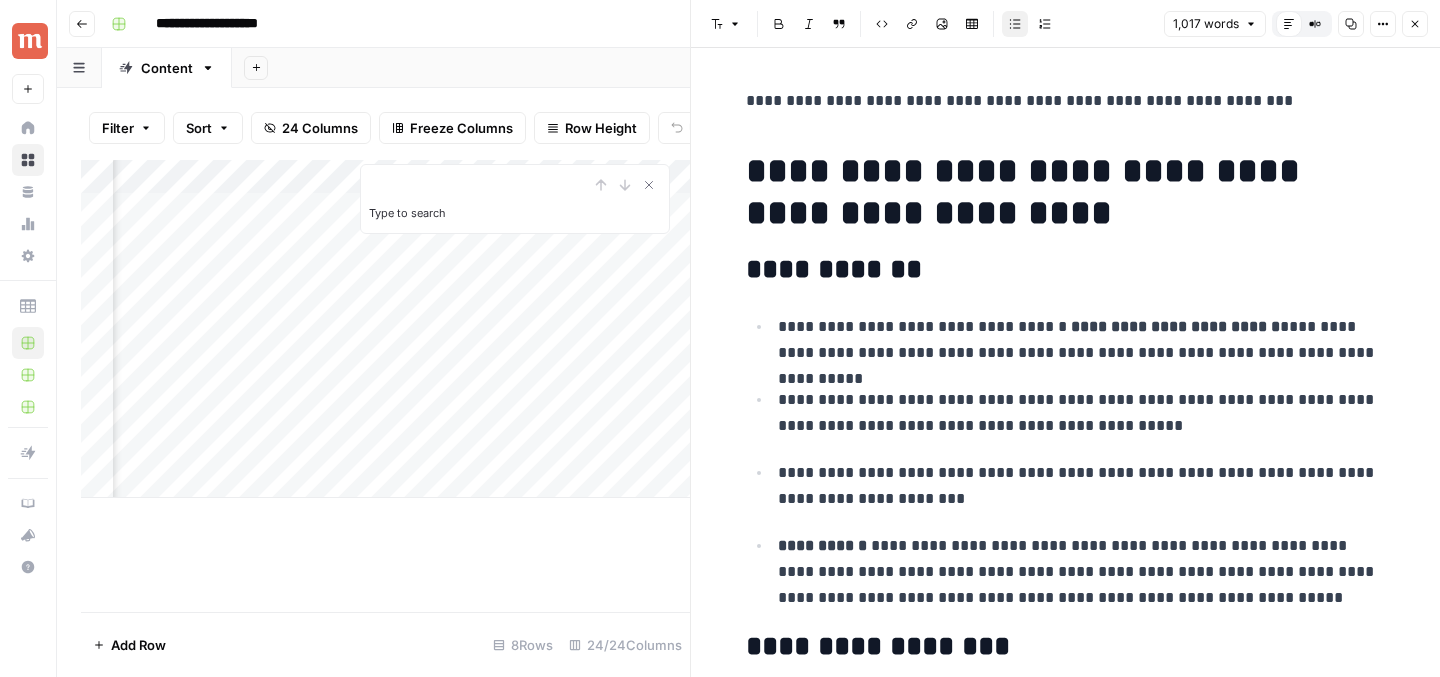 drag, startPoint x: 792, startPoint y: 319, endPoint x: 995, endPoint y: 357, distance: 206.52603 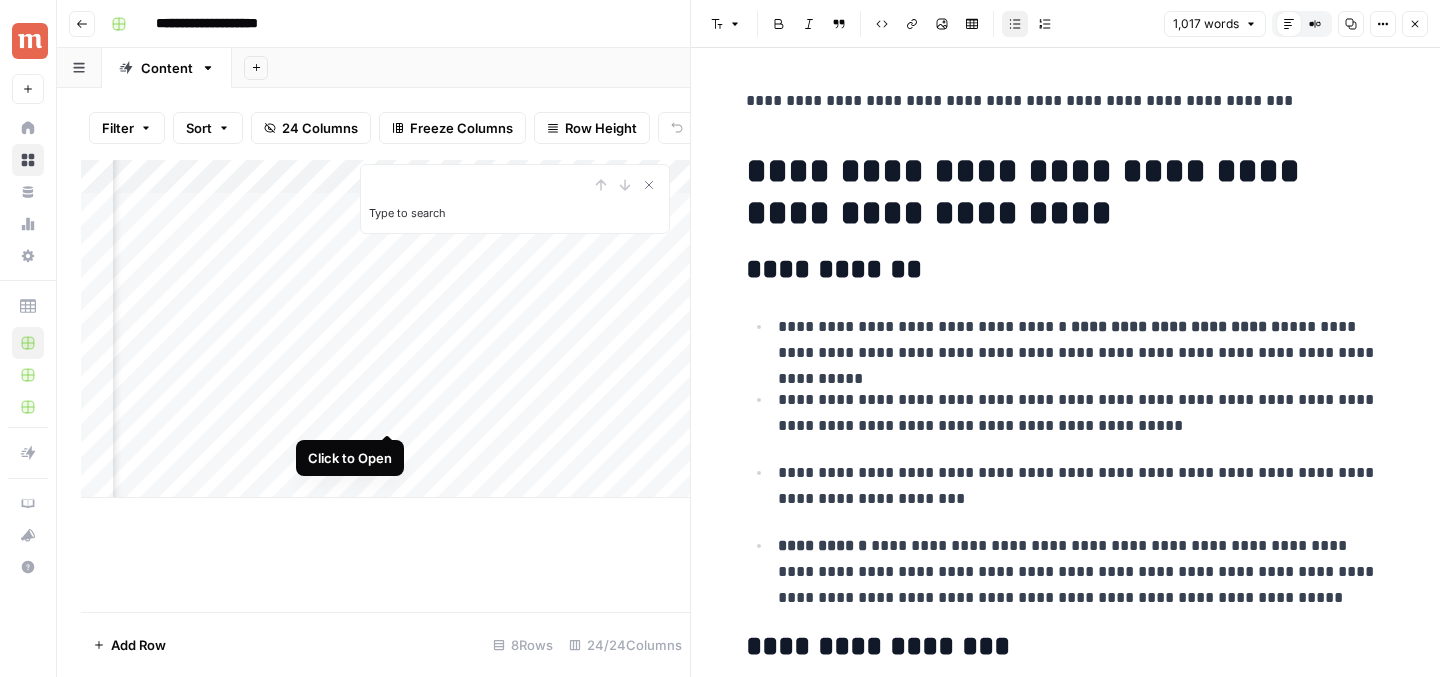 click on "Add Column" 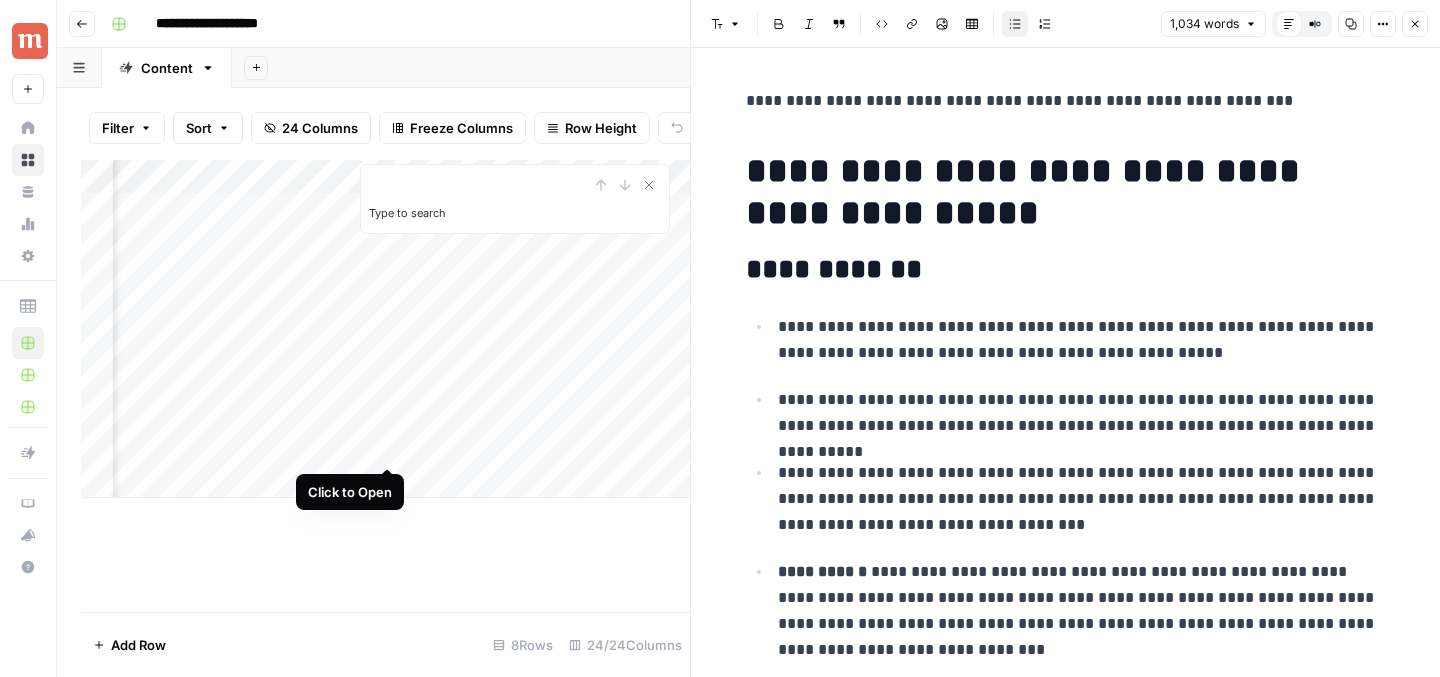 click on "Add Column" 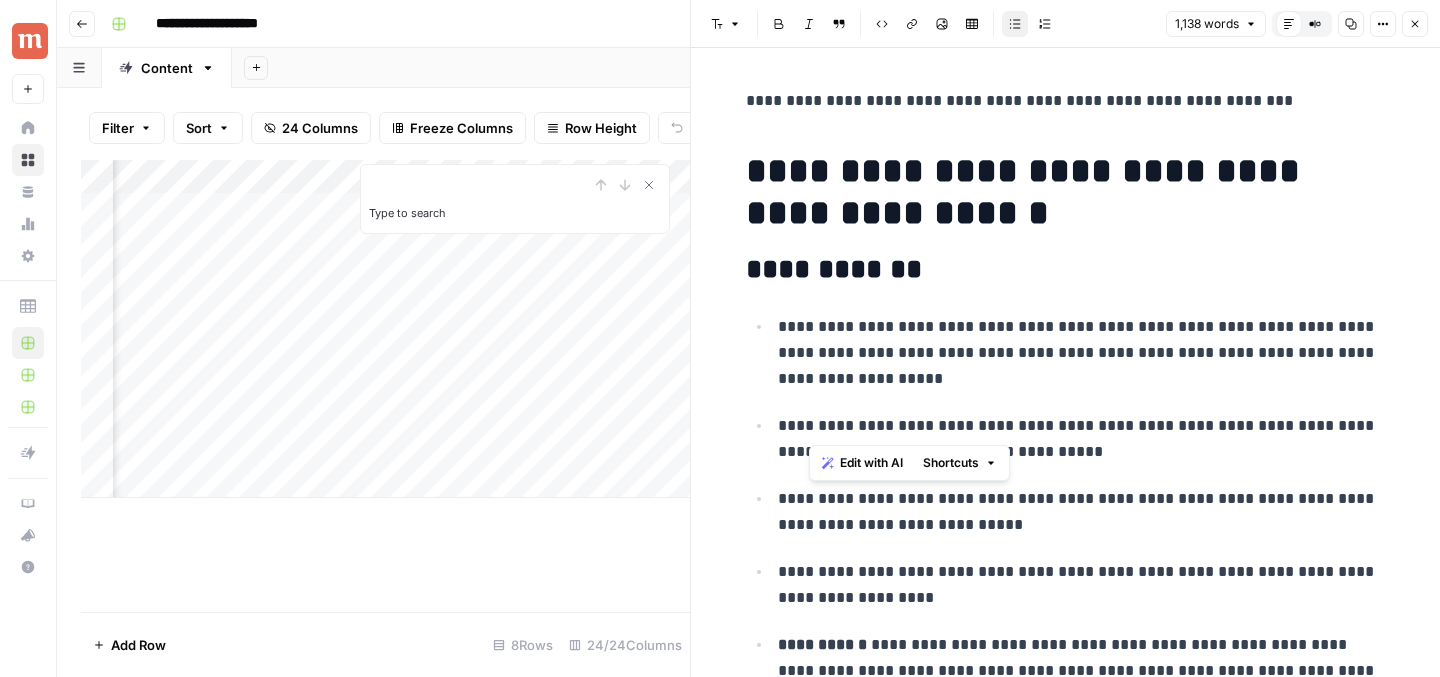 drag, startPoint x: 810, startPoint y: 356, endPoint x: 833, endPoint y: 457, distance: 103.58572 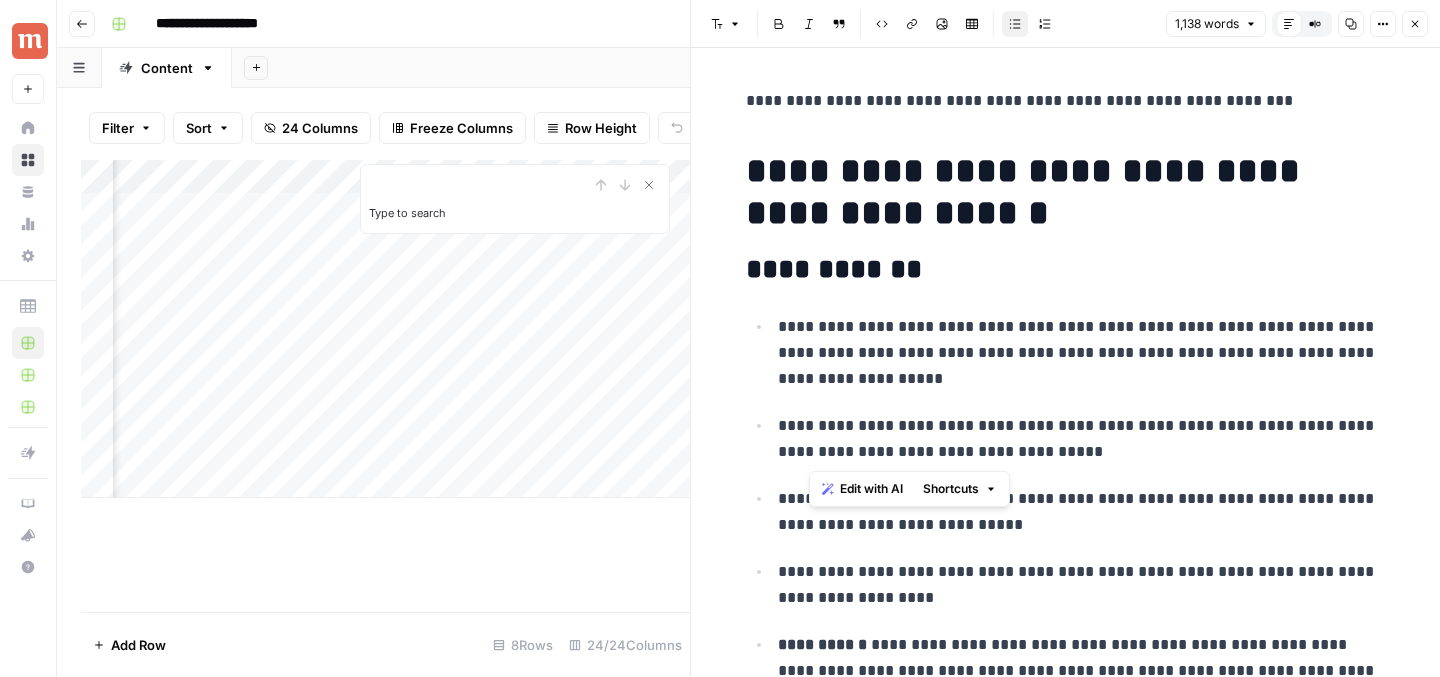 click on "**********" 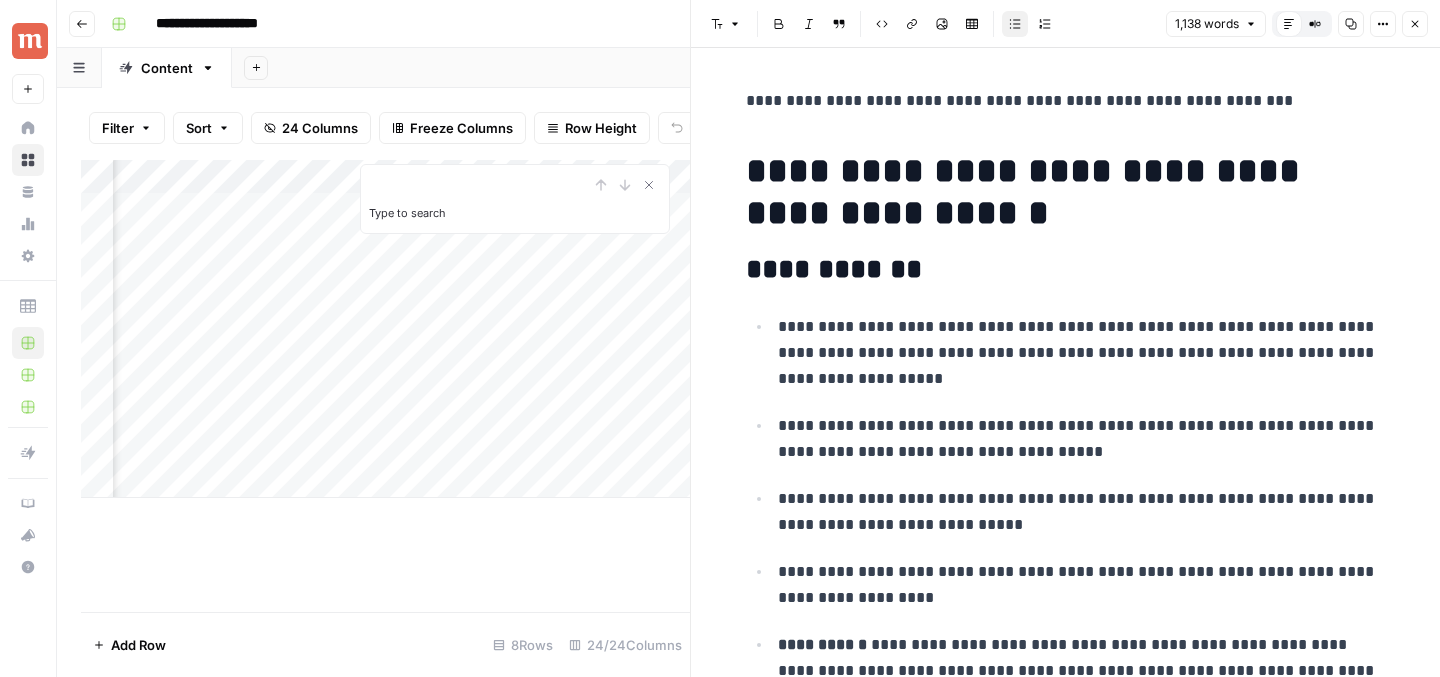 click on "Add Column" 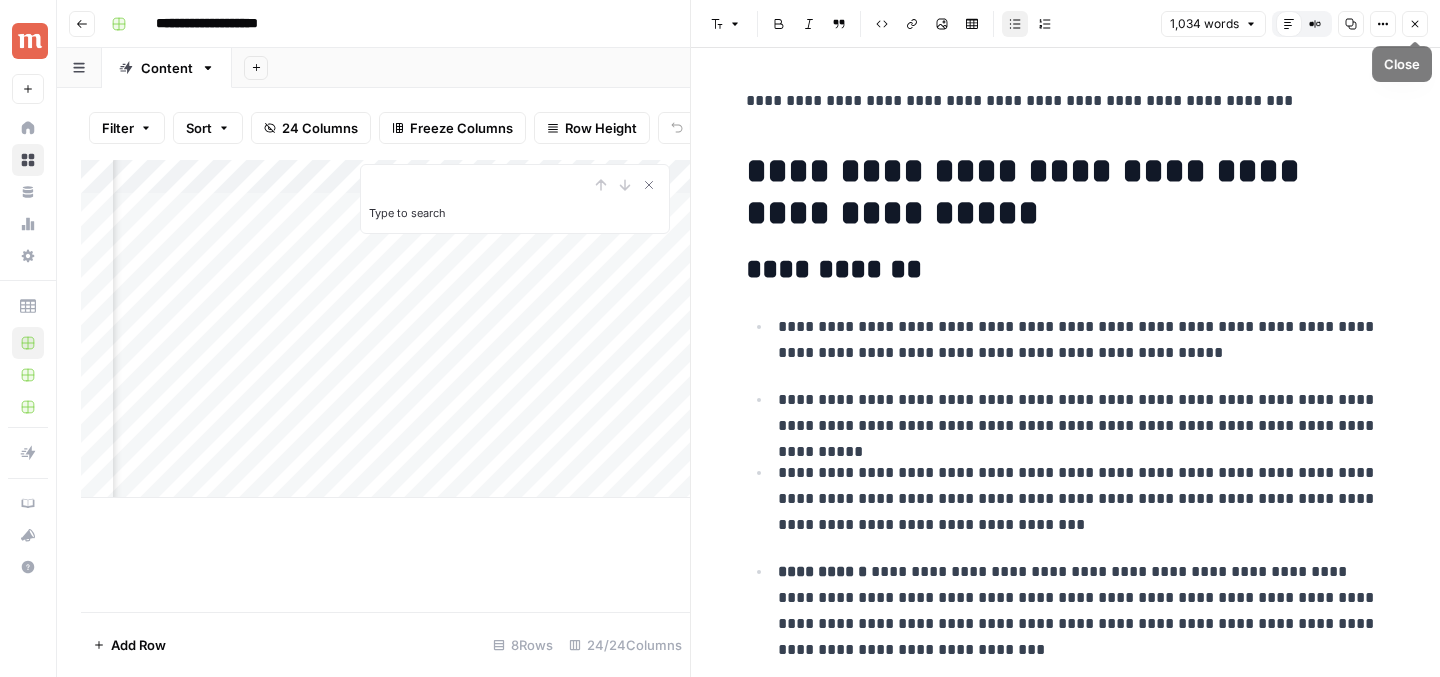 click on "**********" 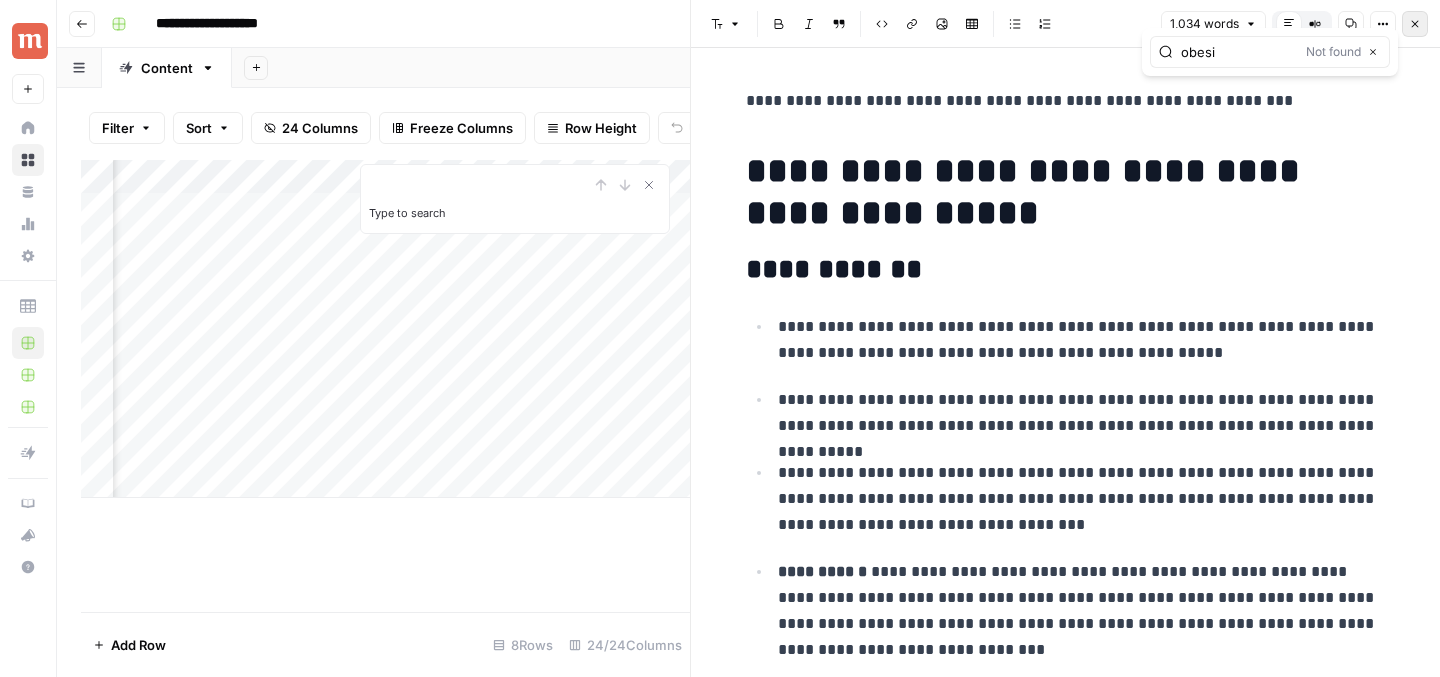 type on "obesi" 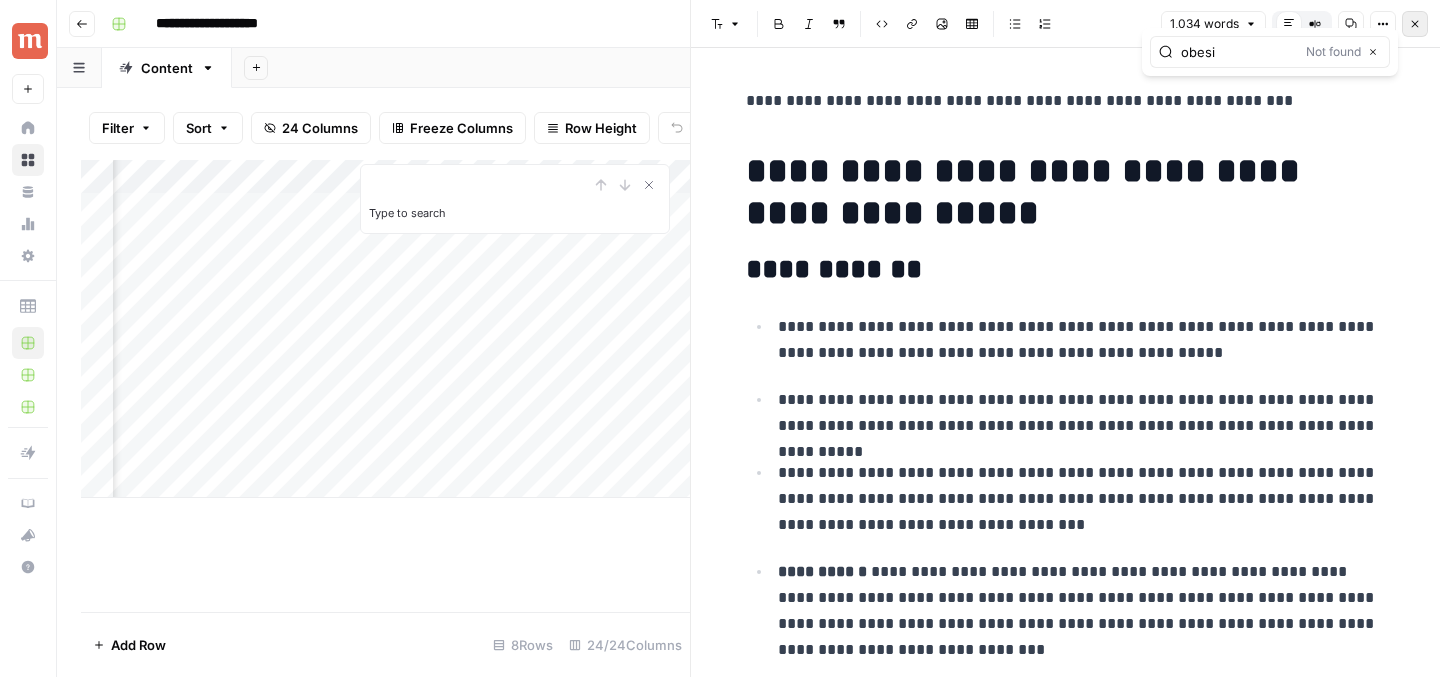 click on "Close" 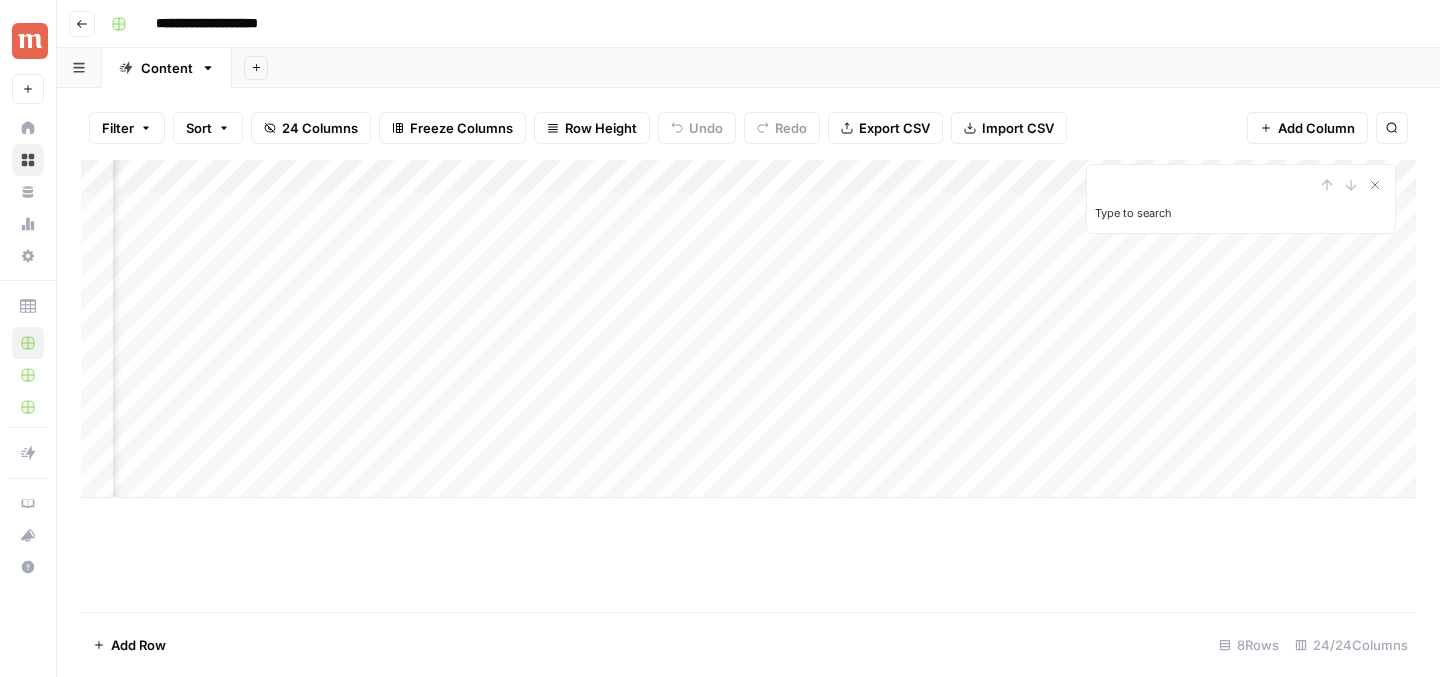 scroll, scrollTop: 0, scrollLeft: 1056, axis: horizontal 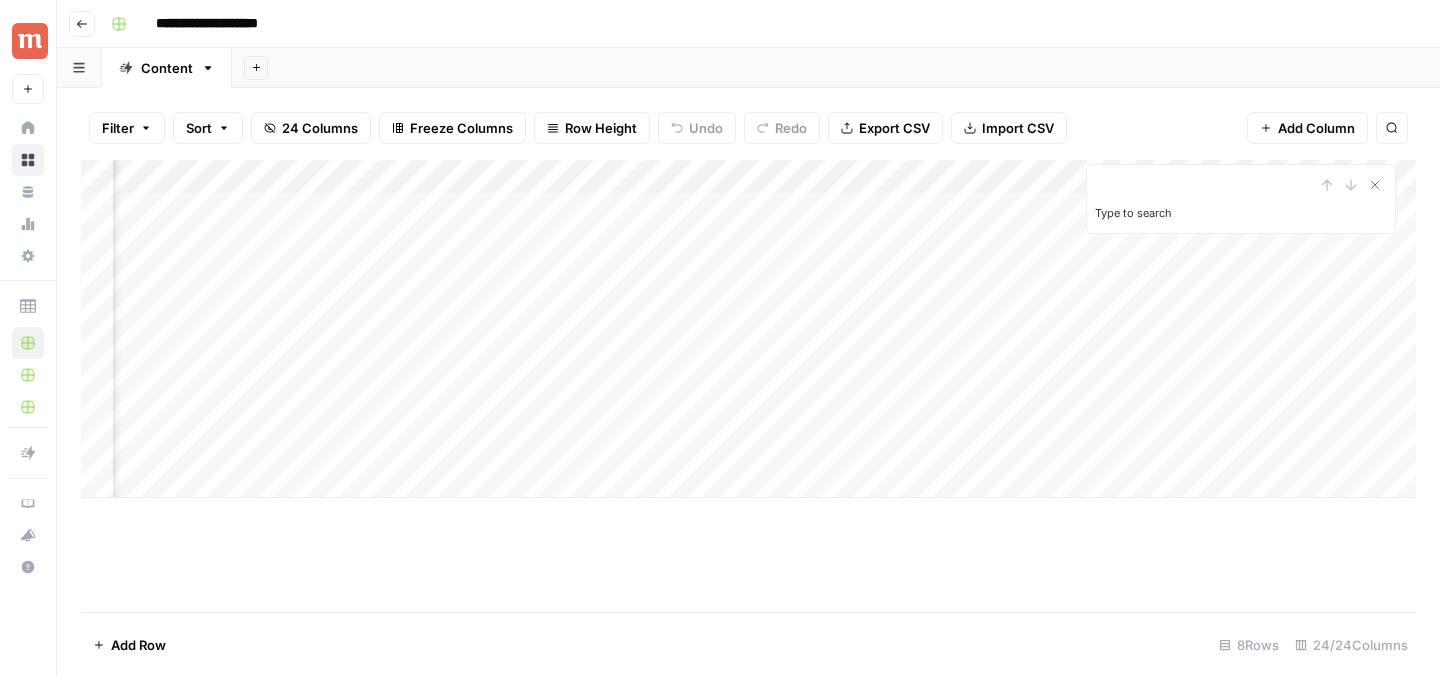 click on "Add Column" 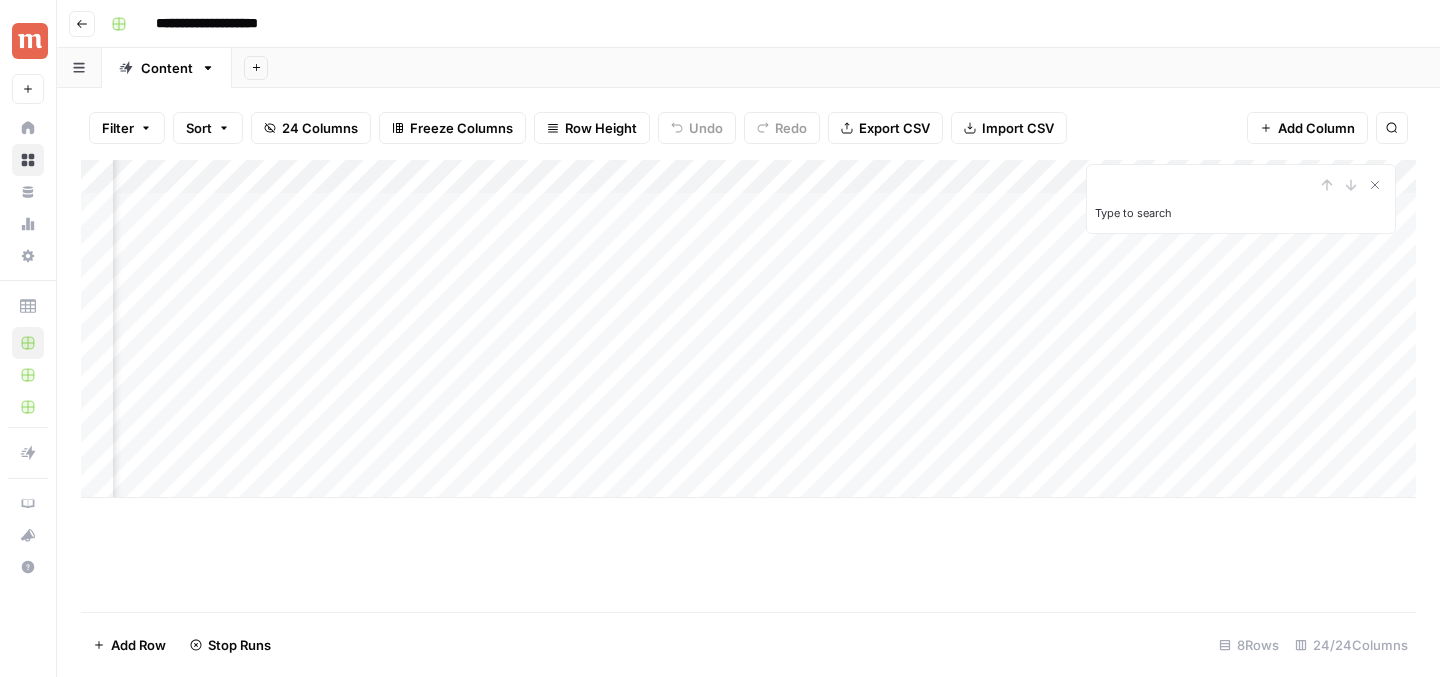 click on "Add Column" 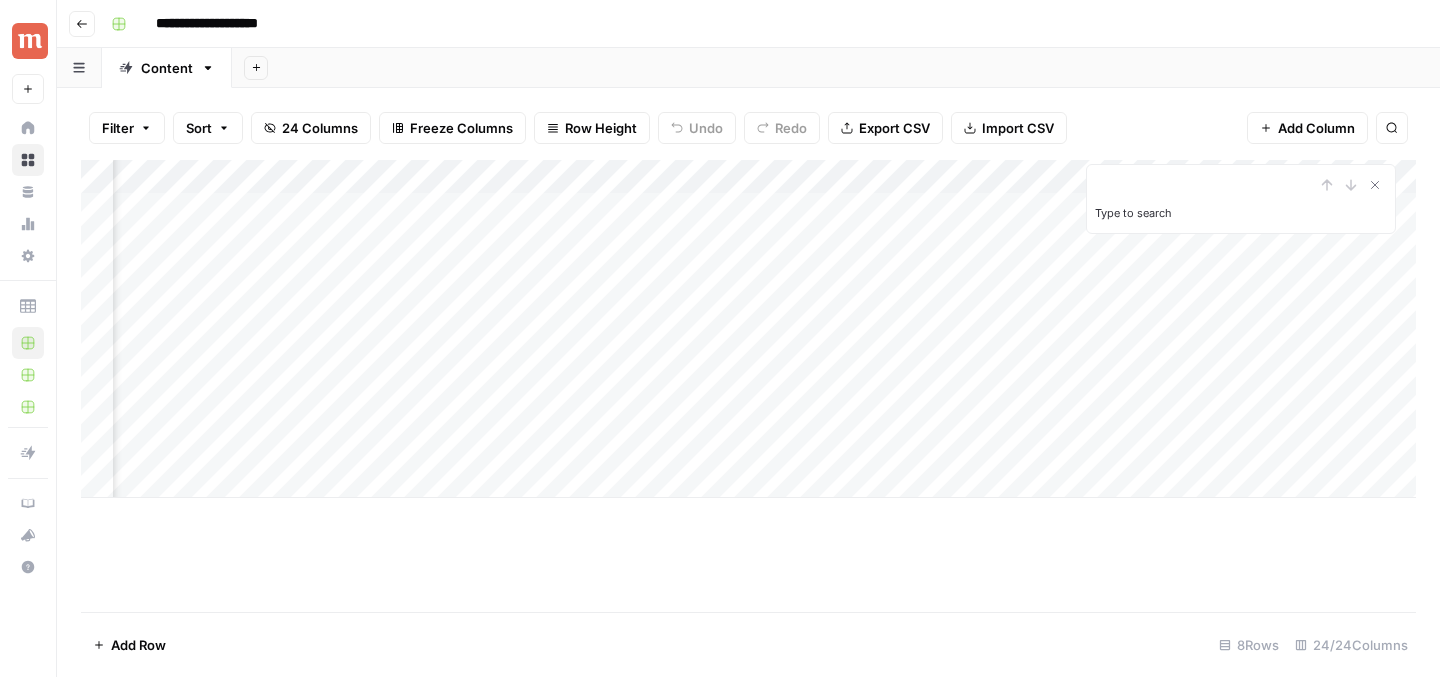 scroll, scrollTop: 0, scrollLeft: 1007, axis: horizontal 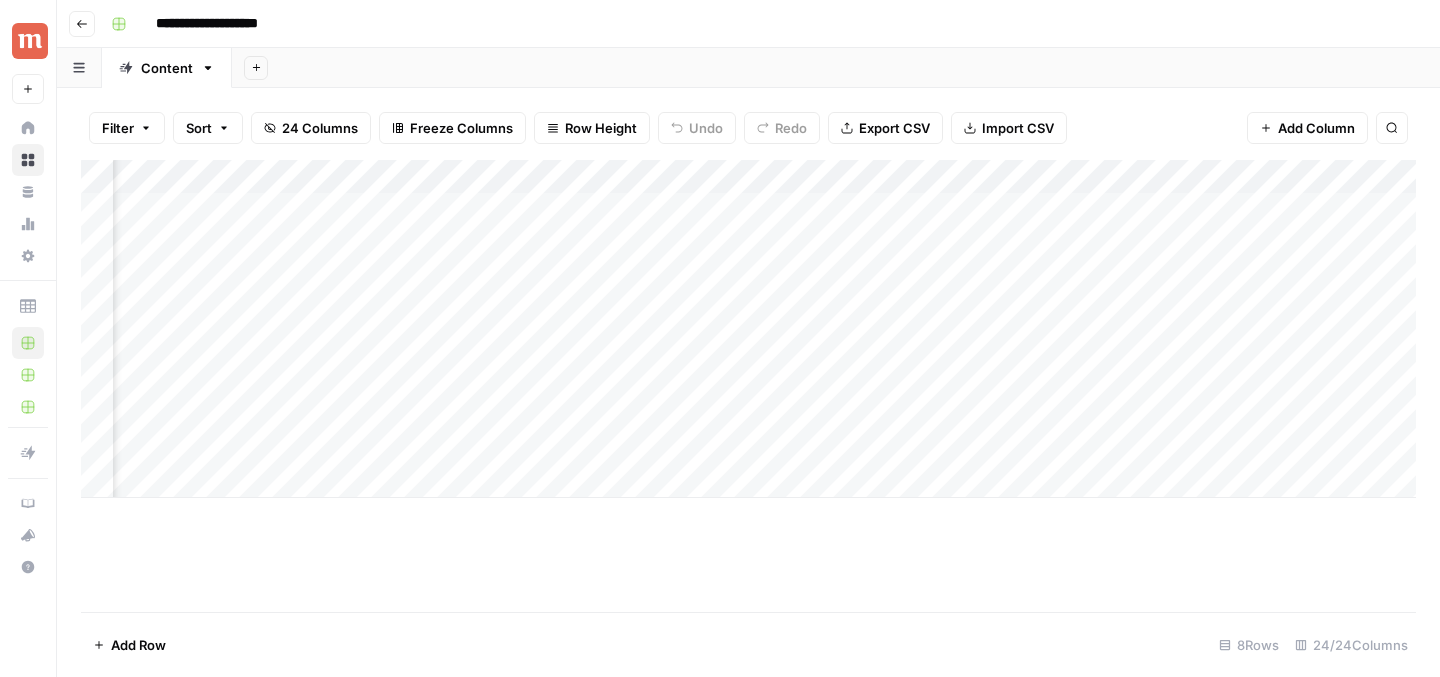 click on "Add Column" at bounding box center [748, 329] 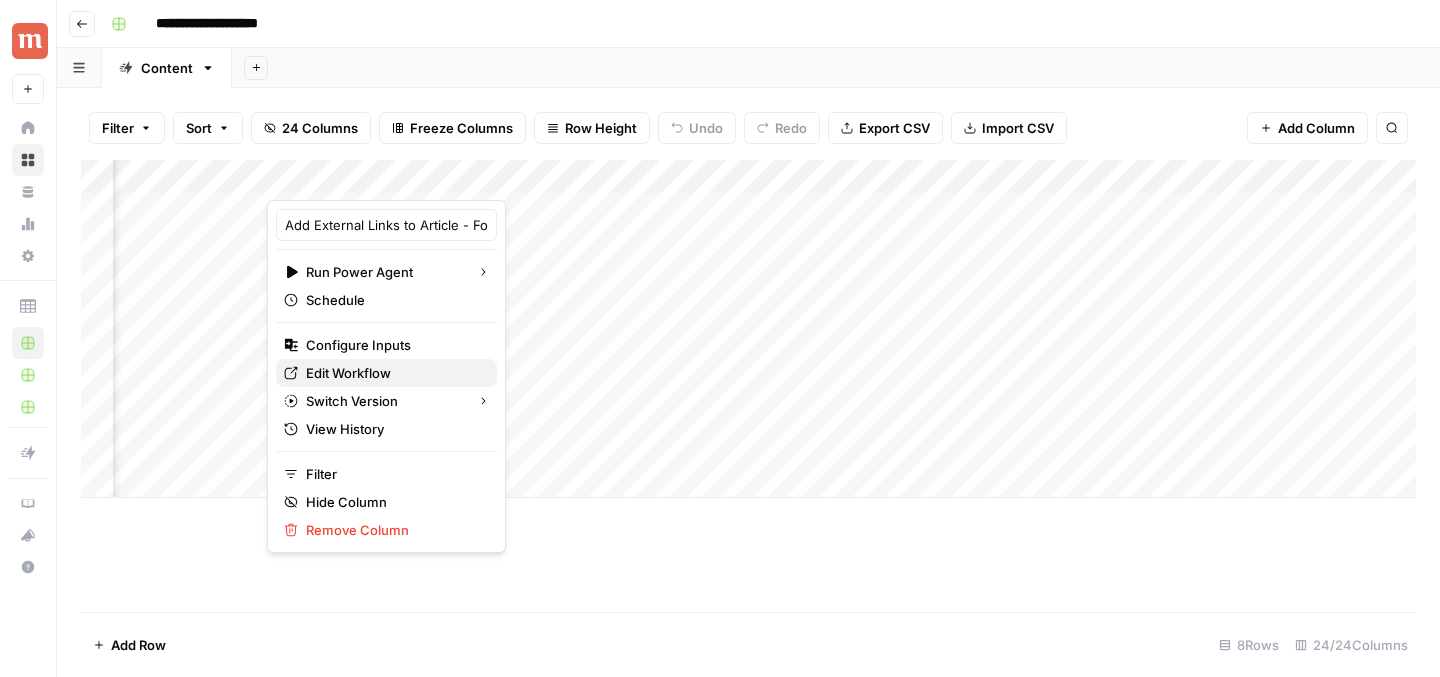click on "Edit Workflow" at bounding box center (348, 373) 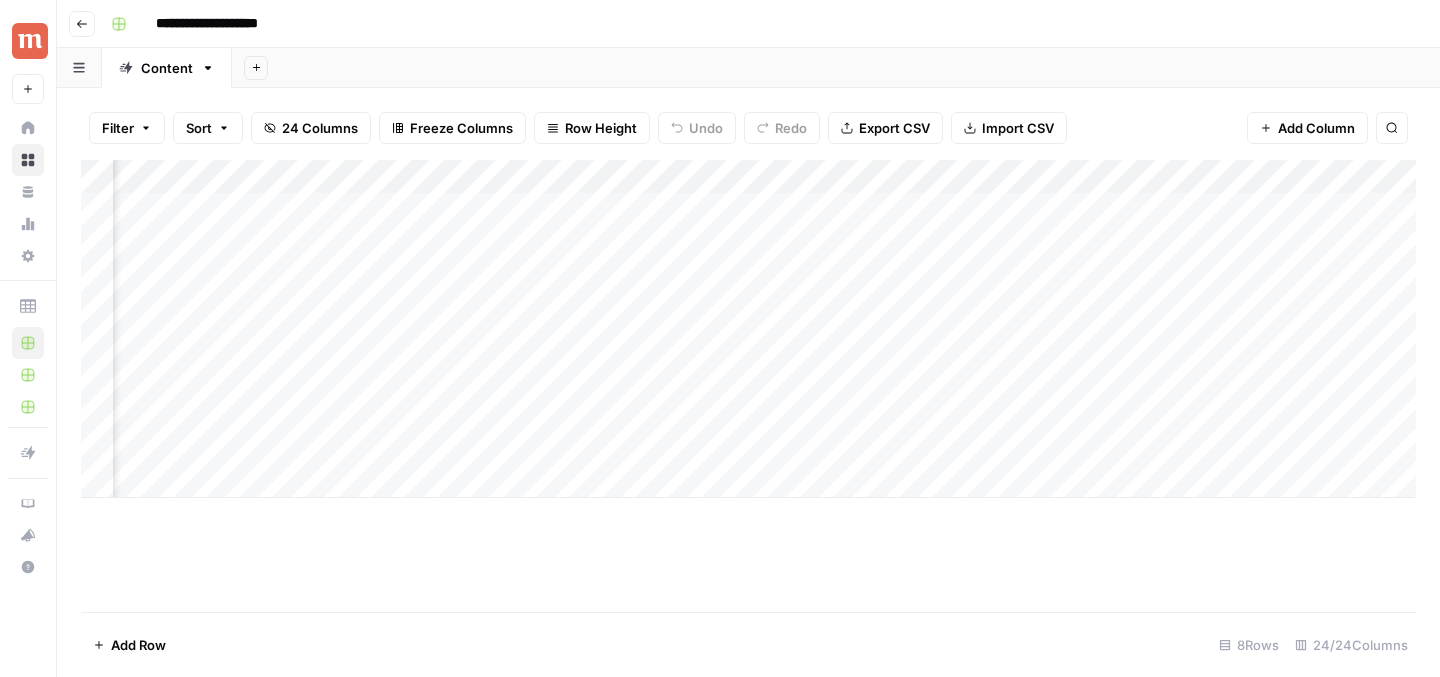 scroll, scrollTop: 0, scrollLeft: 1950, axis: horizontal 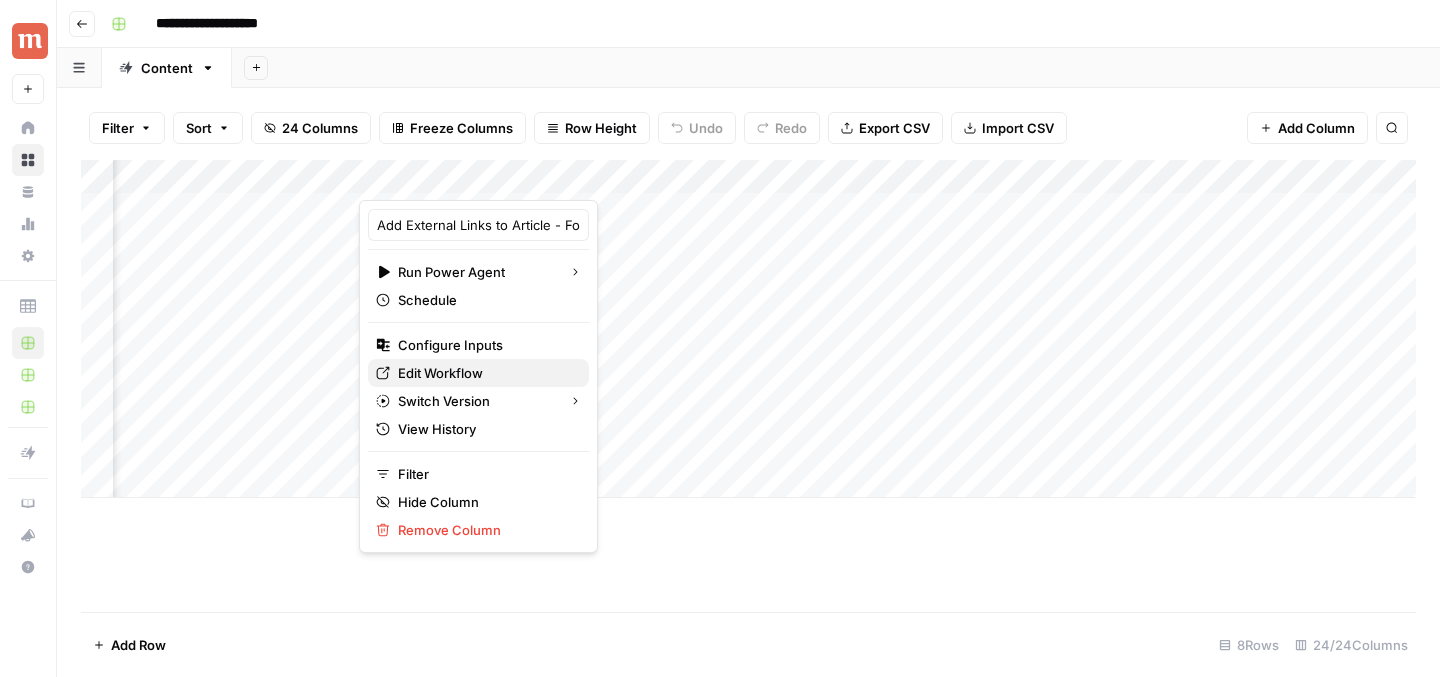 click on "Edit Workflow" at bounding box center [440, 373] 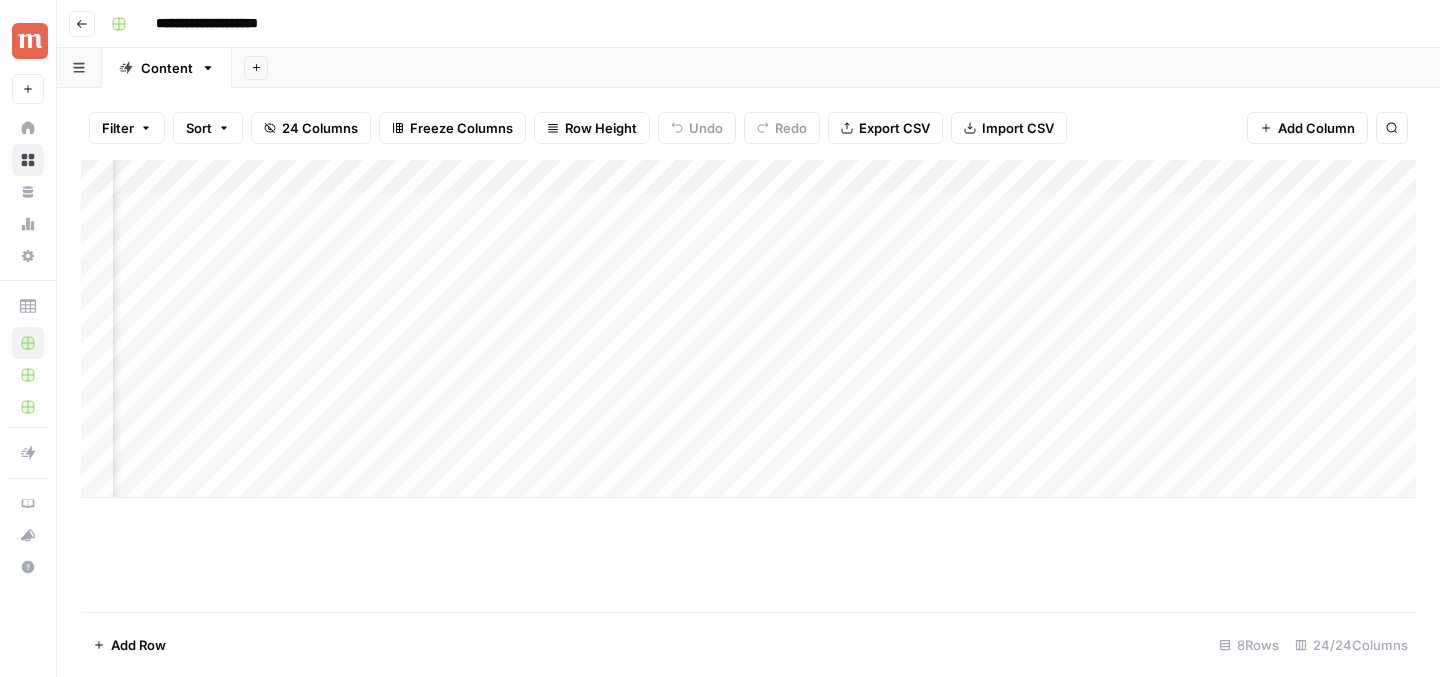 scroll, scrollTop: 0, scrollLeft: 2323, axis: horizontal 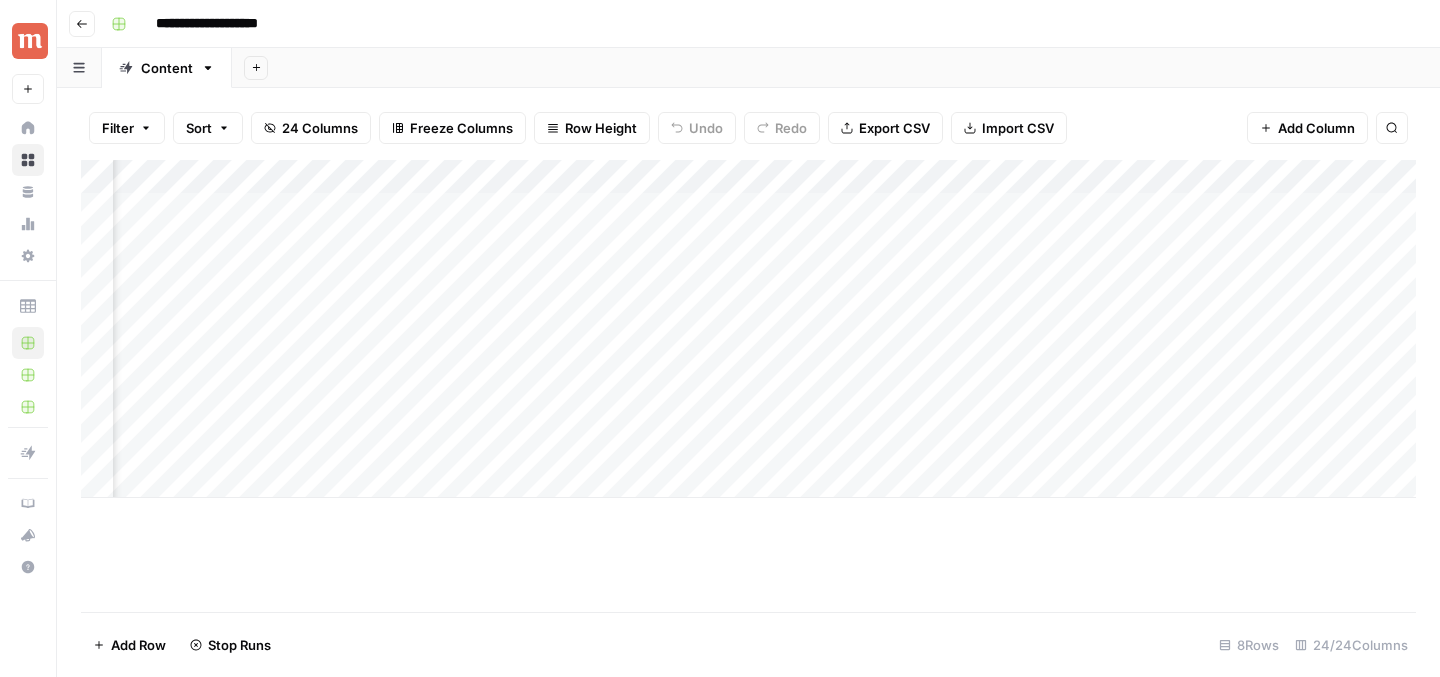 click on "Add Column" at bounding box center [748, 329] 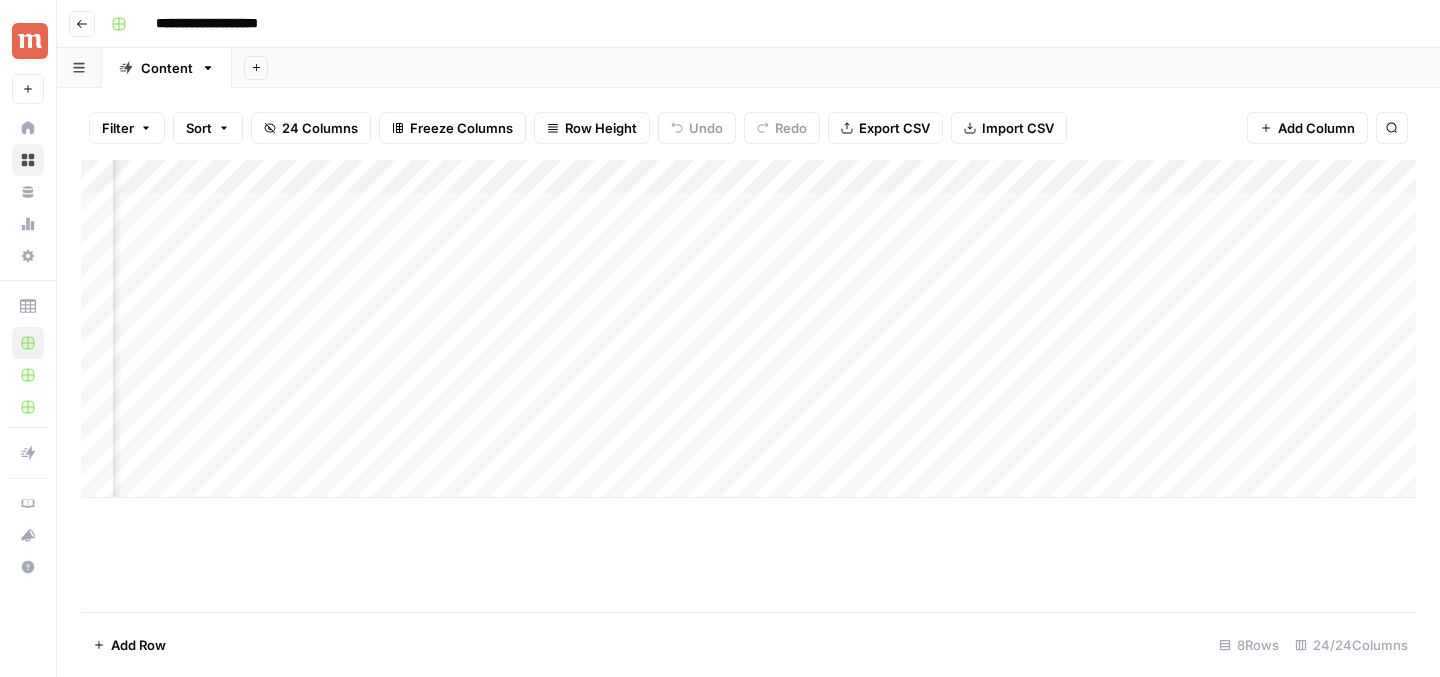 scroll, scrollTop: 0, scrollLeft: 948, axis: horizontal 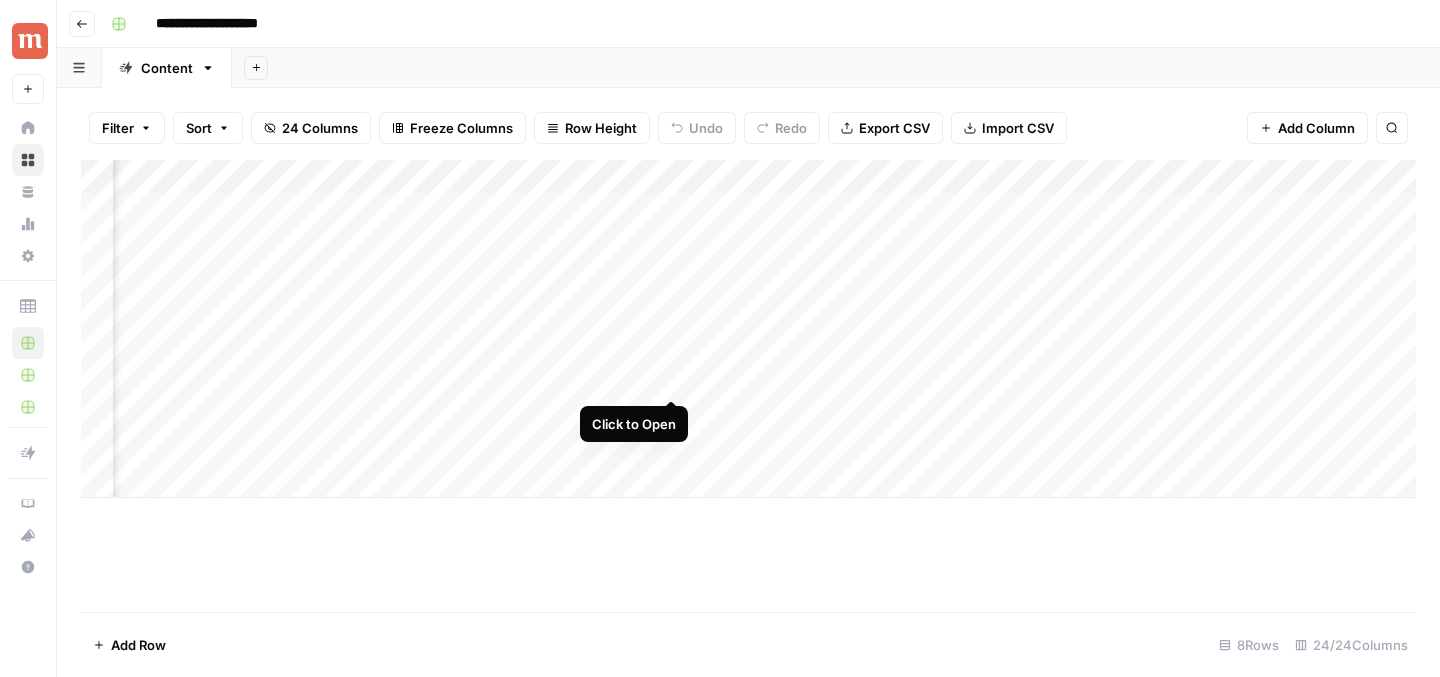 click on "Add Column" at bounding box center (748, 329) 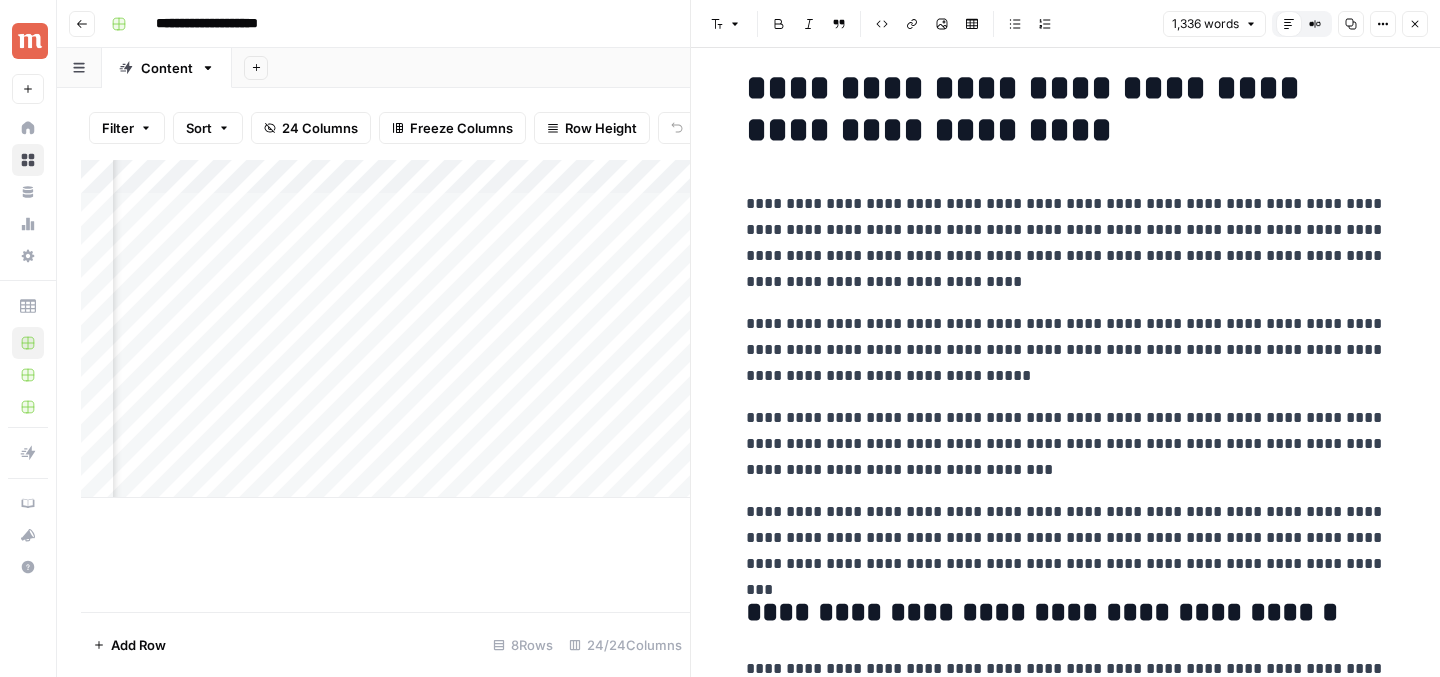 scroll, scrollTop: 28, scrollLeft: 0, axis: vertical 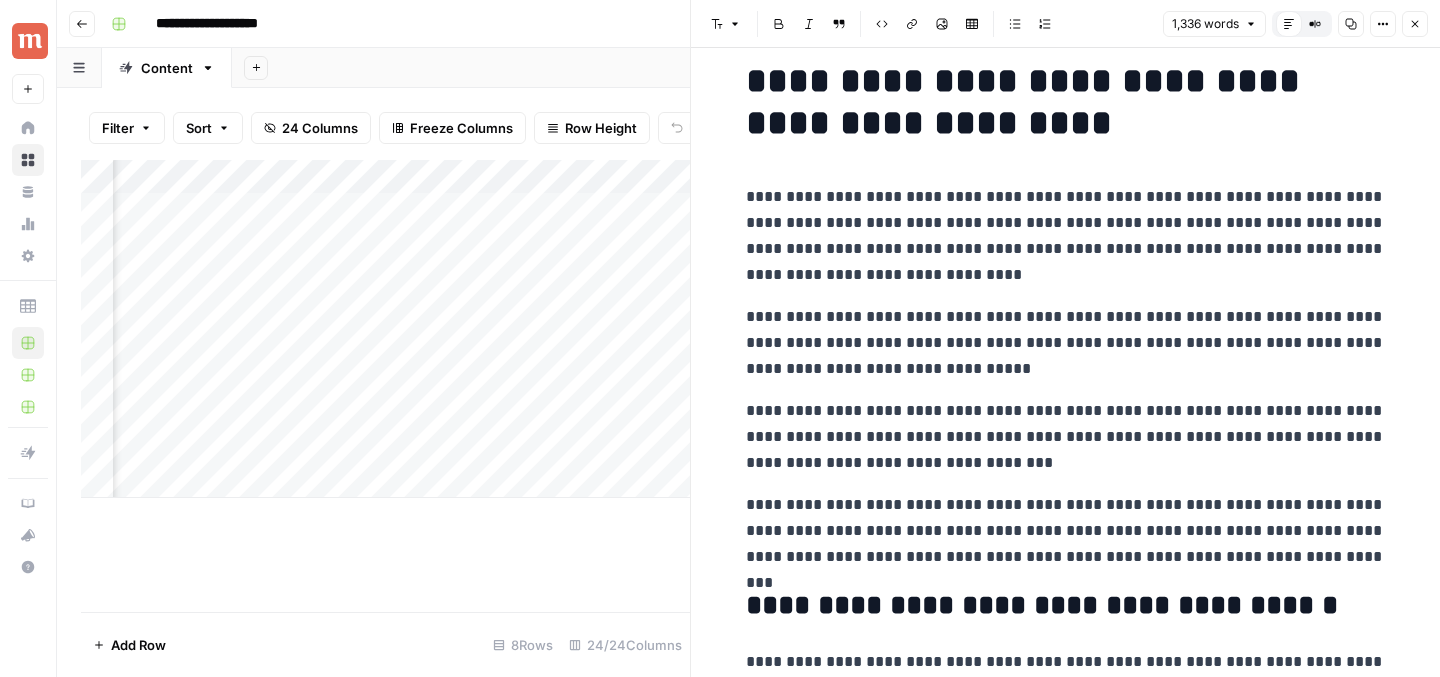 click on "**********" at bounding box center (1066, 343) 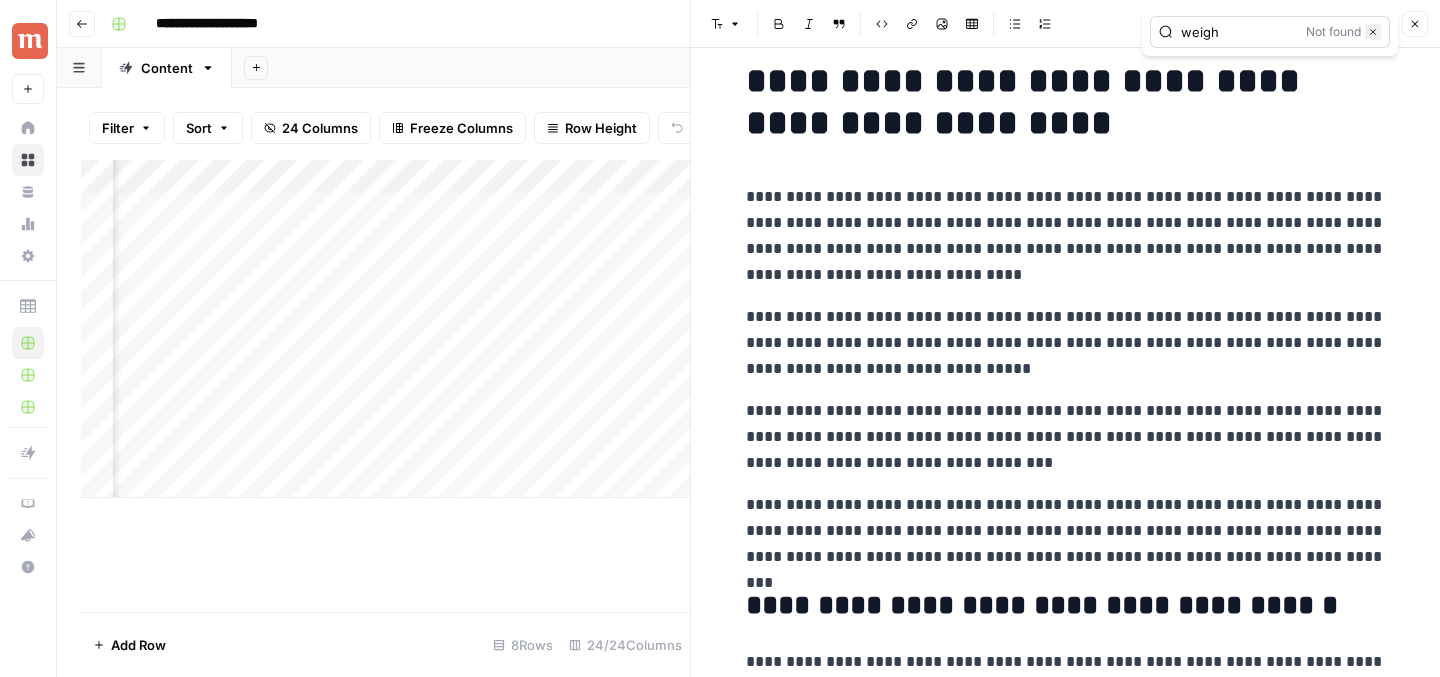 type on "weigh" 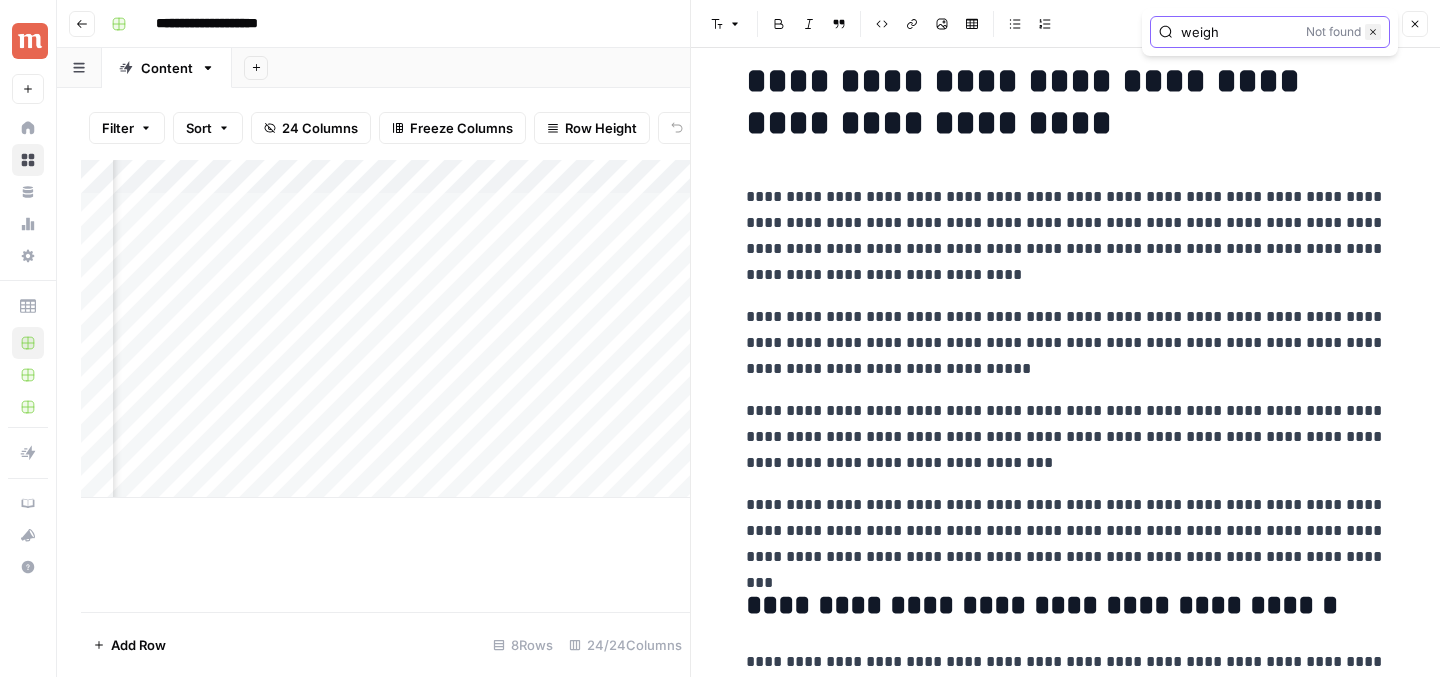 click on "Close" at bounding box center [1373, 32] 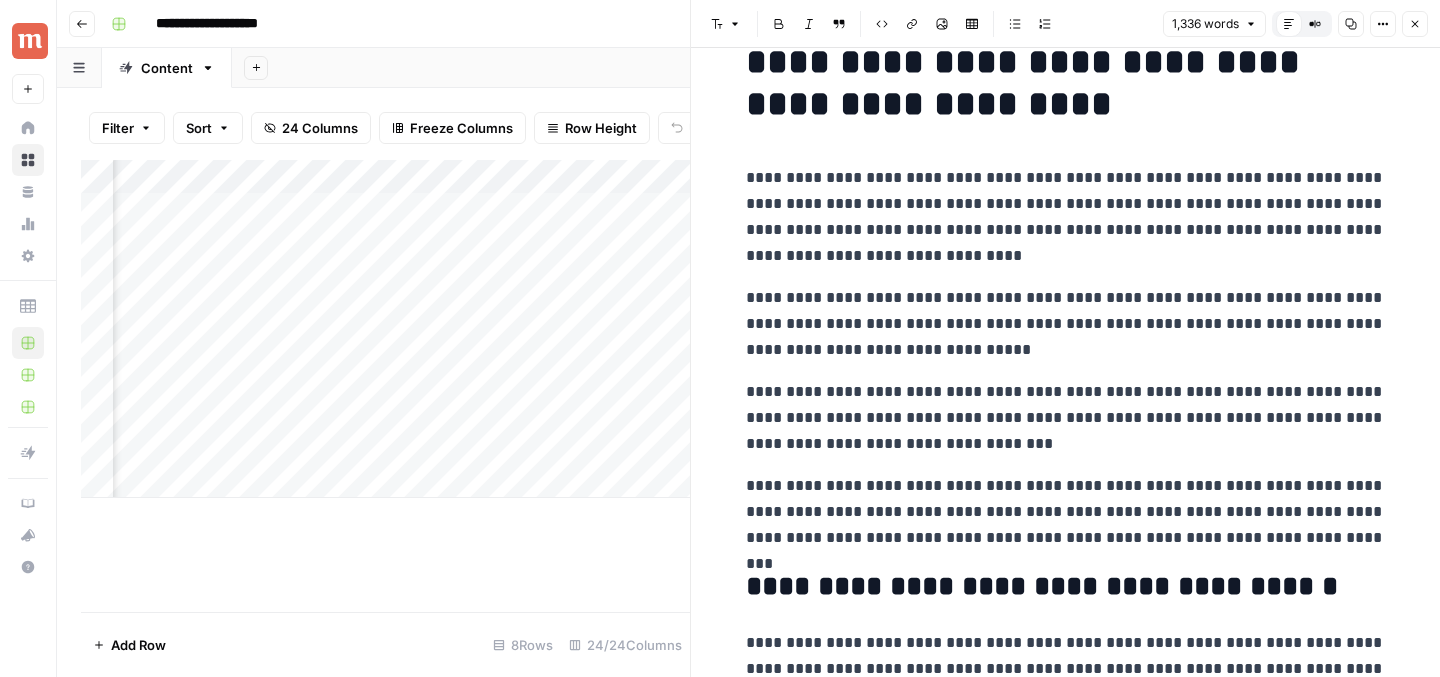scroll, scrollTop: 53, scrollLeft: 0, axis: vertical 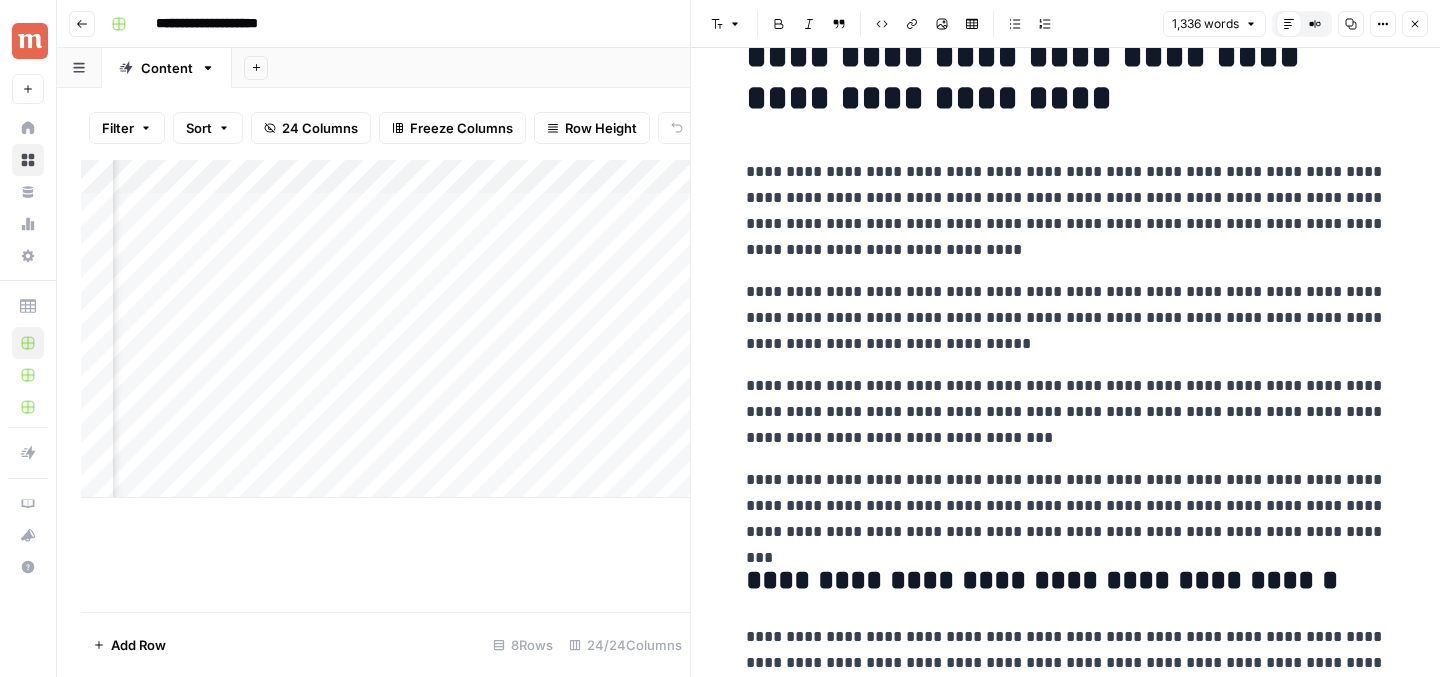 click on "**********" at bounding box center (1066, 211) 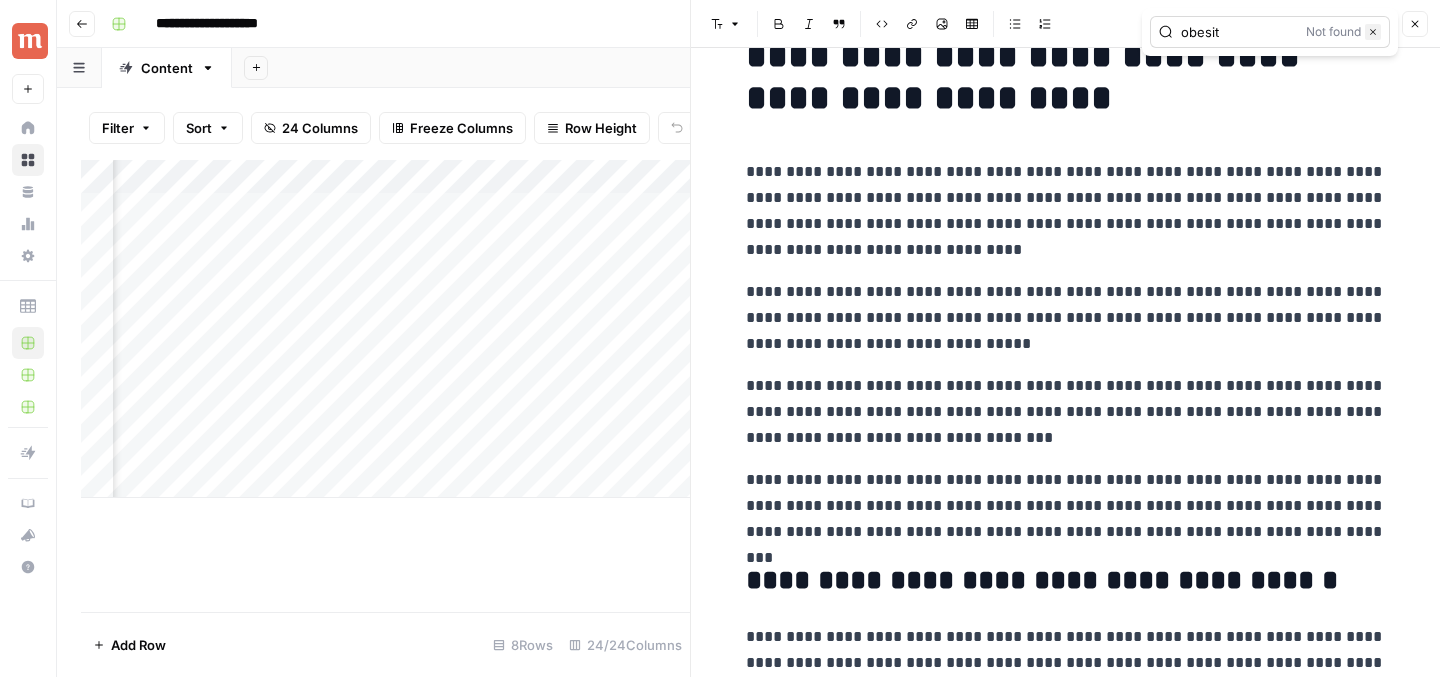 type on "obesit" 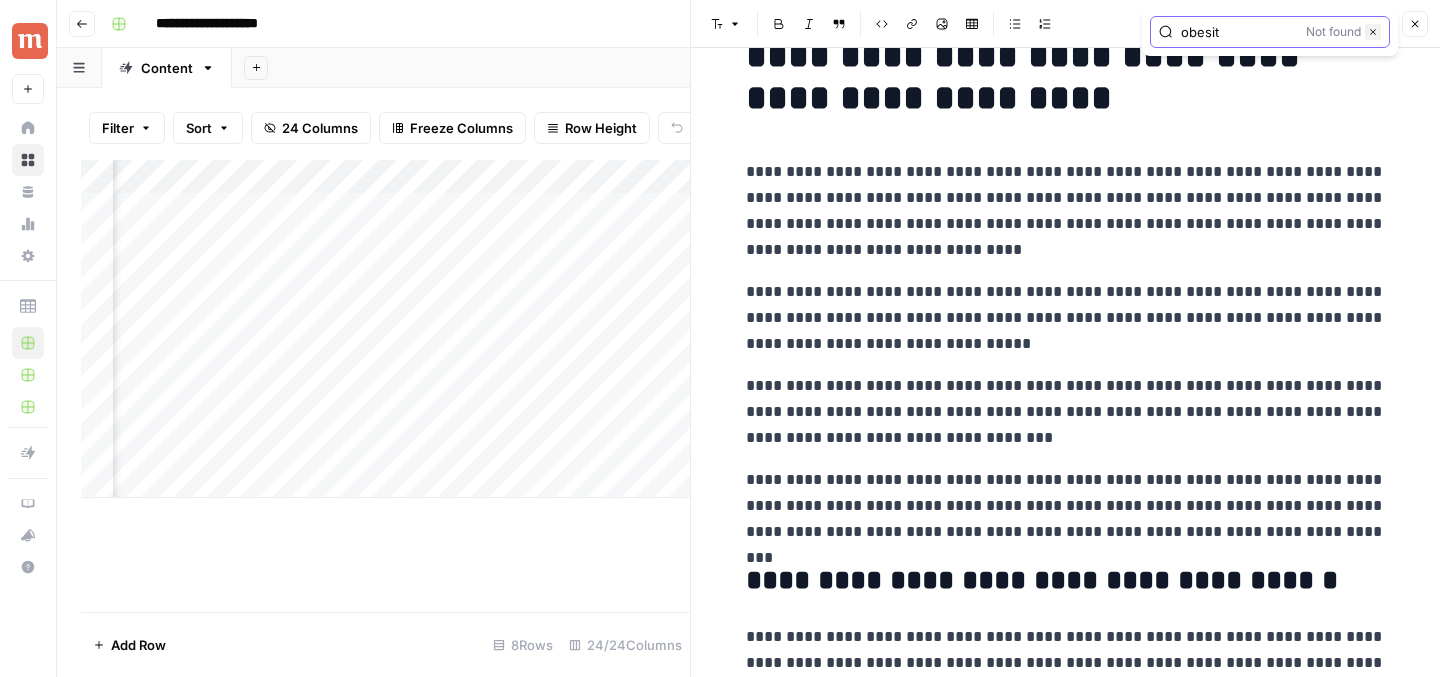click on "Close" at bounding box center (1373, 32) 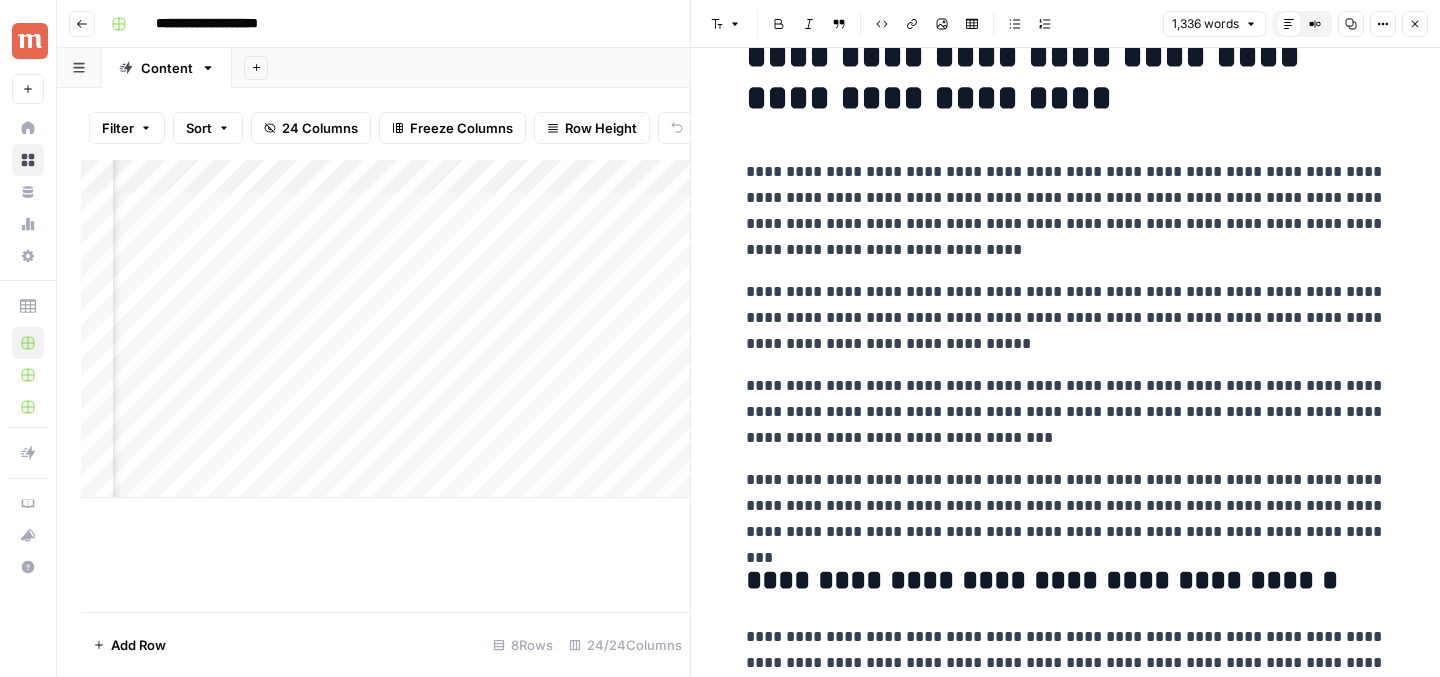 click on "**********" at bounding box center (1066, 2762) 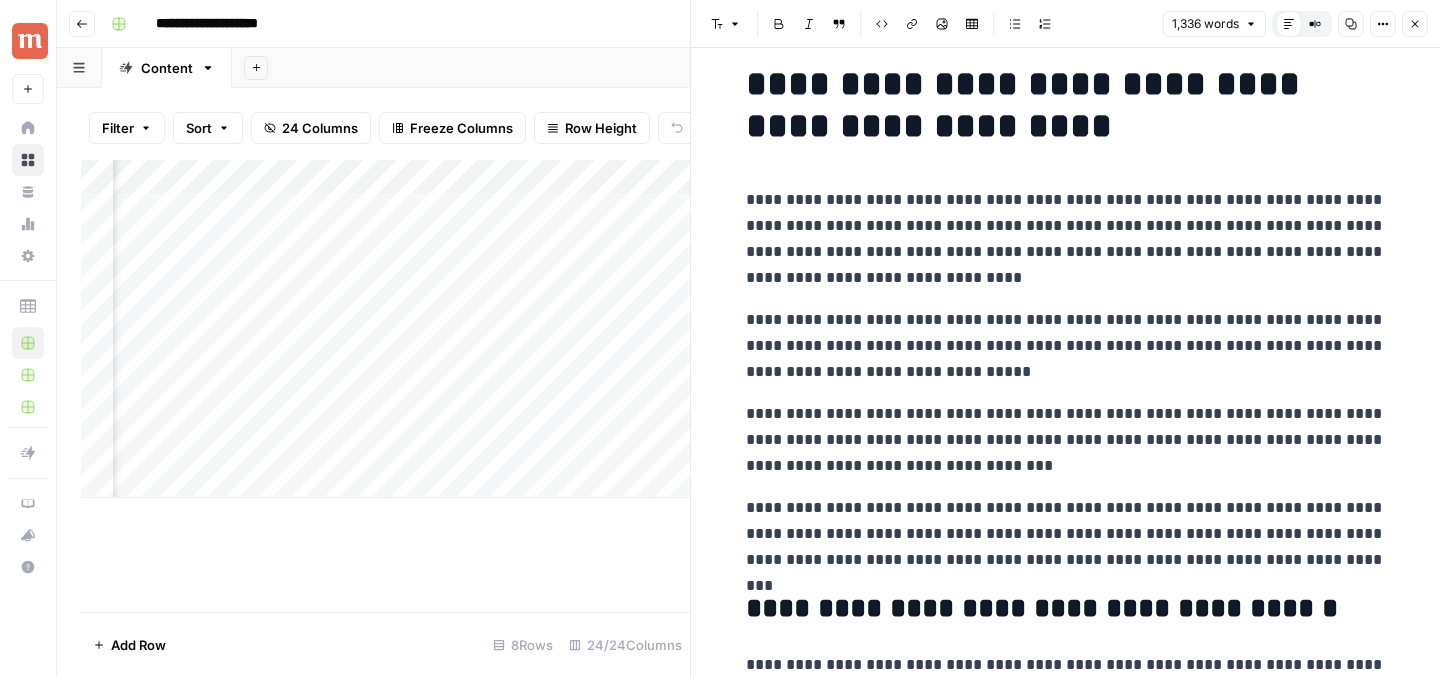 scroll, scrollTop: 21, scrollLeft: 0, axis: vertical 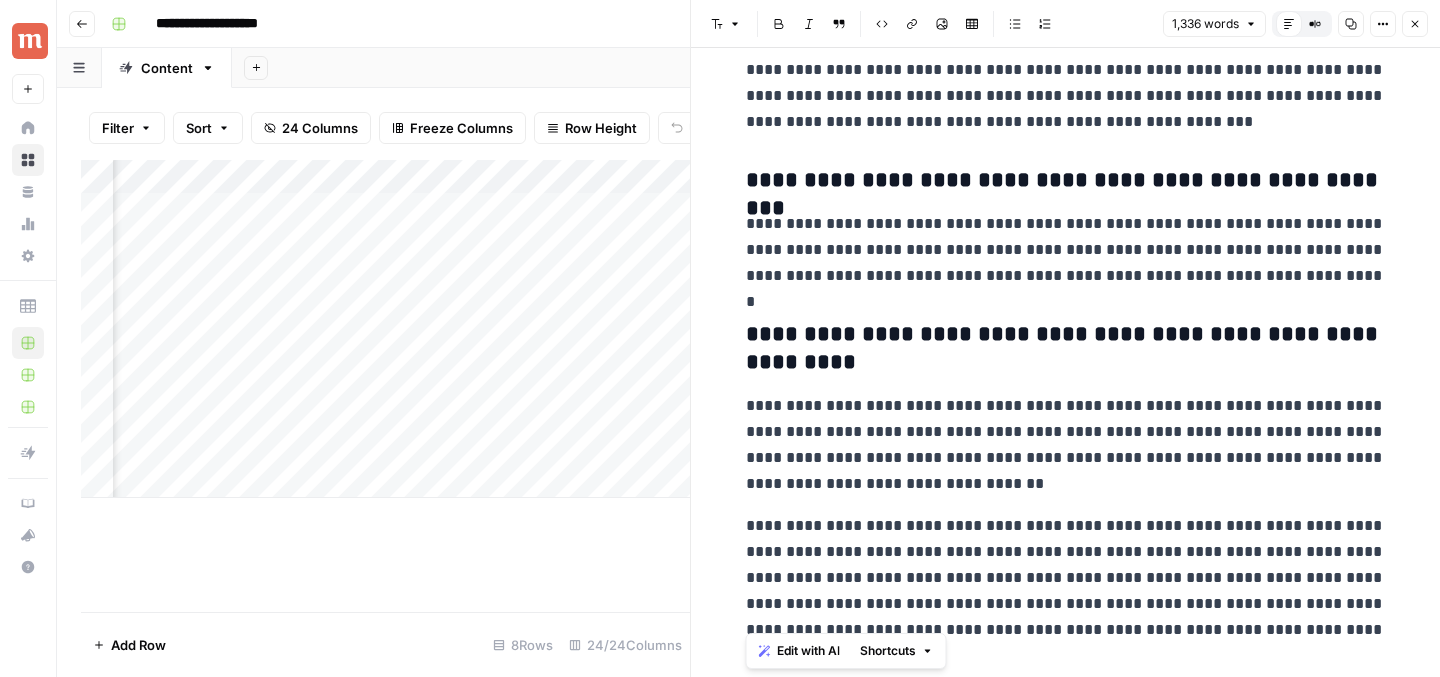 drag, startPoint x: 745, startPoint y: 89, endPoint x: 1376, endPoint y: 647, distance: 842.33307 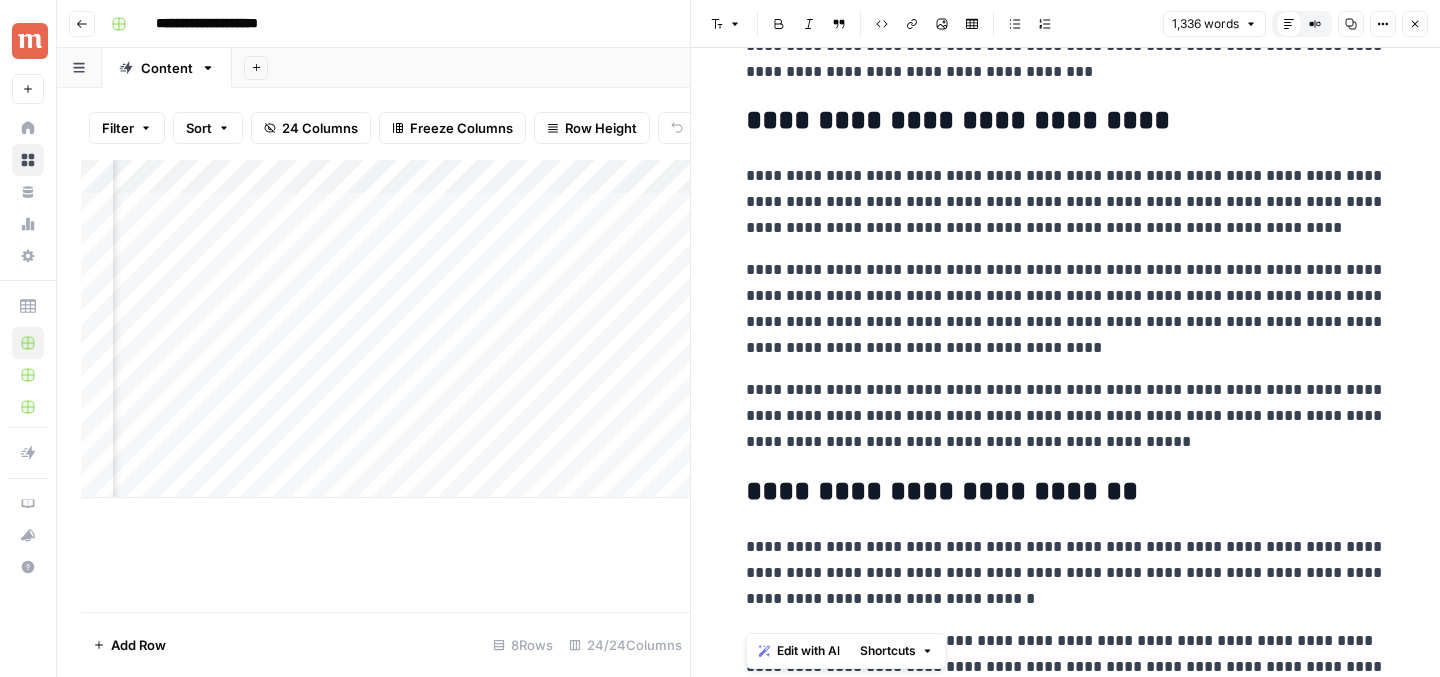 scroll, scrollTop: 1092, scrollLeft: 0, axis: vertical 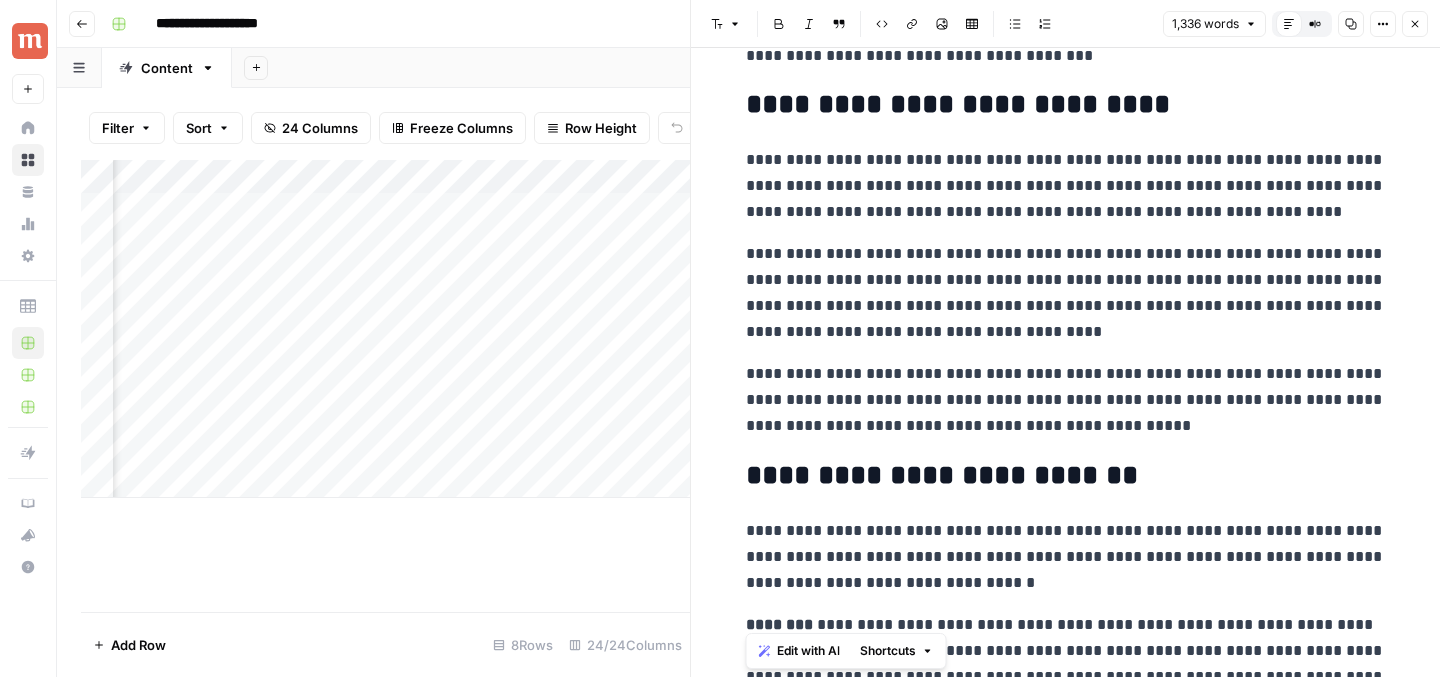 copy on "**********" 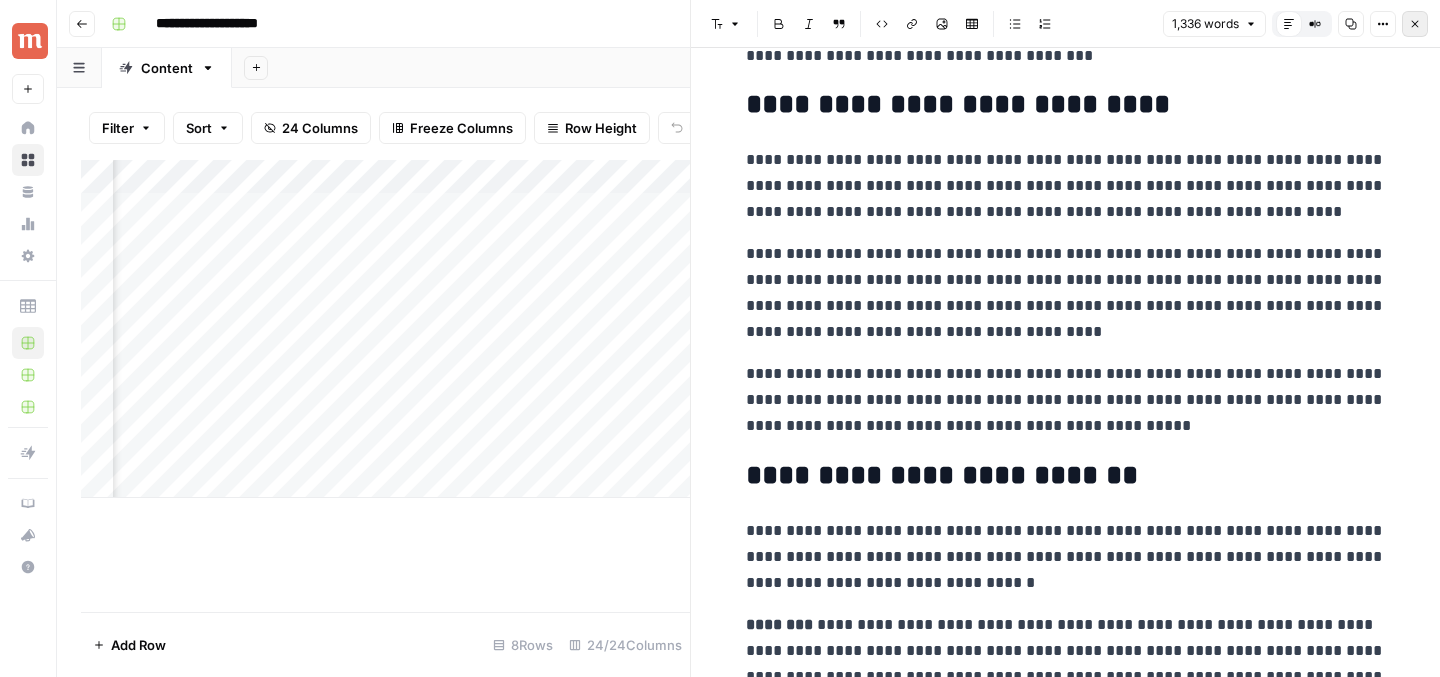 click 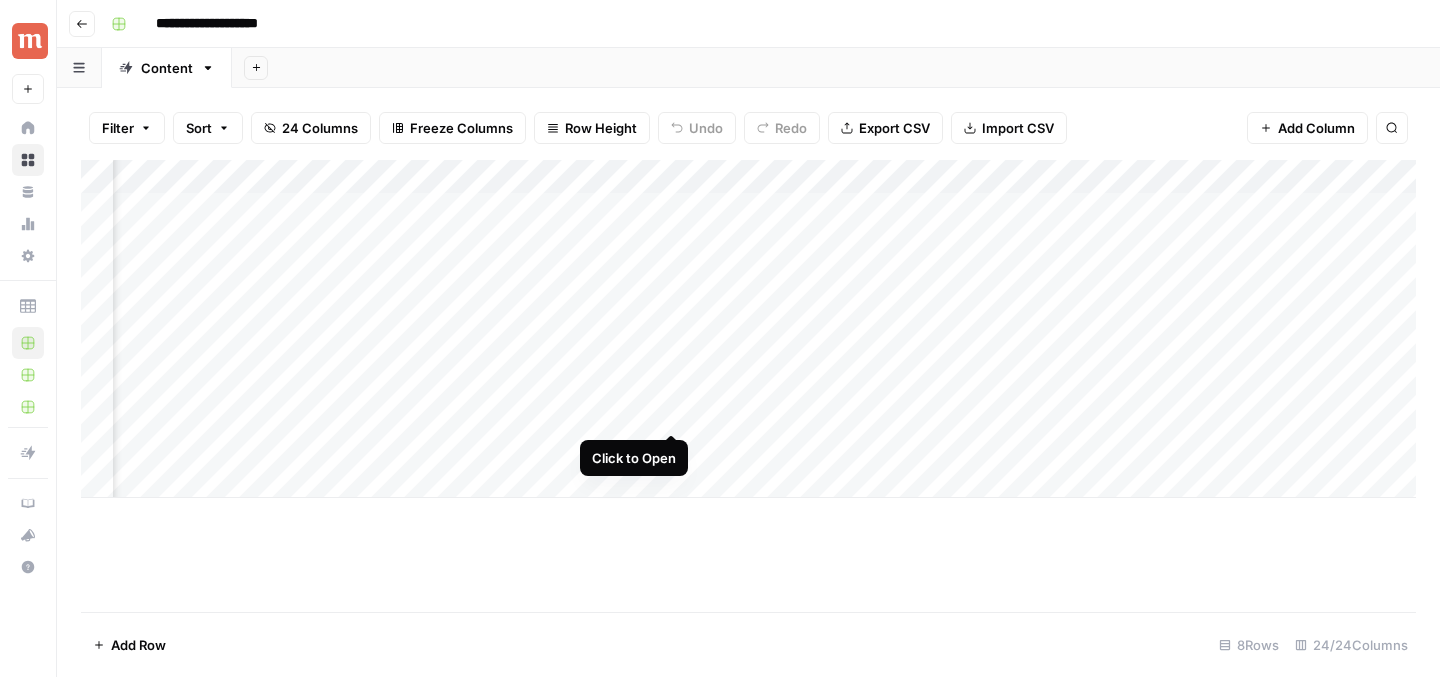 click on "Add Column" at bounding box center (748, 329) 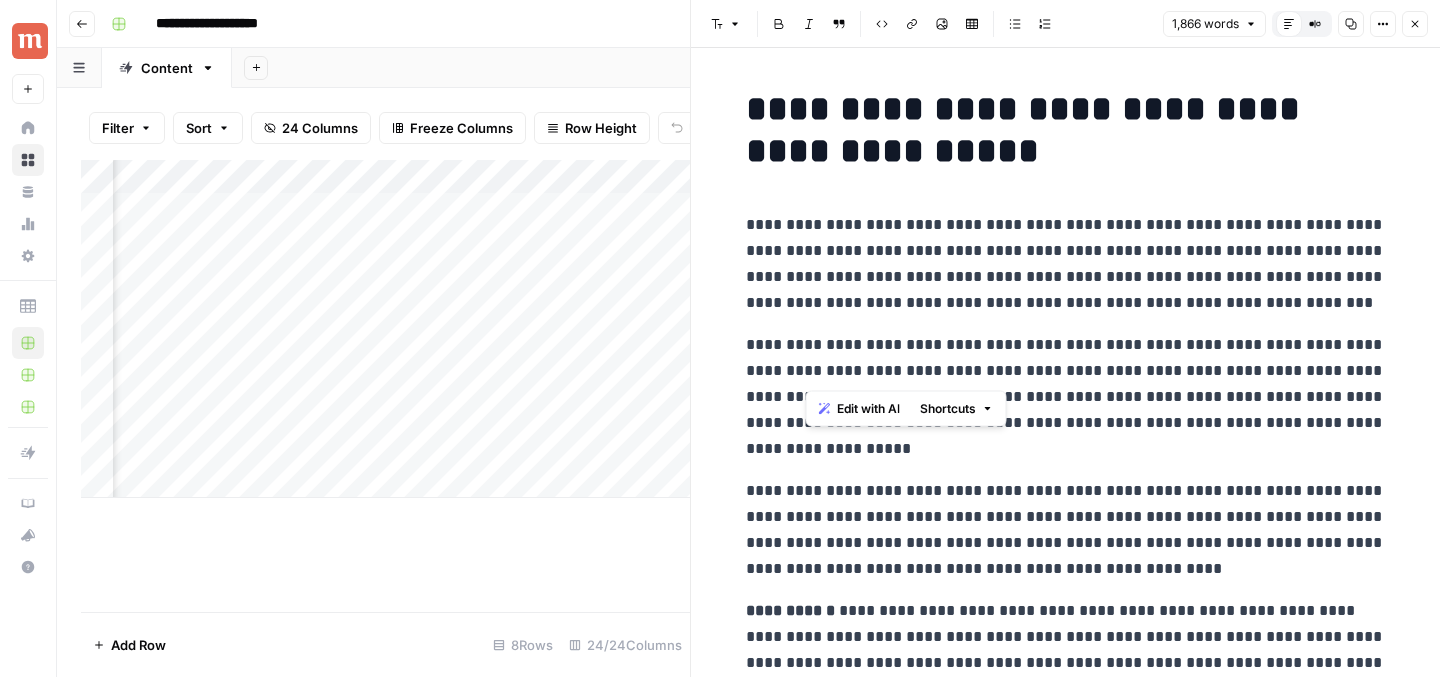 drag, startPoint x: 801, startPoint y: 220, endPoint x: 812, endPoint y: 367, distance: 147.411 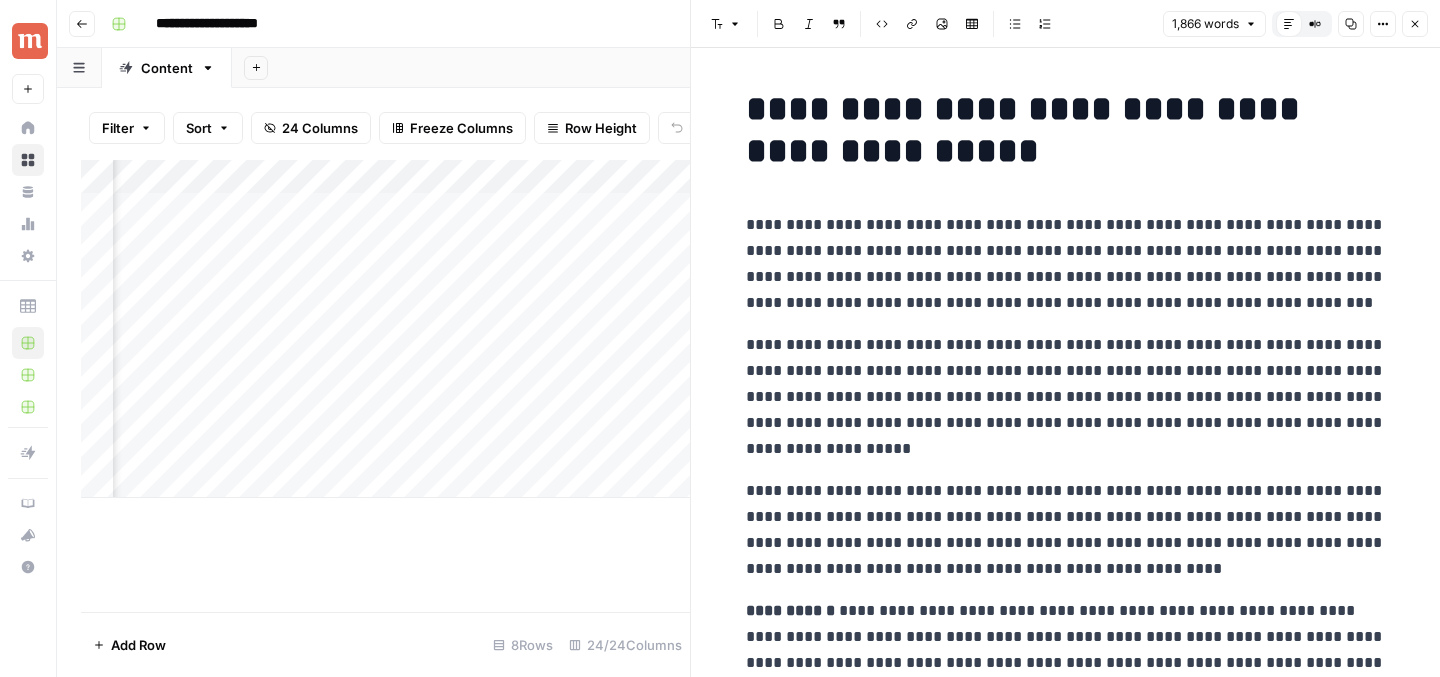 click on "**********" at bounding box center (1066, 397) 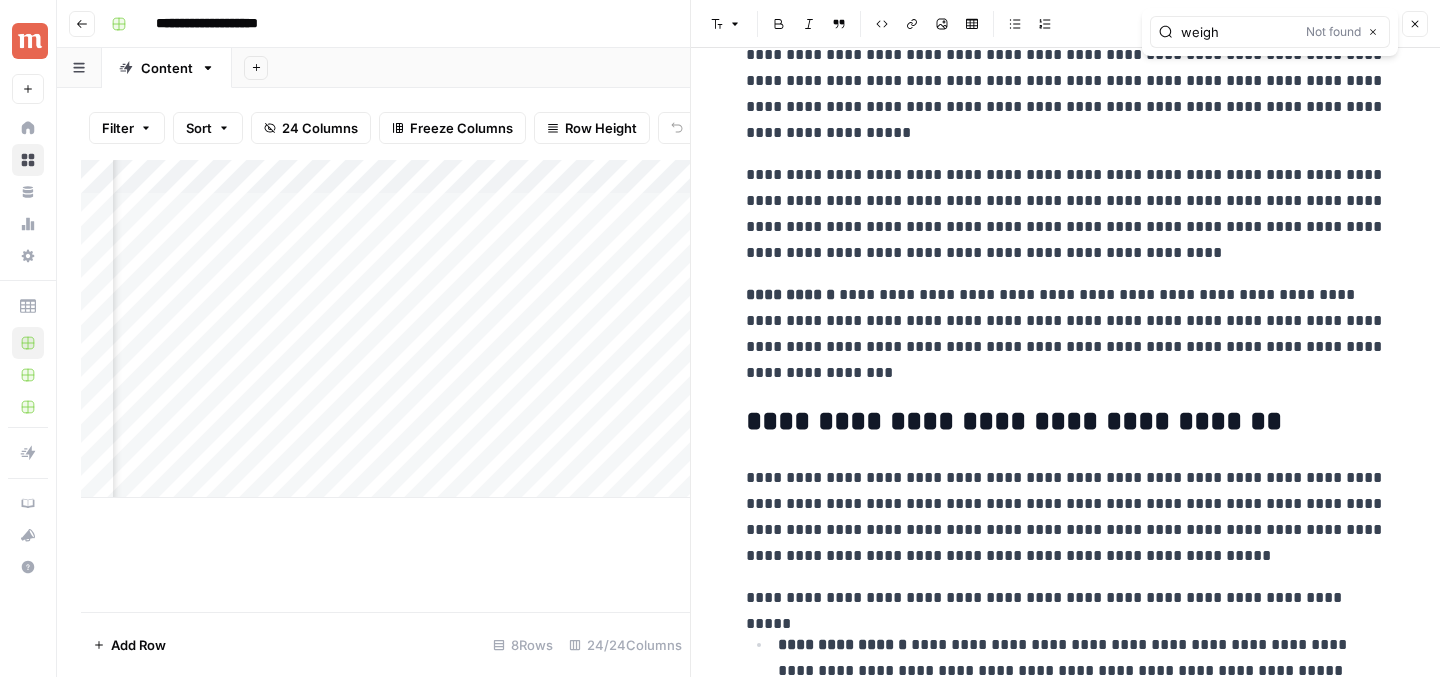 scroll, scrollTop: 321, scrollLeft: 0, axis: vertical 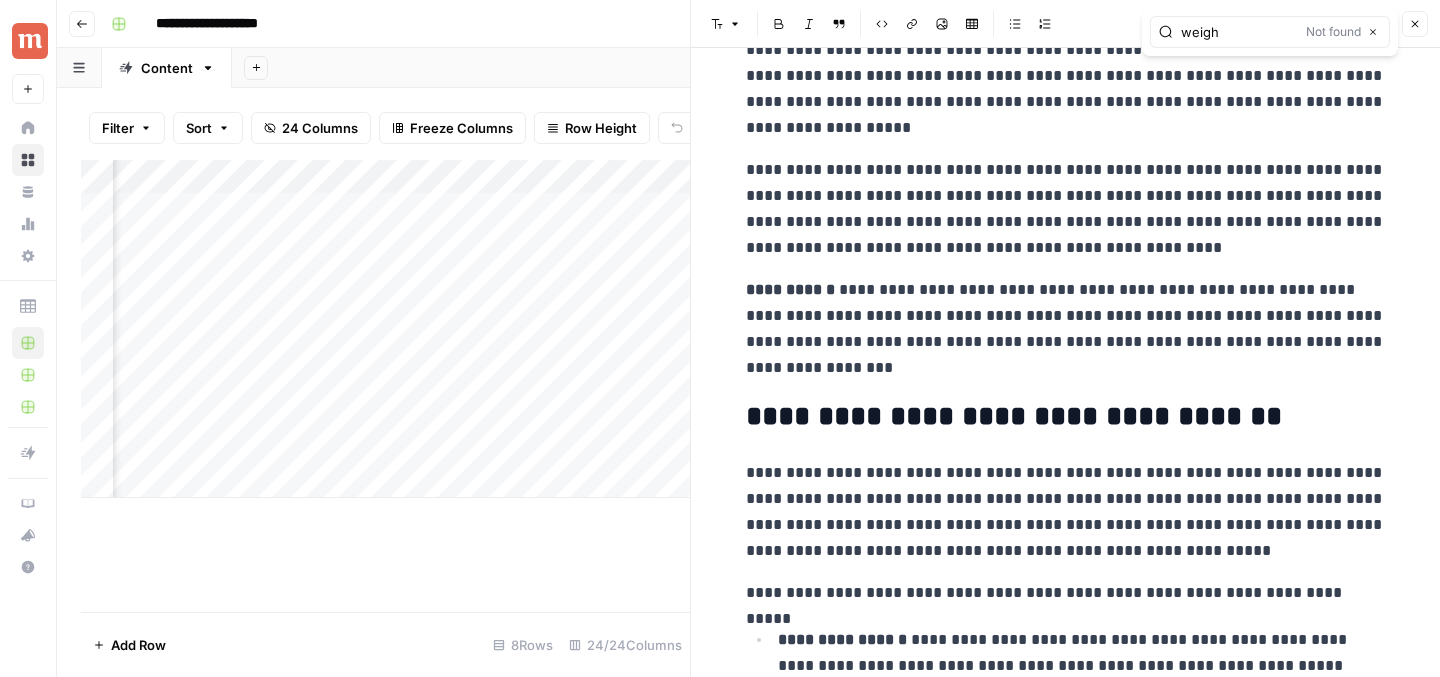 type on "weigh" 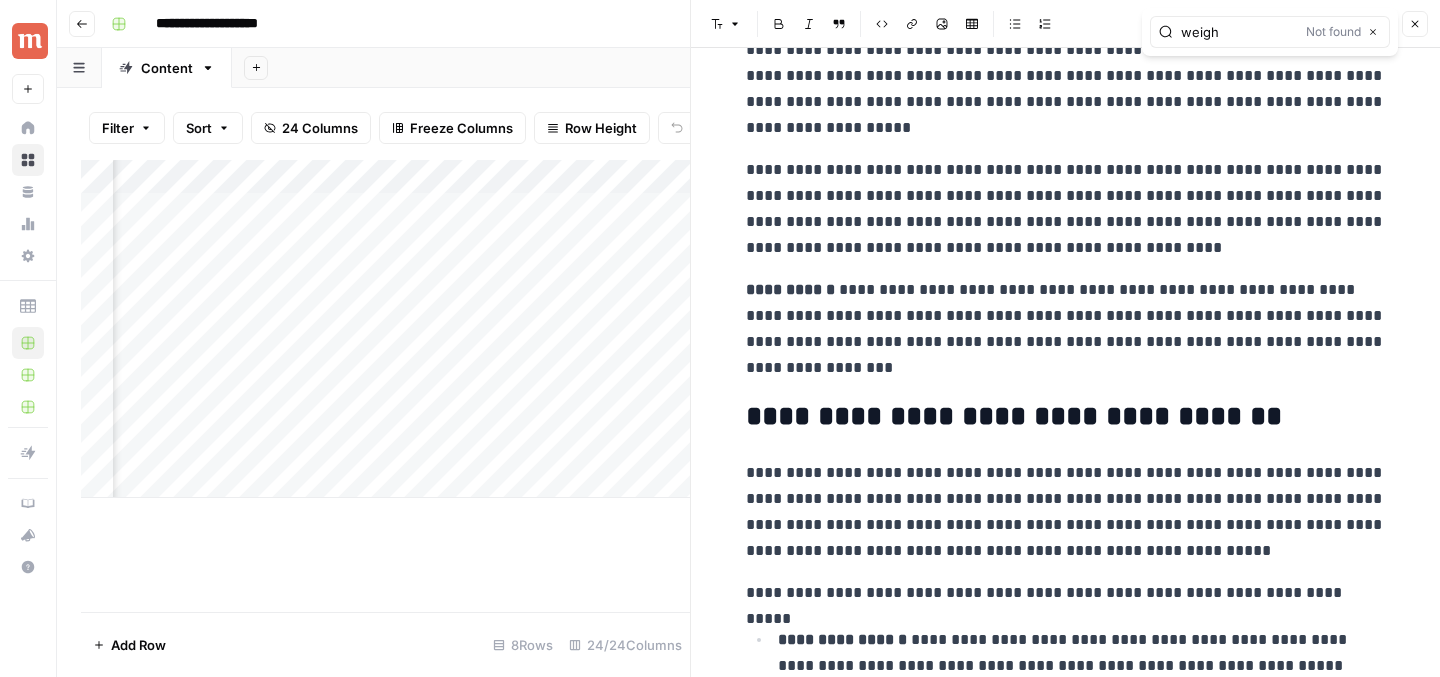 click on "**********" at bounding box center [1066, 329] 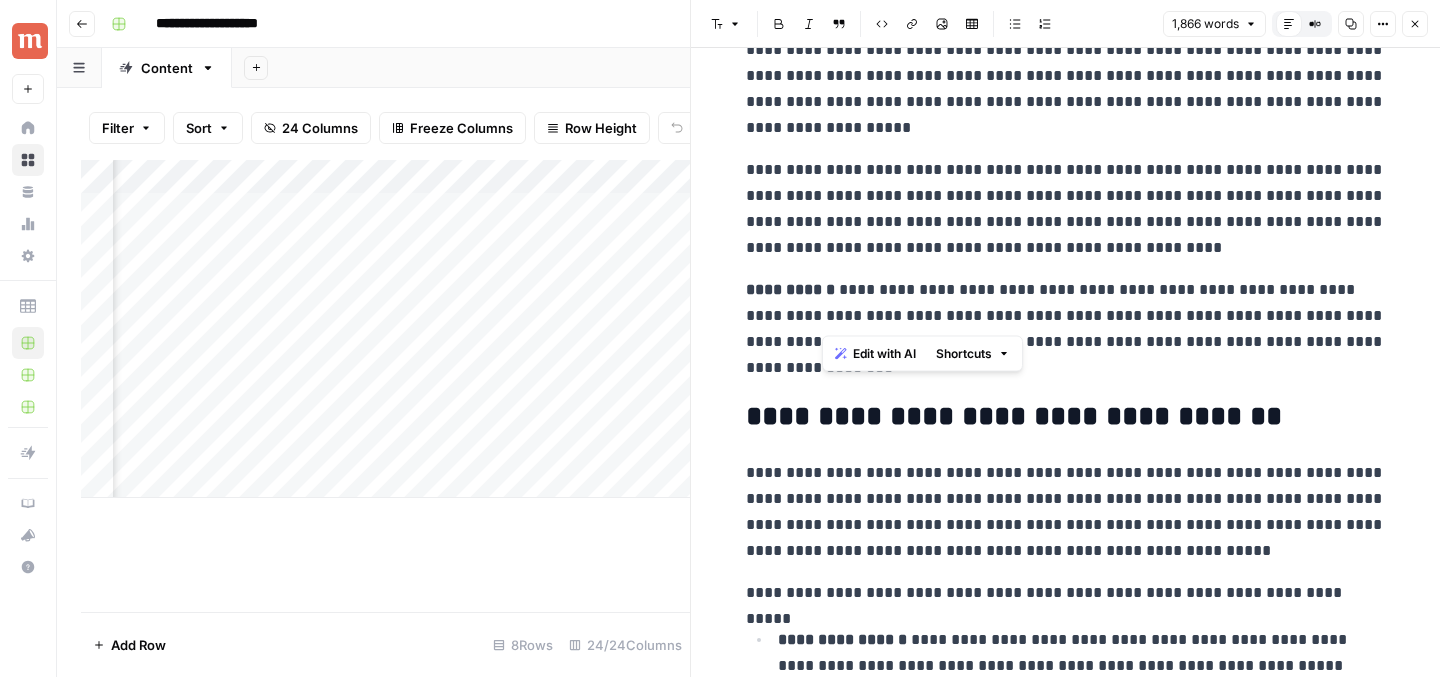 click on "**********" at bounding box center [1066, 329] 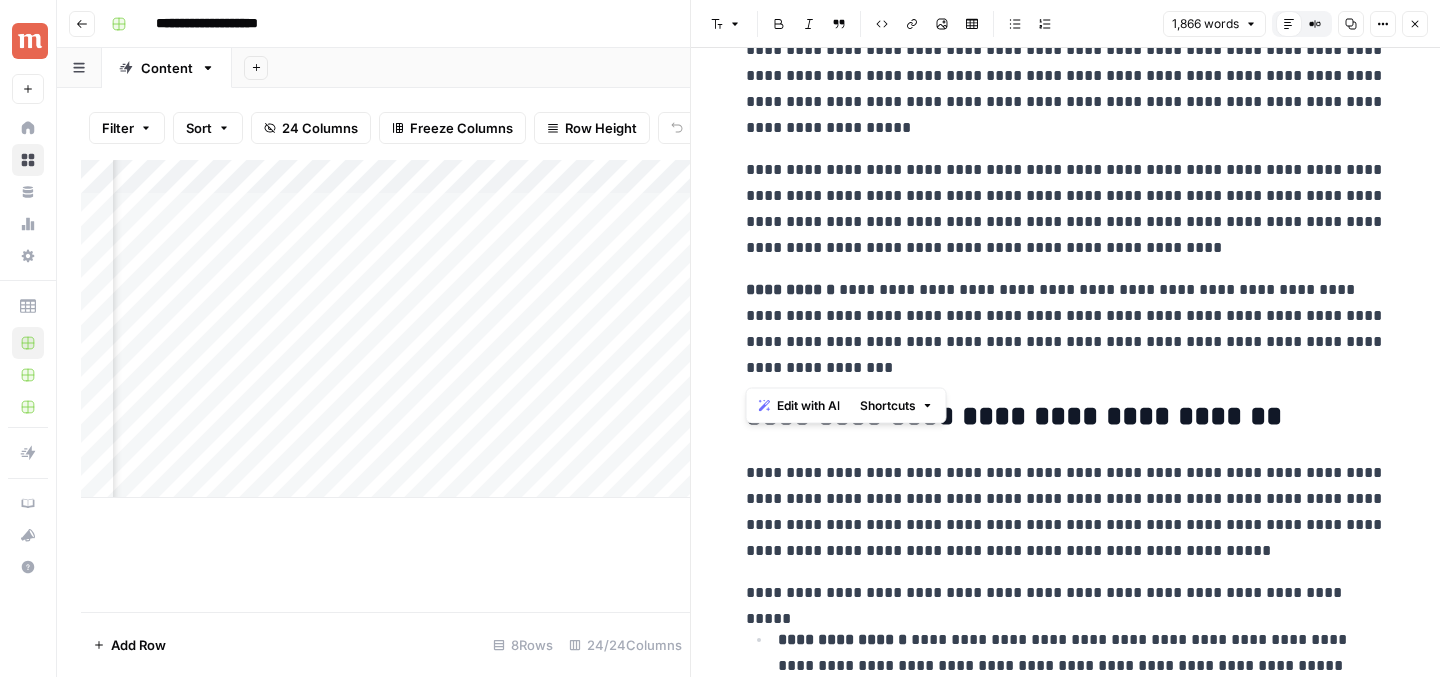 copy on "*******" 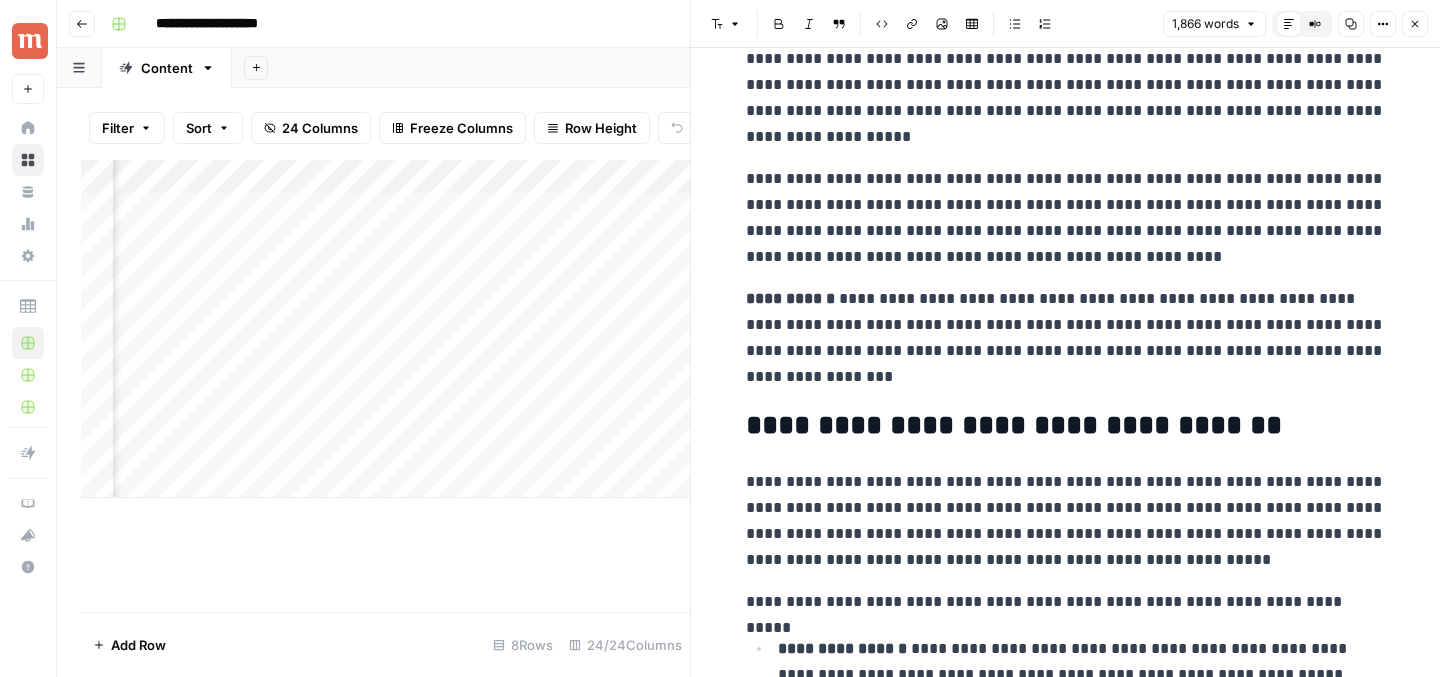 scroll, scrollTop: 314, scrollLeft: 0, axis: vertical 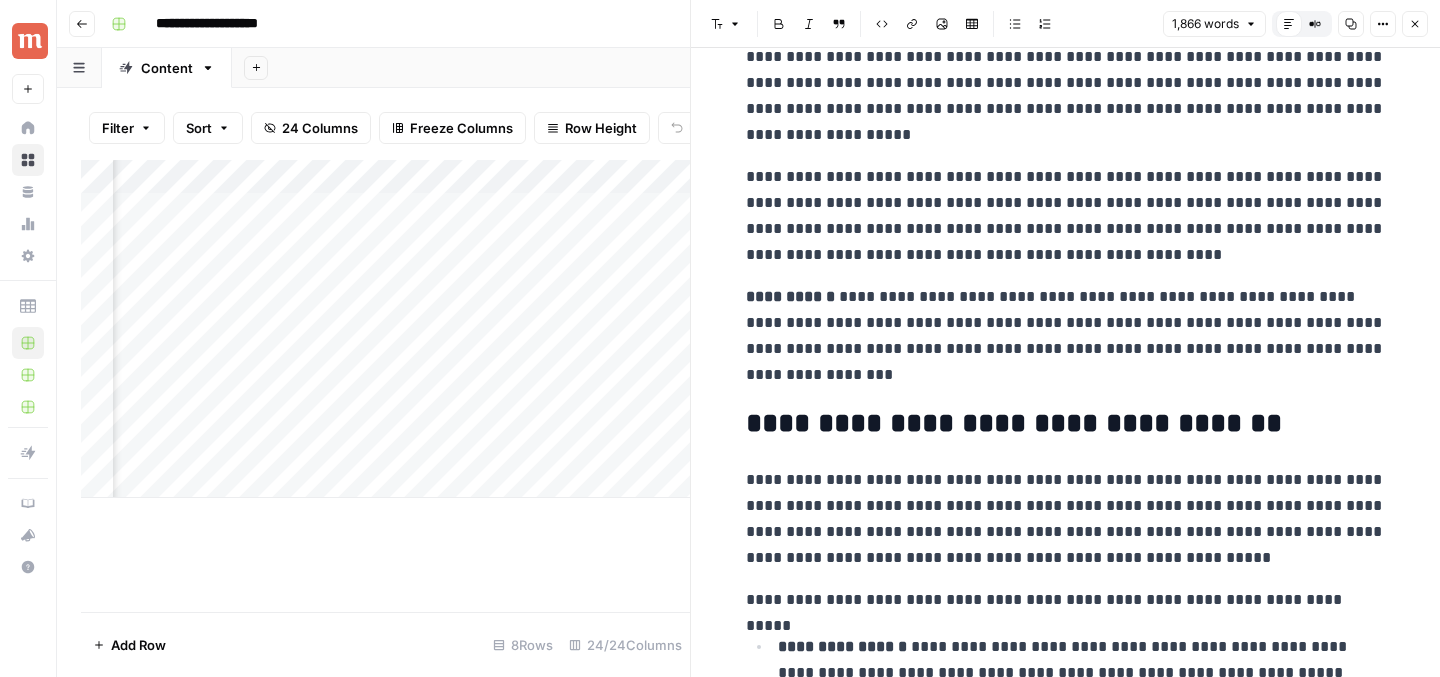 click on "**********" at bounding box center (1066, 336) 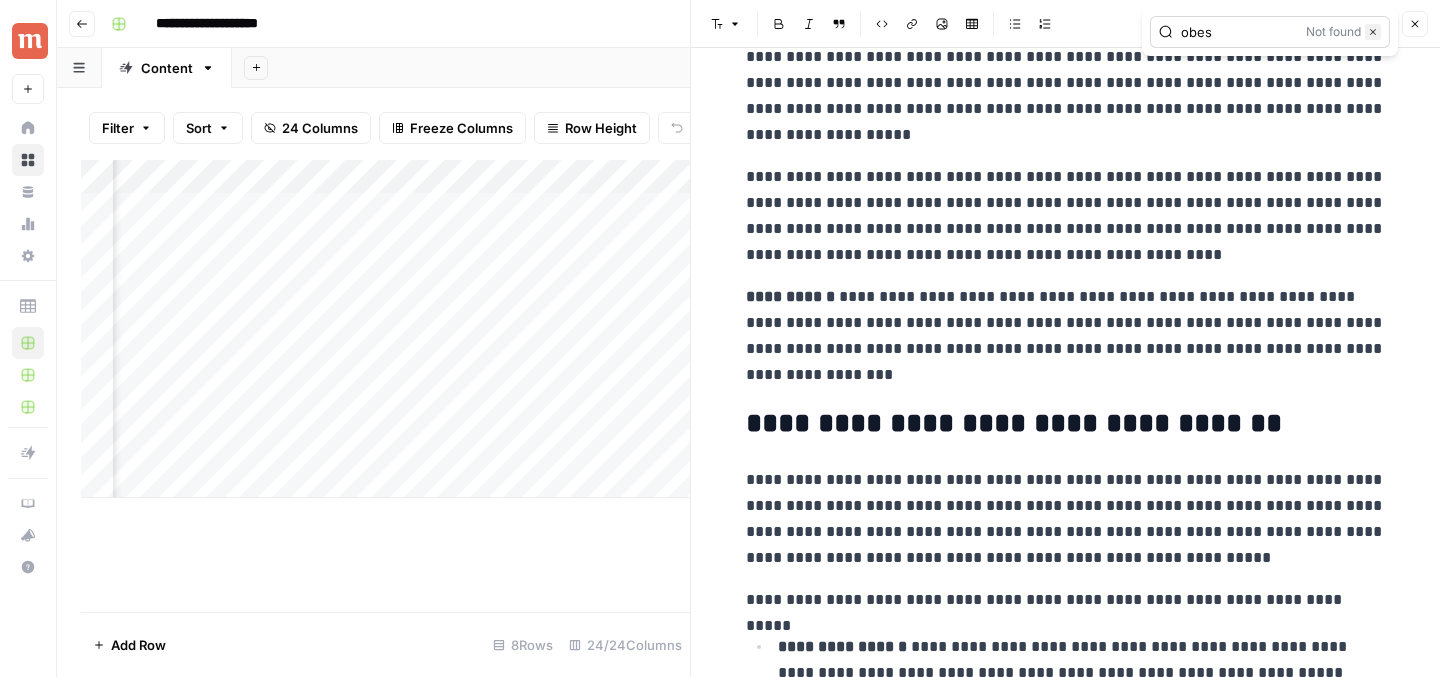 type on "obes" 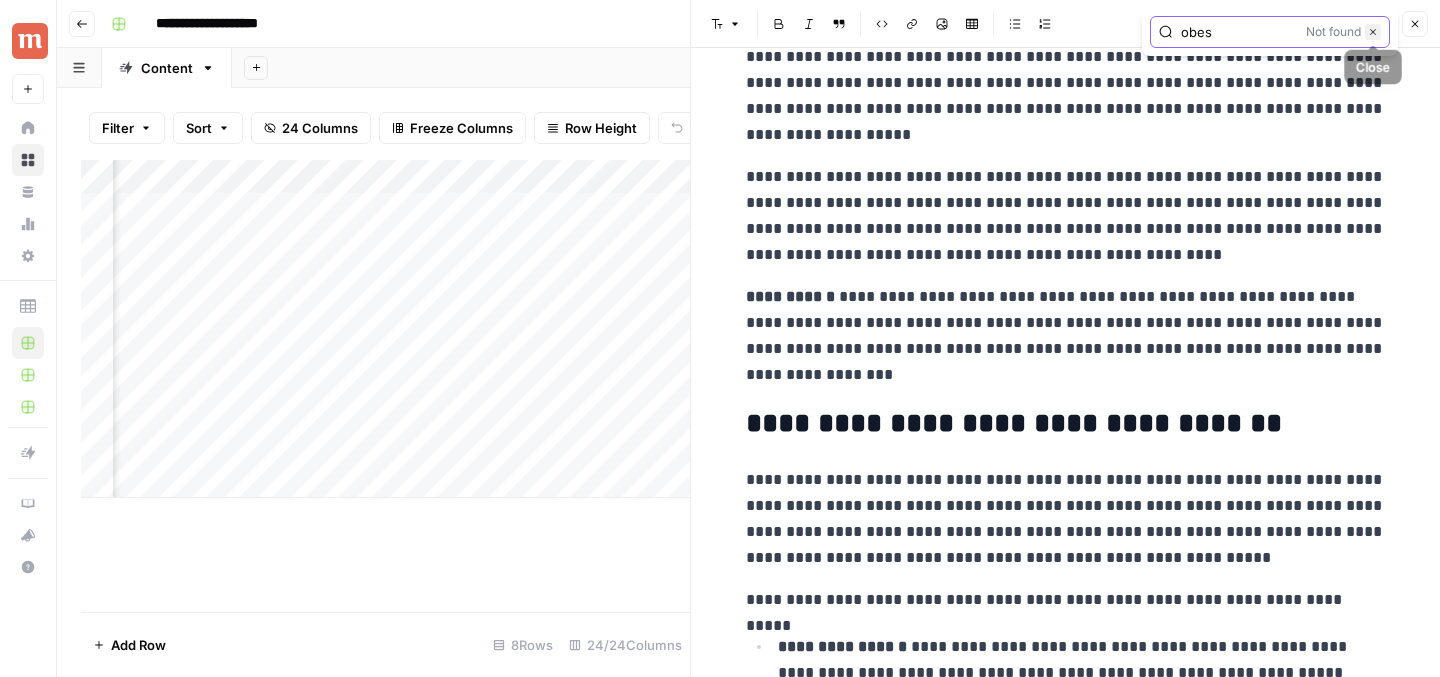 click 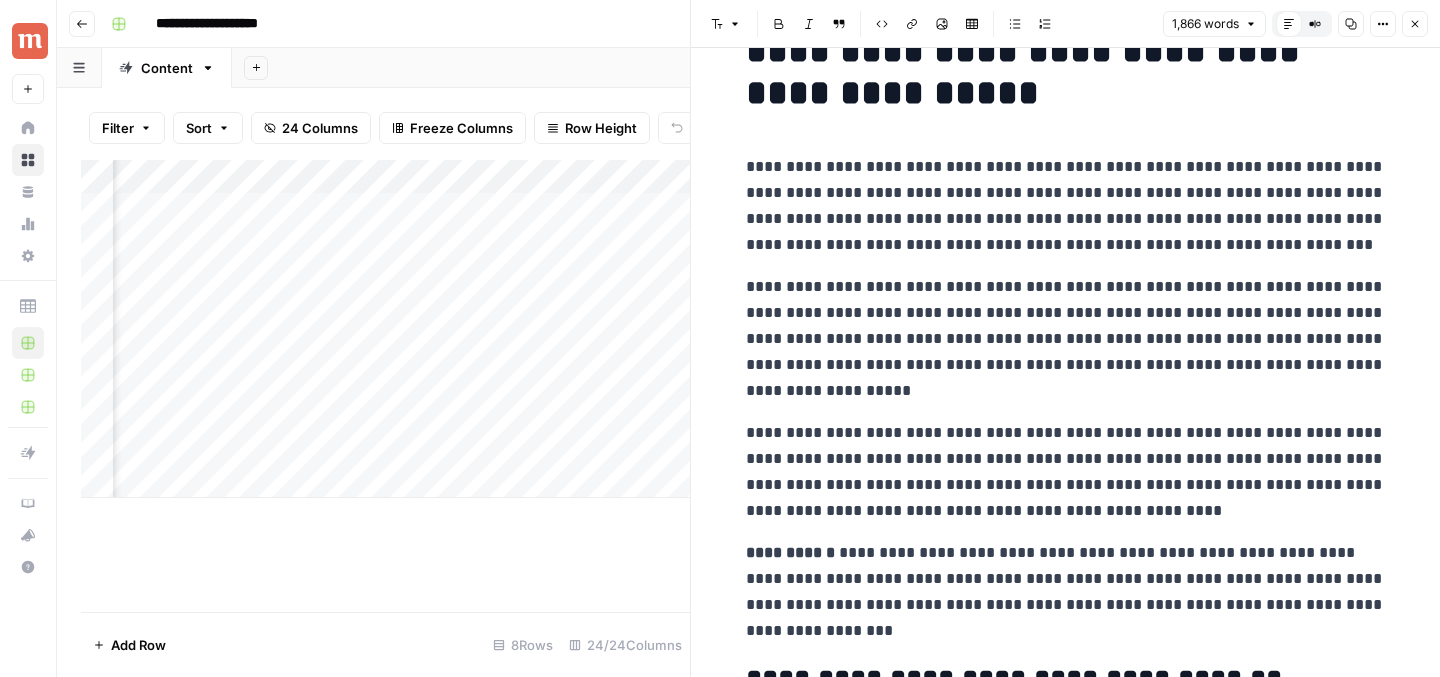scroll, scrollTop: 0, scrollLeft: 0, axis: both 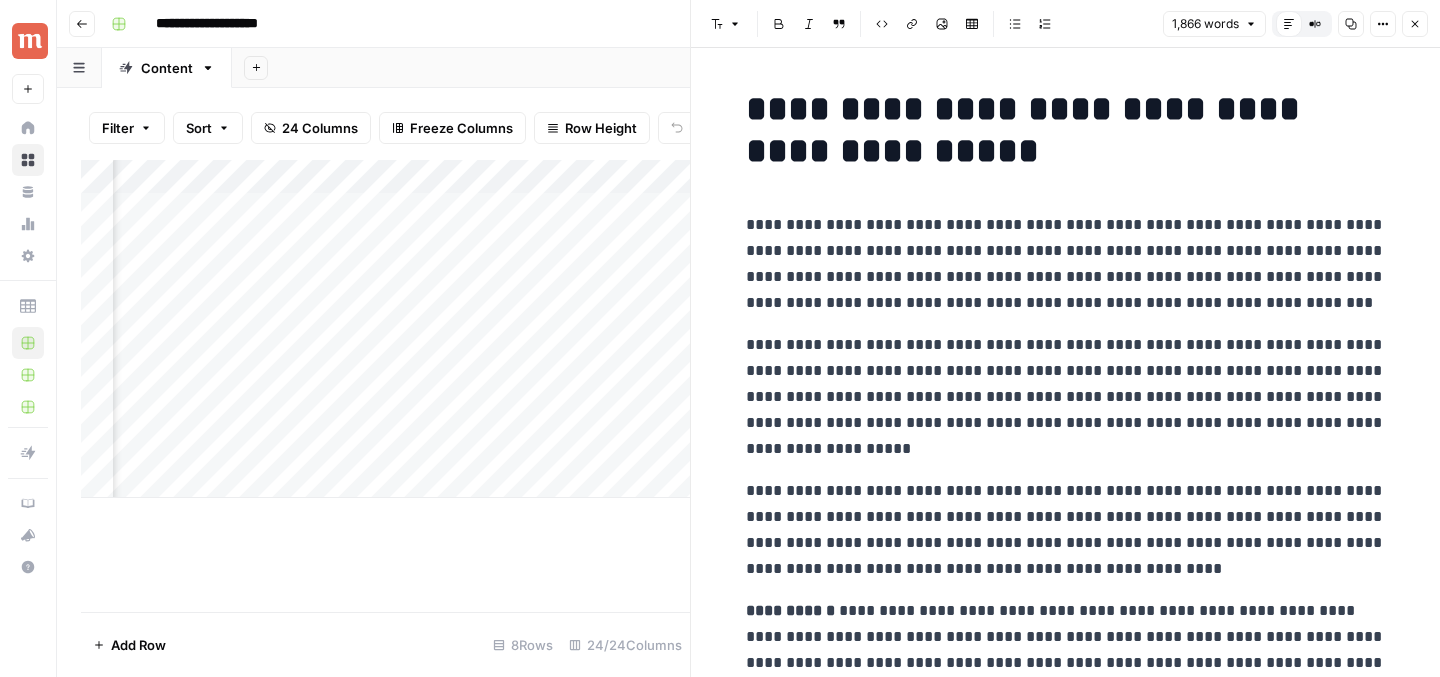 click on "**********" at bounding box center [1066, 264] 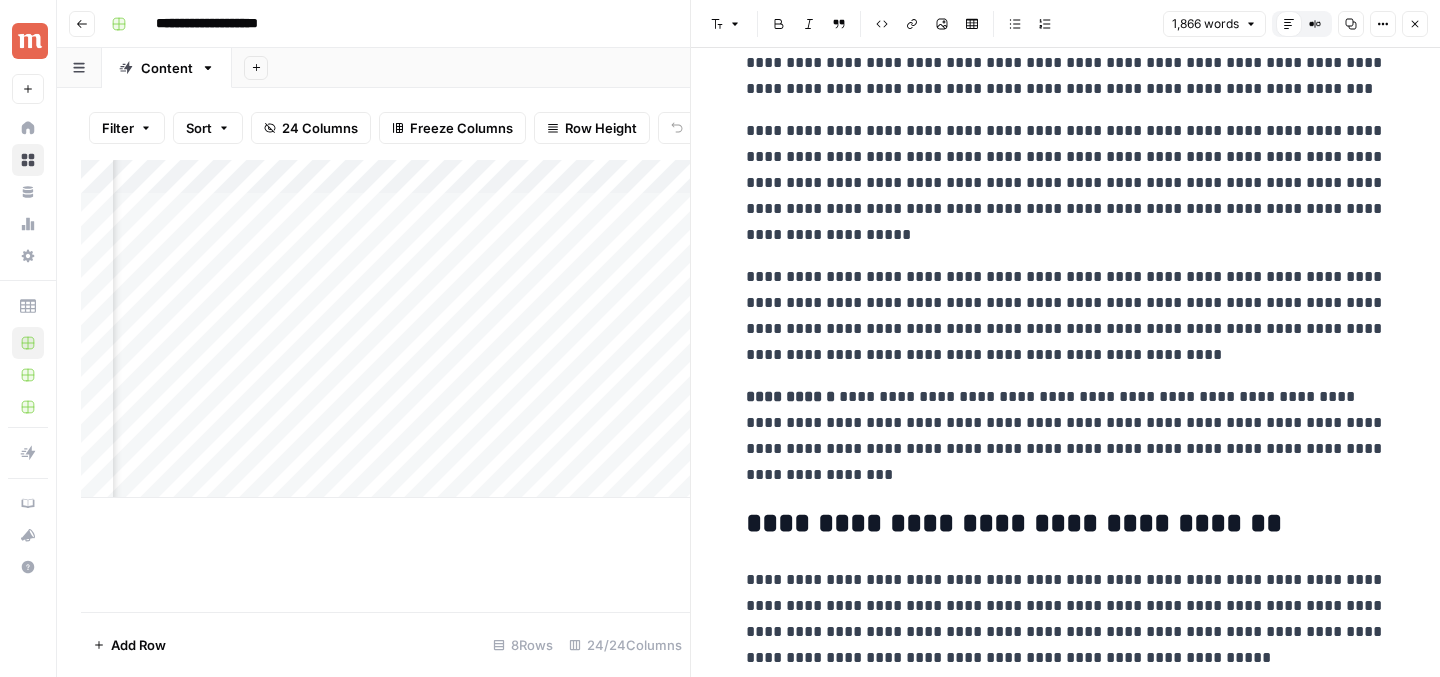 scroll, scrollTop: 231, scrollLeft: 0, axis: vertical 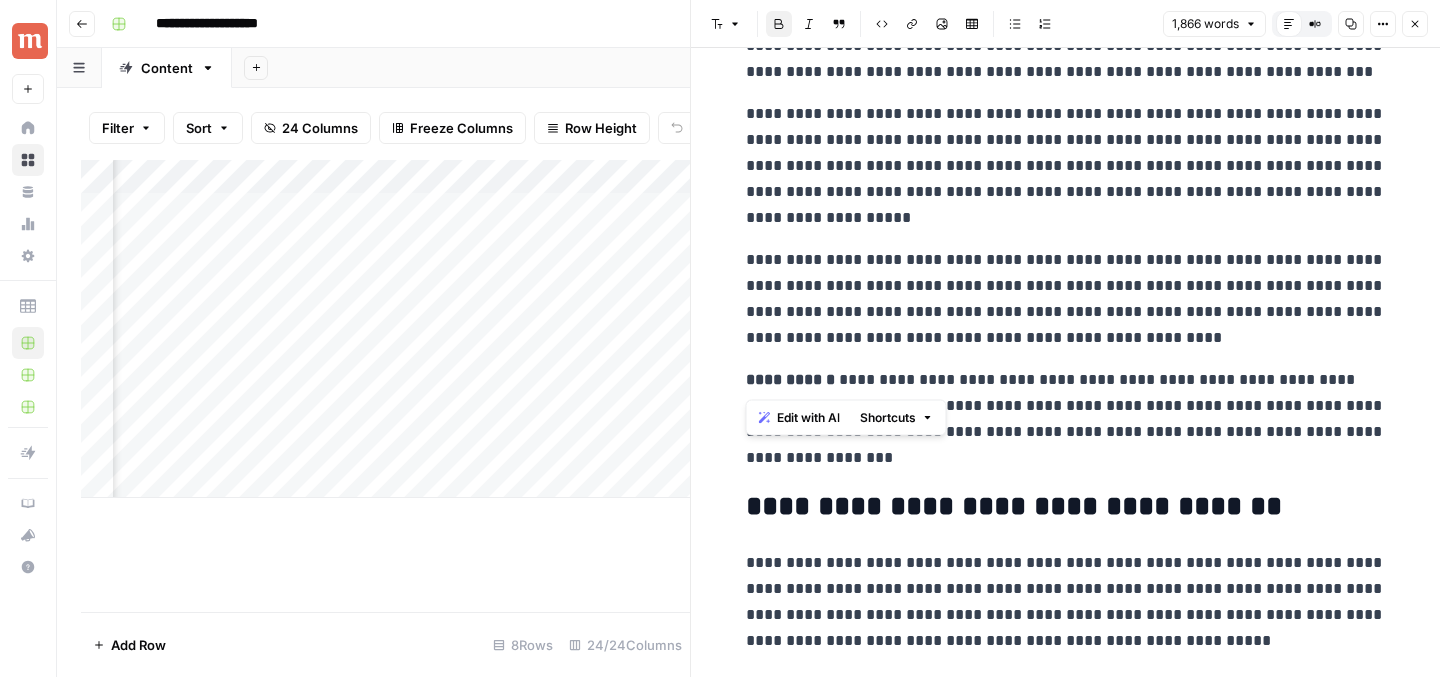 drag, startPoint x: 743, startPoint y: 379, endPoint x: 827, endPoint y: 384, distance: 84.14868 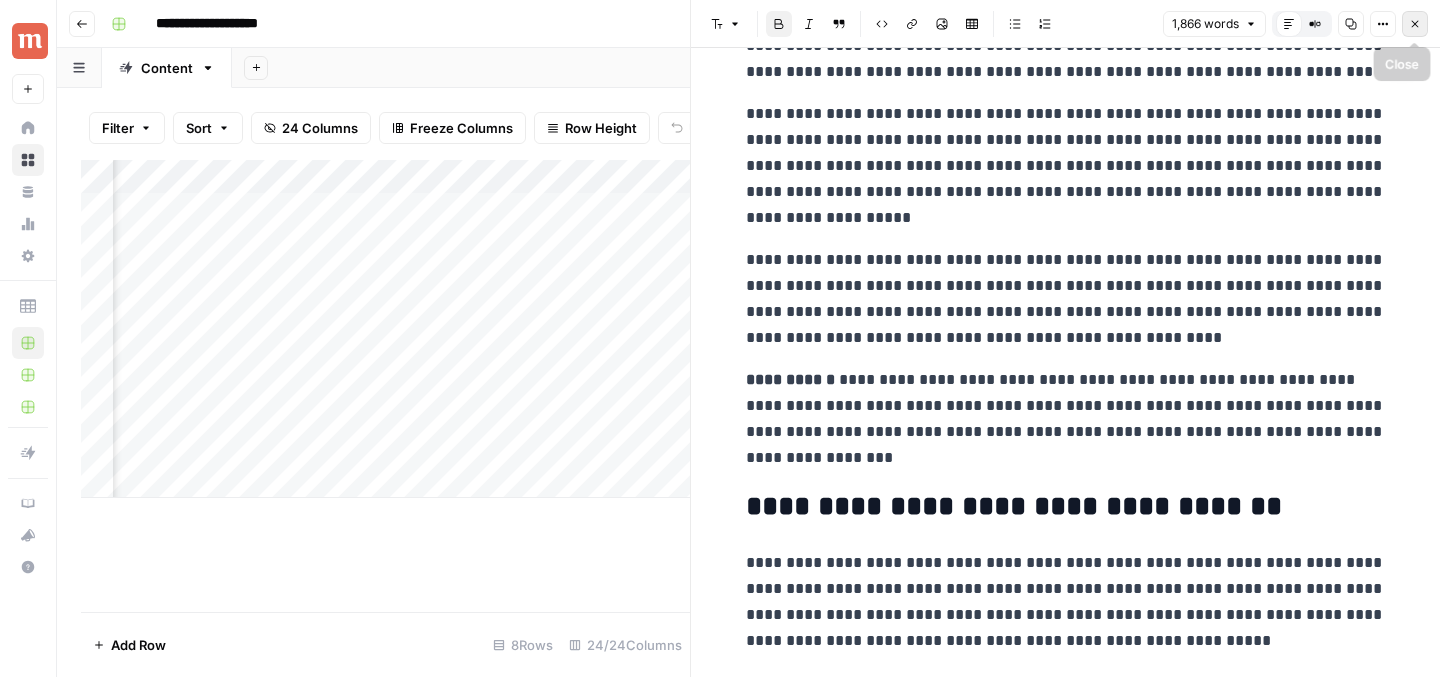 click on "Close" at bounding box center [1415, 24] 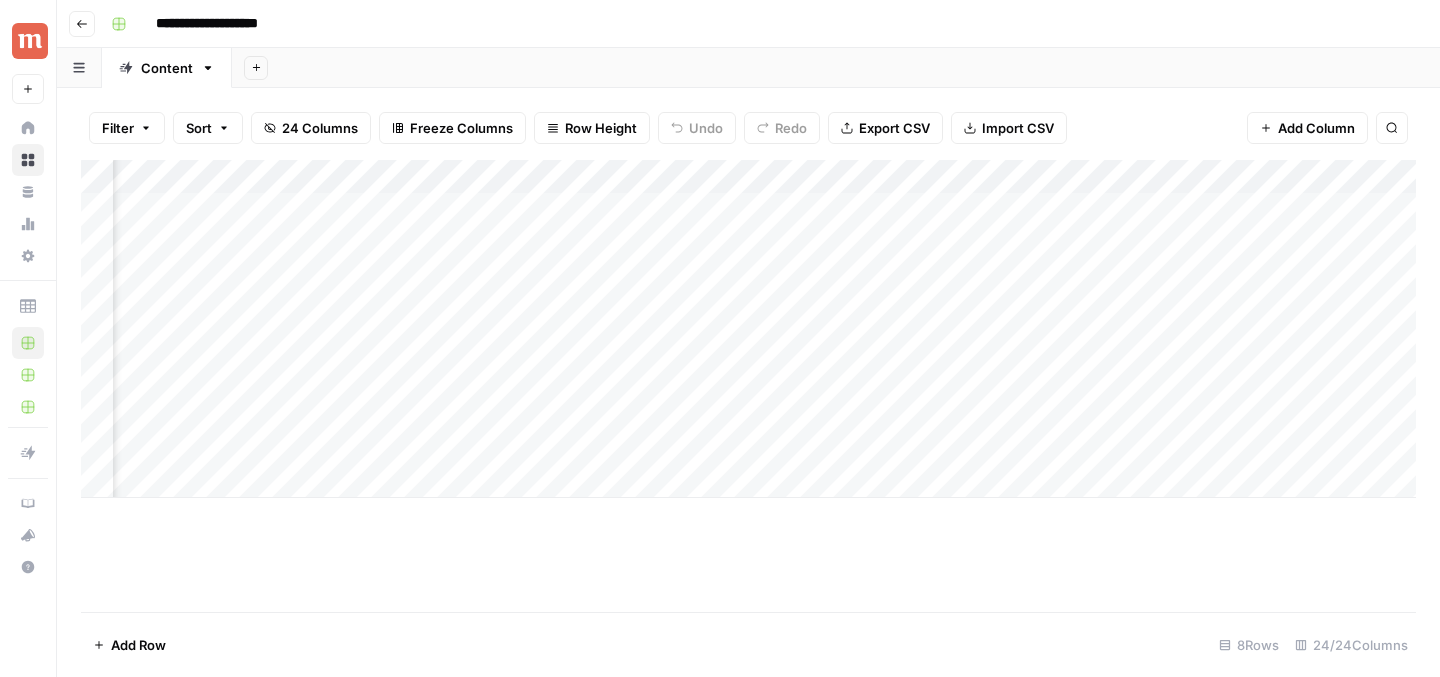 scroll, scrollTop: 0, scrollLeft: 1158, axis: horizontal 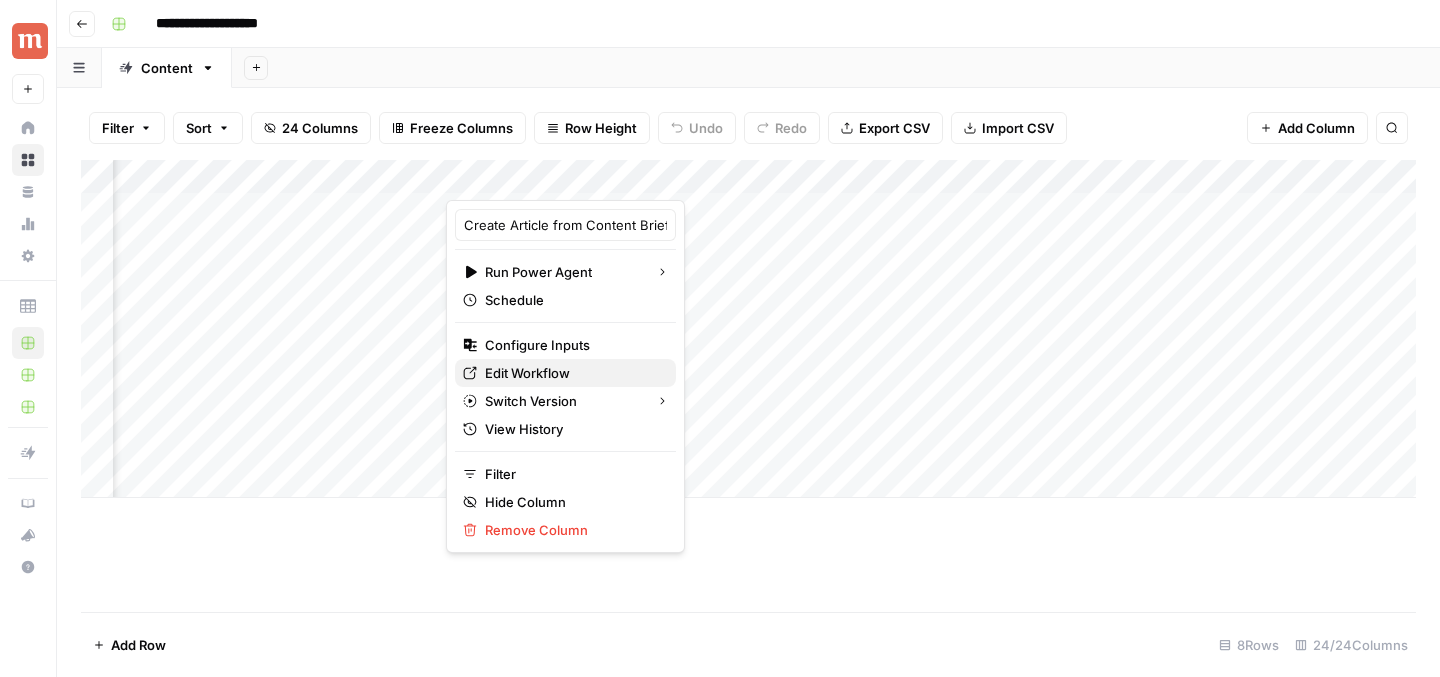 click on "Edit Workflow" at bounding box center (527, 373) 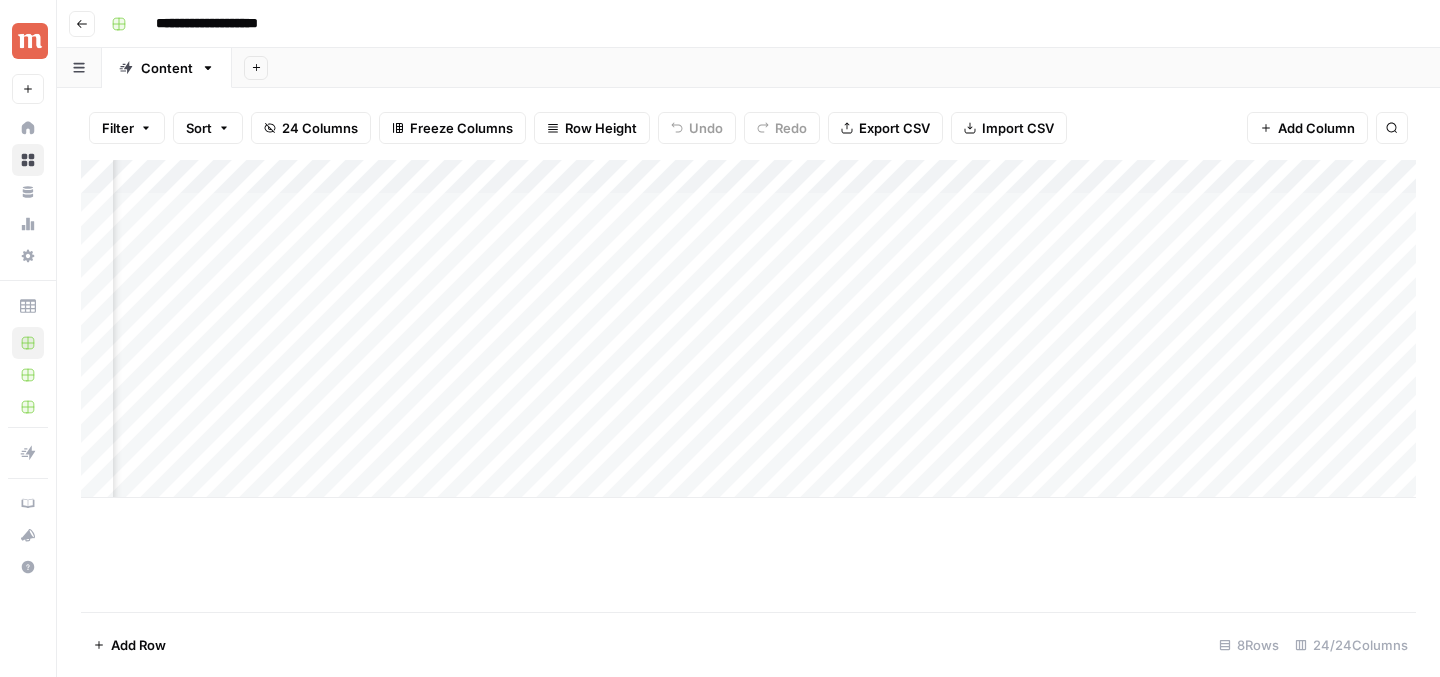 scroll, scrollTop: 0, scrollLeft: 2407, axis: horizontal 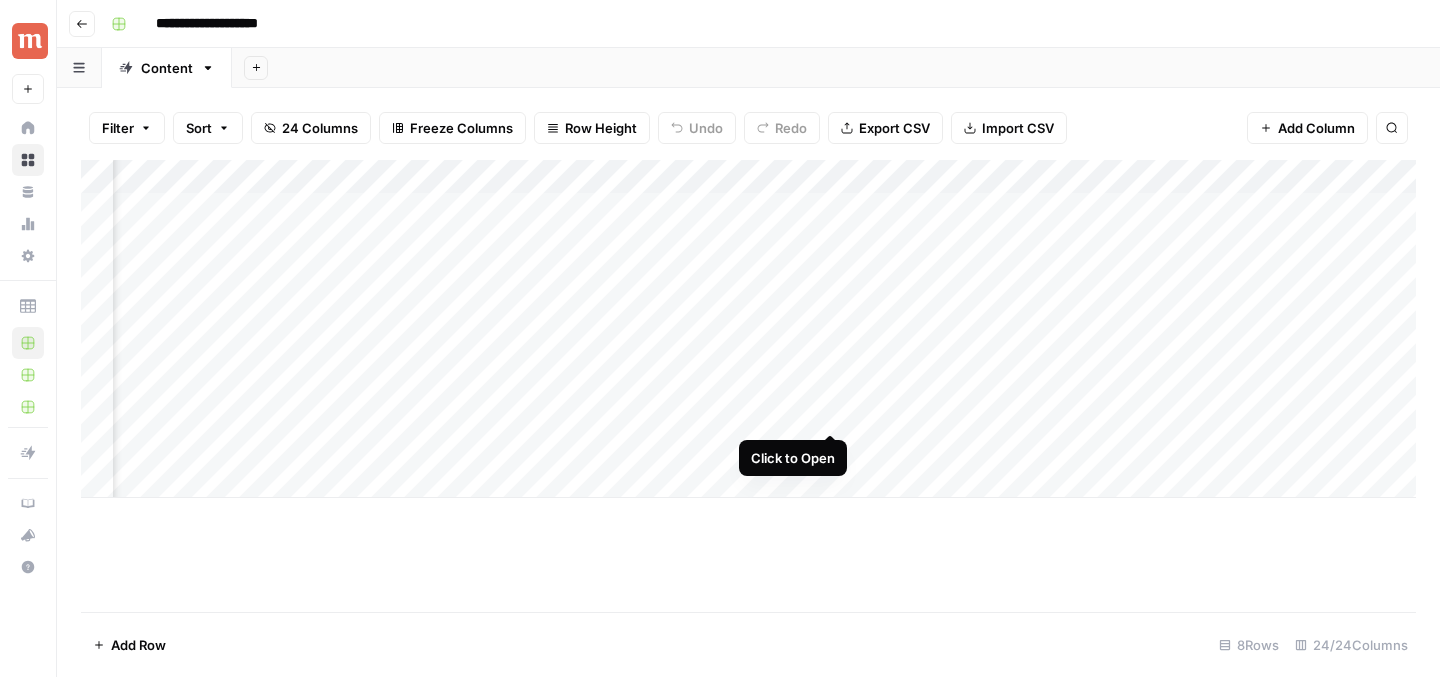 click on "Add Column" at bounding box center (748, 329) 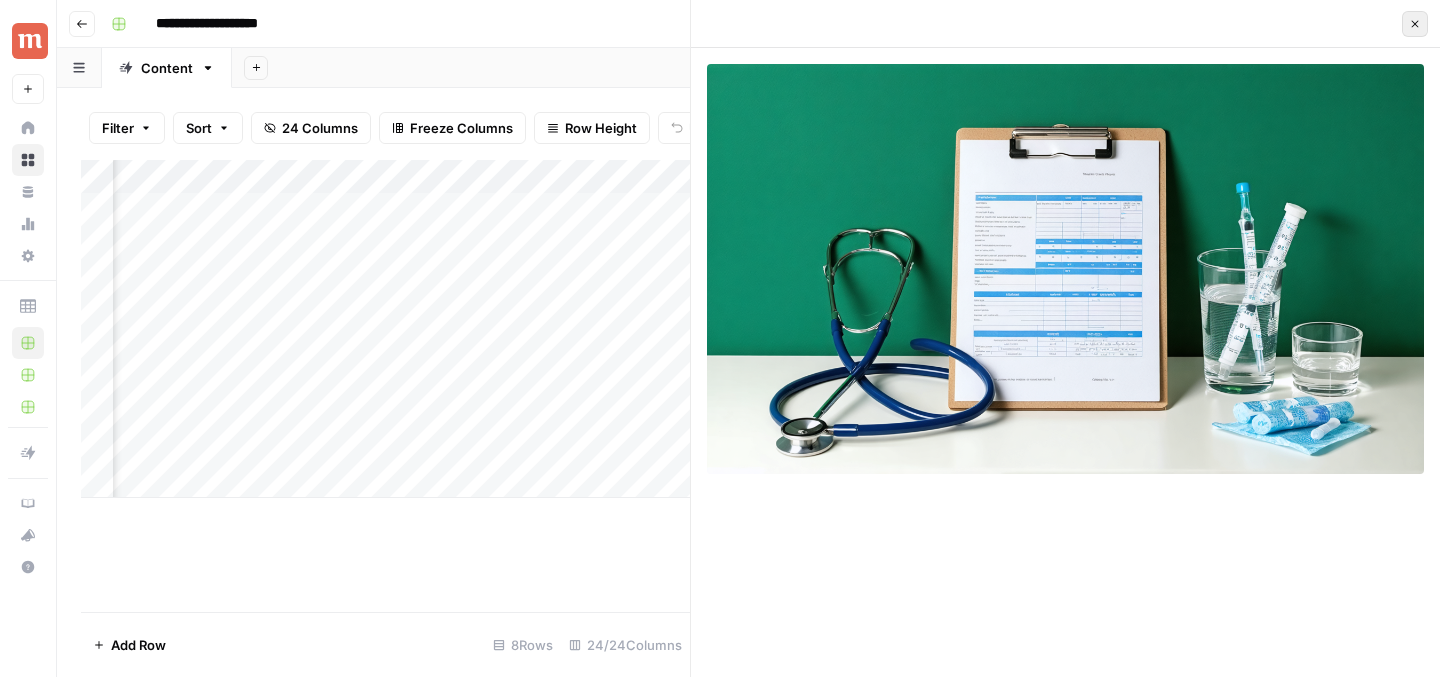 click 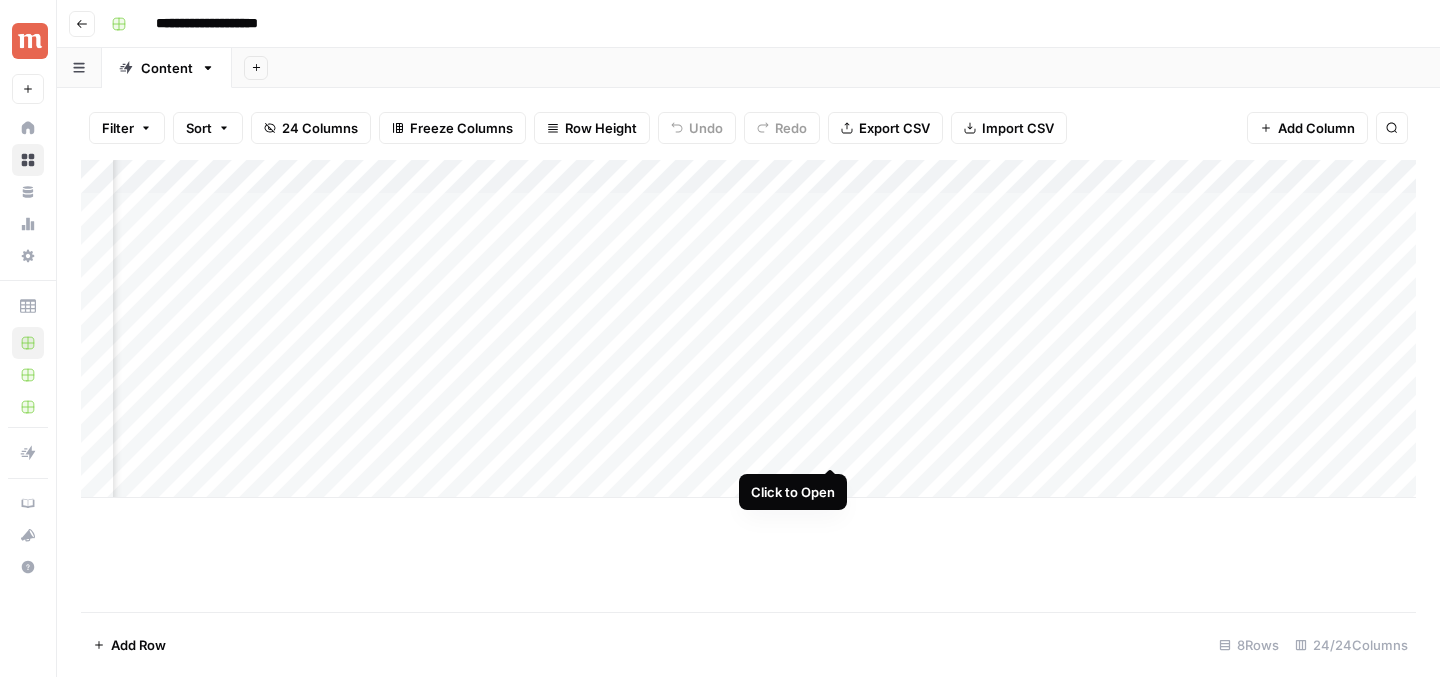 click on "Add Column" at bounding box center (748, 329) 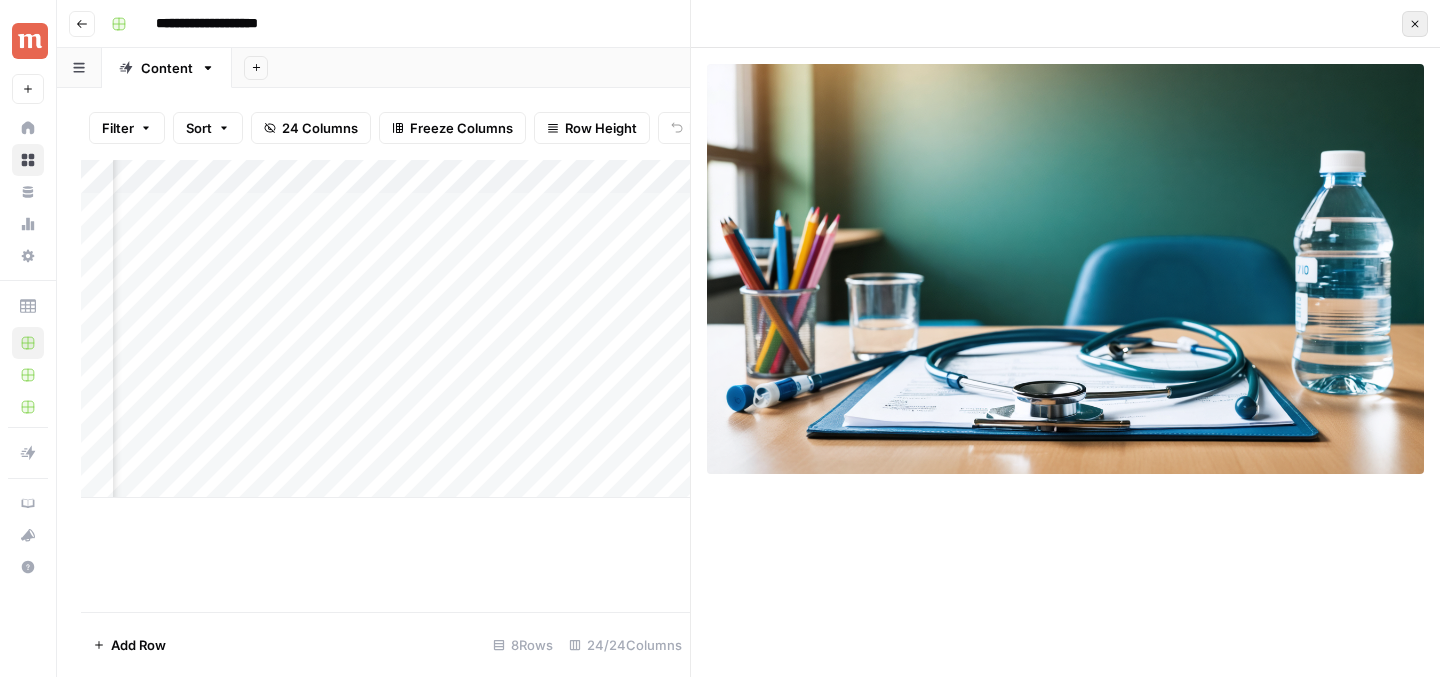 click 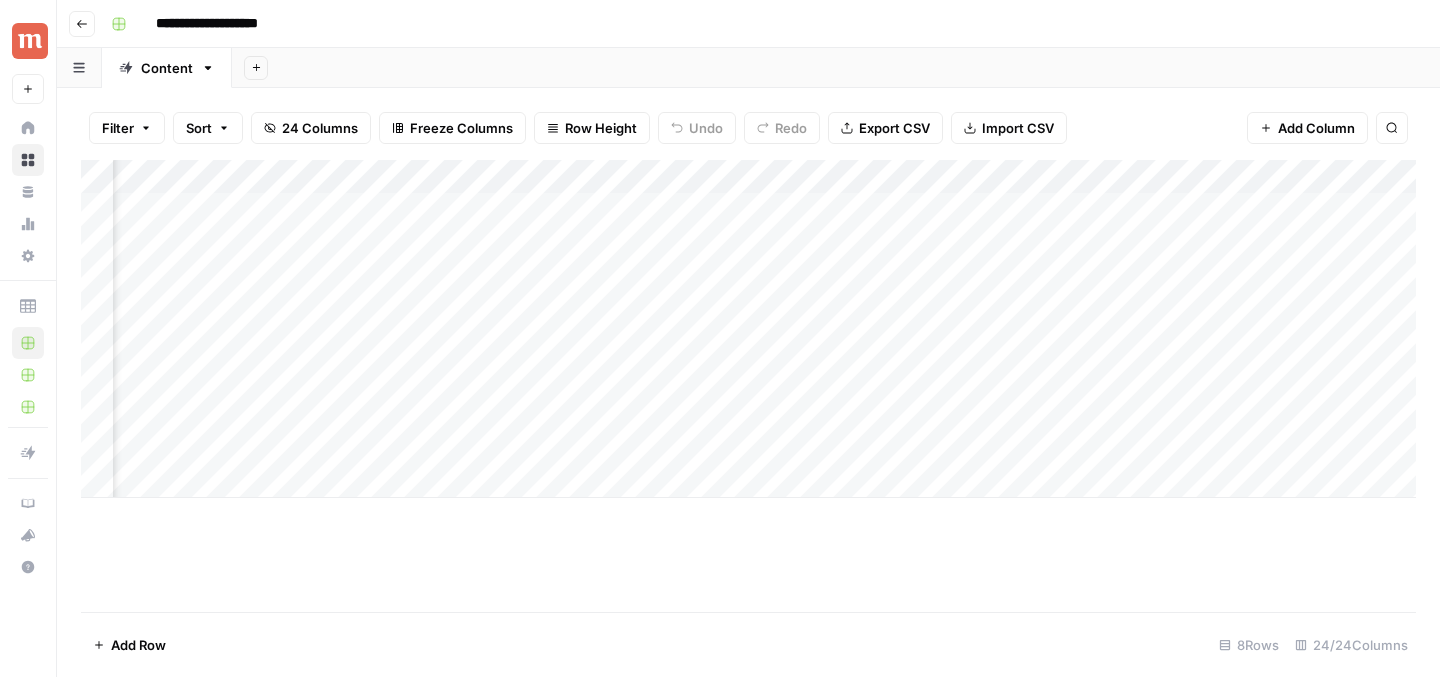 scroll, scrollTop: 0, scrollLeft: 1507, axis: horizontal 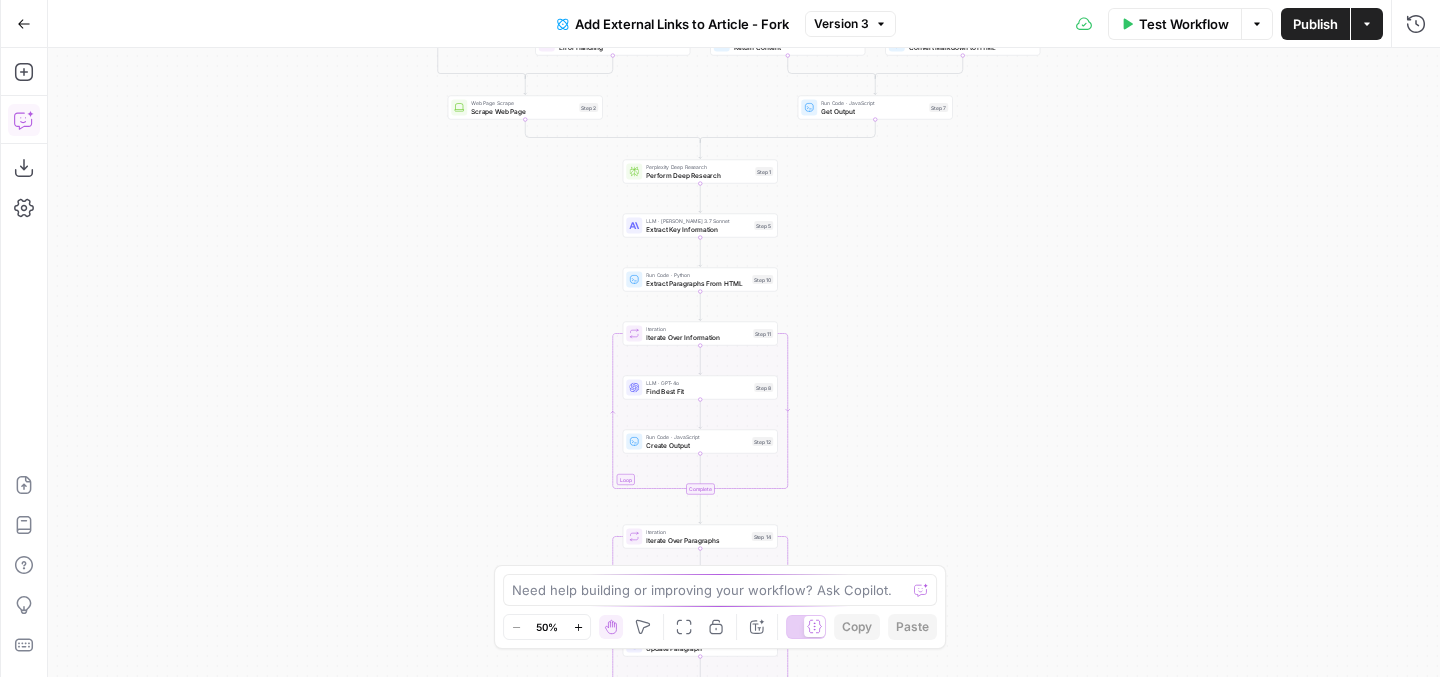 click 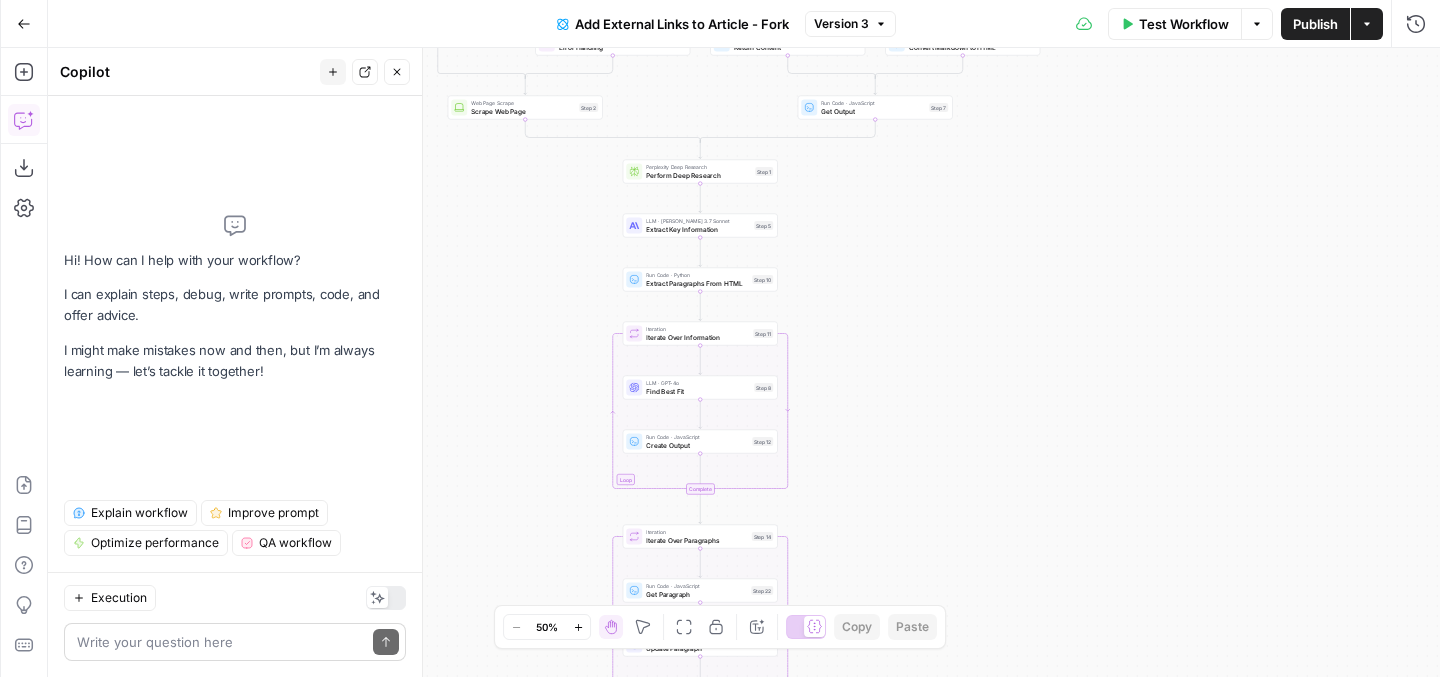 click at bounding box center (221, 642) 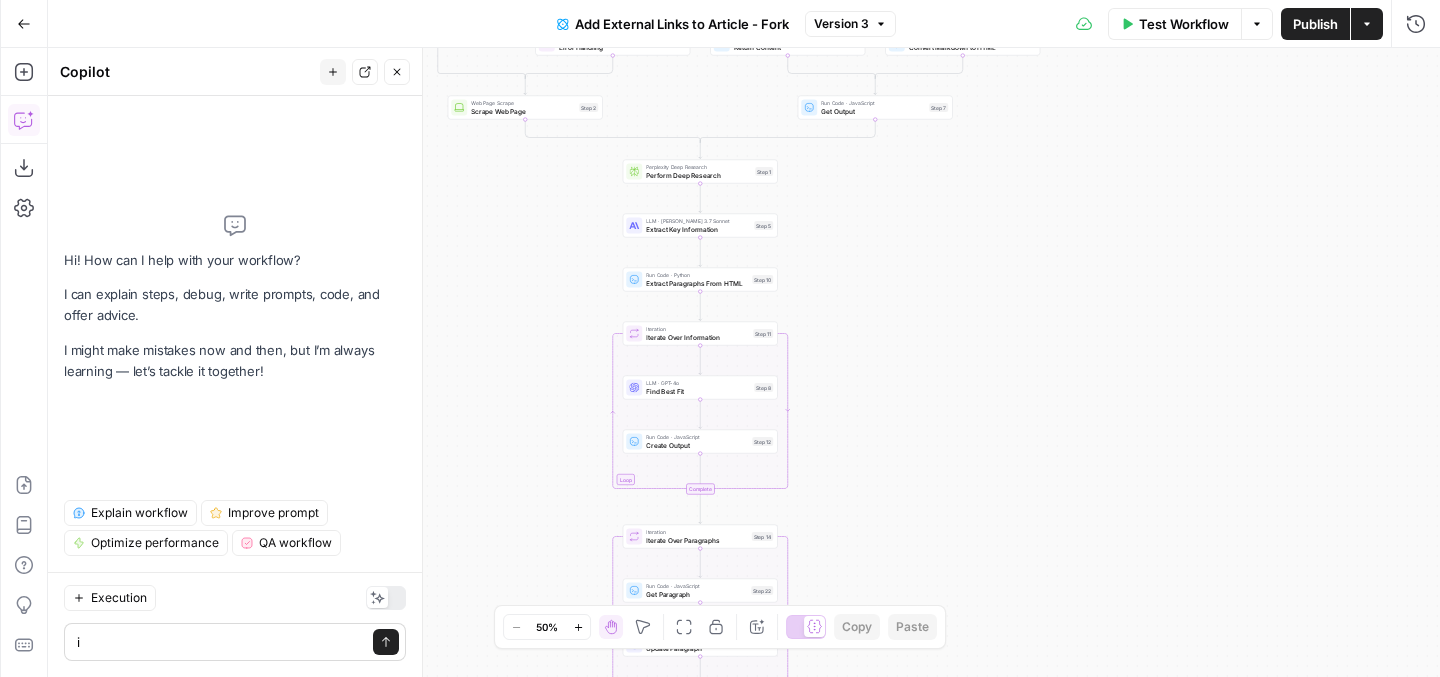 type on "d" 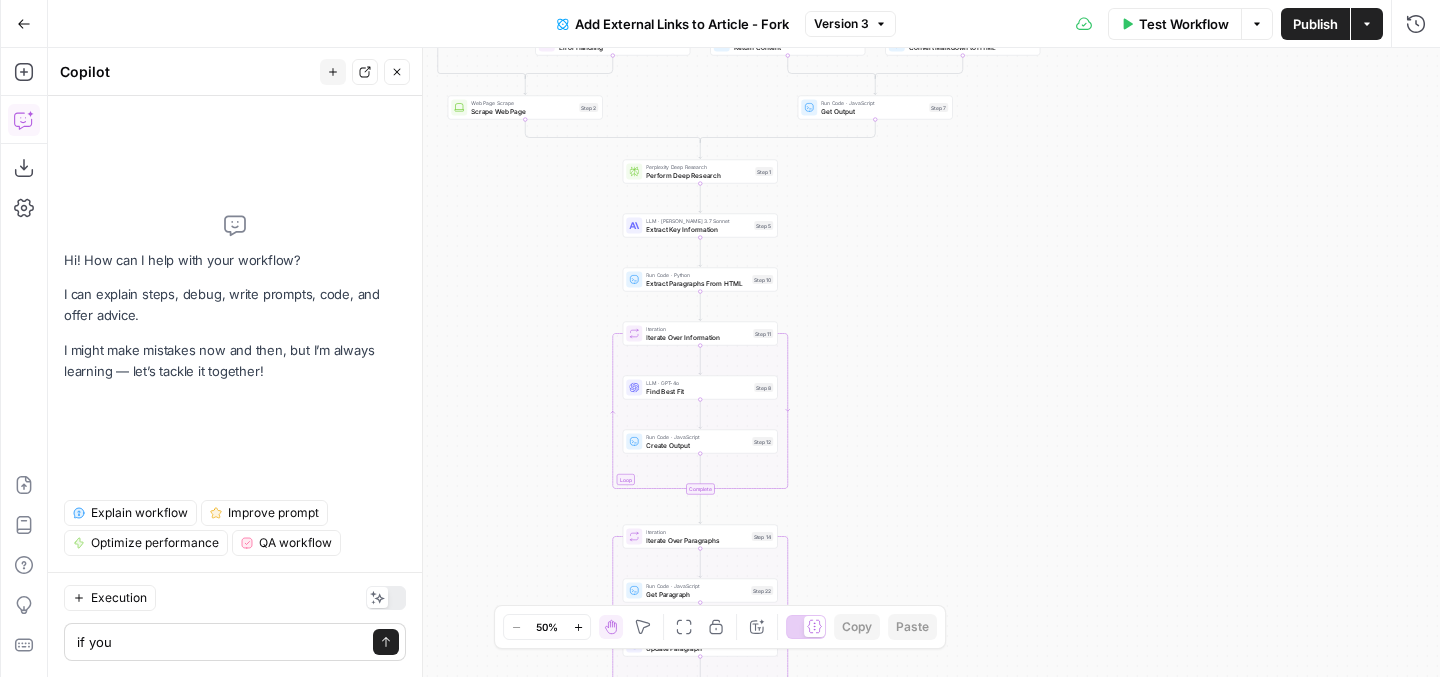 type on "if you" 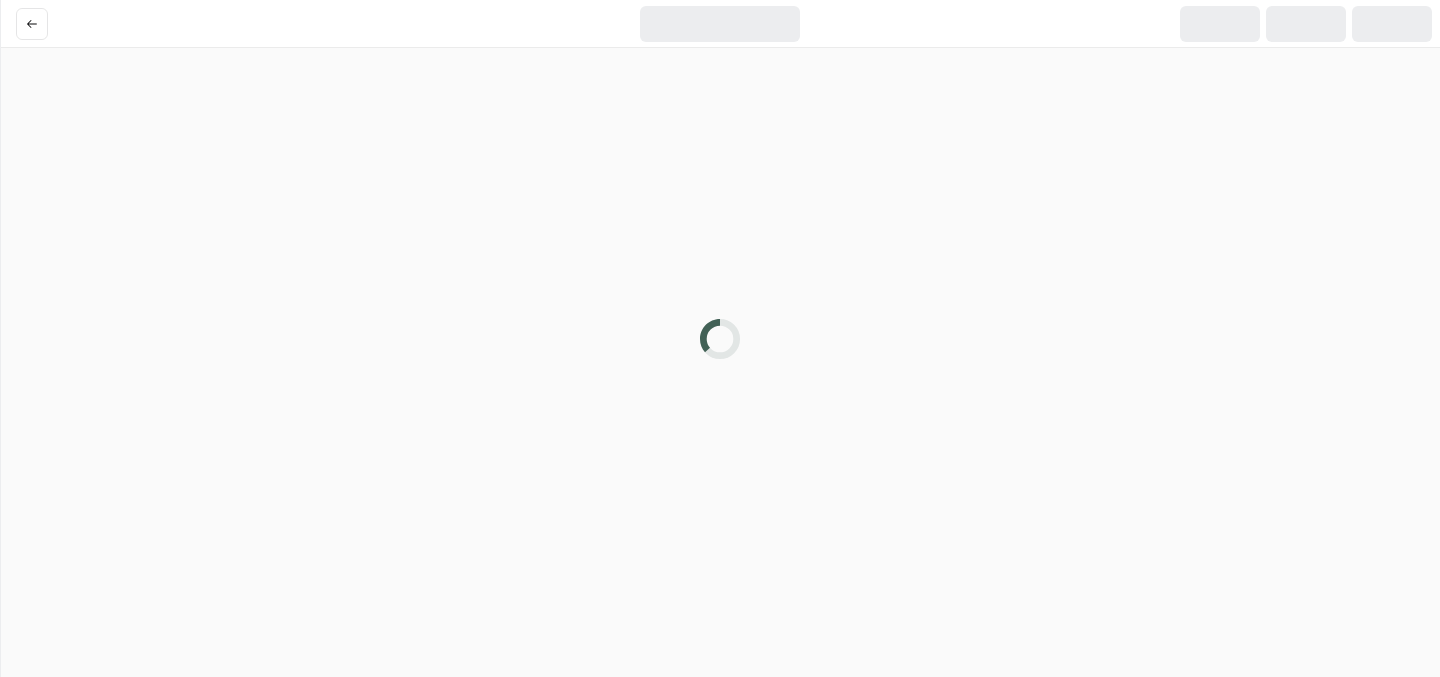 scroll, scrollTop: 0, scrollLeft: 0, axis: both 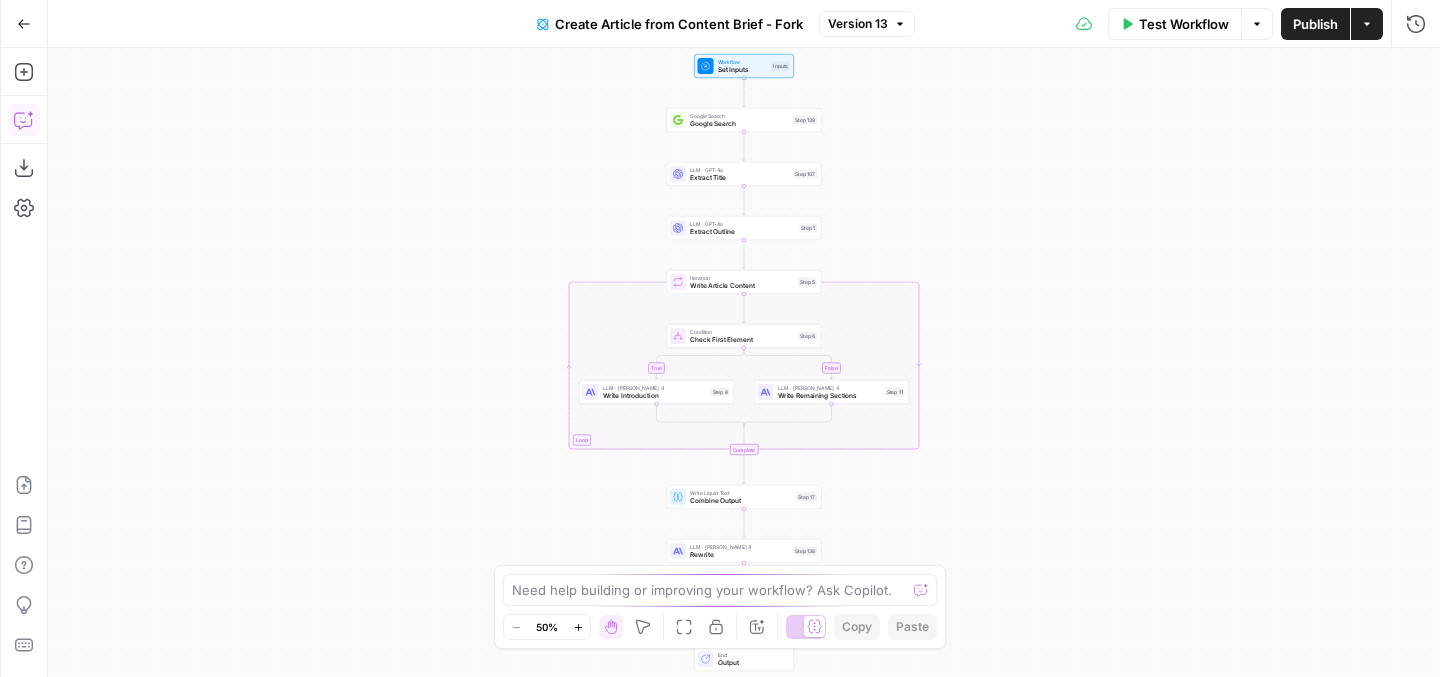 click 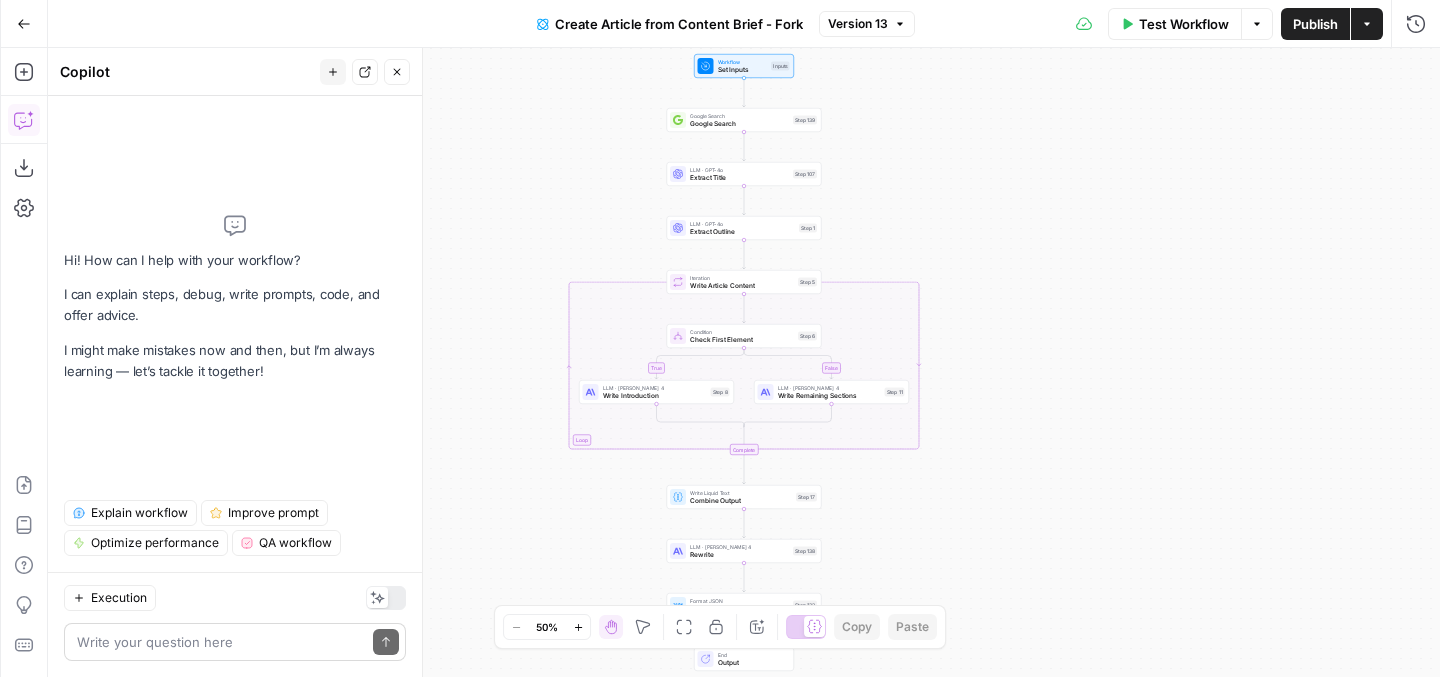 click at bounding box center [221, 642] 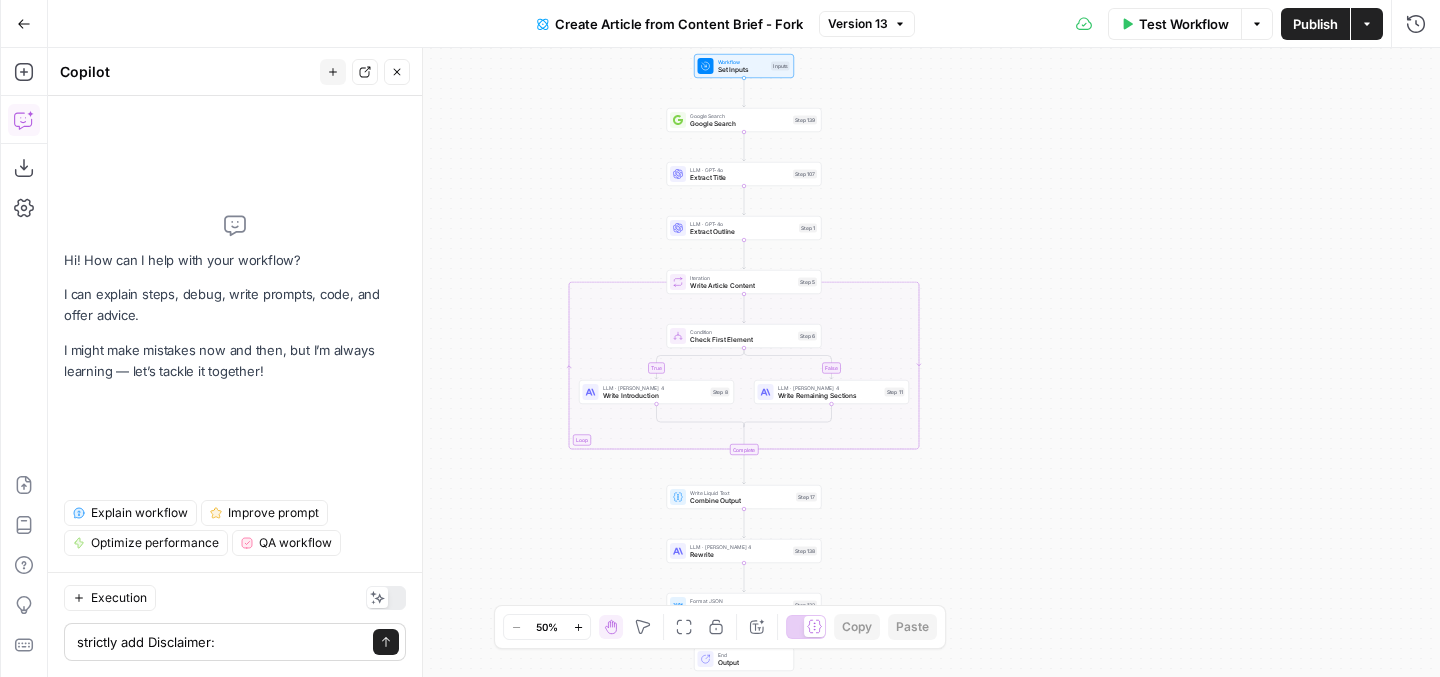 click on "strictly add Disclaimer:" at bounding box center (221, 642) 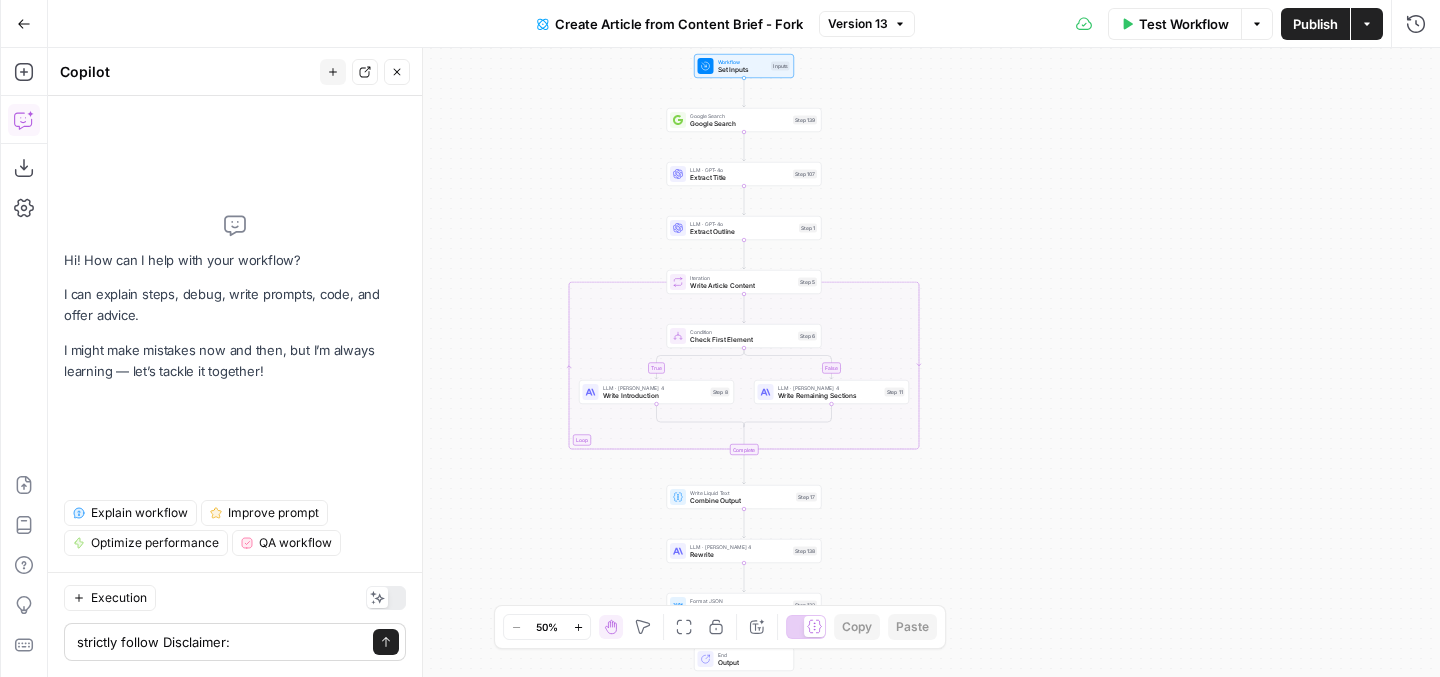 click on "strictly follow Disclaimer:" at bounding box center [221, 642] 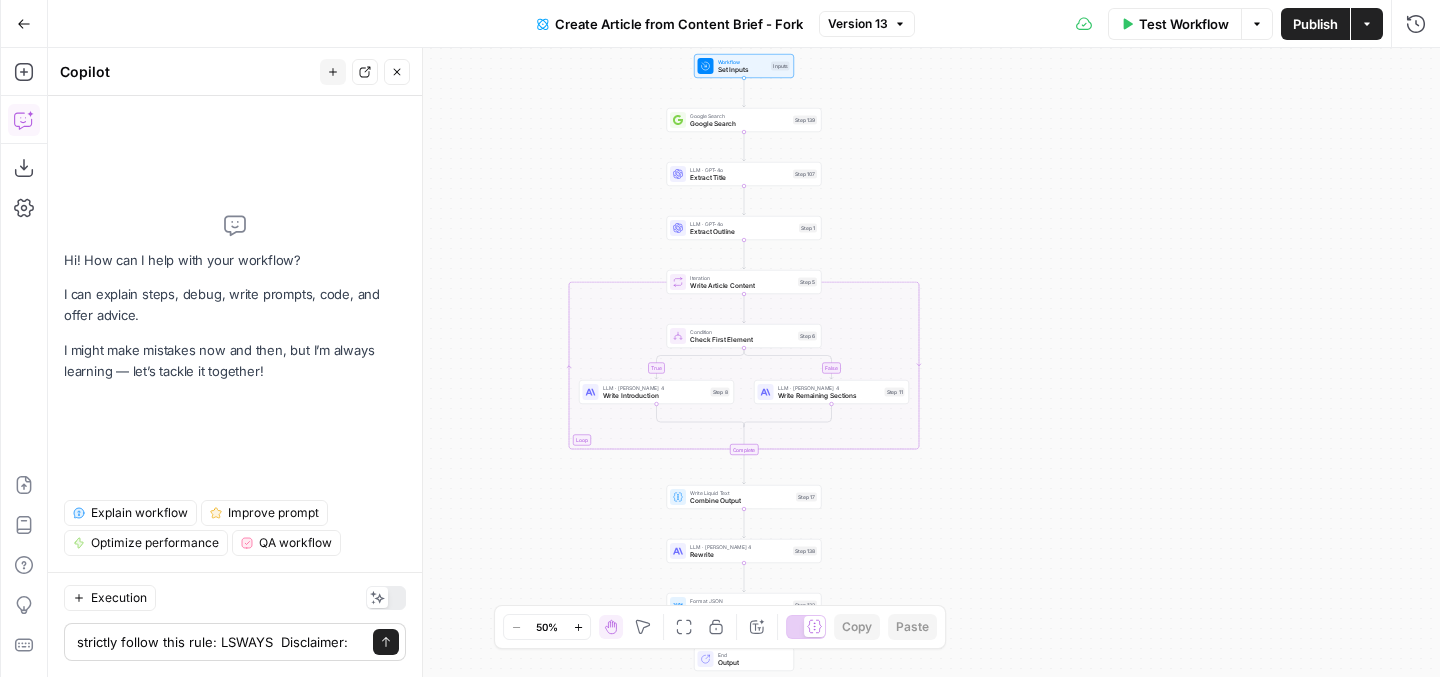 click on "strictly follow this rule: LSWAYS  Disclaimer:" at bounding box center [221, 642] 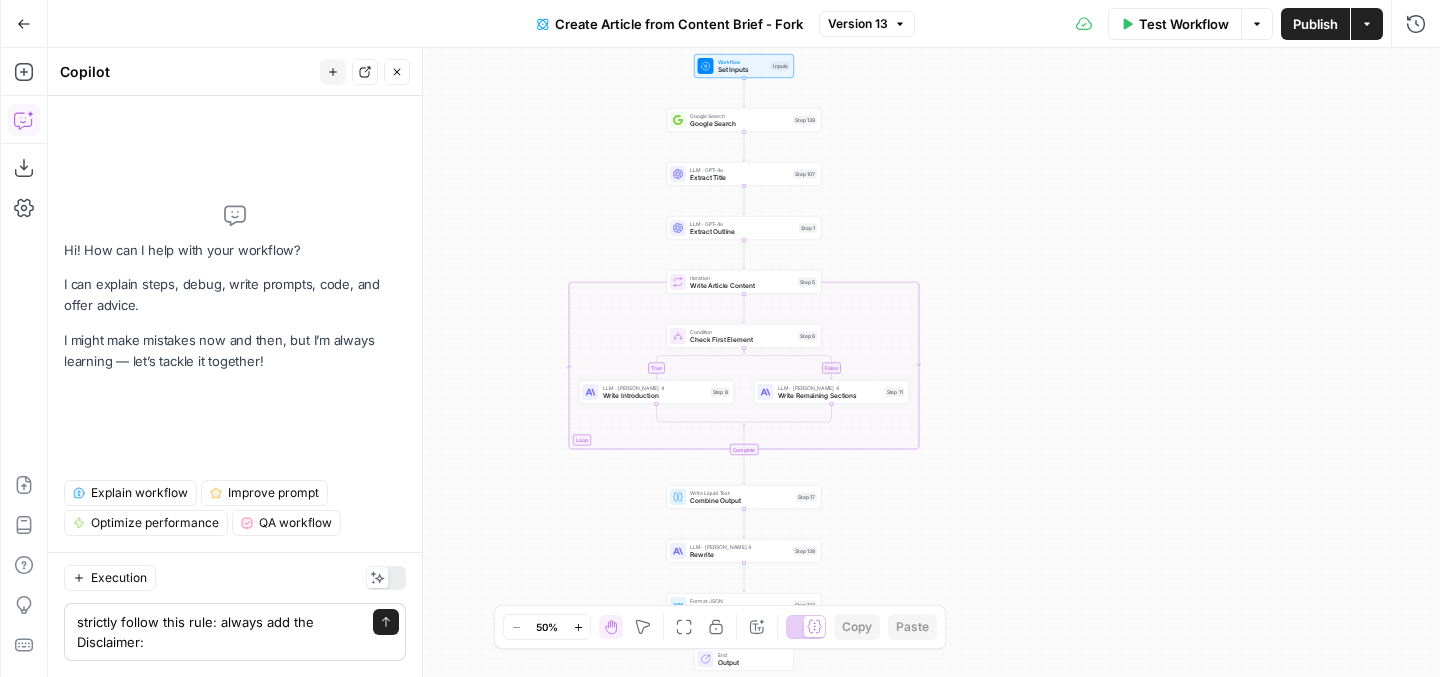 click on "strictly follow this rule: always add the Disclaimer:" at bounding box center [221, 632] 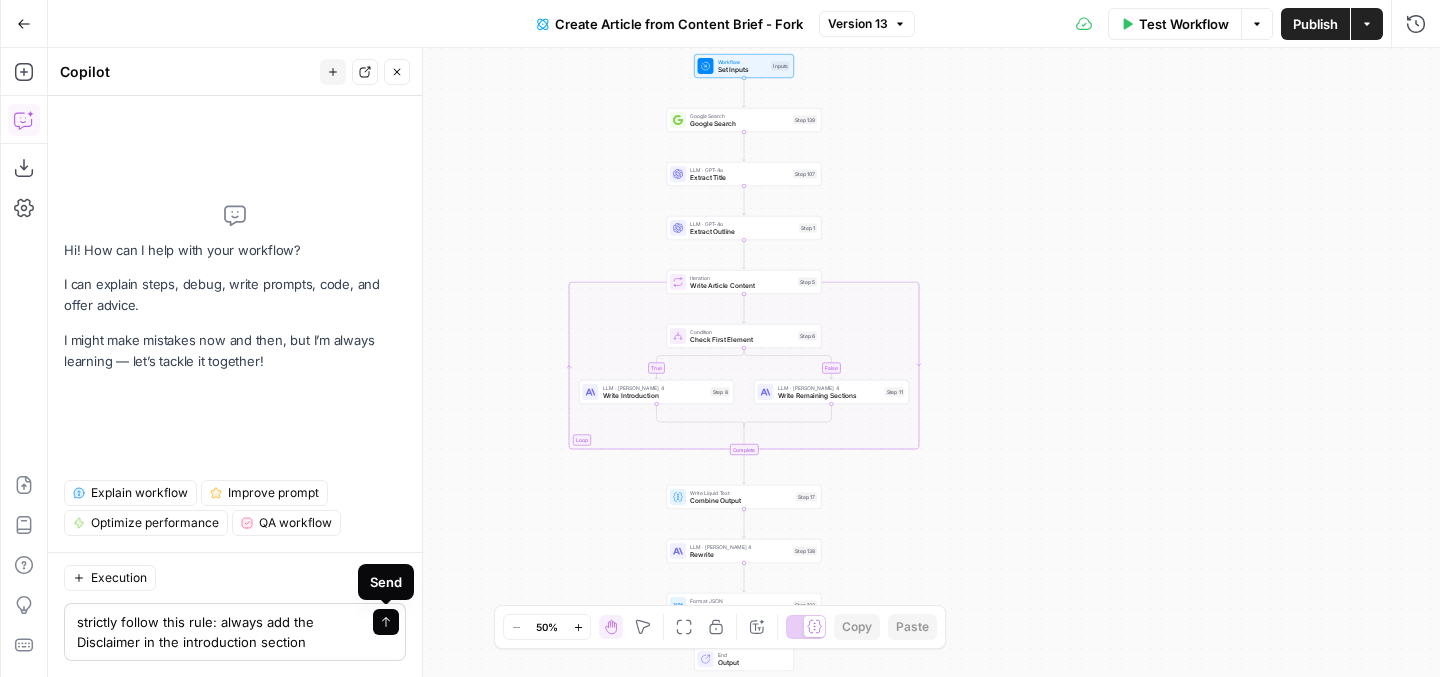type on "strictly follow this rule: always add the Disclaimer in the introduction section" 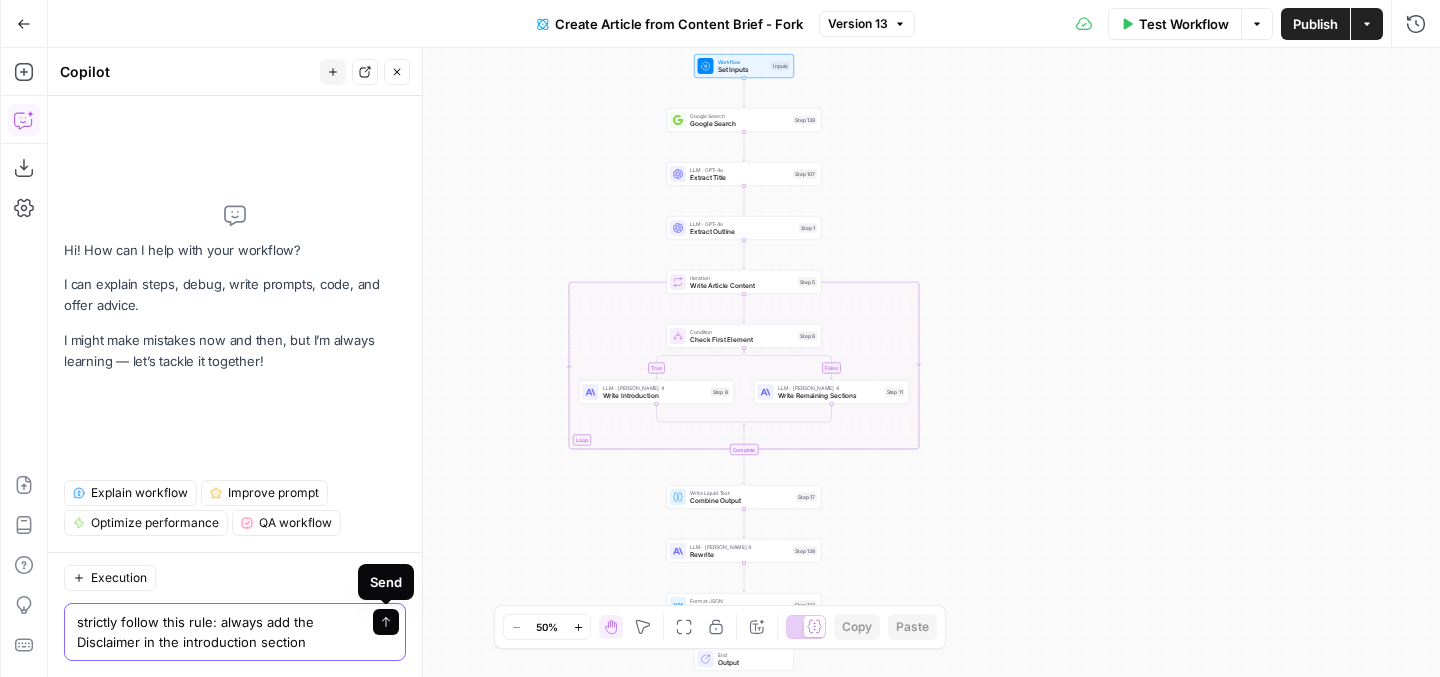 click 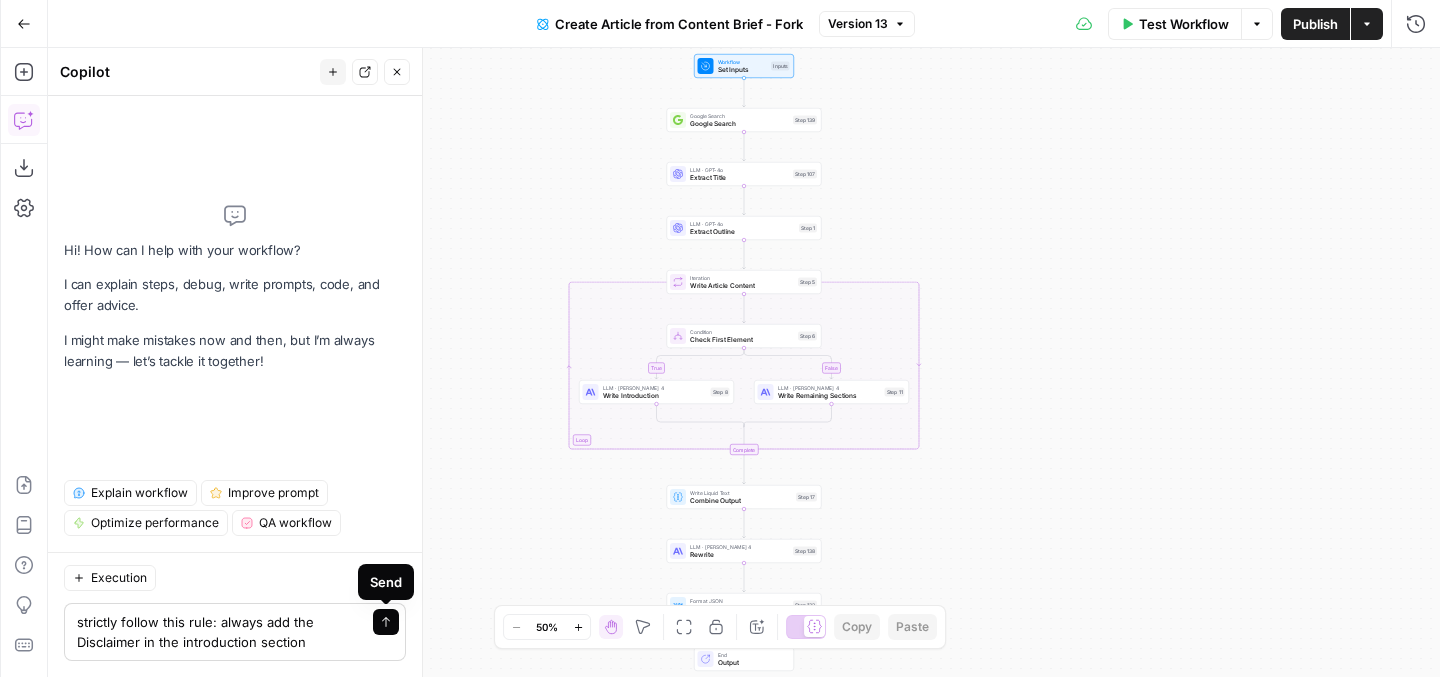 type 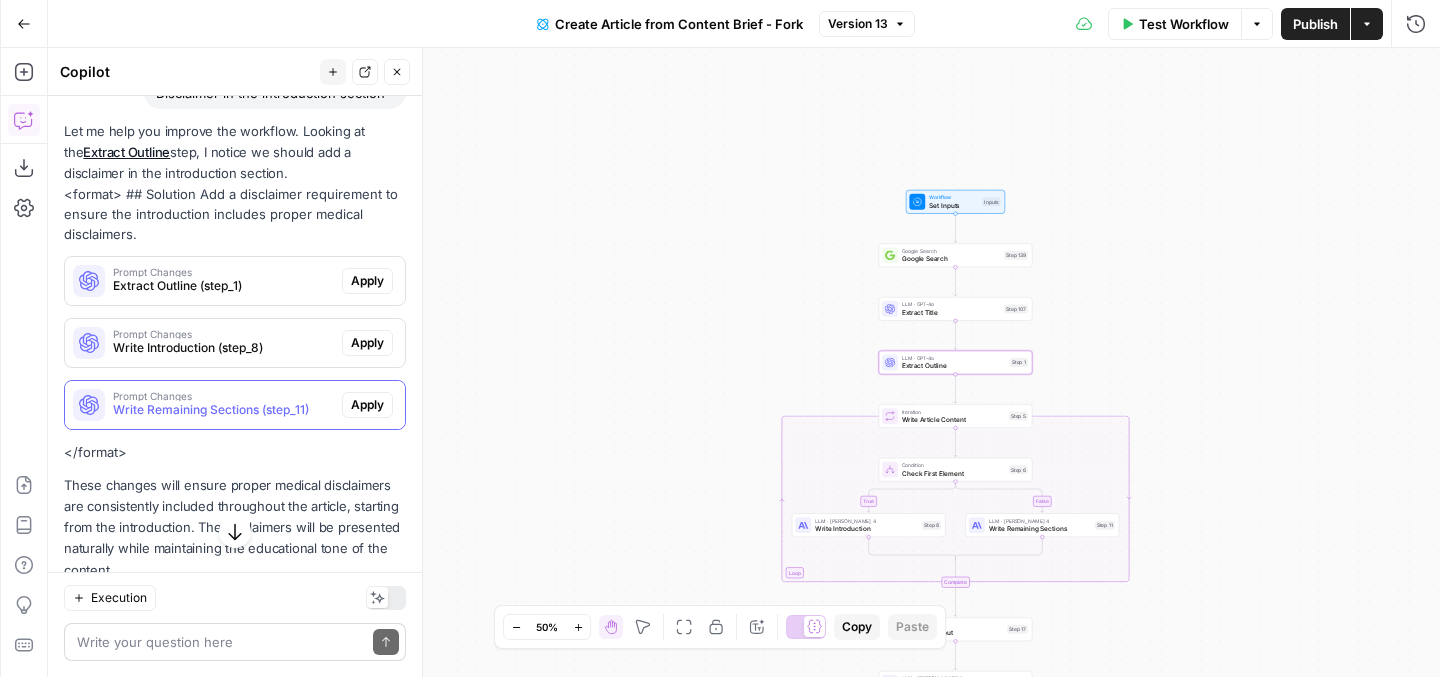 scroll, scrollTop: 212, scrollLeft: 0, axis: vertical 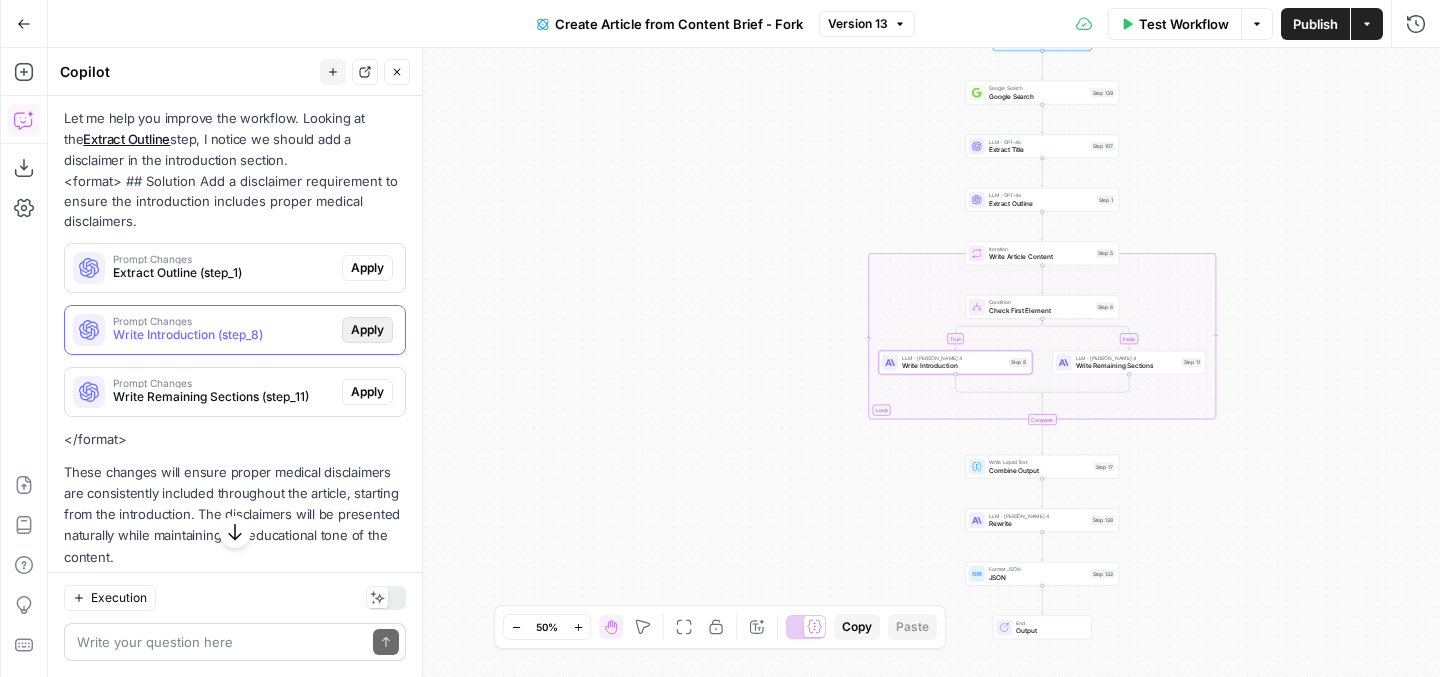 click on "Apply" at bounding box center [367, 330] 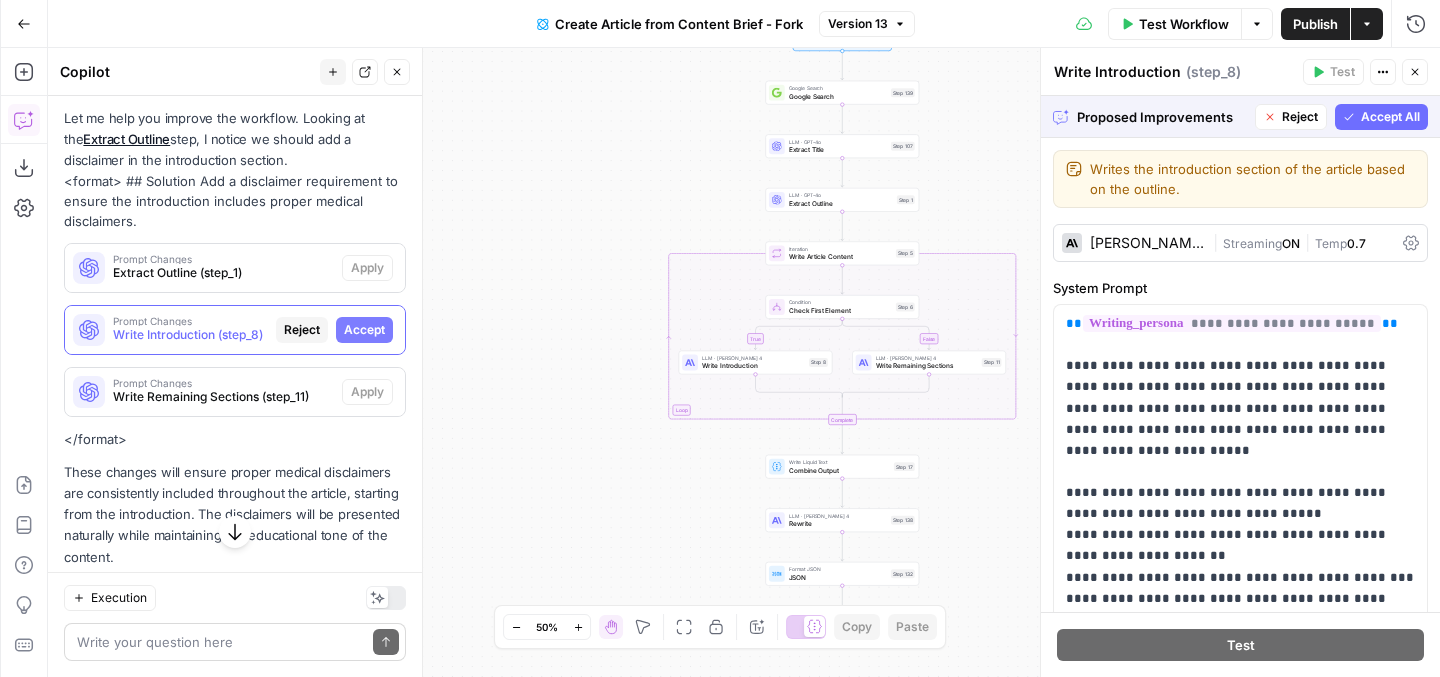 click on "Accept All" at bounding box center [1390, 117] 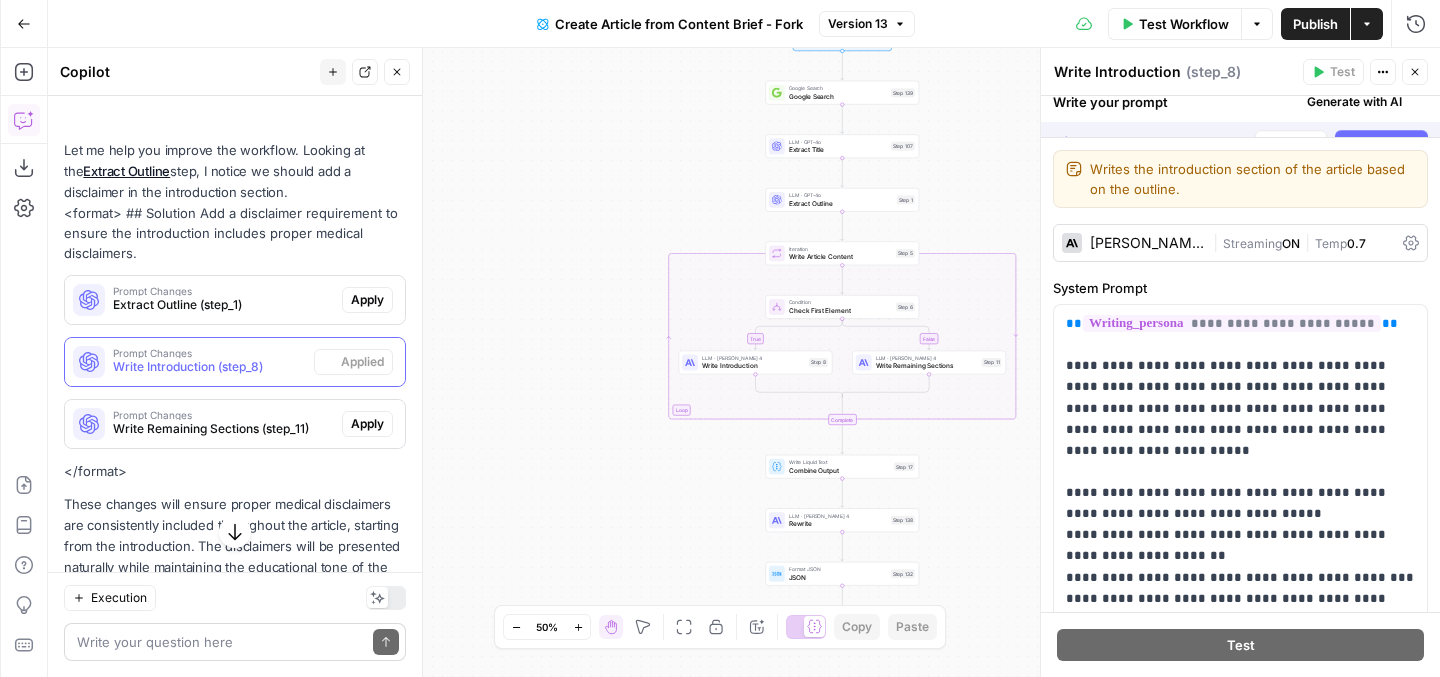 scroll, scrollTop: 244, scrollLeft: 0, axis: vertical 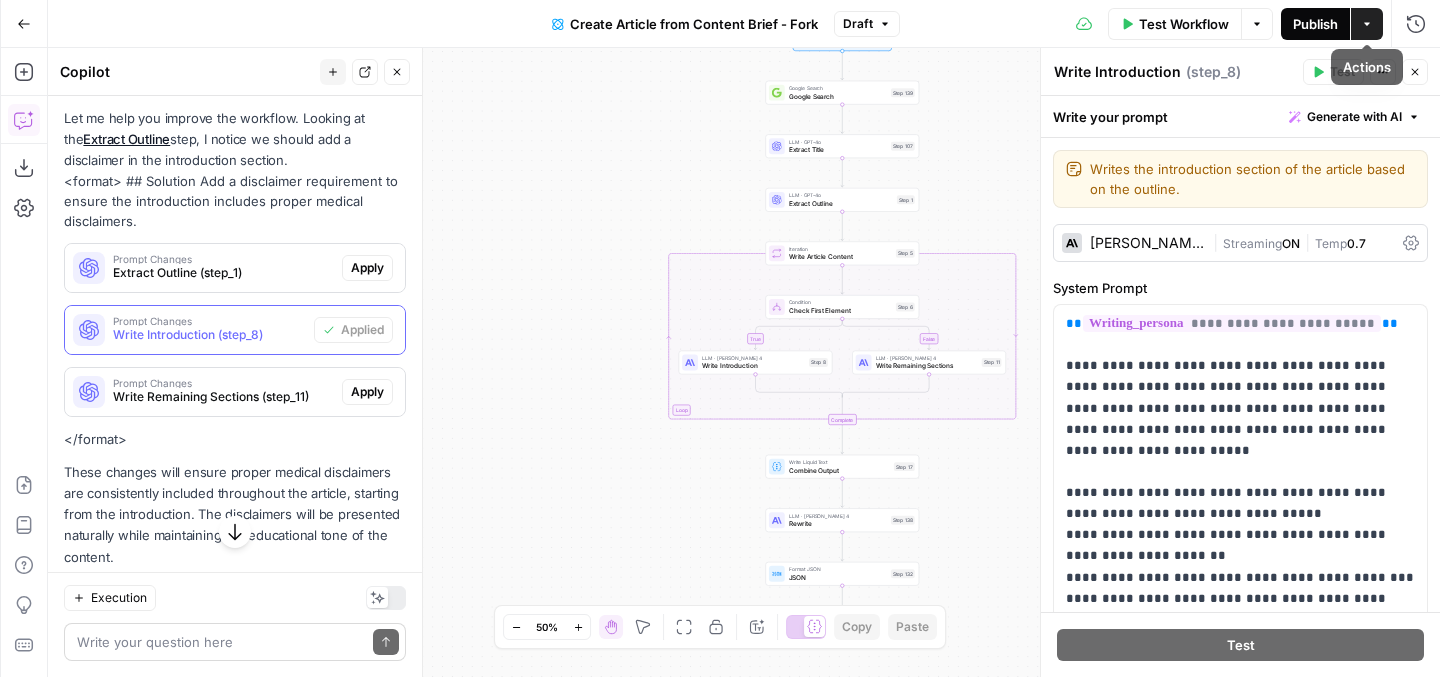 click on "Publish" at bounding box center (1315, 24) 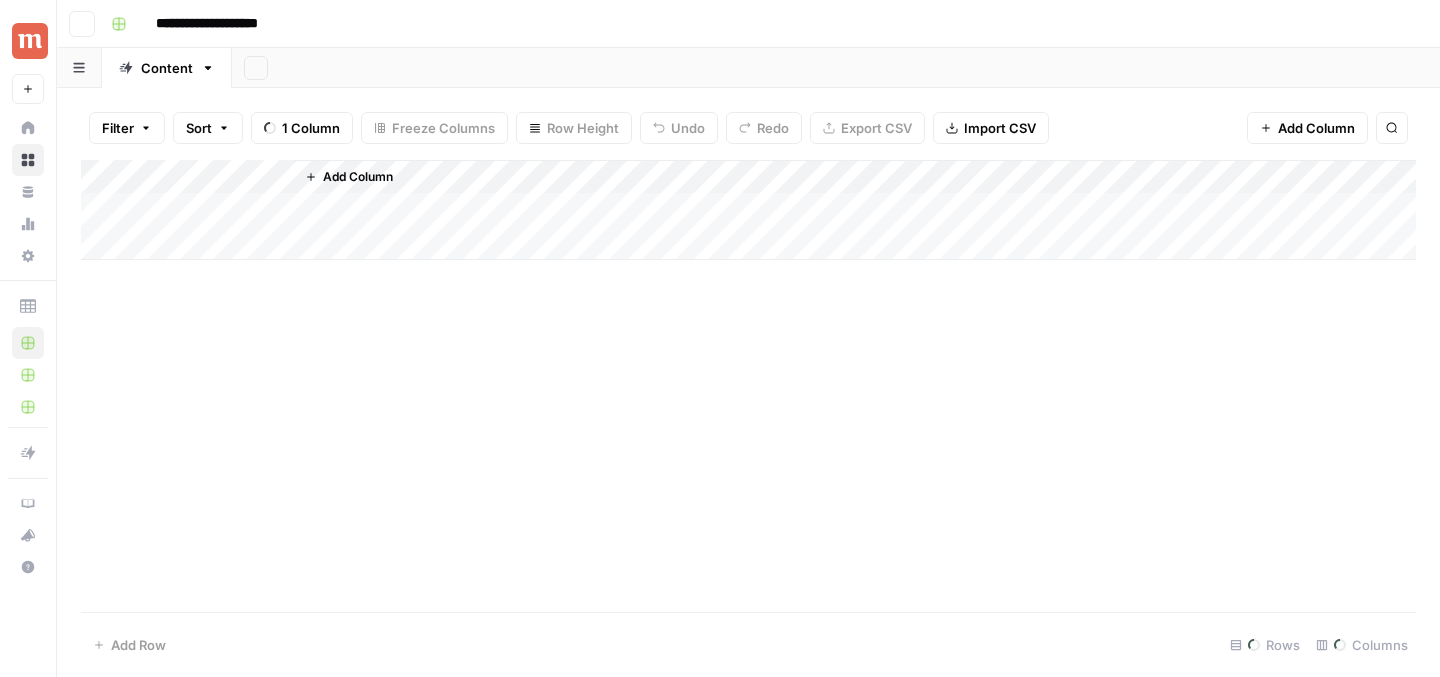 scroll, scrollTop: 0, scrollLeft: 0, axis: both 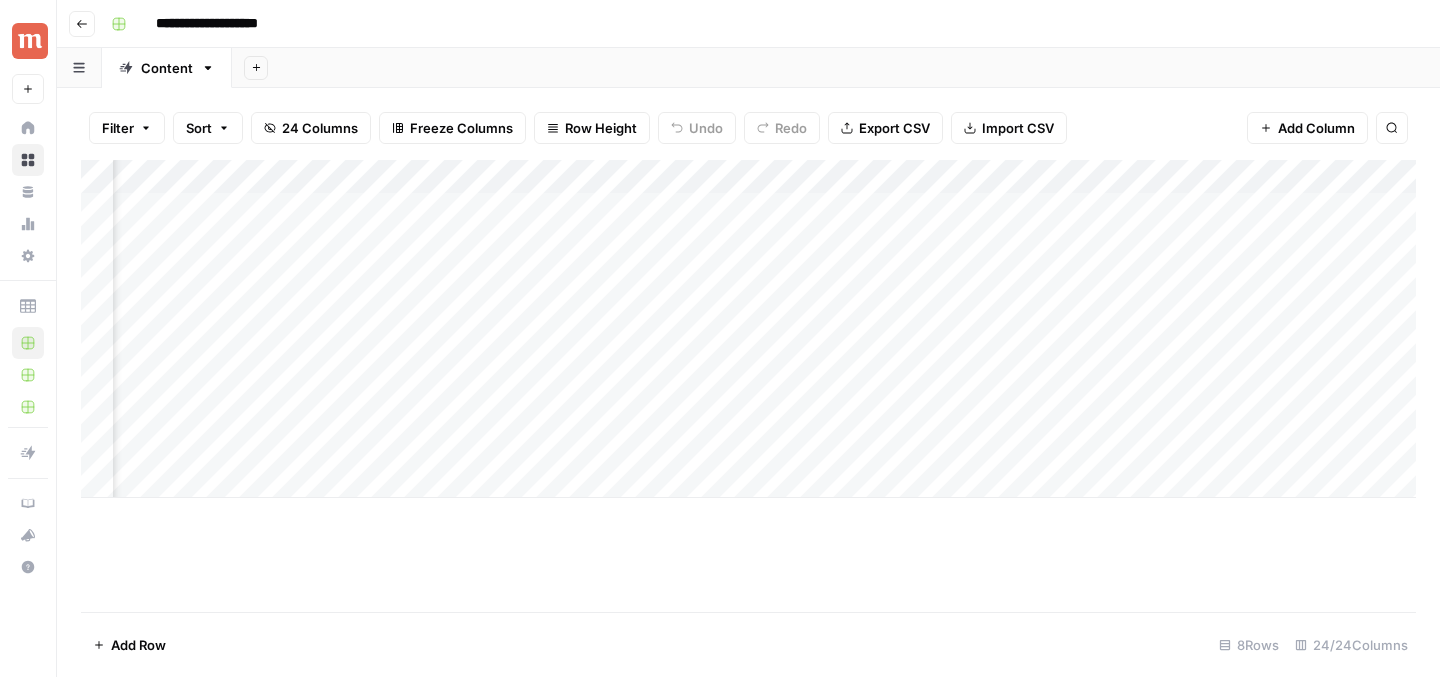 drag, startPoint x: 880, startPoint y: 377, endPoint x: 827, endPoint y: 553, distance: 183.80696 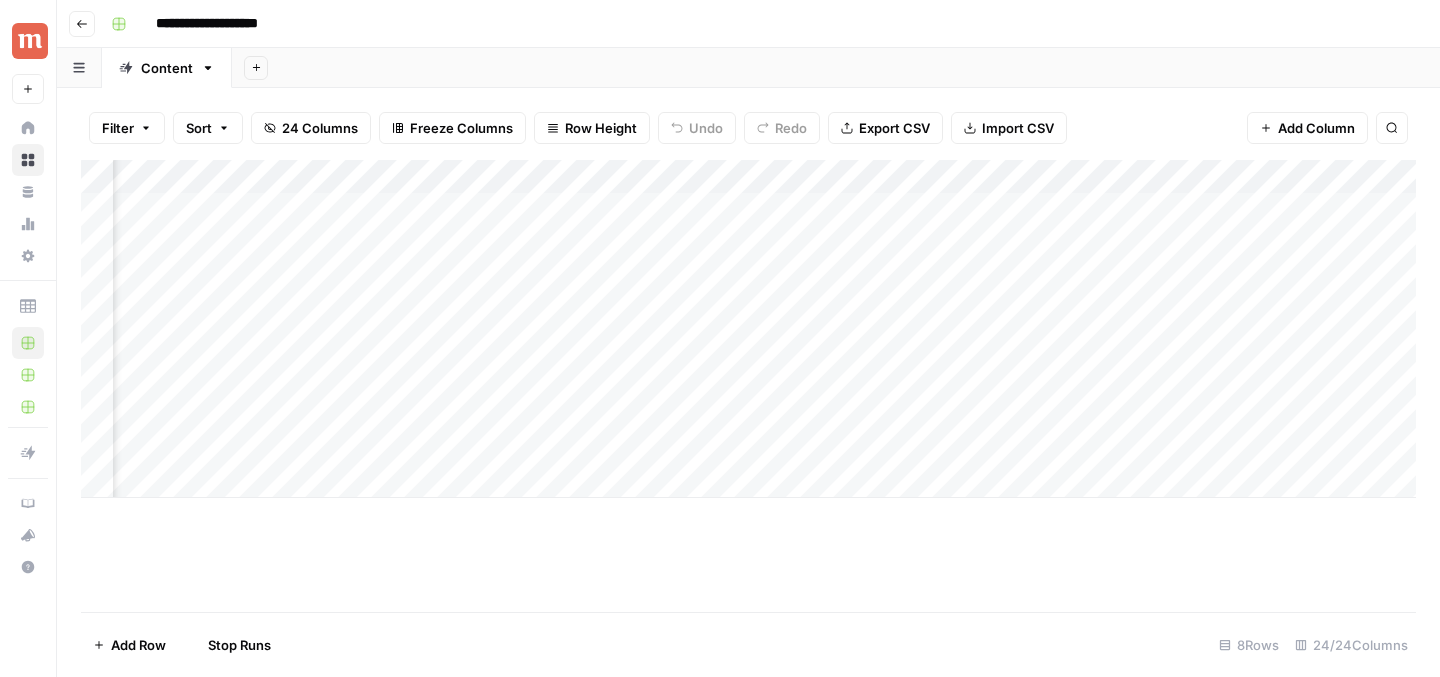 scroll, scrollTop: 0, scrollLeft: 1202, axis: horizontal 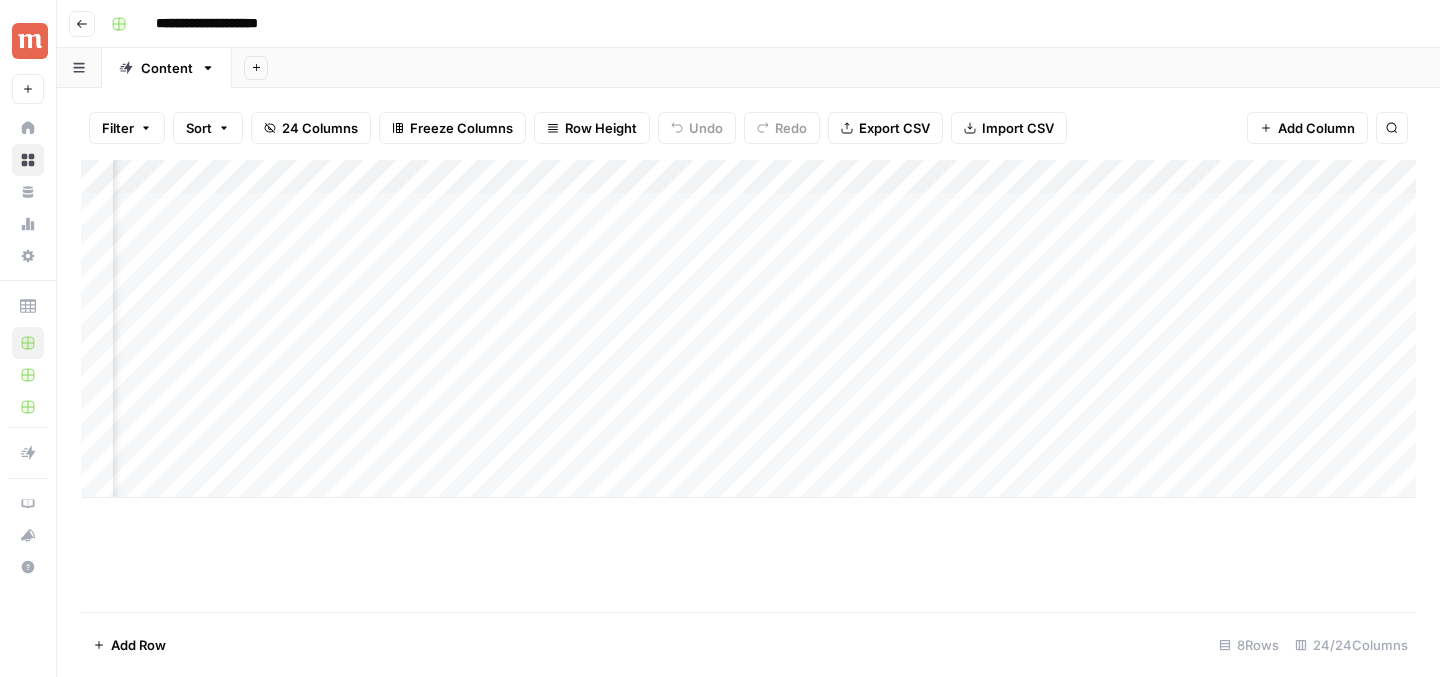 click on "Add Column" at bounding box center [748, 329] 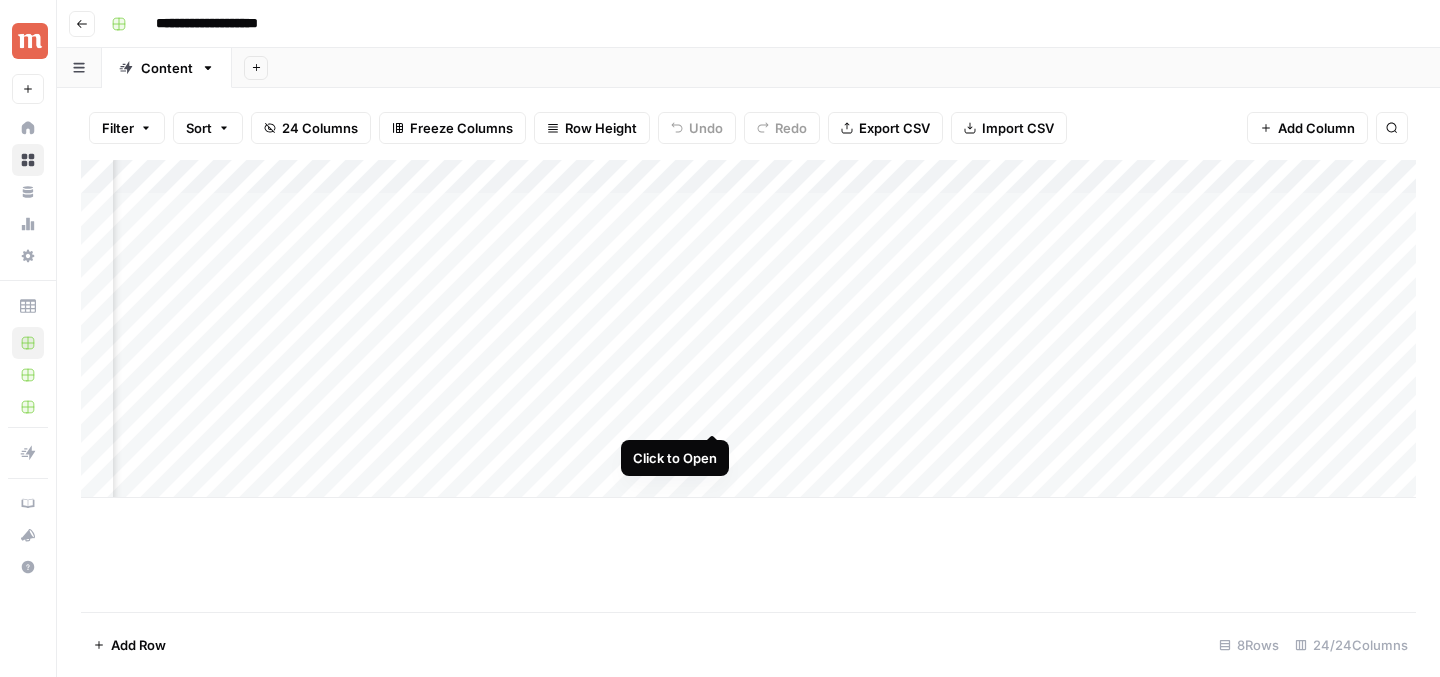 click on "Add Column" at bounding box center (748, 329) 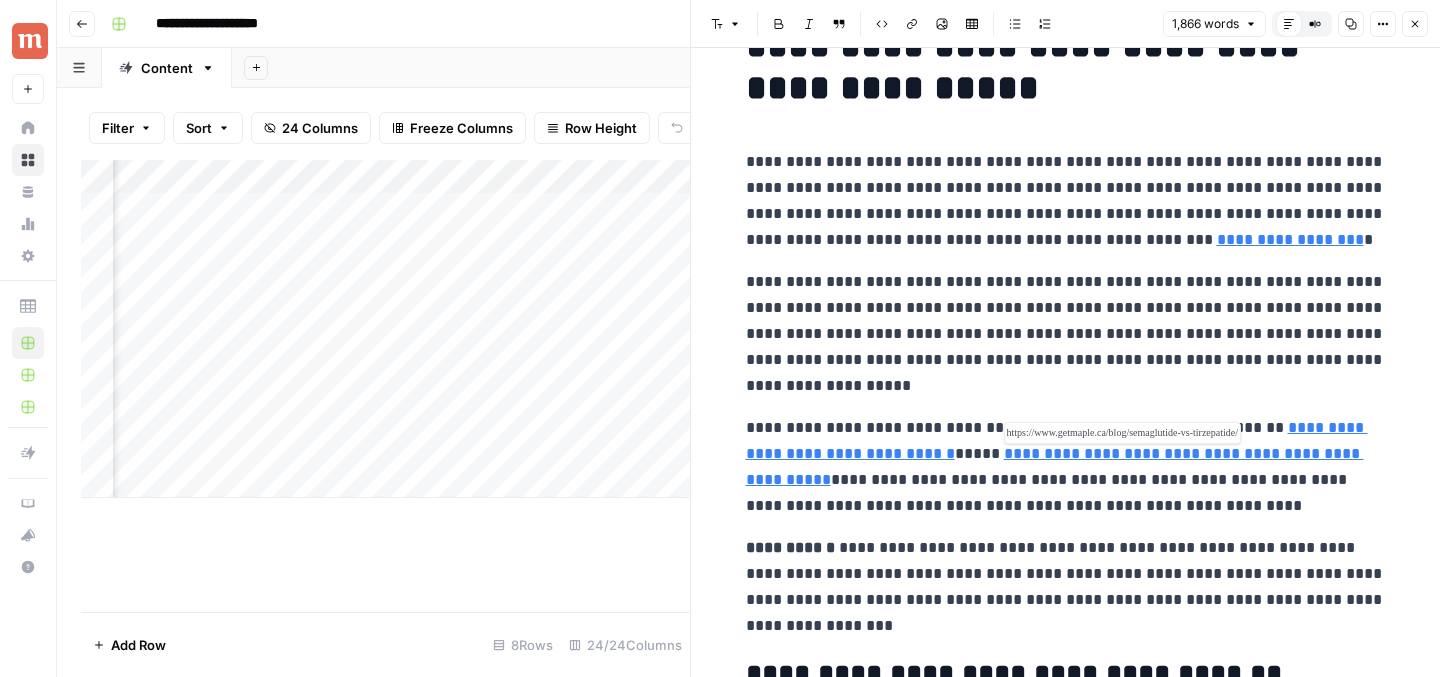 scroll, scrollTop: 0, scrollLeft: 0, axis: both 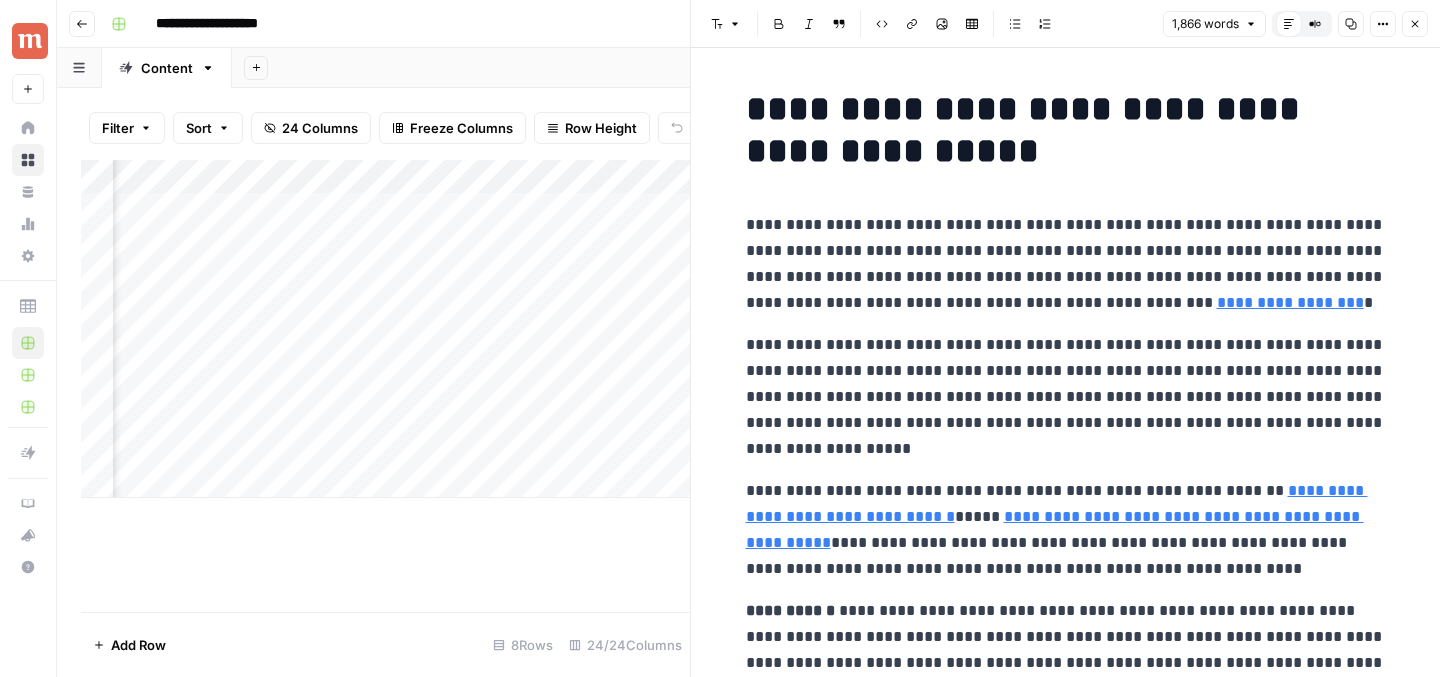 click on "**********" at bounding box center (1066, 264) 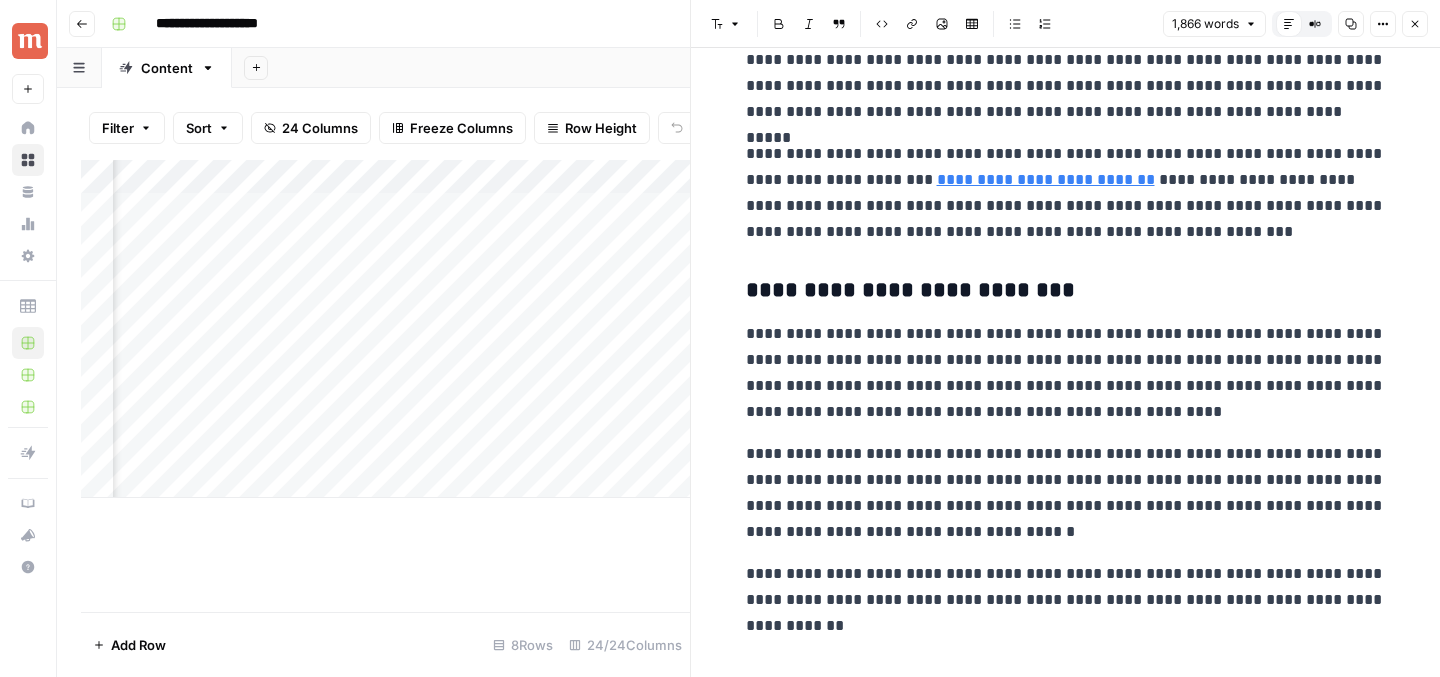 scroll, scrollTop: 3093, scrollLeft: 0, axis: vertical 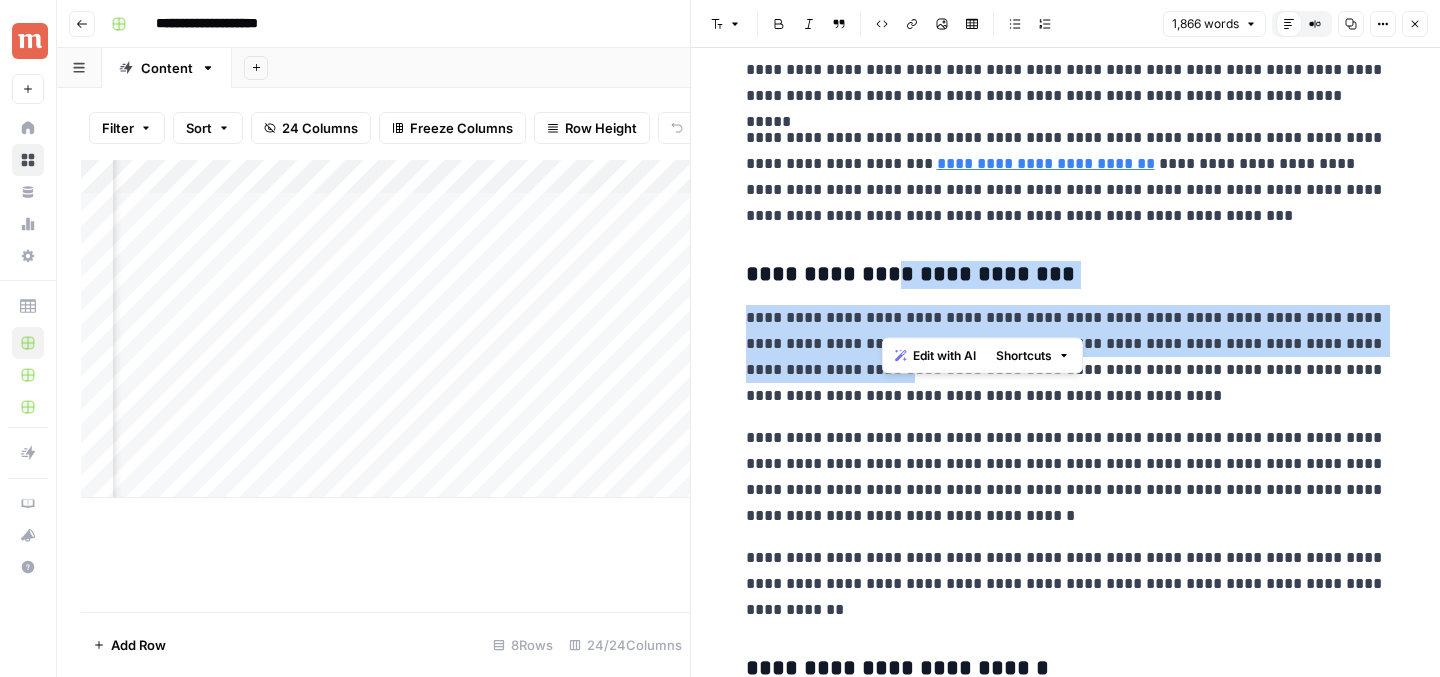 drag, startPoint x: 880, startPoint y: 279, endPoint x: 914, endPoint y: 375, distance: 101.84302 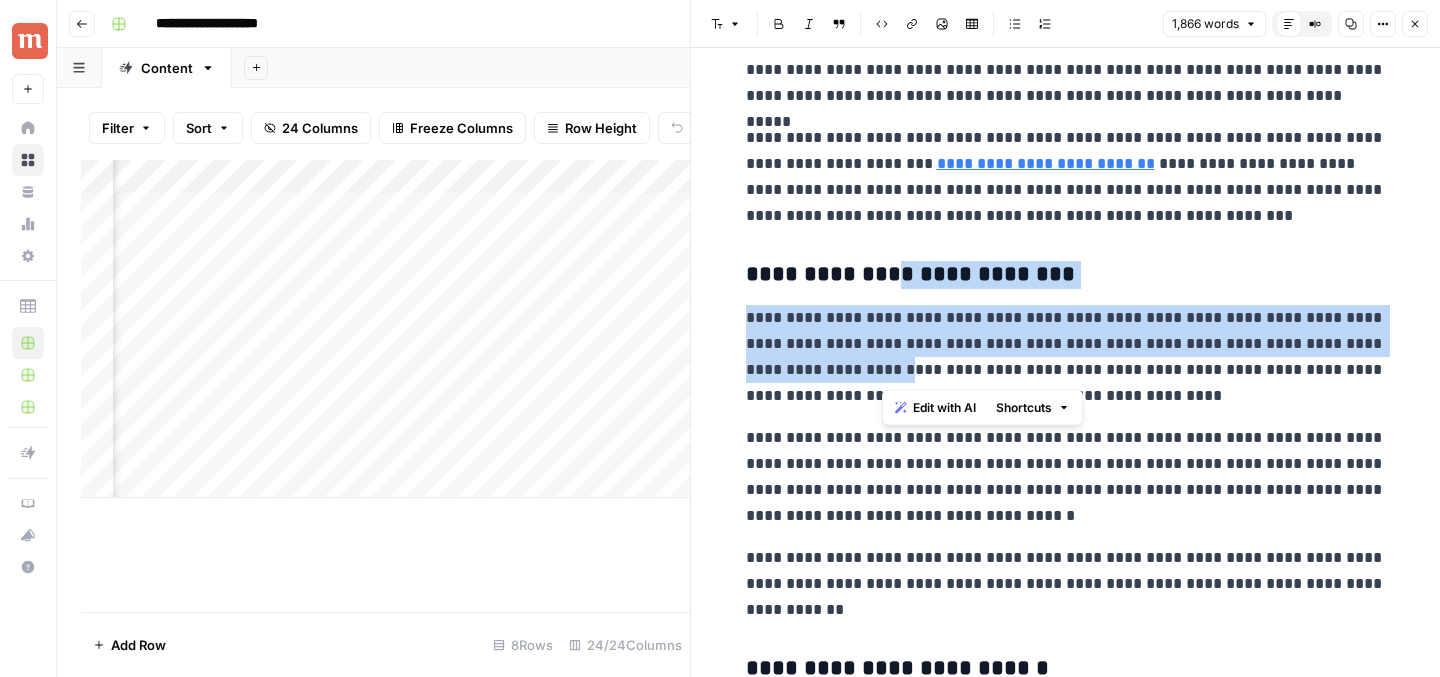 click on "**********" at bounding box center [1066, 357] 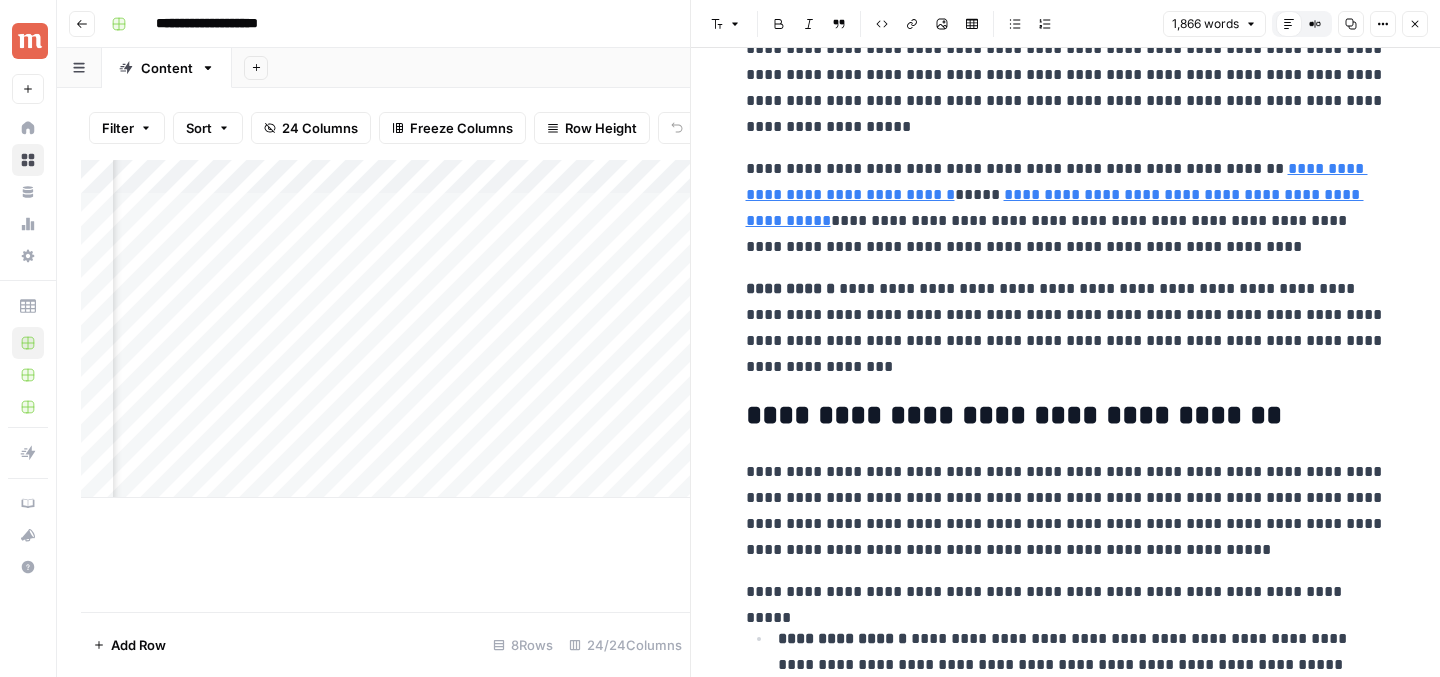 scroll, scrollTop: 329, scrollLeft: 0, axis: vertical 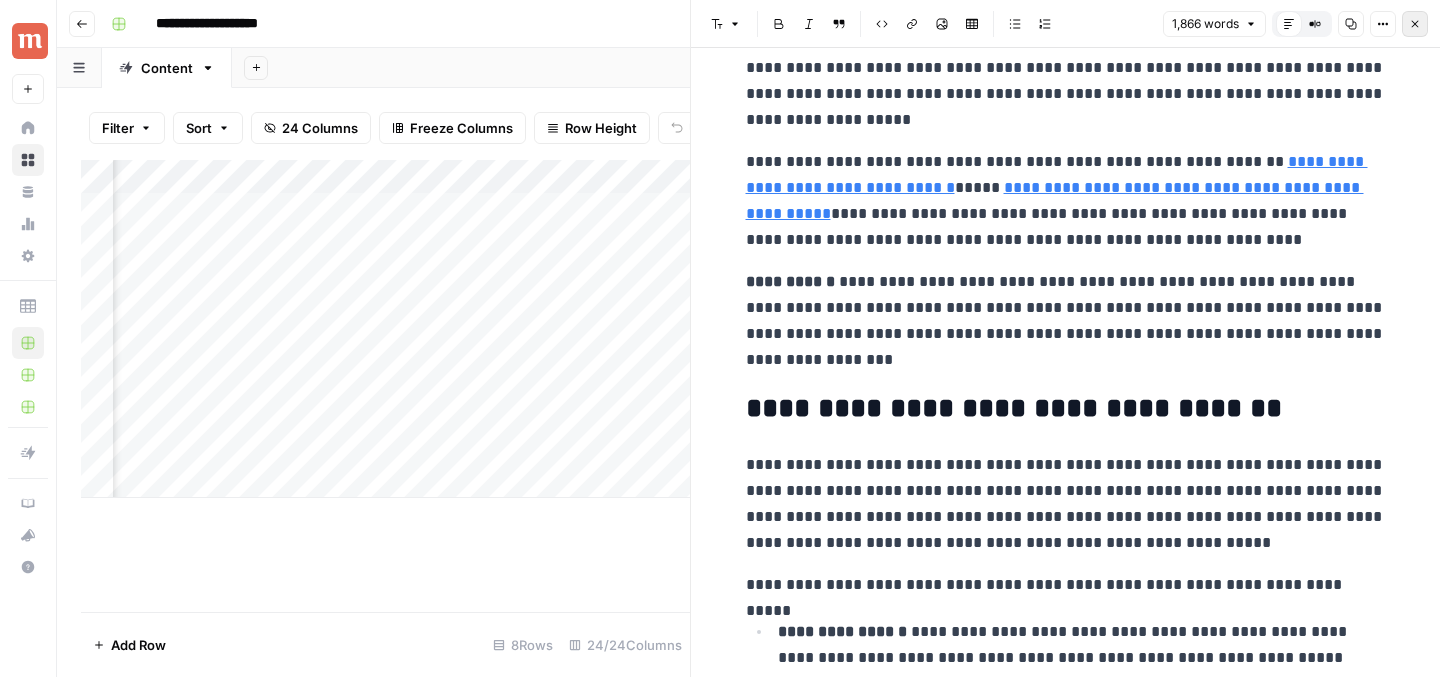 click 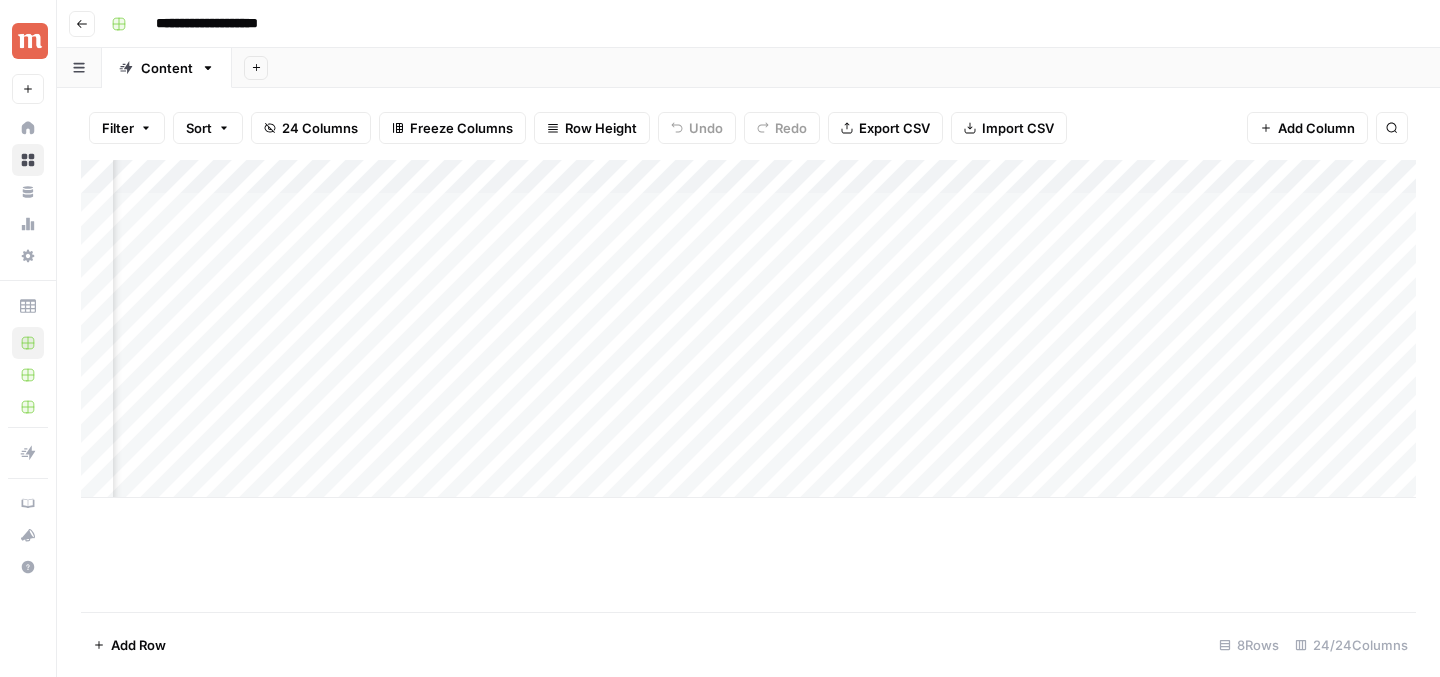 scroll, scrollTop: 0, scrollLeft: 1722, axis: horizontal 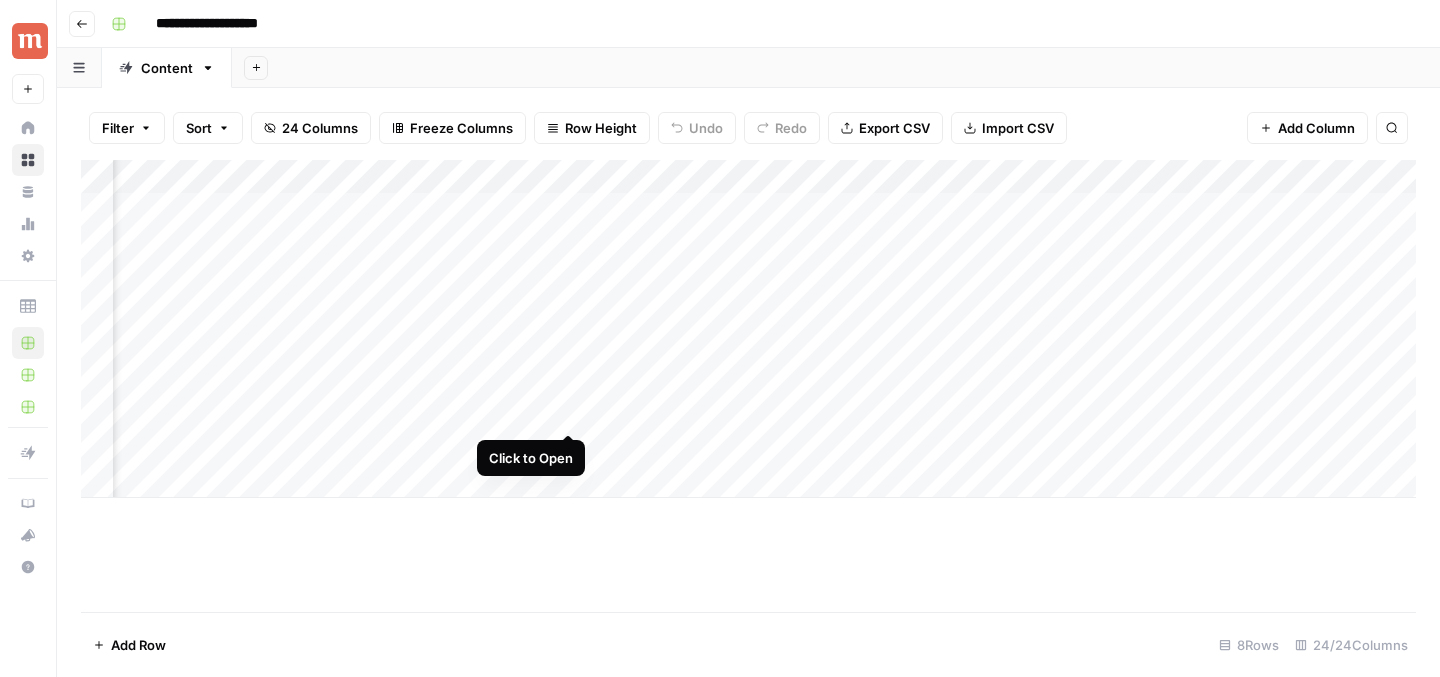 click on "Add Column" at bounding box center [748, 329] 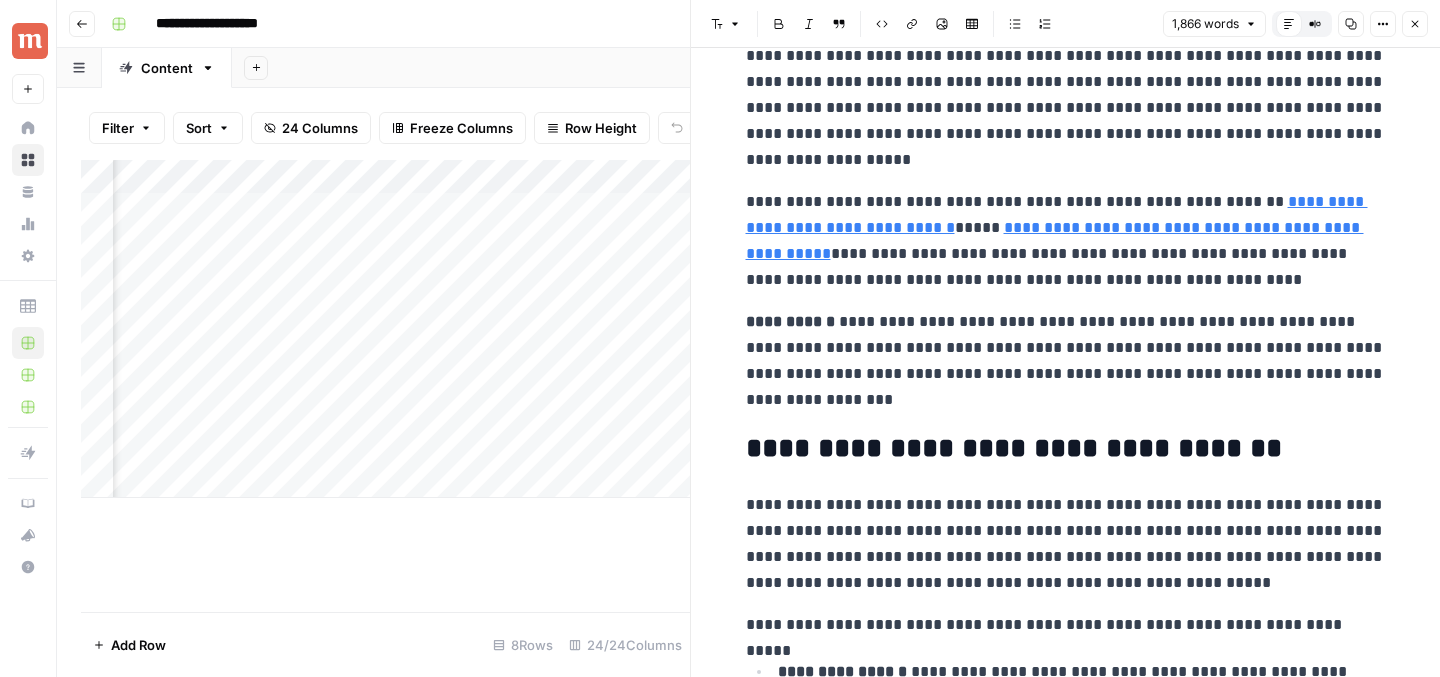 scroll, scrollTop: 292, scrollLeft: 0, axis: vertical 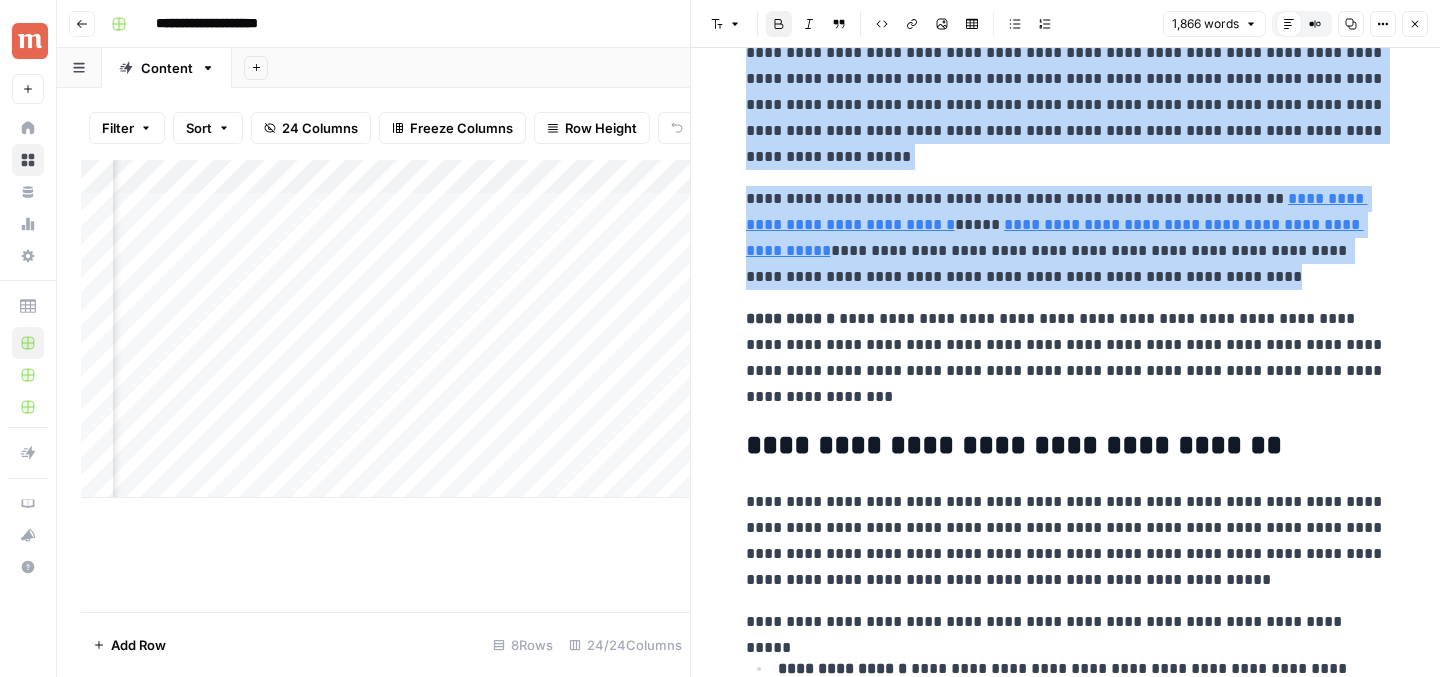 click on "**********" at bounding box center (720, 338) 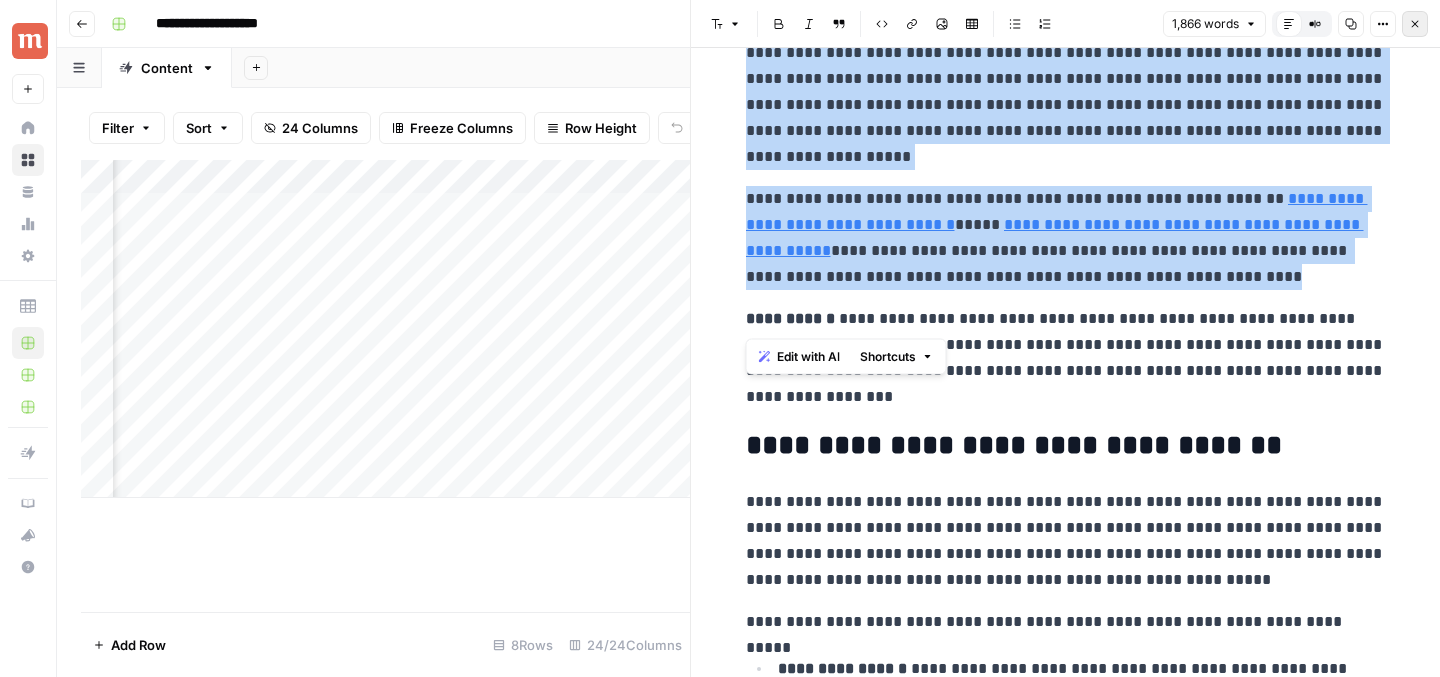 click on "Close" at bounding box center (1415, 24) 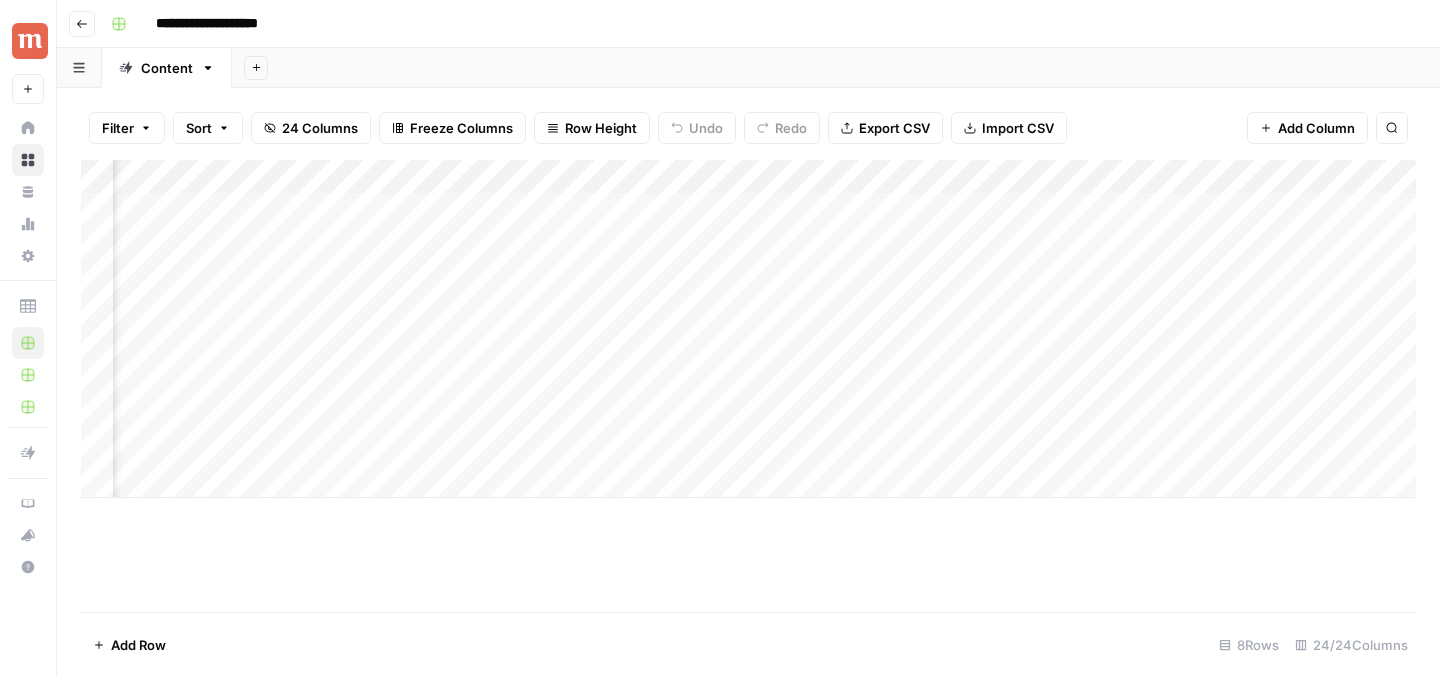 scroll, scrollTop: 0, scrollLeft: 2475, axis: horizontal 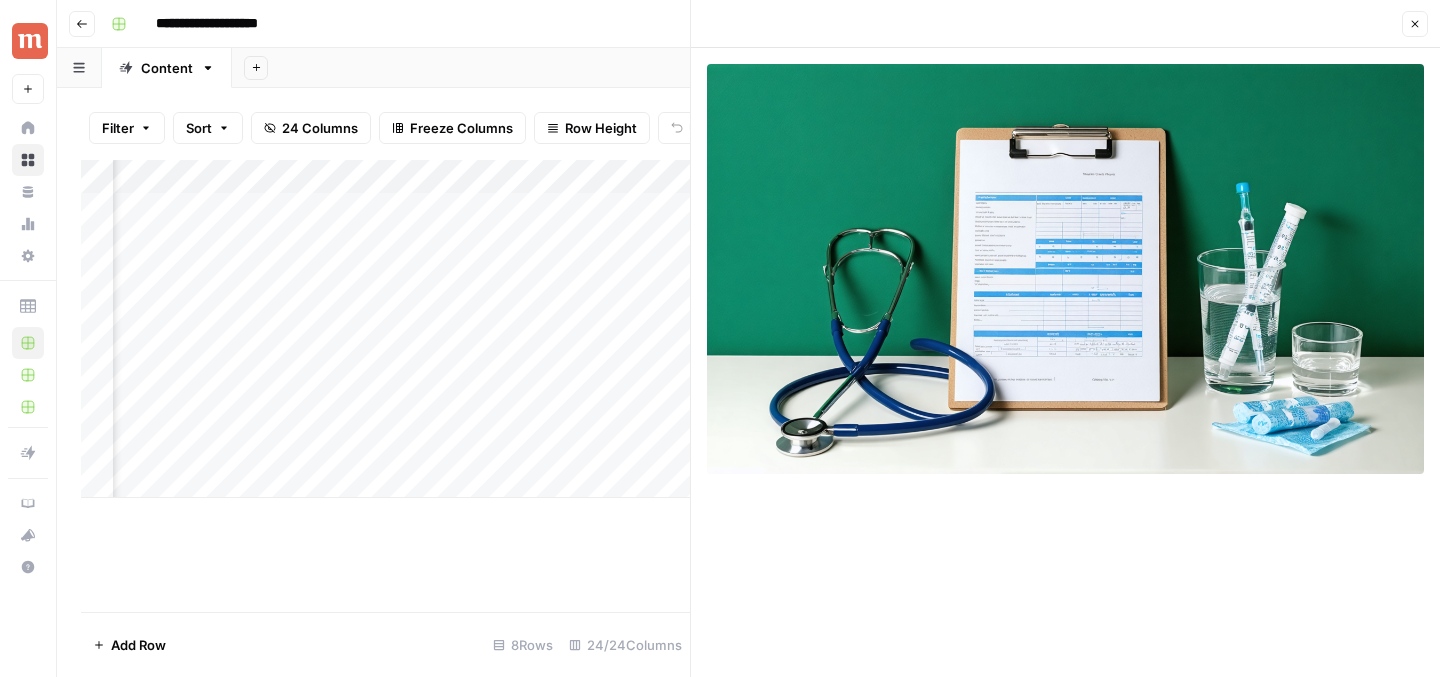 click on "Add Column" at bounding box center (385, 329) 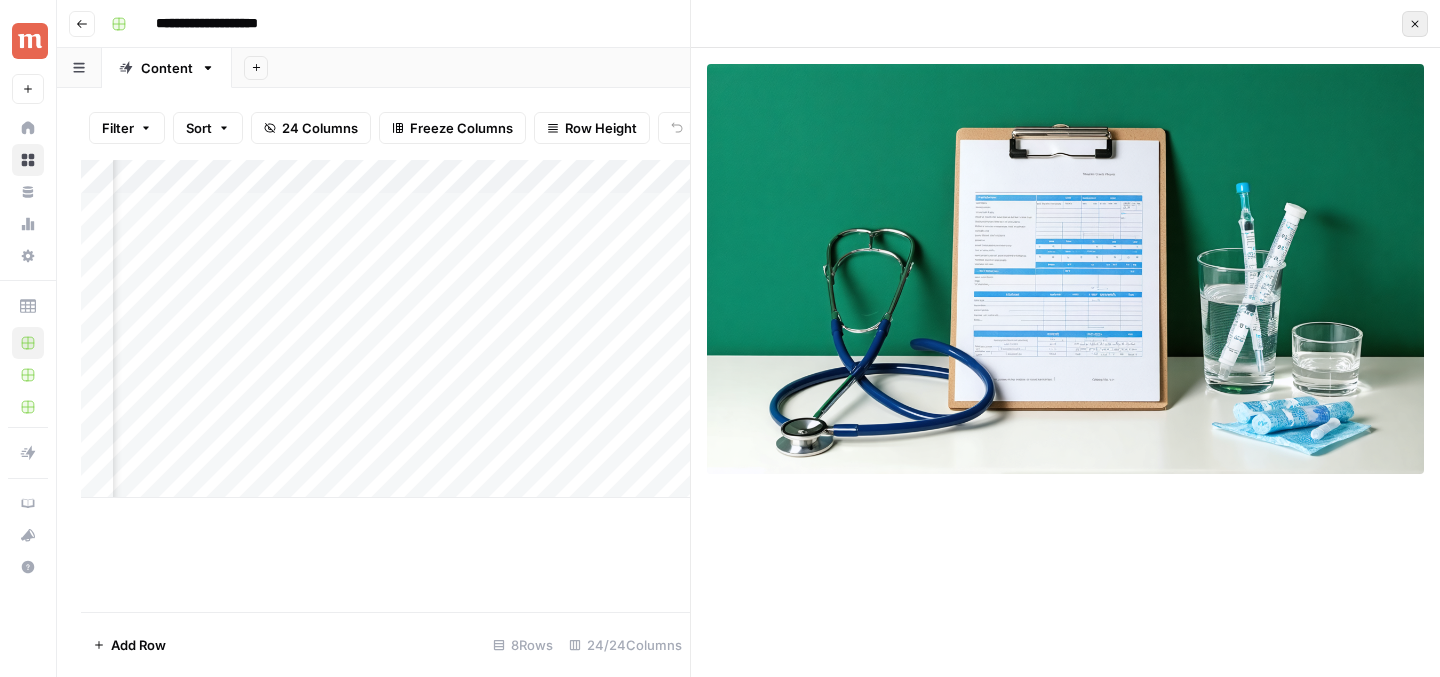 click on "Close" at bounding box center (1415, 24) 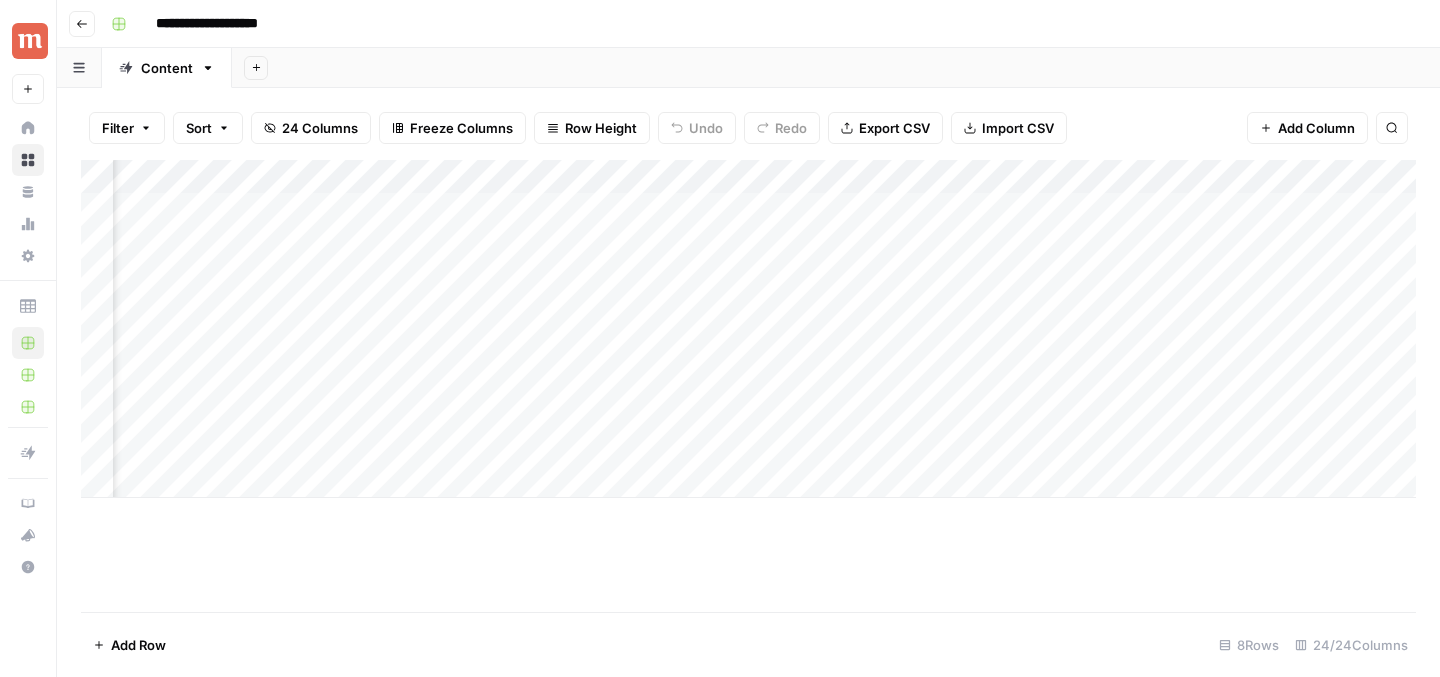 click on "Add Column" at bounding box center (748, 329) 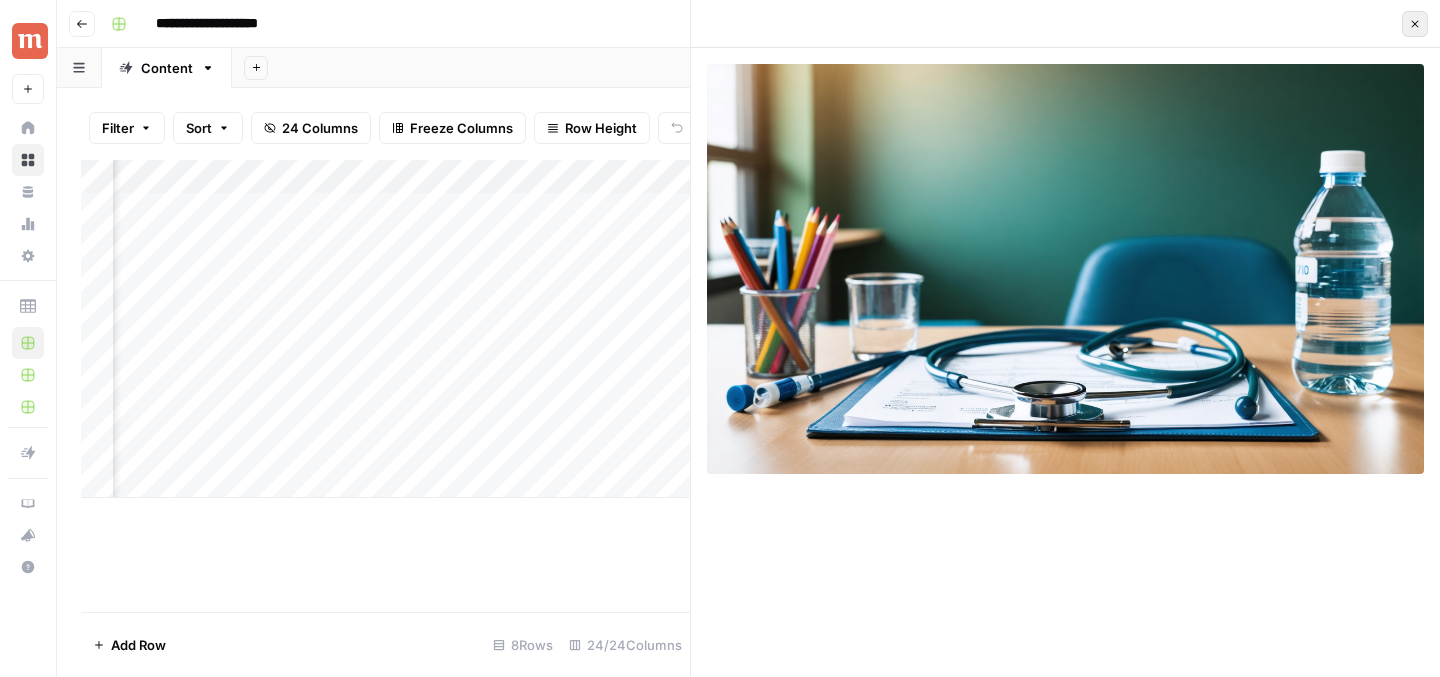 click 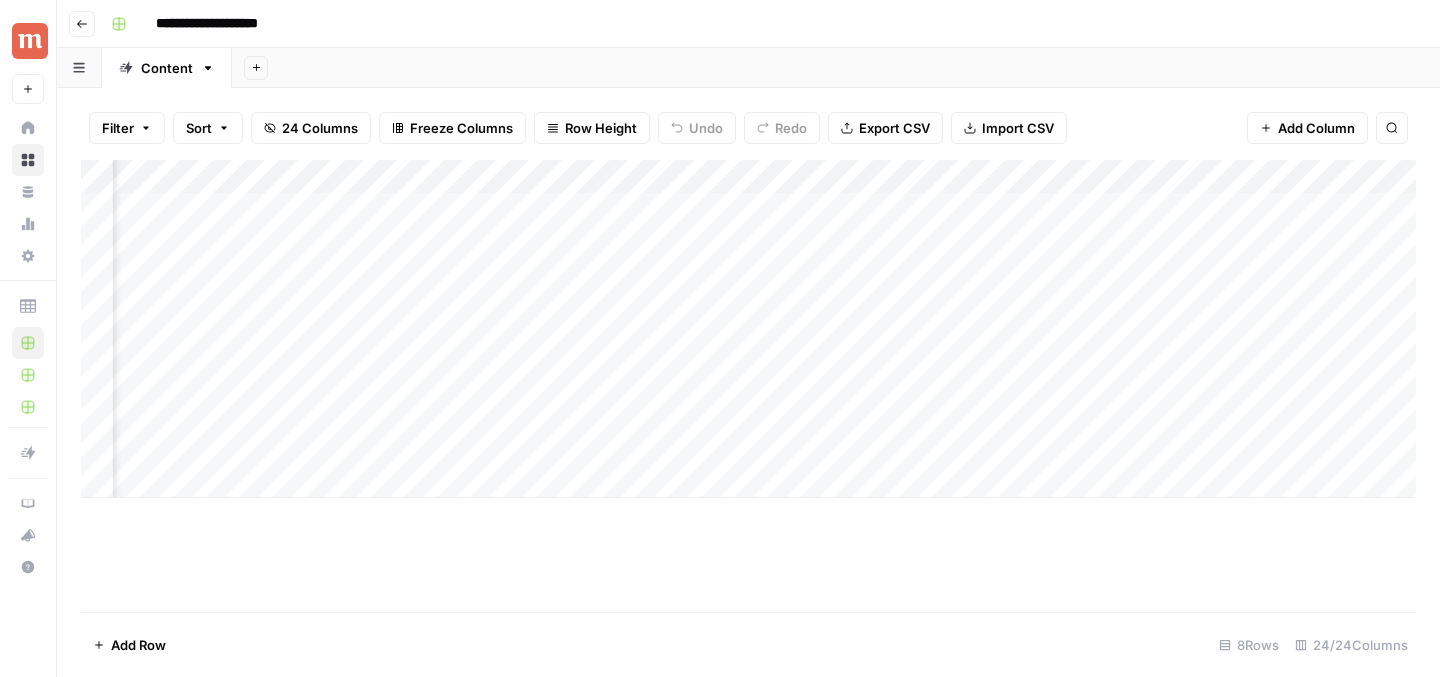 scroll, scrollTop: 0, scrollLeft: 1241, axis: horizontal 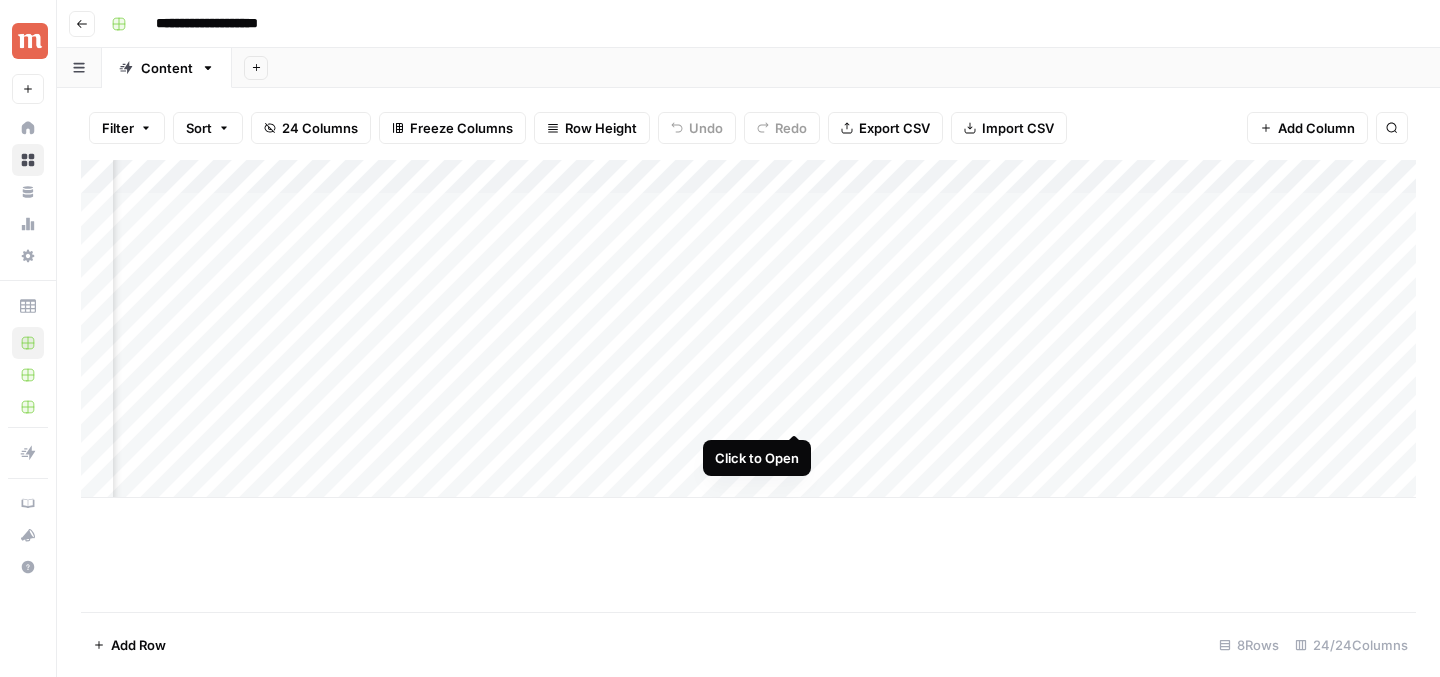 click on "Add Column" at bounding box center [748, 329] 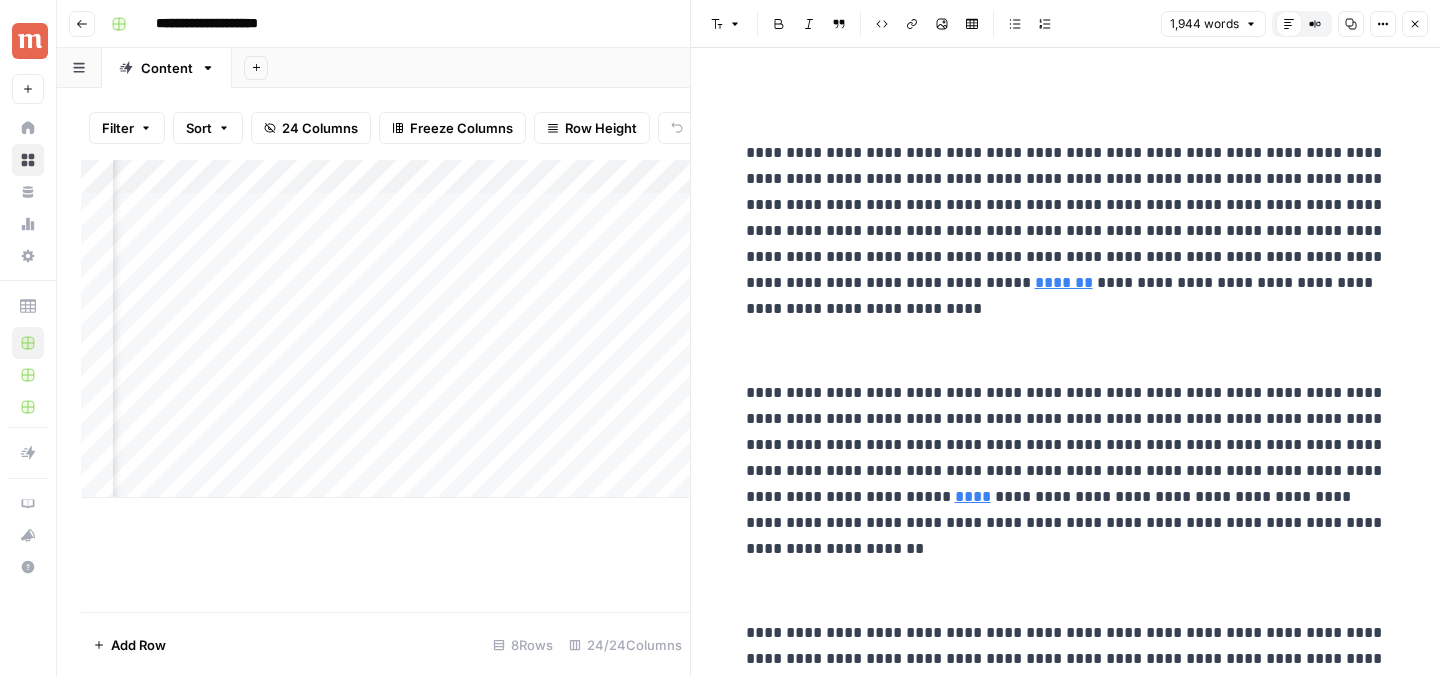 scroll, scrollTop: 113, scrollLeft: 0, axis: vertical 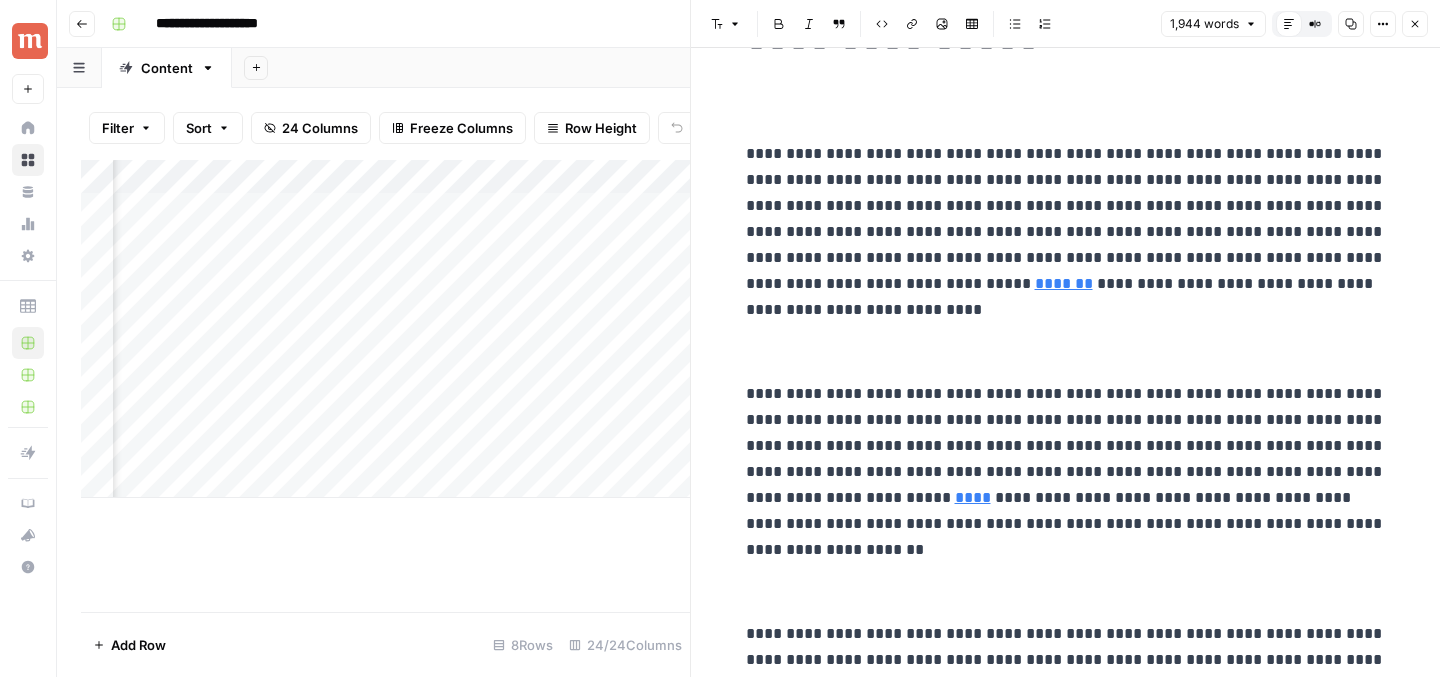 click at bounding box center [1066, 352] 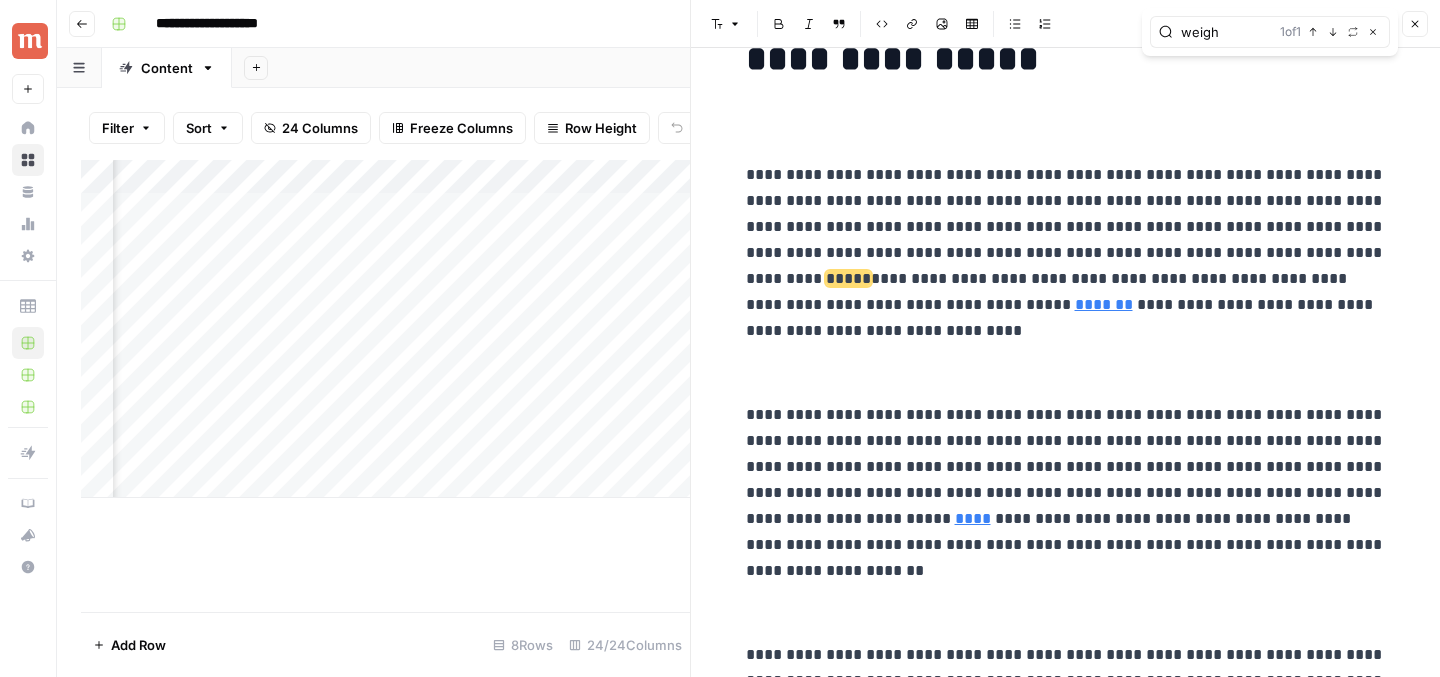 scroll, scrollTop: 85, scrollLeft: 0, axis: vertical 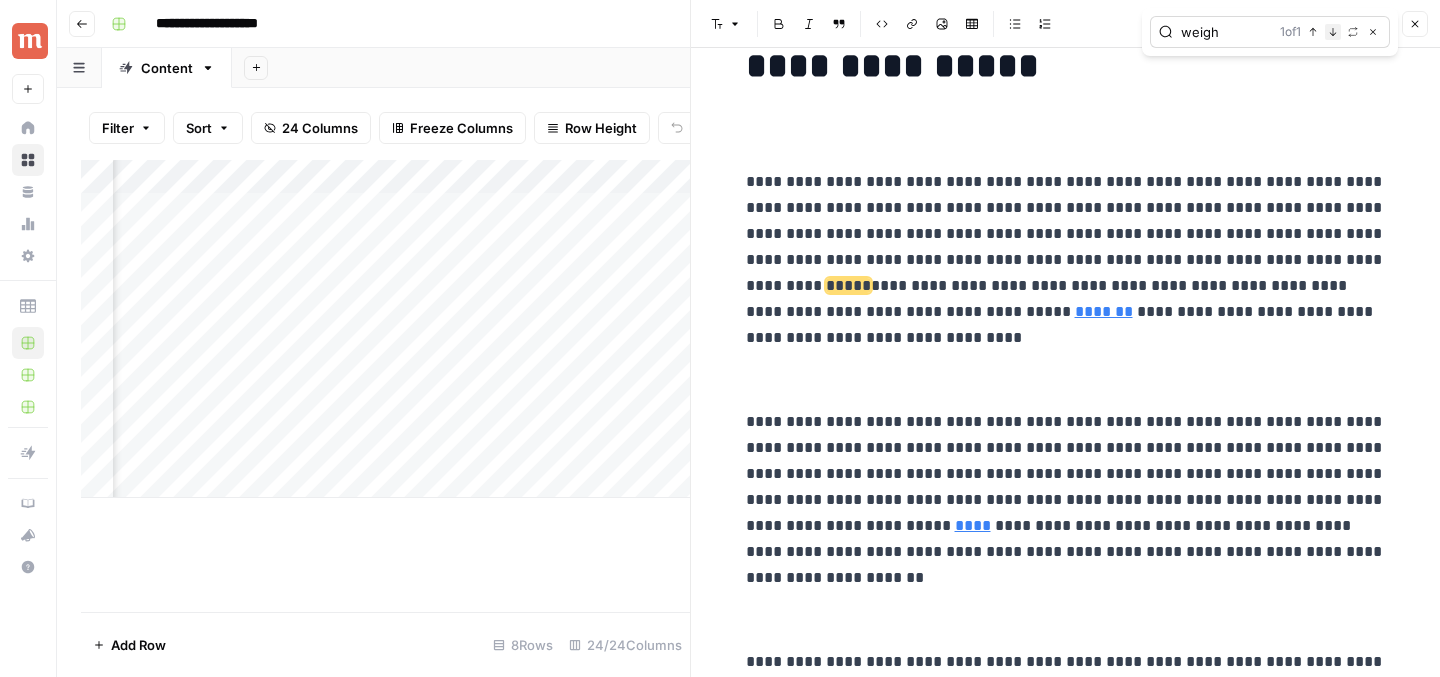 type on "weigh" 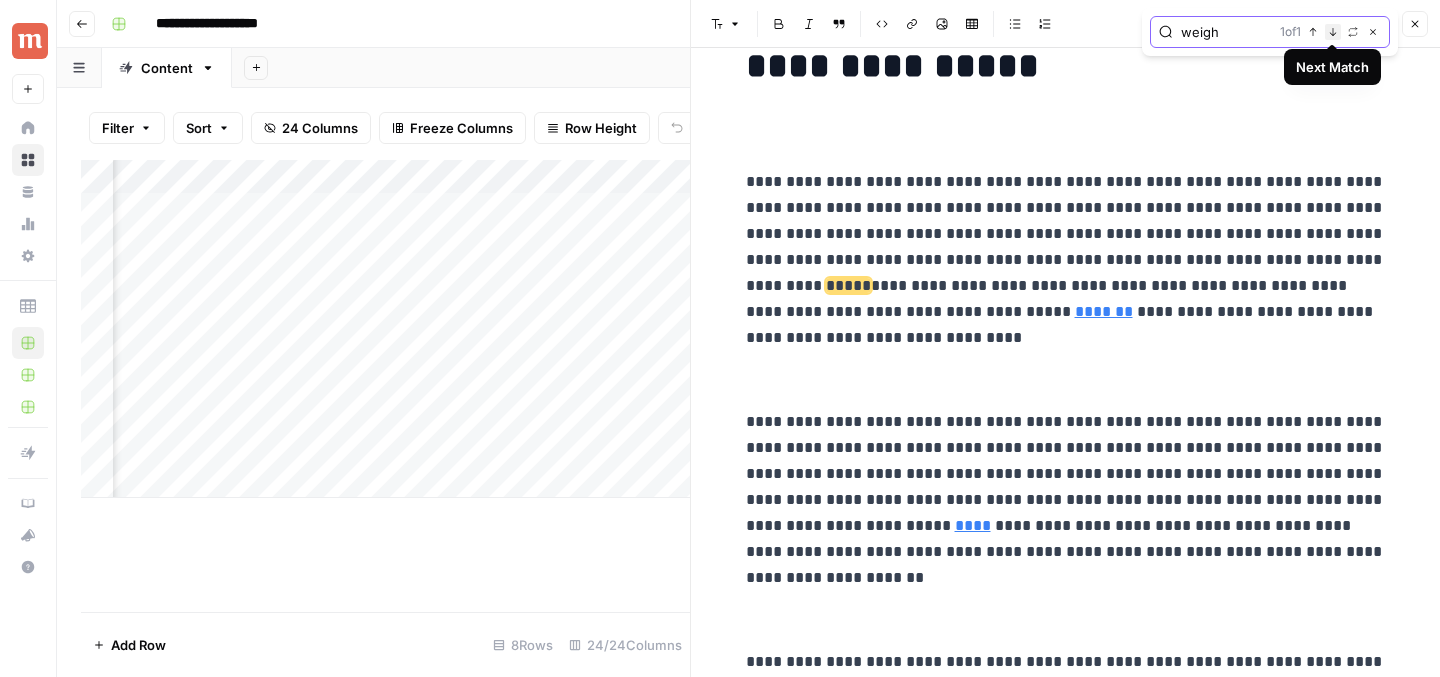 click 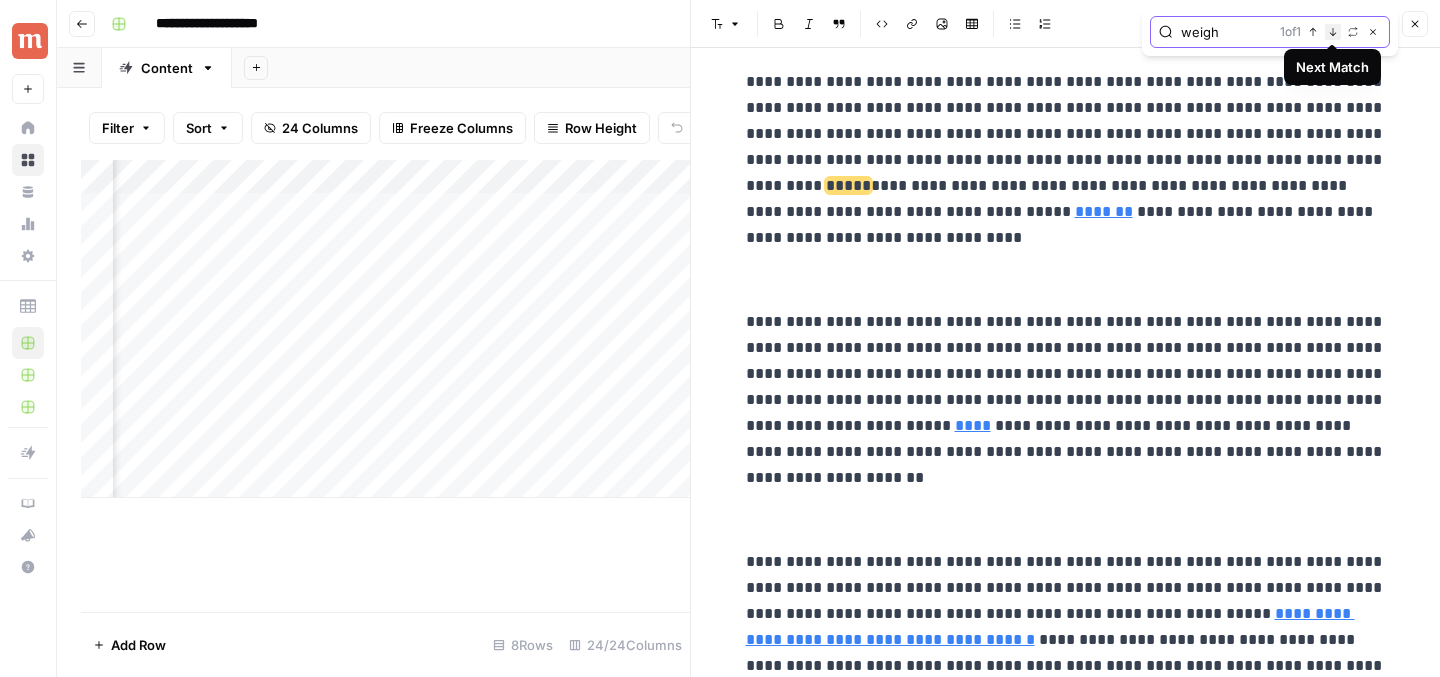 scroll, scrollTop: 293, scrollLeft: 0, axis: vertical 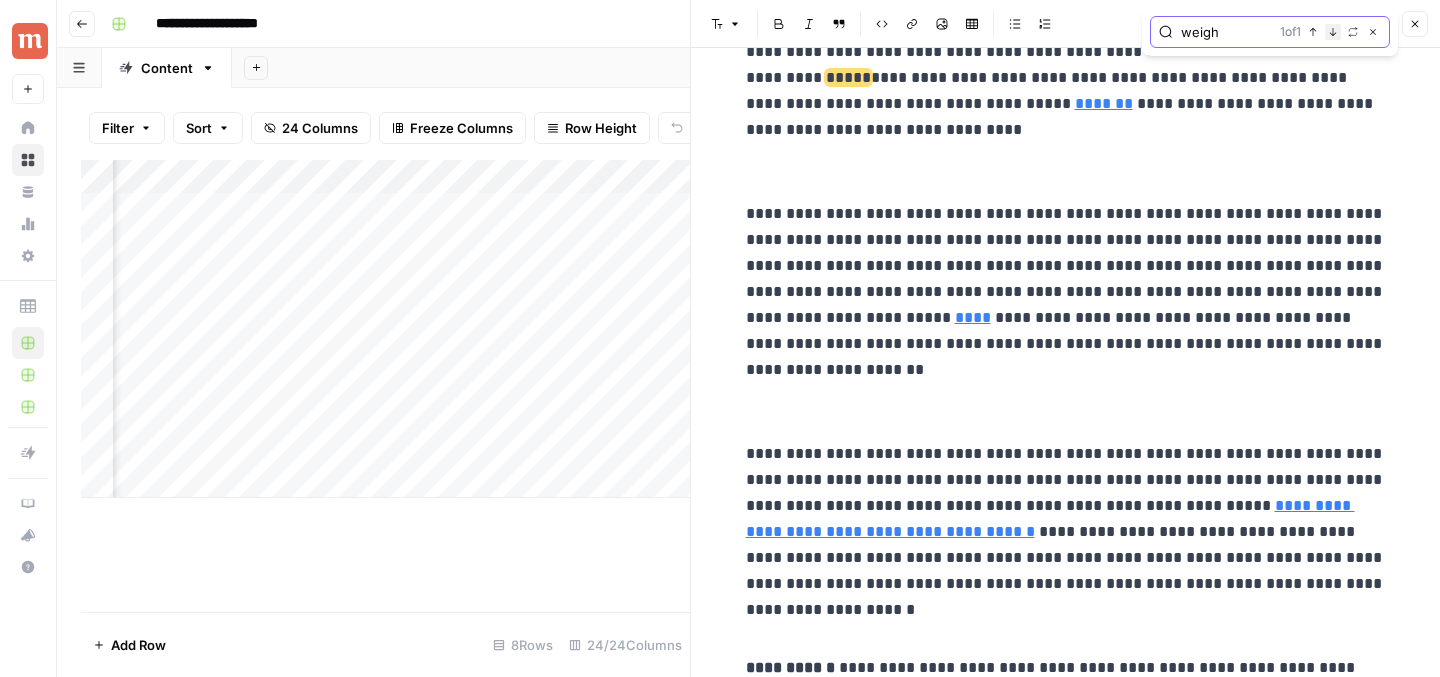 click 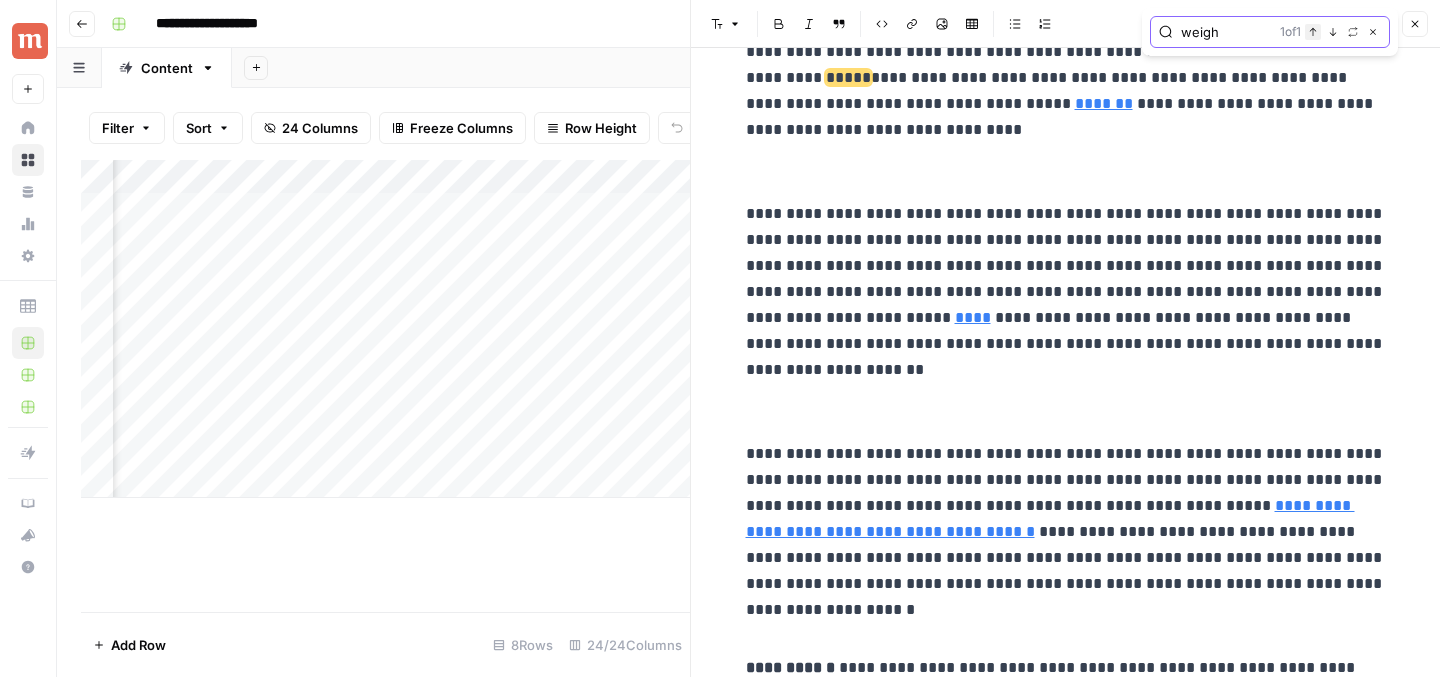 click 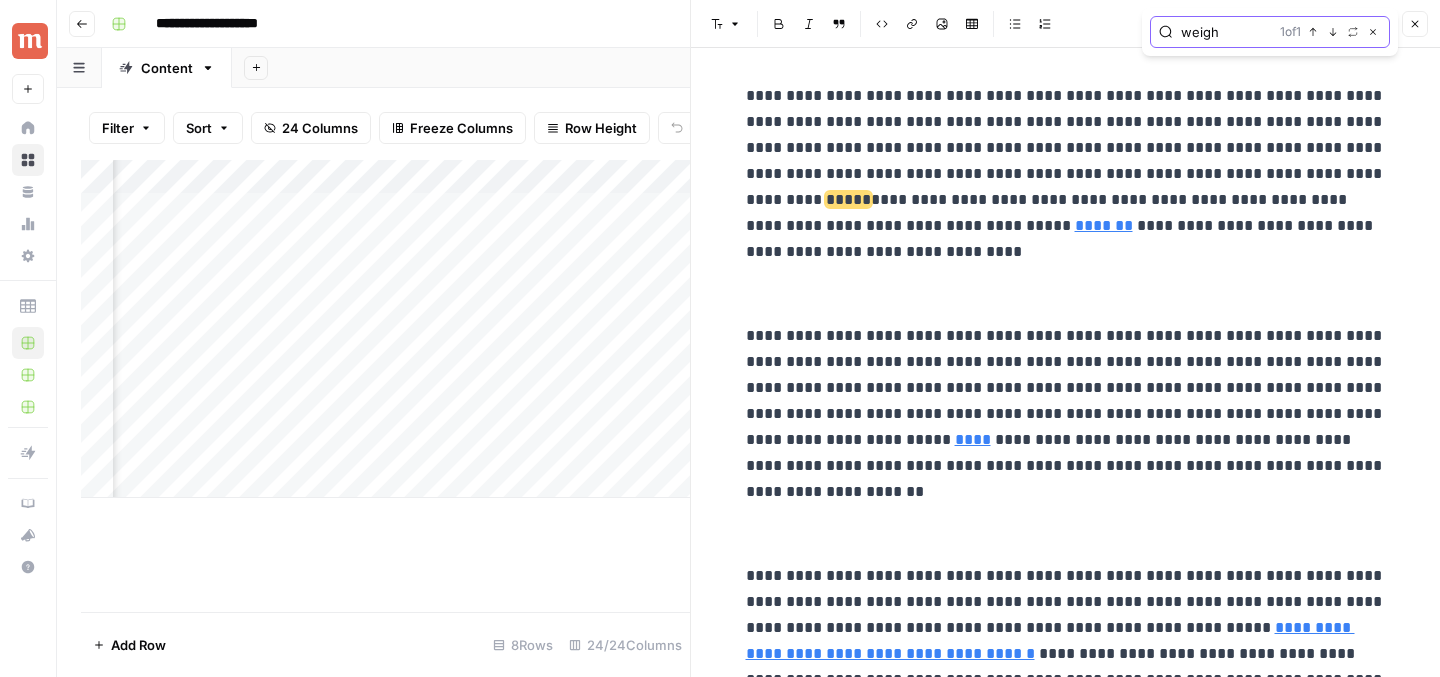 scroll, scrollTop: 131, scrollLeft: 0, axis: vertical 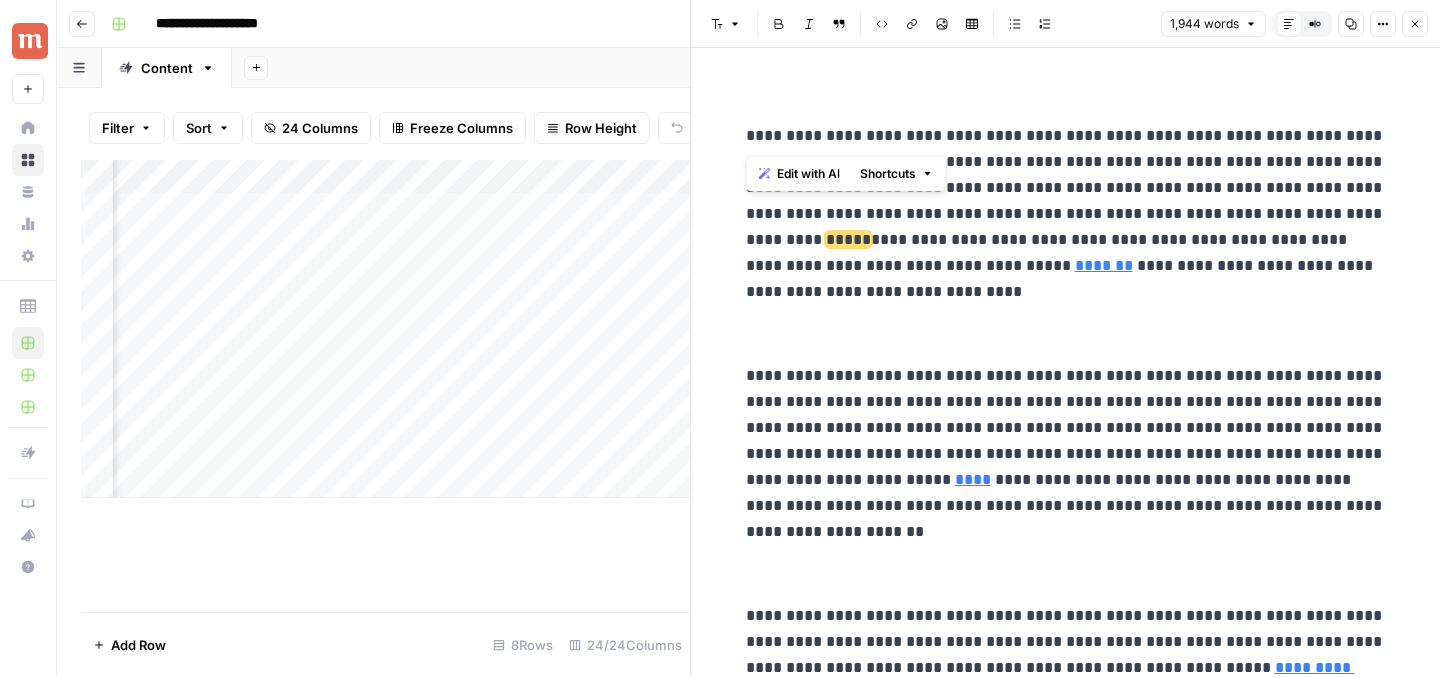 drag, startPoint x: 743, startPoint y: 138, endPoint x: 760, endPoint y: 276, distance: 139.04315 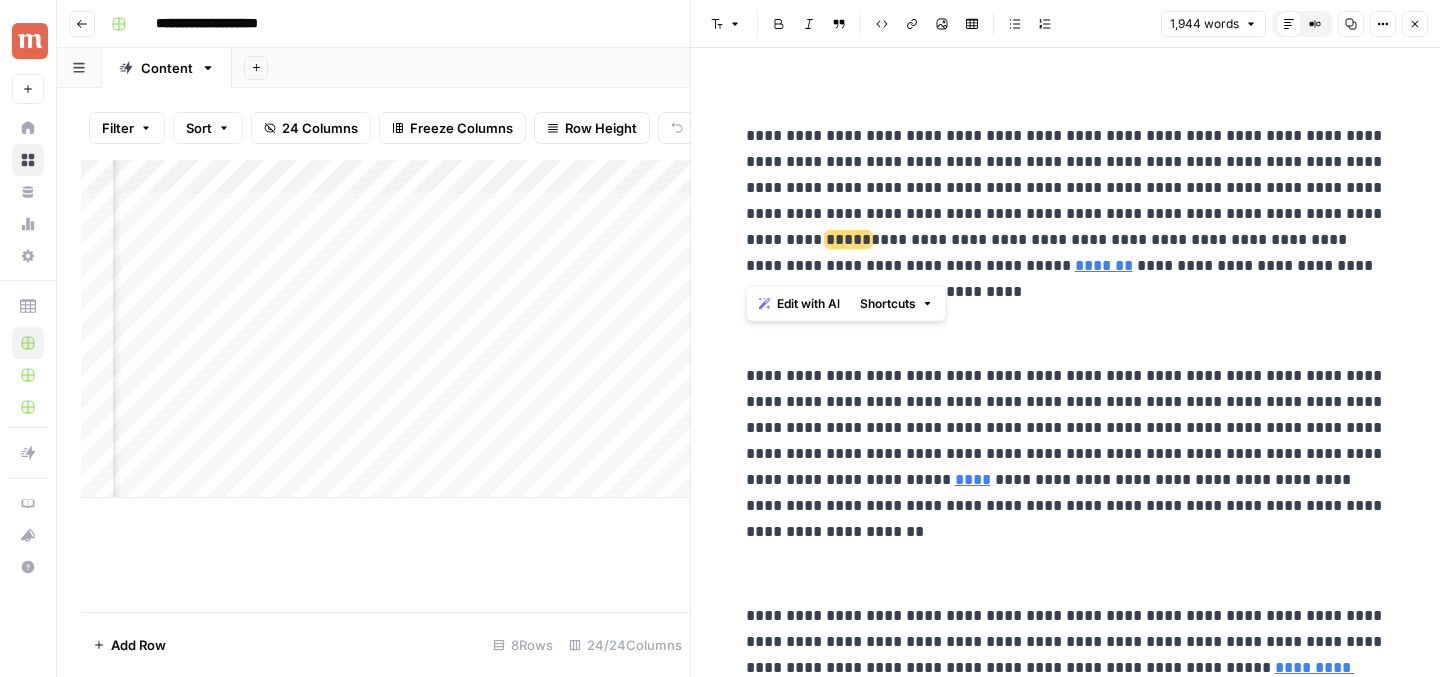 click on "**********" at bounding box center [1066, 214] 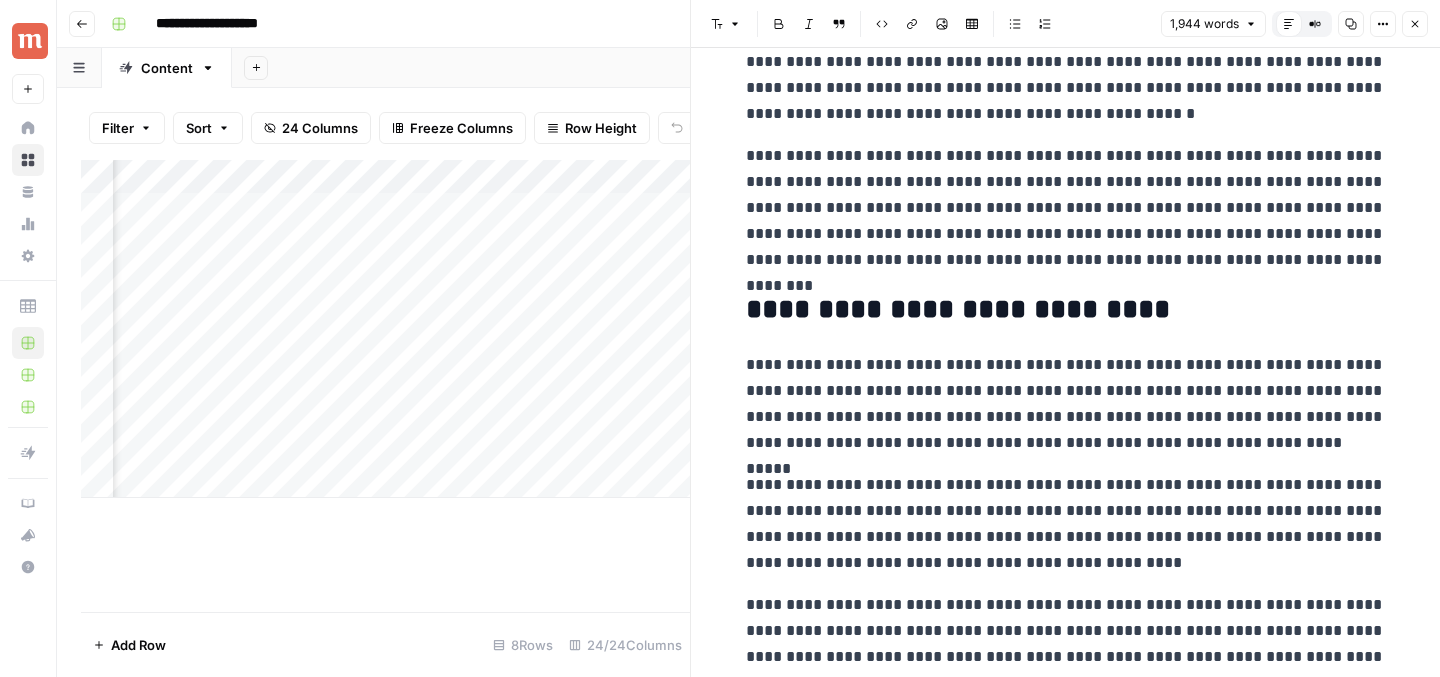 scroll, scrollTop: 1892, scrollLeft: 0, axis: vertical 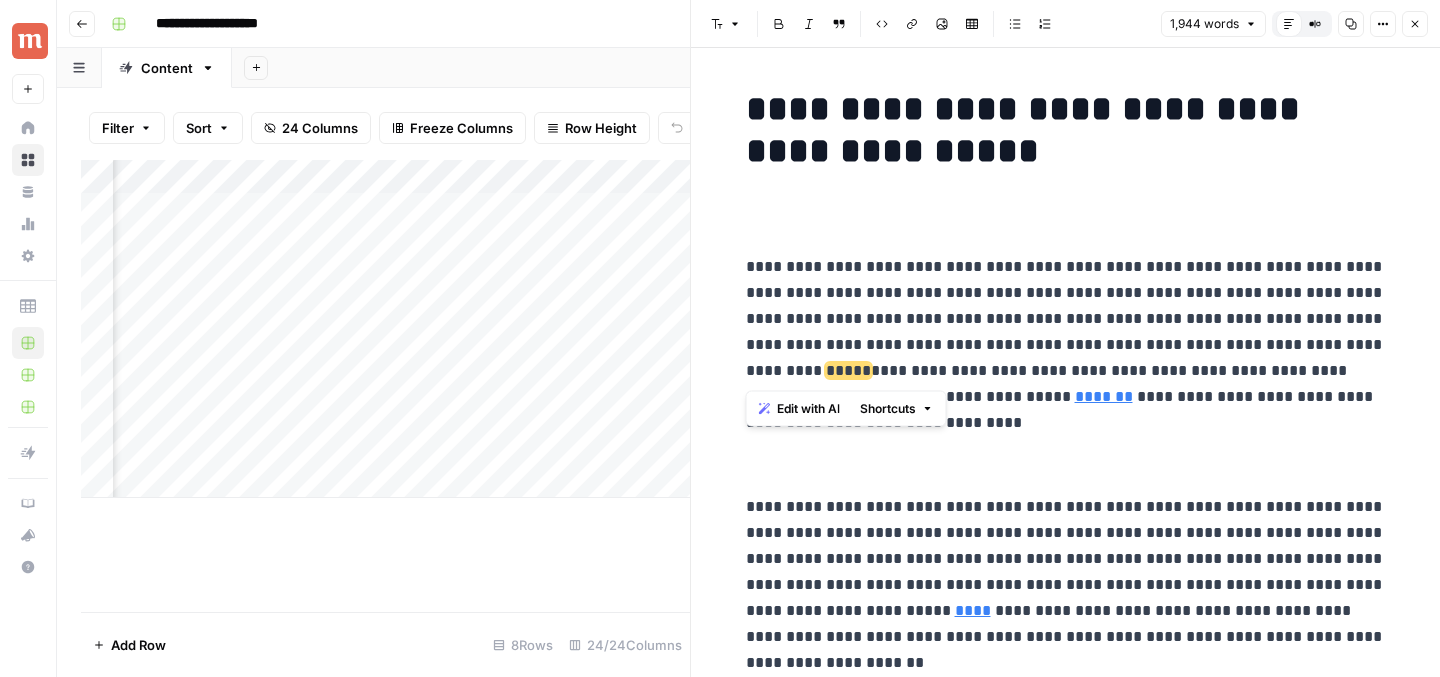 drag, startPoint x: 745, startPoint y: 265, endPoint x: 861, endPoint y: 416, distance: 190.4127 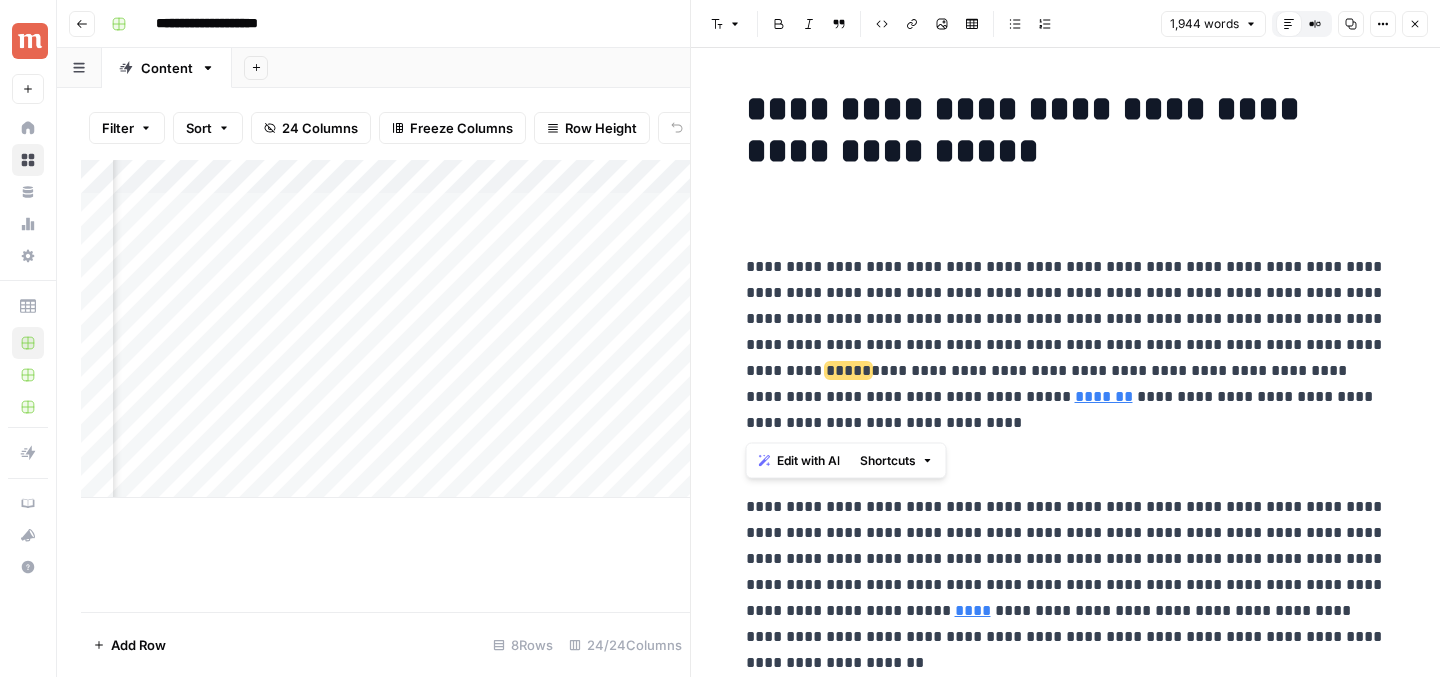 click on "**********" at bounding box center [1066, 345] 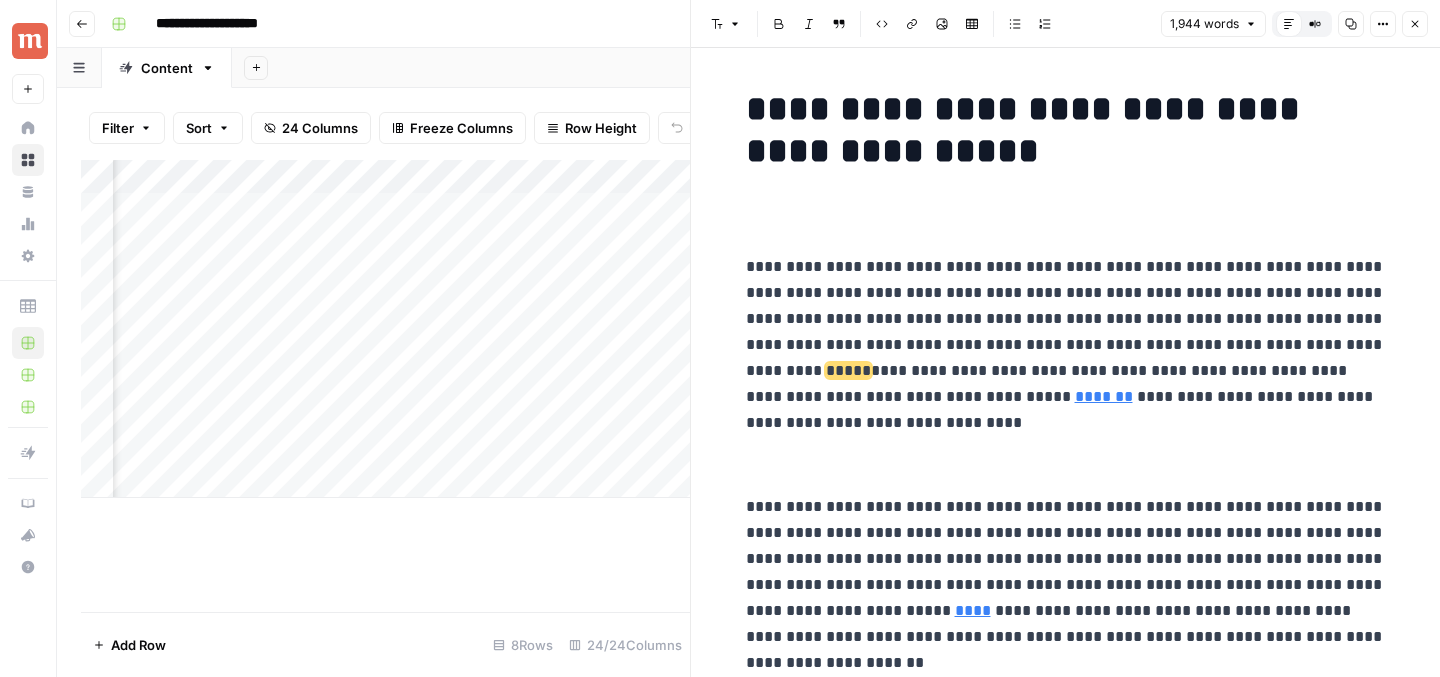 drag, startPoint x: 802, startPoint y: 341, endPoint x: 849, endPoint y: 468, distance: 135.41788 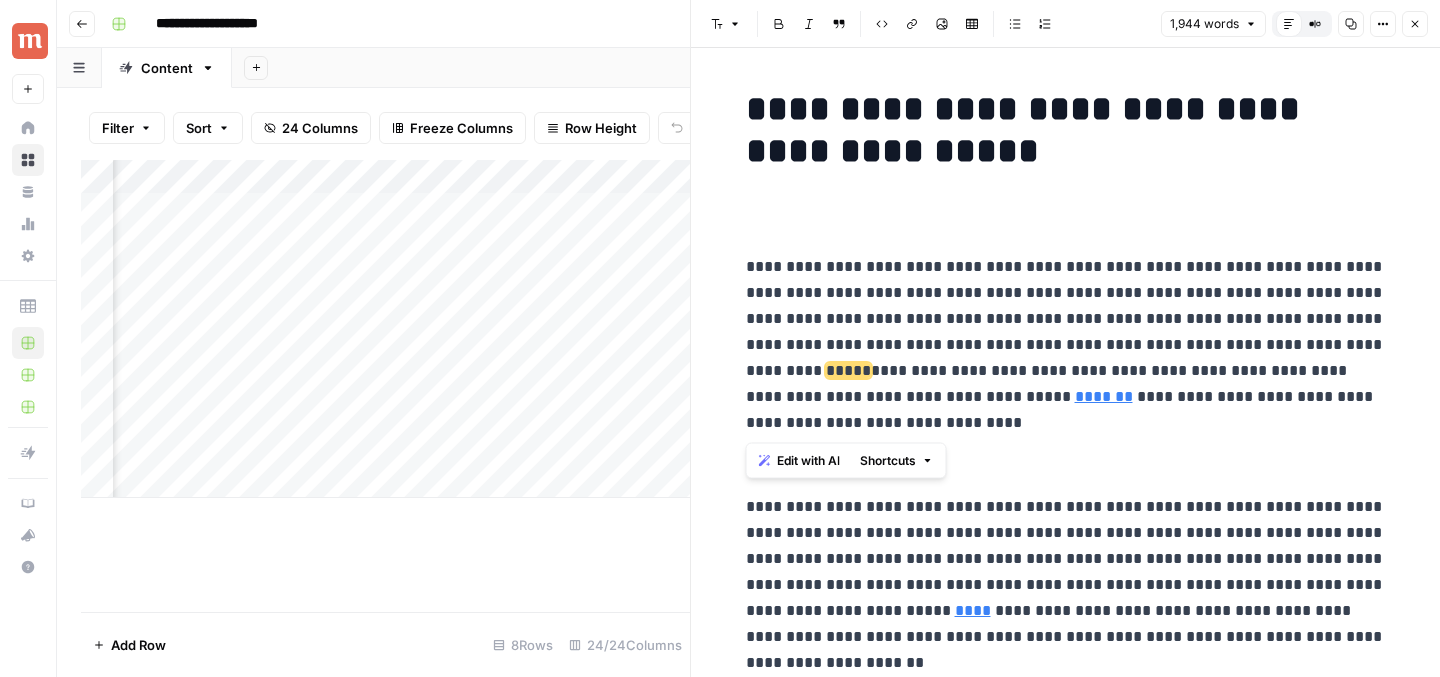 click on "**********" at bounding box center [1066, 345] 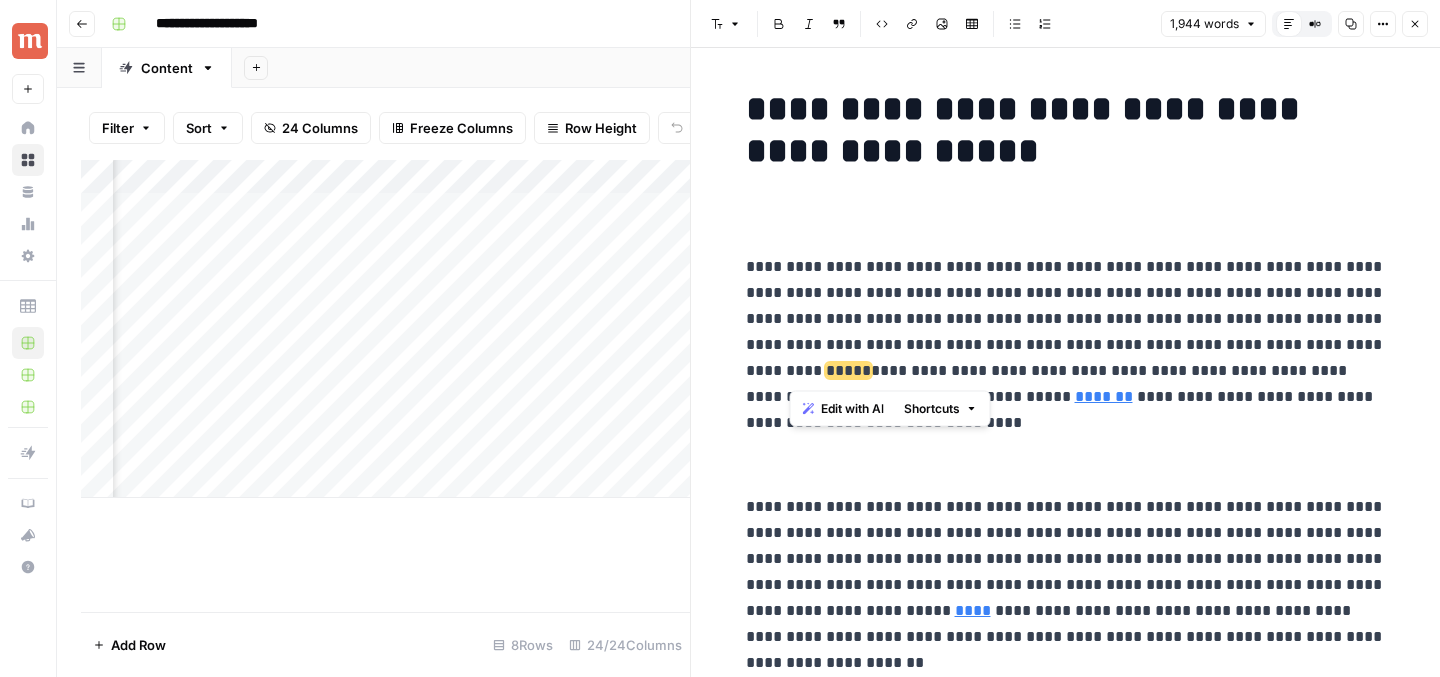 drag, startPoint x: 791, startPoint y: 367, endPoint x: 960, endPoint y: 379, distance: 169.4255 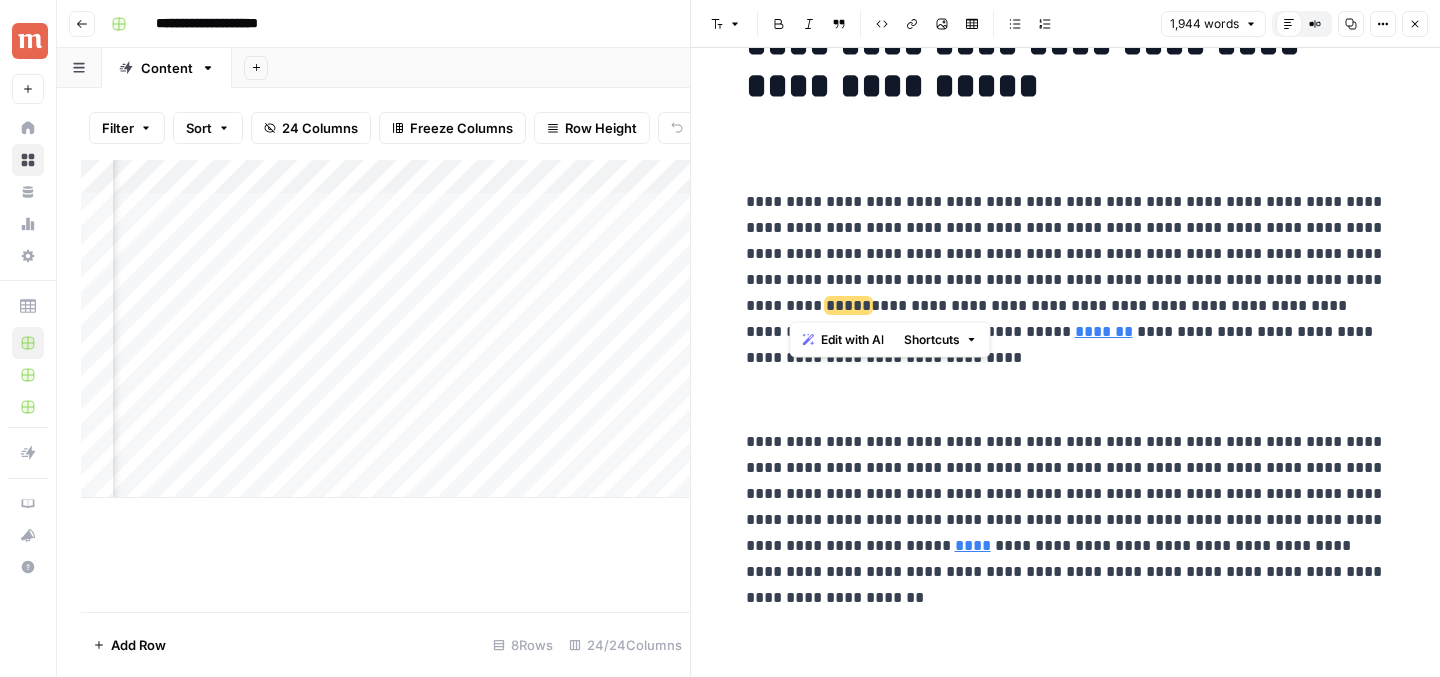 scroll, scrollTop: 69, scrollLeft: 0, axis: vertical 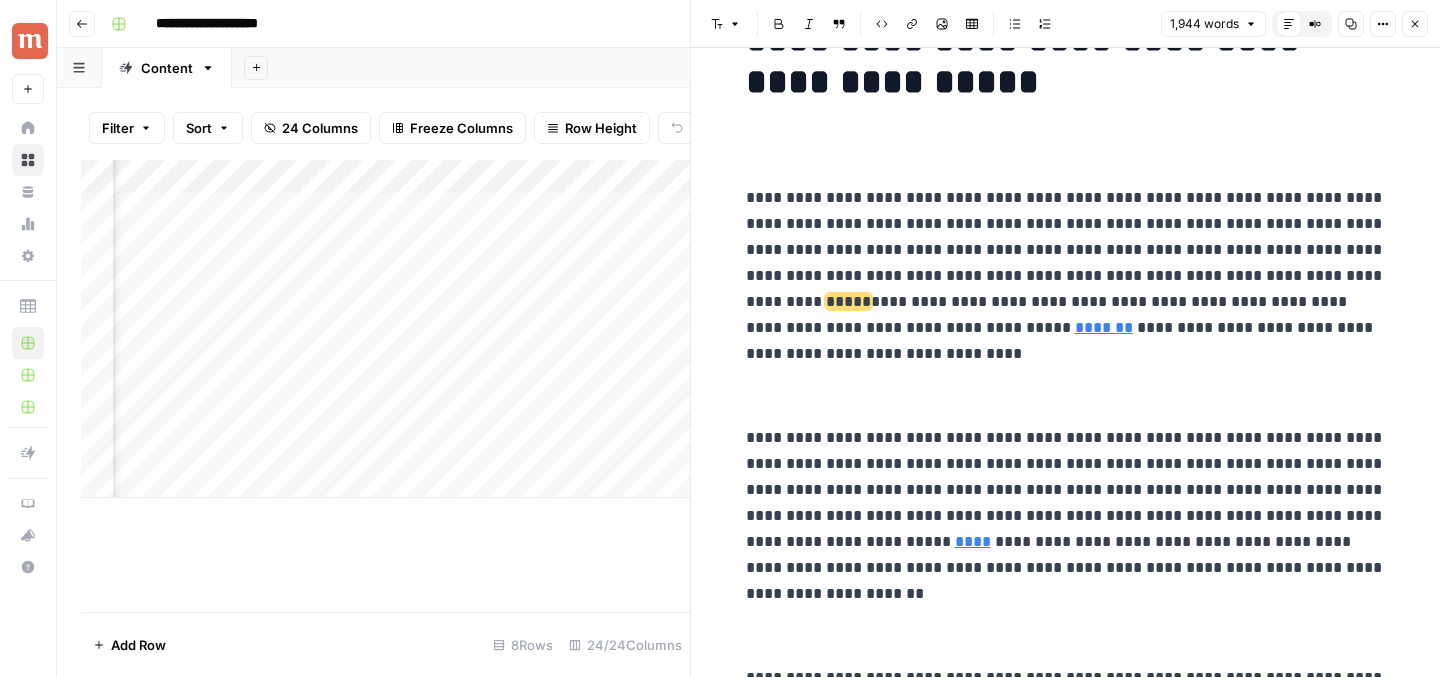 click on "**********" at bounding box center (1066, 3601) 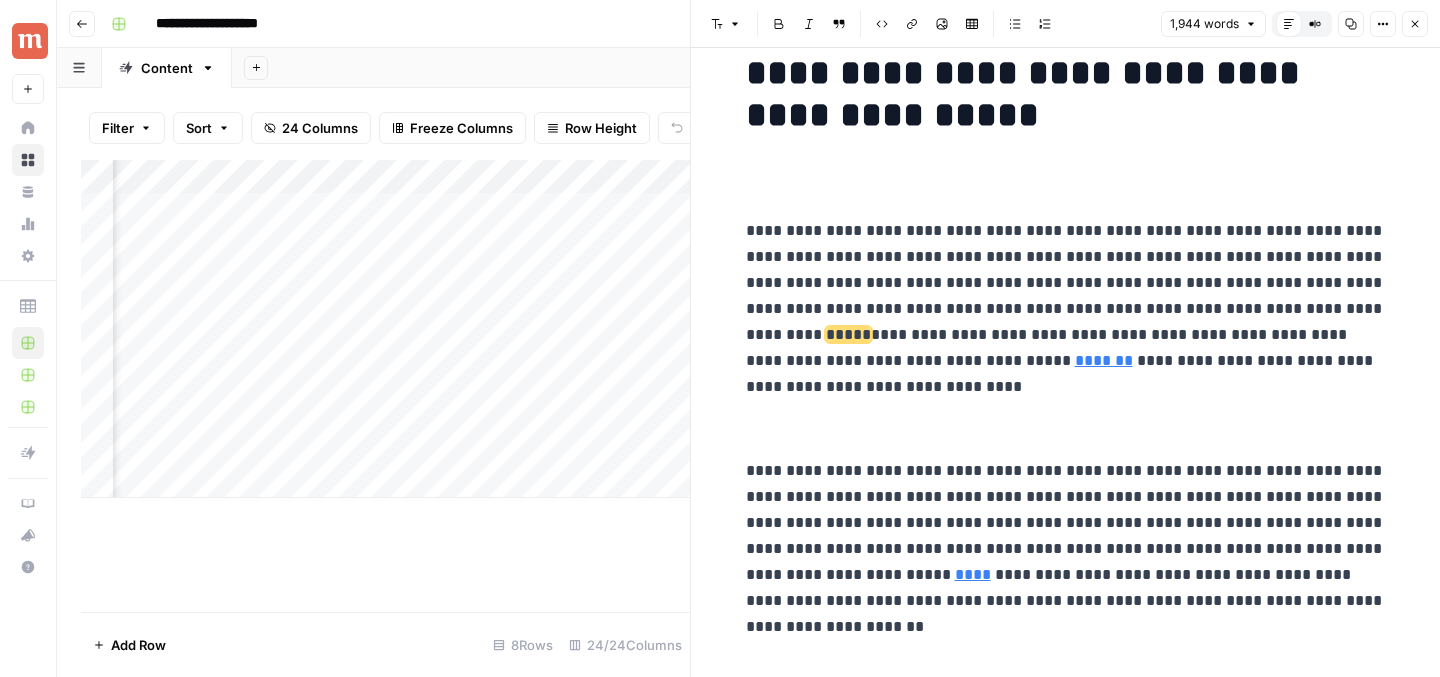 scroll, scrollTop: 20, scrollLeft: 0, axis: vertical 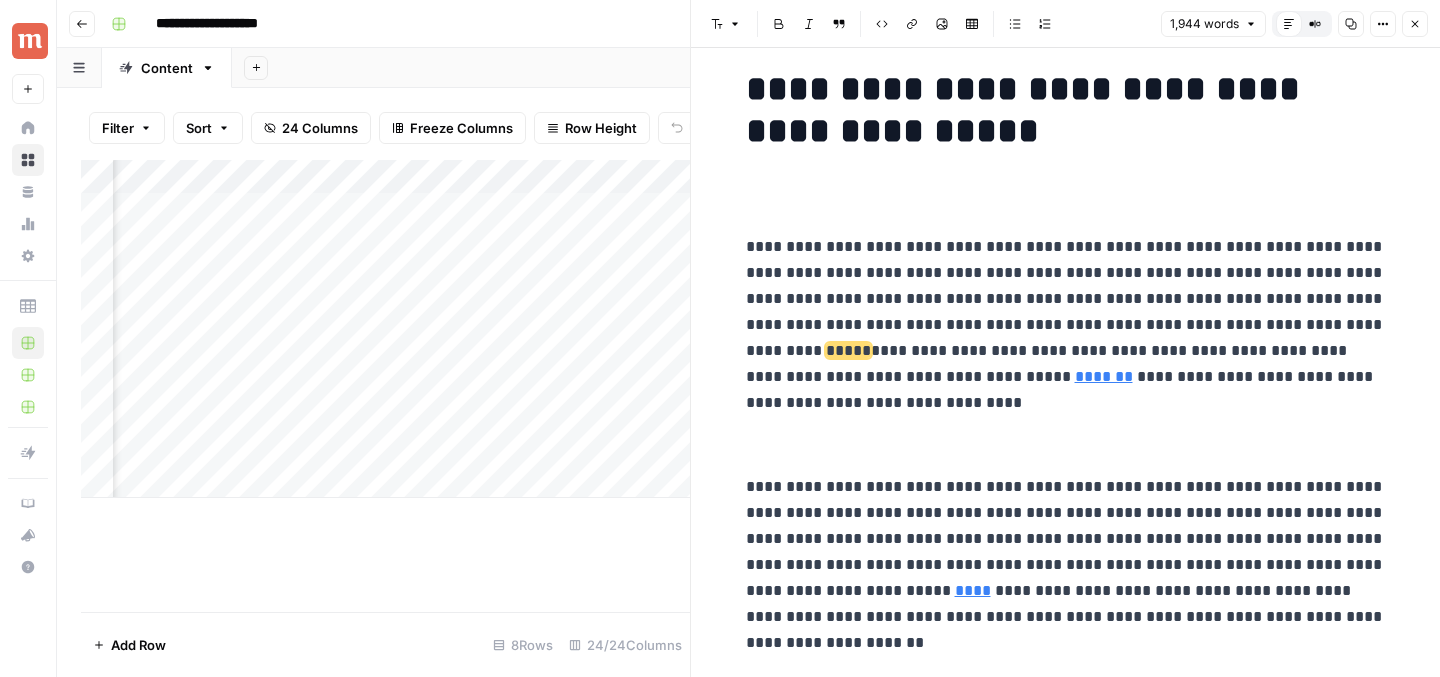 click at bounding box center [1066, 445] 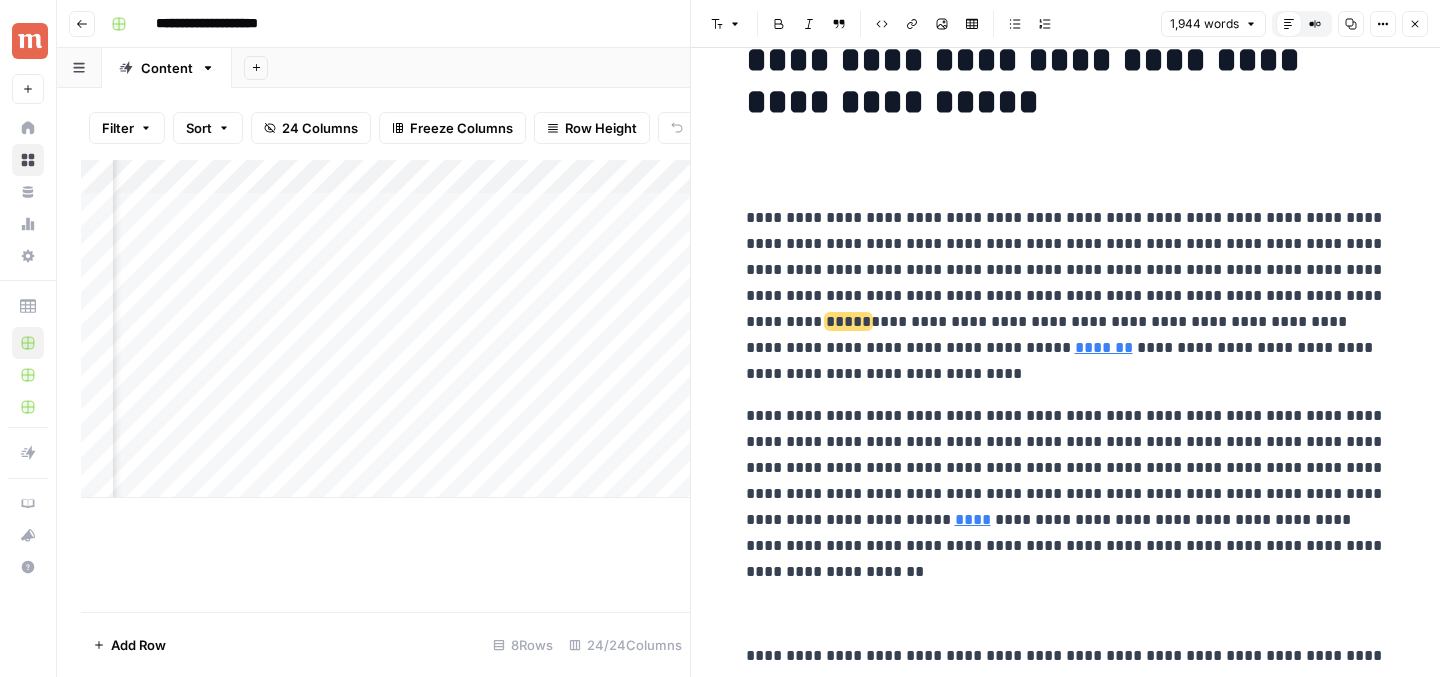 scroll, scrollTop: 56, scrollLeft: 0, axis: vertical 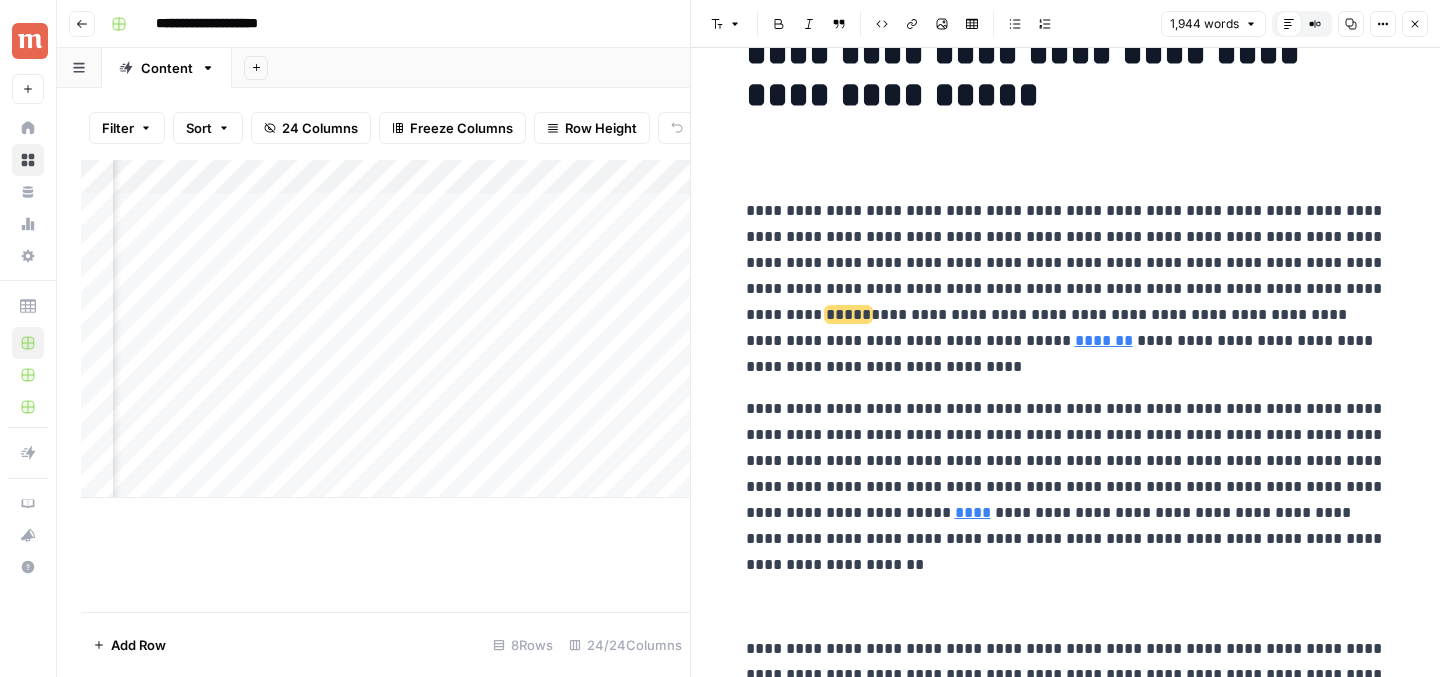 click on "**********" at bounding box center [1066, 487] 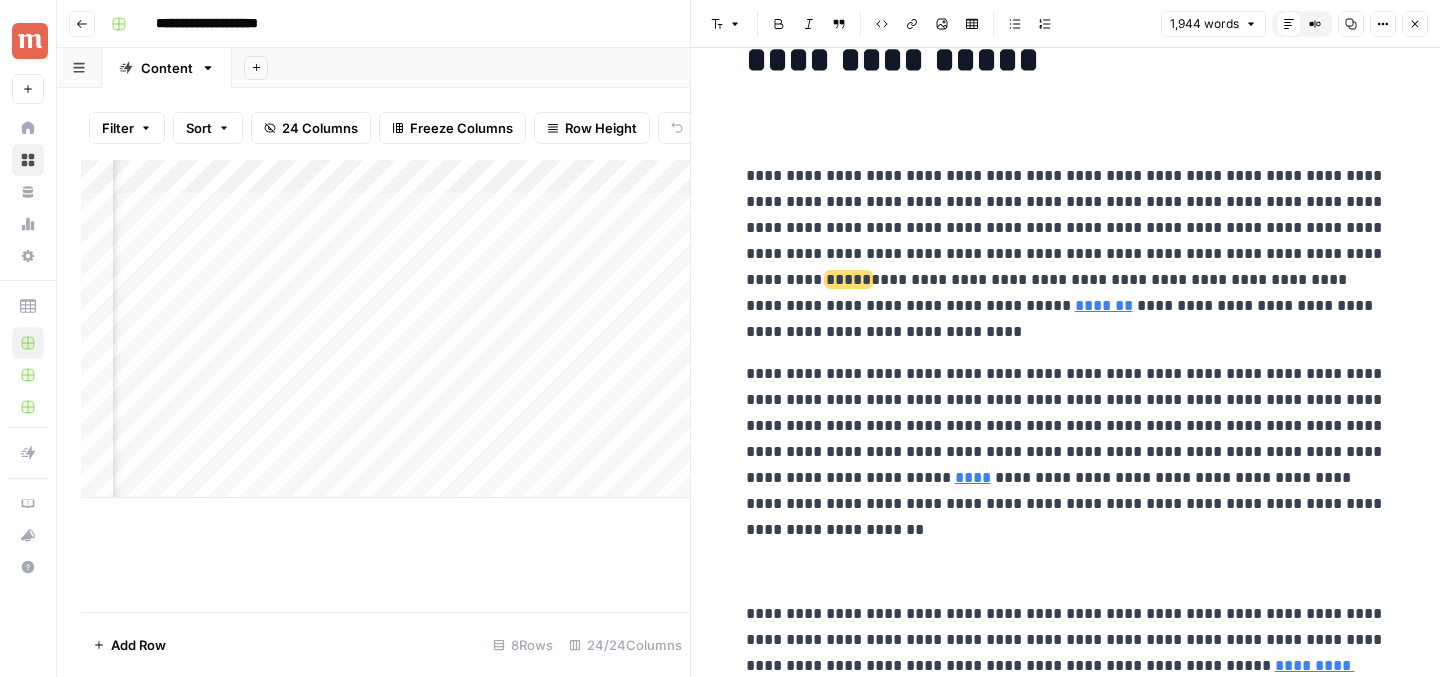 scroll, scrollTop: 95, scrollLeft: 0, axis: vertical 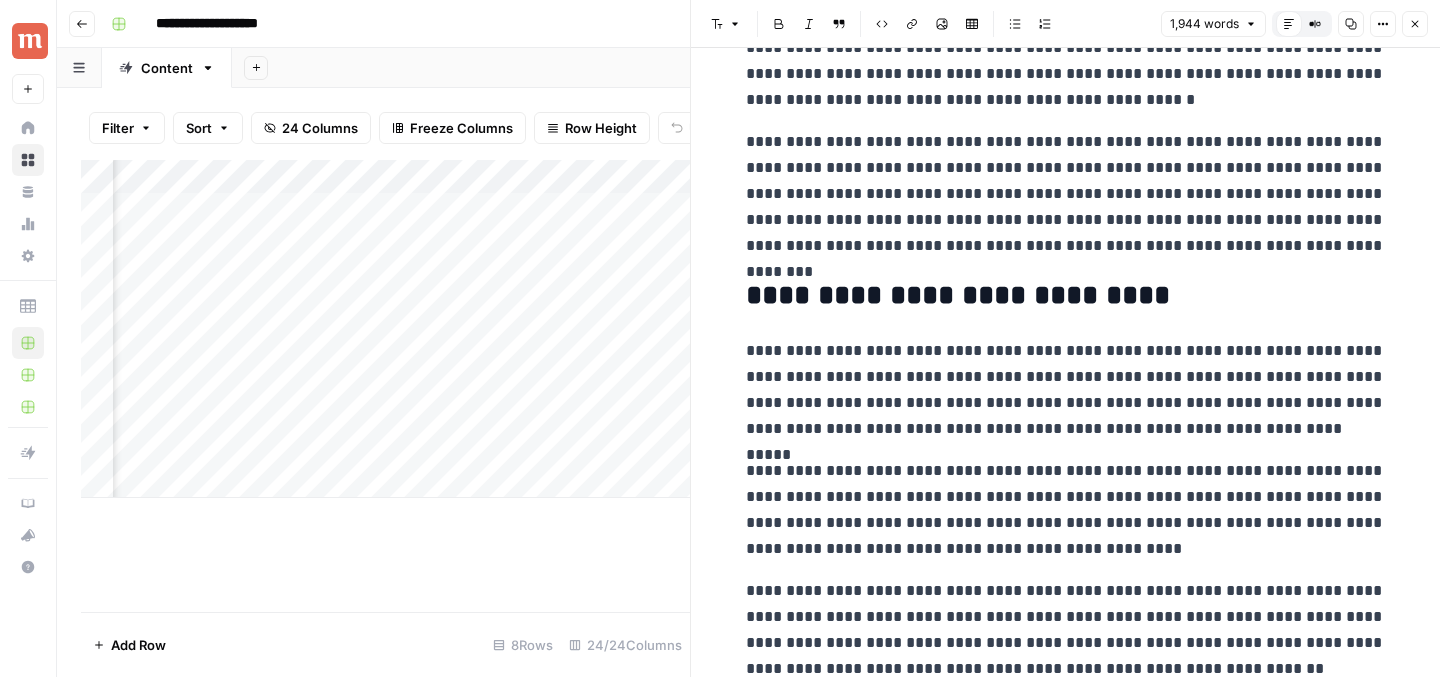 click on "**********" at bounding box center (1066, 194) 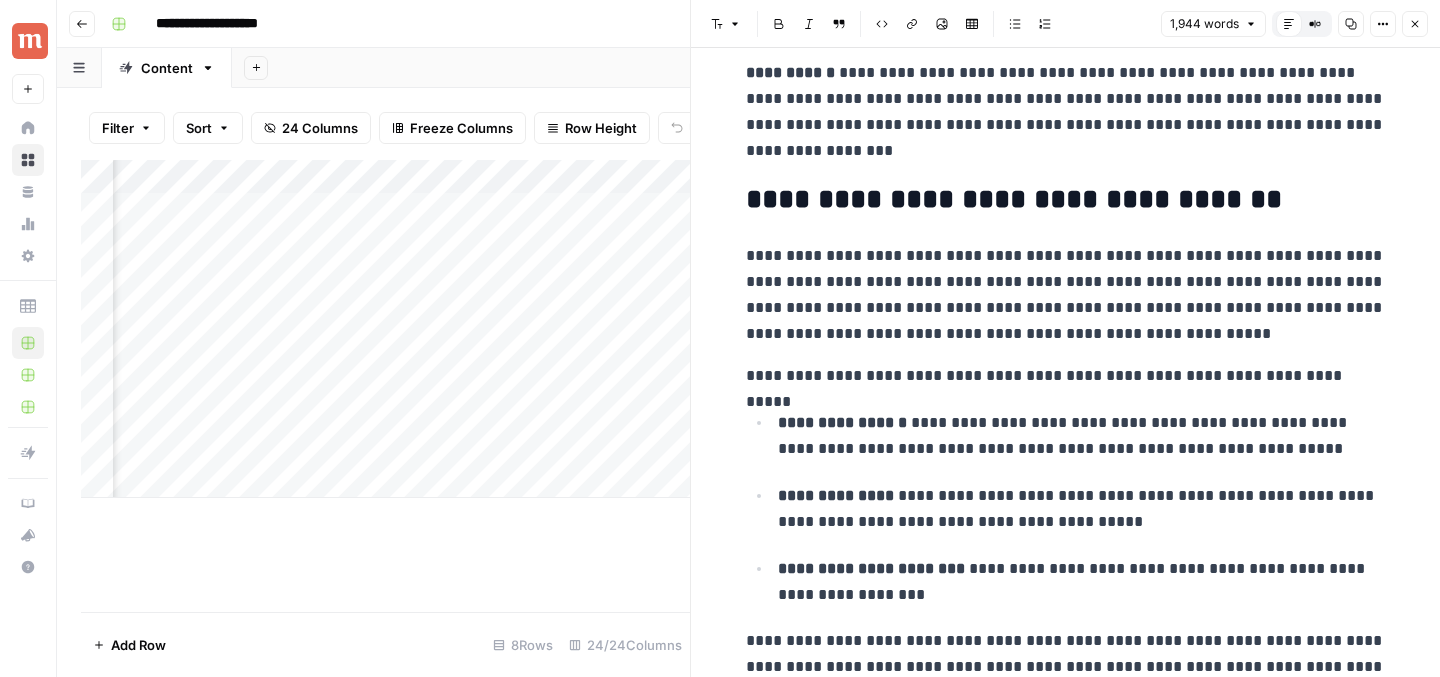 scroll, scrollTop: 0, scrollLeft: 0, axis: both 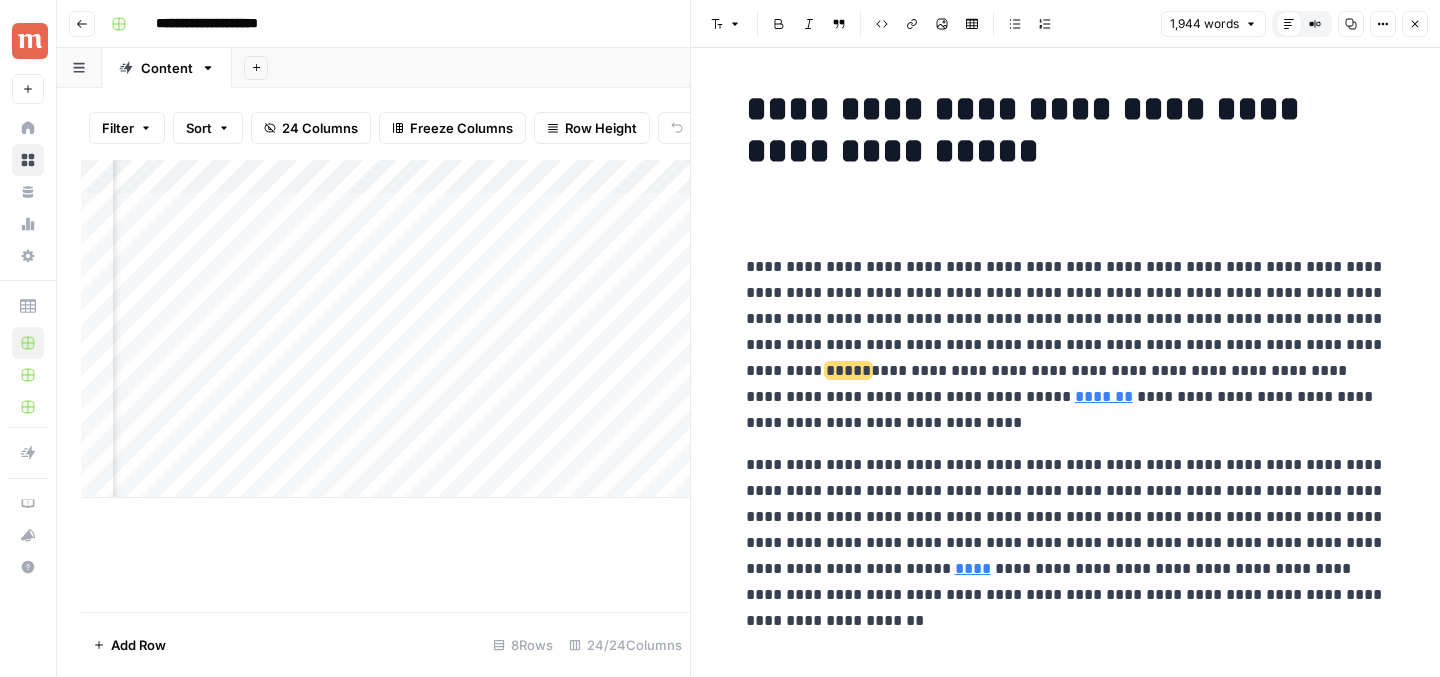 click at bounding box center [1066, 225] 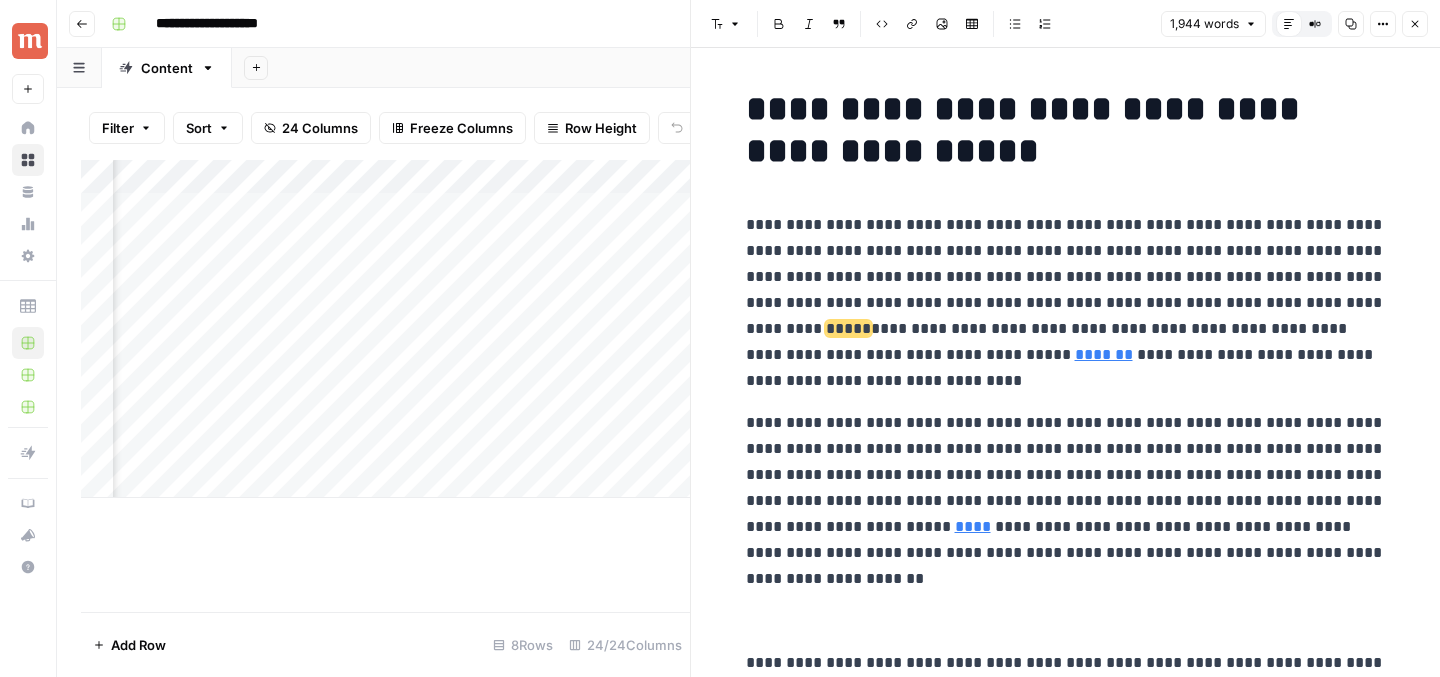 click on "**********" at bounding box center (1066, 303) 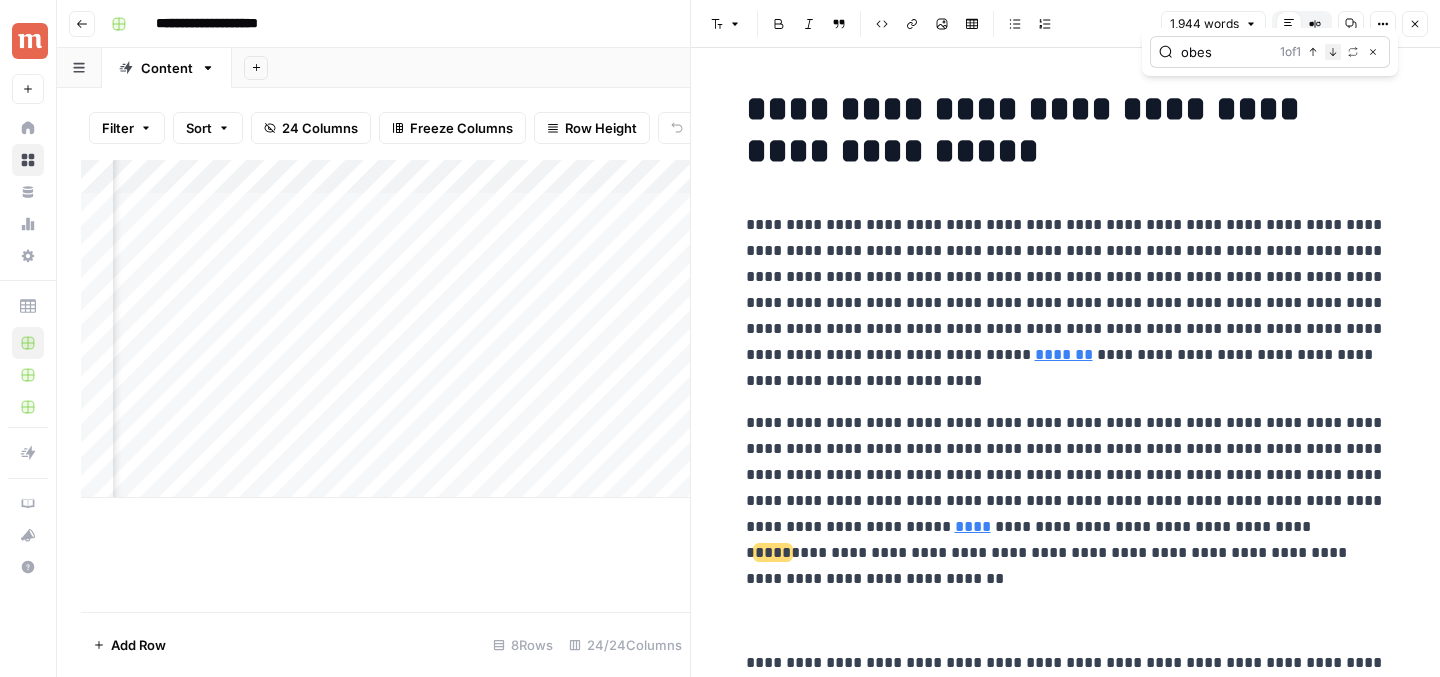 type on "obes" 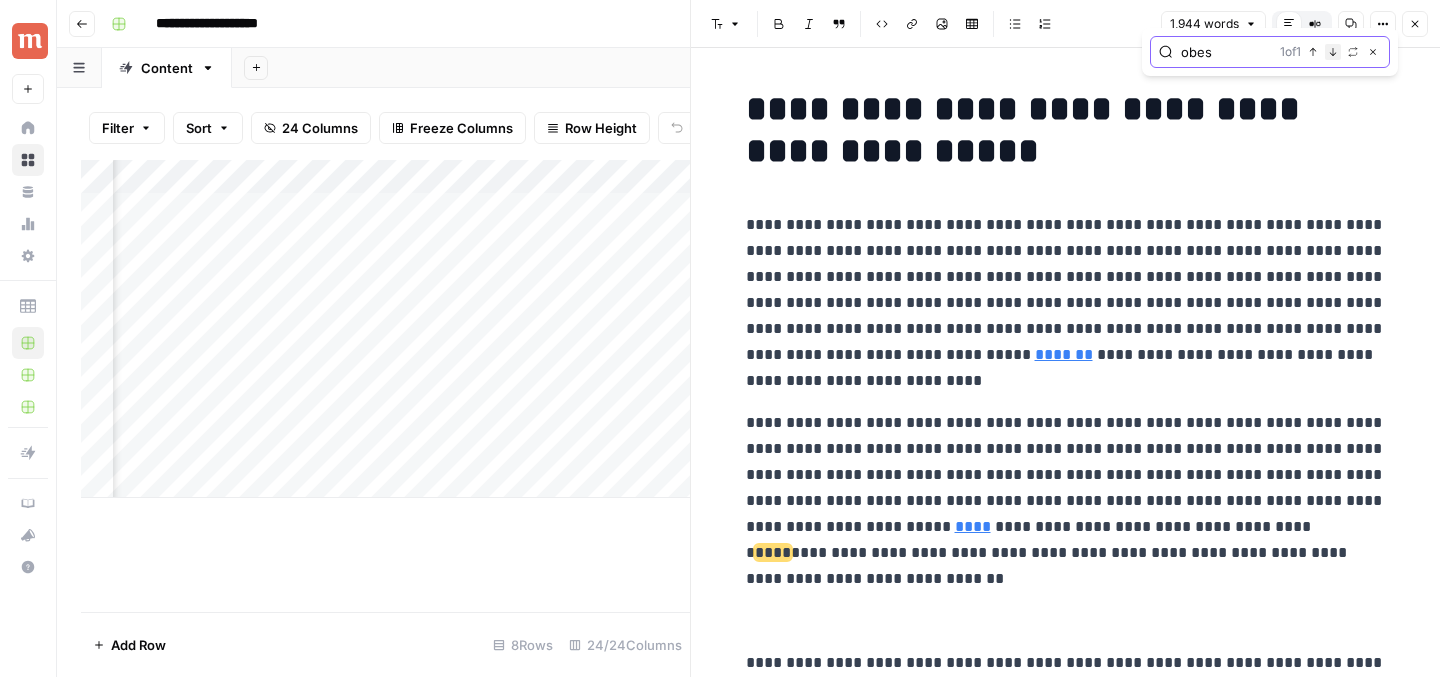 click 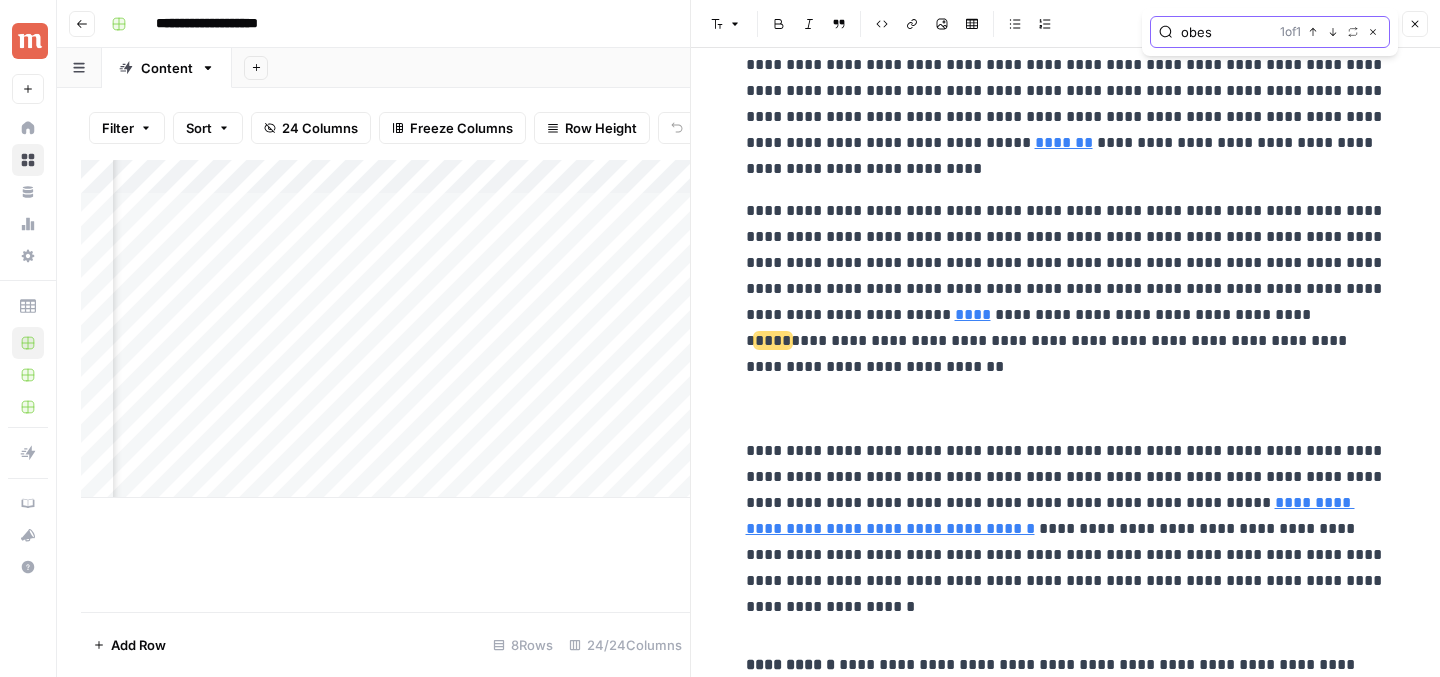 scroll, scrollTop: 210, scrollLeft: 0, axis: vertical 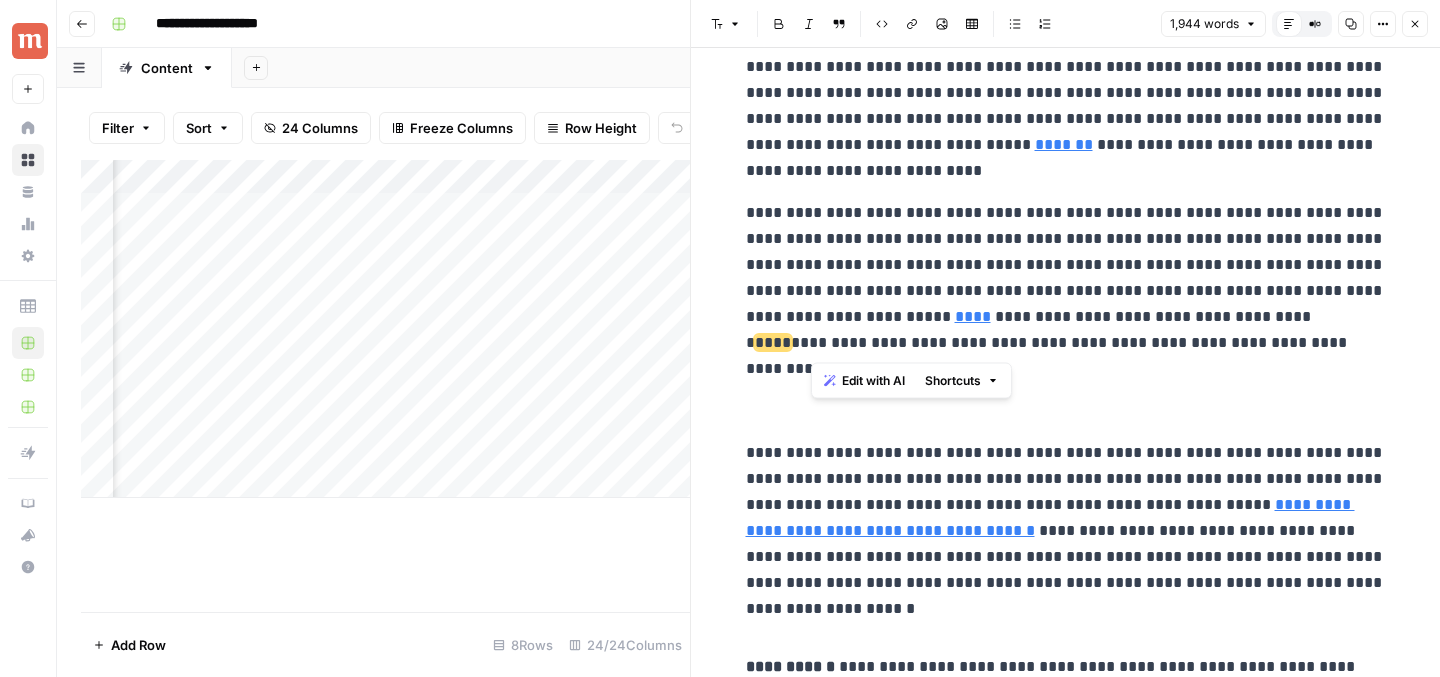 drag, startPoint x: 812, startPoint y: 317, endPoint x: 833, endPoint y: 353, distance: 41.677334 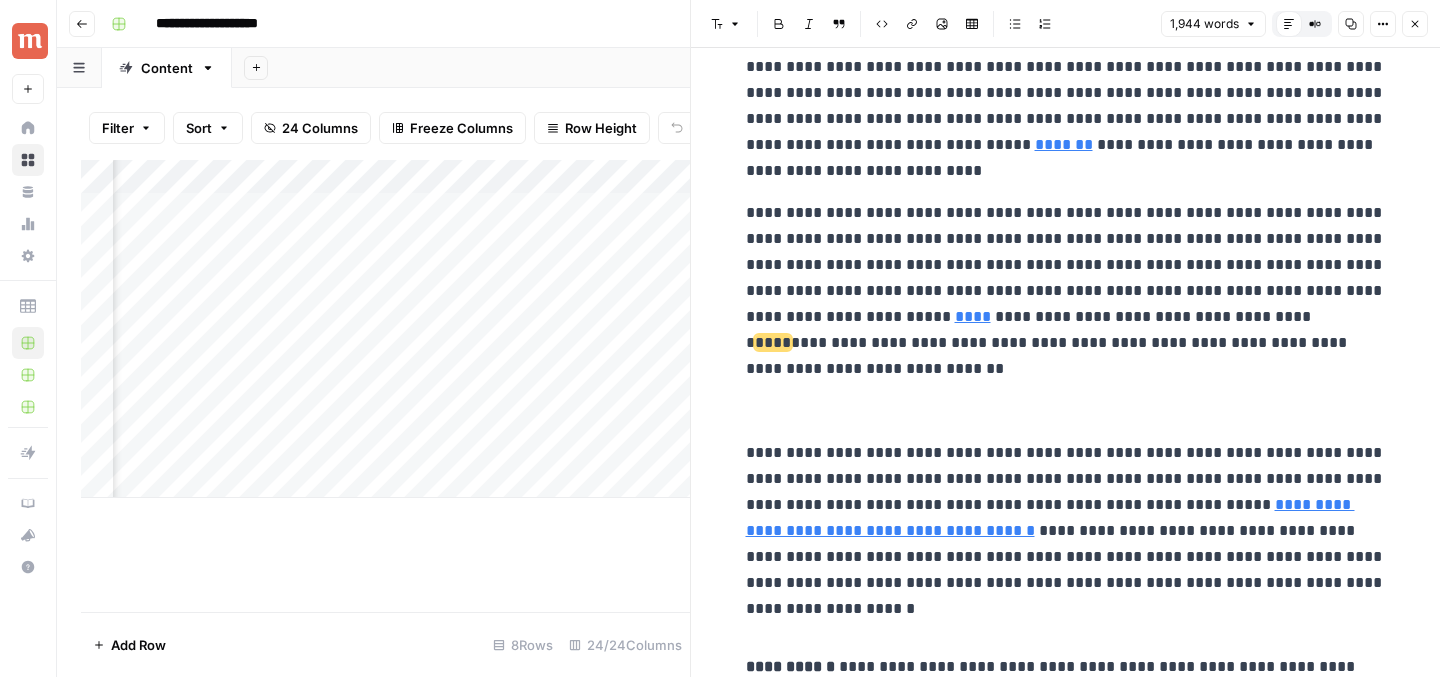 drag, startPoint x: 790, startPoint y: 310, endPoint x: 815, endPoint y: 347, distance: 44.65423 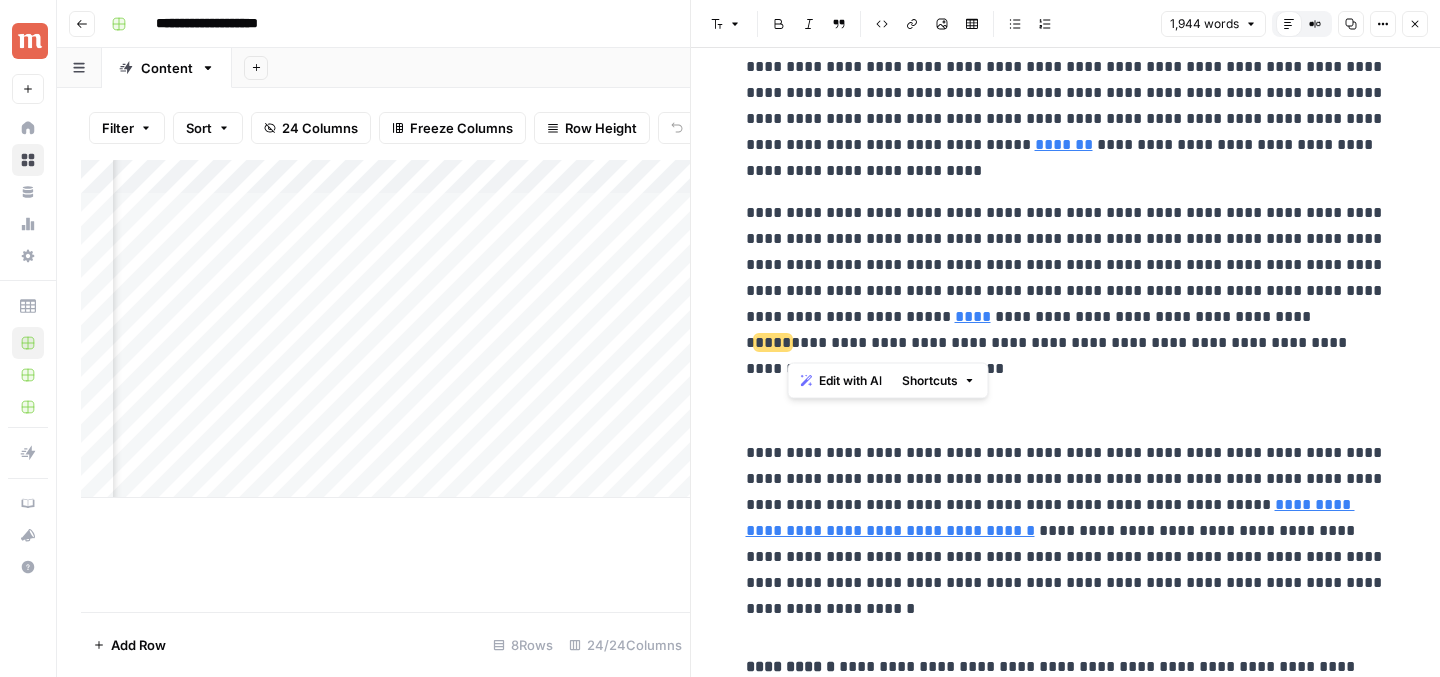 click on "**********" at bounding box center [1066, 291] 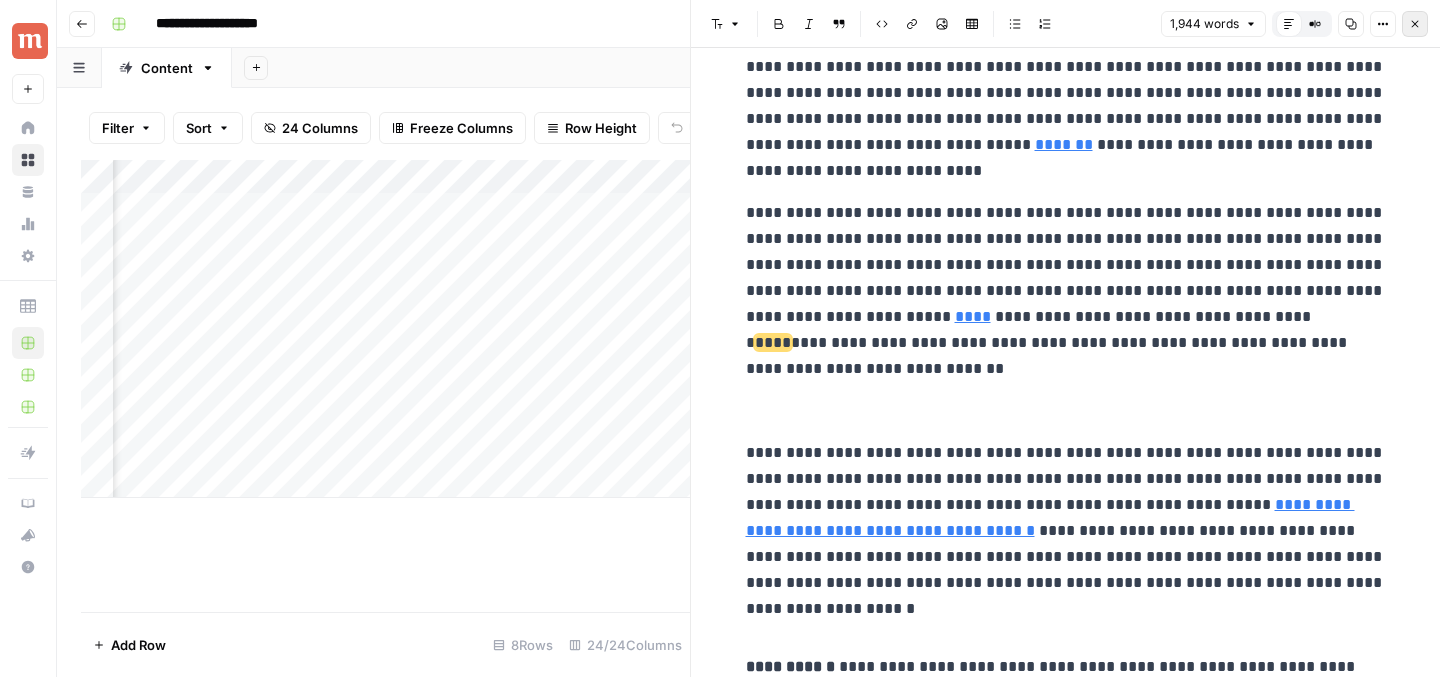 click 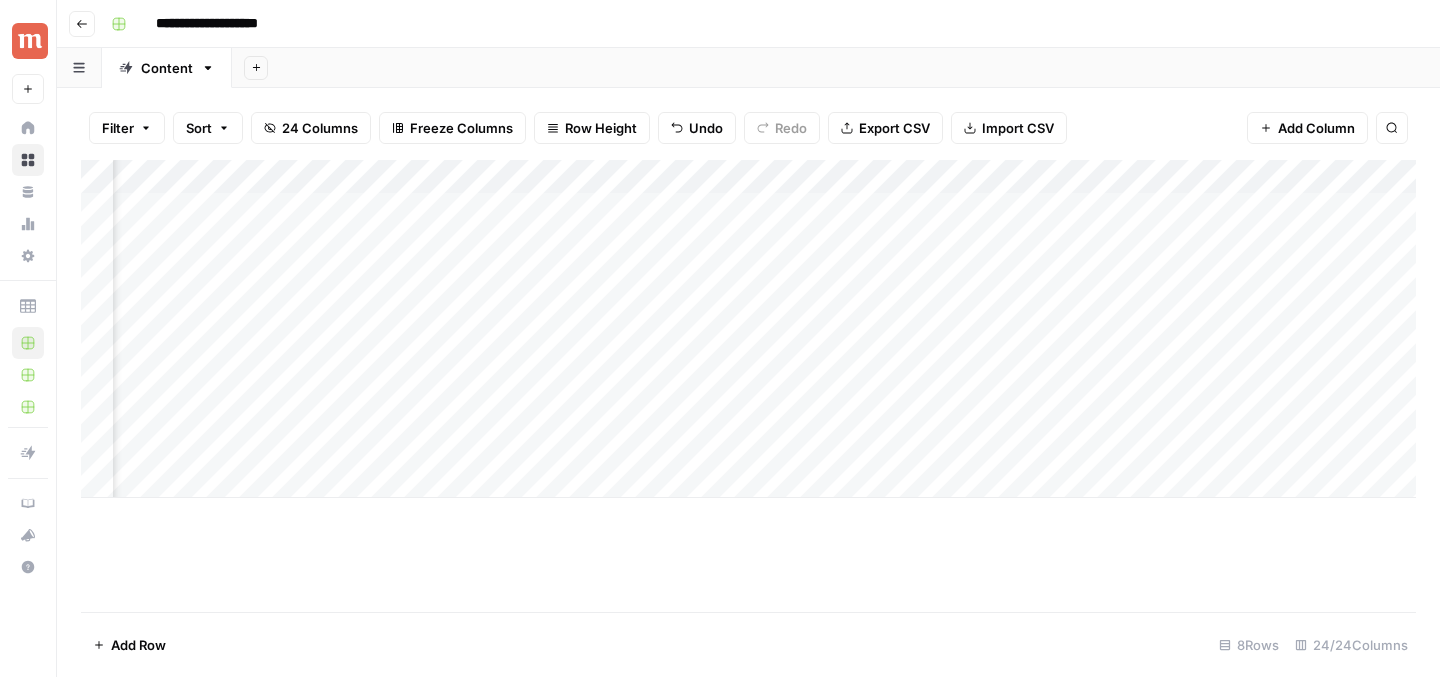 scroll, scrollTop: 0, scrollLeft: 2176, axis: horizontal 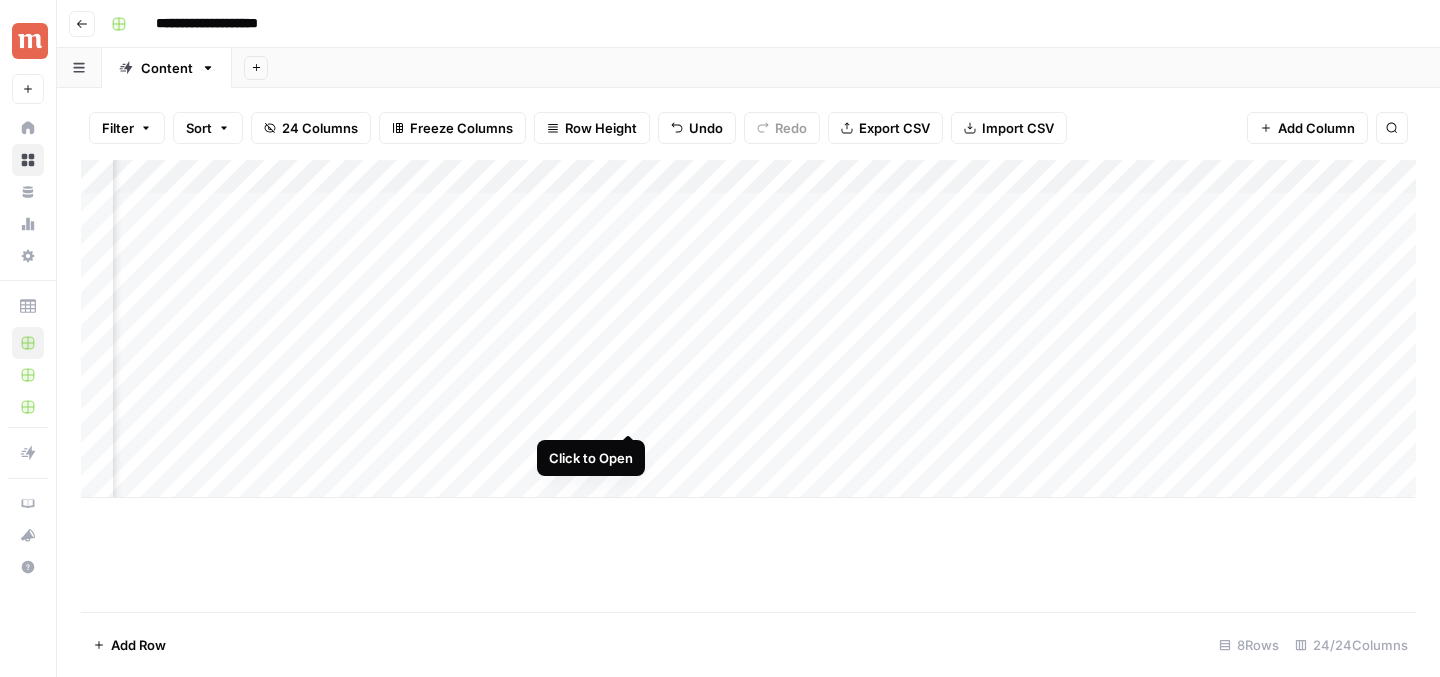 click on "Add Column" at bounding box center [748, 329] 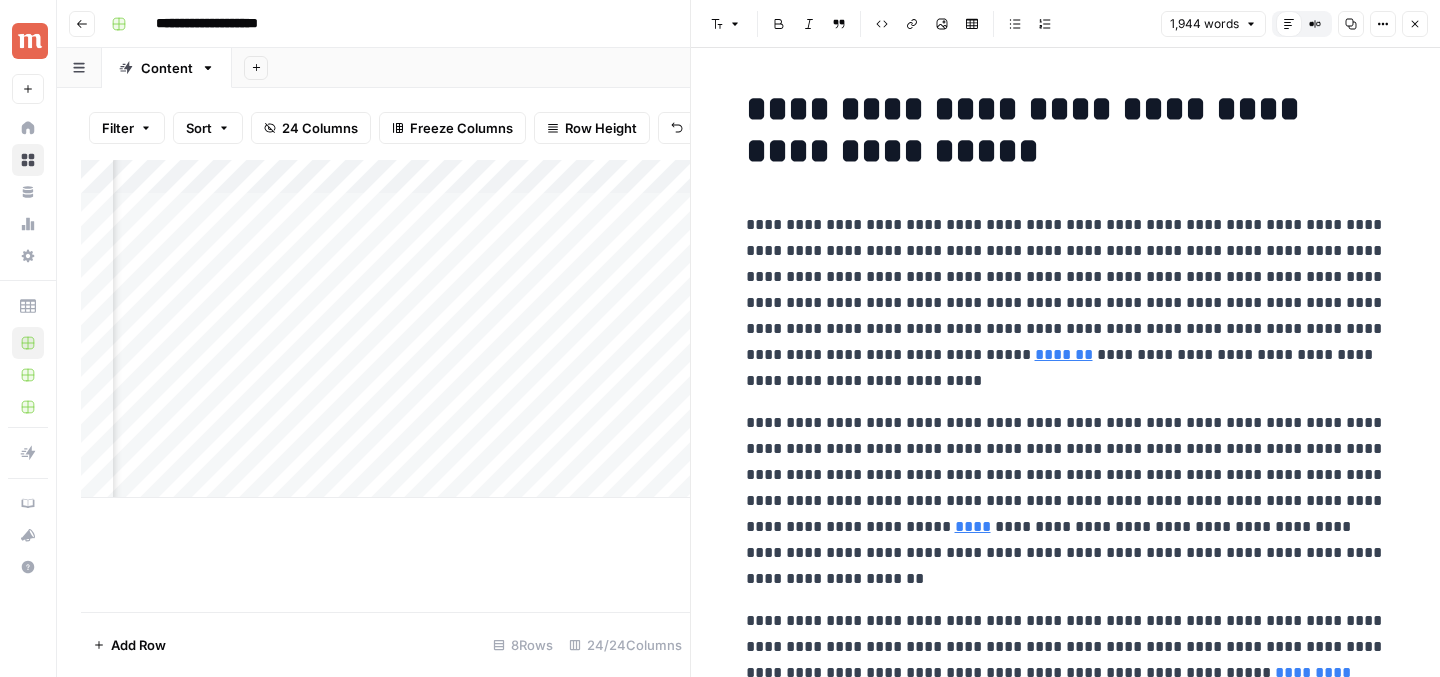 scroll, scrollTop: 12, scrollLeft: 0, axis: vertical 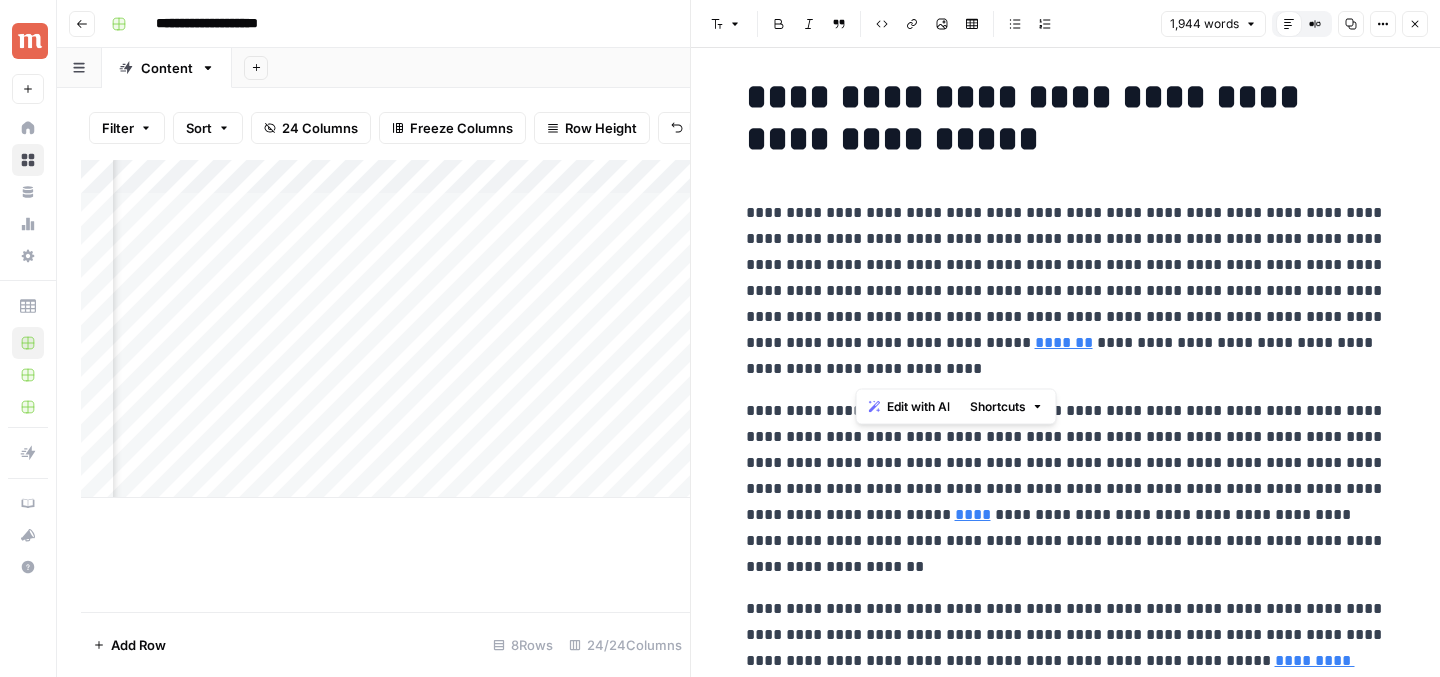 drag, startPoint x: 862, startPoint y: 315, endPoint x: 959, endPoint y: 388, distance: 121.40016 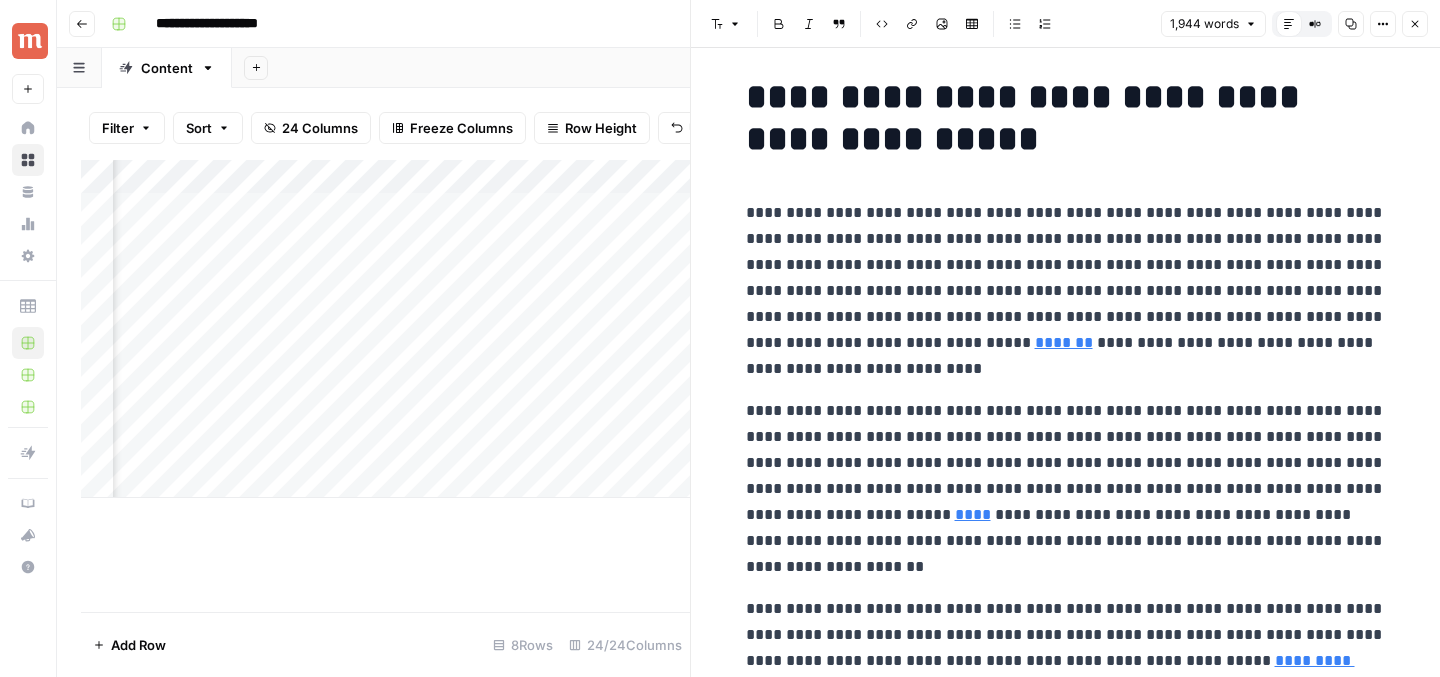 click on "**********" at bounding box center (1066, 291) 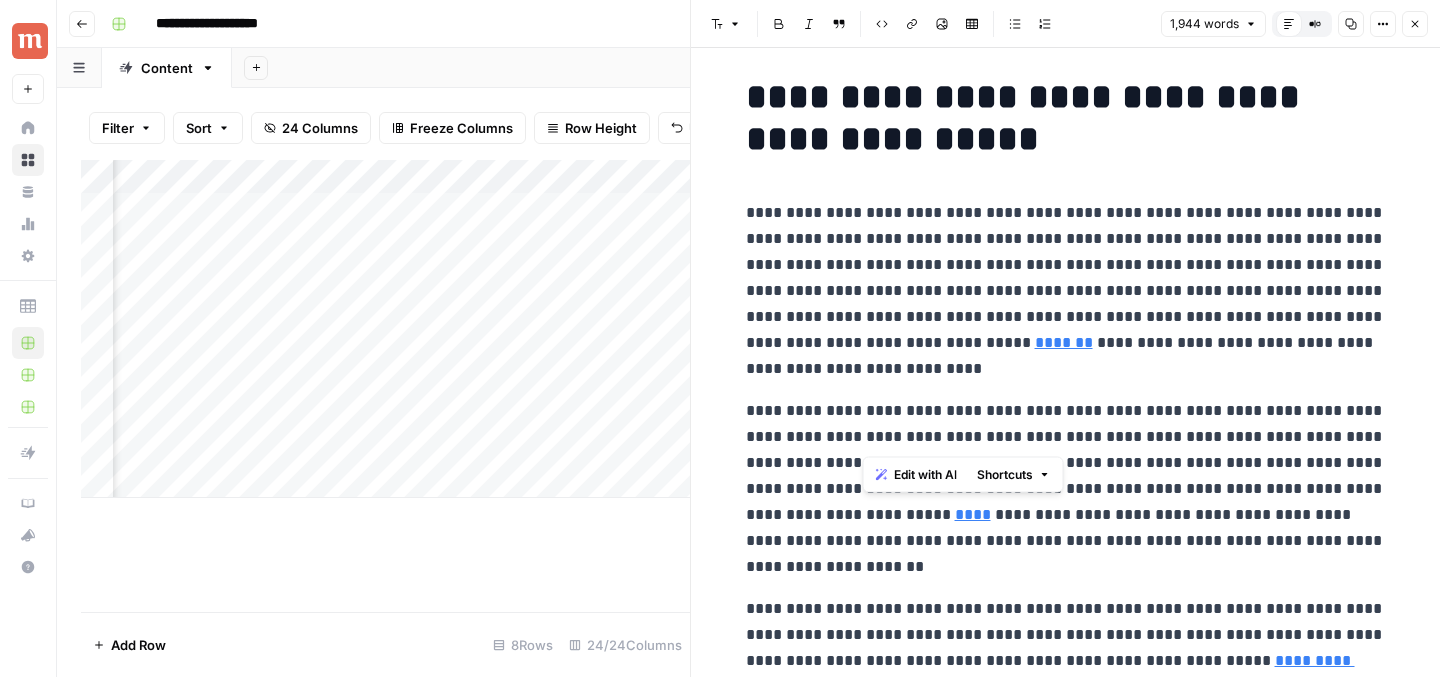 click on "**********" at bounding box center [1066, 3574] 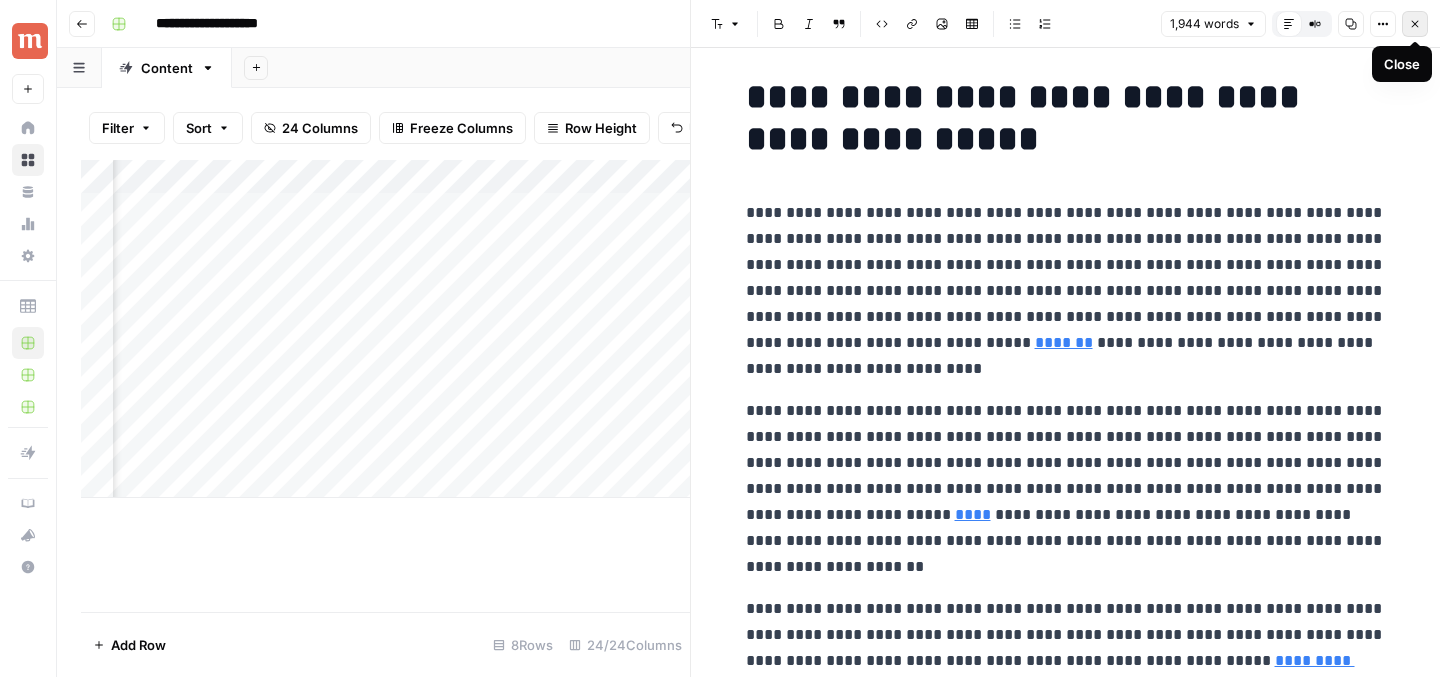 click 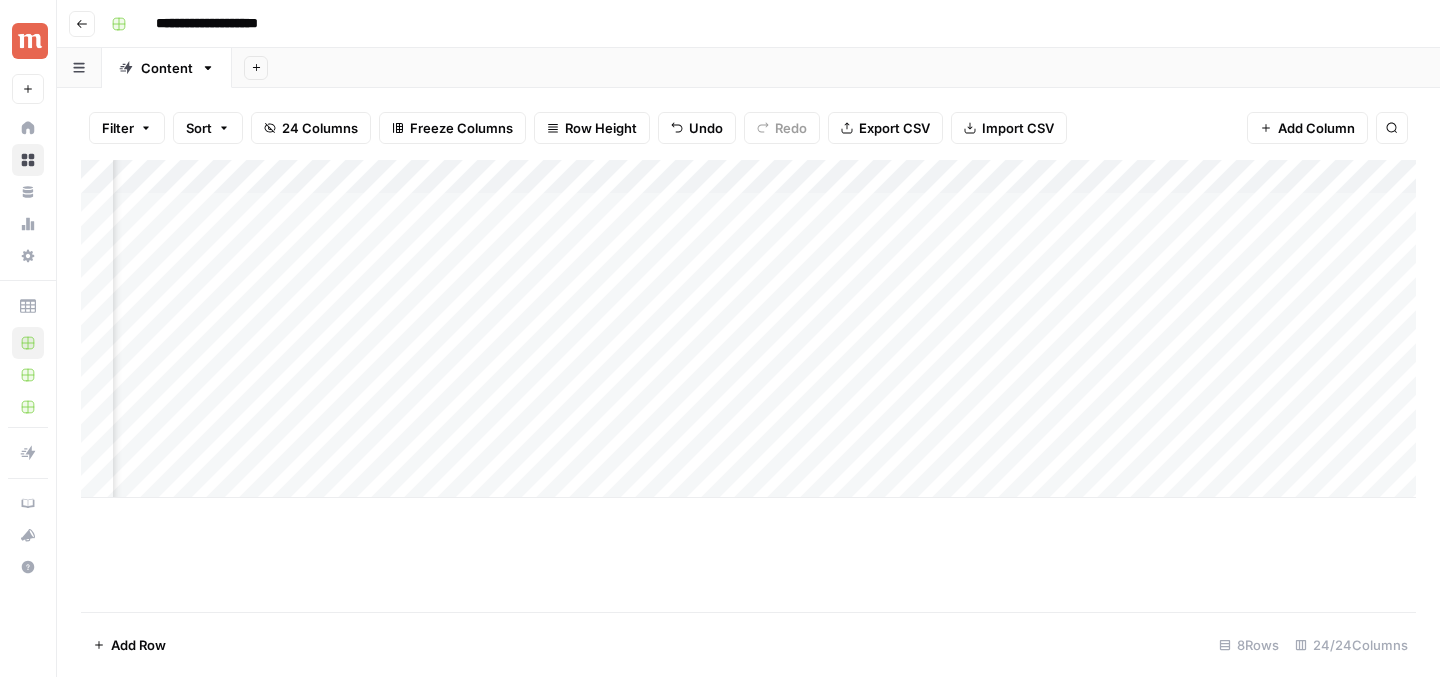 click on "Add Column" at bounding box center (748, 386) 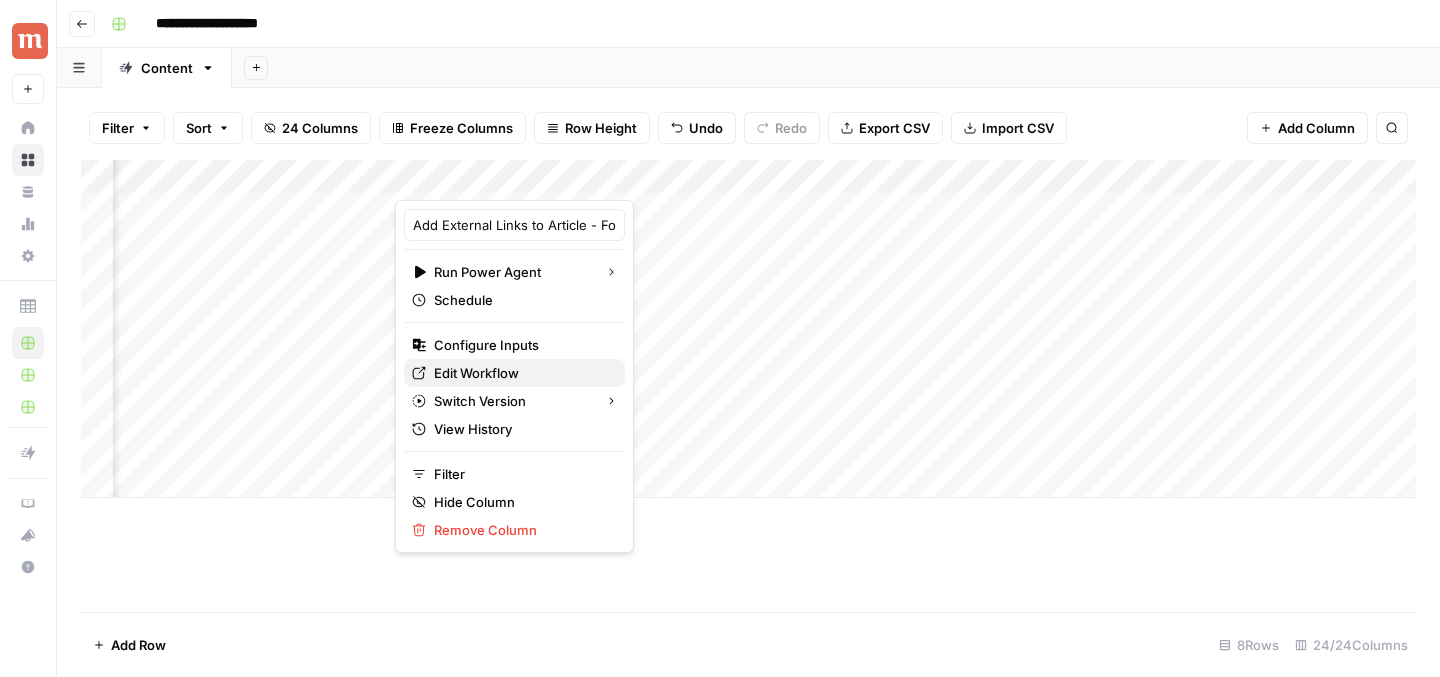click on "Edit Workflow" at bounding box center (476, 373) 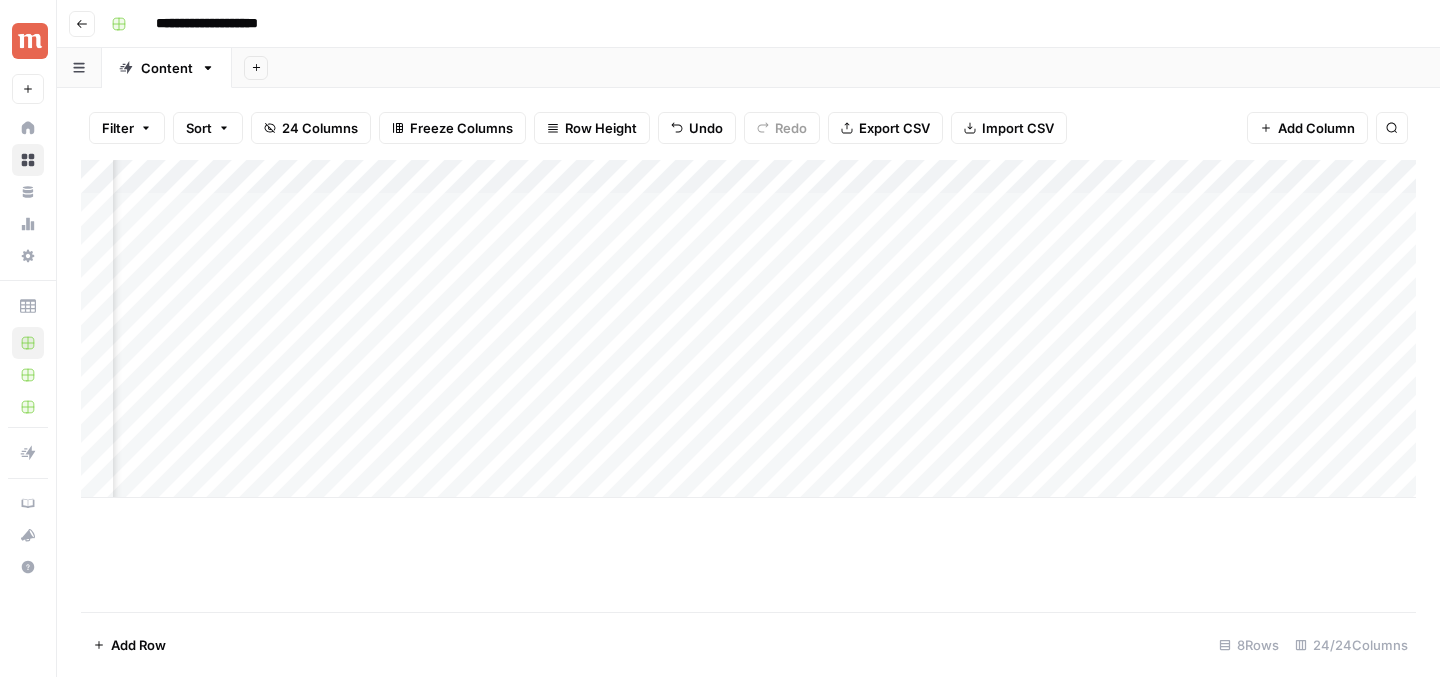 scroll, scrollTop: 0, scrollLeft: 0, axis: both 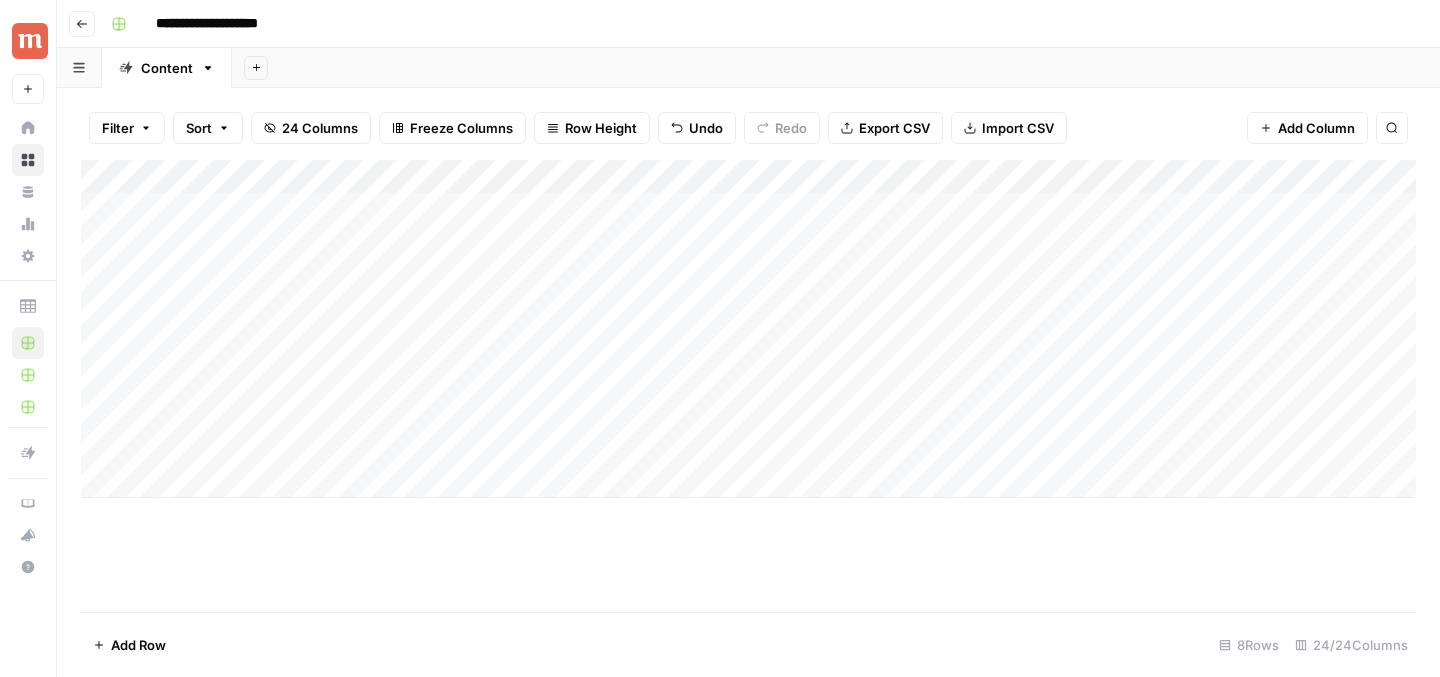 click on "Add Column" at bounding box center (748, 329) 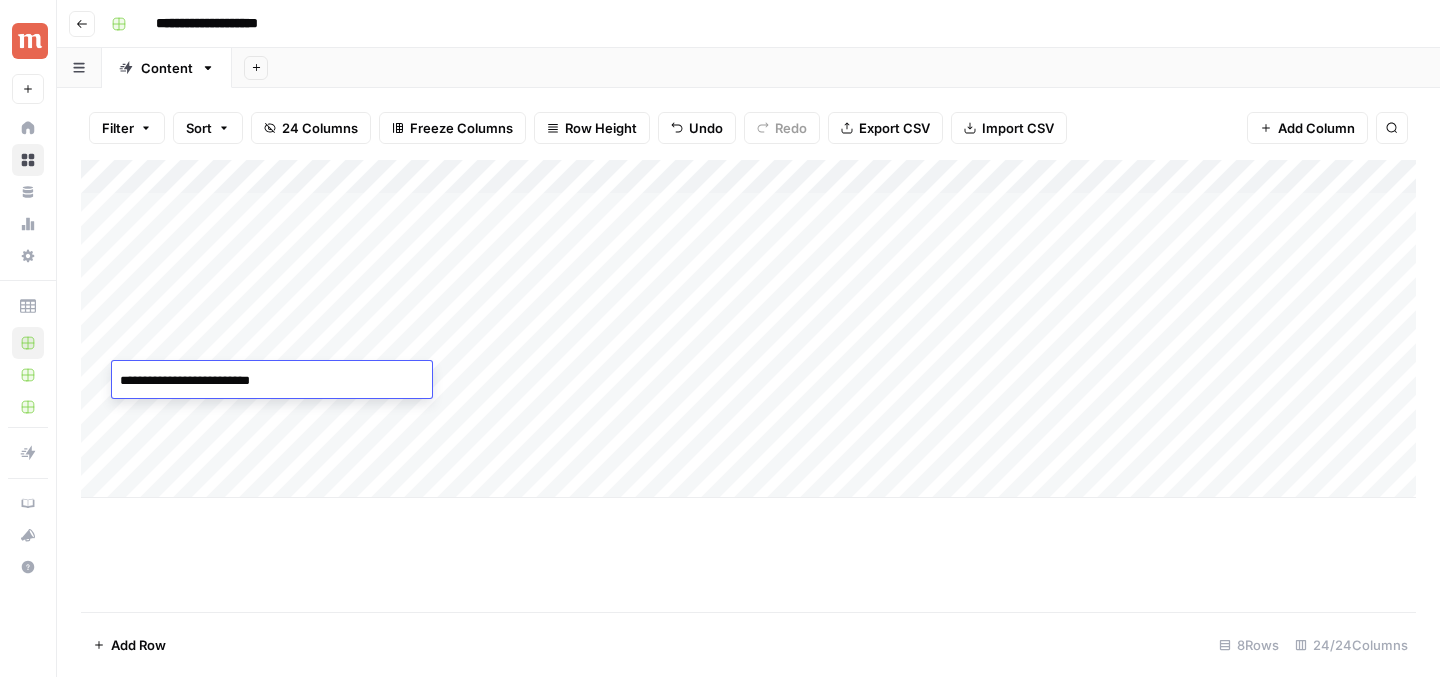 click on "**********" at bounding box center [272, 381] 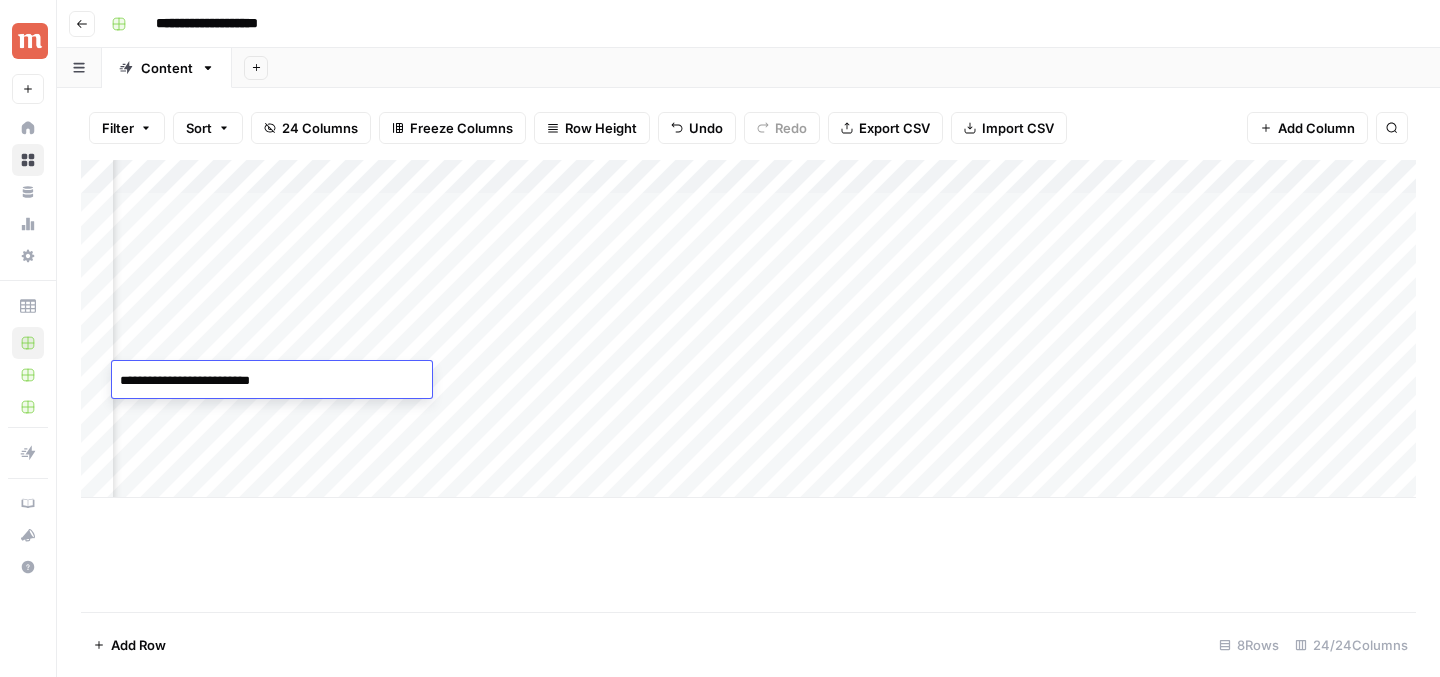 scroll, scrollTop: 0, scrollLeft: 454, axis: horizontal 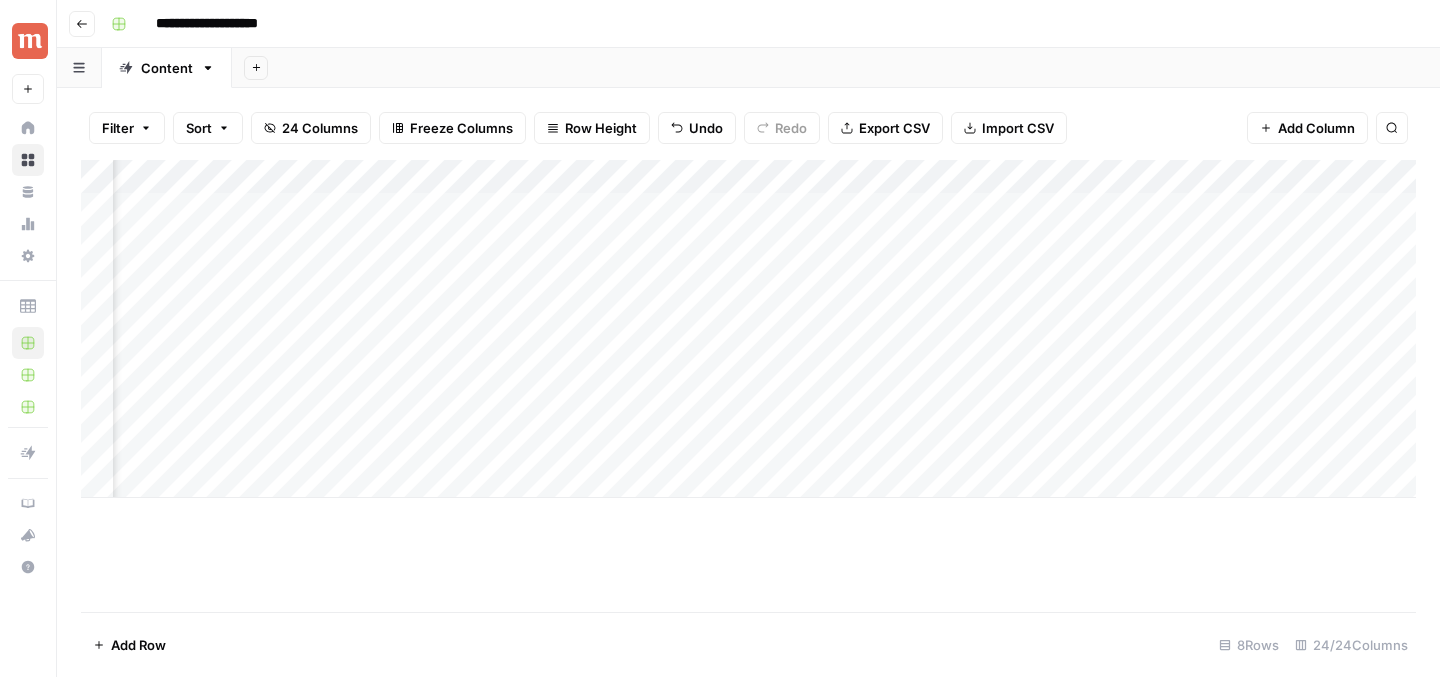 click on "Add Column" at bounding box center (748, 329) 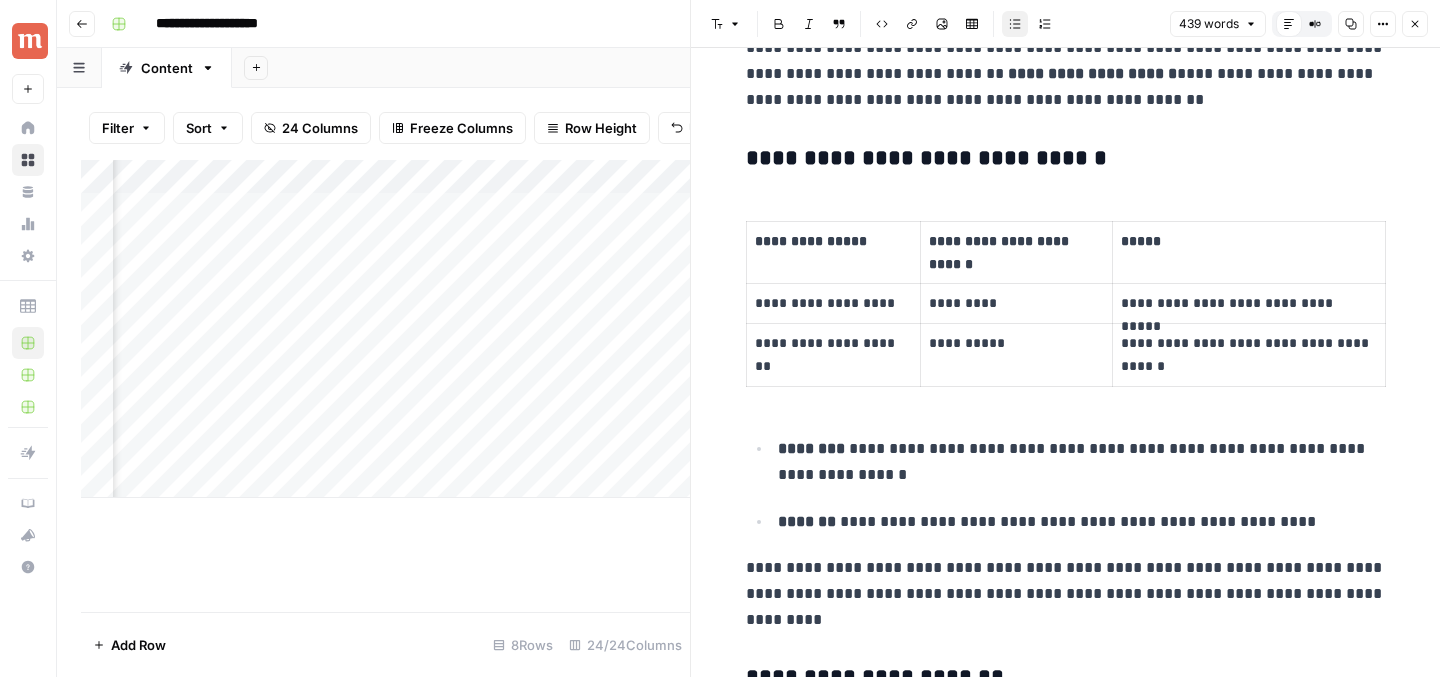 scroll, scrollTop: 0, scrollLeft: 0, axis: both 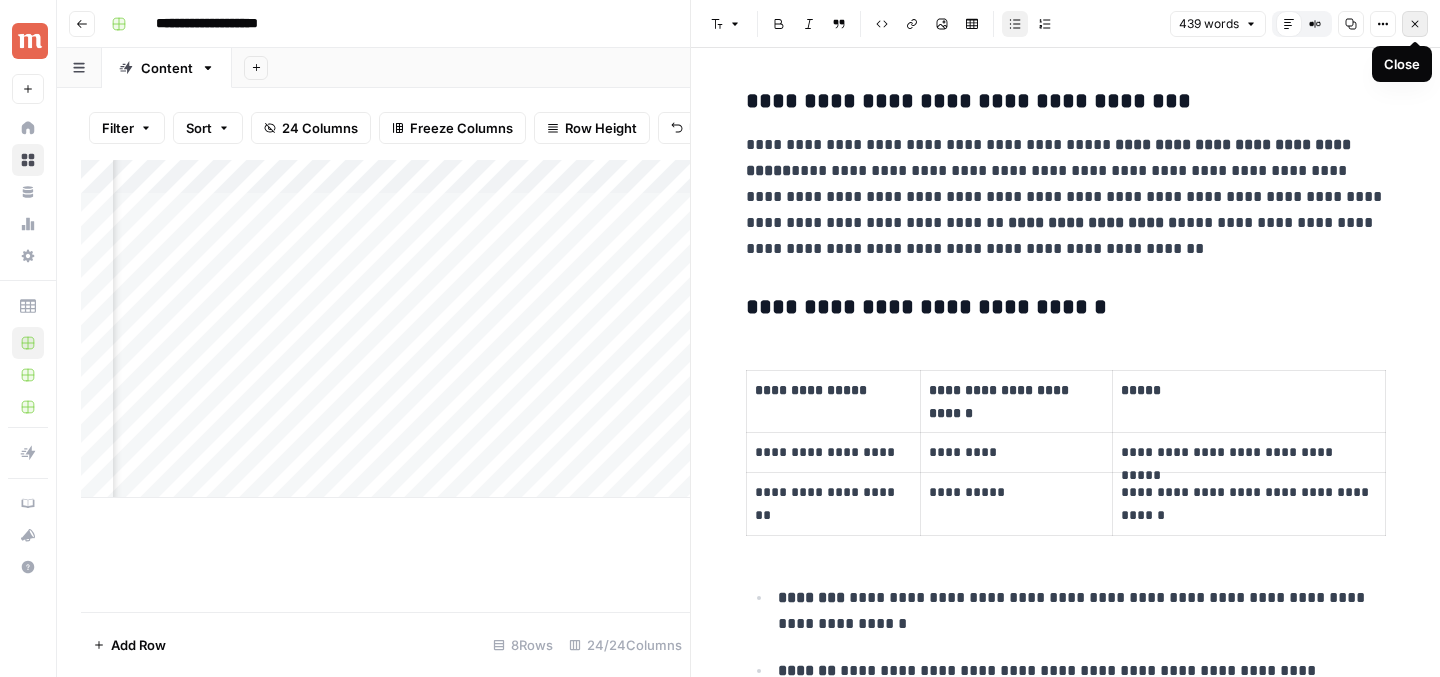 click on "Close" at bounding box center [1415, 24] 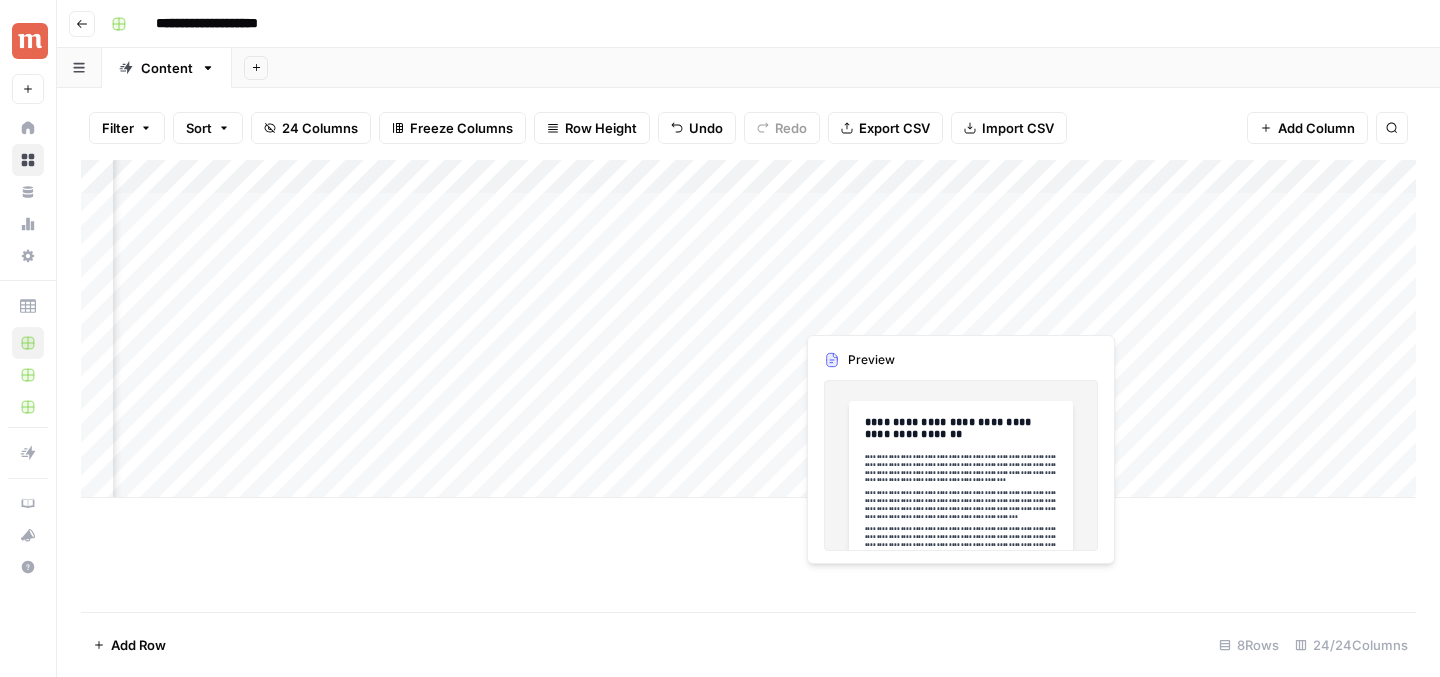 scroll, scrollTop: 0, scrollLeft: 1185, axis: horizontal 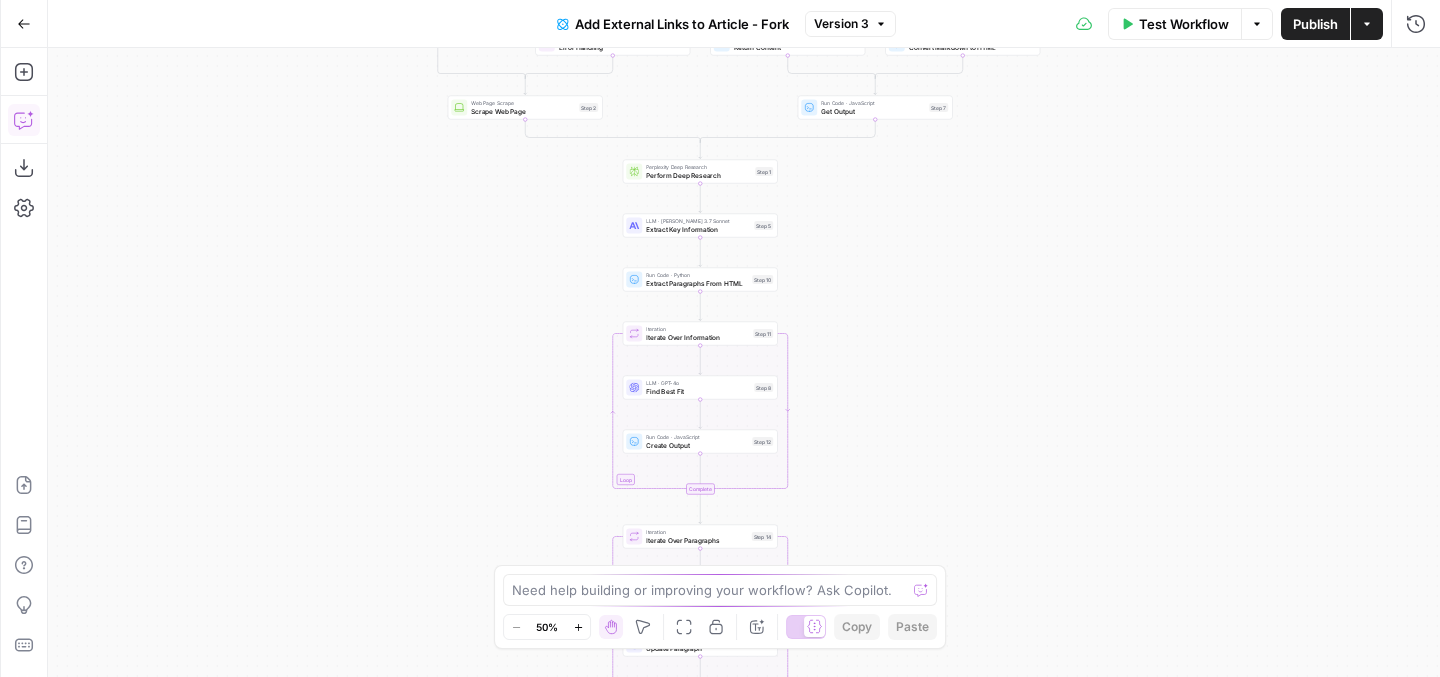 click 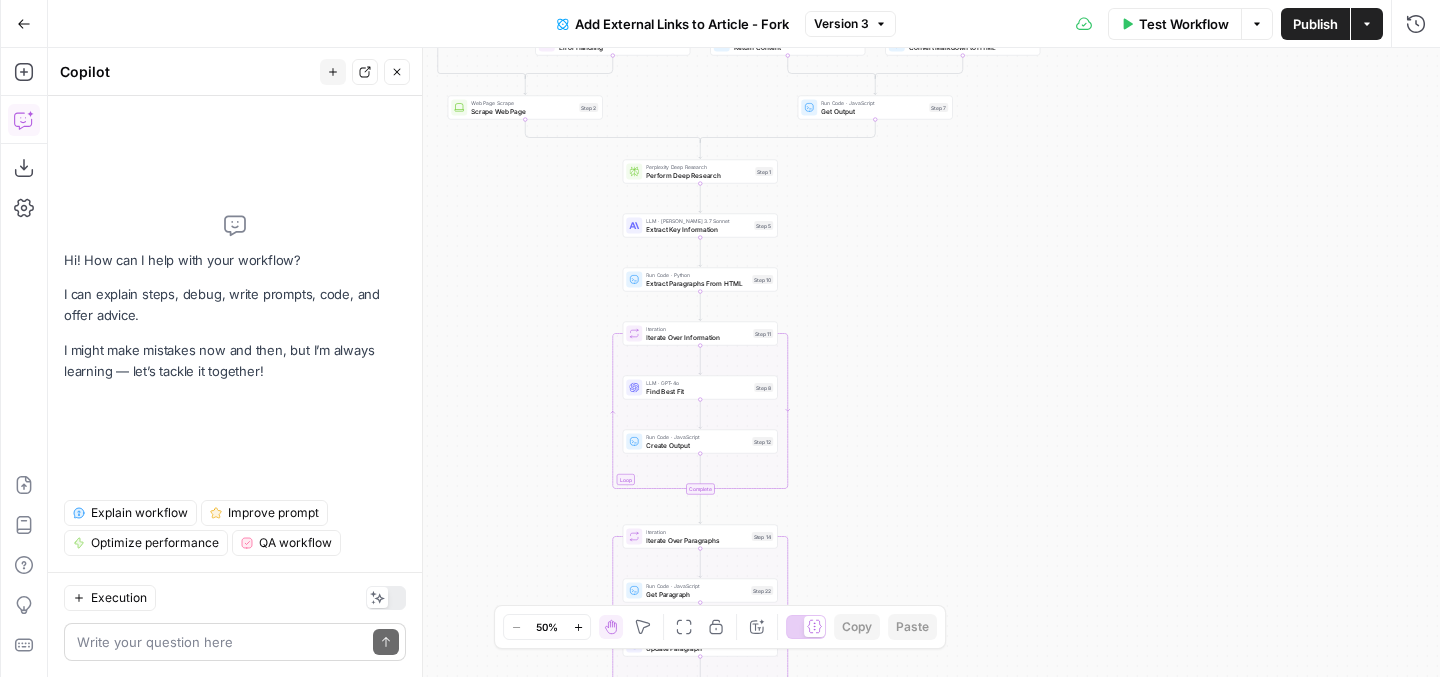 click at bounding box center [221, 642] 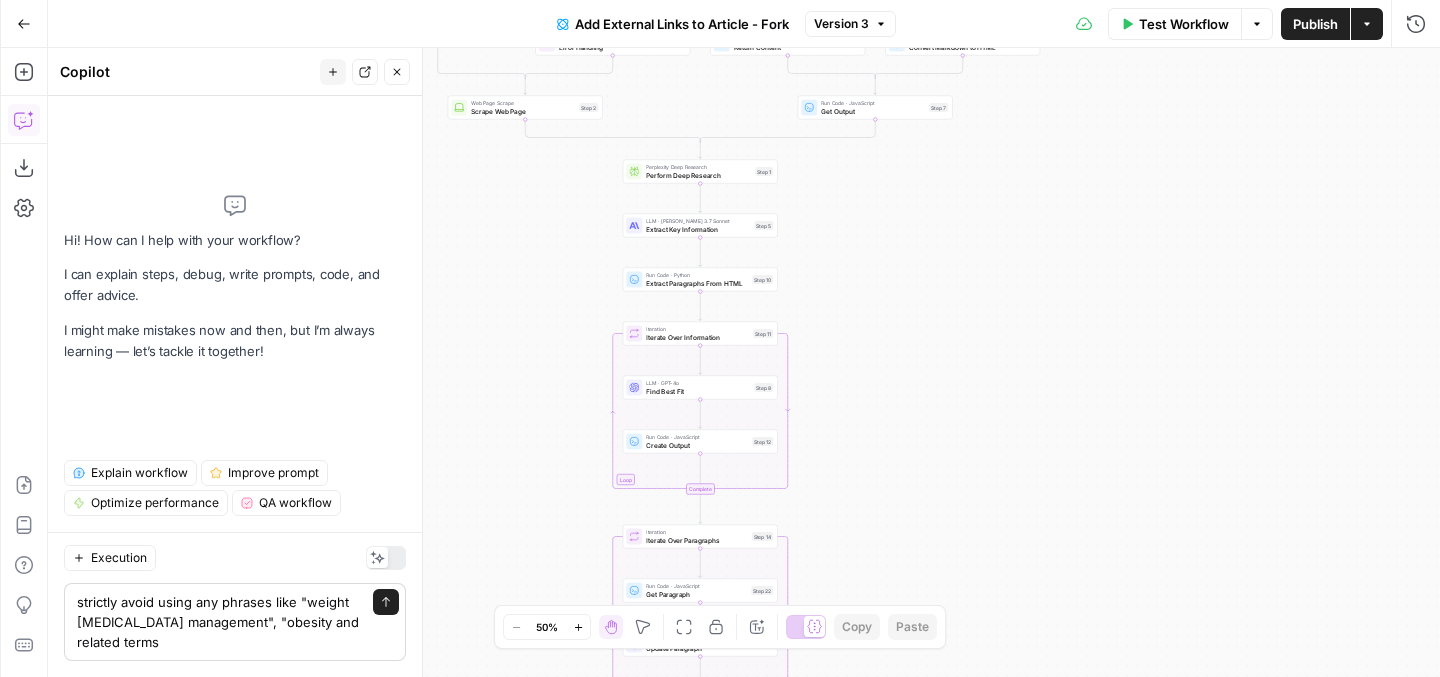click on "strictly avoid using any phrases like "weight loss", "weight management", "obesity and related terms" at bounding box center (221, 622) 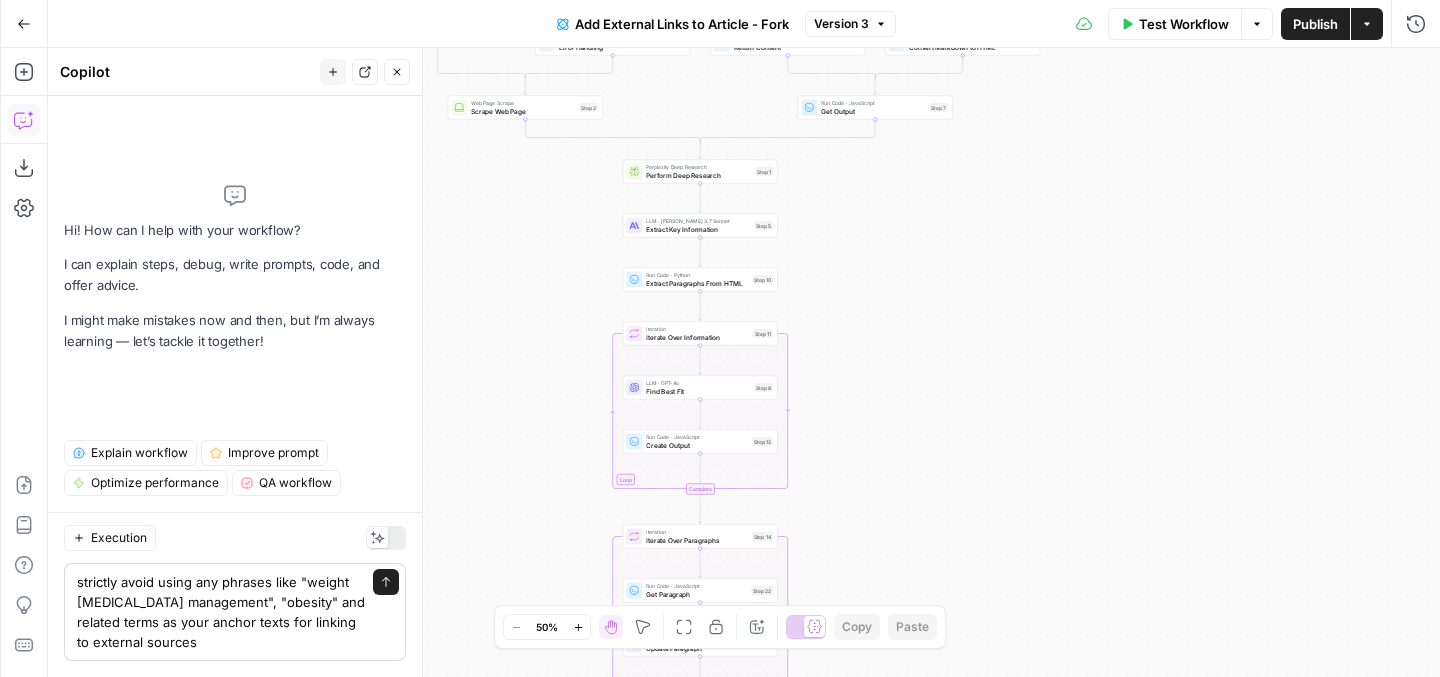 click on "strictly avoid using any phrases like "weight loss", "weight management", "obesity" and related terms as your anchor texts for linking to external sources" at bounding box center (221, 612) 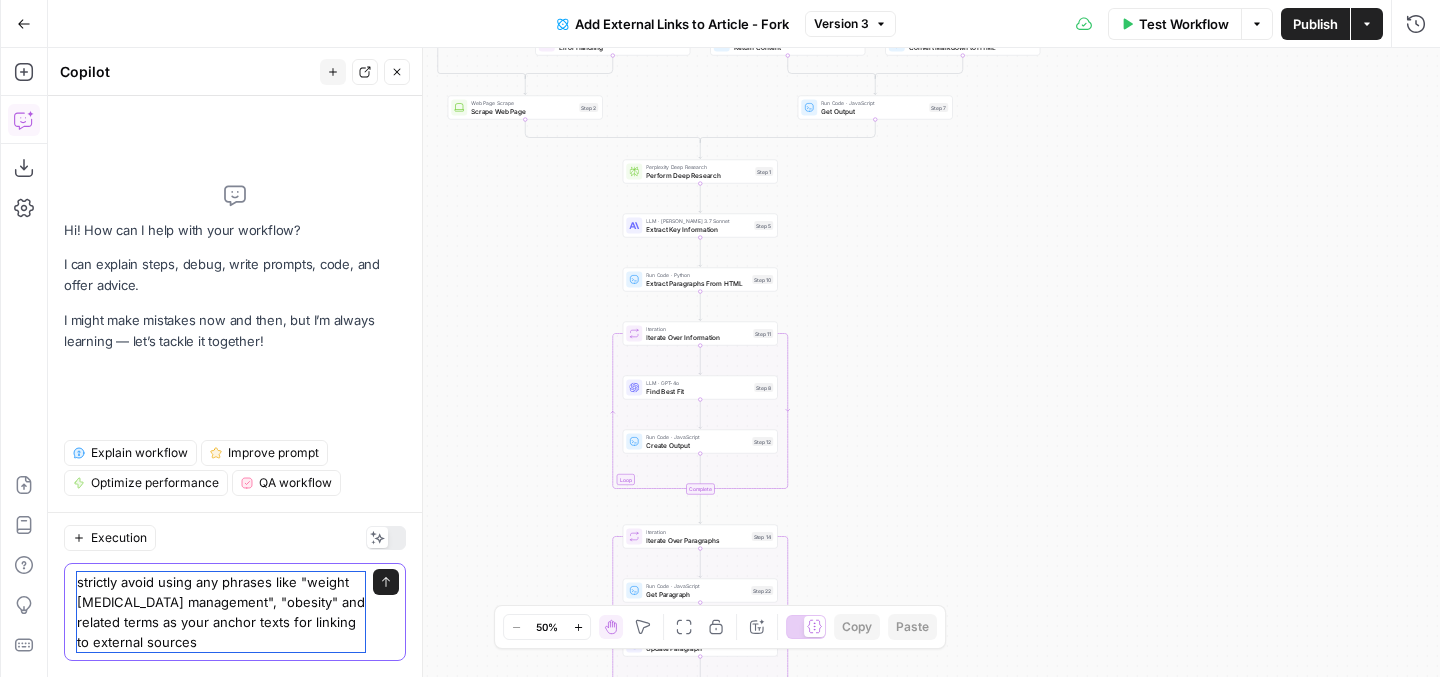 click on "strictly avoid using any phrases like "weight loss", "weight management", "obesity" and related terms as your anchor texts for linking to external sources" at bounding box center [221, 612] 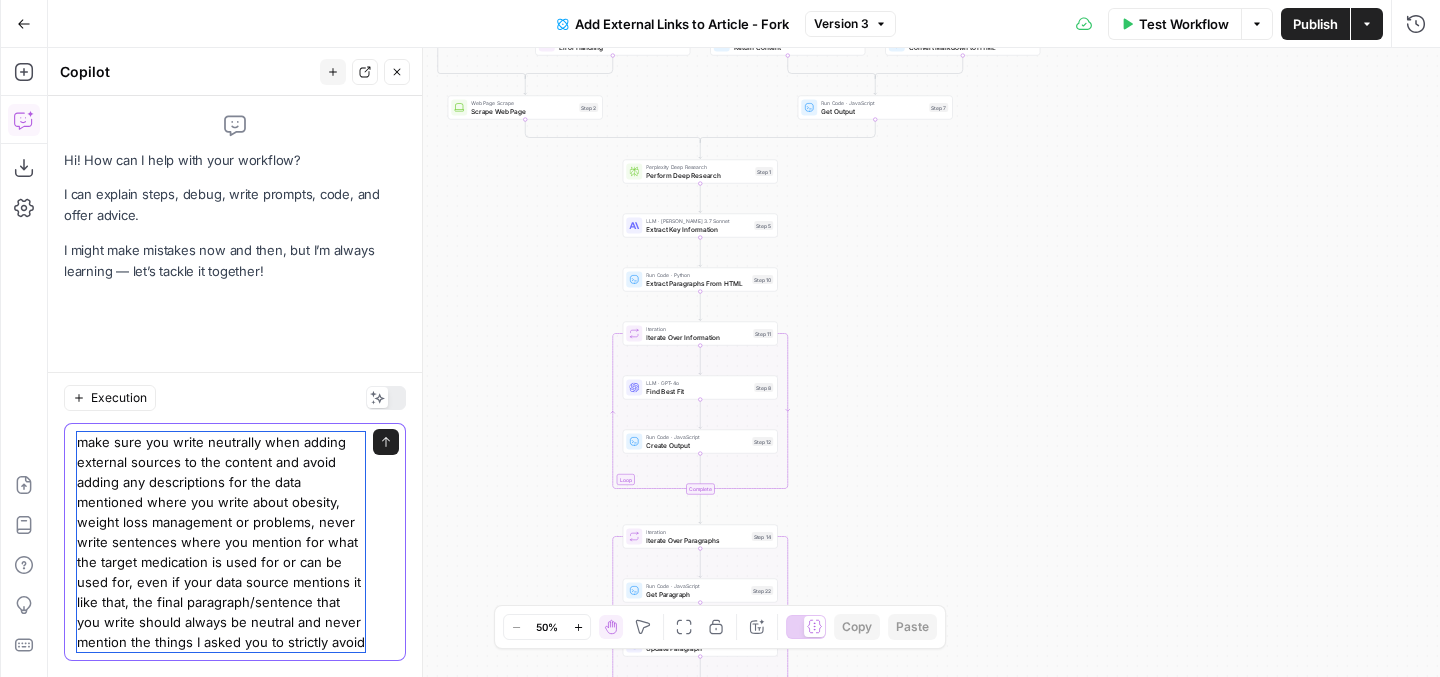scroll, scrollTop: 75, scrollLeft: 0, axis: vertical 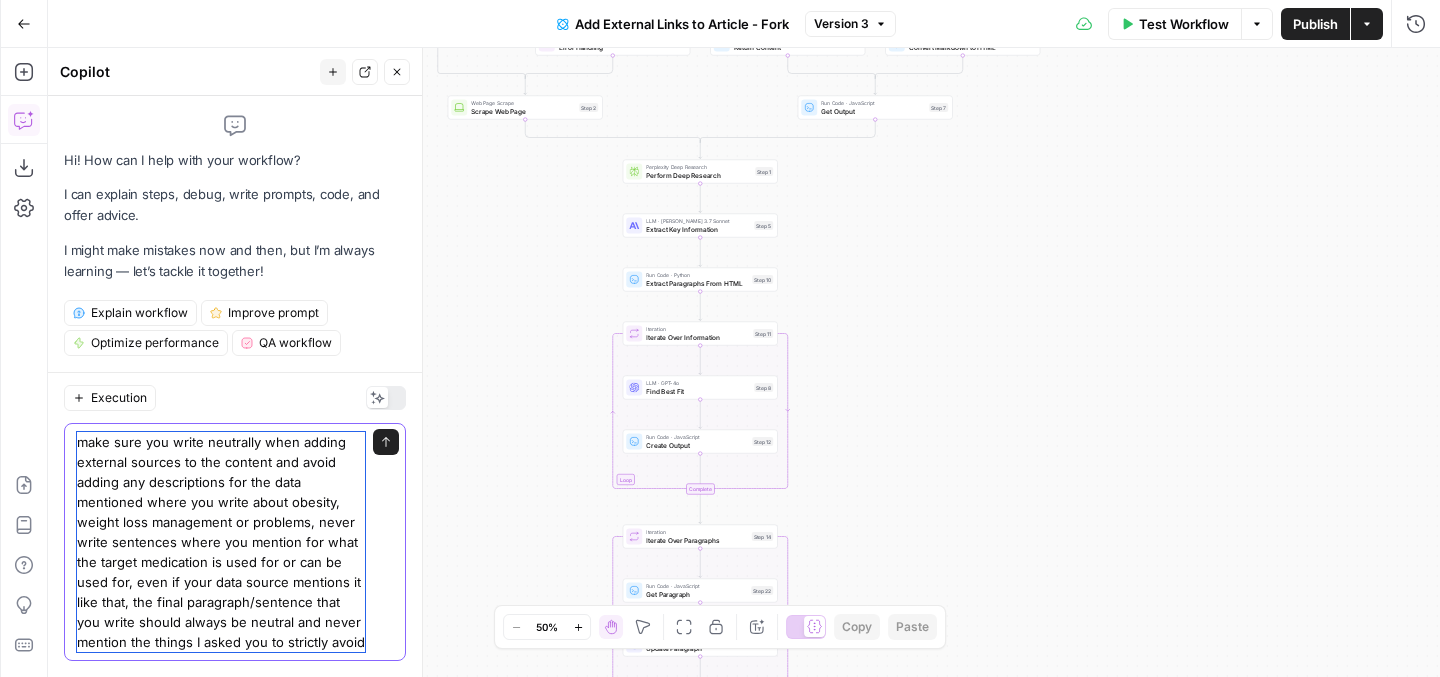 click on "make sure you write neutrally when adding external sources to the content and avoid adding any descriptions for the data mentioned where you write about obesity, weight loss management or problems, never write sentences where you mention for what the target medication is used for or can be used for, even if your data source mentions it like that, the final paragraph/sentence that you write should always be neutral and never mention the things I asked you to strictly avoid" at bounding box center [221, 542] 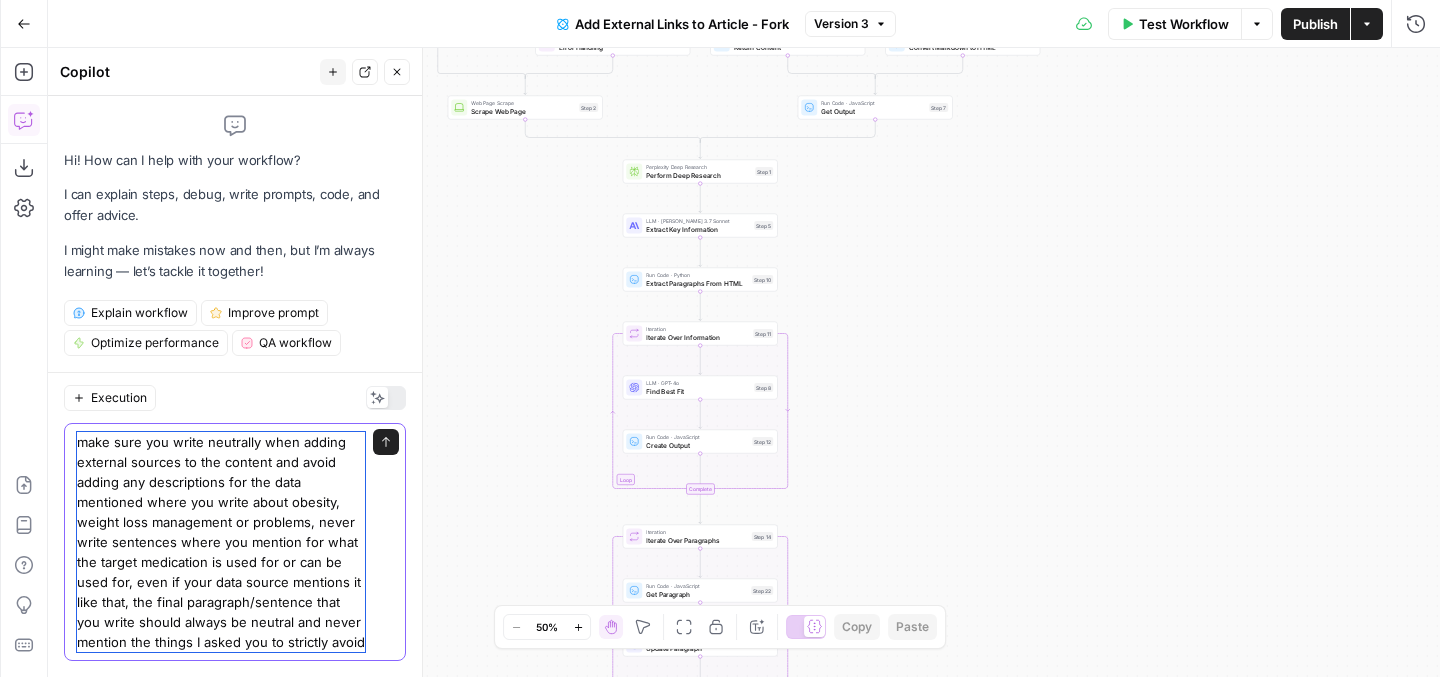drag, startPoint x: 259, startPoint y: 454, endPoint x: 337, endPoint y: 736, distance: 292.58844 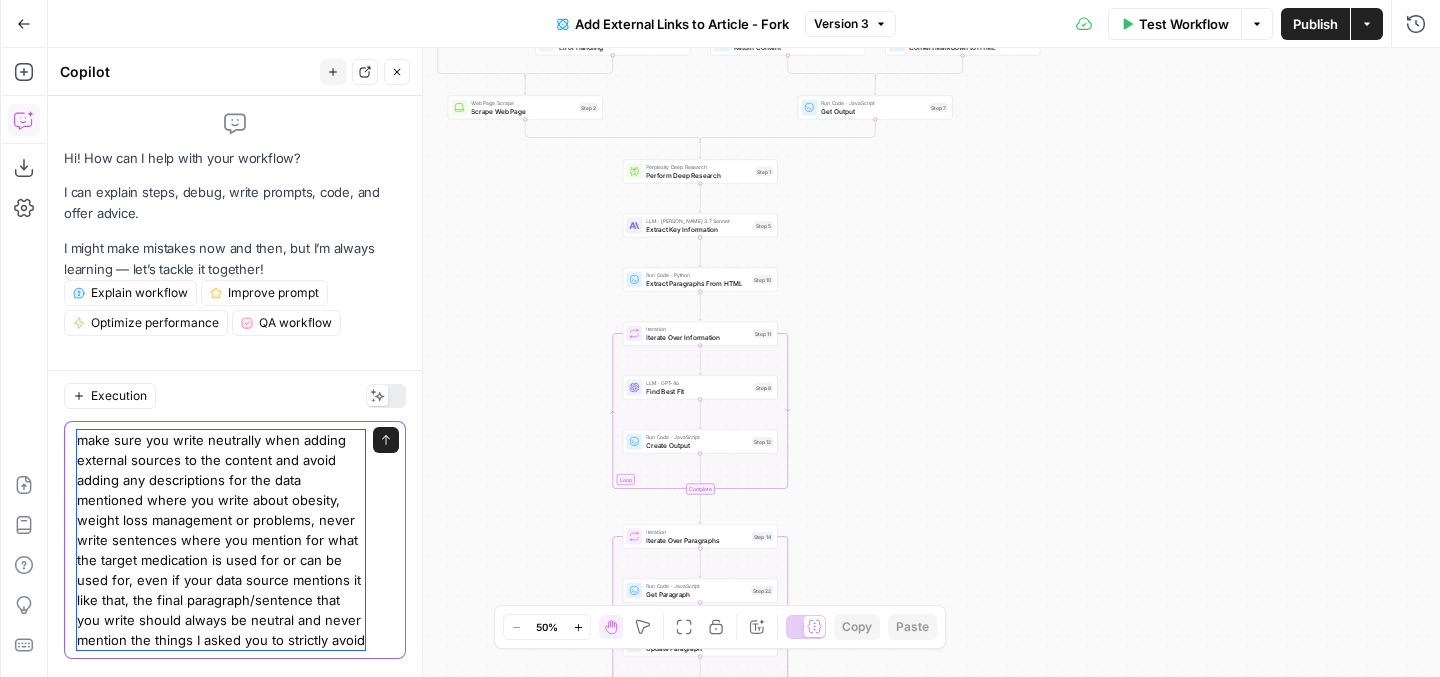 scroll, scrollTop: 0, scrollLeft: 0, axis: both 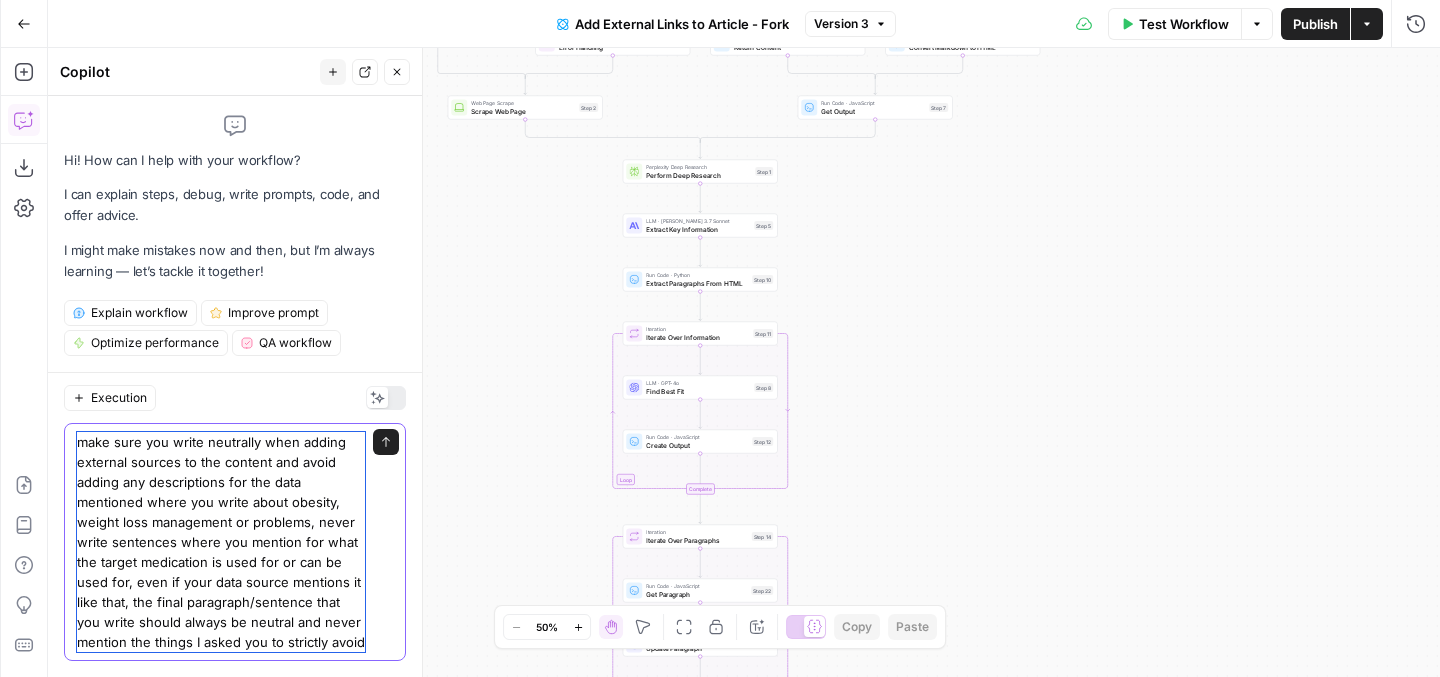 type on "make sure you write neutrally when adding external sources to the content and avoid adding any descriptions for the data mentioned where you write about obesity, weight loss management or problems, never write sentences where you mention for what the target medication is used for or can be used for, even if your data source mentions it like that, the final paragraph/sentence that you write should always be neutral and never mention the things I asked you to strictly avoid" 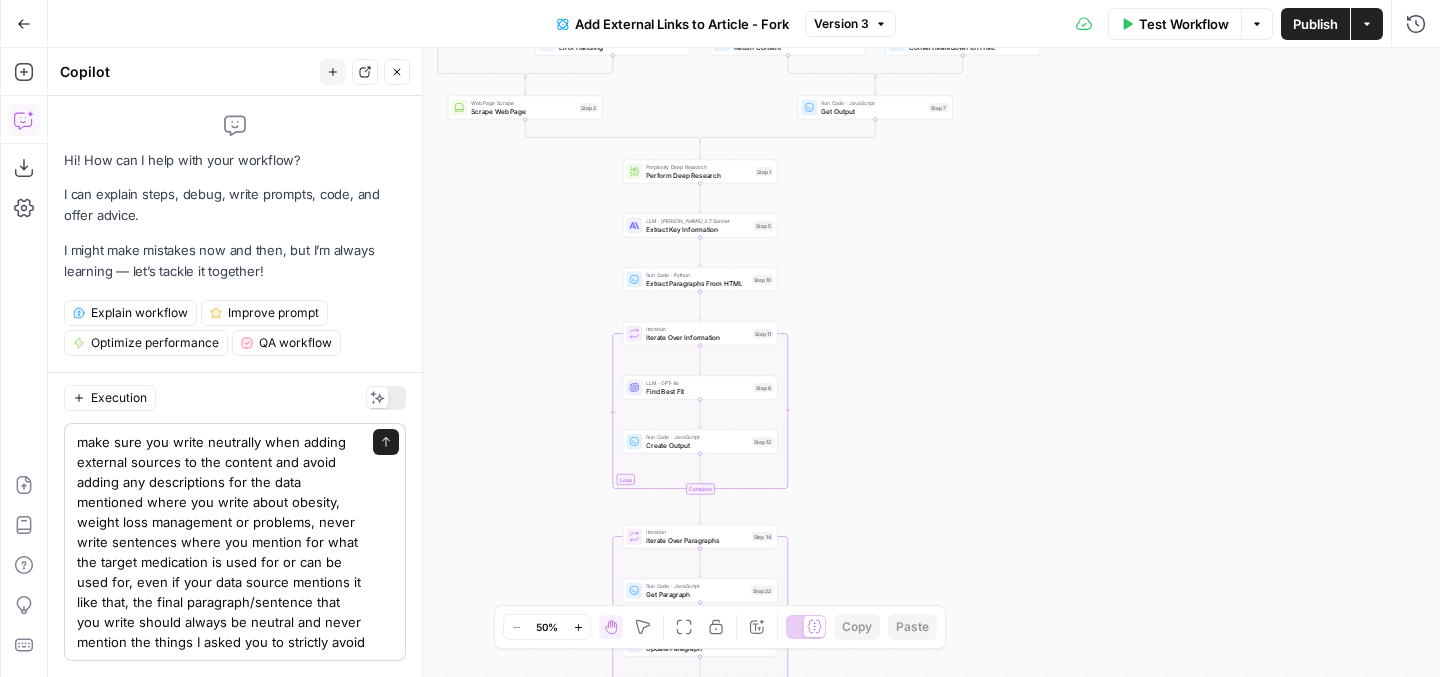 click on "make sure you write neutrally when adding external sources to the content and avoid adding any descriptions for the data mentioned where you write about obesity, weight loss management or problems, never write sentences where you mention for what the target medication is used for or can be used for, even if your data source mentions it like that, the final paragraph/sentence that you write should always be neutral and never mention the things I asked you to strictly avoid
make sure you write neutrally when adding external sources to the content and avoid adding any descriptions for the data mentioned where you write about obesity, weight loss management or problems, never write sentences where you mention for what the target medication is used for or can be used for, even if your data source mentions it like that, the final paragraph/sentence that you write should always be neutral and never mention the things I asked you to strictly avoid
Send" at bounding box center (235, 542) 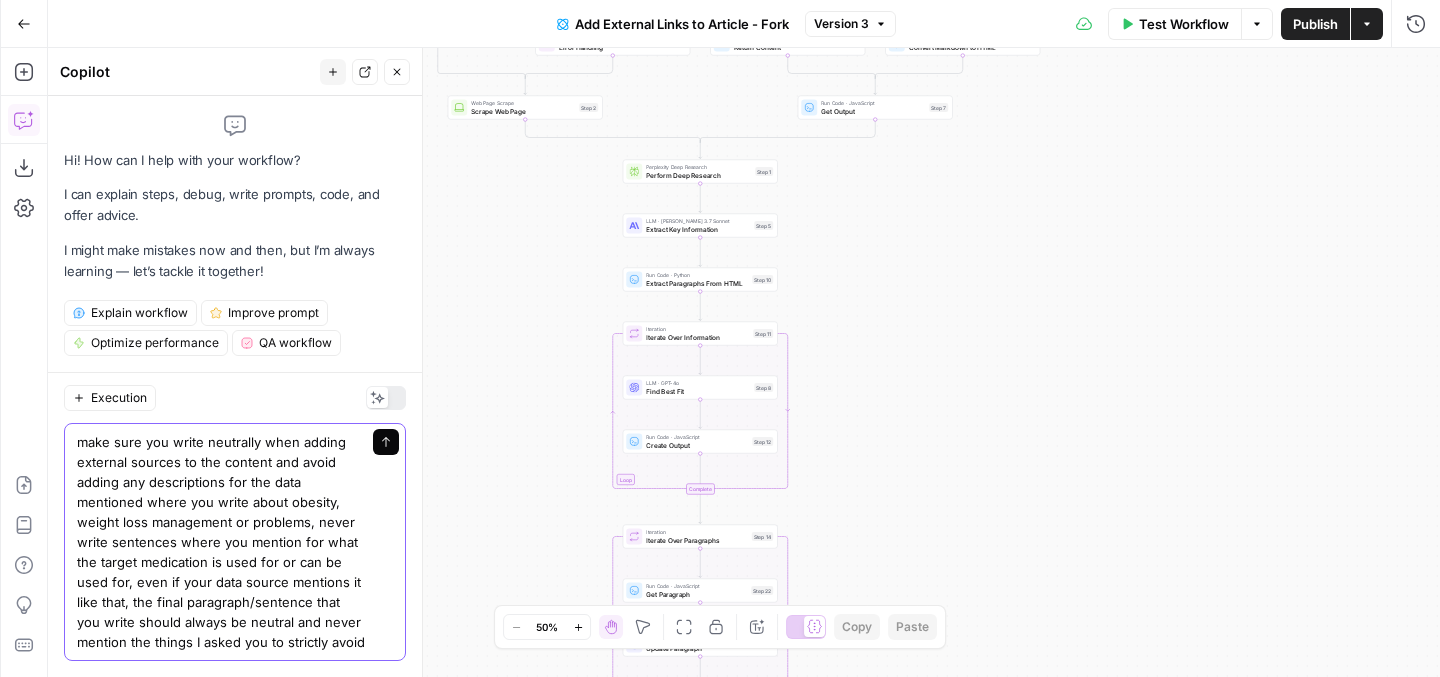 click 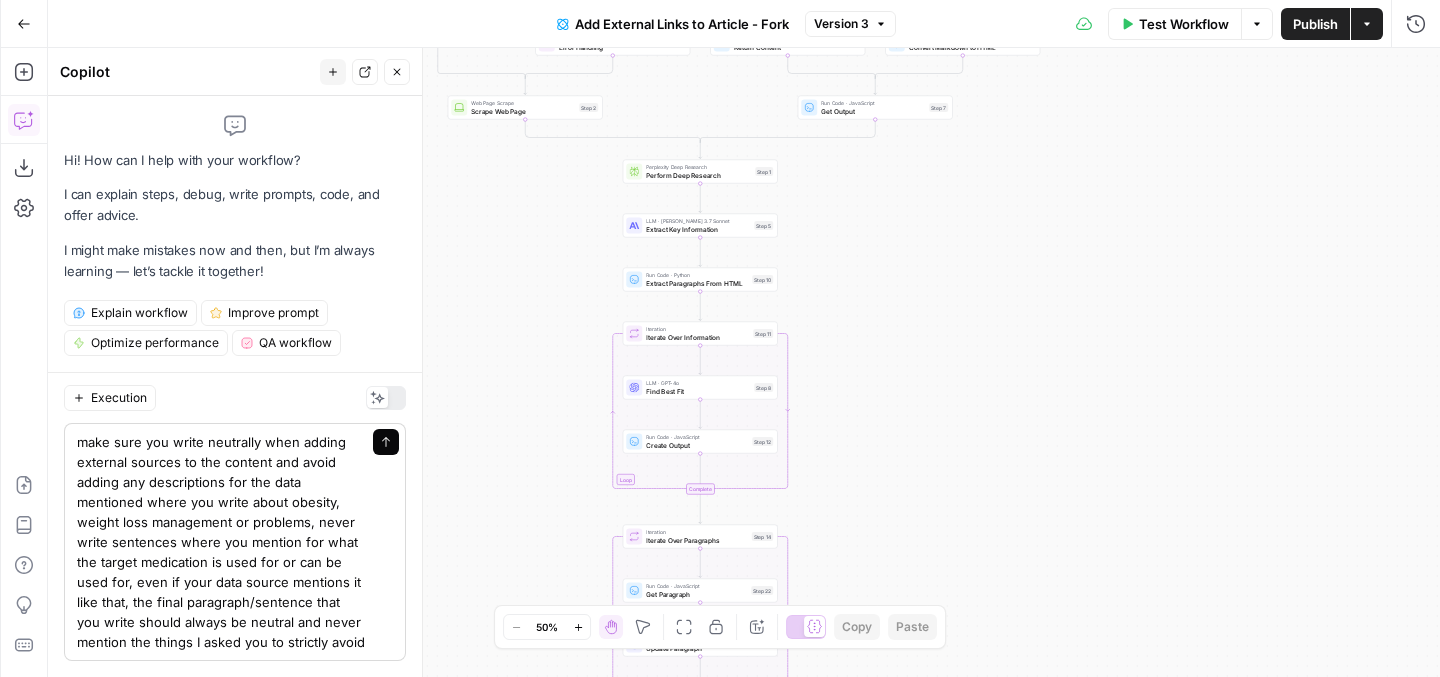 type 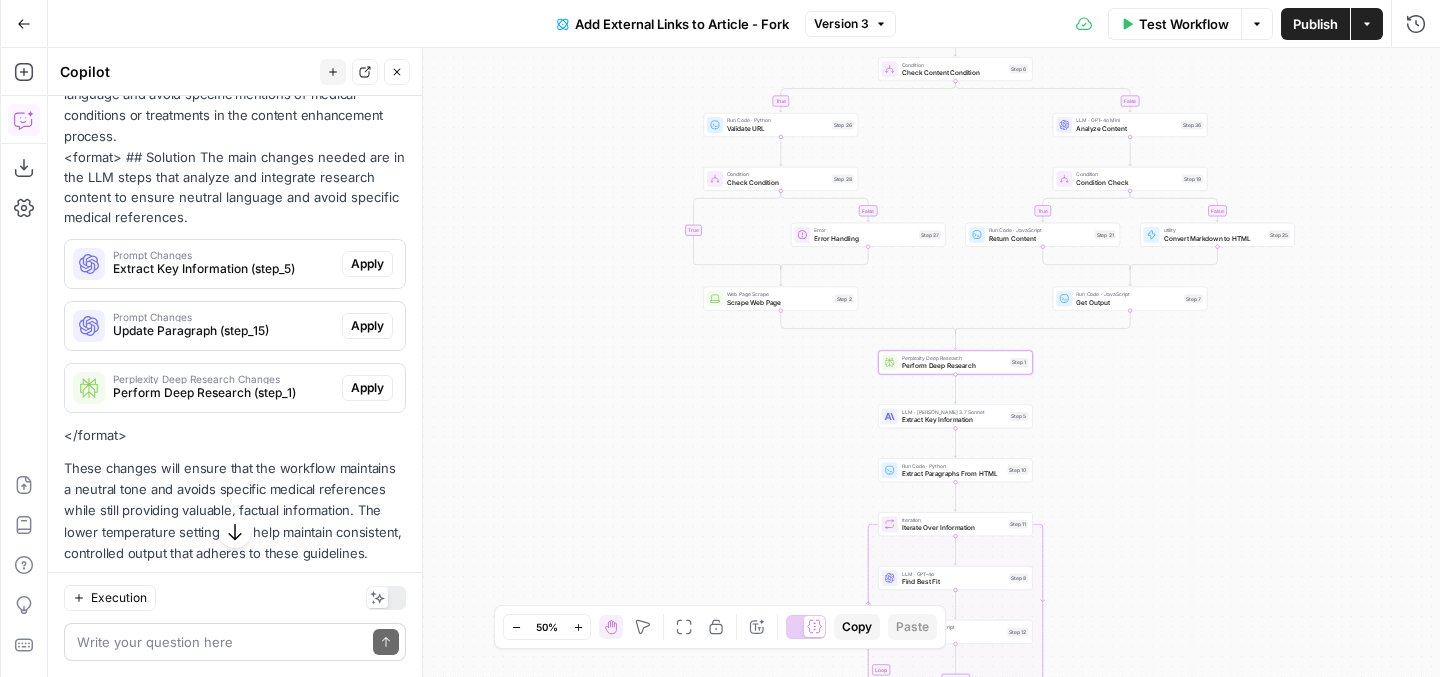 scroll, scrollTop: 510, scrollLeft: 0, axis: vertical 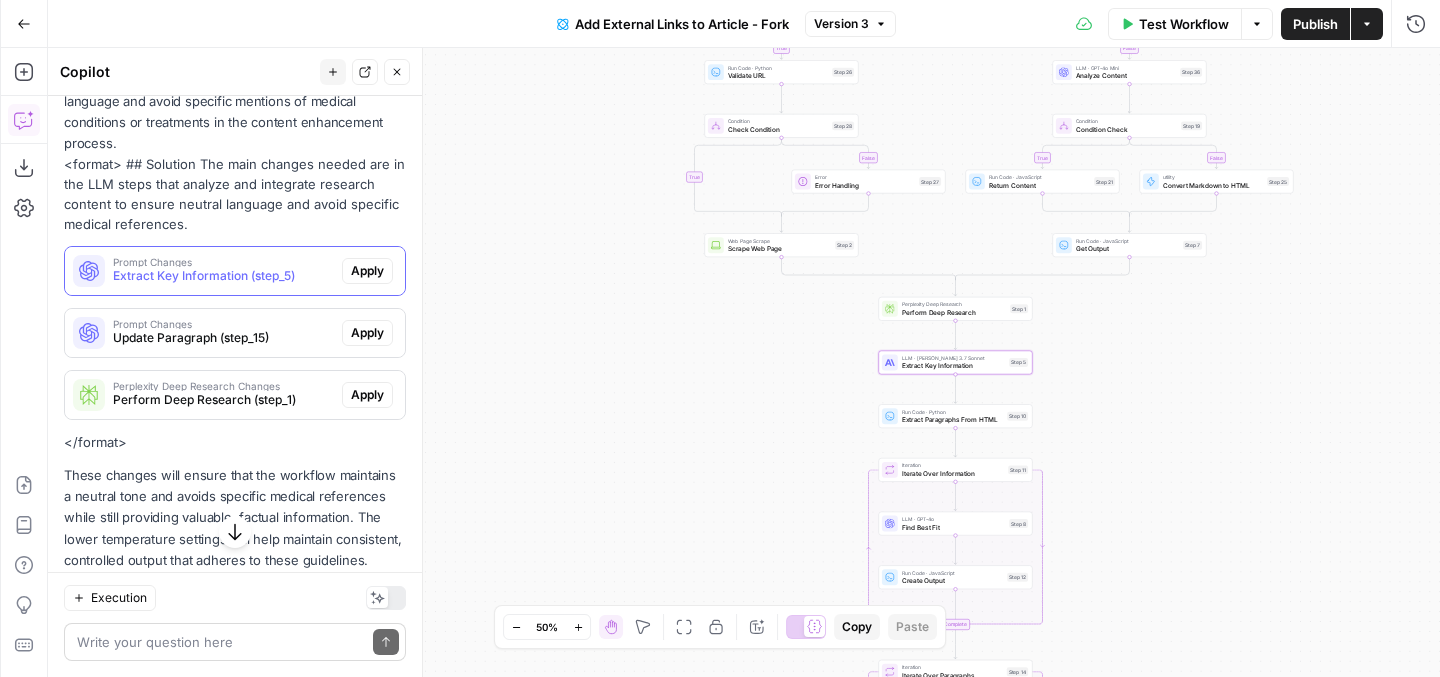 click on "Prompt Changes Extract Key Information (step_5)" at bounding box center (203, 271) 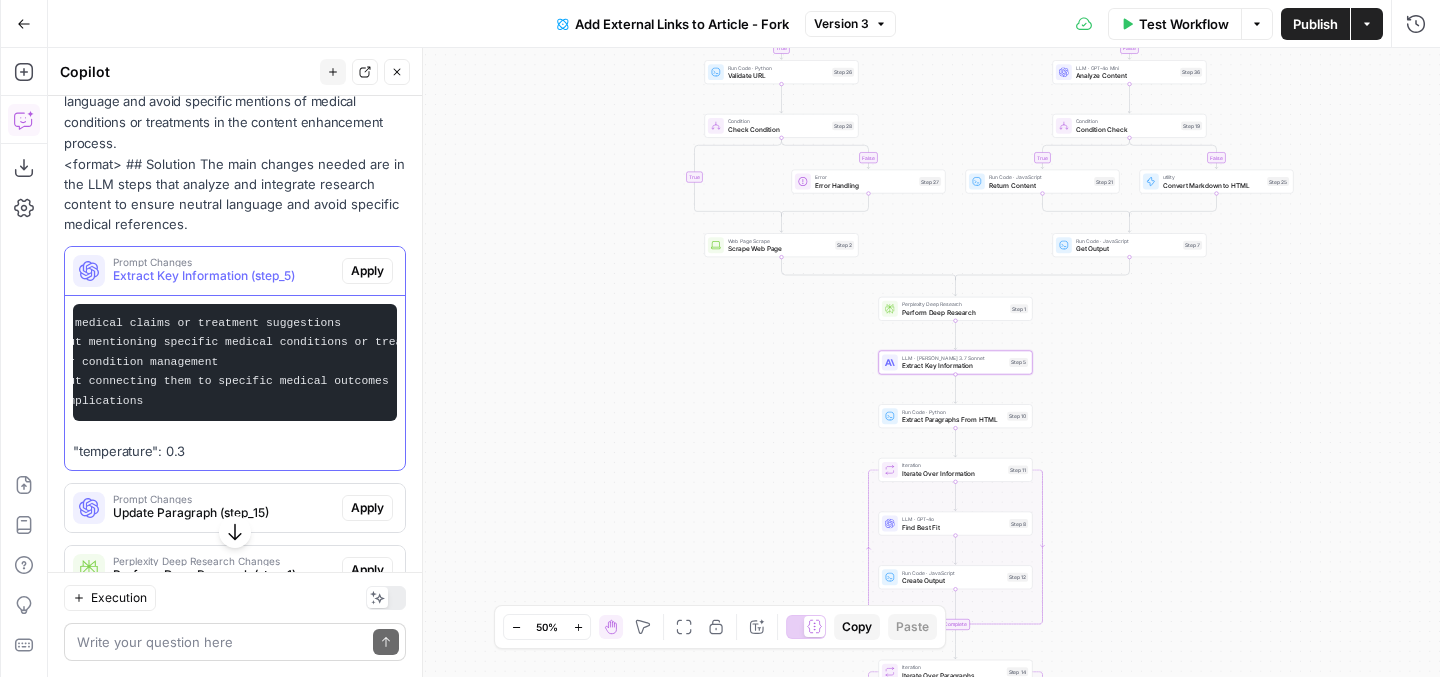 scroll, scrollTop: 0, scrollLeft: 0, axis: both 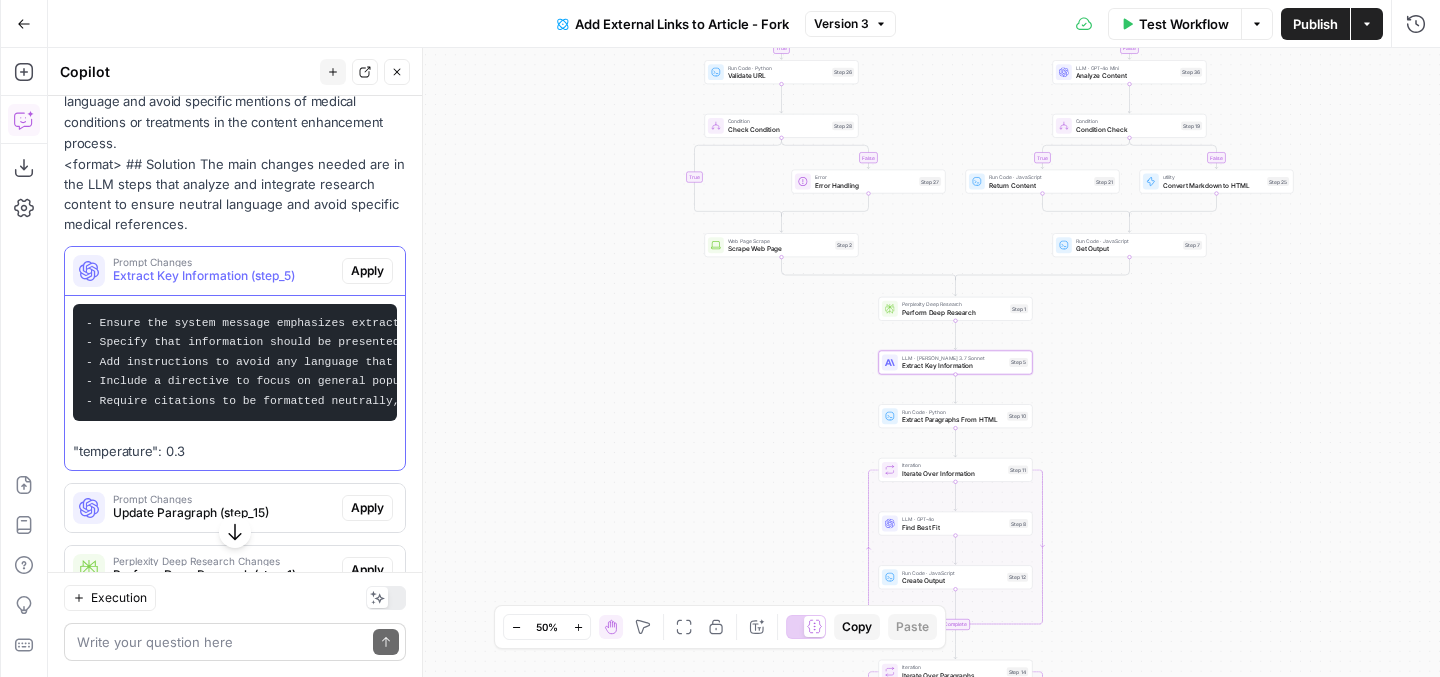 click on "Prompt Changes" at bounding box center [223, 262] 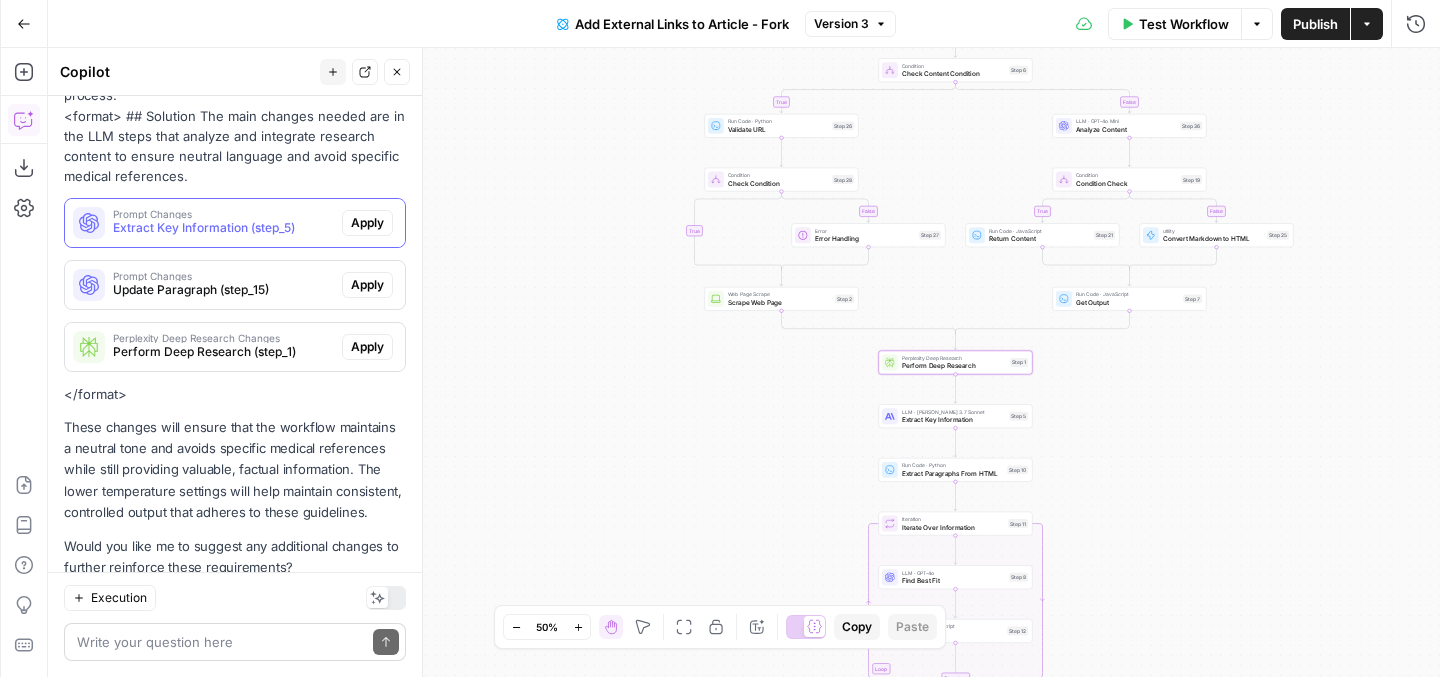scroll, scrollTop: 550, scrollLeft: 0, axis: vertical 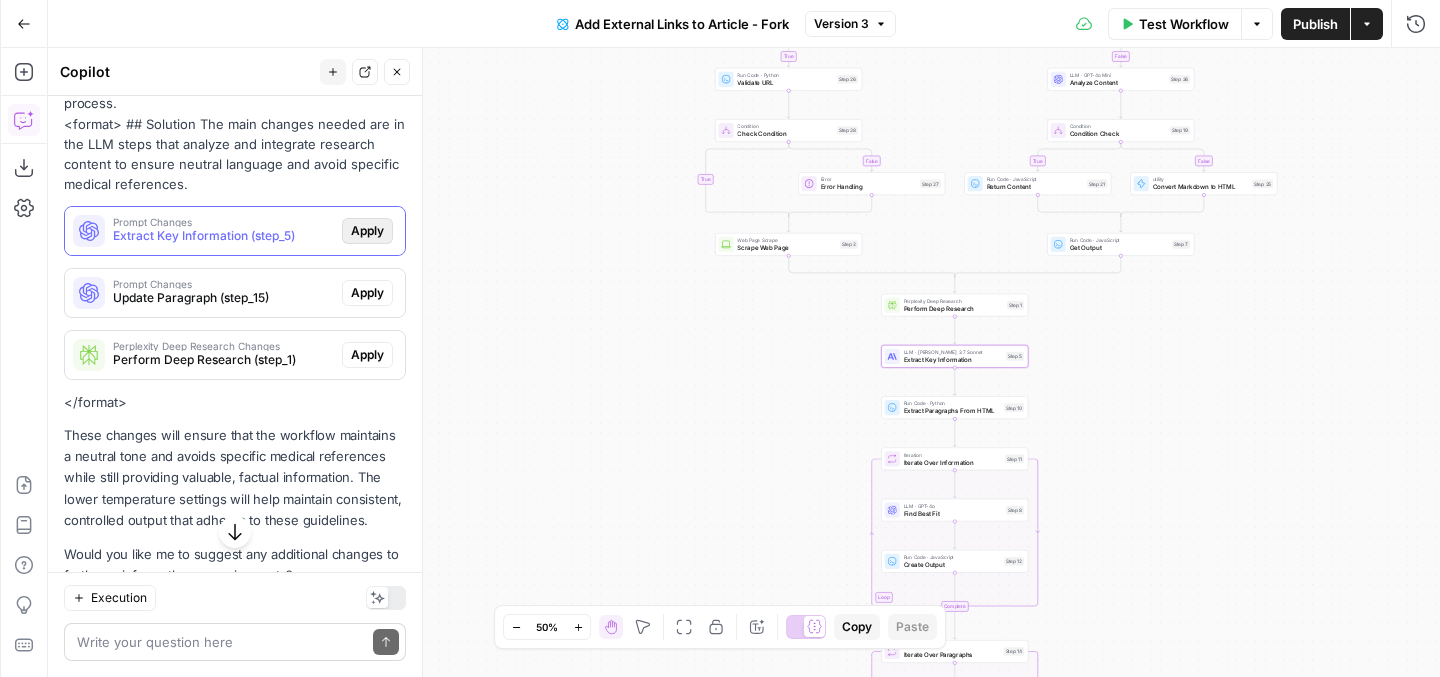 click on "Apply" at bounding box center [367, 231] 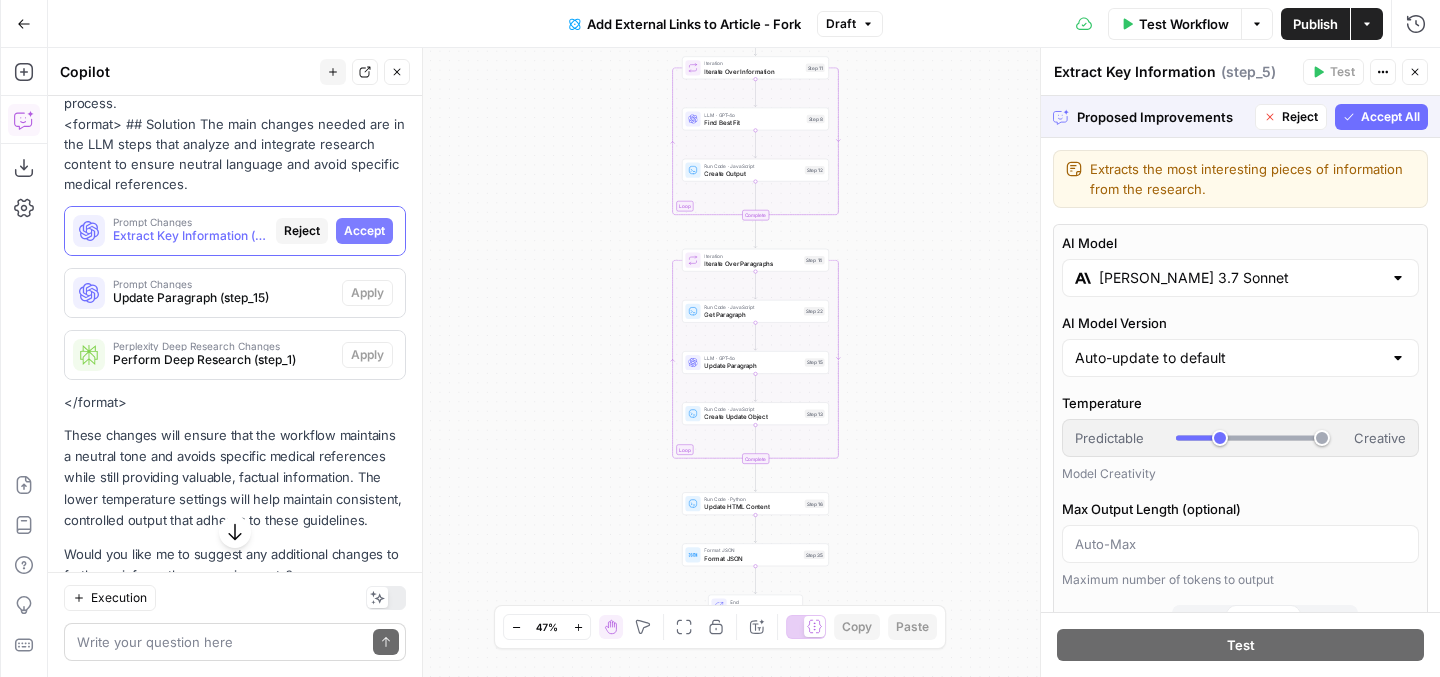 click on "Accept All" at bounding box center (1390, 117) 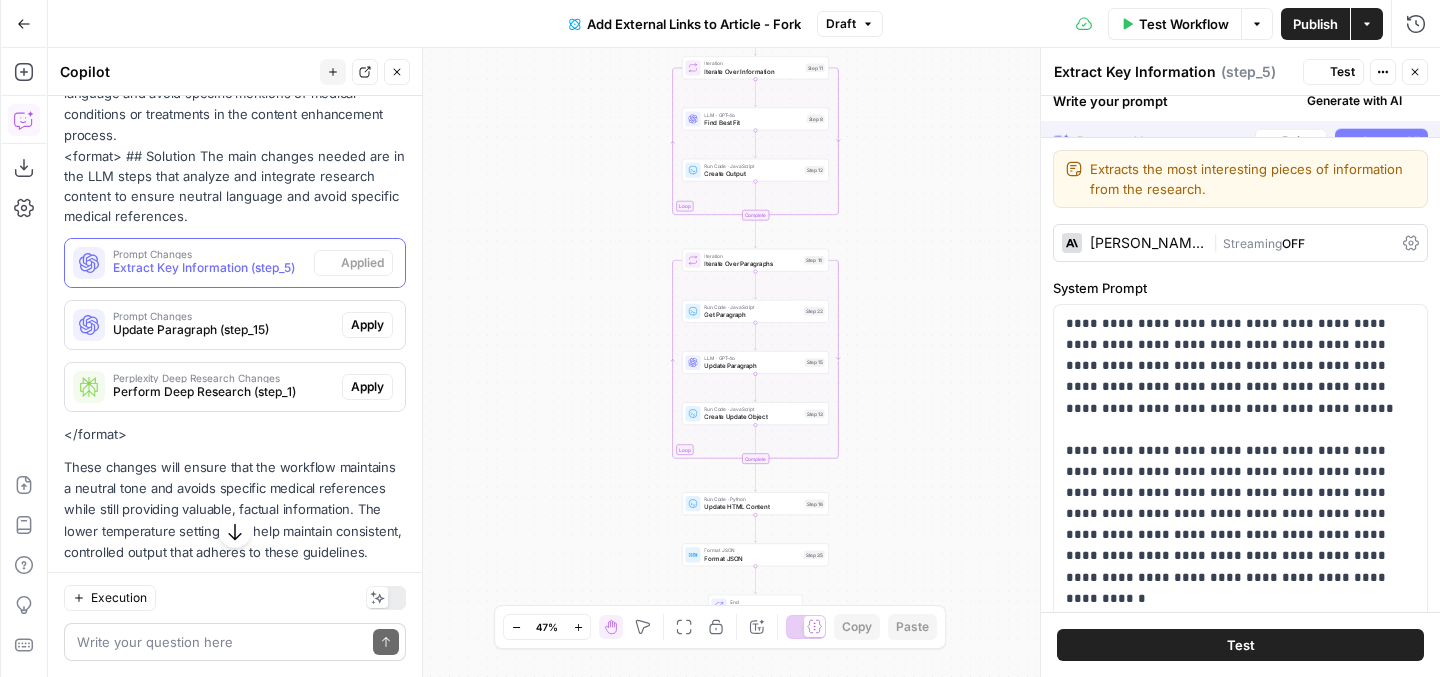 scroll, scrollTop: 582, scrollLeft: 0, axis: vertical 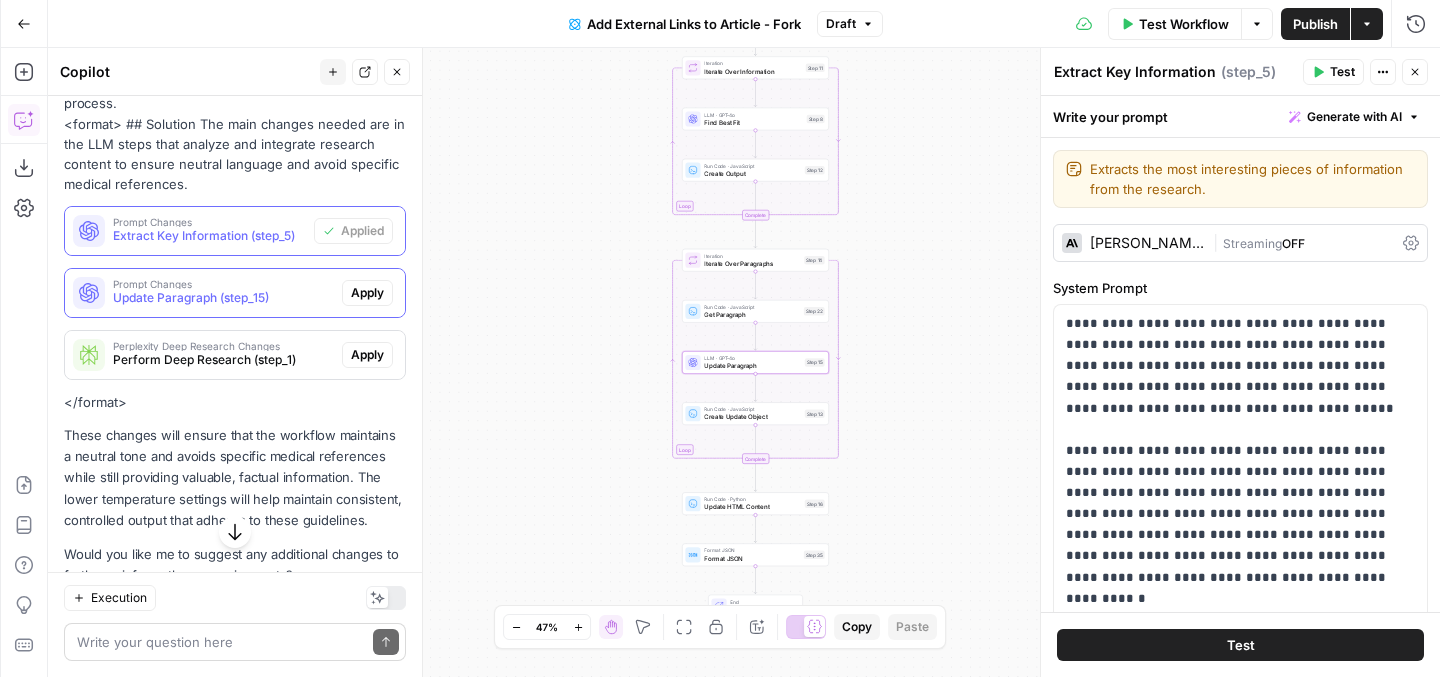 click on "Prompt Changes Update Paragraph (step_15) Apply" at bounding box center [235, 293] 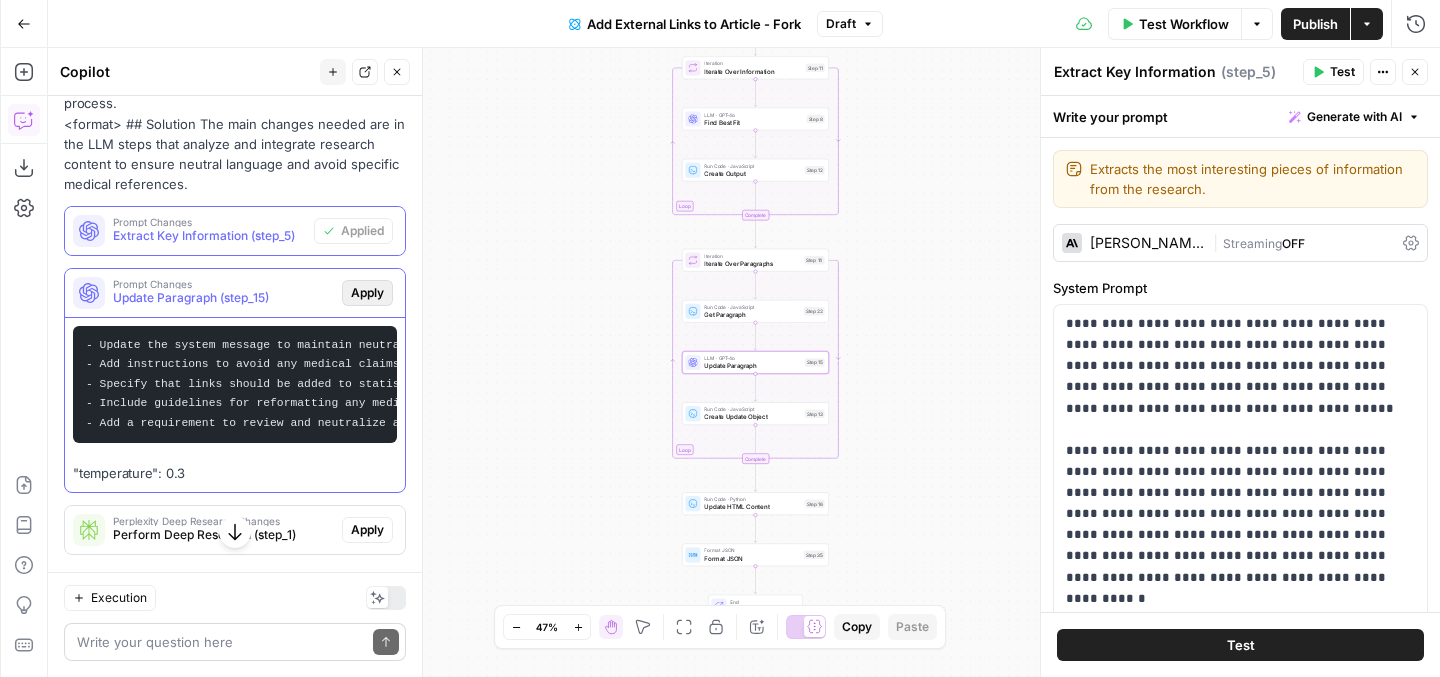 click on "Apply" at bounding box center (367, 293) 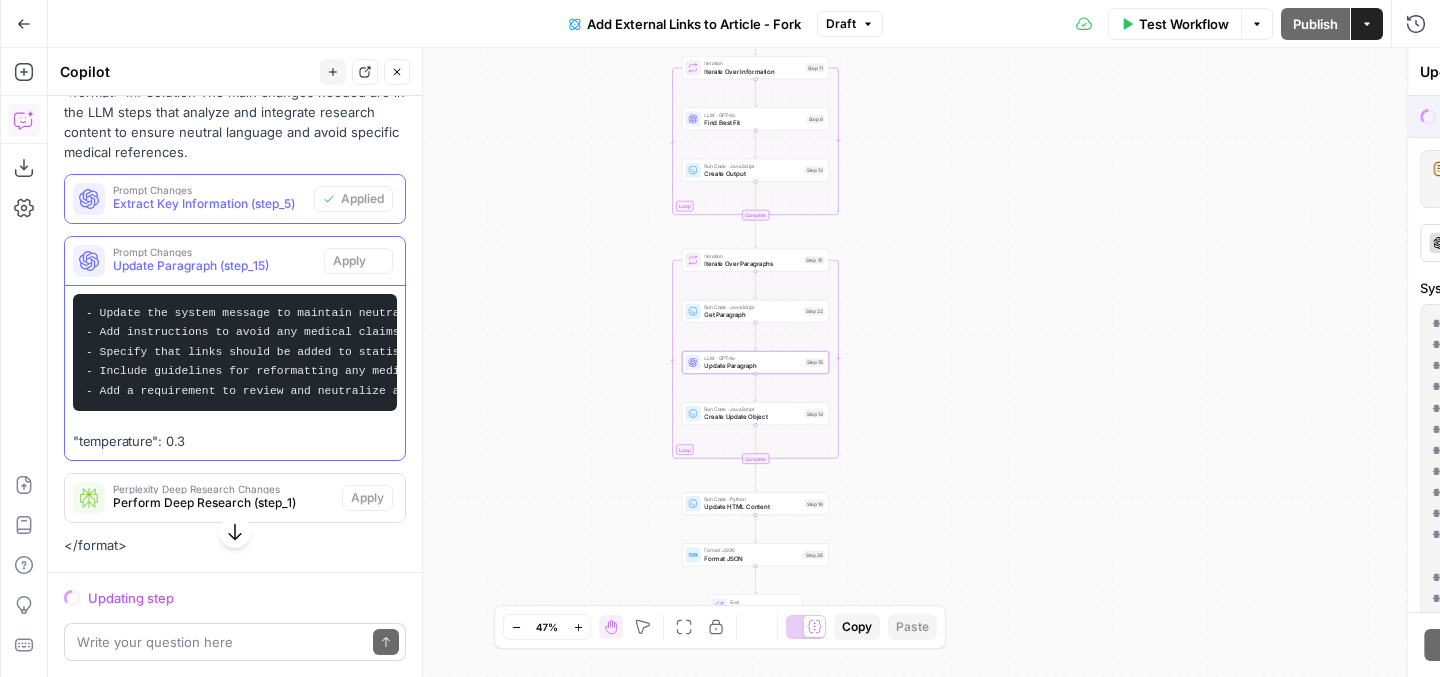 scroll, scrollTop: 550, scrollLeft: 0, axis: vertical 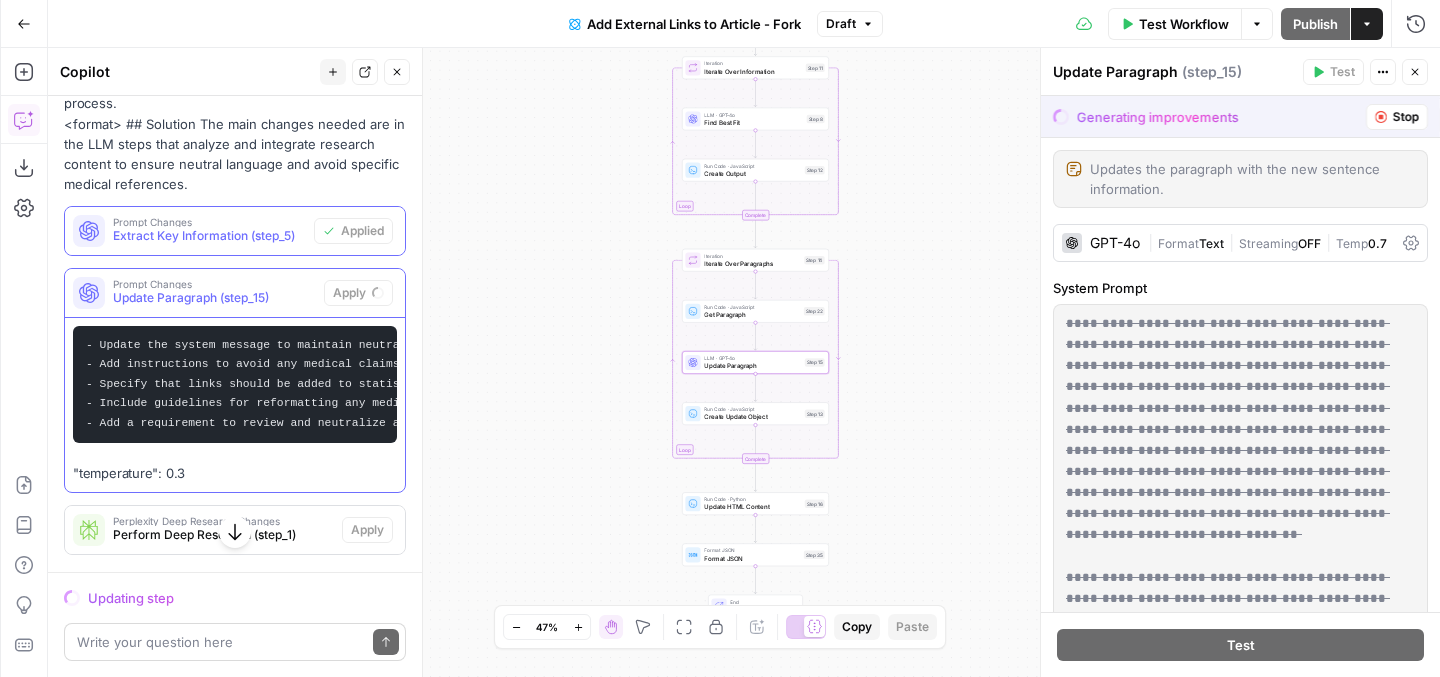 click on "Update Paragraph (step_15)" at bounding box center (214, 298) 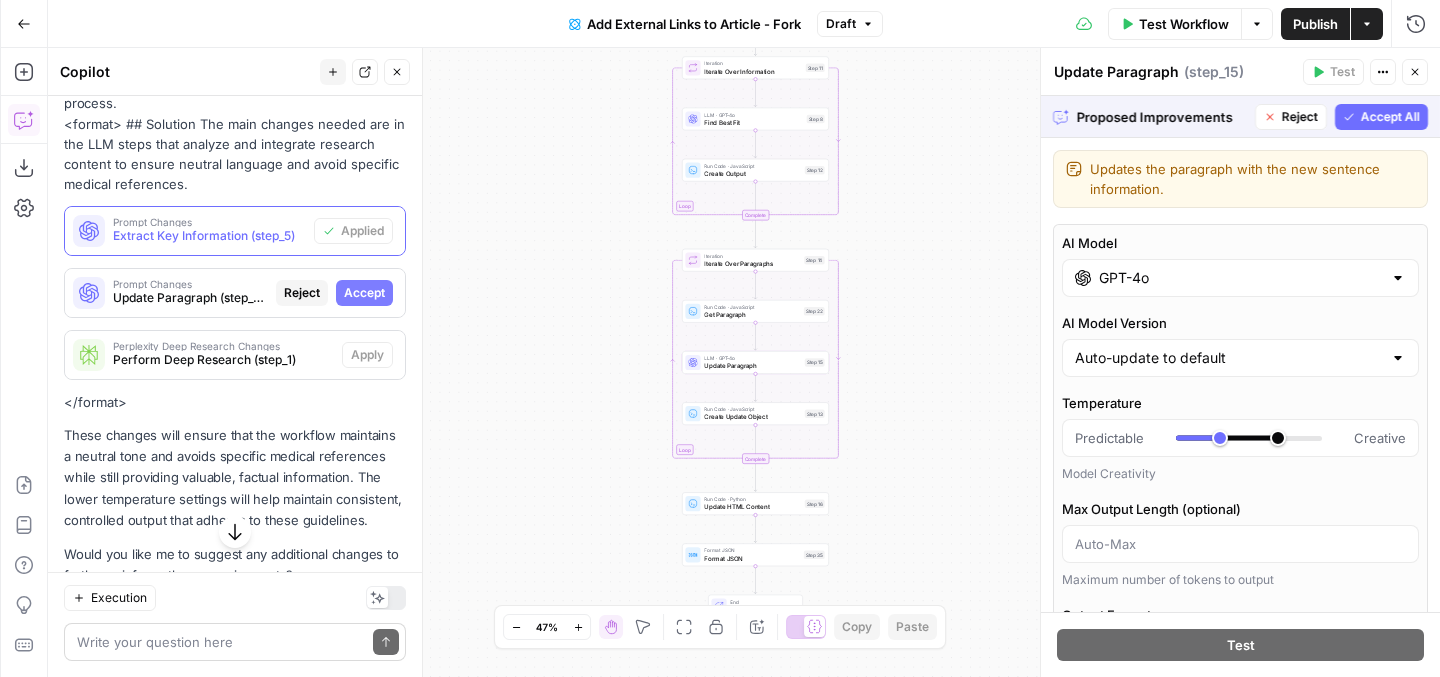 click on "Accept All" at bounding box center (1381, 117) 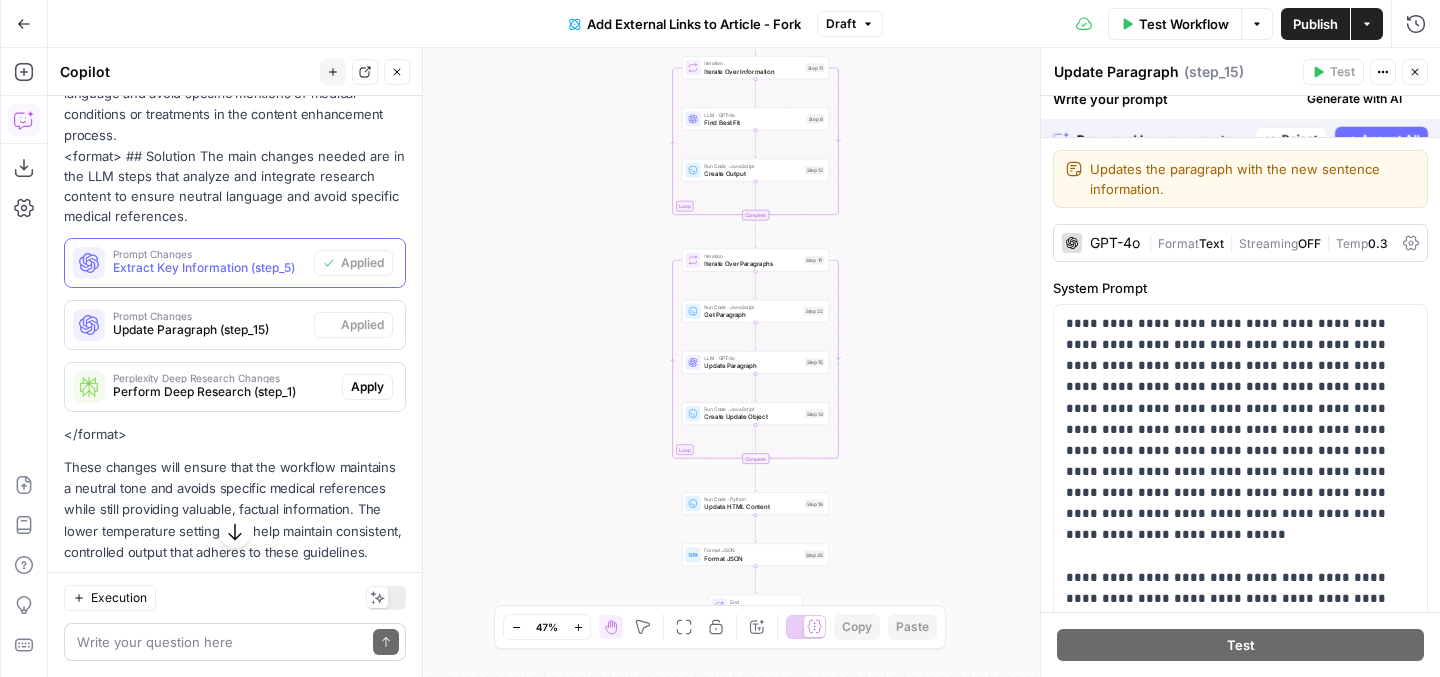 scroll, scrollTop: 582, scrollLeft: 0, axis: vertical 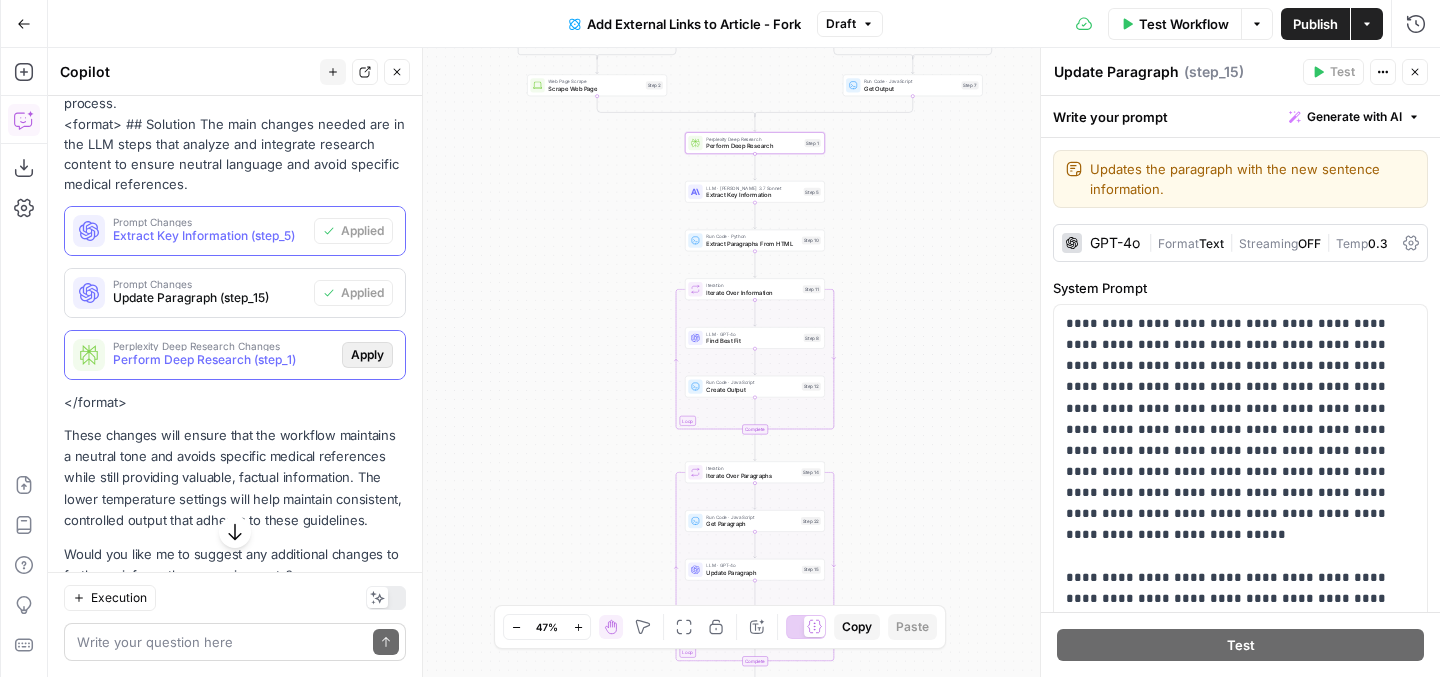 click on "Apply" at bounding box center [367, 355] 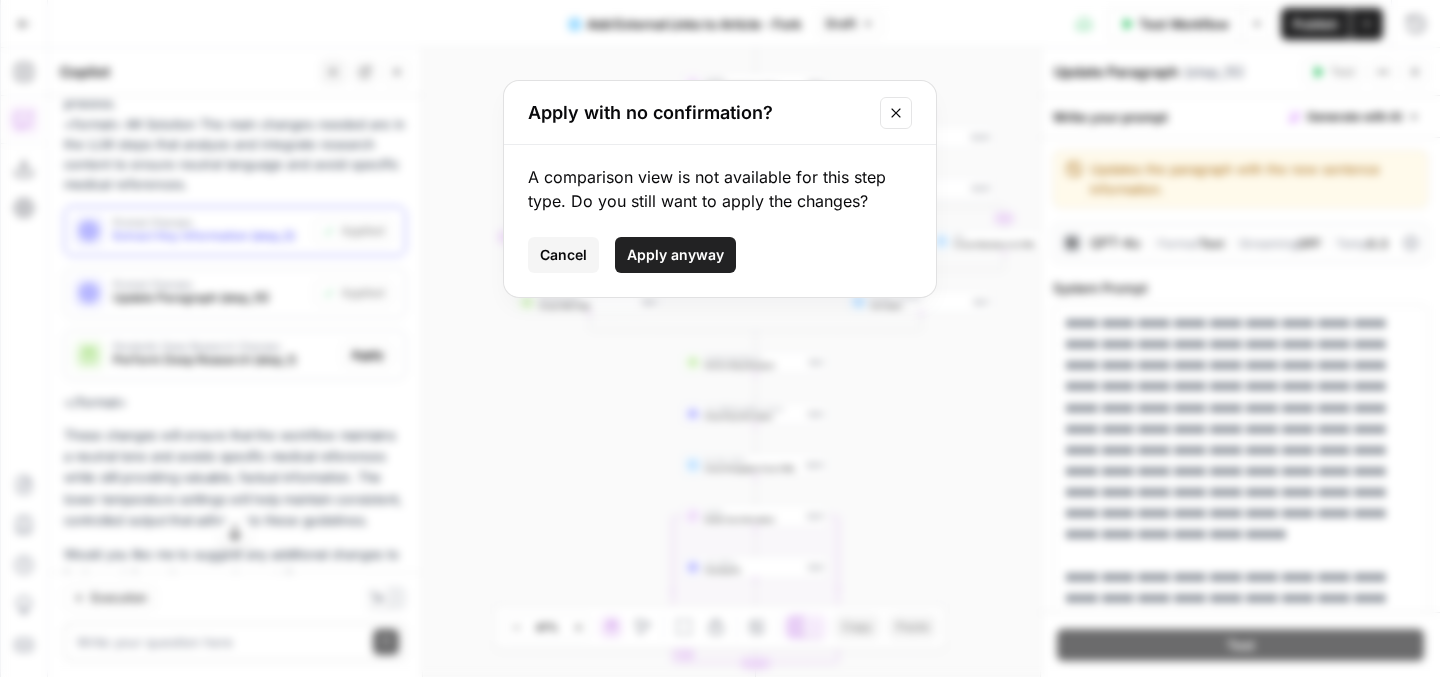 click at bounding box center (896, 113) 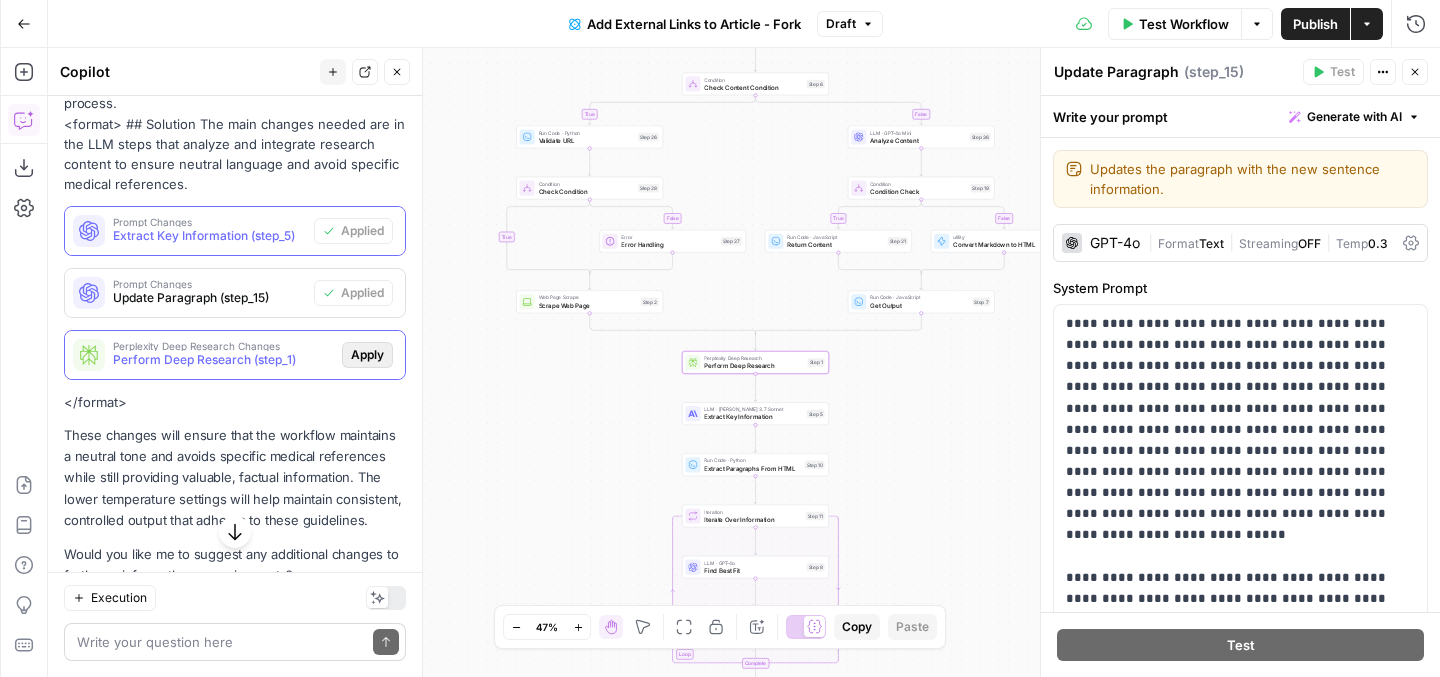 click on "Apply" at bounding box center (367, 355) 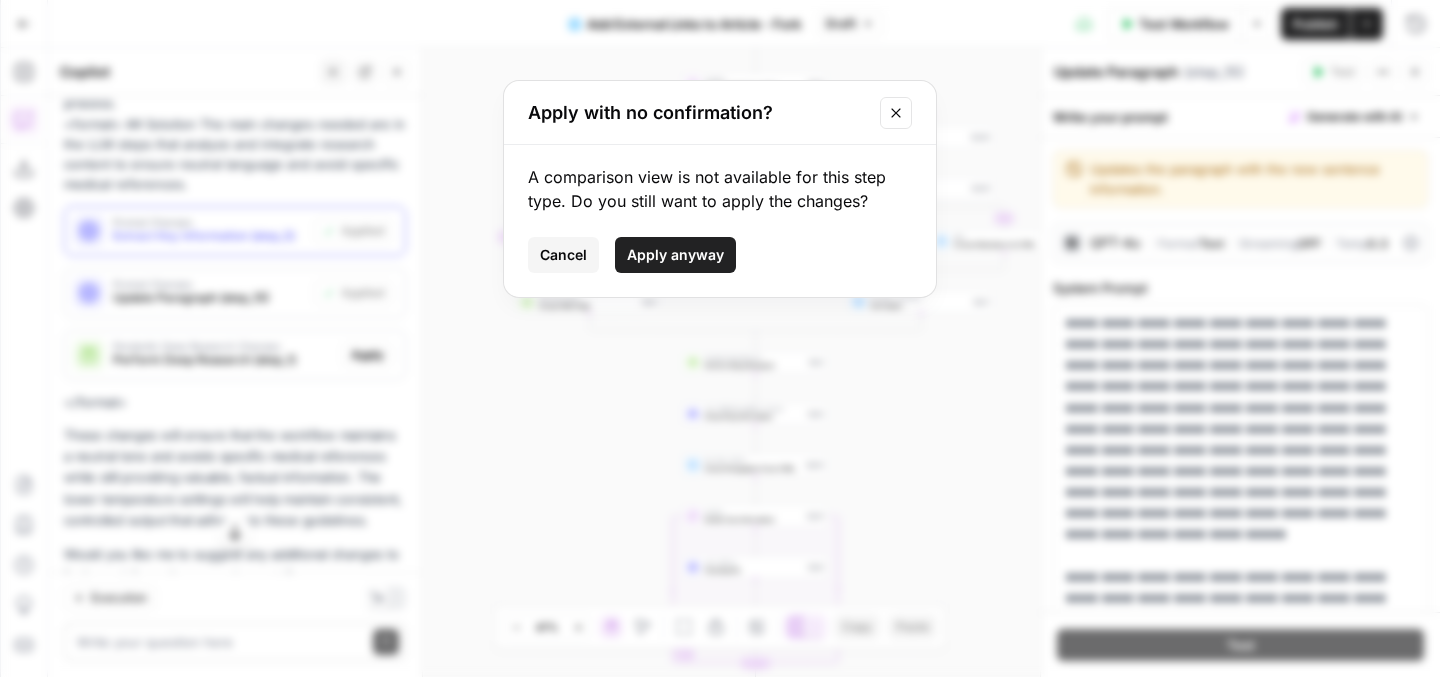 click 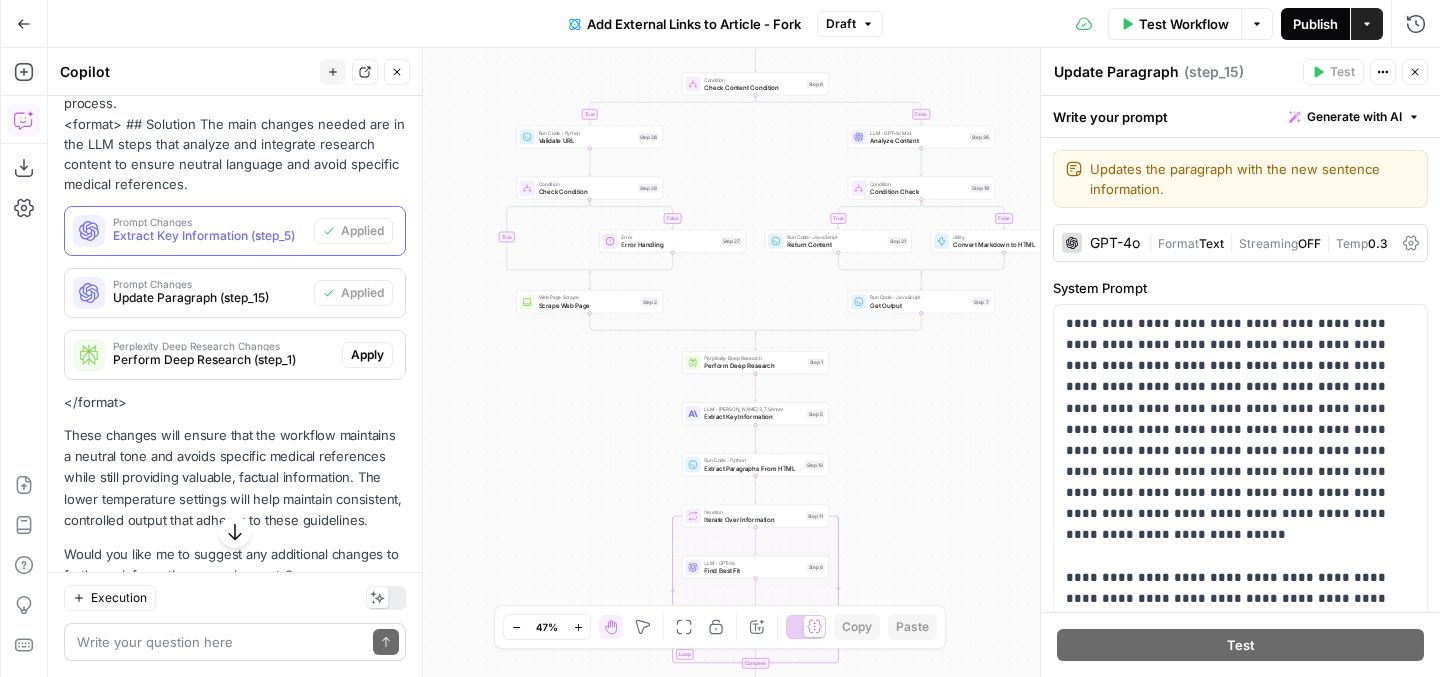 click on "Publish" at bounding box center (1315, 24) 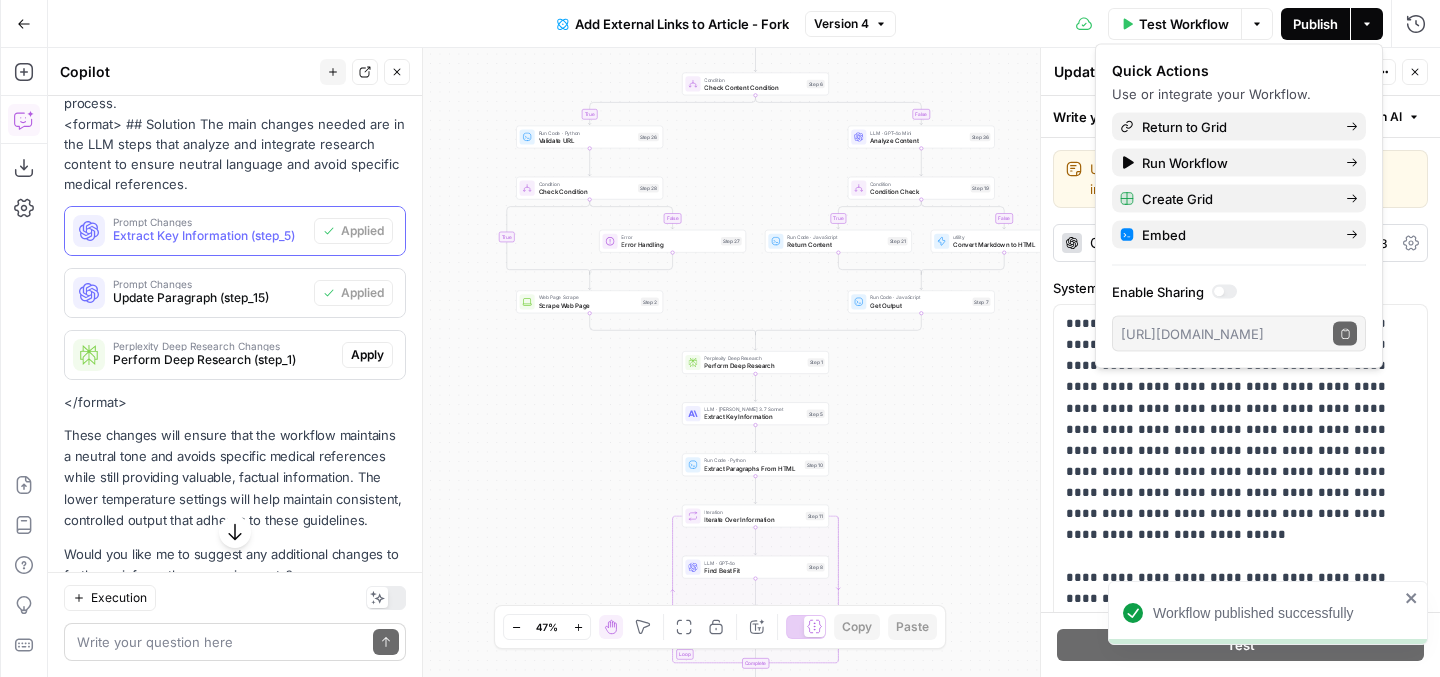 click on "Publish" at bounding box center [1315, 24] 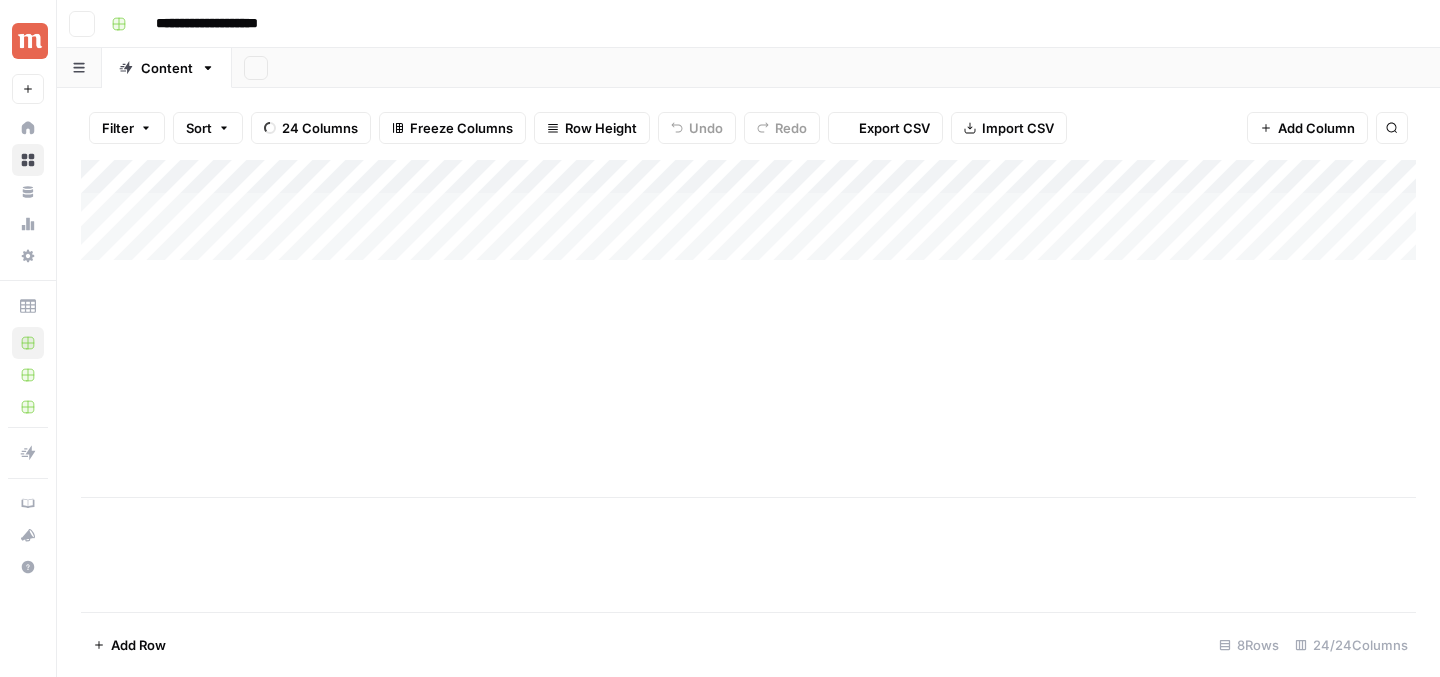 scroll, scrollTop: 0, scrollLeft: 0, axis: both 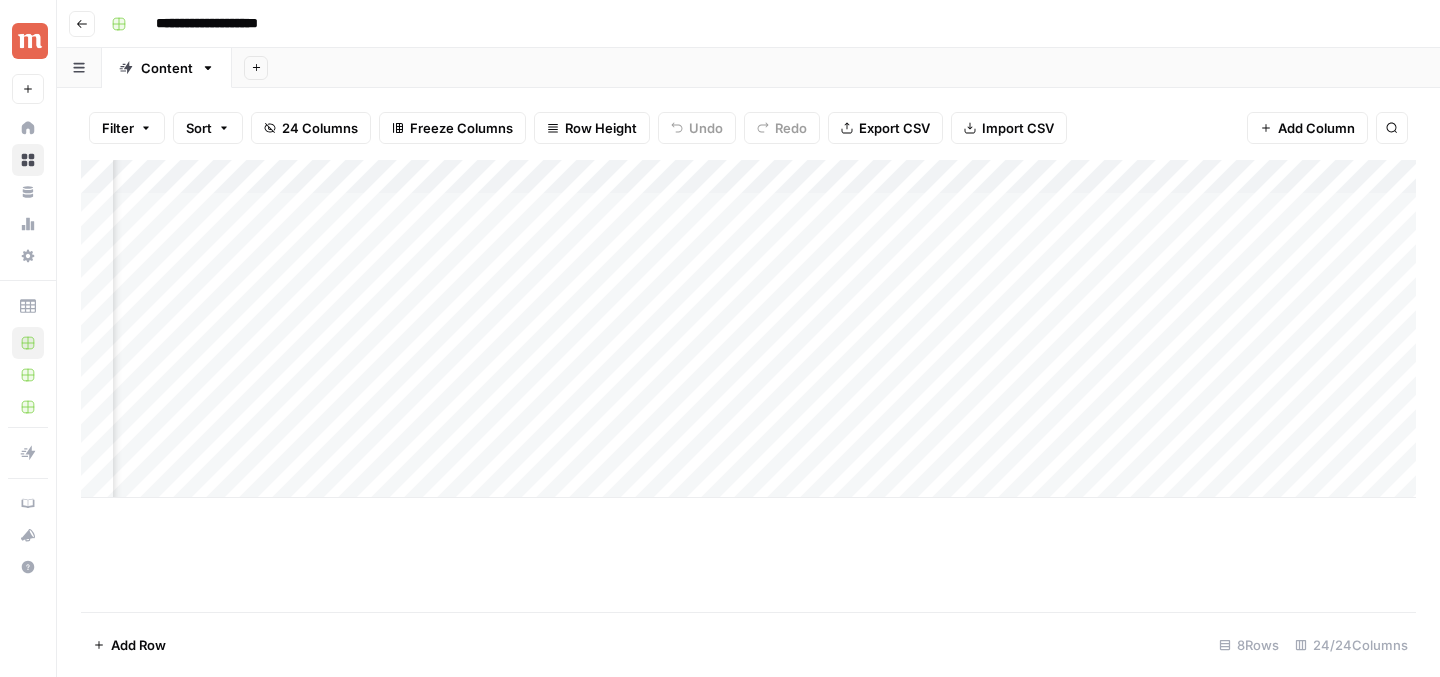 click on "Add Column" at bounding box center [748, 329] 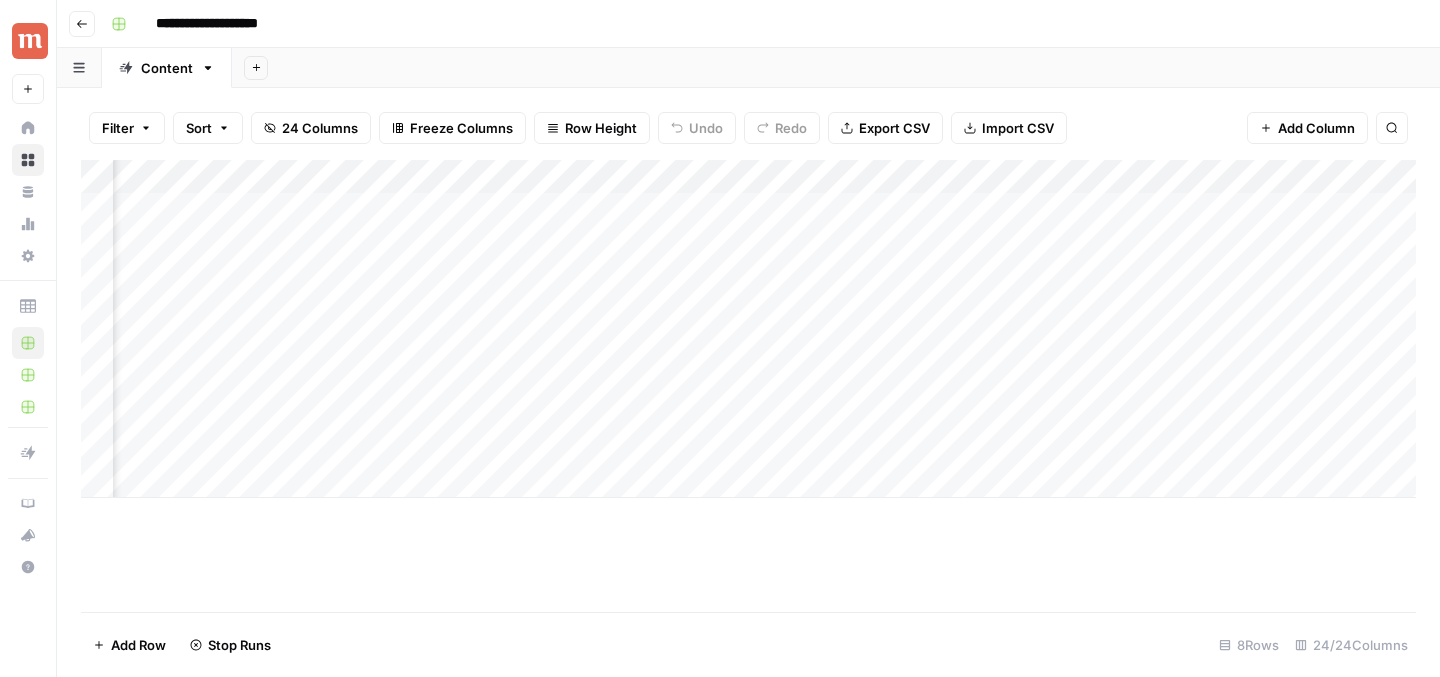 scroll, scrollTop: 0, scrollLeft: 1492, axis: horizontal 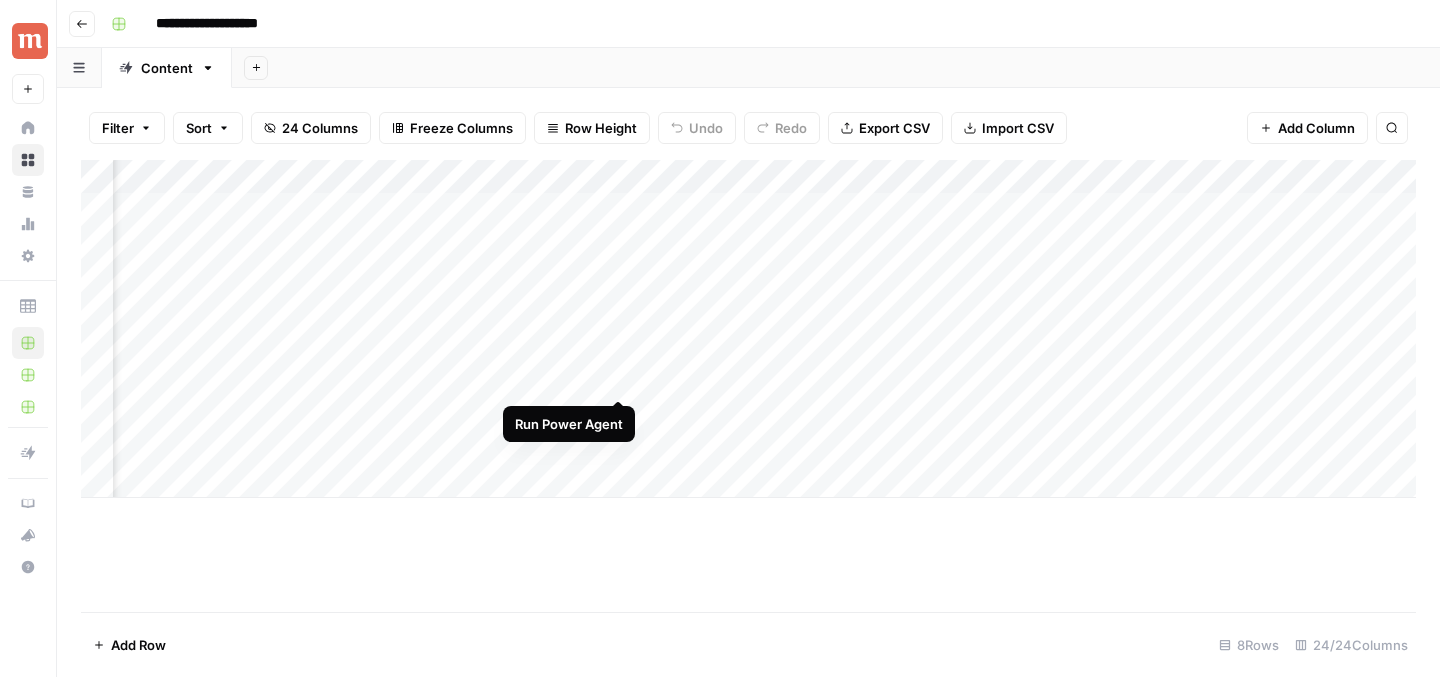 click on "Add Column" at bounding box center [748, 329] 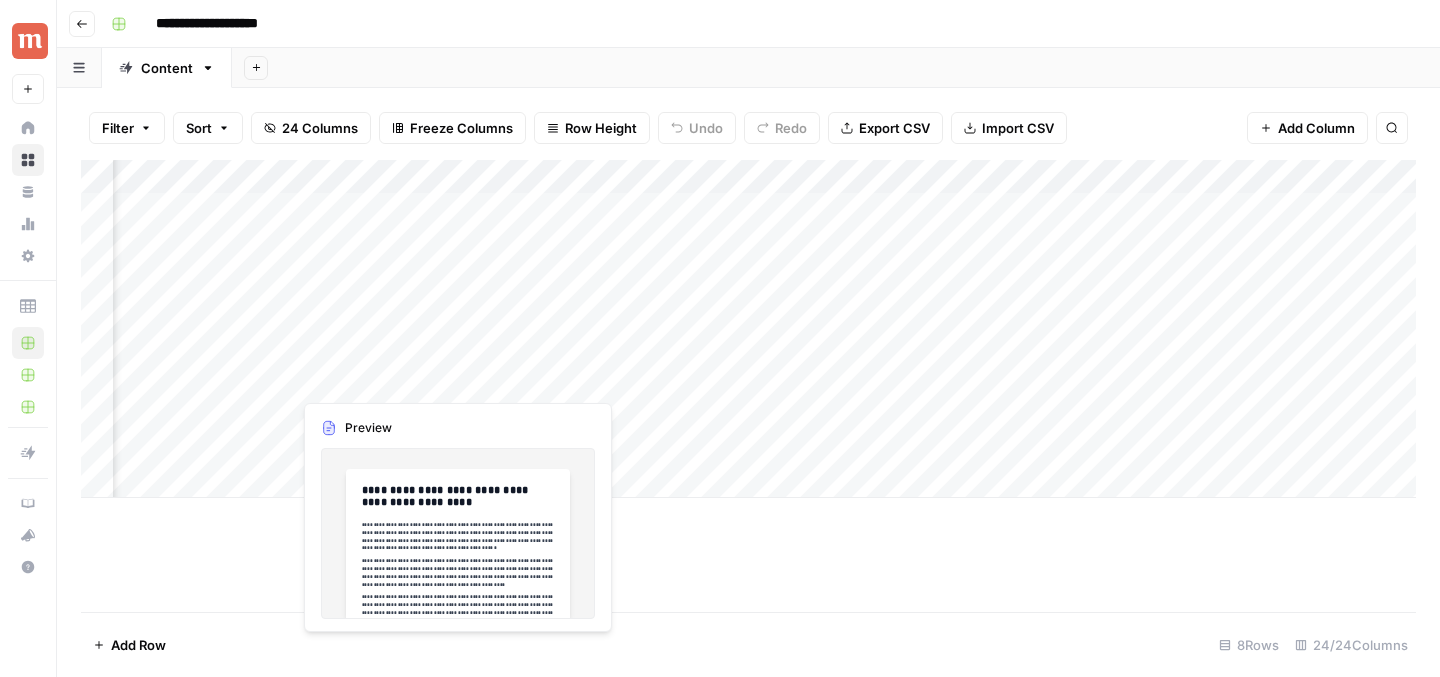 click on "Add Column" at bounding box center [748, 329] 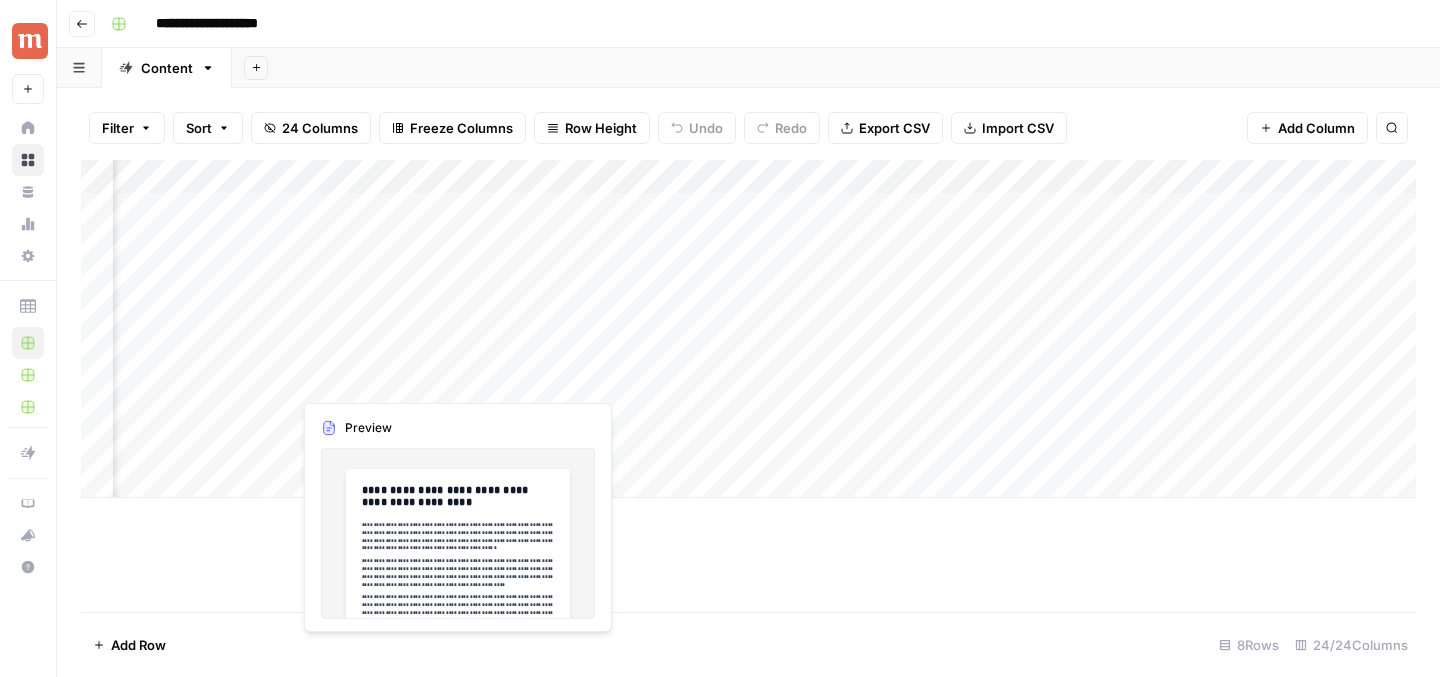 click on "Add Column" at bounding box center (748, 386) 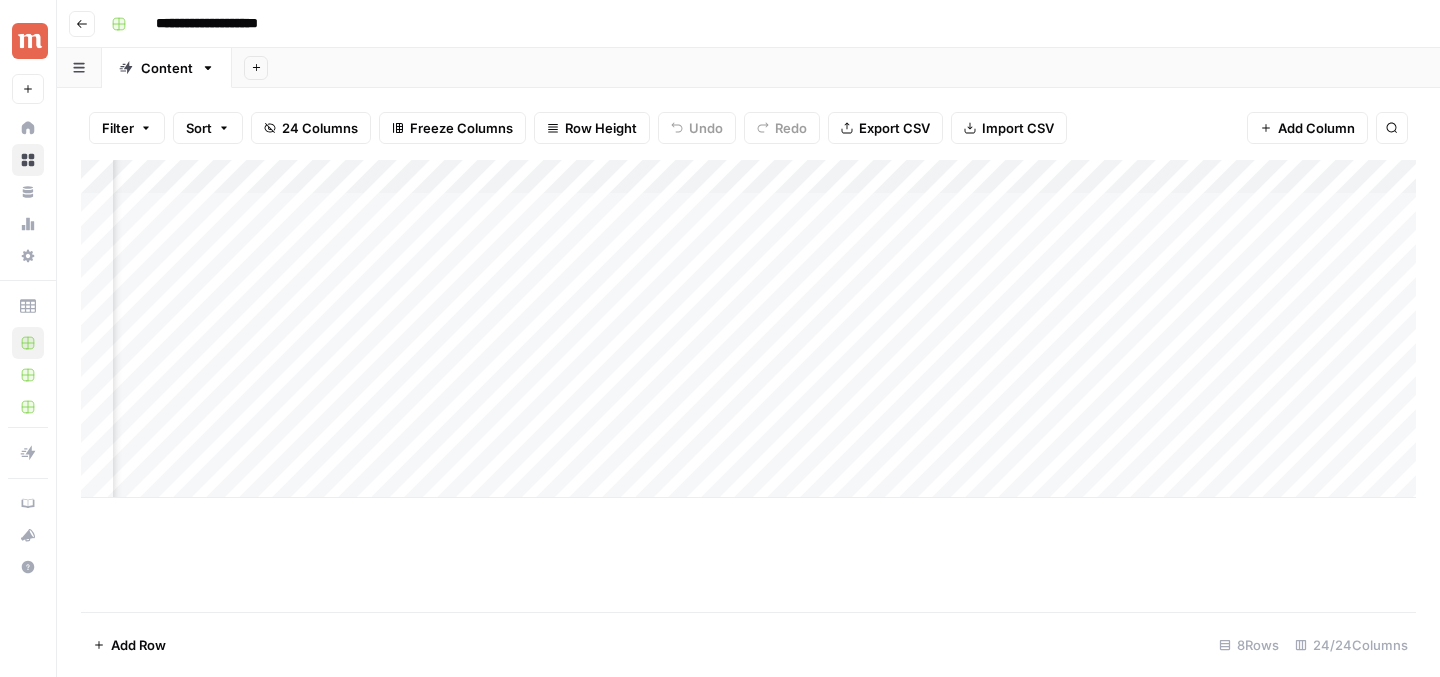 click on "Add Column" at bounding box center (748, 329) 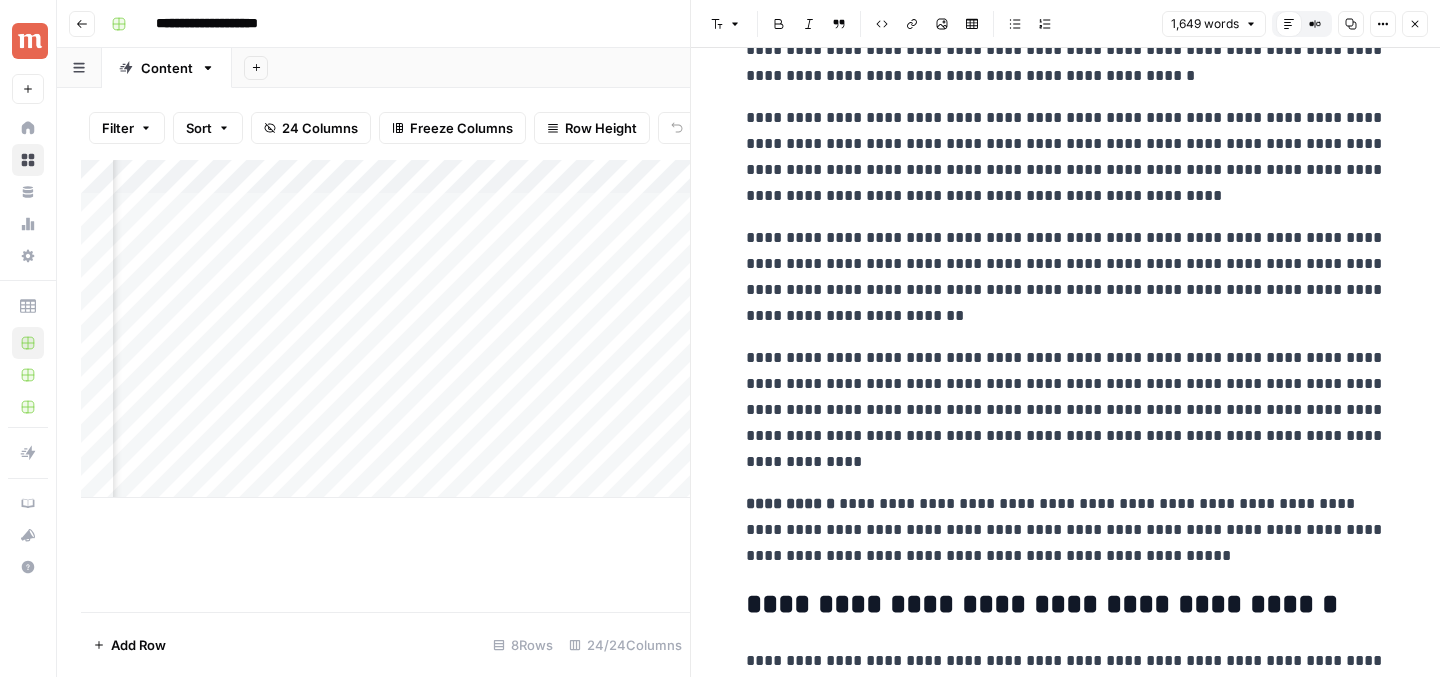 scroll, scrollTop: 0, scrollLeft: 0, axis: both 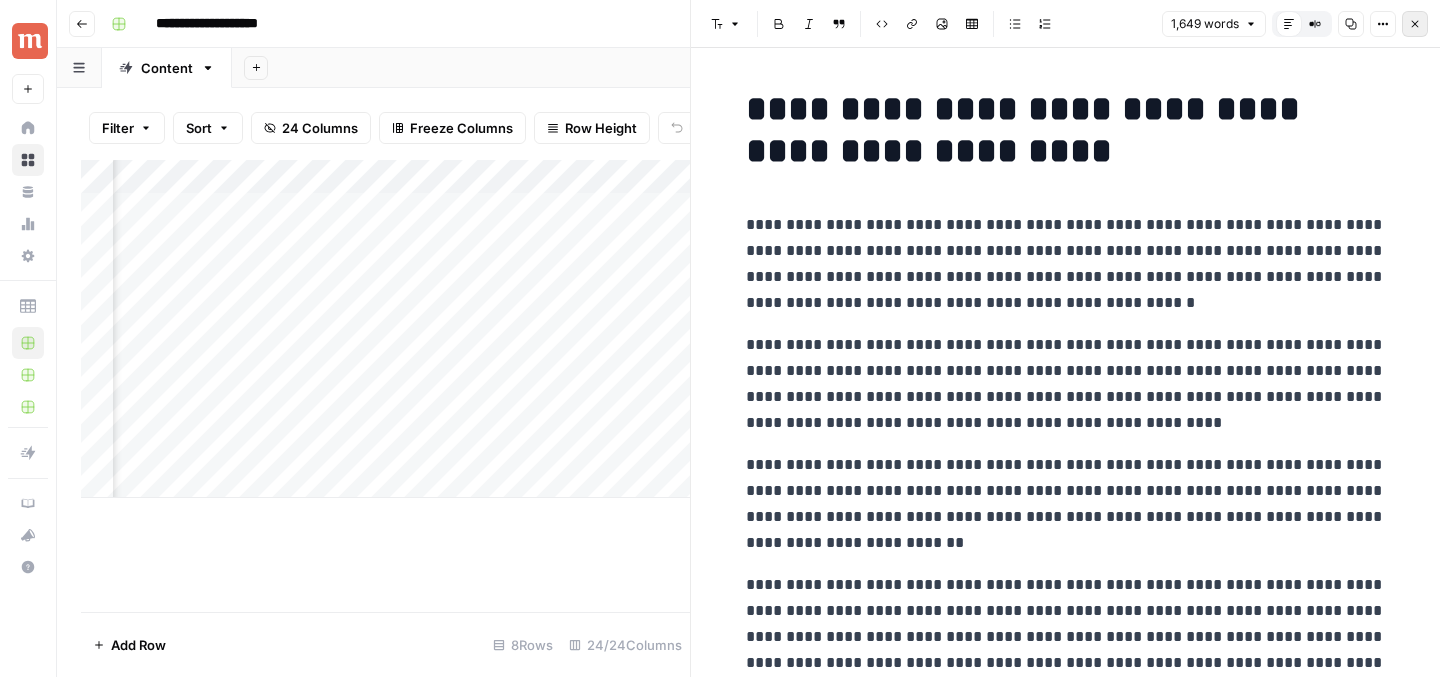 click 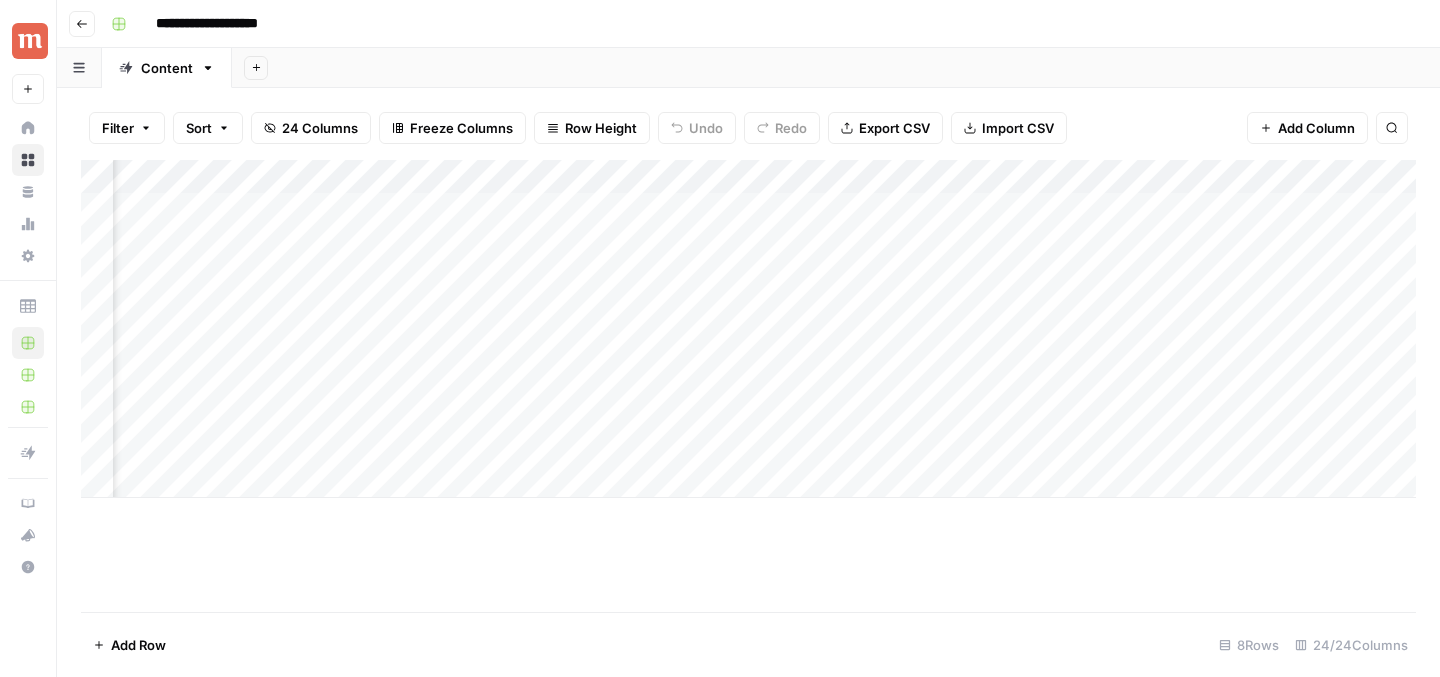 scroll, scrollTop: 0, scrollLeft: 1590, axis: horizontal 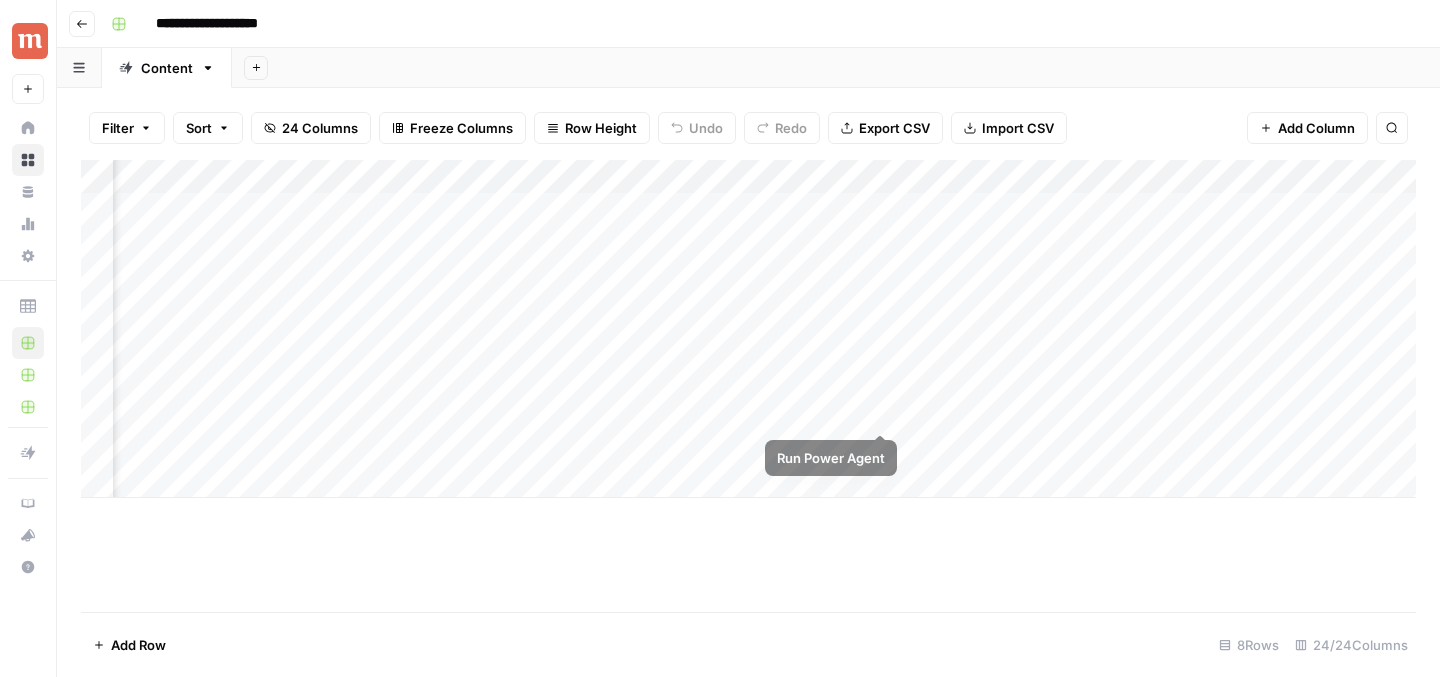 click on "Add Column" at bounding box center [748, 329] 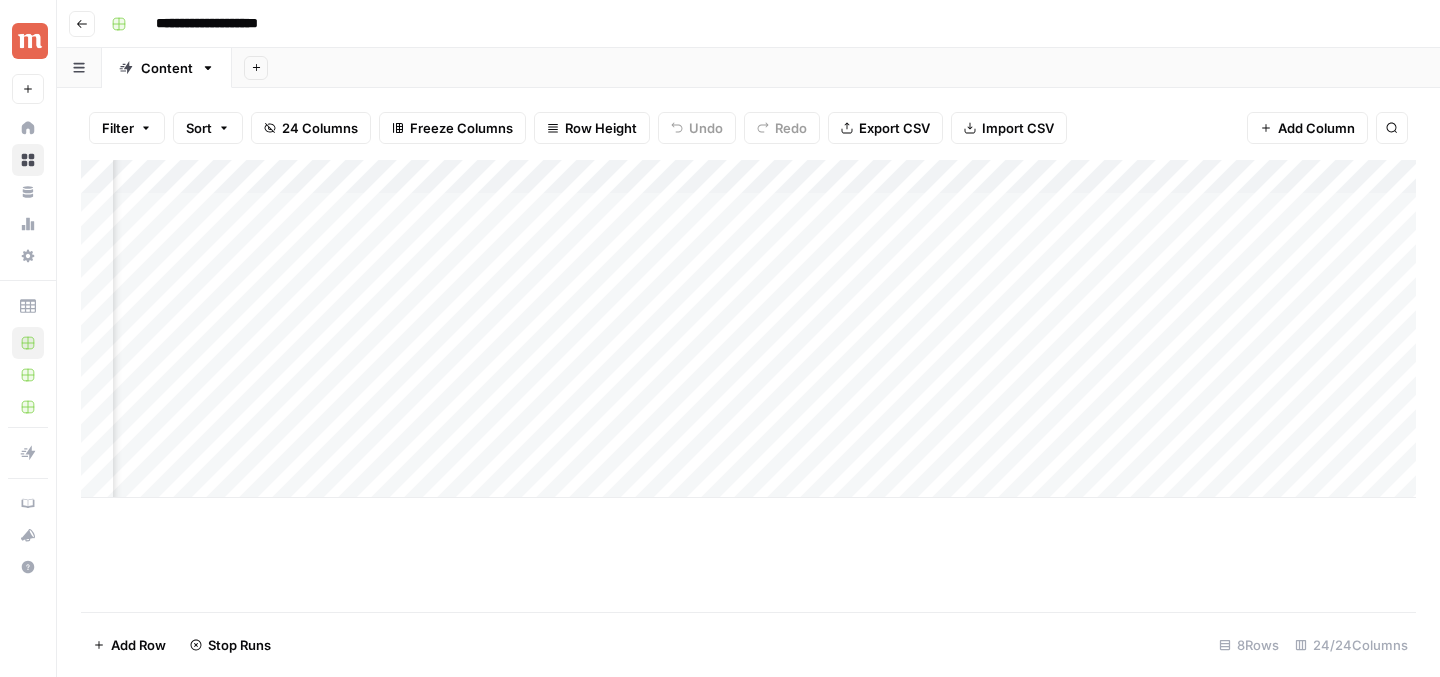 click on "Add Column" at bounding box center (748, 329) 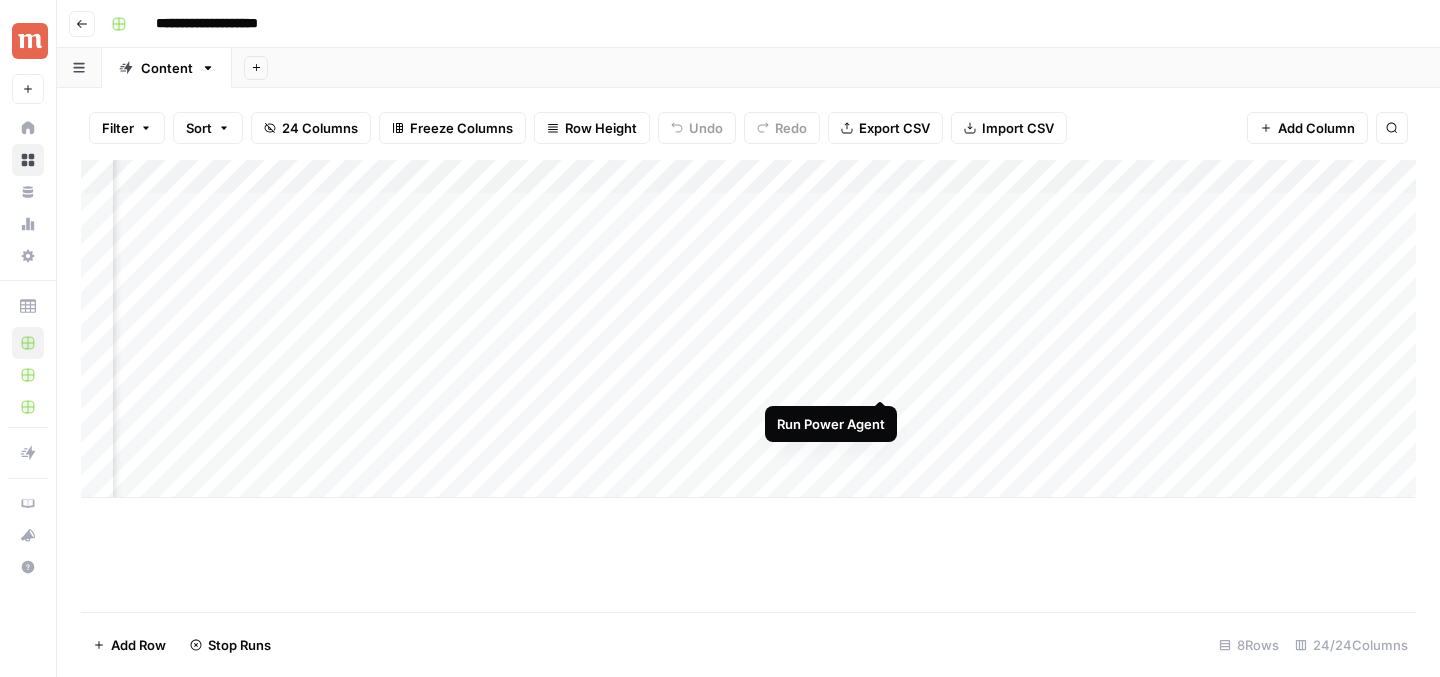click on "Add Column" at bounding box center [748, 329] 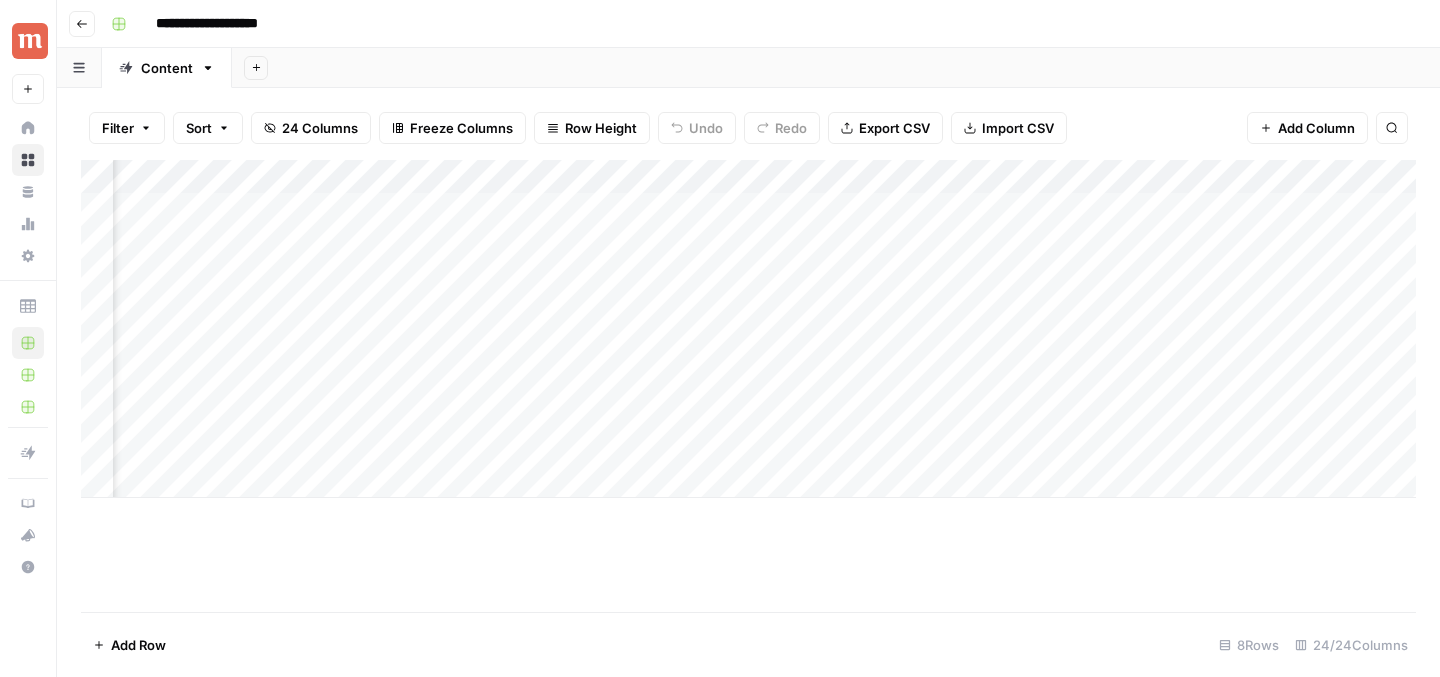 scroll, scrollTop: 0, scrollLeft: 1859, axis: horizontal 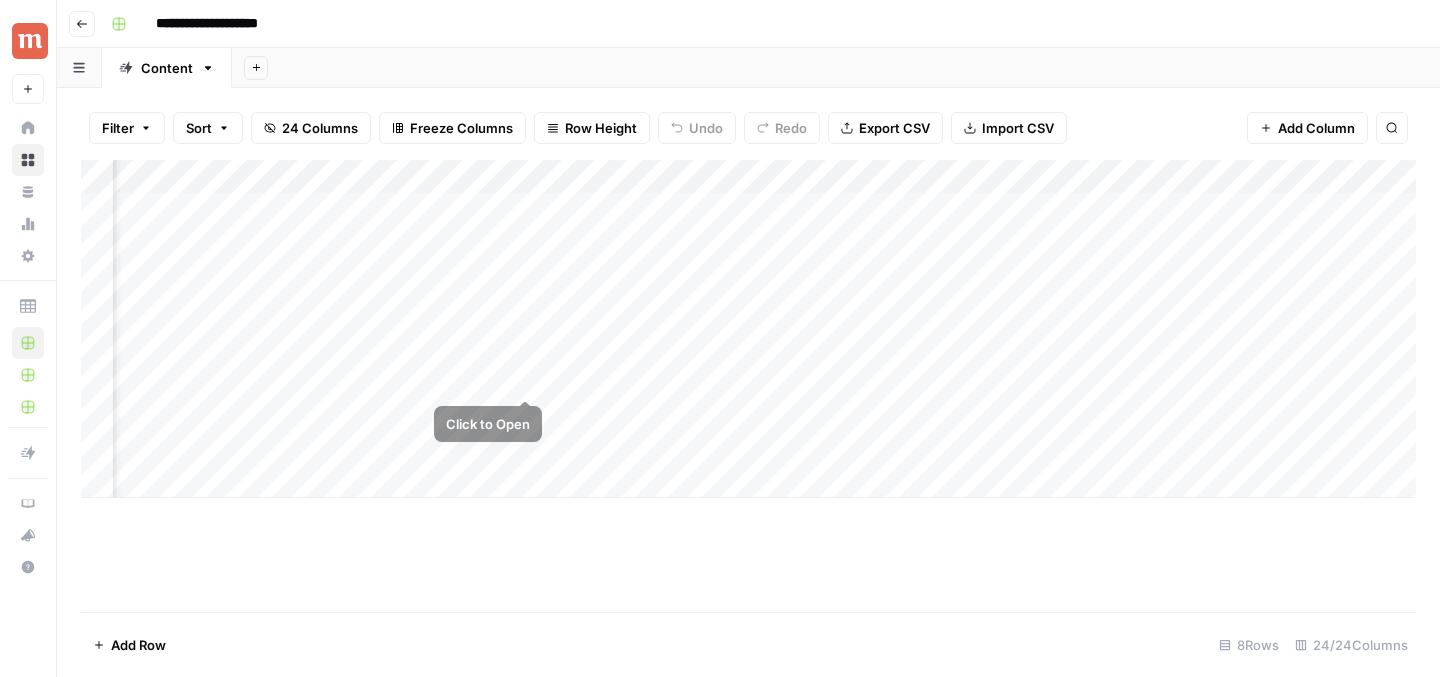 click on "Add Column" at bounding box center [748, 329] 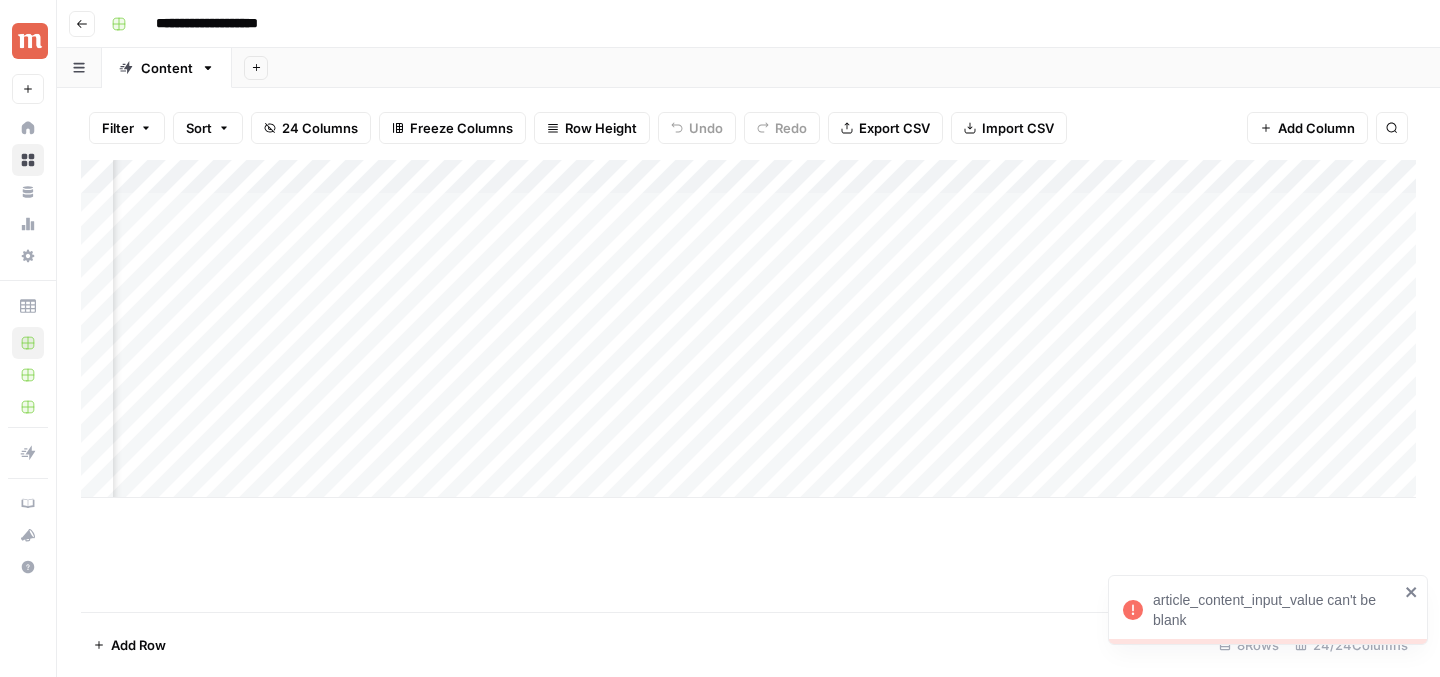 click on "Add Column" at bounding box center (748, 329) 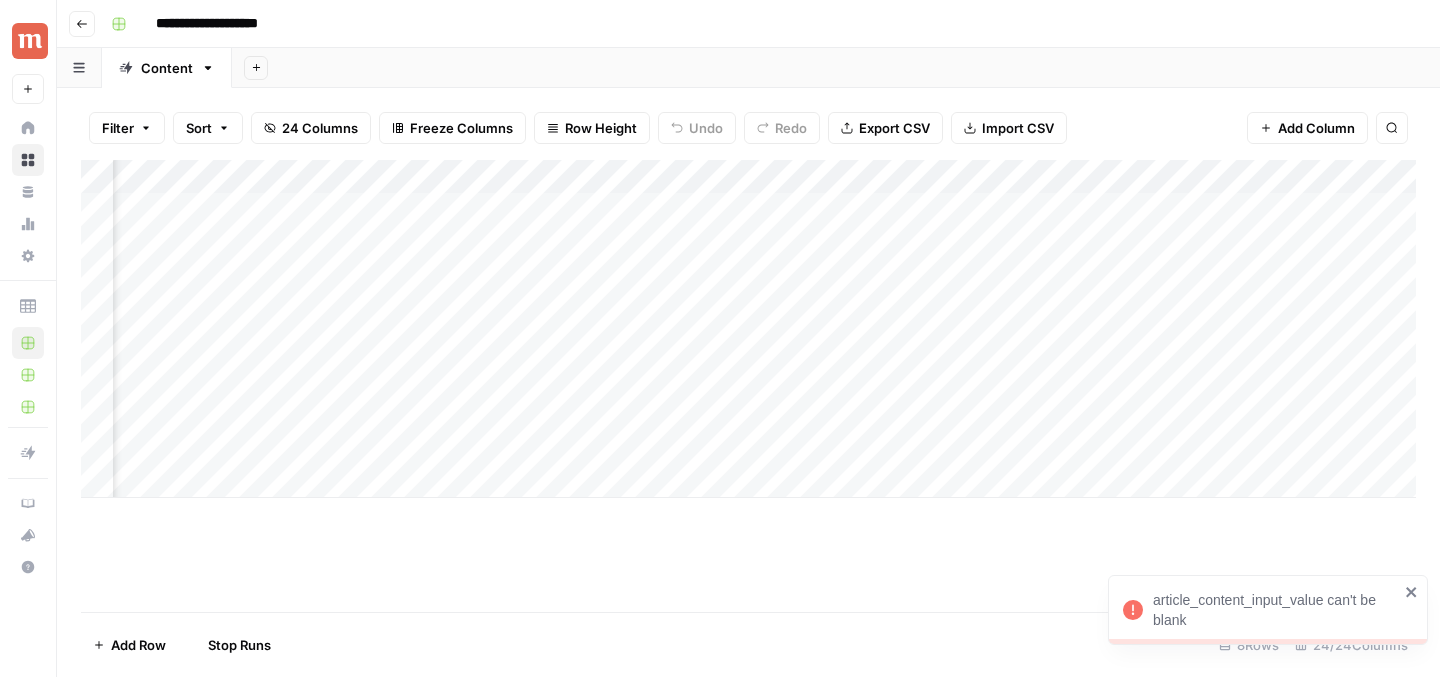 click on "Add Column" at bounding box center [748, 329] 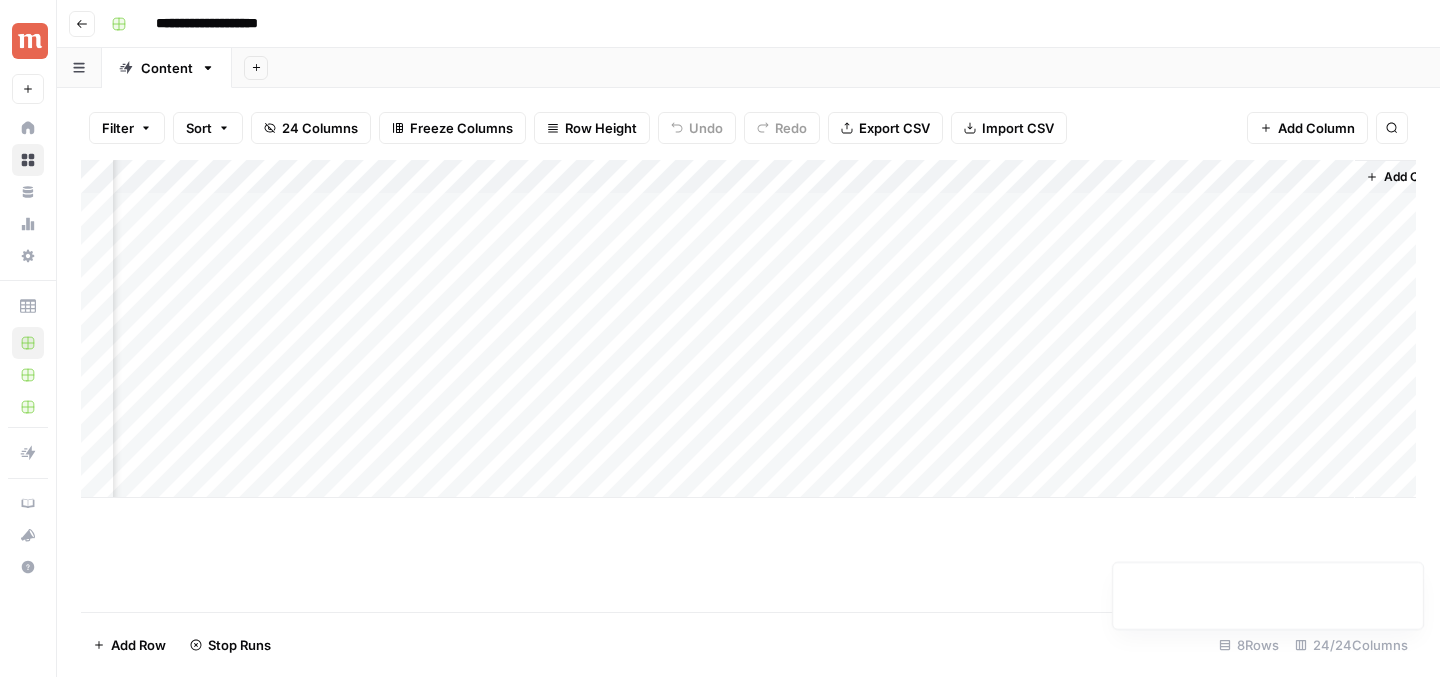 scroll, scrollTop: 0, scrollLeft: 3203, axis: horizontal 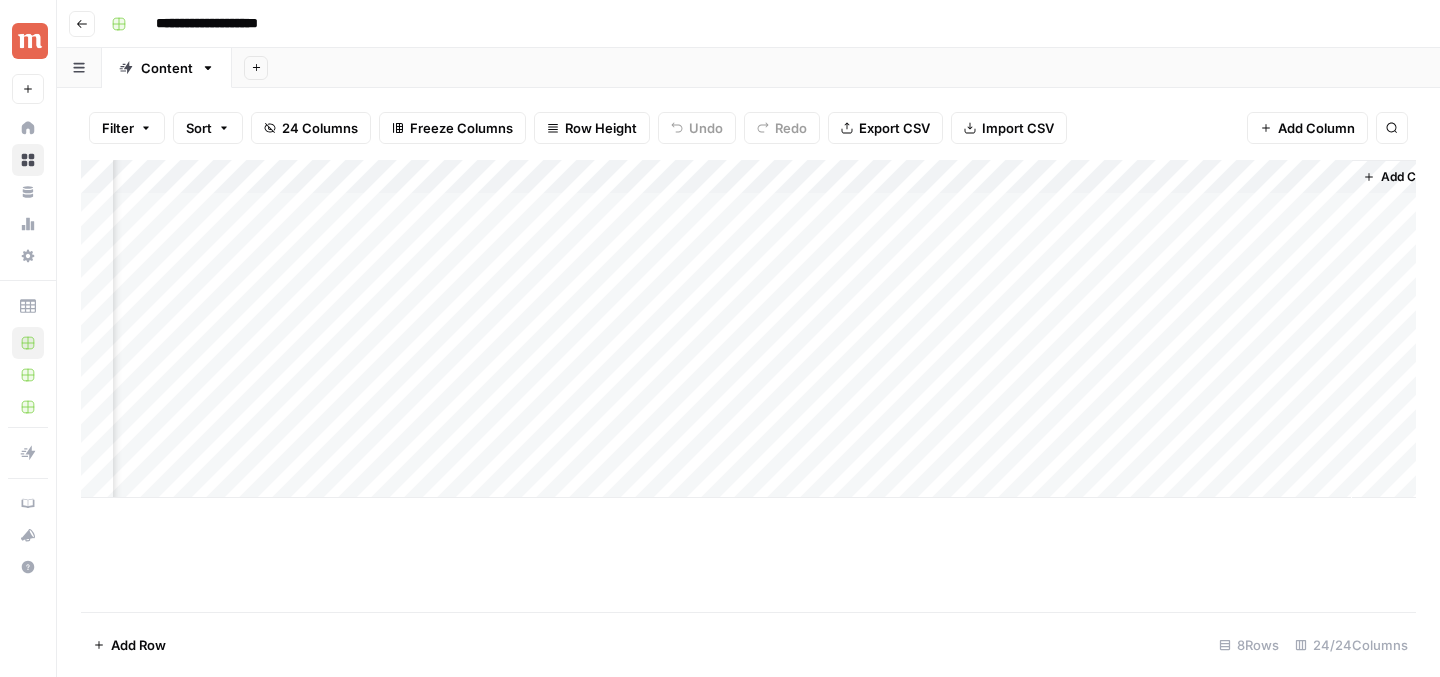 click on "Add Column" at bounding box center [748, 329] 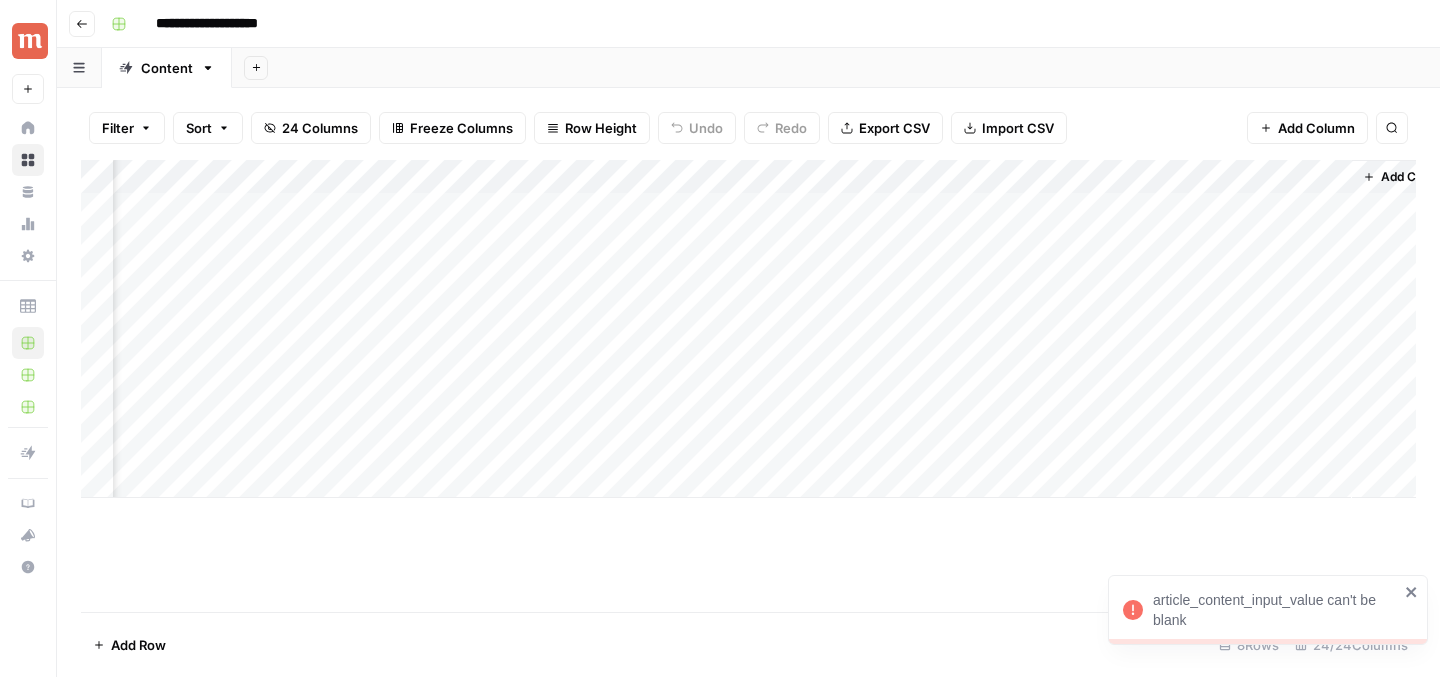 click on "Add Column" at bounding box center [748, 329] 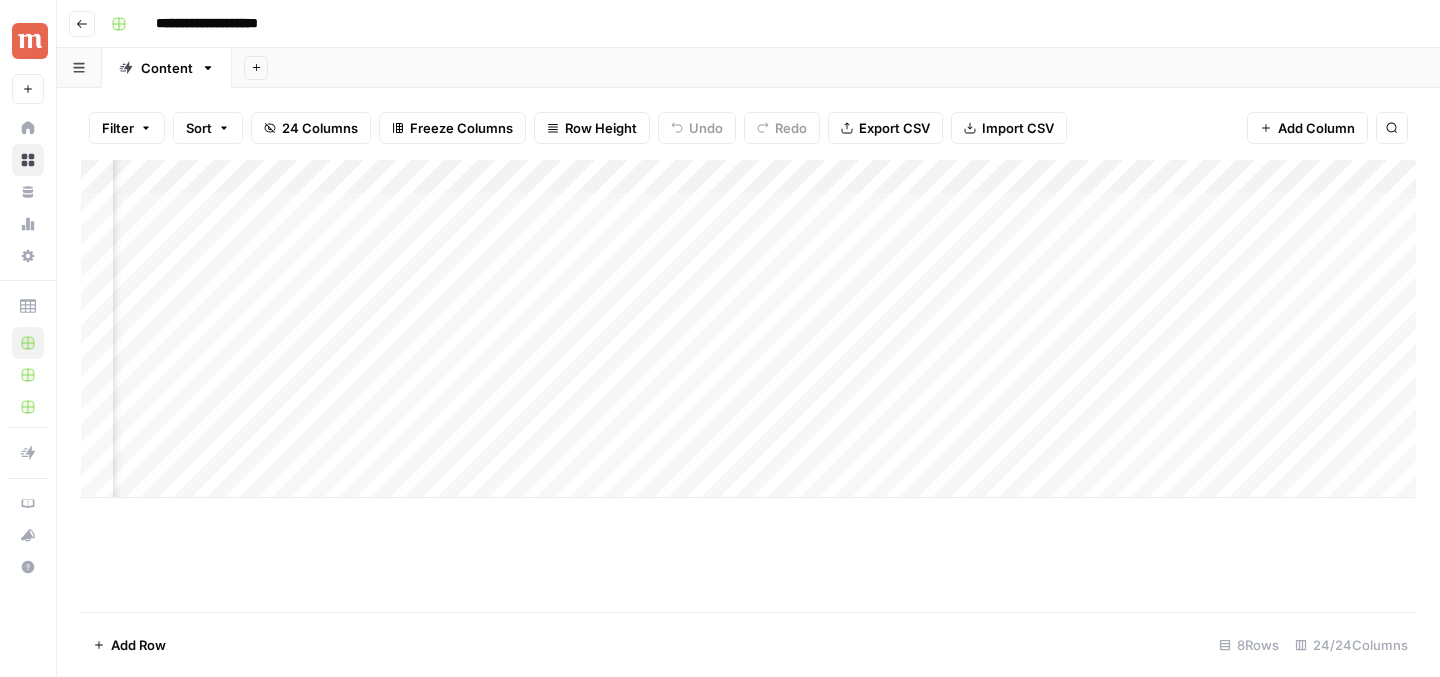 scroll, scrollTop: 0, scrollLeft: 1988, axis: horizontal 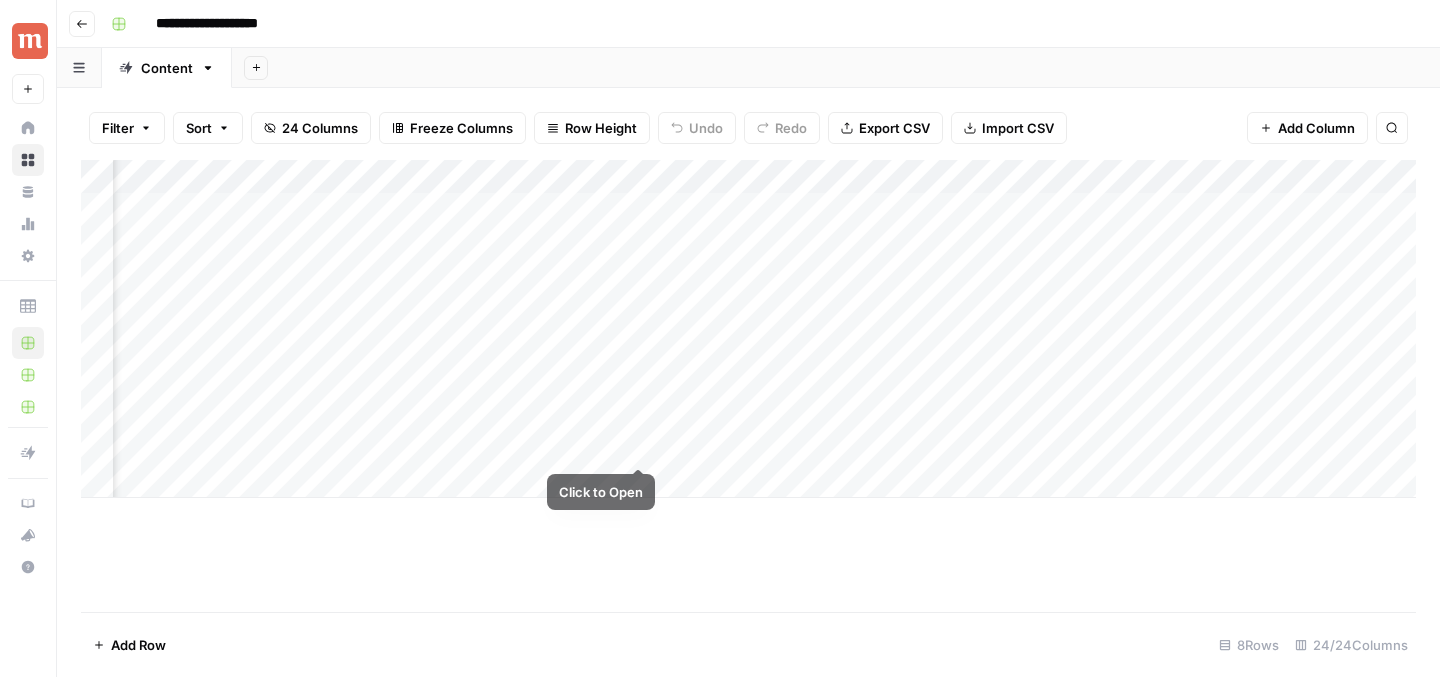 click on "Add Column" at bounding box center [748, 329] 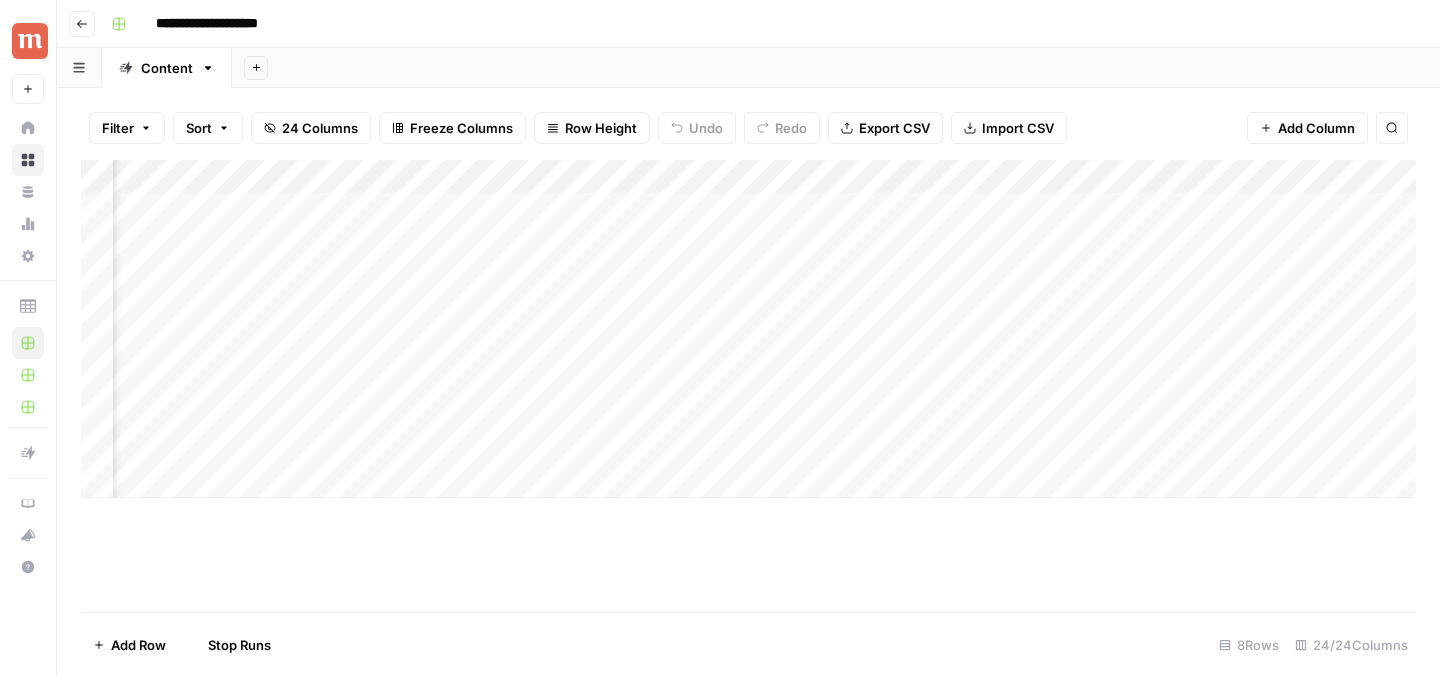 click on "Add Column" at bounding box center (748, 329) 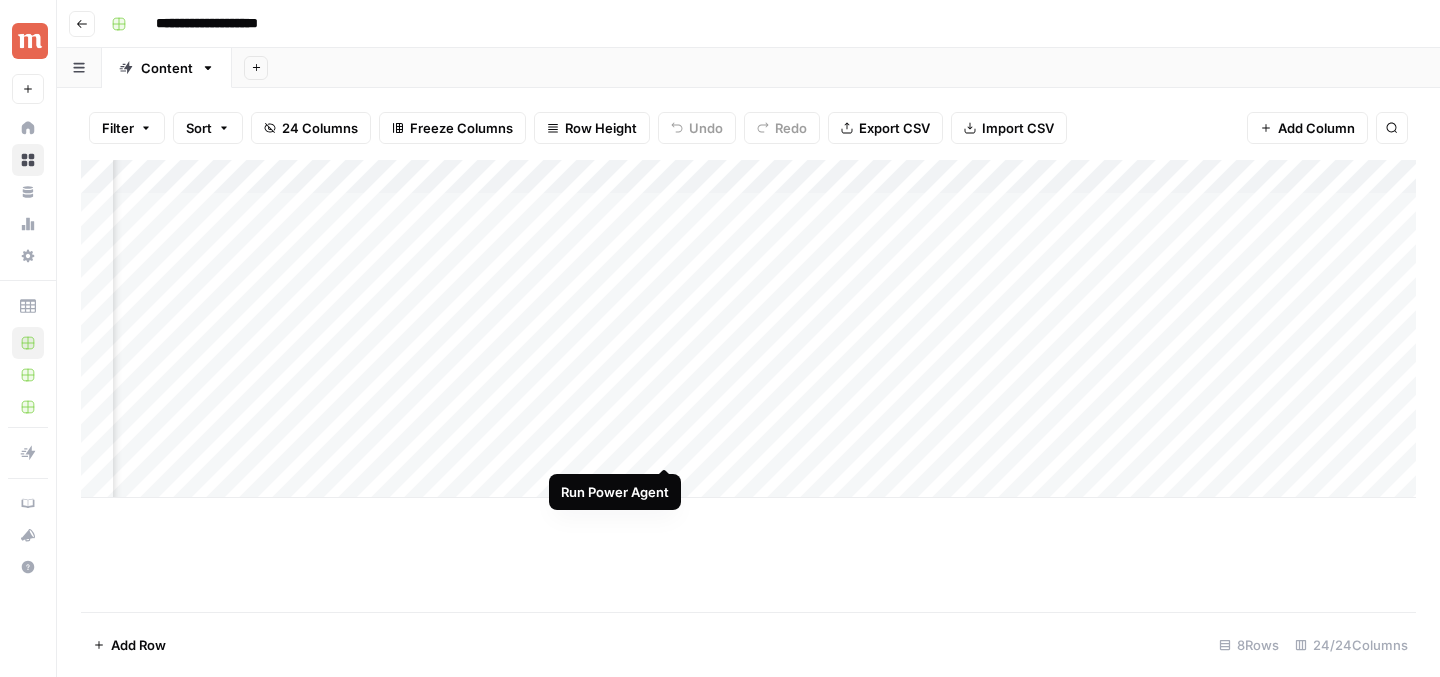 click on "Add Column" at bounding box center (748, 329) 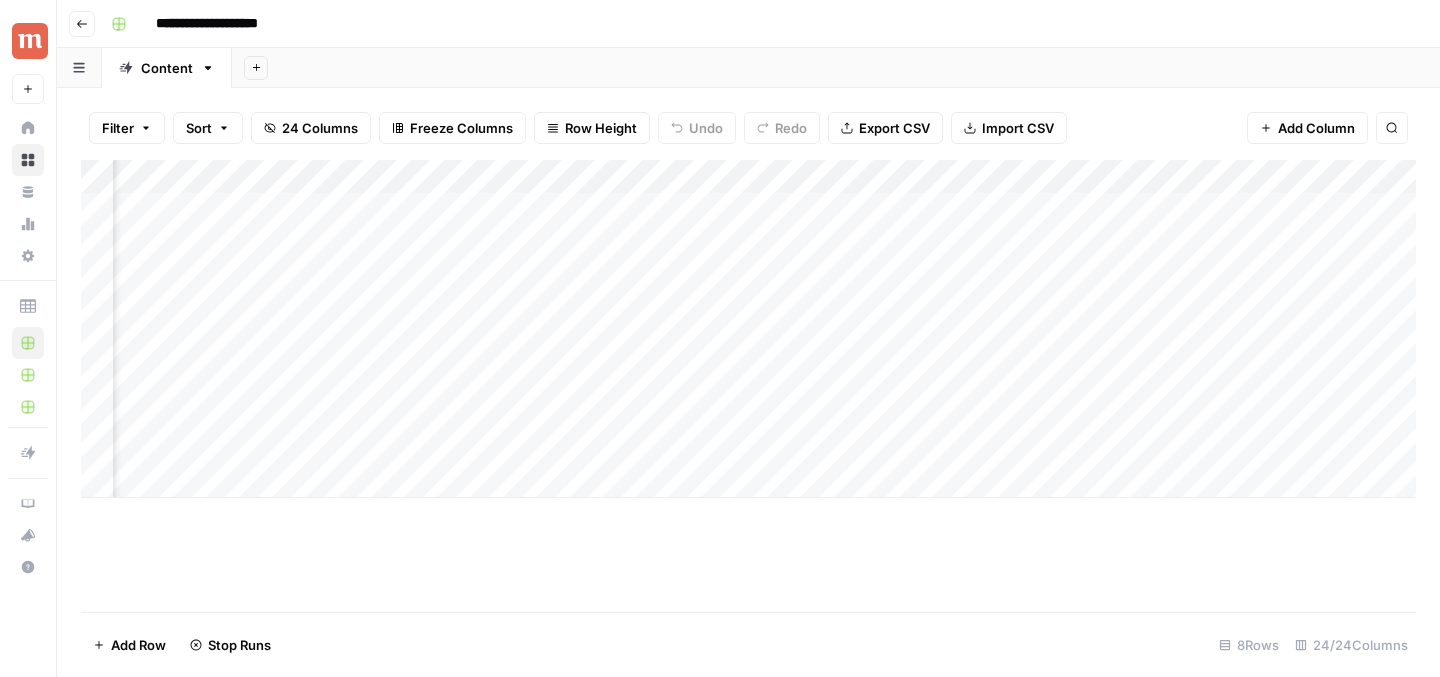 scroll, scrollTop: 0, scrollLeft: 1593, axis: horizontal 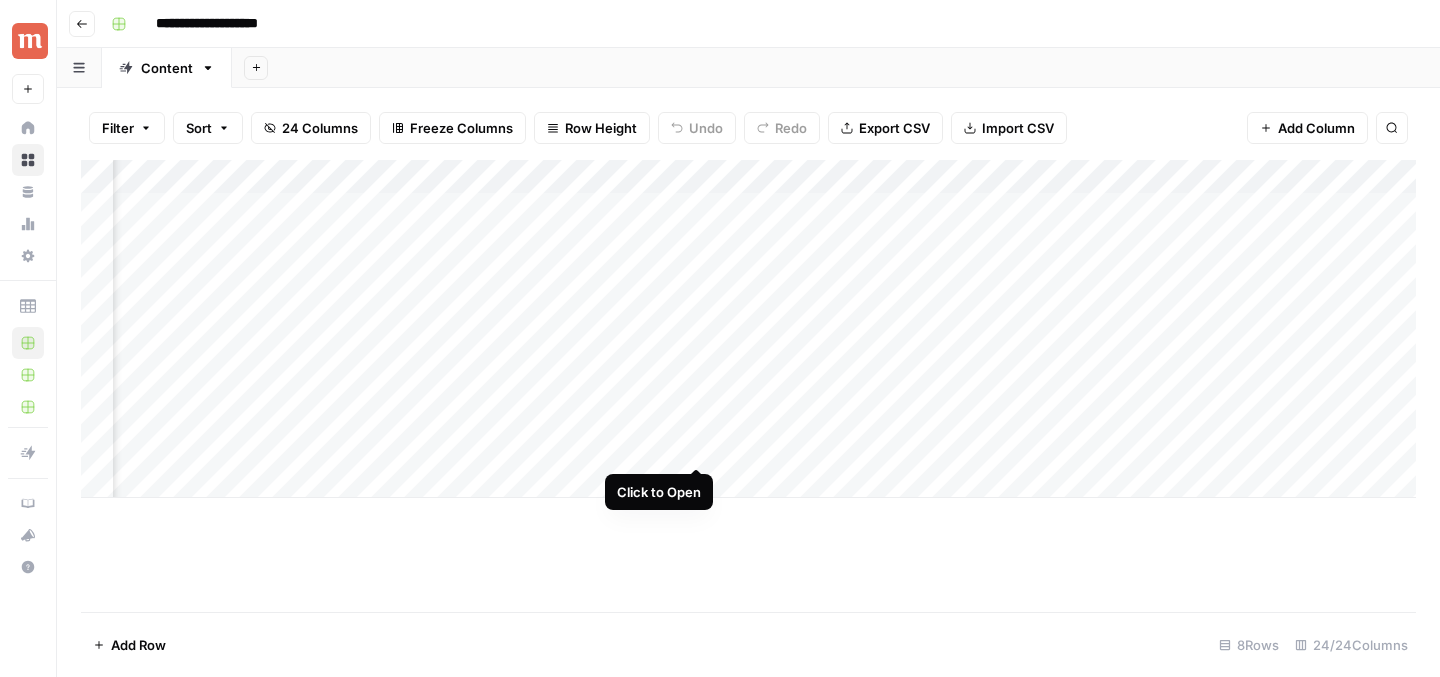 click on "Add Column" at bounding box center (748, 329) 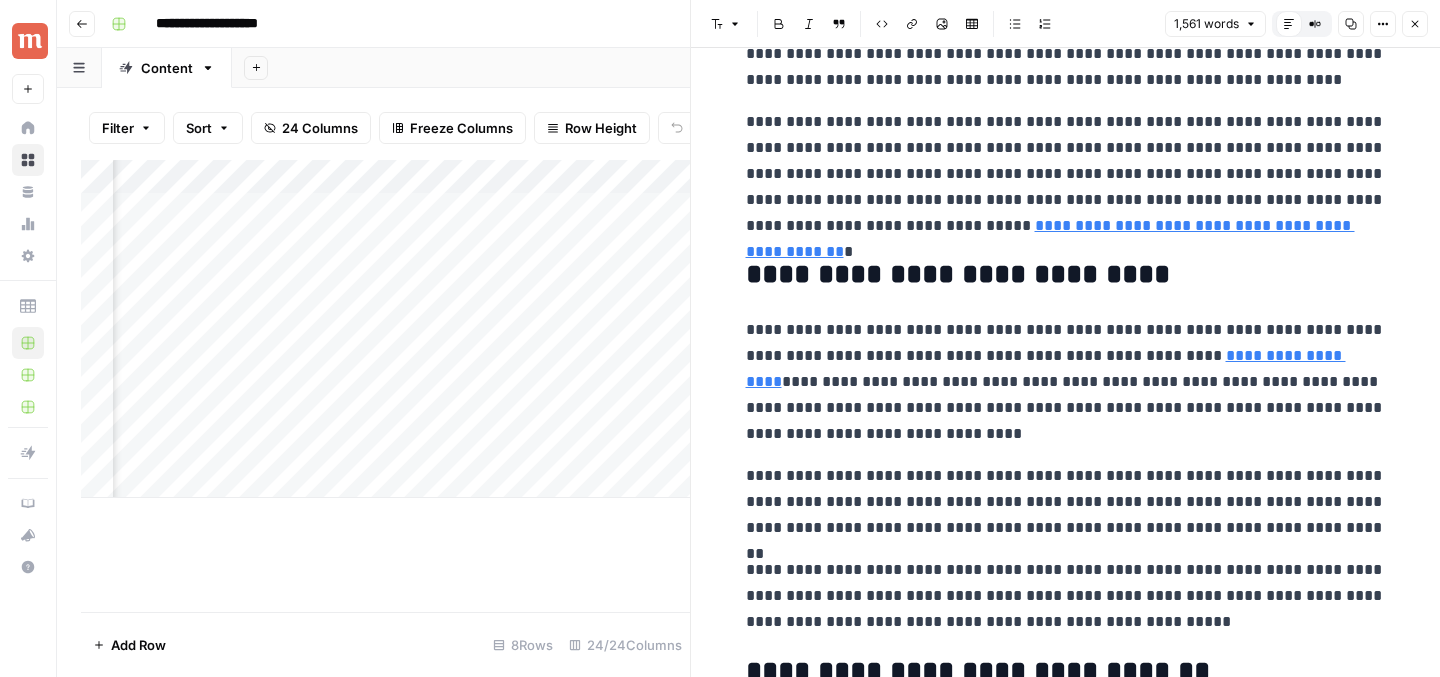 scroll, scrollTop: 4005, scrollLeft: 0, axis: vertical 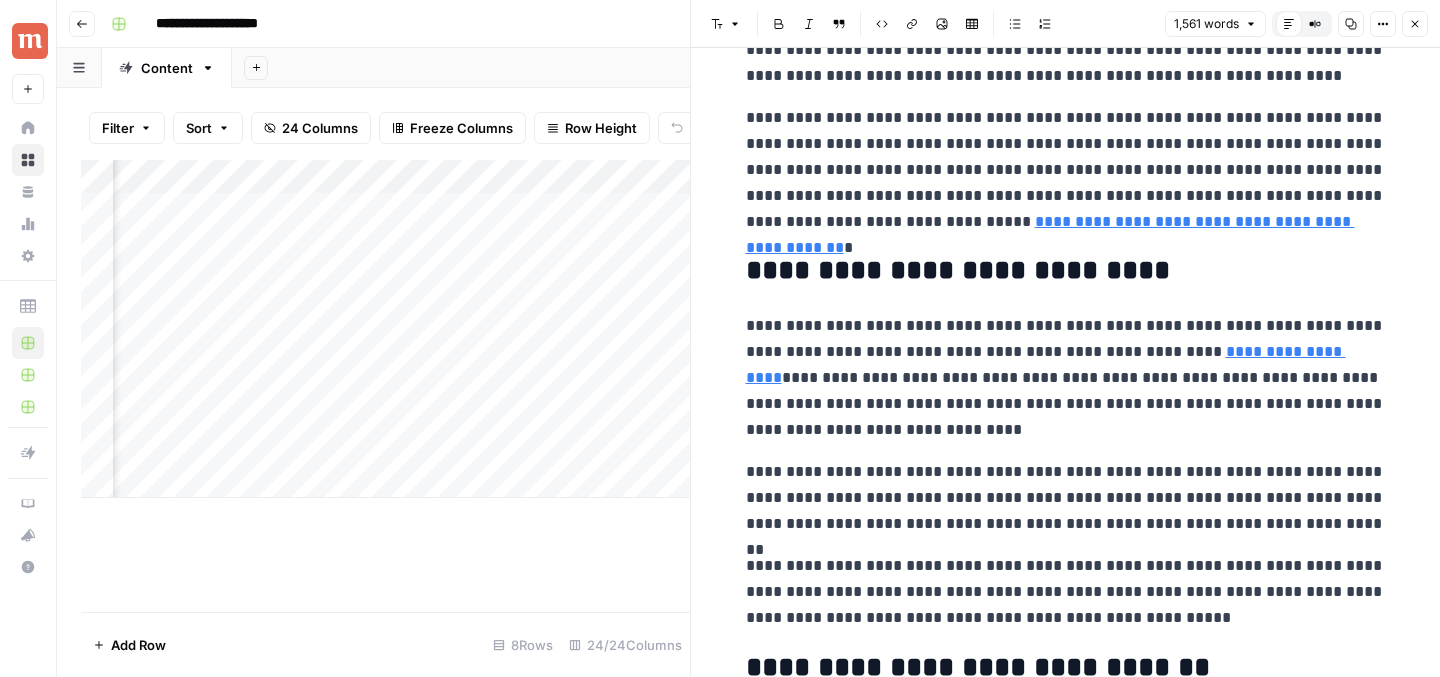 click on "**********" at bounding box center [1066, 378] 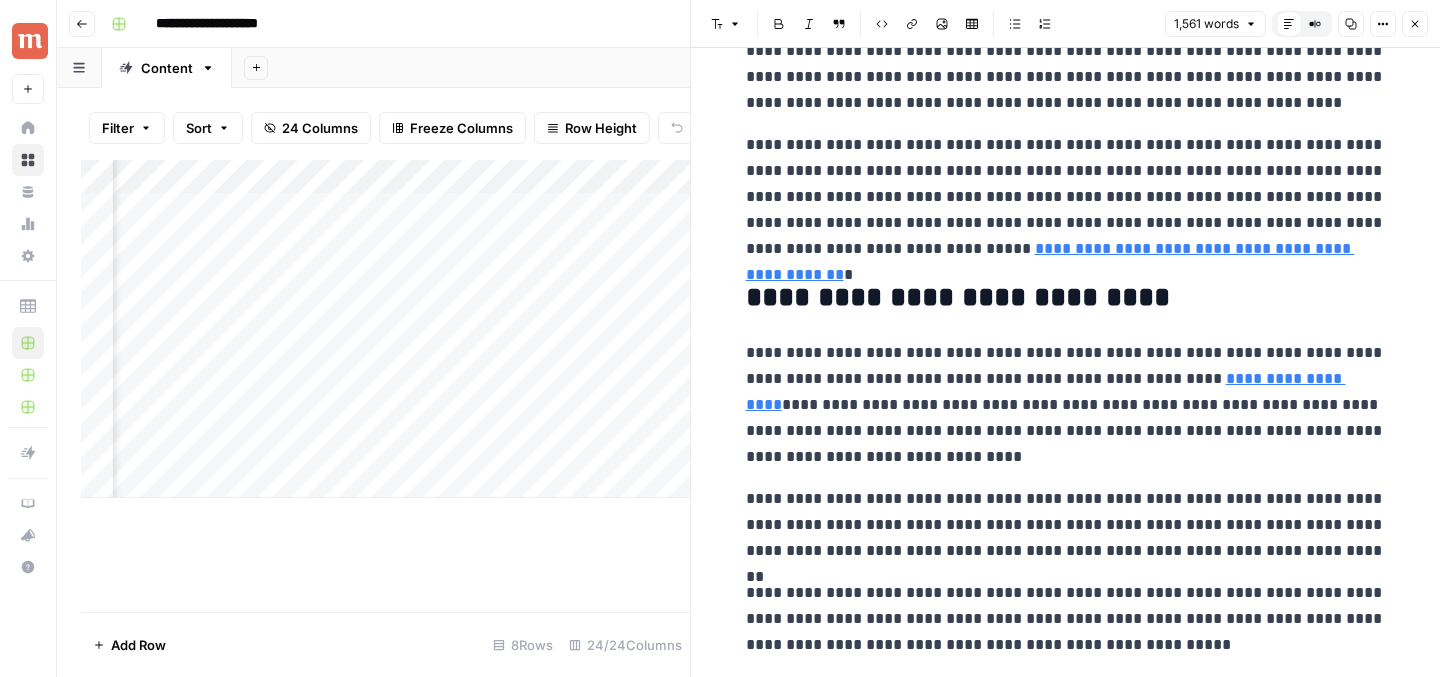 scroll, scrollTop: 3974, scrollLeft: 0, axis: vertical 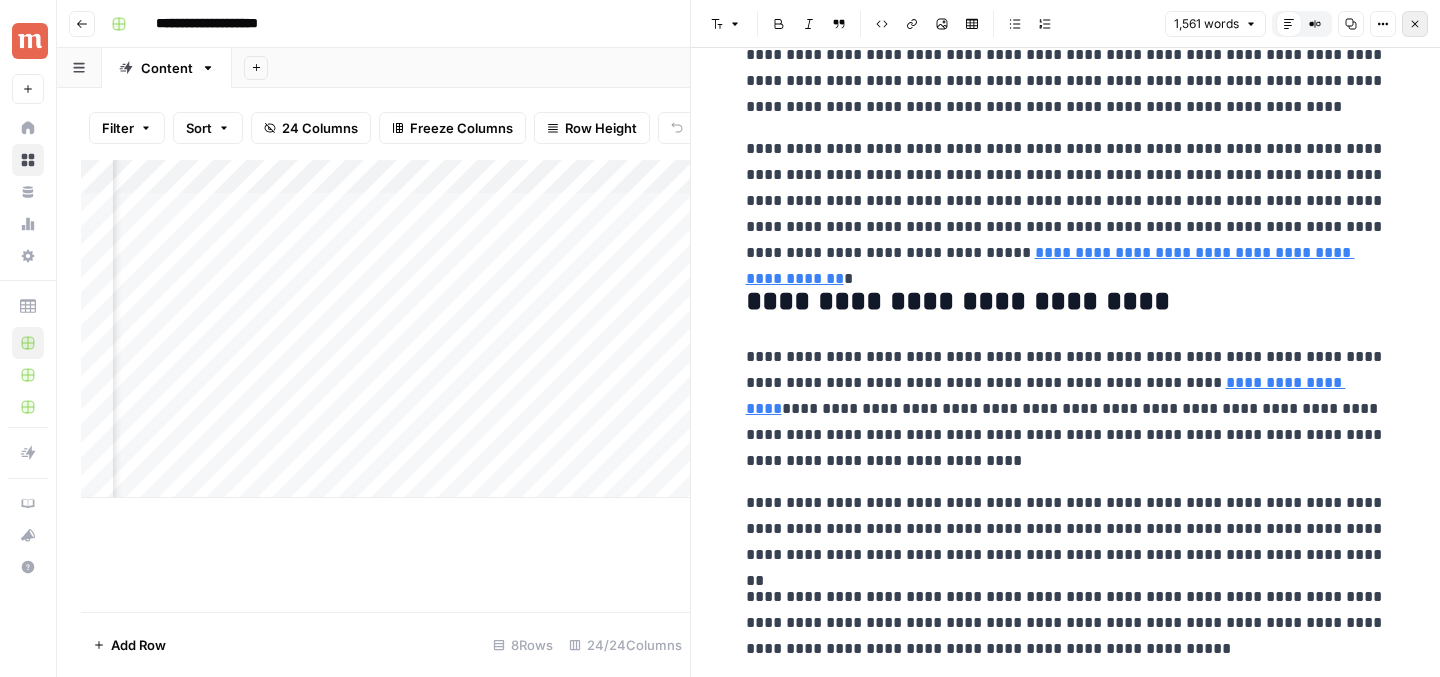 click 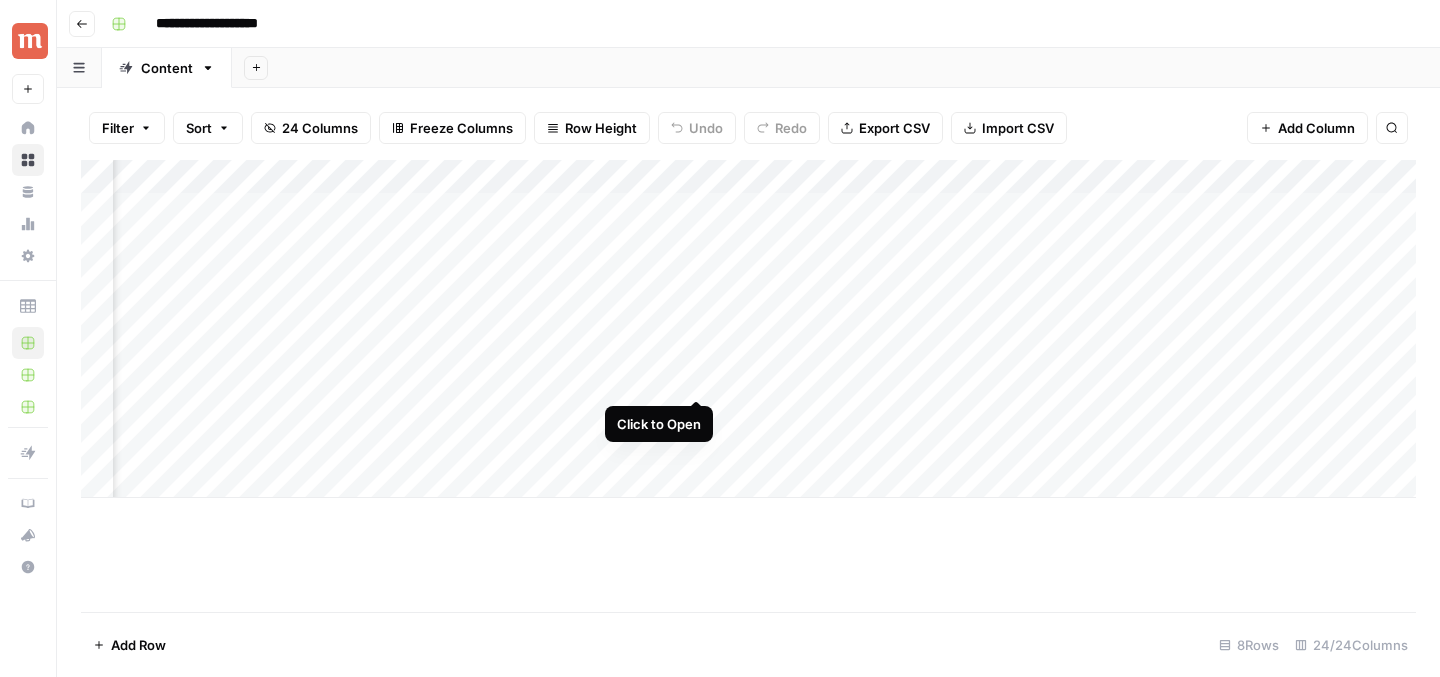 click on "Add Column" at bounding box center [748, 329] 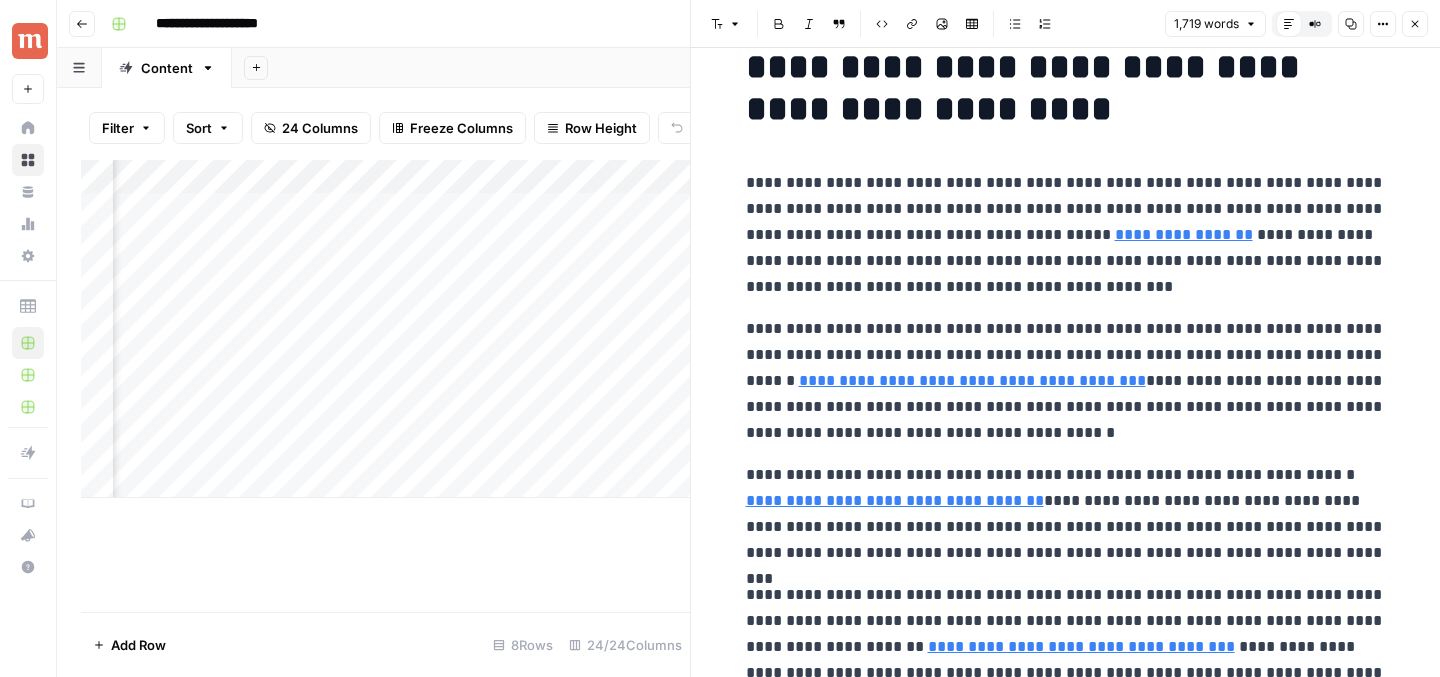 scroll, scrollTop: 45, scrollLeft: 0, axis: vertical 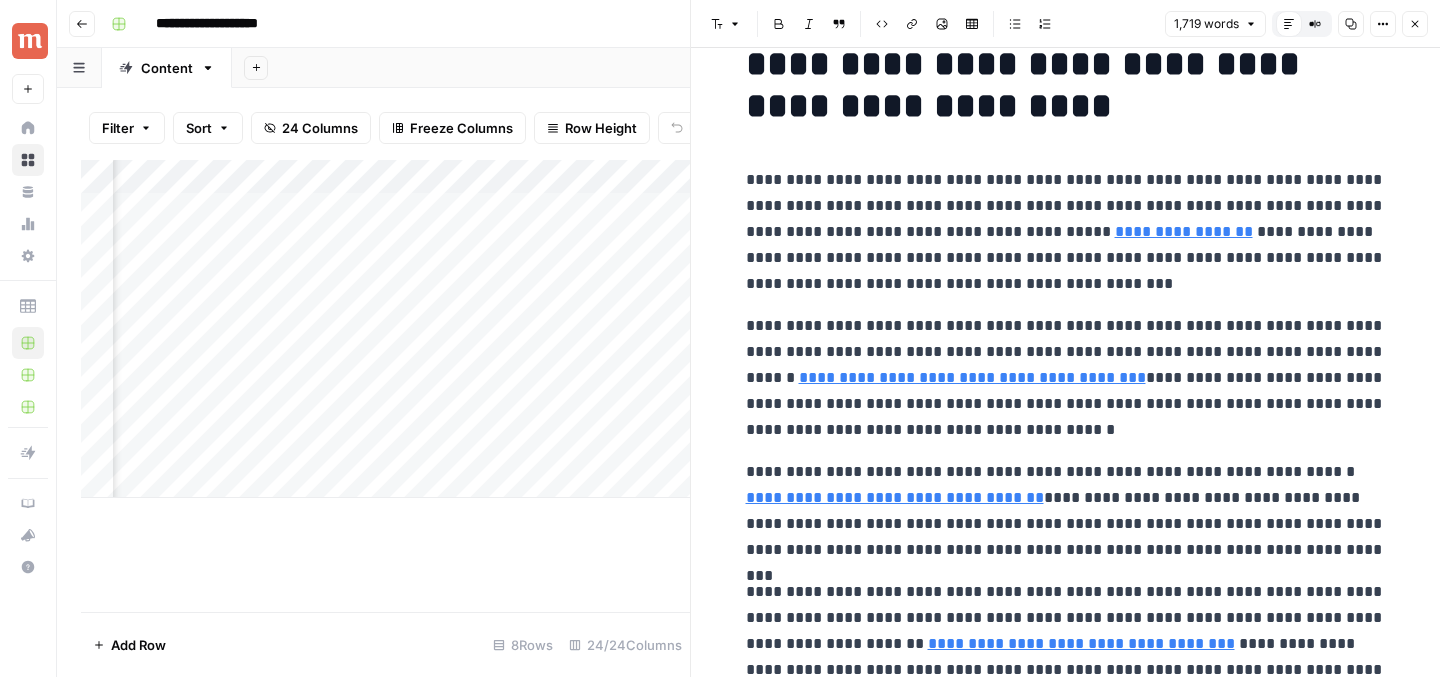 click on "**********" at bounding box center [1066, 3409] 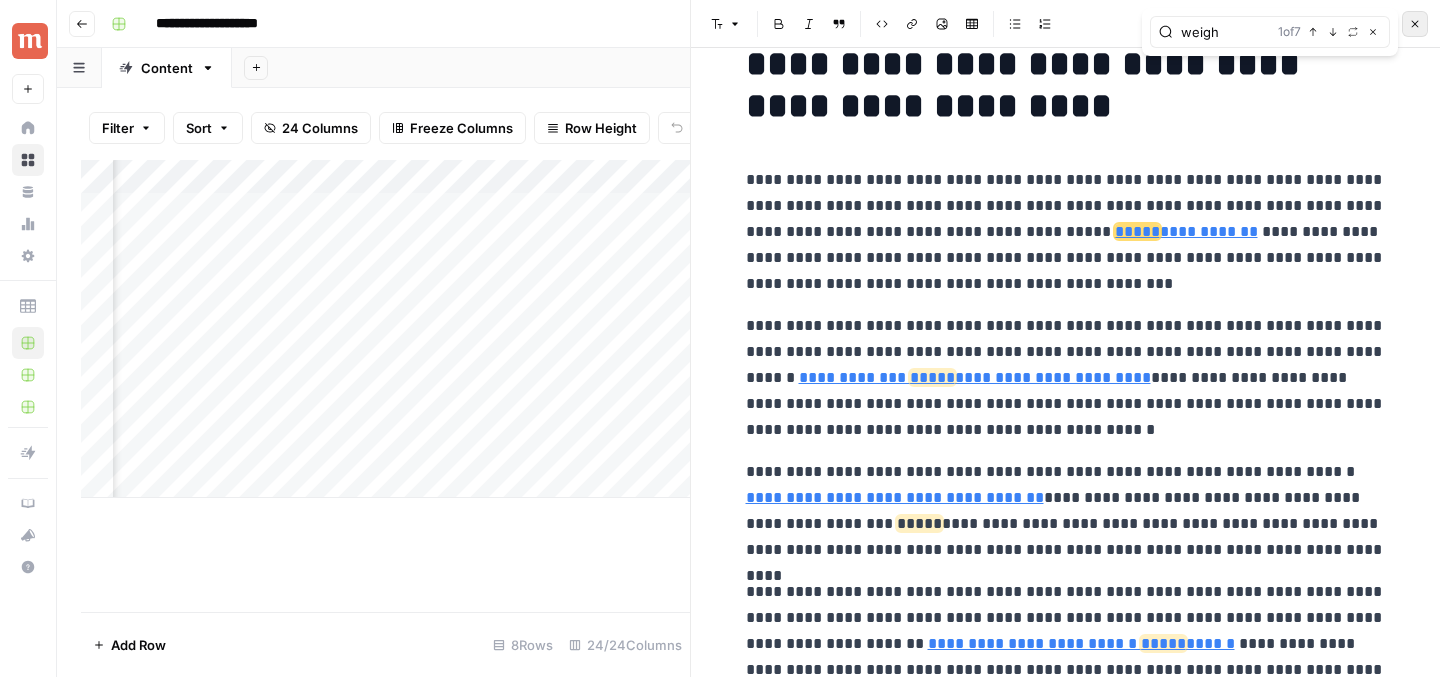type on "weigh" 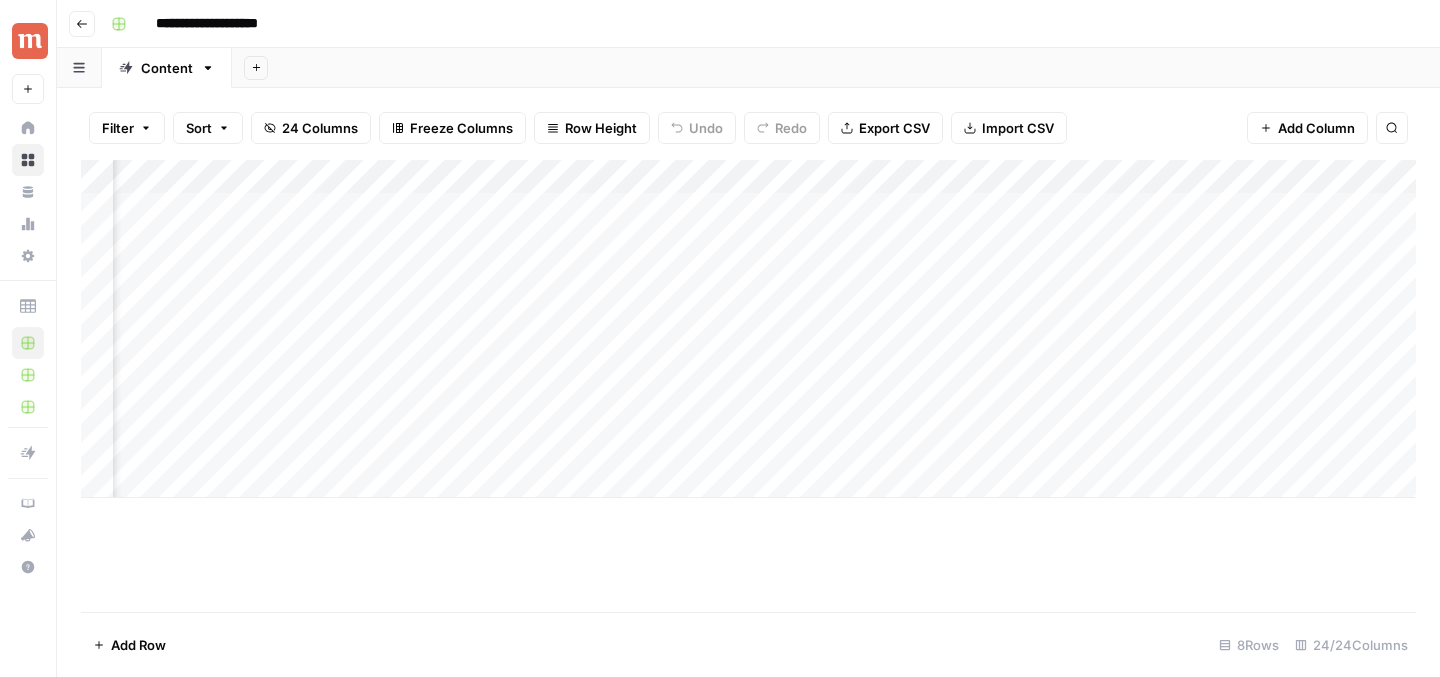 click on "Add Column" at bounding box center (748, 329) 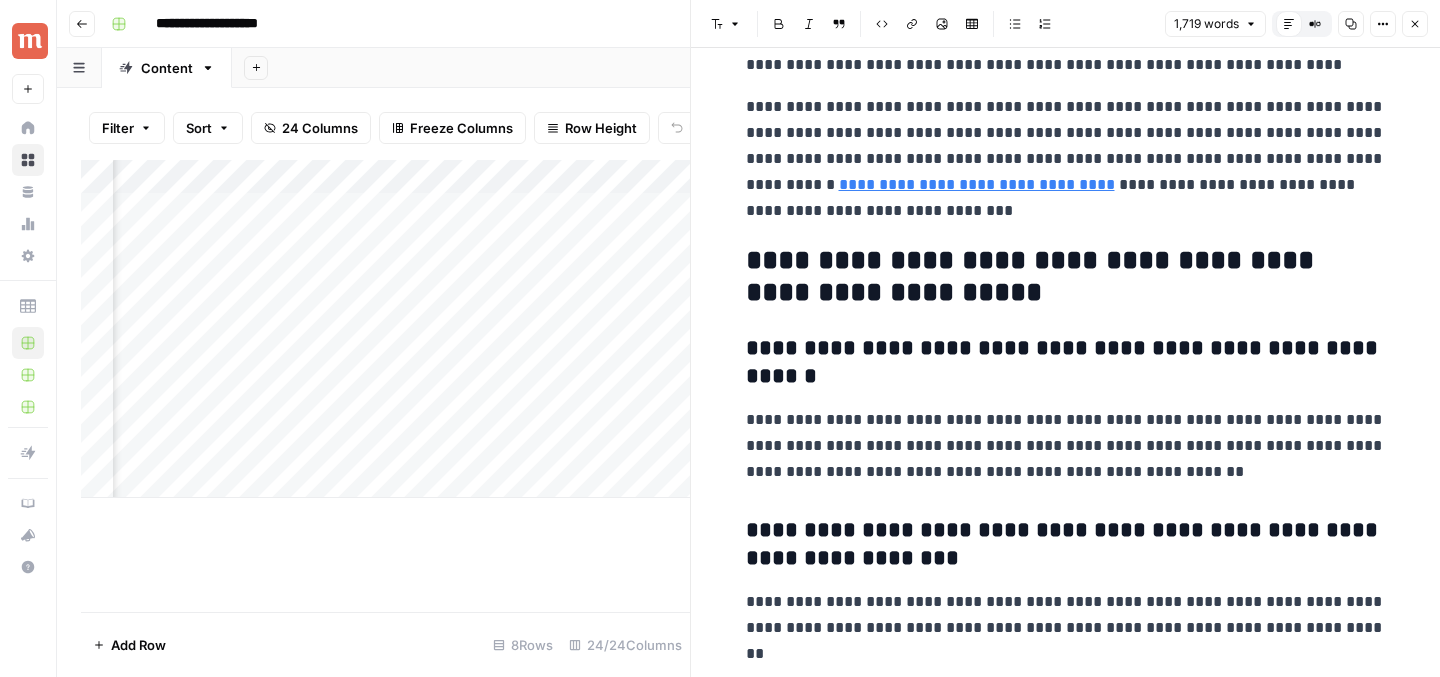 scroll, scrollTop: 6152, scrollLeft: 0, axis: vertical 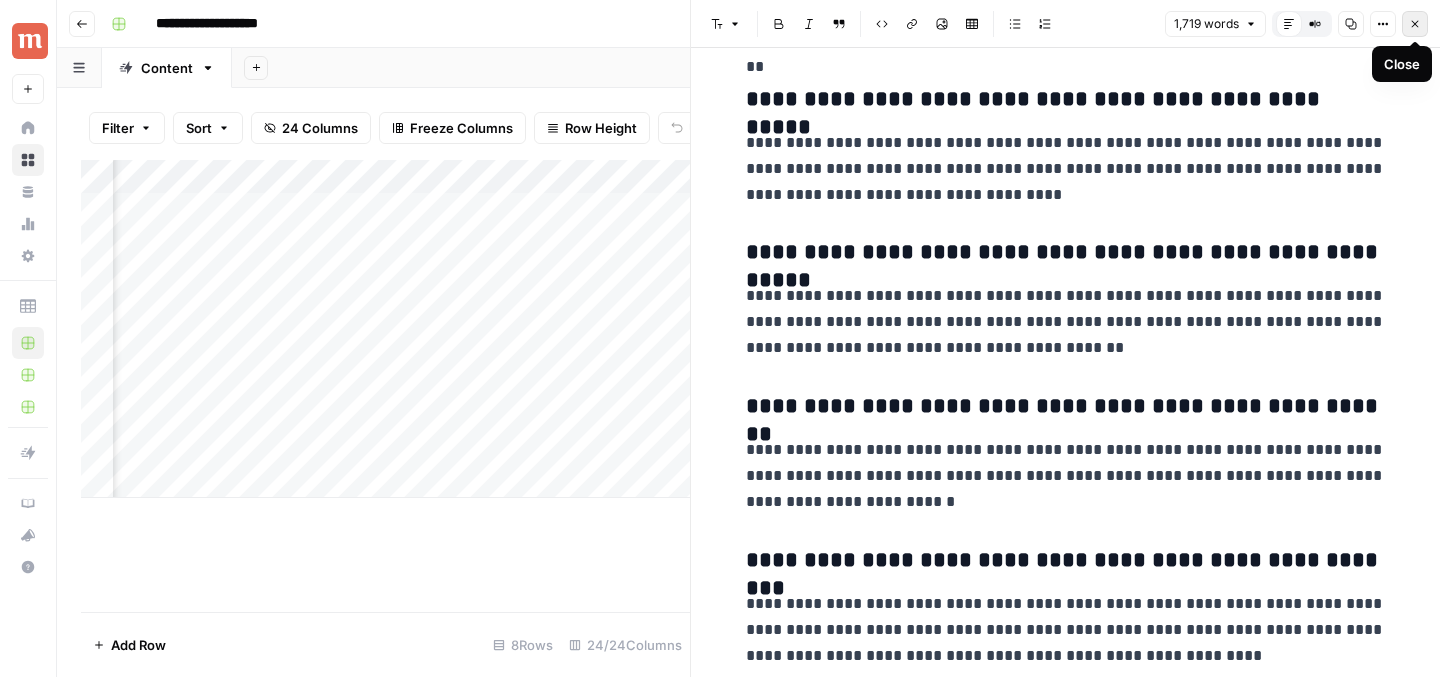 click 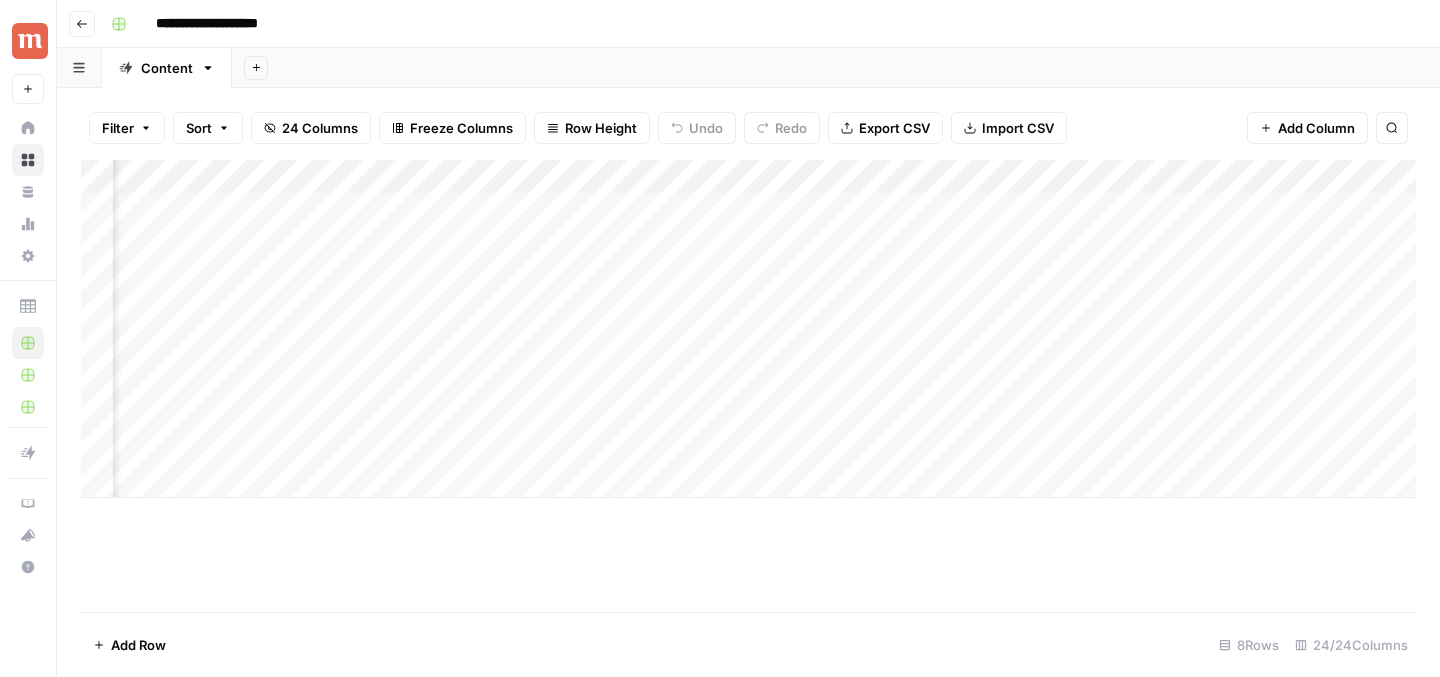 click on "Add Column" at bounding box center [748, 329] 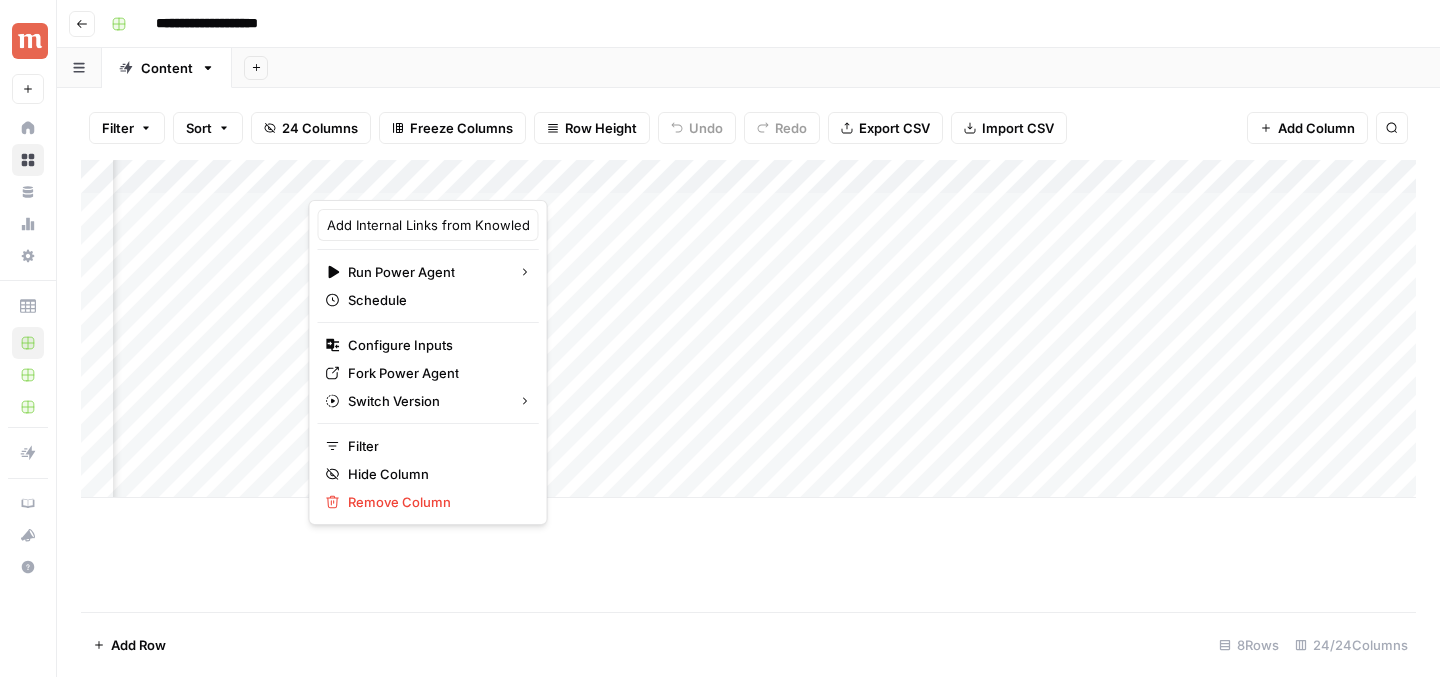 click on "Add Column" at bounding box center [748, 386] 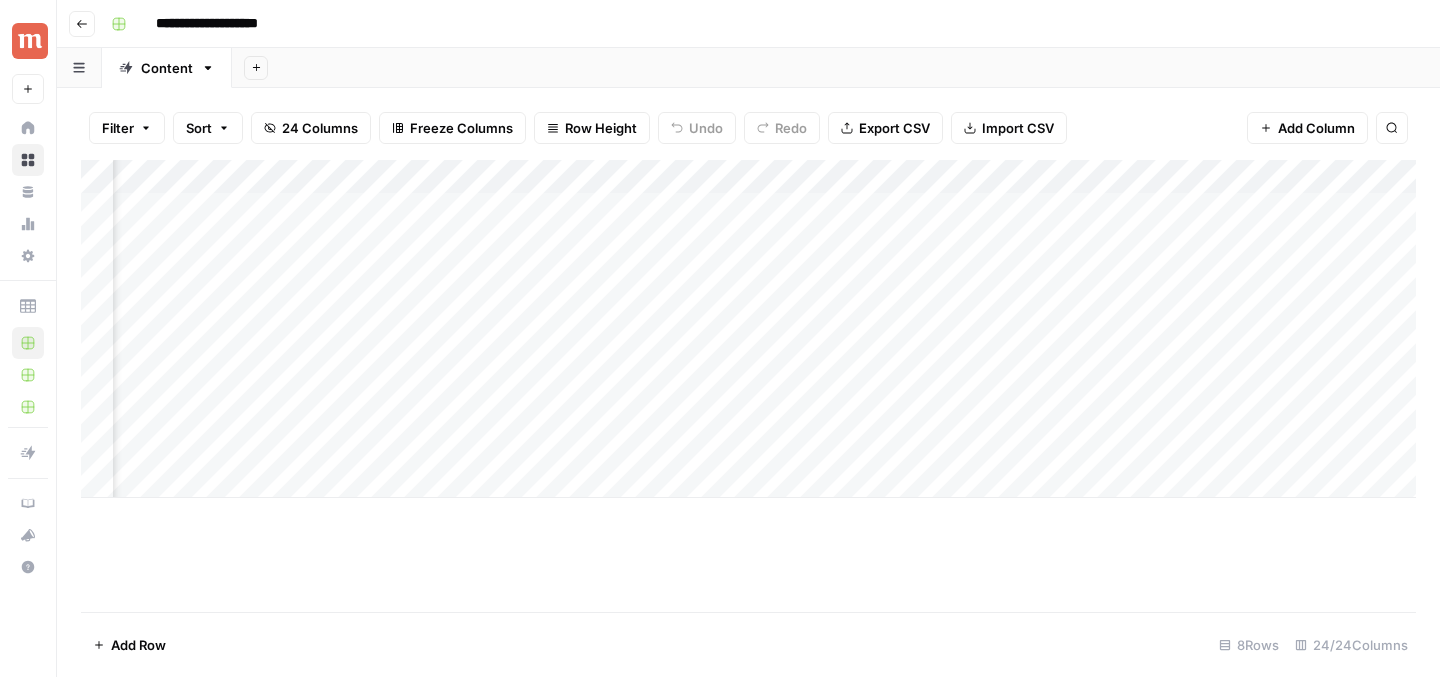 scroll, scrollTop: 0, scrollLeft: 2660, axis: horizontal 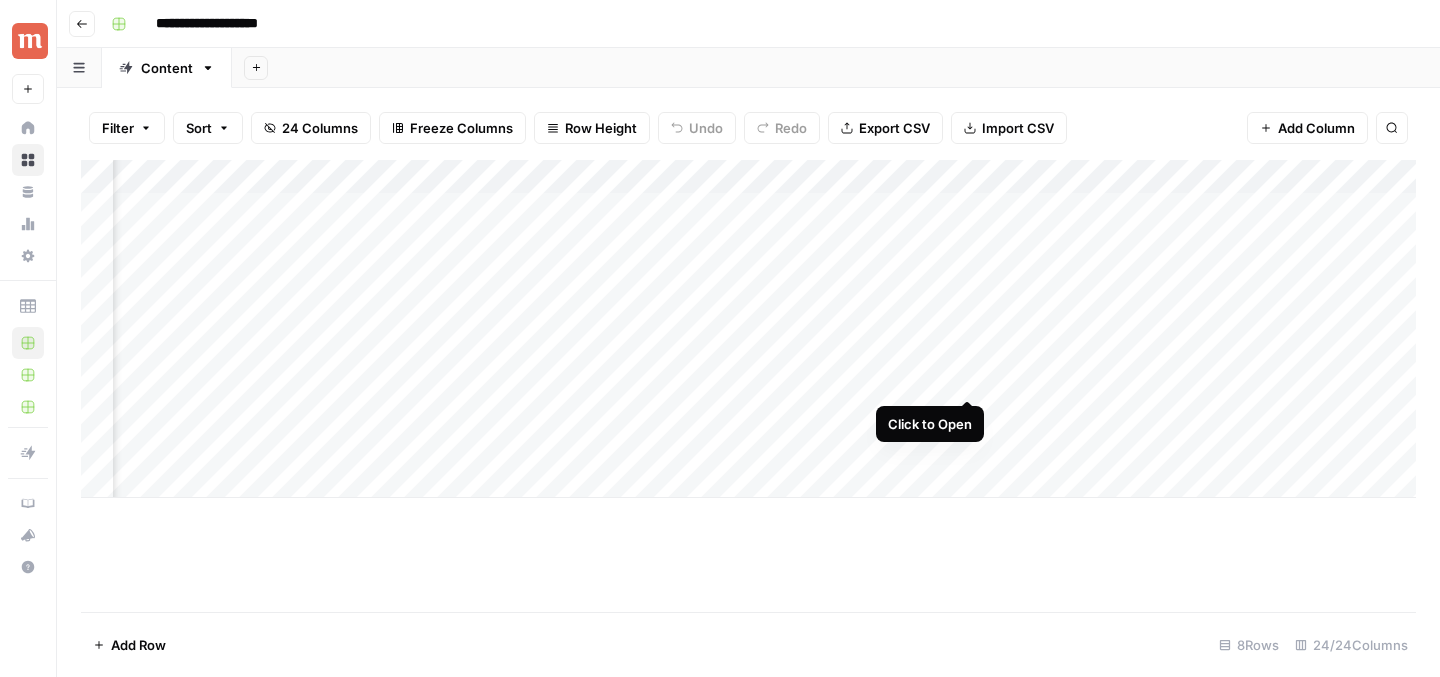 click on "Add Column" at bounding box center (748, 329) 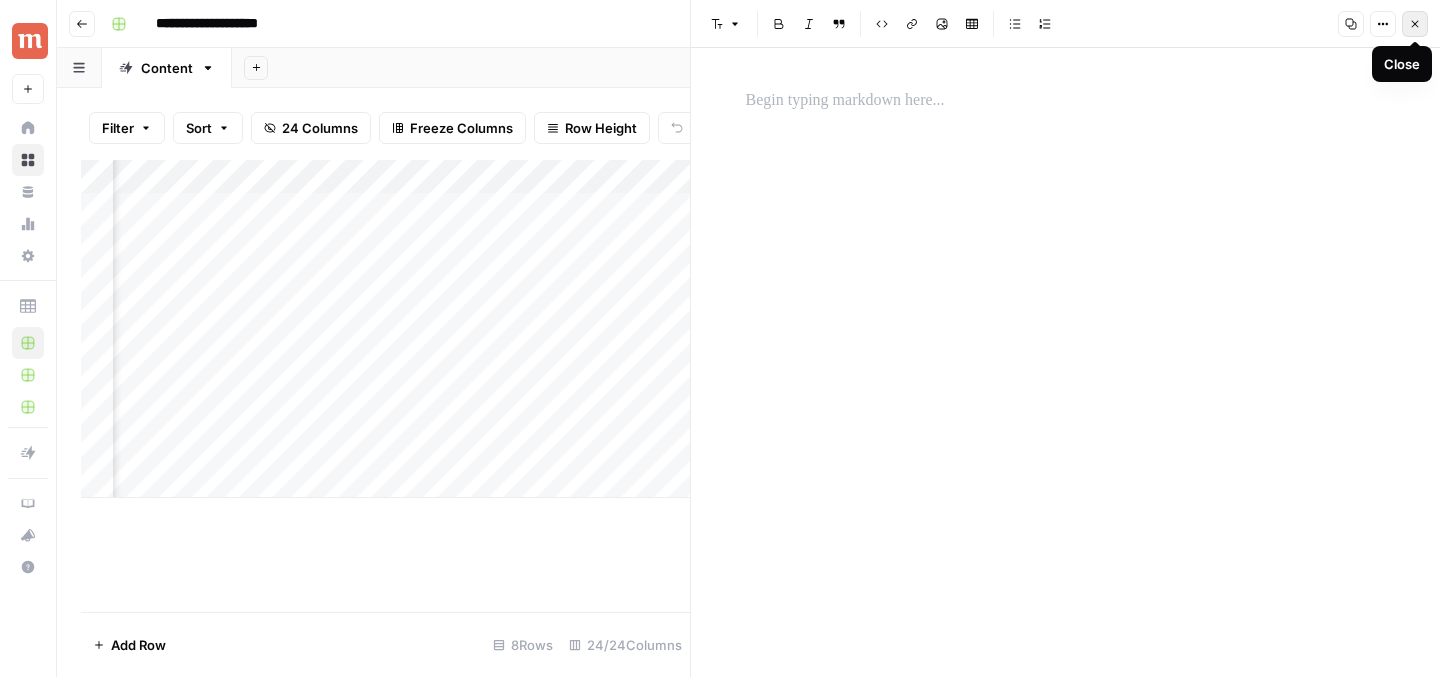 click 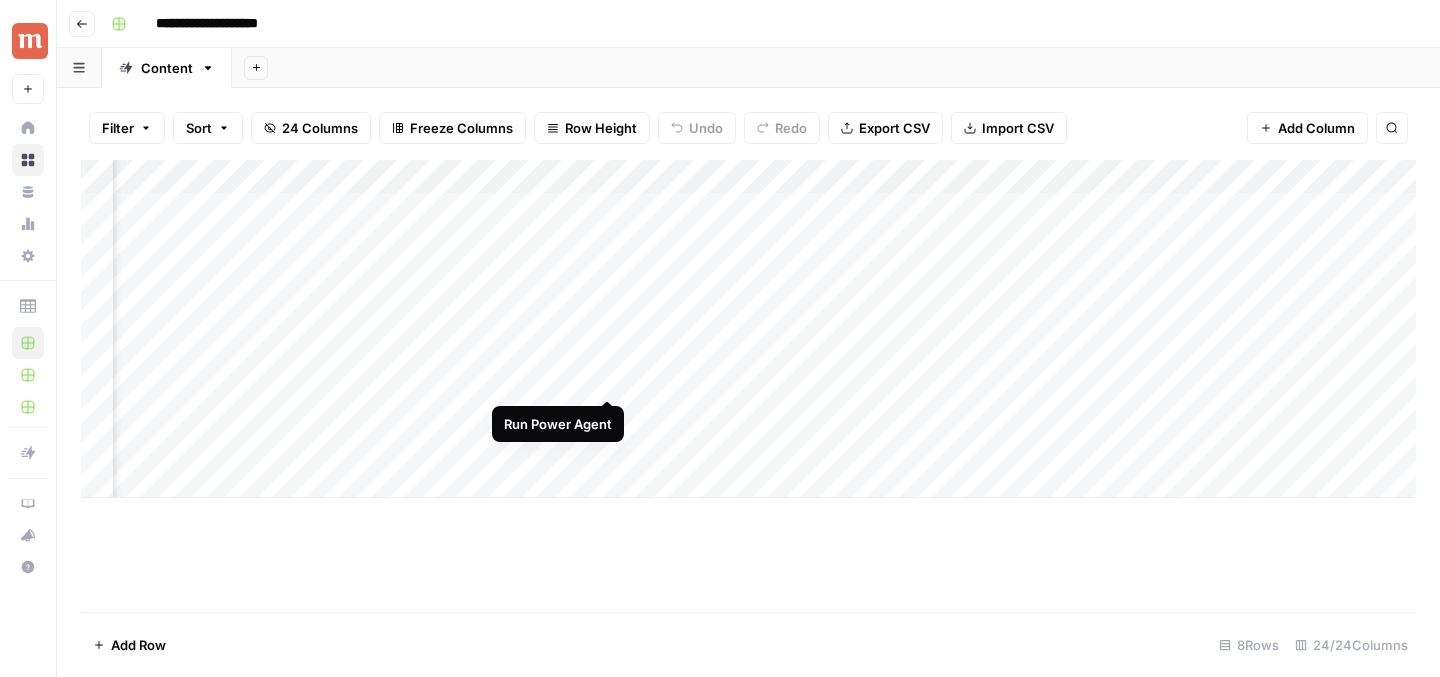 click on "Add Column" at bounding box center (748, 329) 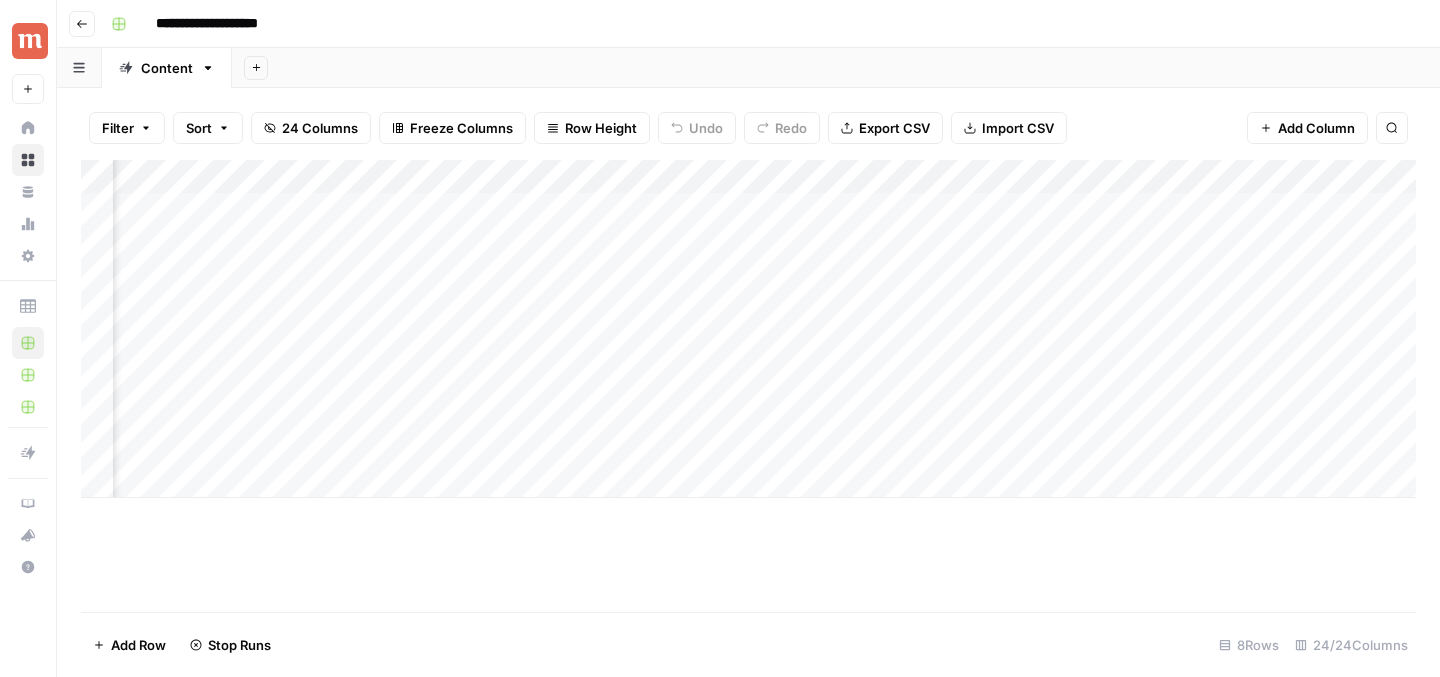 scroll, scrollTop: 0, scrollLeft: 1882, axis: horizontal 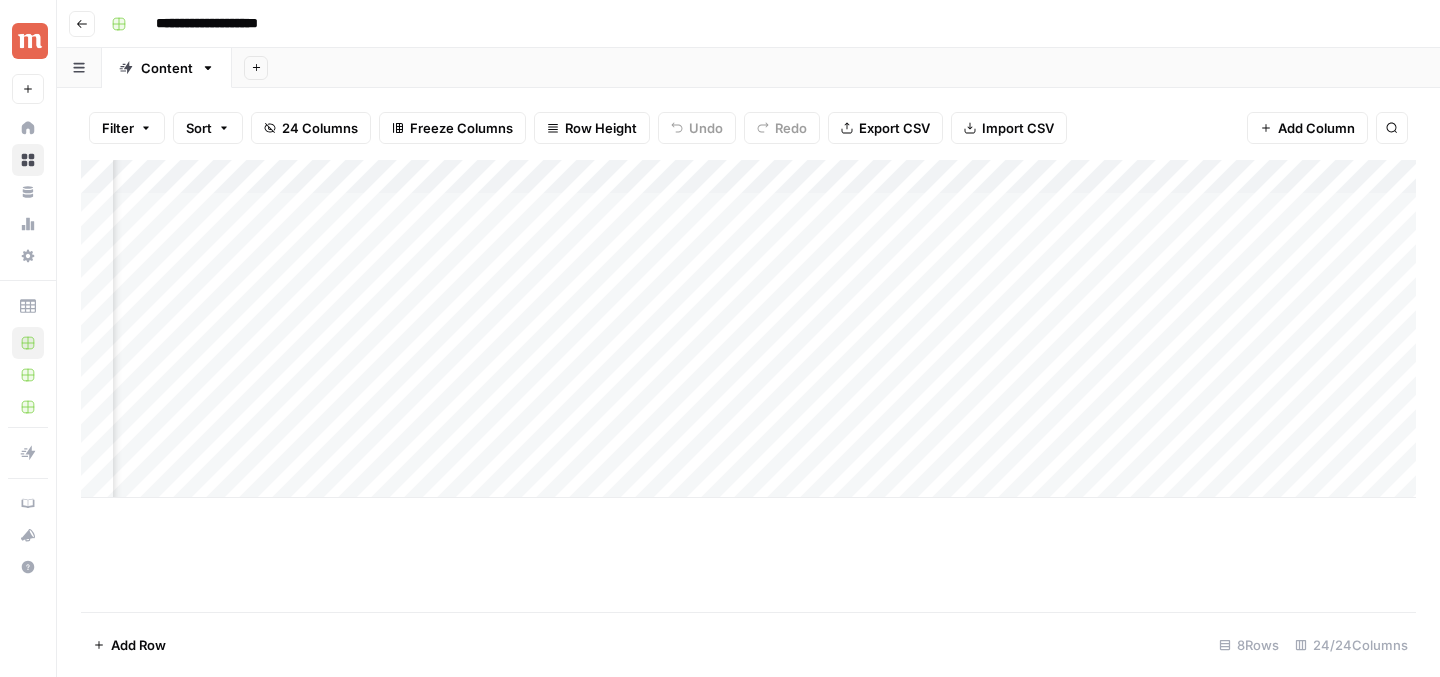click on "Add Column" at bounding box center [748, 329] 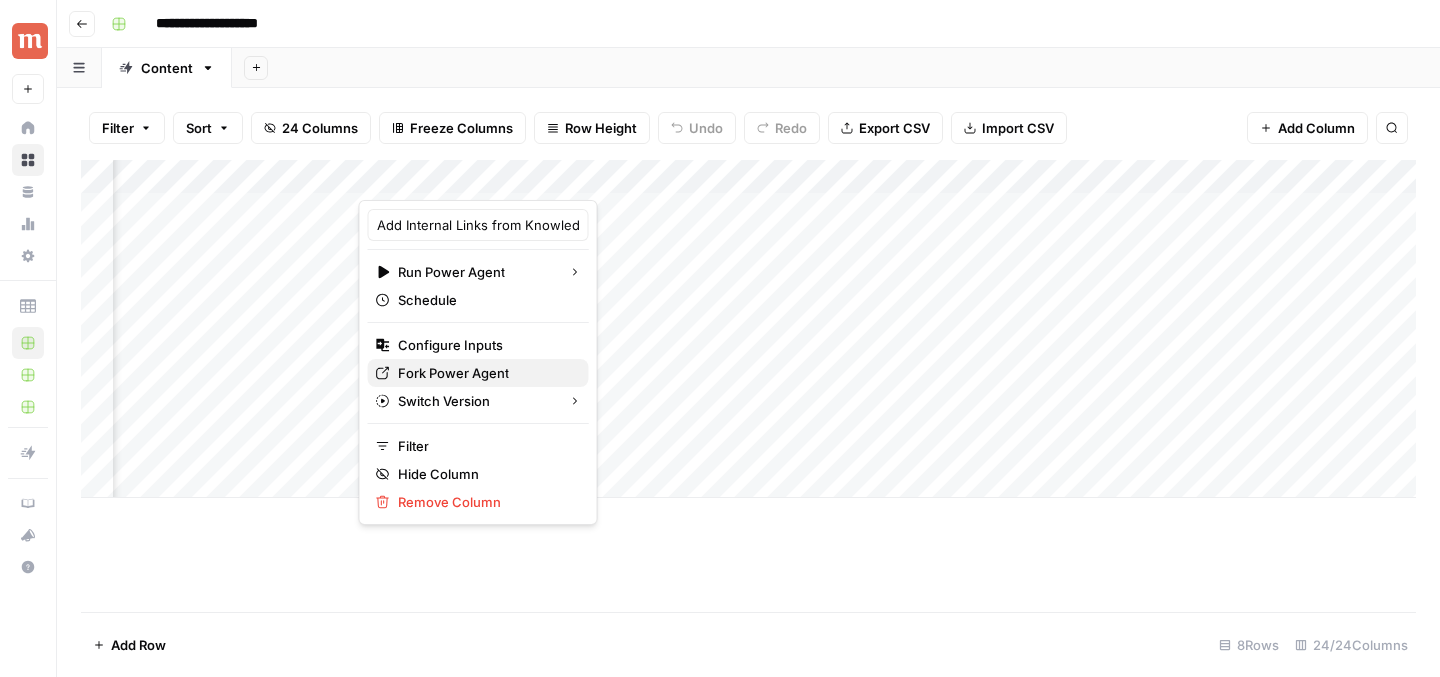 click on "Fork Power Agent" at bounding box center [453, 373] 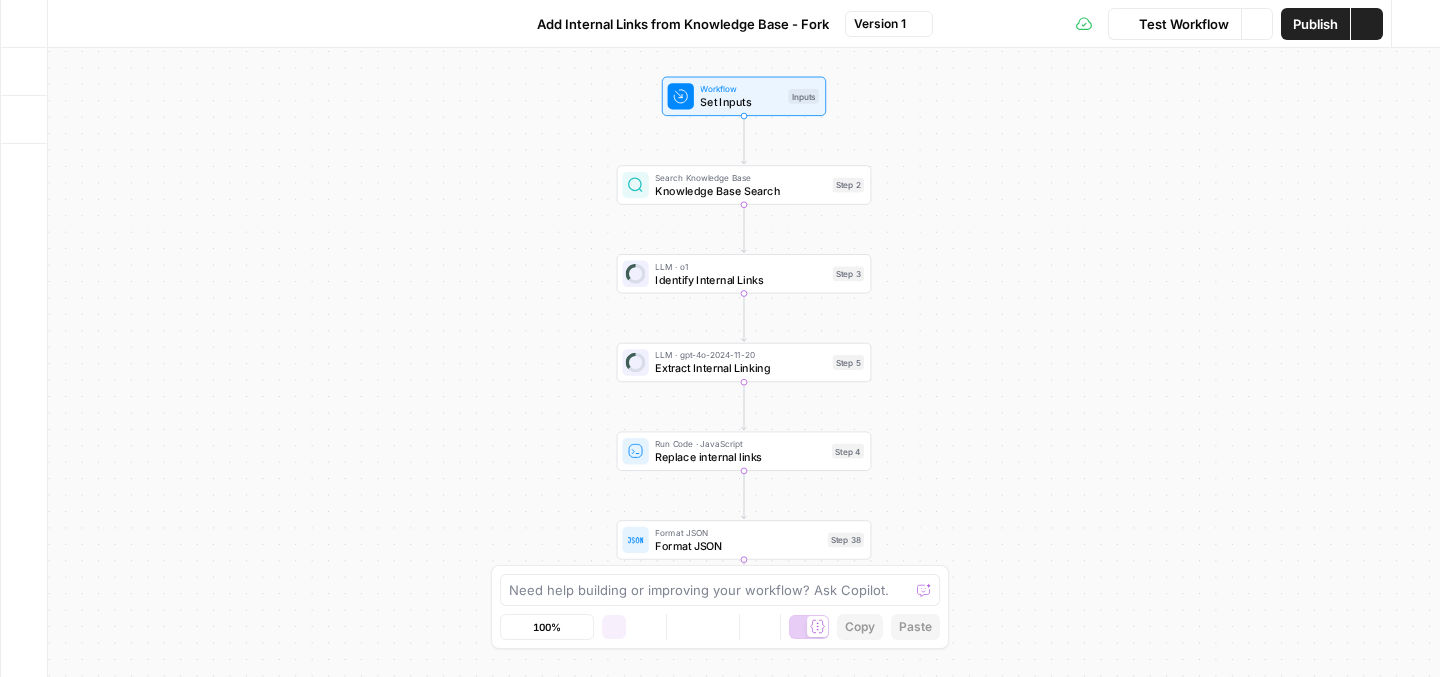 scroll, scrollTop: 0, scrollLeft: 0, axis: both 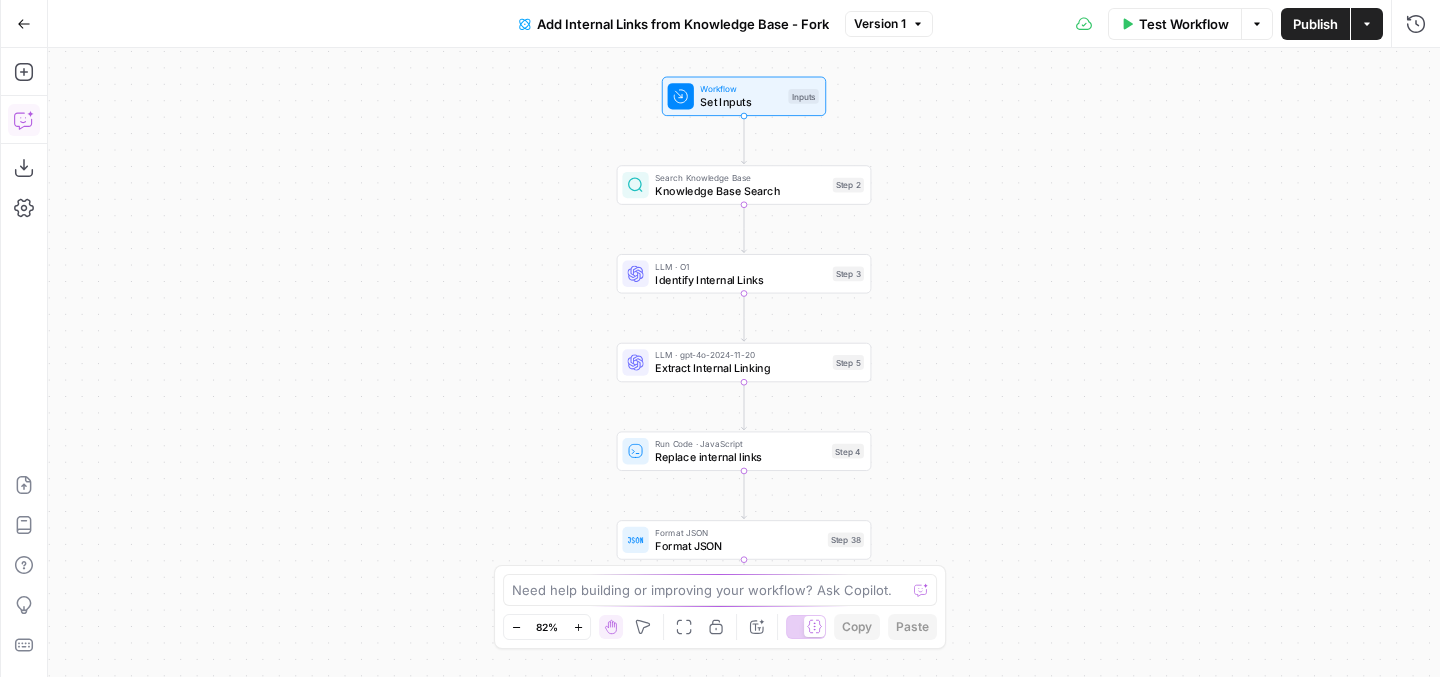 click 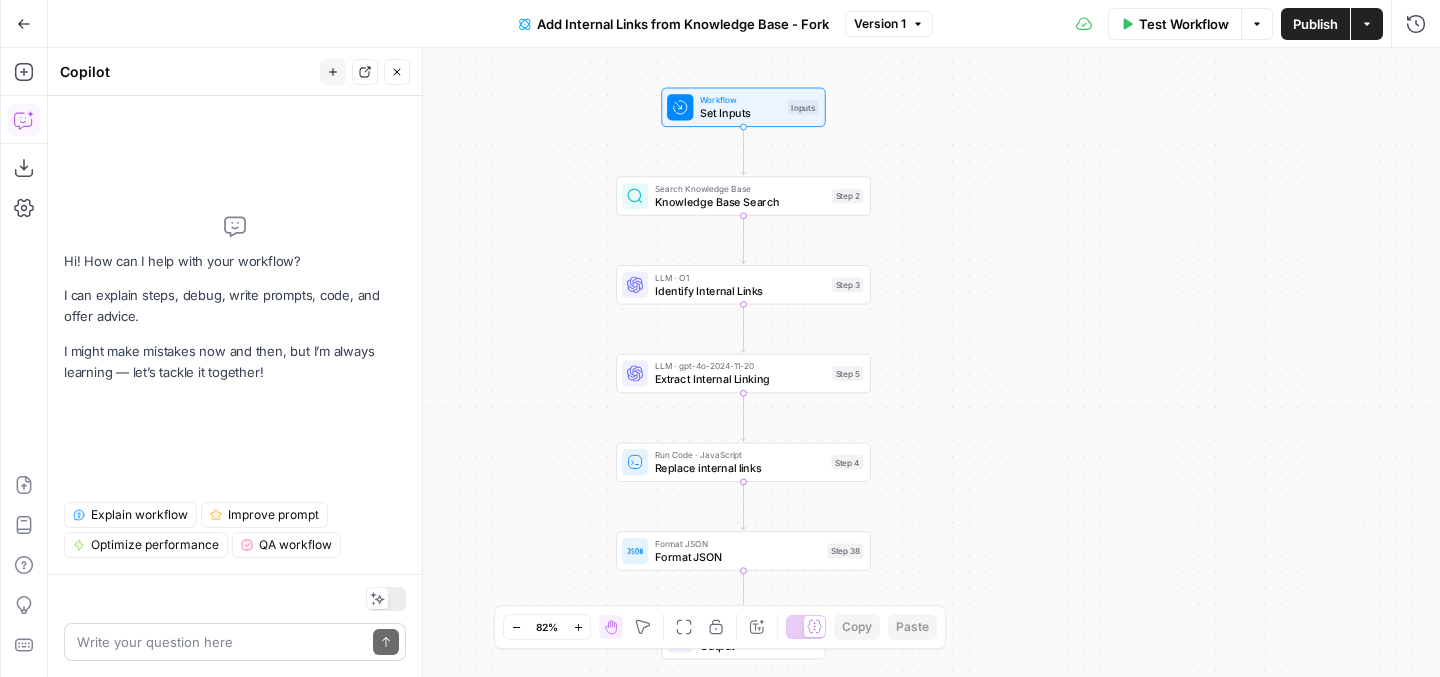 click at bounding box center [221, 642] 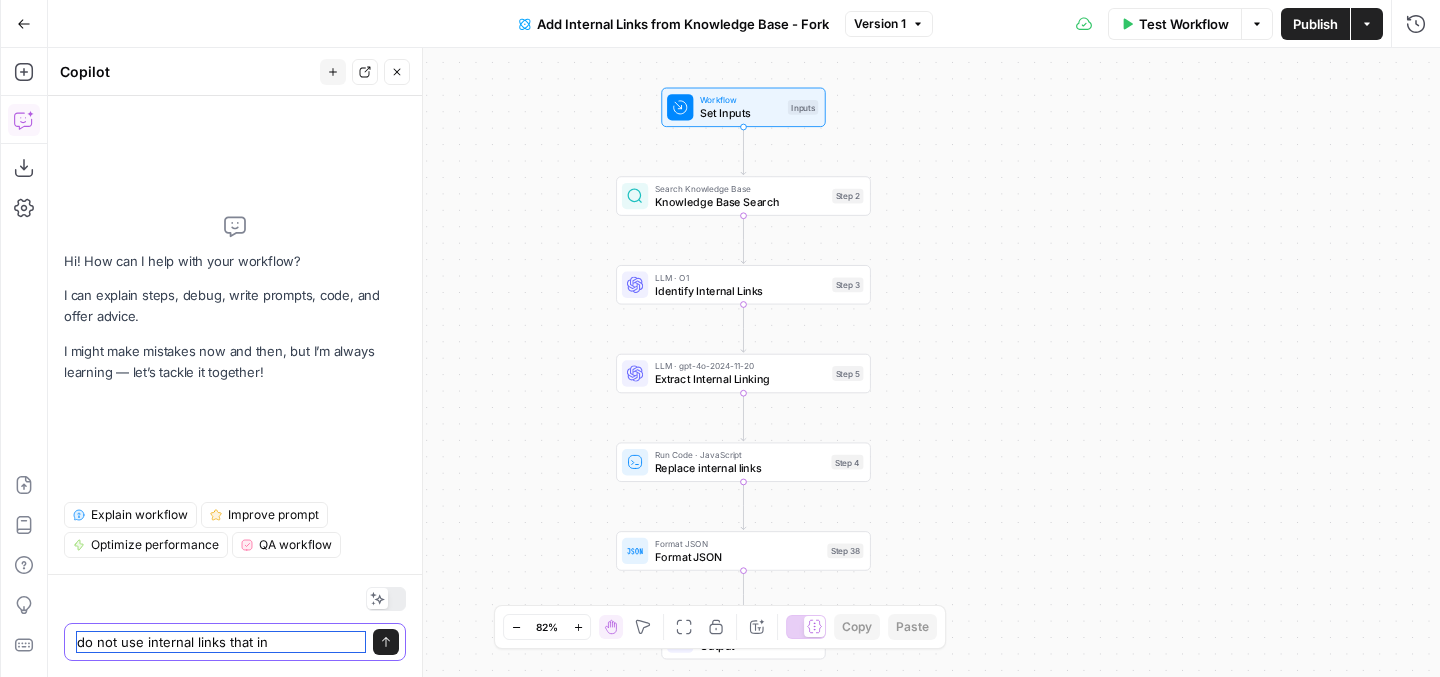 click on "do not use internal links that in" at bounding box center [221, 642] 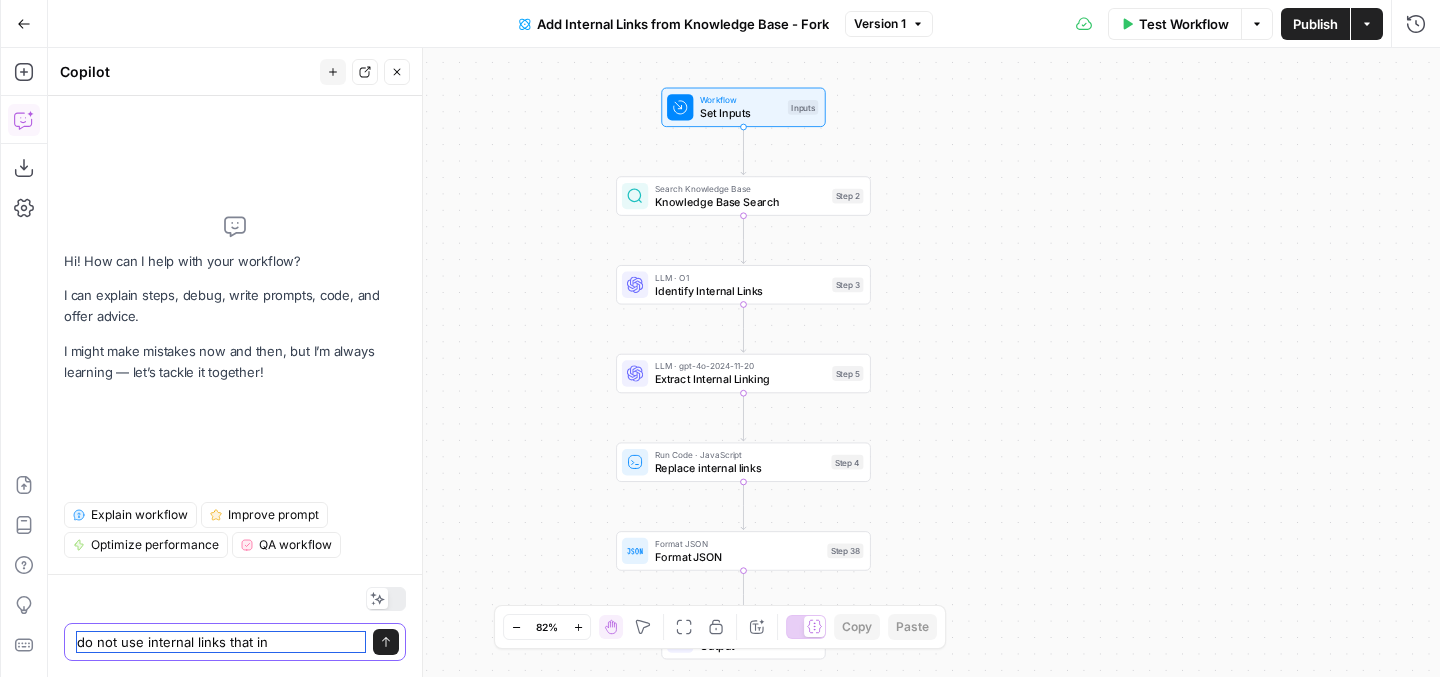 paste on "make sure you write neutrally when adding external sources to the content and avoid adding any descriptions for the data mentioned where you write about obesity, weight loss management or problems, never write sentences where you mention for what the target medication is used for or can be used for, even if your data source mentions it like that, the final paragraph/sentence that you write should always be neutral and never mention the things I asked you to strictly avoid" 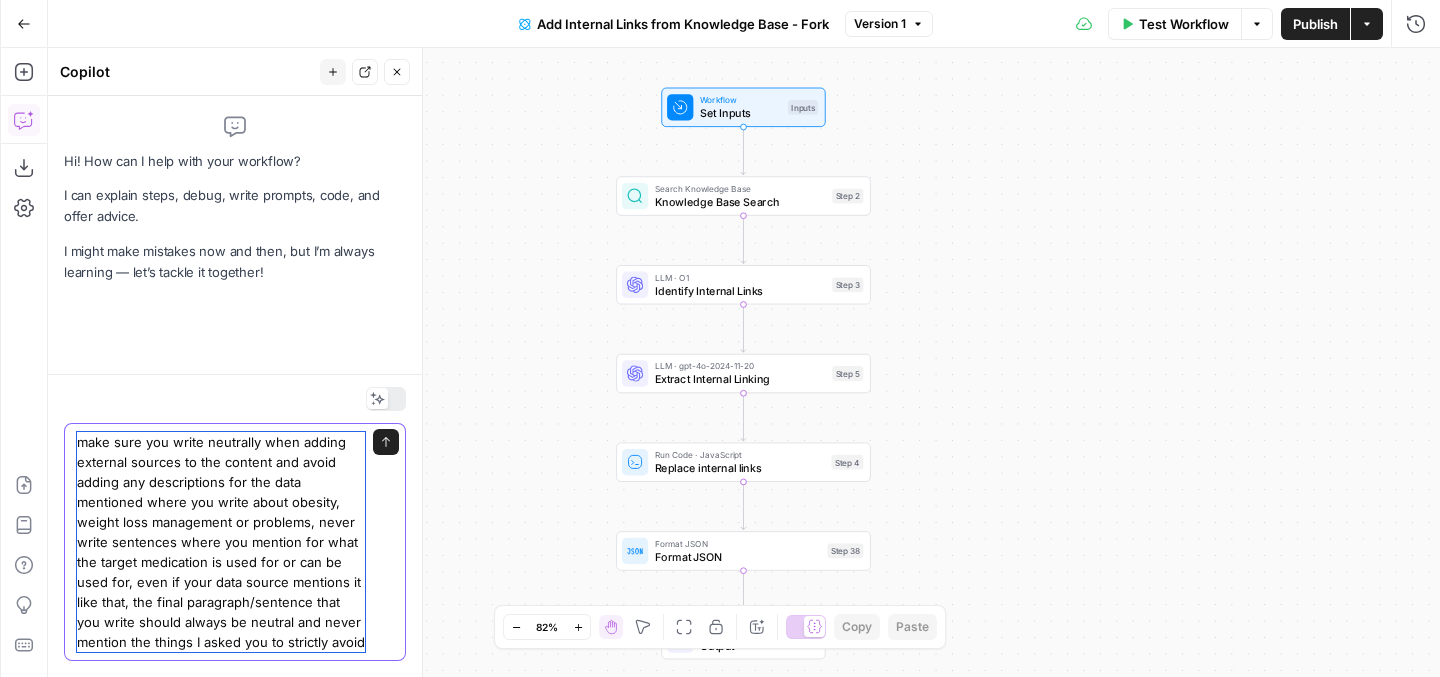 scroll, scrollTop: 73, scrollLeft: 0, axis: vertical 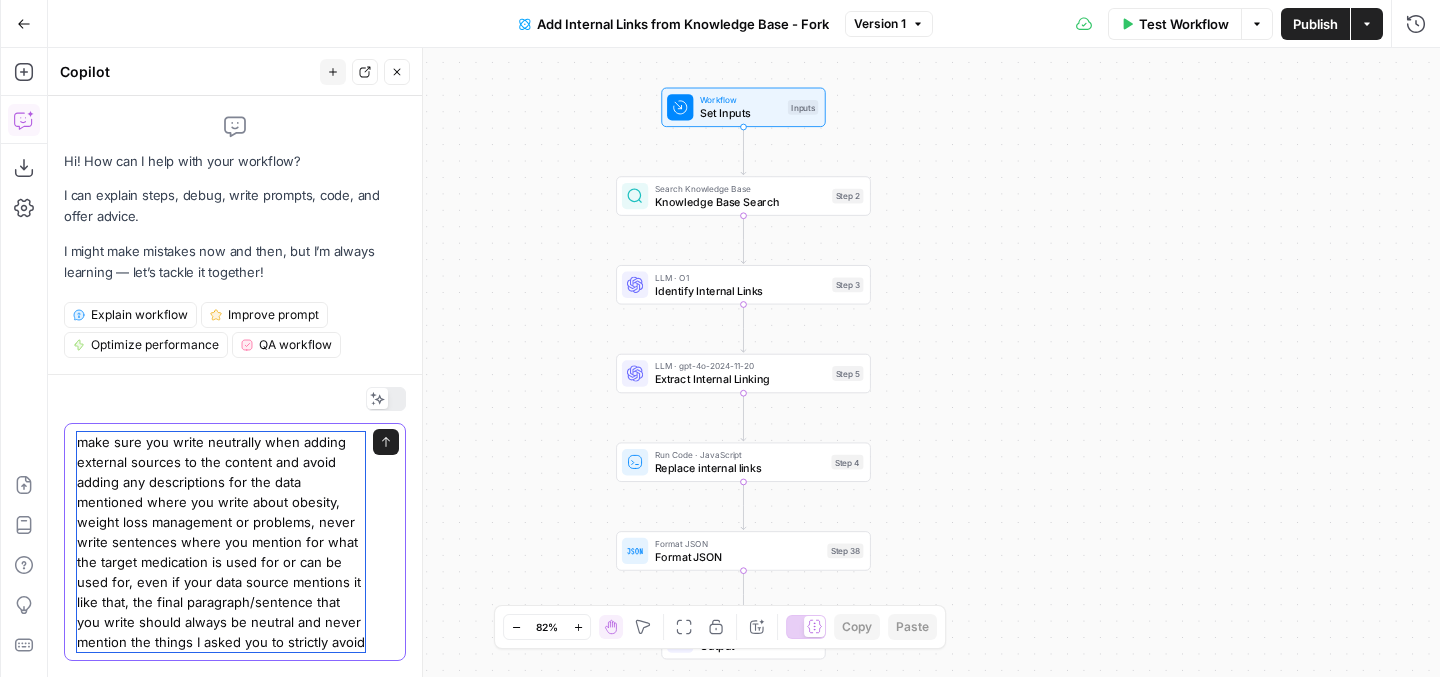 click on "make sure you write neutrally when adding external sources to the content and avoid adding any descriptions for the data mentioned where you write about obesity, weight loss management or problems, never write sentences where you mention for what the target medication is used for or can be used for, even if your data source mentions it like that, the final paragraph/sentence that you write should always be neutral and never mention the things I asked you to strictly avoid" at bounding box center (221, 542) 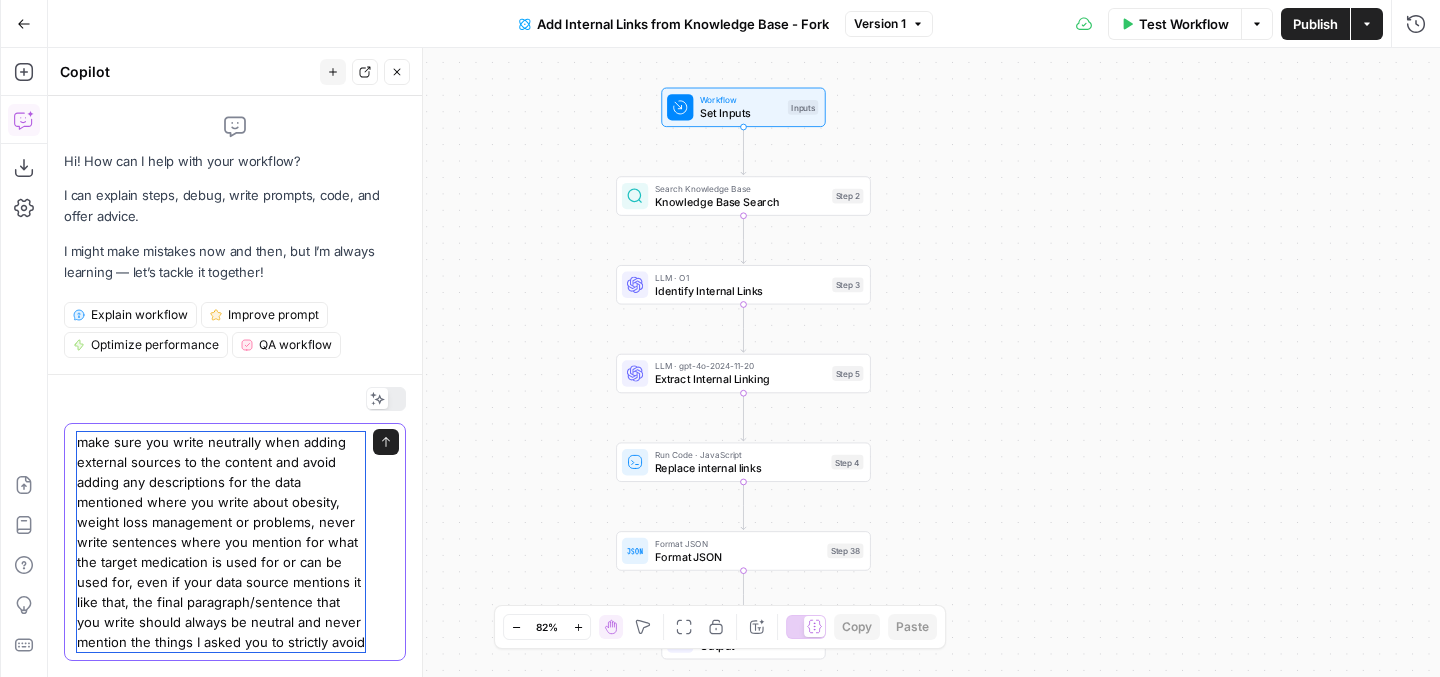 click on "make sure you write neutrally when adding external sources to the content and avoid adding any descriptions for the data mentioned where you write about obesity, weight loss management or problems, never write sentences where you mention for what the target medication is used for or can be used for, even if your data source mentions it like that, the final paragraph/sentence that you write should always be neutral and never mention the things I asked you to strictly avoid" at bounding box center (221, 542) 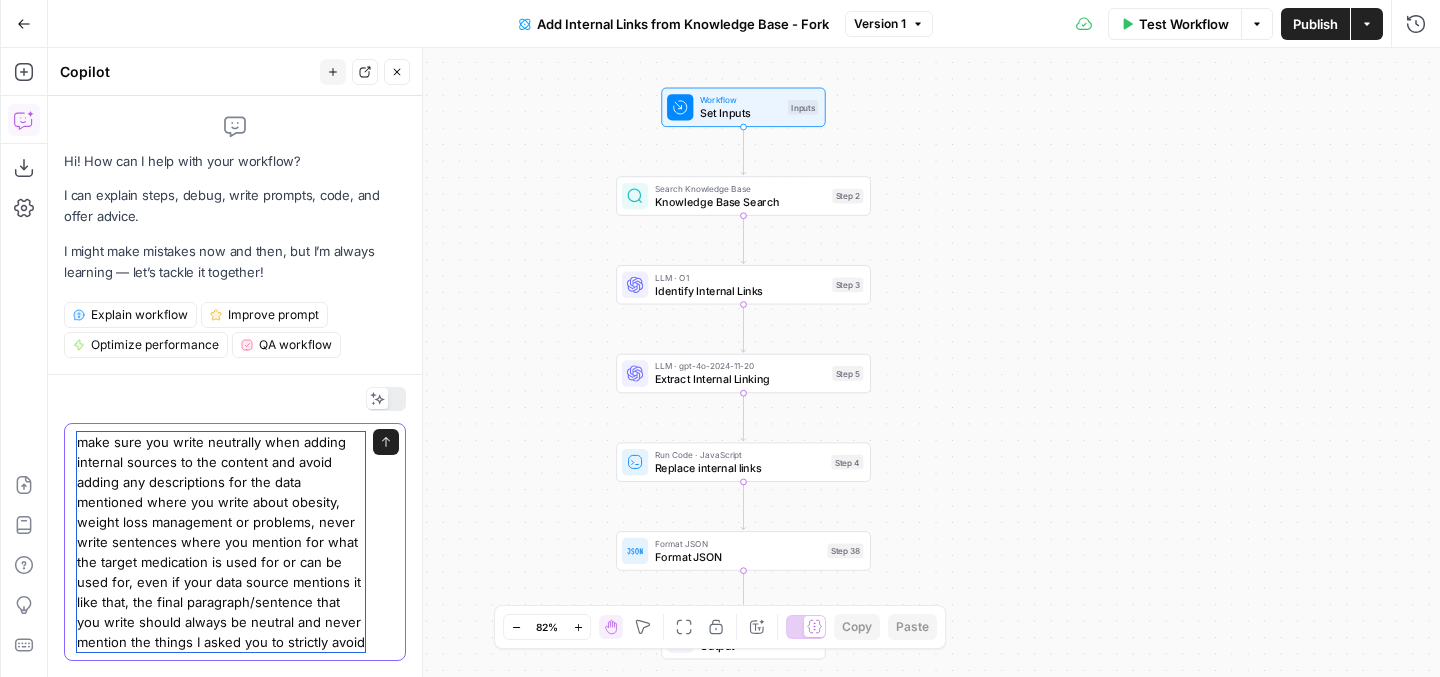 click on "make sure you write neutrally when adding internal sources to the content and avoid adding any descriptions for the data mentioned where you write about obesity, weight loss management or problems, never write sentences where you mention for what the target medication is used for or can be used for, even if your data source mentions it like that, the final paragraph/sentence that you write should always be neutral and never mention the things I asked you to strictly avoid" at bounding box center [221, 542] 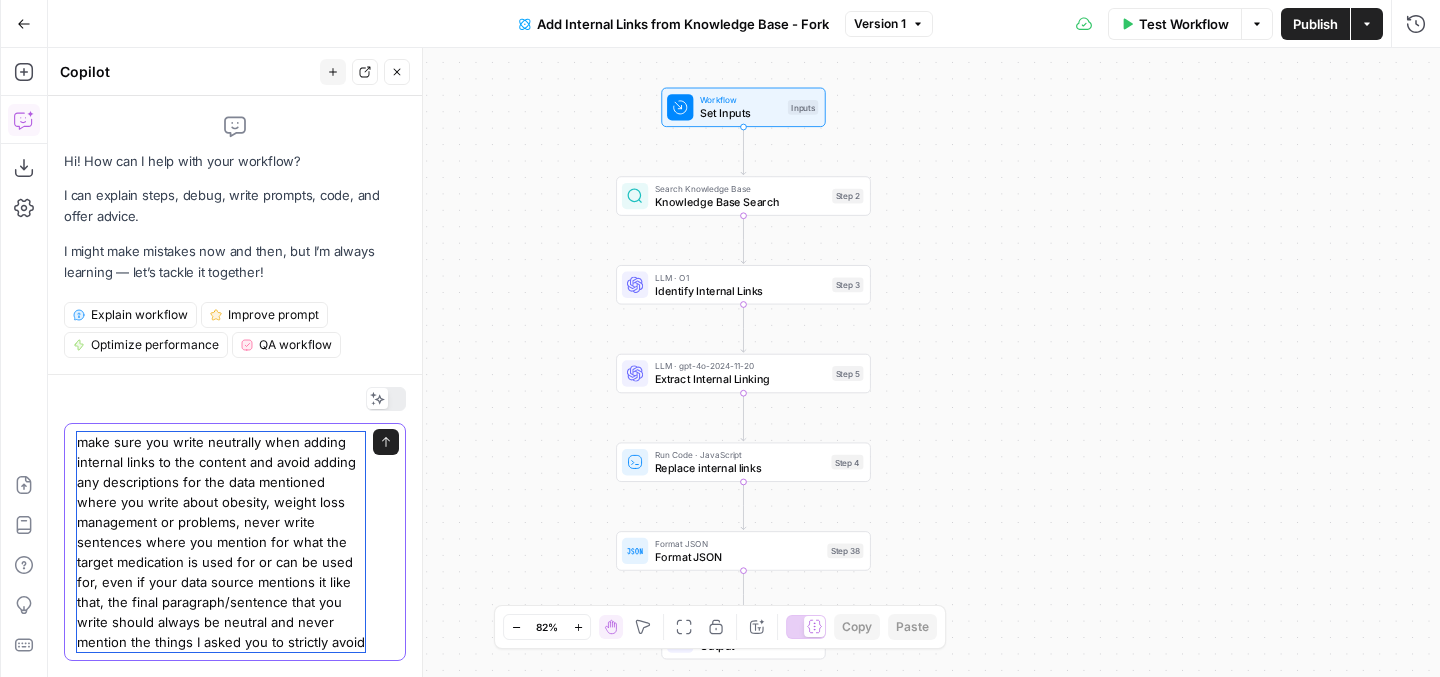 drag, startPoint x: 116, startPoint y: 442, endPoint x: 150, endPoint y: 497, distance: 64.66065 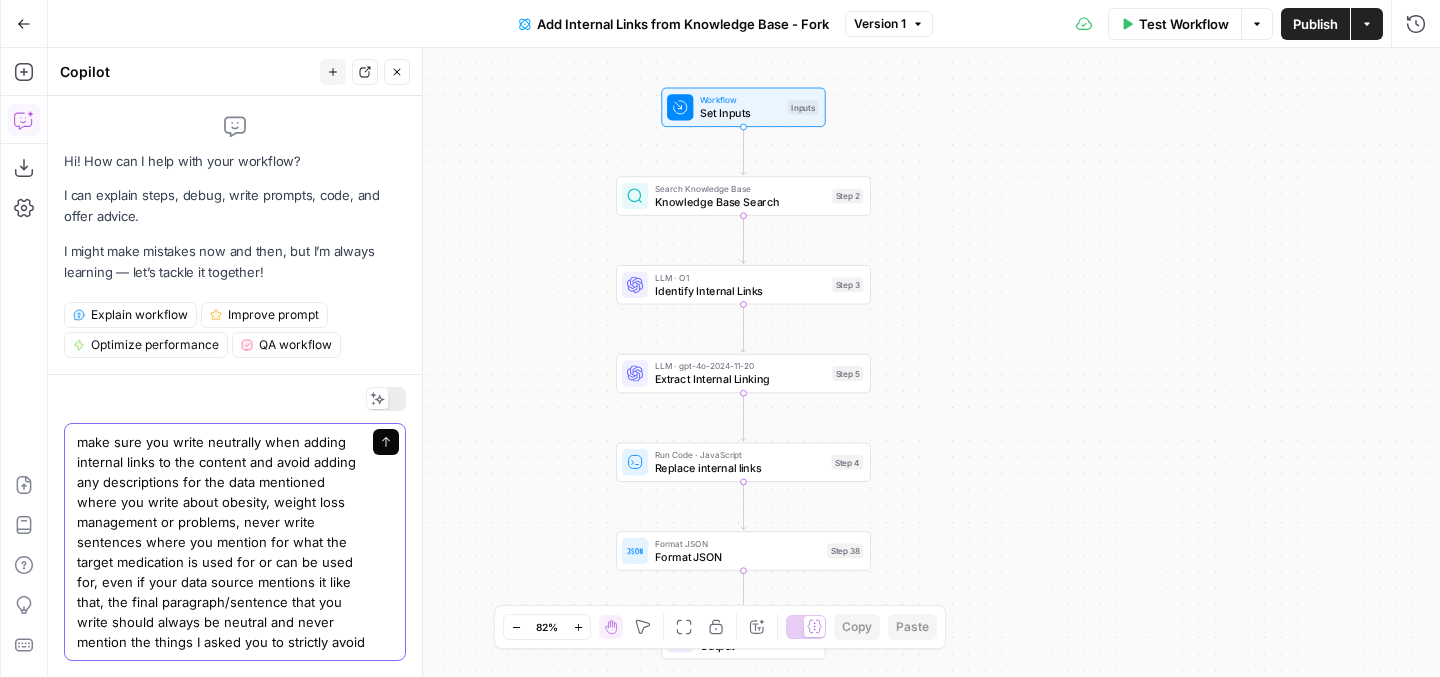 click on "Send" at bounding box center [386, 442] 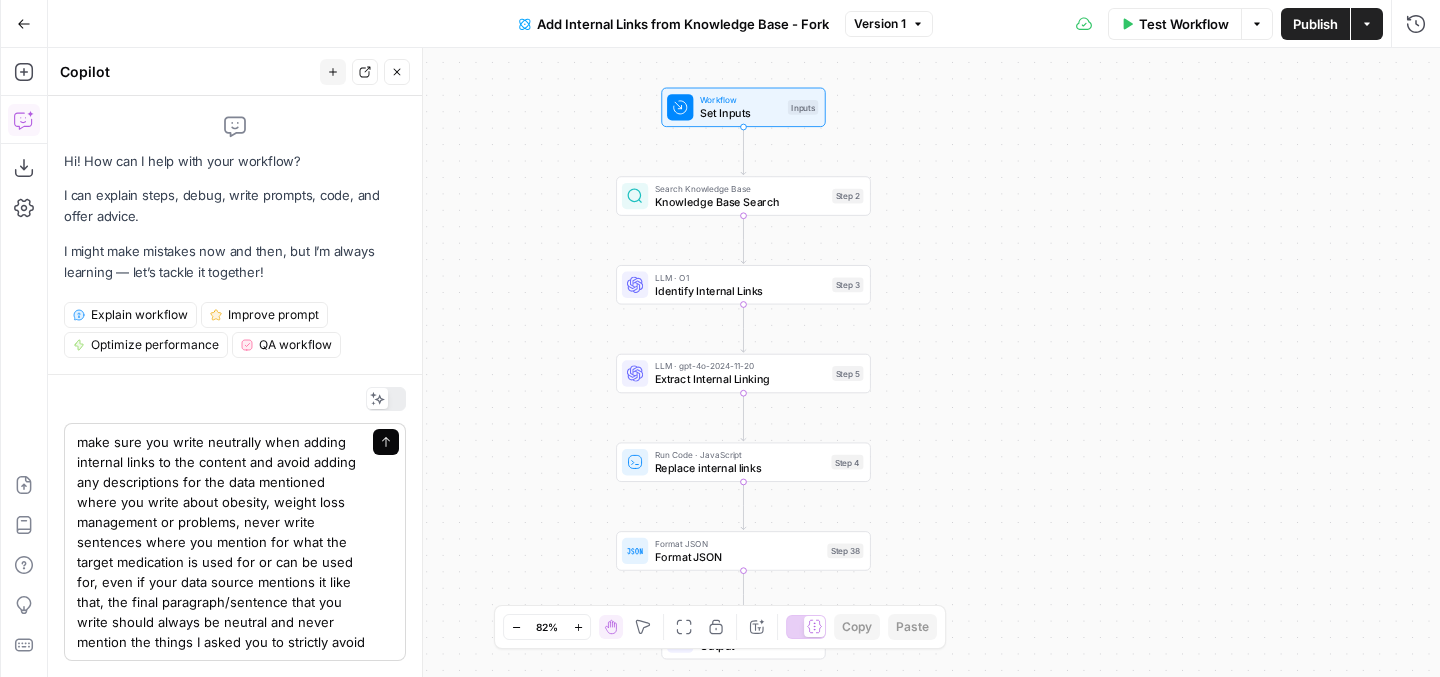 type 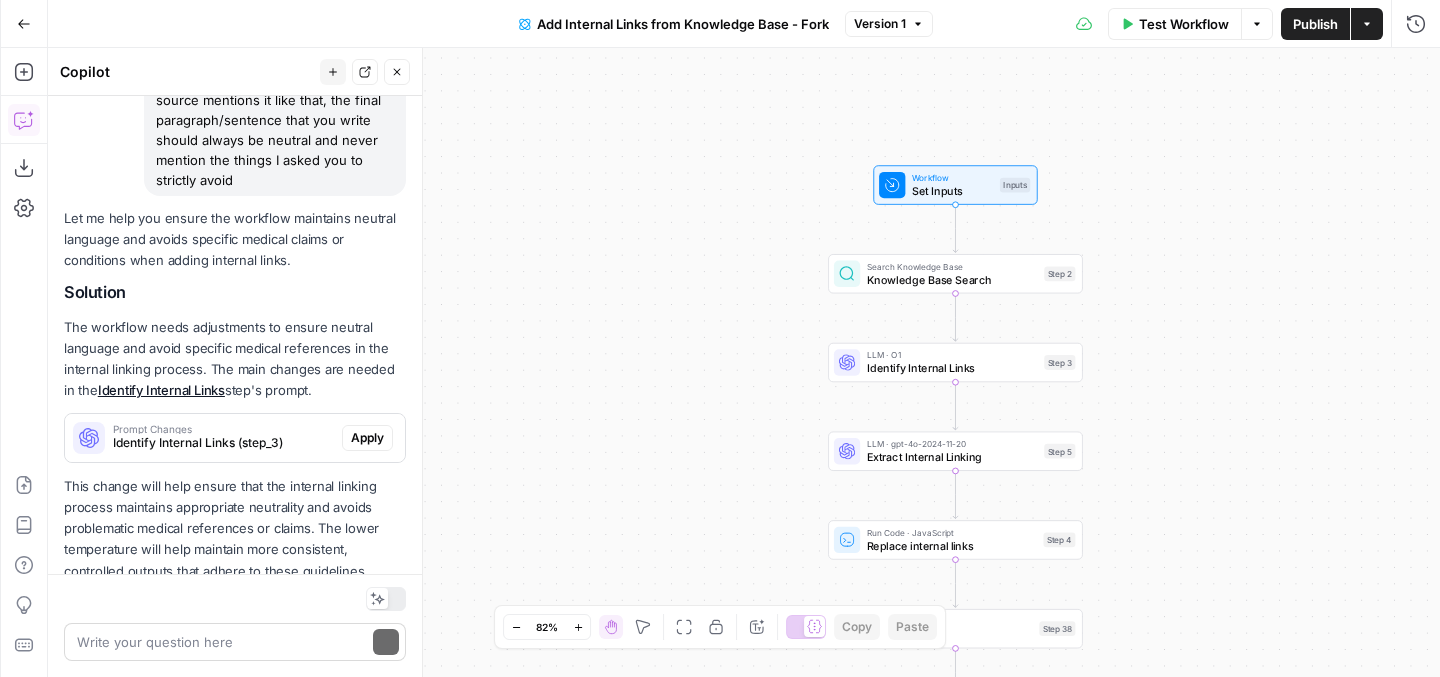 scroll, scrollTop: 408, scrollLeft: 0, axis: vertical 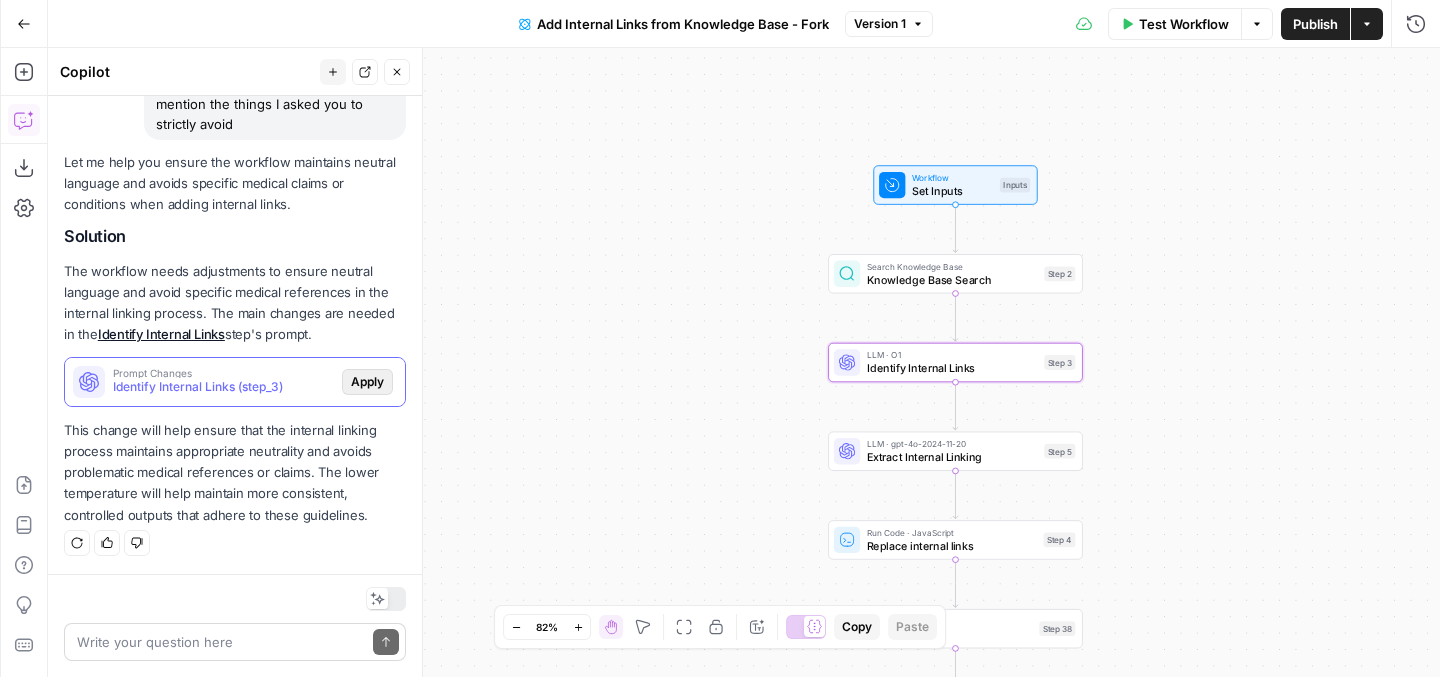 click on "Apply" at bounding box center [367, 382] 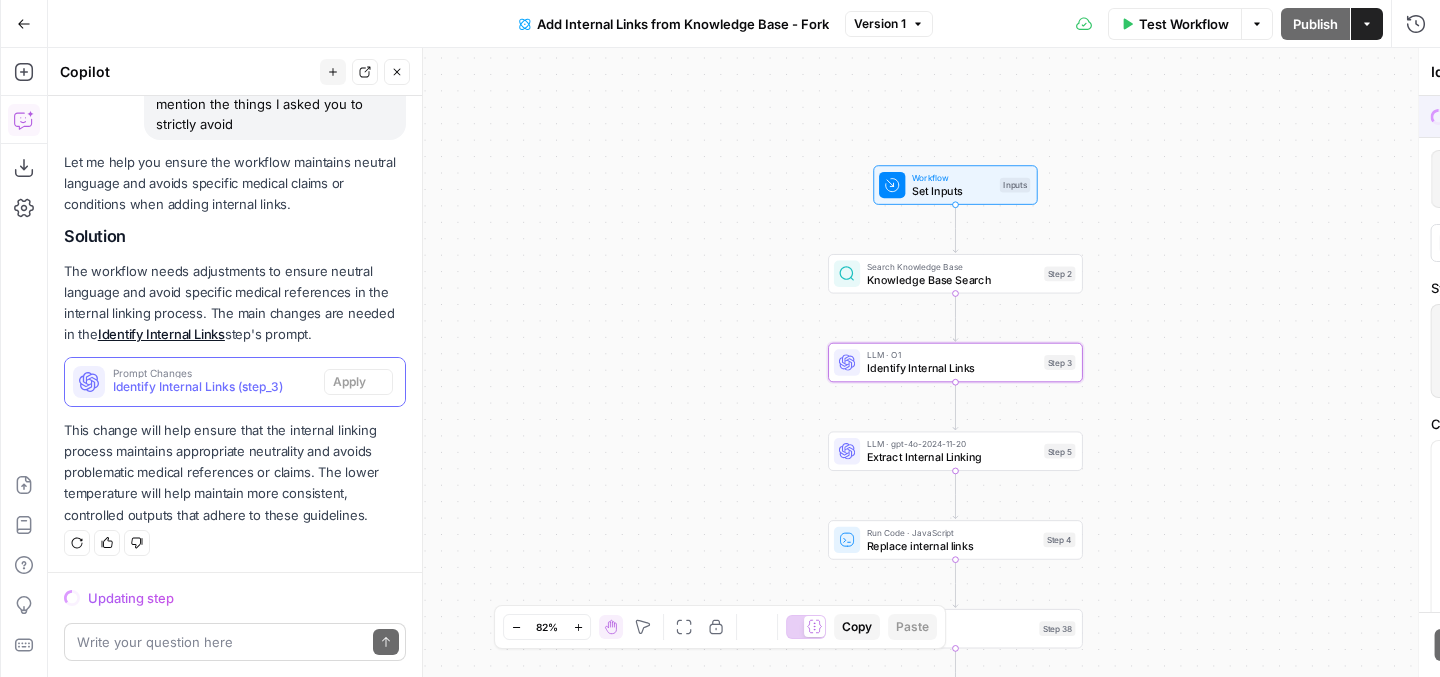 scroll, scrollTop: 410, scrollLeft: 0, axis: vertical 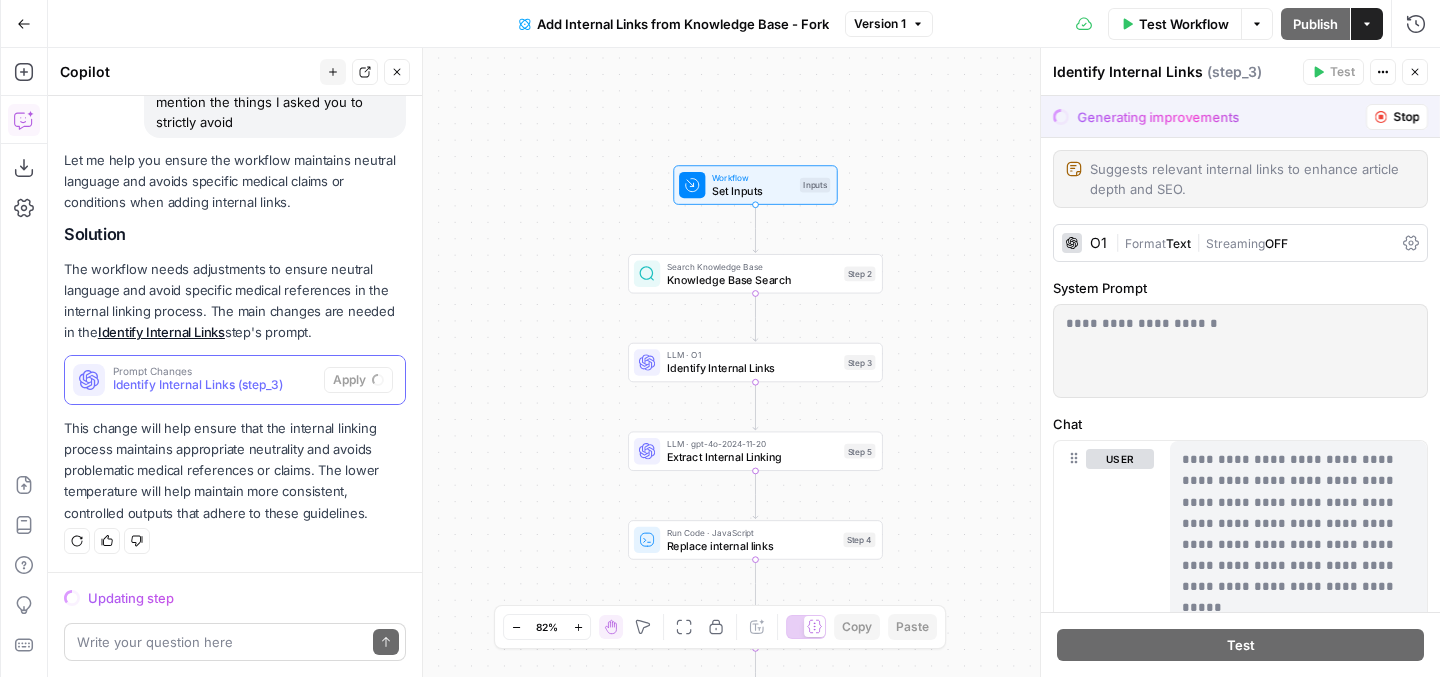 click on "Workflow Set Inputs Inputs Search Knowledge Base Knowledge Base Search Step 2 LLM · O1 Identify Internal Links Step 3 LLM · gpt-4o-2024-11-20 Extract Internal Linking Step 5 Run Code · JavaScript Replace internal links Step 4 Format JSON Format JSON Step 38 End Output" at bounding box center [744, 362] 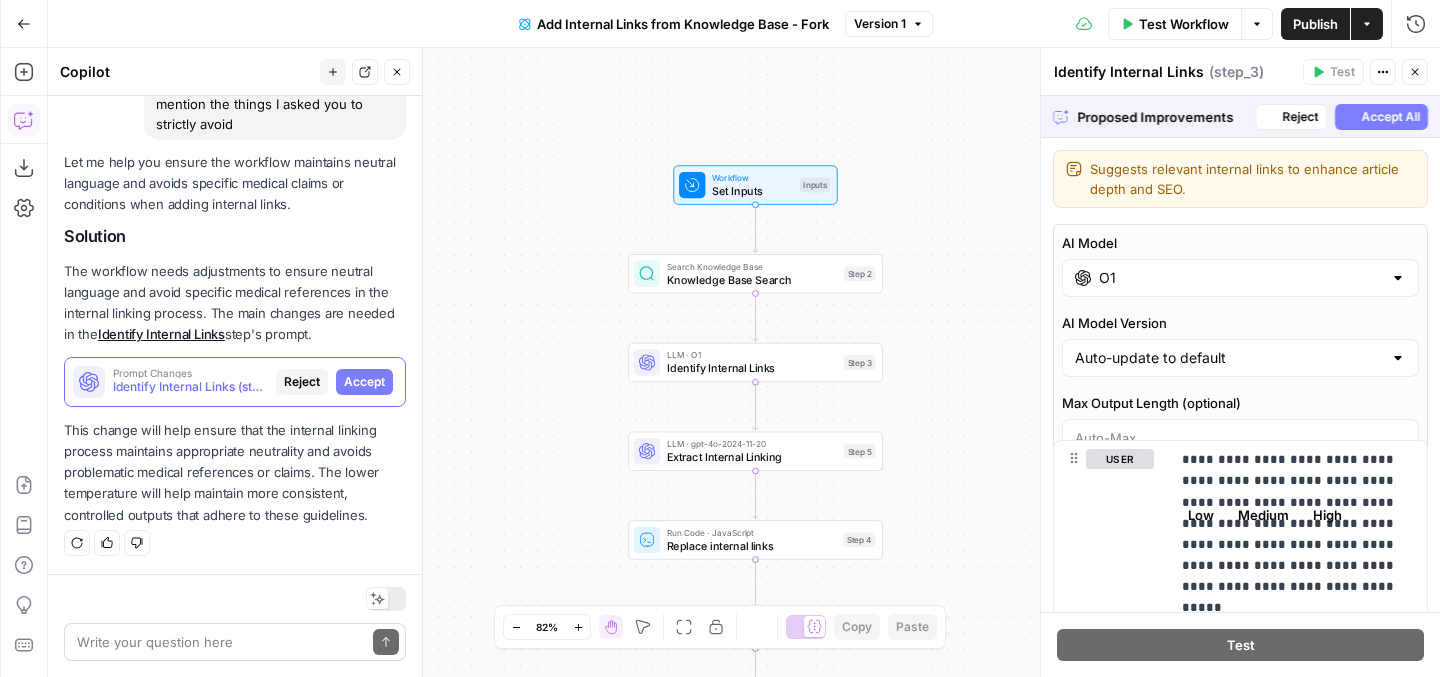 scroll, scrollTop: 408, scrollLeft: 0, axis: vertical 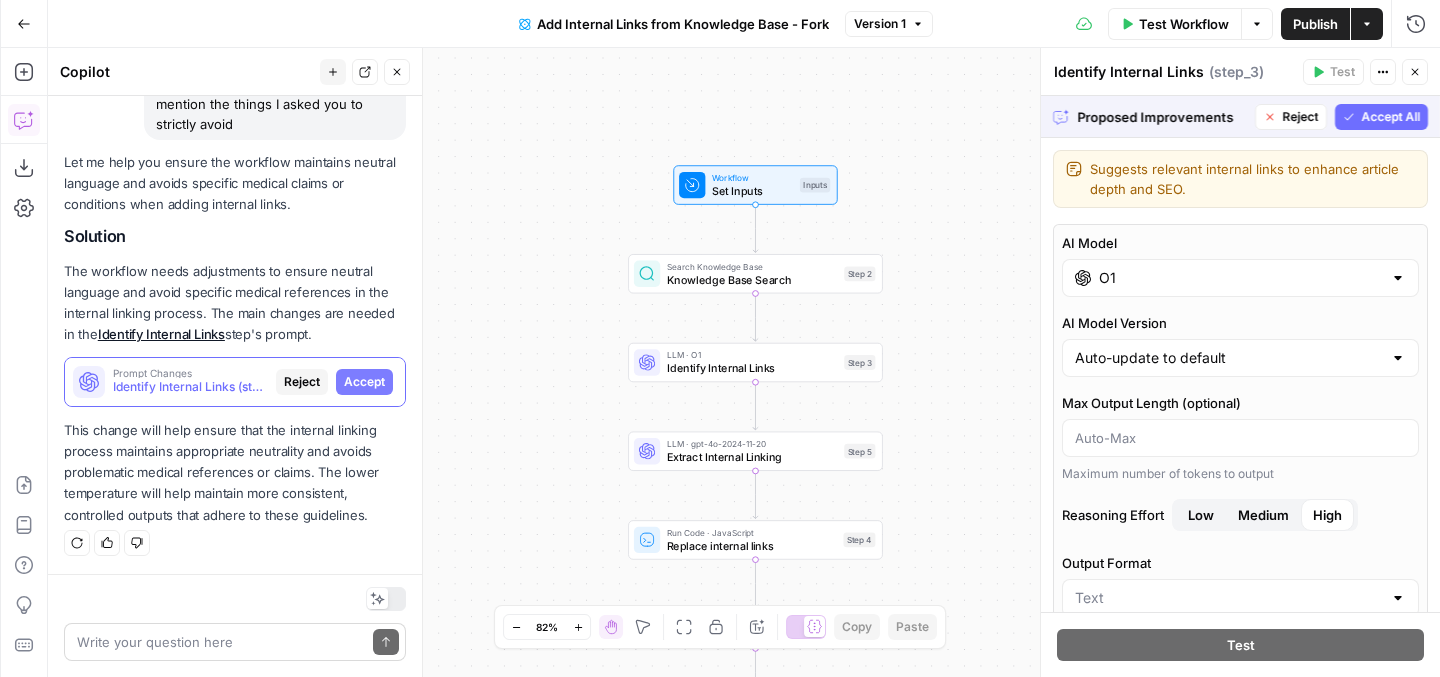 click on "Accept All" at bounding box center [1390, 117] 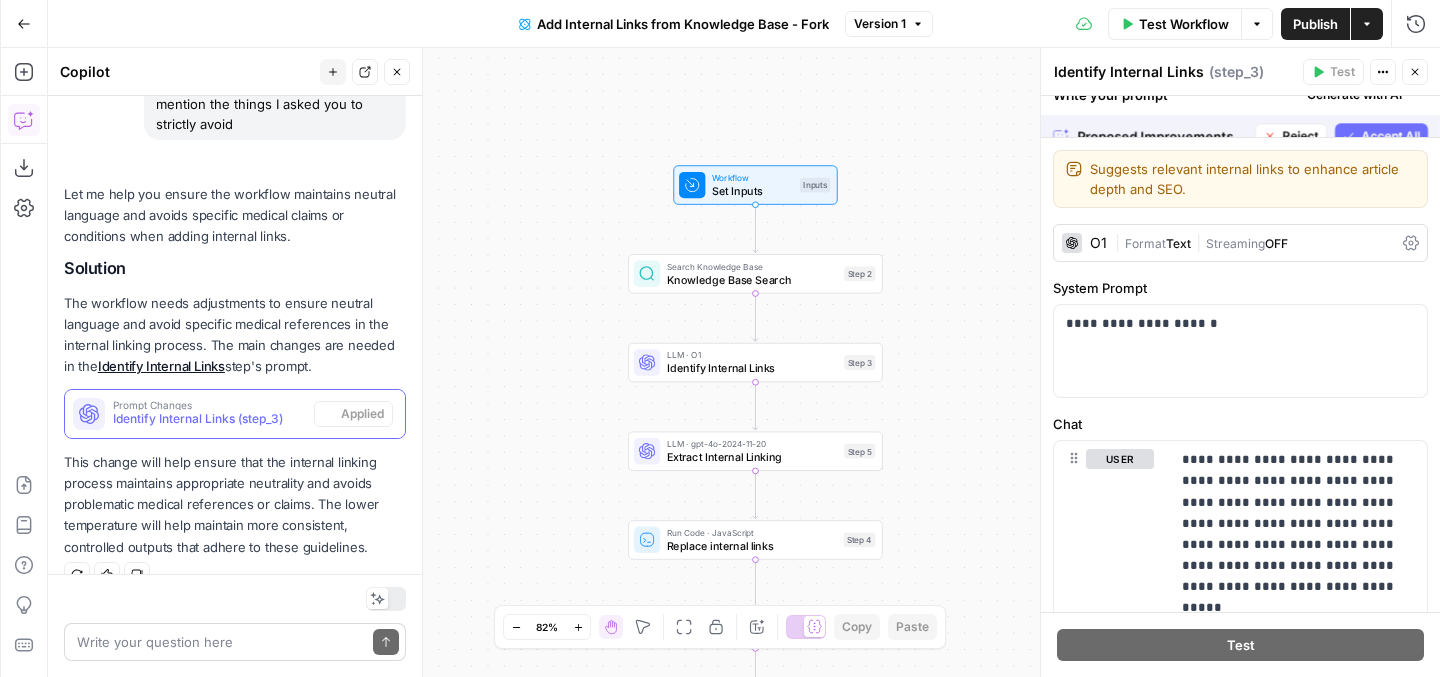 scroll, scrollTop: 440, scrollLeft: 0, axis: vertical 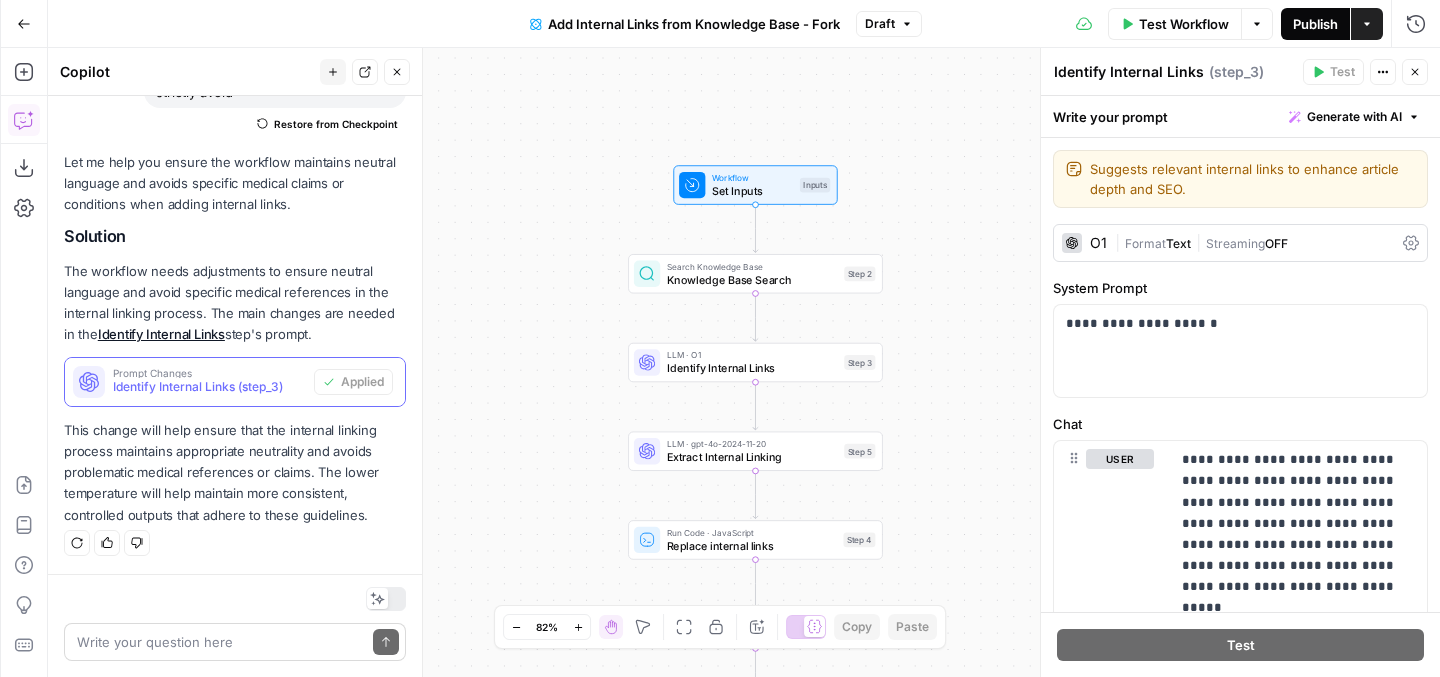 click on "Publish" at bounding box center (1315, 24) 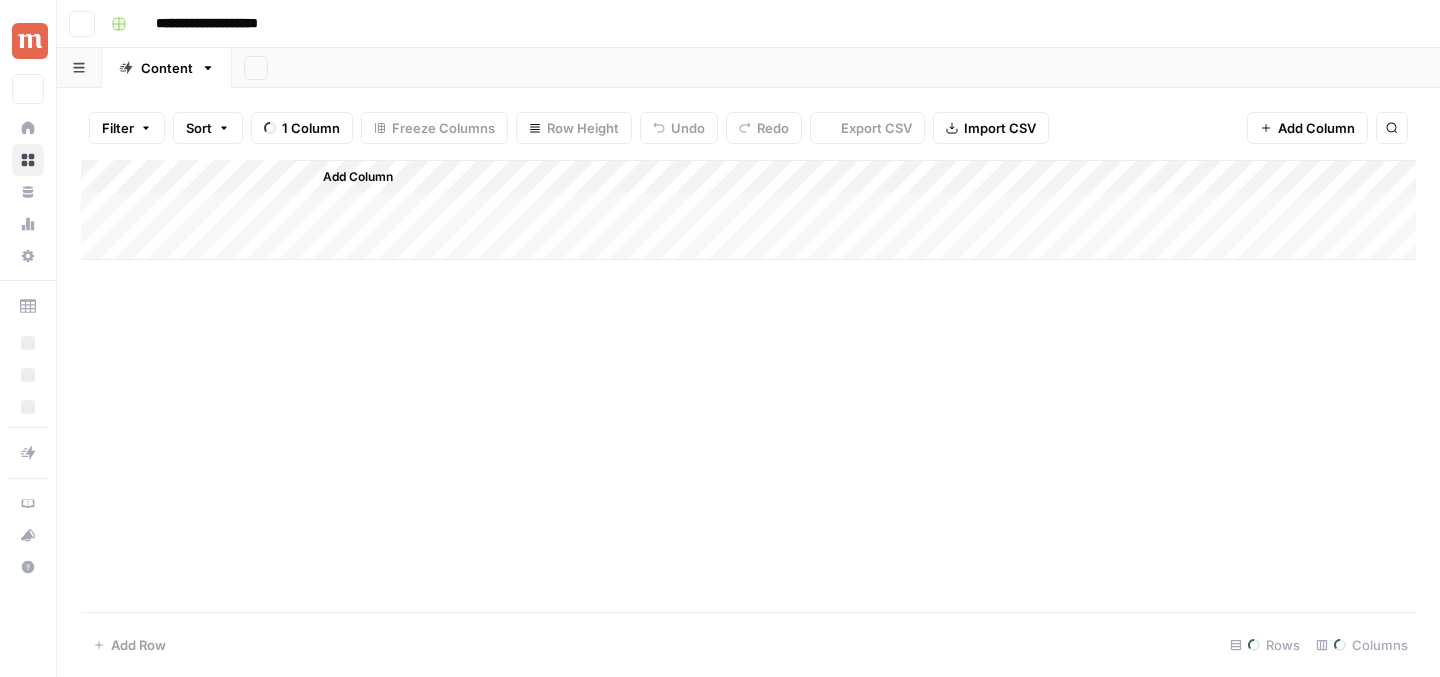 scroll, scrollTop: 0, scrollLeft: 0, axis: both 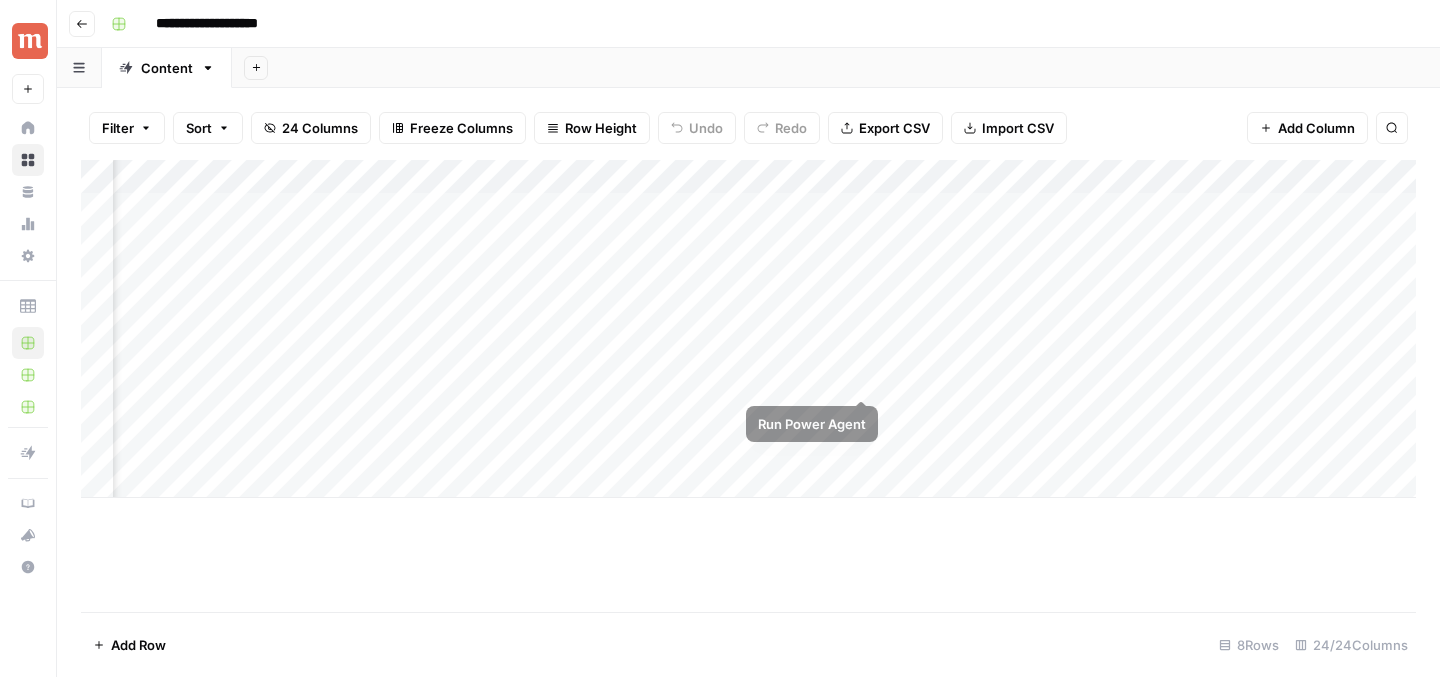 click on "Add Column" at bounding box center (748, 329) 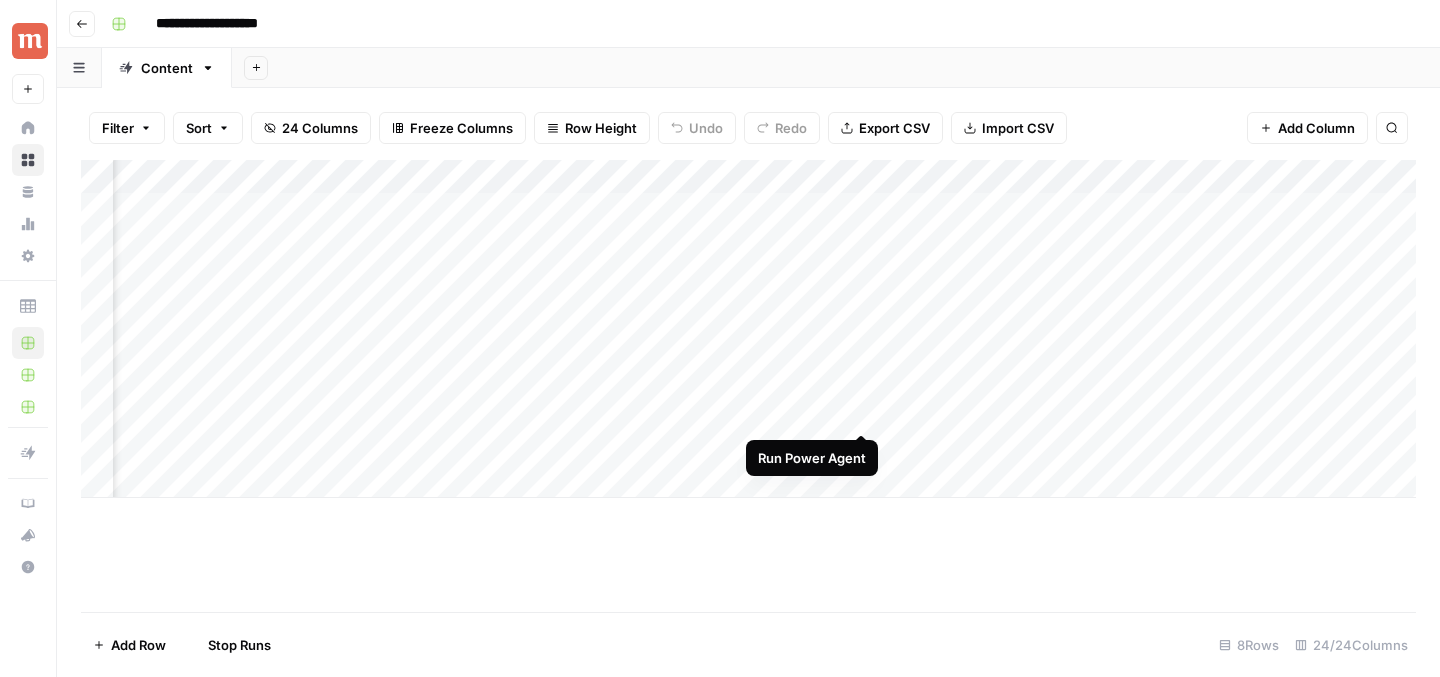 click on "Add Column" at bounding box center (748, 329) 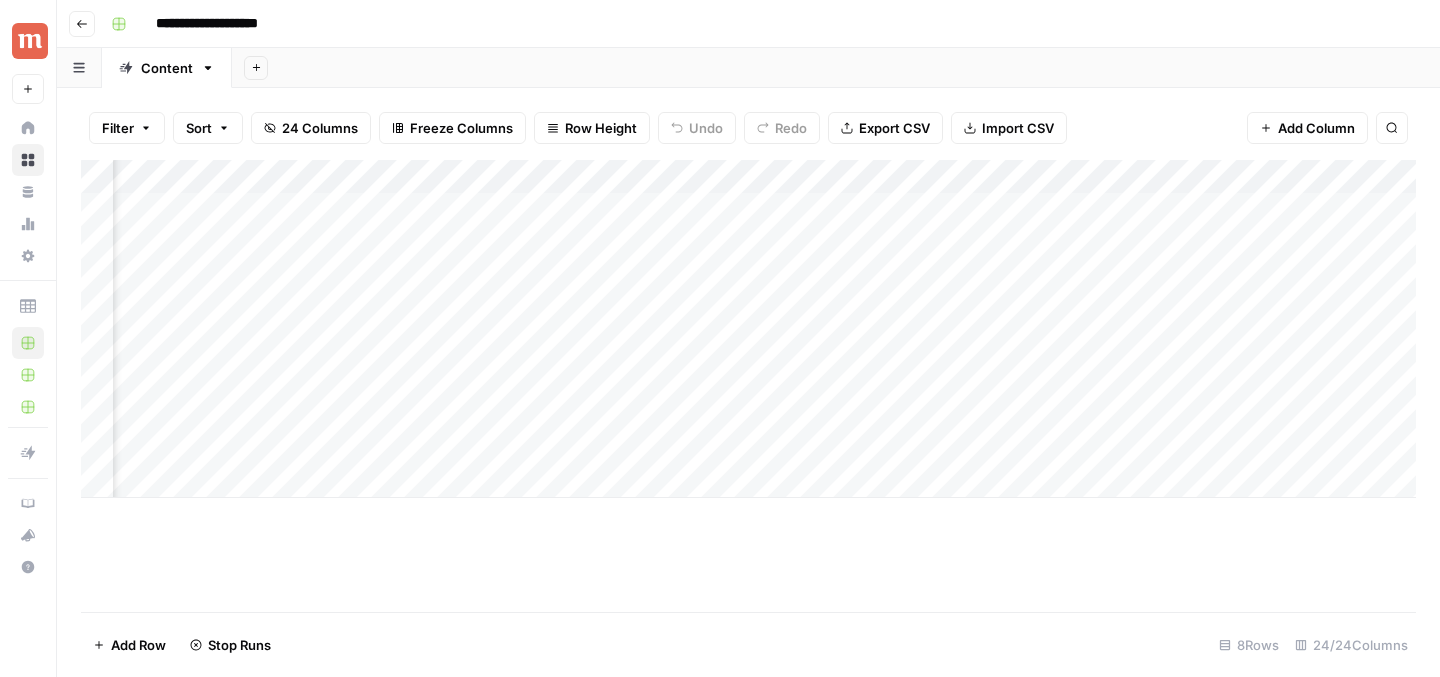 click on "Add Column" at bounding box center [748, 329] 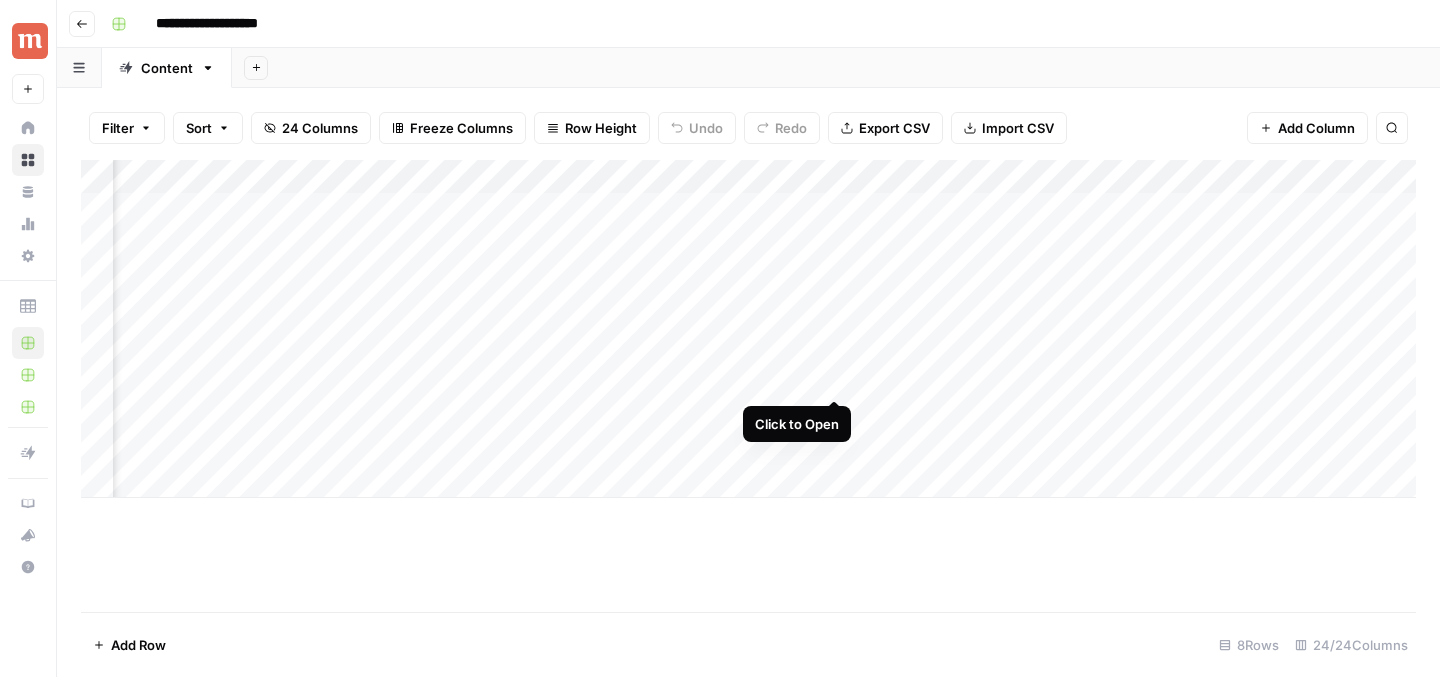 scroll, scrollTop: 0, scrollLeft: 1539, axis: horizontal 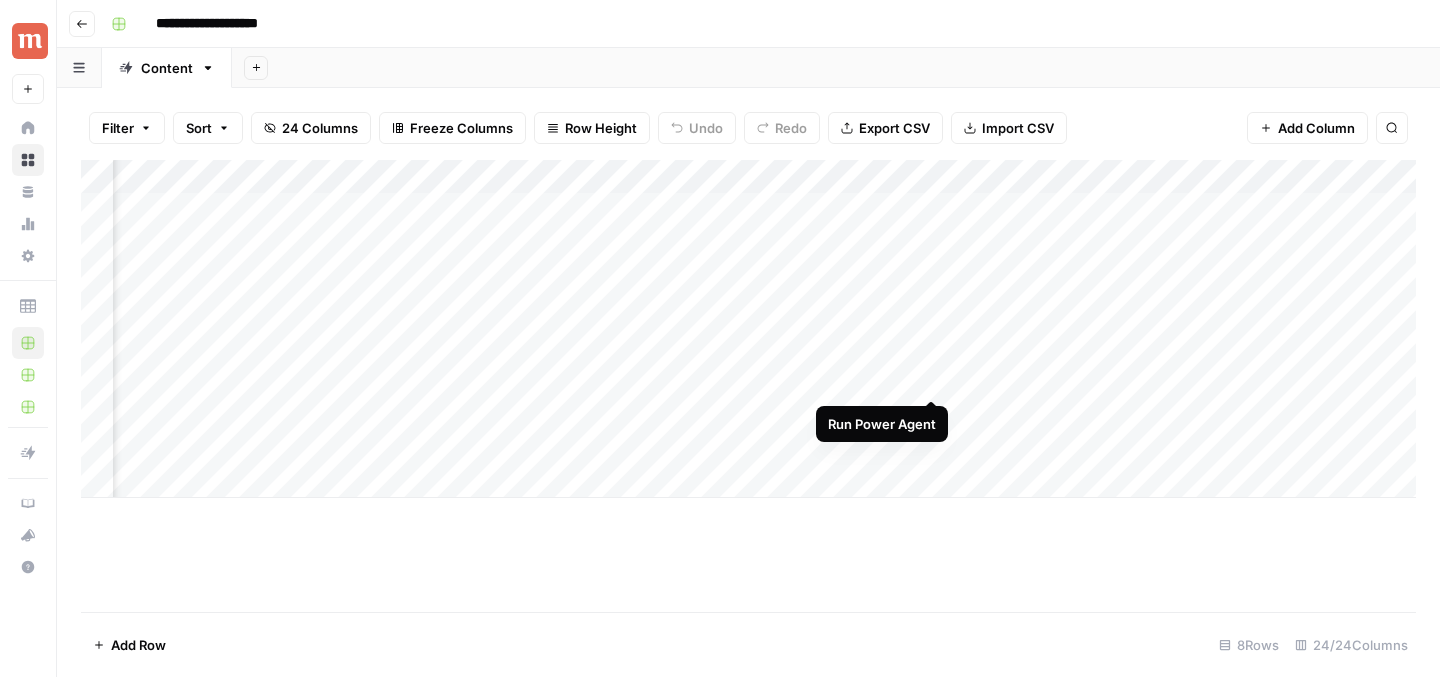 click on "Add Column" at bounding box center (748, 329) 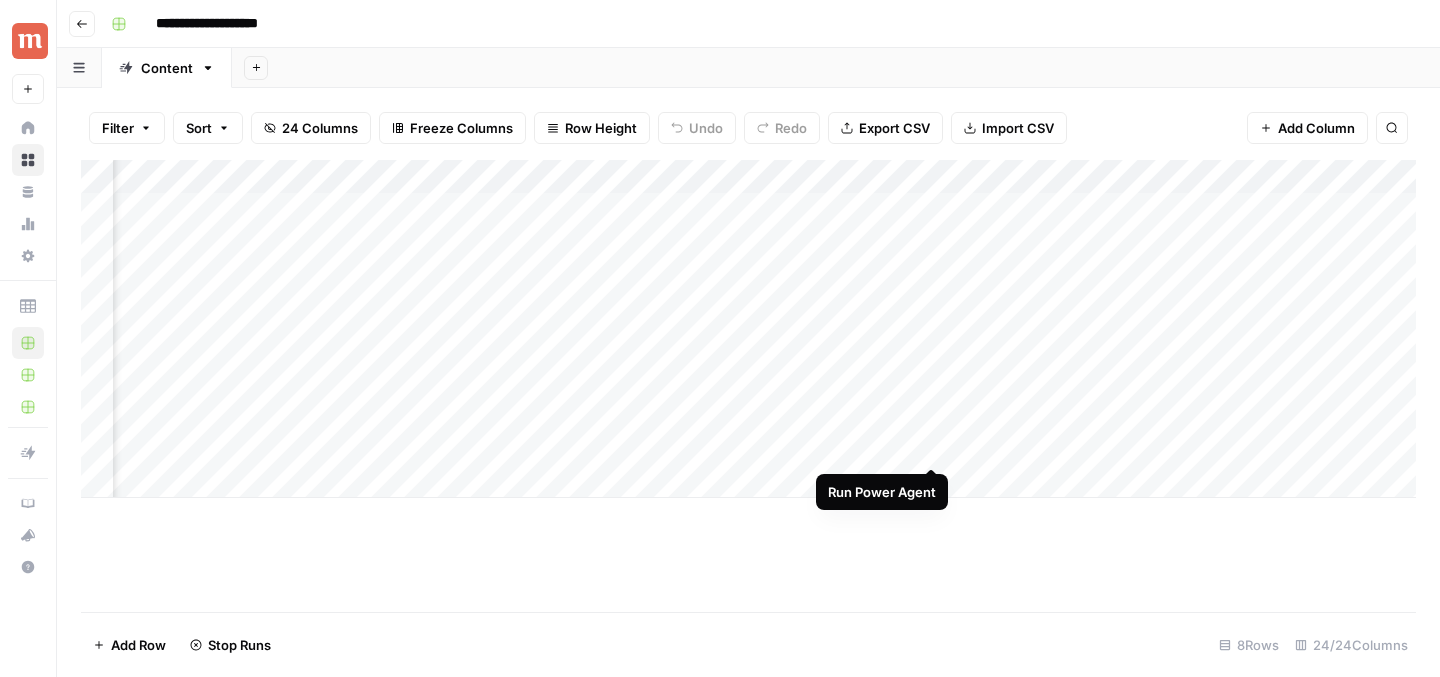 click on "Add Column" at bounding box center [748, 329] 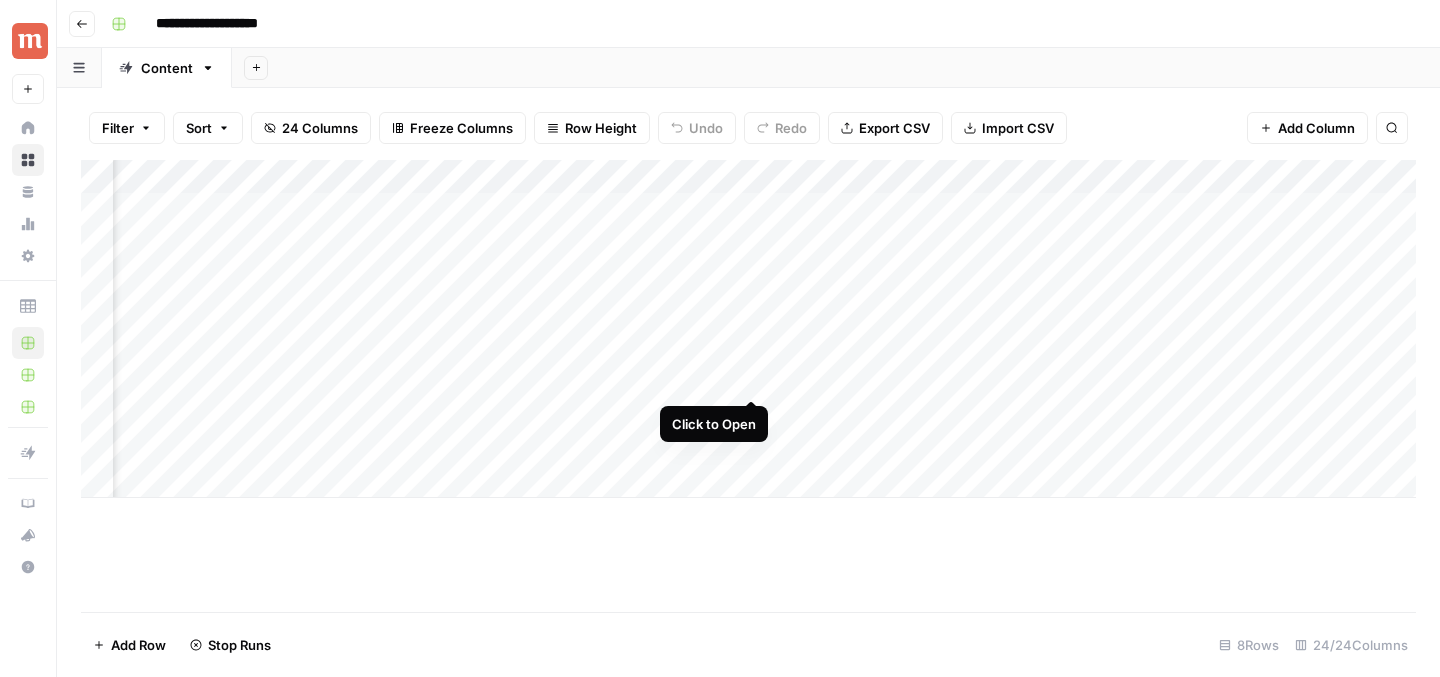 click on "Add Column" at bounding box center [748, 329] 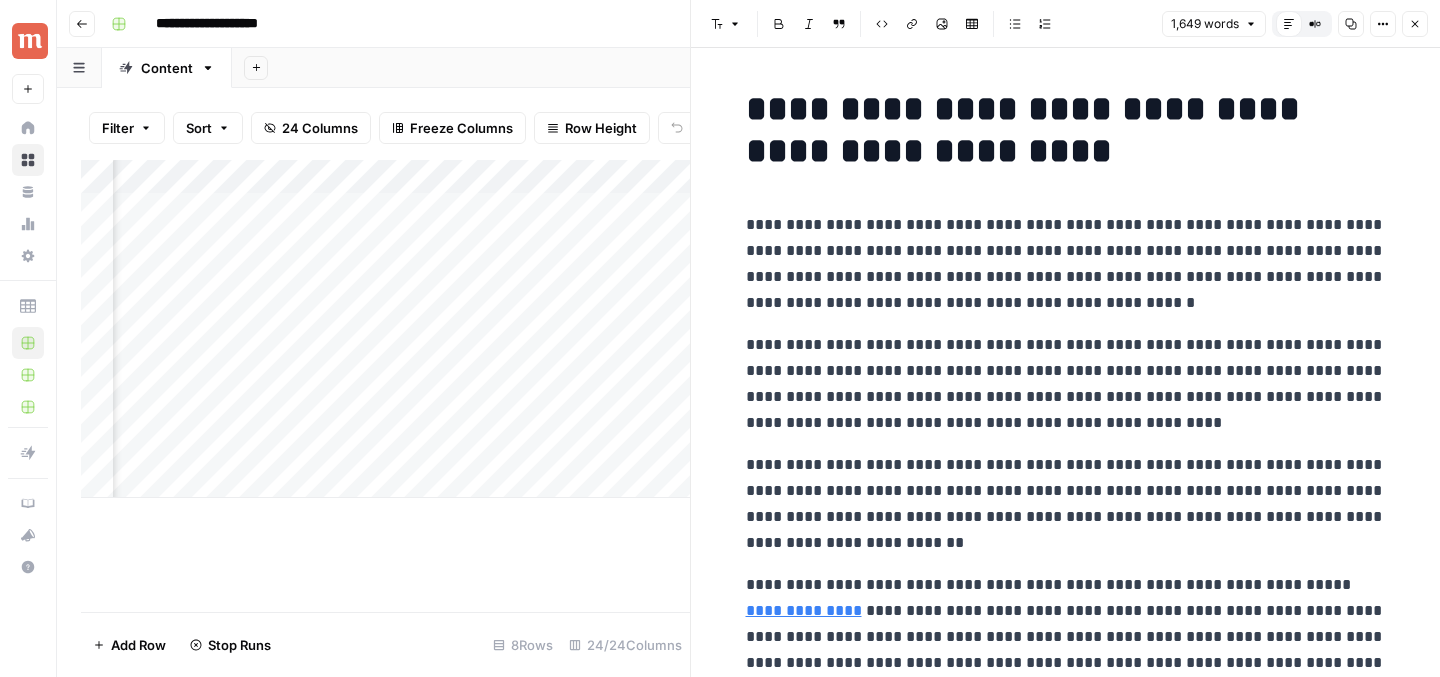 click on "**********" at bounding box center [1066, 264] 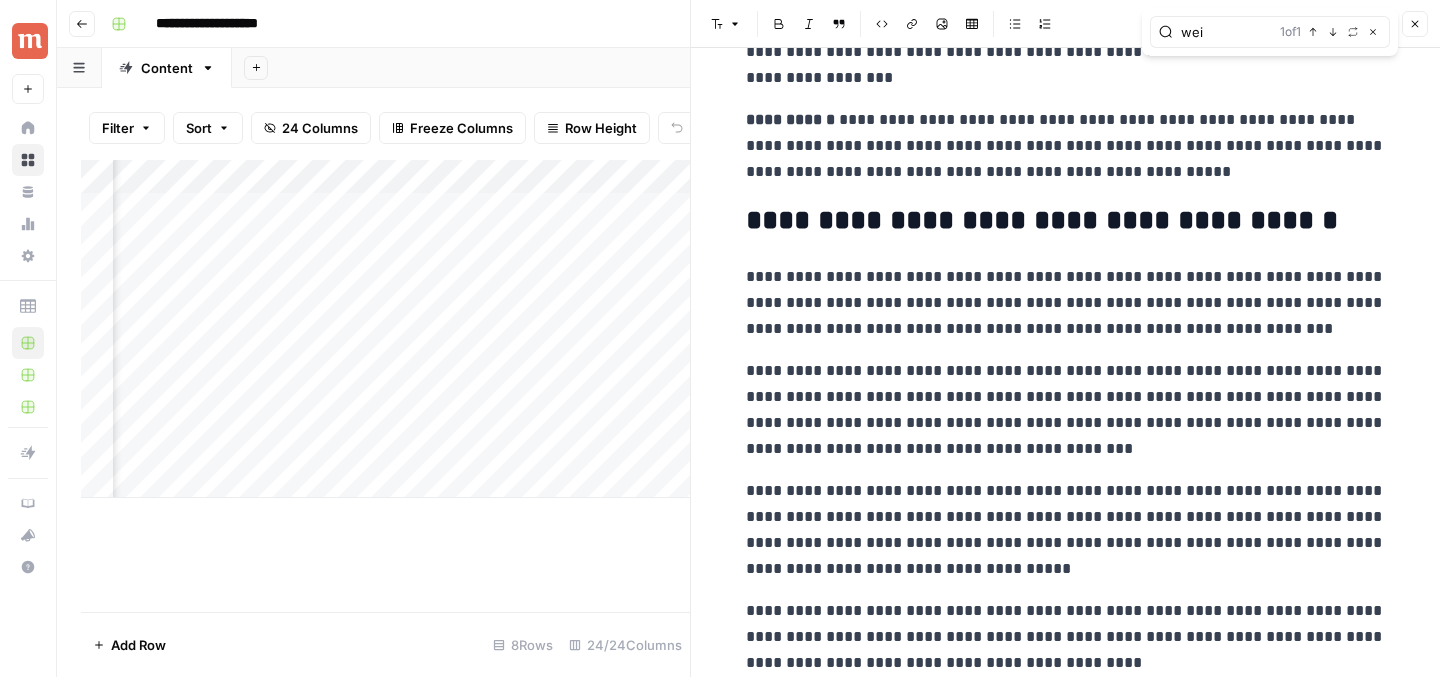 scroll, scrollTop: 0, scrollLeft: 0, axis: both 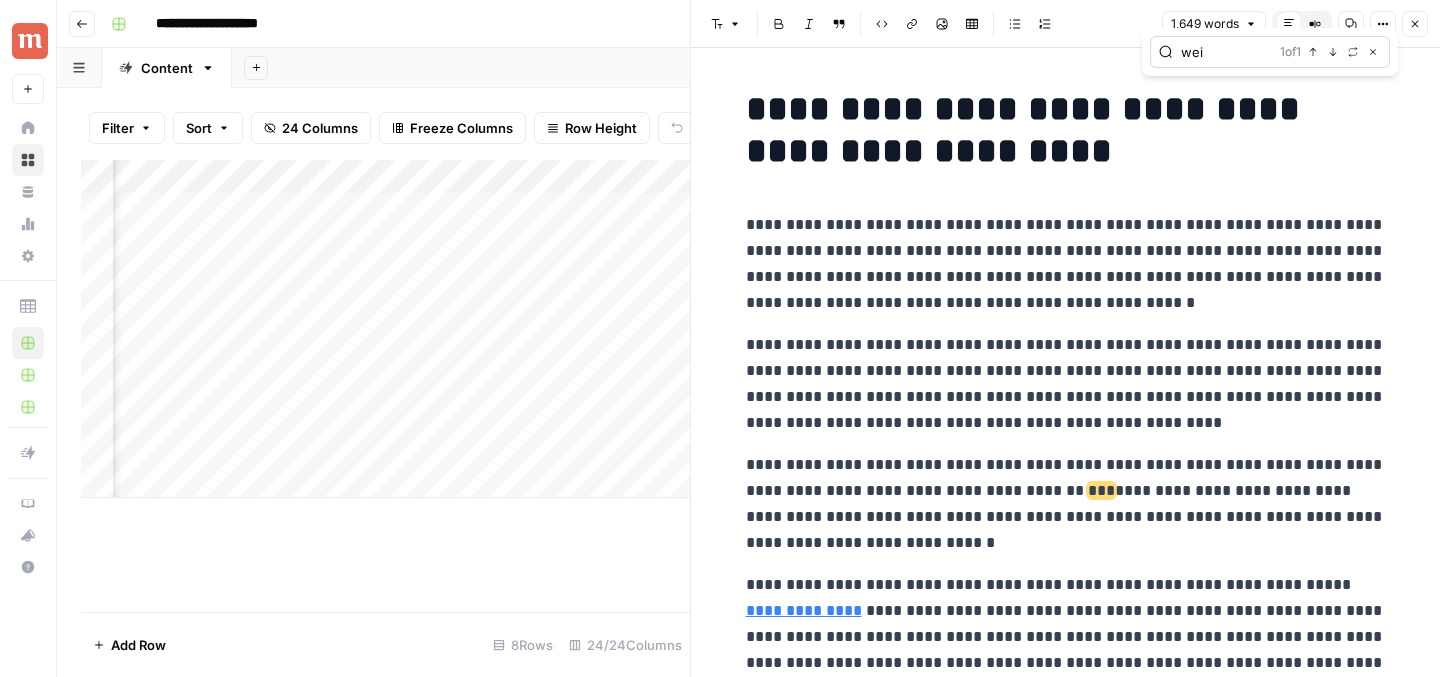 click on "wei" at bounding box center (1226, 52) 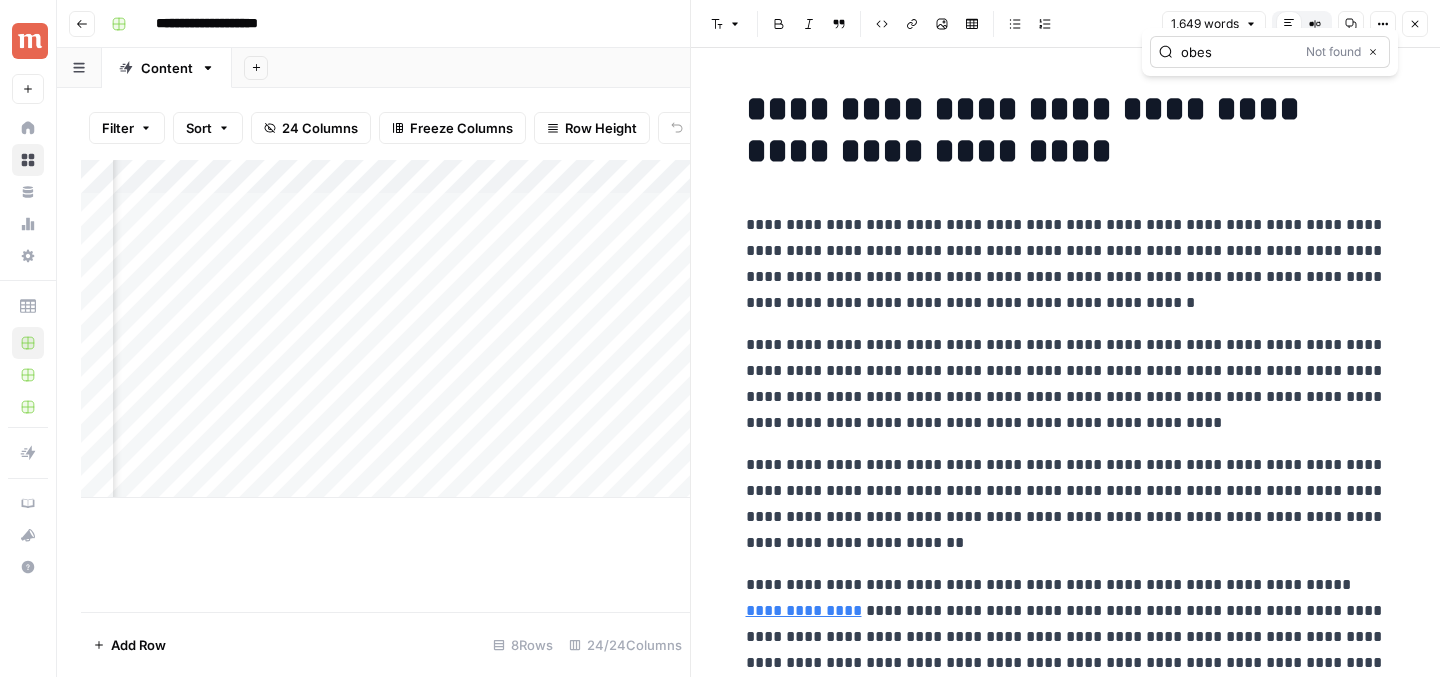 type on "obes" 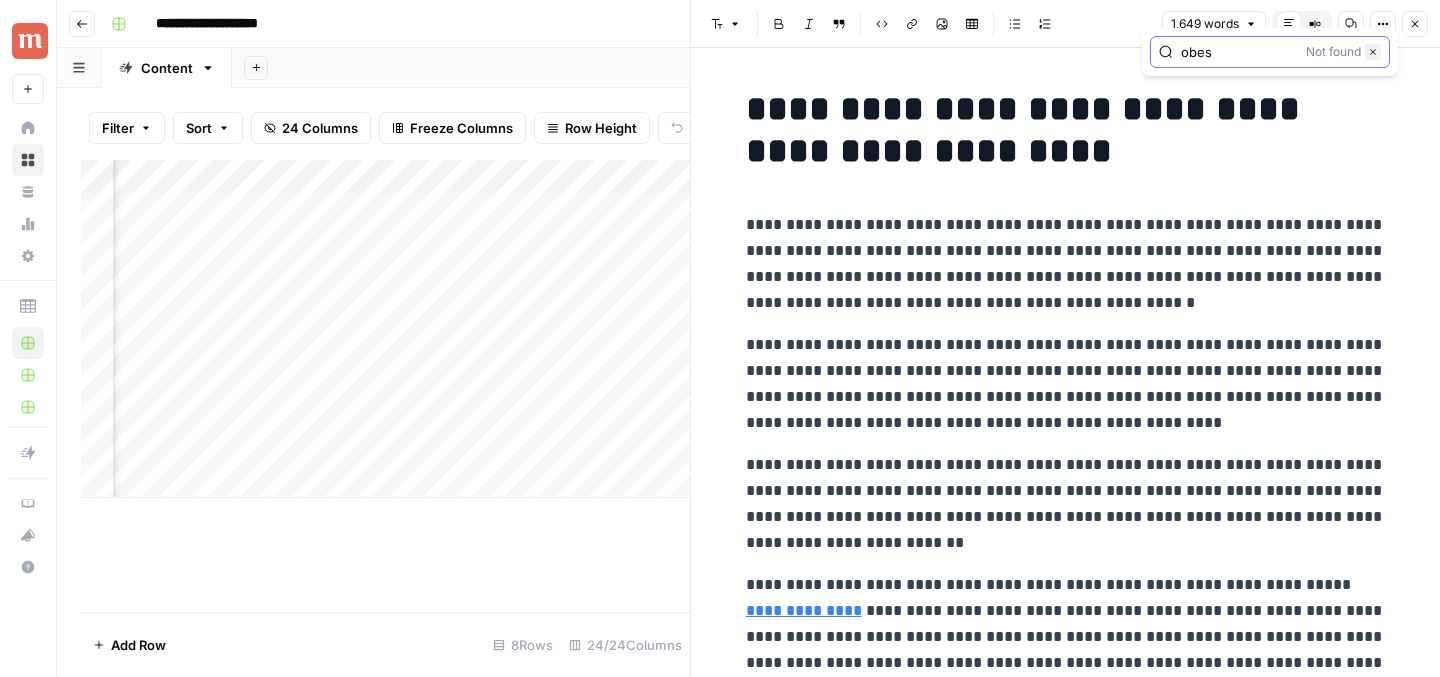 click on "Close" at bounding box center [1377, 52] 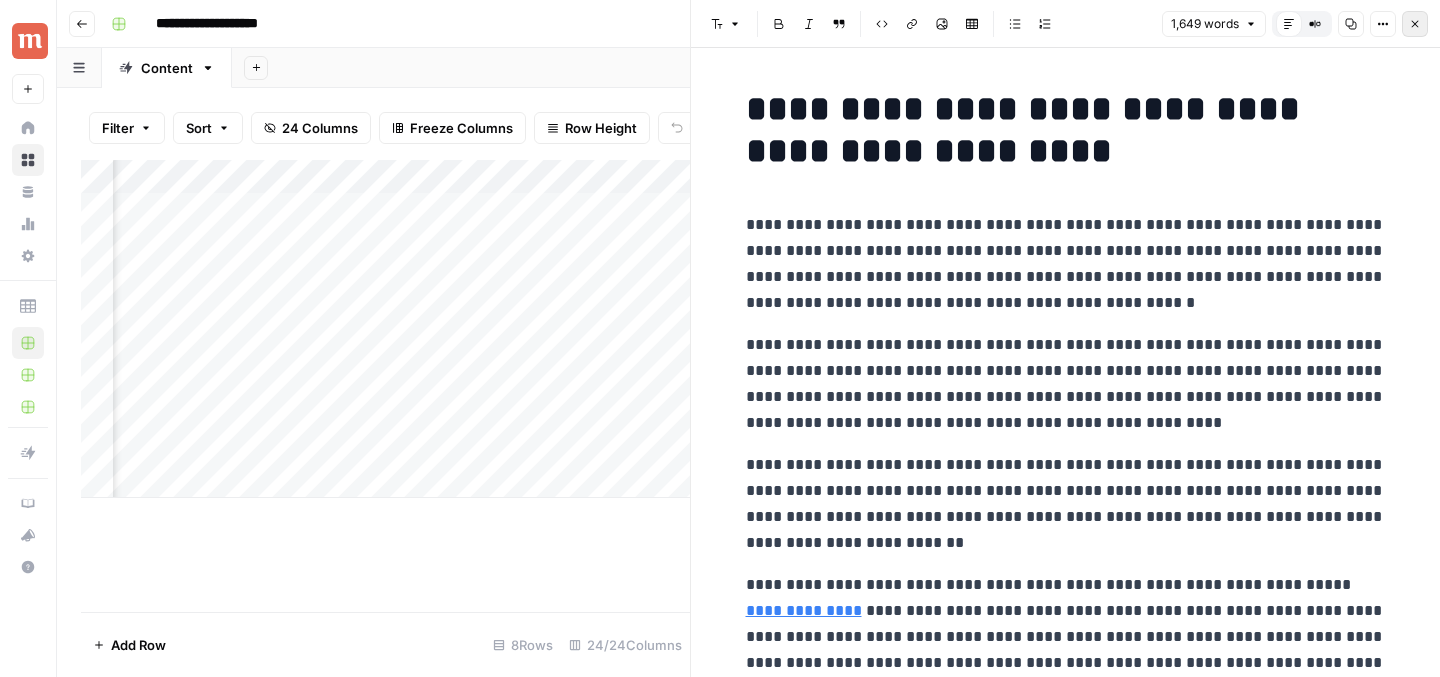click 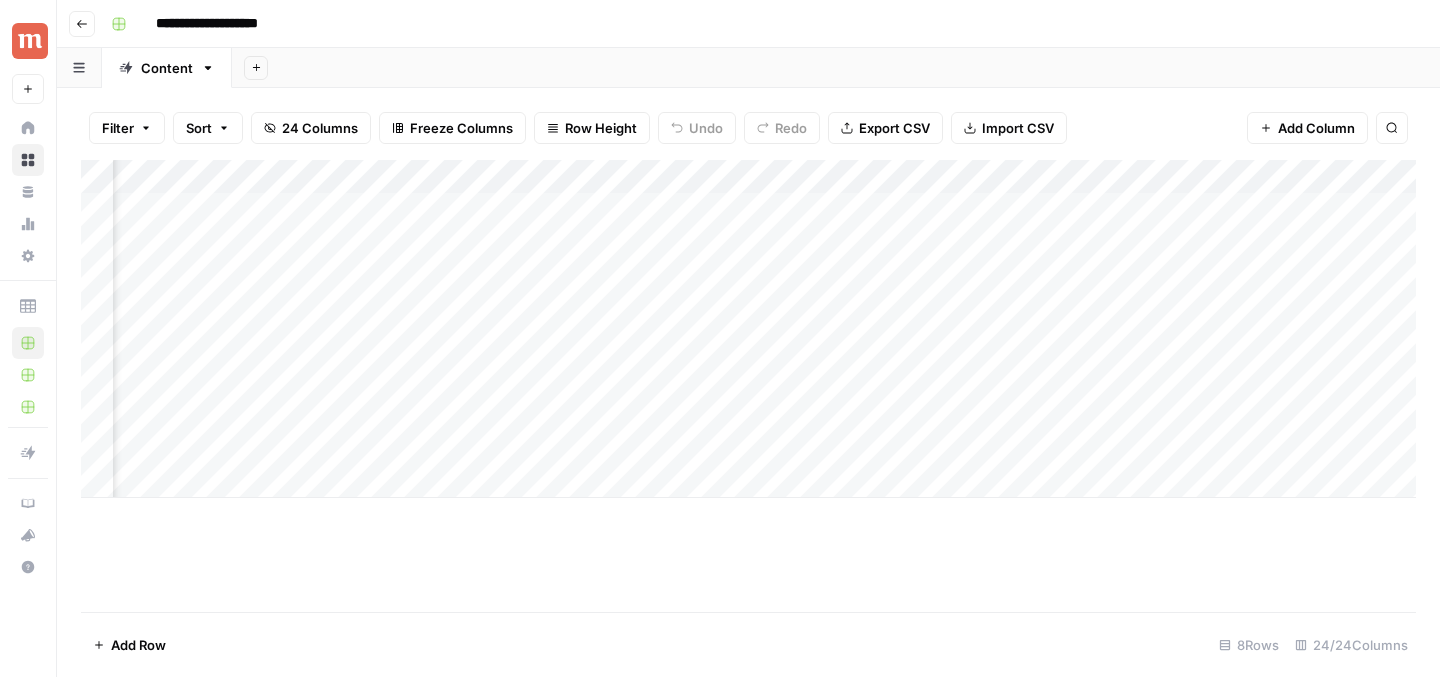 scroll, scrollTop: 0, scrollLeft: 1624, axis: horizontal 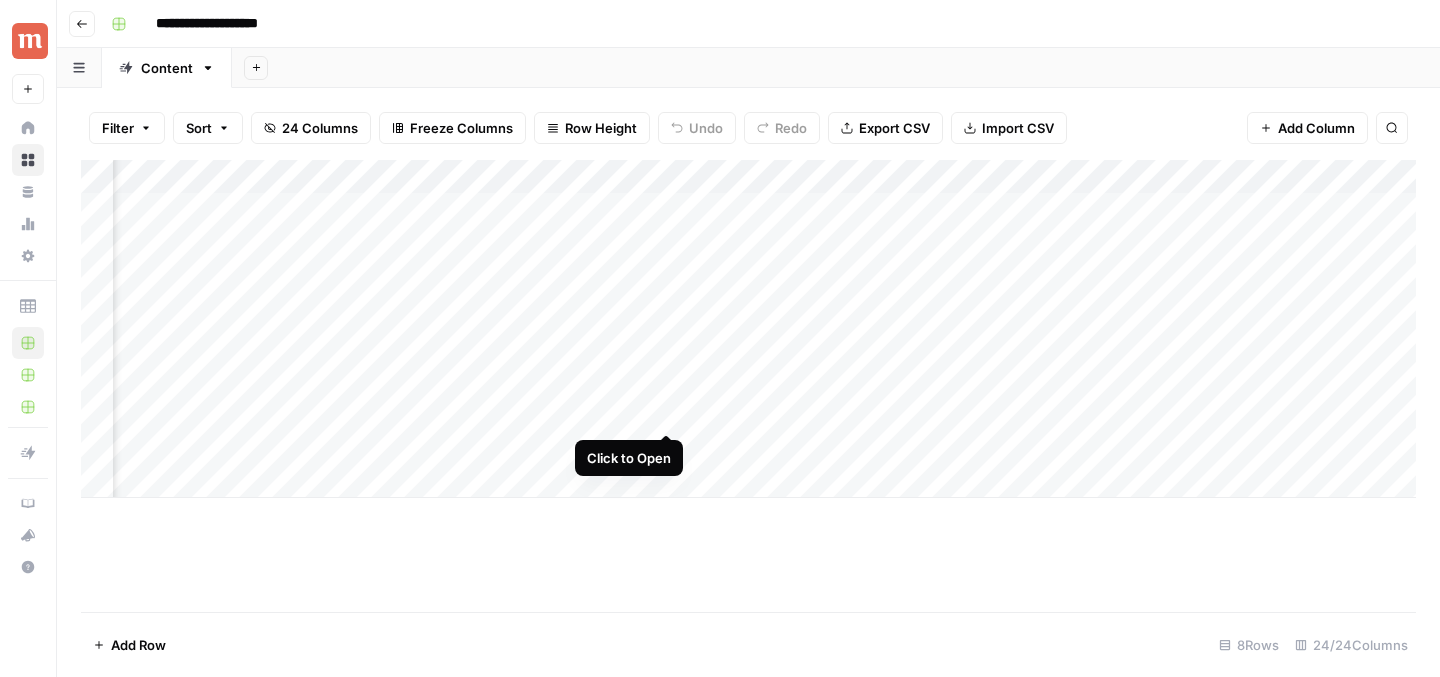 click on "Add Column" at bounding box center (748, 329) 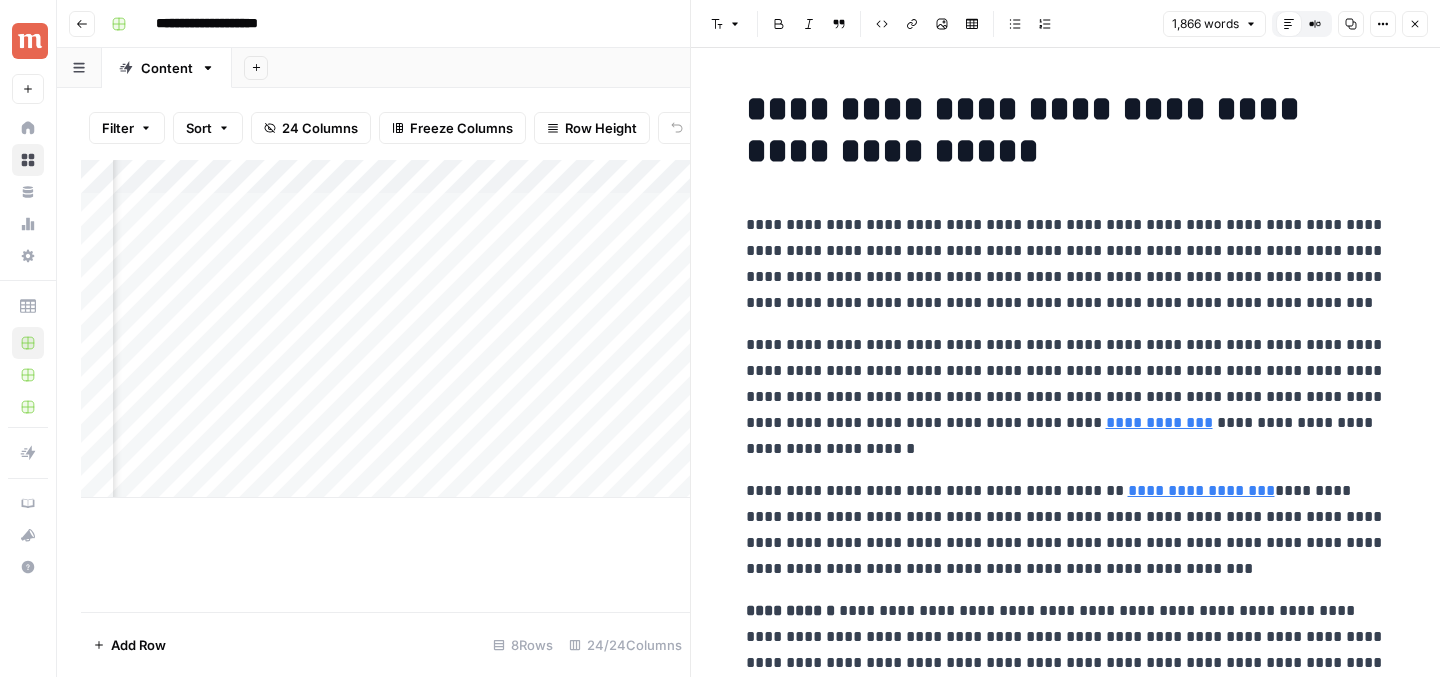 click on "**********" at bounding box center (1066, 397) 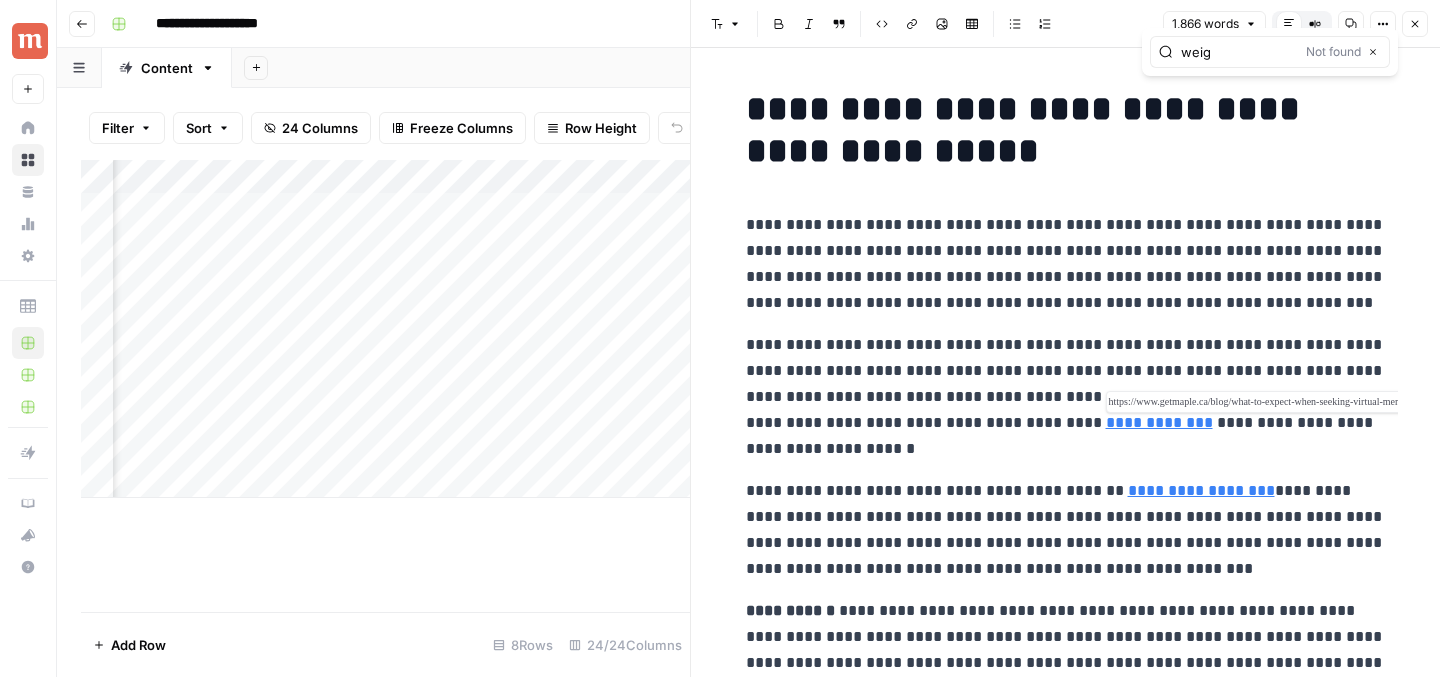 type on "weig" 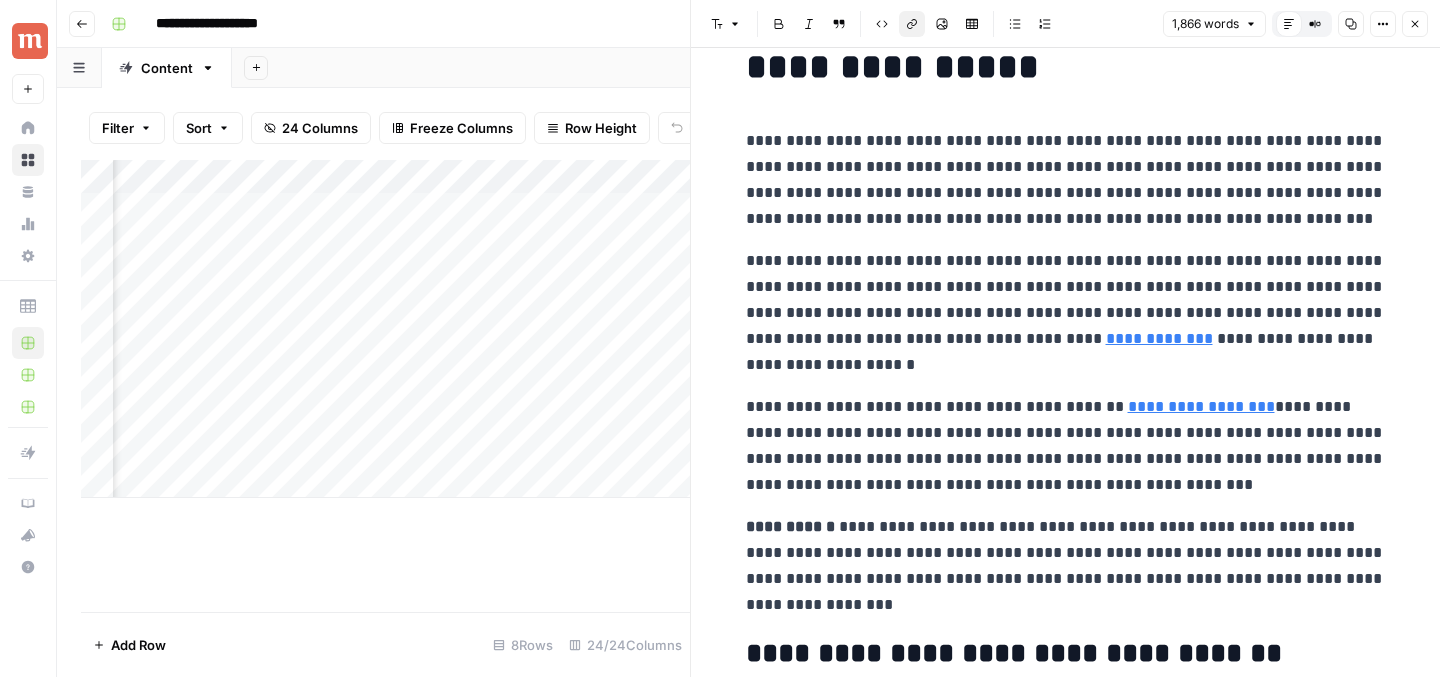 scroll, scrollTop: 134, scrollLeft: 0, axis: vertical 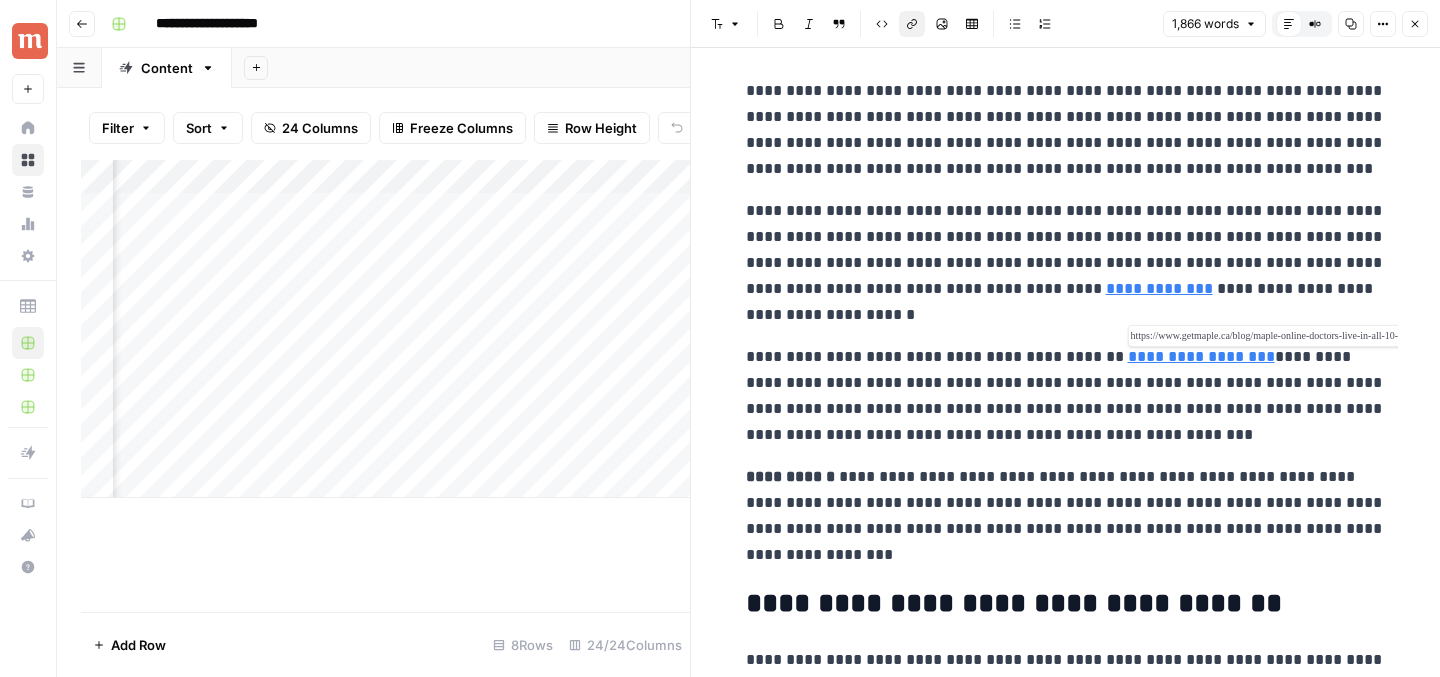 click on "**********" at bounding box center [1201, 356] 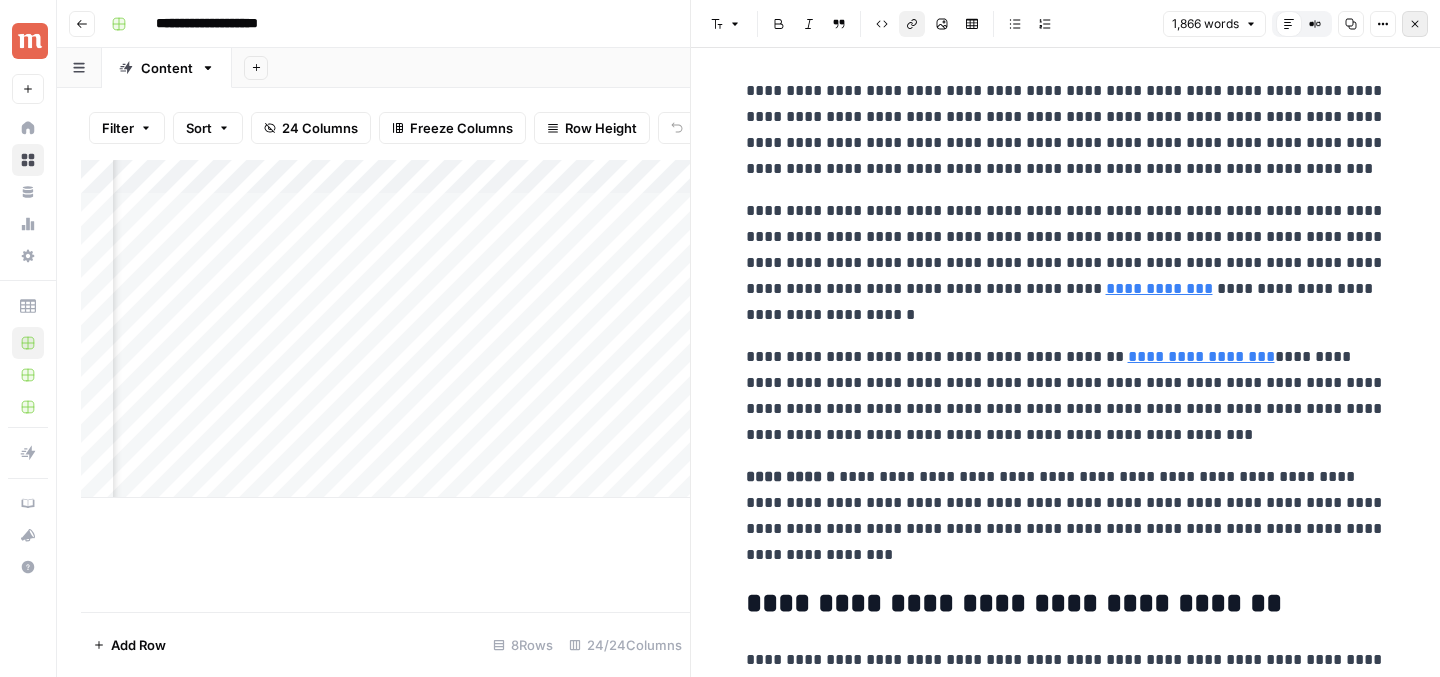 click 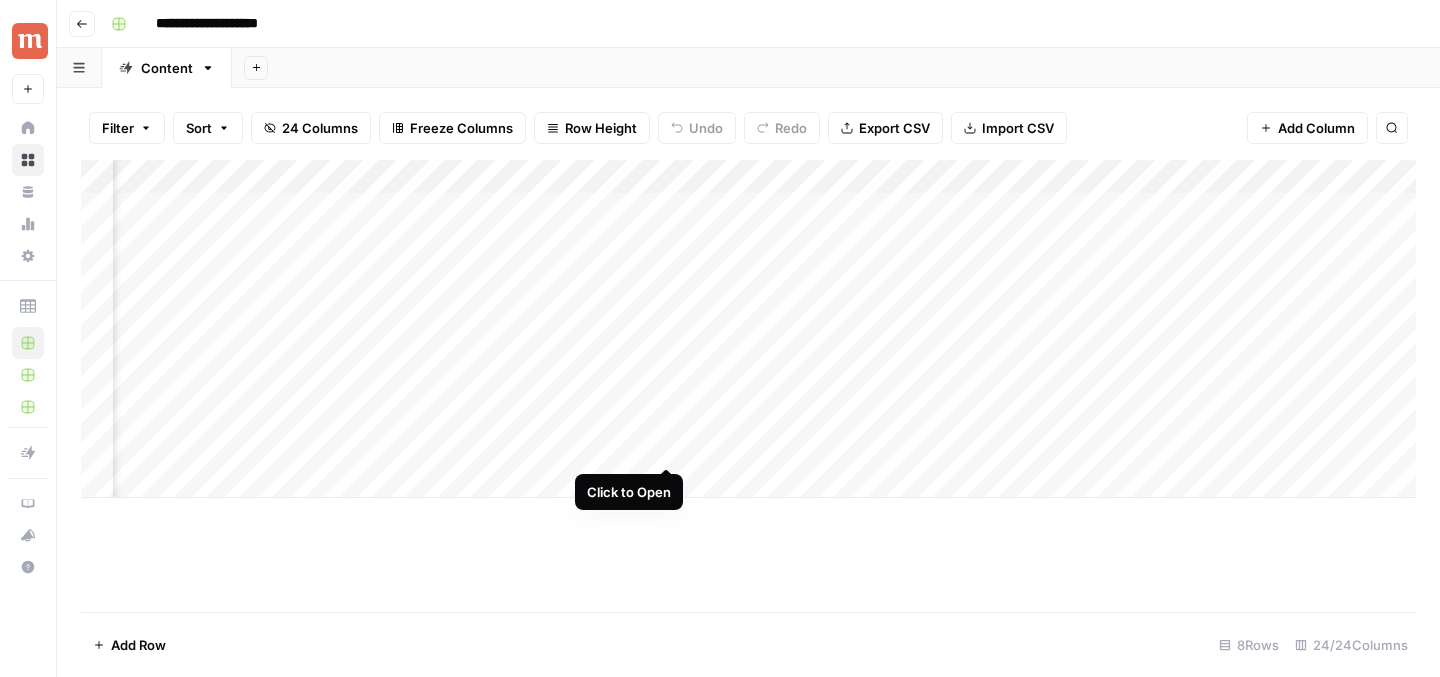 click on "Add Column" at bounding box center [748, 329] 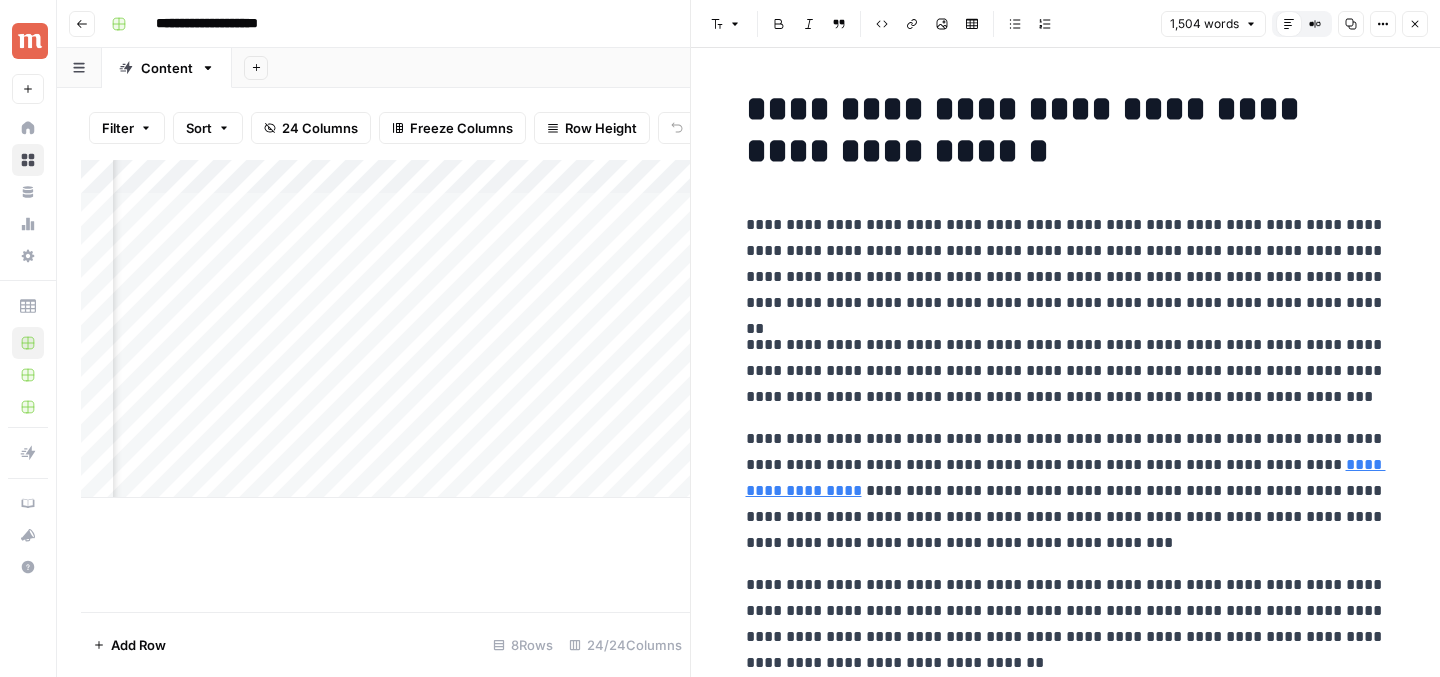 click on "Add Column" at bounding box center [385, 329] 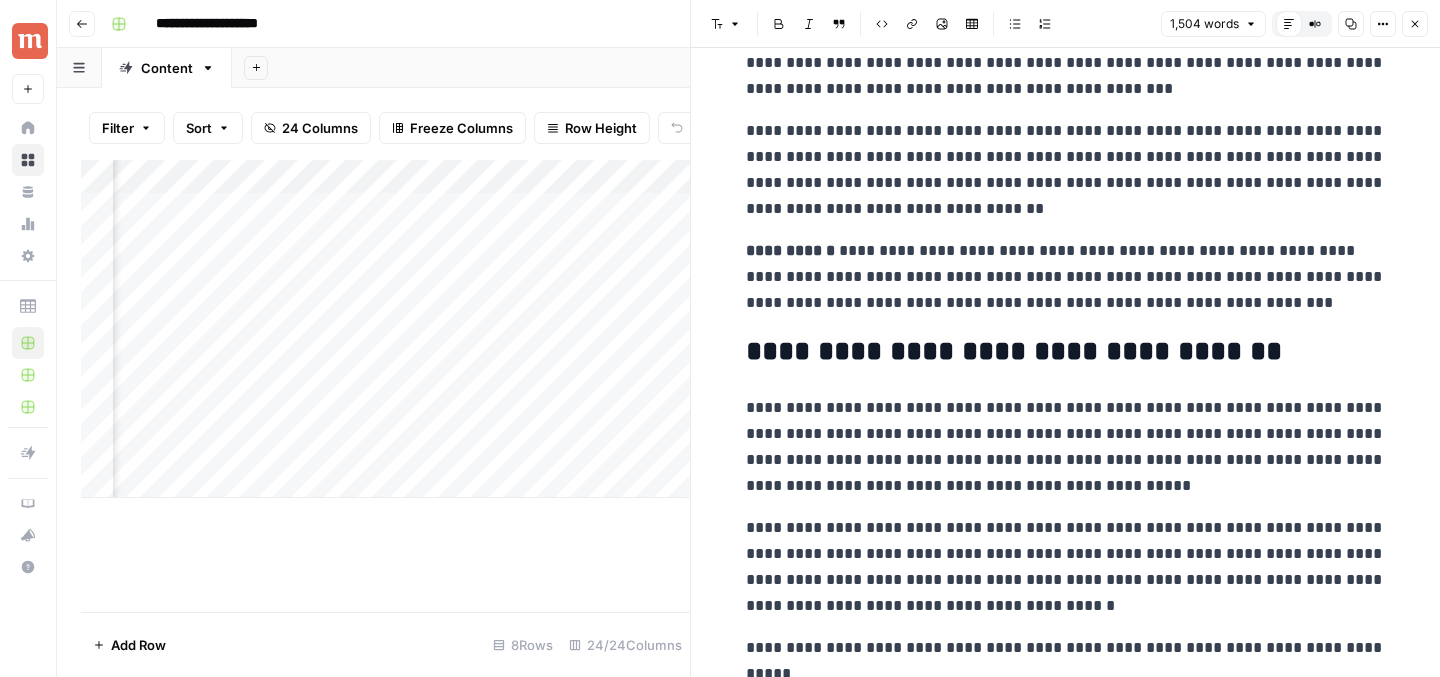 scroll, scrollTop: 467, scrollLeft: 0, axis: vertical 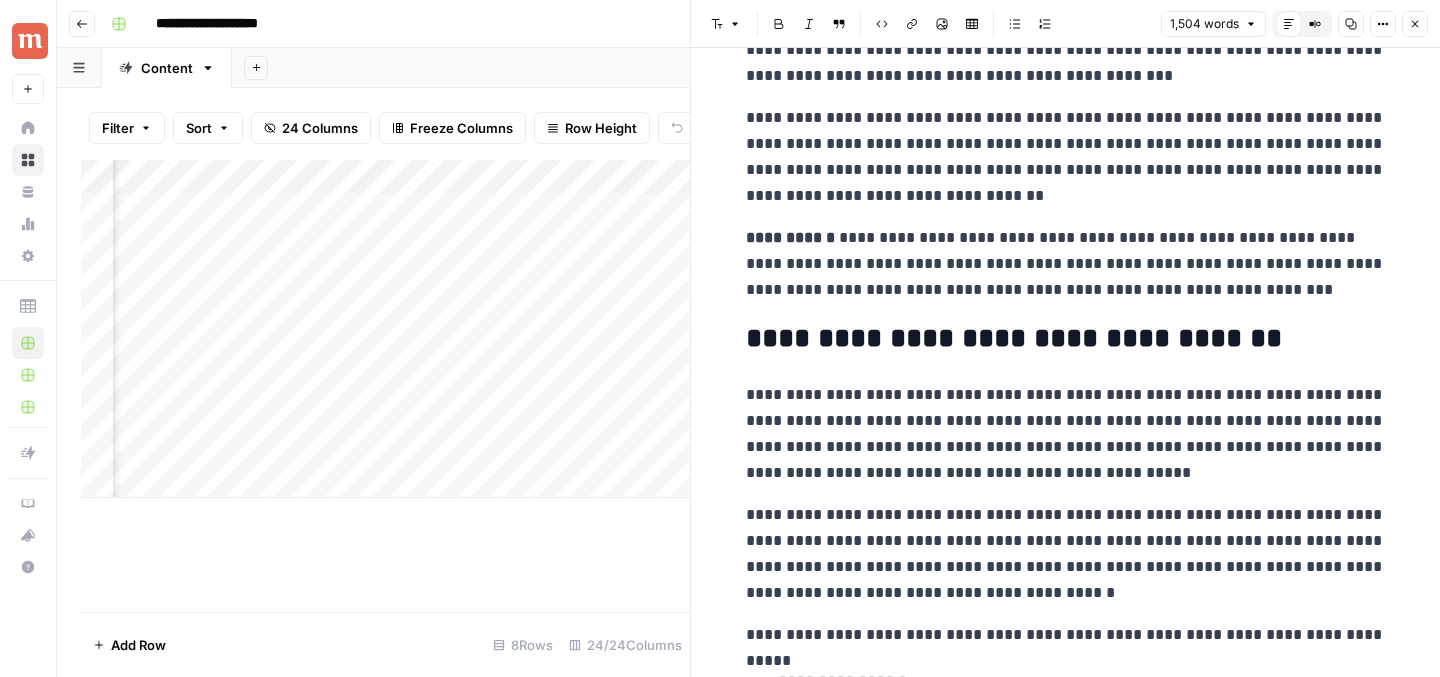 click on "**********" at bounding box center [1066, 2523] 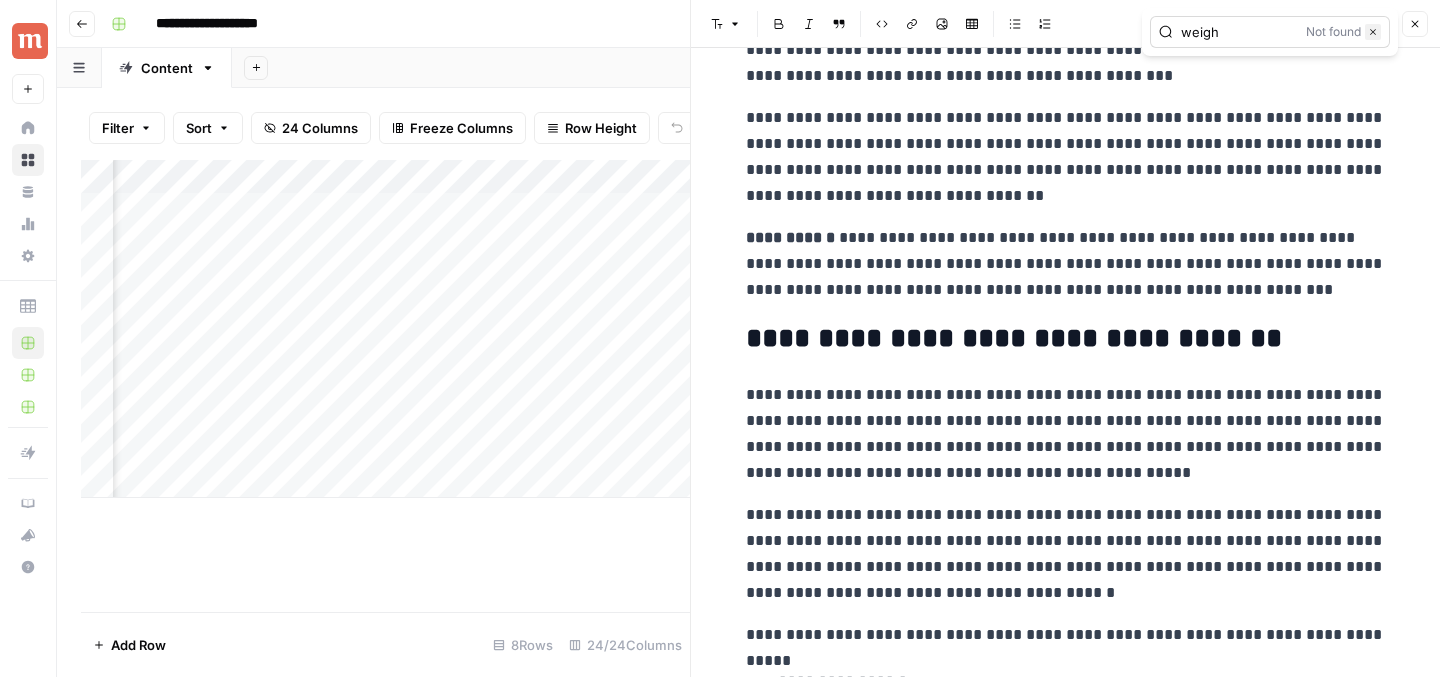 type on "weigh" 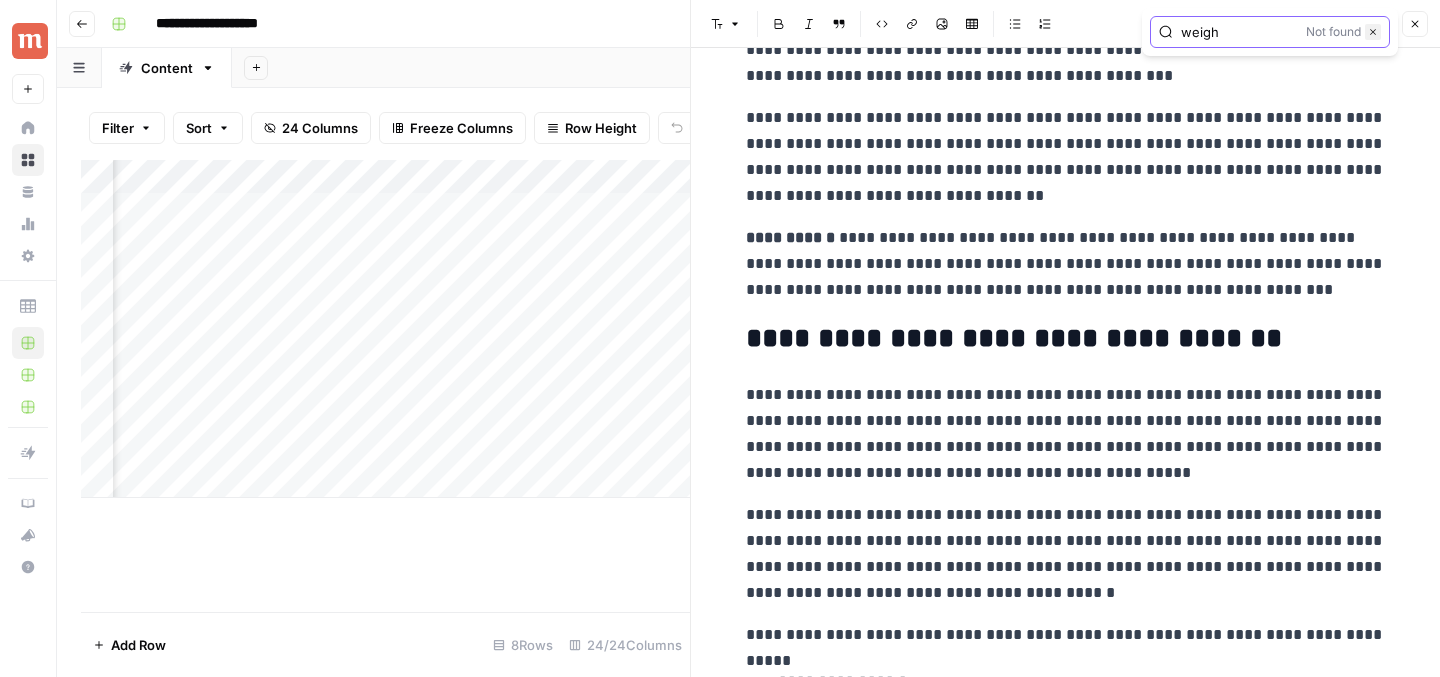 click 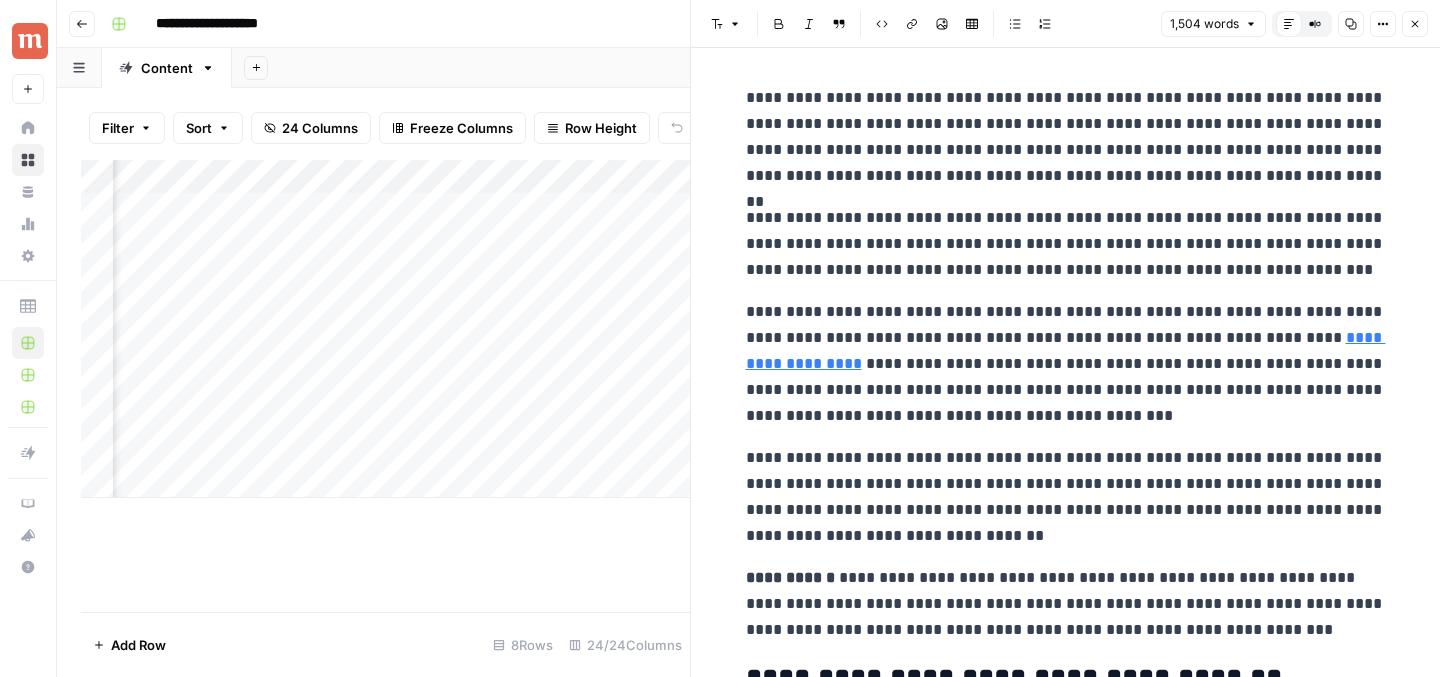 scroll, scrollTop: 433, scrollLeft: 0, axis: vertical 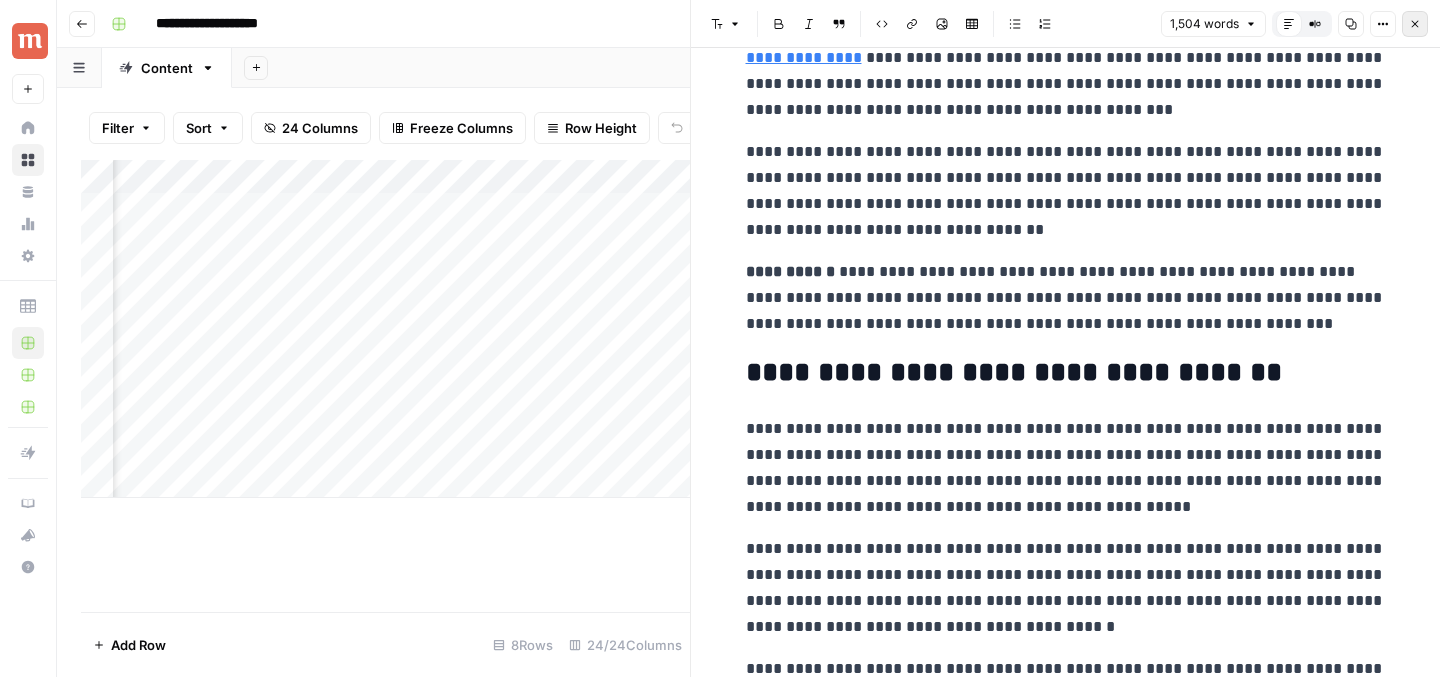 click 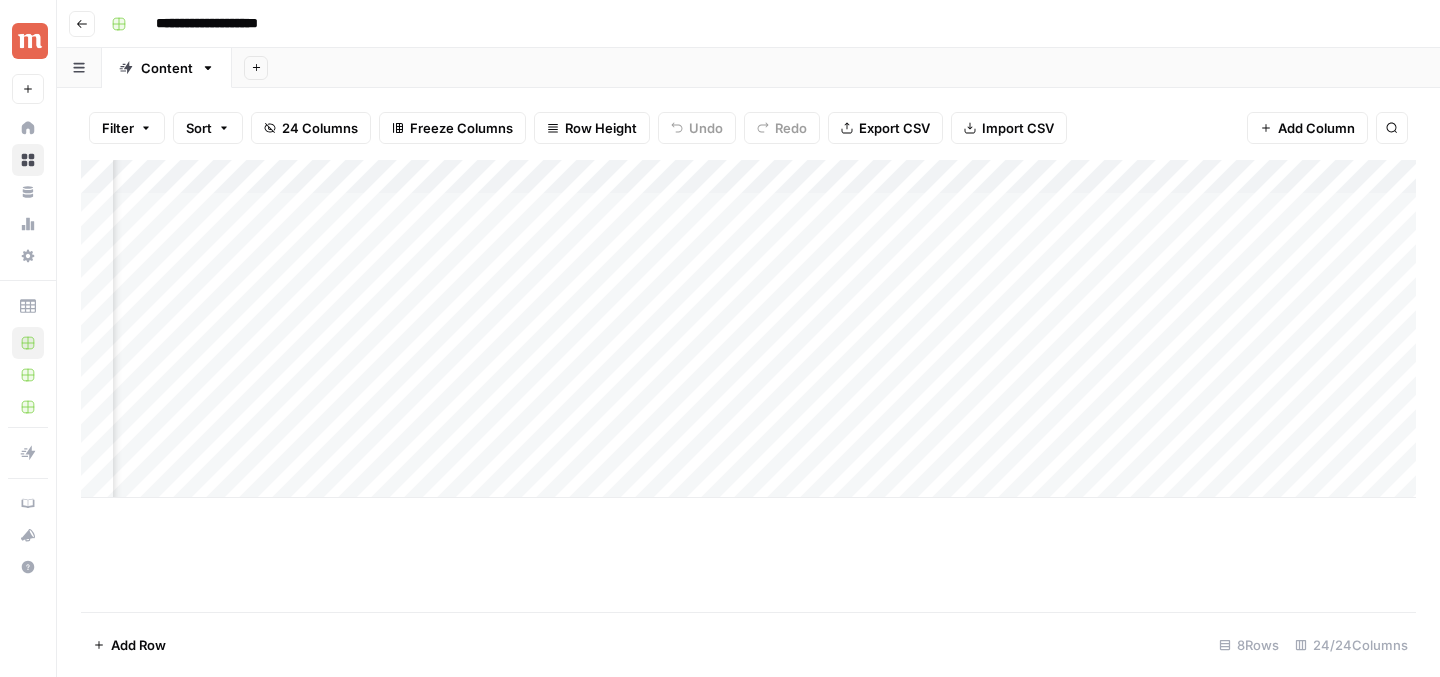 scroll, scrollTop: 0, scrollLeft: 1927, axis: horizontal 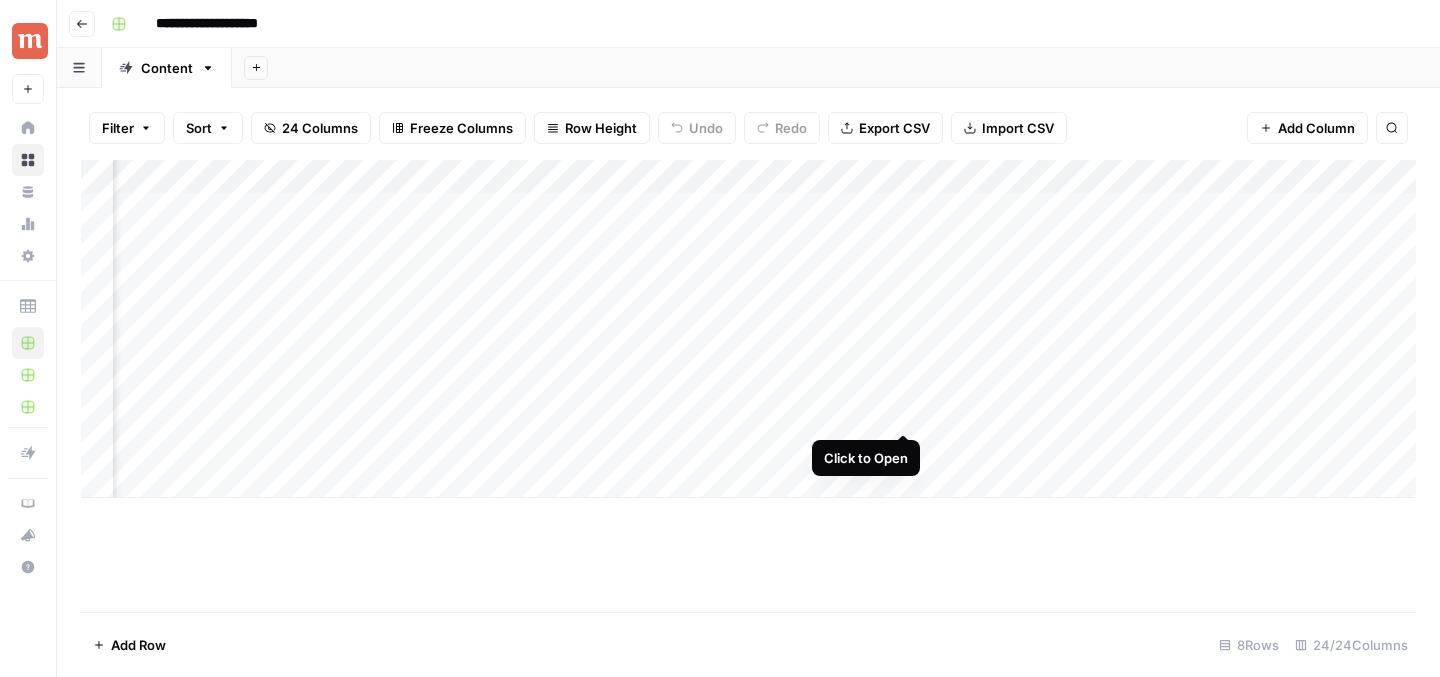 click on "Add Column" at bounding box center (748, 329) 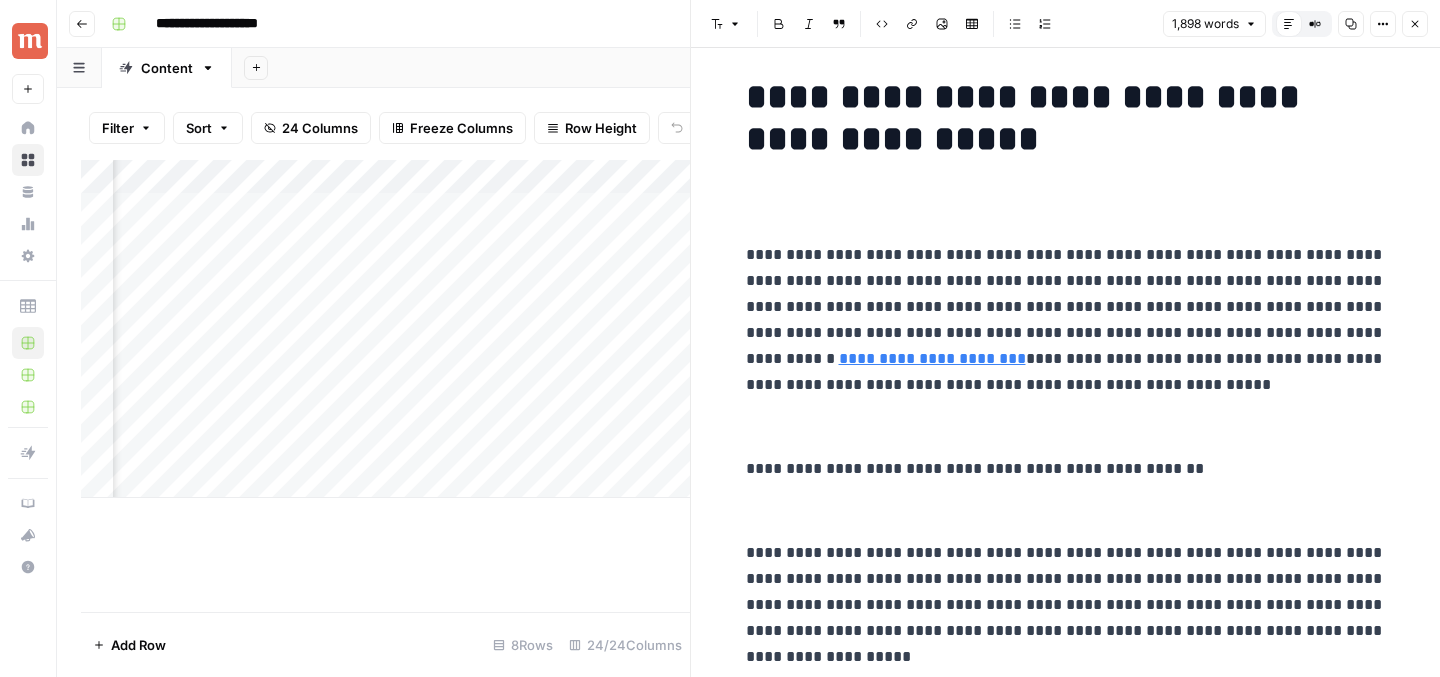 scroll, scrollTop: 0, scrollLeft: 0, axis: both 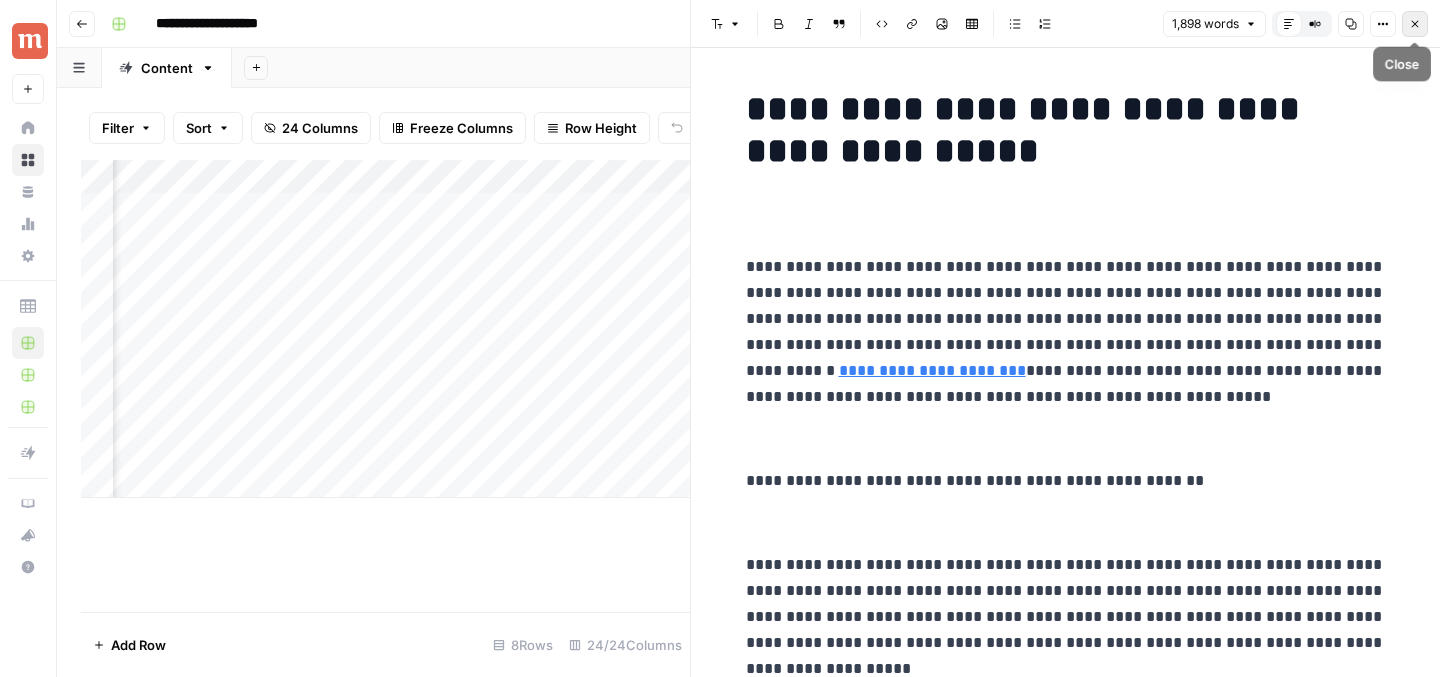 click 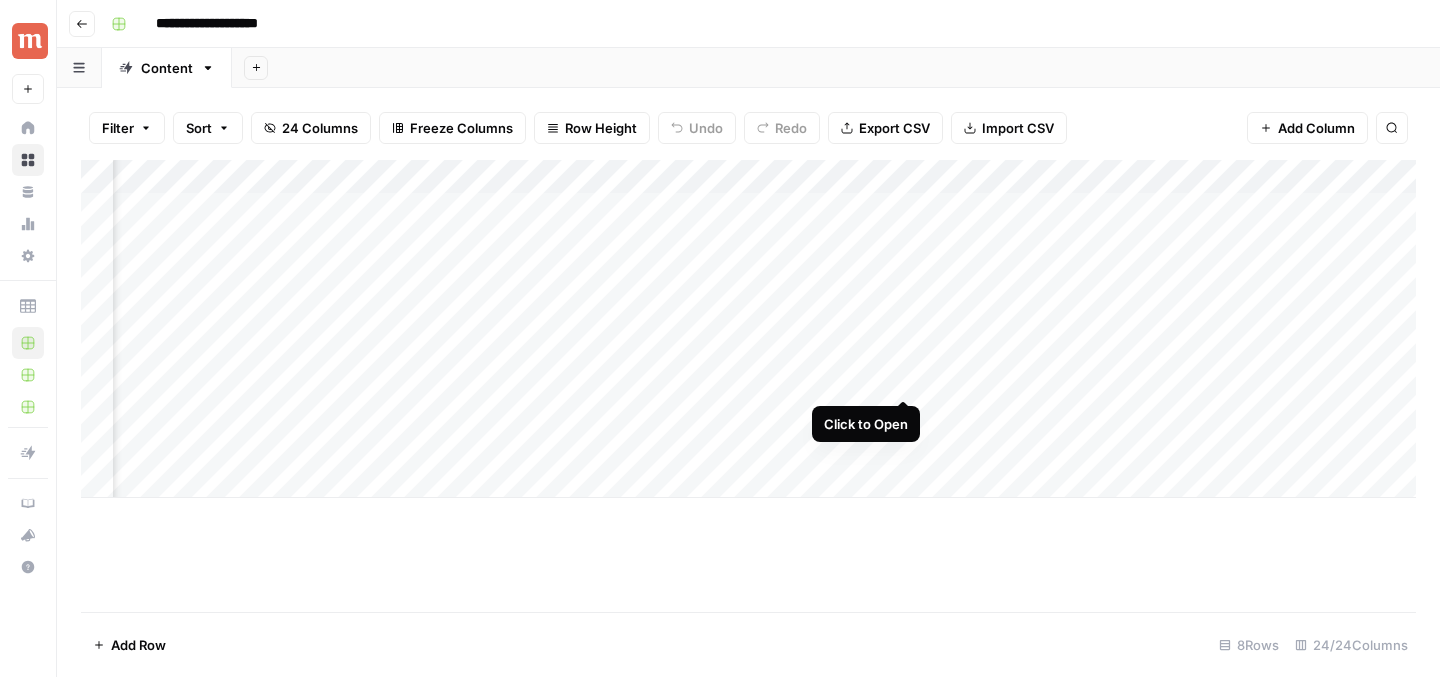 click on "Add Column" at bounding box center (748, 329) 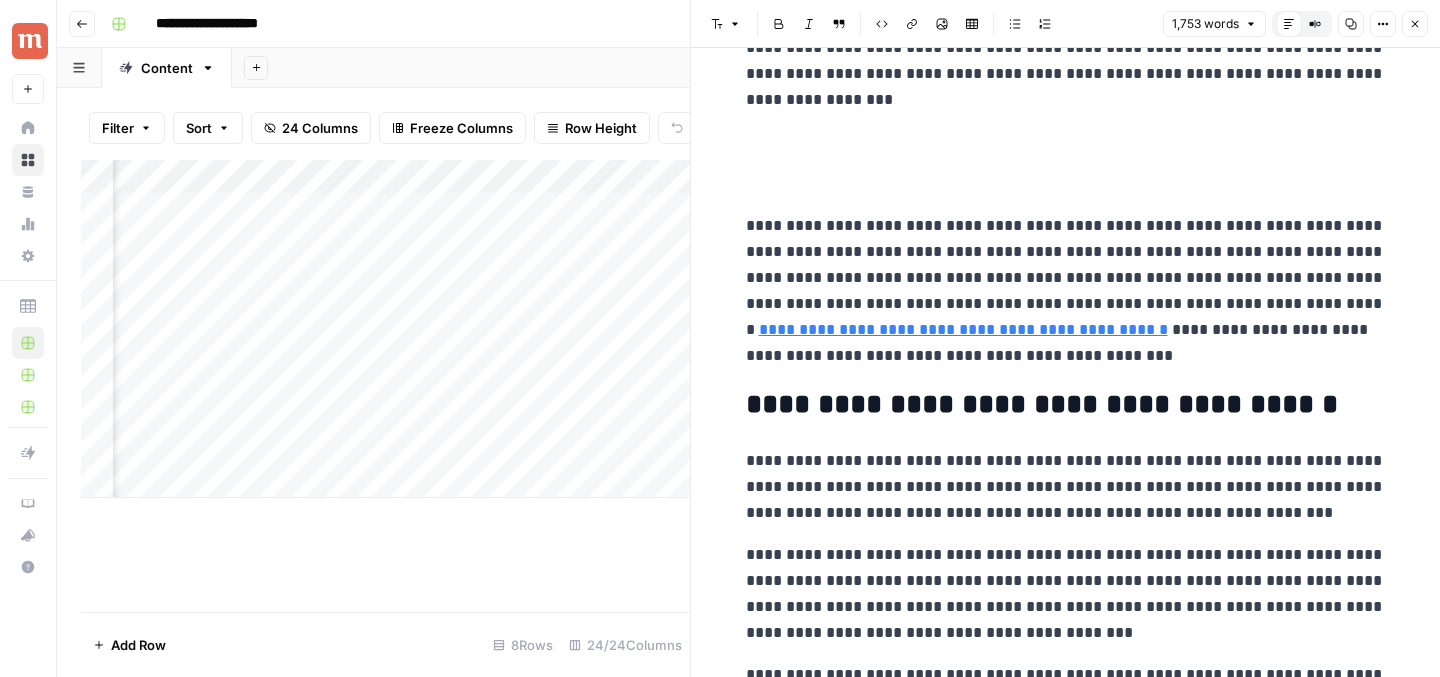 scroll, scrollTop: 896, scrollLeft: 0, axis: vertical 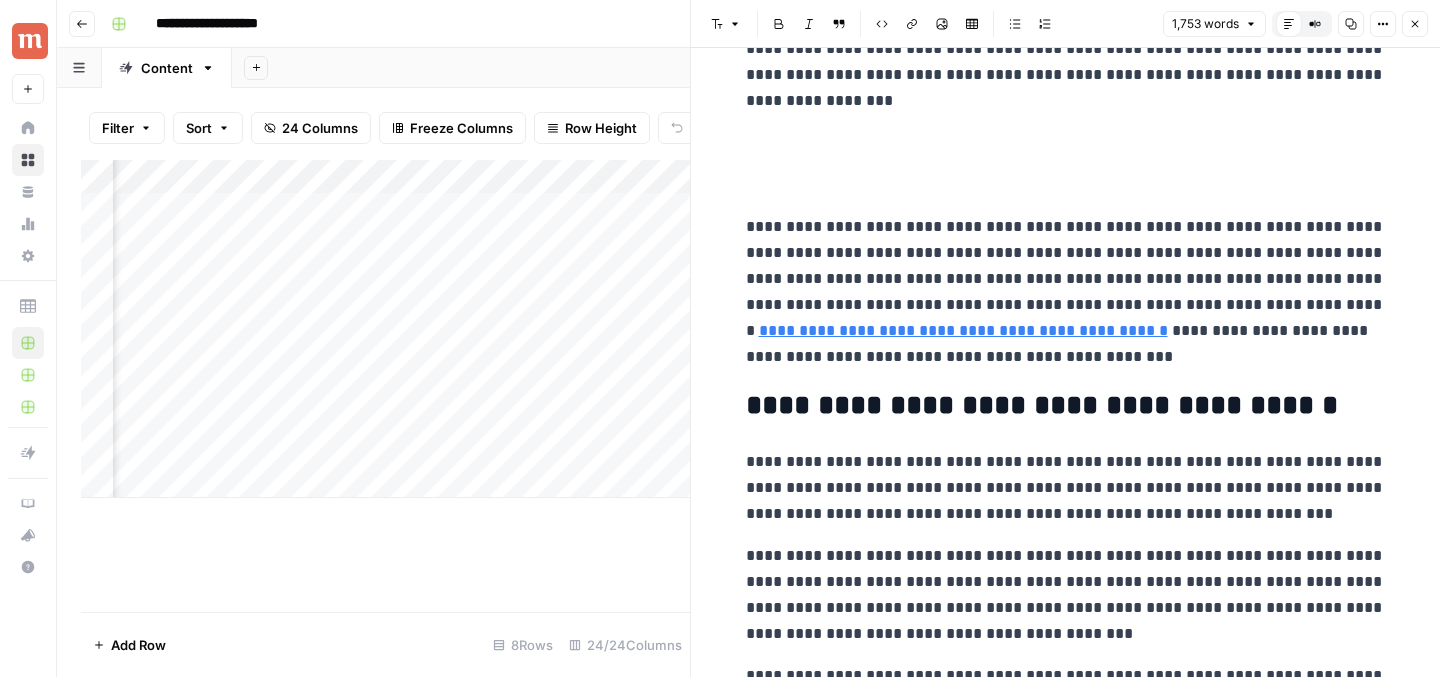 click on "**********" at bounding box center (1066, 2728) 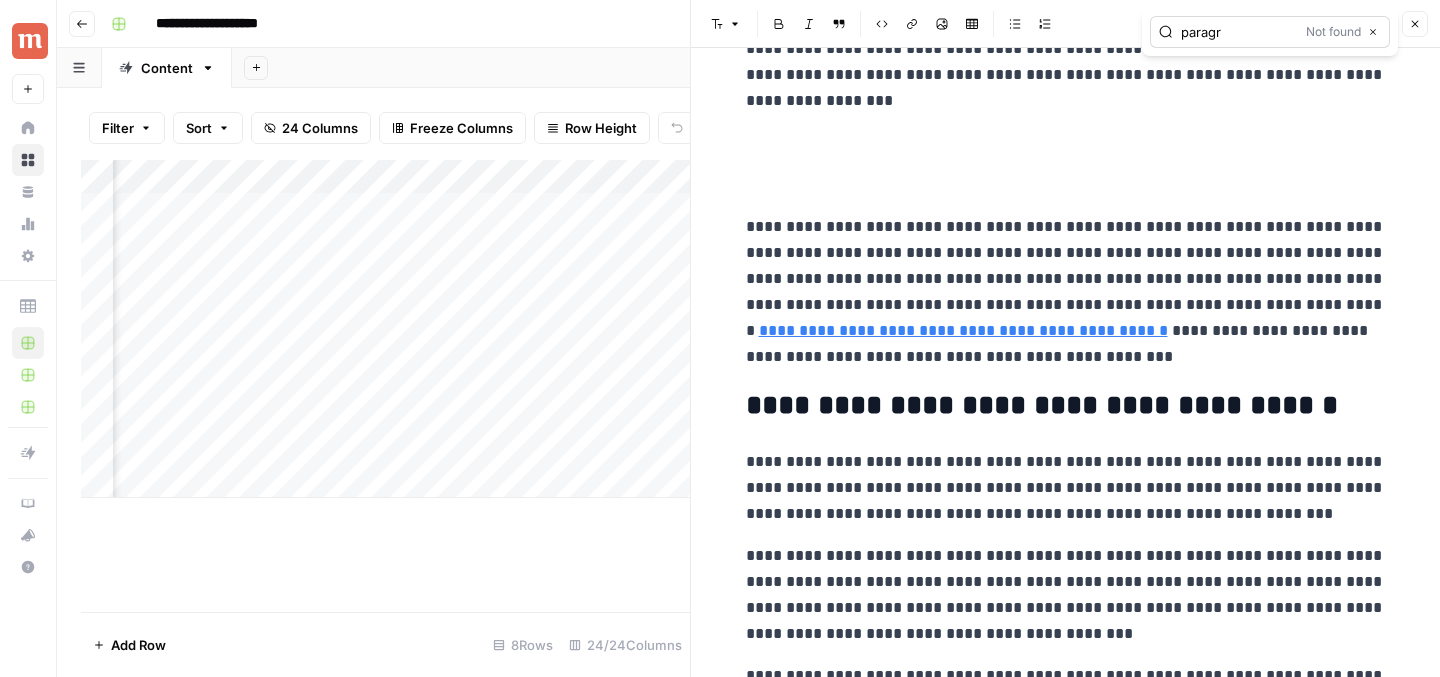 click on "paragr" at bounding box center (1239, 32) 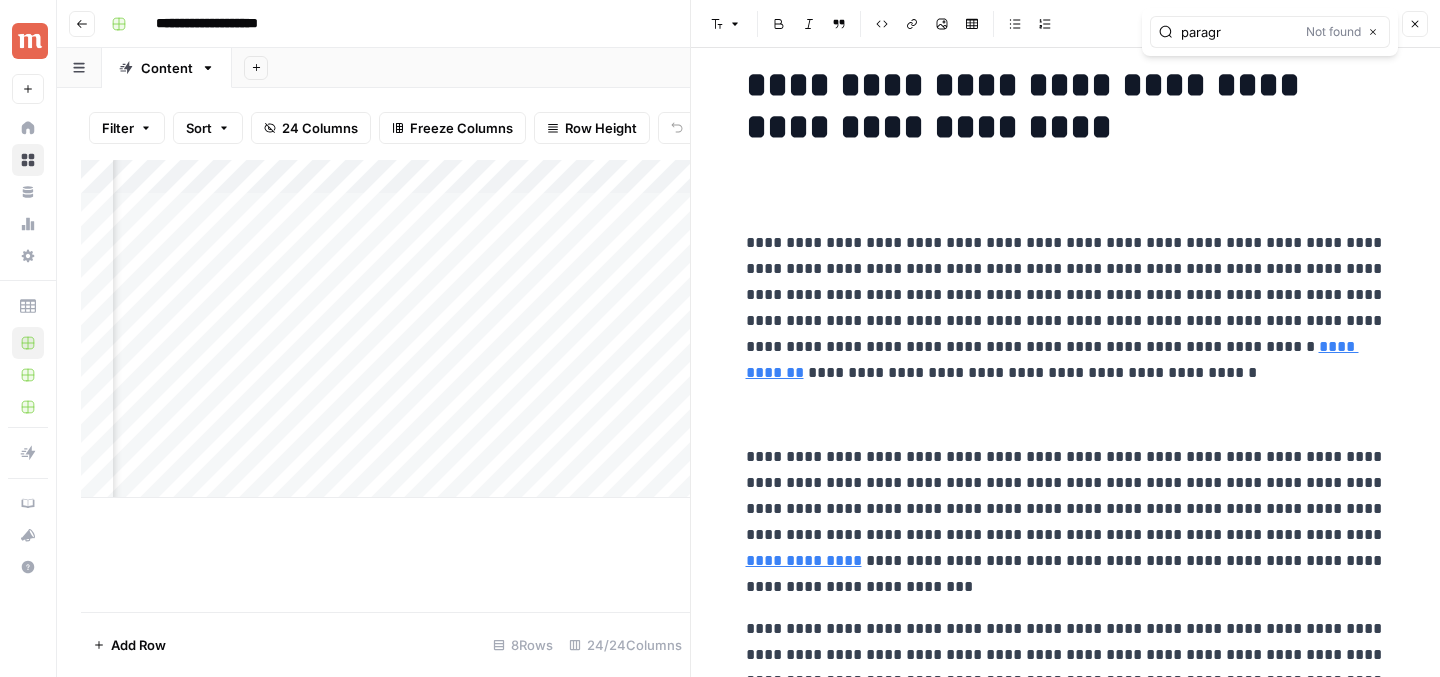 scroll, scrollTop: 0, scrollLeft: 0, axis: both 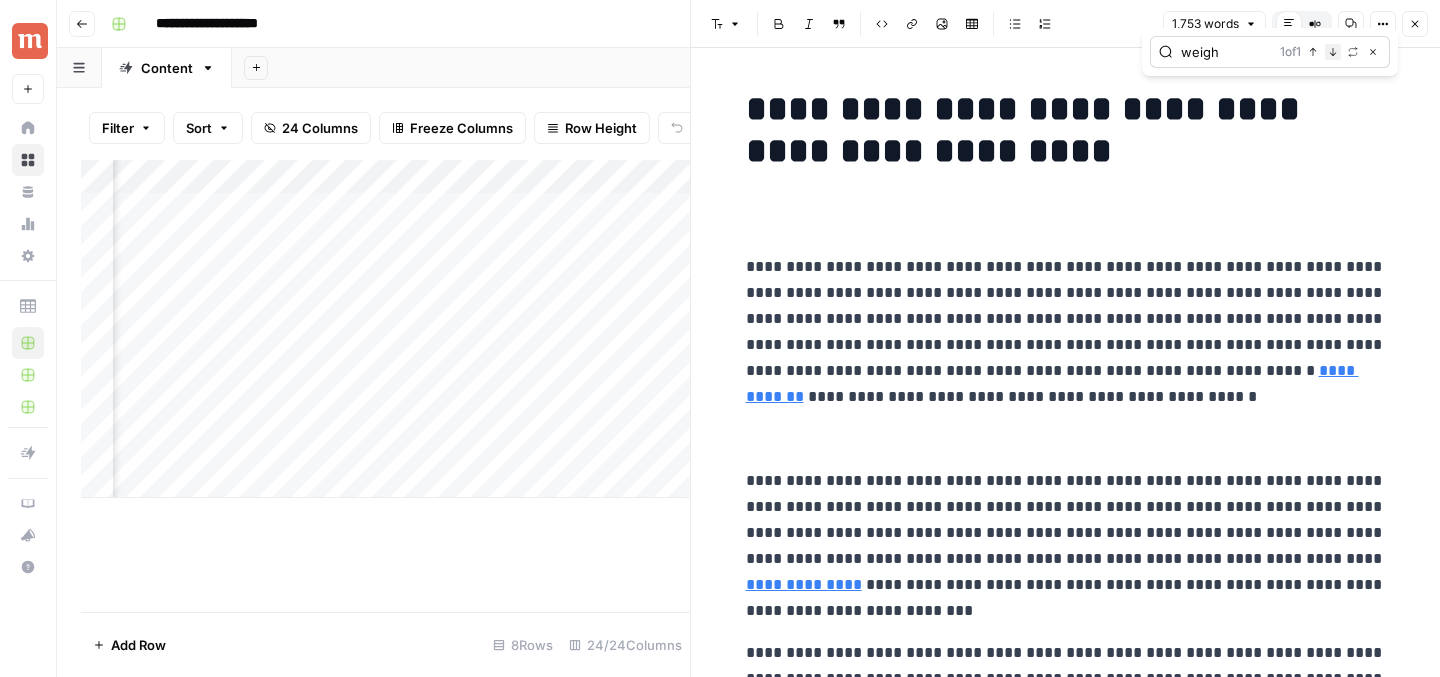 type on "weigh" 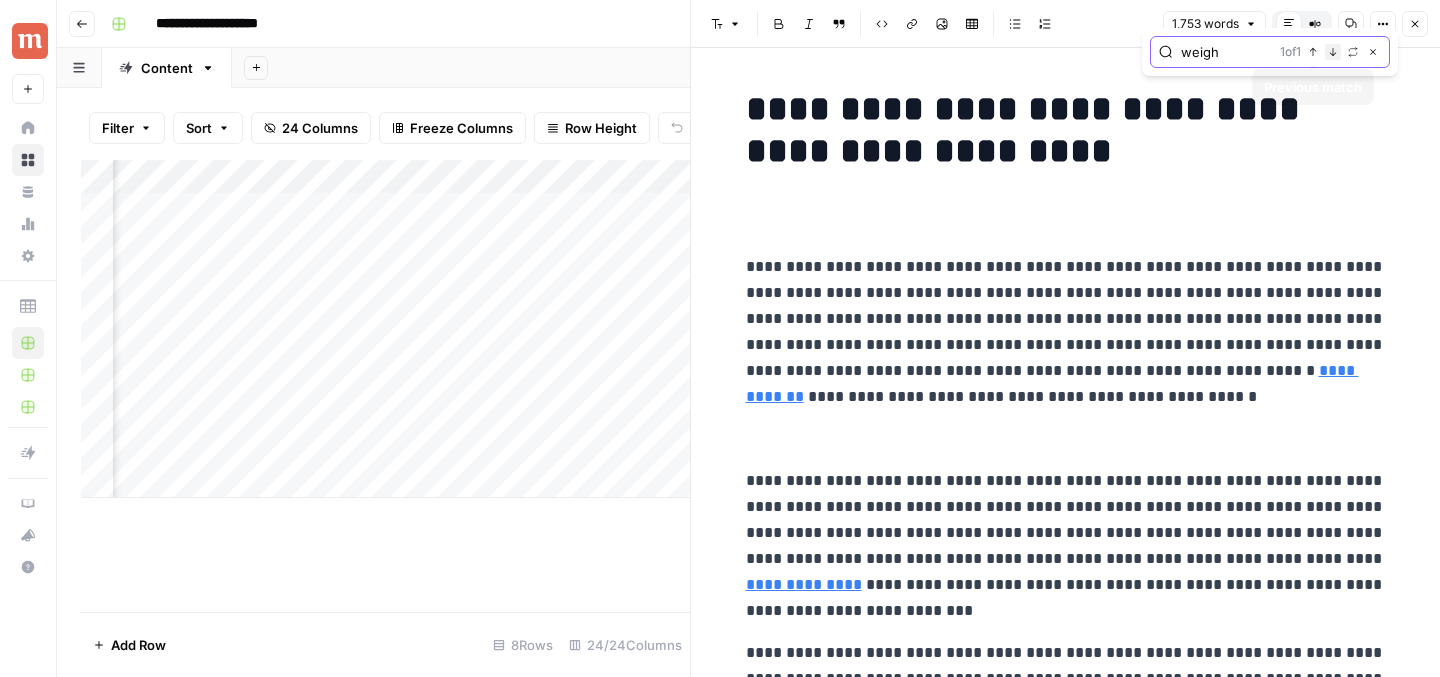 click 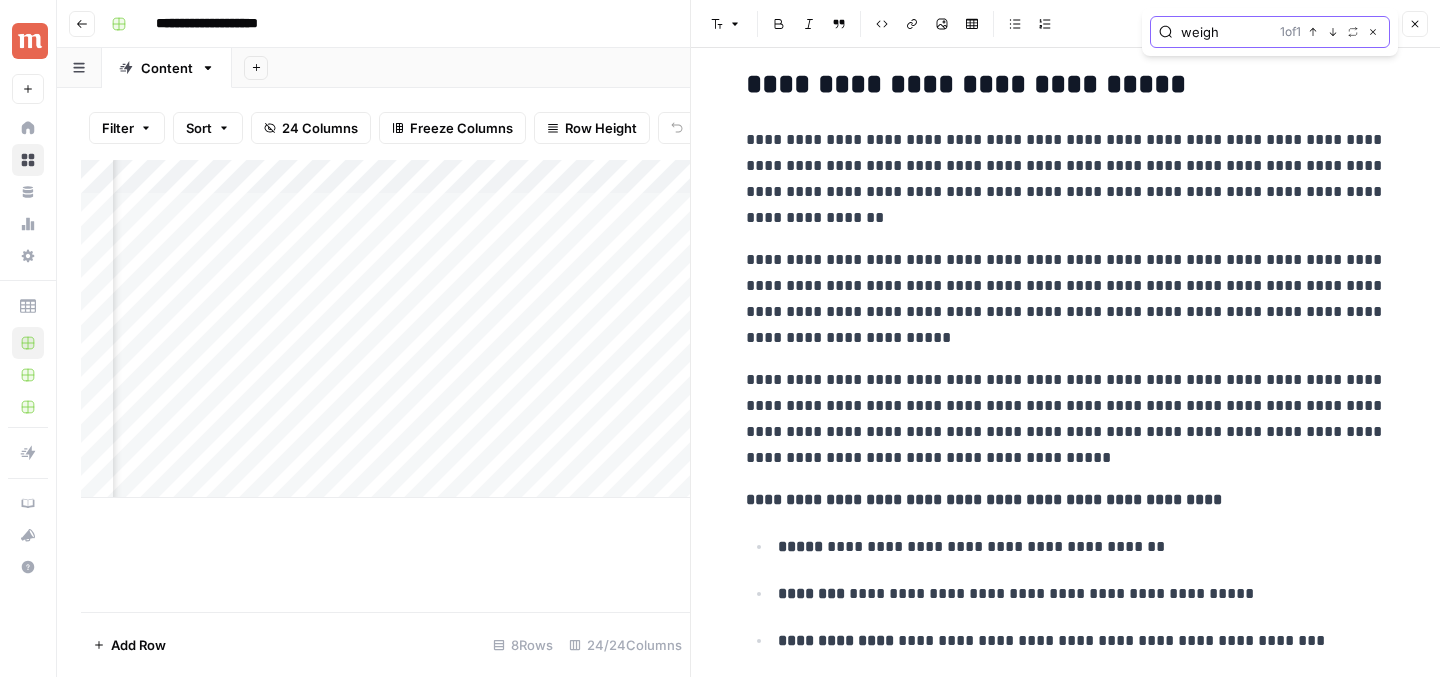scroll, scrollTop: 1714, scrollLeft: 0, axis: vertical 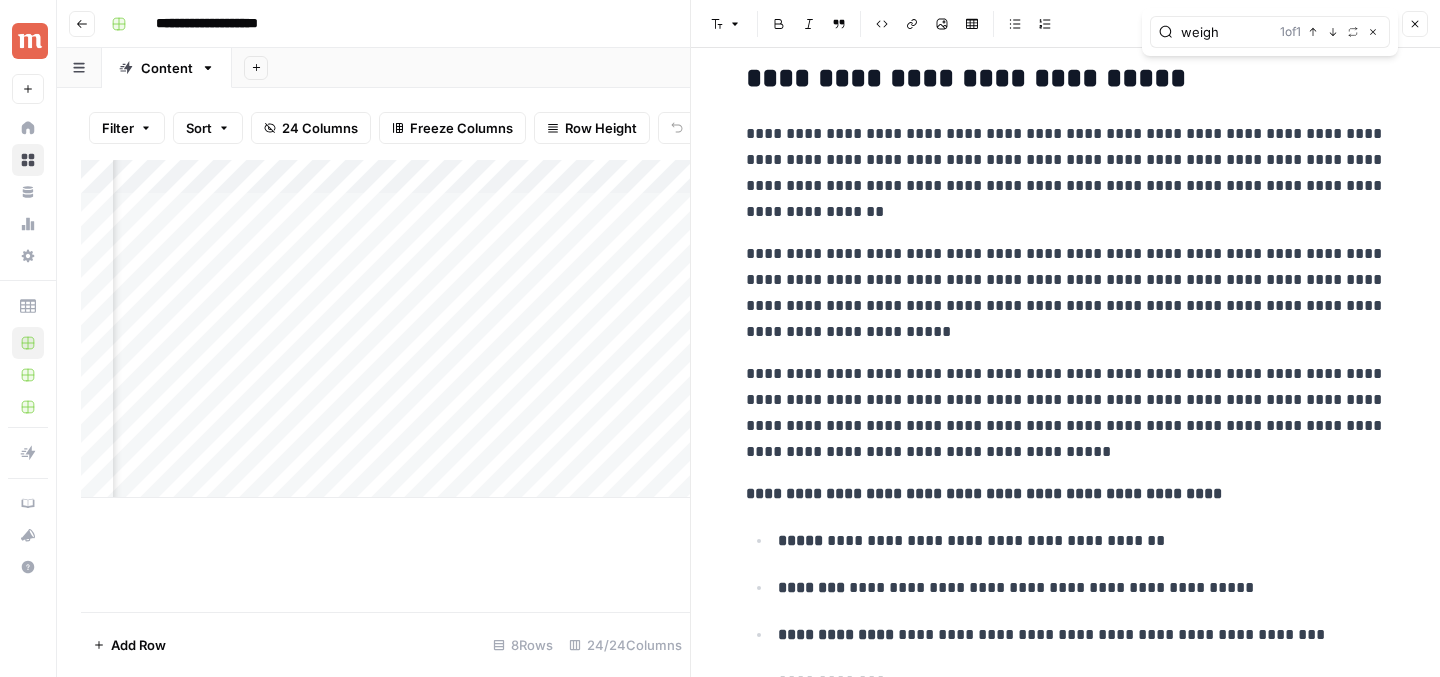 click on "Font style Bold Italic Block quote Code block Link Image Insert Table Bulleted list Numbered list 1,753 words Default Editor Compare Old vs New Content Copy Options Close" at bounding box center (1065, 24) 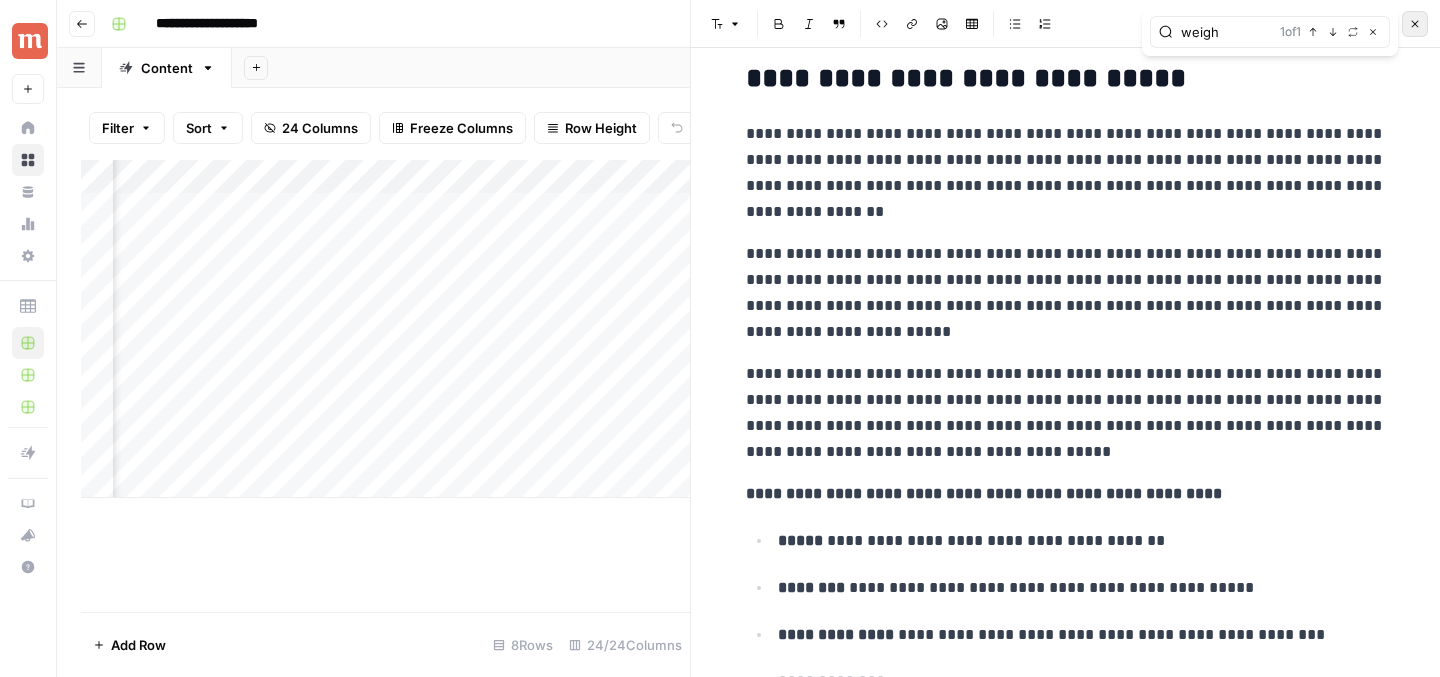 click on "Close" at bounding box center [1415, 24] 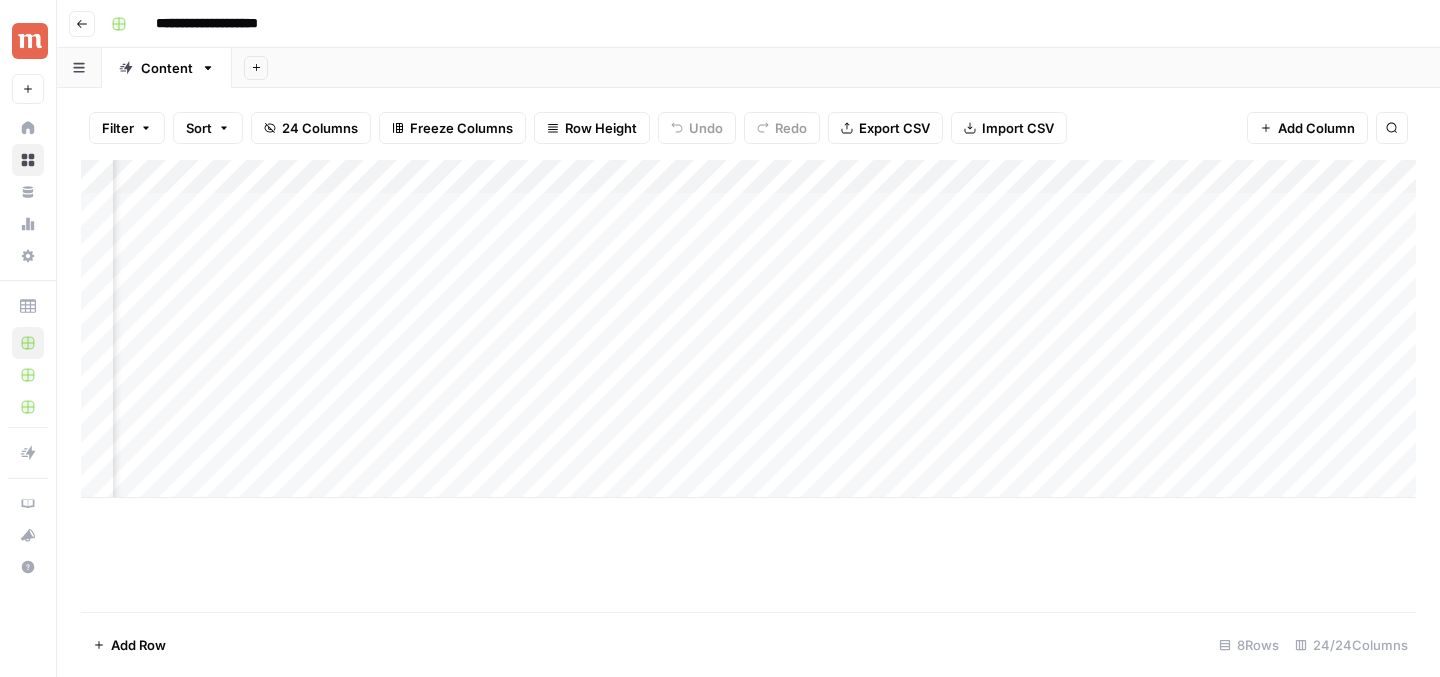 scroll, scrollTop: 0, scrollLeft: 2135, axis: horizontal 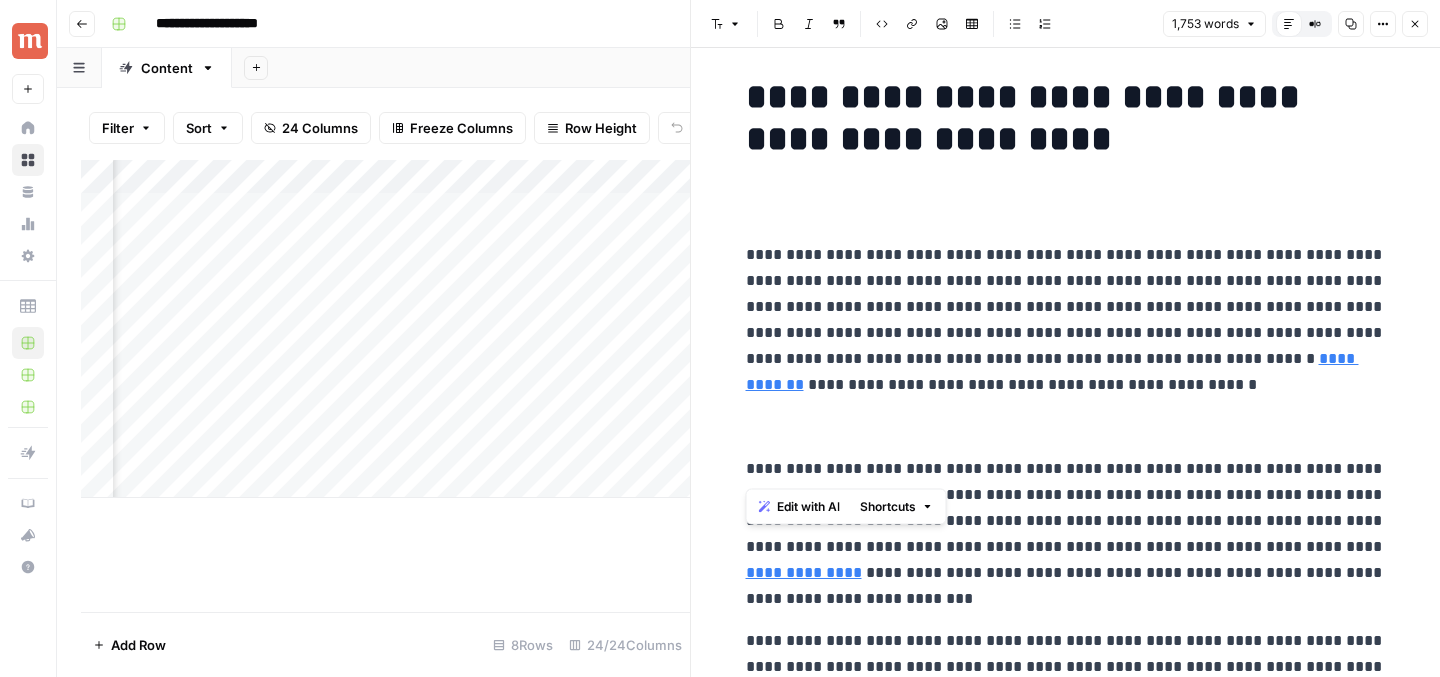 drag, startPoint x: 750, startPoint y: 96, endPoint x: 751, endPoint y: 437, distance: 341.00146 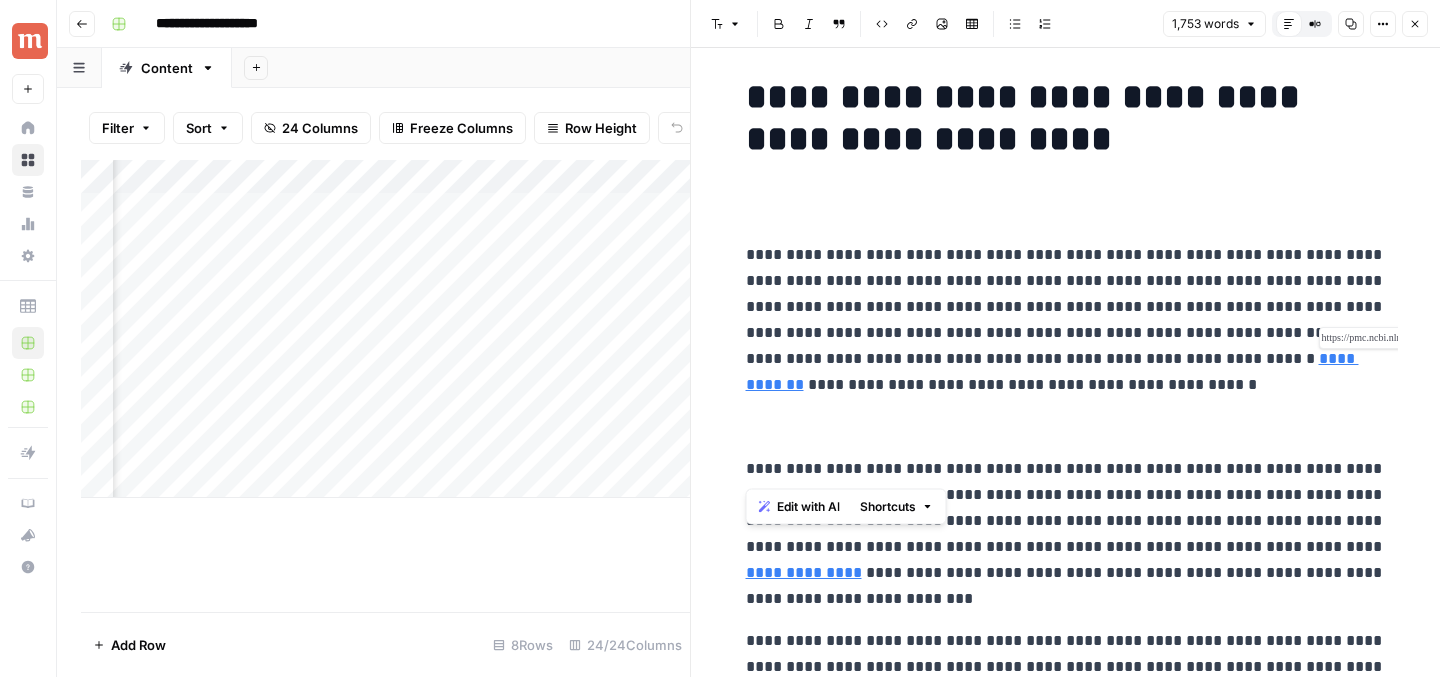 click on "**********" at bounding box center (1052, 371) 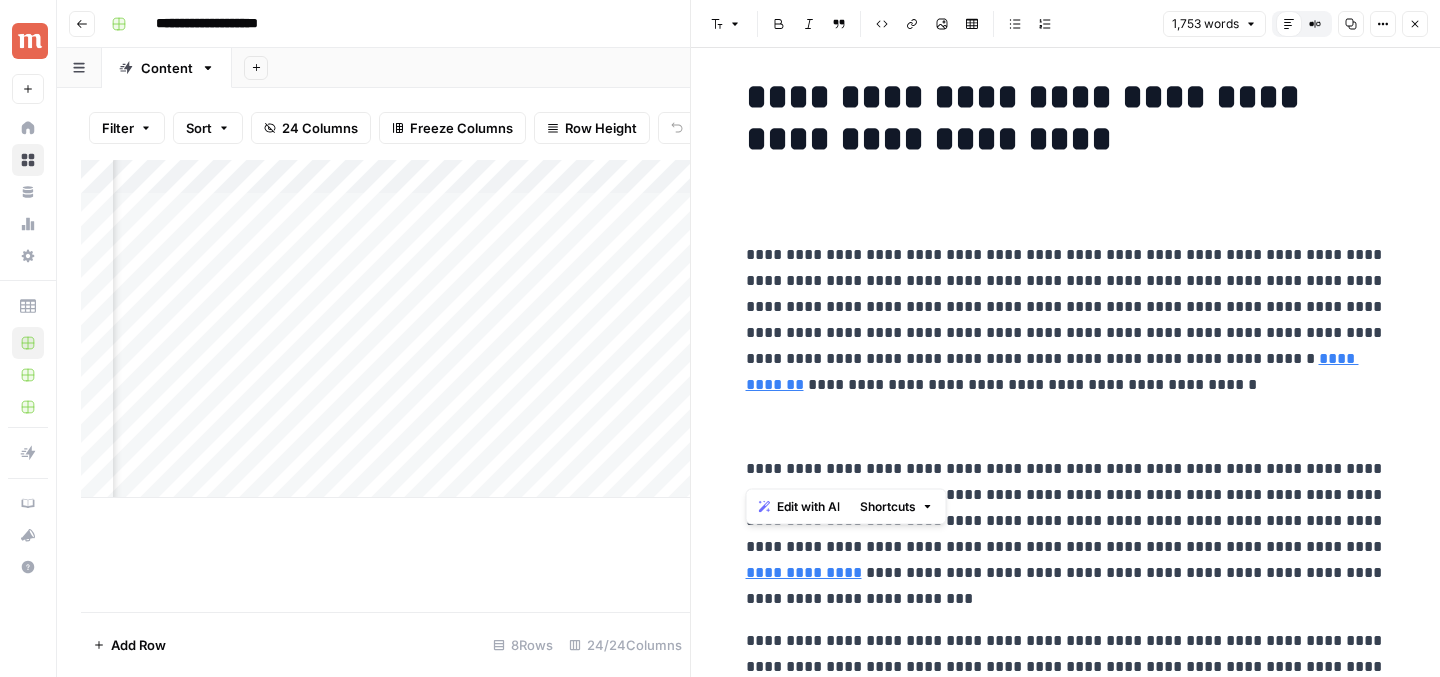 click on "**********" at bounding box center (1066, 320) 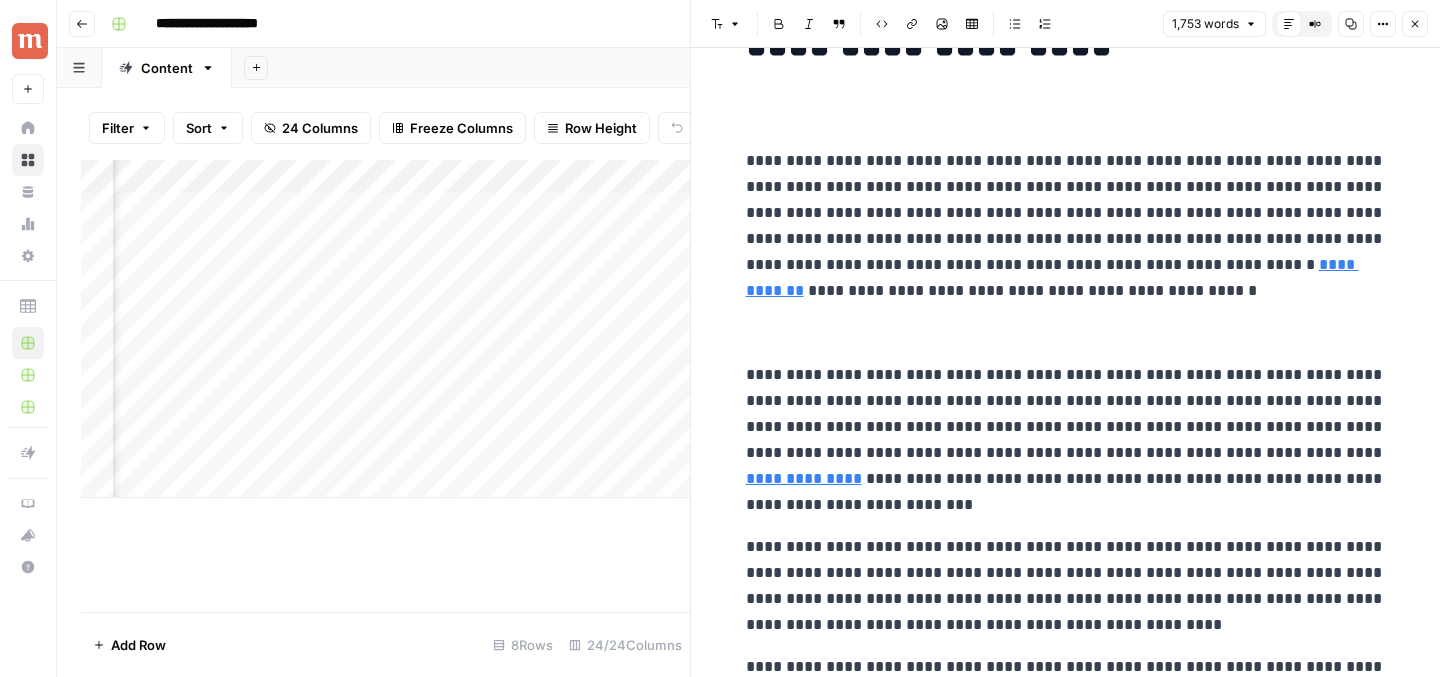 scroll, scrollTop: 245, scrollLeft: 0, axis: vertical 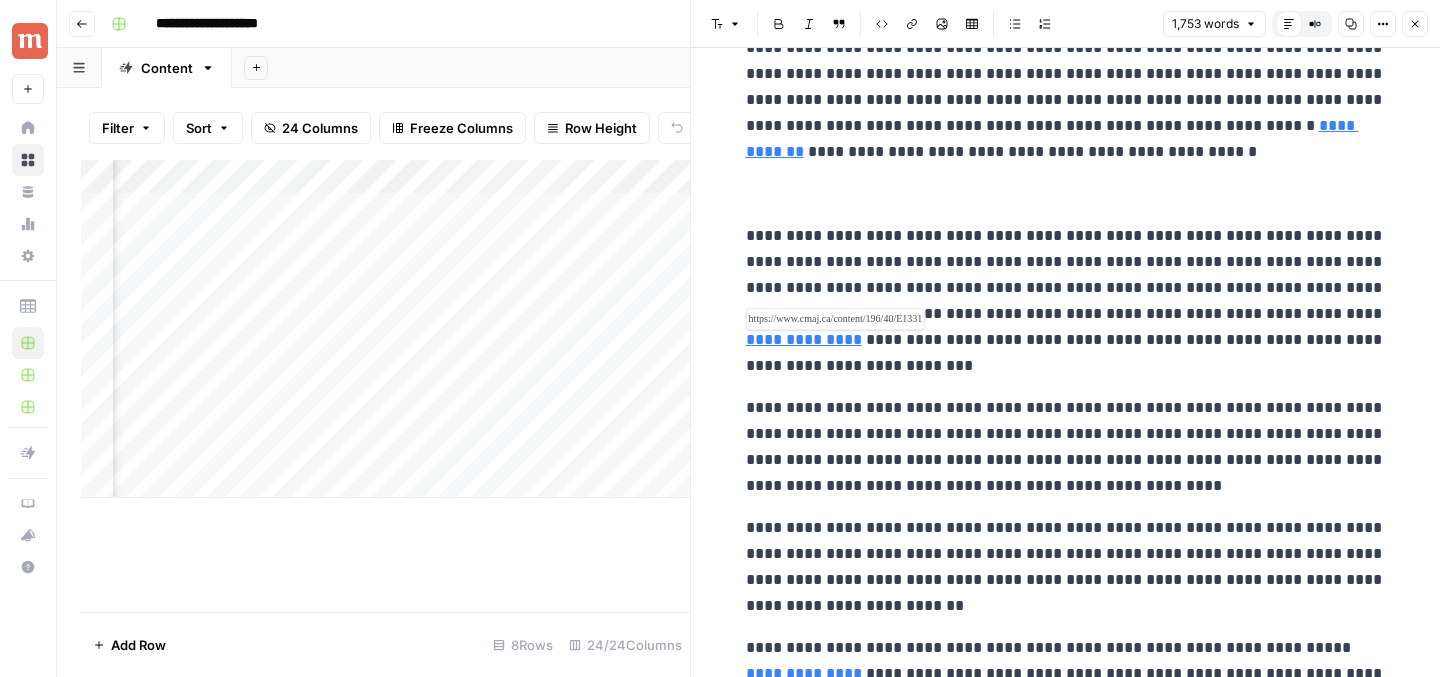 click on "**********" at bounding box center [804, 339] 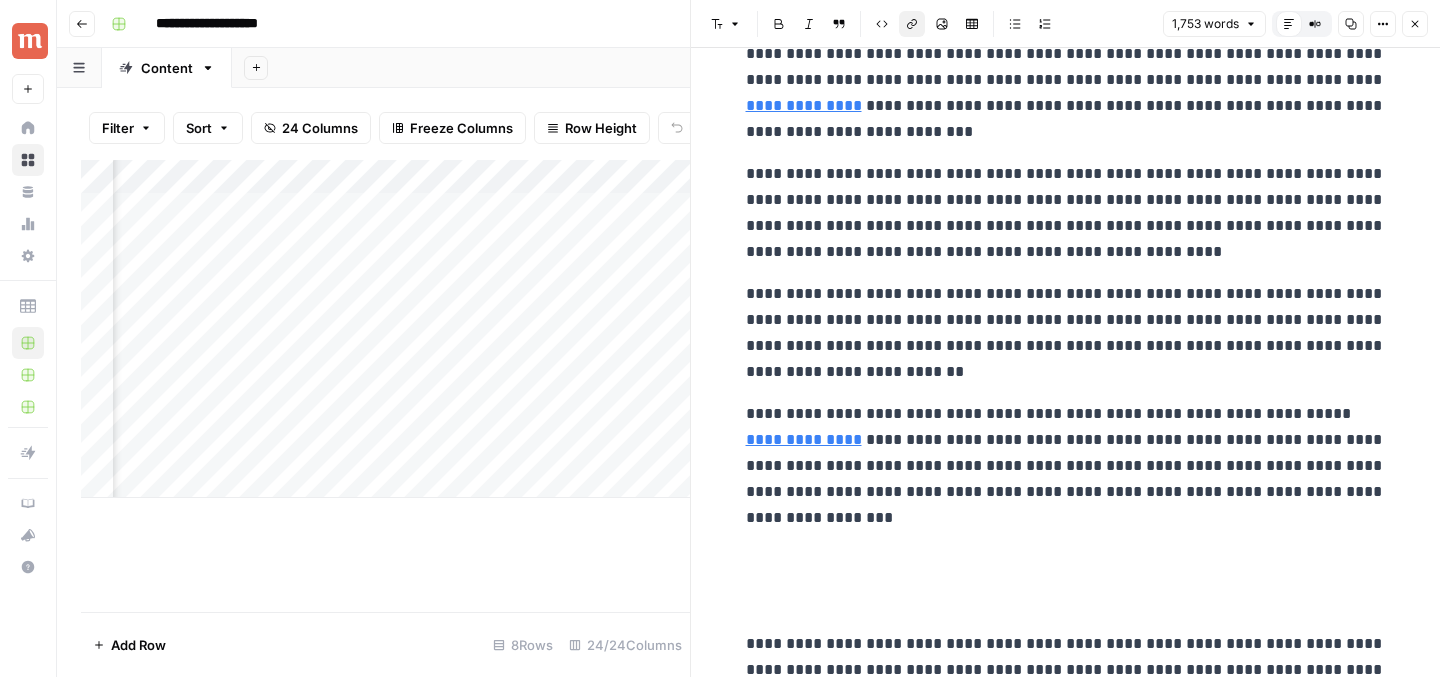 scroll, scrollTop: 480, scrollLeft: 0, axis: vertical 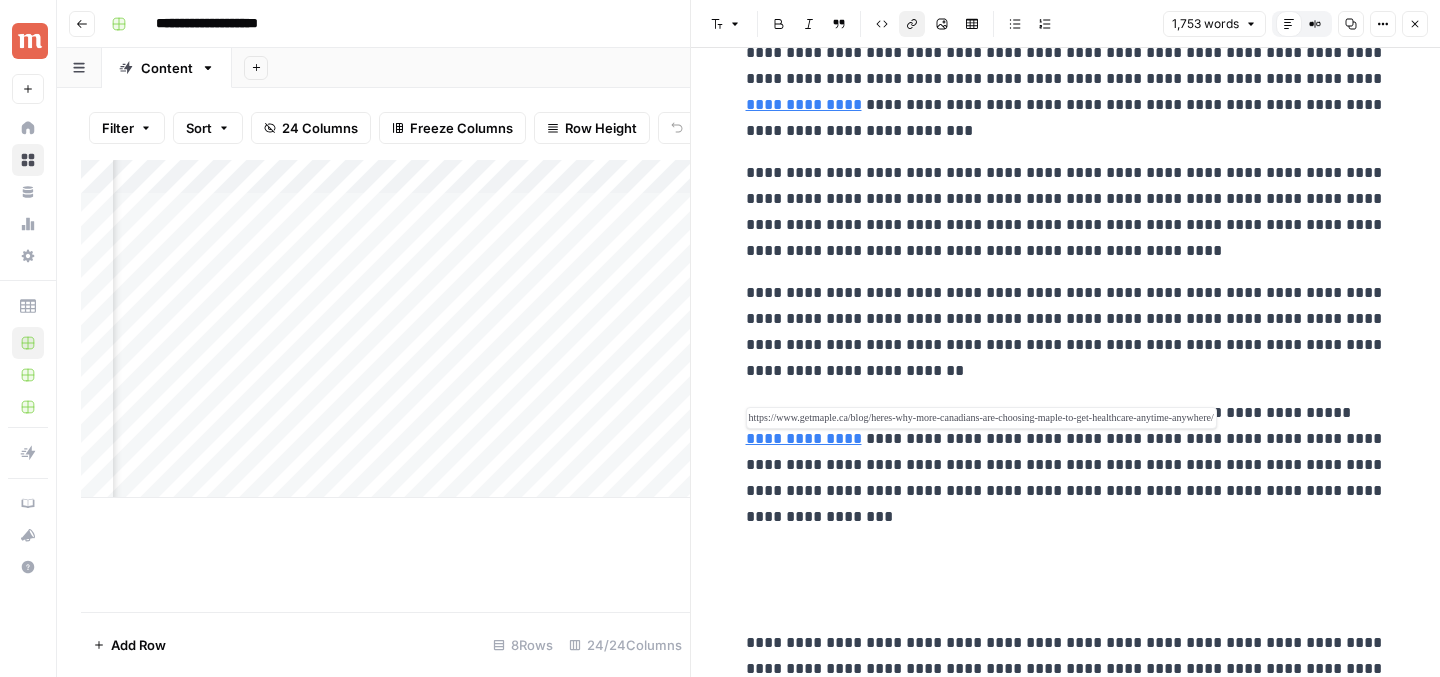 click on "**********" at bounding box center [804, 438] 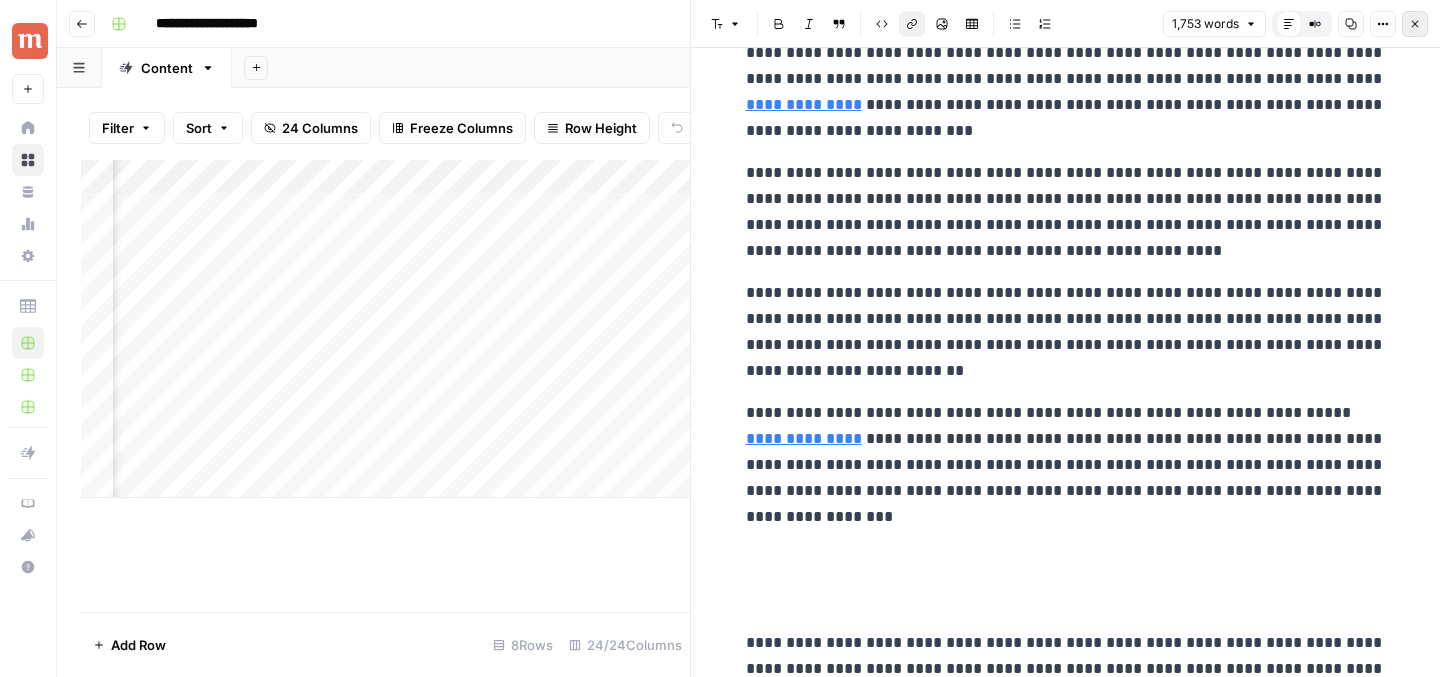 click on "Close" at bounding box center [1420, 24] 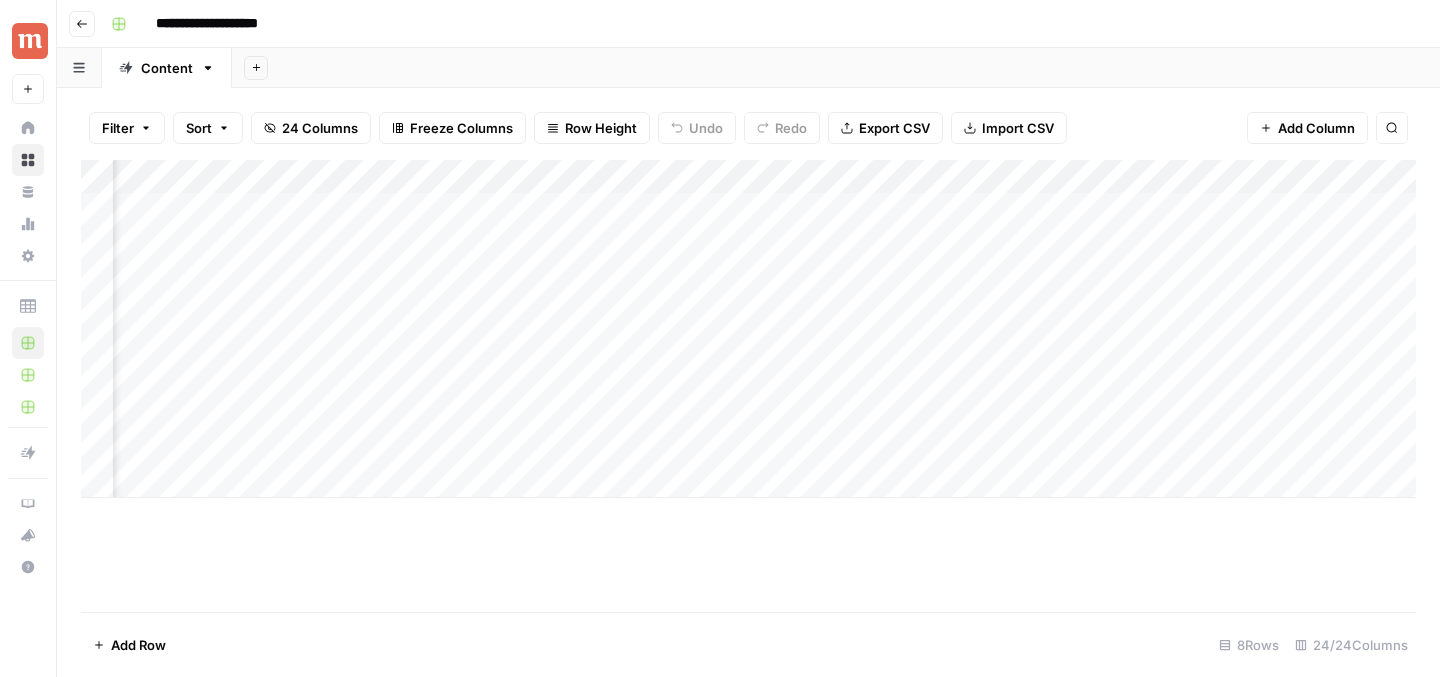 scroll, scrollTop: 0, scrollLeft: 1846, axis: horizontal 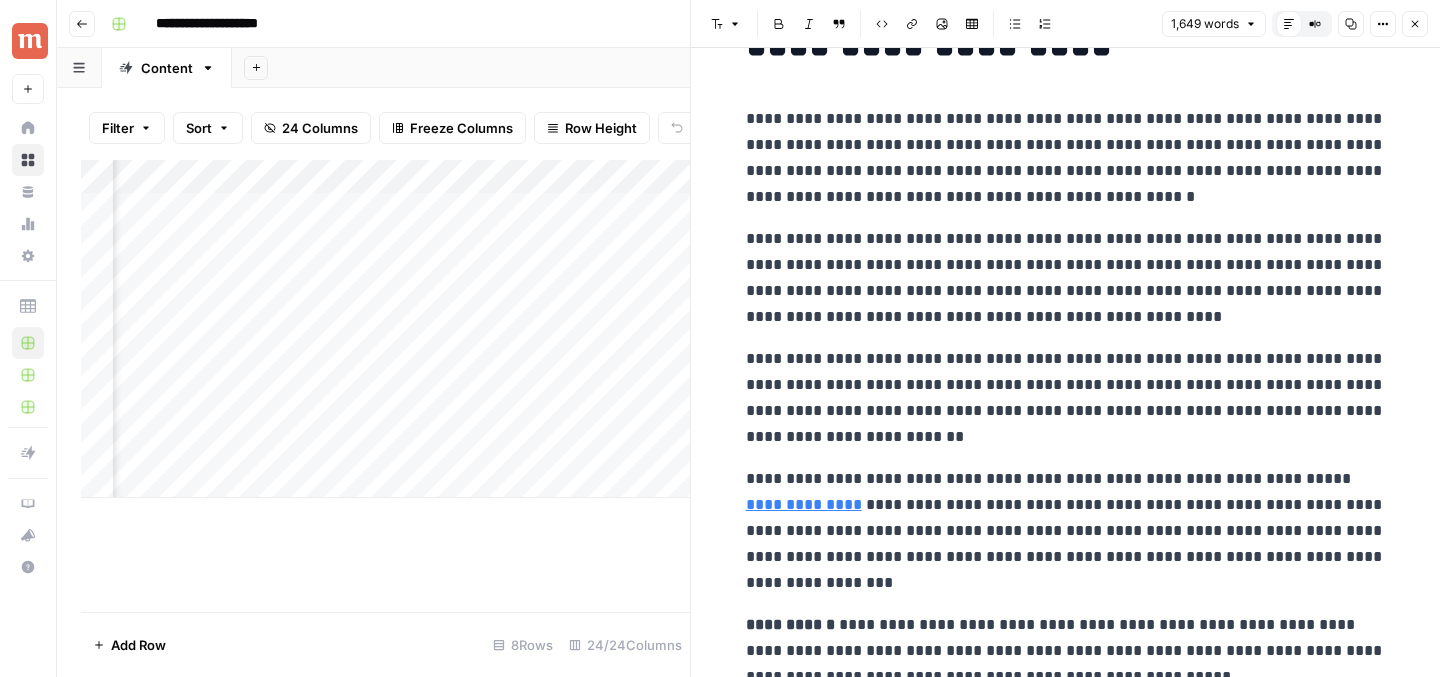 click on "Add Column" at bounding box center (385, 386) 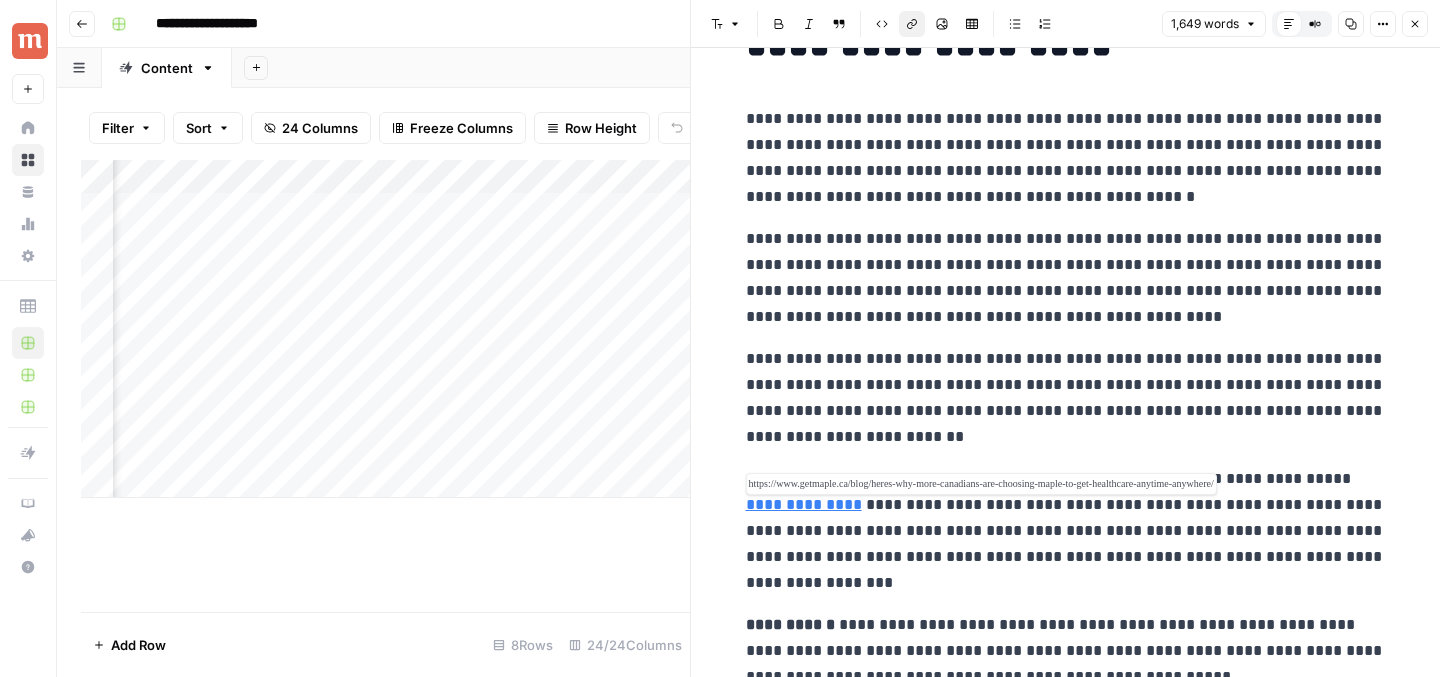 click on "**********" at bounding box center [804, 504] 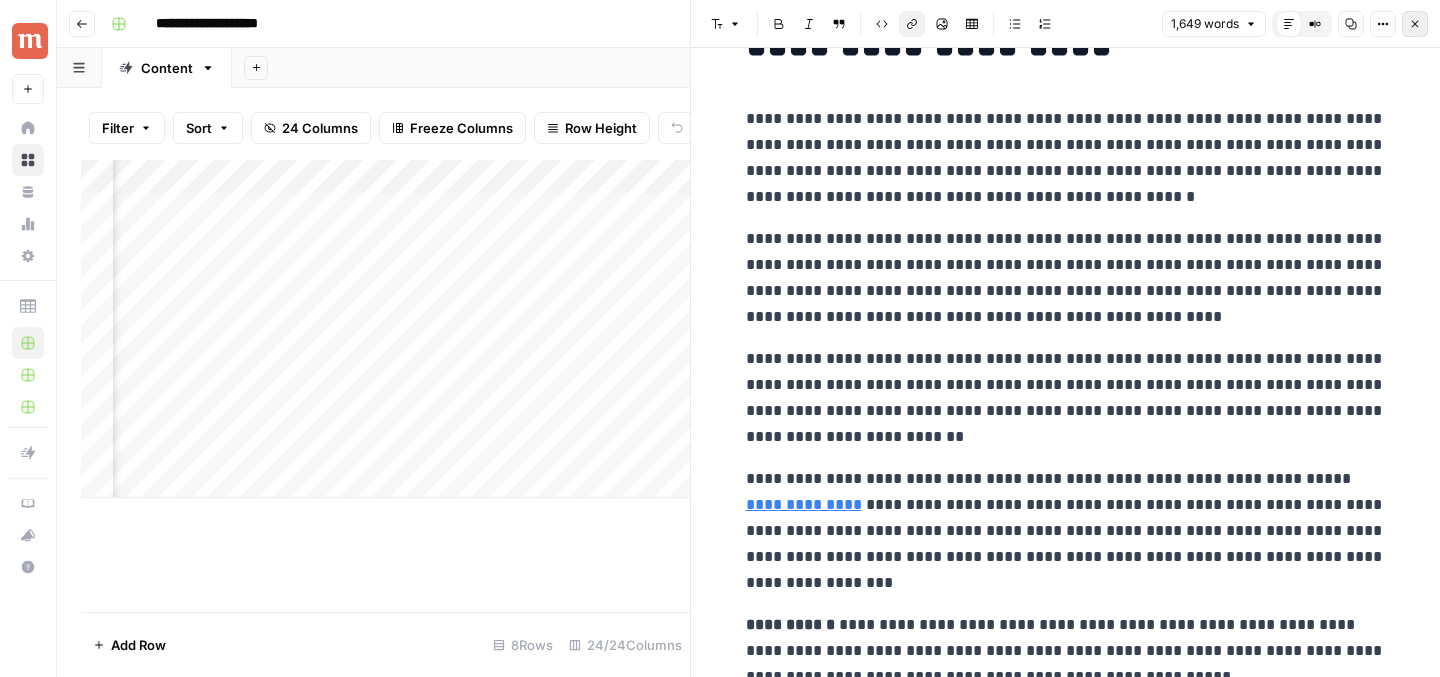 click 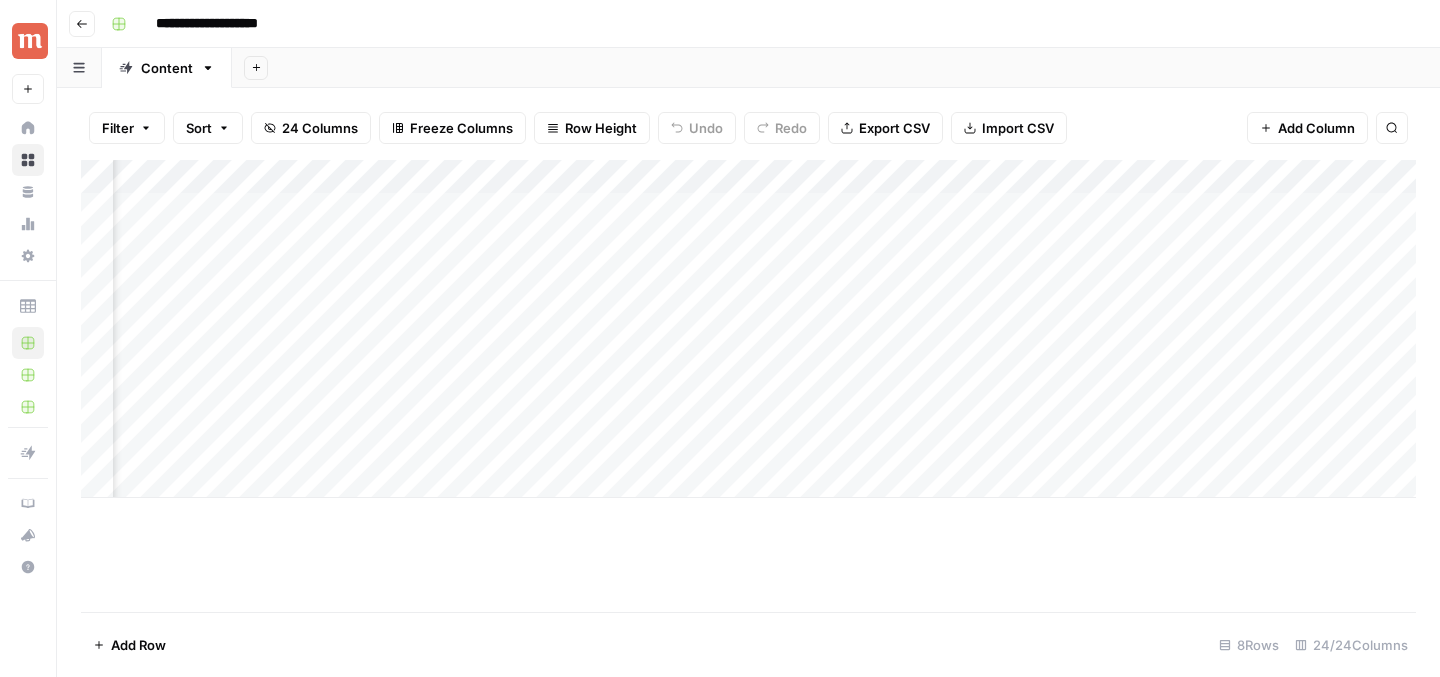 scroll, scrollTop: 0, scrollLeft: 2057, axis: horizontal 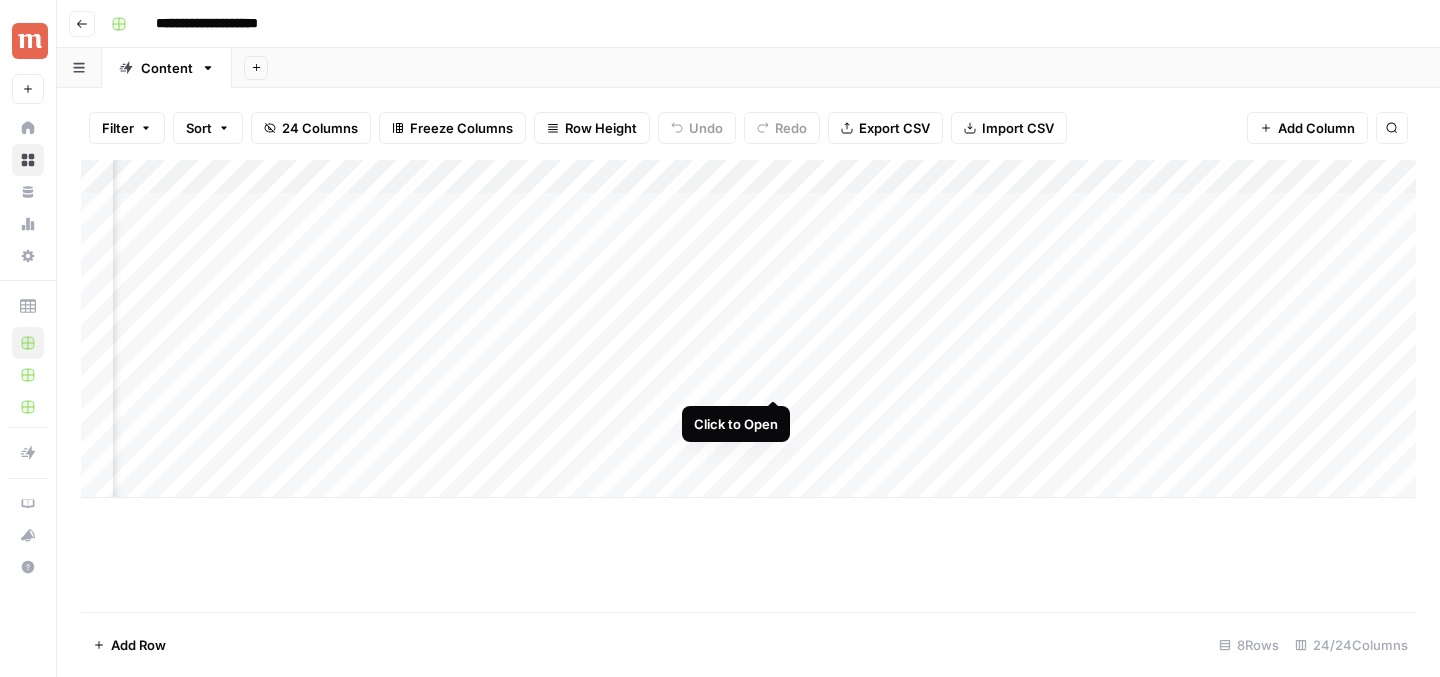 click on "Add Column" at bounding box center (748, 329) 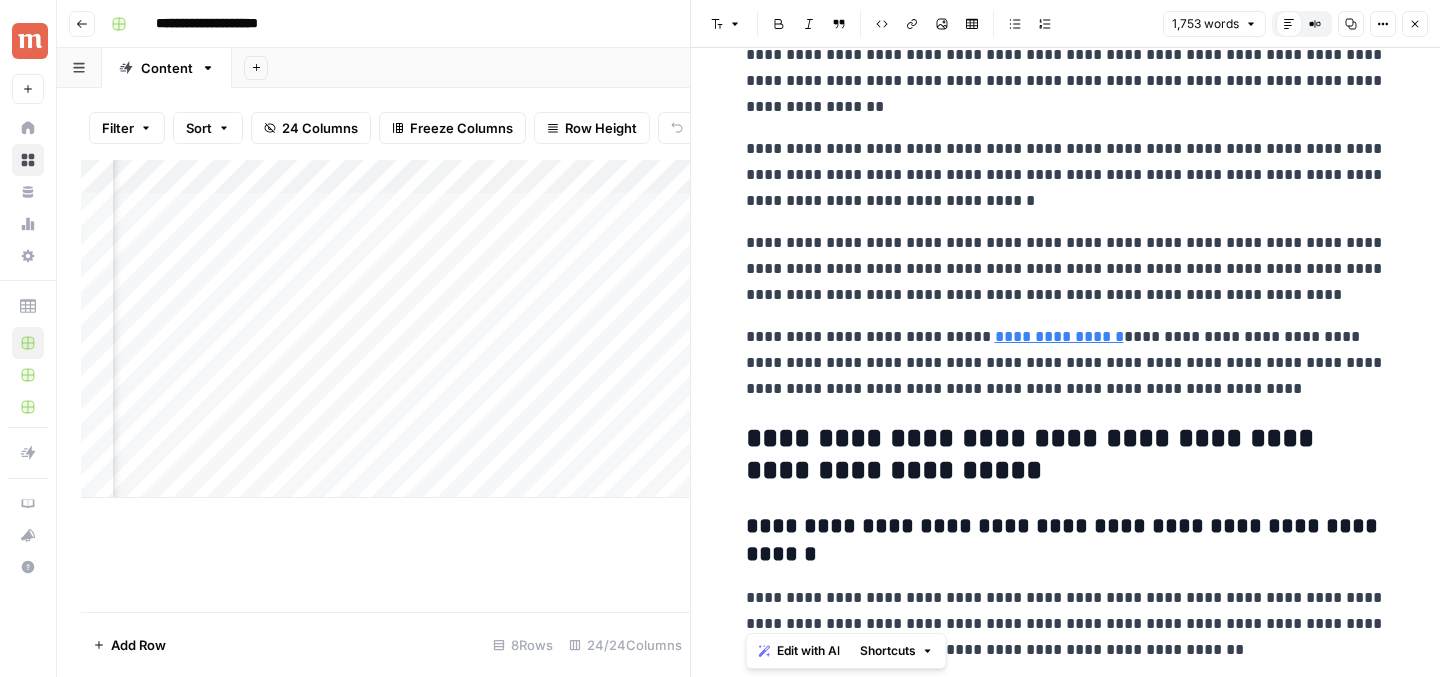 scroll, scrollTop: 6492, scrollLeft: 0, axis: vertical 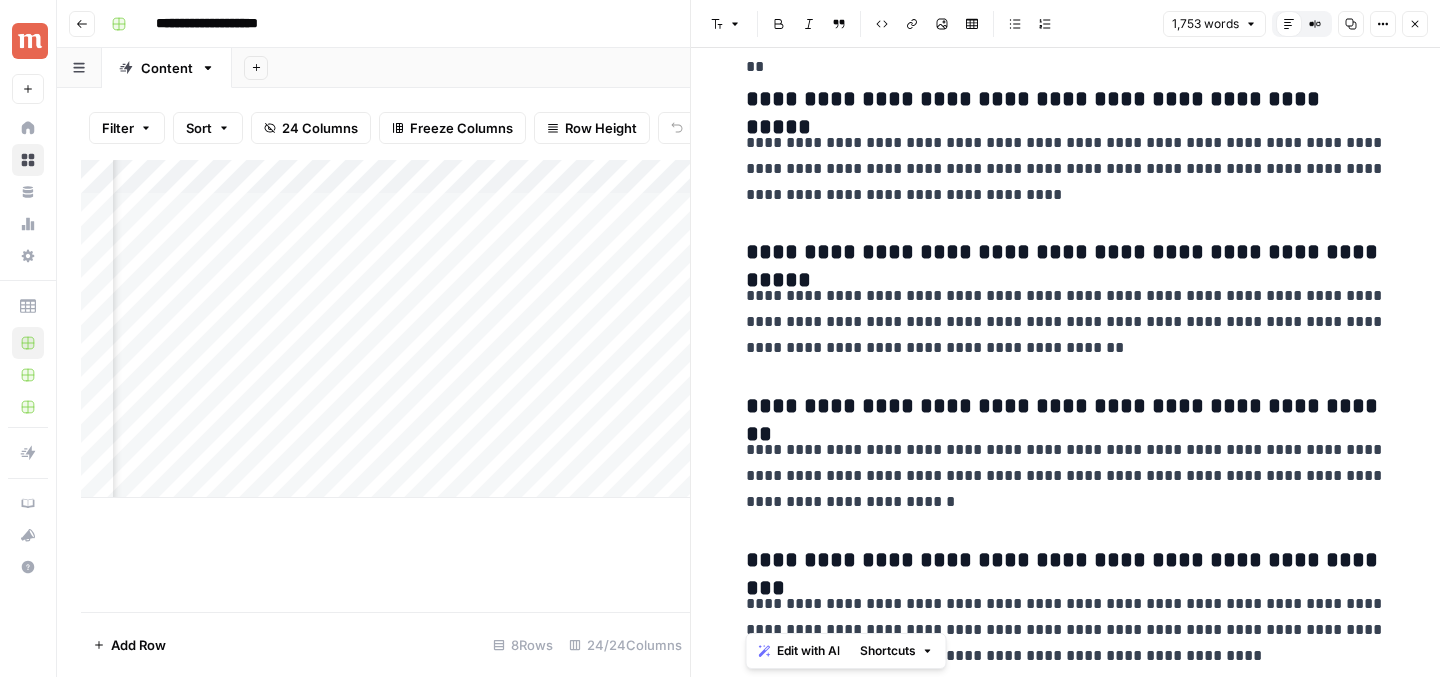 drag, startPoint x: 740, startPoint y: 113, endPoint x: 813, endPoint y: 738, distance: 629.2488 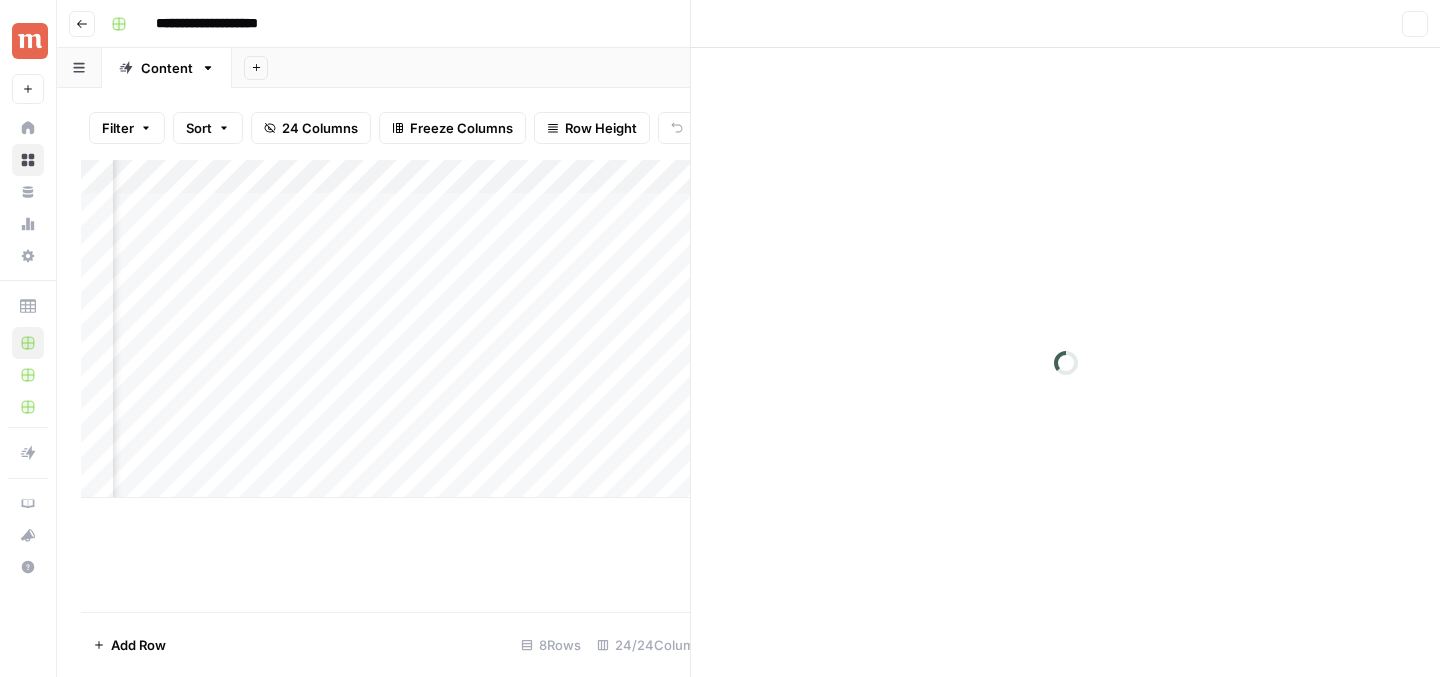 scroll, scrollTop: 0, scrollLeft: 0, axis: both 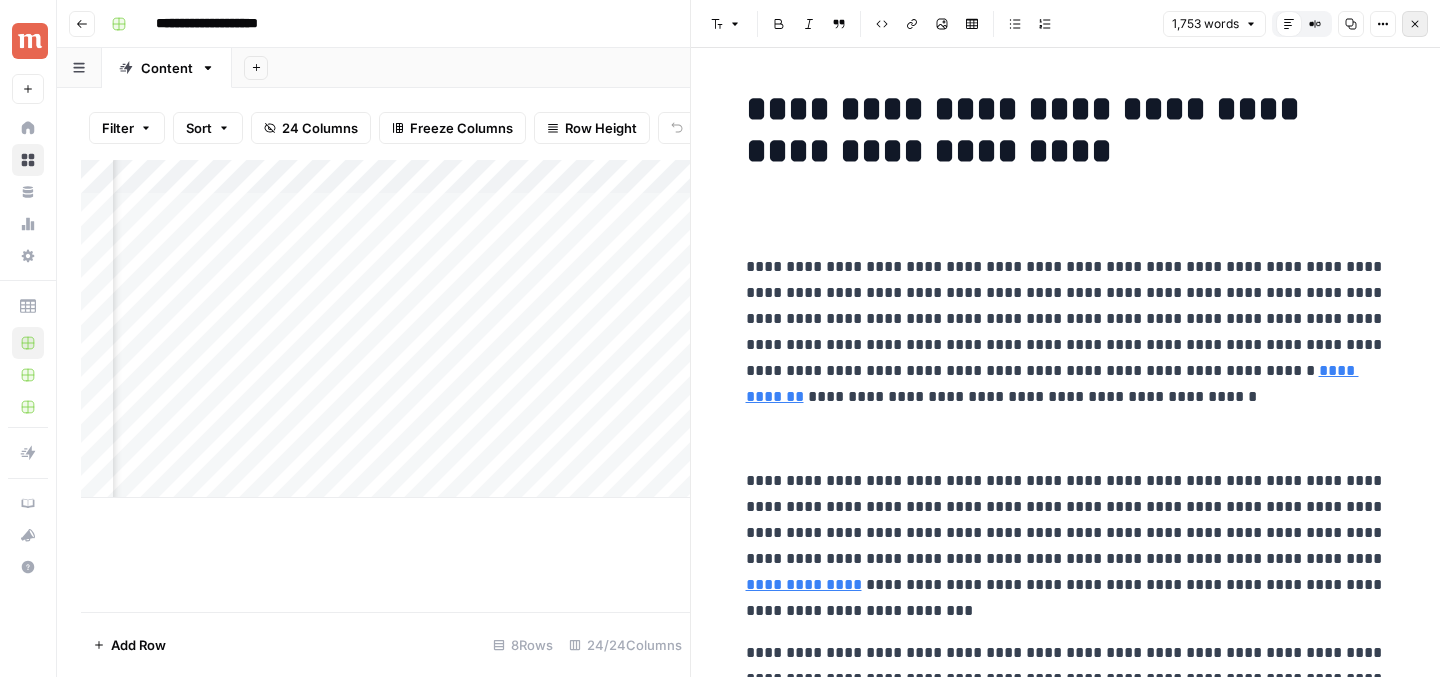 click 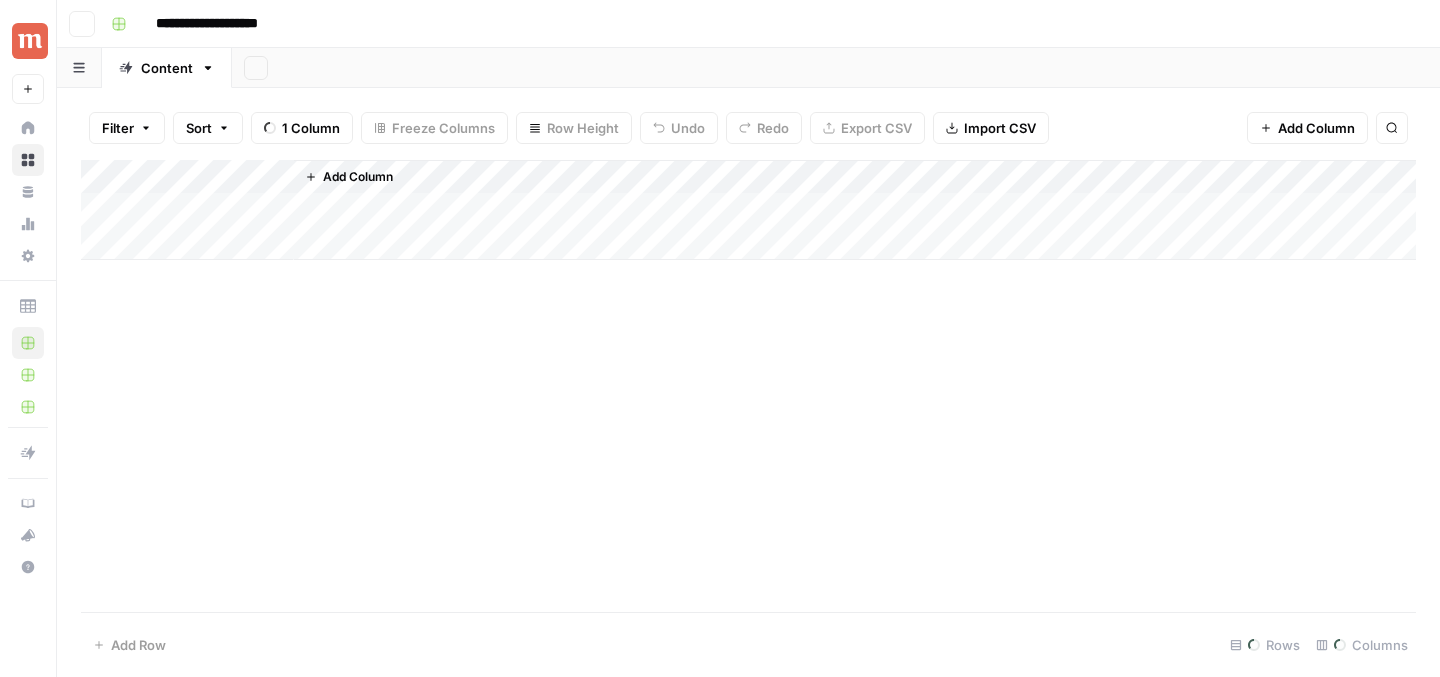 scroll, scrollTop: 0, scrollLeft: 0, axis: both 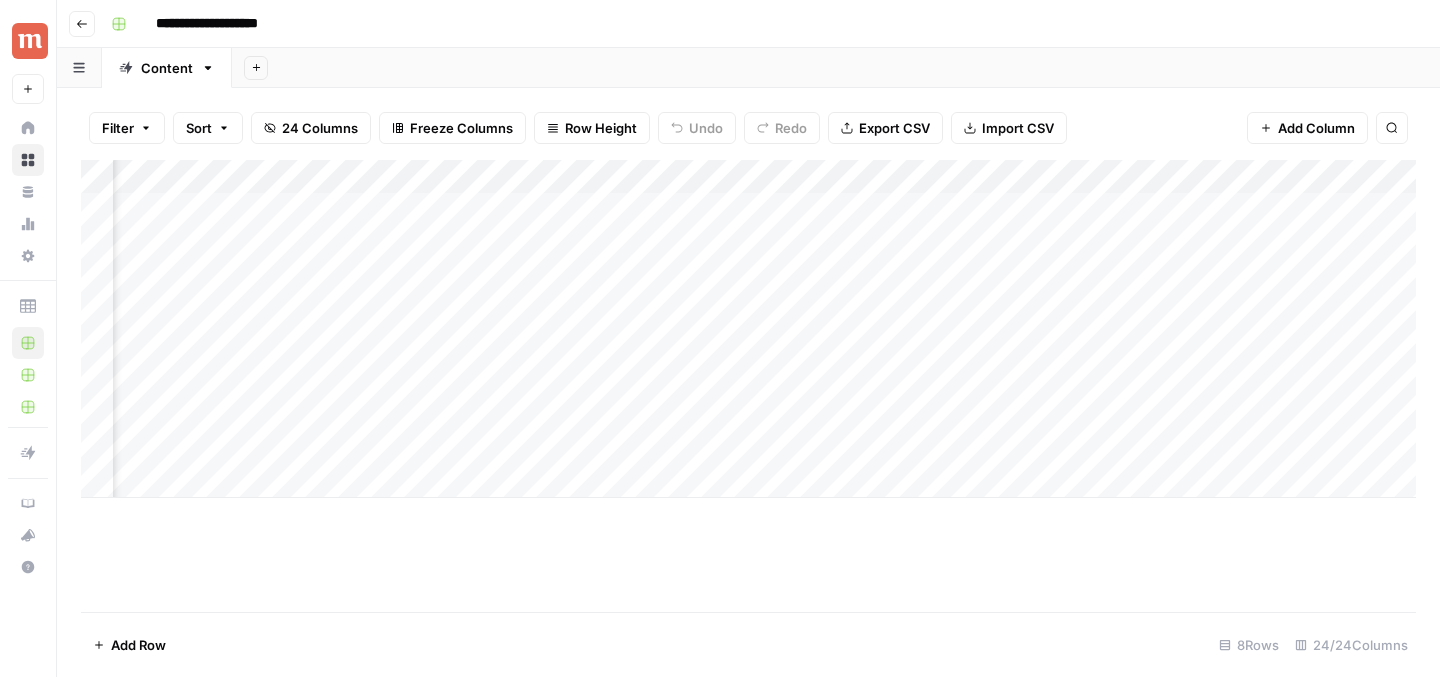 click on "Add Column" at bounding box center [748, 329] 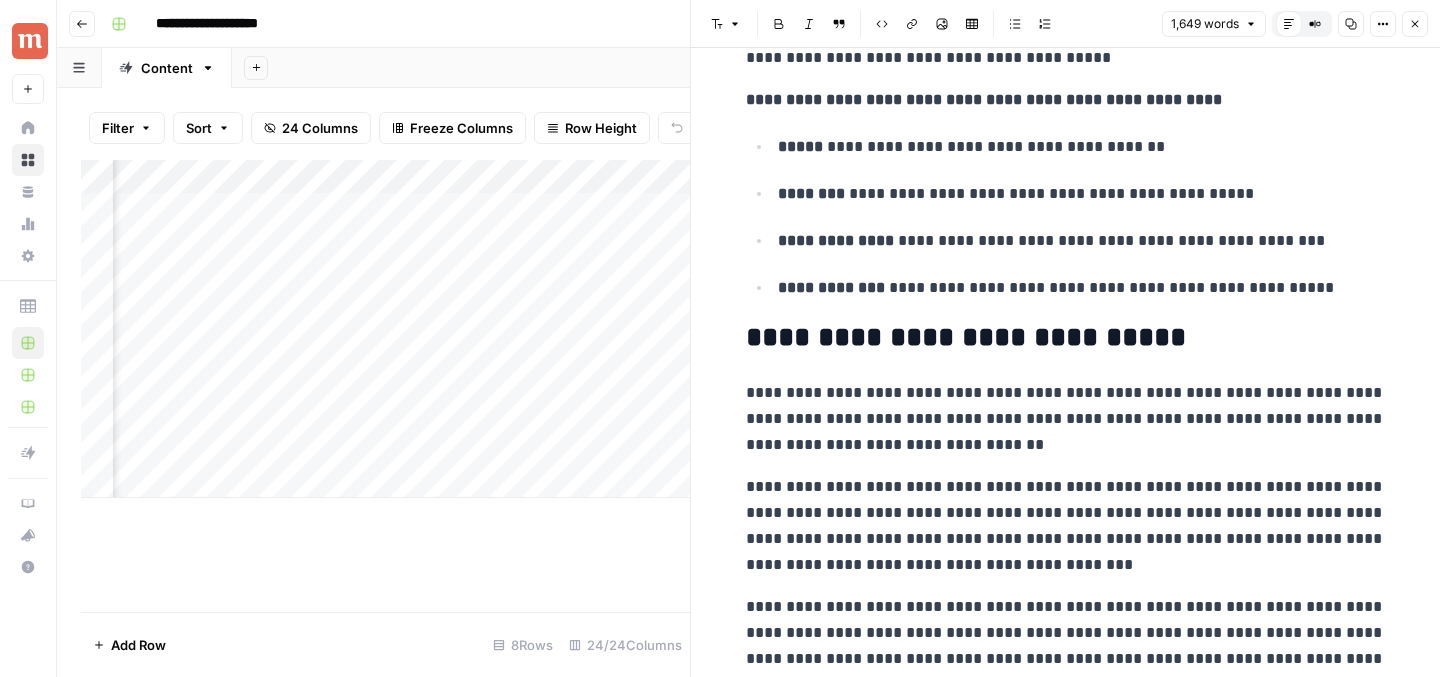 scroll, scrollTop: 1629, scrollLeft: 0, axis: vertical 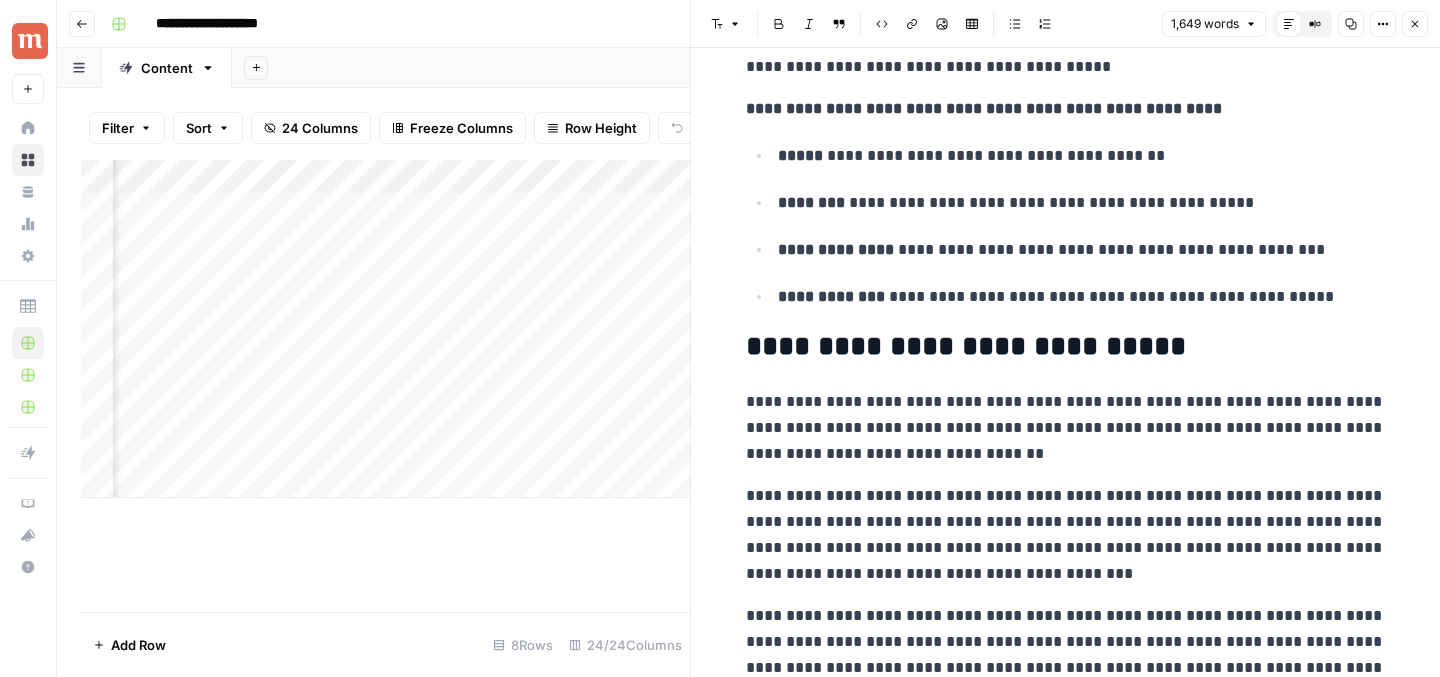 click on "Add Column" at bounding box center [385, 386] 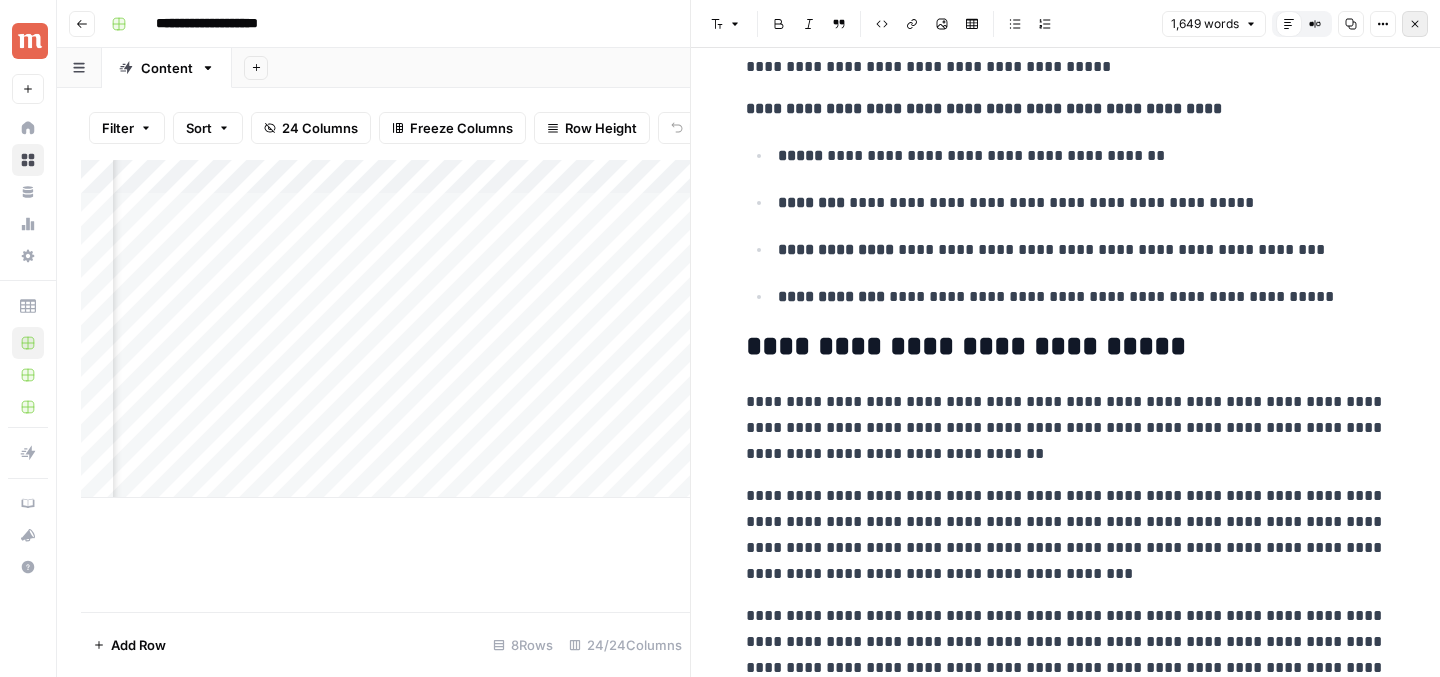 click on "Close" at bounding box center (1415, 24) 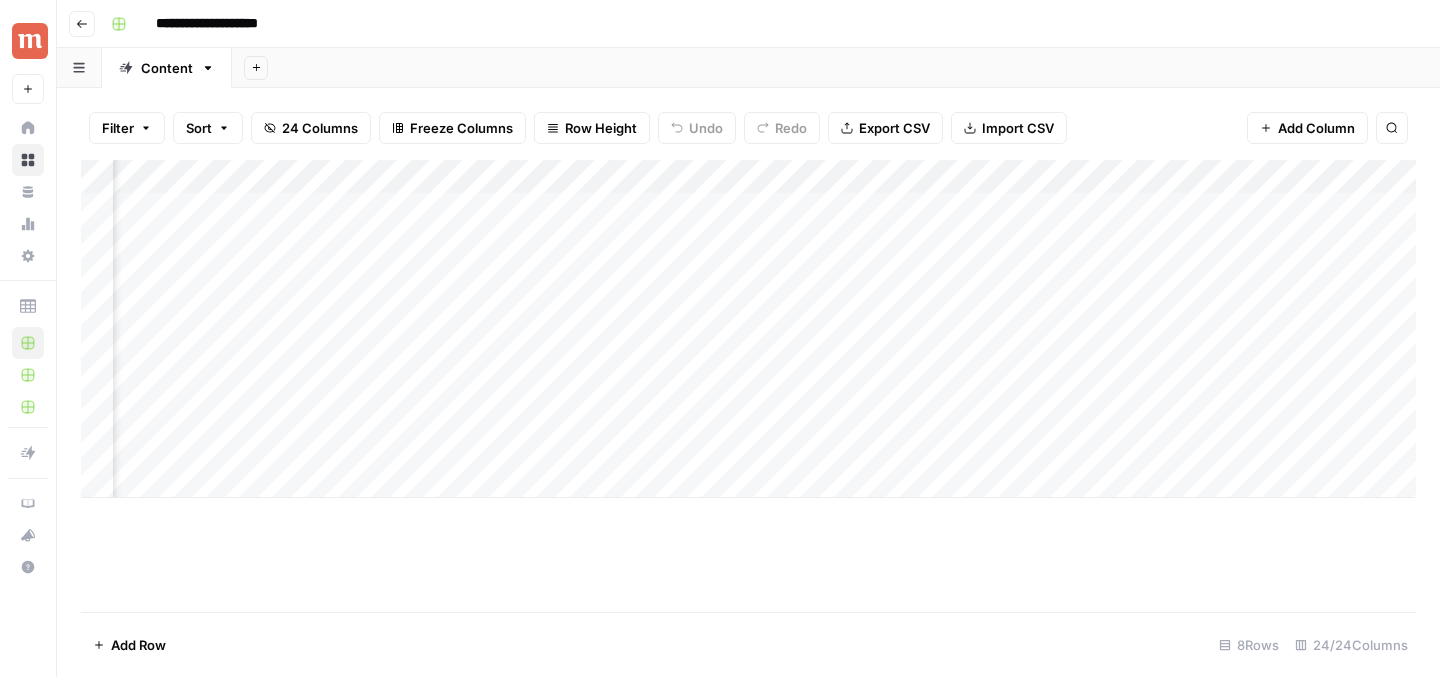 scroll, scrollTop: 0, scrollLeft: 1328, axis: horizontal 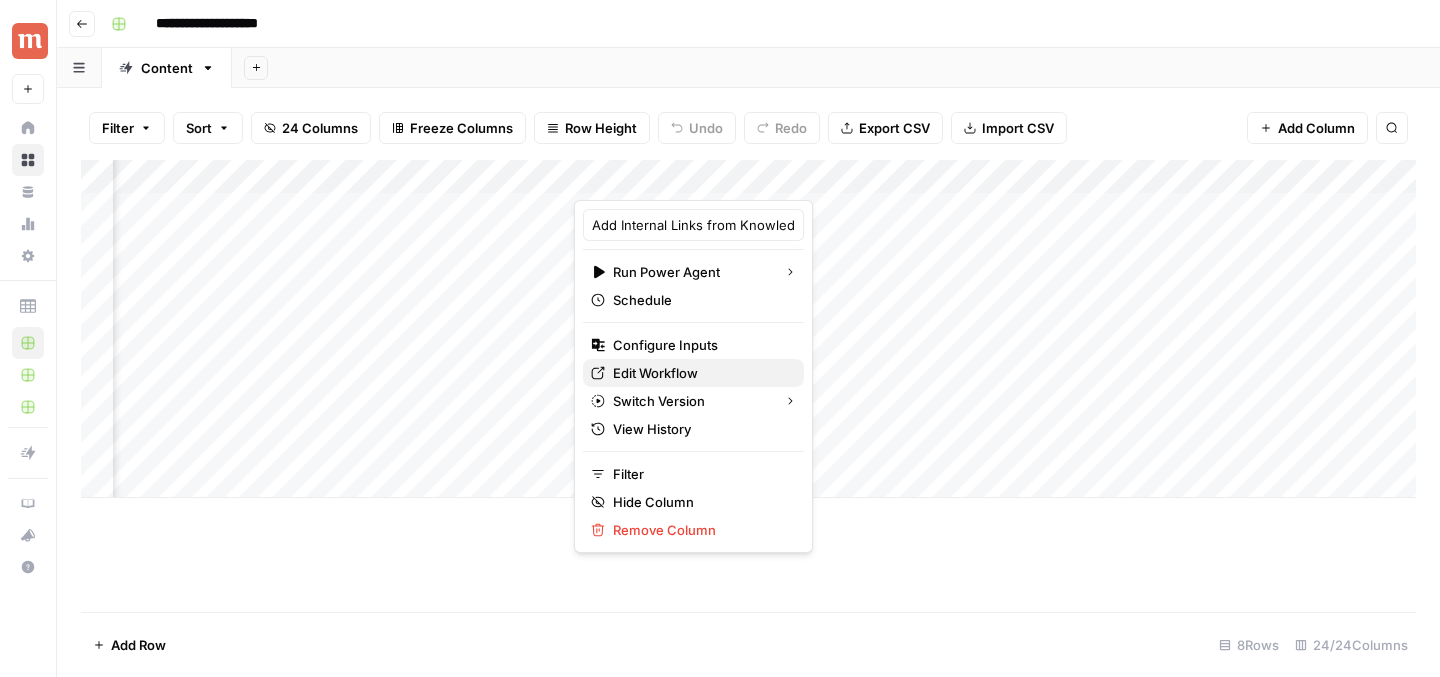 click on "Edit Workflow" at bounding box center (655, 373) 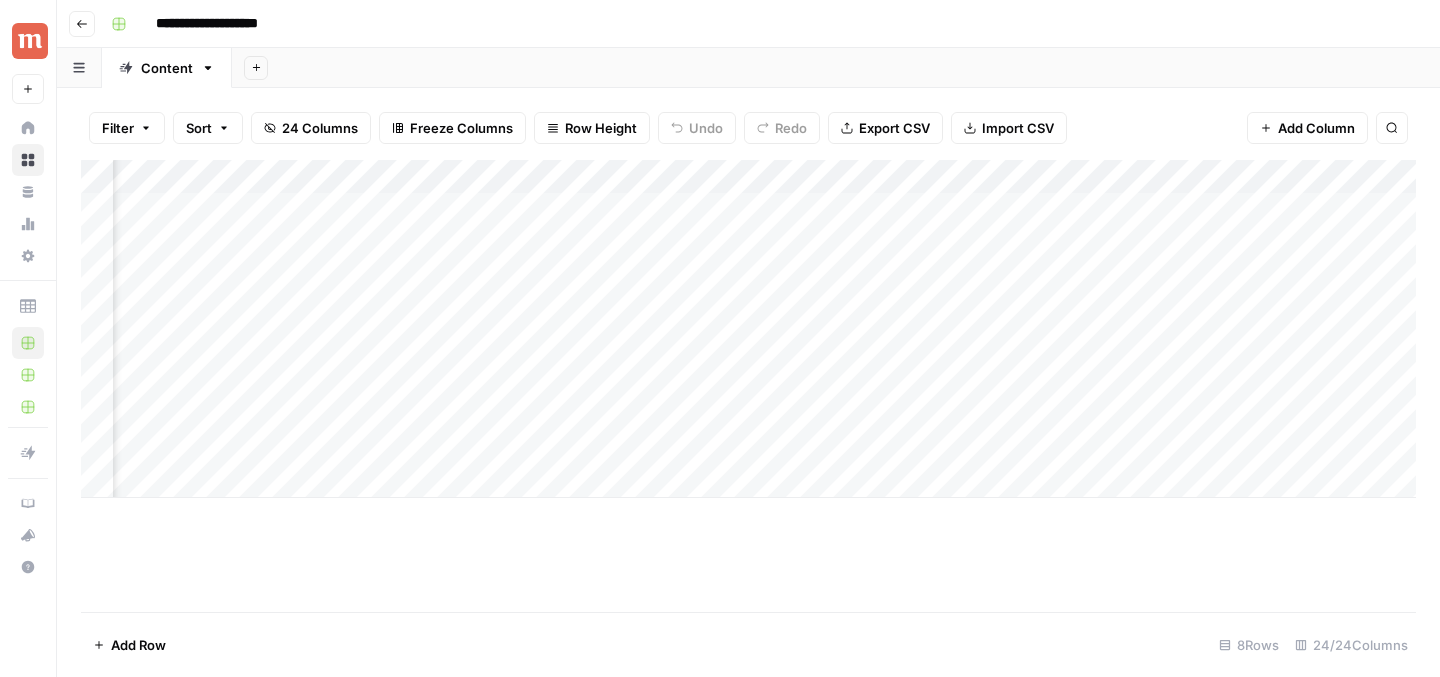 scroll, scrollTop: 0, scrollLeft: 1164, axis: horizontal 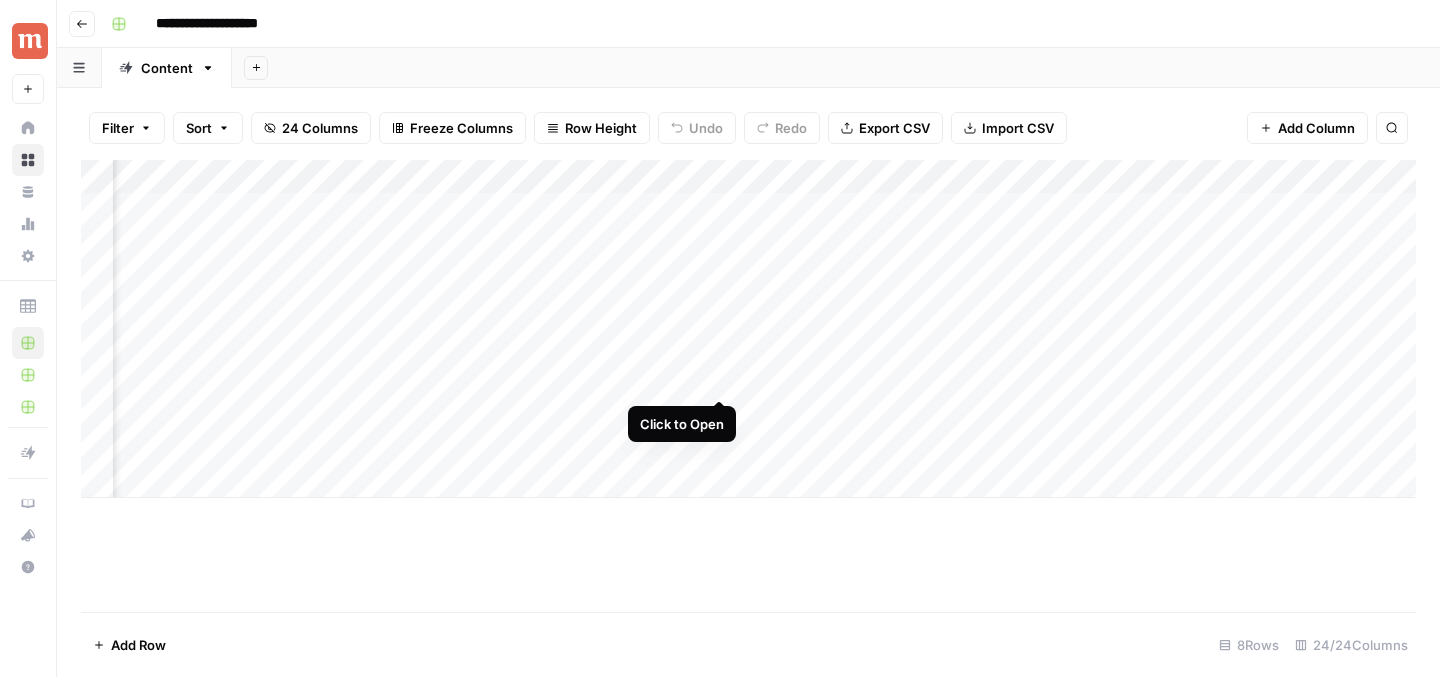 click on "Add Column" at bounding box center (748, 329) 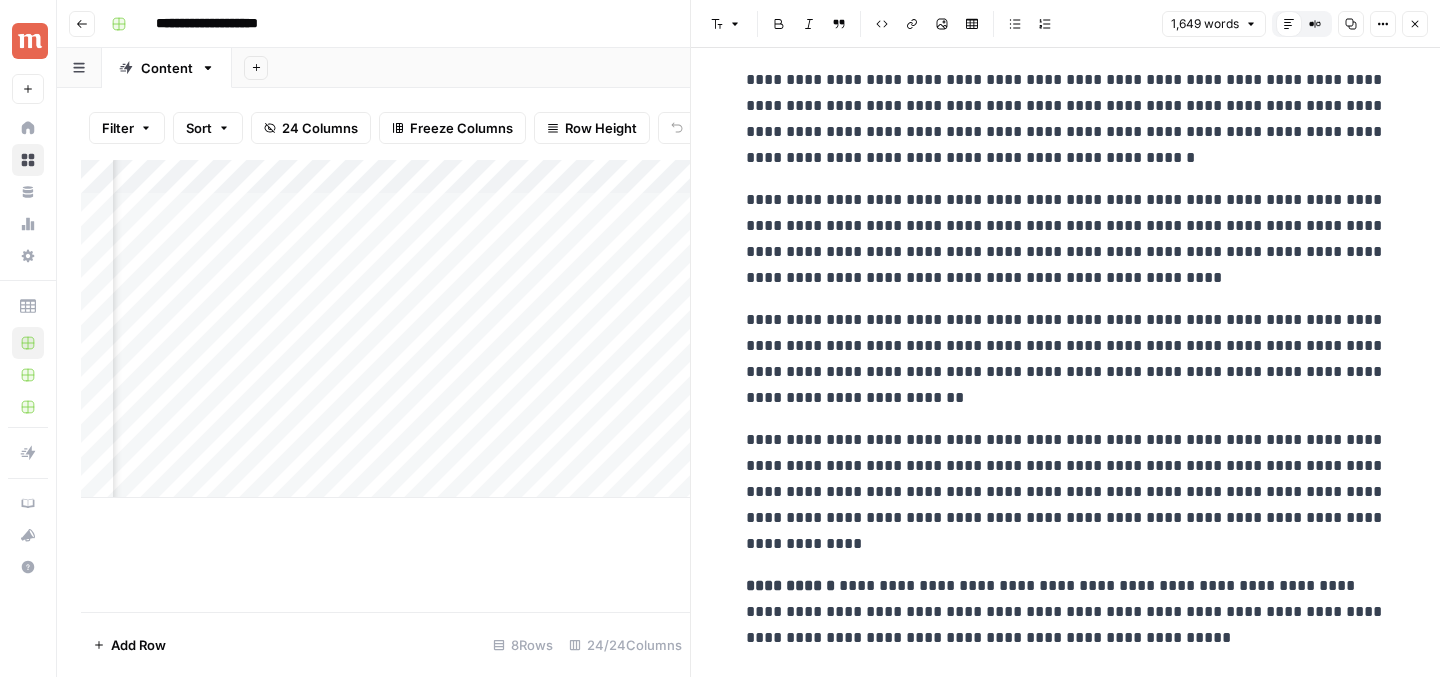scroll, scrollTop: 143, scrollLeft: 0, axis: vertical 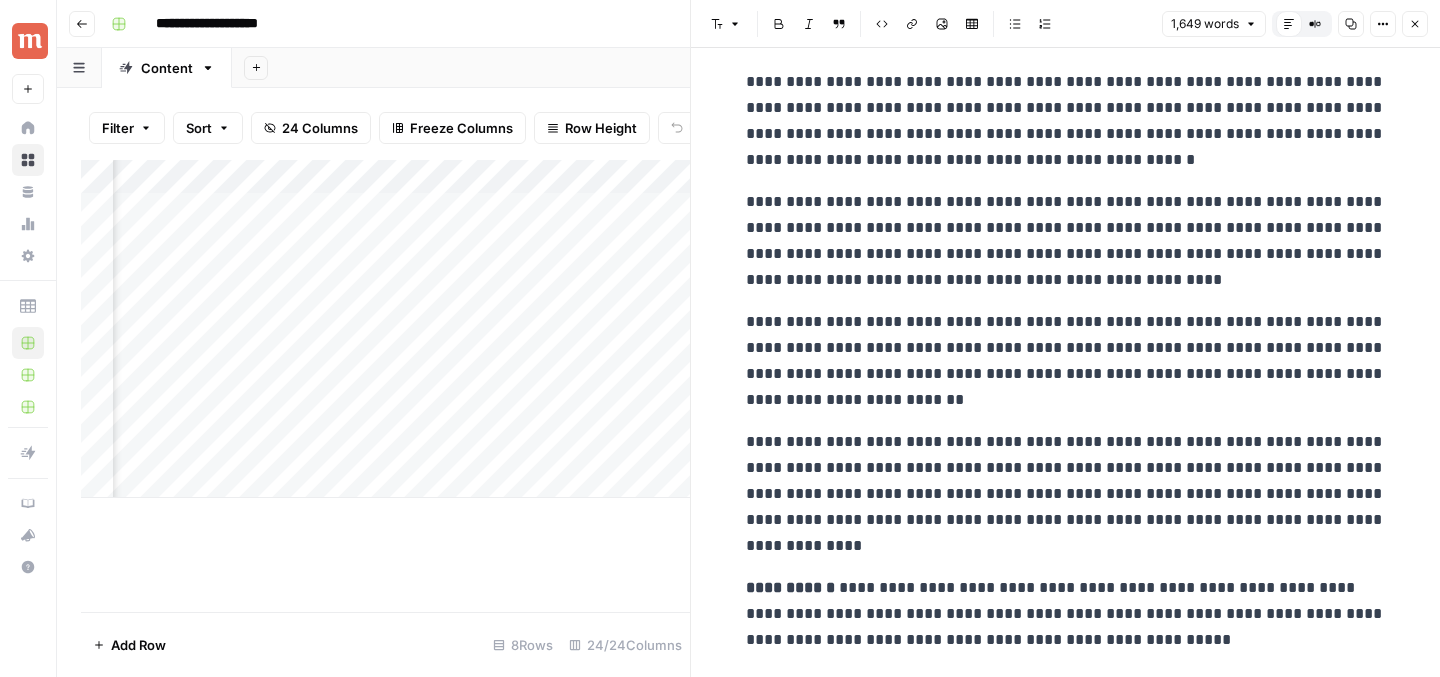 click on "**********" at bounding box center [1066, 361] 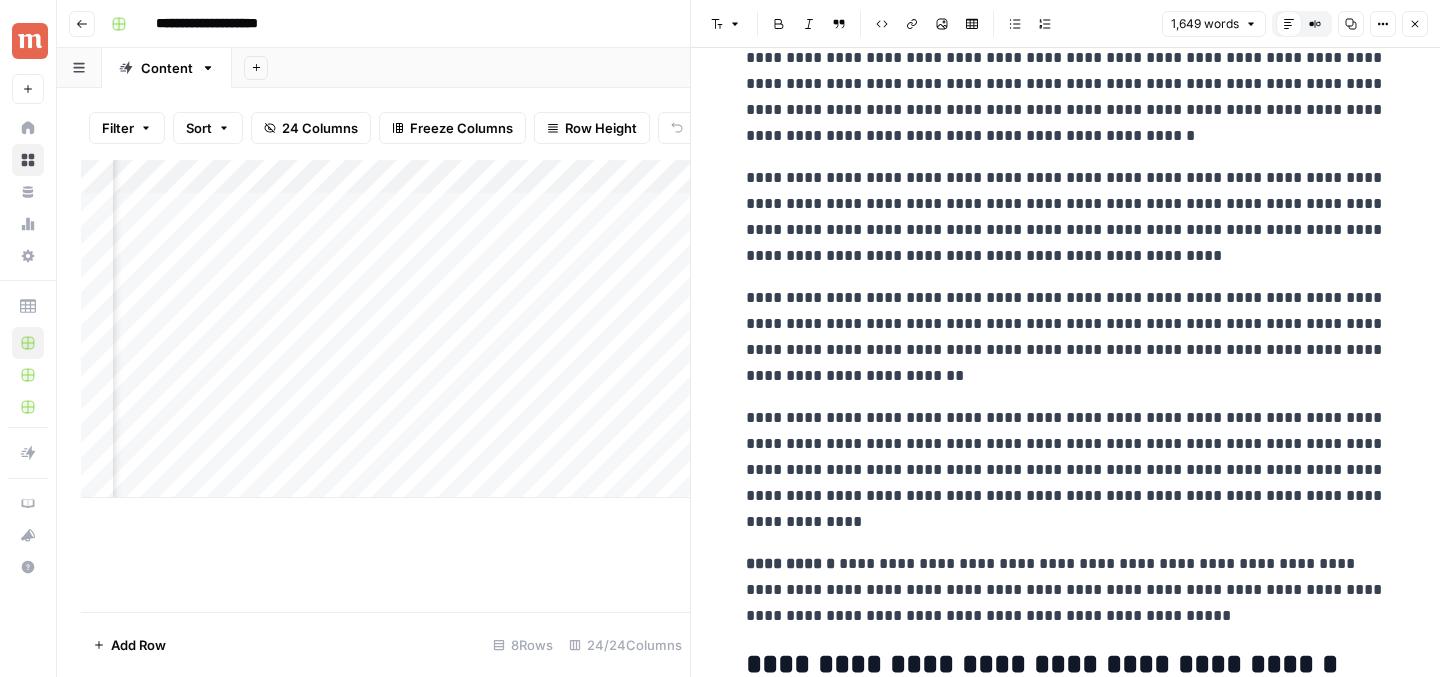 click on "**********" at bounding box center [1066, 3222] 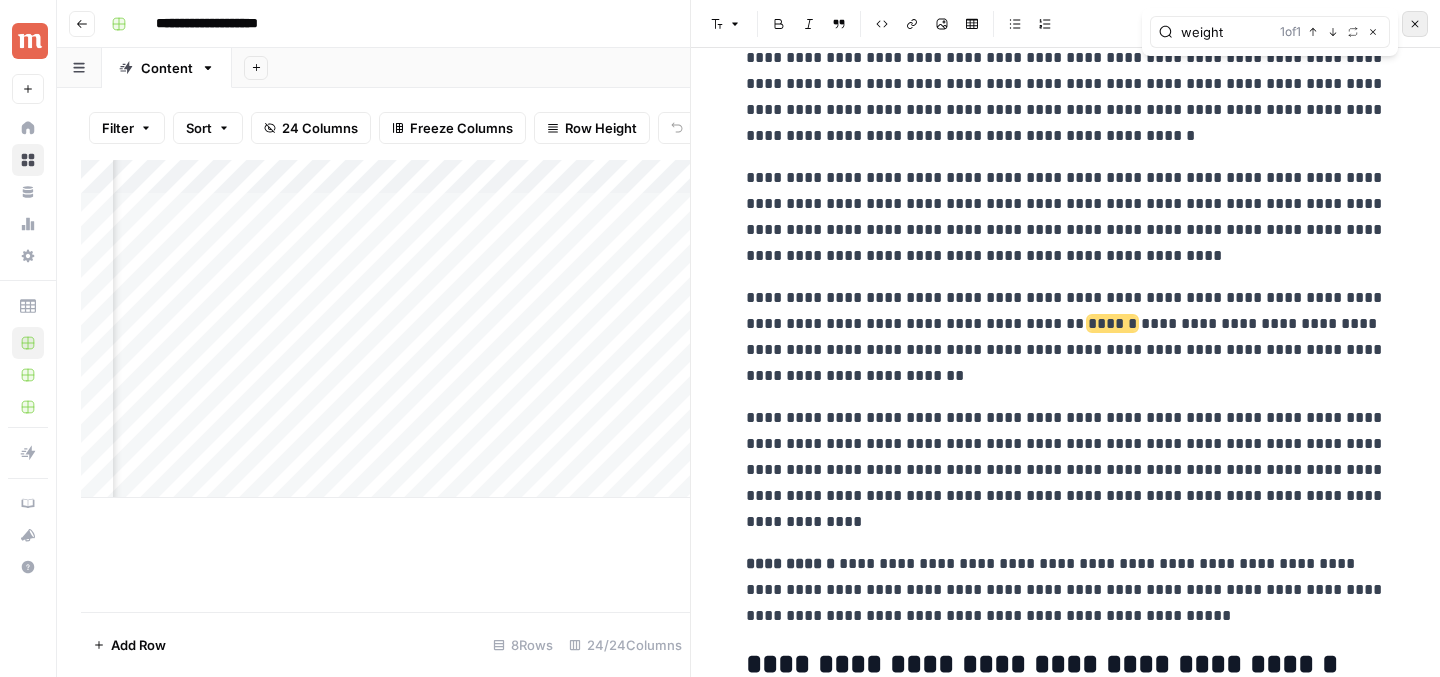 type on "weight" 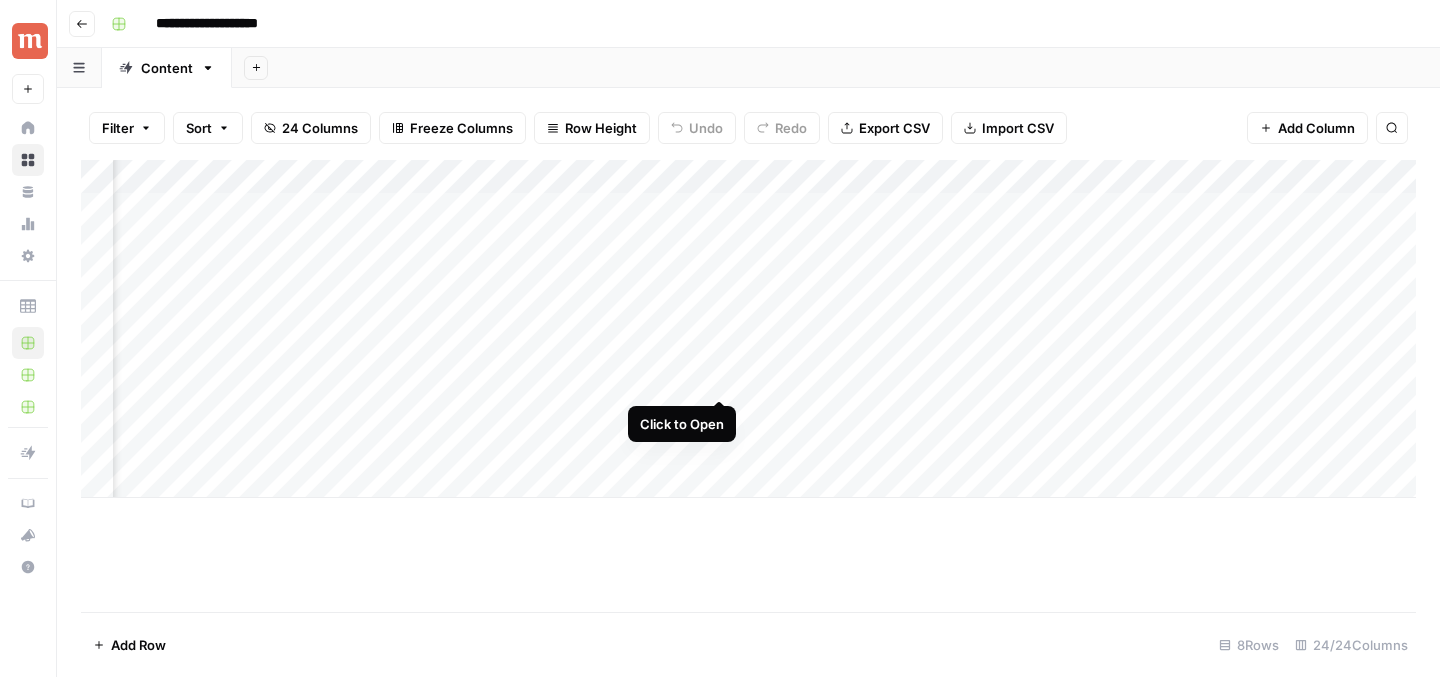 click on "Add Column" at bounding box center (748, 329) 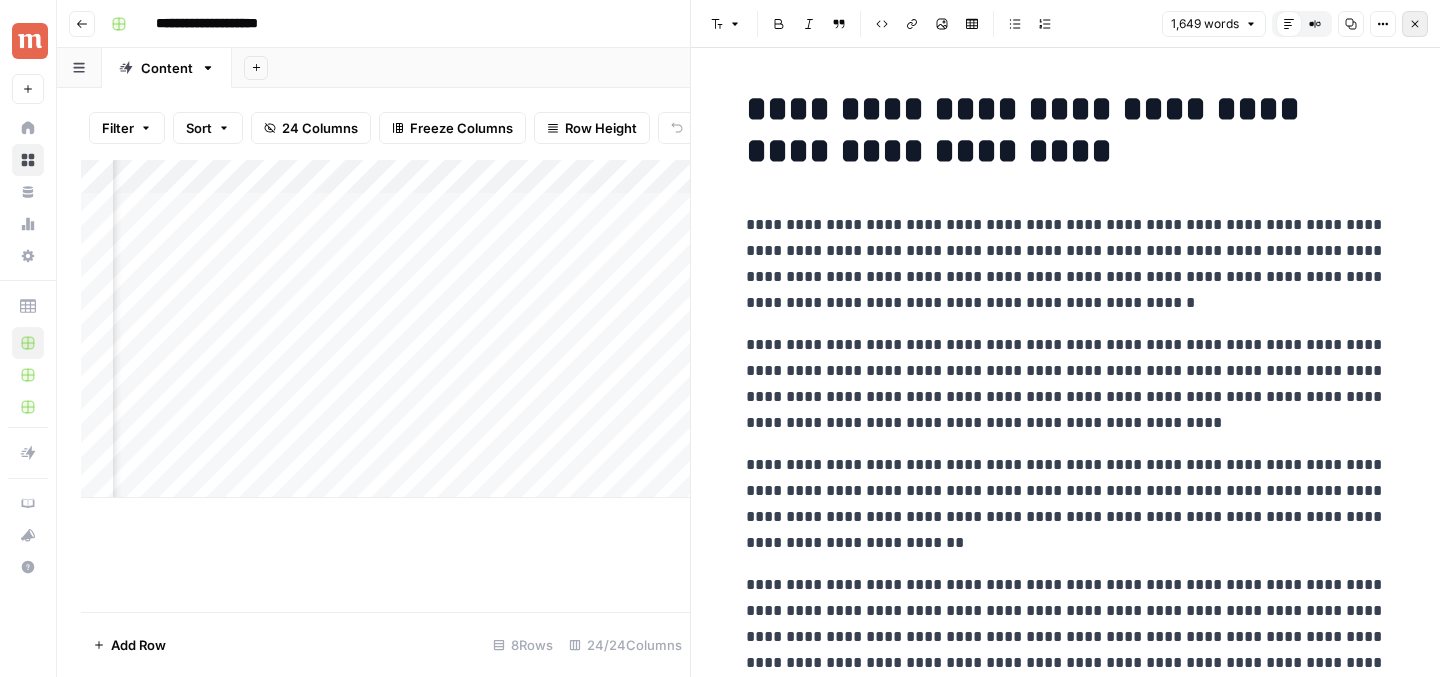 click 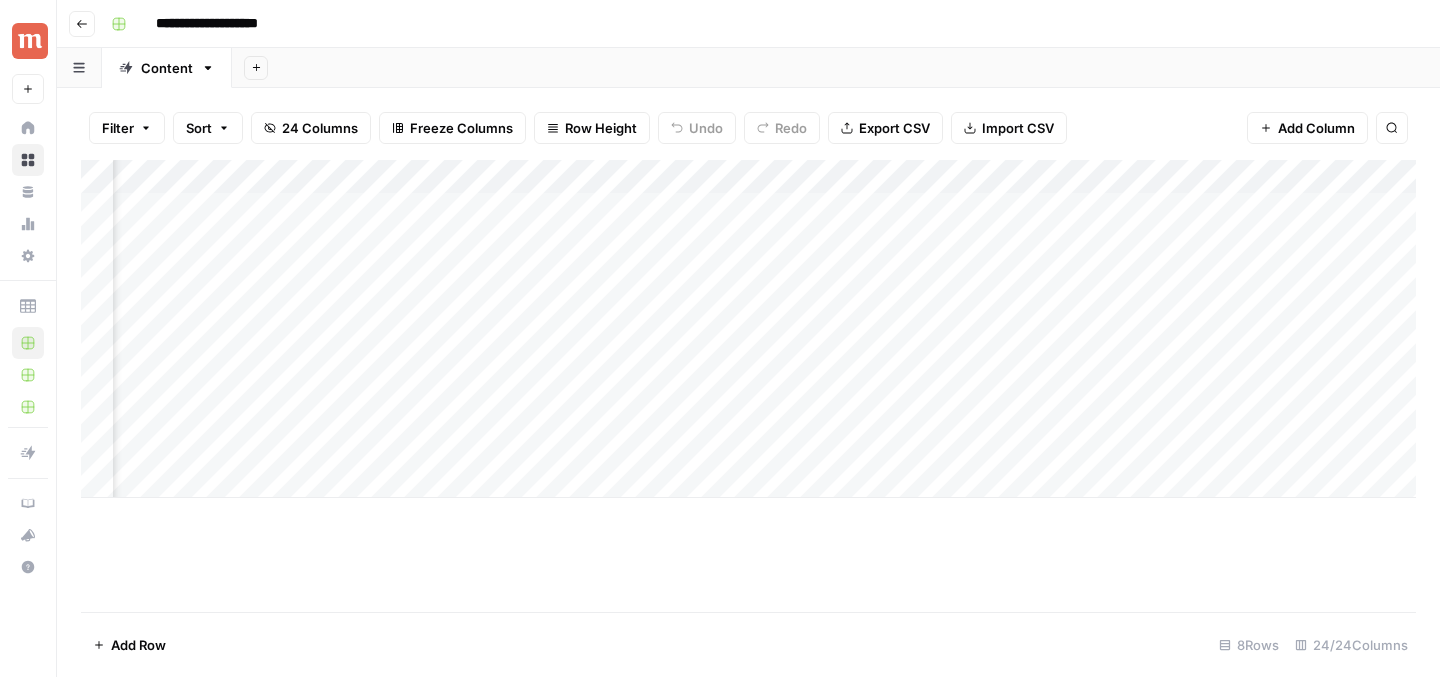 scroll, scrollTop: 0, scrollLeft: 1581, axis: horizontal 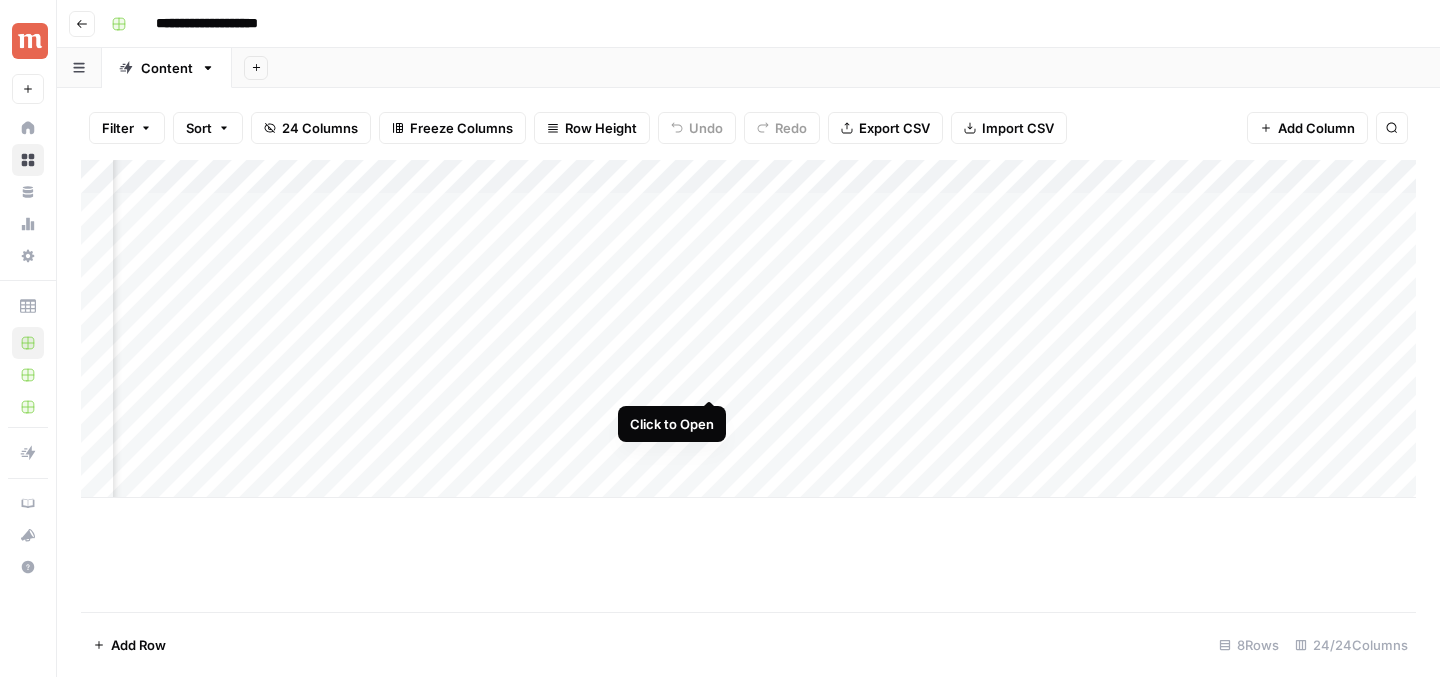 click on "Add Column" at bounding box center [748, 329] 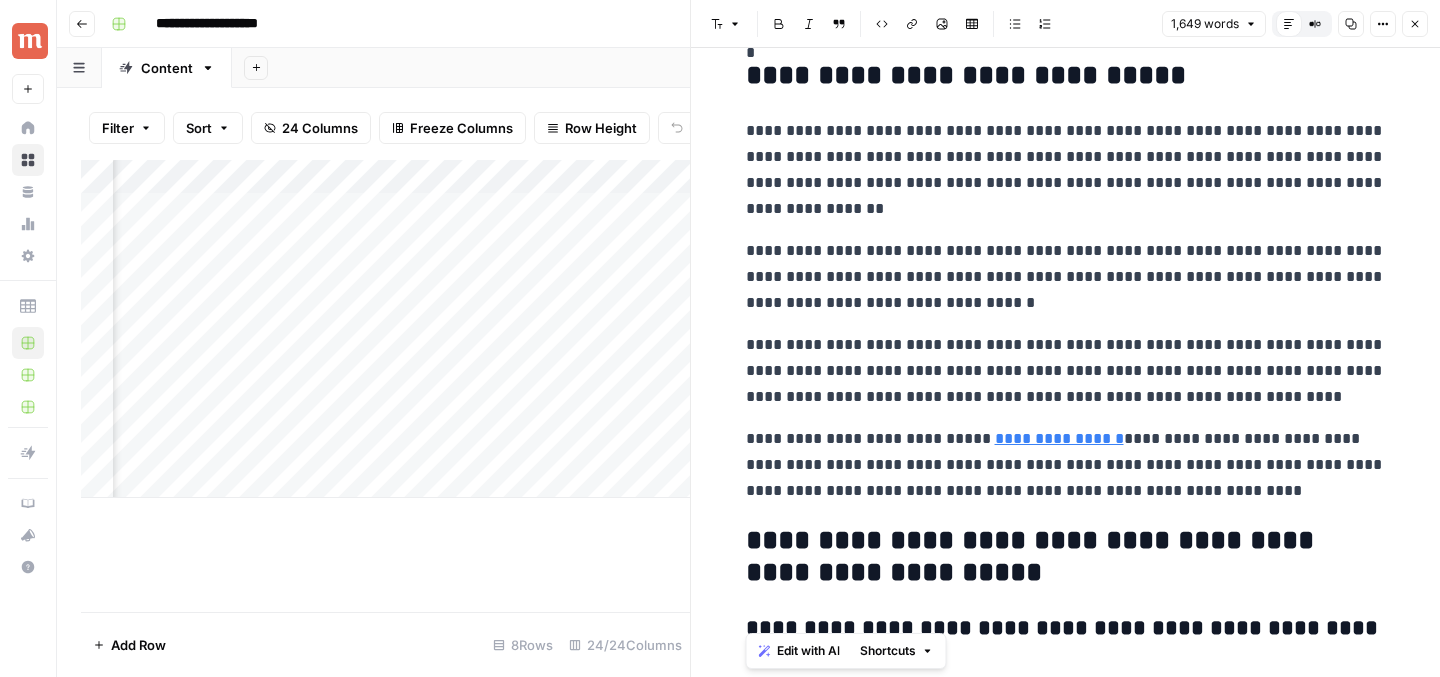 scroll, scrollTop: 6022, scrollLeft: 0, axis: vertical 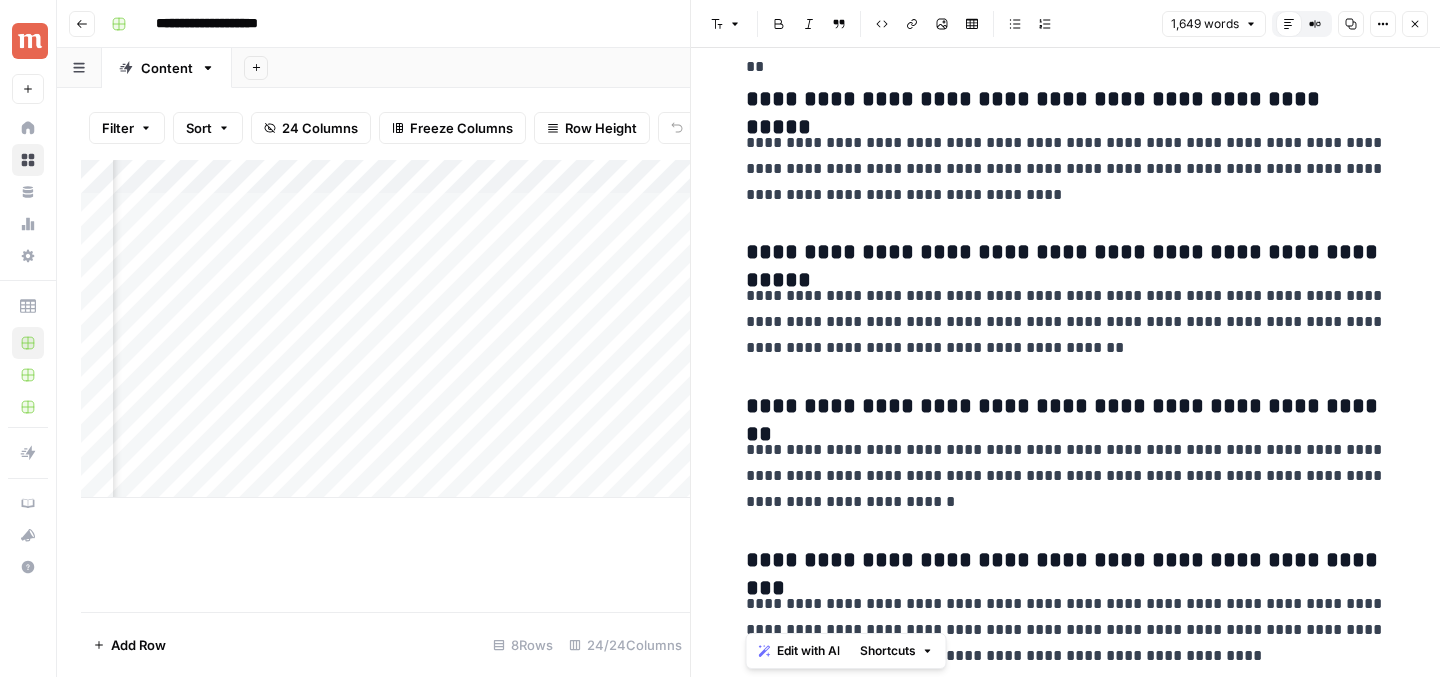 drag, startPoint x: 739, startPoint y: 223, endPoint x: 1244, endPoint y: 659, distance: 667.1739 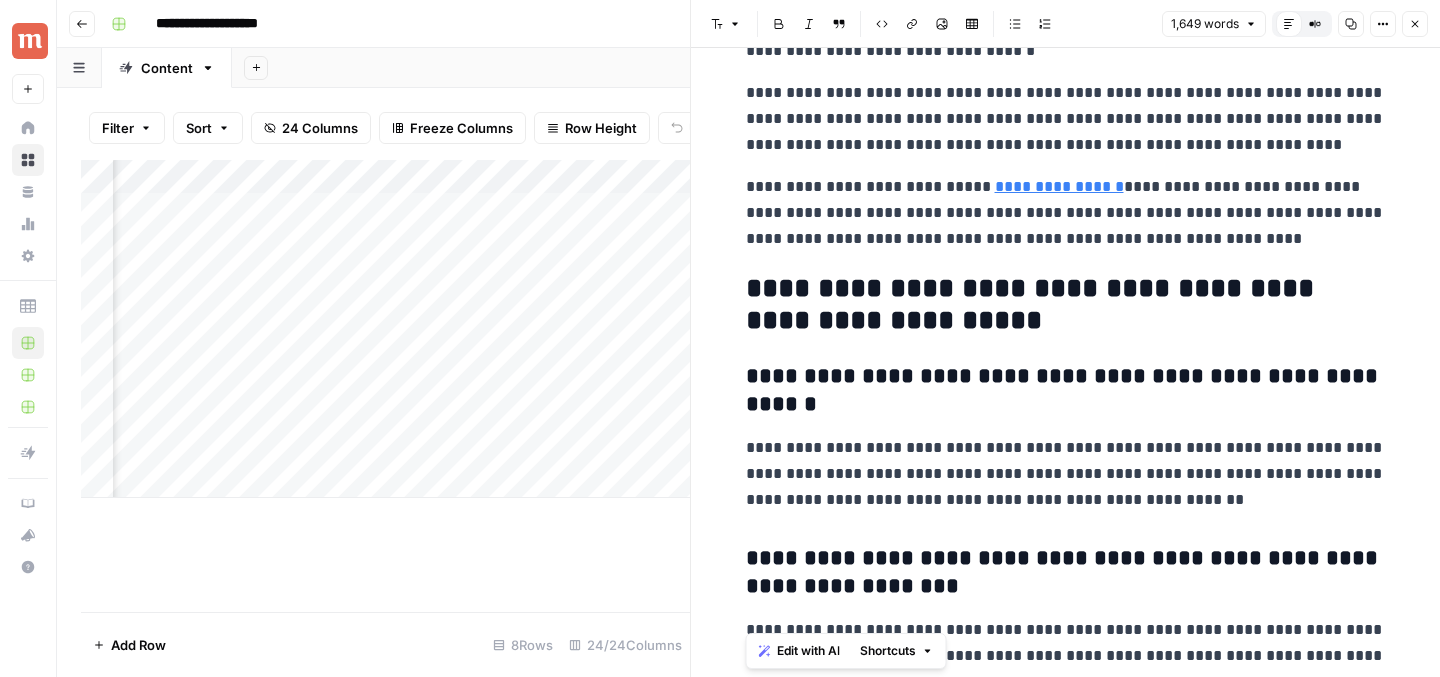 scroll, scrollTop: 5396, scrollLeft: 0, axis: vertical 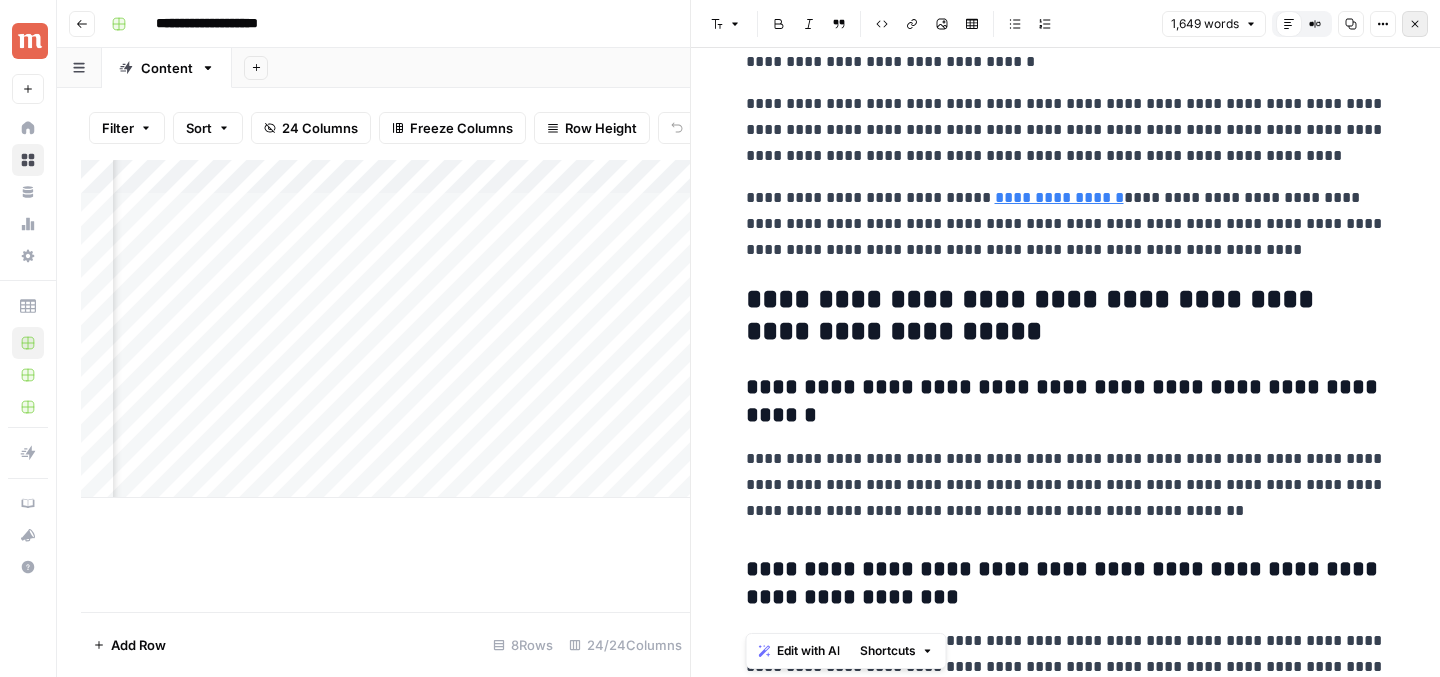 click on "Close" at bounding box center (1415, 24) 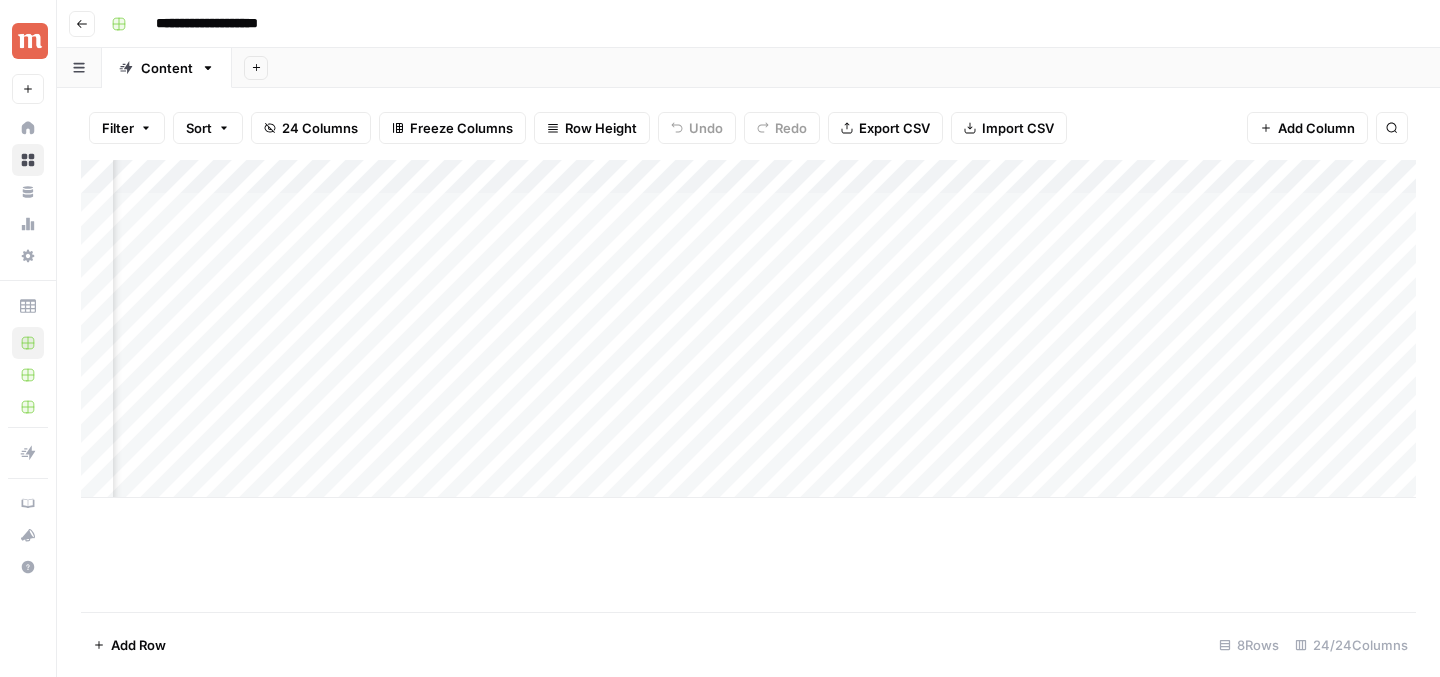 scroll, scrollTop: 0, scrollLeft: 1368, axis: horizontal 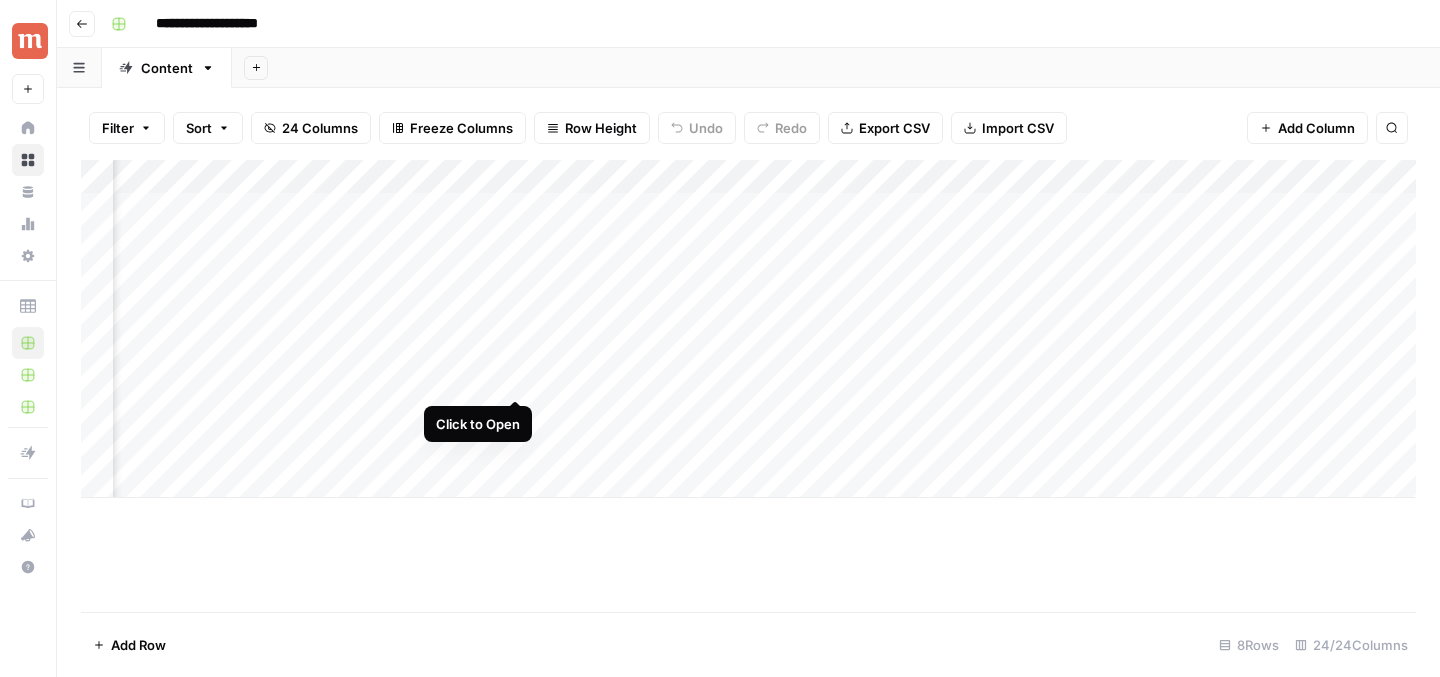 click on "Add Column" at bounding box center (748, 329) 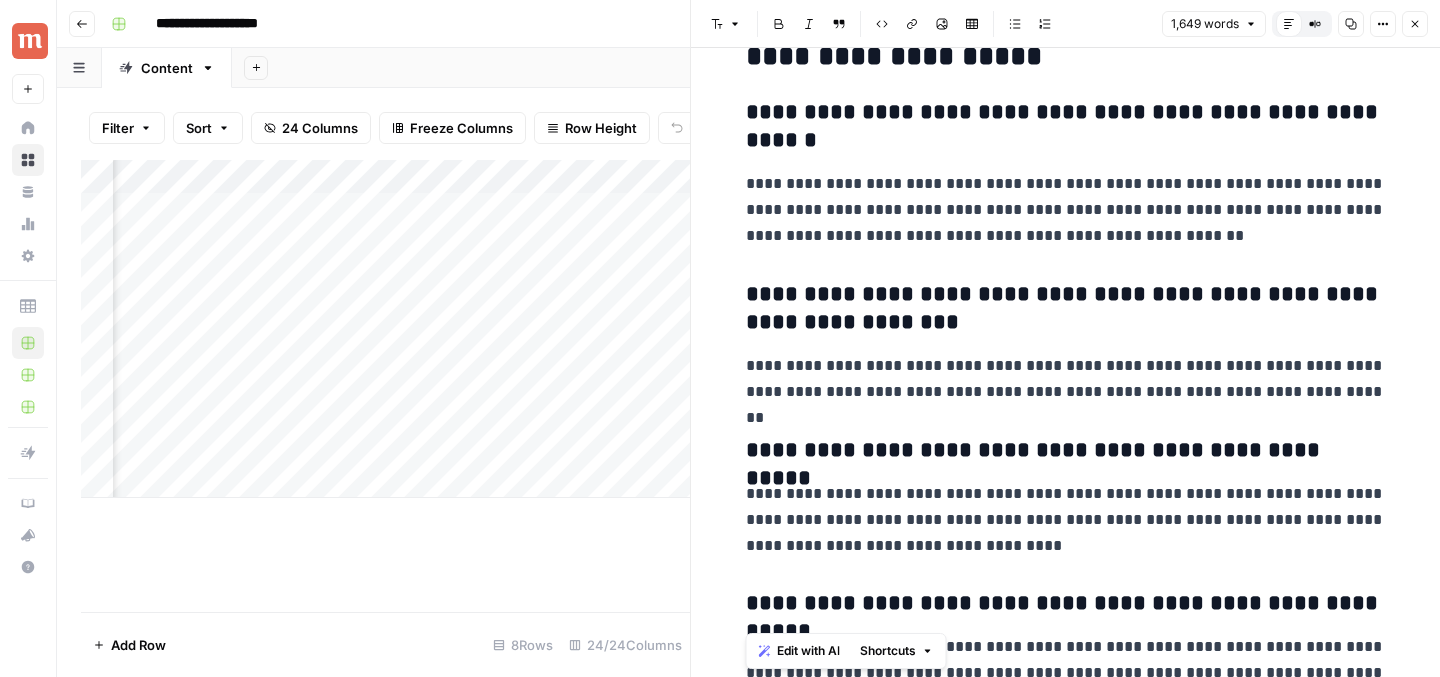 scroll, scrollTop: 6022, scrollLeft: 0, axis: vertical 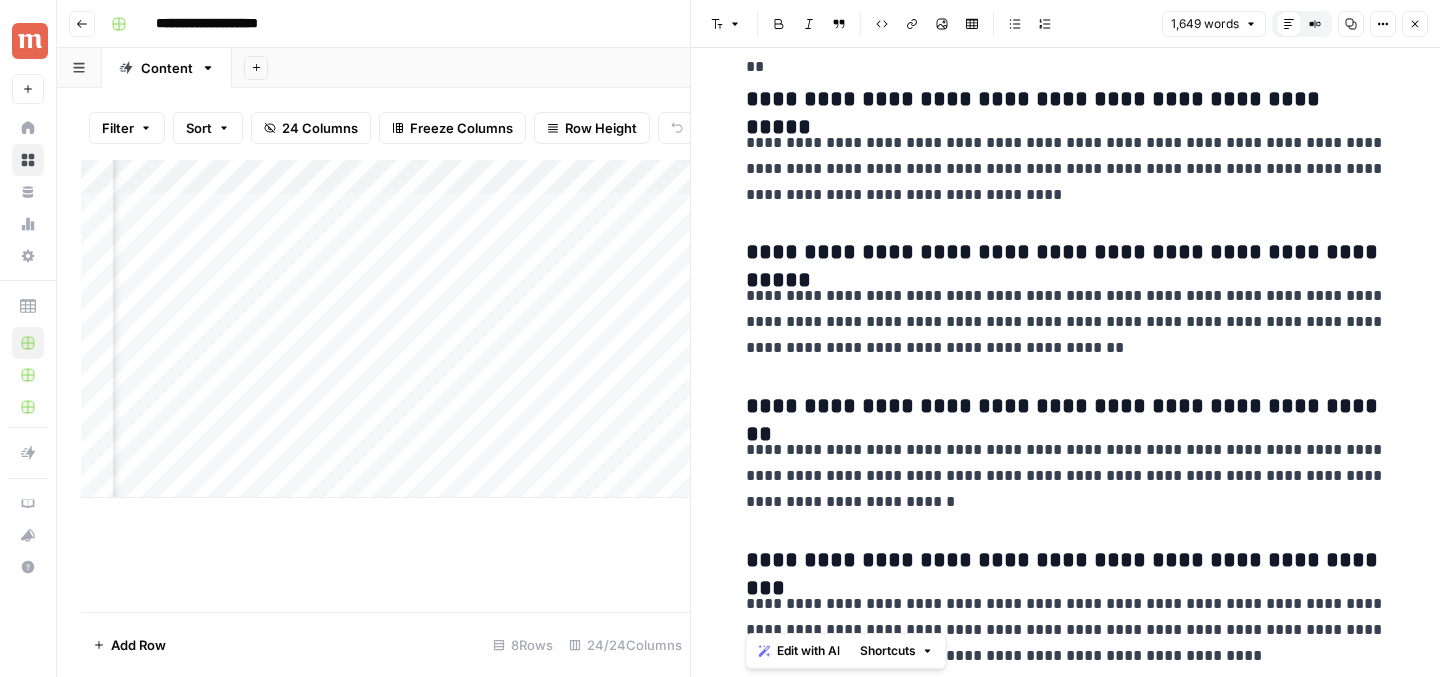 drag, startPoint x: 740, startPoint y: 224, endPoint x: 770, endPoint y: 752, distance: 528.85156 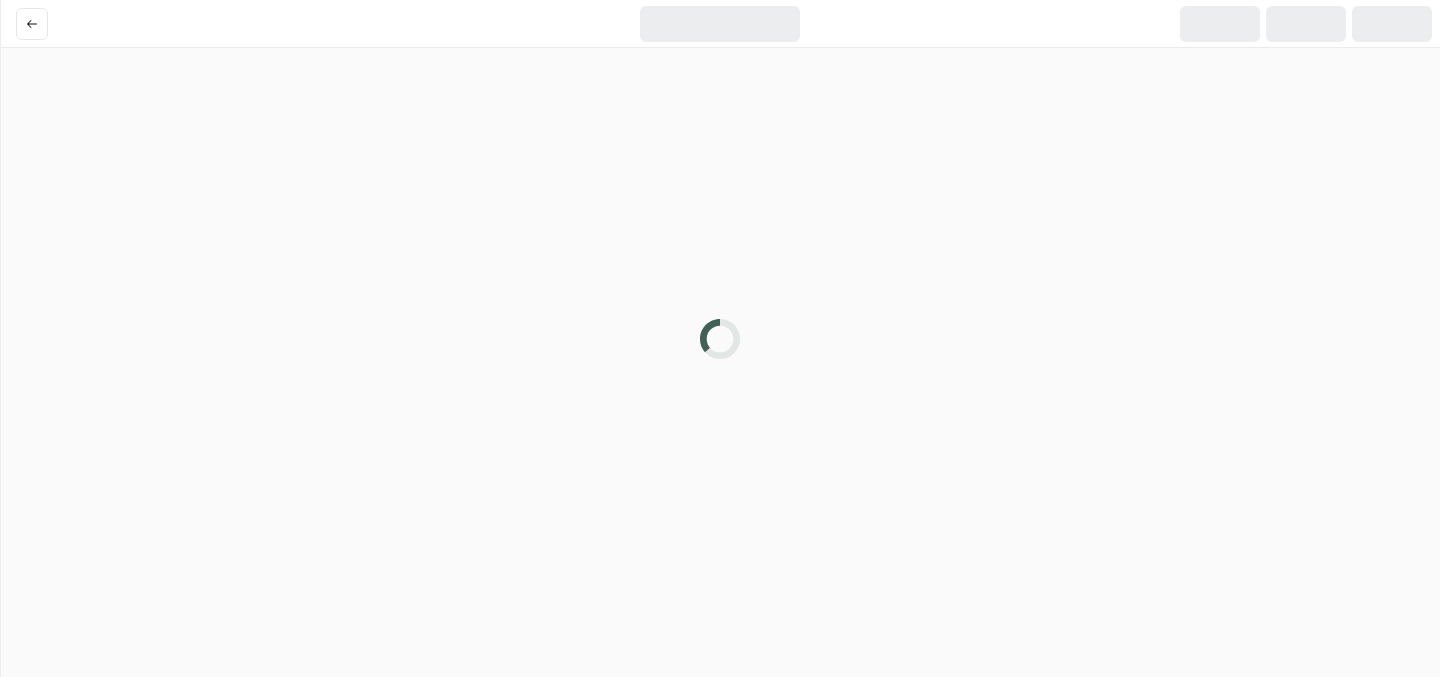 scroll, scrollTop: 0, scrollLeft: 0, axis: both 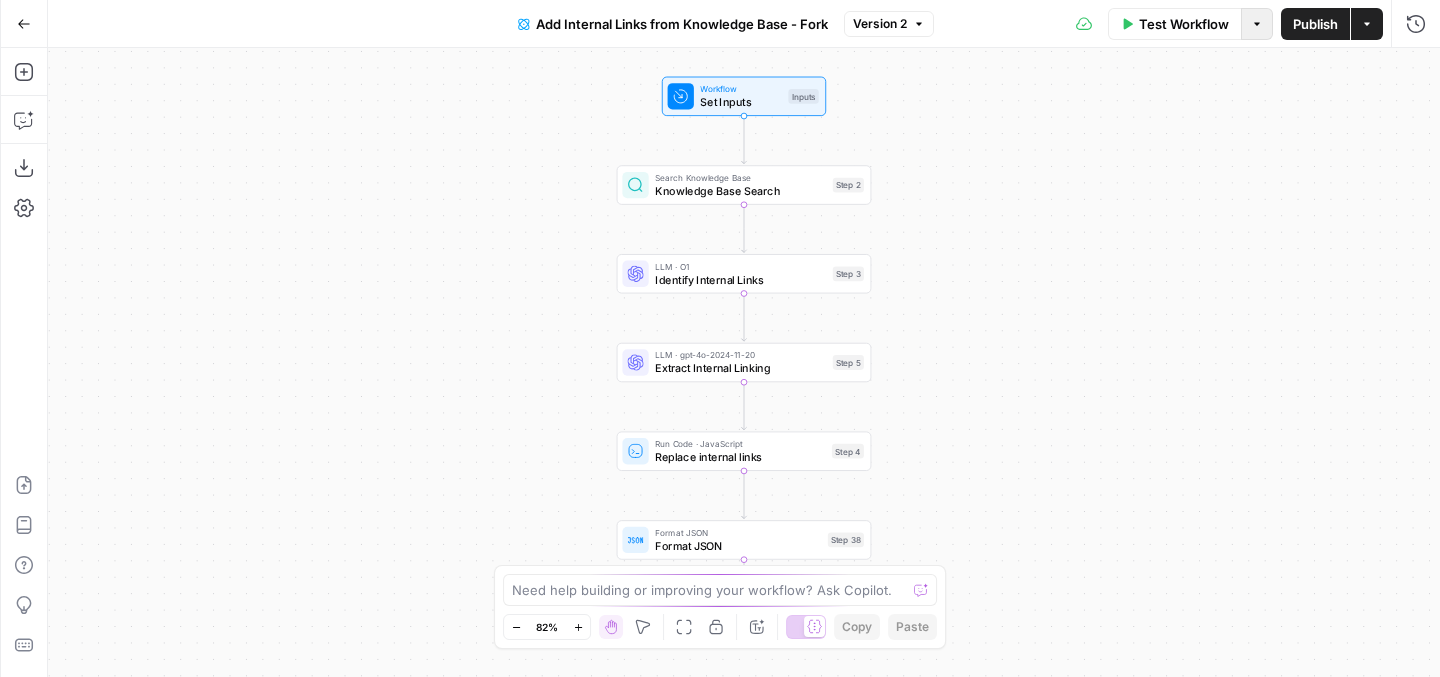 click on "Options" at bounding box center [1257, 24] 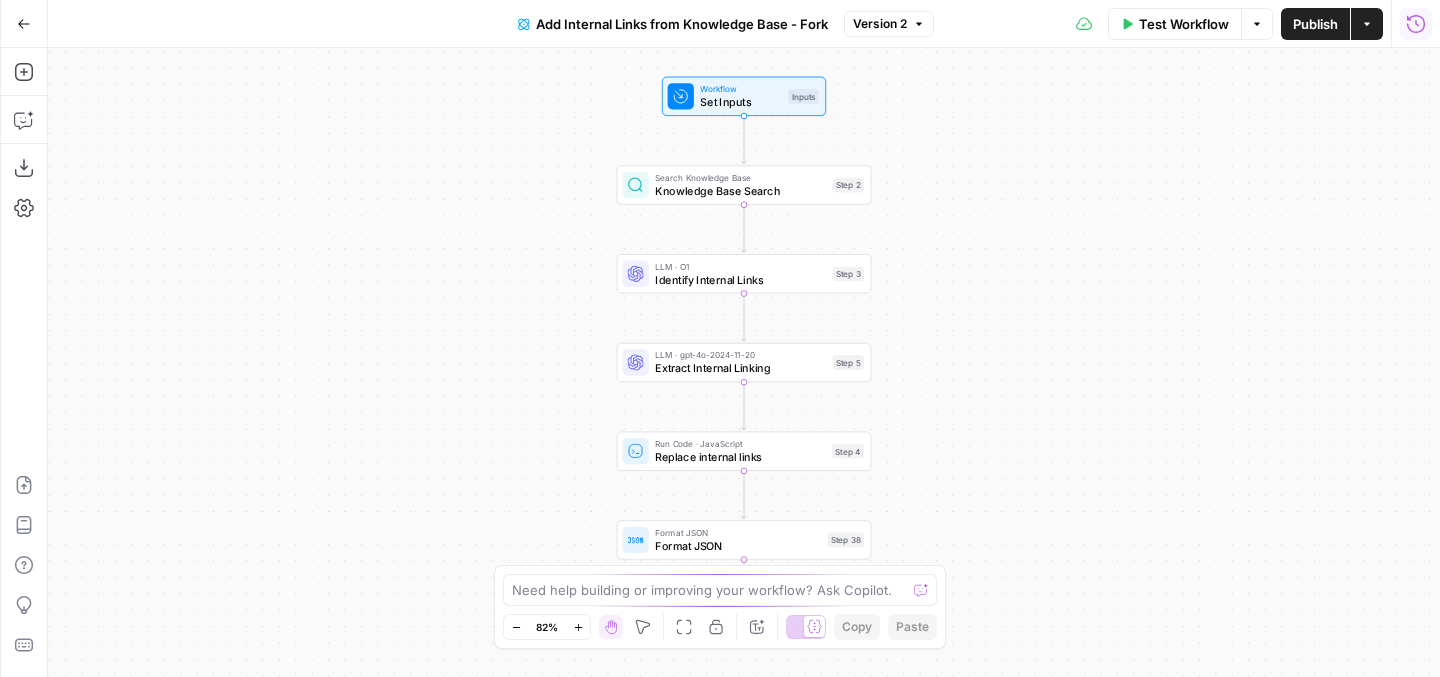 click 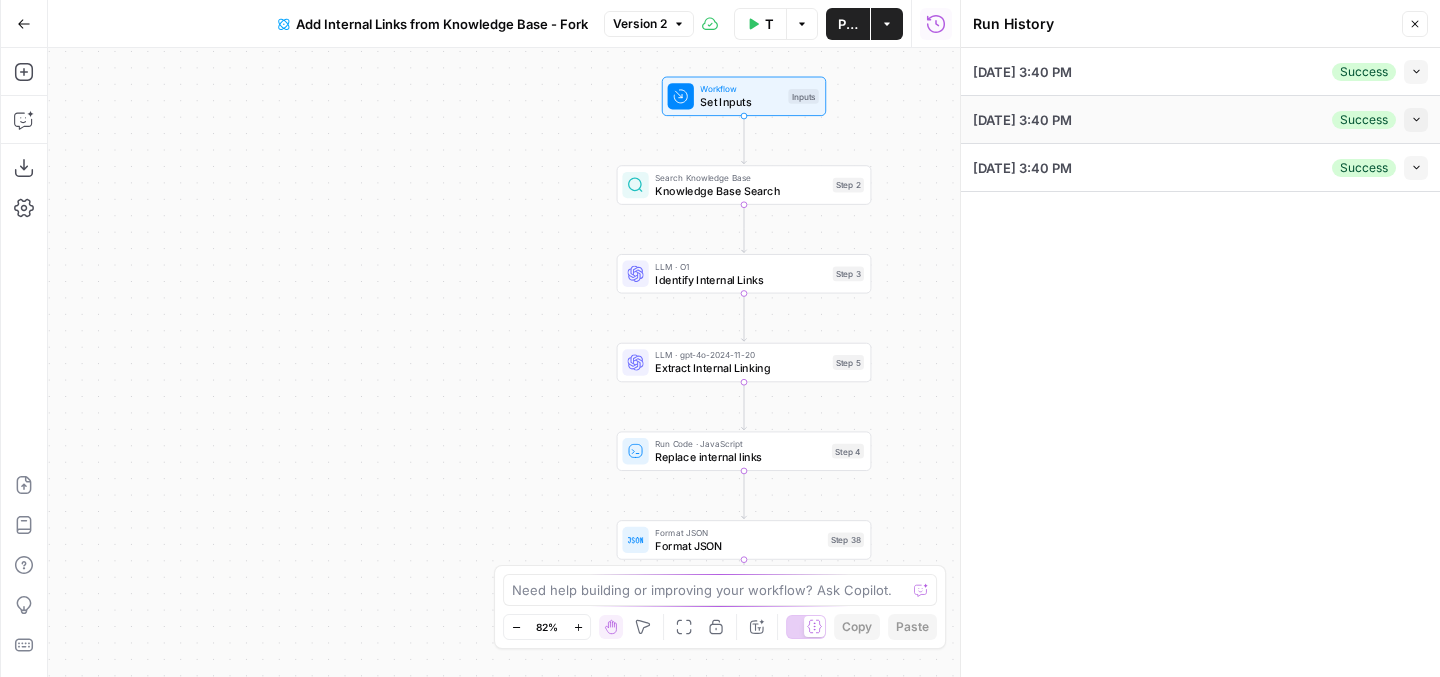 drag, startPoint x: 991, startPoint y: 117, endPoint x: 1067, endPoint y: 117, distance: 76 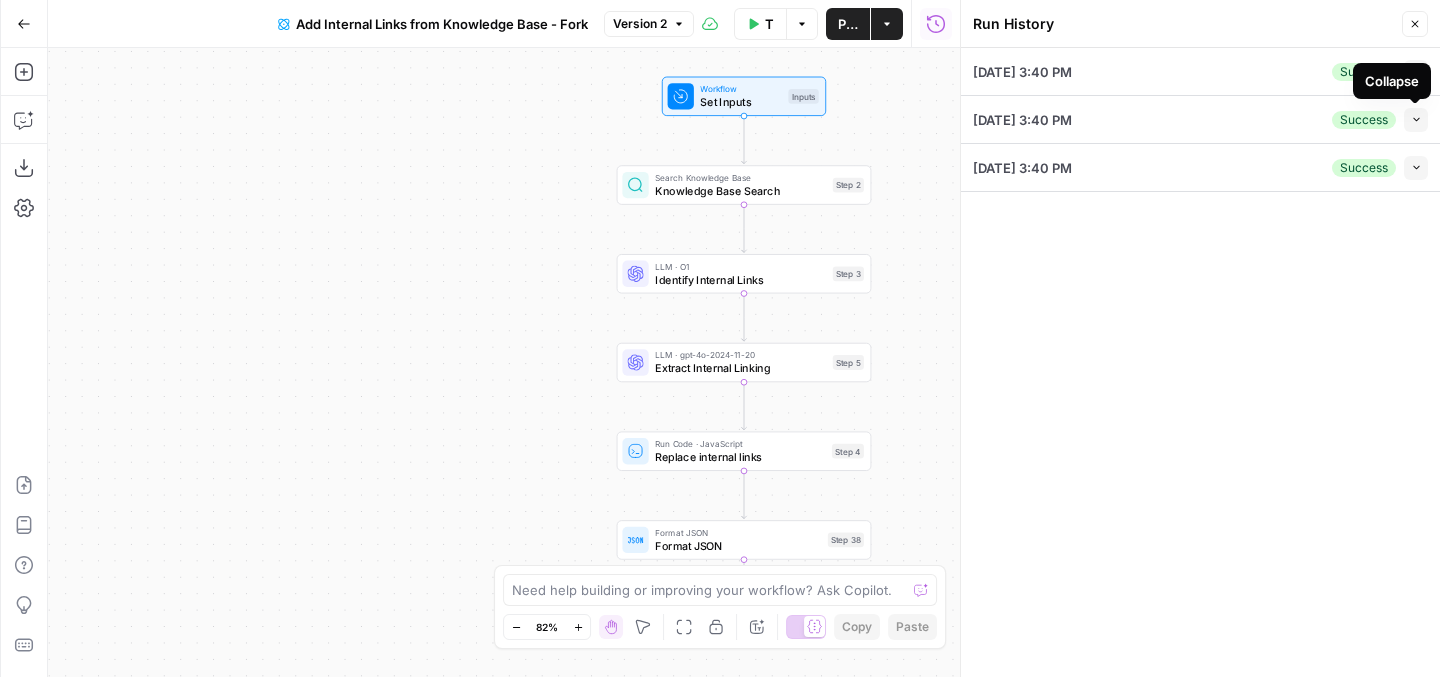 click on "Collapse" at bounding box center [1392, 81] 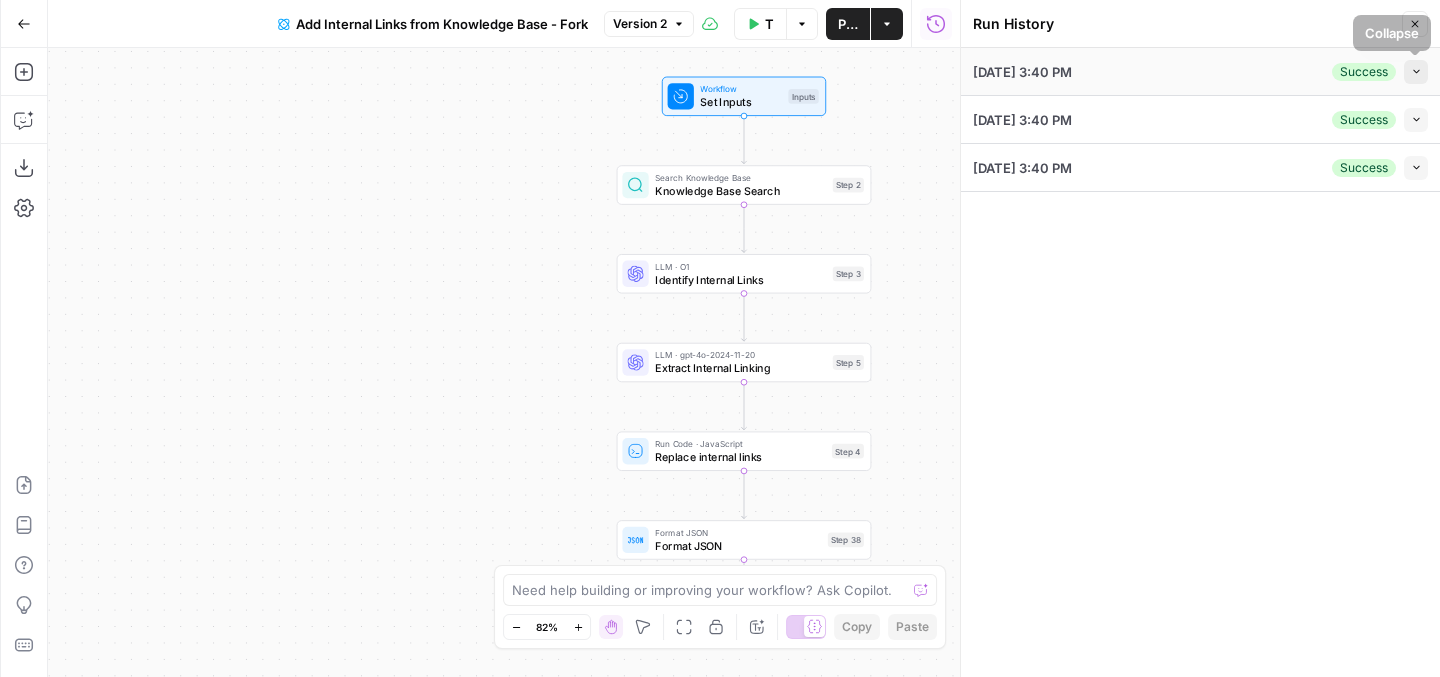 click 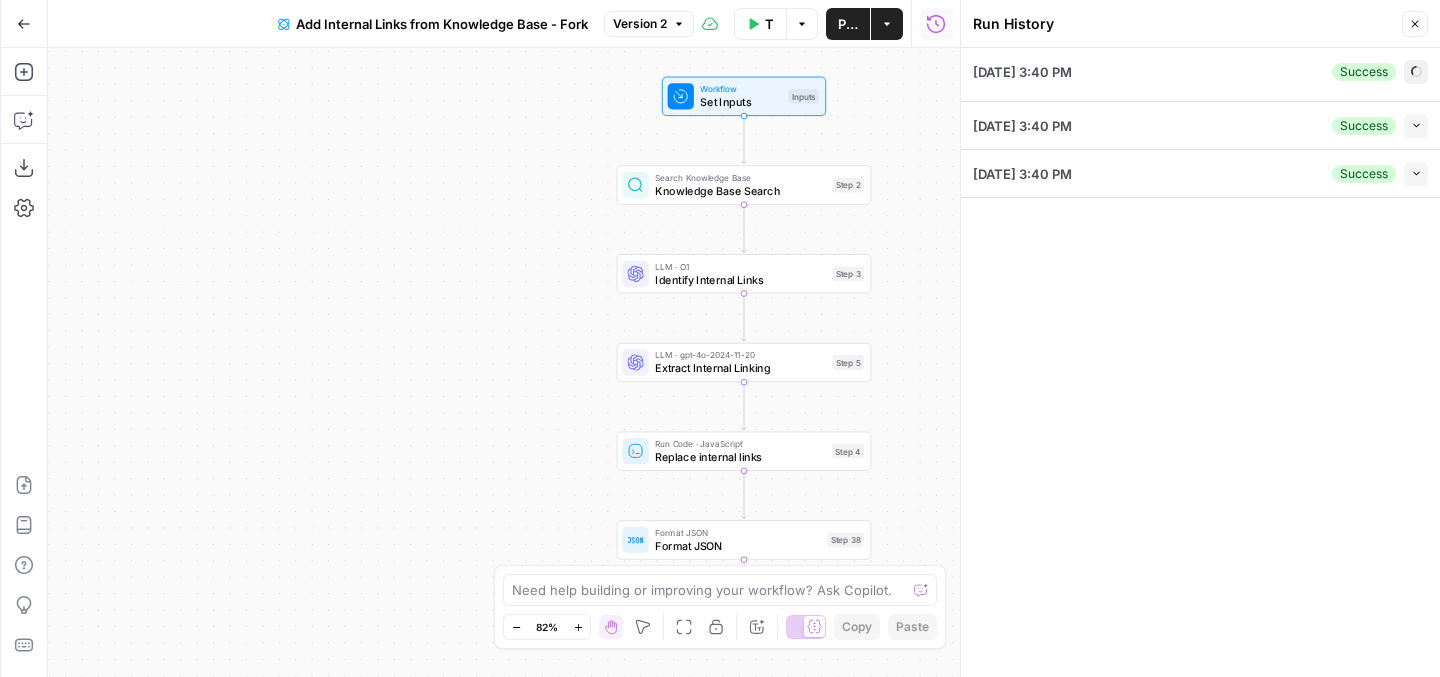 type on "Internal Links (Blog) - FR excluded" 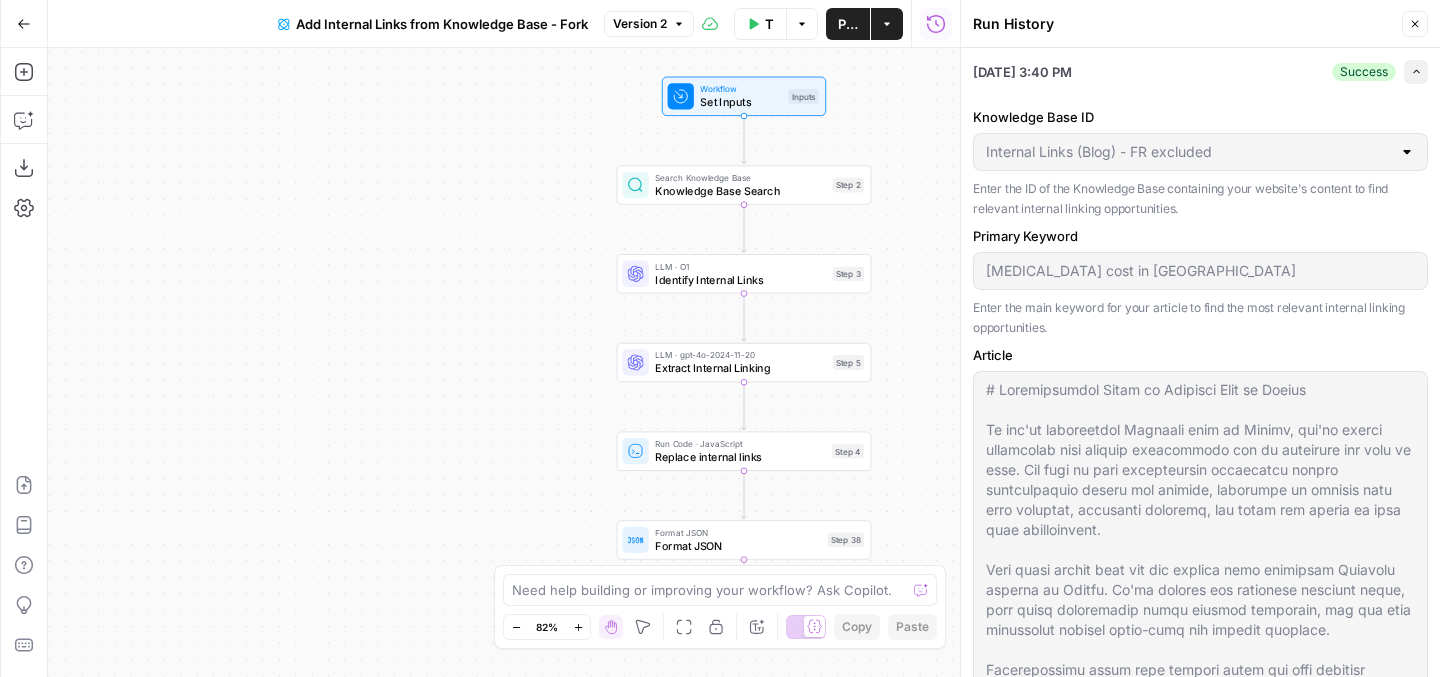click on "Success Expand" at bounding box center [1380, 72] 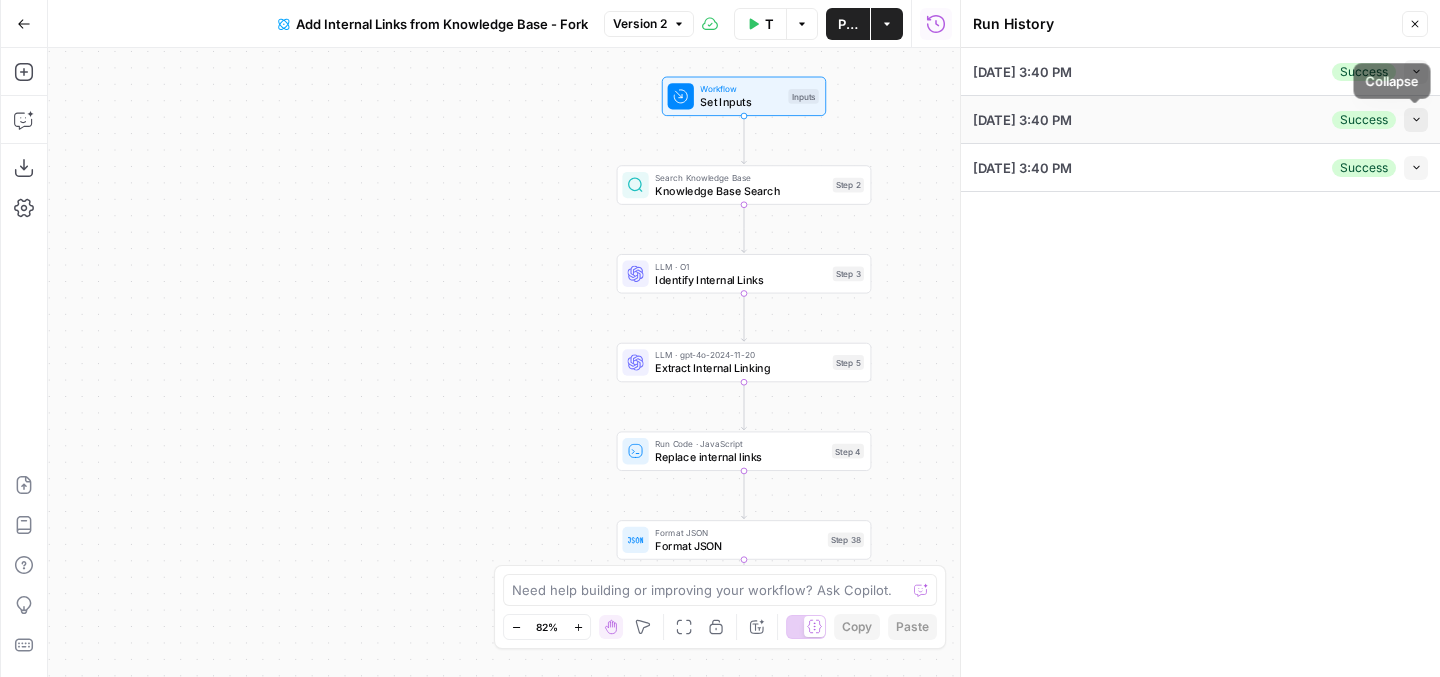 click on "Collapse" at bounding box center [1416, 120] 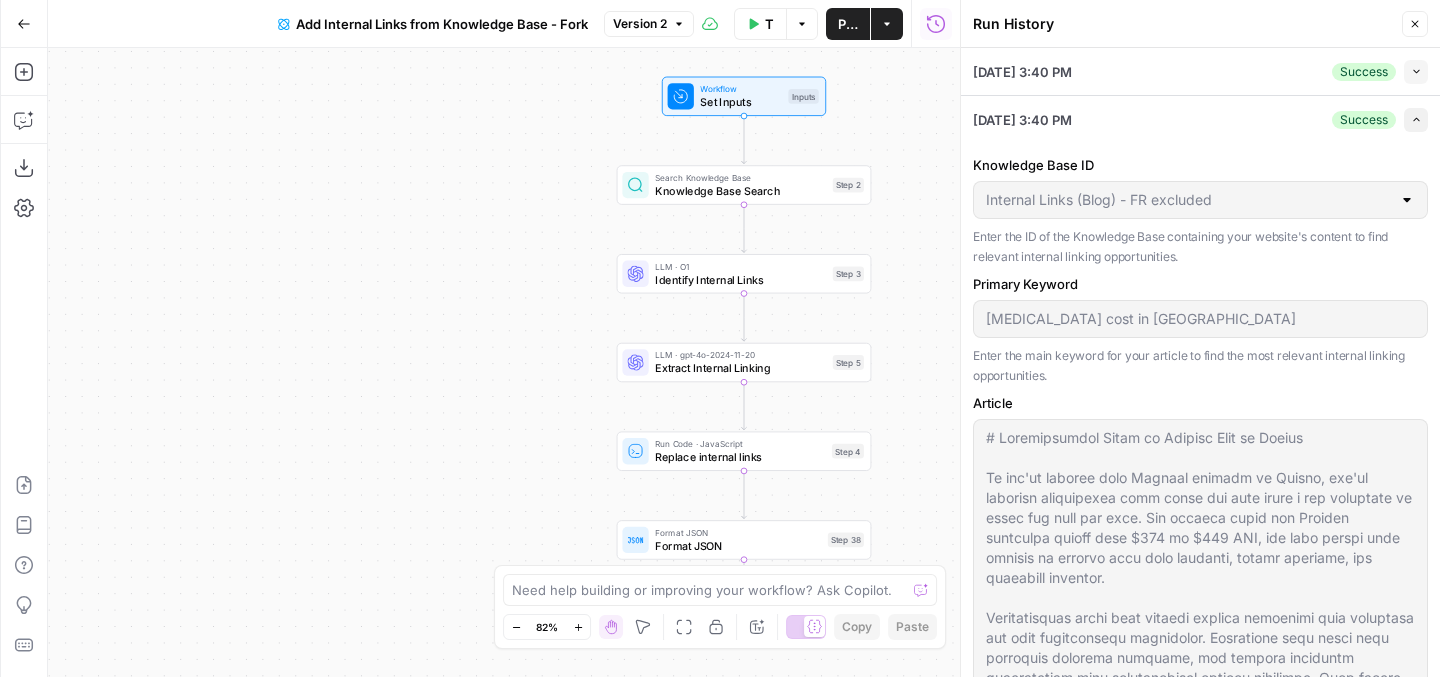 click on "Expand" at bounding box center (1416, 120) 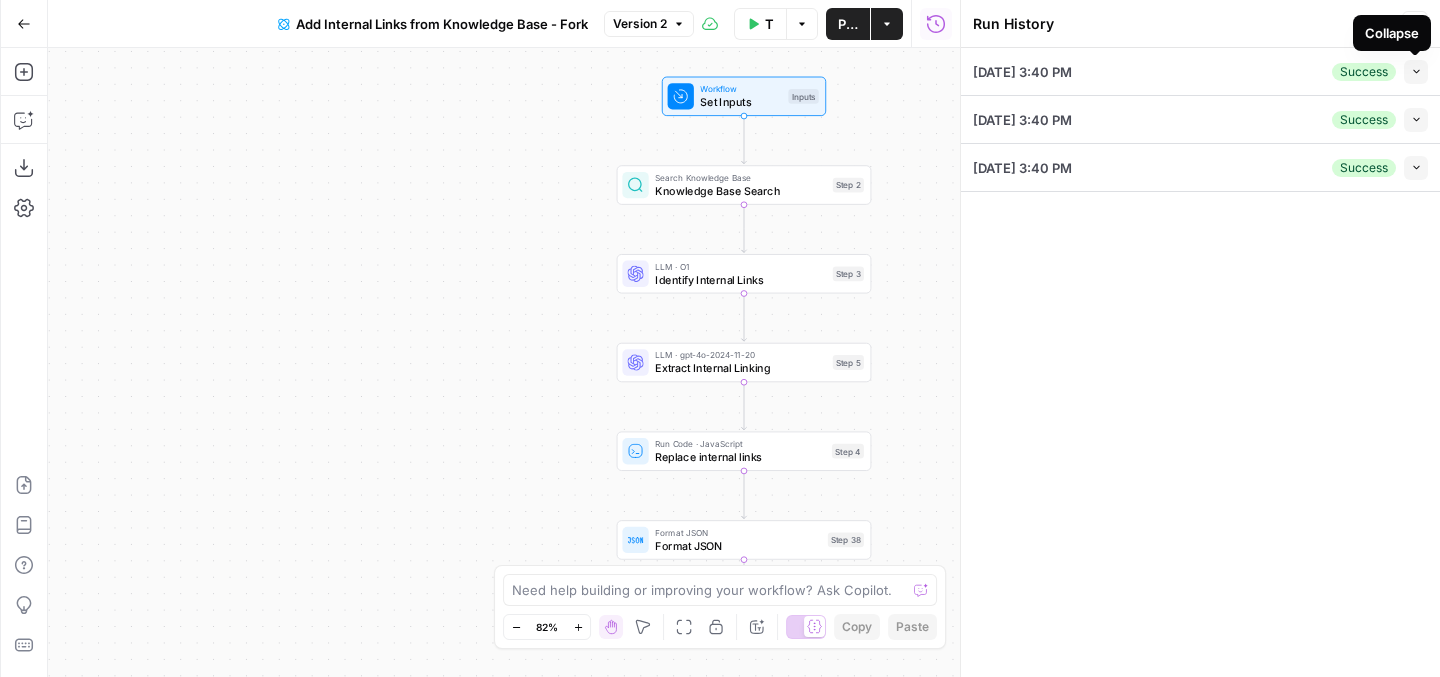 click on "Collapse" at bounding box center [1392, 33] 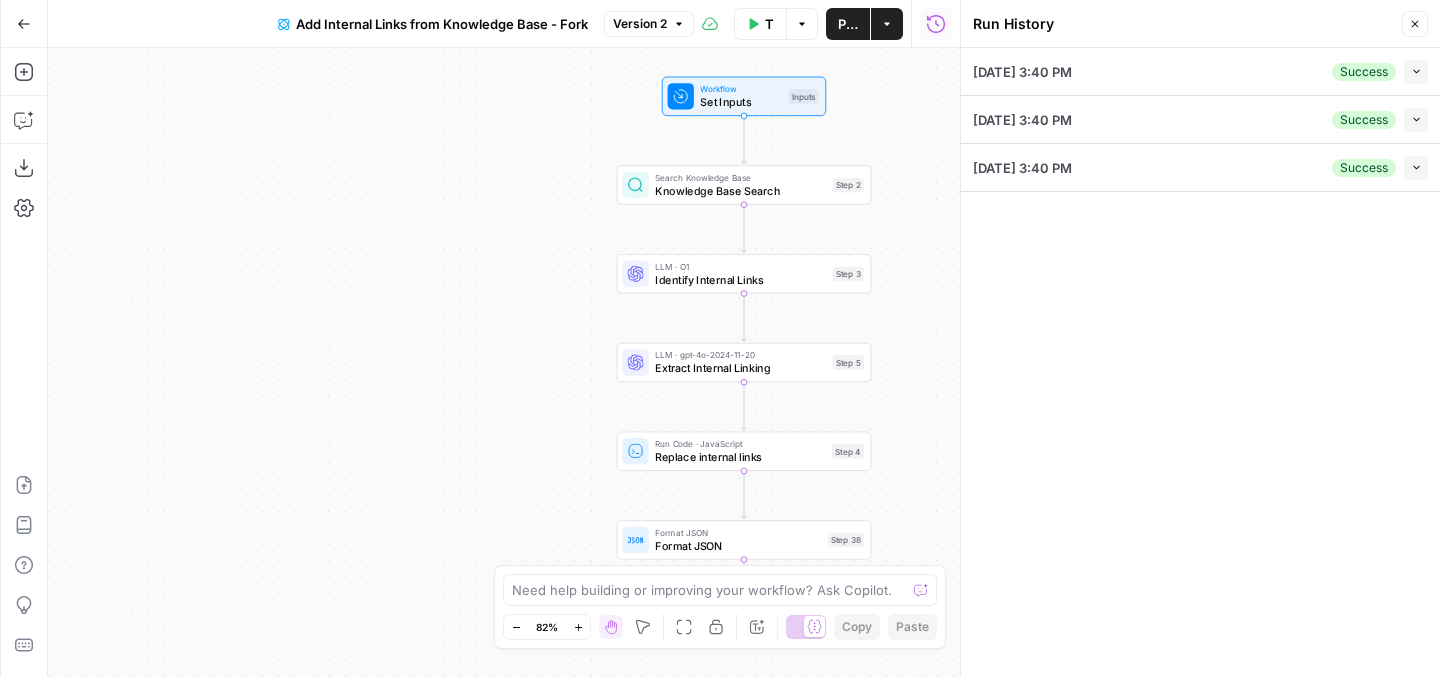 click on "Run History Close" at bounding box center (1200, 24) 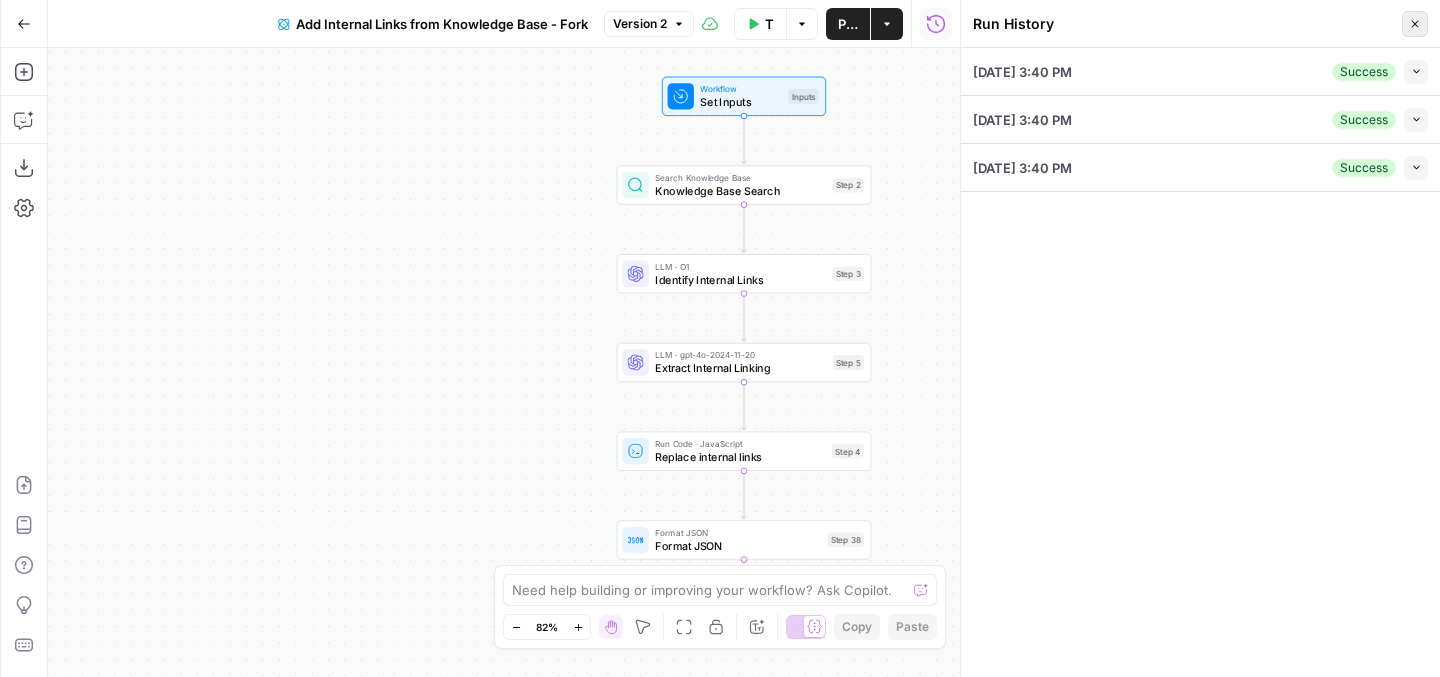 click on "Close" at bounding box center (1415, 24) 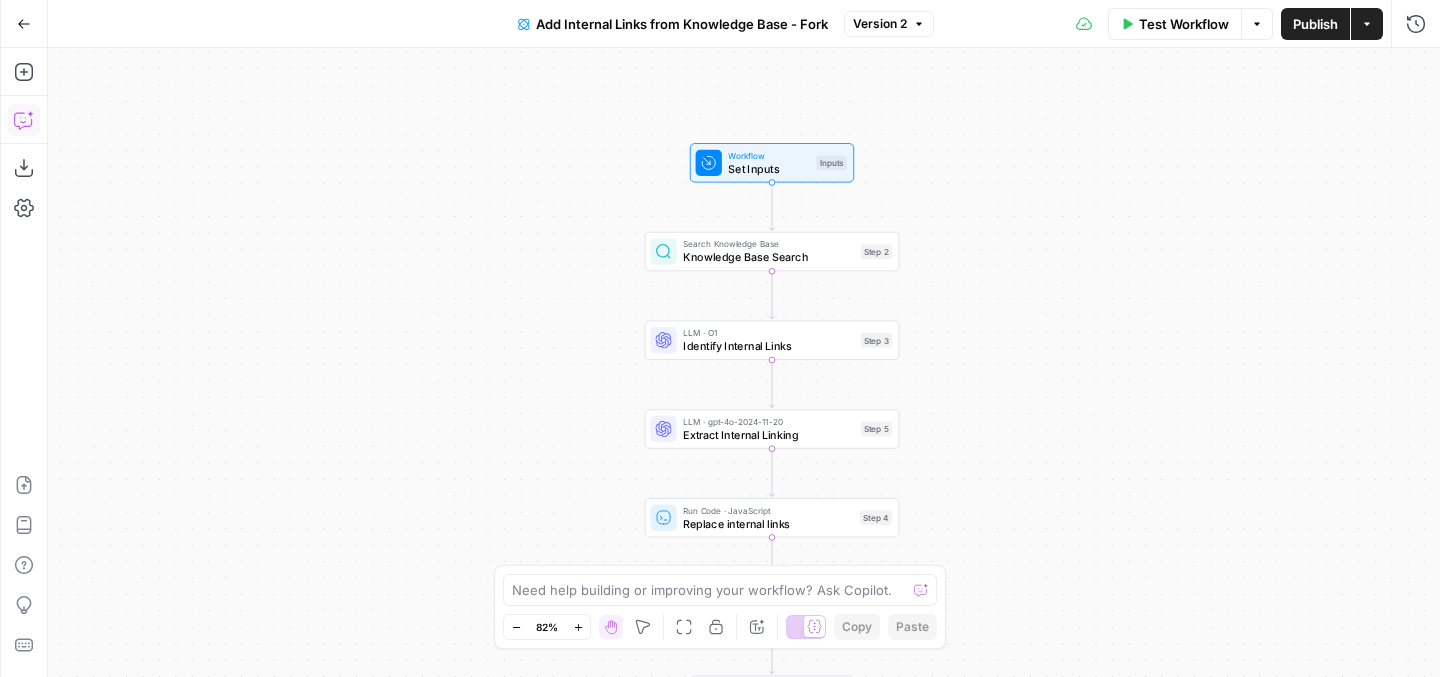click 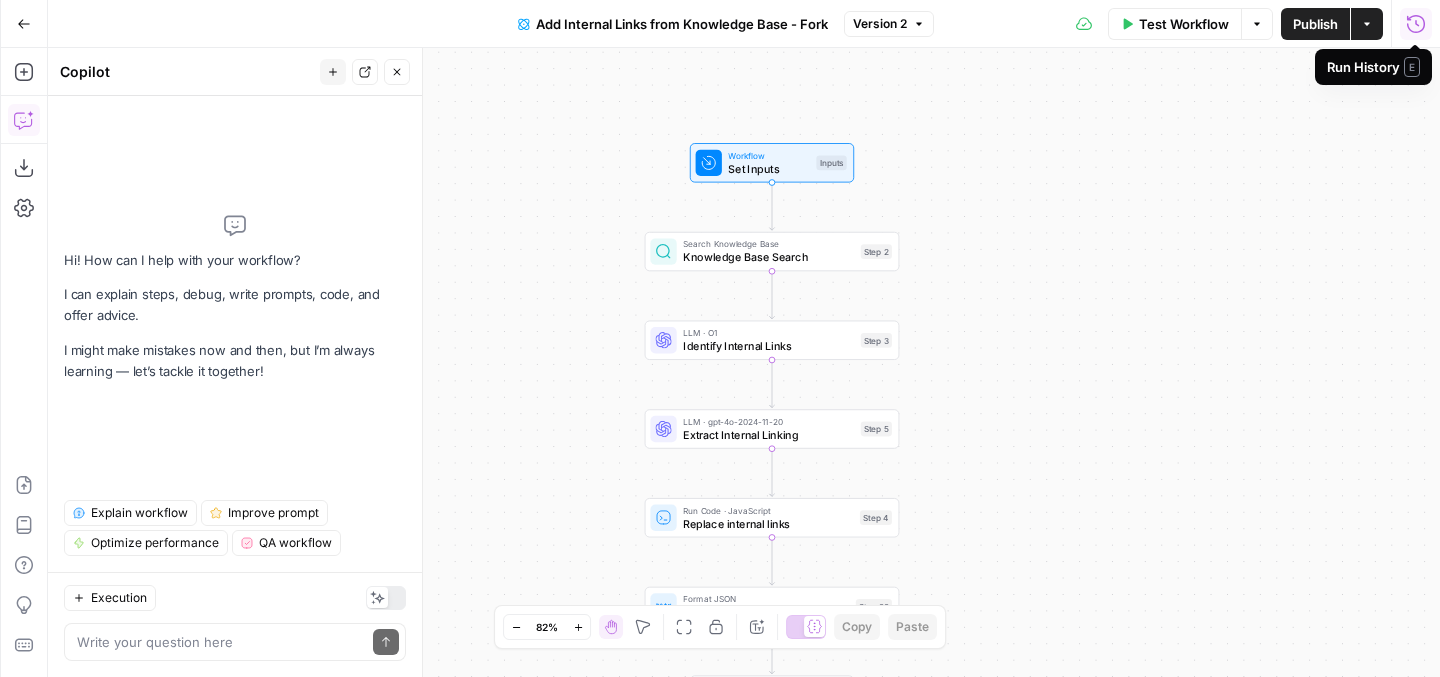 click 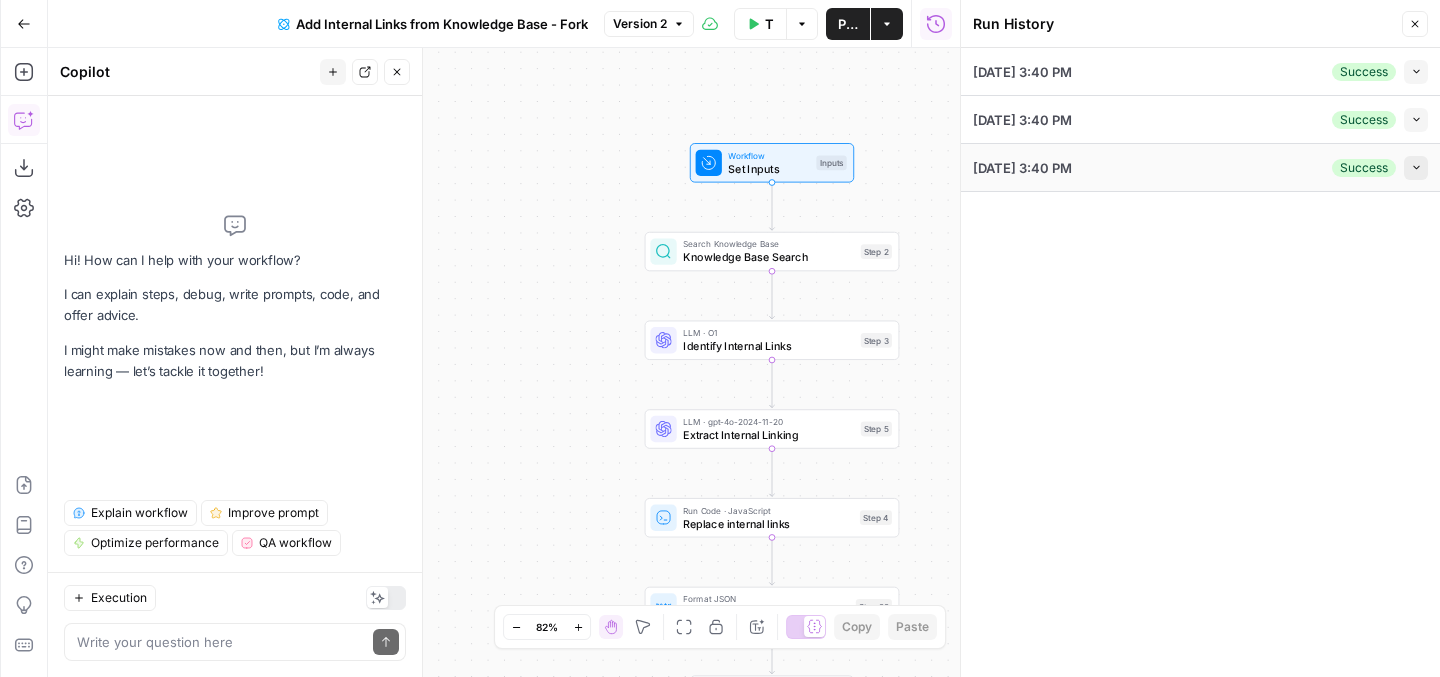 click on "Collapse" at bounding box center (1416, 168) 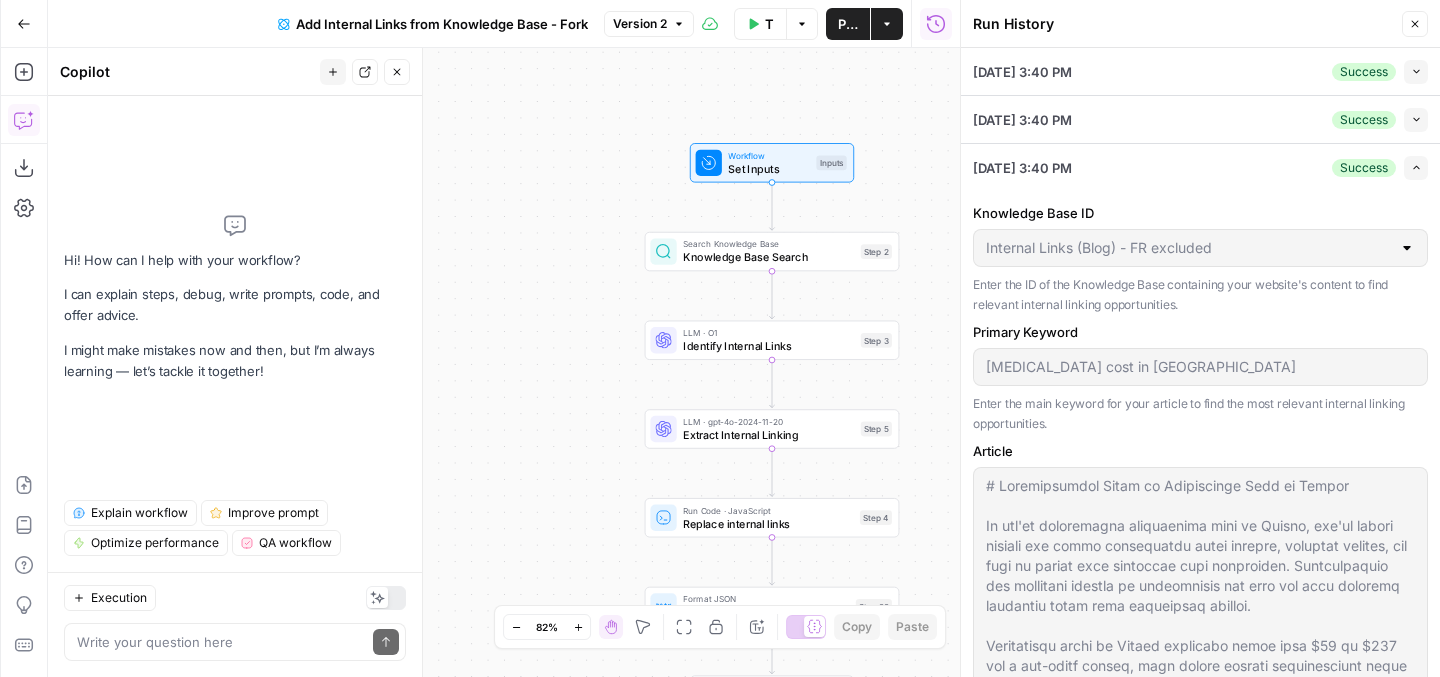 click on "[DATE] 3:40 PM Success Expand" at bounding box center (1200, 167) 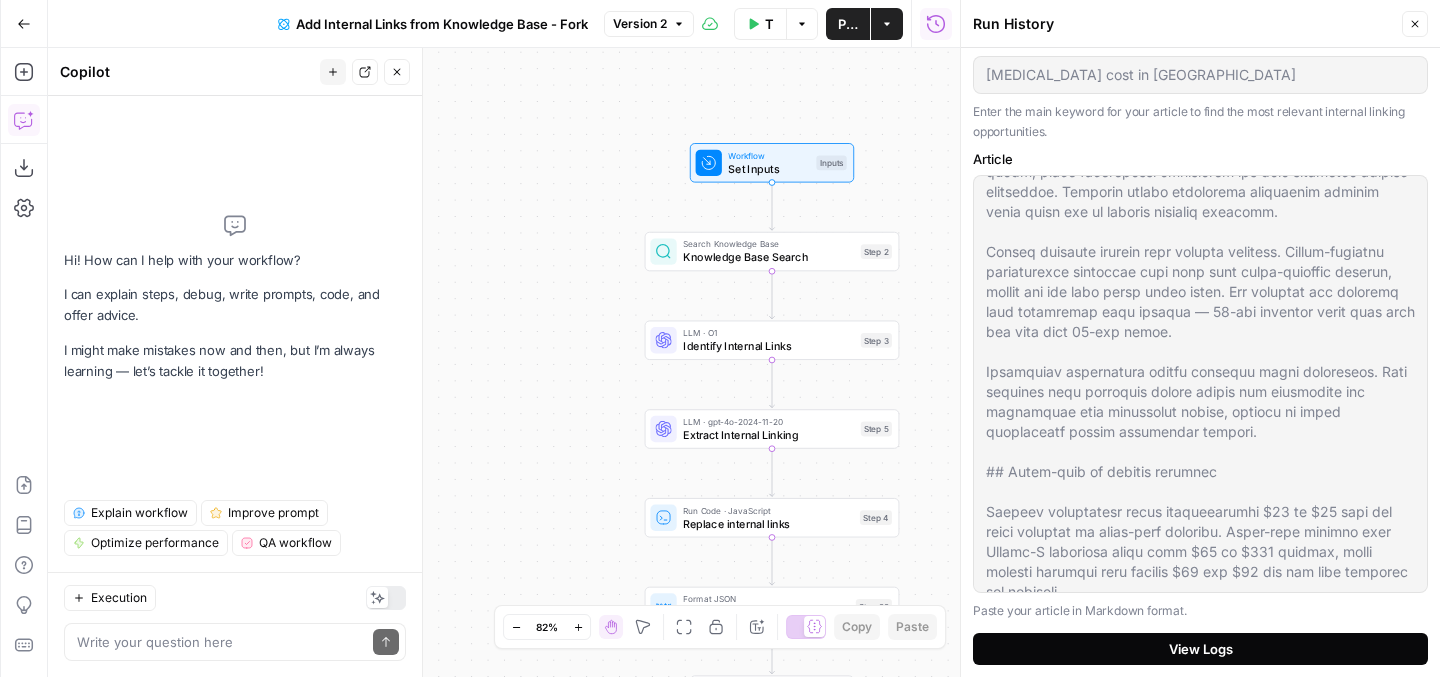 scroll, scrollTop: 970, scrollLeft: 0, axis: vertical 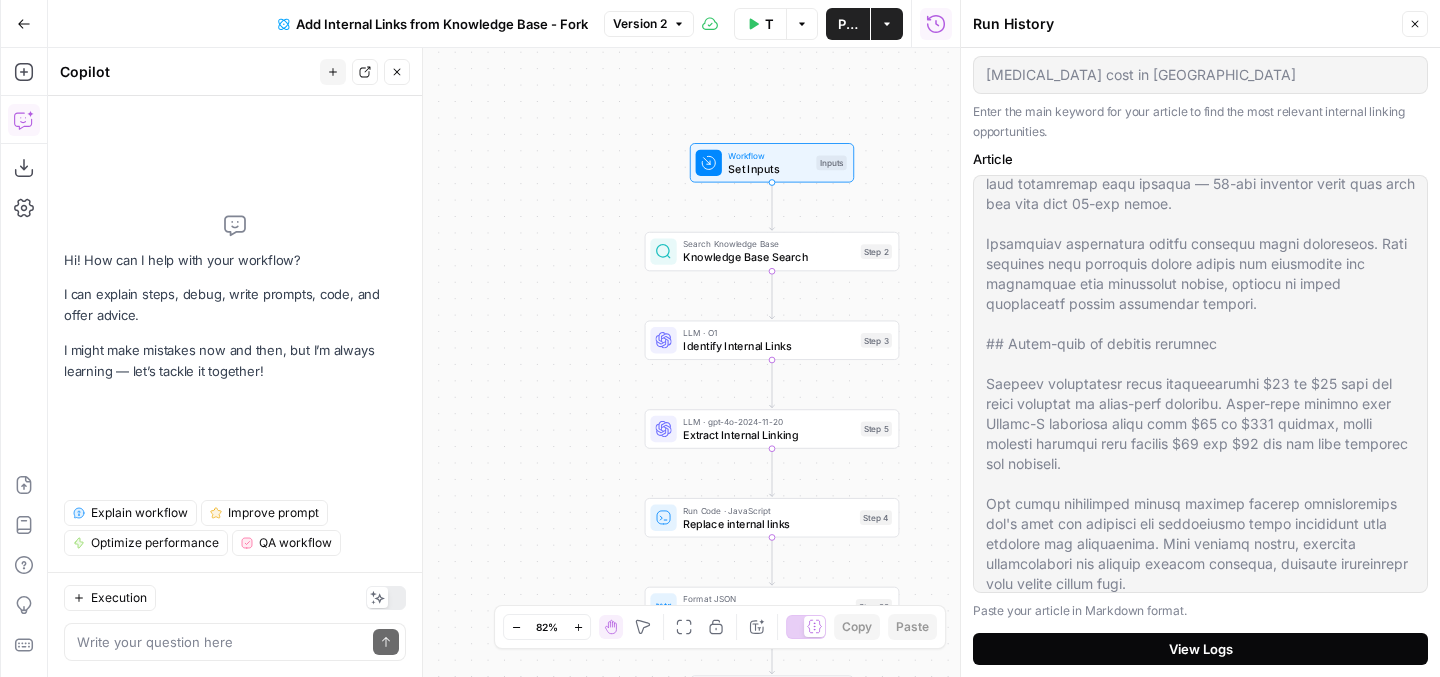 click on "View Logs" at bounding box center [1201, 649] 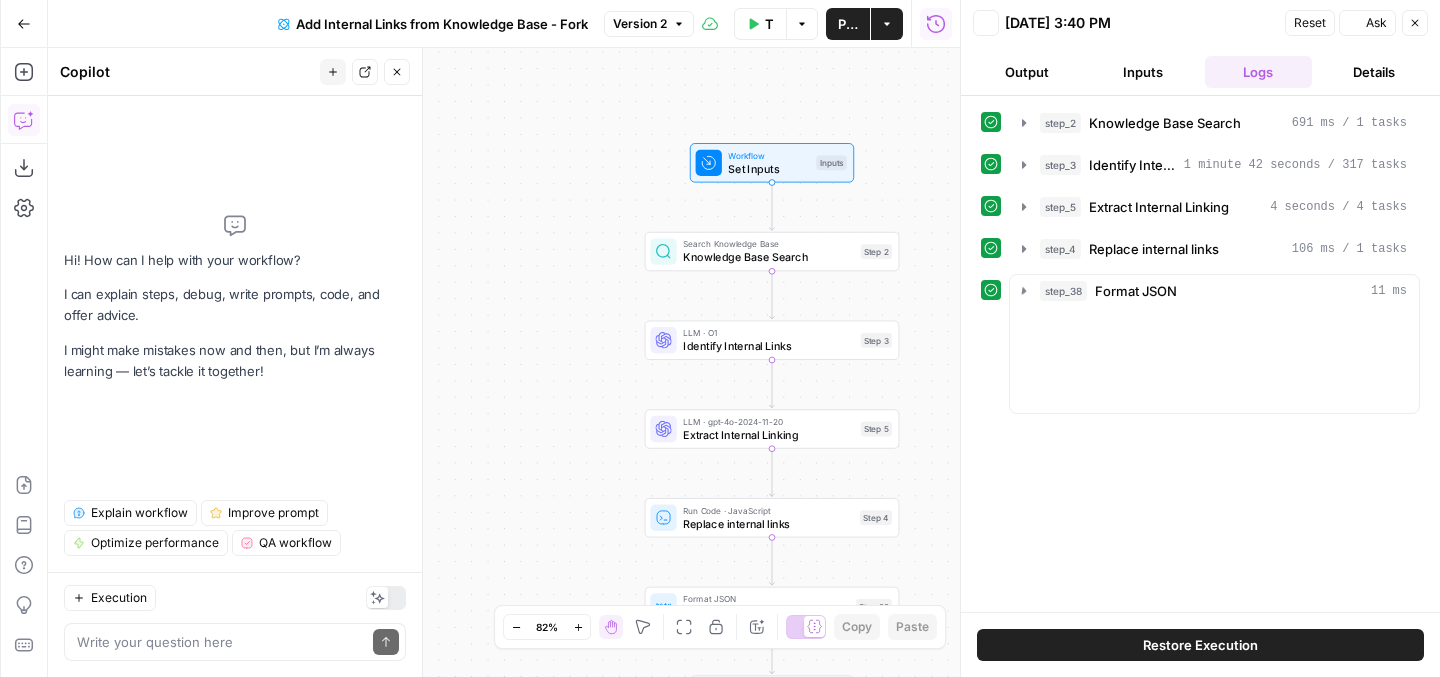 scroll, scrollTop: 0, scrollLeft: 0, axis: both 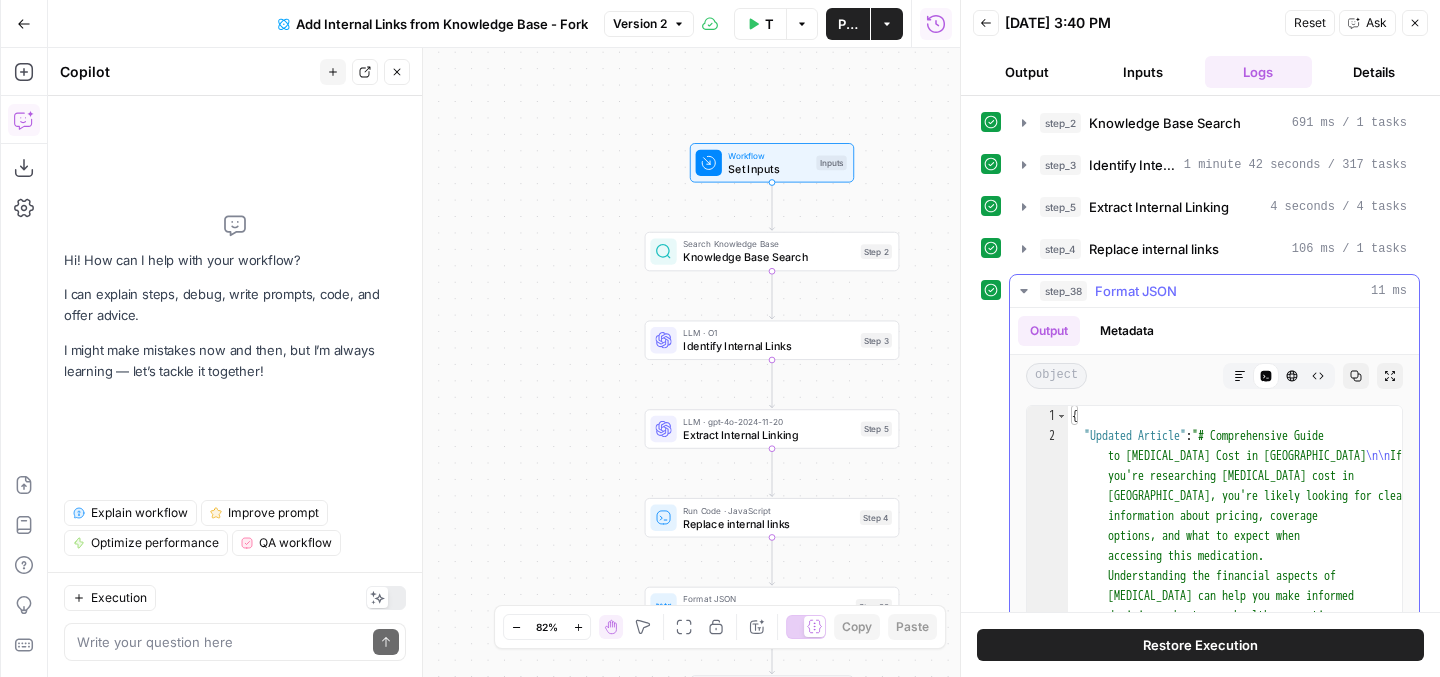 click on "Format JSON" at bounding box center [1136, 291] 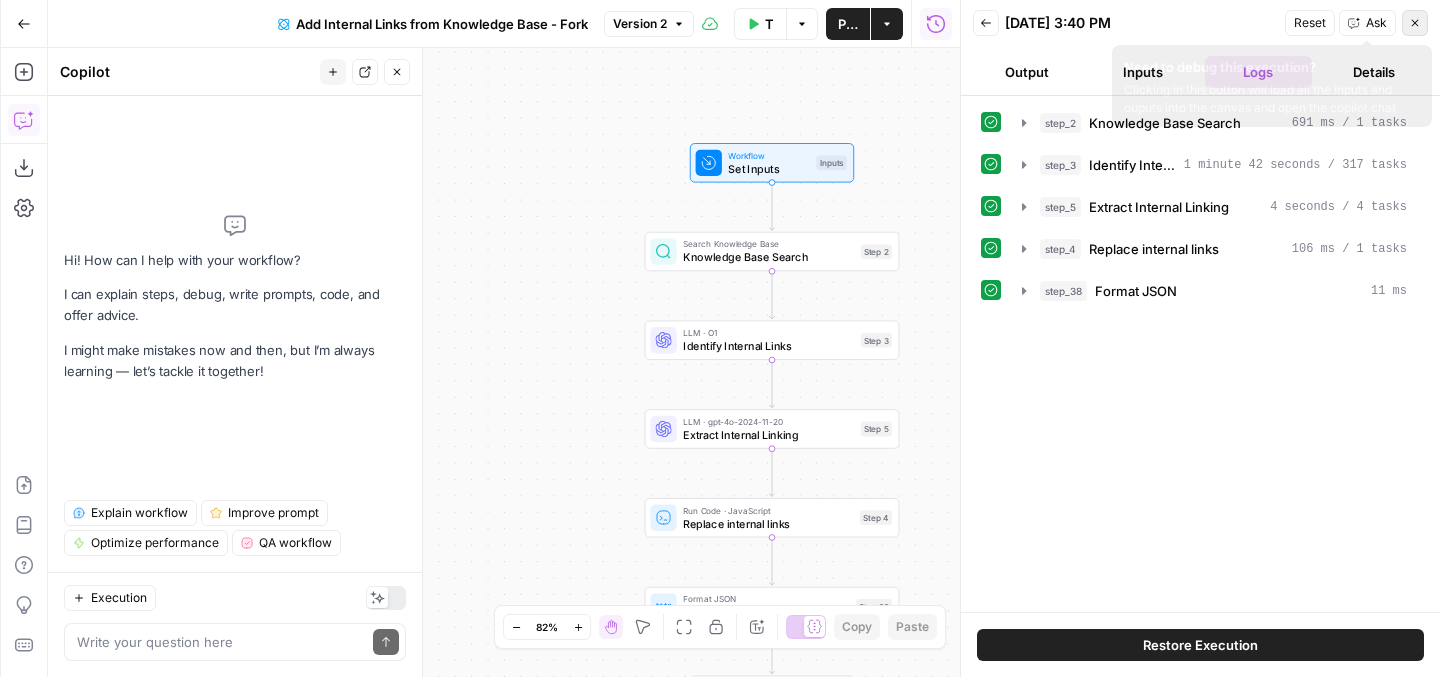 click 